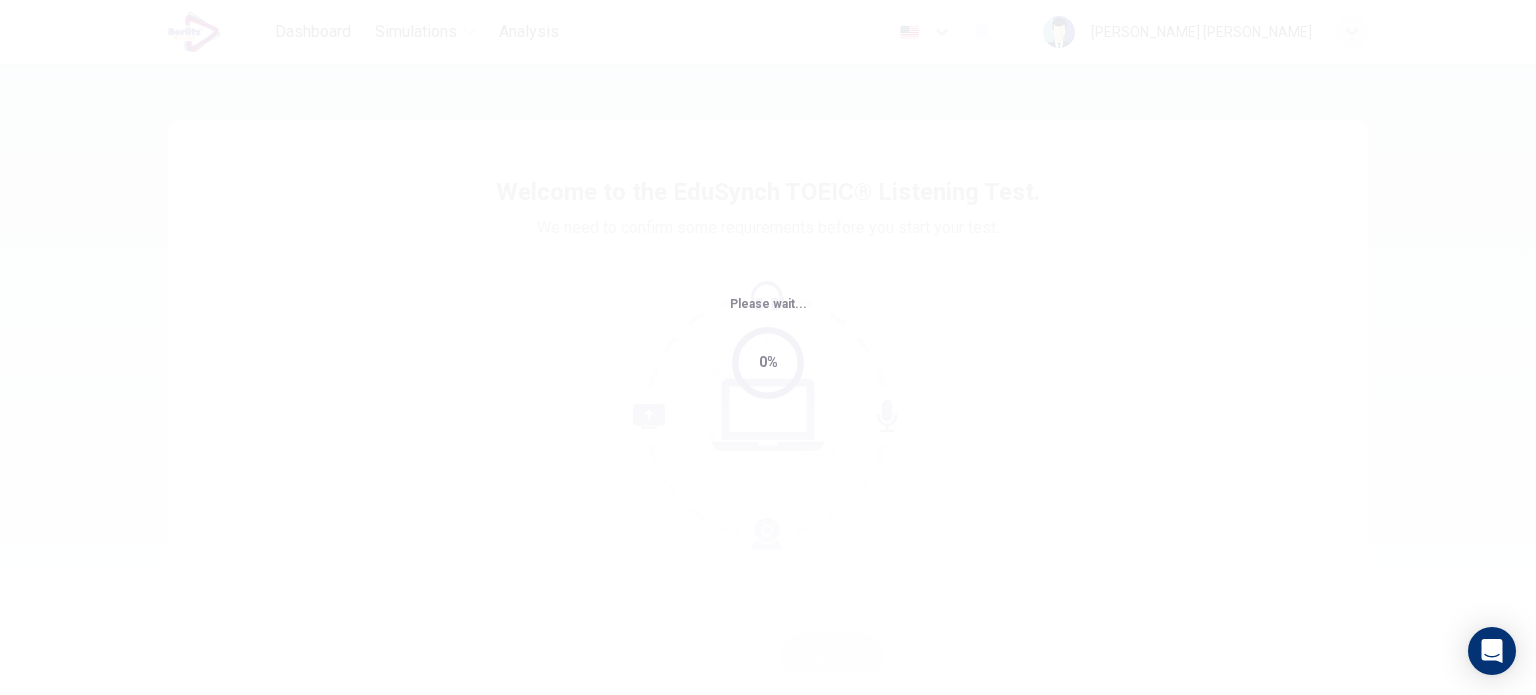 scroll, scrollTop: 0, scrollLeft: 0, axis: both 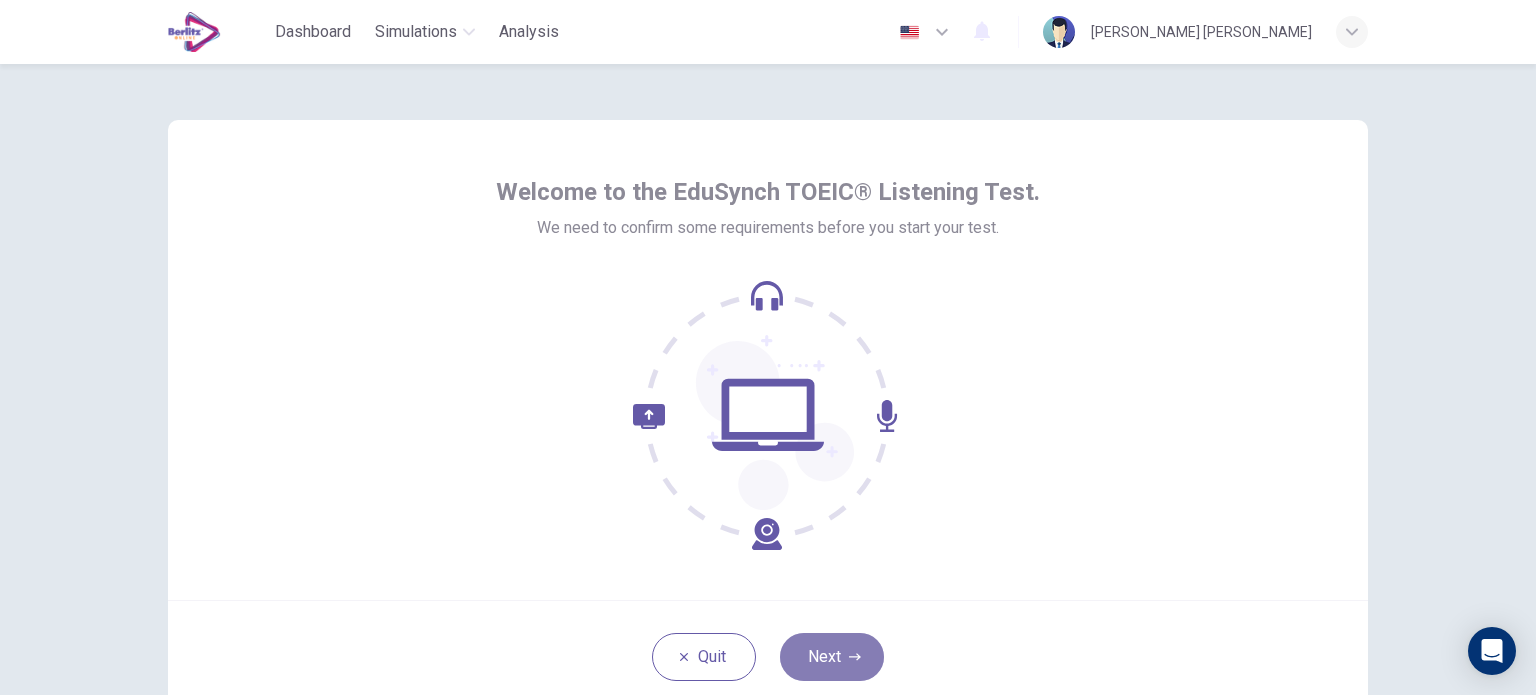 click on "Next" at bounding box center (832, 657) 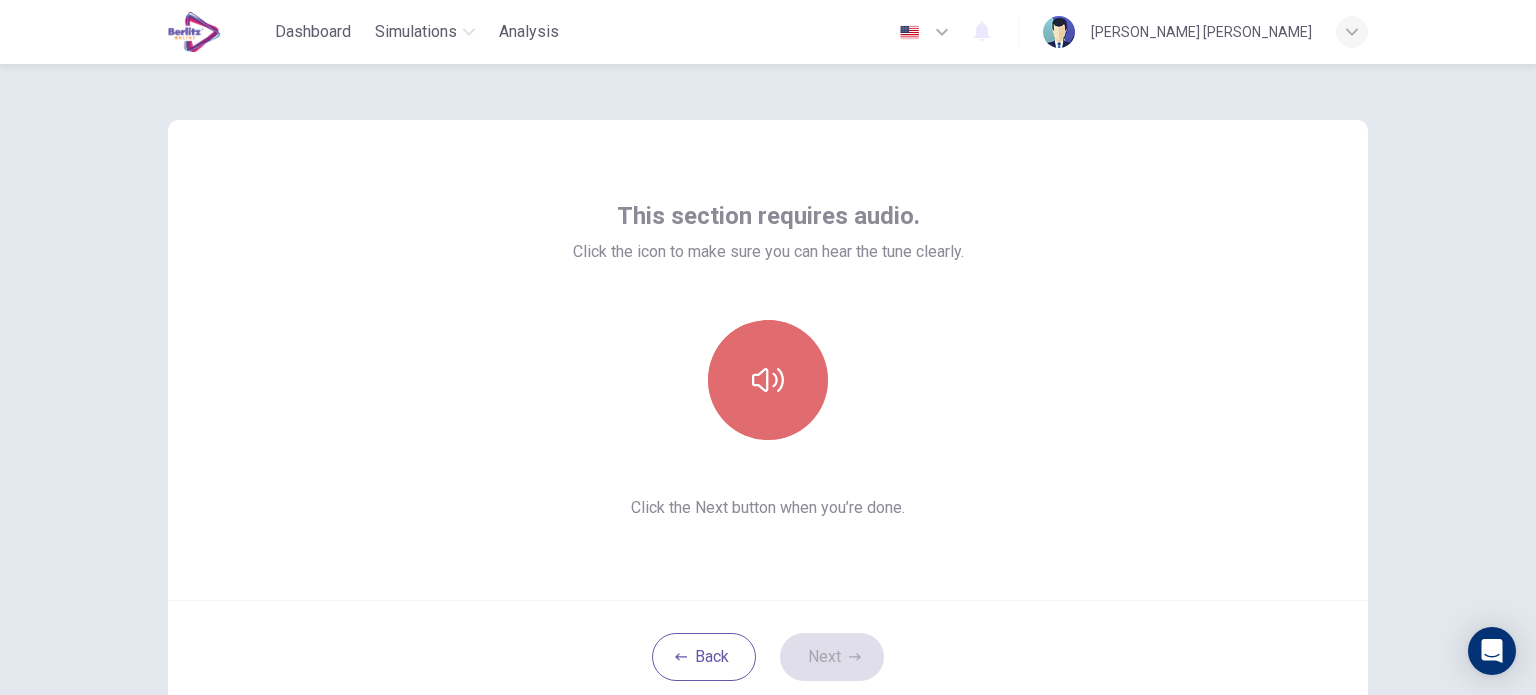 click at bounding box center [768, 380] 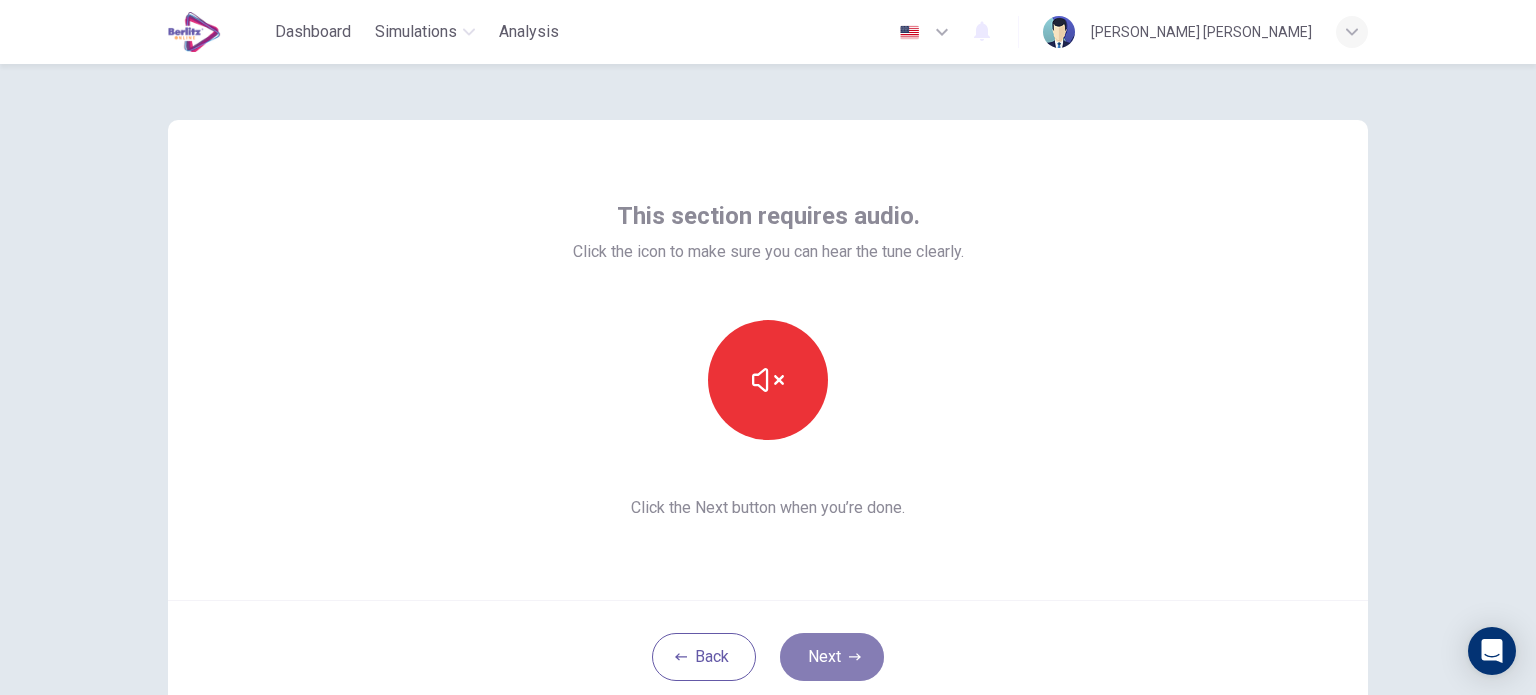 click on "Next" at bounding box center [832, 657] 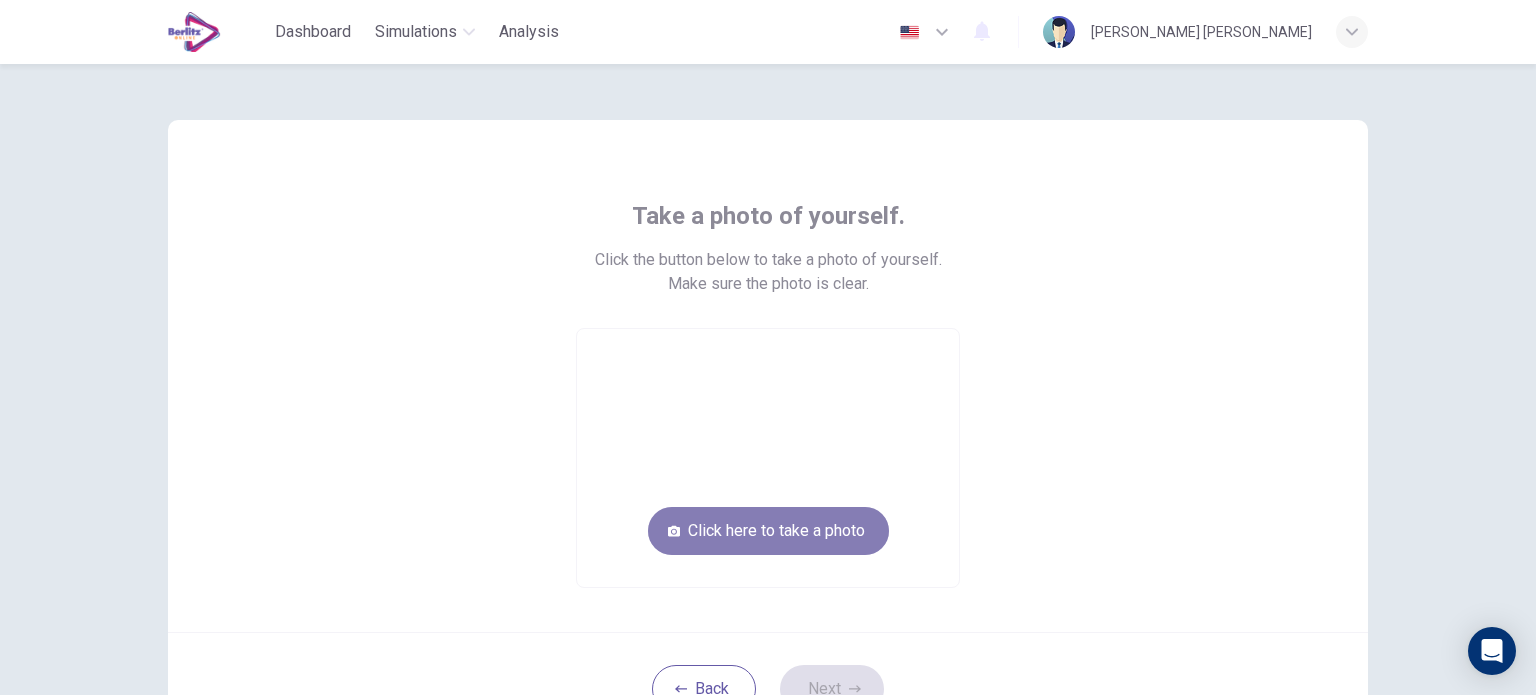 click on "Click here to take a photo" at bounding box center [768, 531] 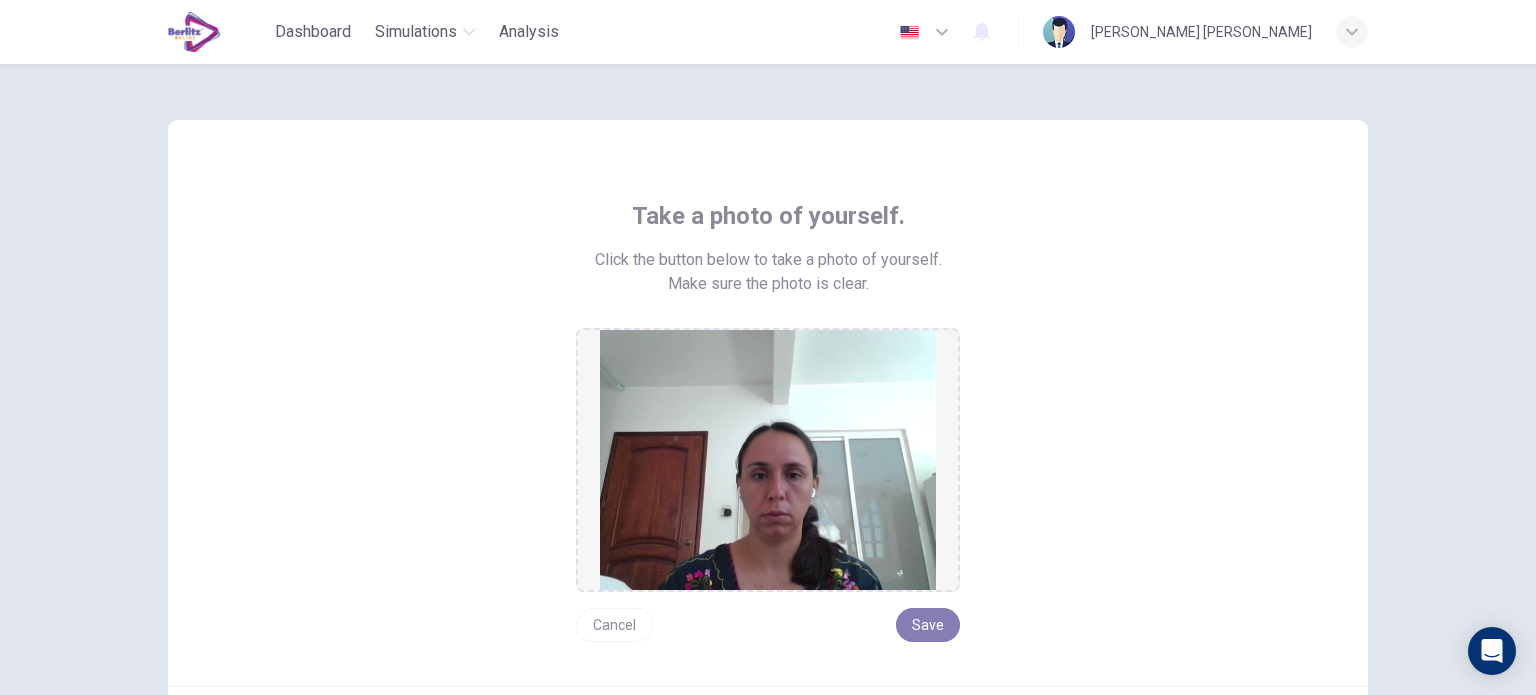 click on "Save" at bounding box center (928, 625) 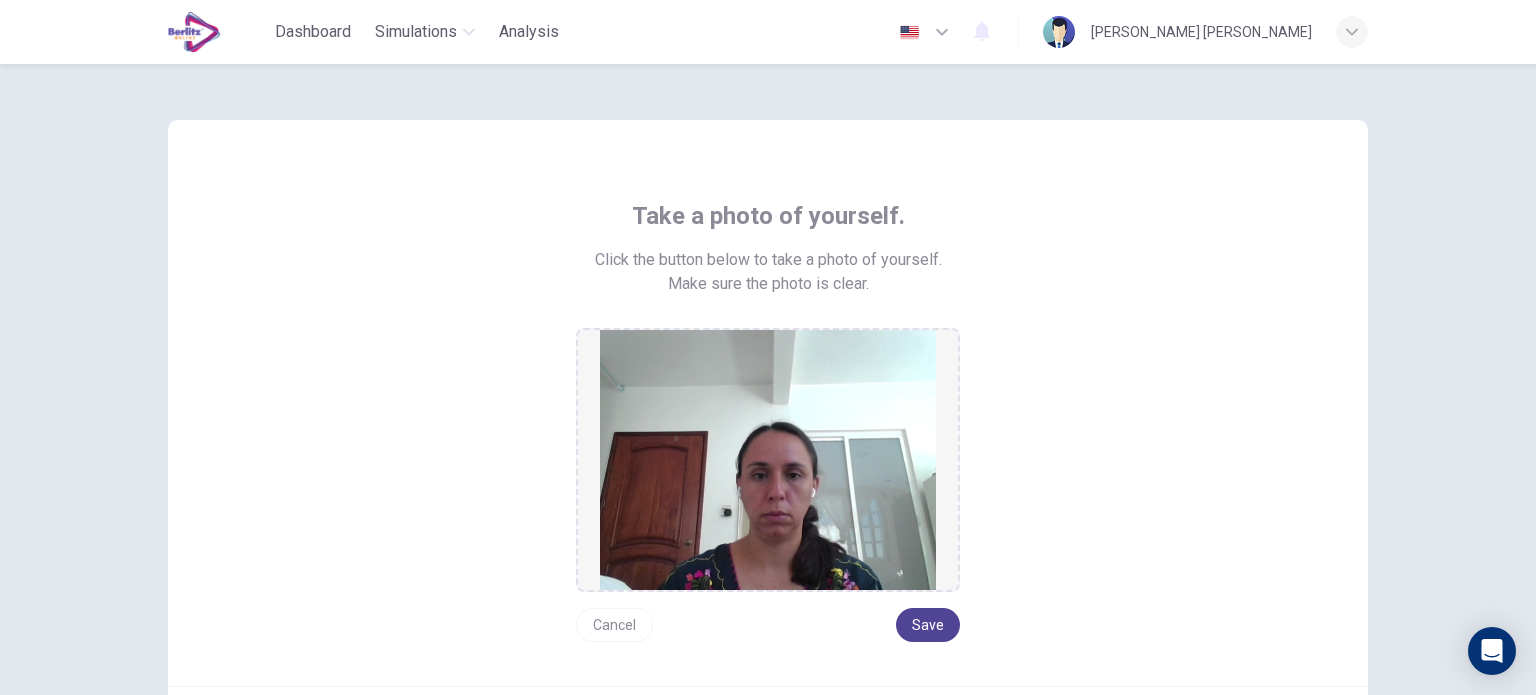 scroll, scrollTop: 222, scrollLeft: 0, axis: vertical 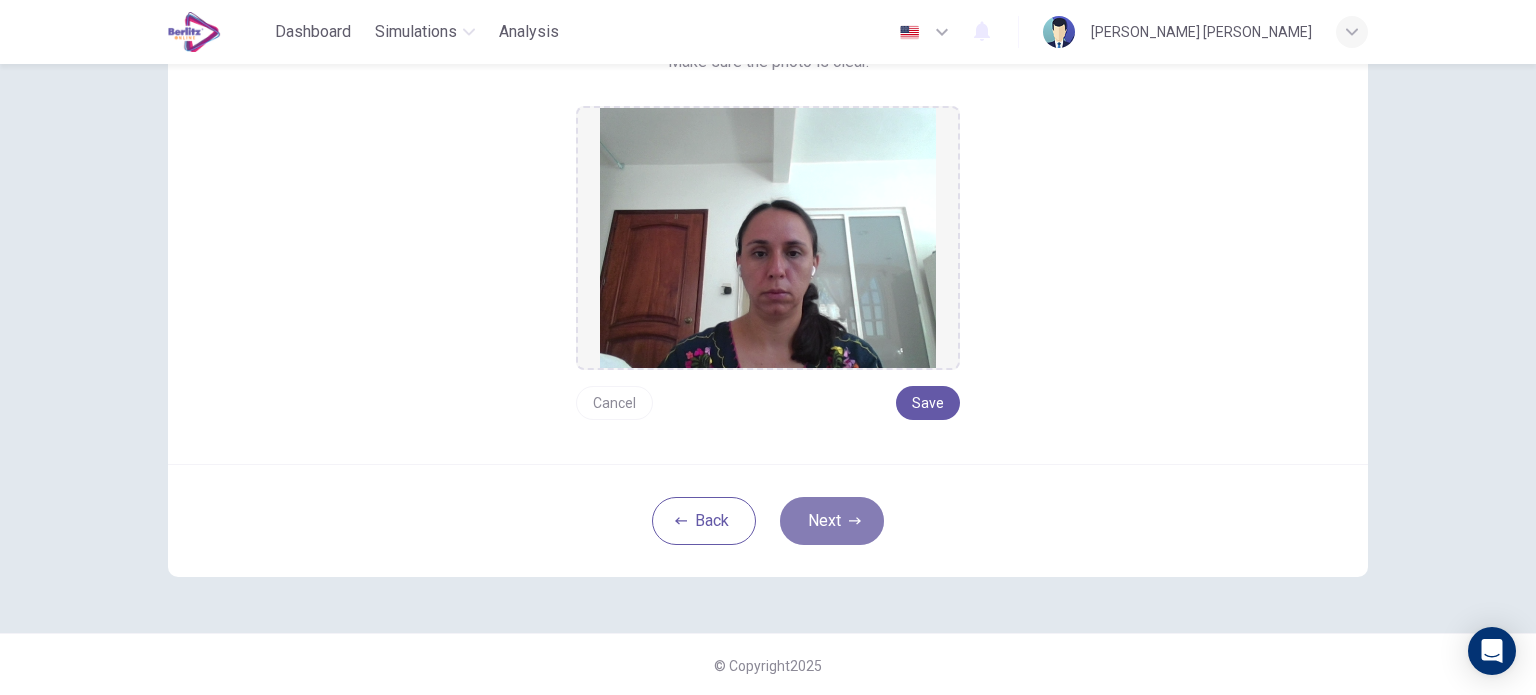 click on "Next" at bounding box center [832, 521] 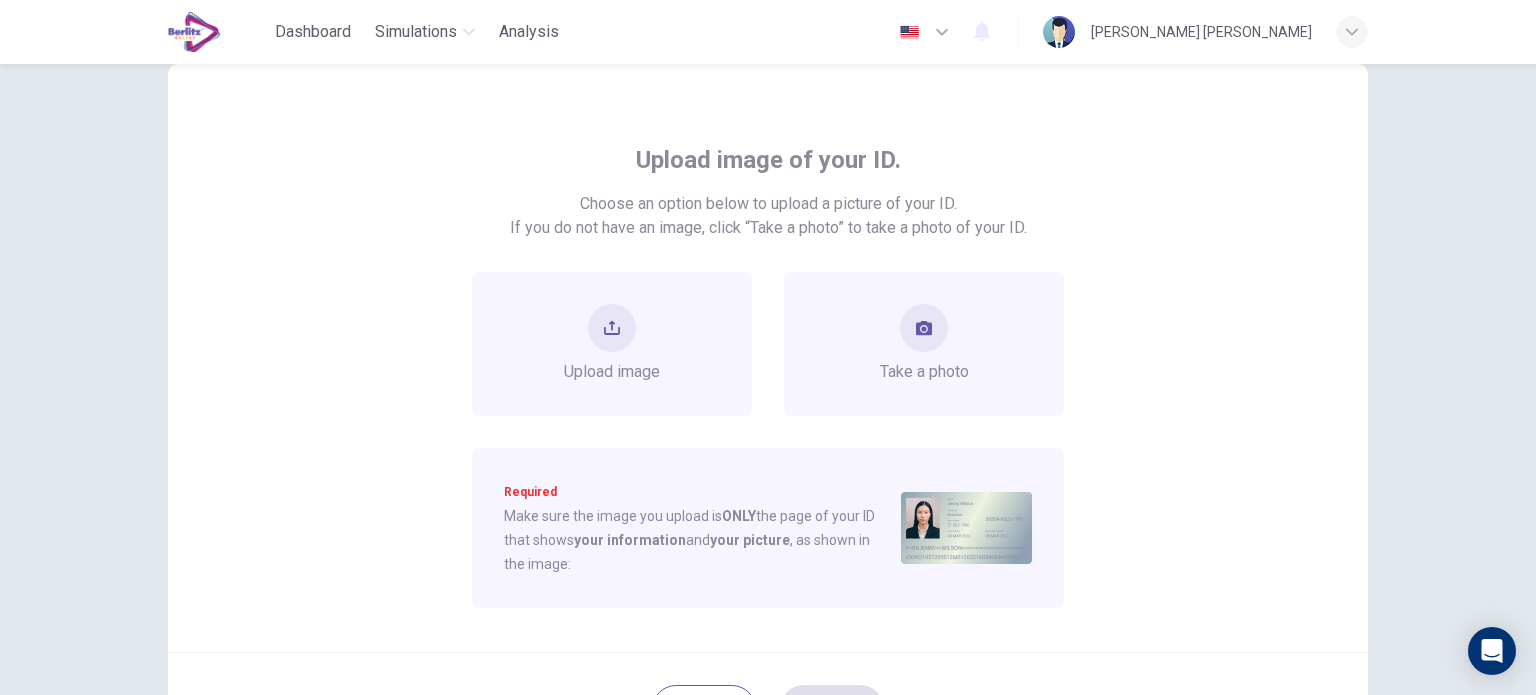 scroll, scrollTop: 54, scrollLeft: 0, axis: vertical 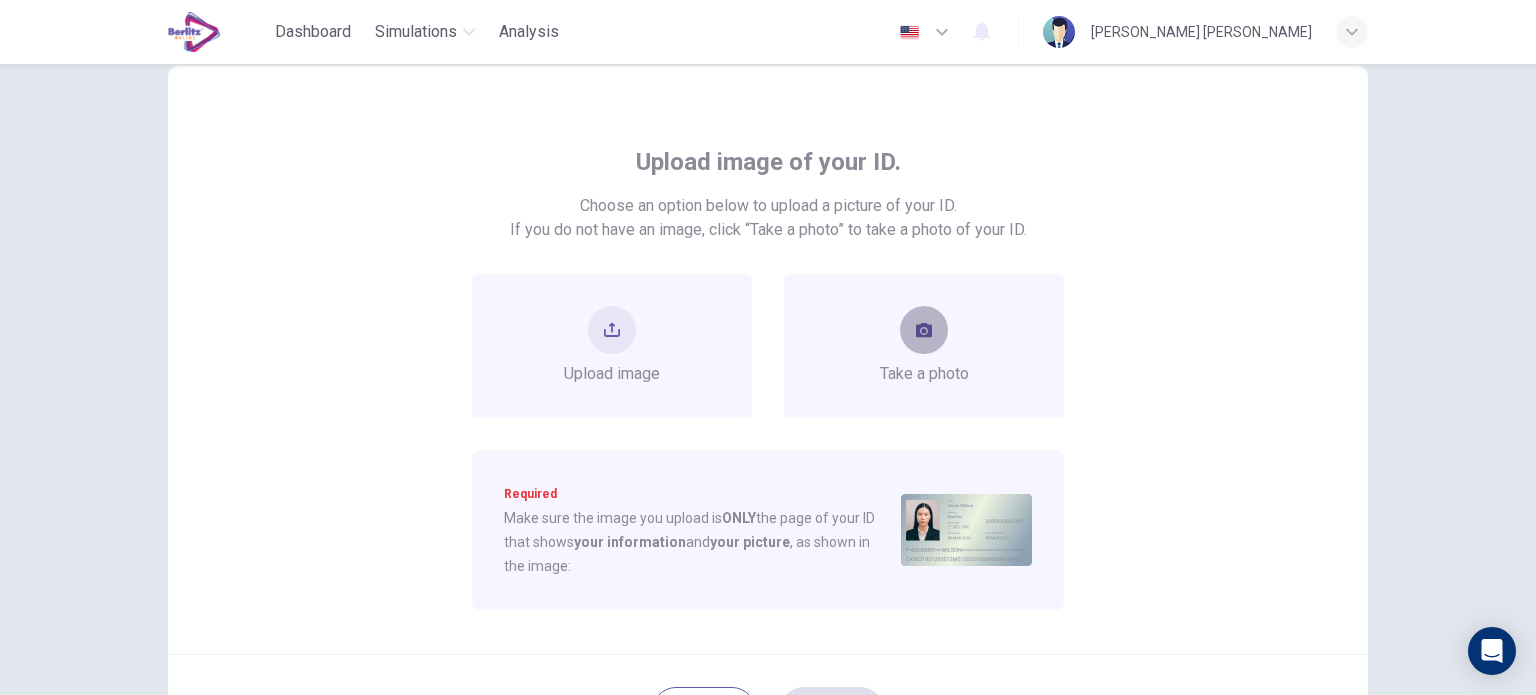 click at bounding box center (924, 330) 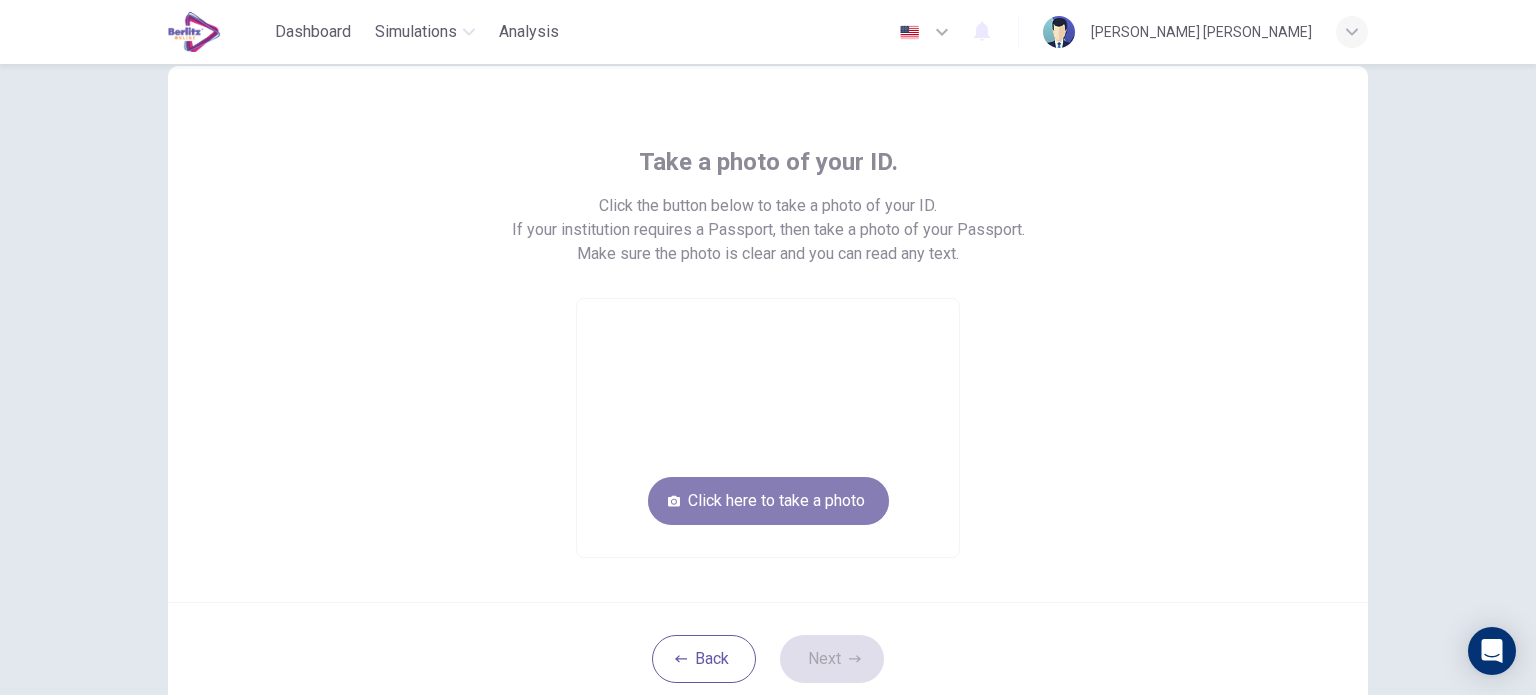 click on "Click here to take a photo" at bounding box center [768, 501] 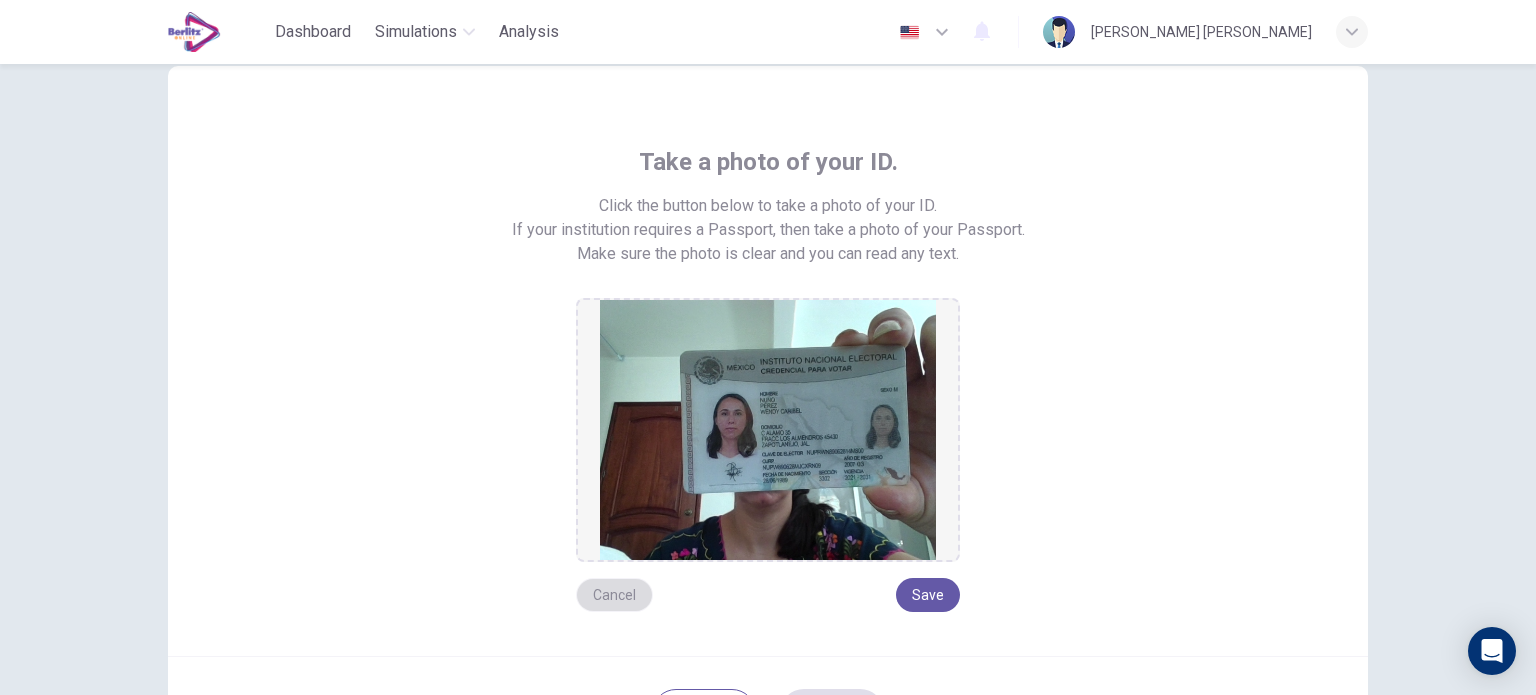 click on "Cancel" at bounding box center (614, 595) 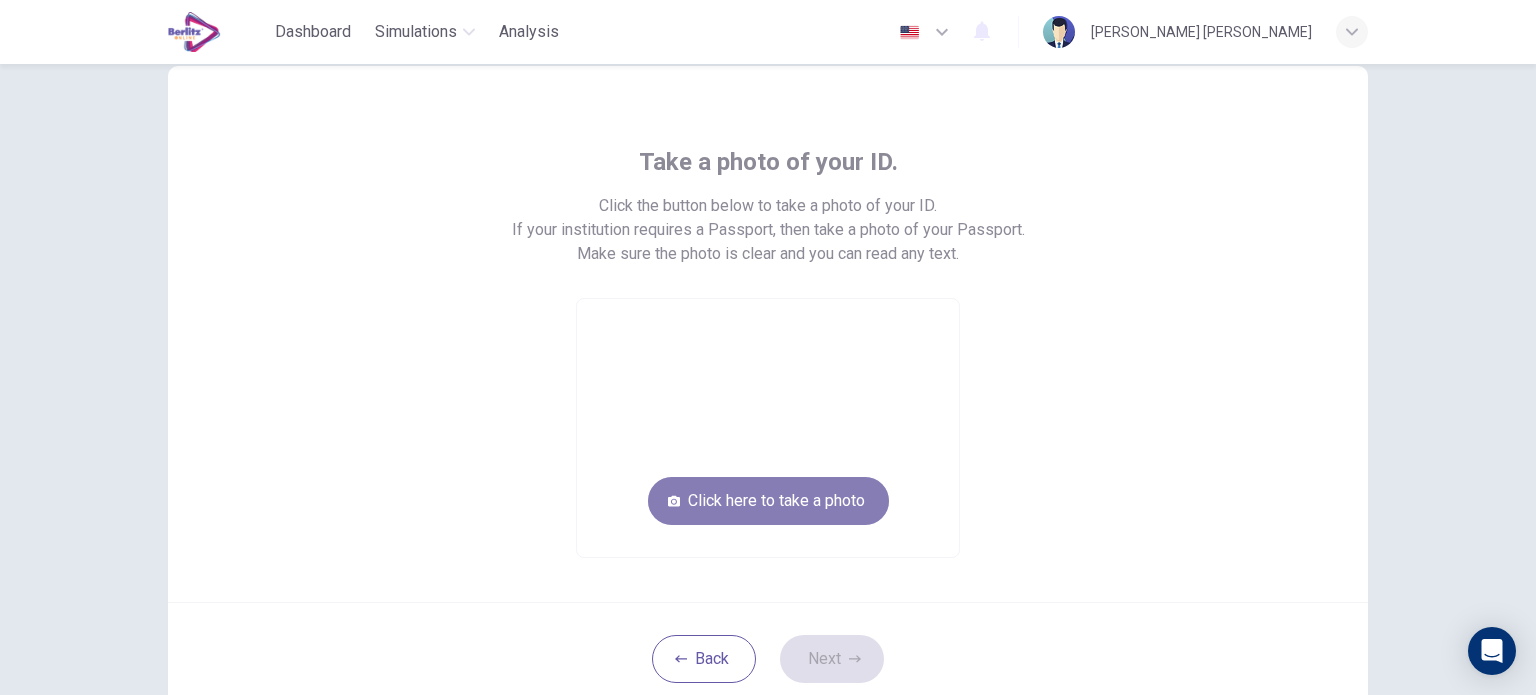 click on "Click here to take a photo" at bounding box center [768, 501] 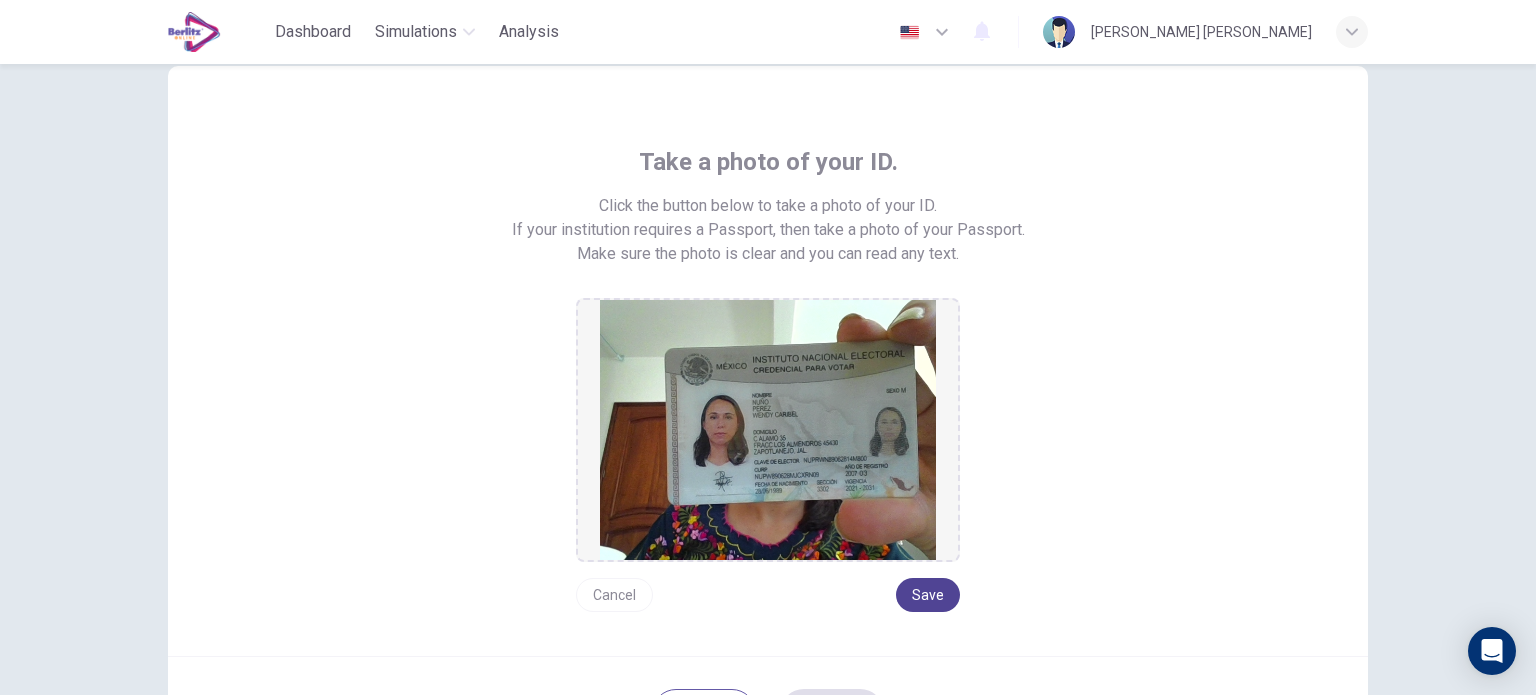 click on "Save" at bounding box center [928, 595] 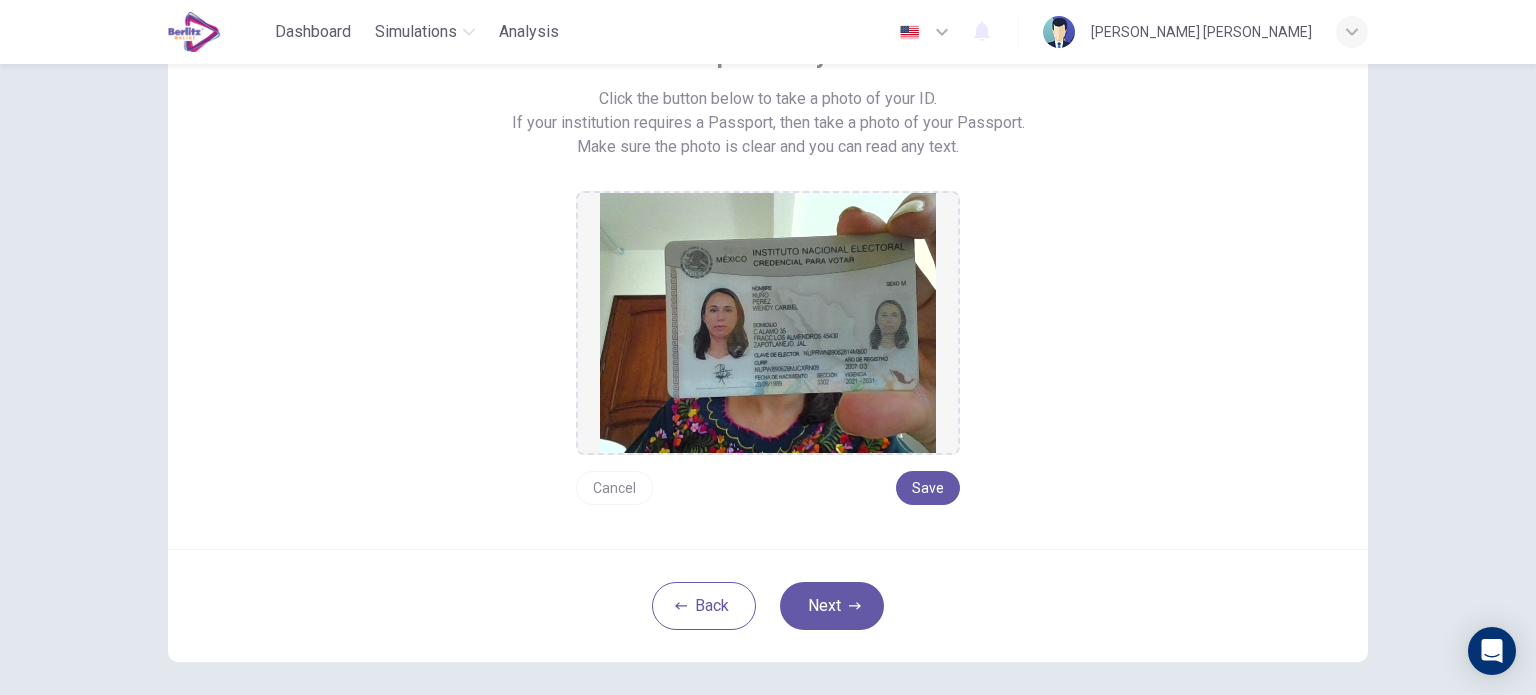 scroll, scrollTop: 162, scrollLeft: 0, axis: vertical 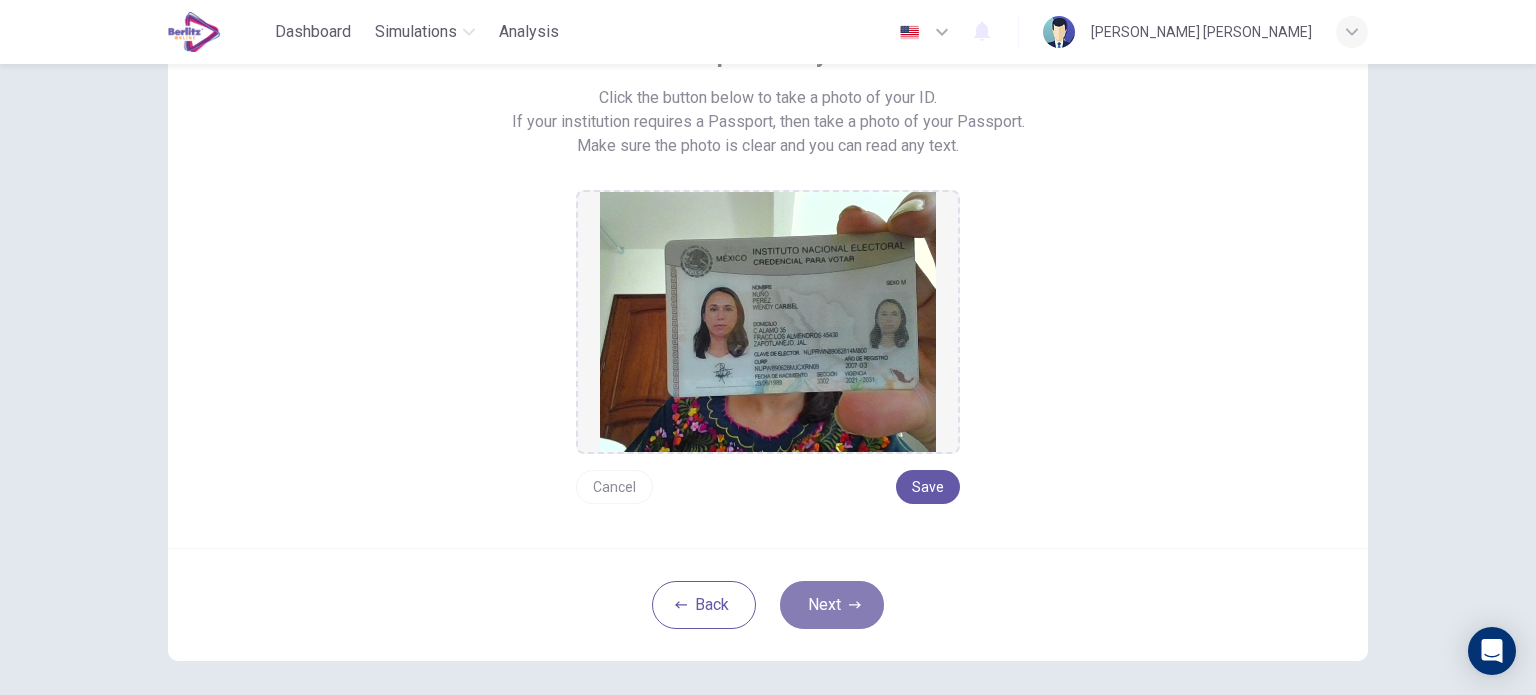 click on "Next" at bounding box center (832, 605) 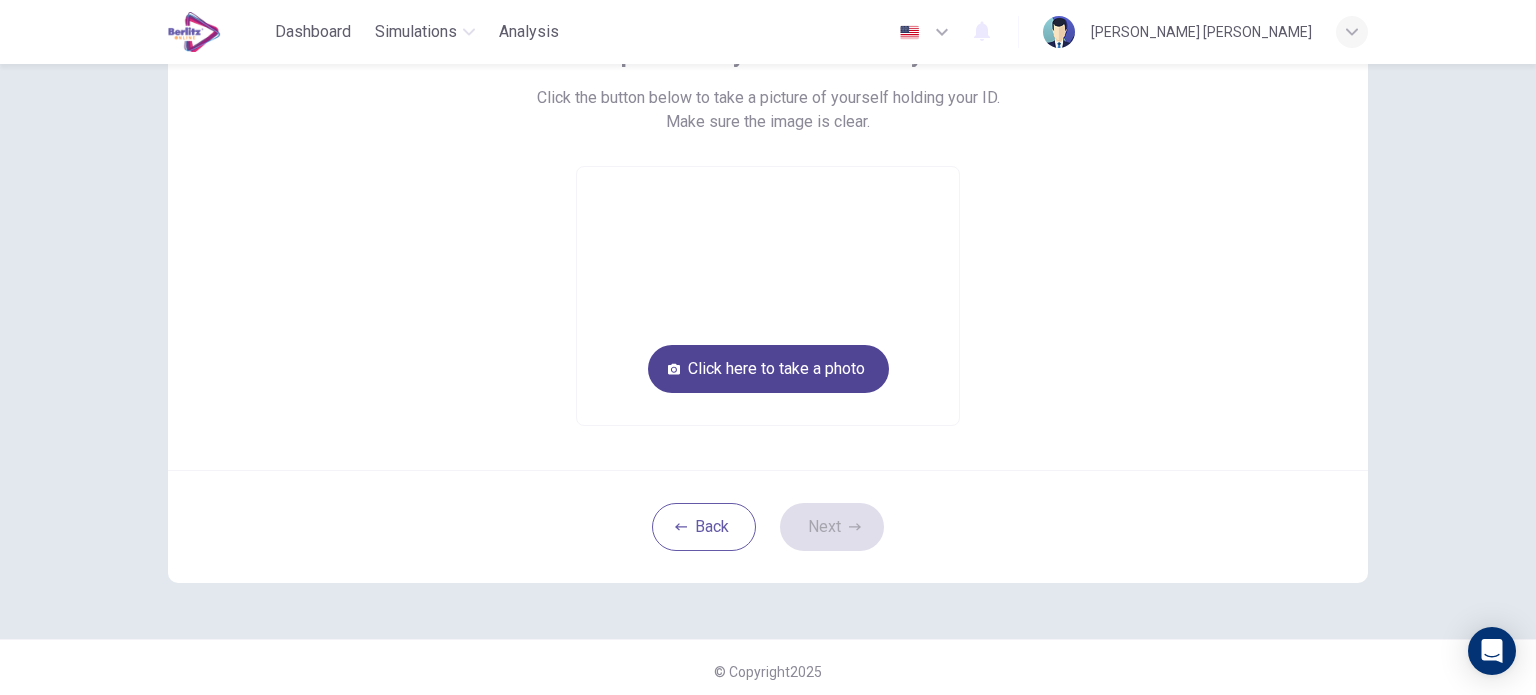 click on "Click here to take a photo" at bounding box center (768, 369) 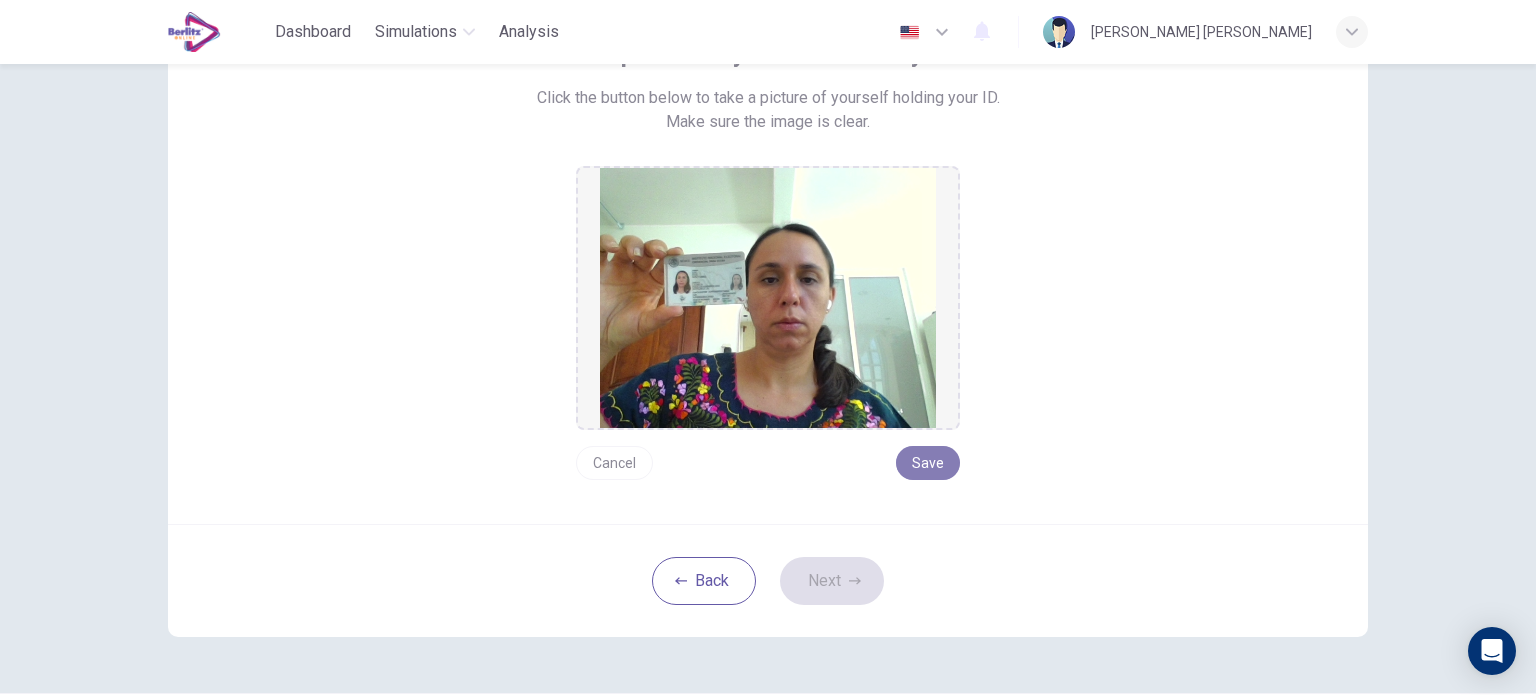 click on "Save" at bounding box center (928, 463) 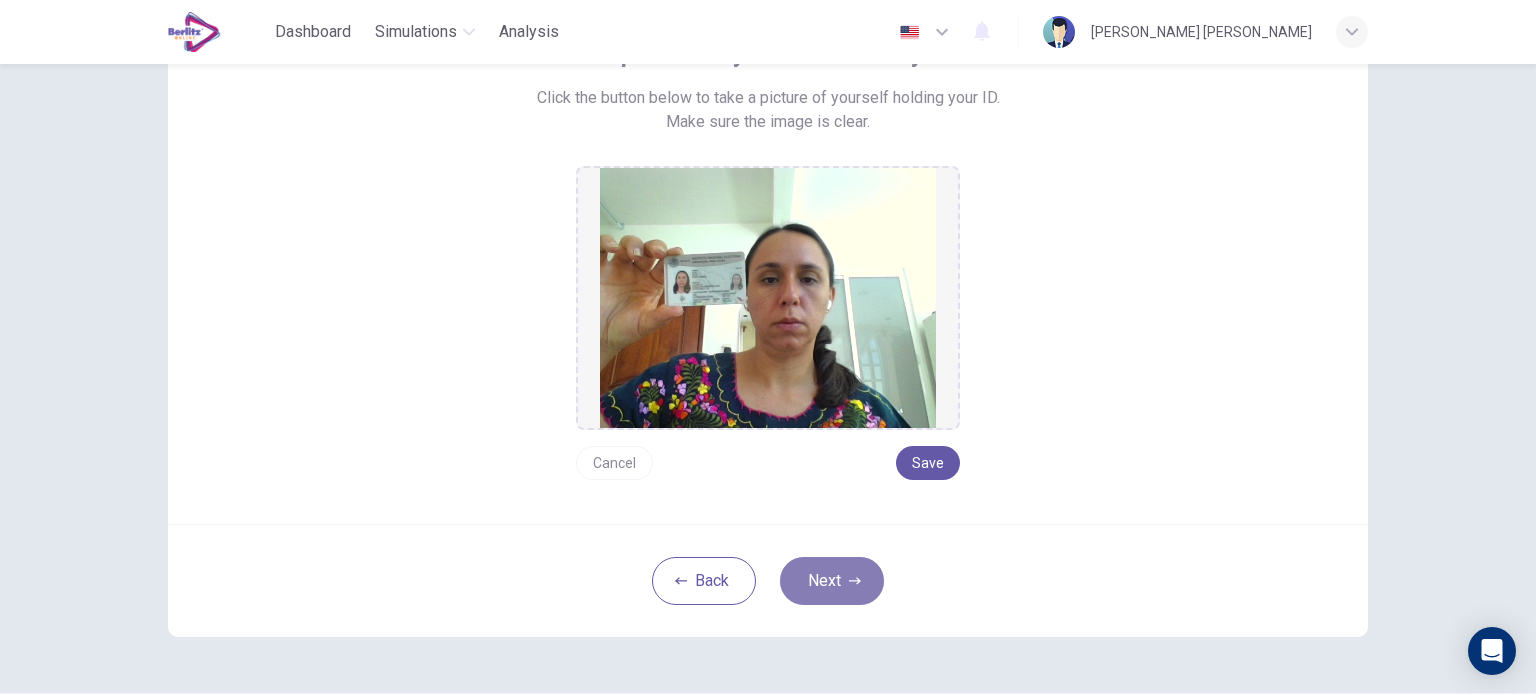 click on "Next" at bounding box center (832, 581) 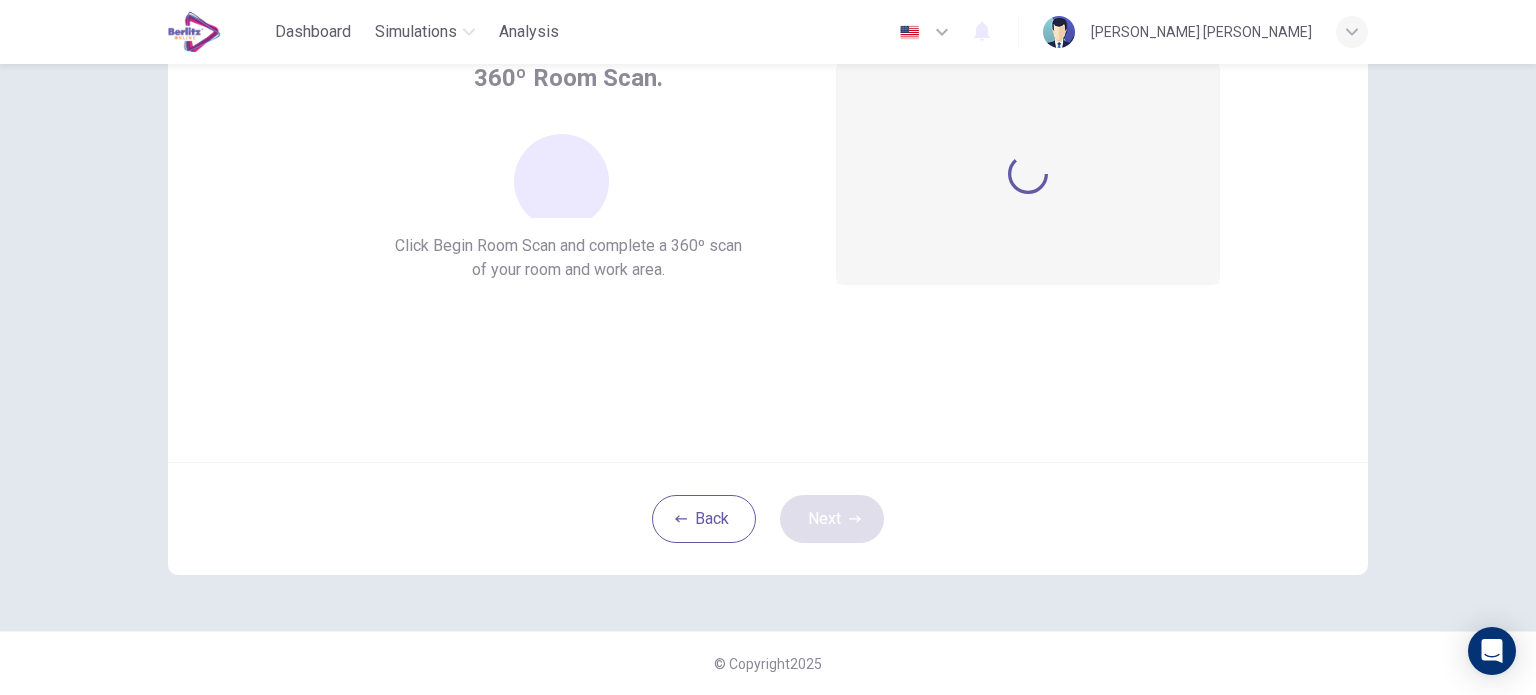 scroll, scrollTop: 137, scrollLeft: 0, axis: vertical 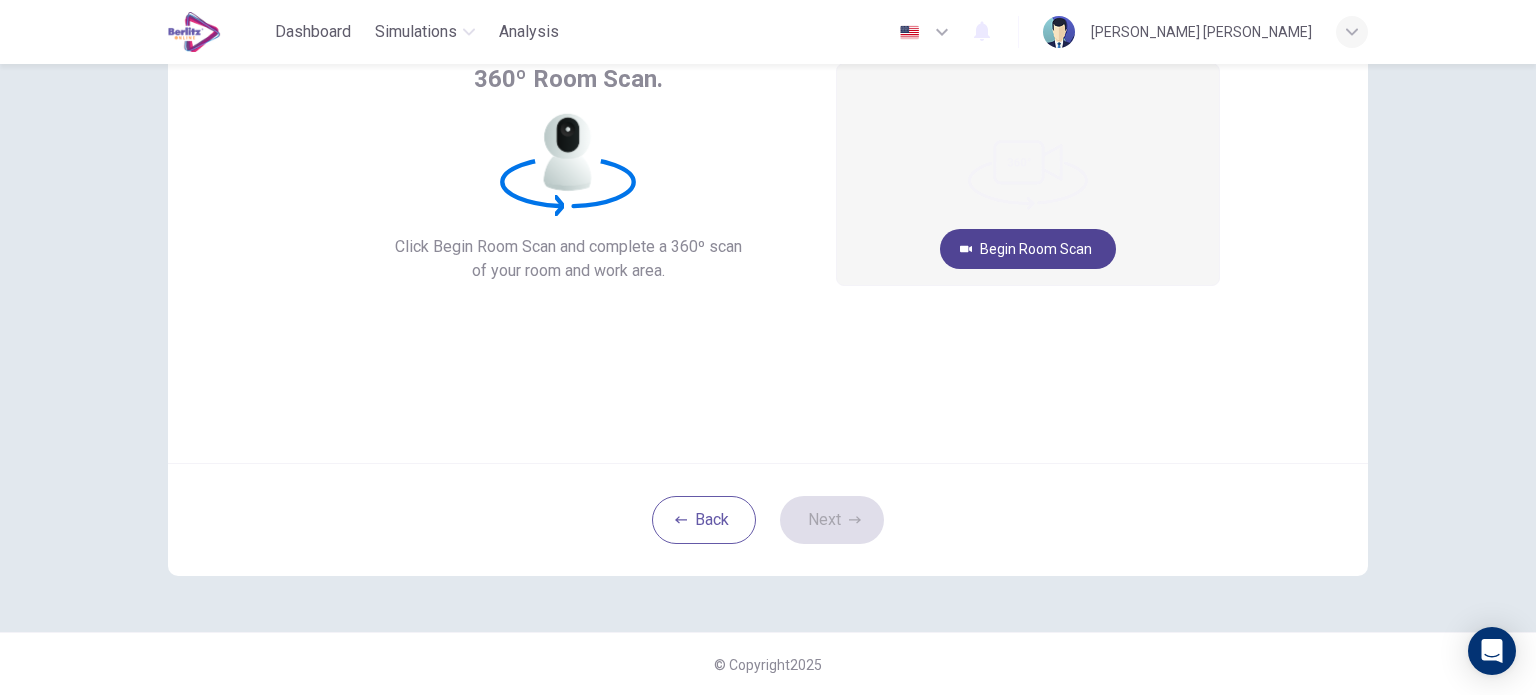 click on "Begin Room Scan" at bounding box center [1028, 249] 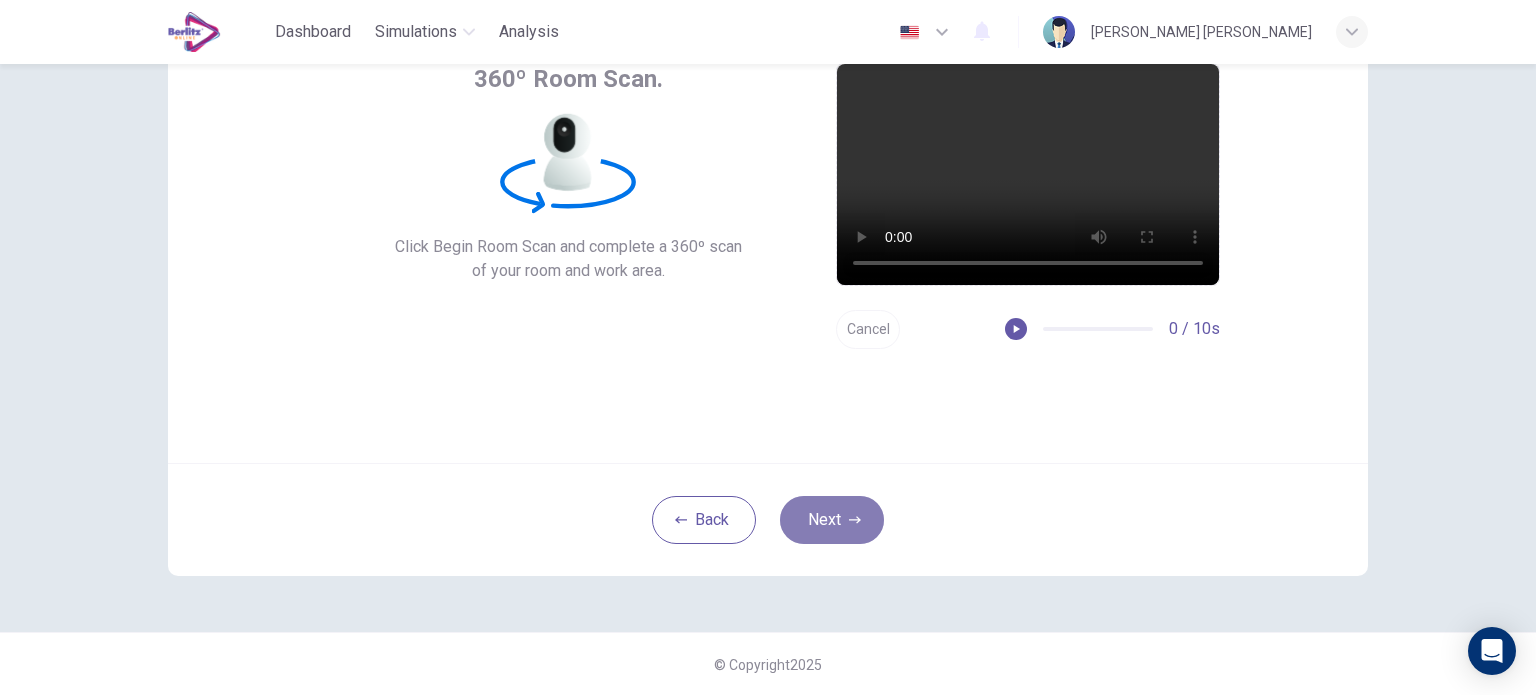 click on "Next" at bounding box center [832, 520] 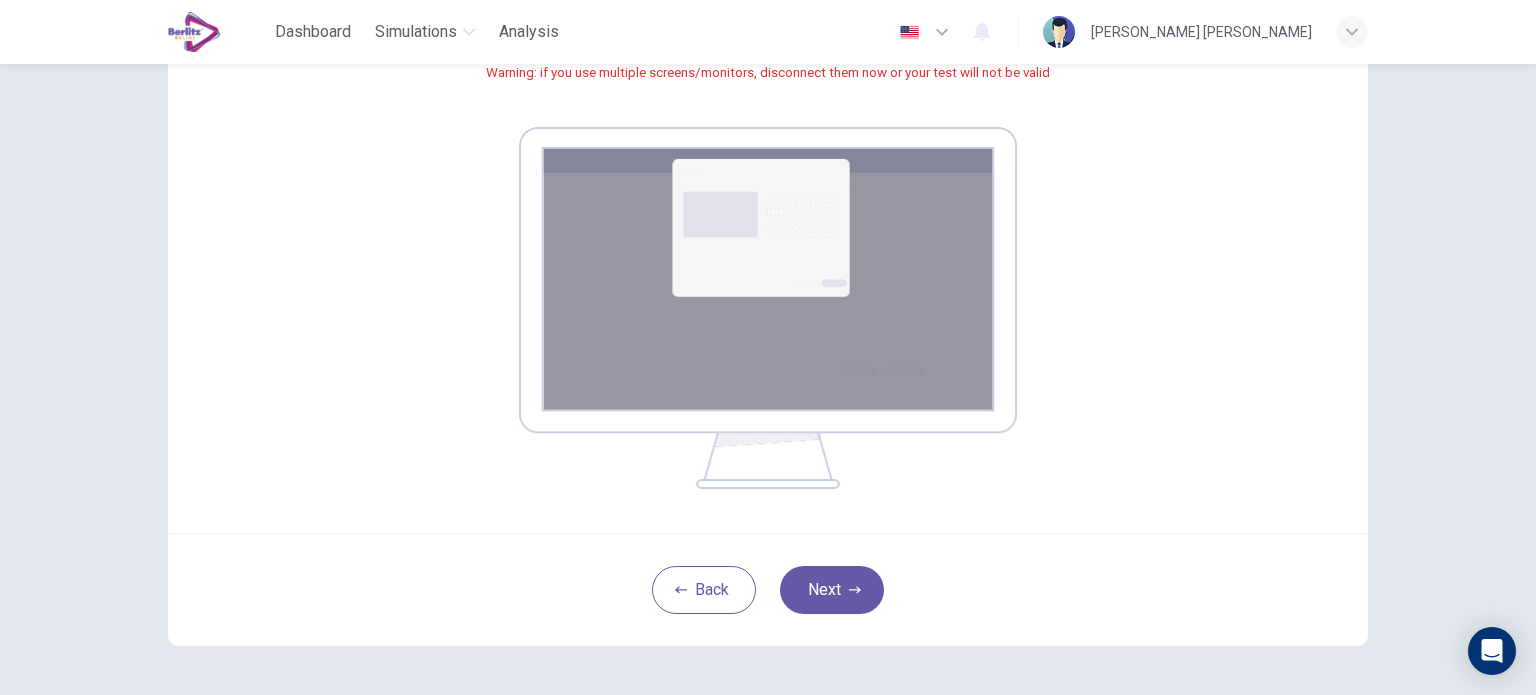 scroll, scrollTop: 272, scrollLeft: 0, axis: vertical 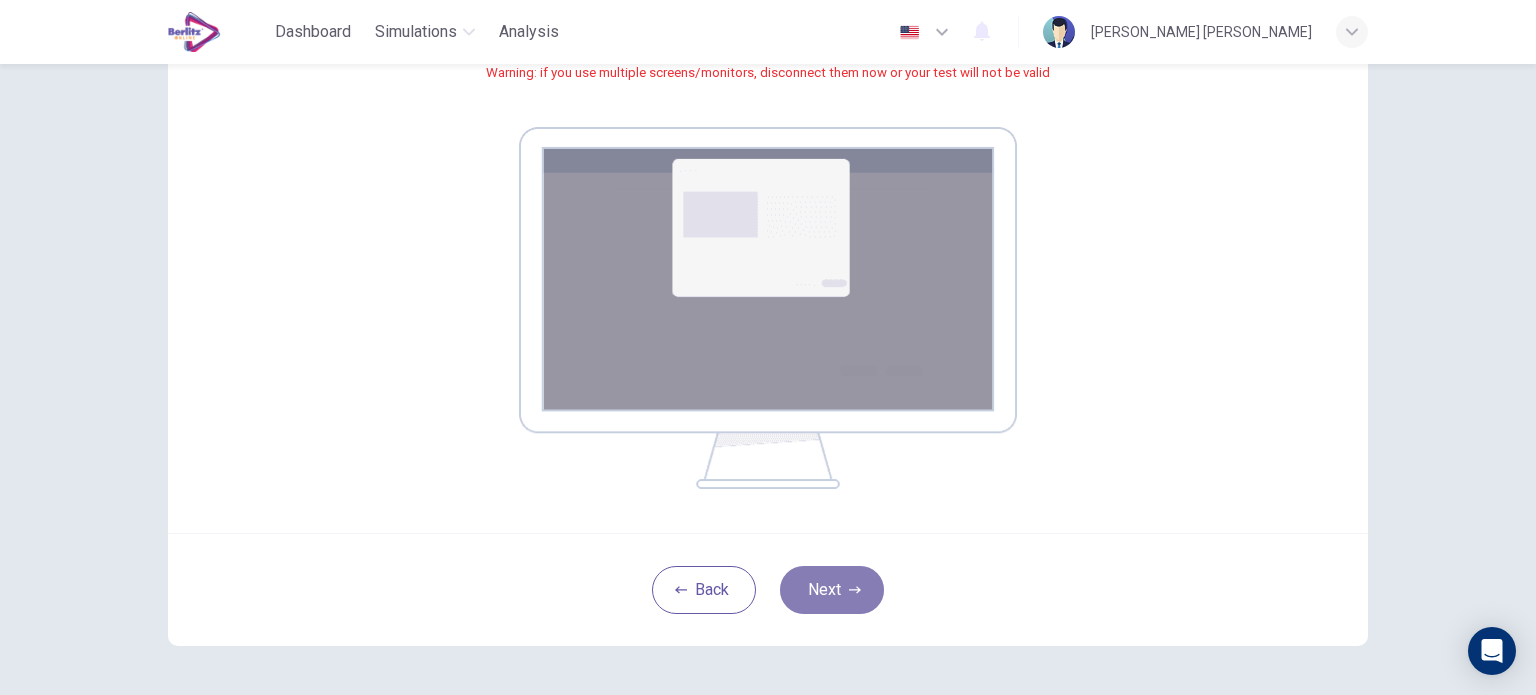 click on "Next" at bounding box center [832, 590] 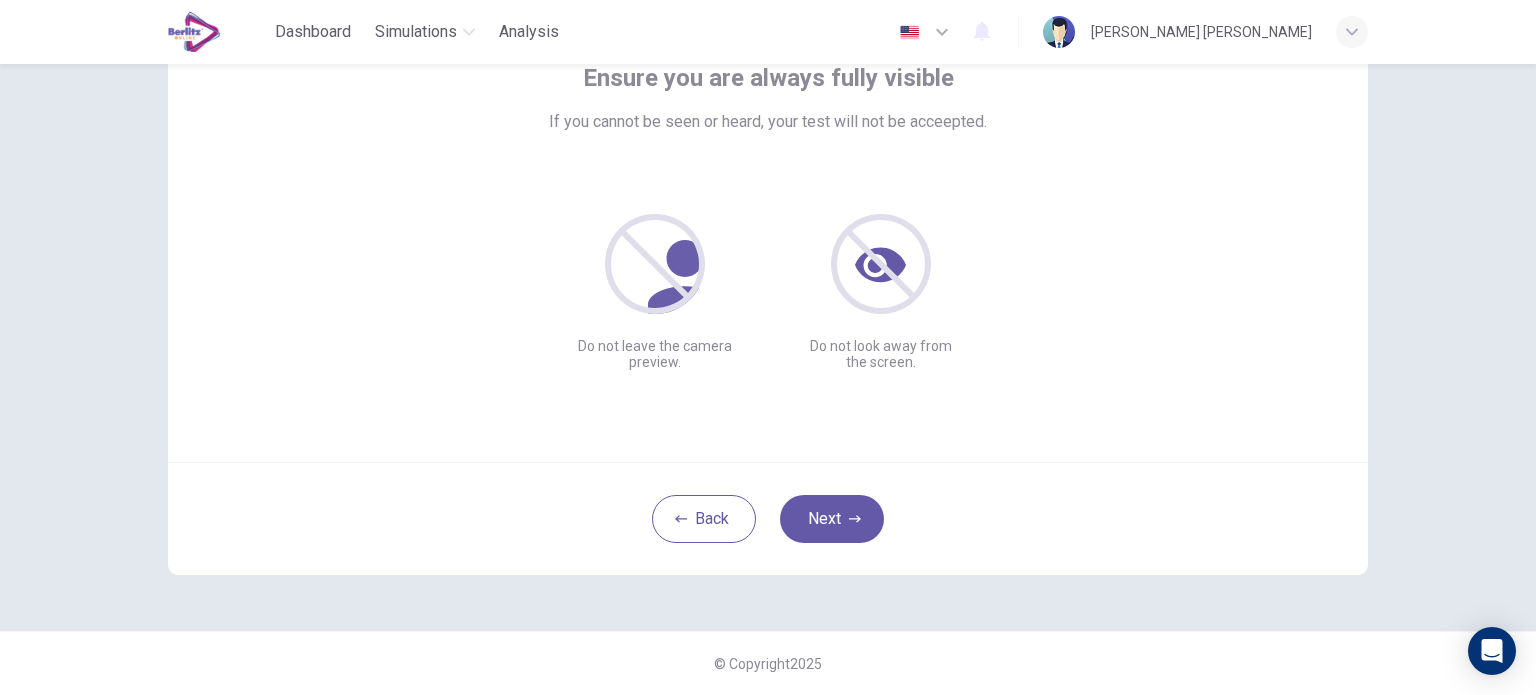 scroll, scrollTop: 137, scrollLeft: 0, axis: vertical 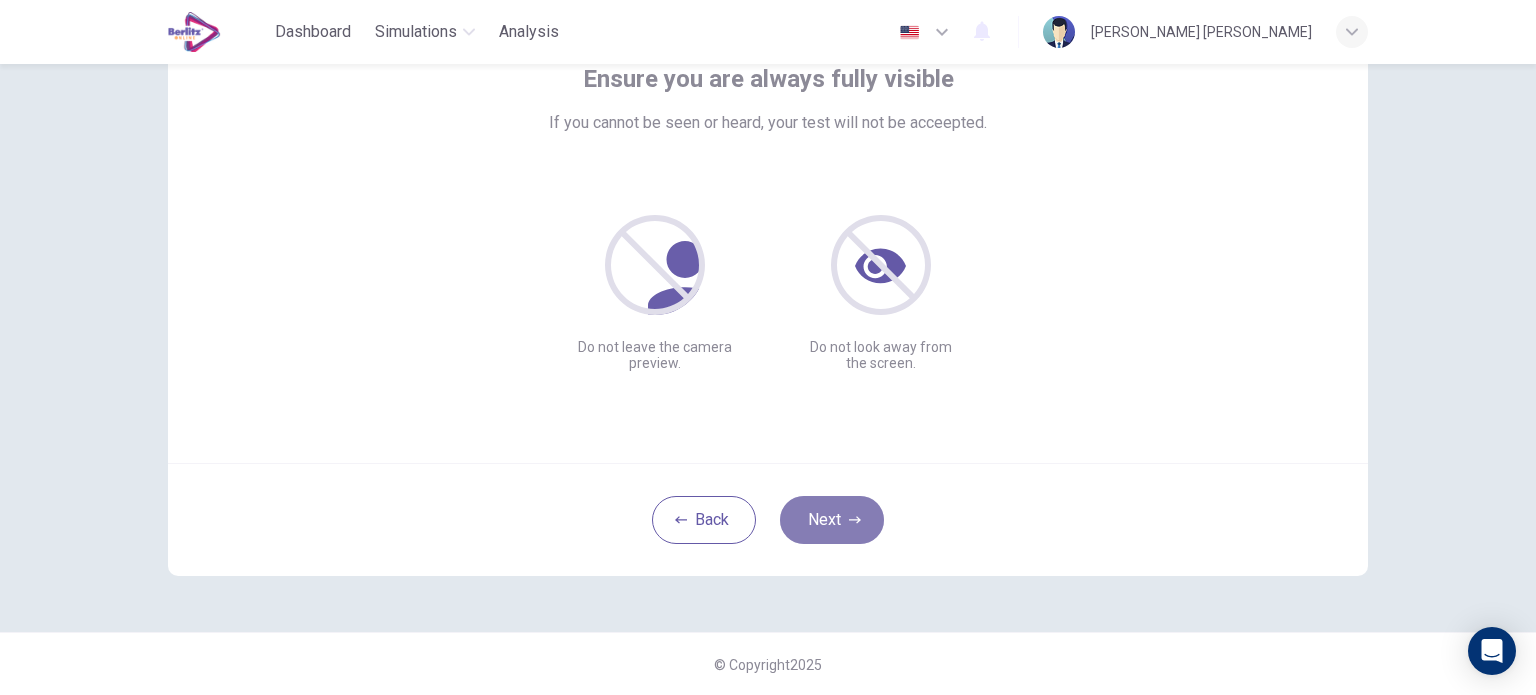 click on "Next" at bounding box center [832, 520] 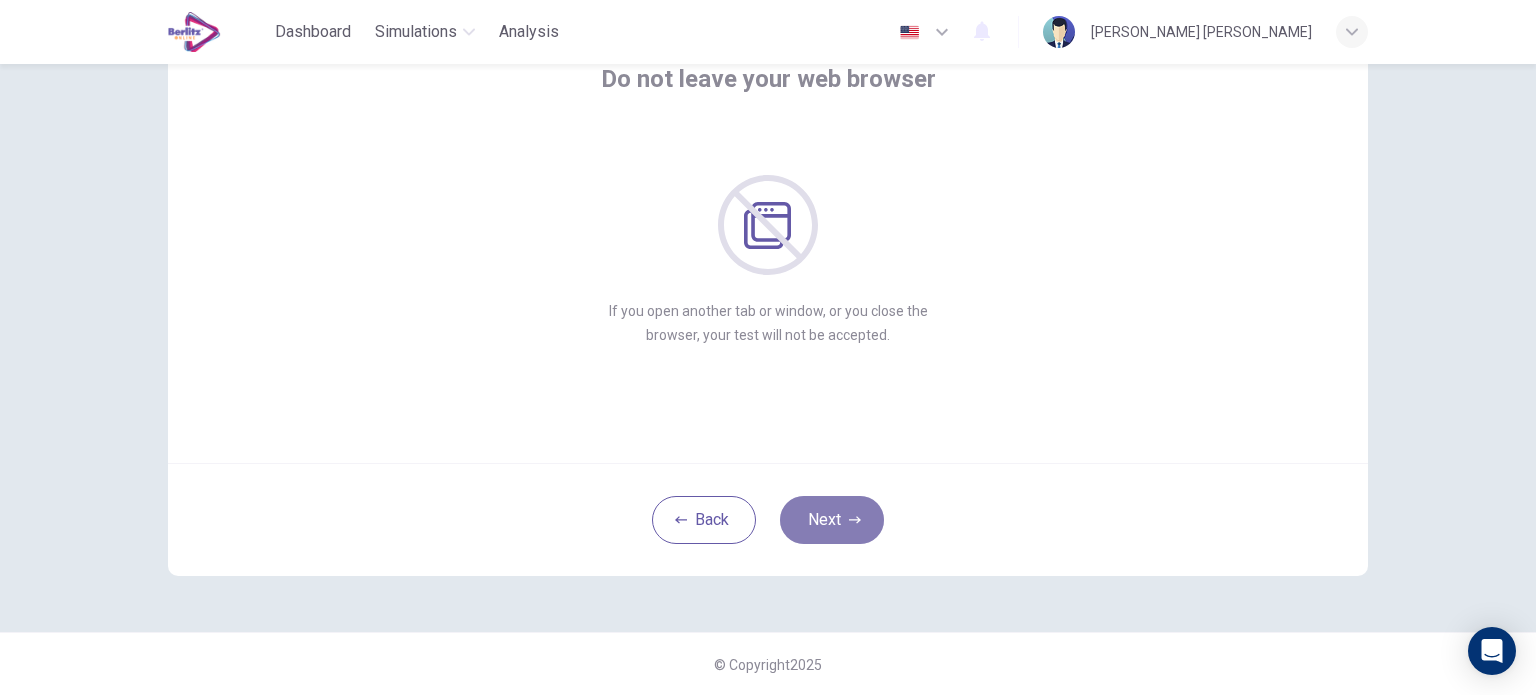 click on "Next" at bounding box center [832, 520] 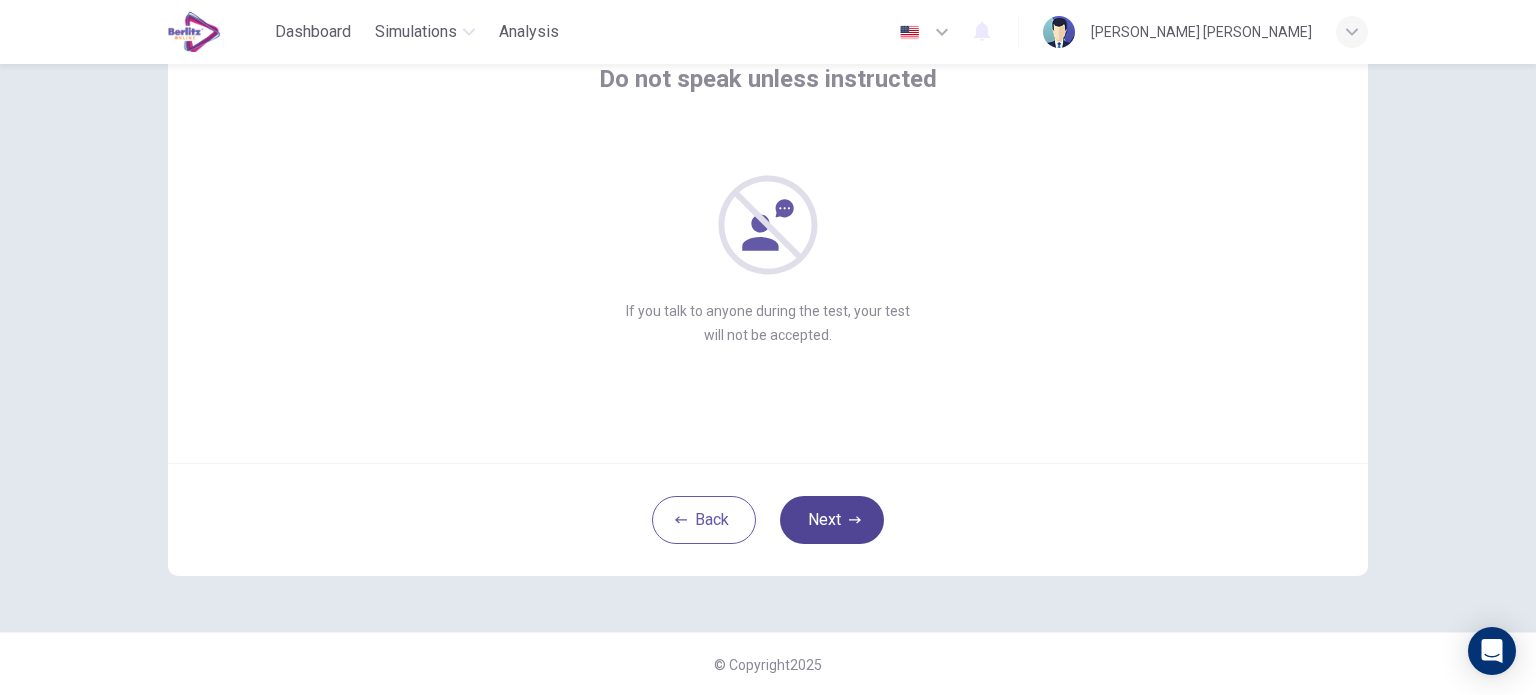 click on "Next" at bounding box center [832, 520] 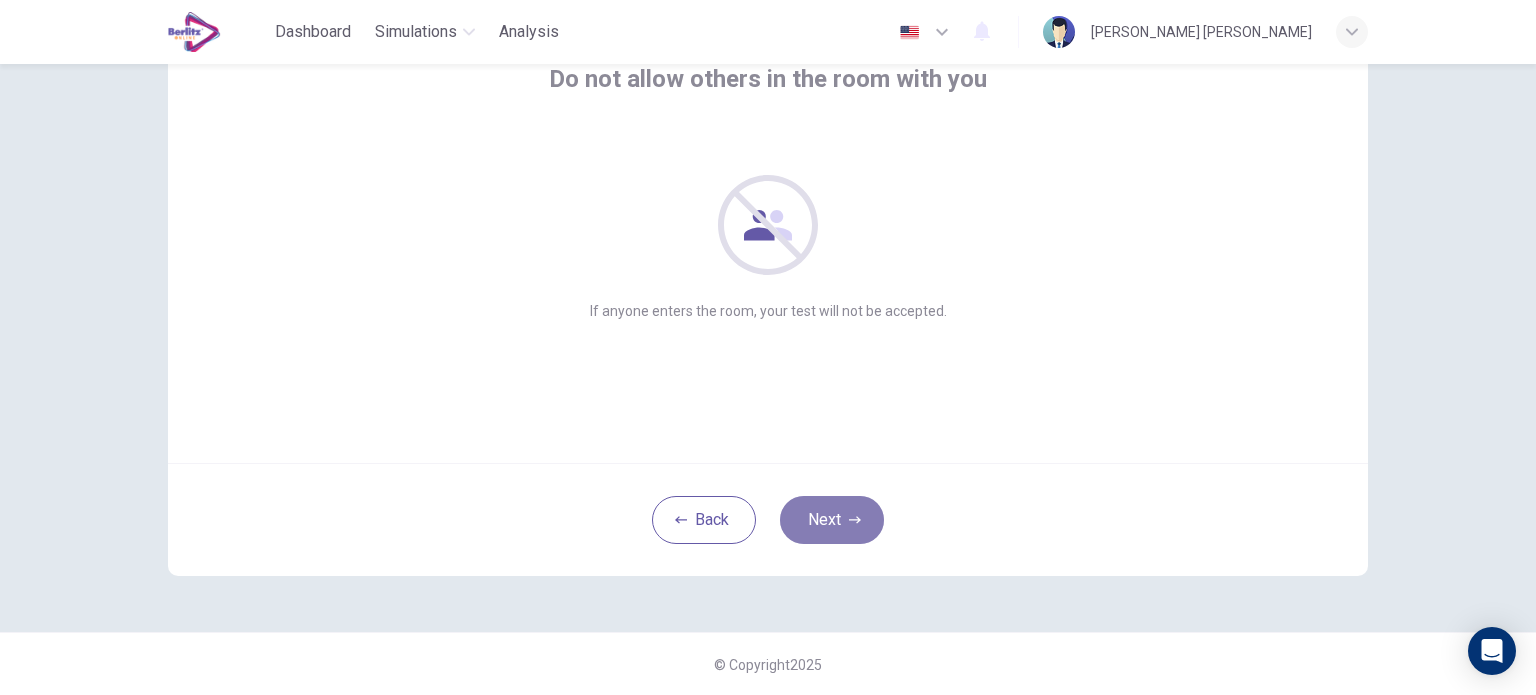 click on "Next" at bounding box center (832, 520) 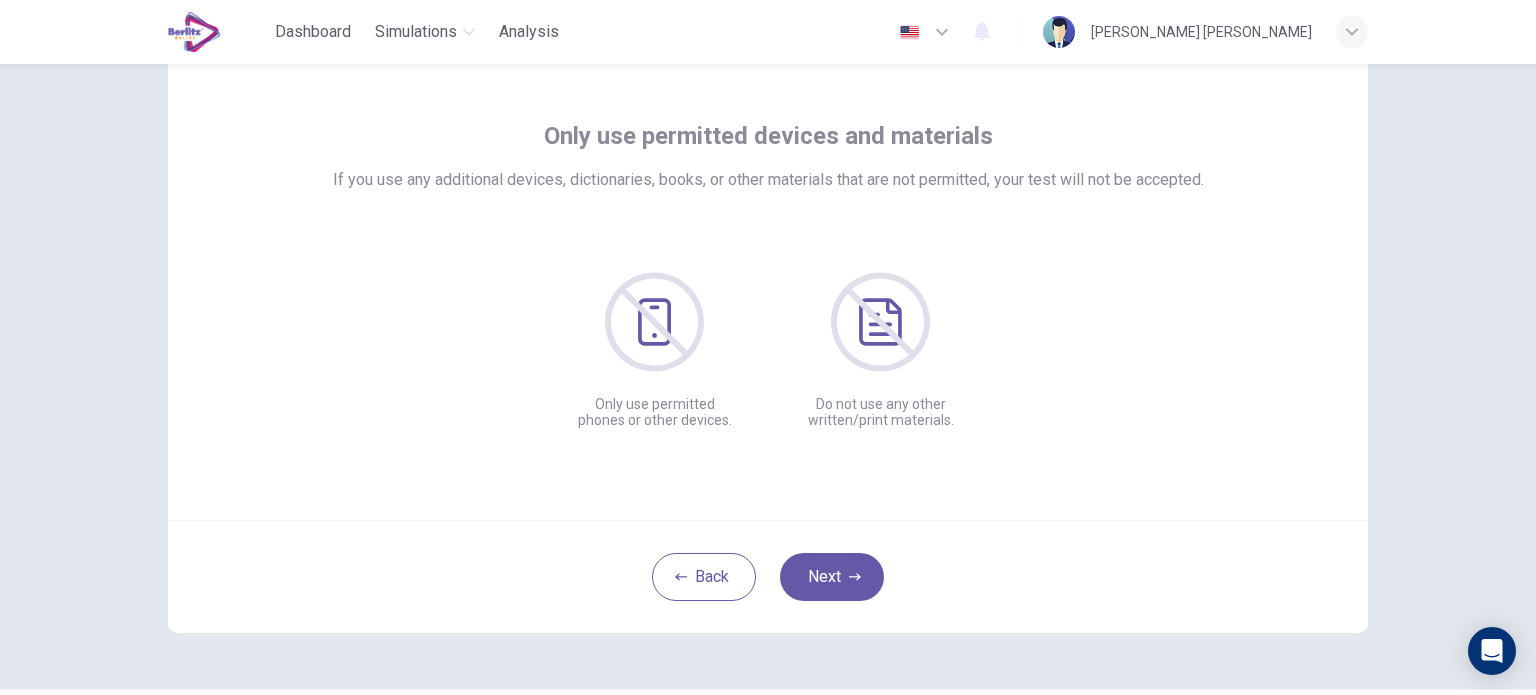 scroll, scrollTop: 79, scrollLeft: 0, axis: vertical 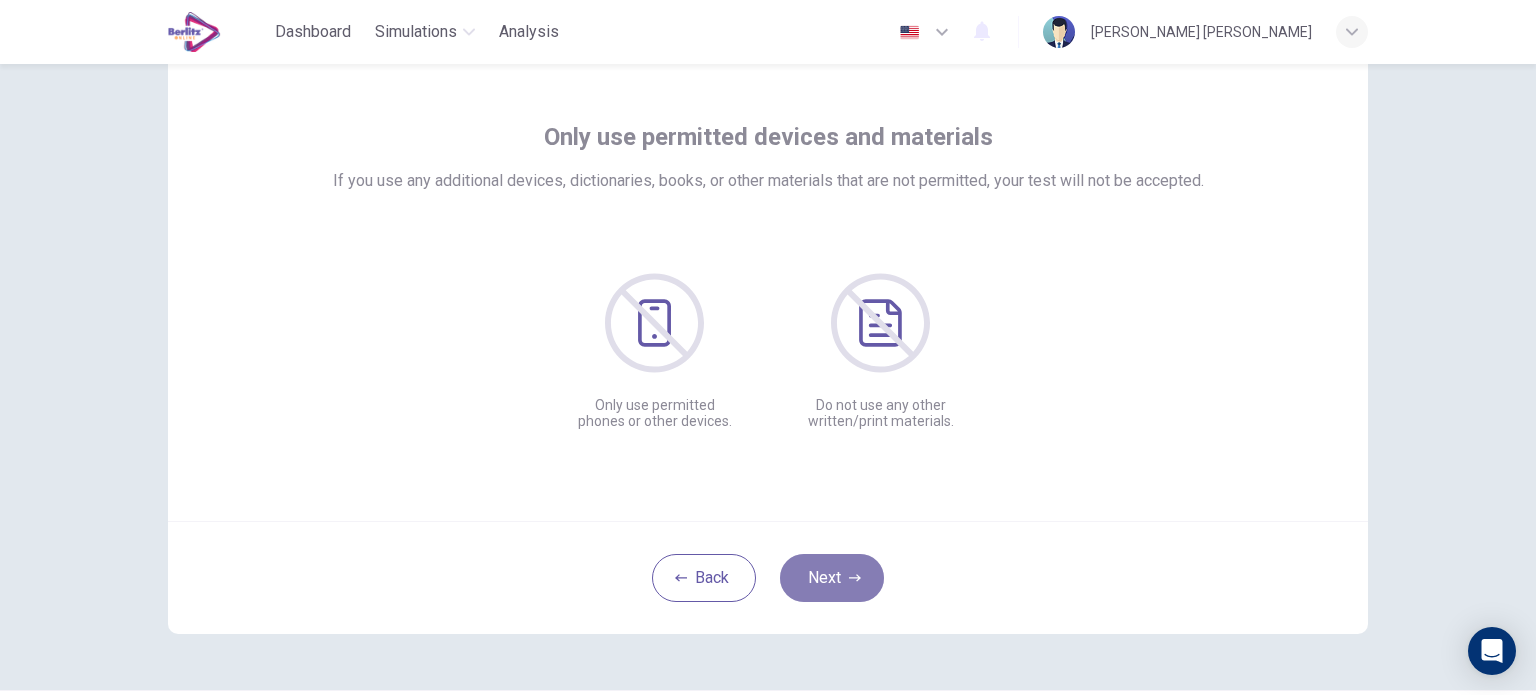 click on "Next" at bounding box center [832, 578] 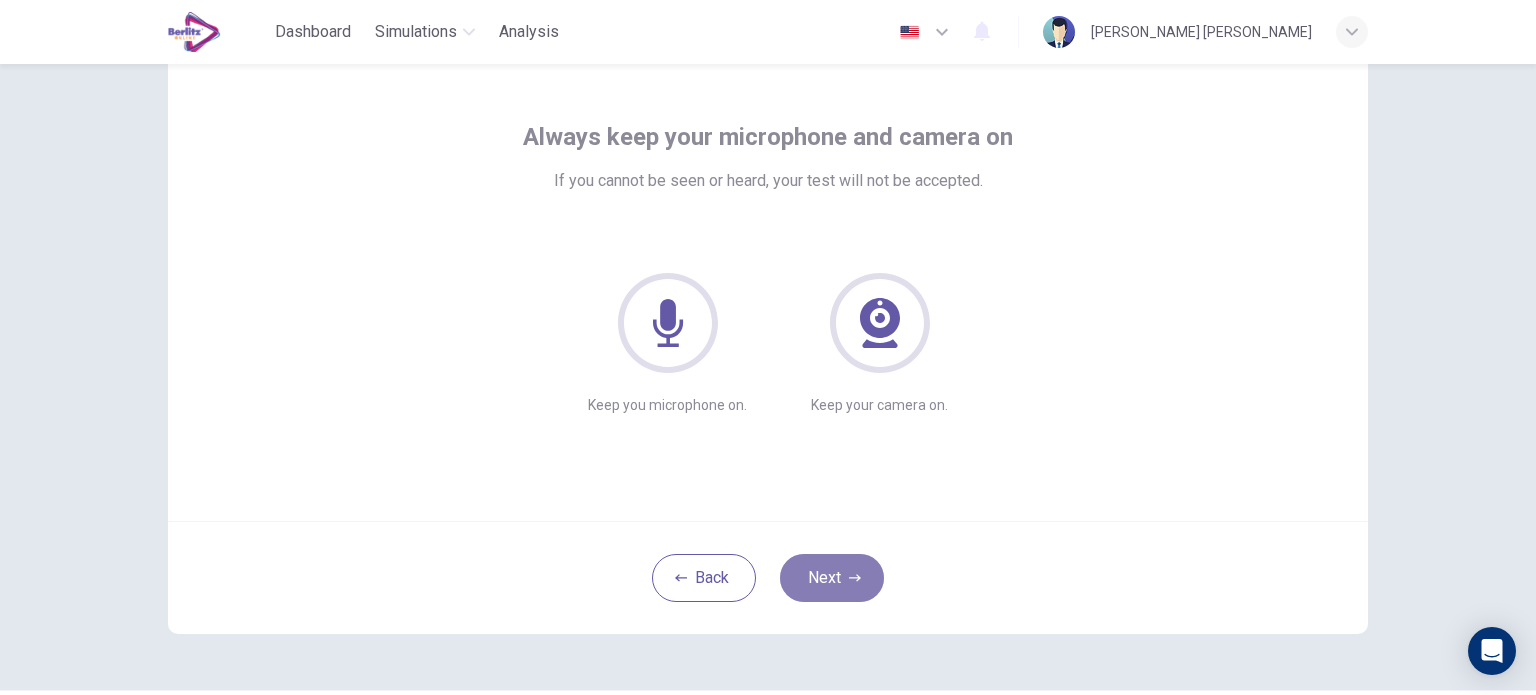 click on "Next" at bounding box center [832, 578] 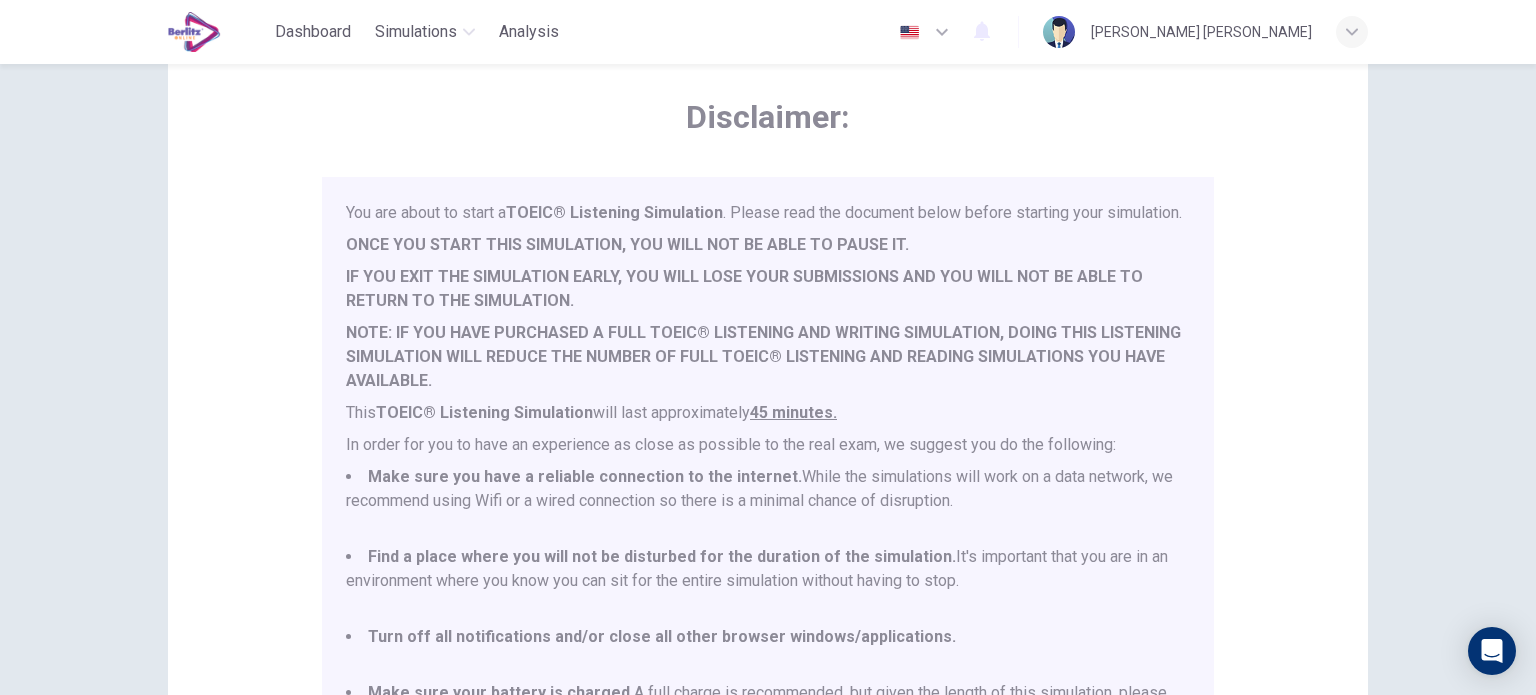 scroll, scrollTop: 52, scrollLeft: 0, axis: vertical 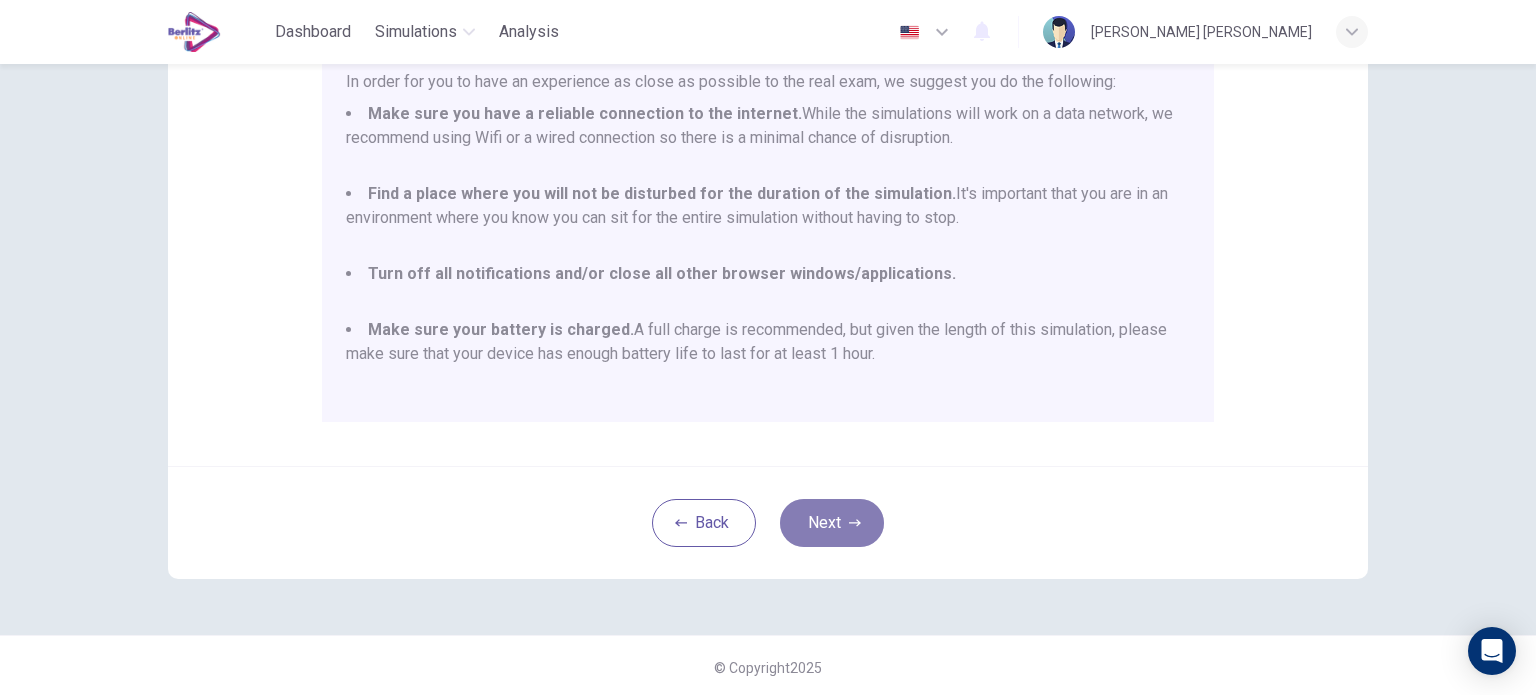 click on "Next" at bounding box center [832, 523] 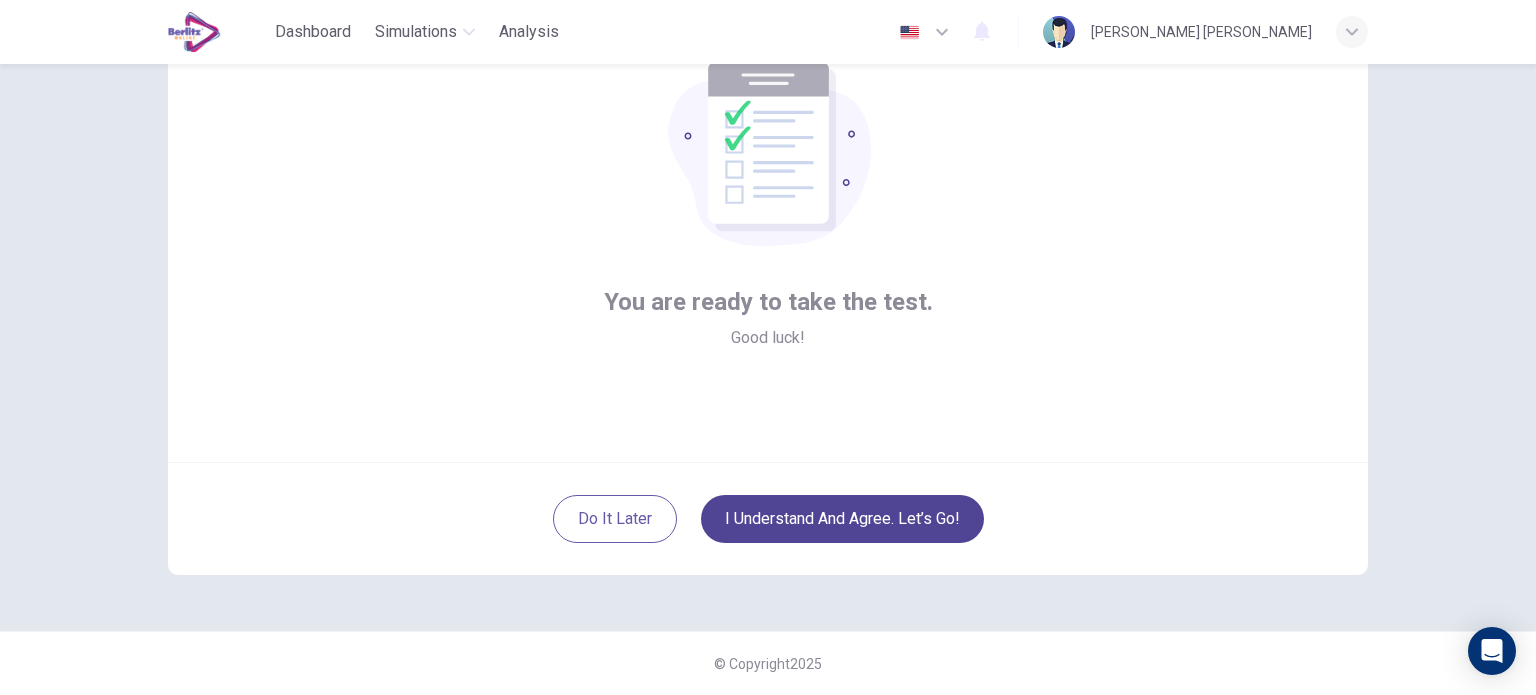 scroll, scrollTop: 137, scrollLeft: 0, axis: vertical 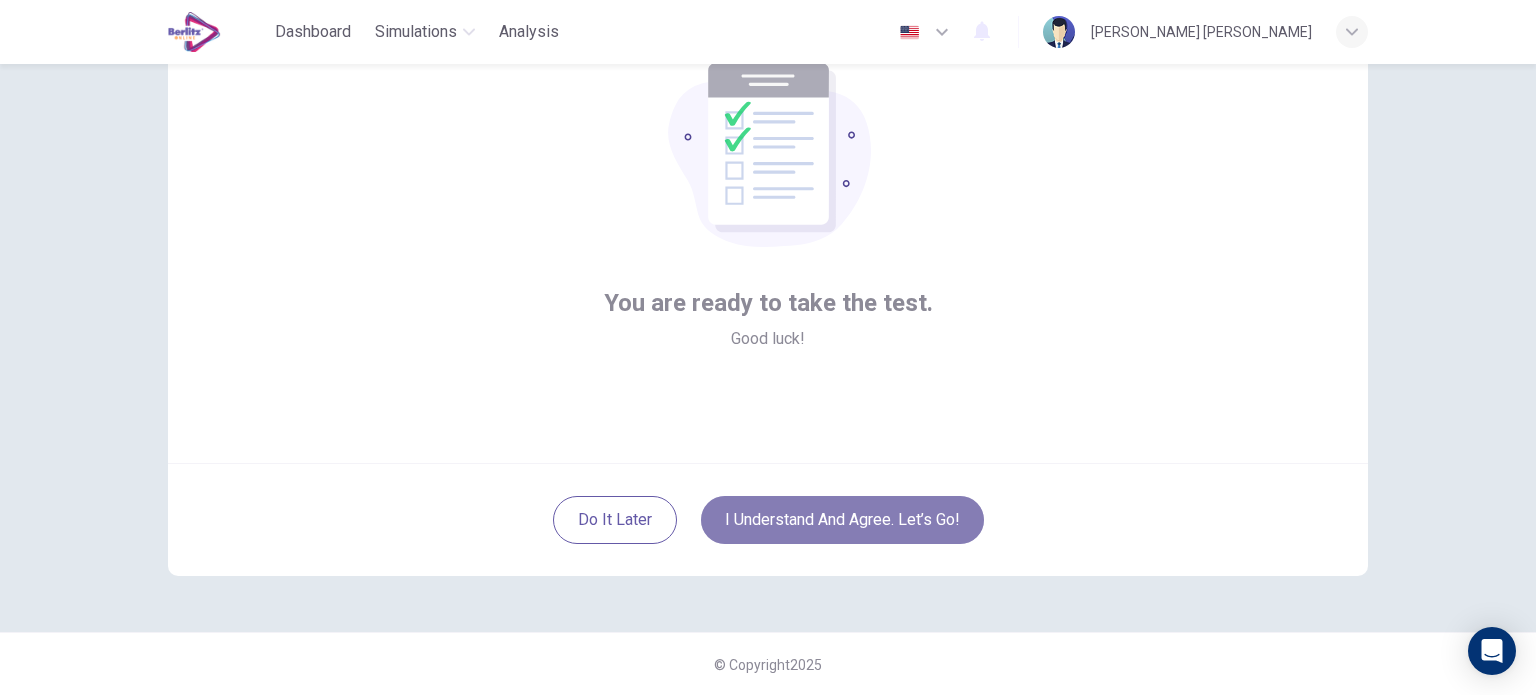 click on "I understand and agree. Let’s go!" at bounding box center (842, 520) 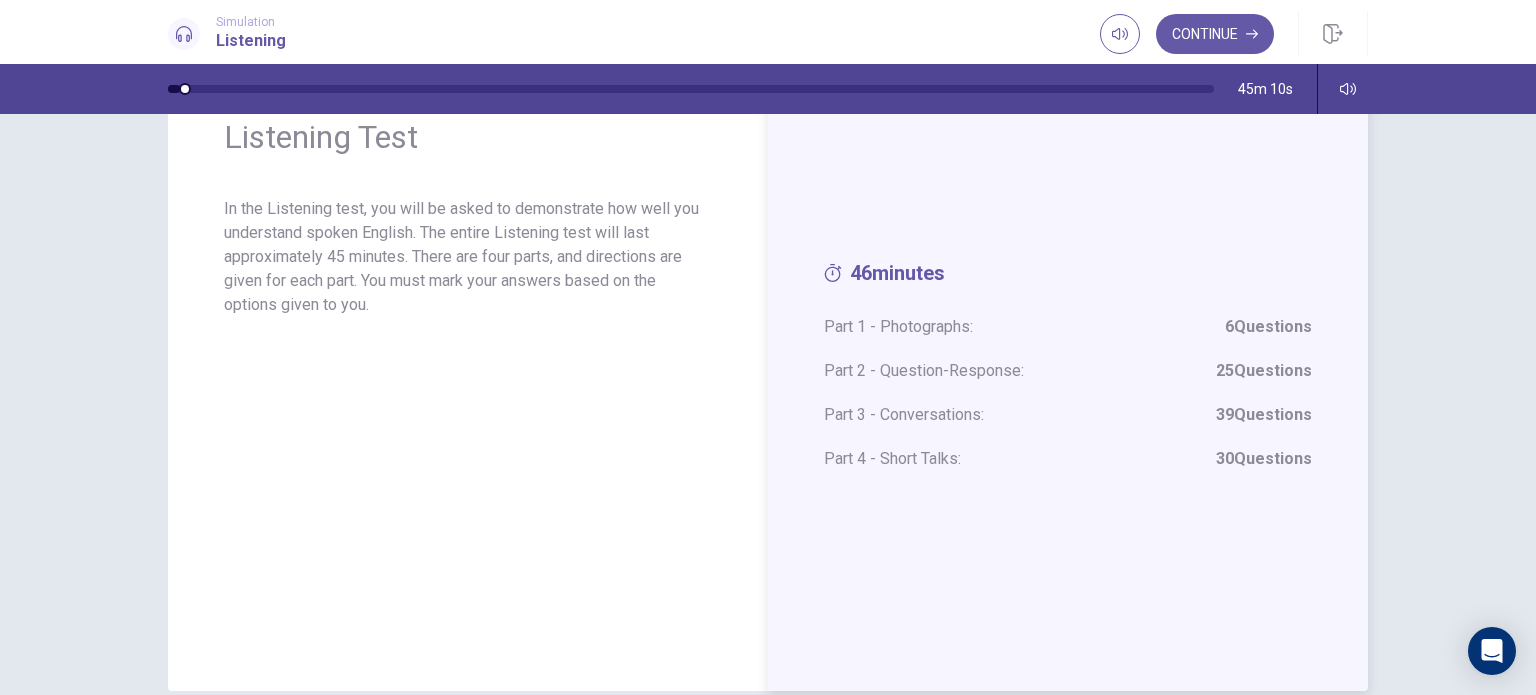 scroll, scrollTop: 0, scrollLeft: 0, axis: both 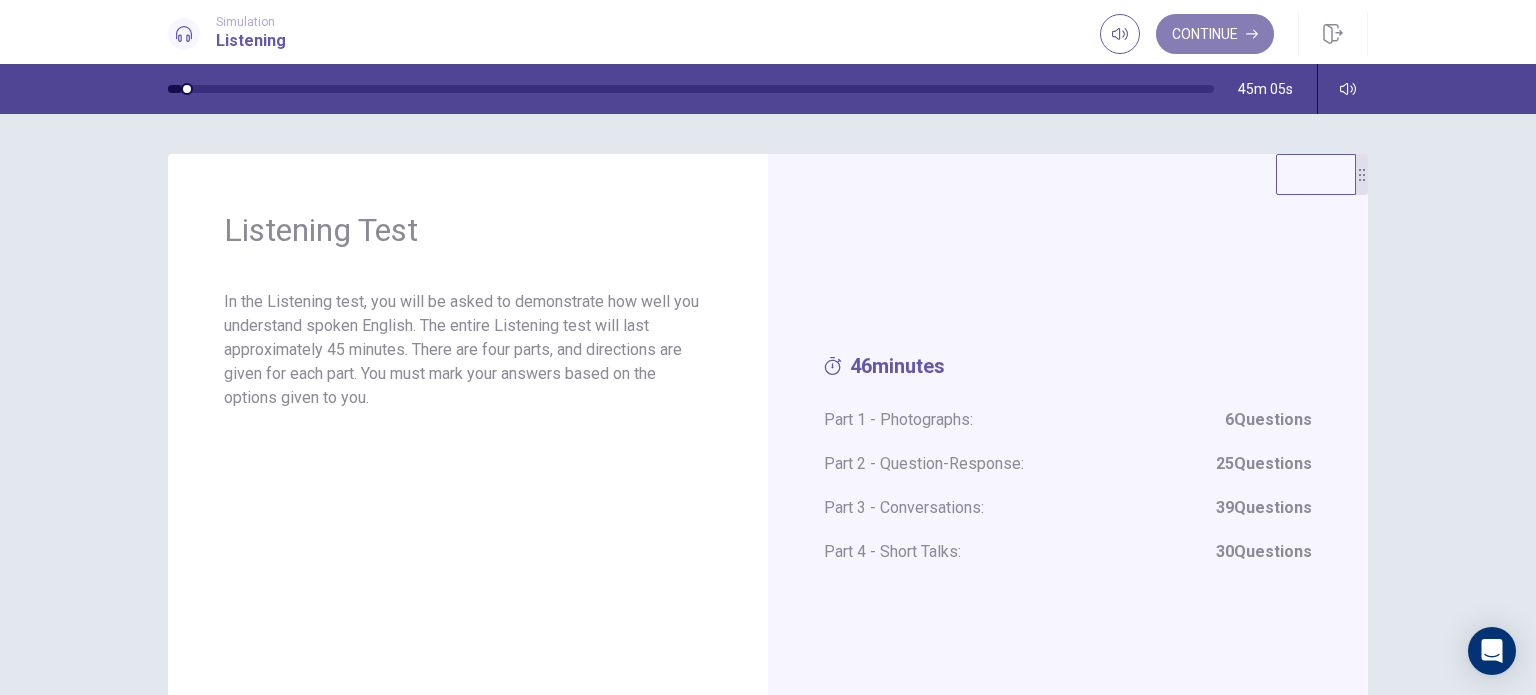 click on "Continue" at bounding box center [1215, 34] 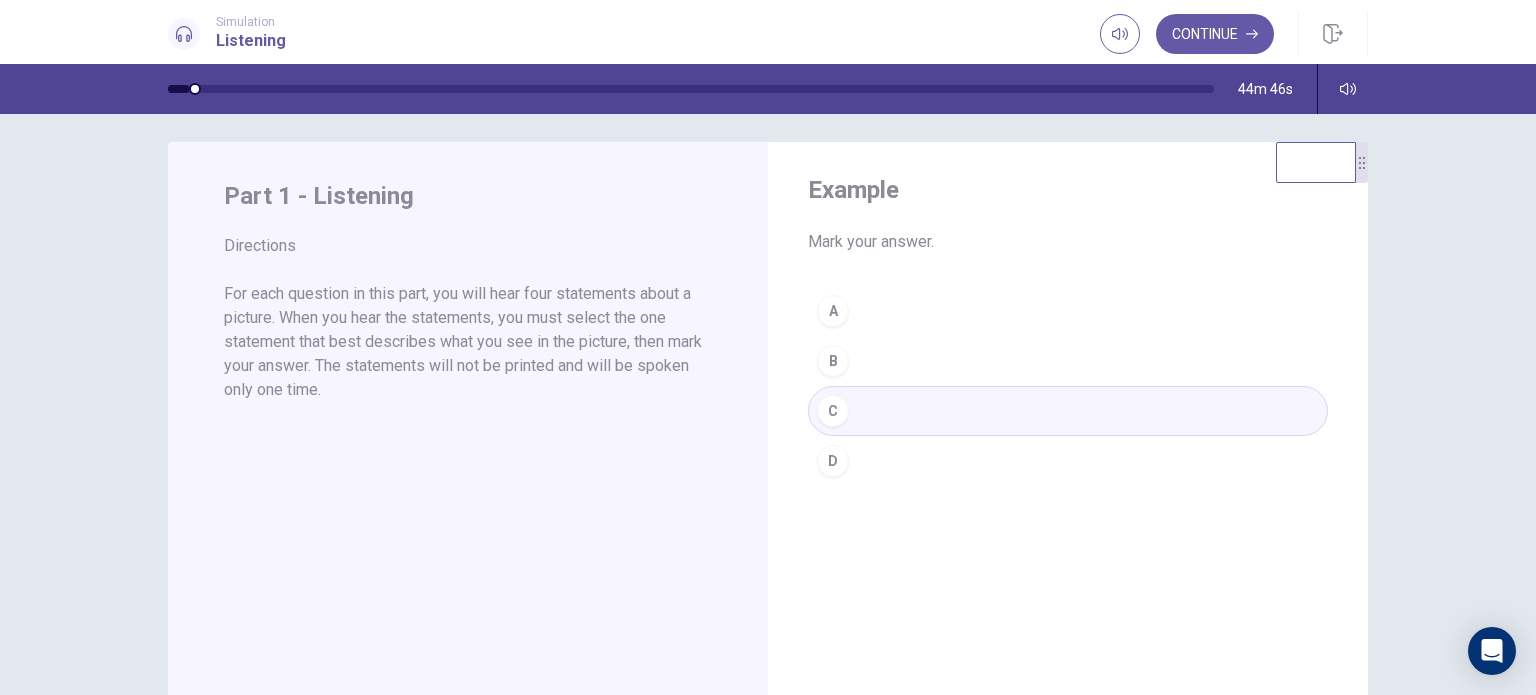 scroll, scrollTop: 0, scrollLeft: 0, axis: both 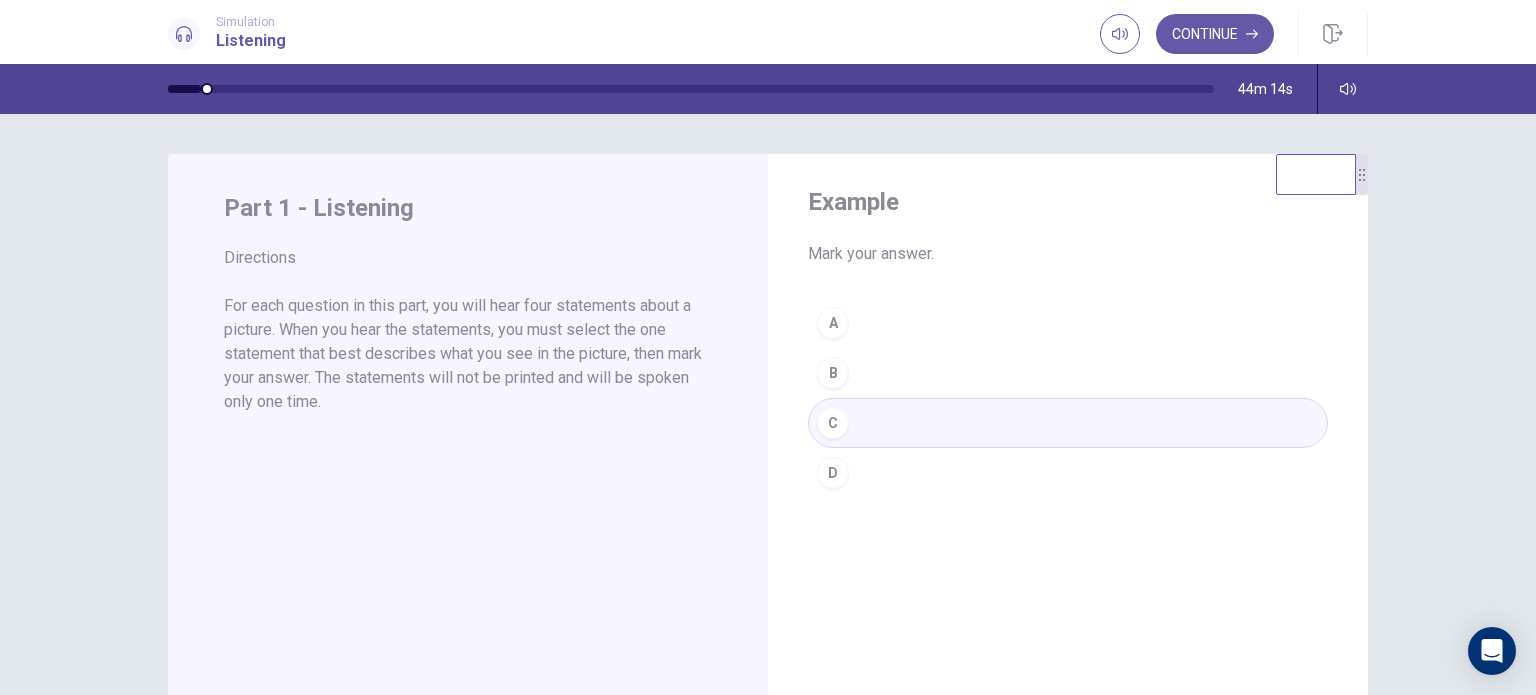 click on "A B C D" at bounding box center [1068, 398] 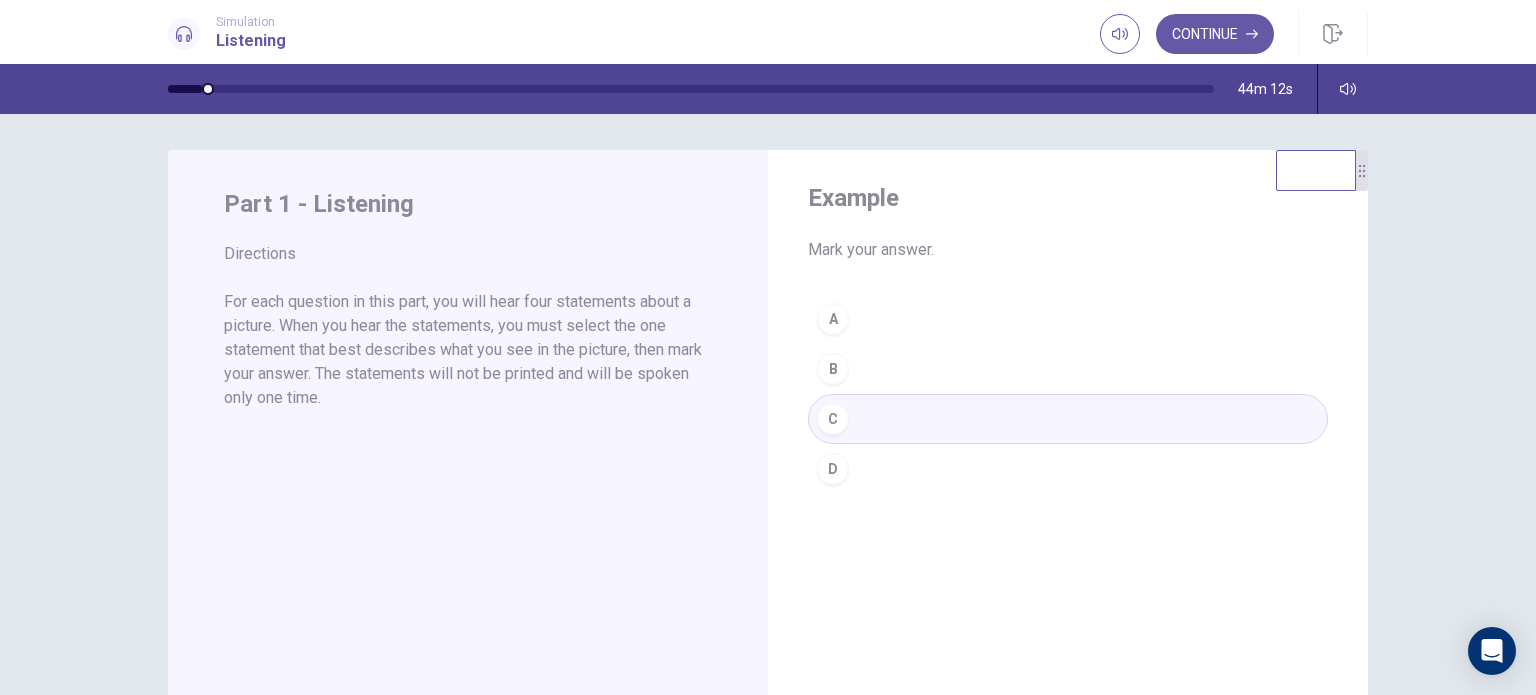scroll, scrollTop: 0, scrollLeft: 0, axis: both 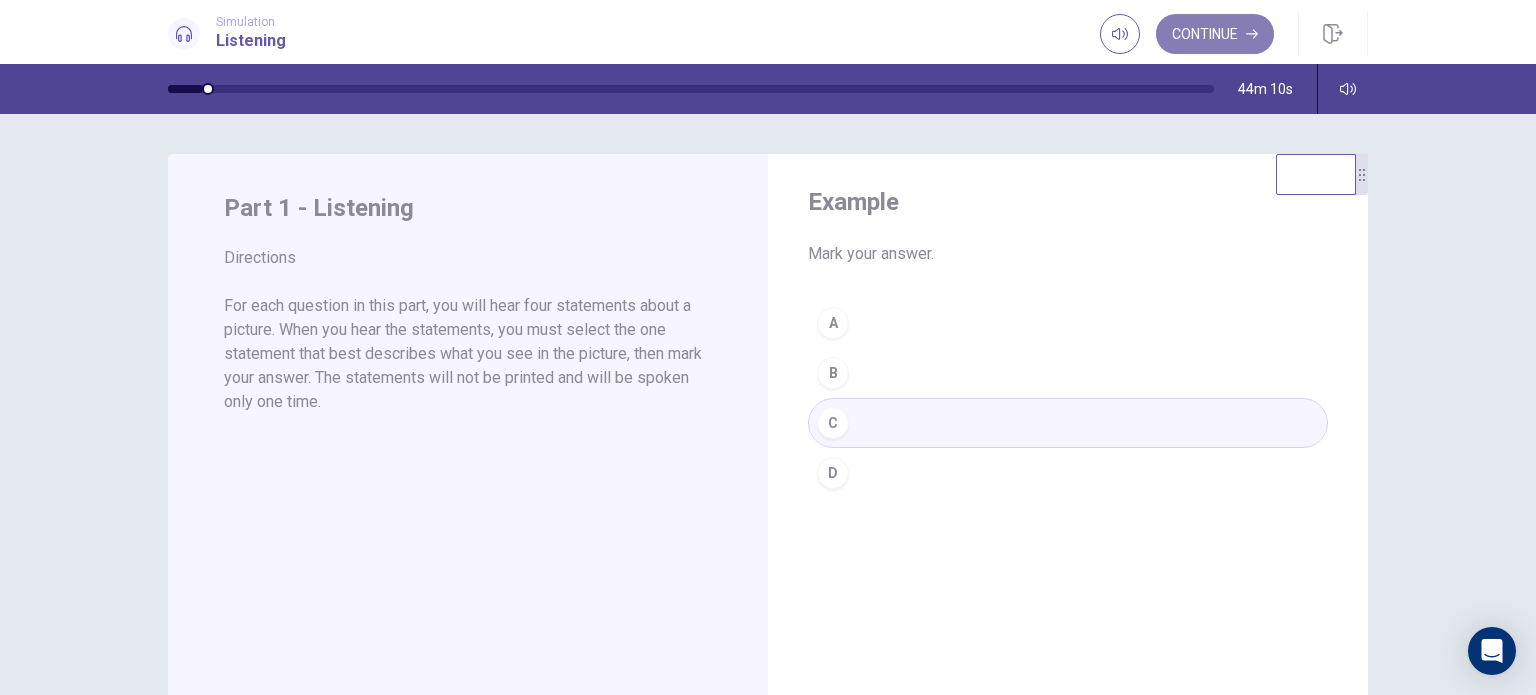 click on "Continue" at bounding box center (1215, 34) 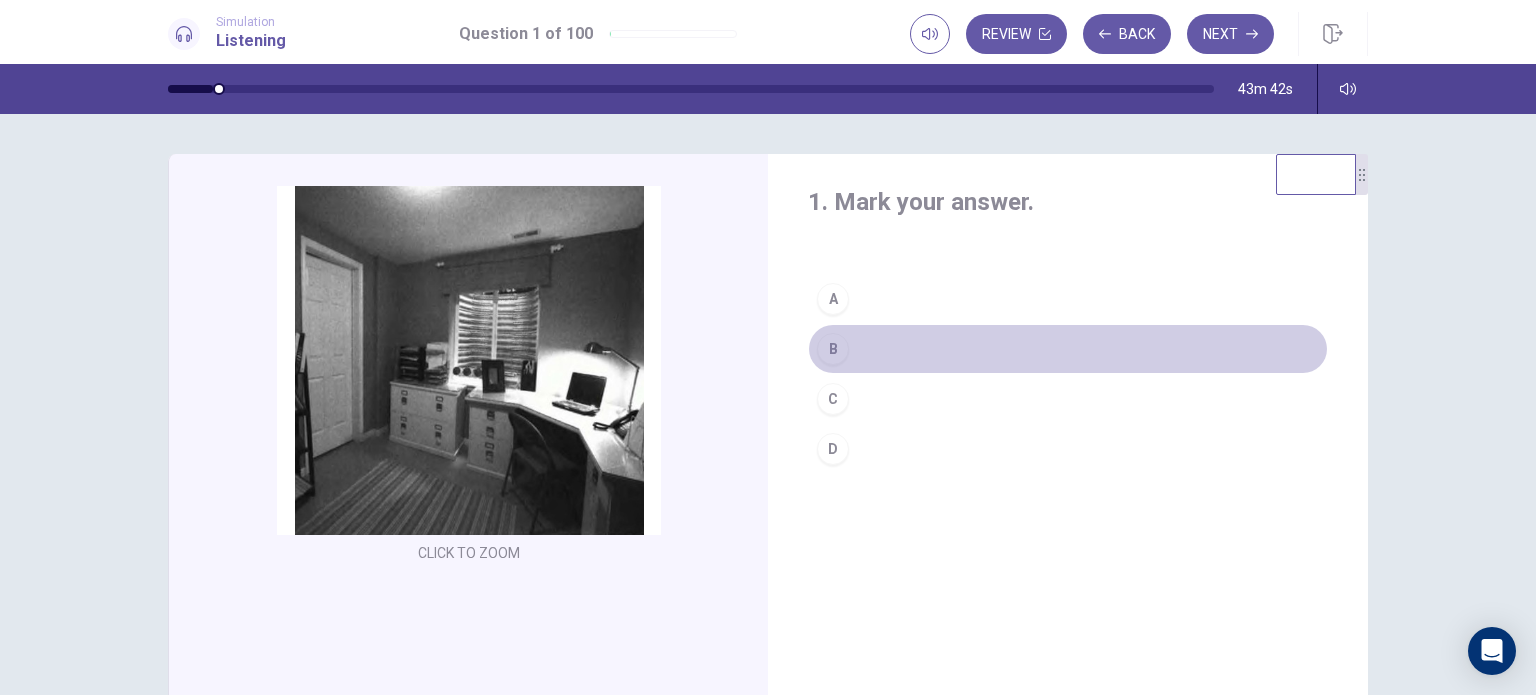 click on "B" at bounding box center (833, 349) 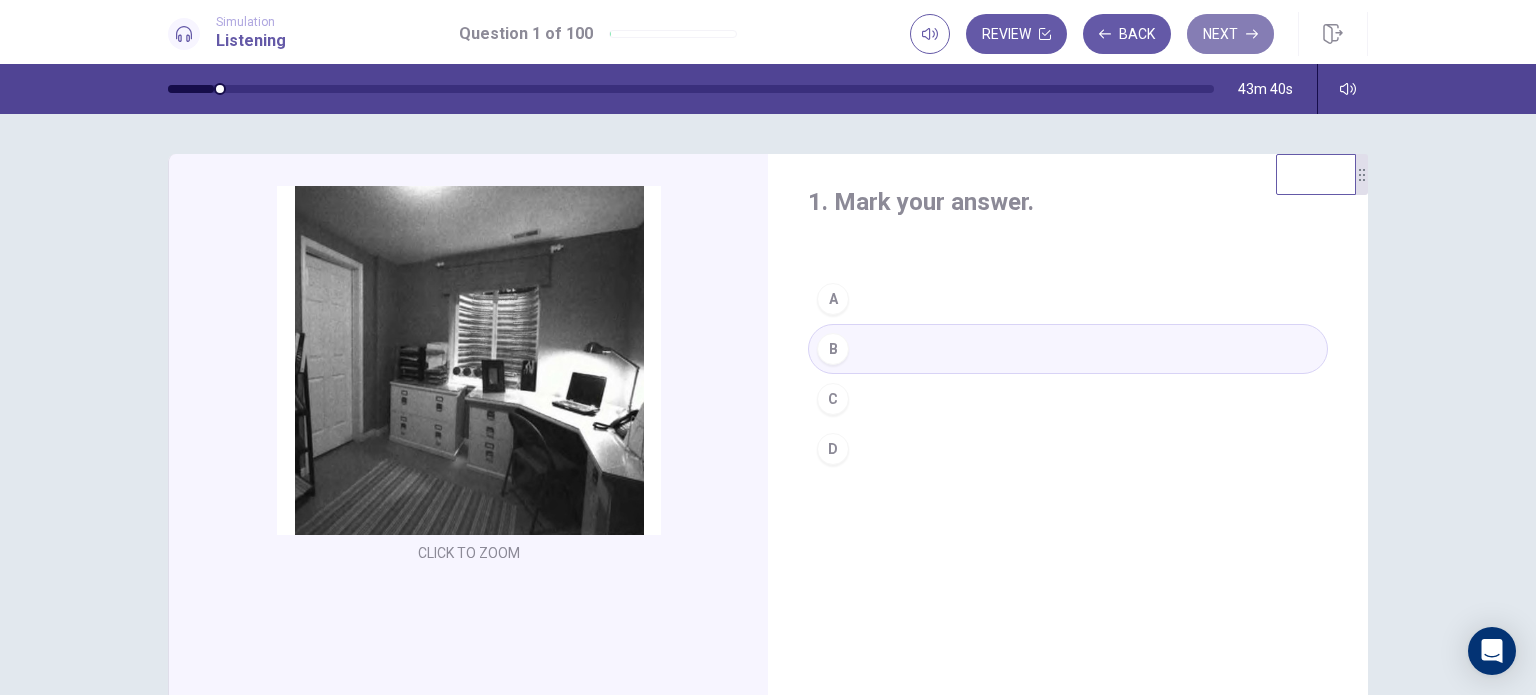 click on "Next" at bounding box center (1230, 34) 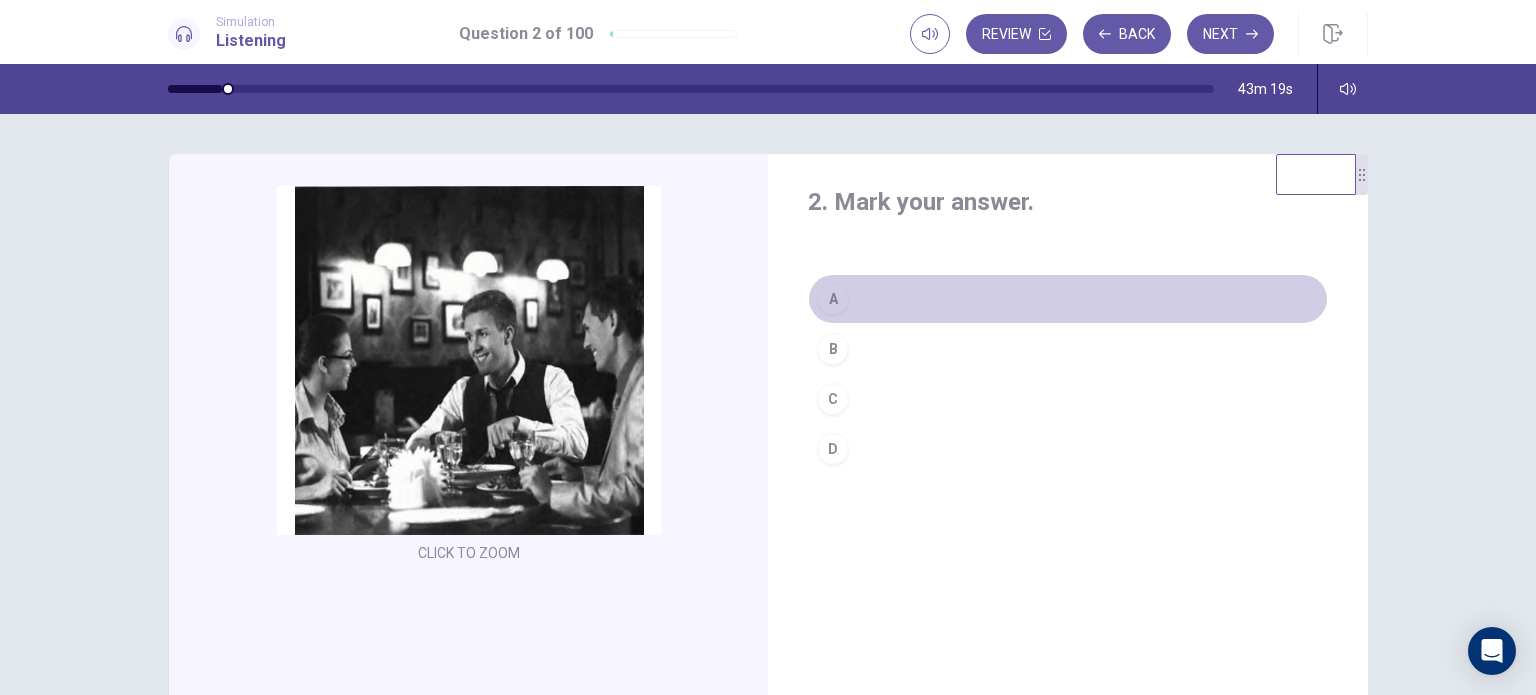 click on "A" at bounding box center (833, 299) 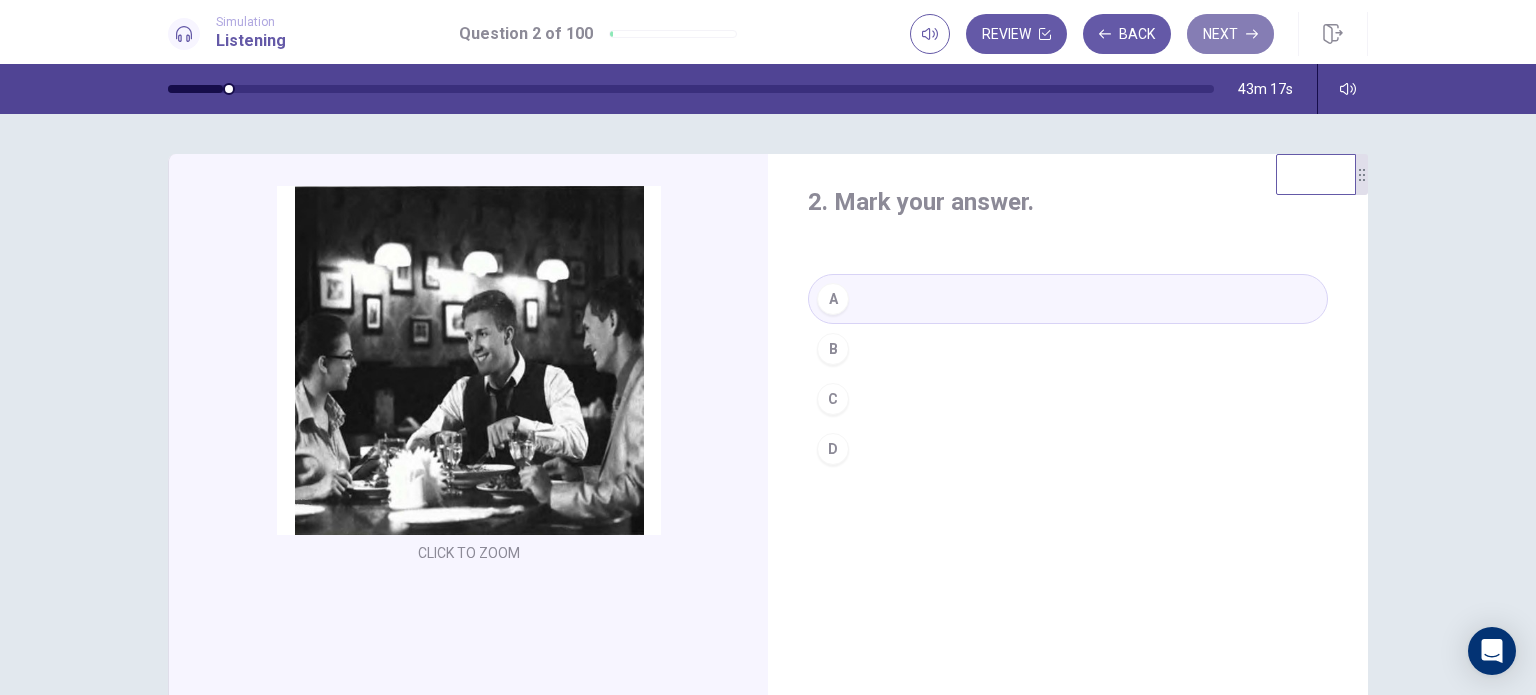 click on "Next" at bounding box center [1230, 34] 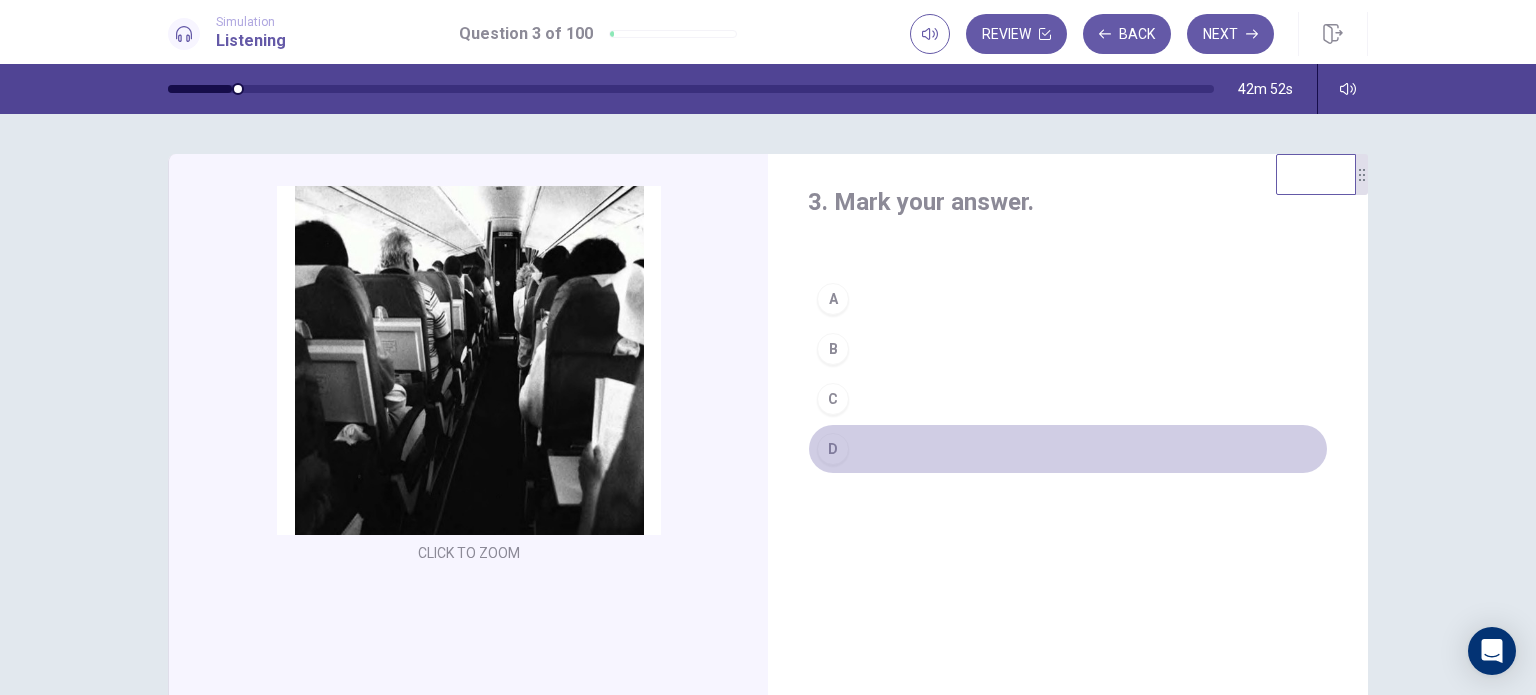 click on "D" at bounding box center (1068, 449) 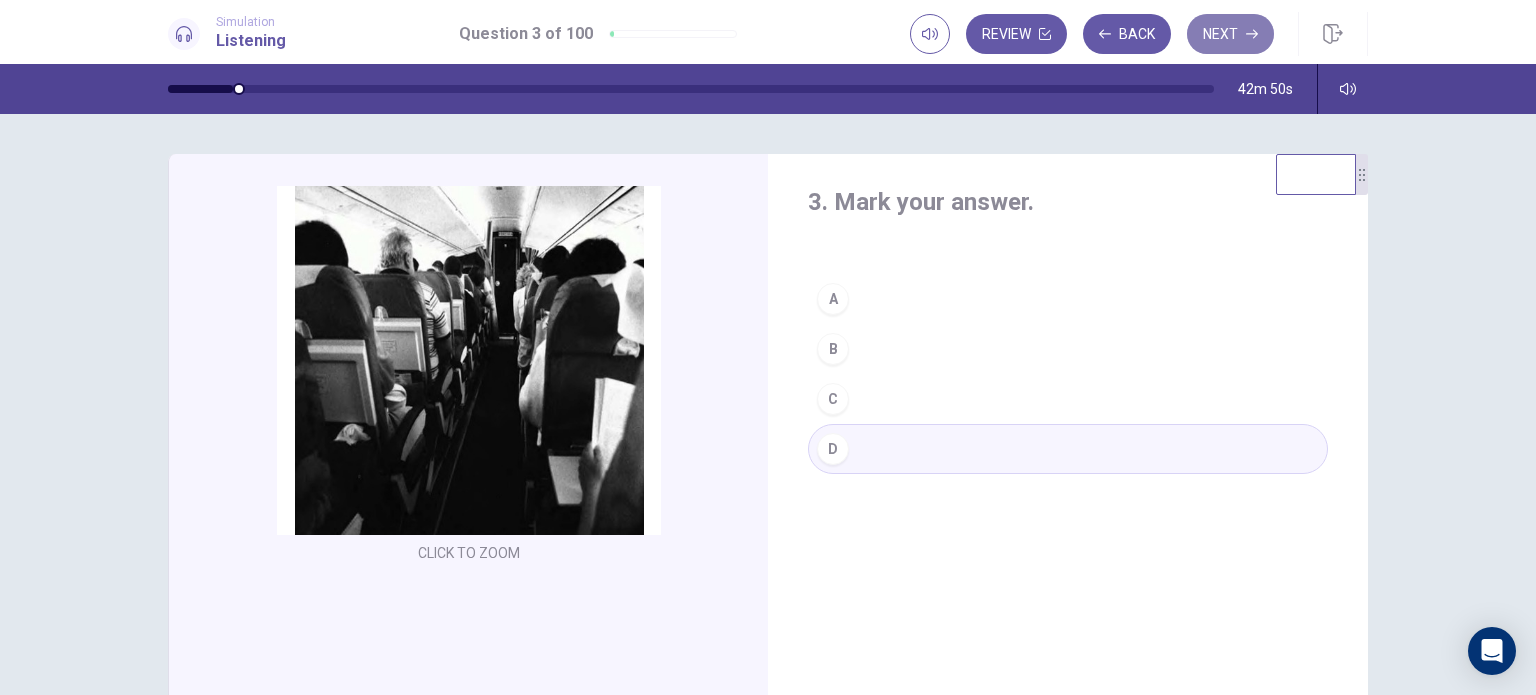 click on "Next" at bounding box center [1230, 34] 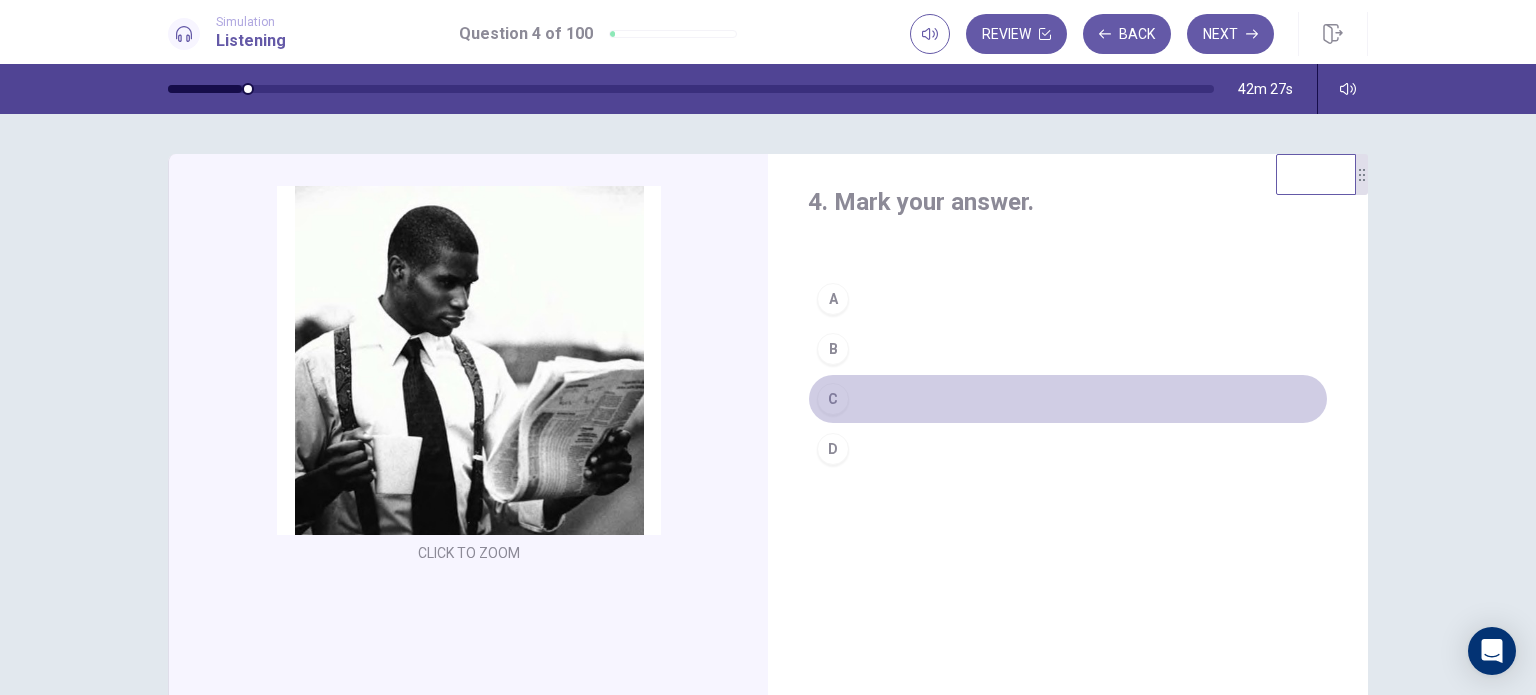 click on "C" at bounding box center (833, 399) 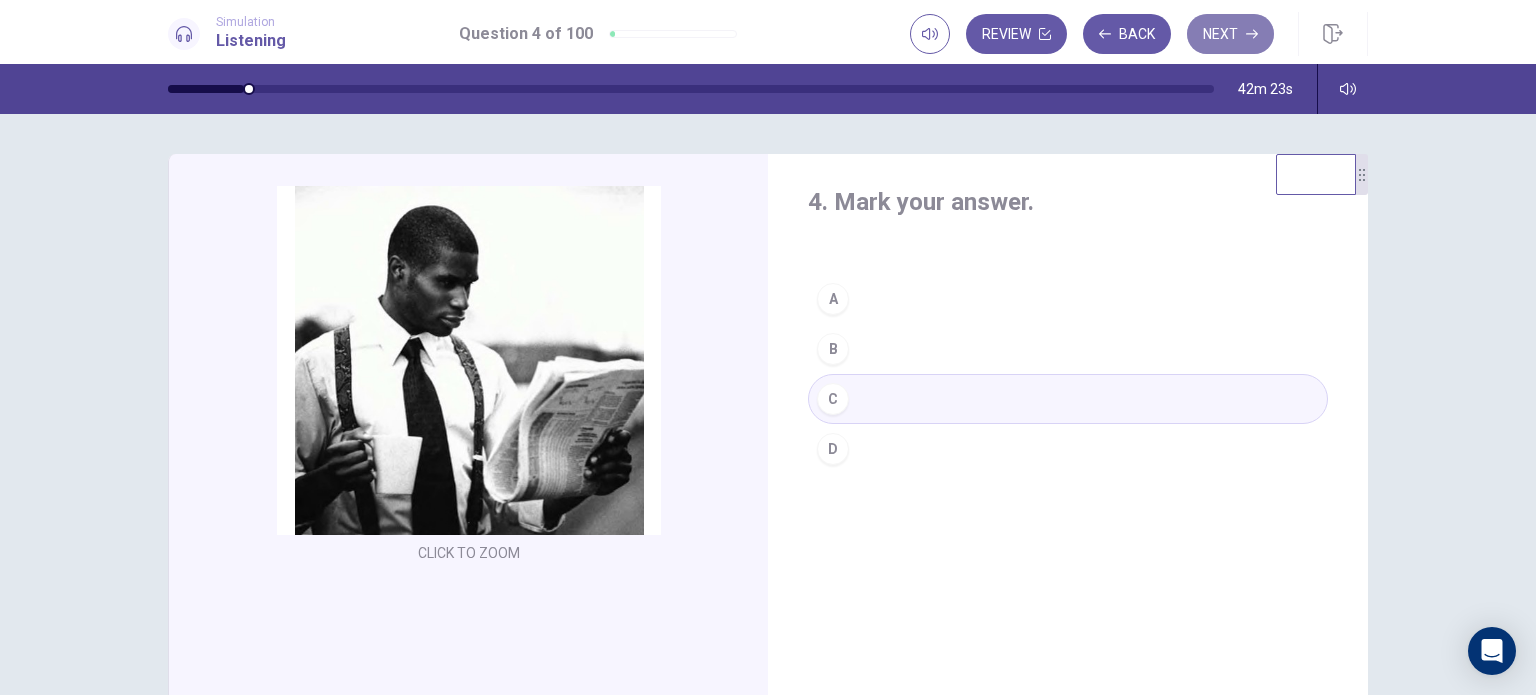 click on "Next" at bounding box center (1230, 34) 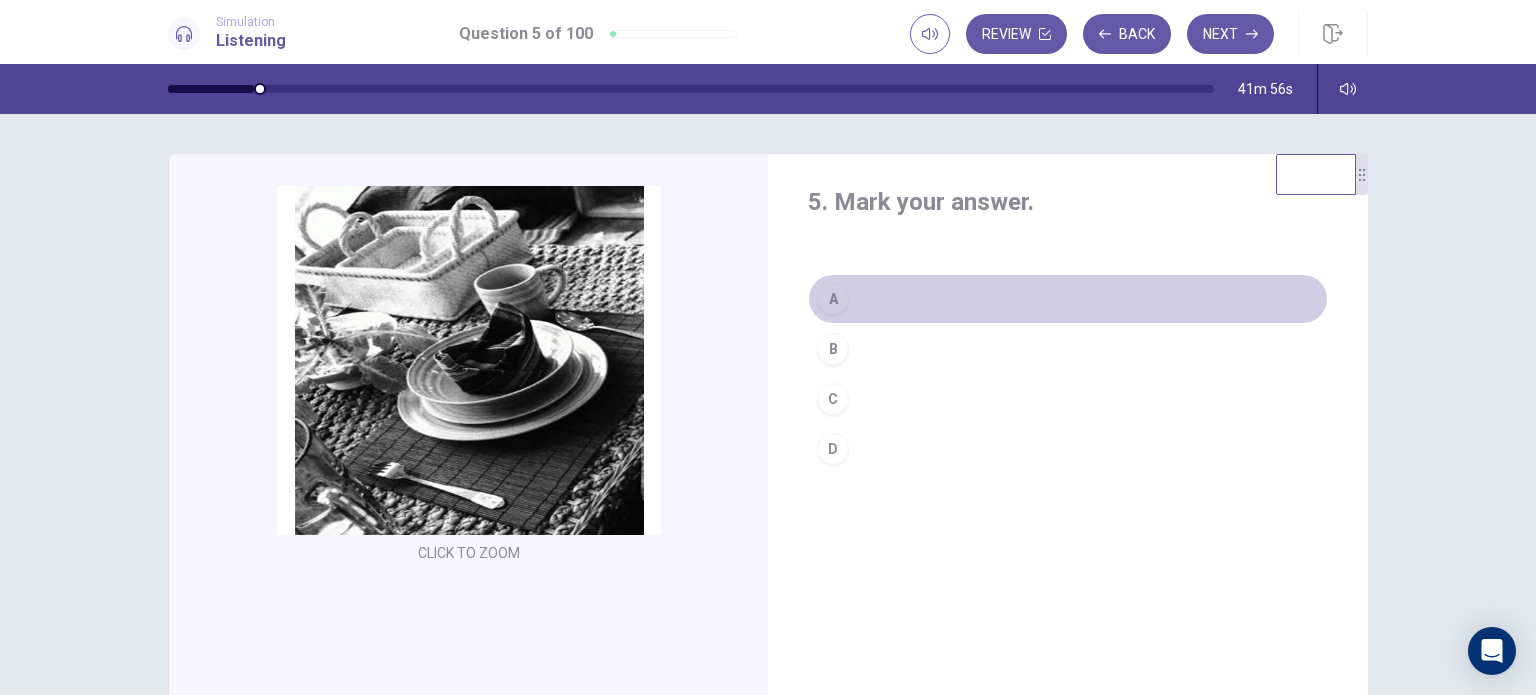 click on "A" at bounding box center (1068, 299) 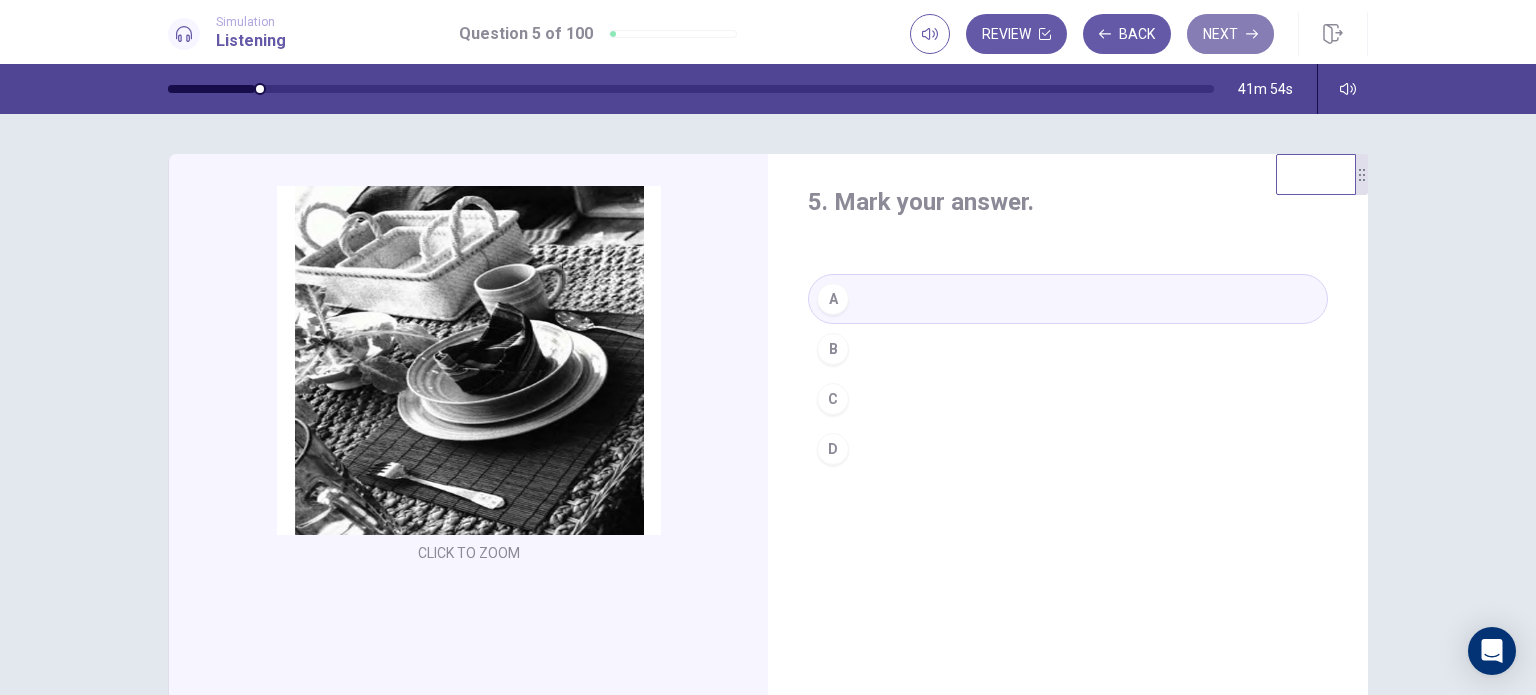 click on "Next" at bounding box center (1230, 34) 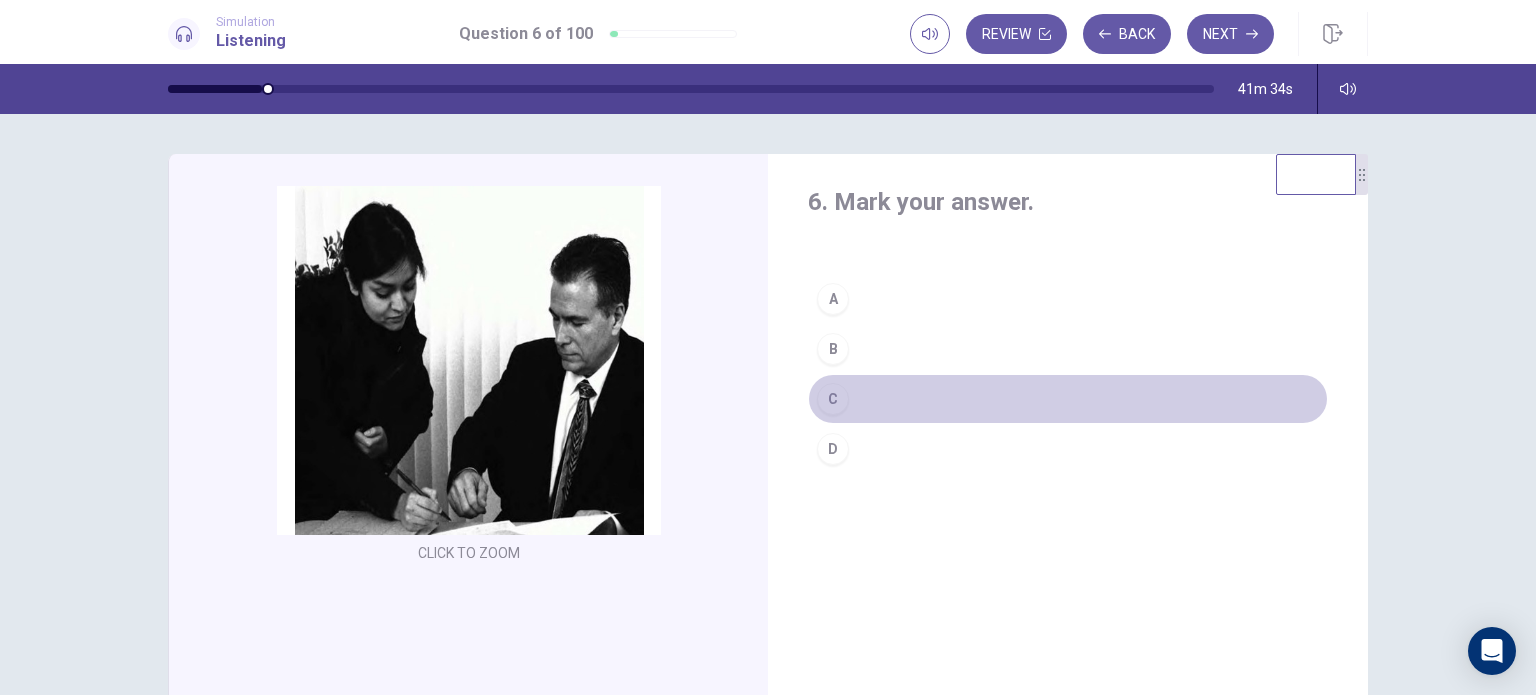 click on "C" at bounding box center [1068, 399] 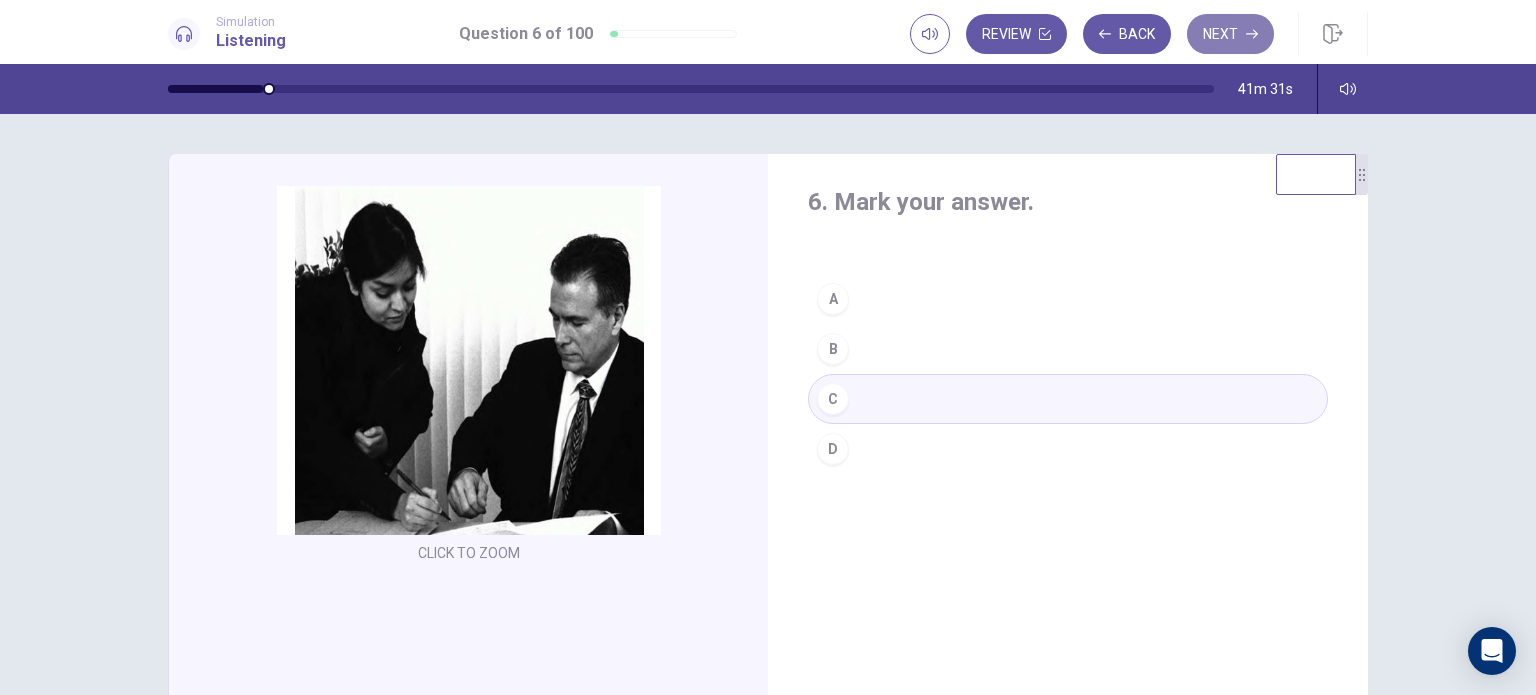 click on "Next" at bounding box center (1230, 34) 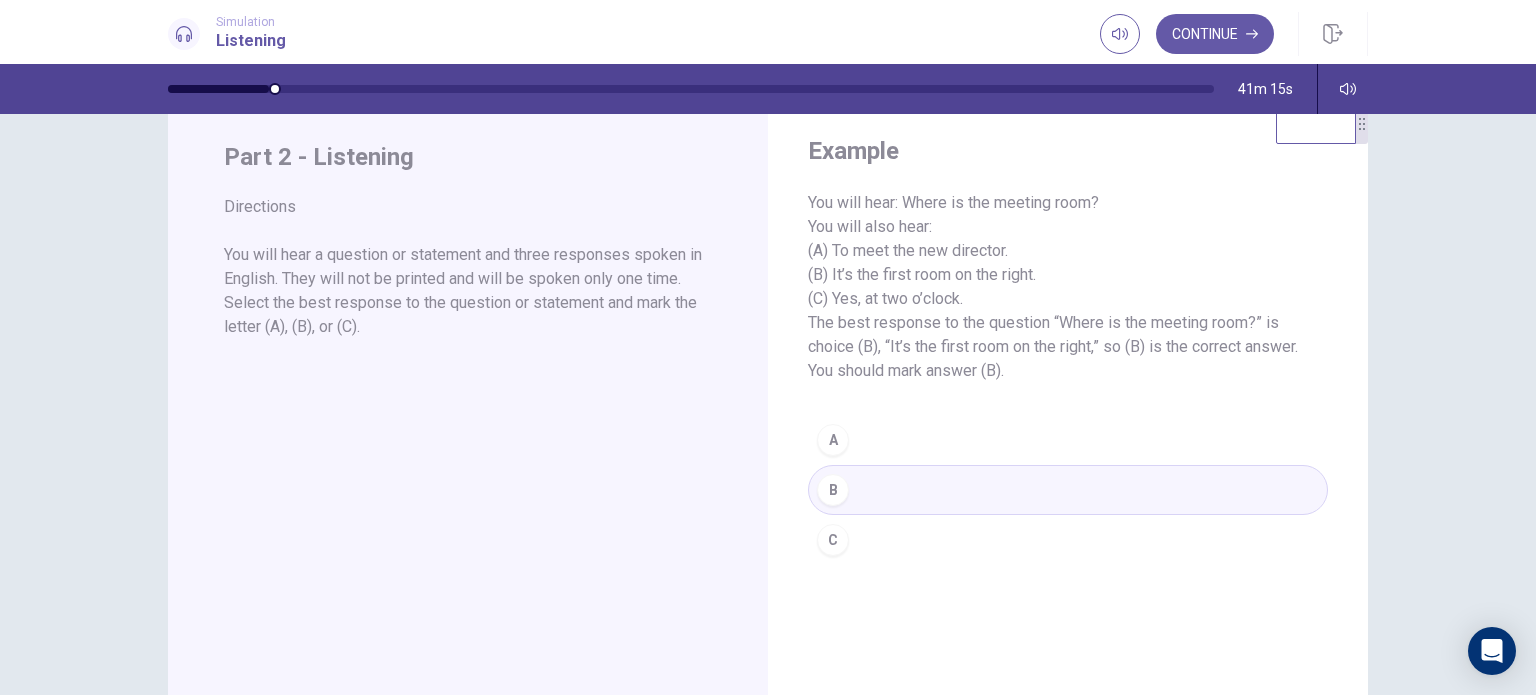 scroll, scrollTop: 52, scrollLeft: 0, axis: vertical 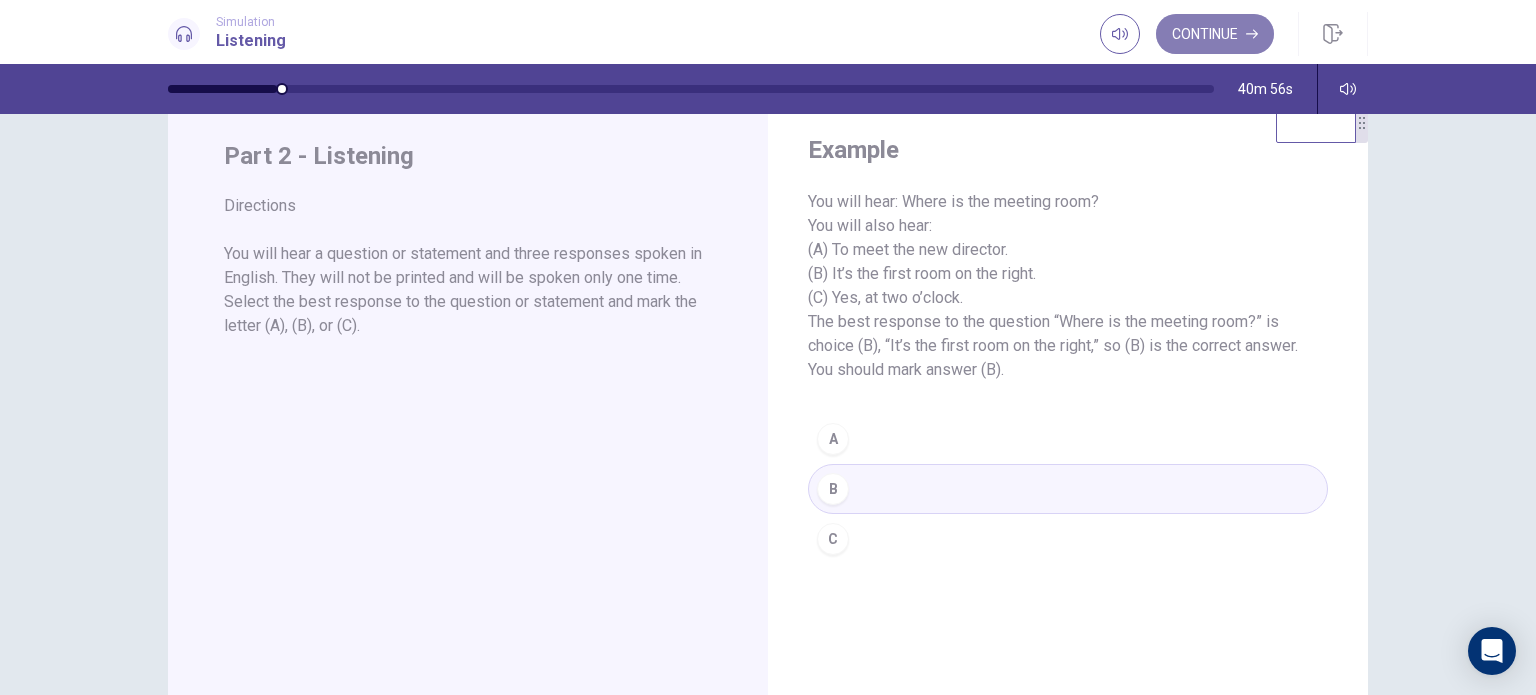 click on "Continue" at bounding box center [1215, 34] 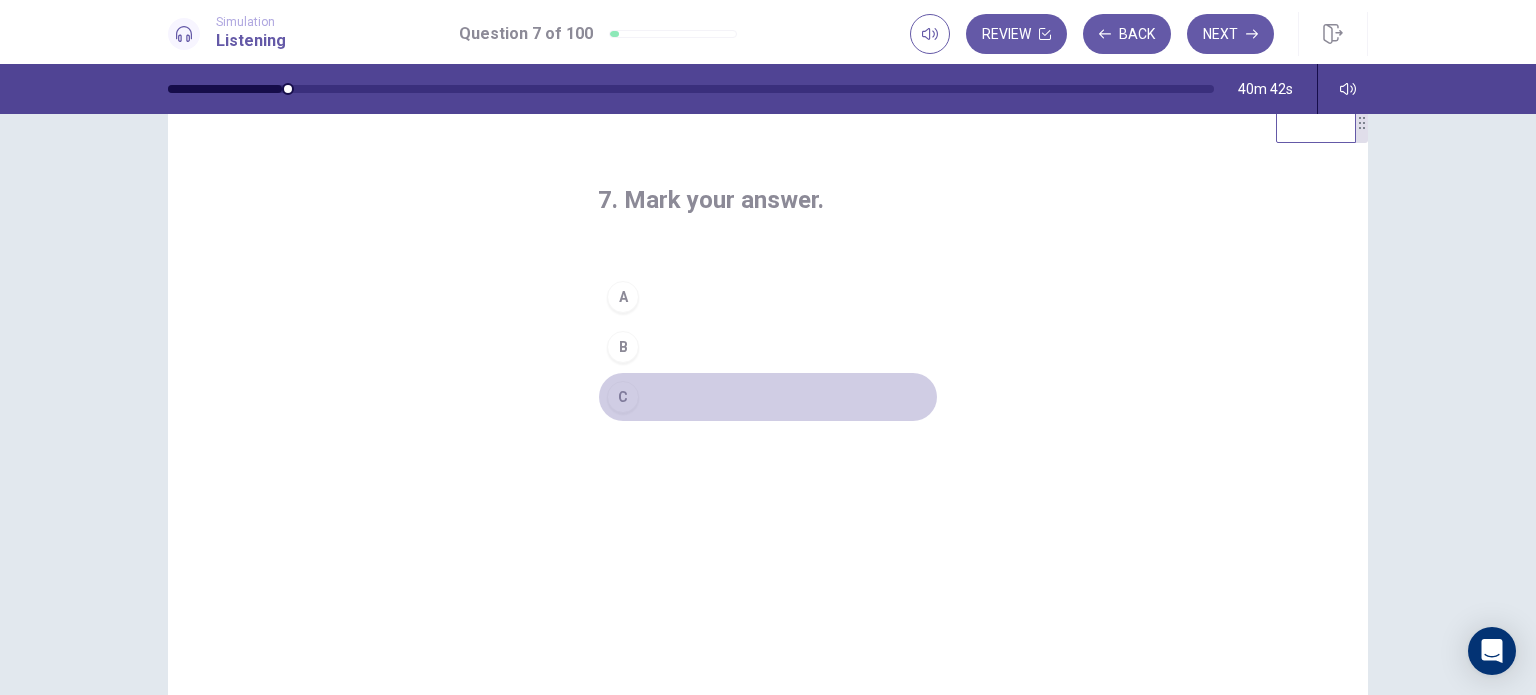 click on "C" at bounding box center (768, 397) 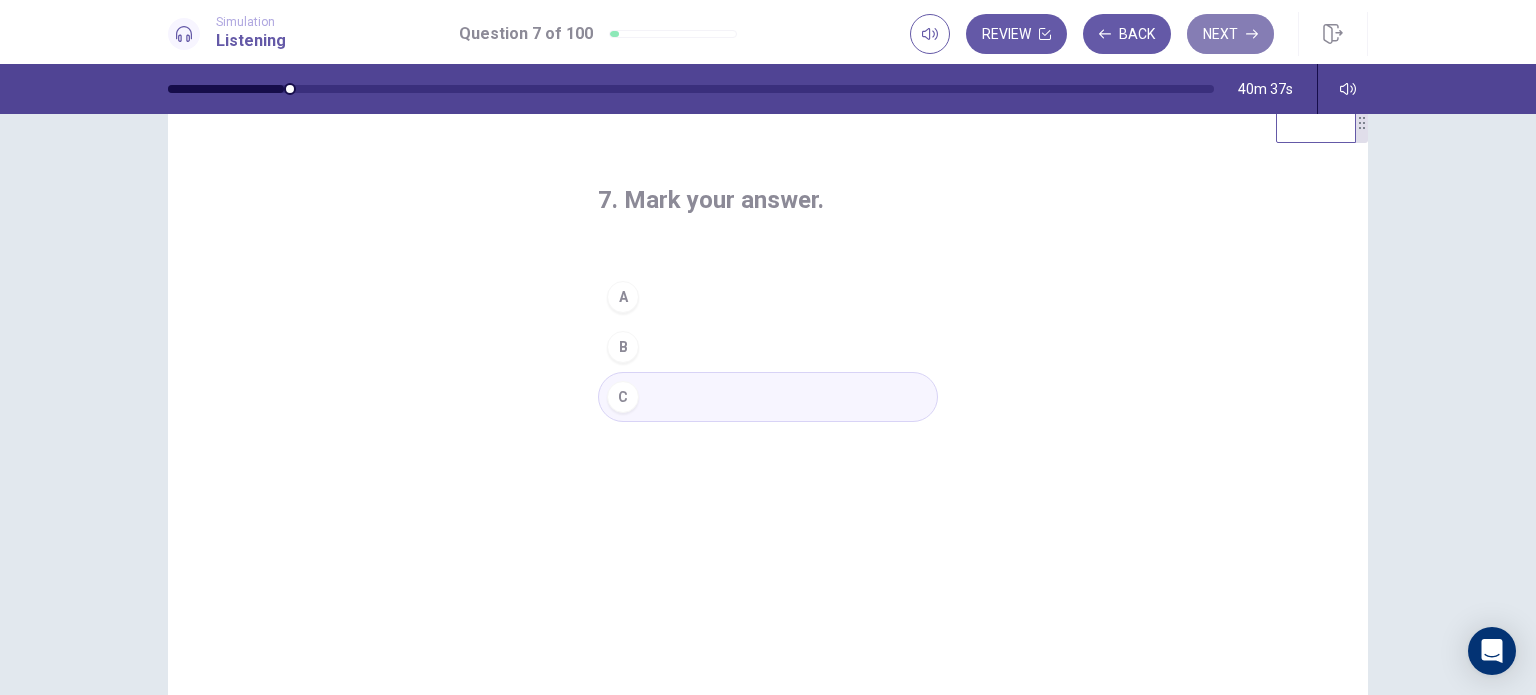 click on "Next" at bounding box center (1230, 34) 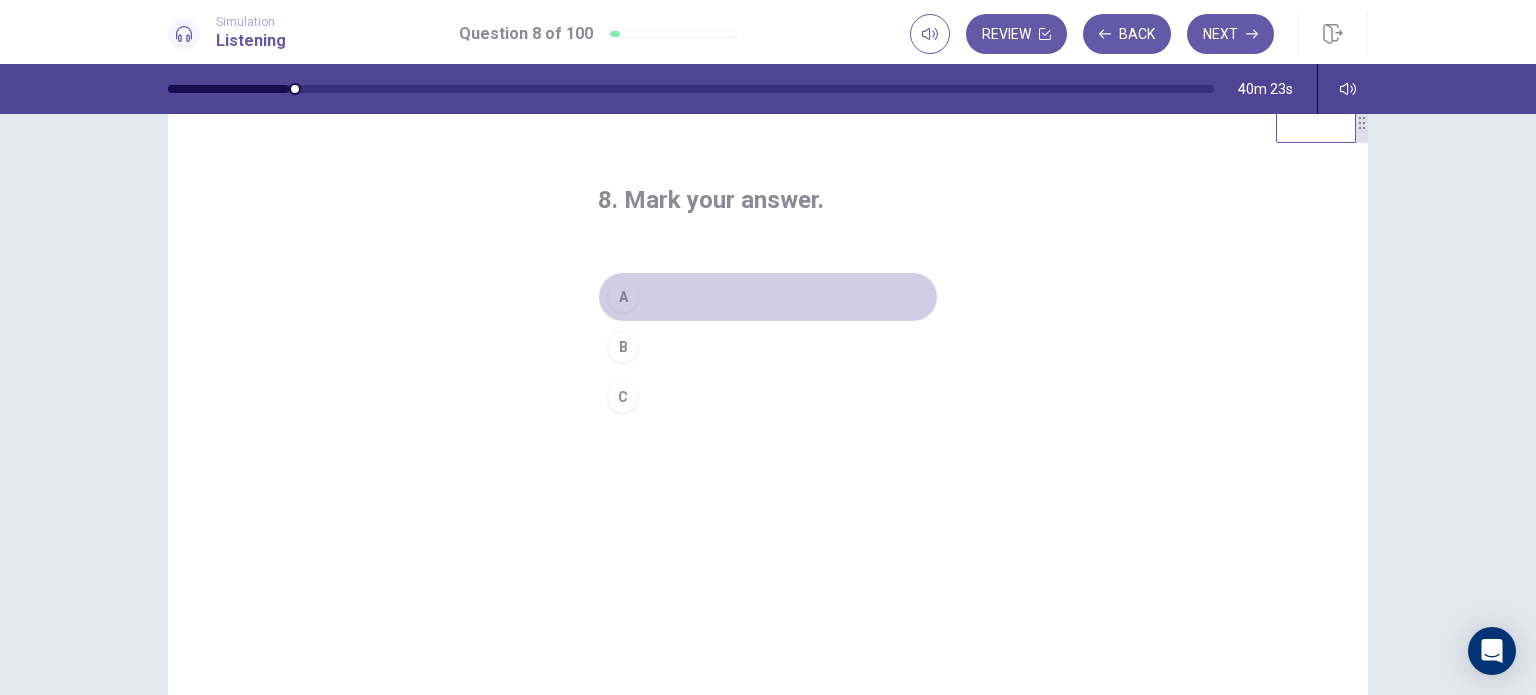 click on "A" at bounding box center (768, 297) 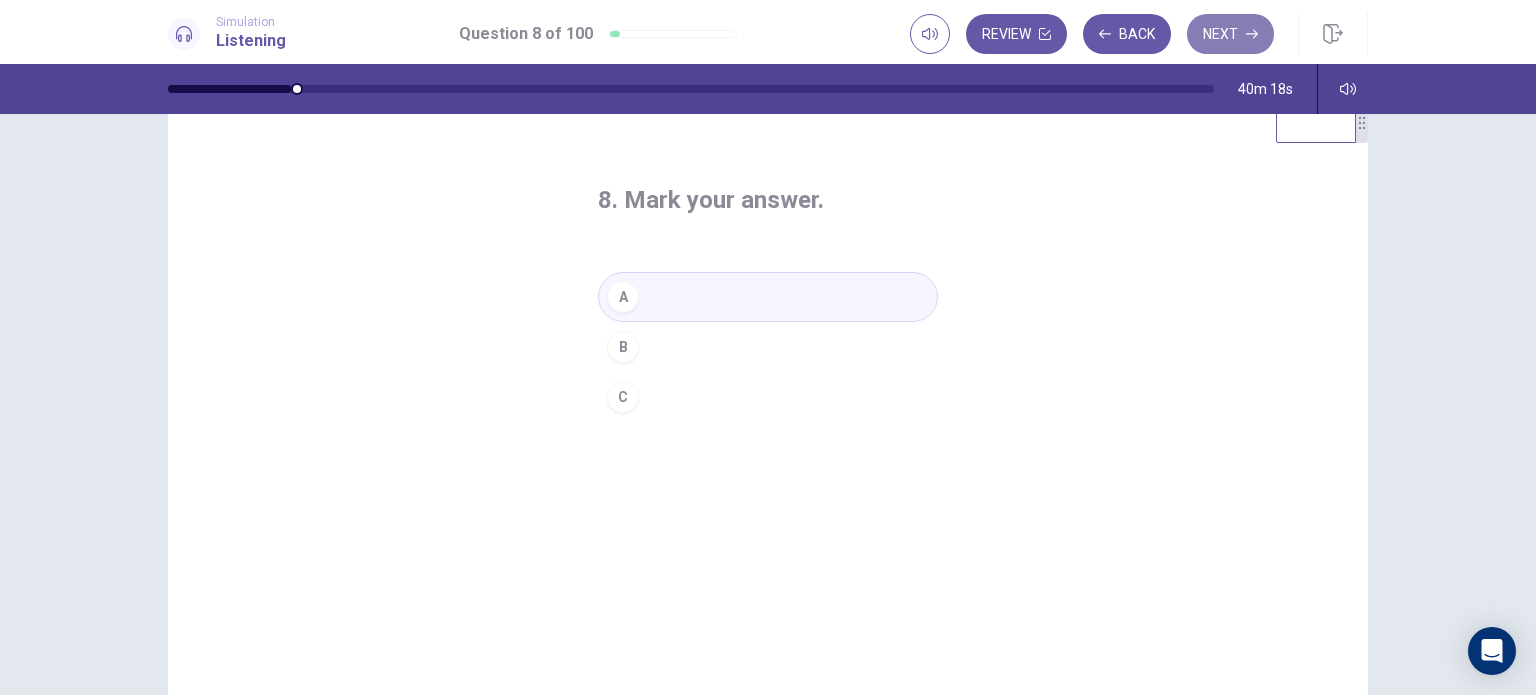 click on "Next" at bounding box center (1230, 34) 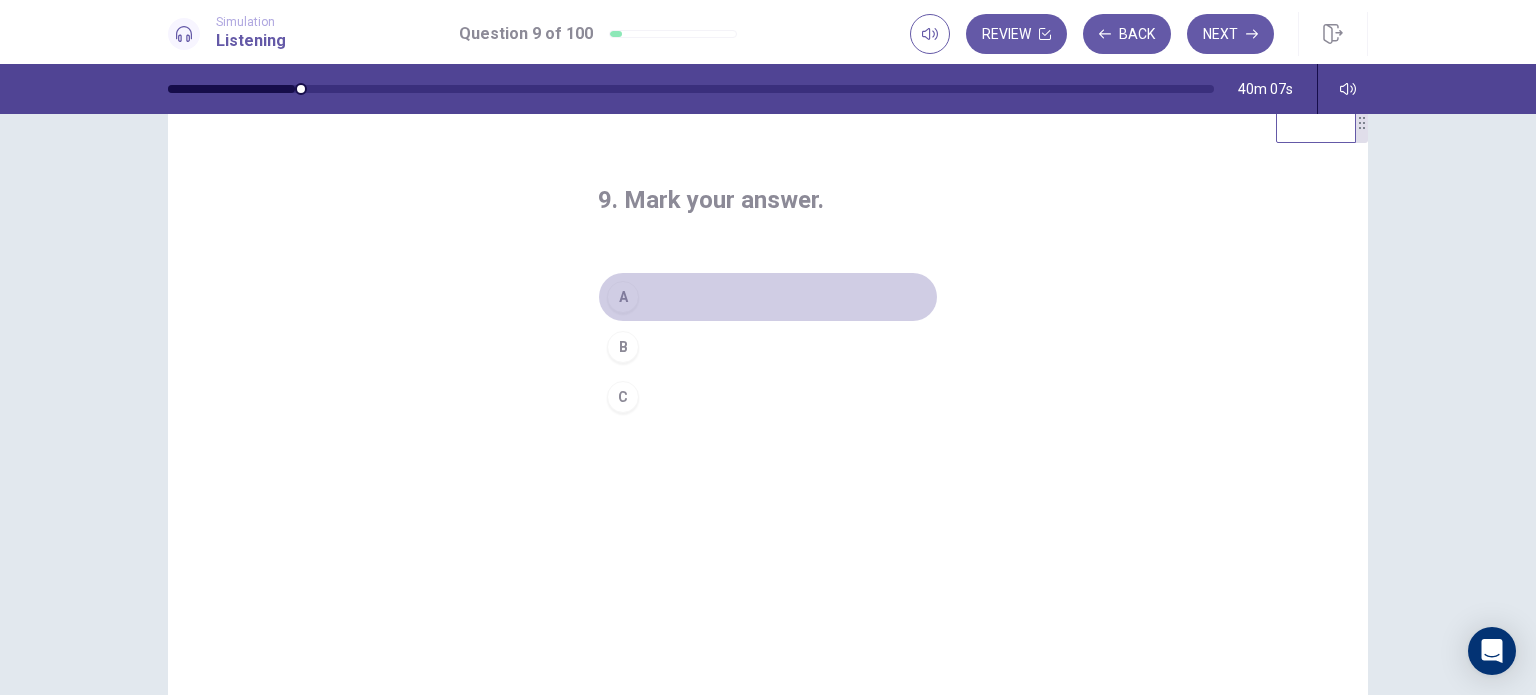 click on "A" at bounding box center (768, 297) 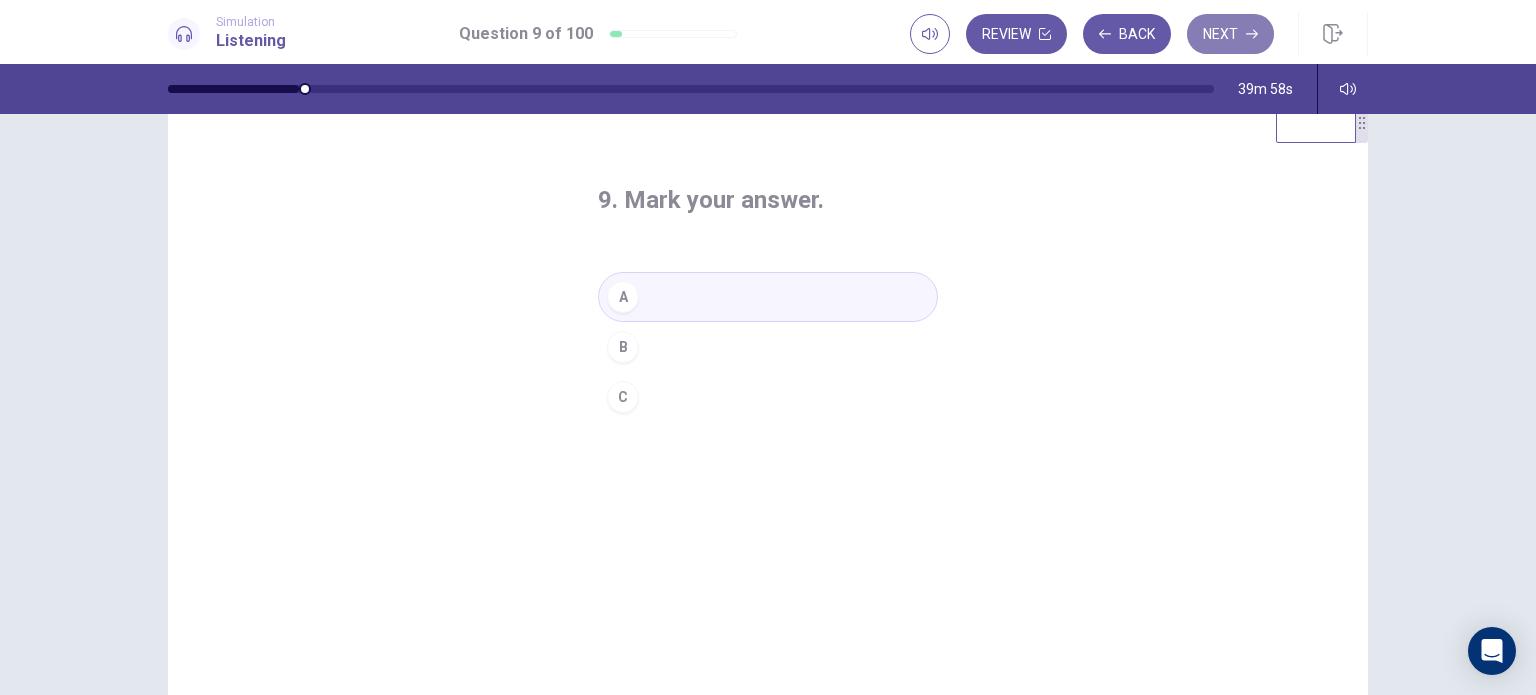 click on "Next" at bounding box center (1230, 34) 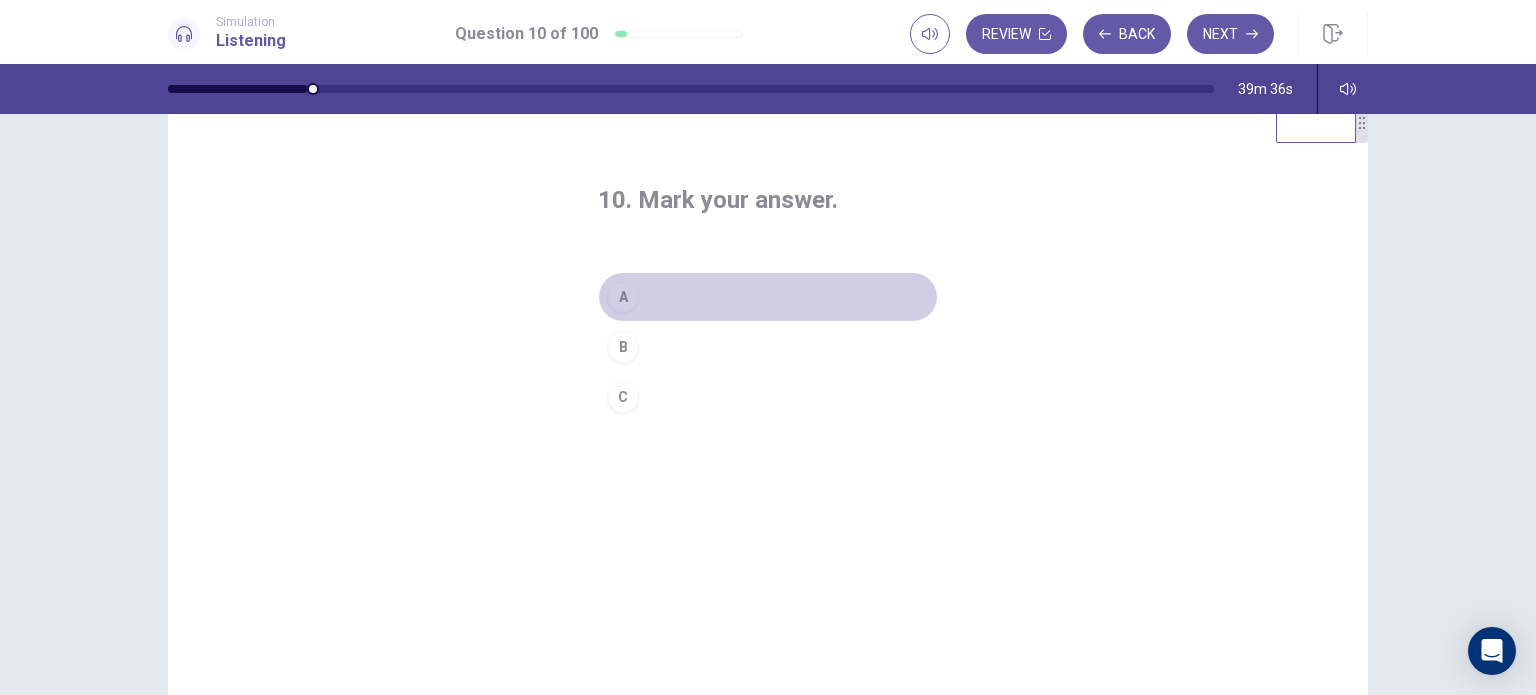 click on "A" at bounding box center (768, 297) 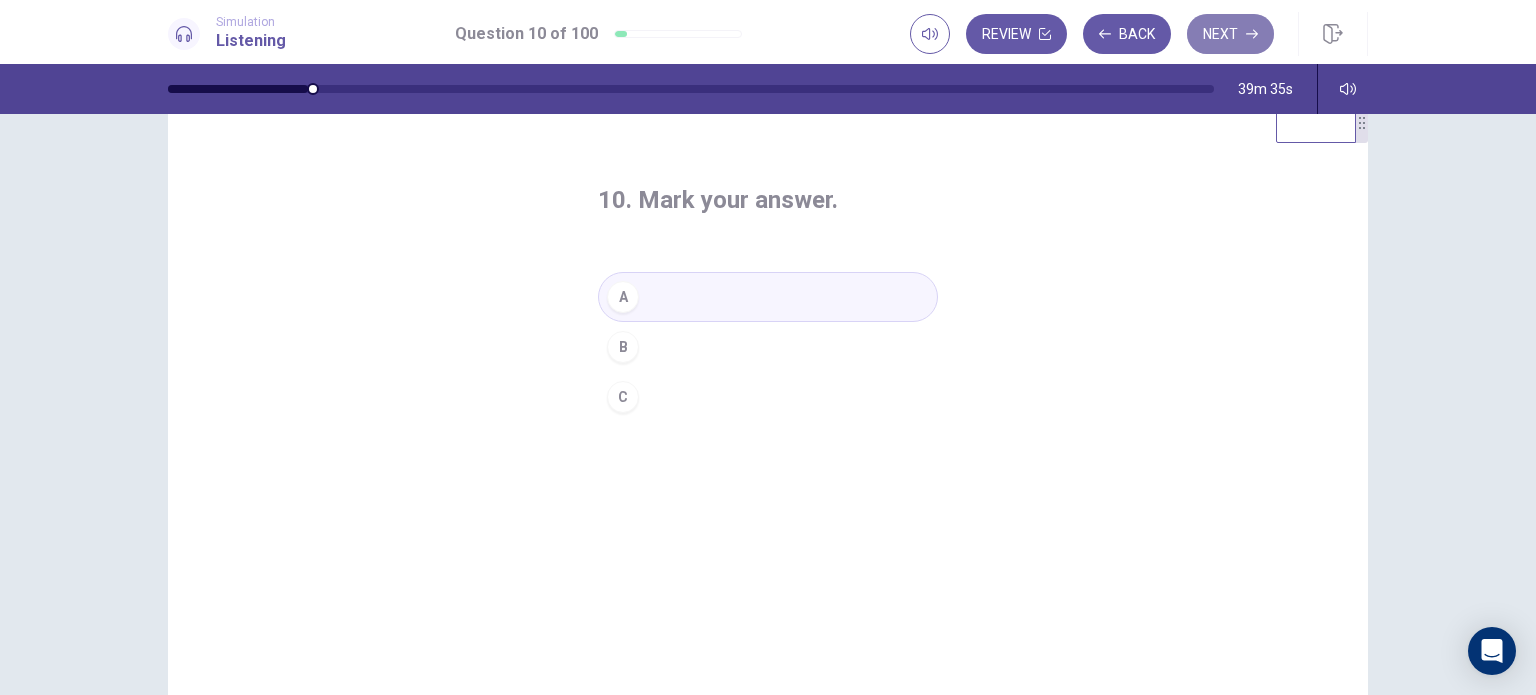 click on "Next" at bounding box center (1230, 34) 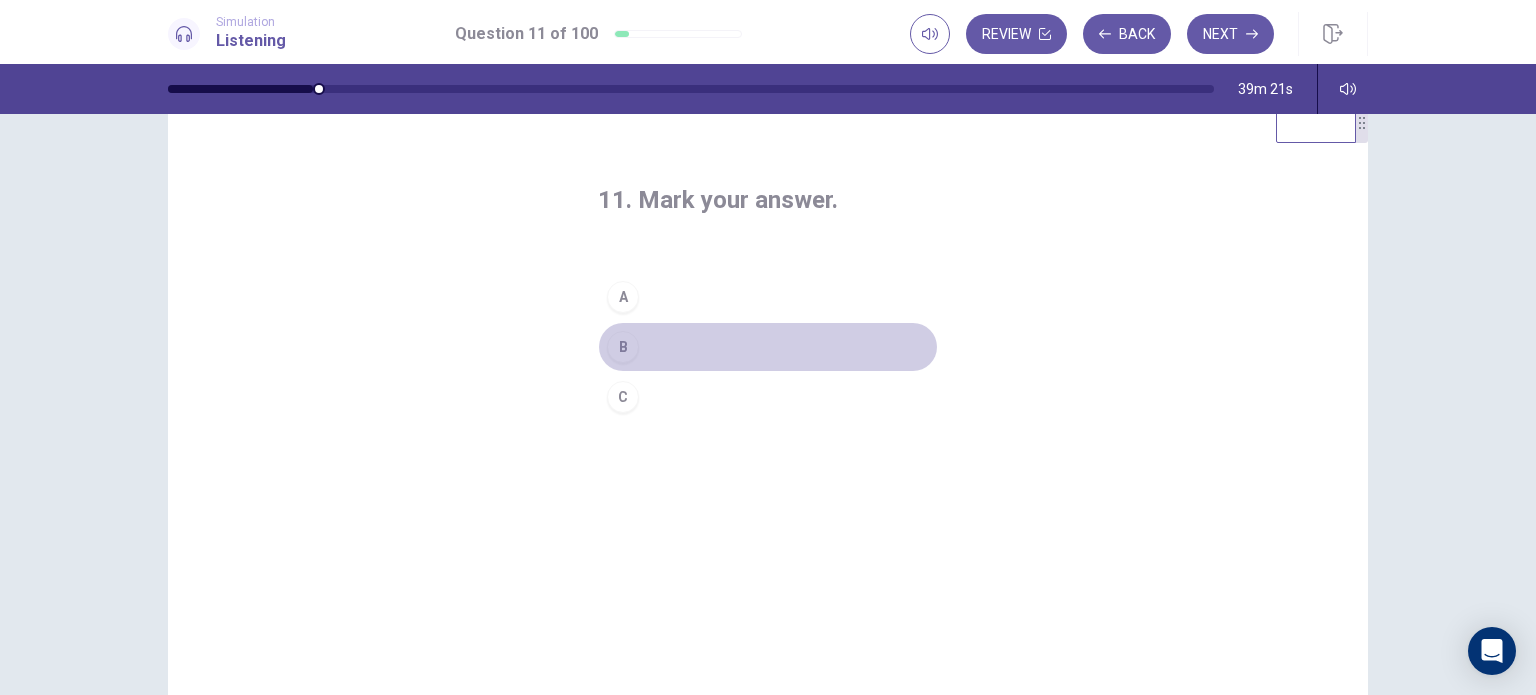 click on "B" at bounding box center [768, 347] 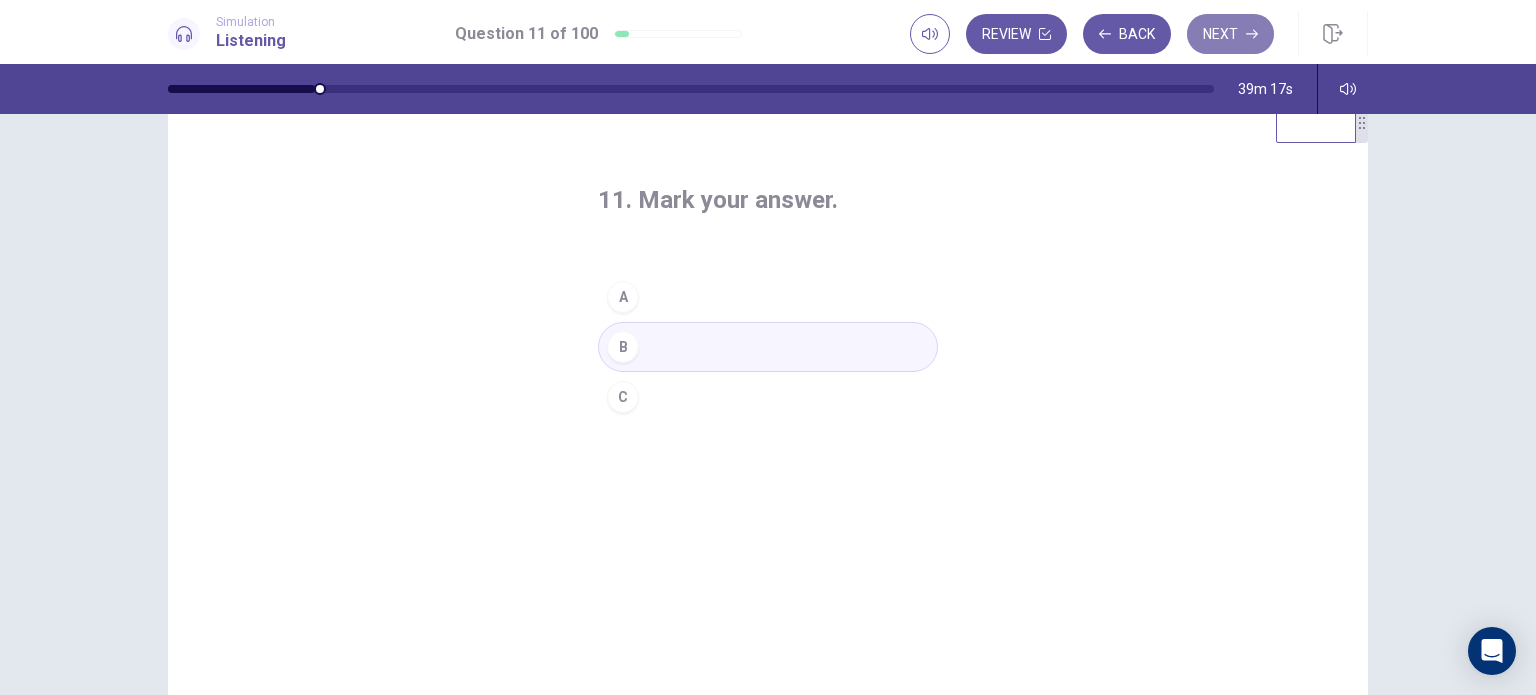 click on "Next" at bounding box center [1230, 34] 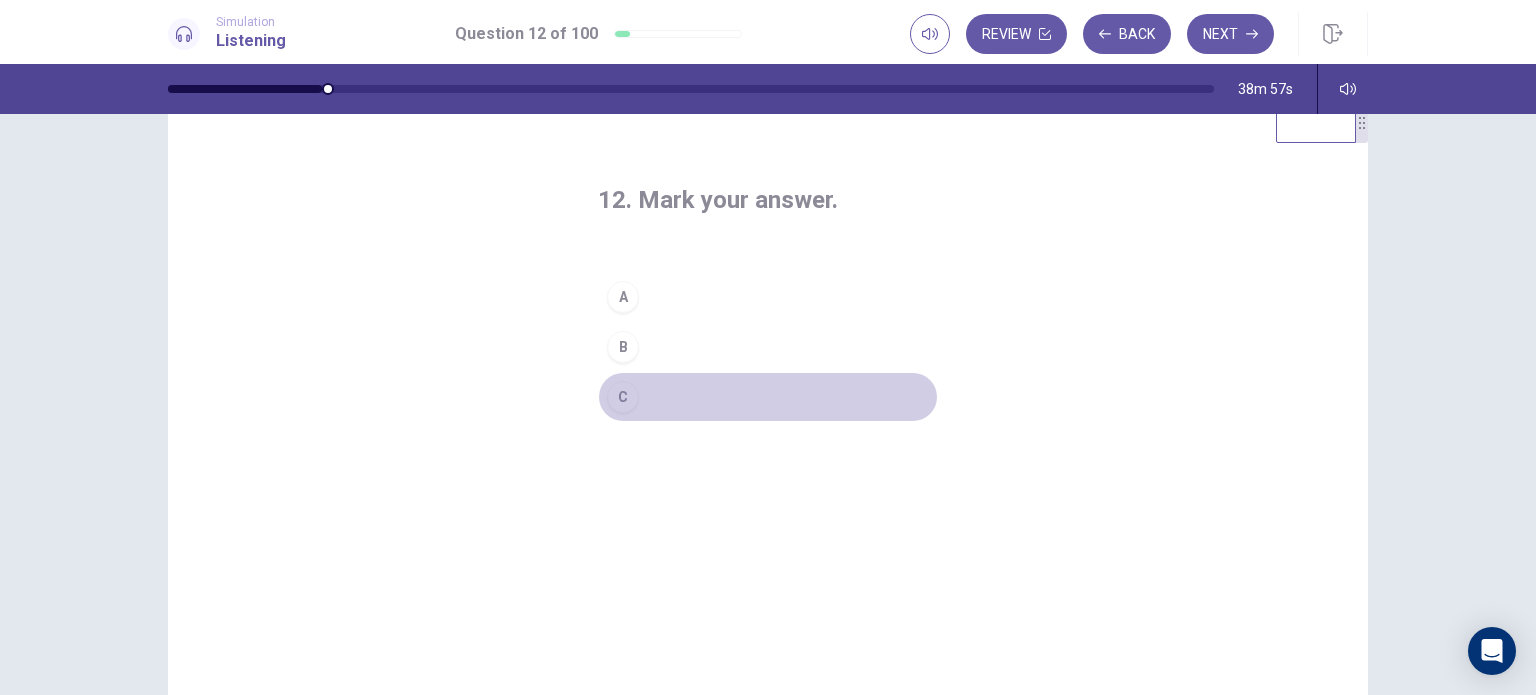 click on "C" at bounding box center [768, 397] 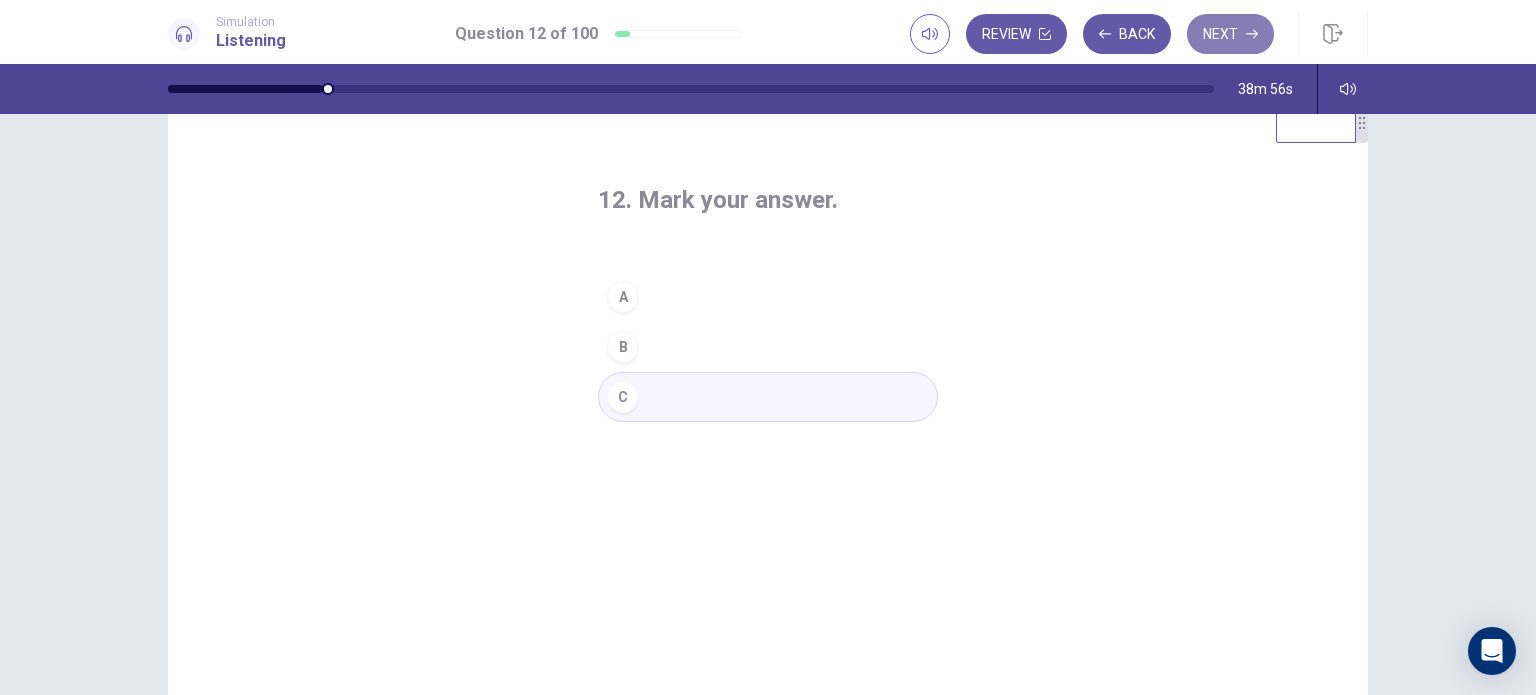 click on "Next" at bounding box center [1230, 34] 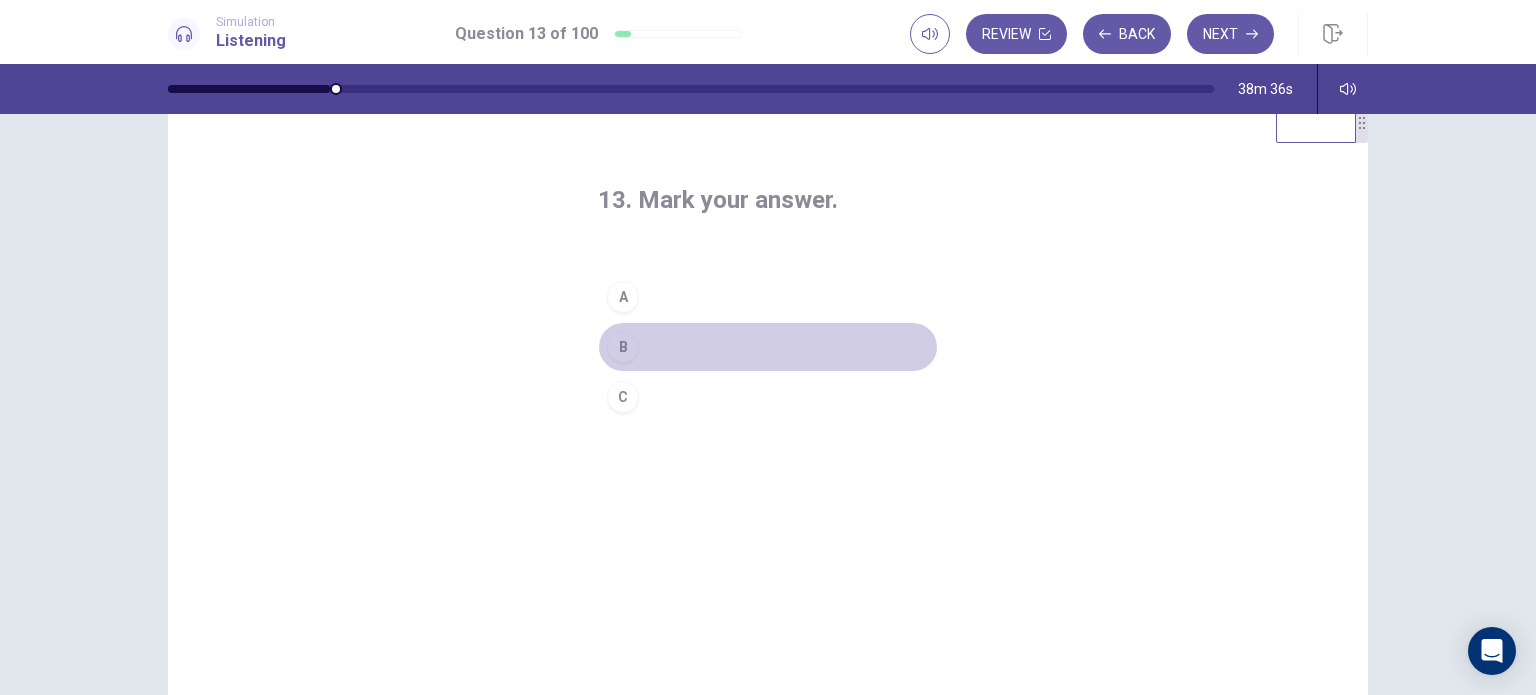 click on "B" at bounding box center [768, 347] 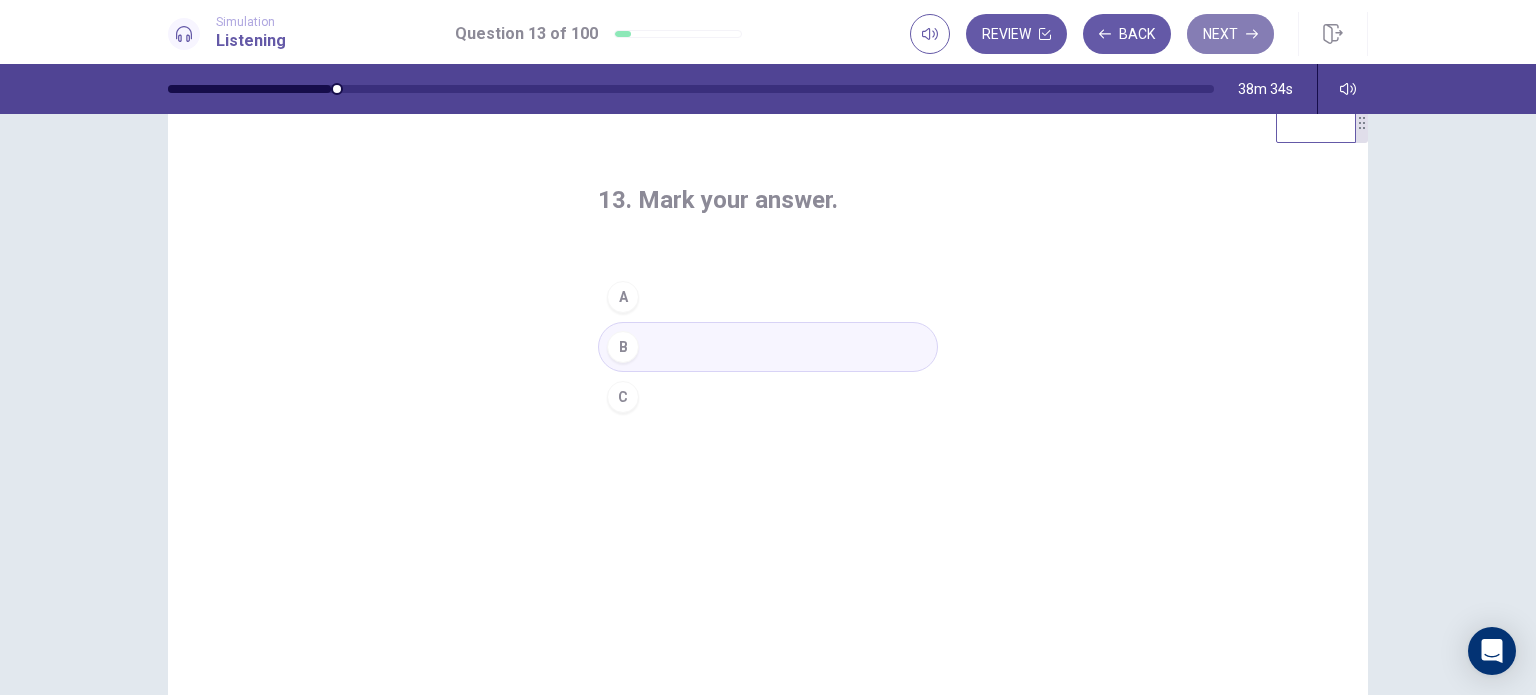 click on "Next" at bounding box center [1230, 34] 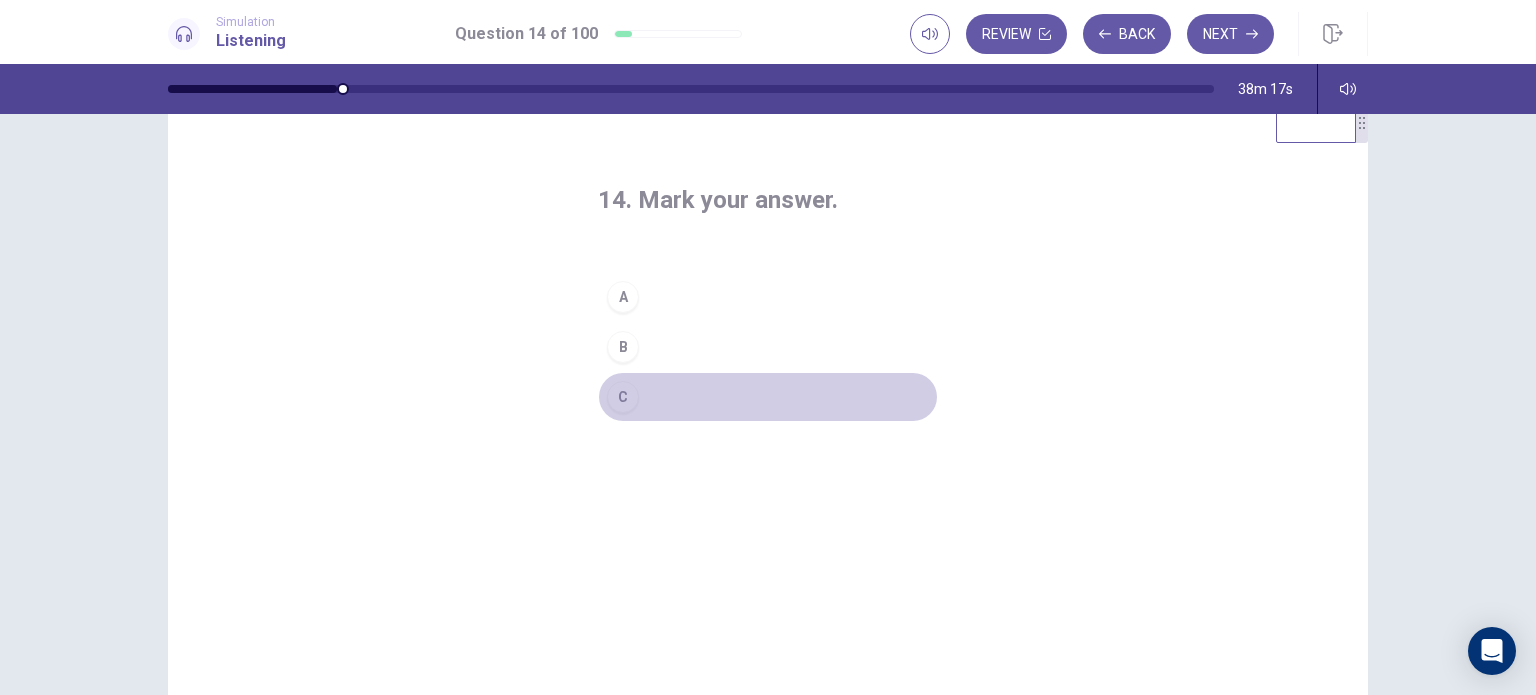 click on "C" at bounding box center [768, 397] 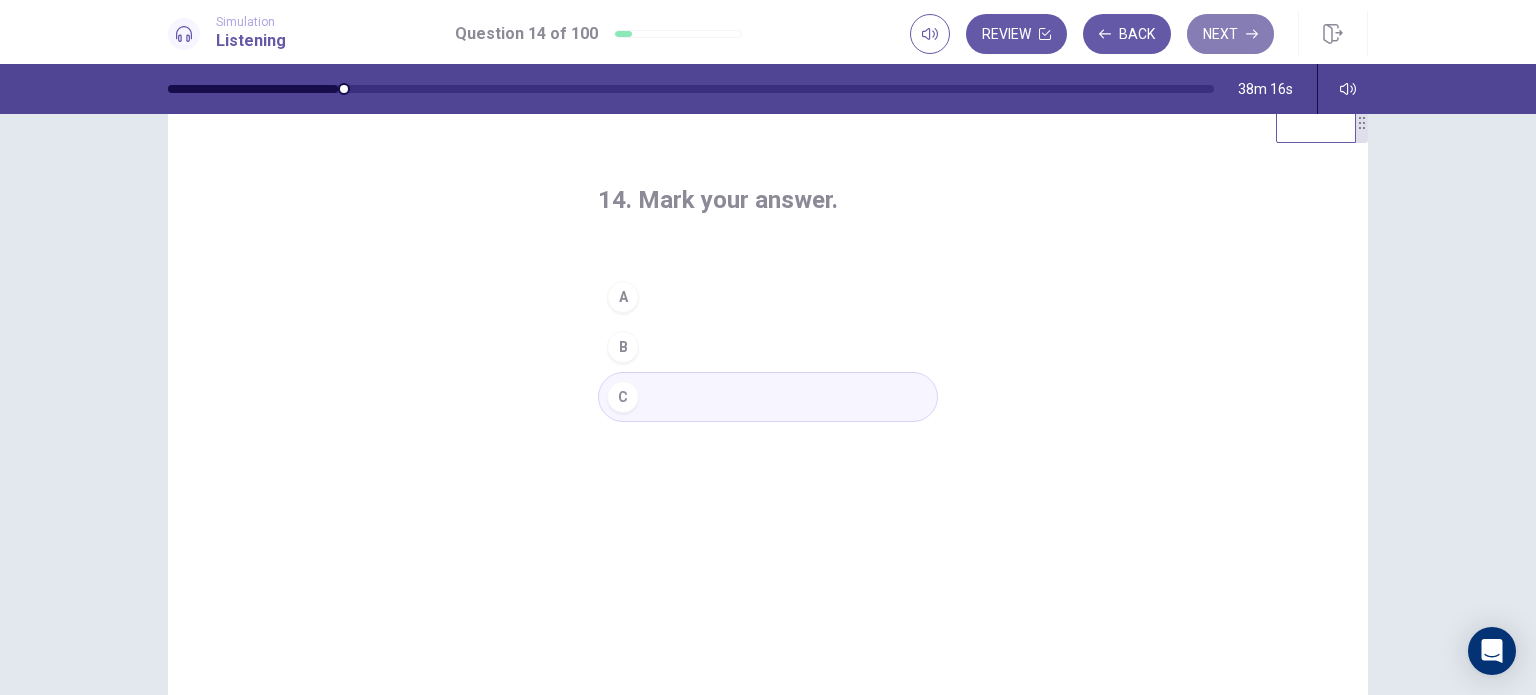 click on "Next" at bounding box center (1230, 34) 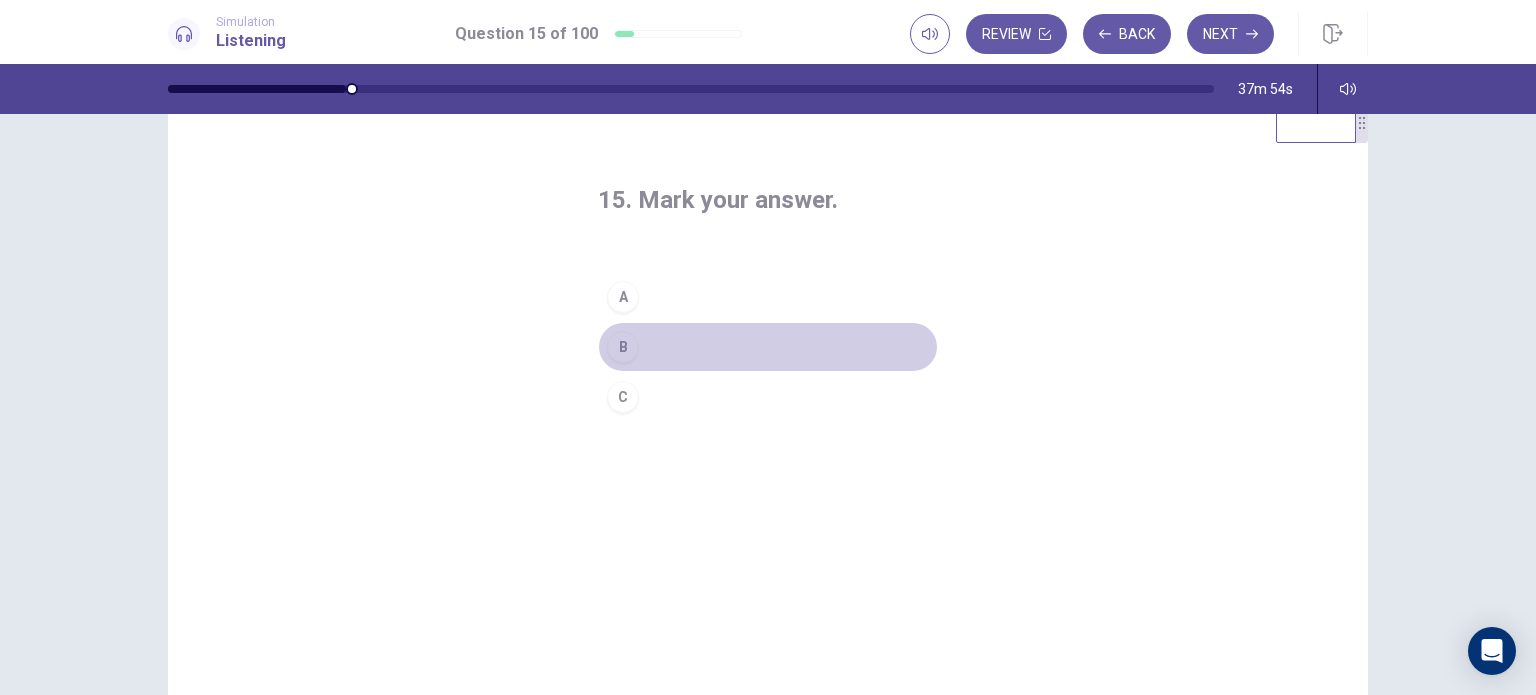 click on "B" at bounding box center [768, 347] 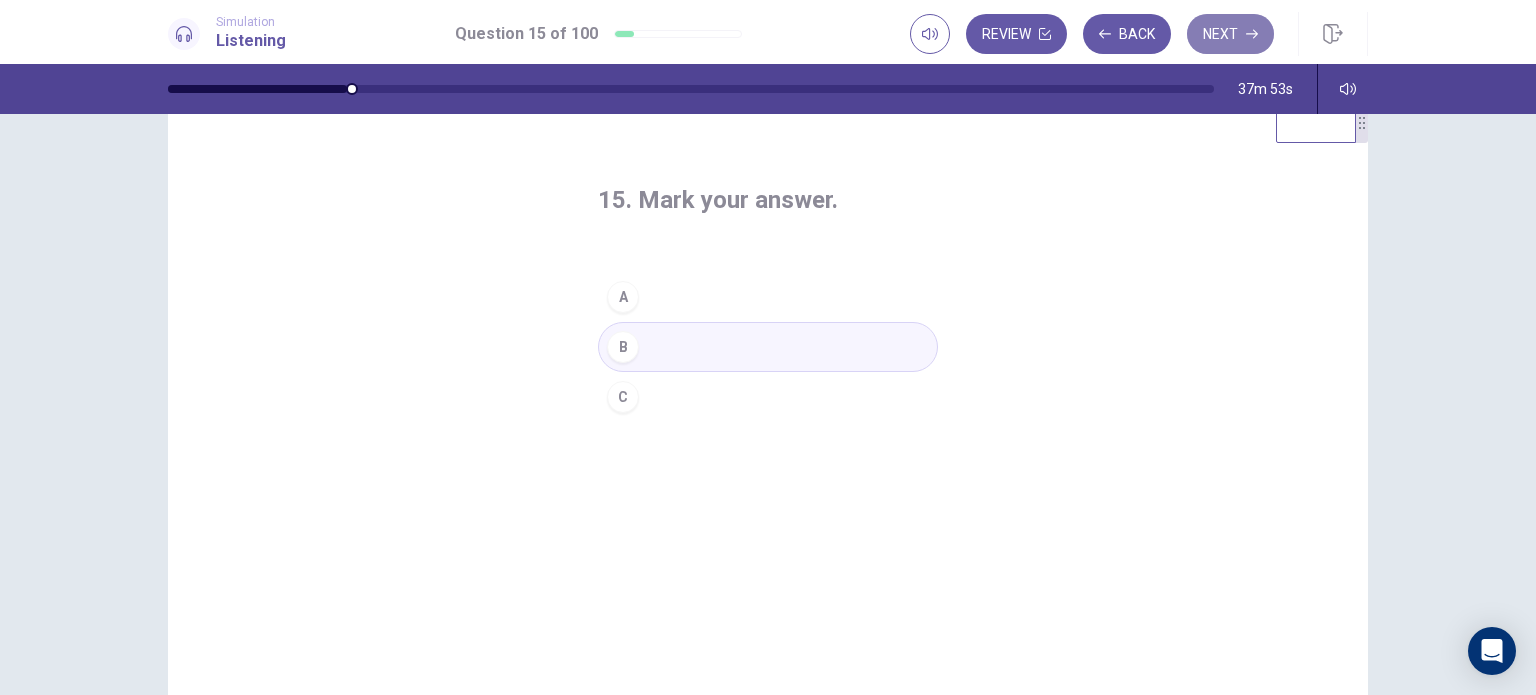 click on "Next" at bounding box center (1230, 34) 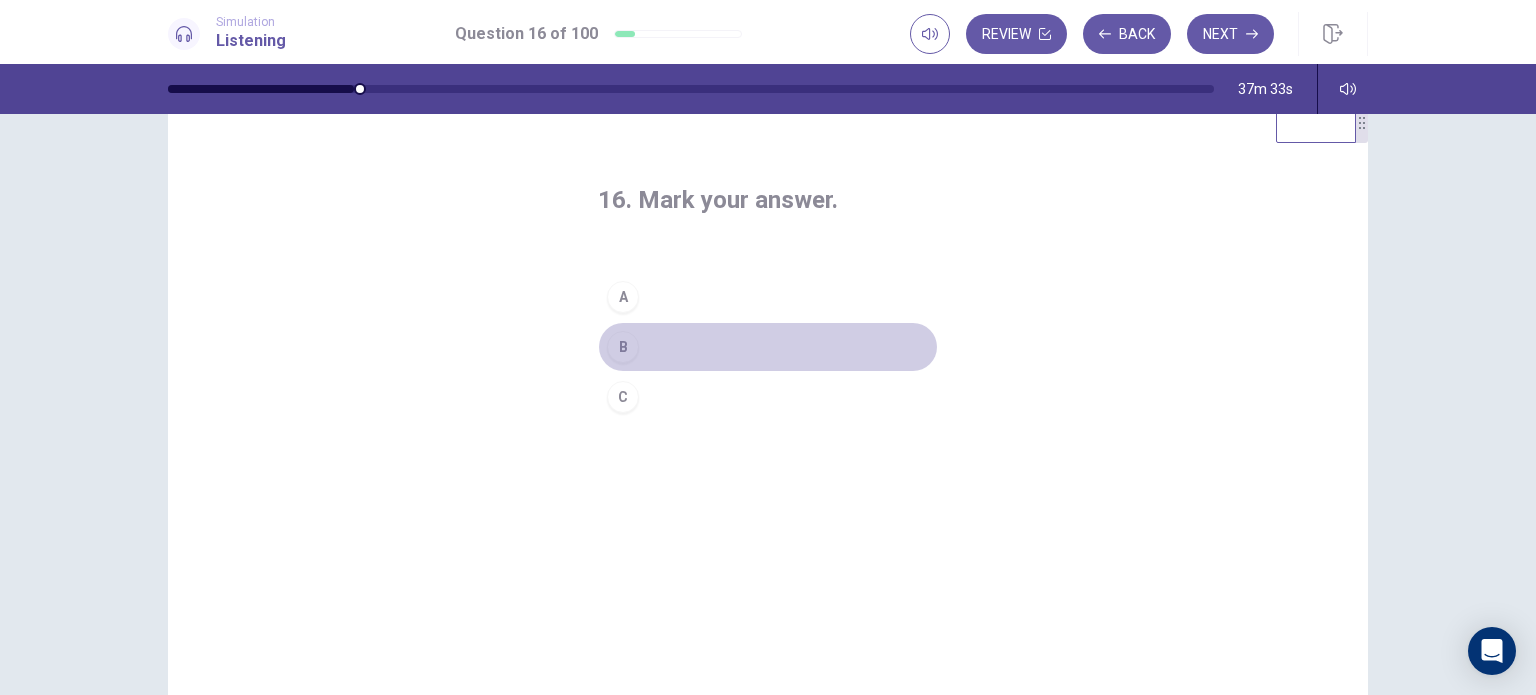 click on "B" at bounding box center (768, 347) 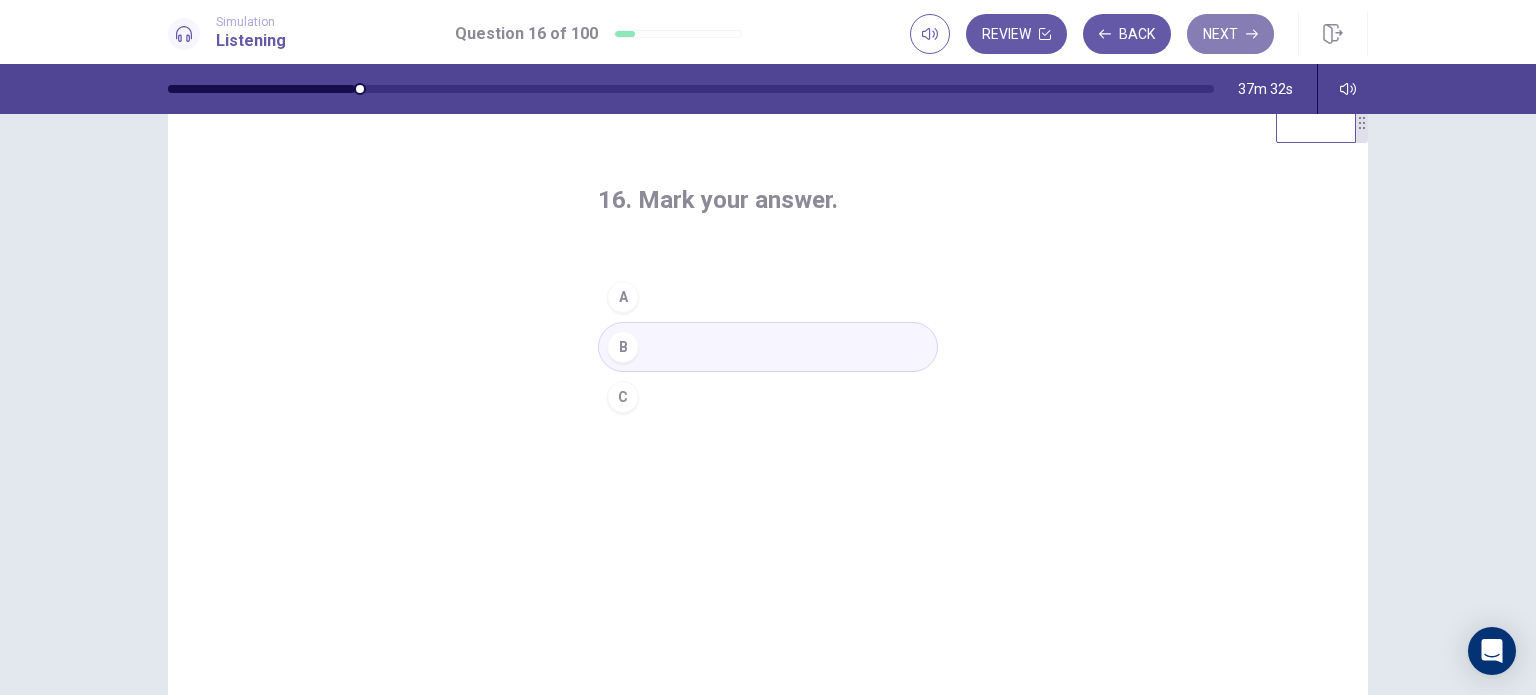 click on "Next" at bounding box center [1230, 34] 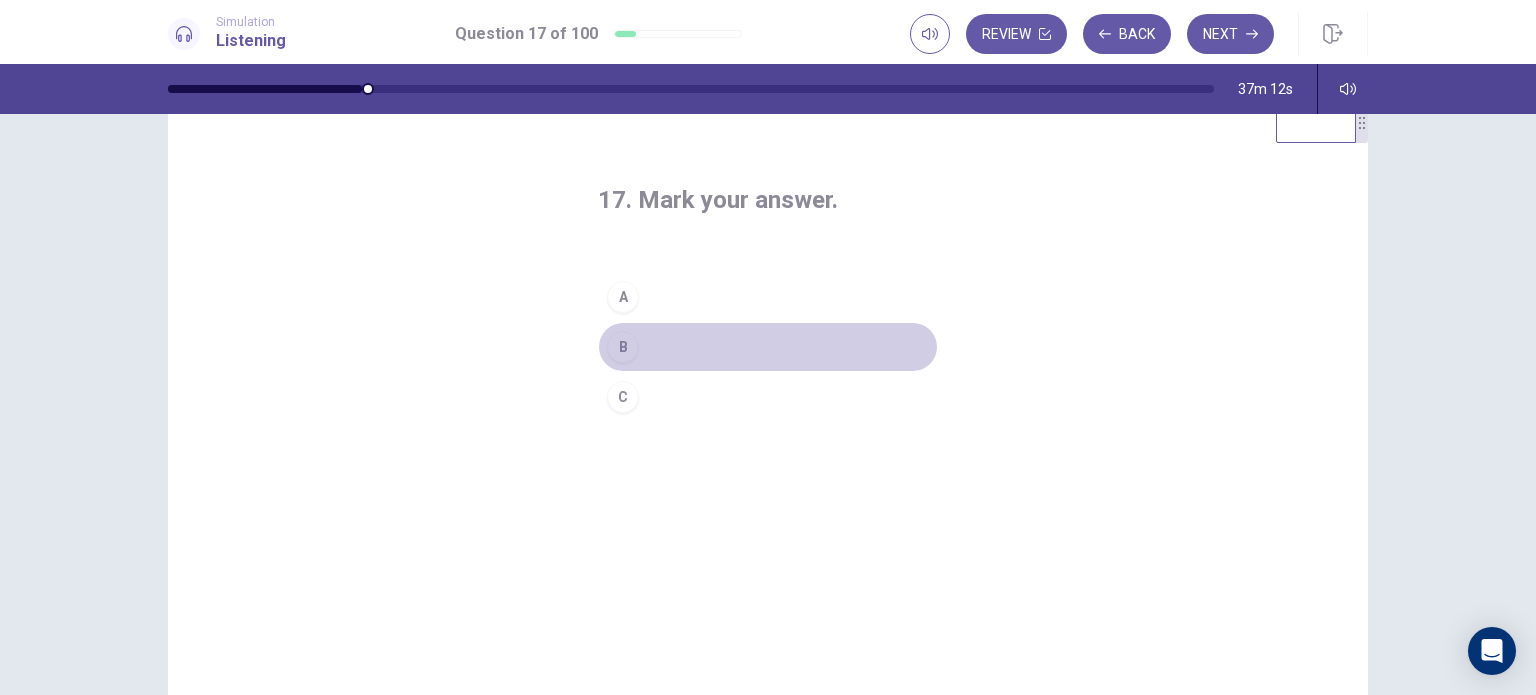 click on "B" at bounding box center (768, 347) 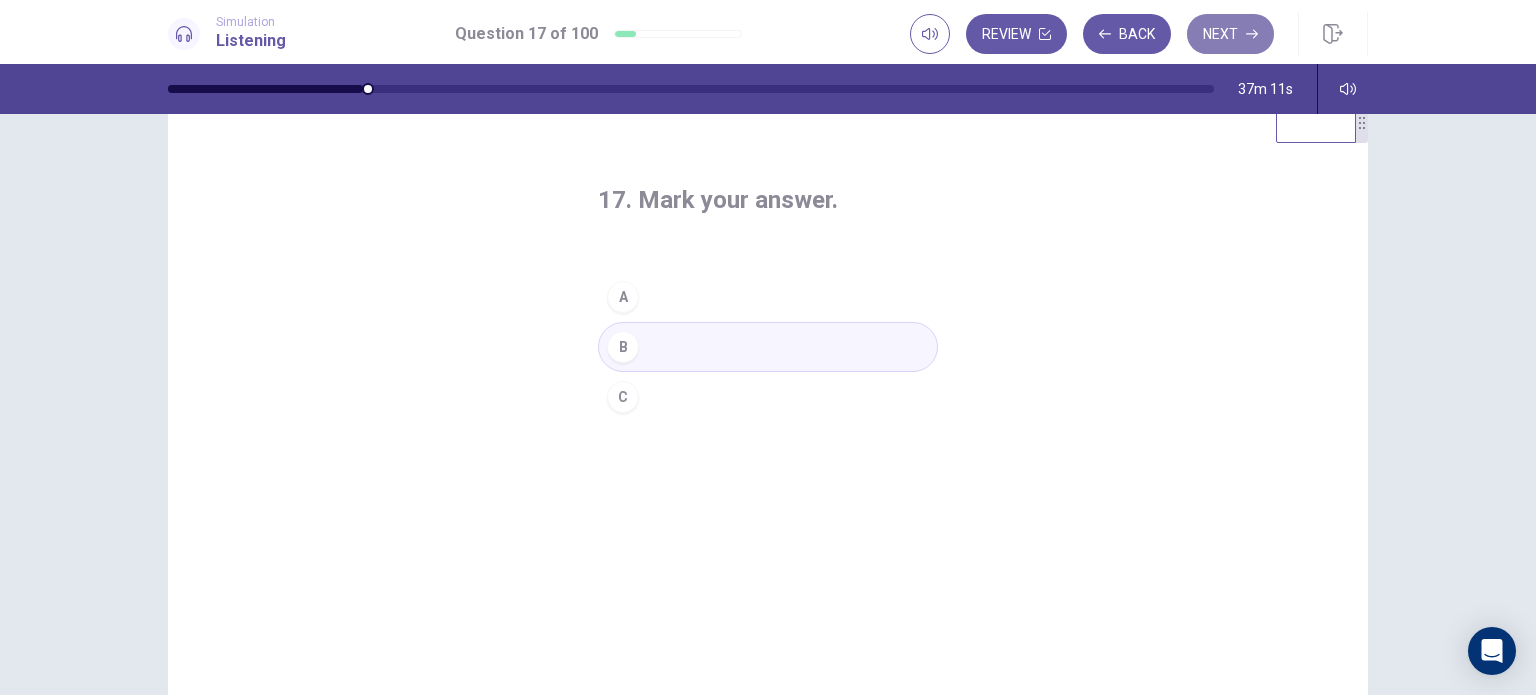 click on "Next" at bounding box center [1230, 34] 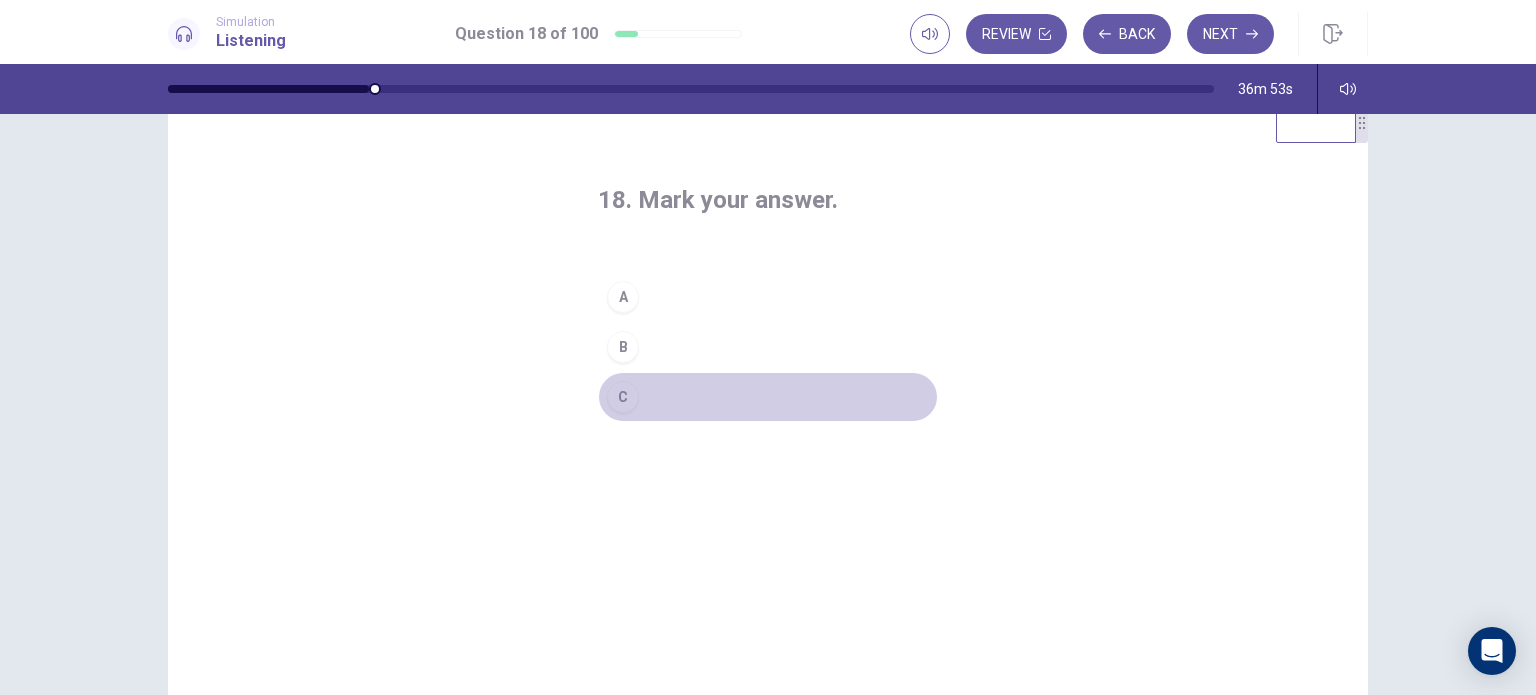 click on "C" at bounding box center [768, 397] 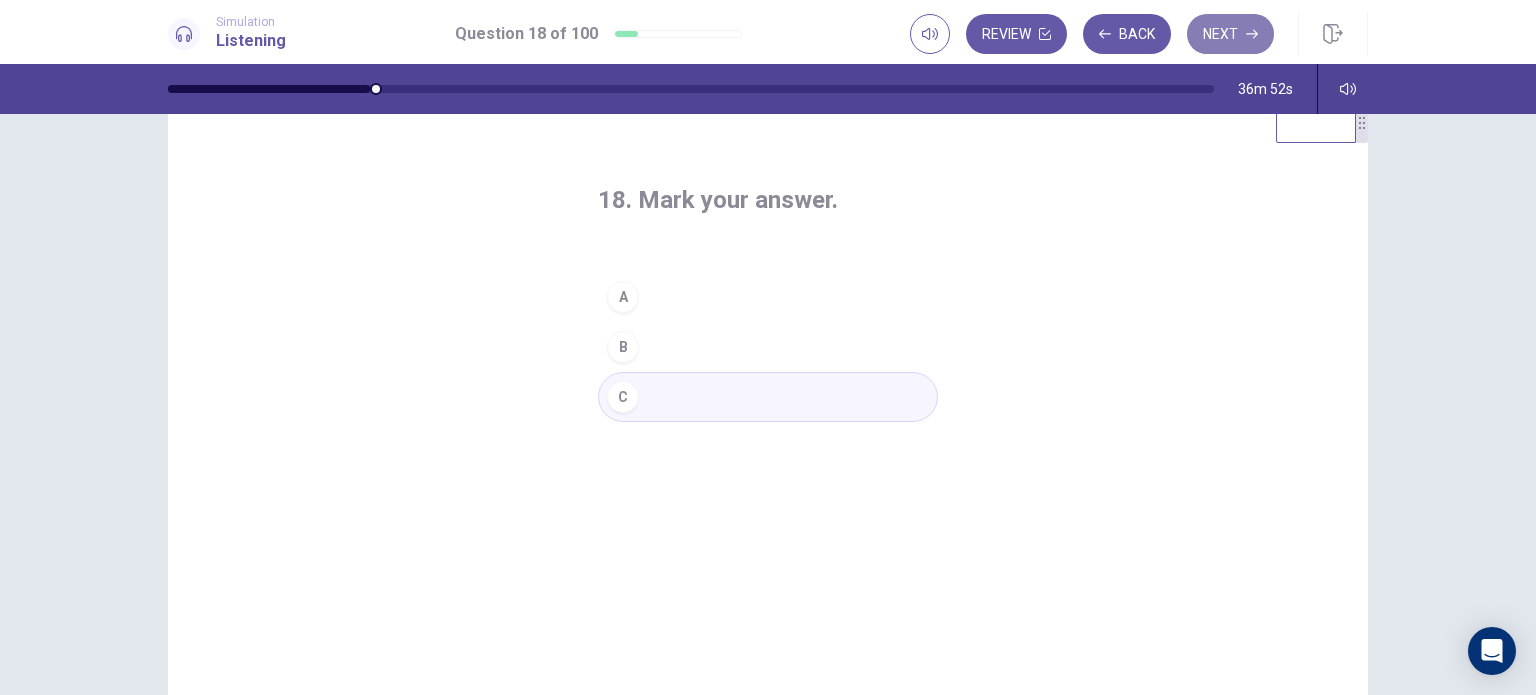 click on "Next" at bounding box center [1230, 34] 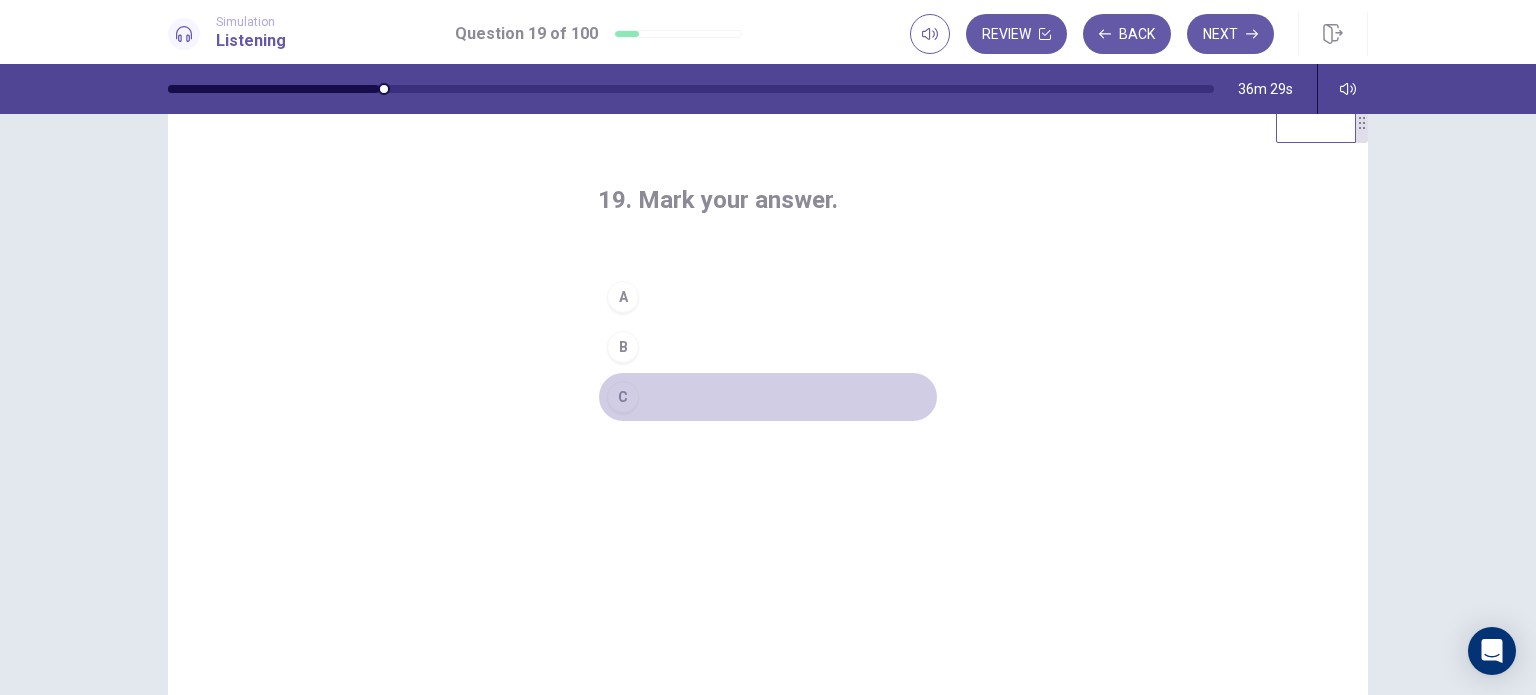 click on "C" at bounding box center [768, 397] 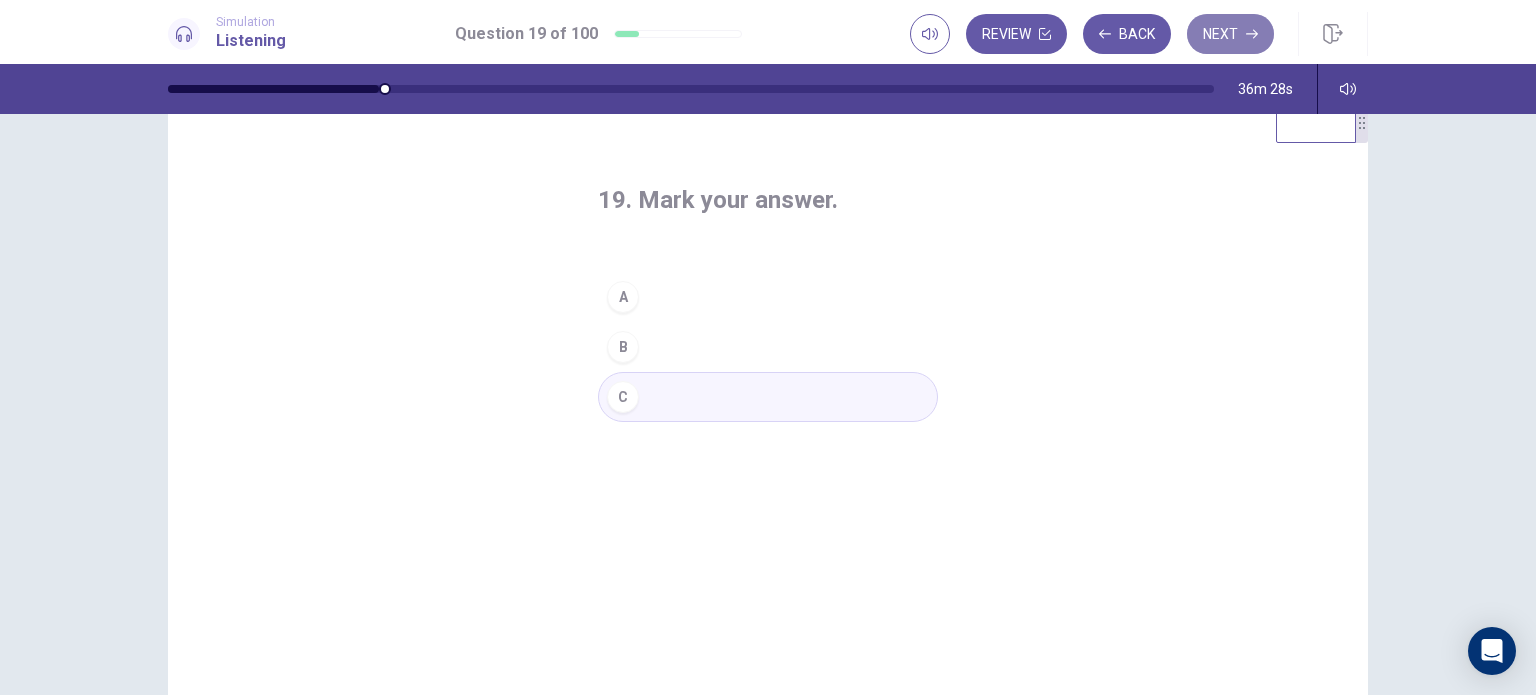click on "Next" at bounding box center [1230, 34] 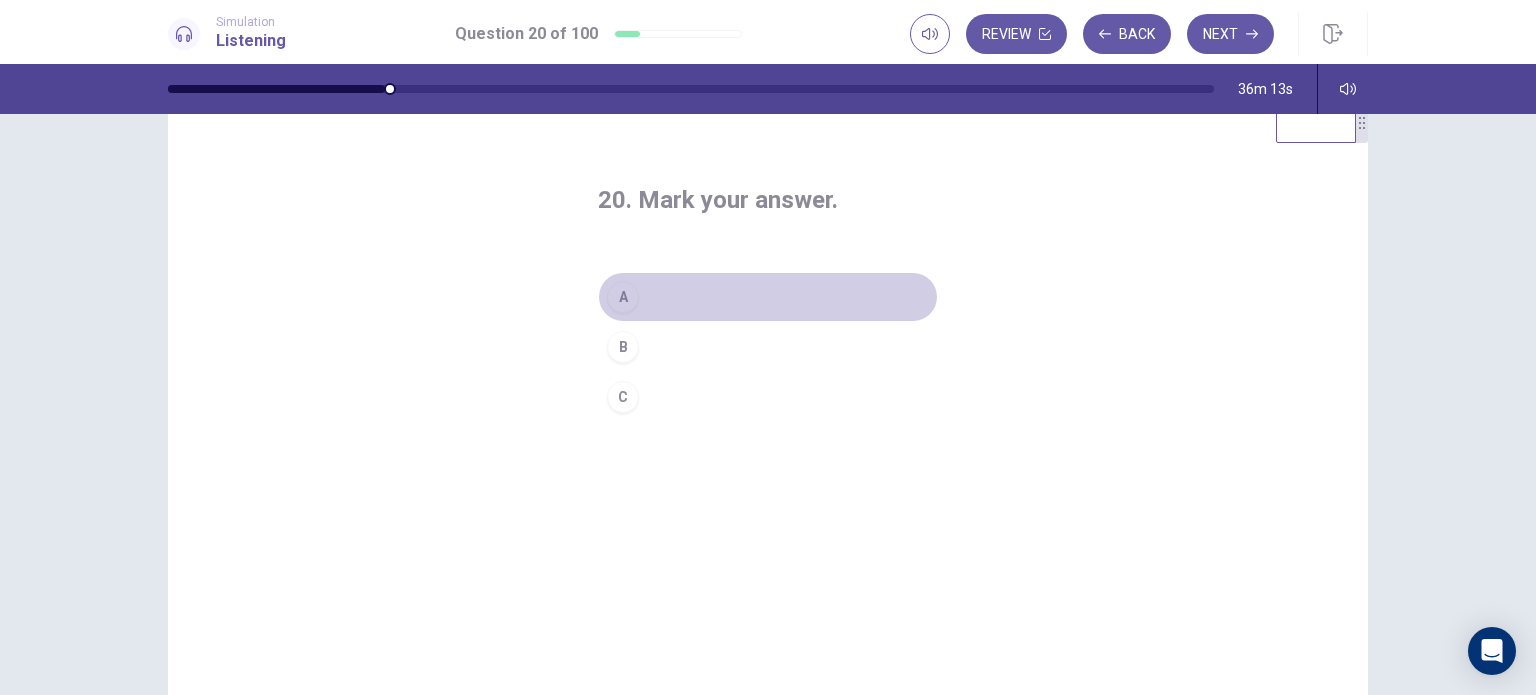 click on "A" at bounding box center [768, 297] 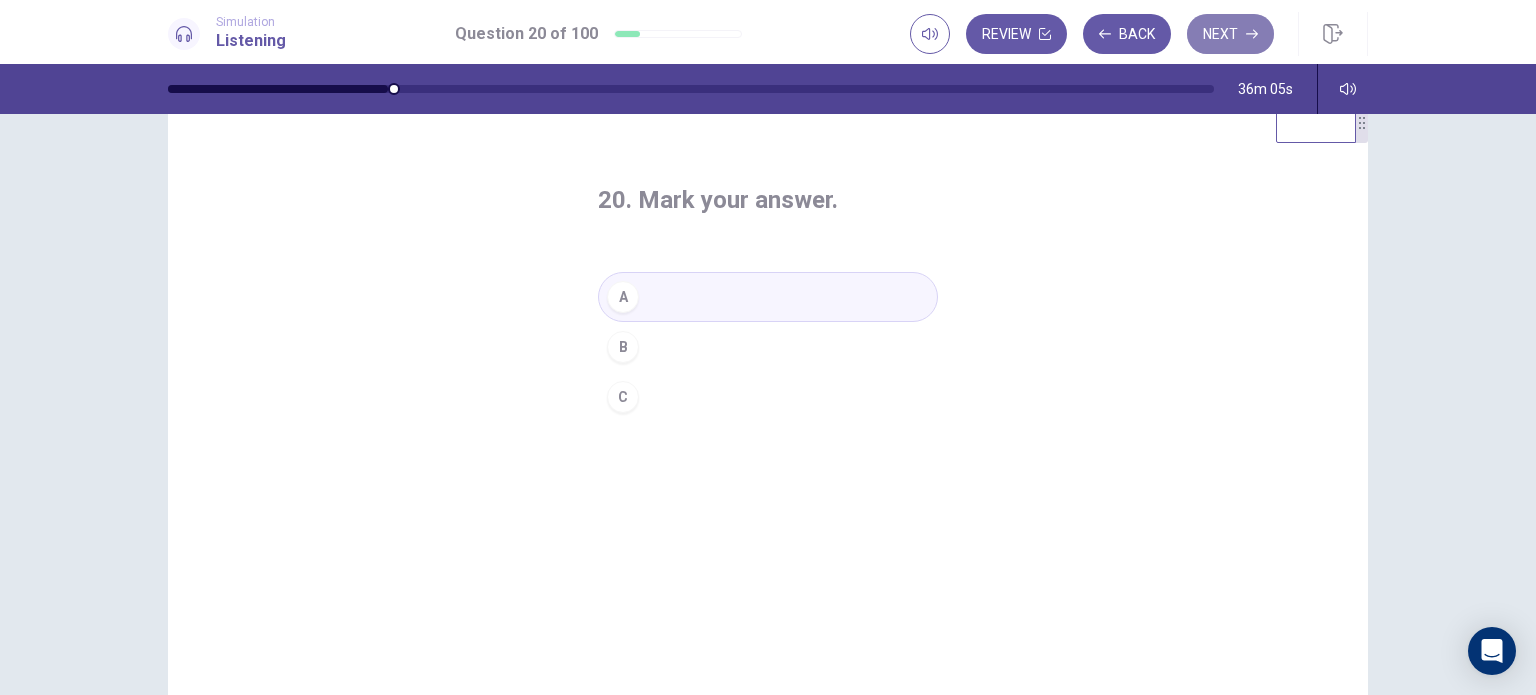click on "Next" at bounding box center (1230, 34) 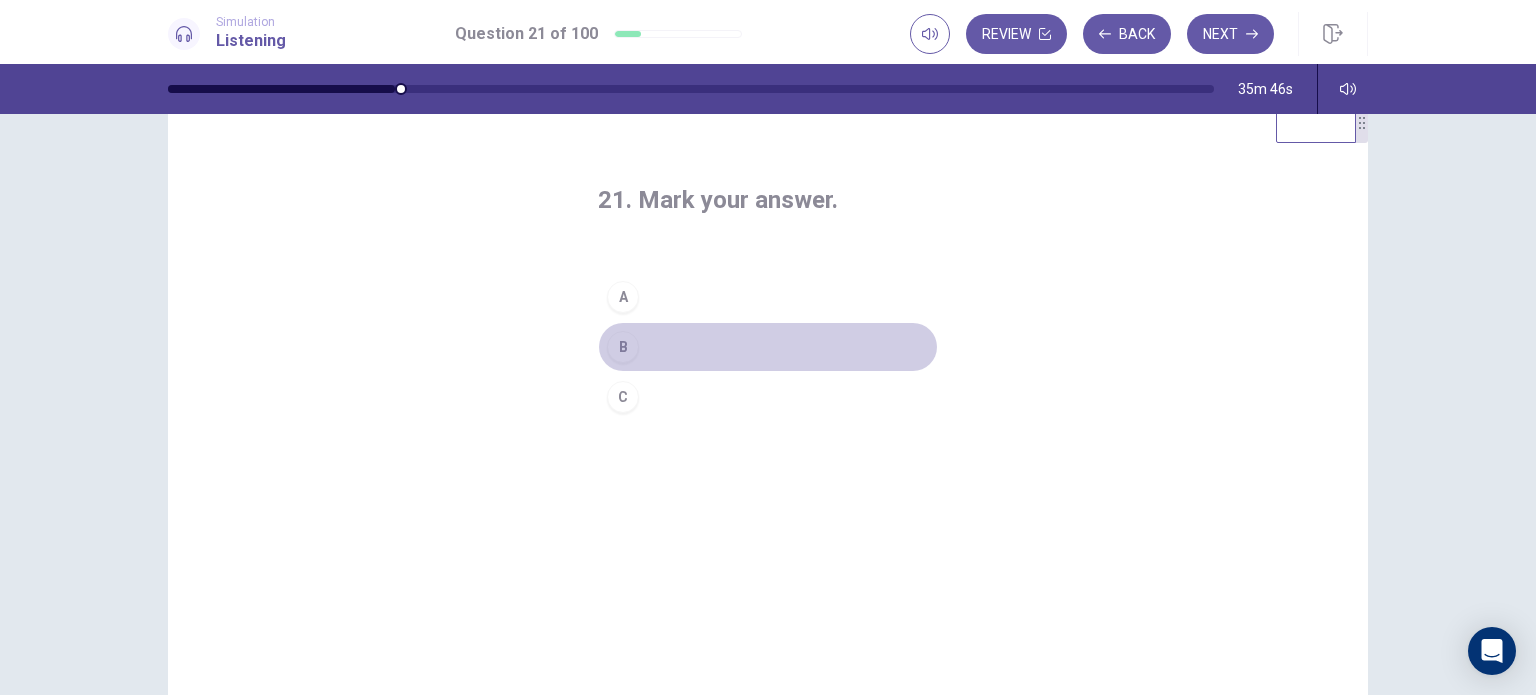 click on "B" at bounding box center (768, 347) 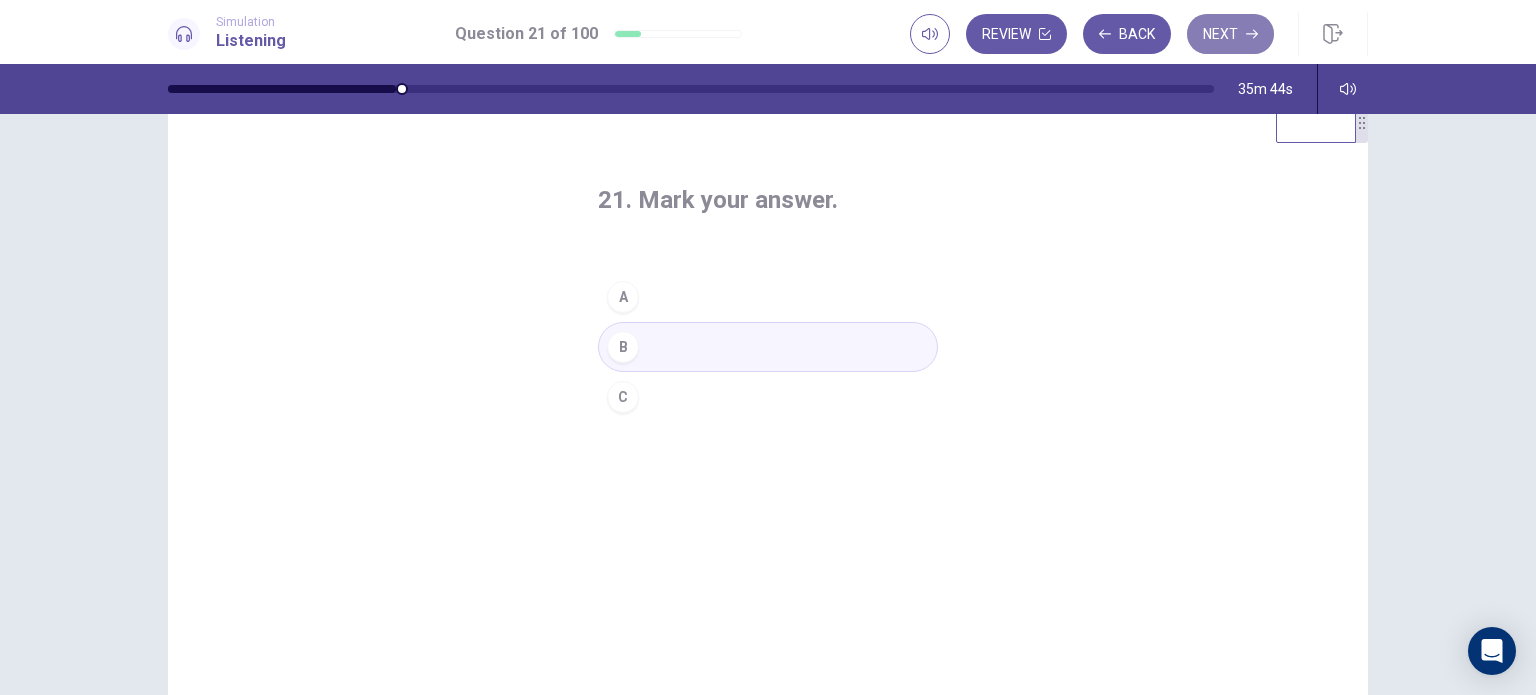 click on "Next" at bounding box center (1230, 34) 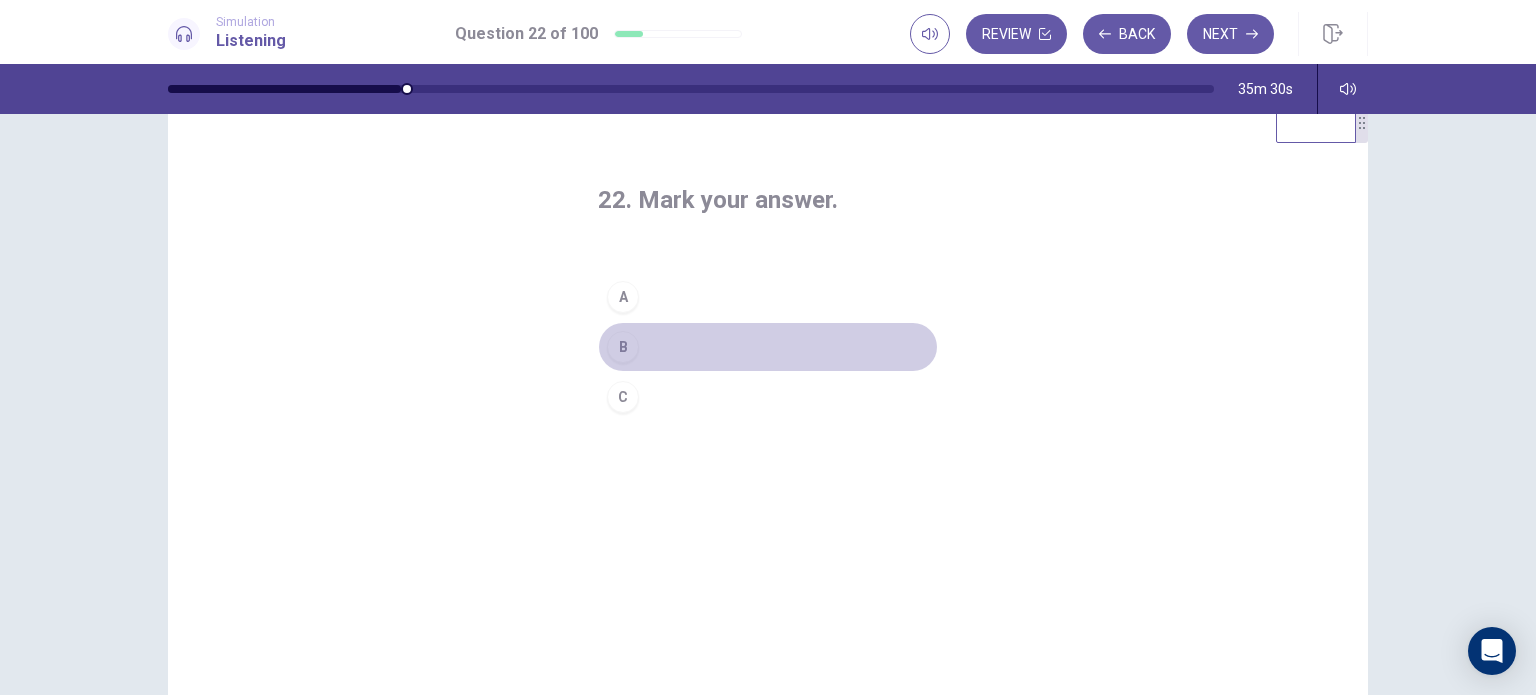 click on "B" at bounding box center (768, 347) 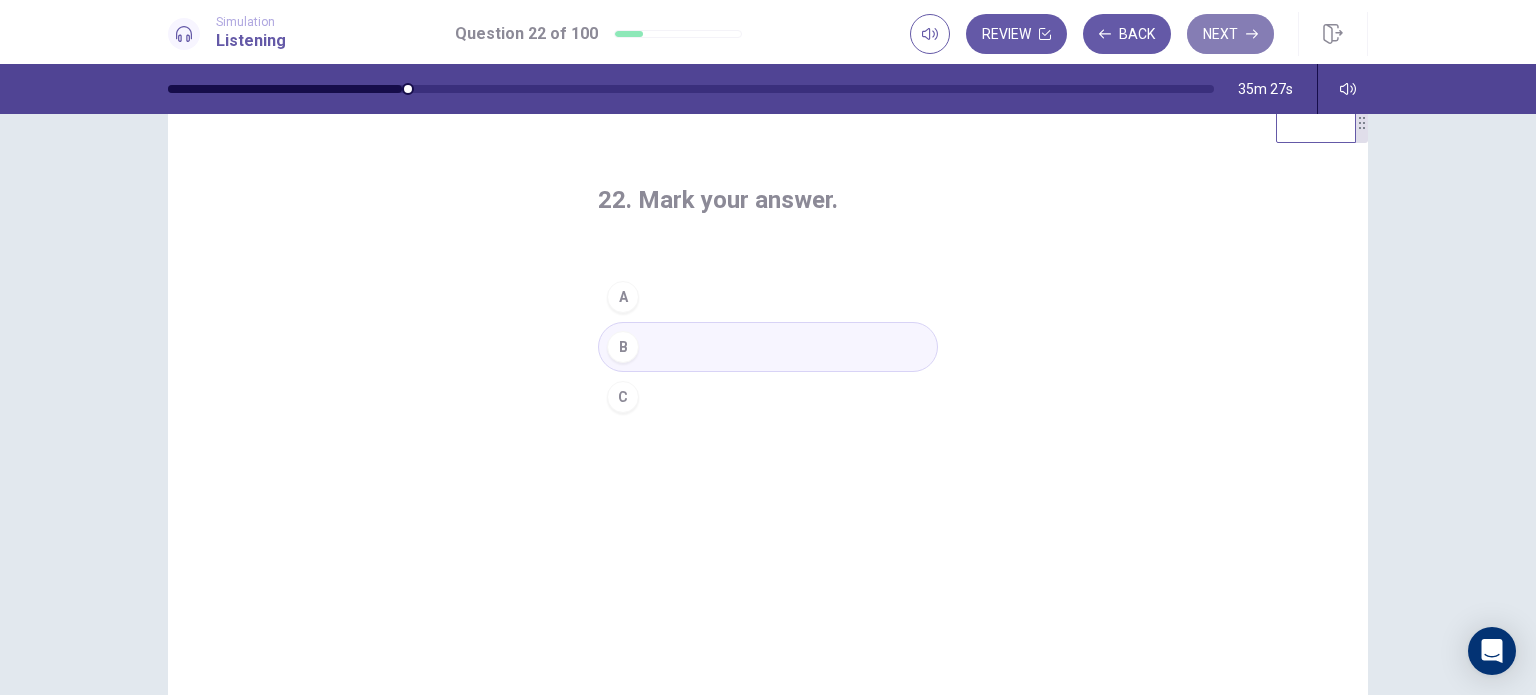 click on "Next" at bounding box center [1230, 34] 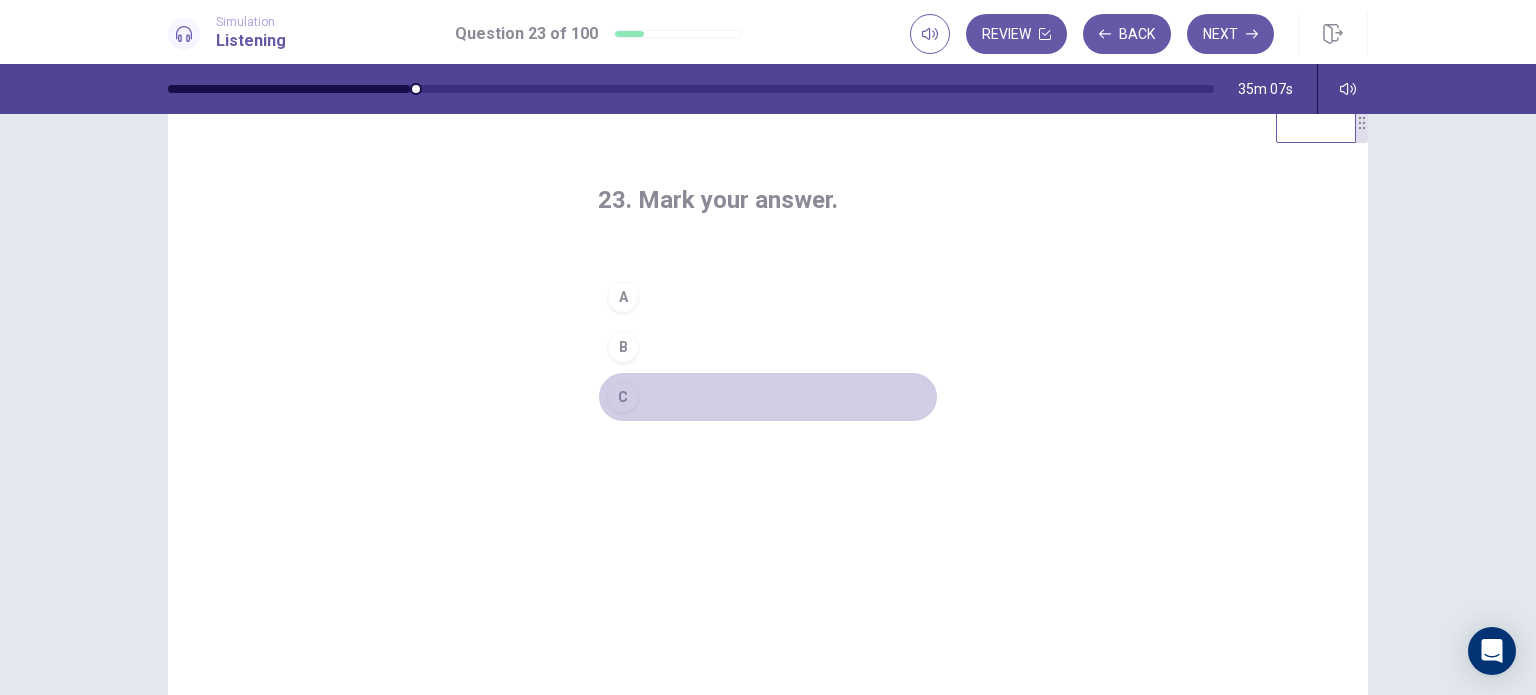 click on "C" at bounding box center [768, 397] 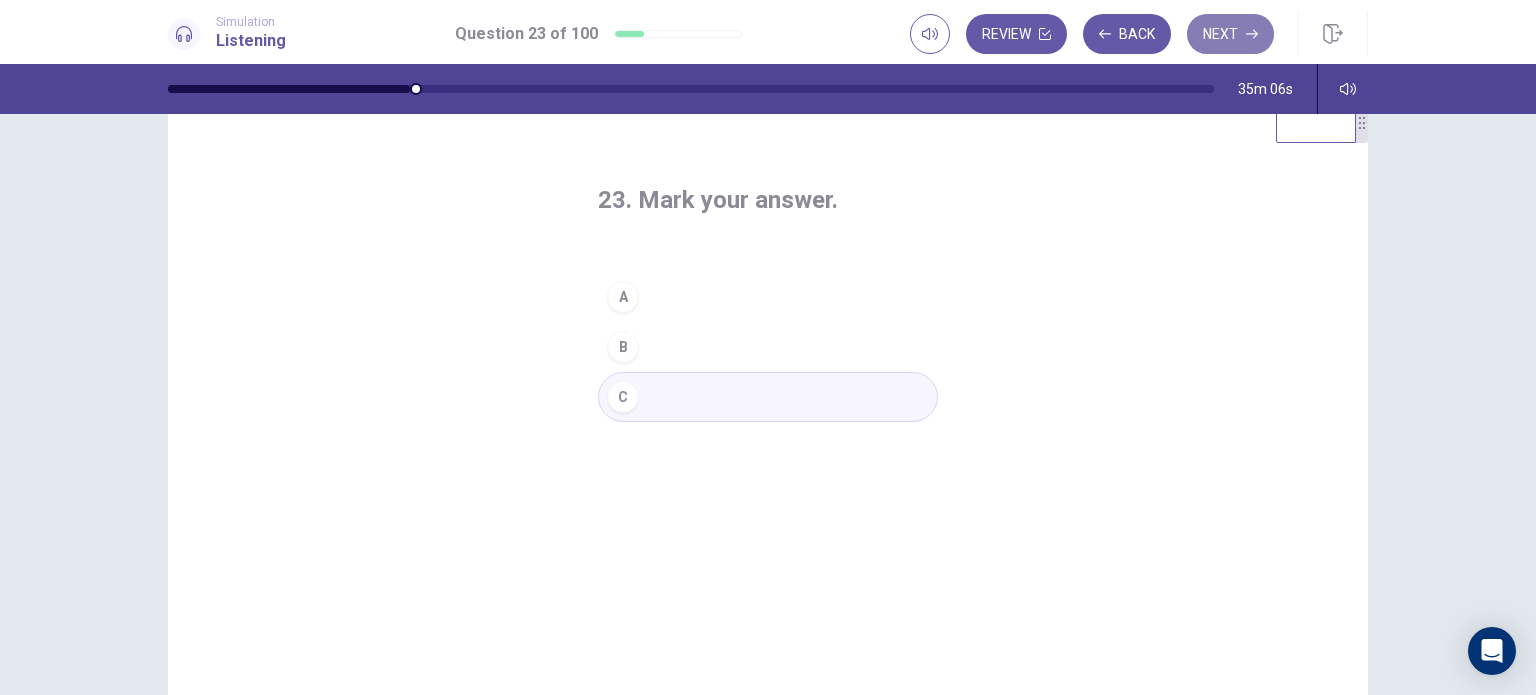 click on "Next" at bounding box center [1230, 34] 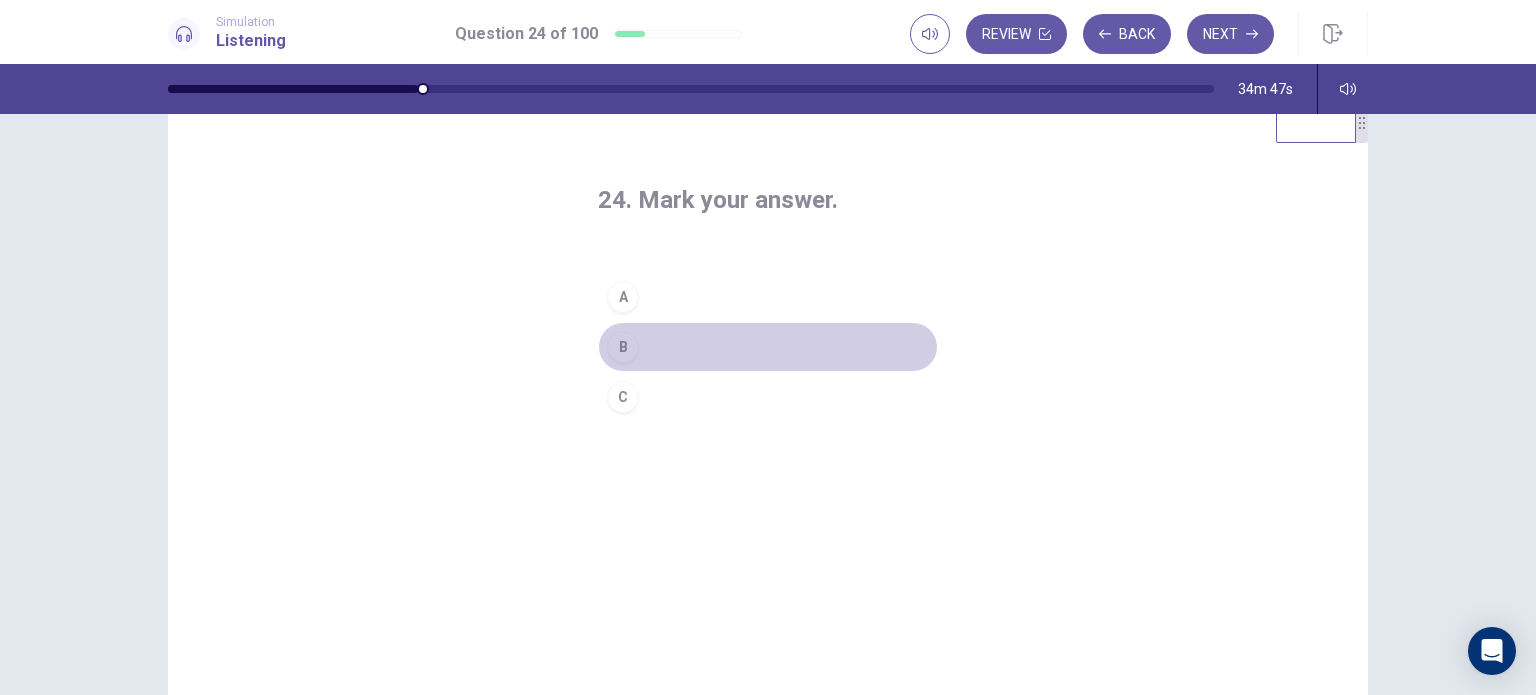 click on "B" at bounding box center [768, 347] 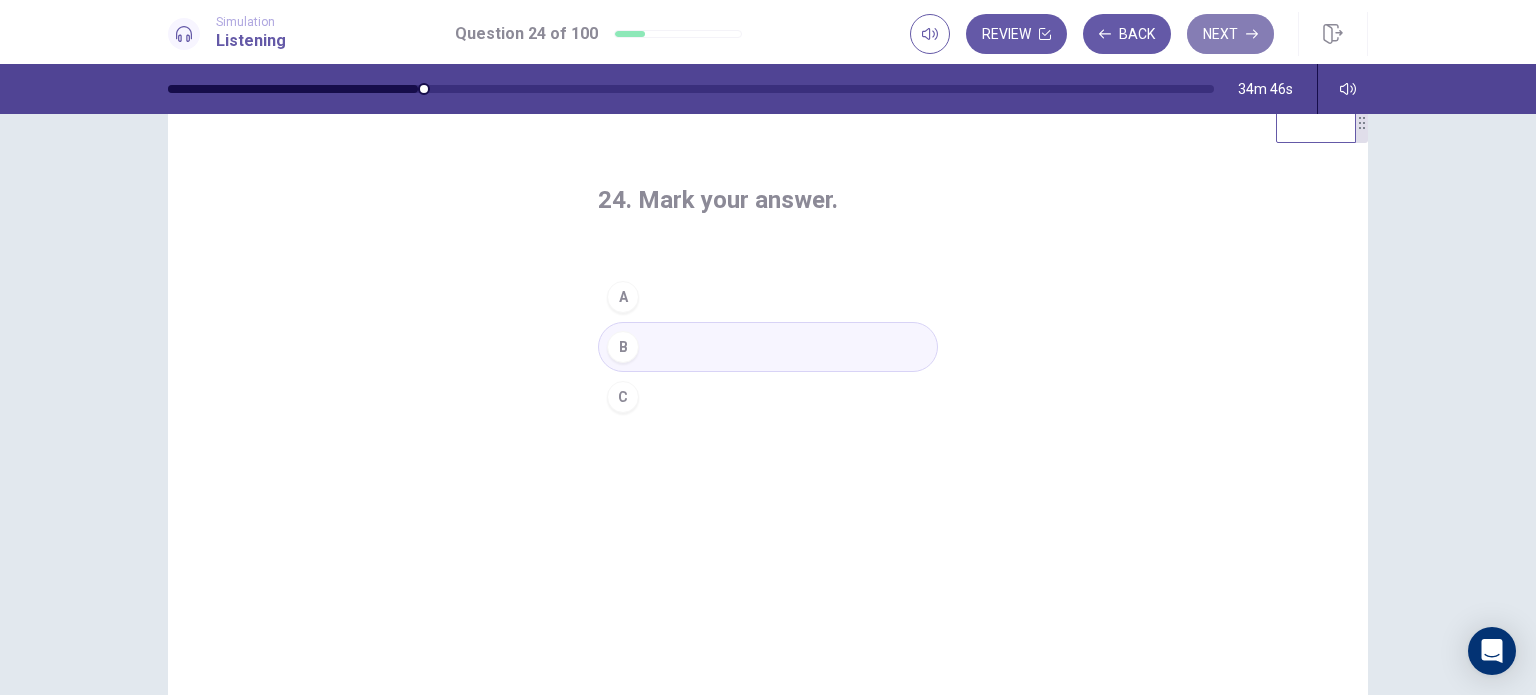 click 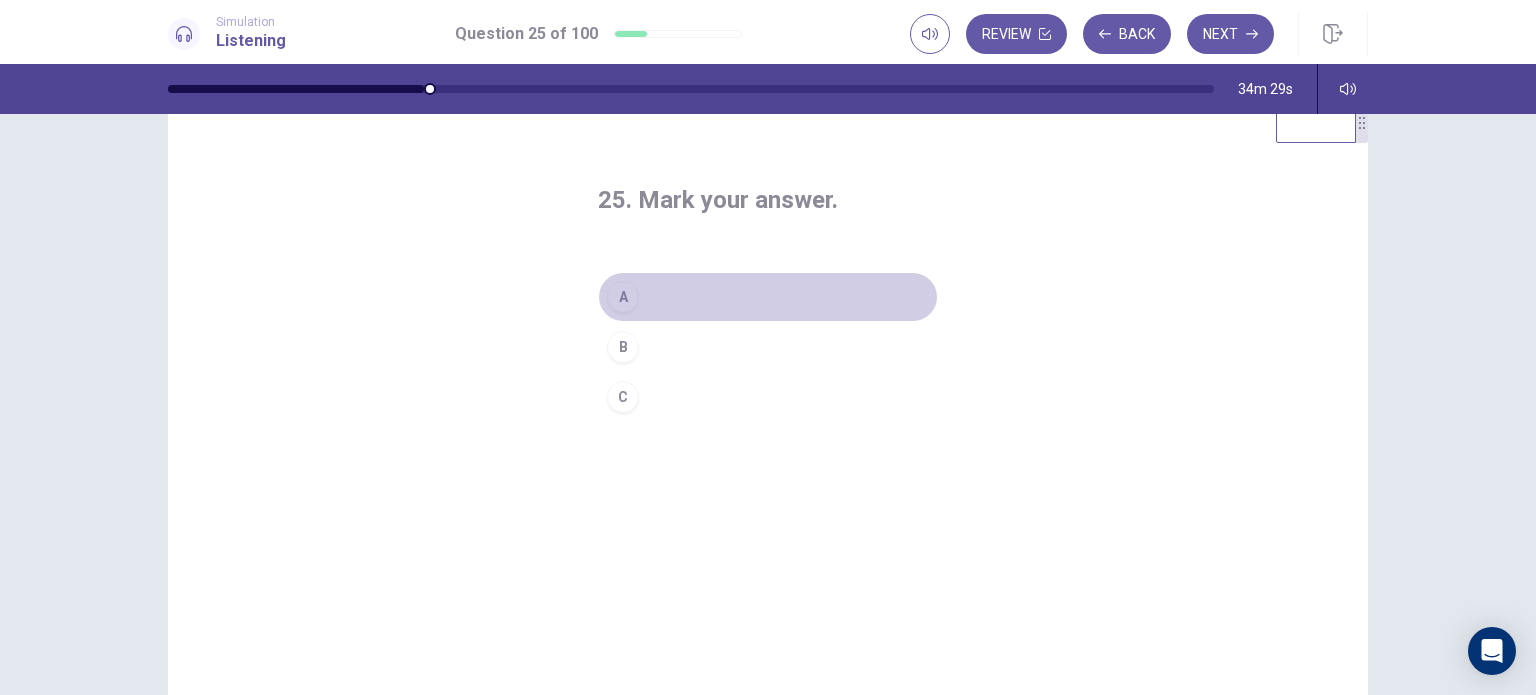 click on "A" at bounding box center [768, 297] 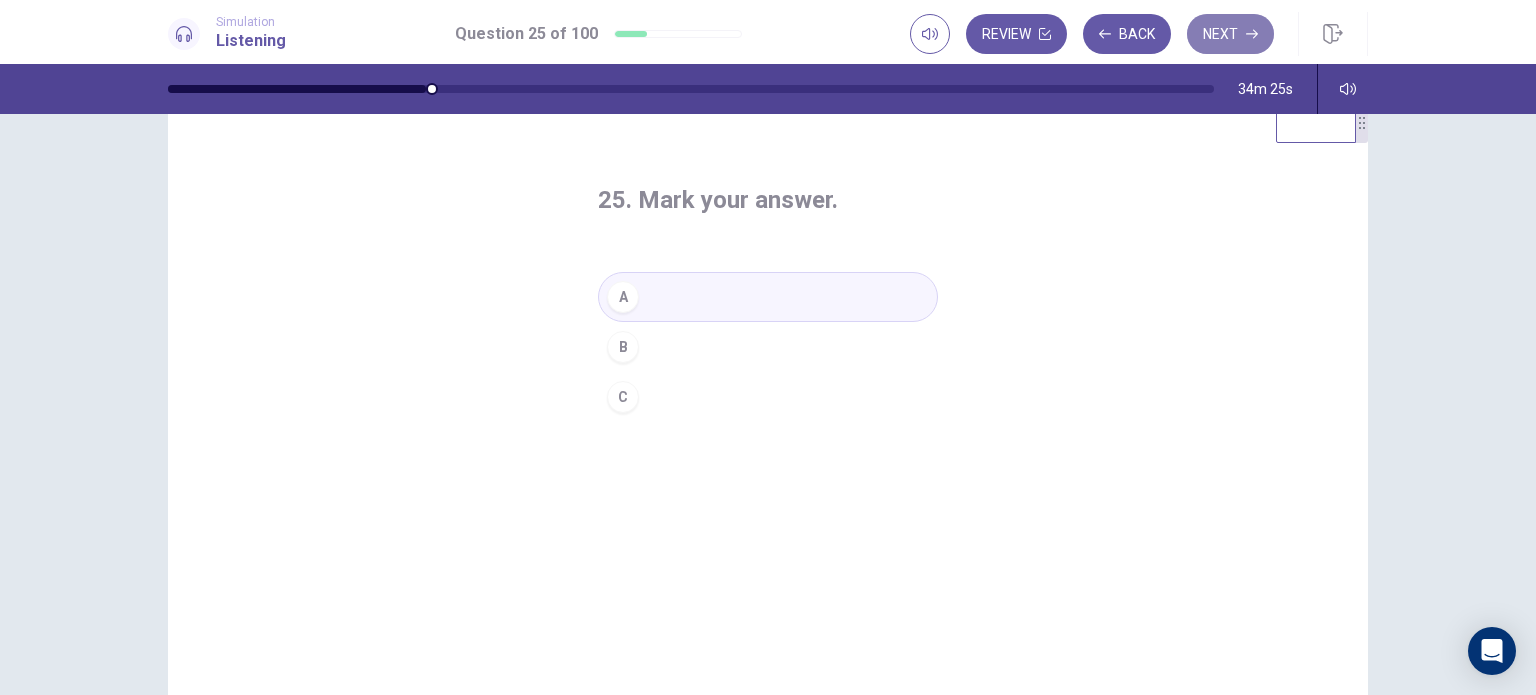 click 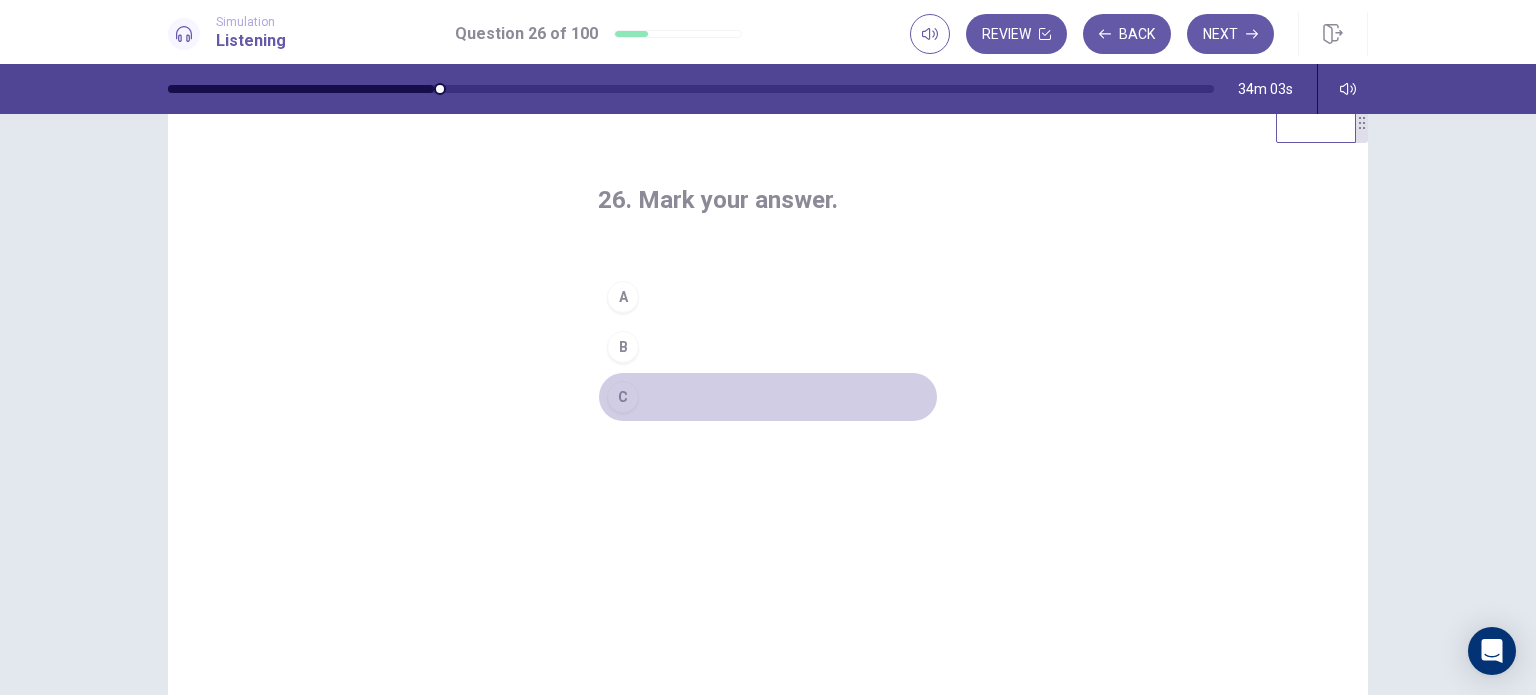 click on "C" at bounding box center [768, 397] 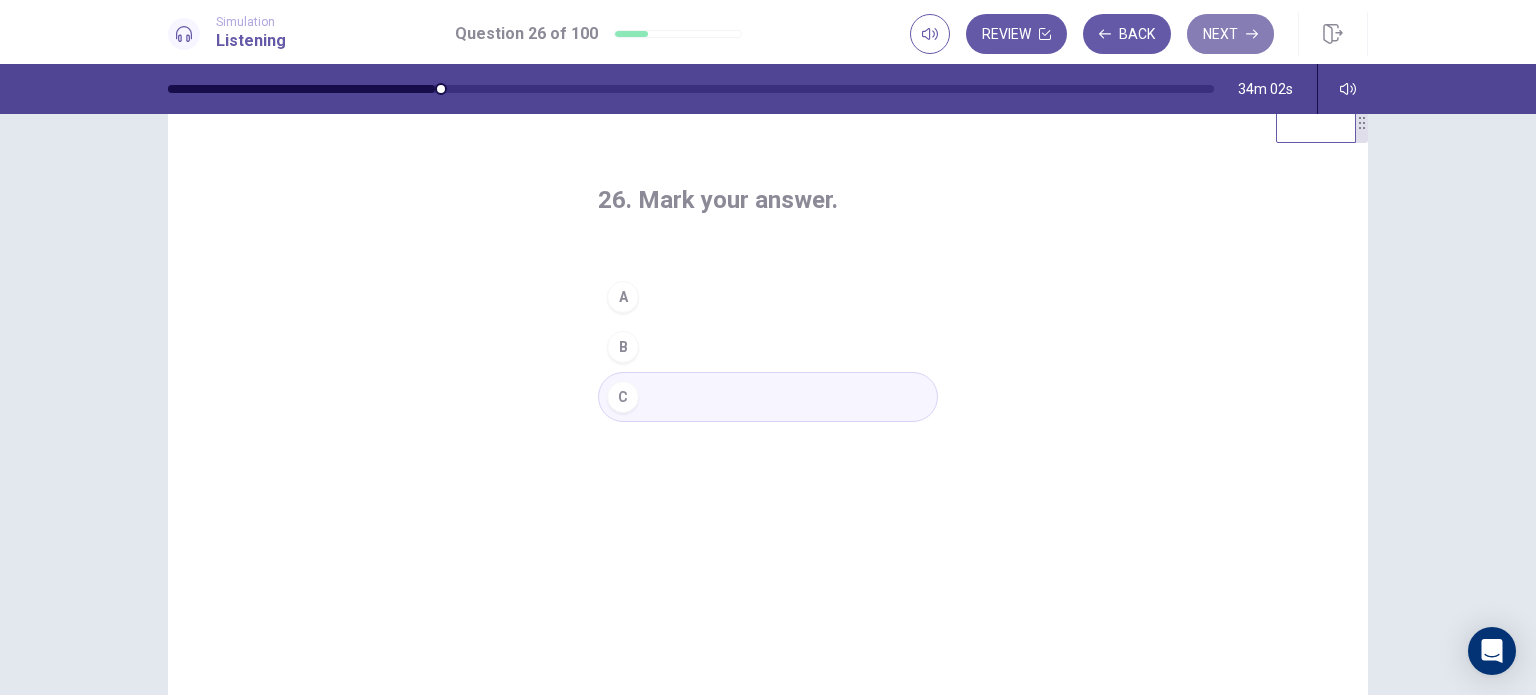 click on "Next" at bounding box center (1230, 34) 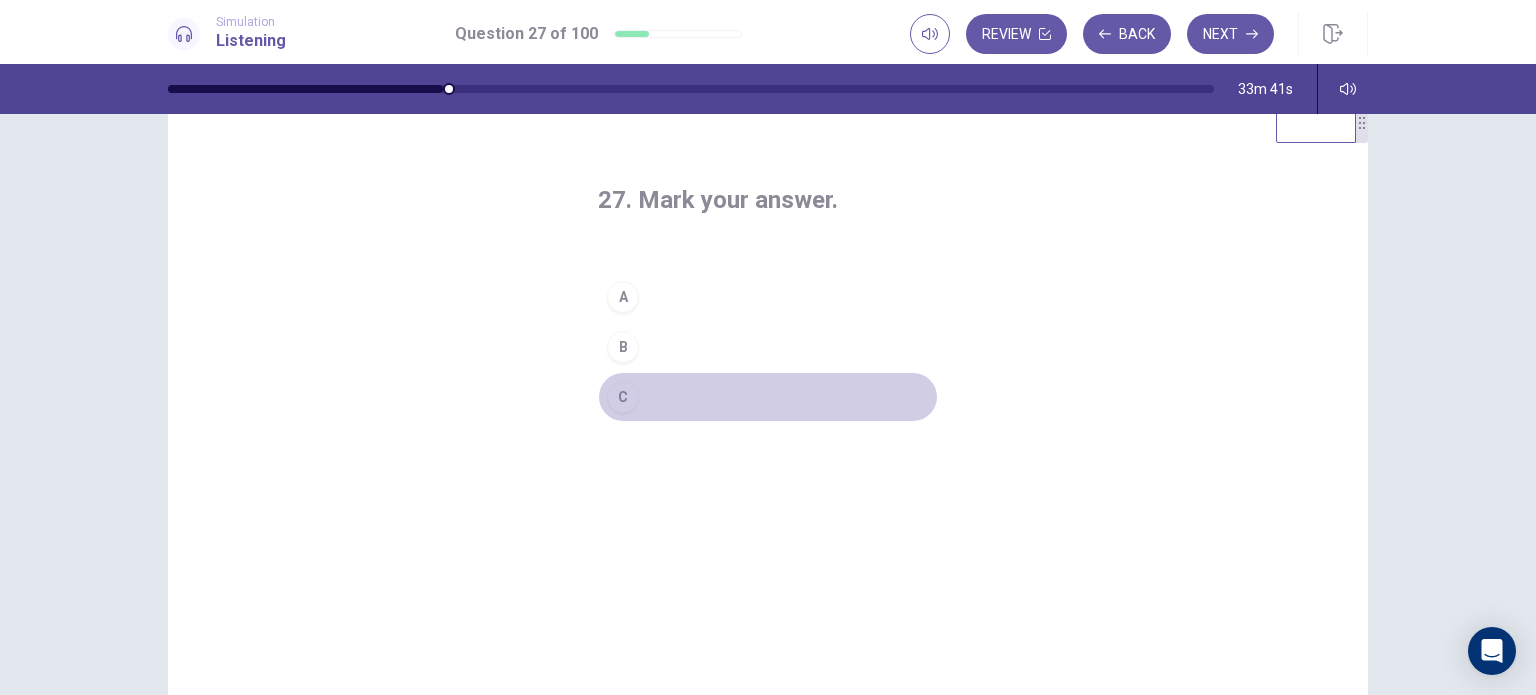 click on "C" at bounding box center (768, 397) 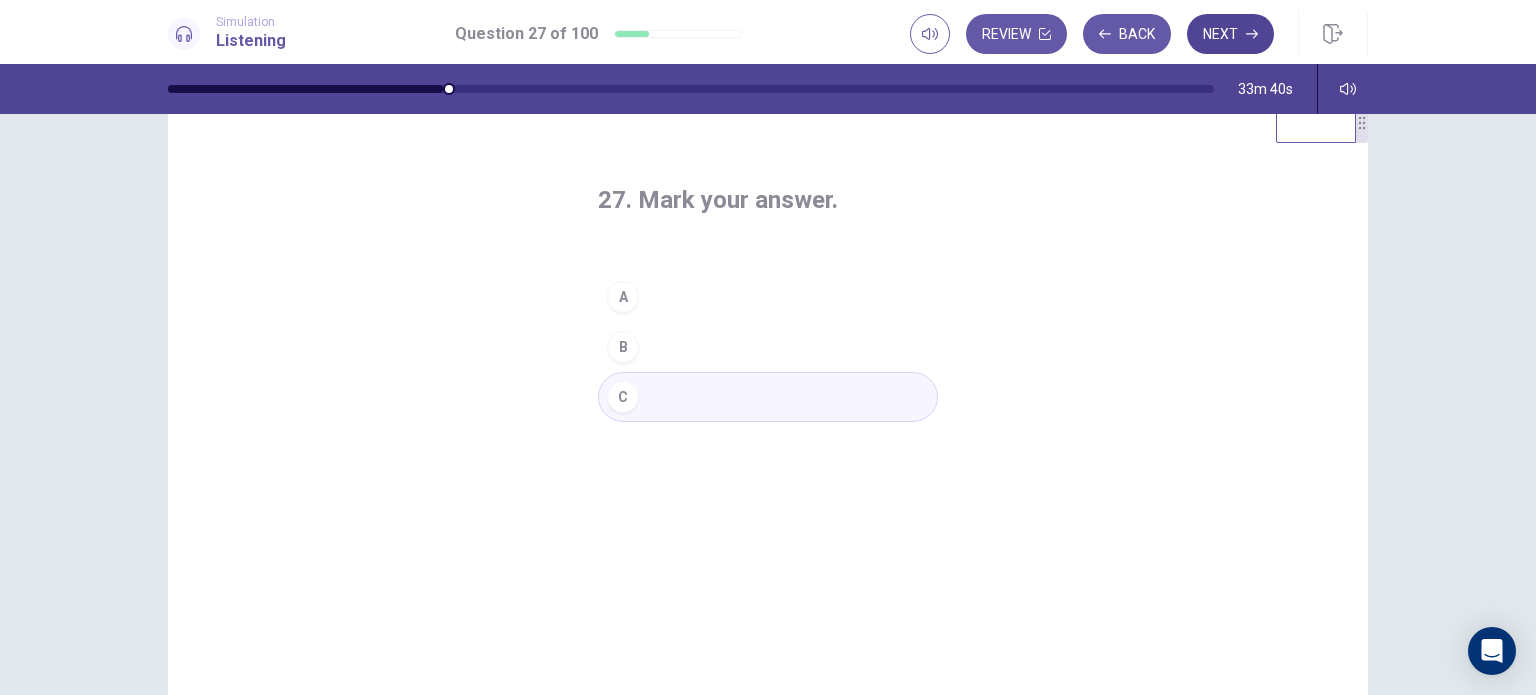 click 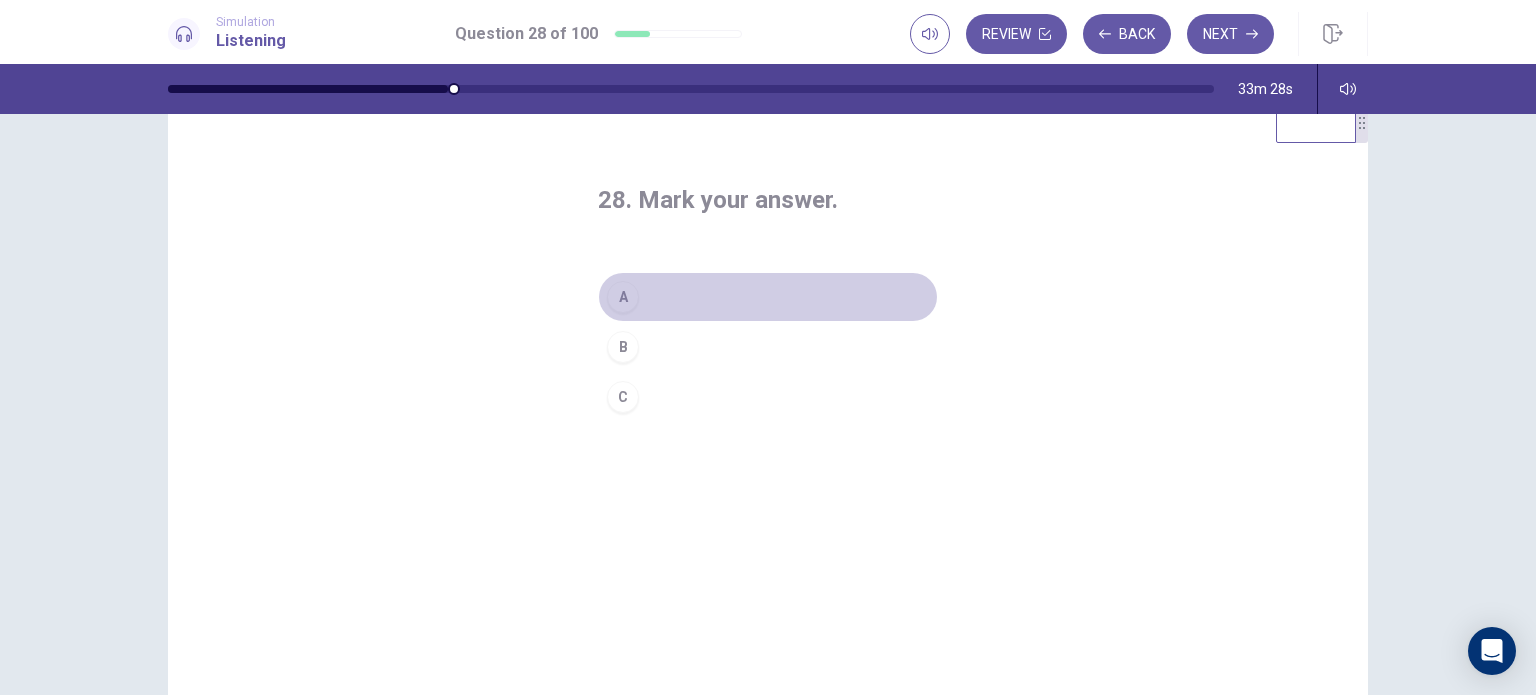 click on "A" at bounding box center [768, 297] 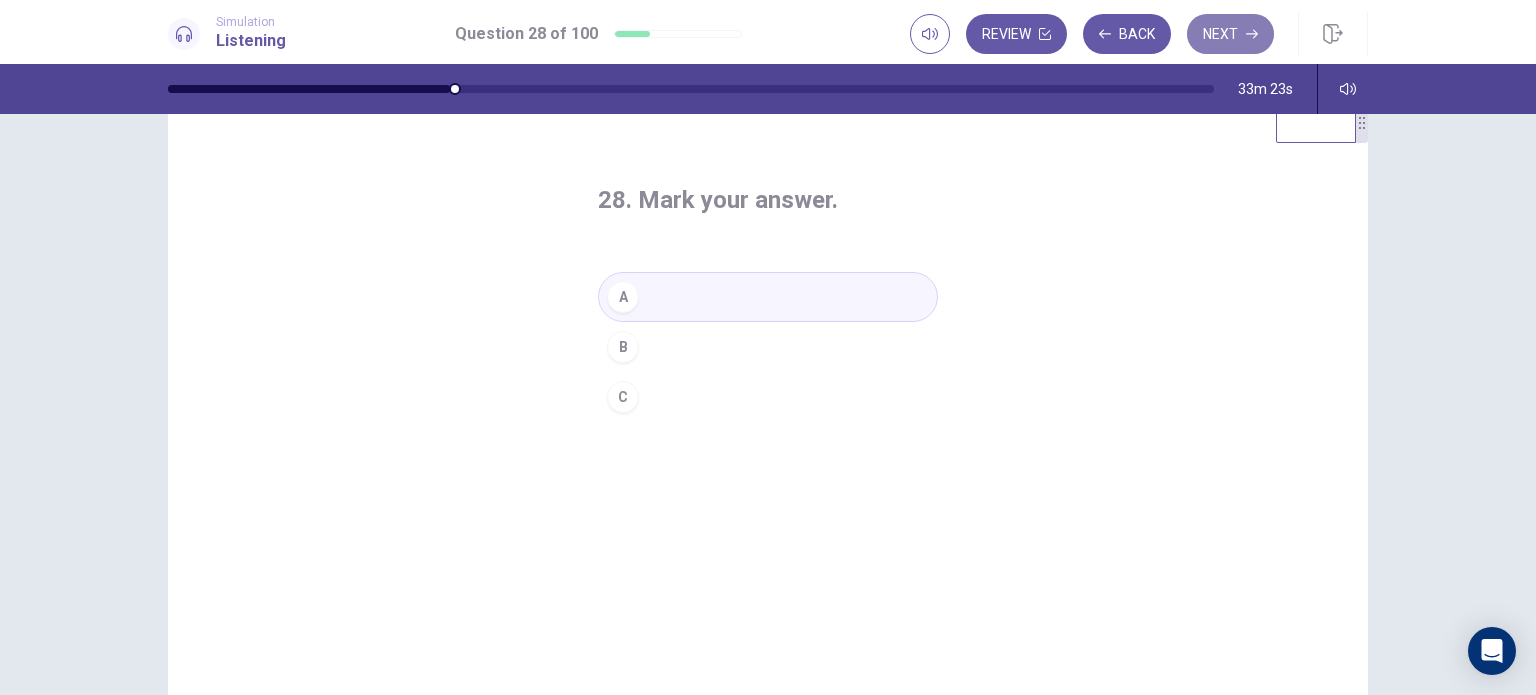 click on "Next" at bounding box center [1230, 34] 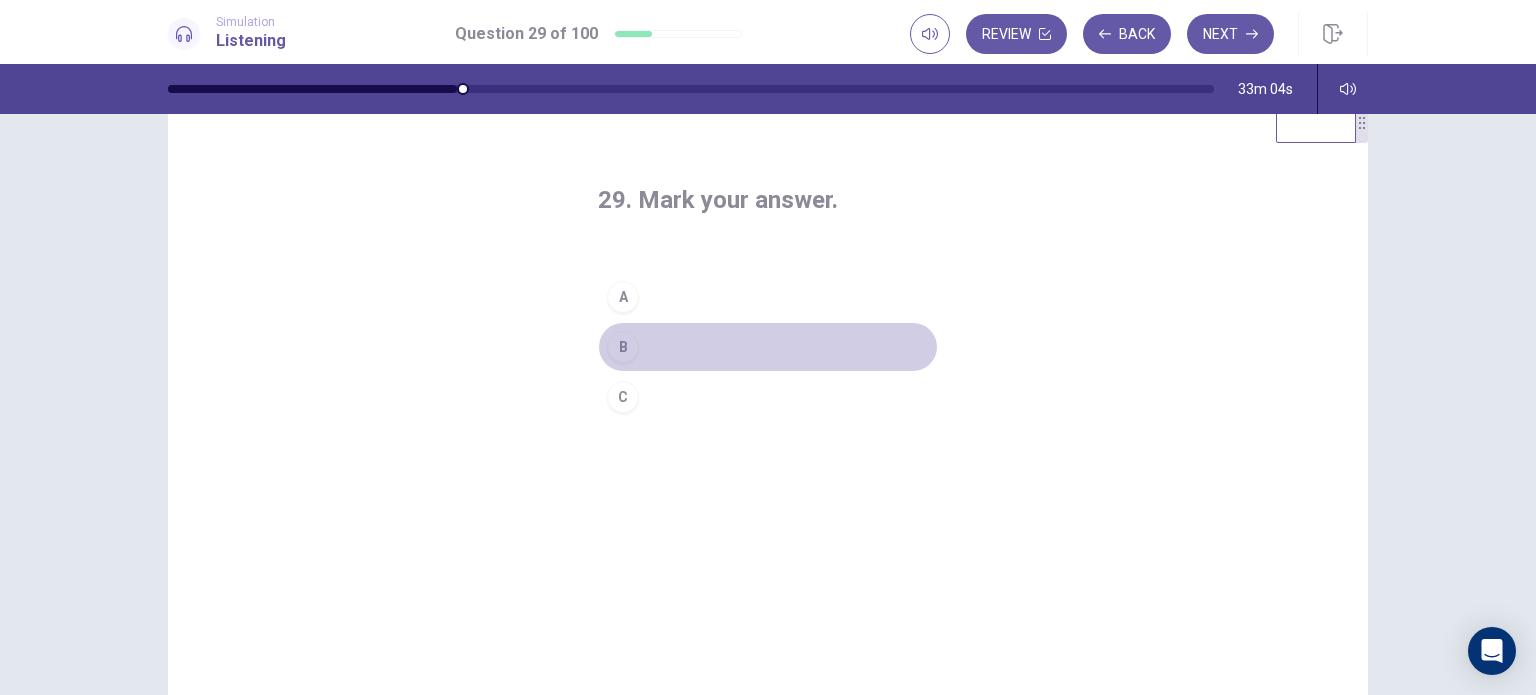 click on "B" at bounding box center [768, 347] 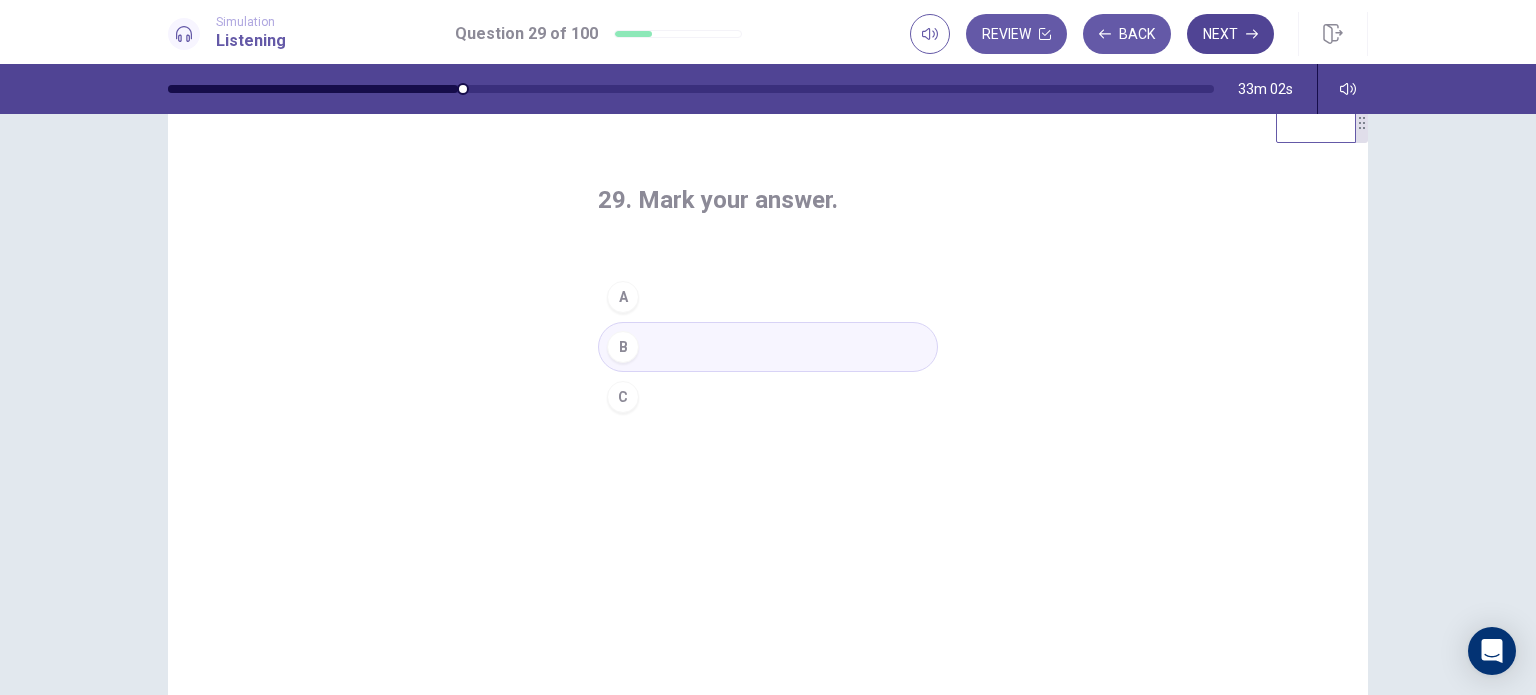 click on "Next" at bounding box center [1230, 34] 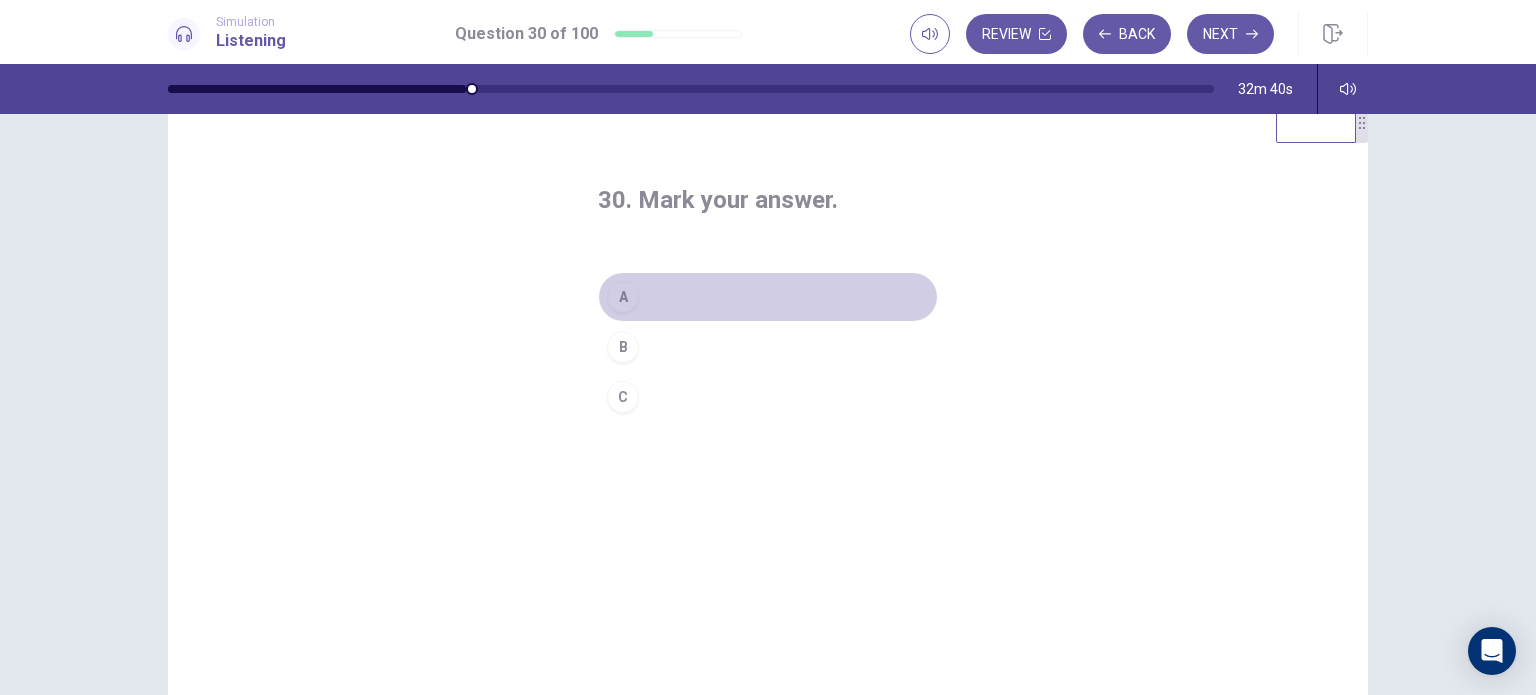 click on "A" at bounding box center [768, 297] 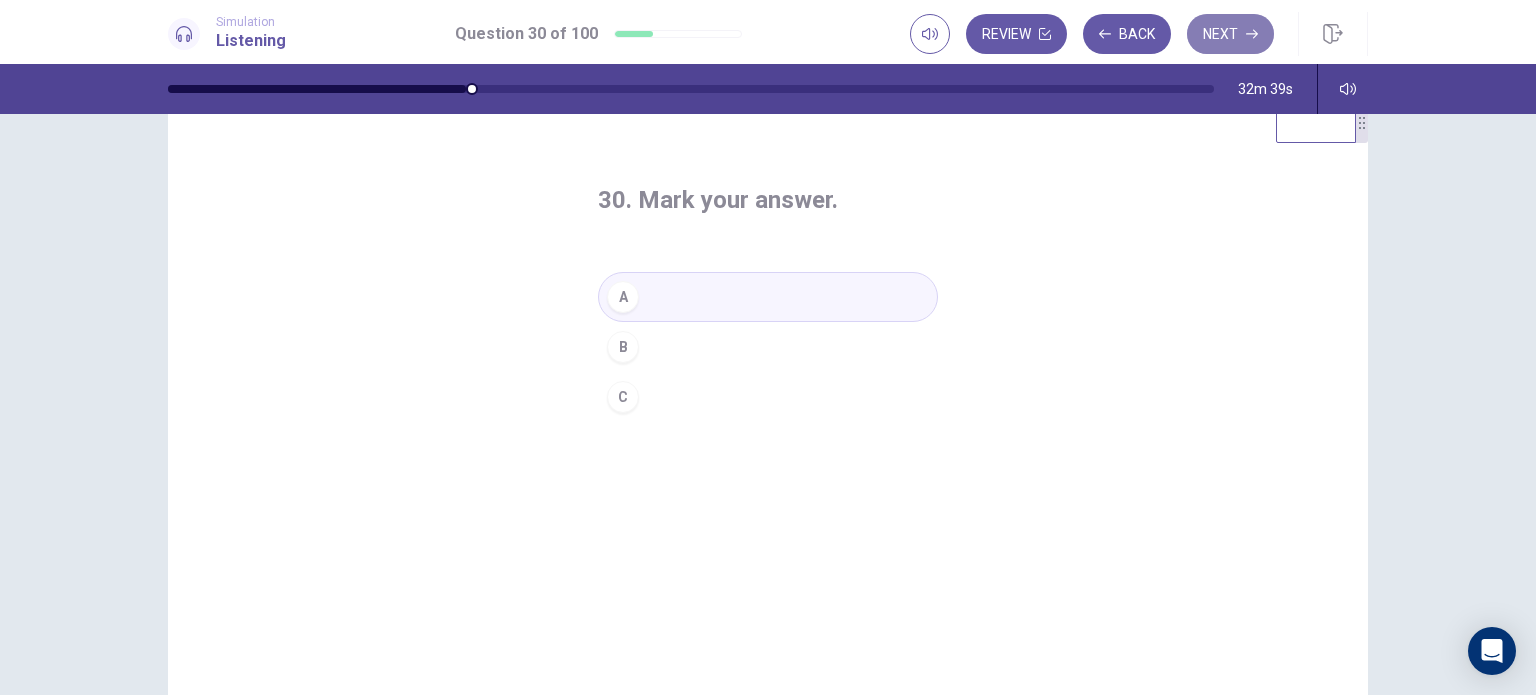click on "Next" at bounding box center [1230, 34] 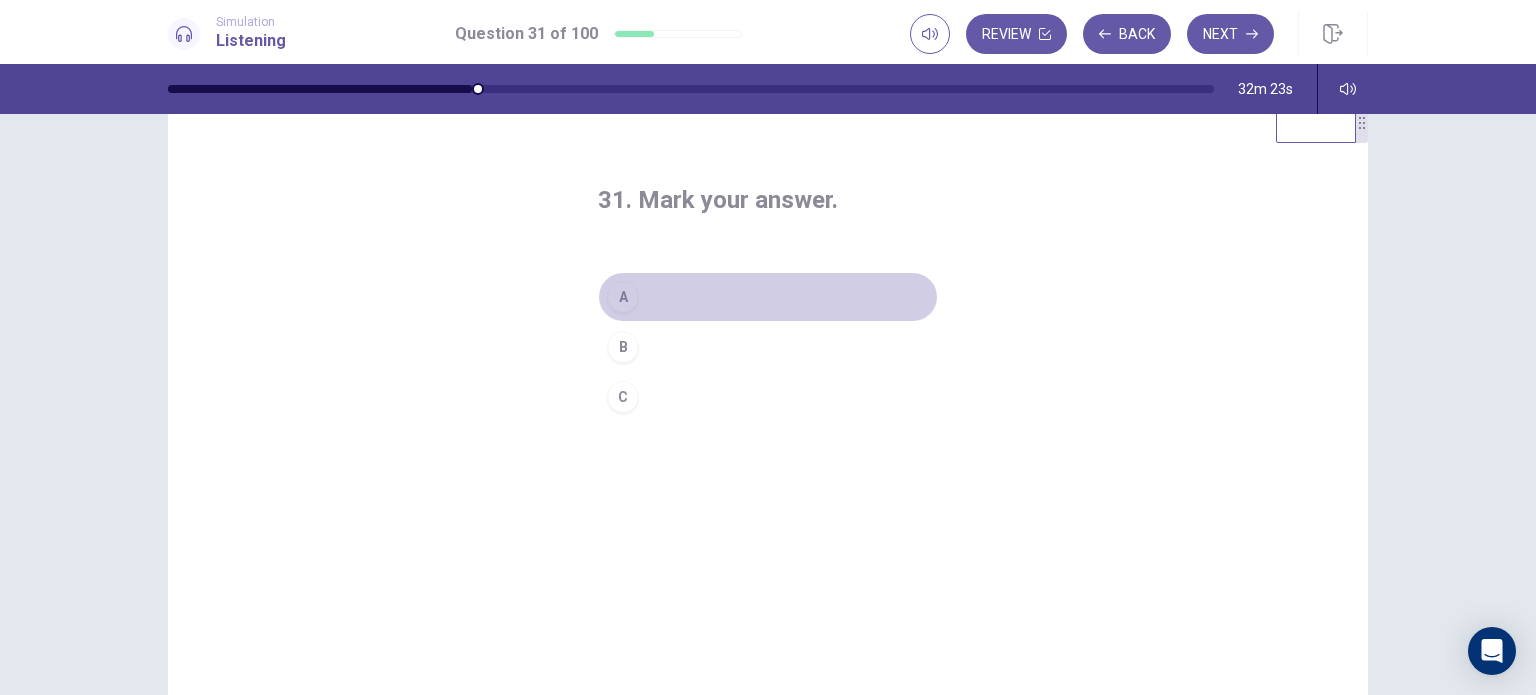 click on "A" at bounding box center [768, 297] 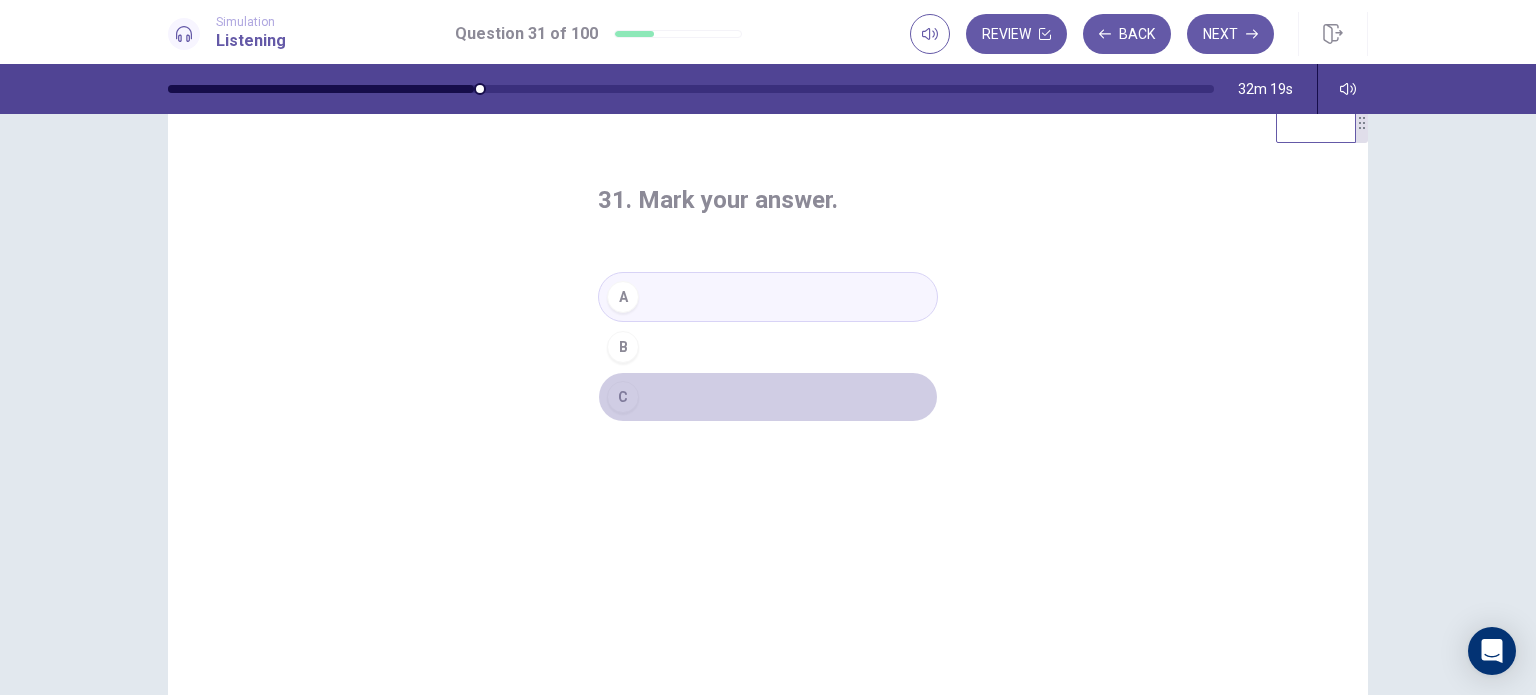 click on "C" at bounding box center (768, 397) 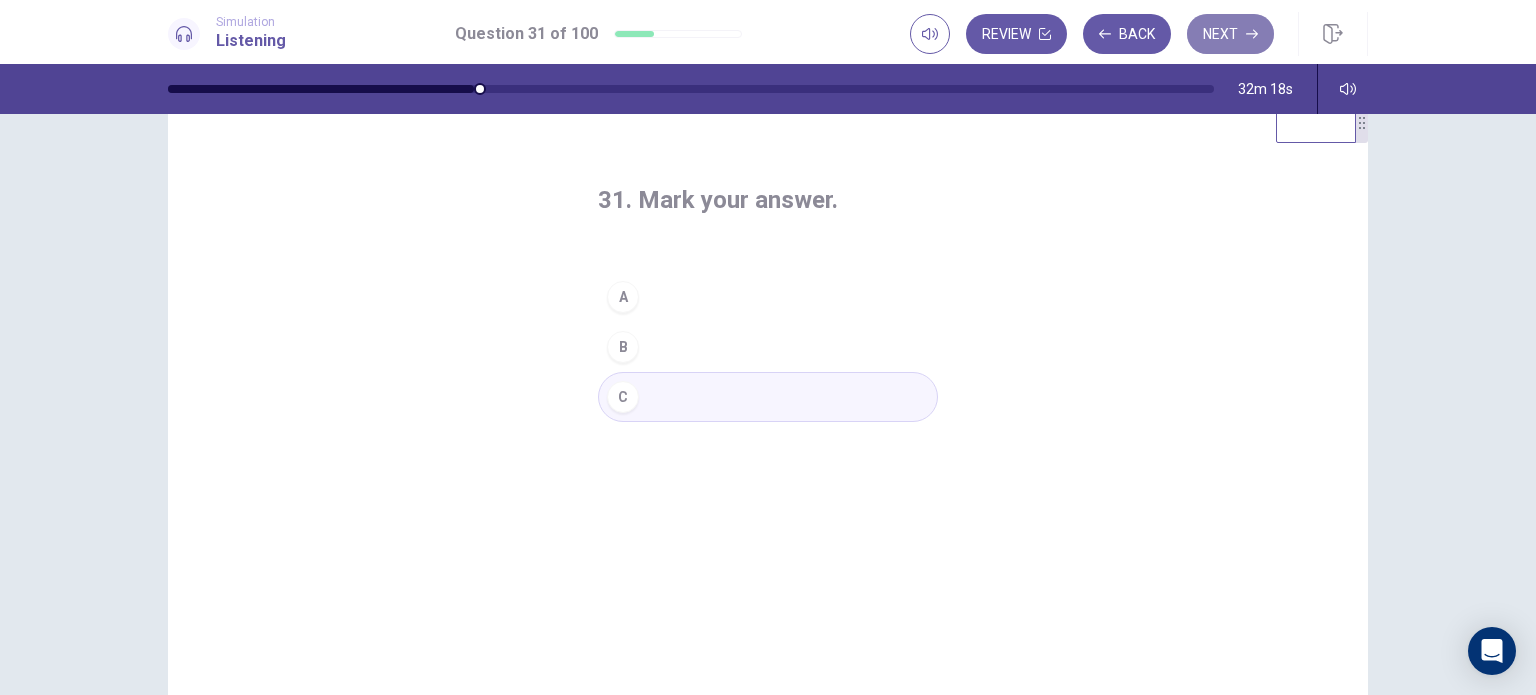 click on "Next" at bounding box center [1230, 34] 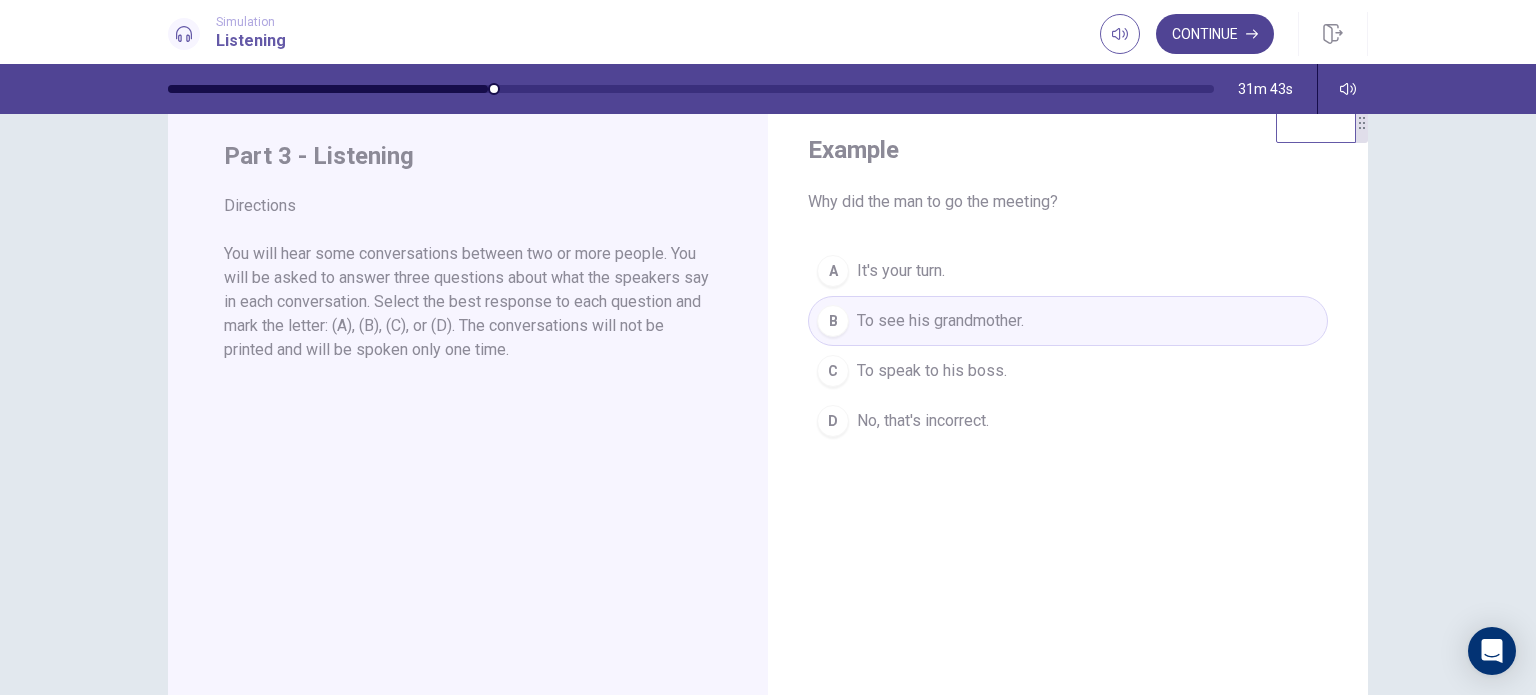 click on "Continue" at bounding box center (1215, 34) 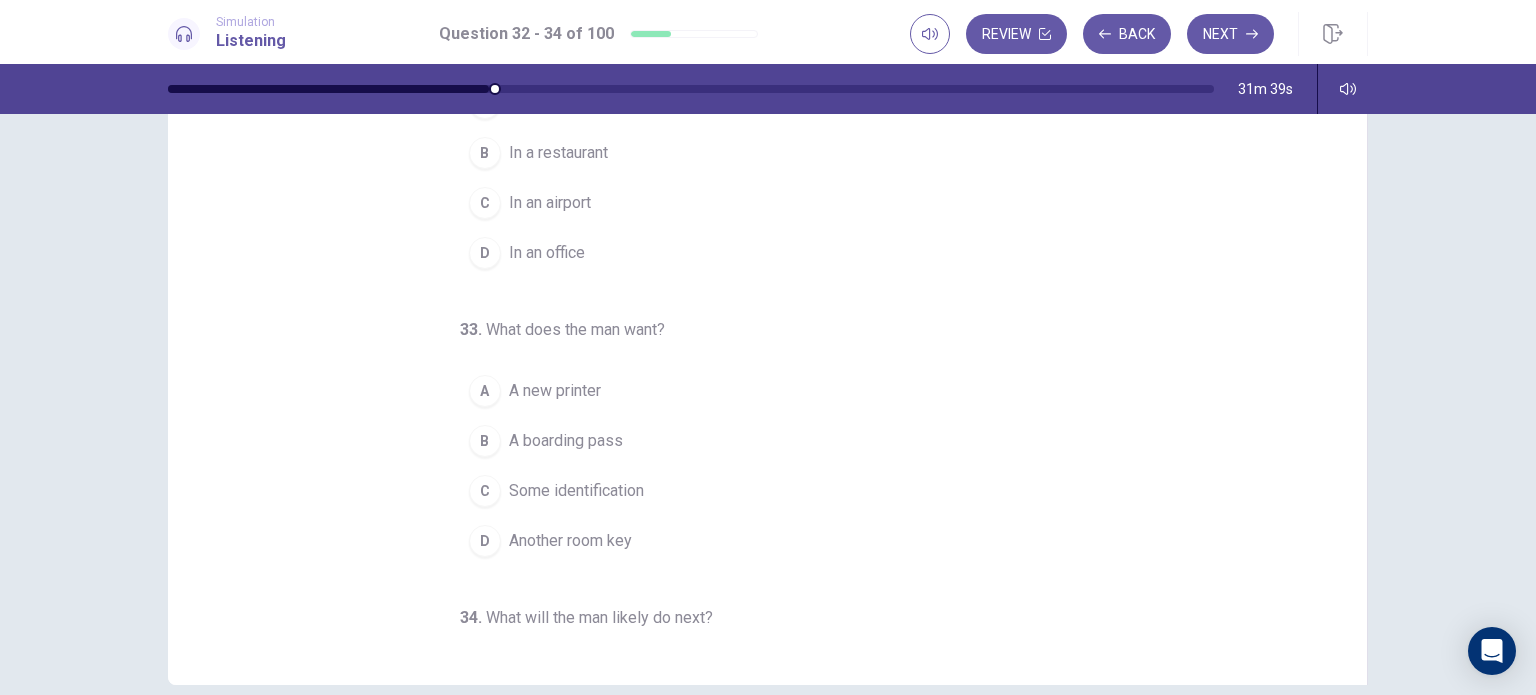 scroll, scrollTop: 168, scrollLeft: 0, axis: vertical 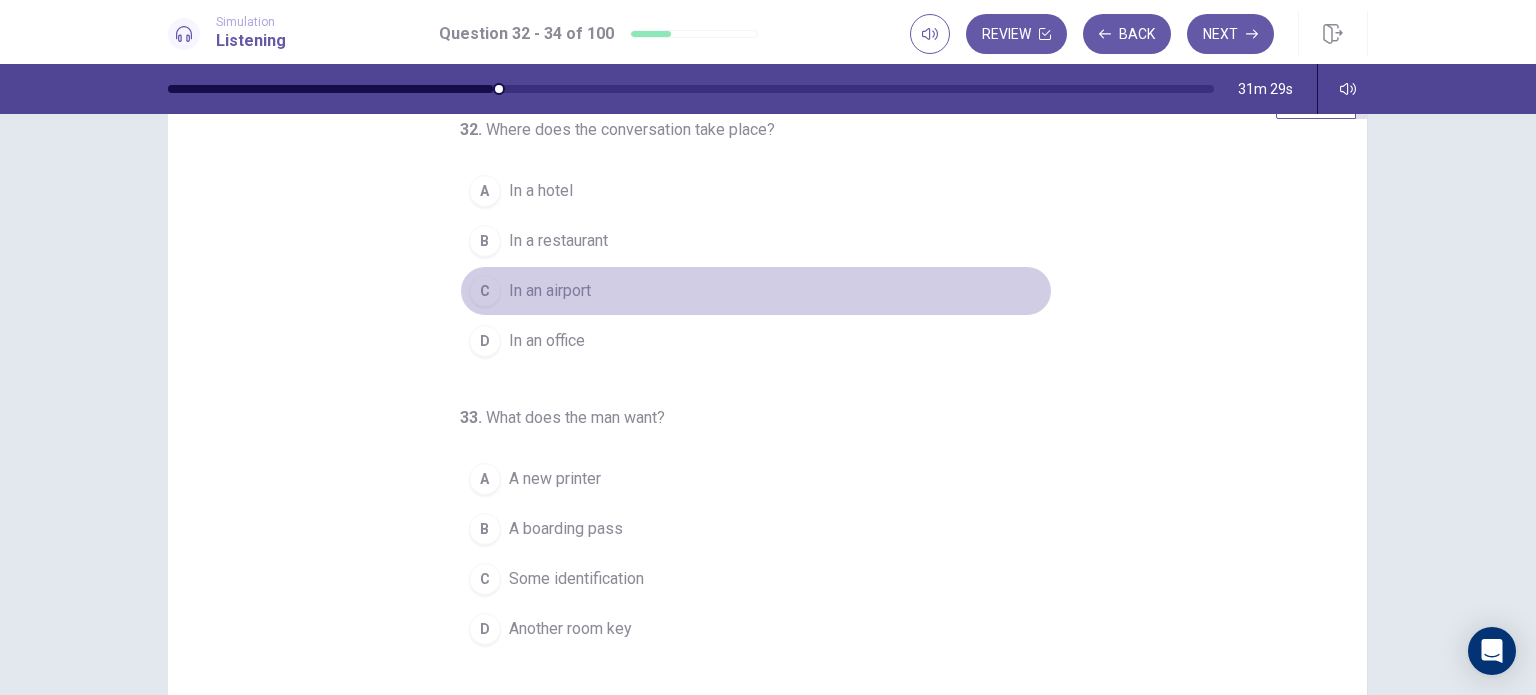 click on "C In an airport" at bounding box center (756, 291) 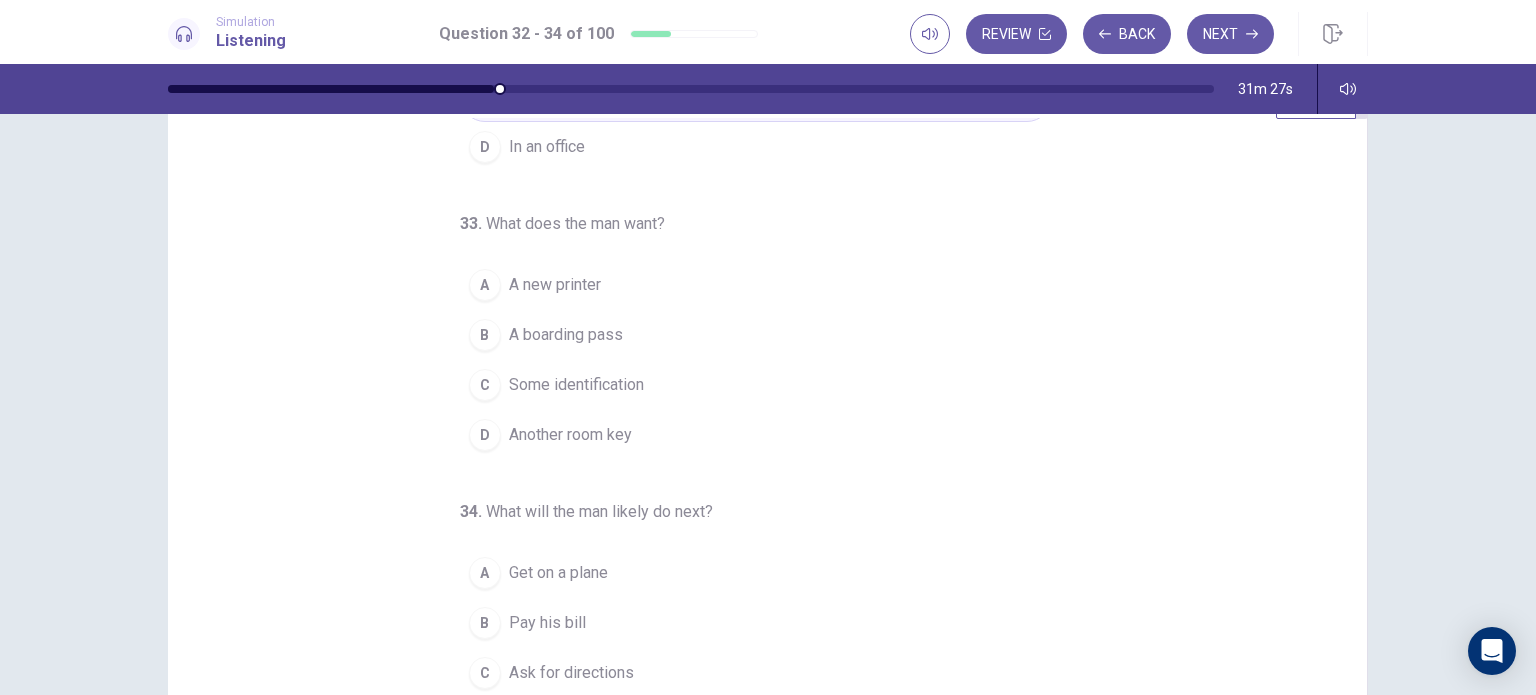 scroll, scrollTop: 195, scrollLeft: 0, axis: vertical 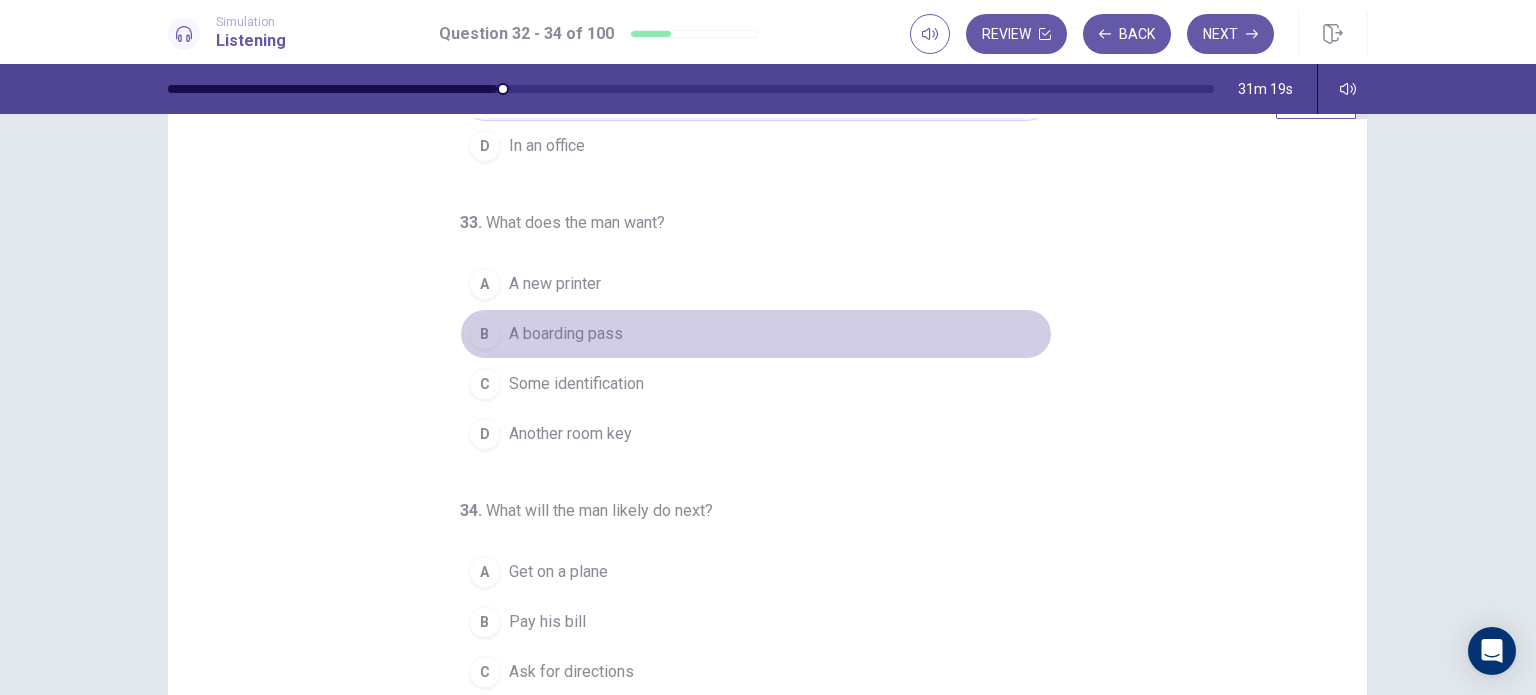click on "B A boarding pass" at bounding box center [756, 334] 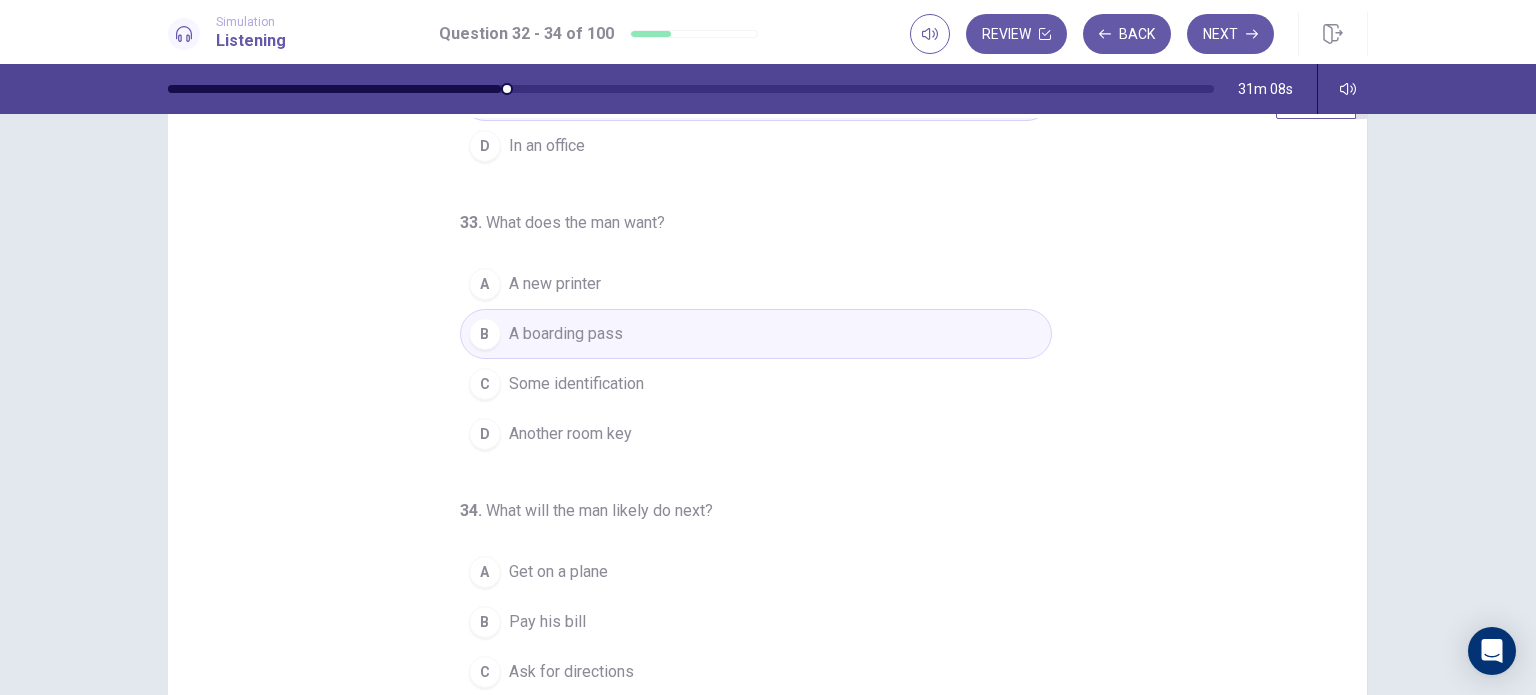 scroll, scrollTop: 204, scrollLeft: 0, axis: vertical 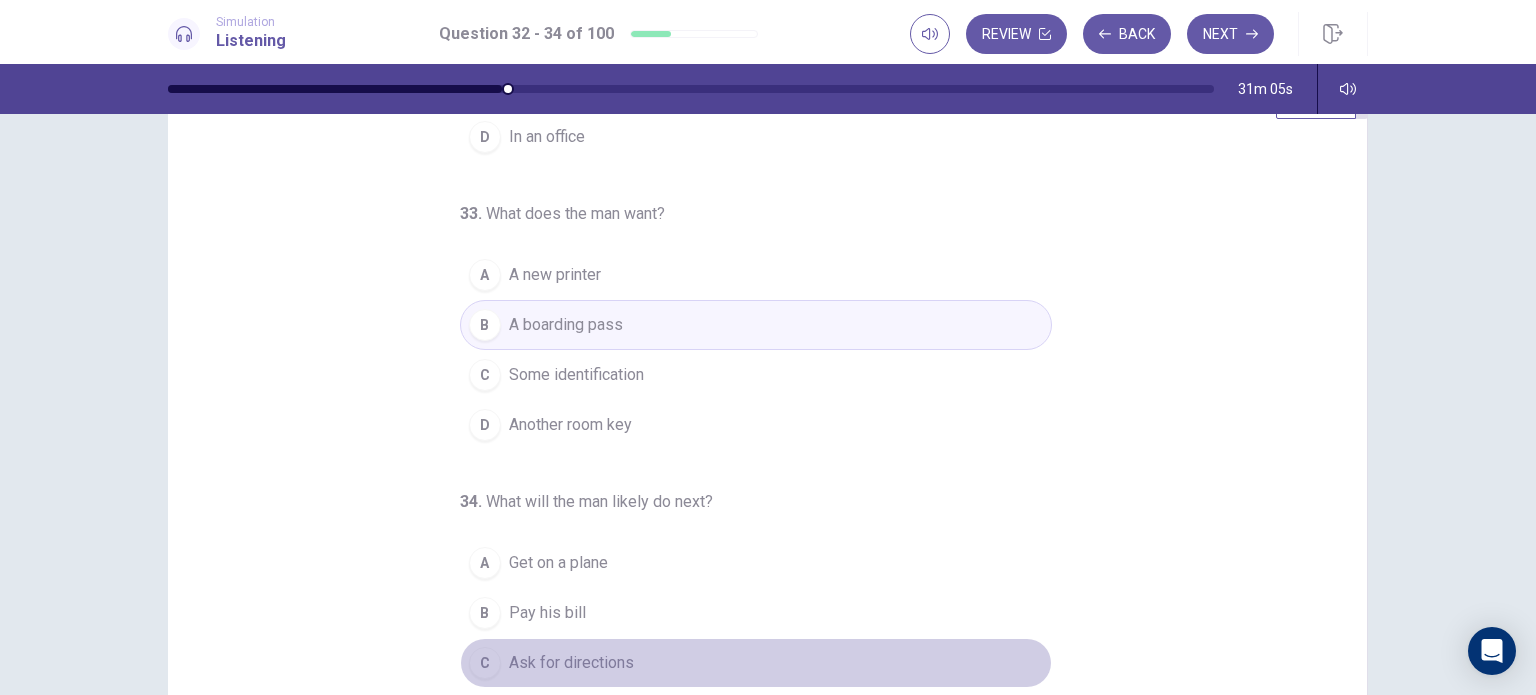 click on "C Ask for directions" at bounding box center (756, 663) 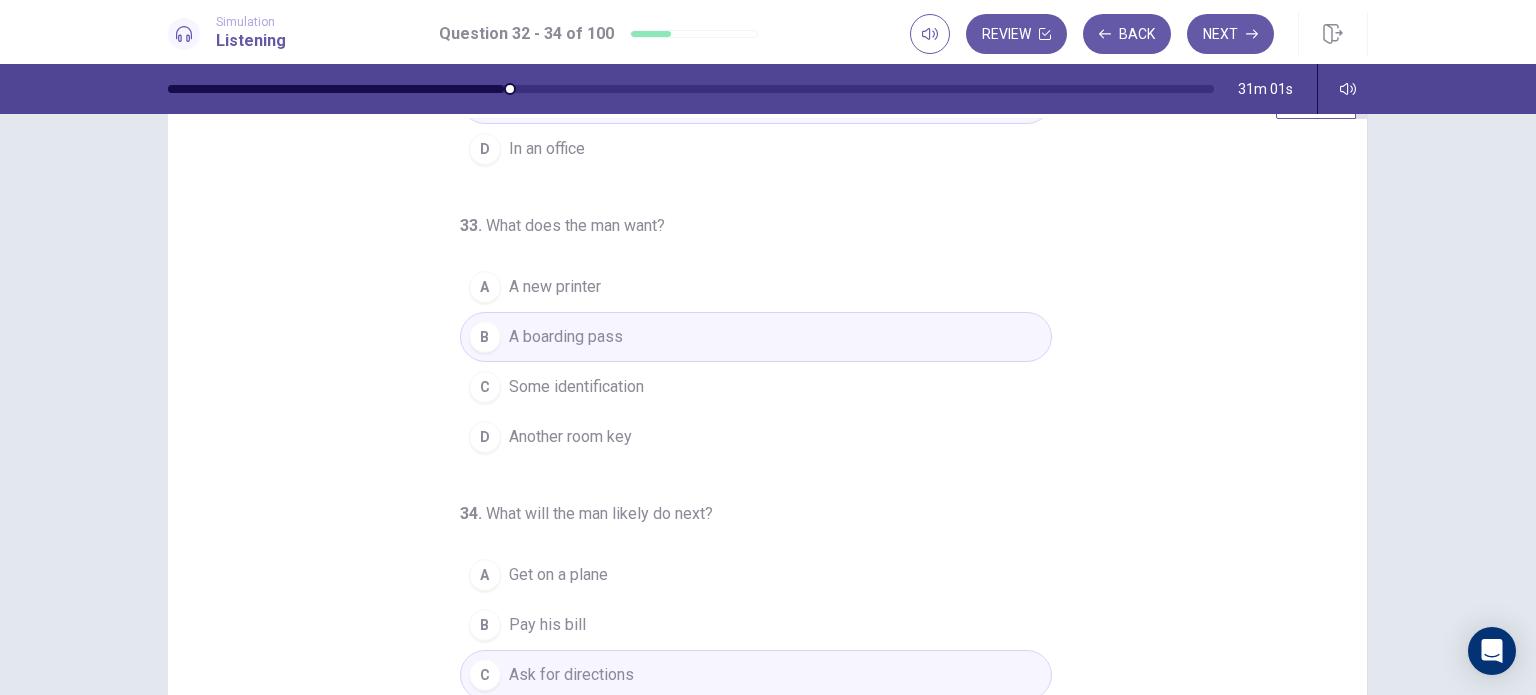 scroll, scrollTop: 204, scrollLeft: 0, axis: vertical 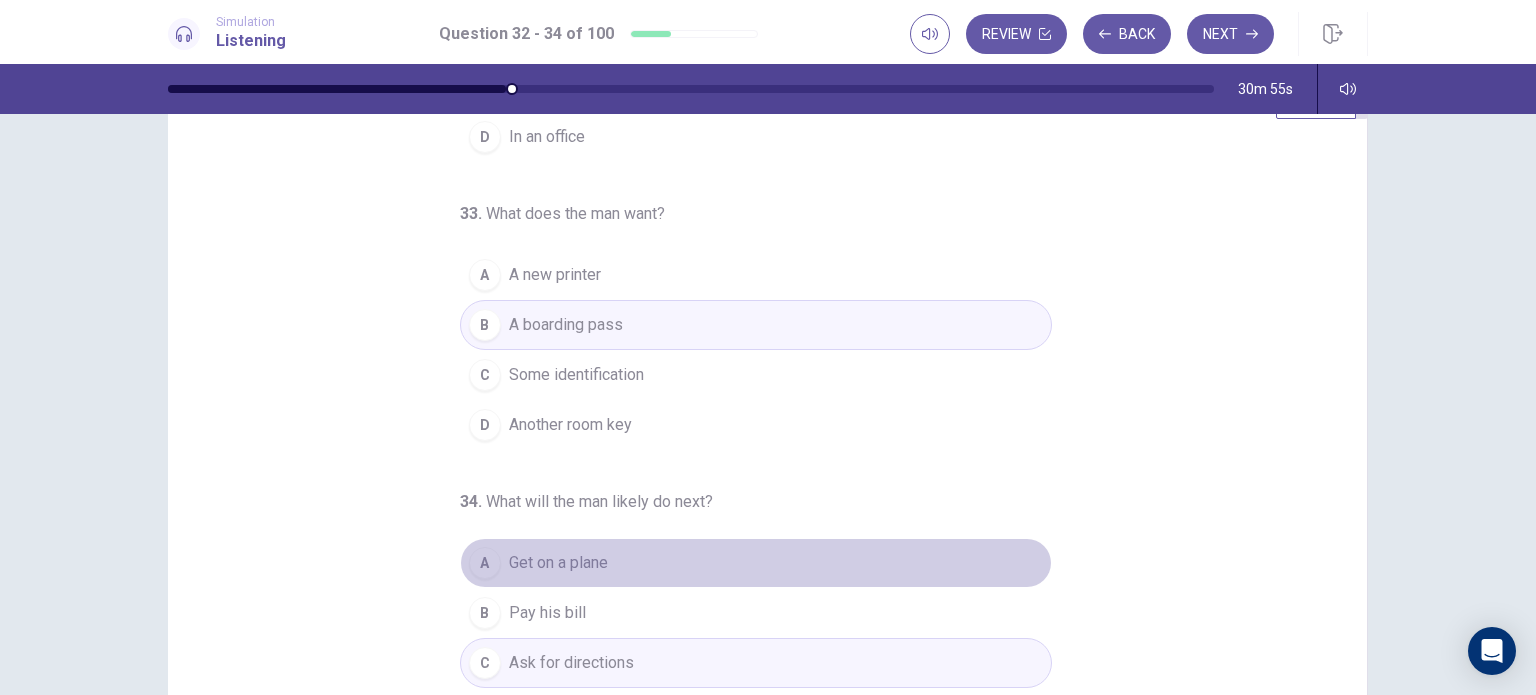 click on "A Get on a plane" at bounding box center (756, 563) 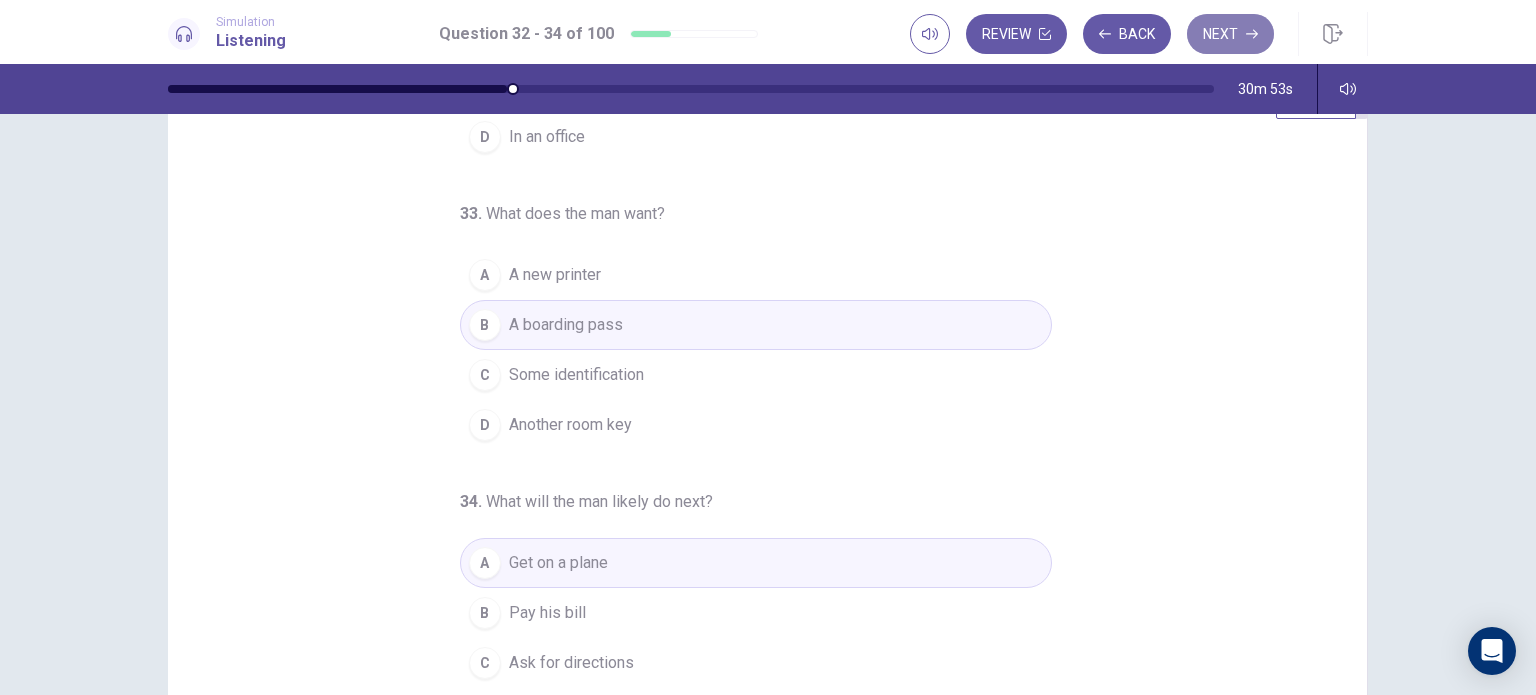 click on "Next" at bounding box center (1230, 34) 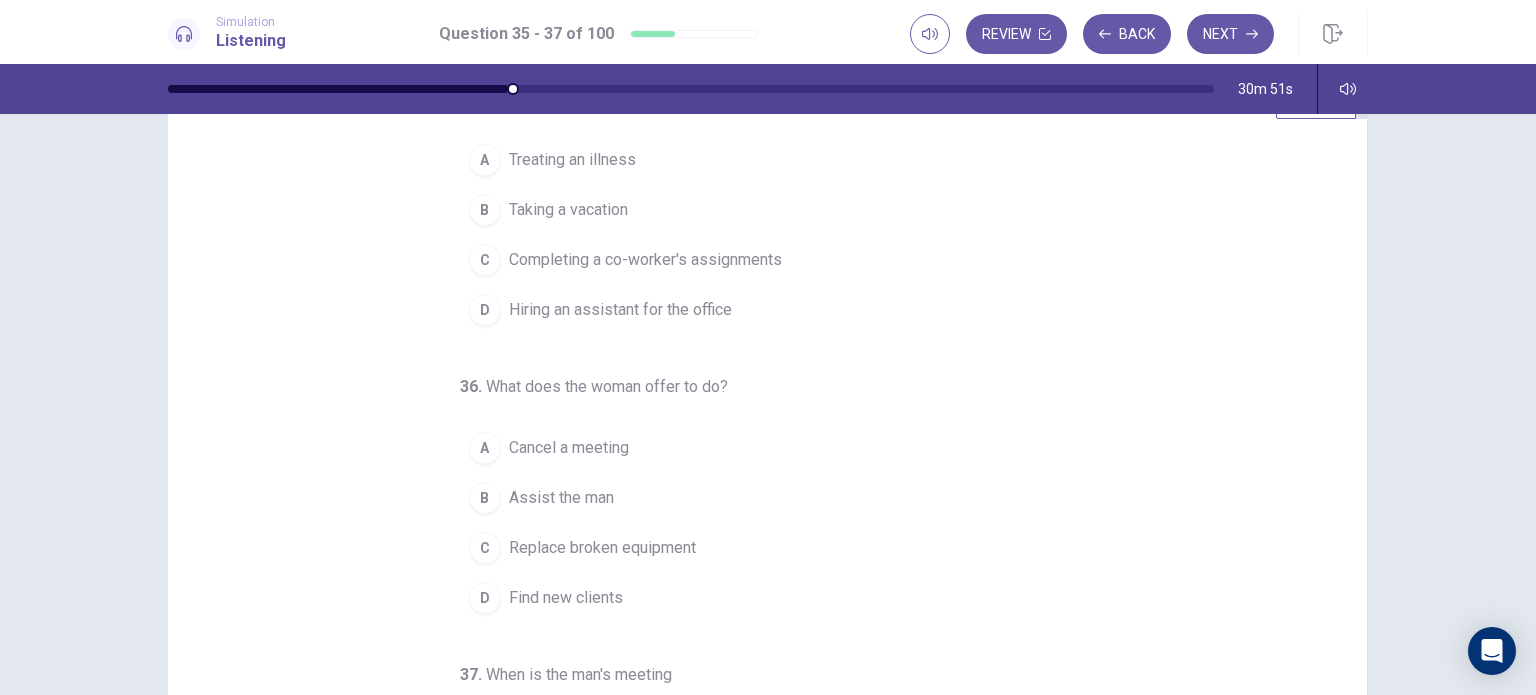 scroll, scrollTop: 0, scrollLeft: 0, axis: both 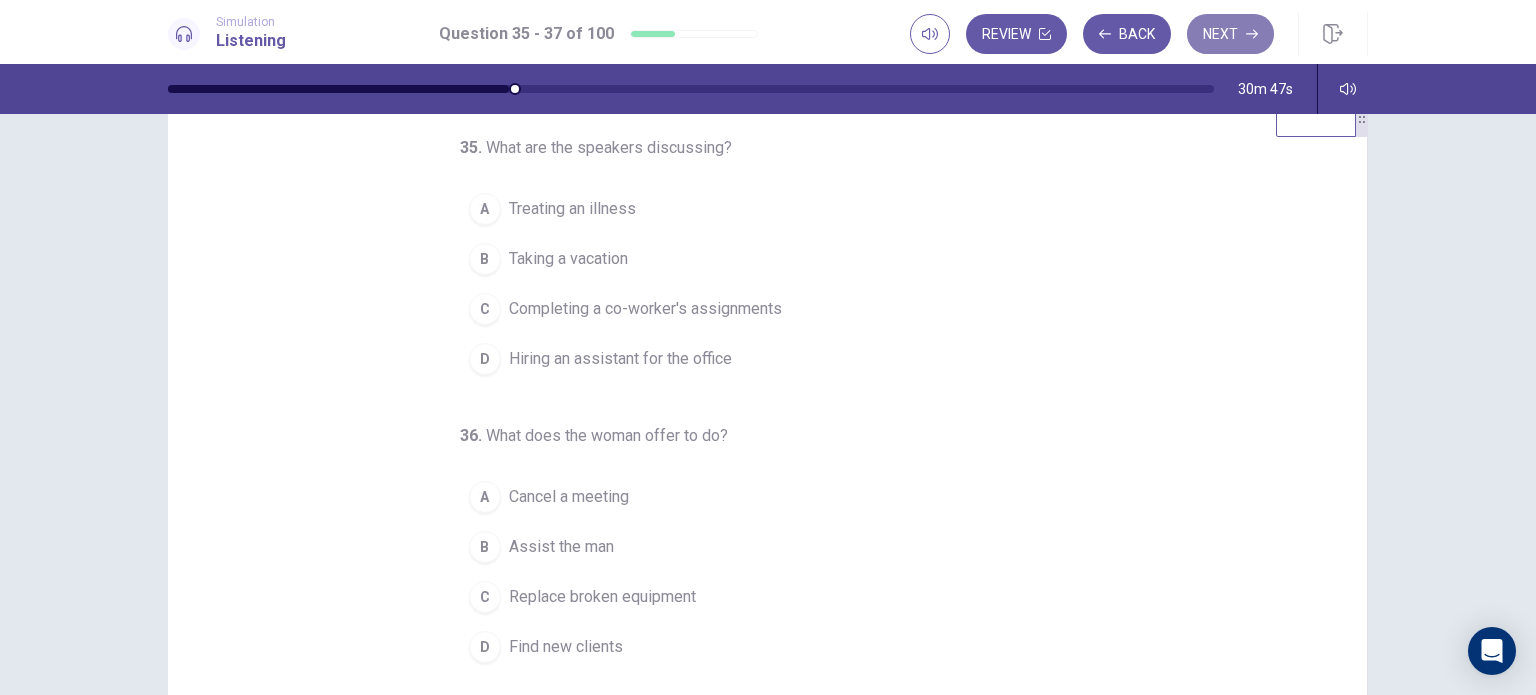 click on "Next" at bounding box center [1230, 34] 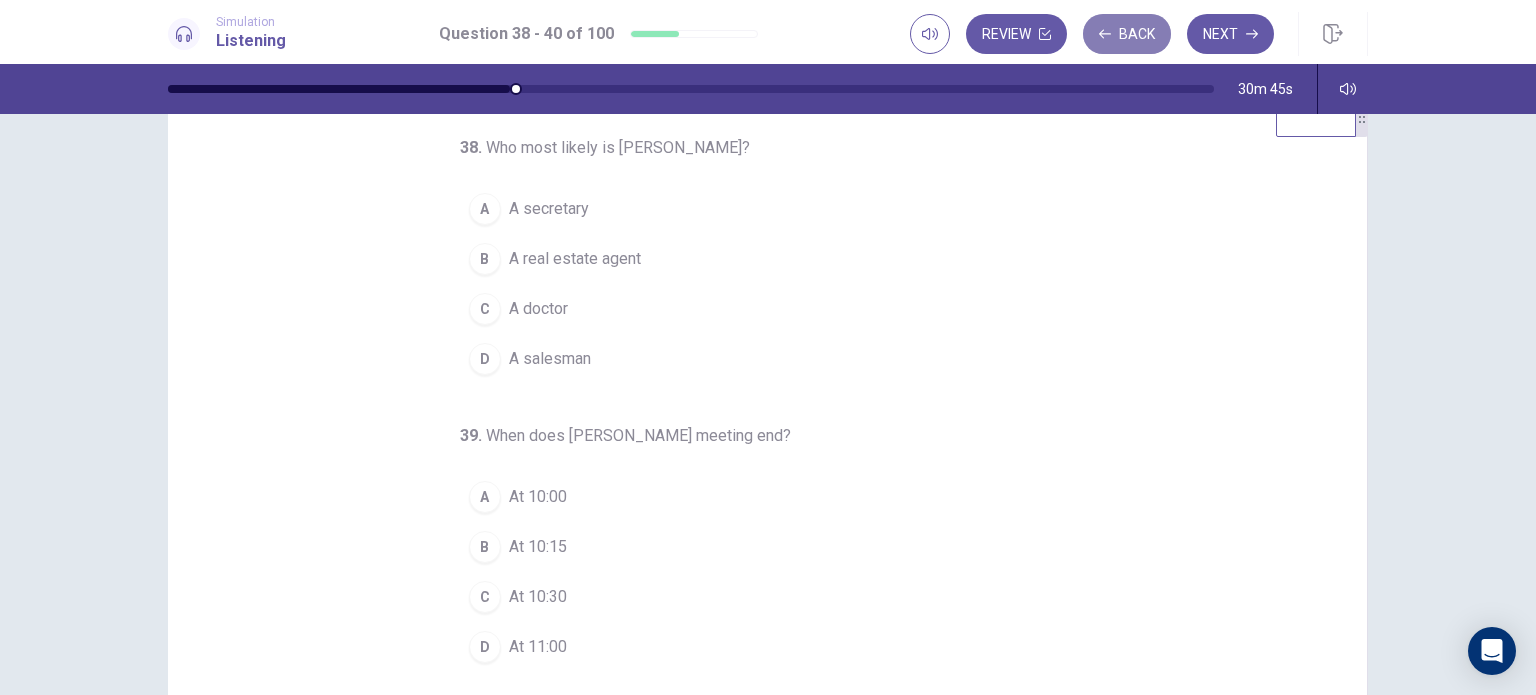 click on "Back" at bounding box center (1127, 34) 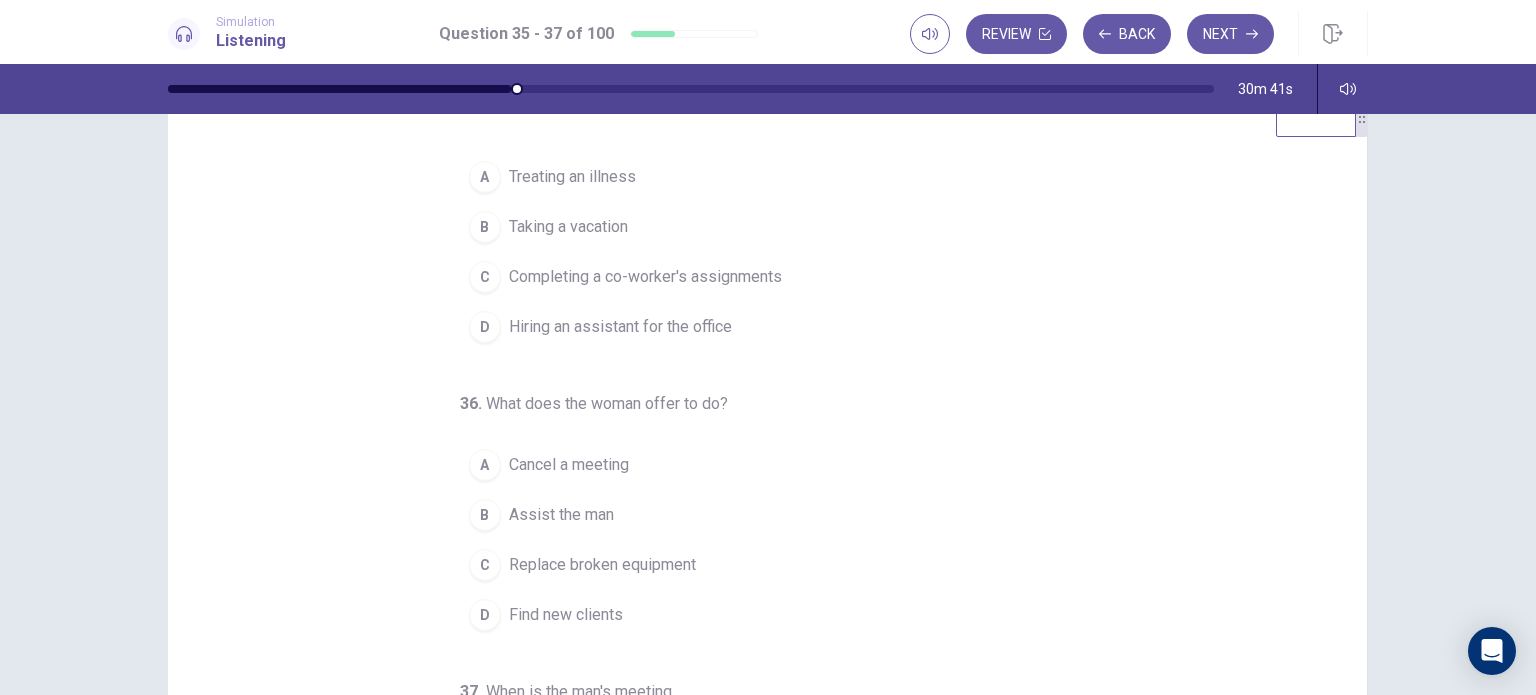 scroll, scrollTop: 0, scrollLeft: 0, axis: both 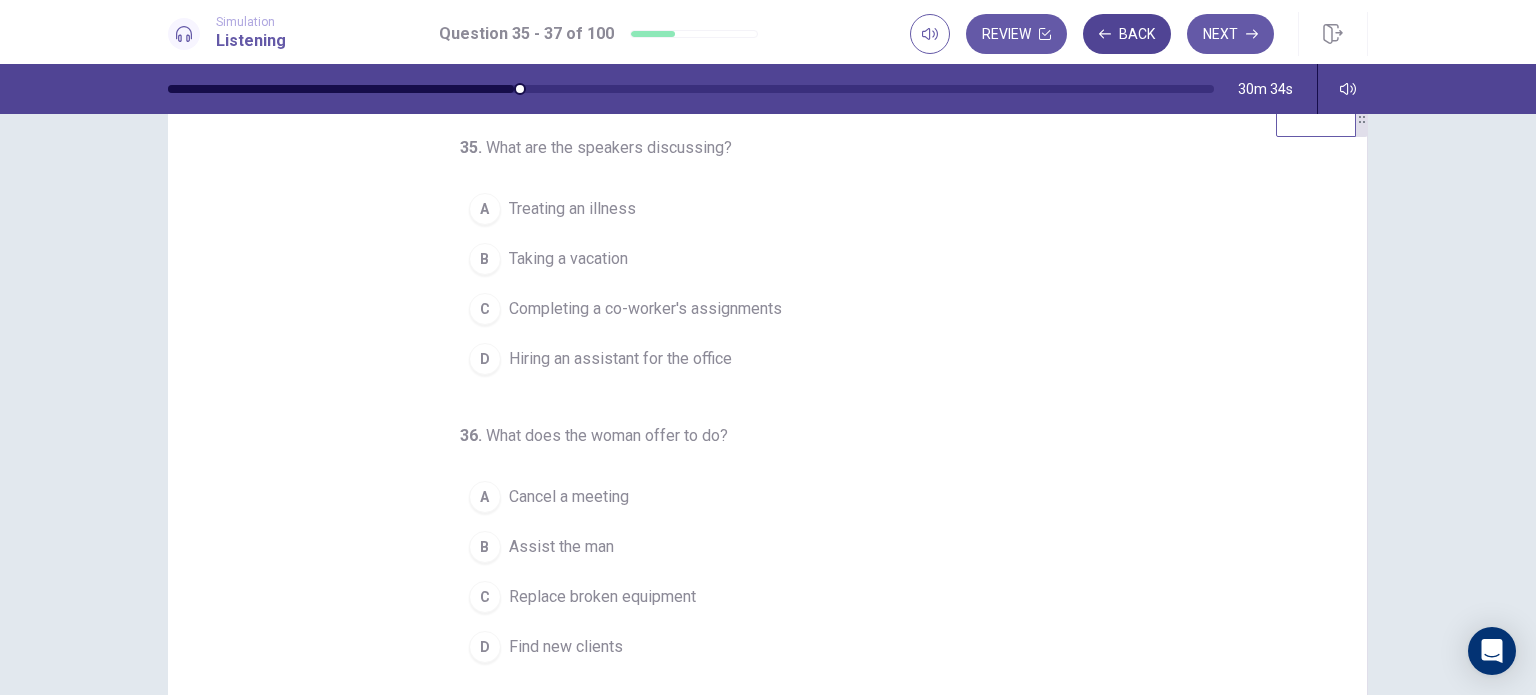 click on "Back" at bounding box center (1127, 34) 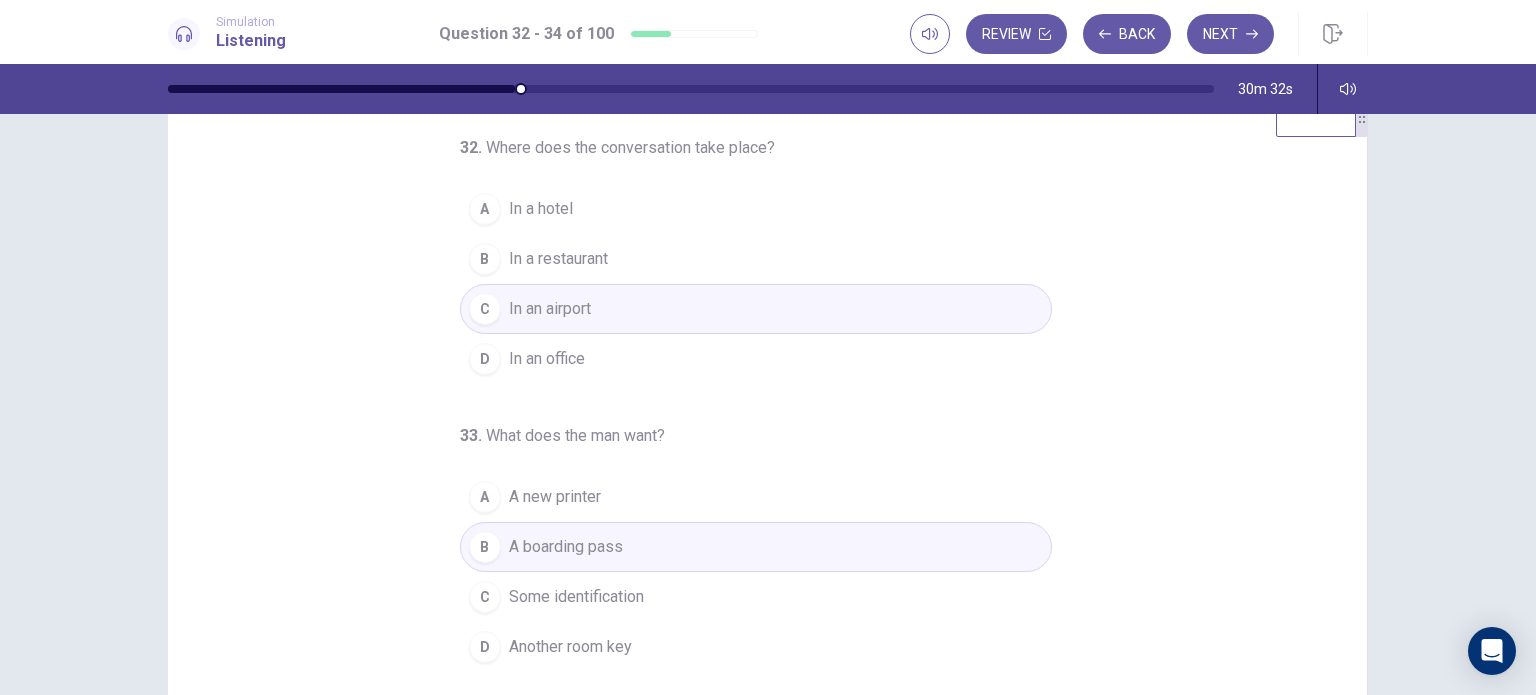 drag, startPoint x: 1119, startPoint y: 43, endPoint x: 979, endPoint y: 299, distance: 291.78073 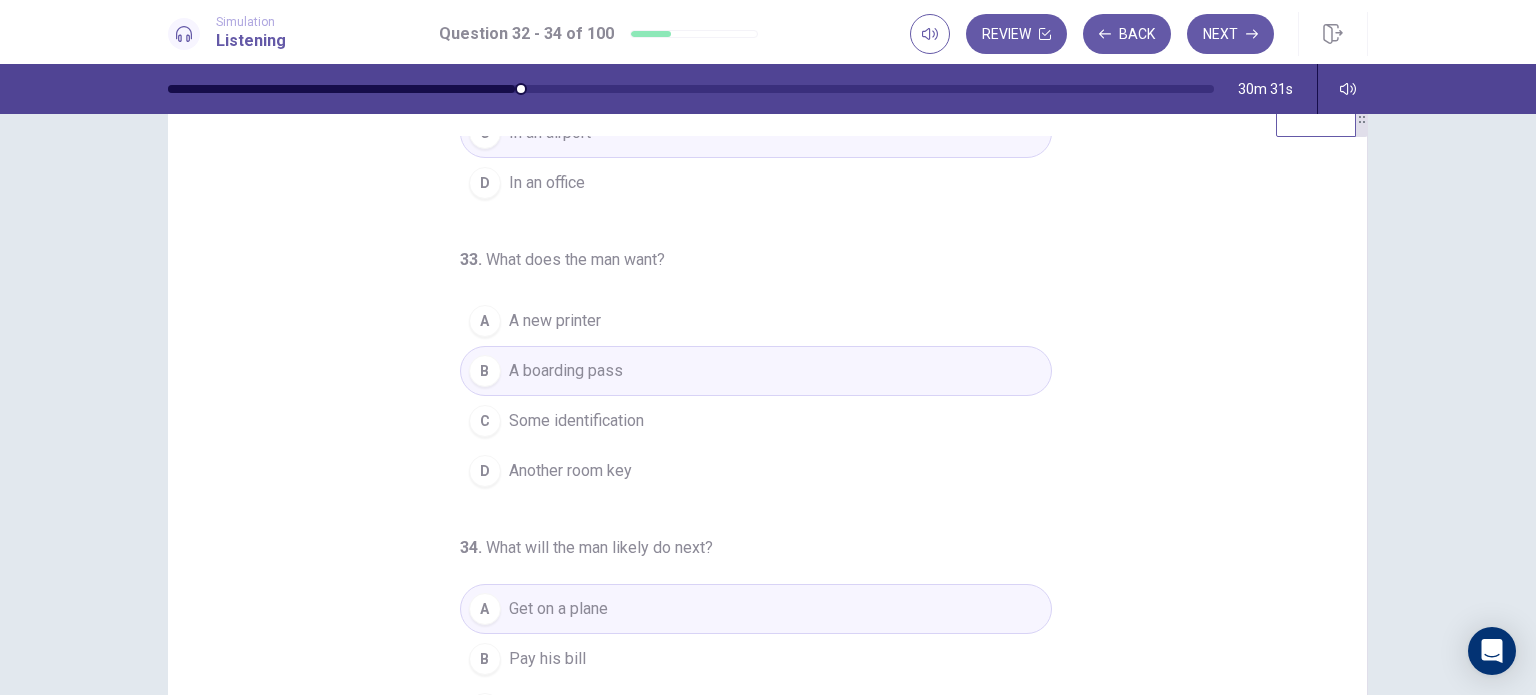 scroll, scrollTop: 204, scrollLeft: 0, axis: vertical 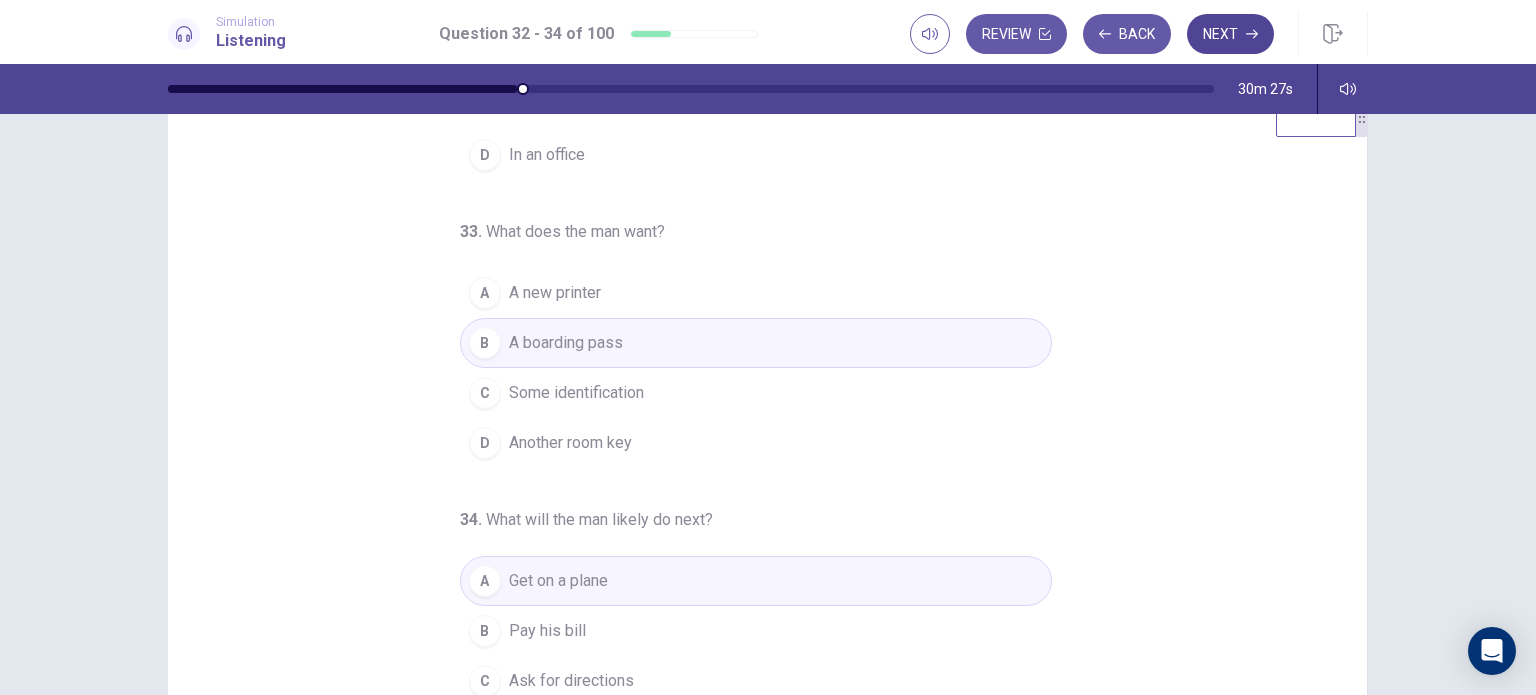 click on "Next" at bounding box center [1230, 34] 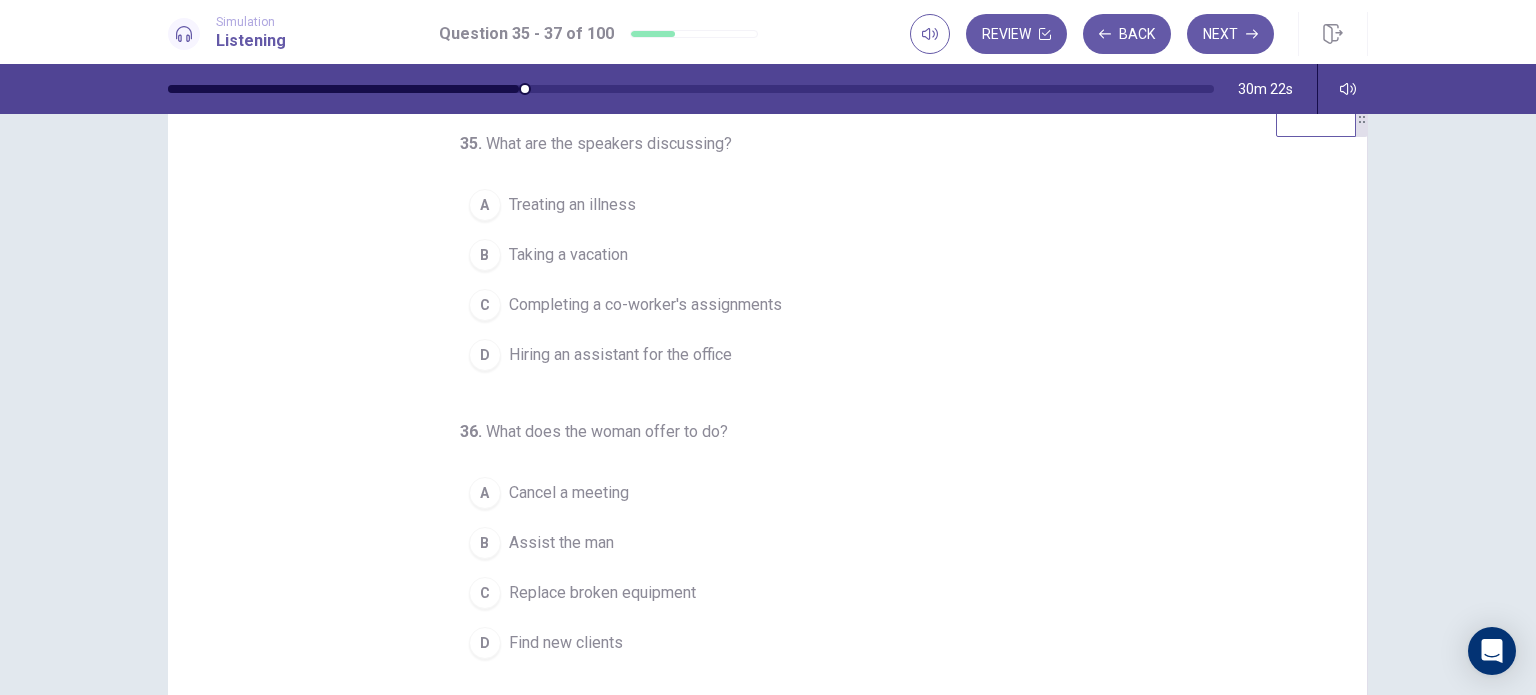 scroll, scrollTop: 0, scrollLeft: 0, axis: both 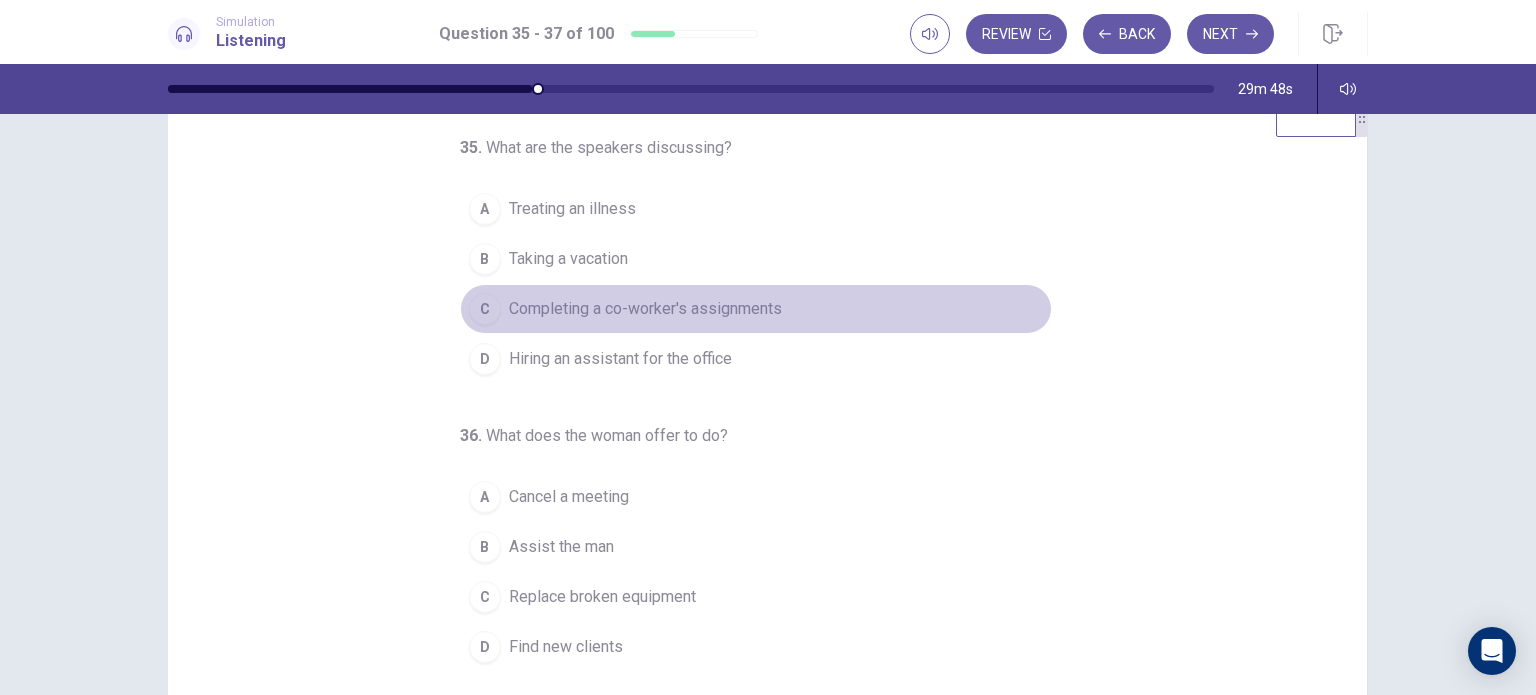 click on "C Completing a co-worker's assignments" at bounding box center (756, 309) 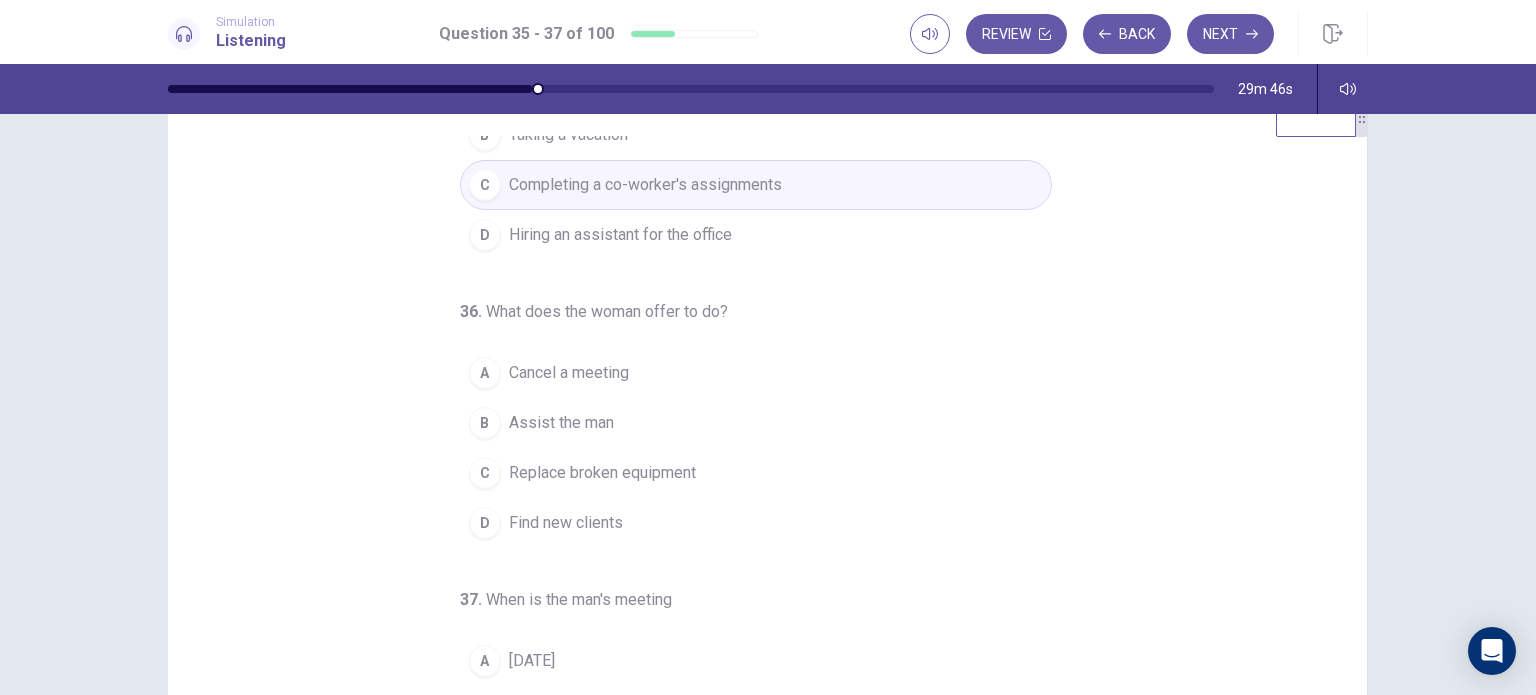 scroll, scrollTop: 134, scrollLeft: 0, axis: vertical 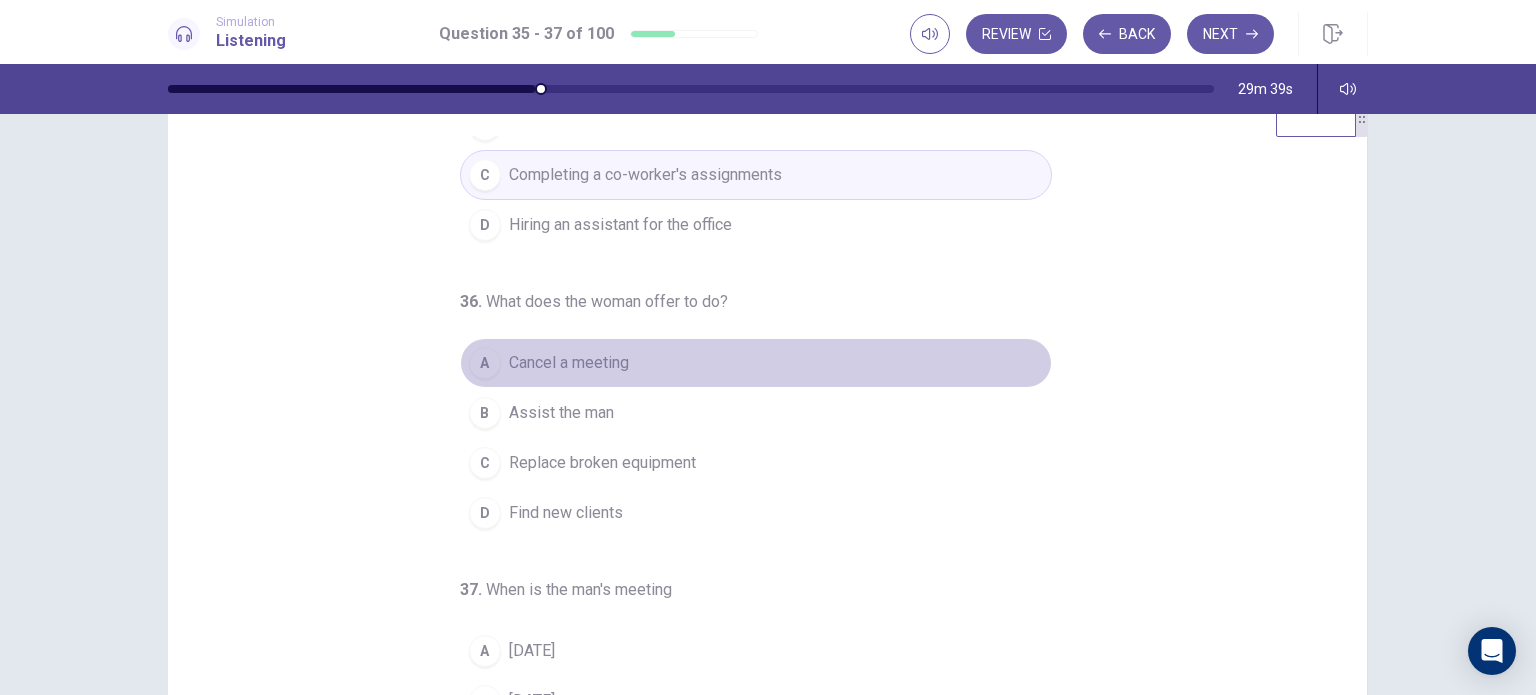 click on "Cancel a meeting" at bounding box center [569, 363] 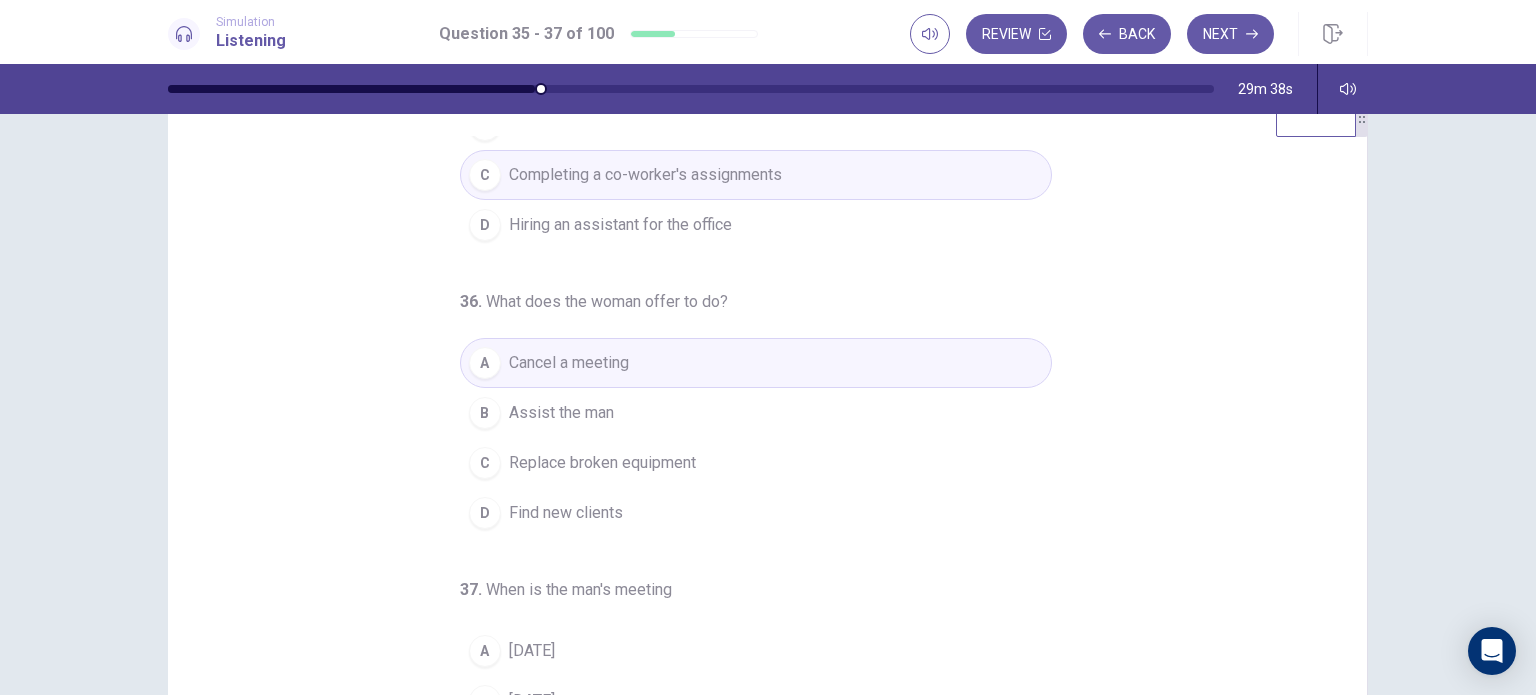 scroll, scrollTop: 204, scrollLeft: 0, axis: vertical 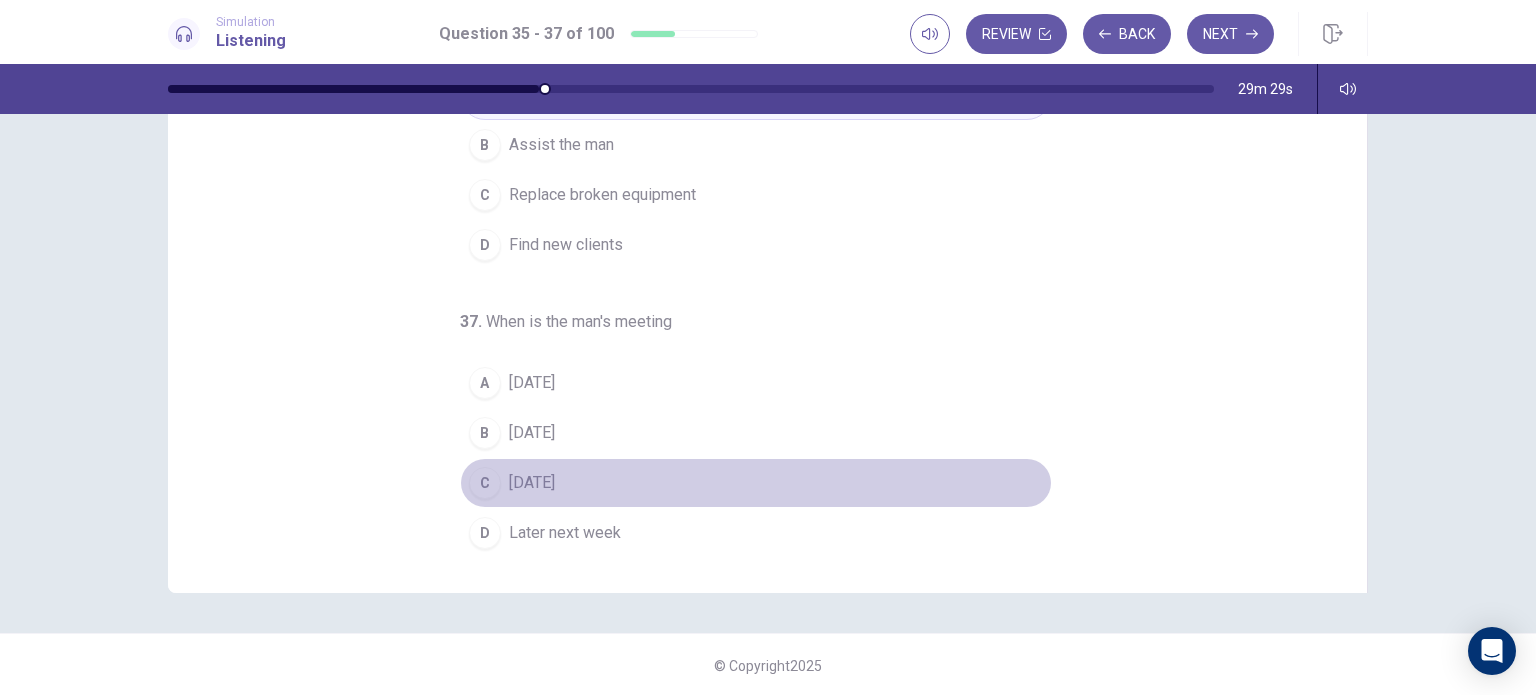 click on "[DATE]" at bounding box center [532, 483] 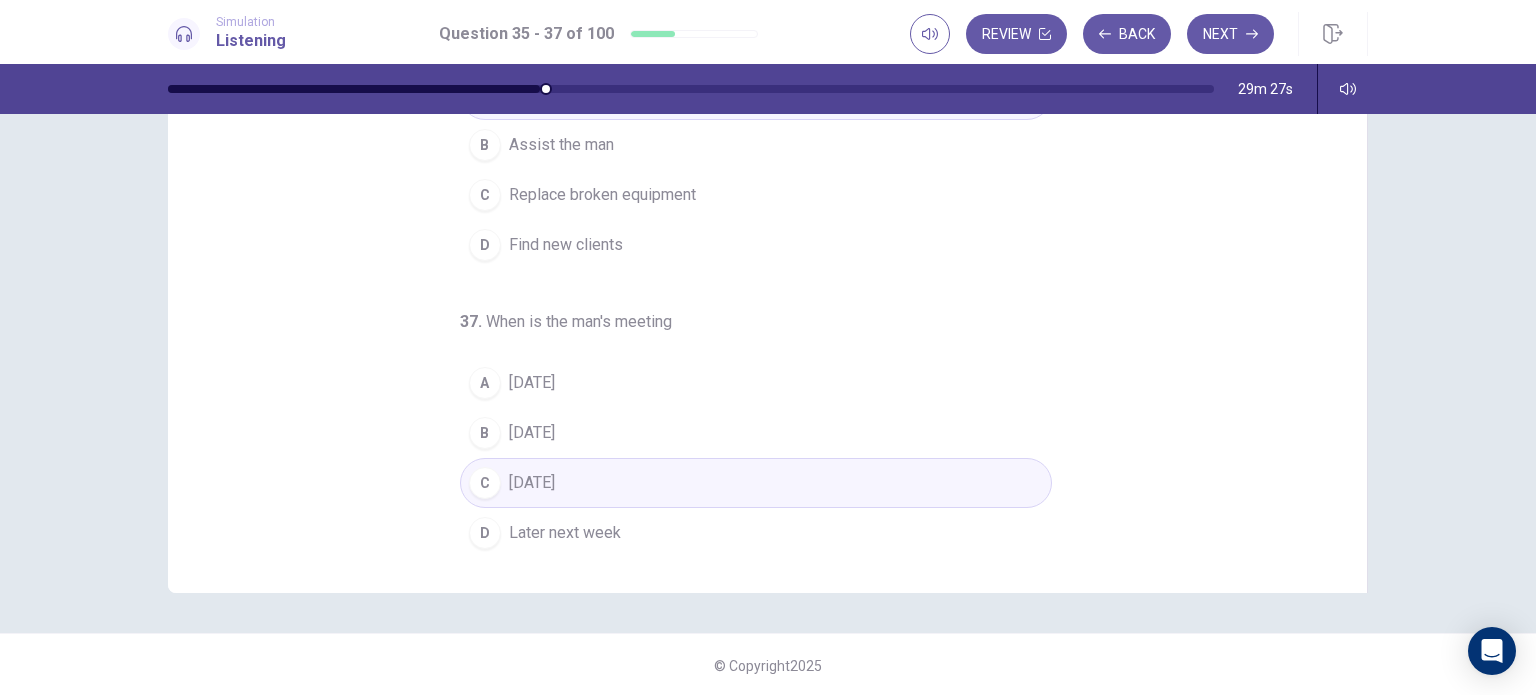 scroll, scrollTop: 0, scrollLeft: 0, axis: both 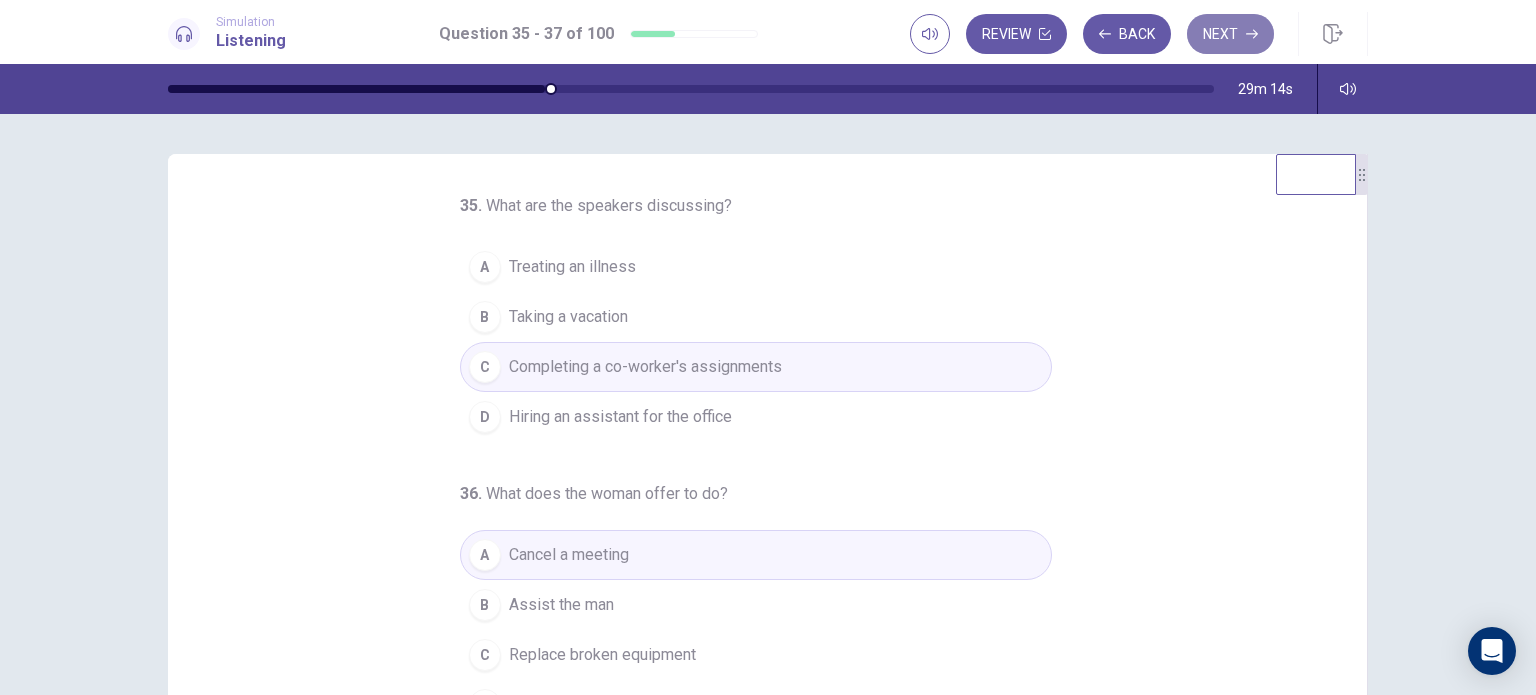 click on "Next" at bounding box center [1230, 34] 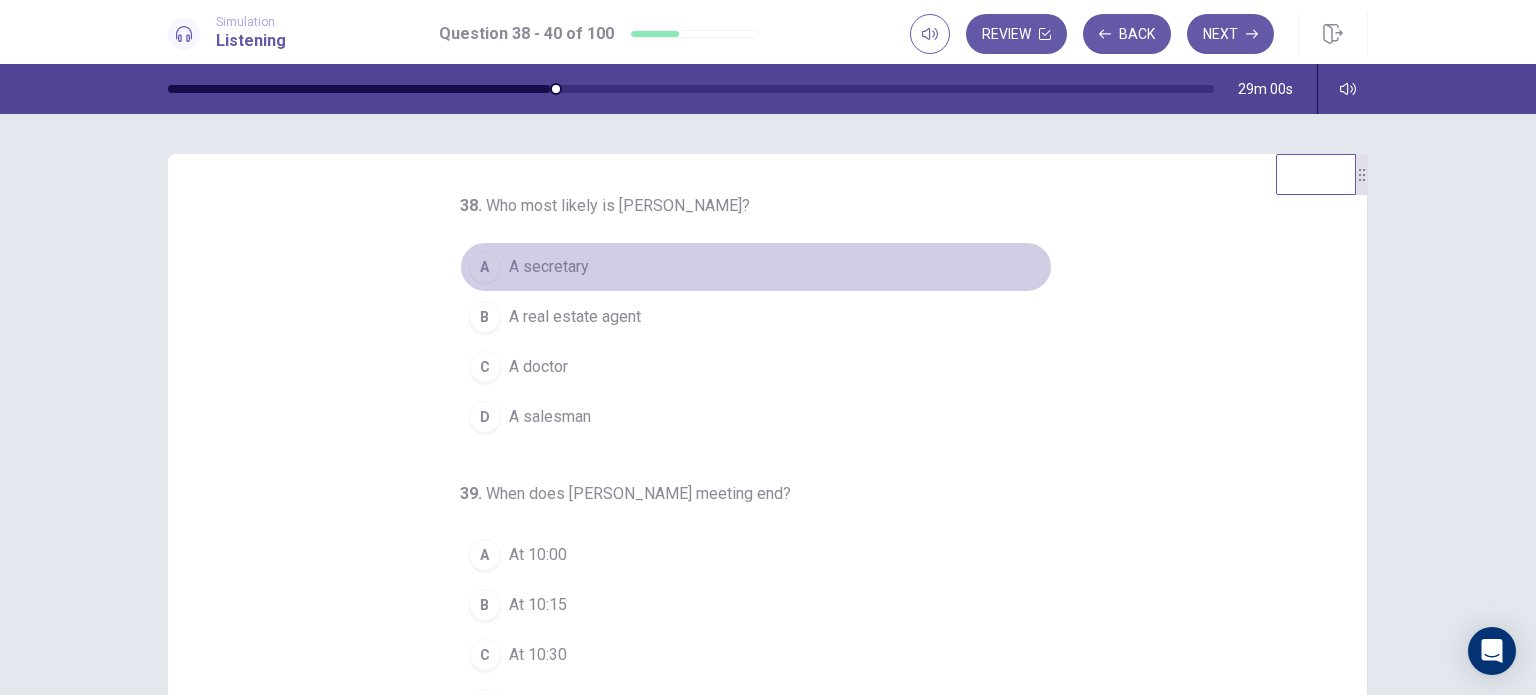 click on "A secretary" at bounding box center (549, 267) 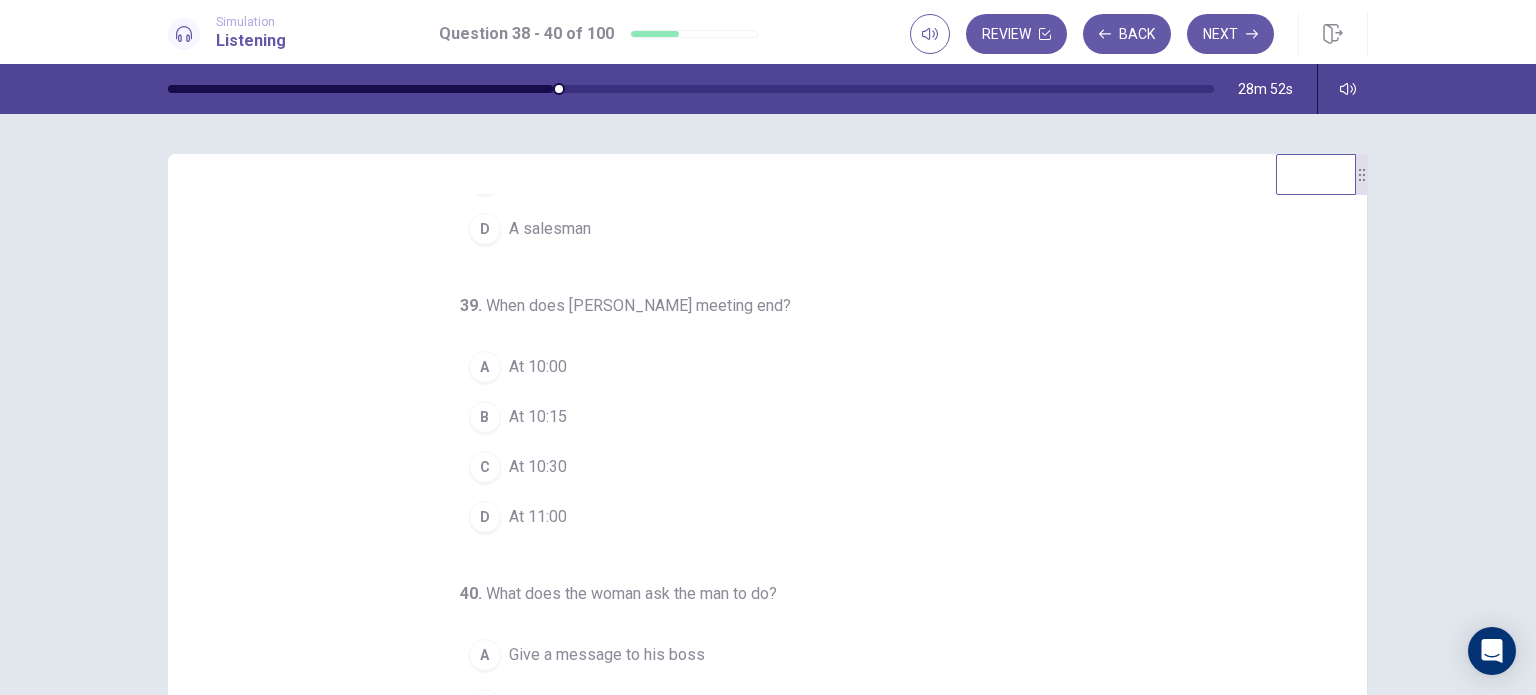 scroll, scrollTop: 204, scrollLeft: 0, axis: vertical 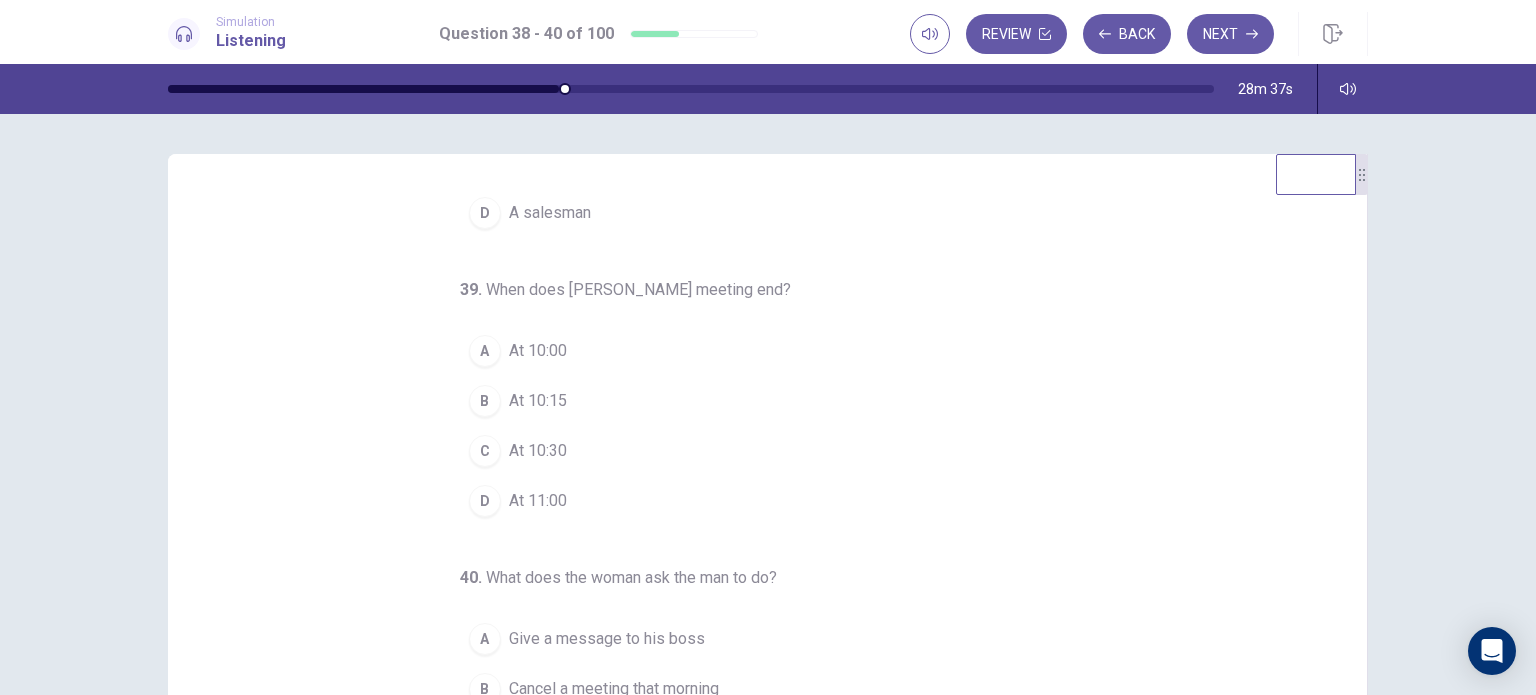 click on "At 10:15" at bounding box center [538, 401] 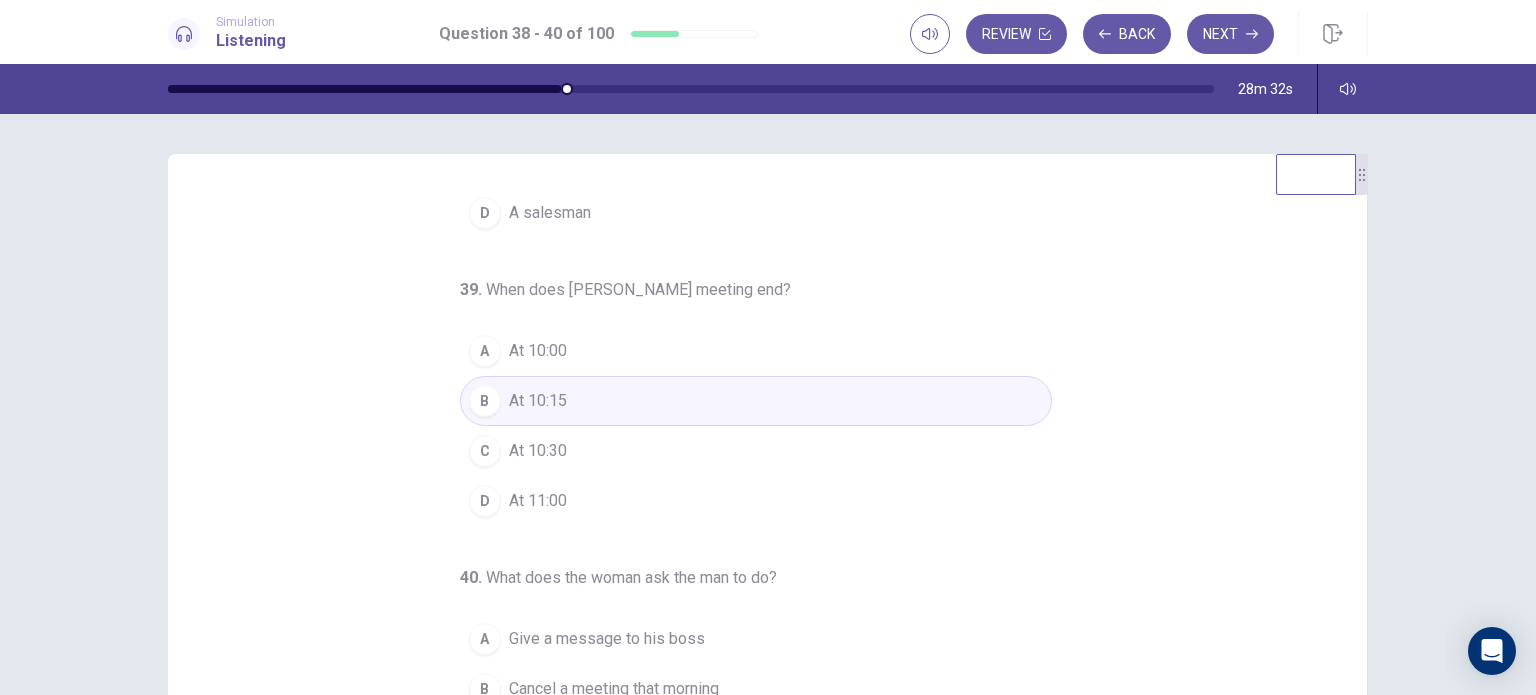 scroll, scrollTop: 257, scrollLeft: 0, axis: vertical 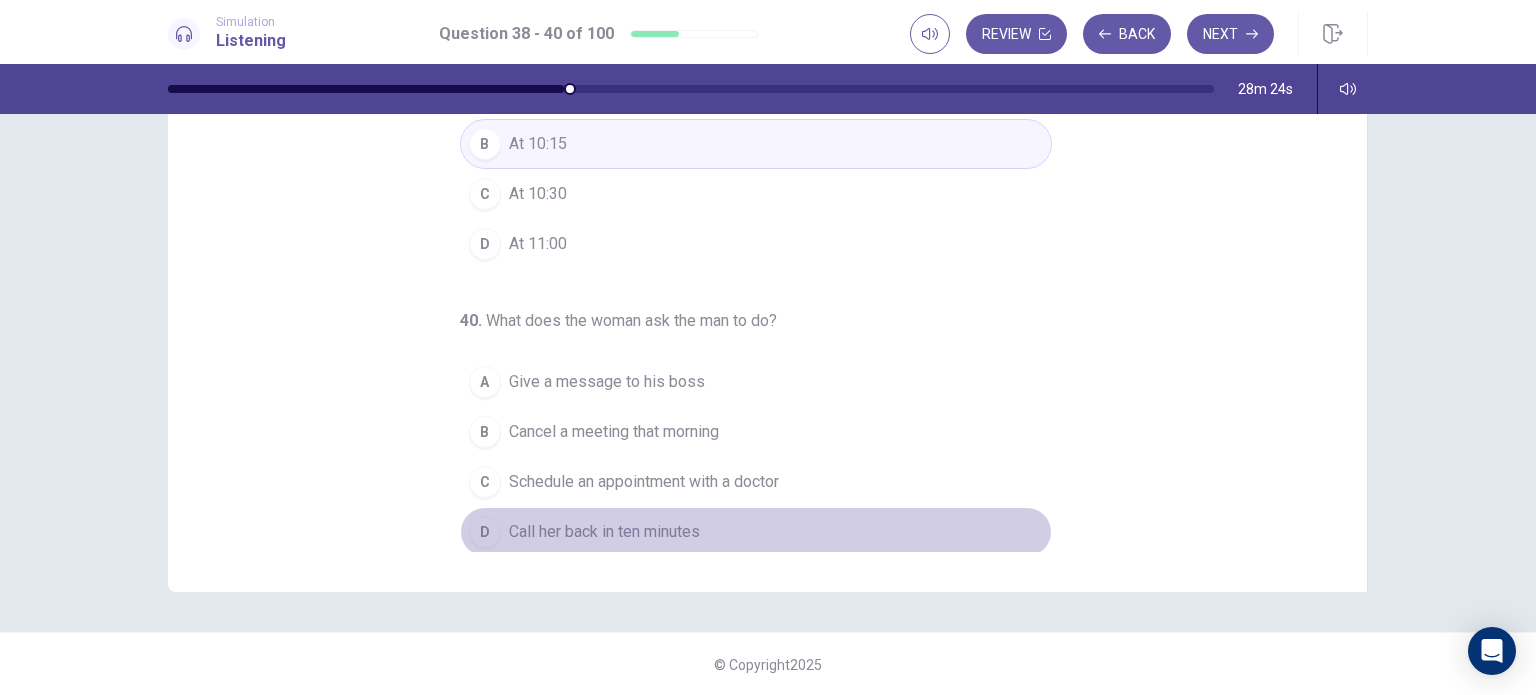click on "Call her back in ten minutes" at bounding box center (604, 532) 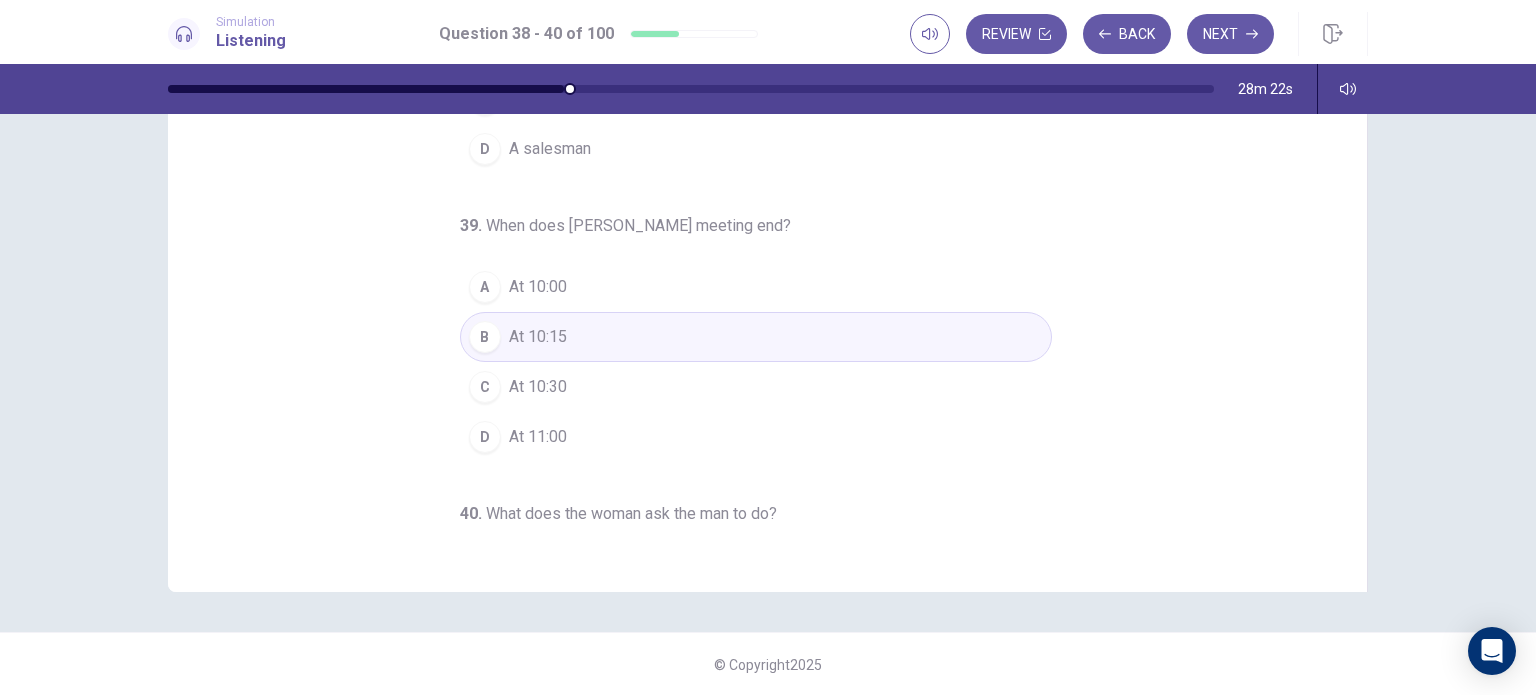 scroll, scrollTop: 0, scrollLeft: 0, axis: both 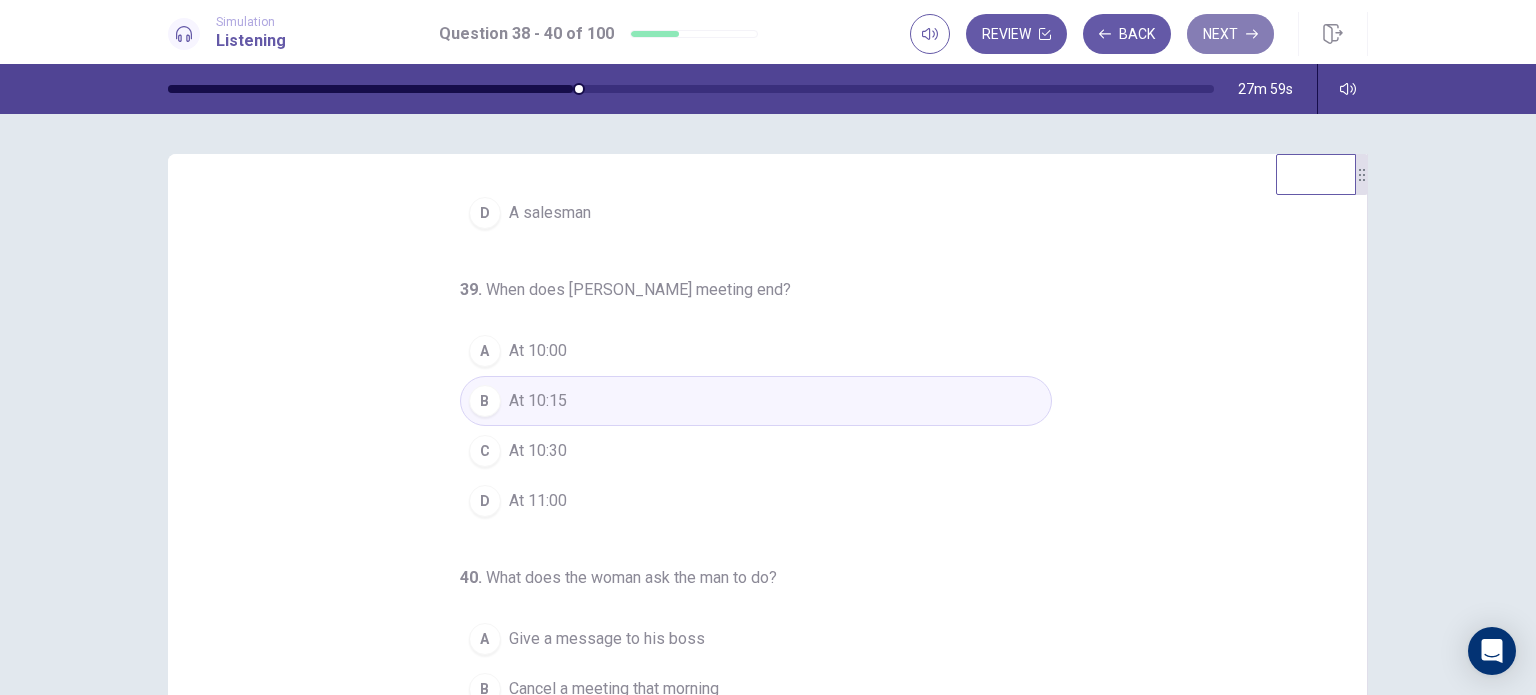 click on "Next" at bounding box center (1230, 34) 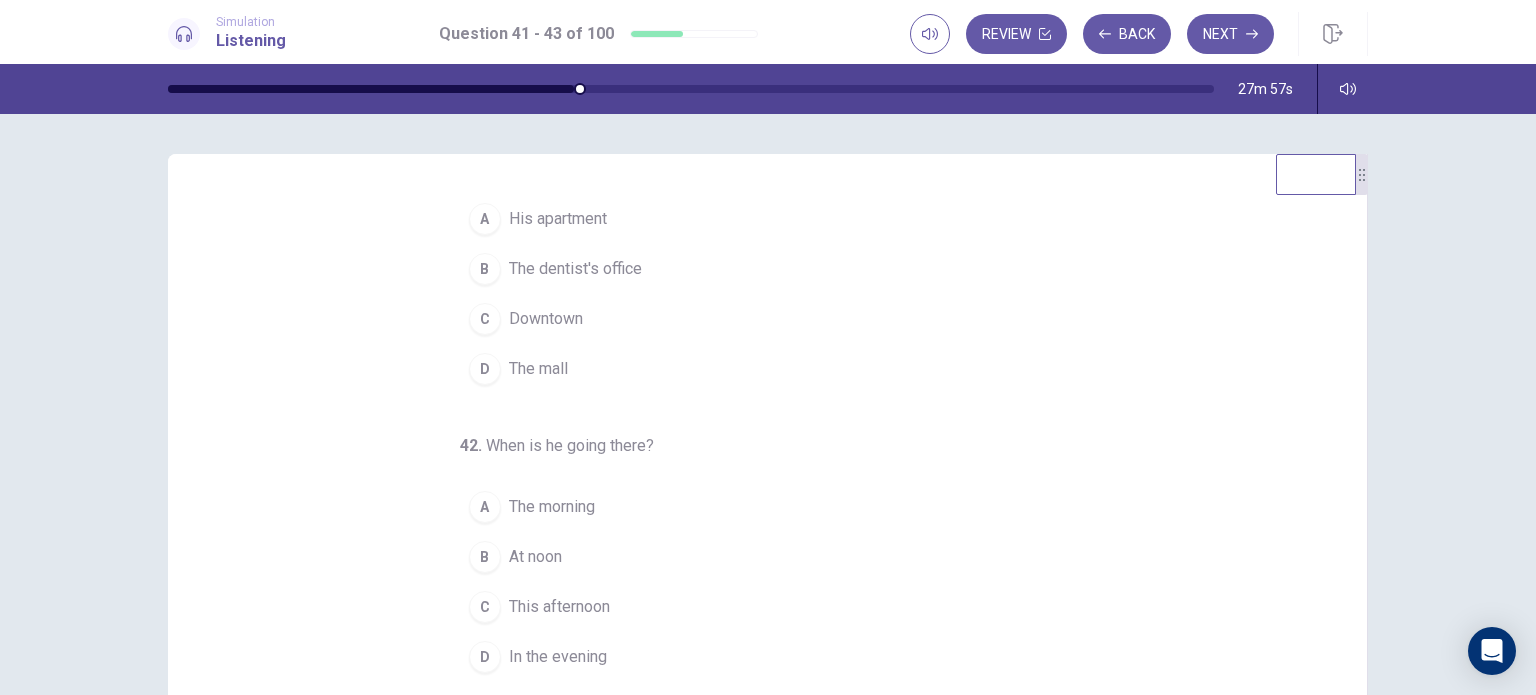 scroll, scrollTop: 0, scrollLeft: 0, axis: both 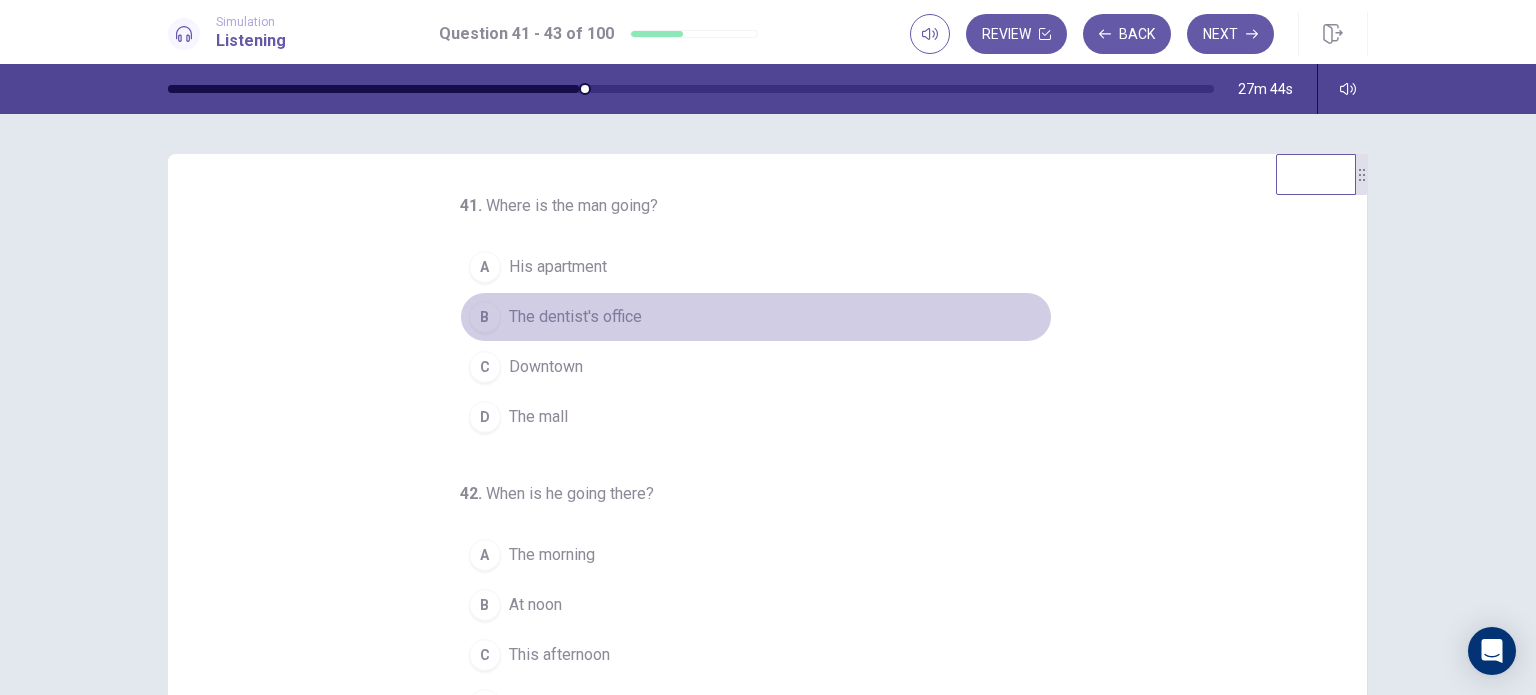 click on "The dentist's office" at bounding box center (575, 317) 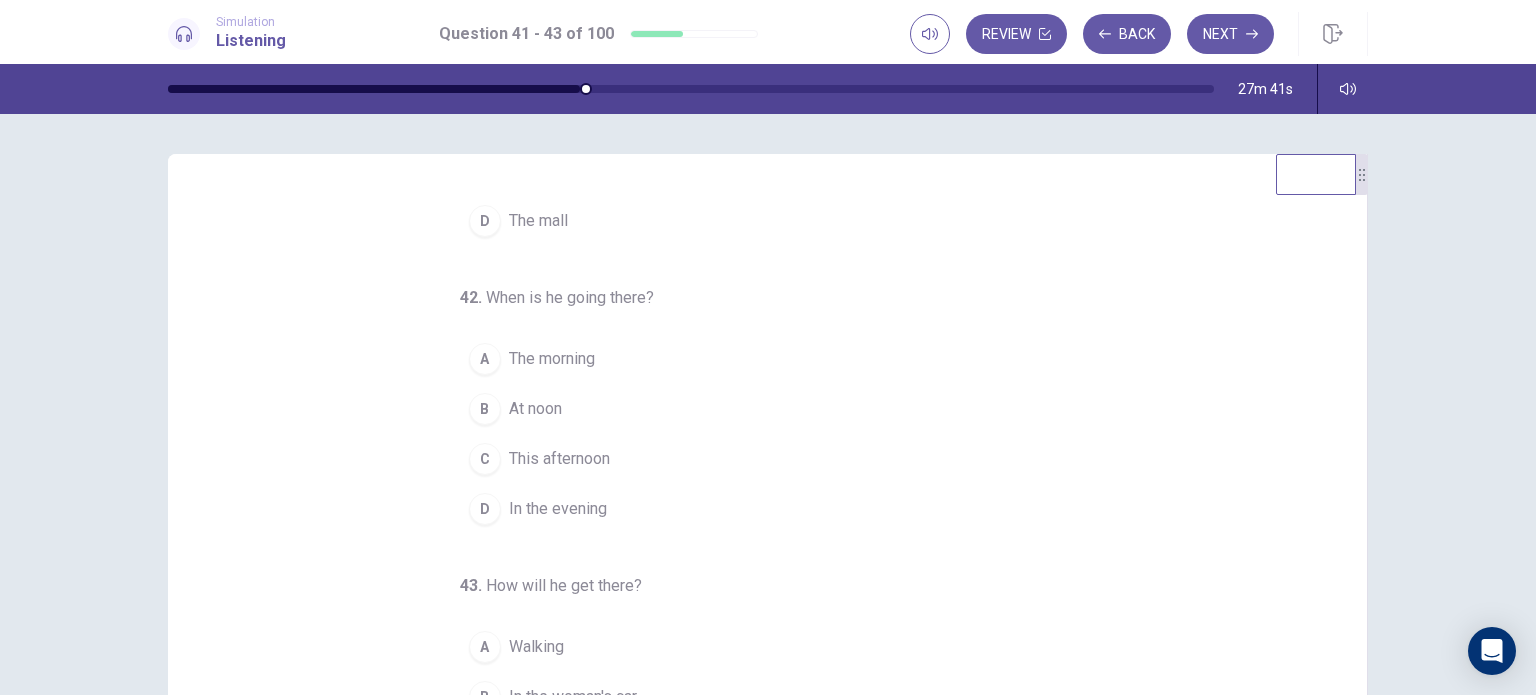 scroll, scrollTop: 204, scrollLeft: 0, axis: vertical 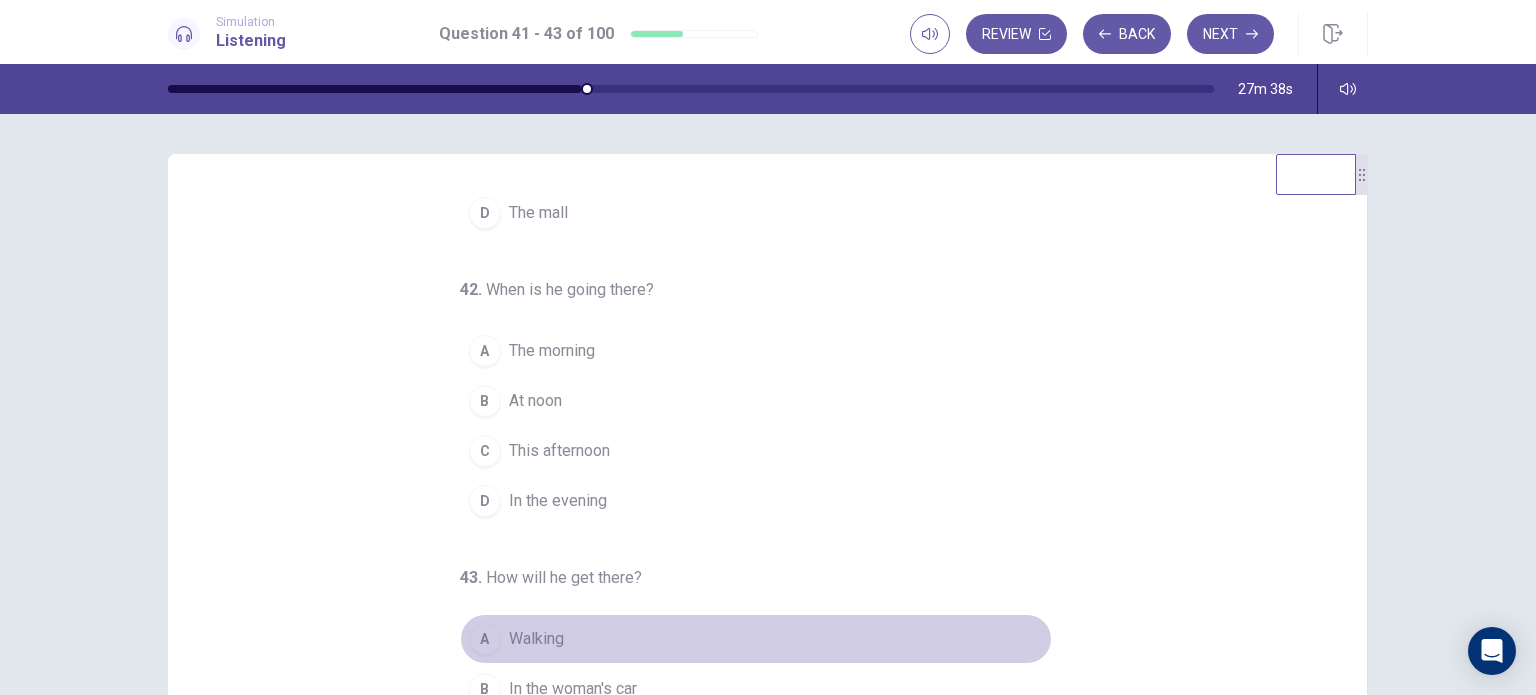 click on "Walking" at bounding box center (536, 639) 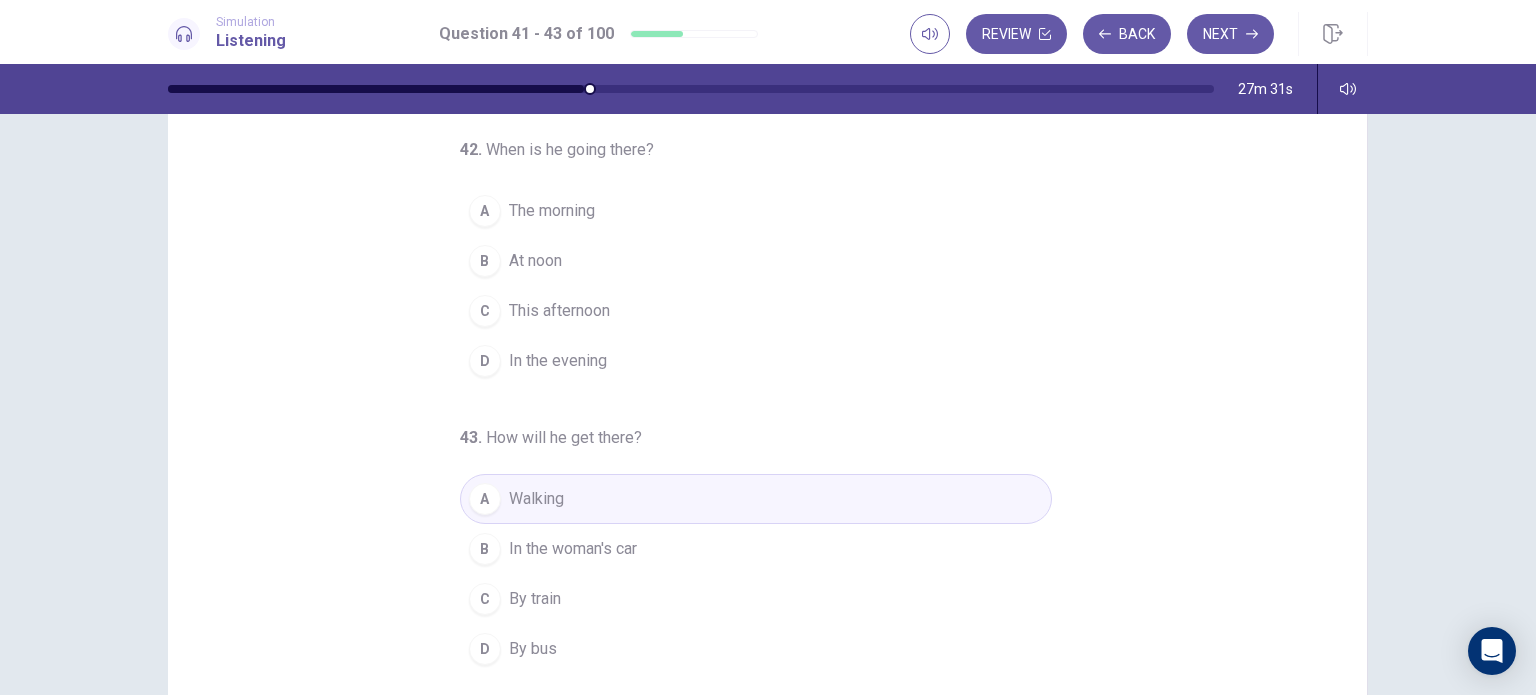 scroll, scrollTop: 140, scrollLeft: 0, axis: vertical 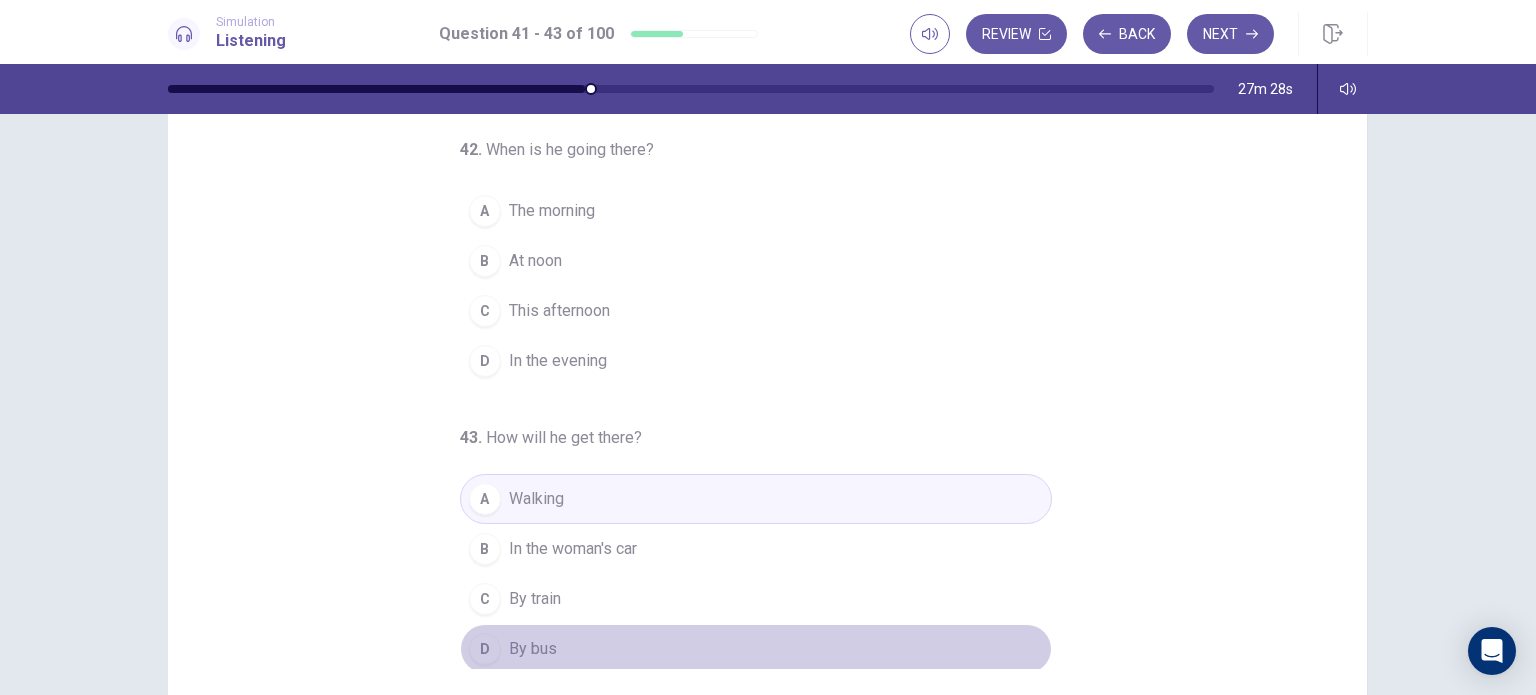 click on "By bus" at bounding box center (533, 649) 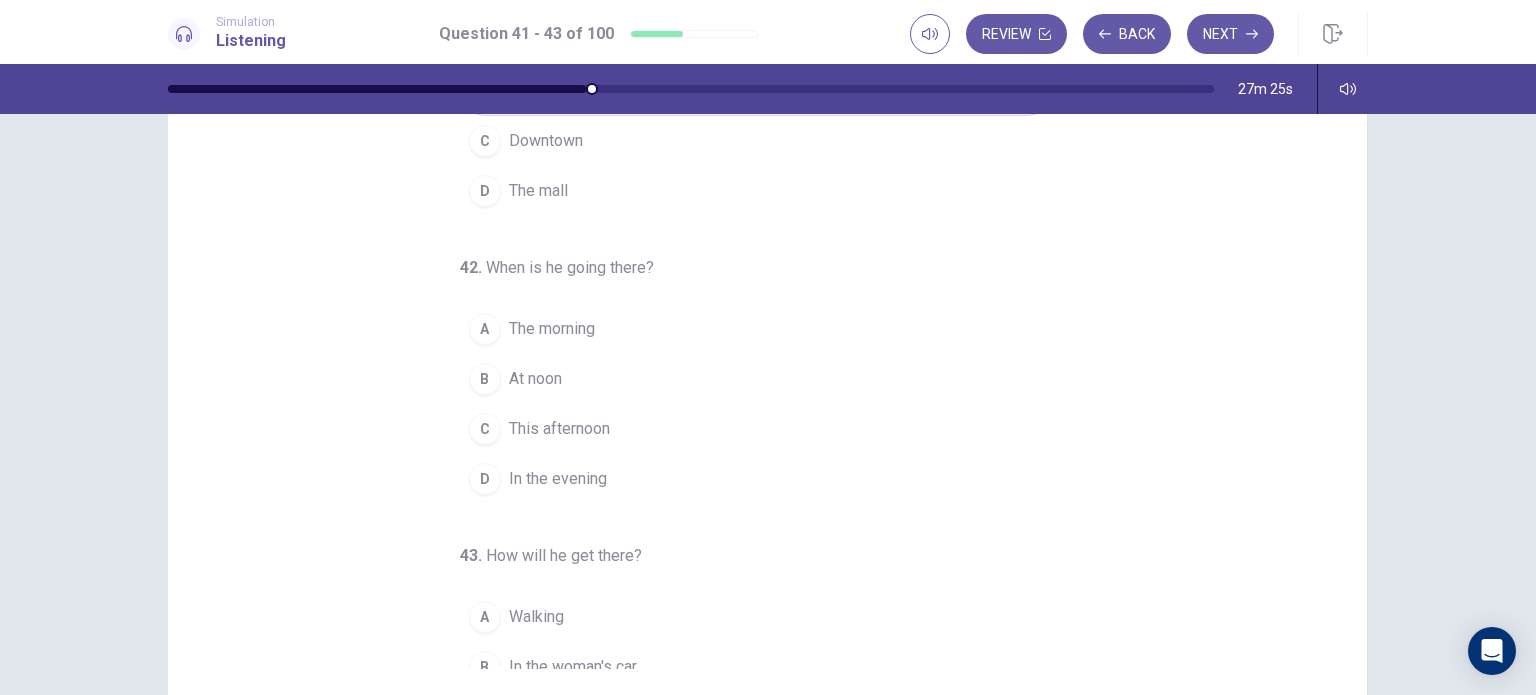 scroll, scrollTop: 87, scrollLeft: 0, axis: vertical 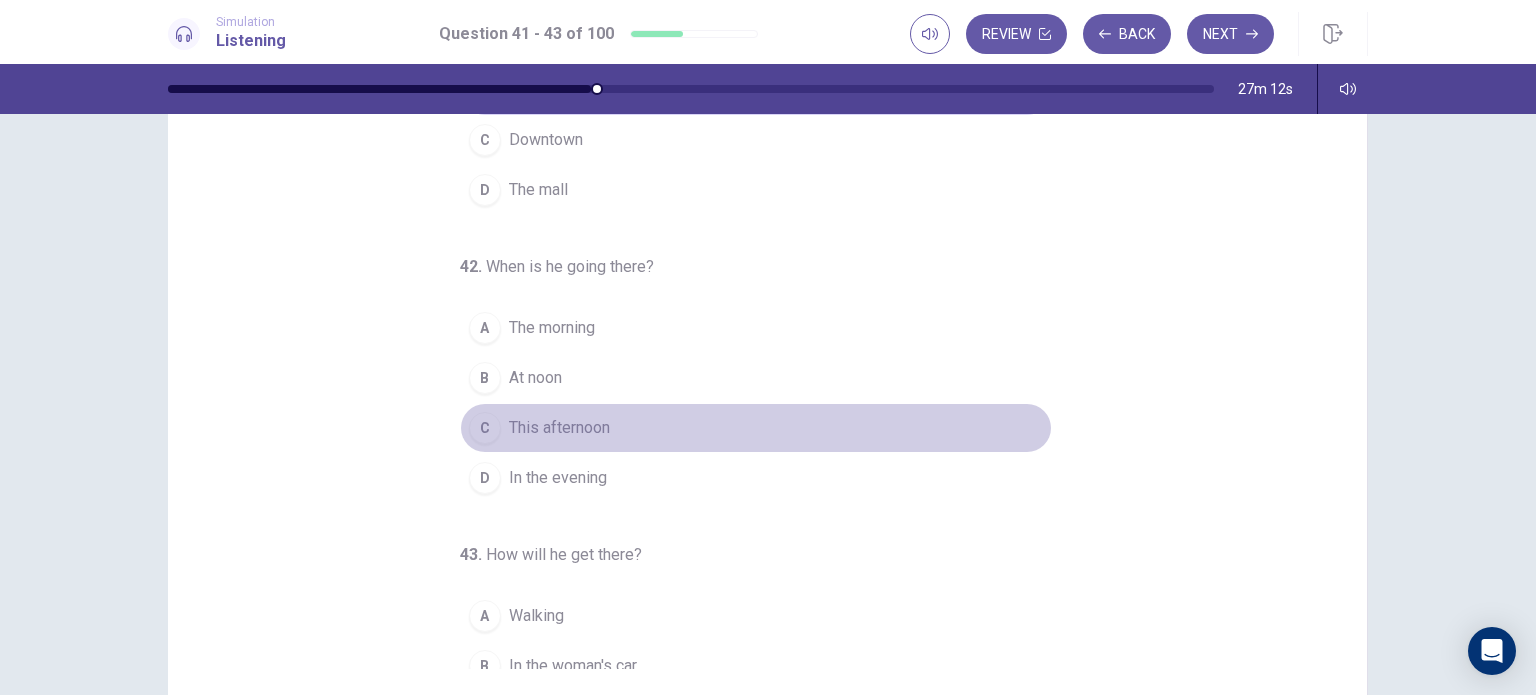 click on "This afternoon" at bounding box center [559, 428] 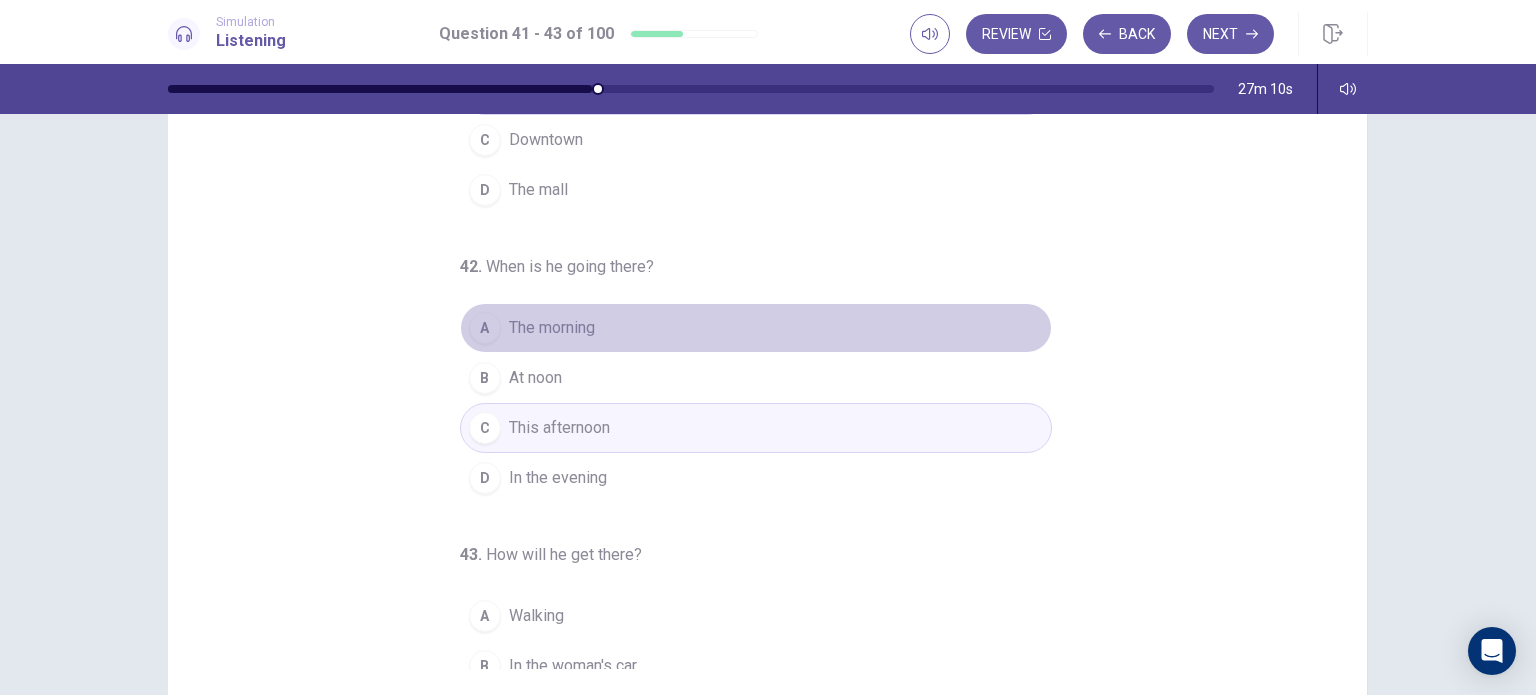 click on "The morning" at bounding box center [552, 328] 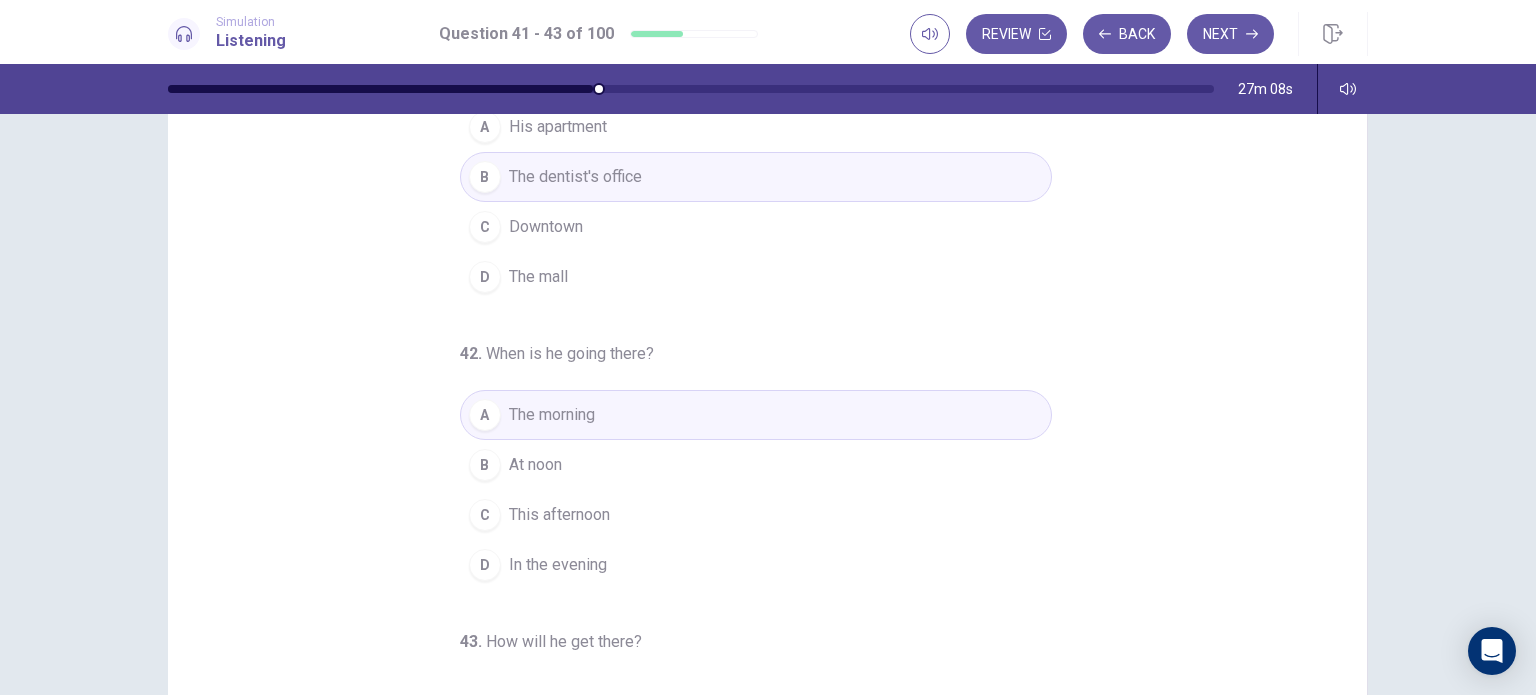 scroll, scrollTop: 204, scrollLeft: 0, axis: vertical 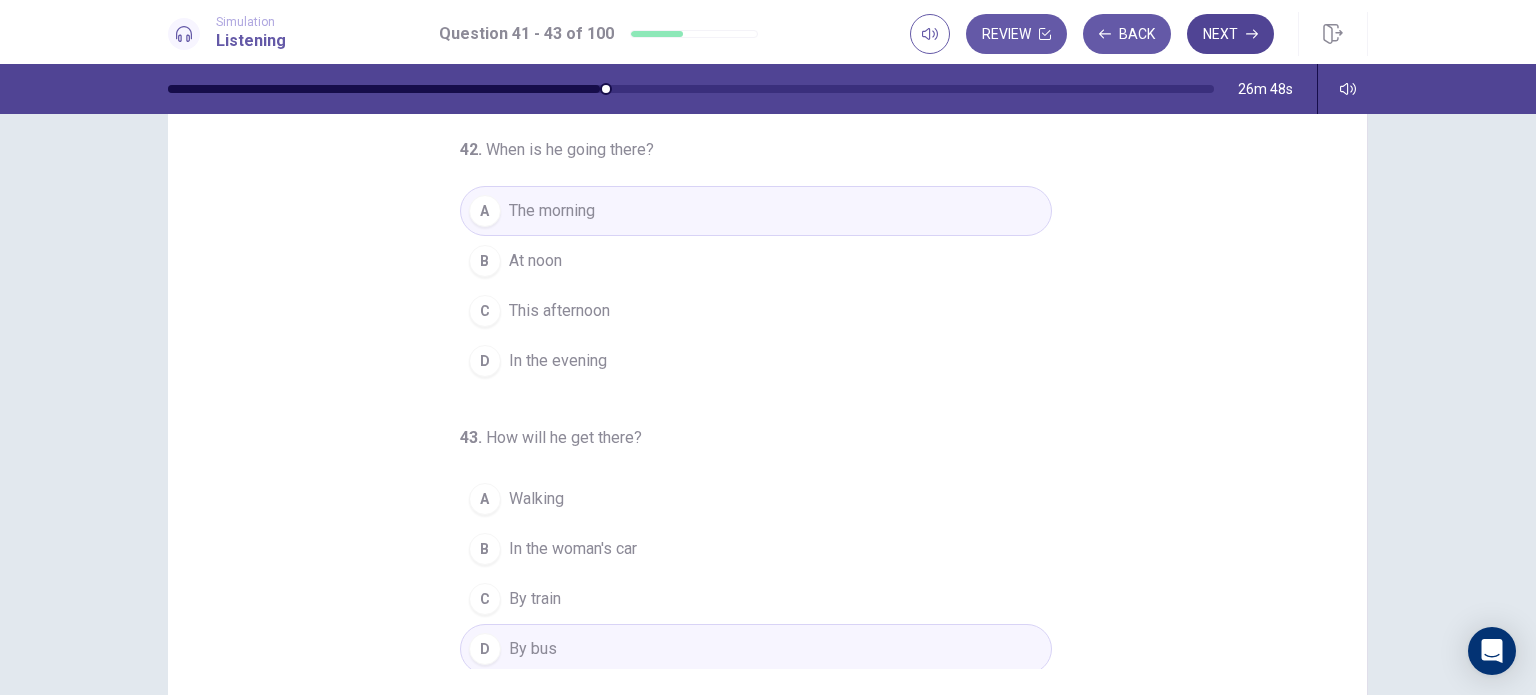 click on "Next" at bounding box center [1230, 34] 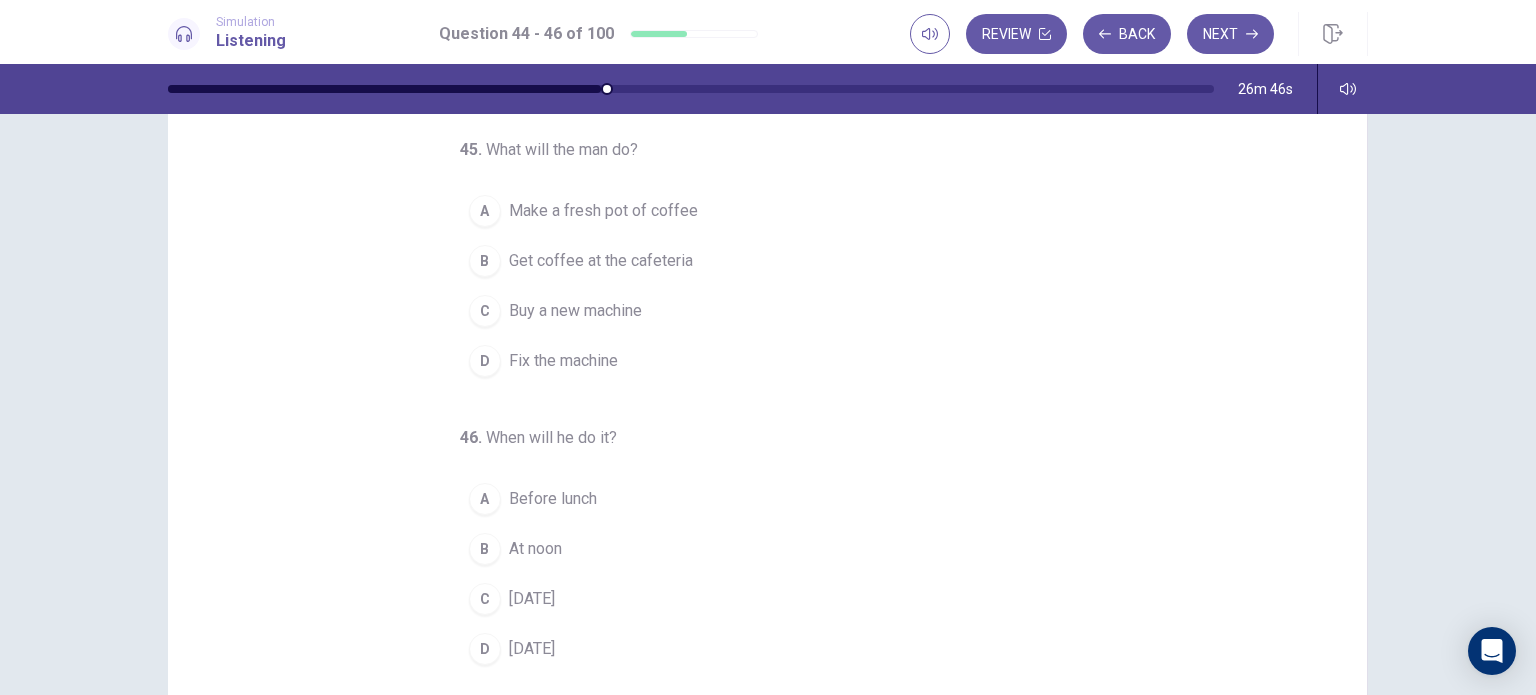 scroll, scrollTop: 0, scrollLeft: 0, axis: both 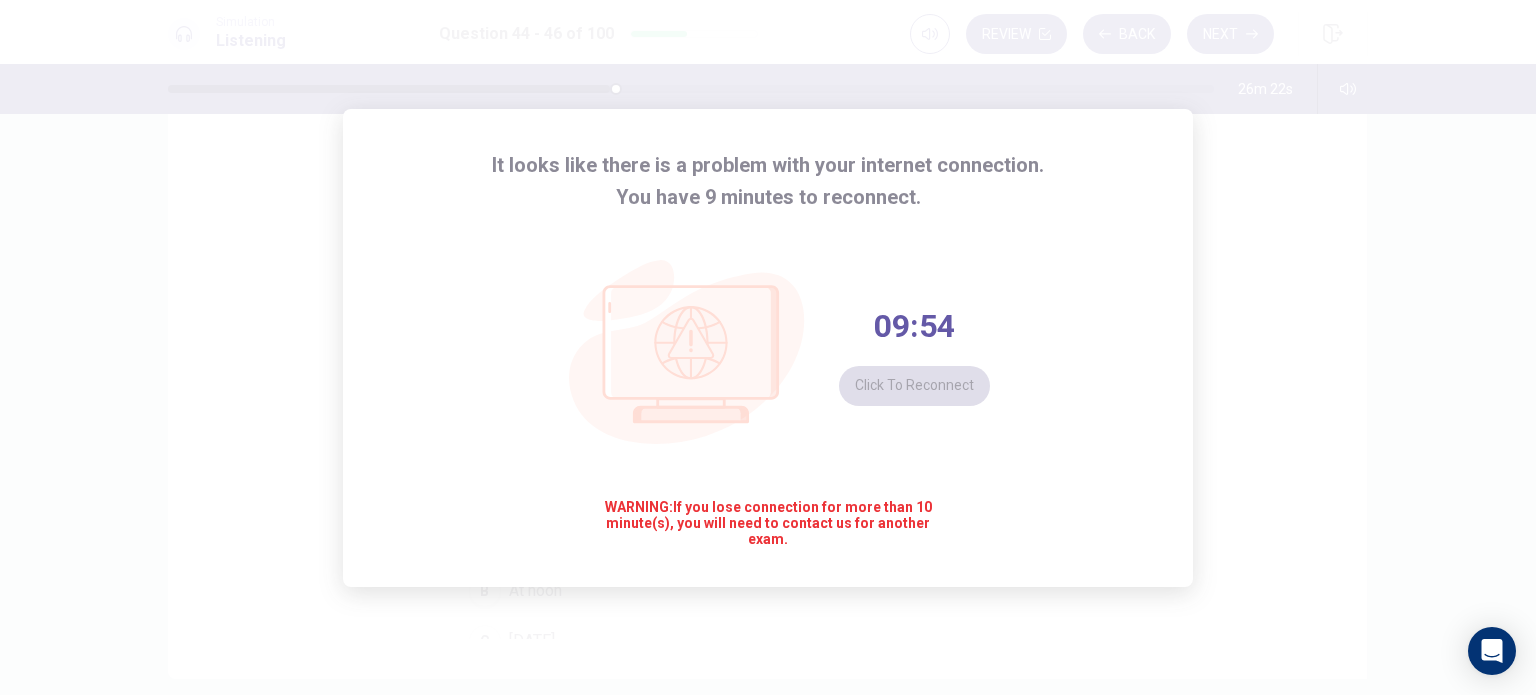 click on "09:54 Click to reconnect" at bounding box center (914, 356) 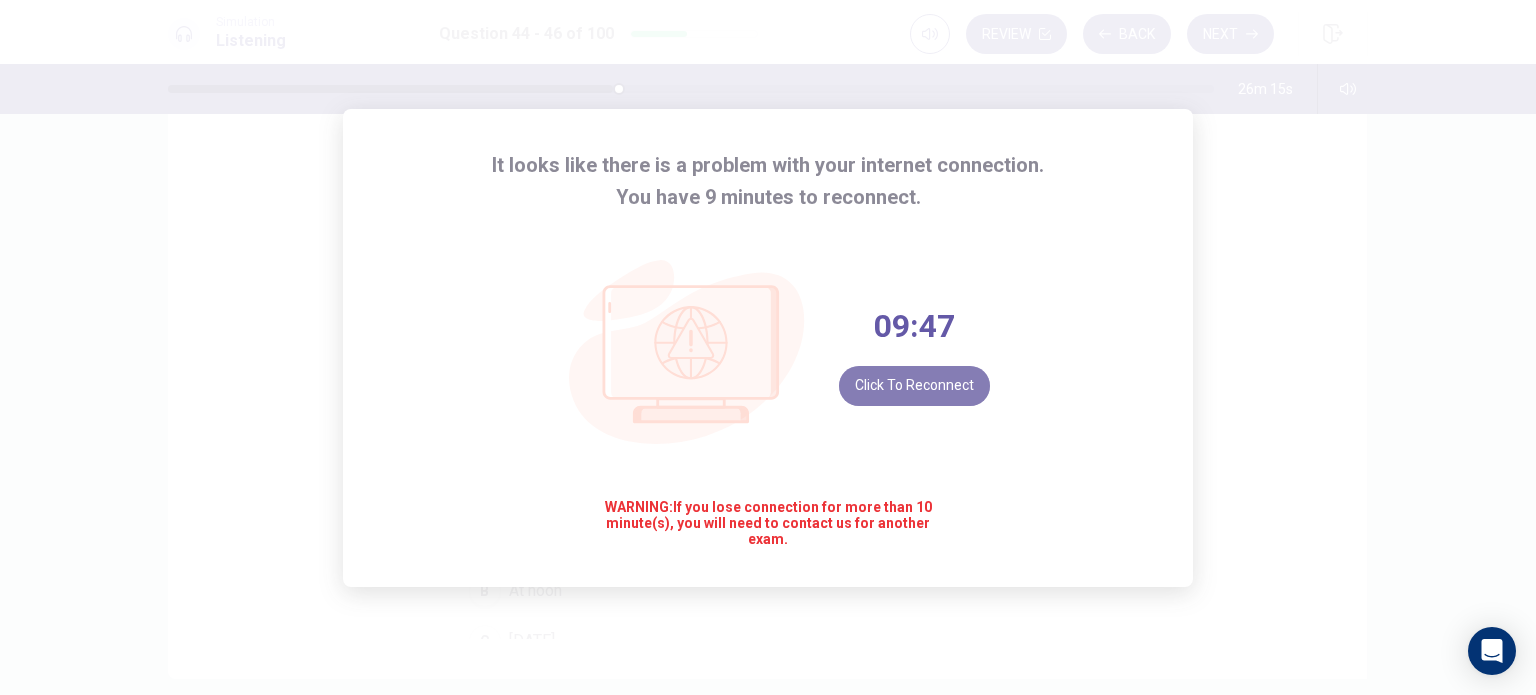 click on "Click to reconnect" at bounding box center [914, 386] 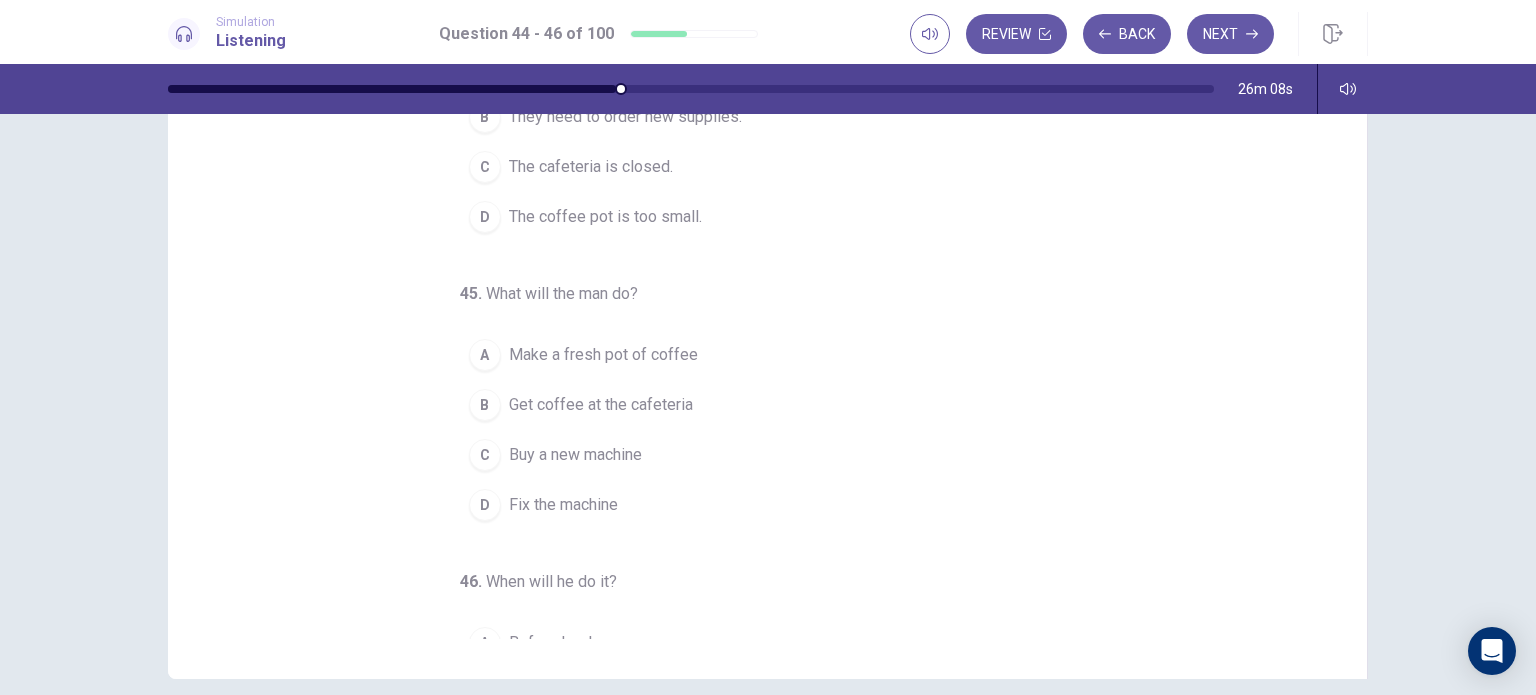 scroll, scrollTop: 0, scrollLeft: 0, axis: both 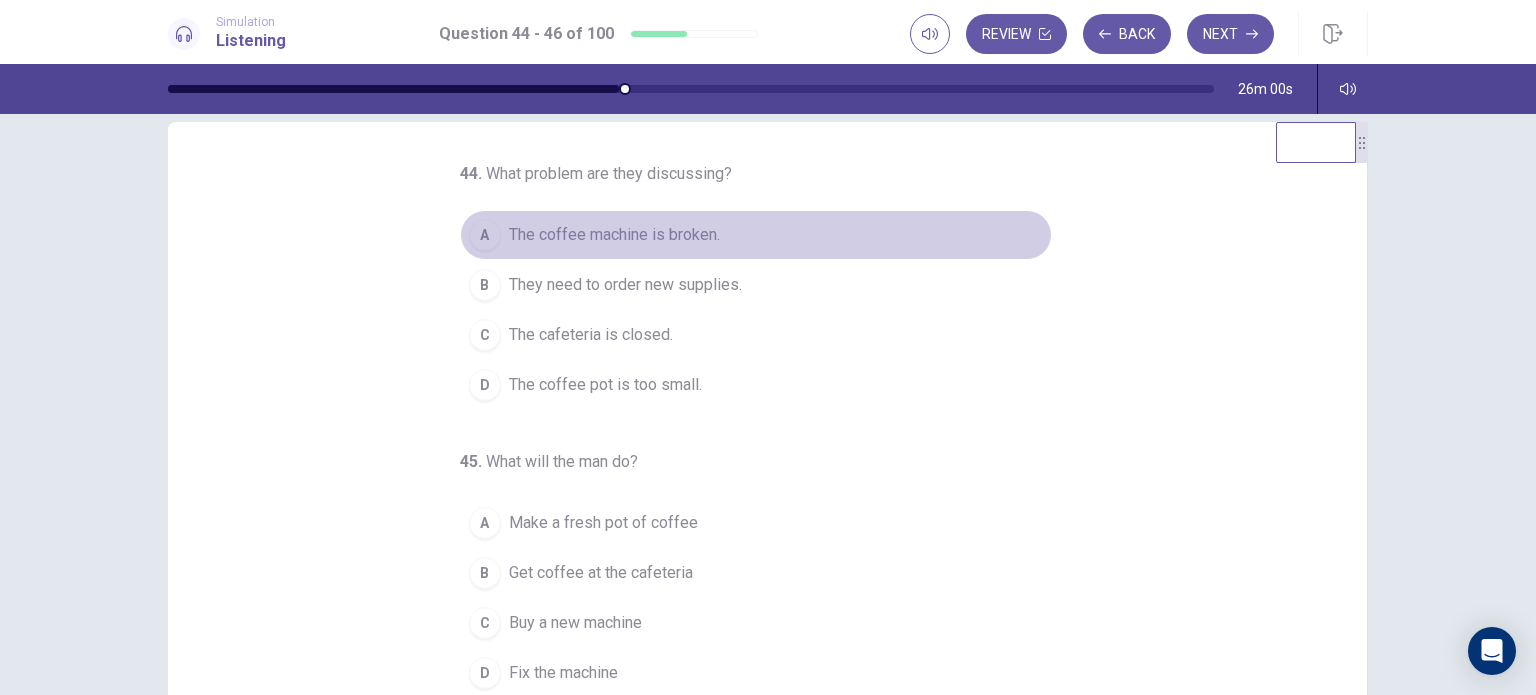 click on "The coffee machine is broken." at bounding box center [614, 235] 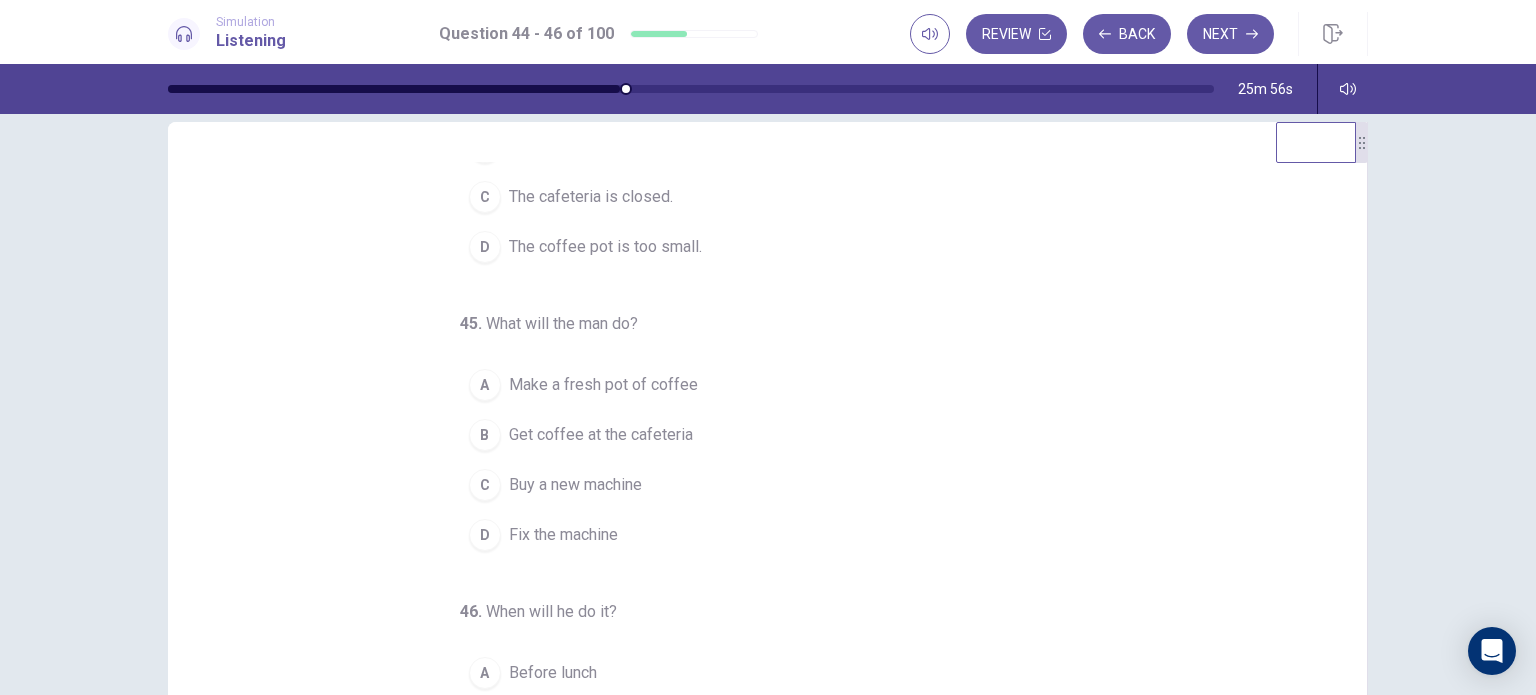 scroll, scrollTop: 139, scrollLeft: 0, axis: vertical 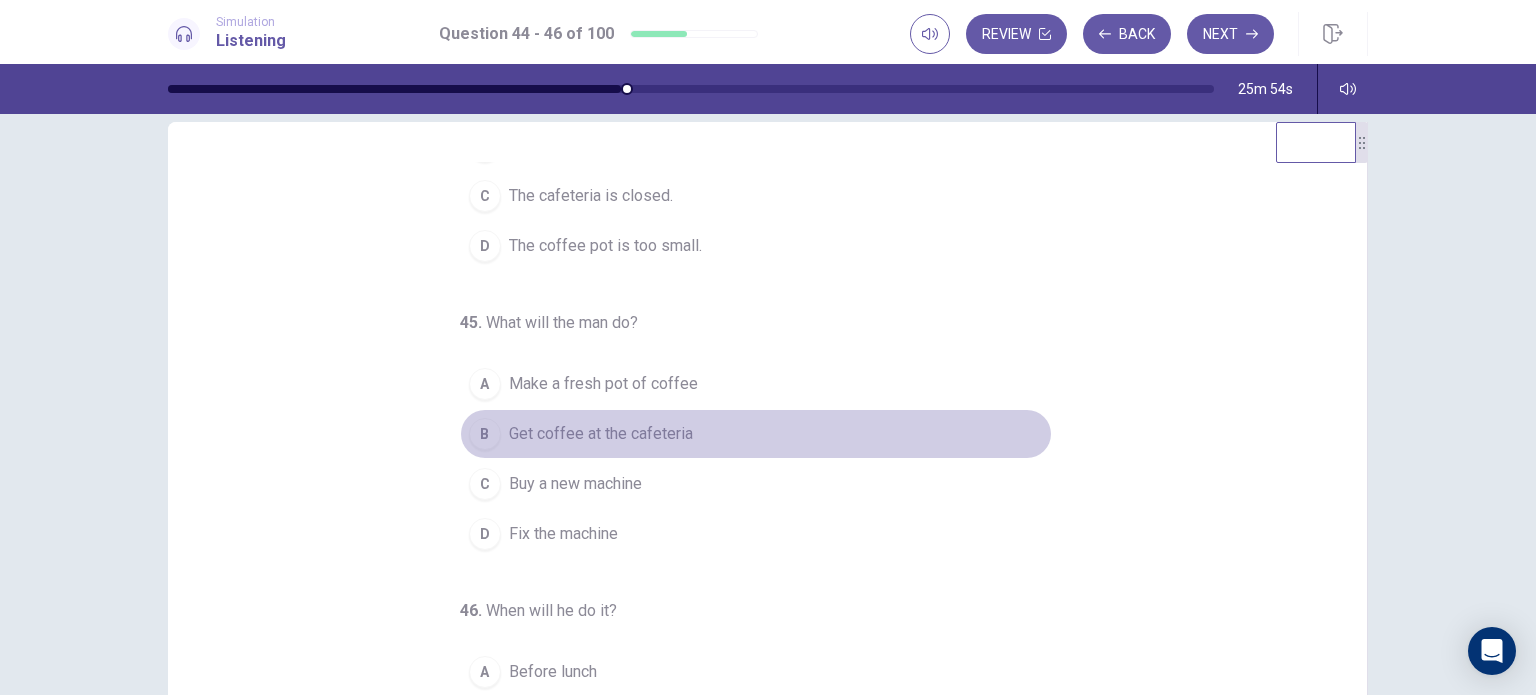 click on "Get coffee at the cafeteria" at bounding box center (601, 434) 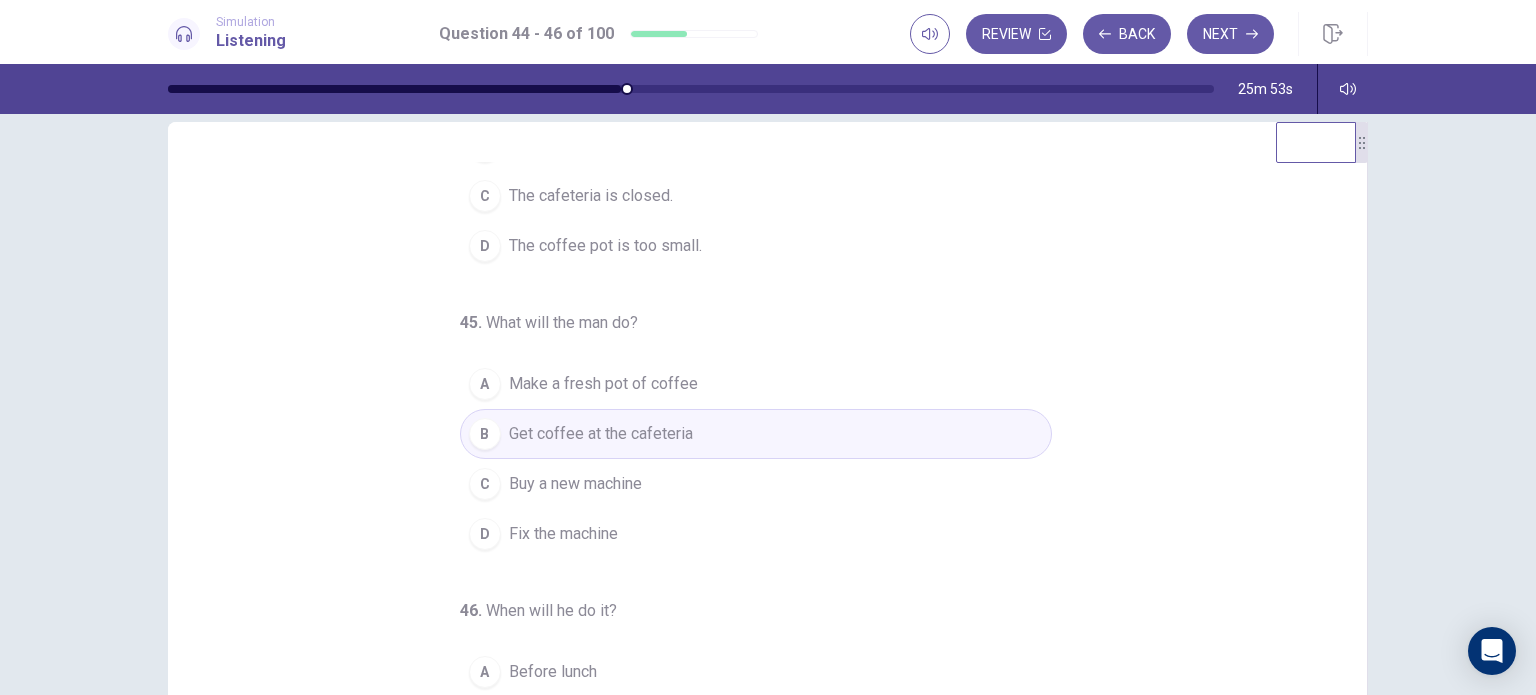 scroll, scrollTop: 204, scrollLeft: 0, axis: vertical 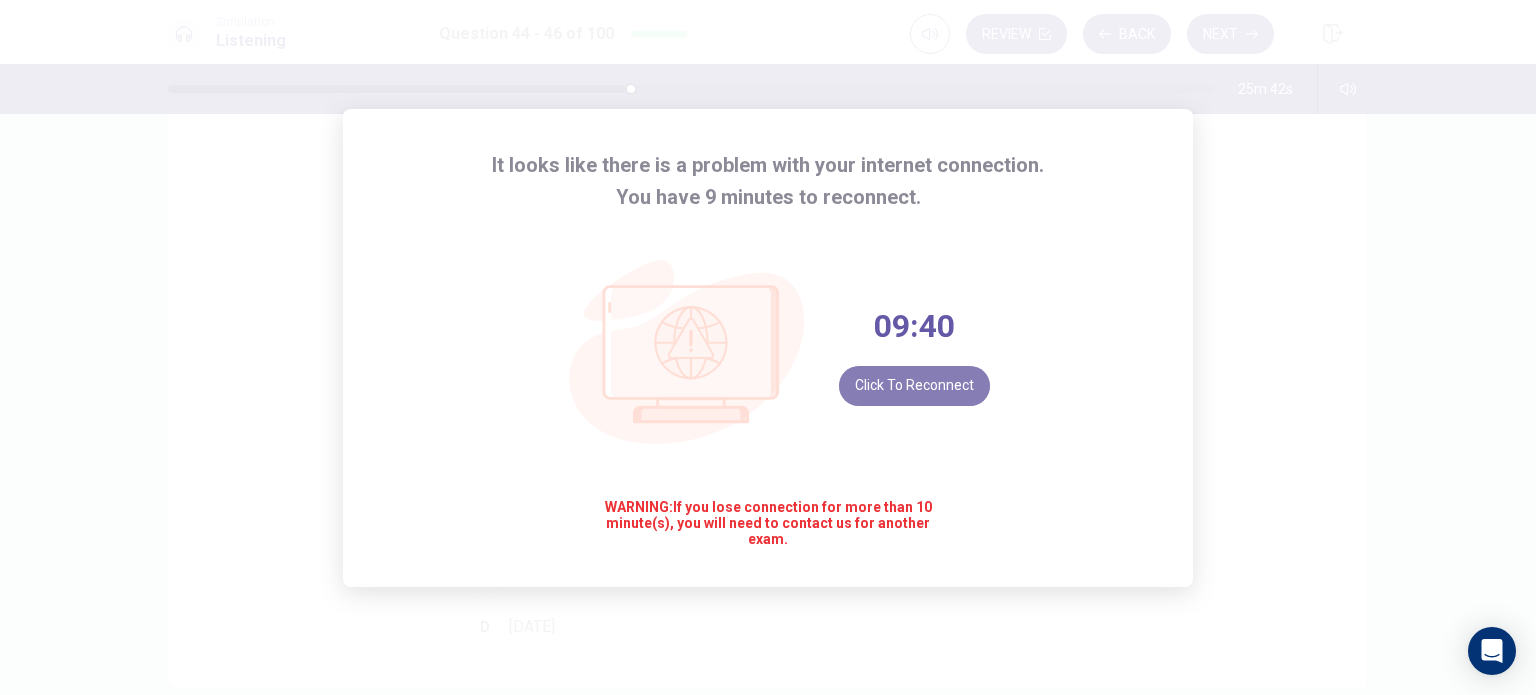 click on "Click to reconnect" at bounding box center (914, 386) 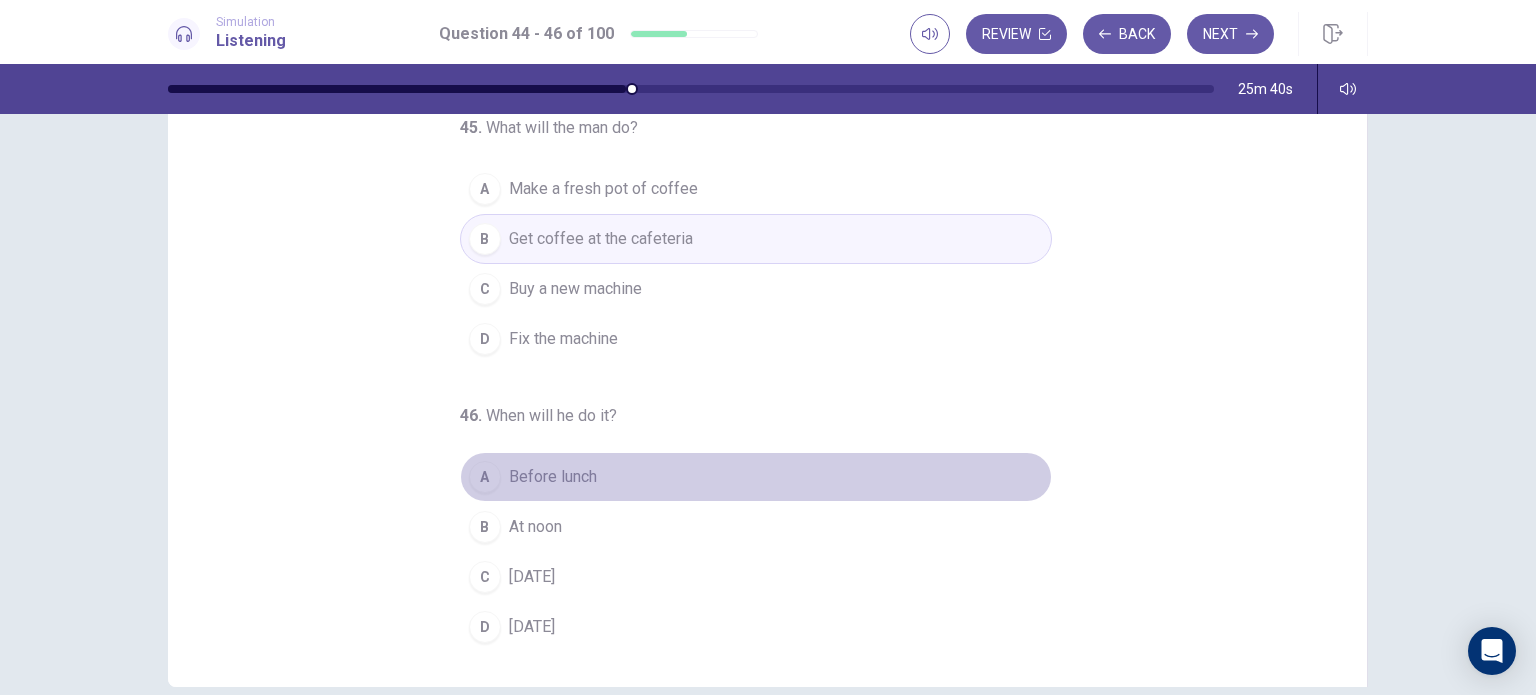 click on "Before lunch" at bounding box center (553, 477) 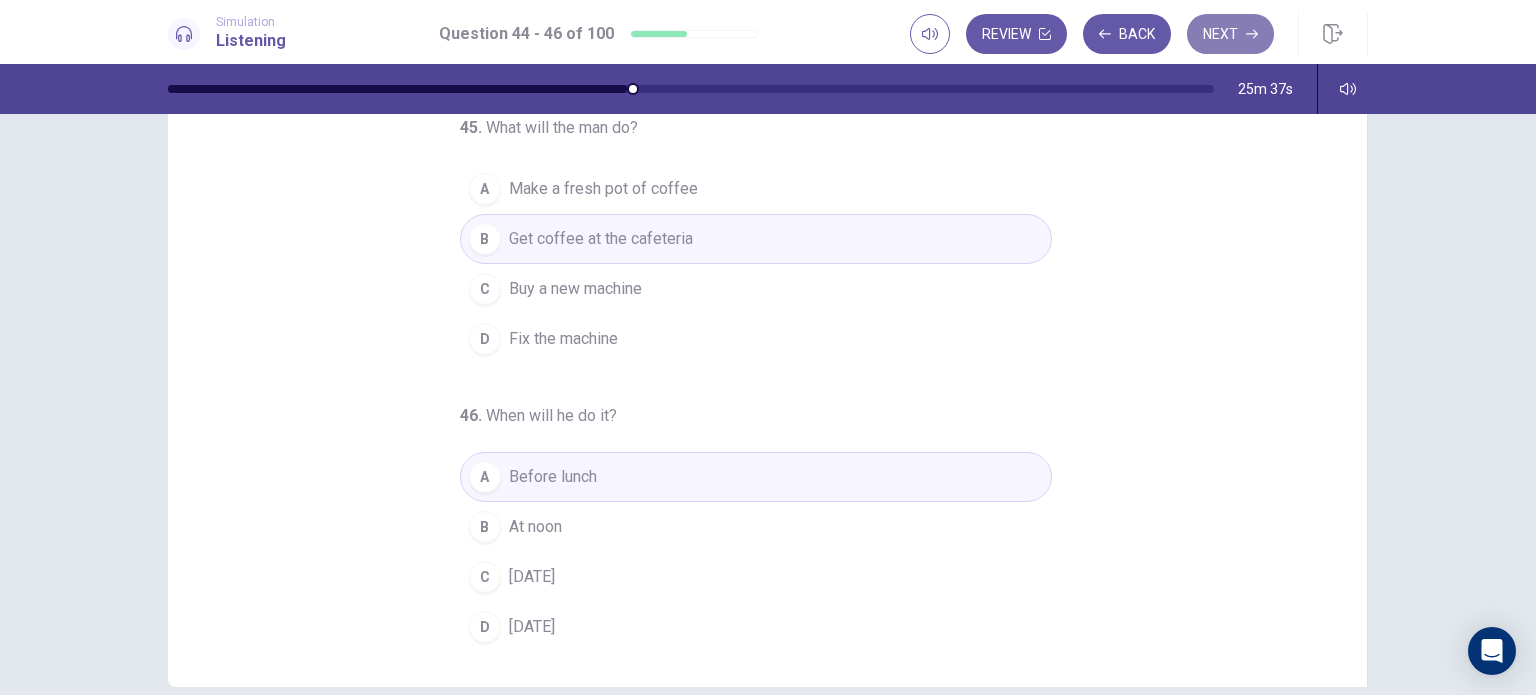 click on "Next" at bounding box center [1230, 34] 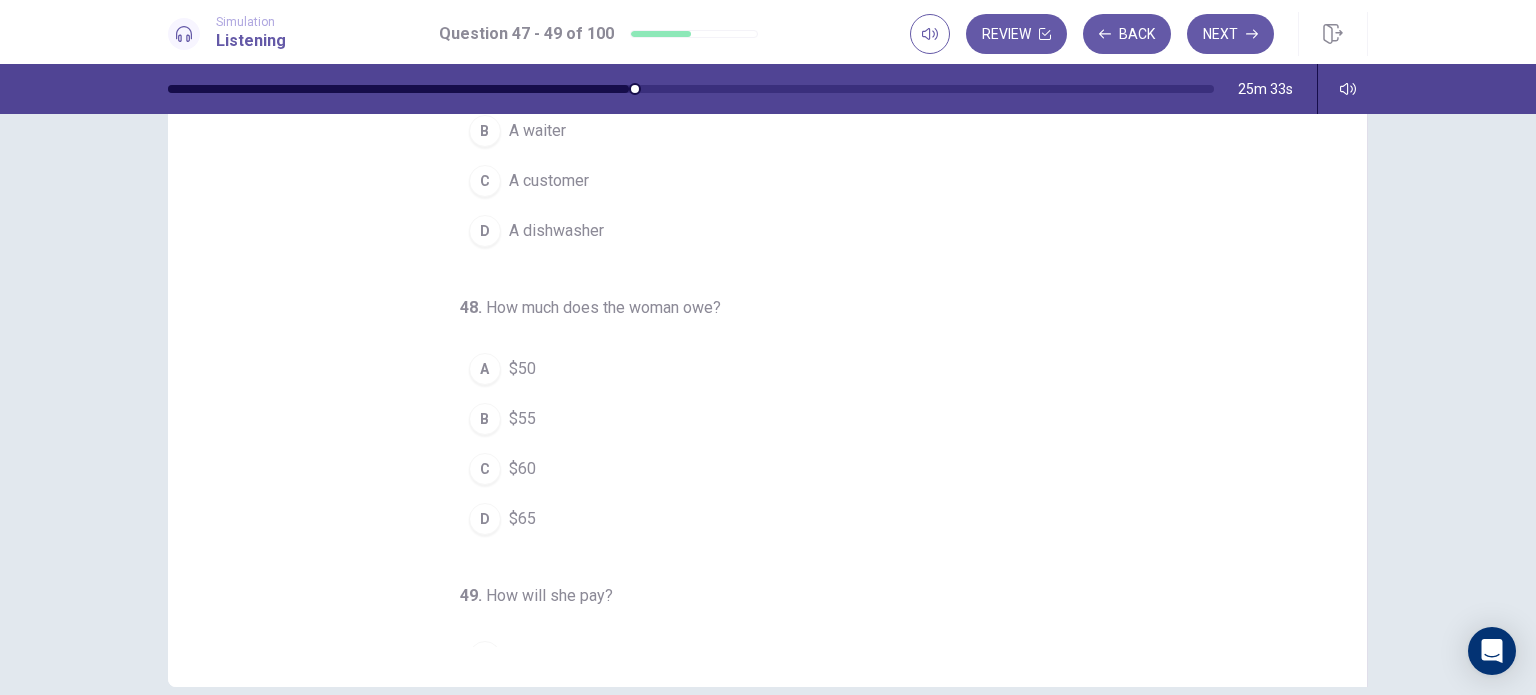 scroll, scrollTop: 0, scrollLeft: 0, axis: both 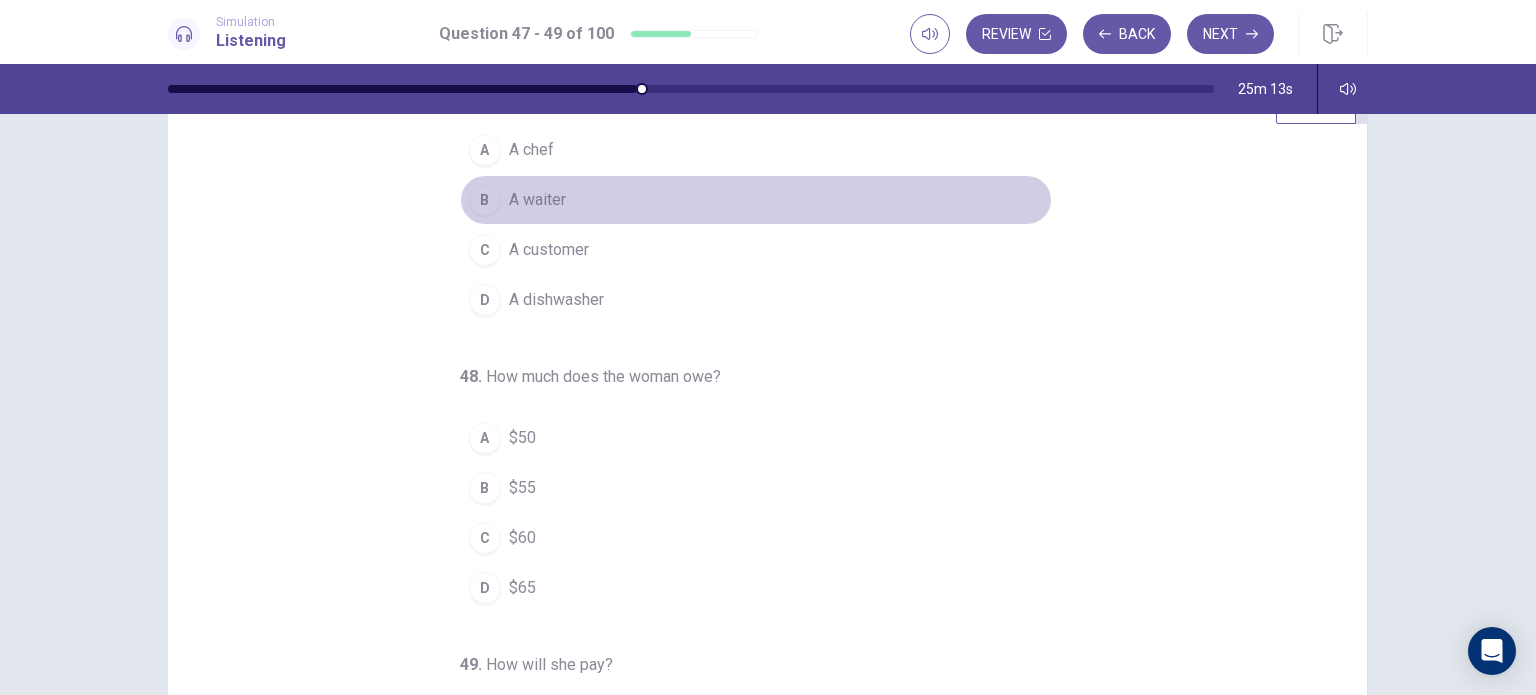 click on "A waiter" at bounding box center (537, 200) 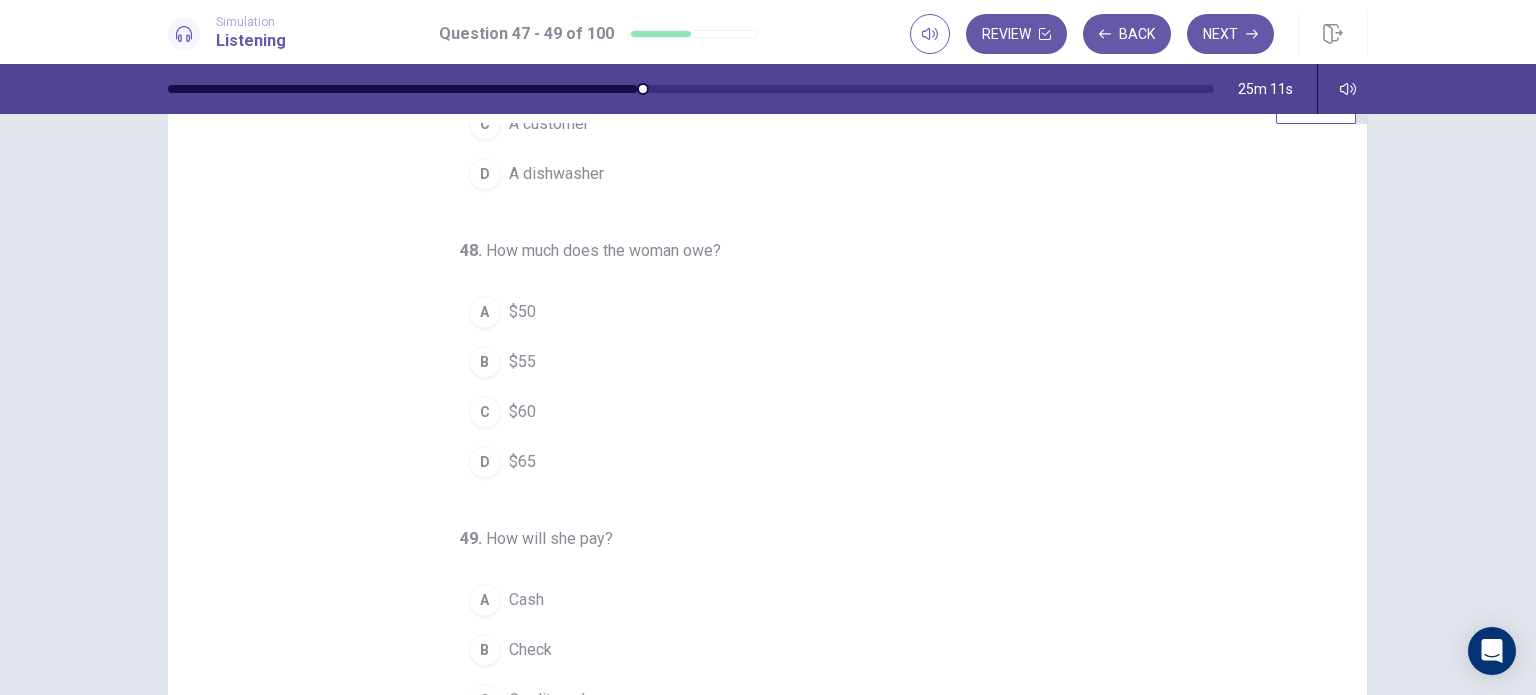 scroll, scrollTop: 174, scrollLeft: 0, axis: vertical 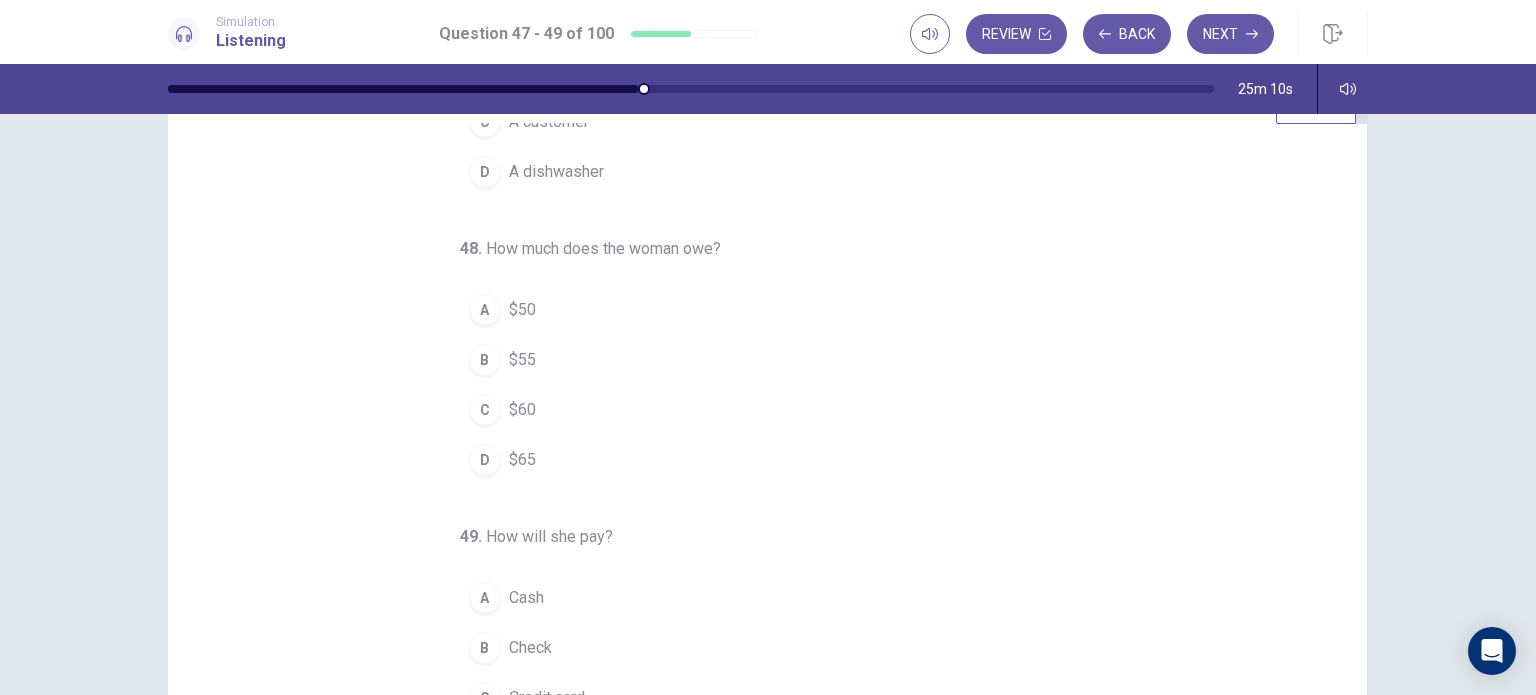 click on "$65" at bounding box center [522, 460] 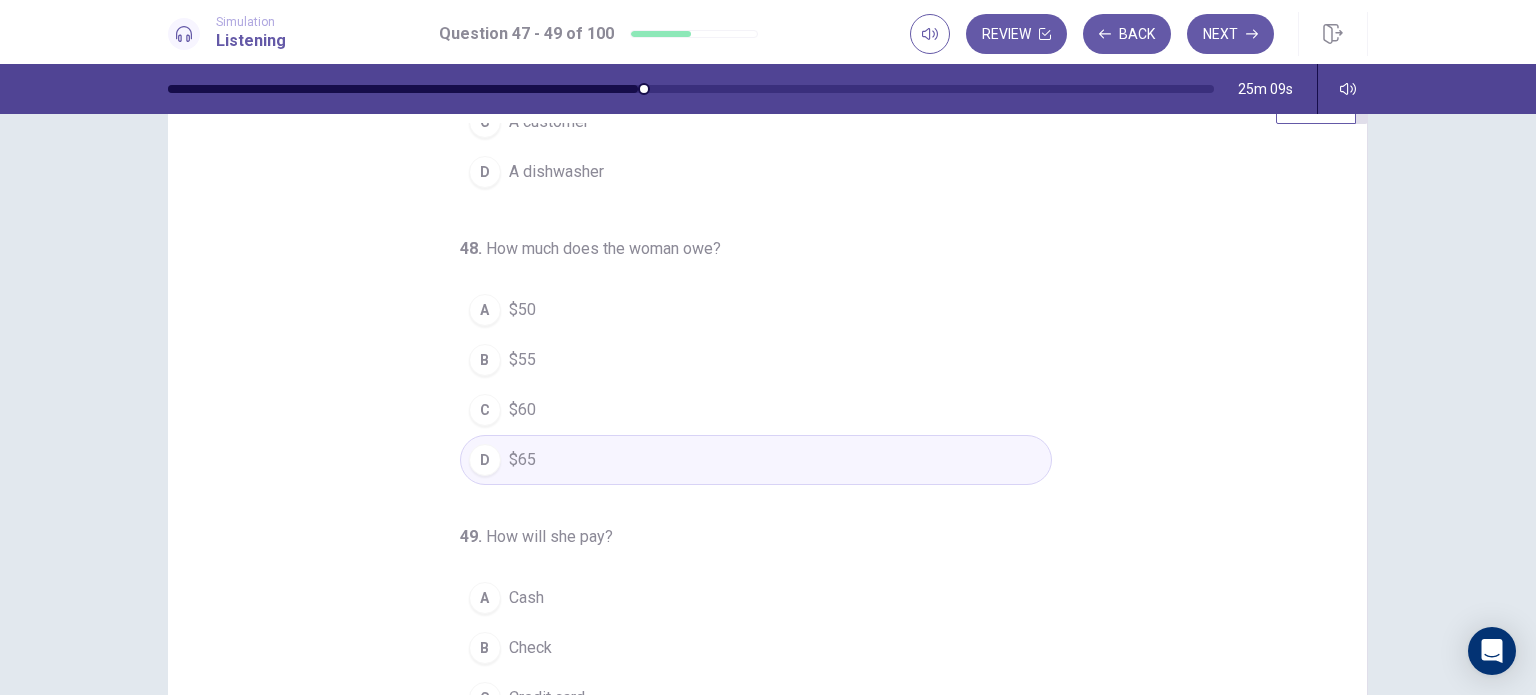 scroll, scrollTop: 204, scrollLeft: 0, axis: vertical 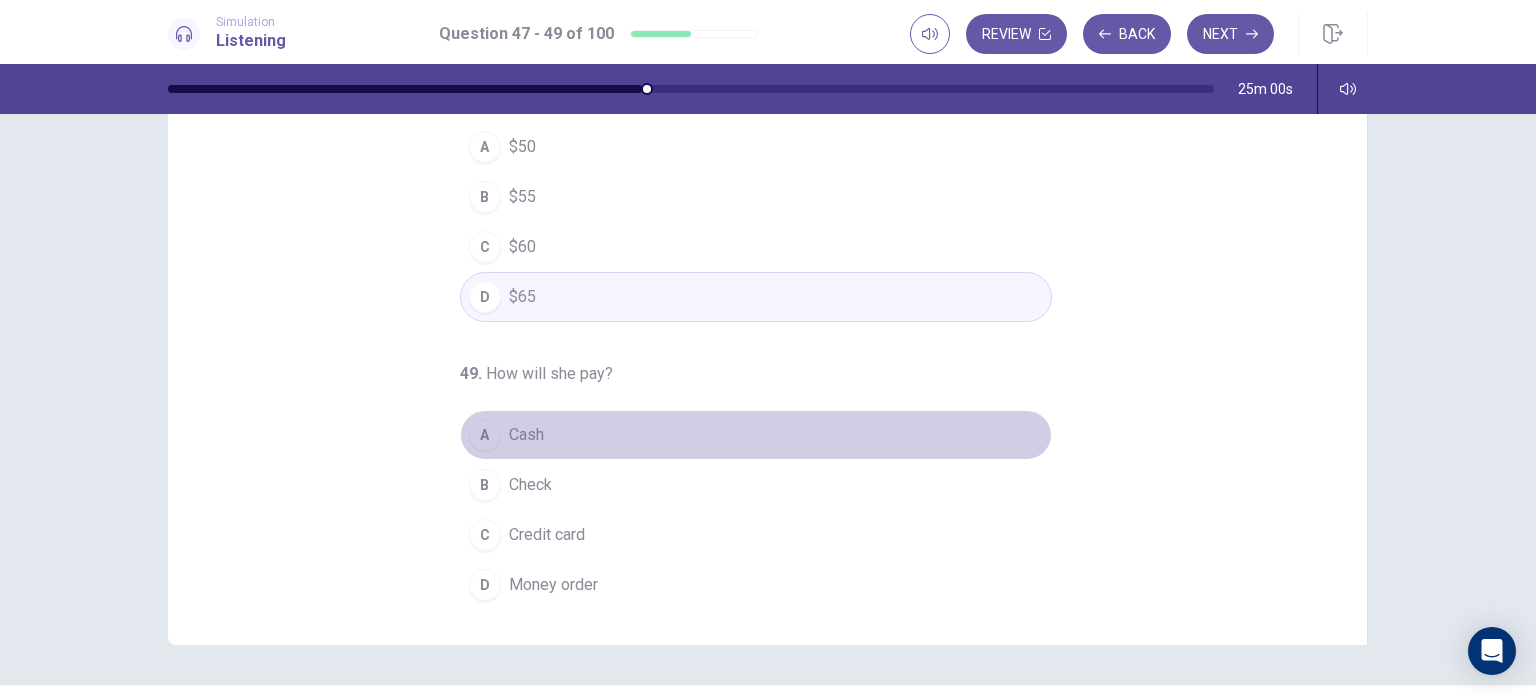 click on "A Cash" at bounding box center (756, 435) 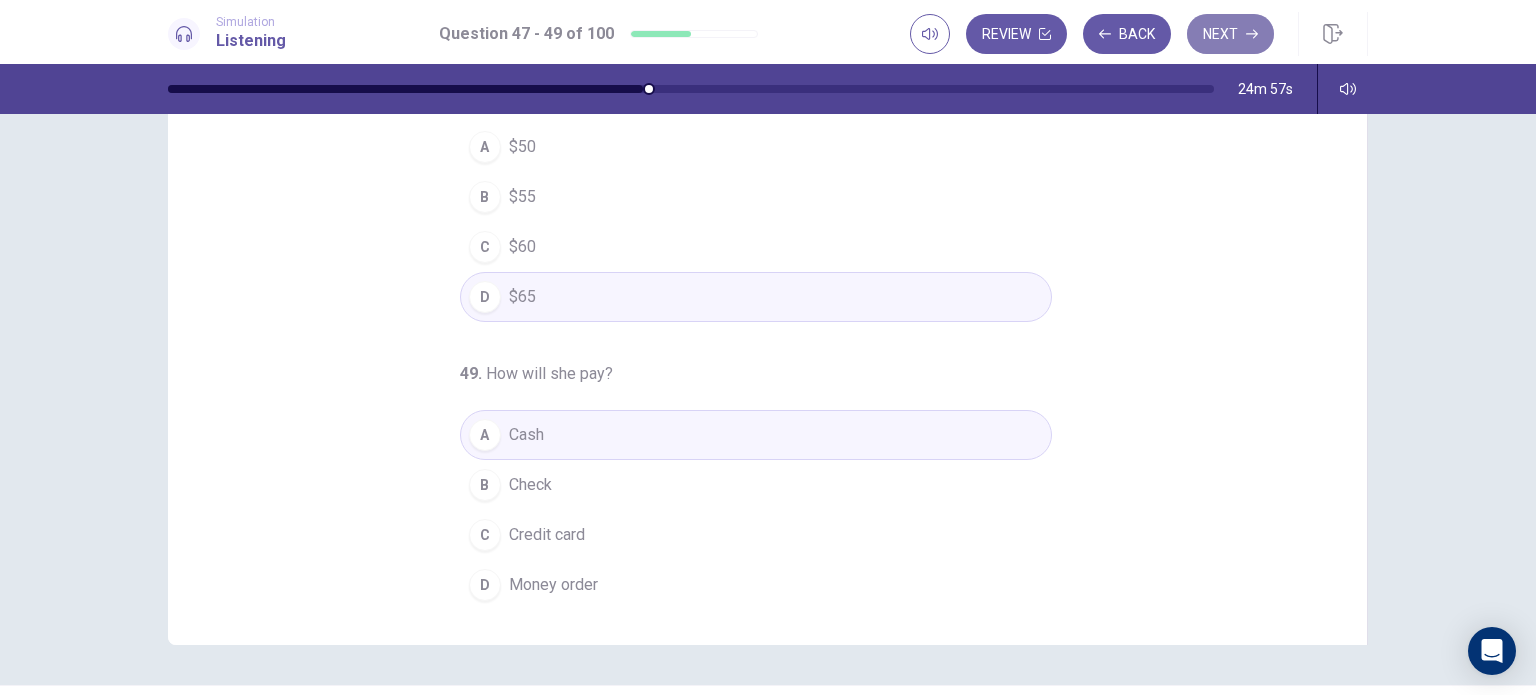 click on "Next" at bounding box center (1230, 34) 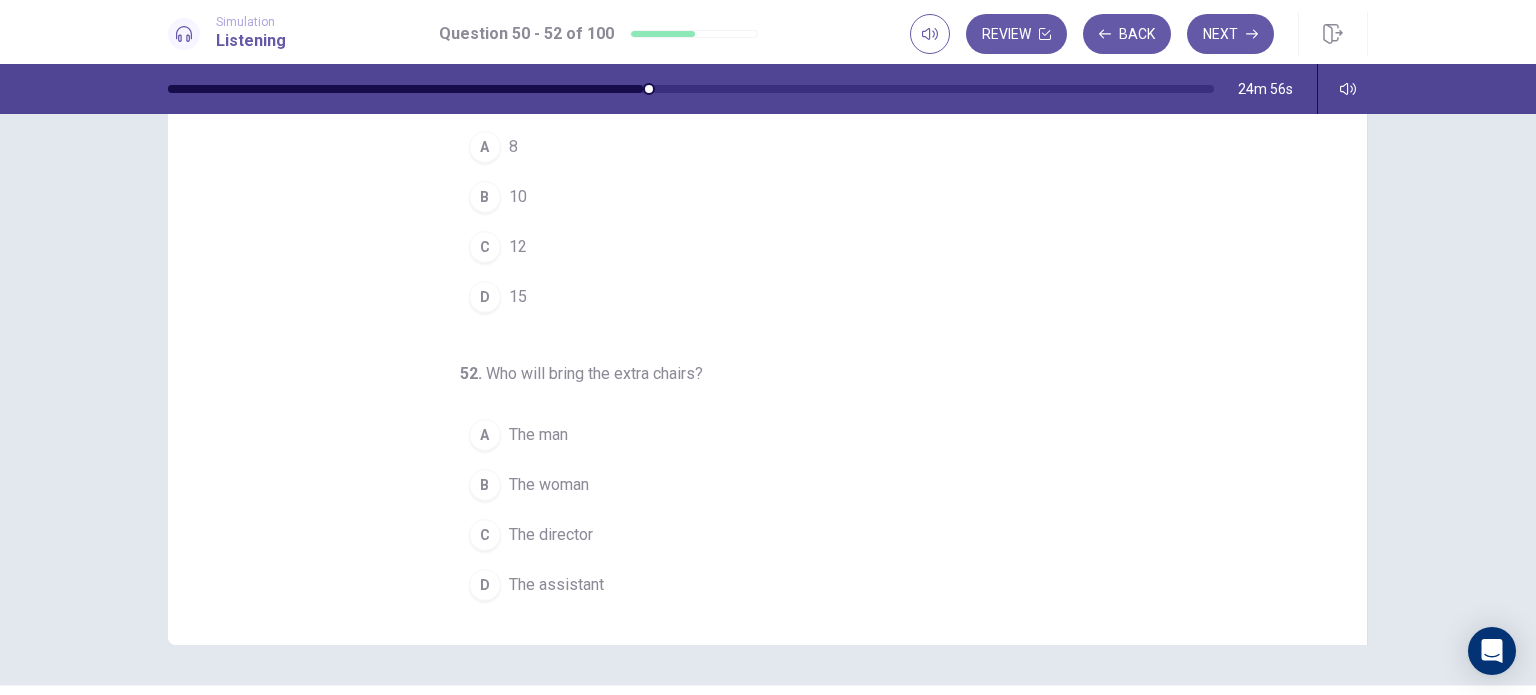 scroll, scrollTop: 0, scrollLeft: 0, axis: both 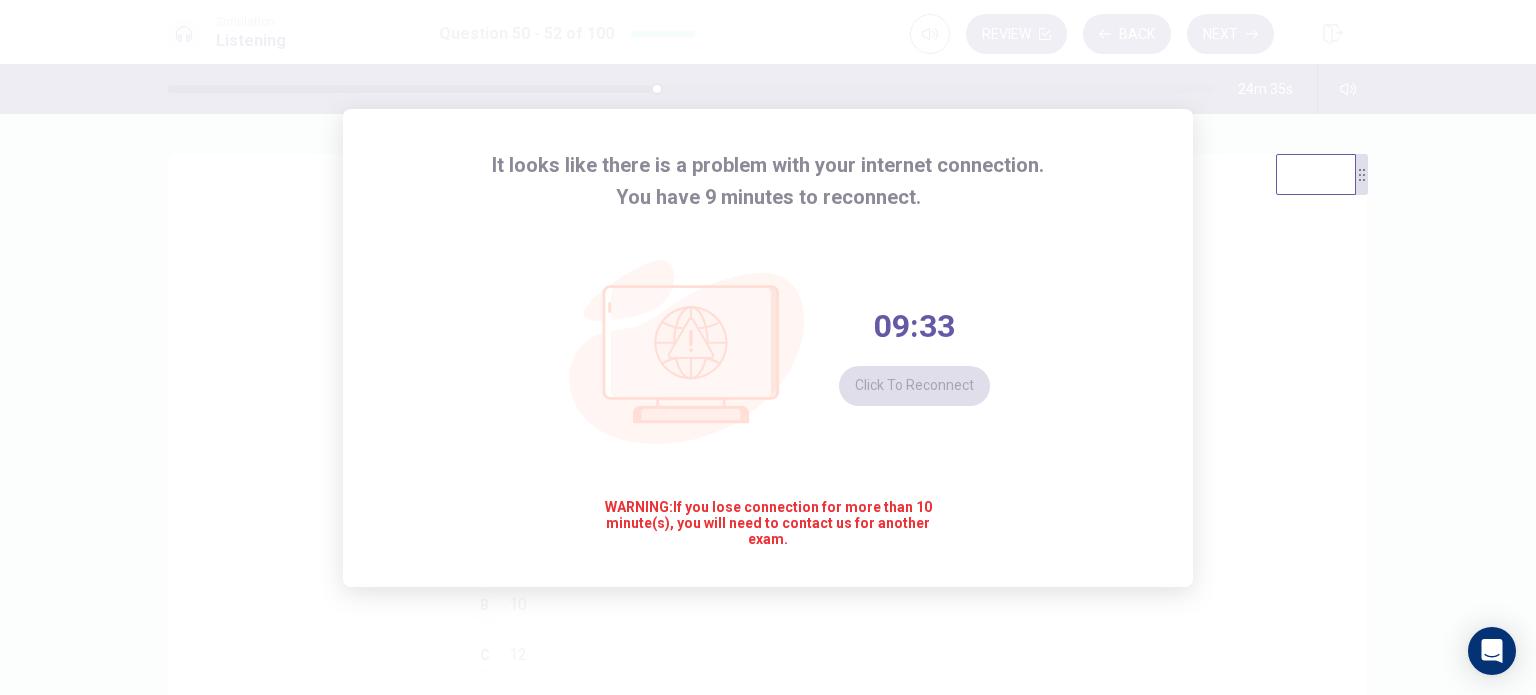 click on "09:33 Click to reconnect" at bounding box center [914, 356] 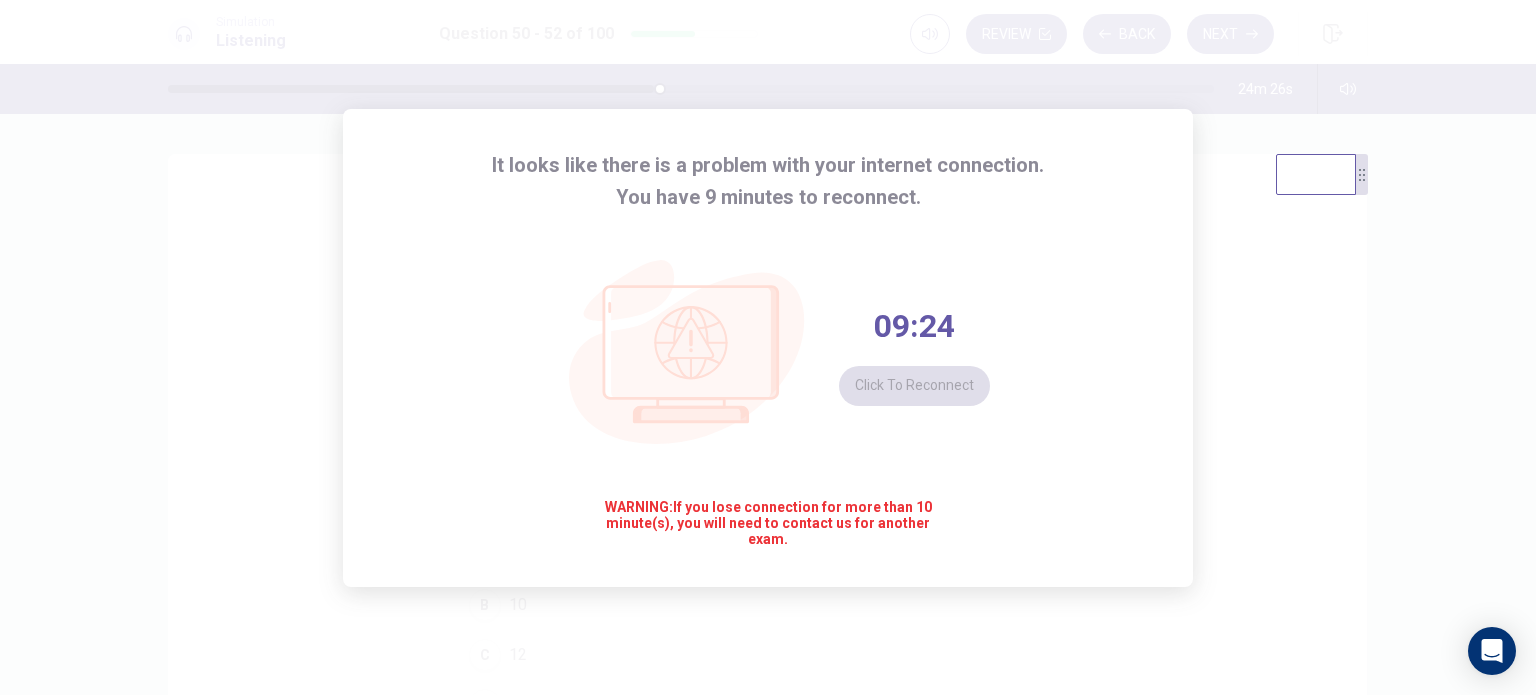 click on "09:24 Click to reconnect" at bounding box center (914, 356) 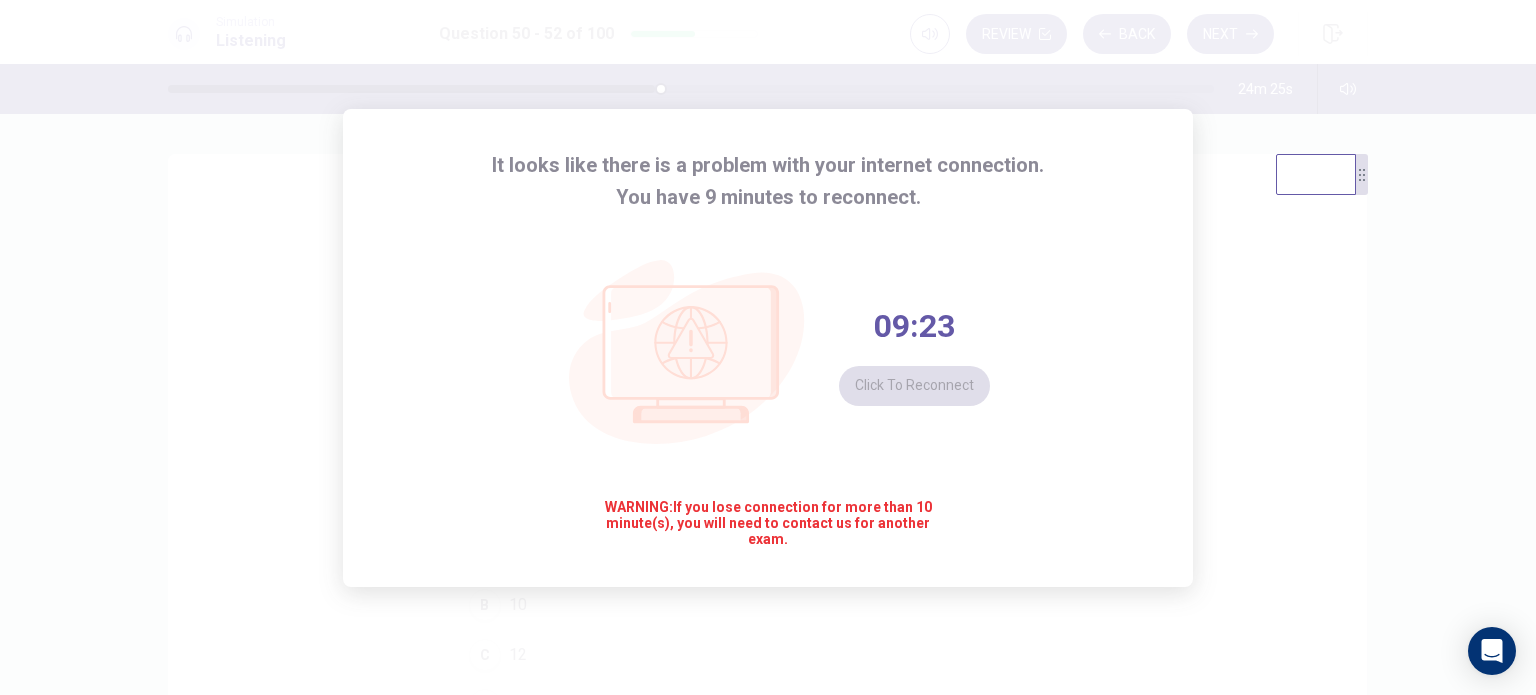 click on "09:23 Click to reconnect" at bounding box center (914, 356) 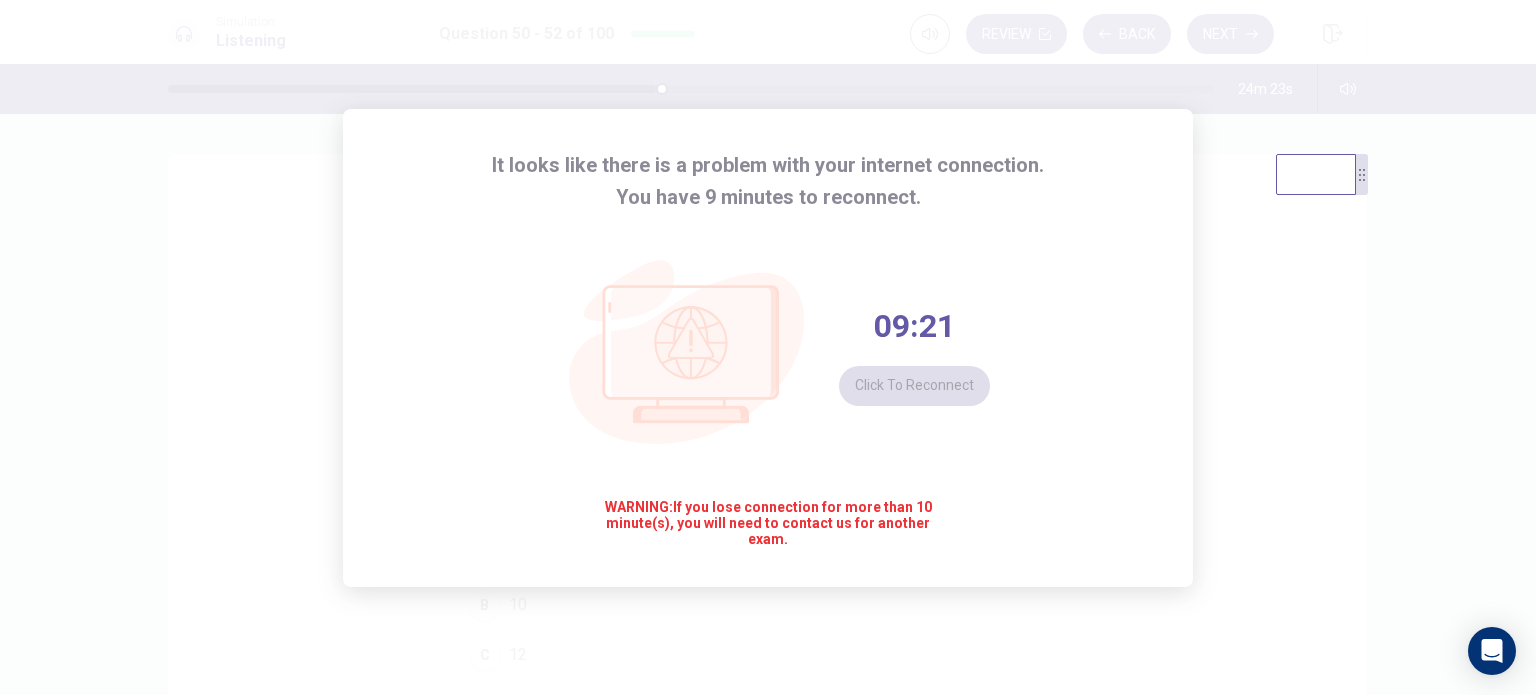 click on "09:21 Click to reconnect" at bounding box center (914, 356) 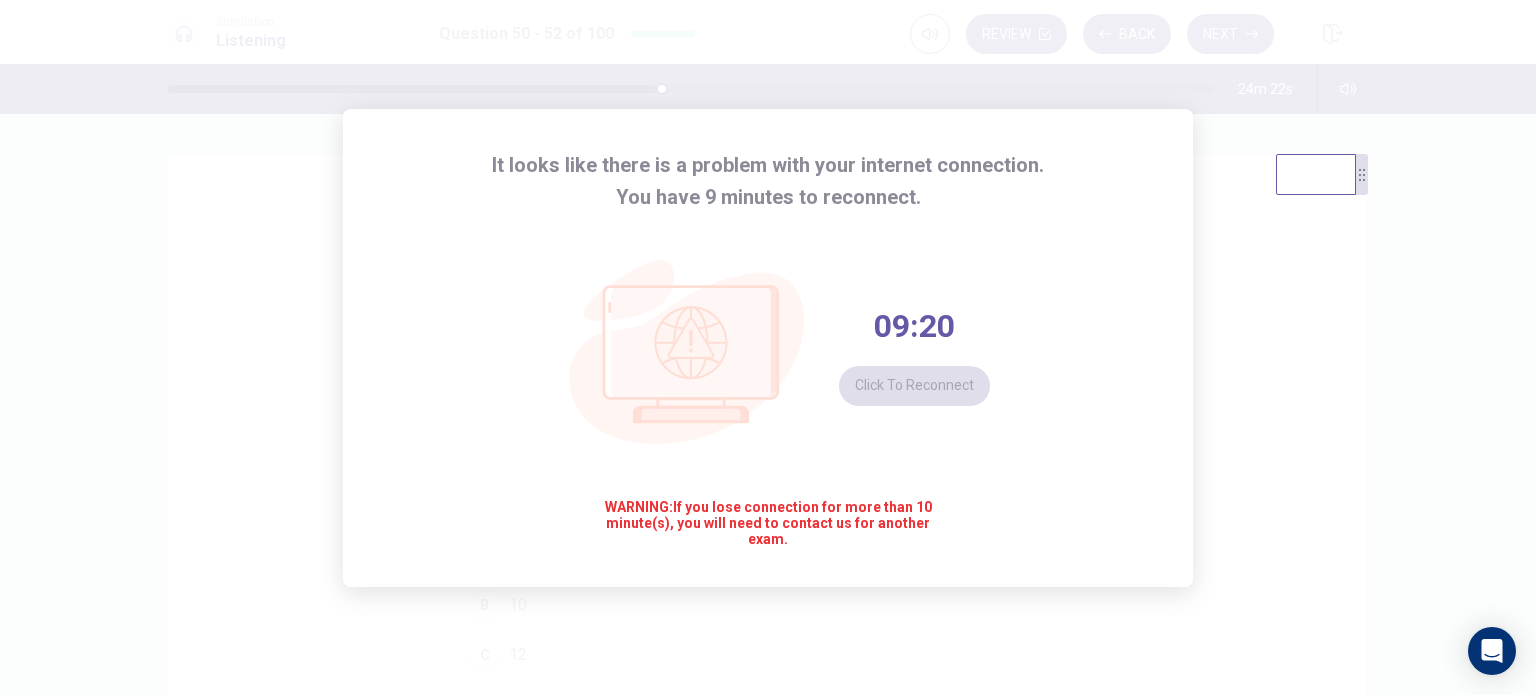 click on "09:20 Click to reconnect" at bounding box center [914, 356] 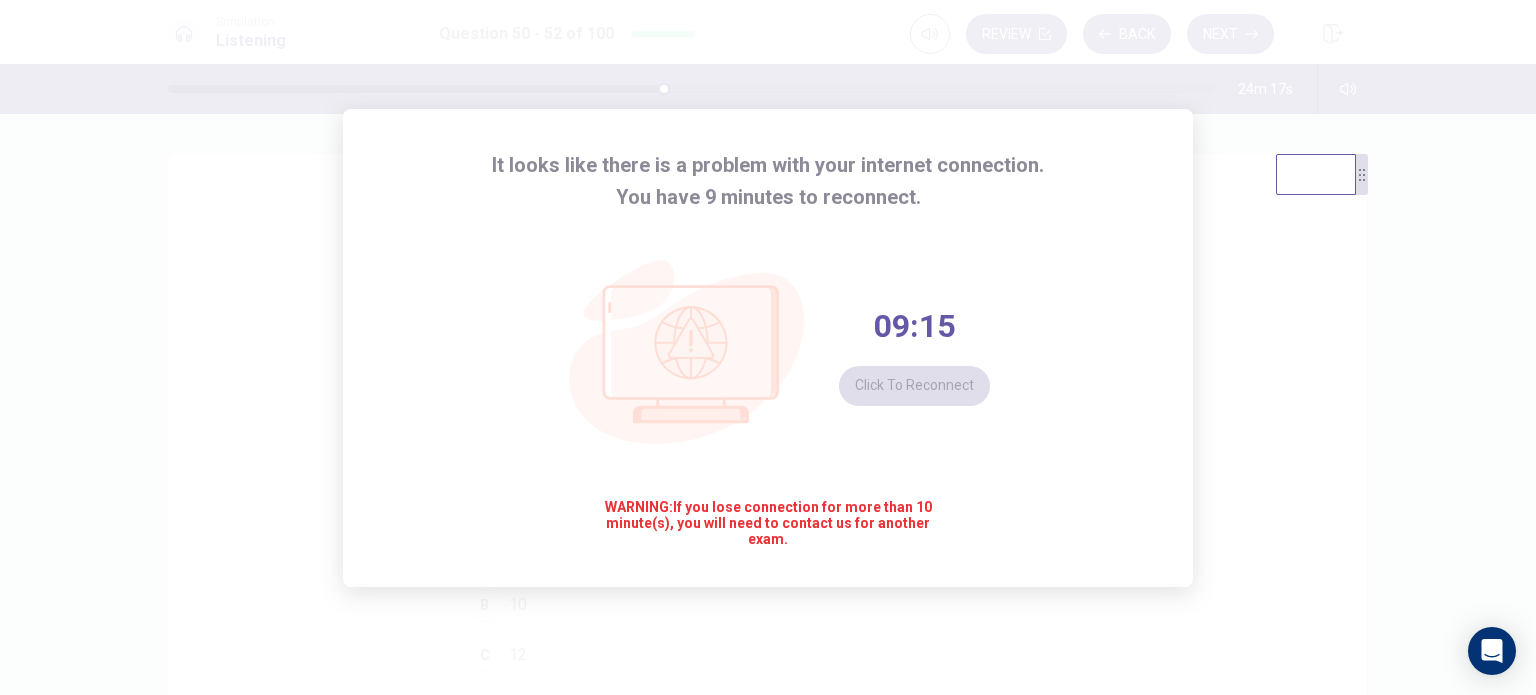 click on "09:15 Click to reconnect" at bounding box center (914, 356) 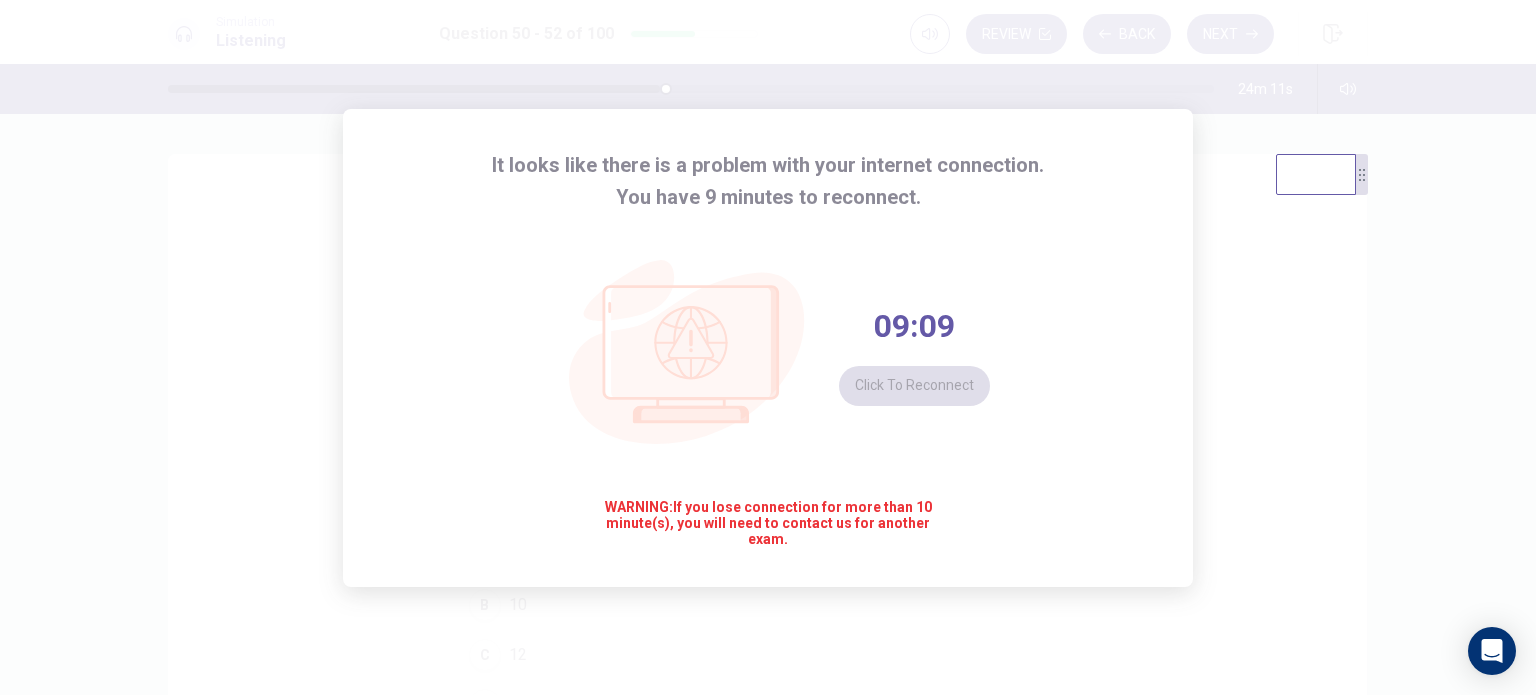 click on "09:09 Click to reconnect" at bounding box center [914, 356] 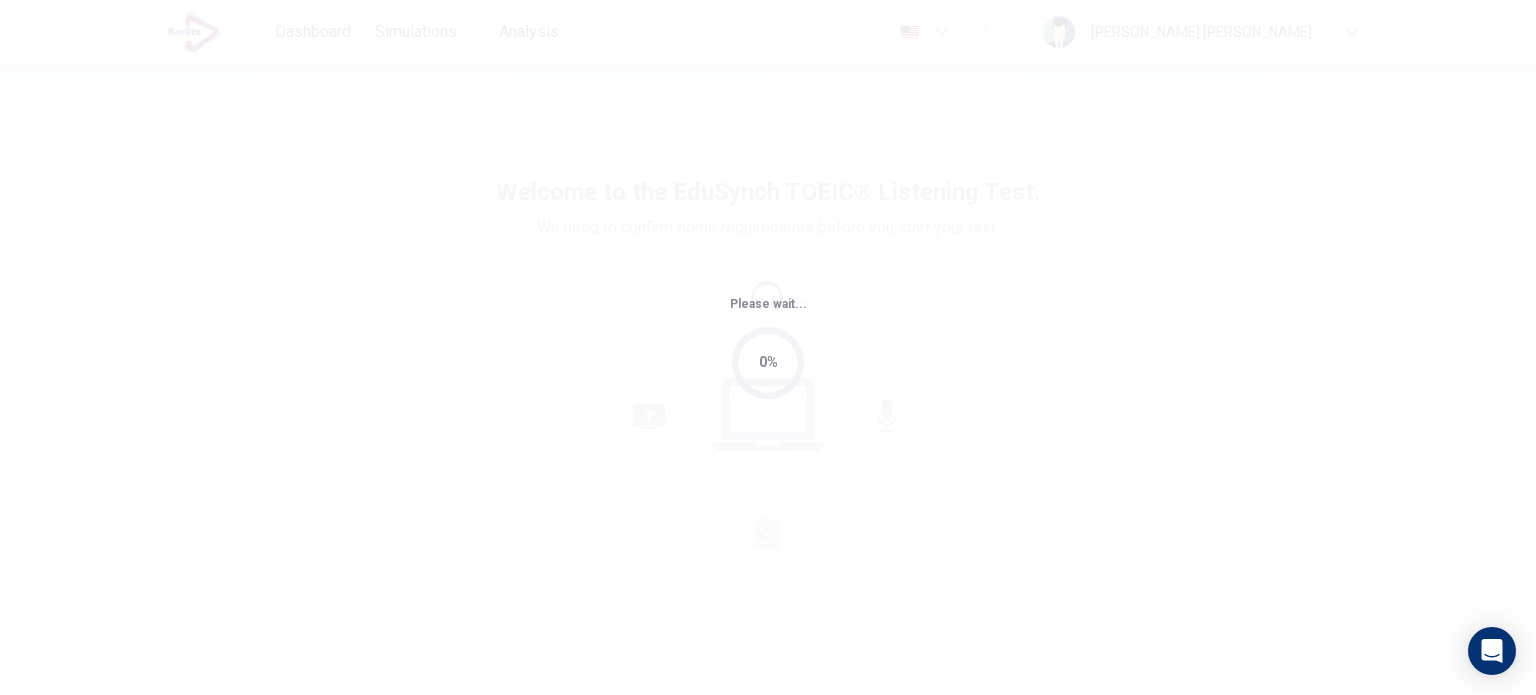 scroll, scrollTop: 0, scrollLeft: 0, axis: both 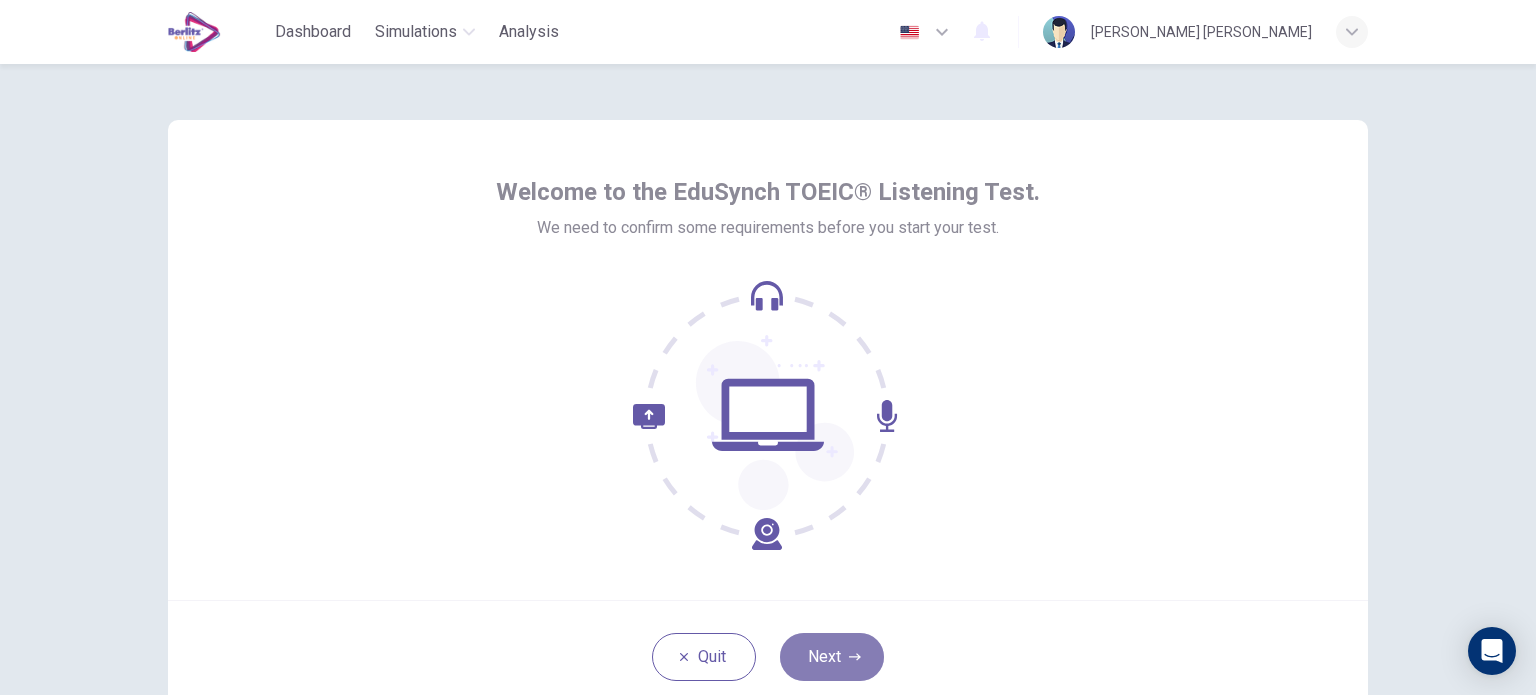 click on "Next" at bounding box center [832, 657] 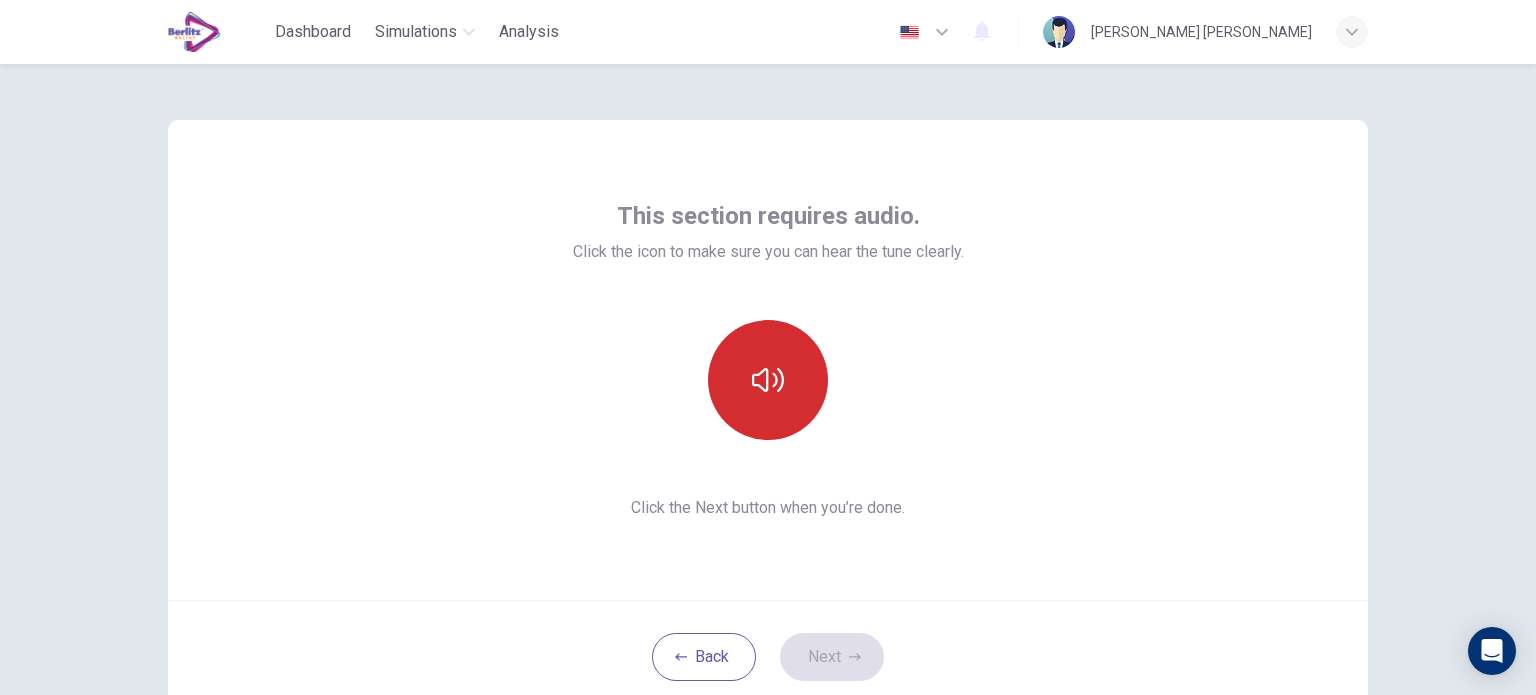 click at bounding box center (768, 380) 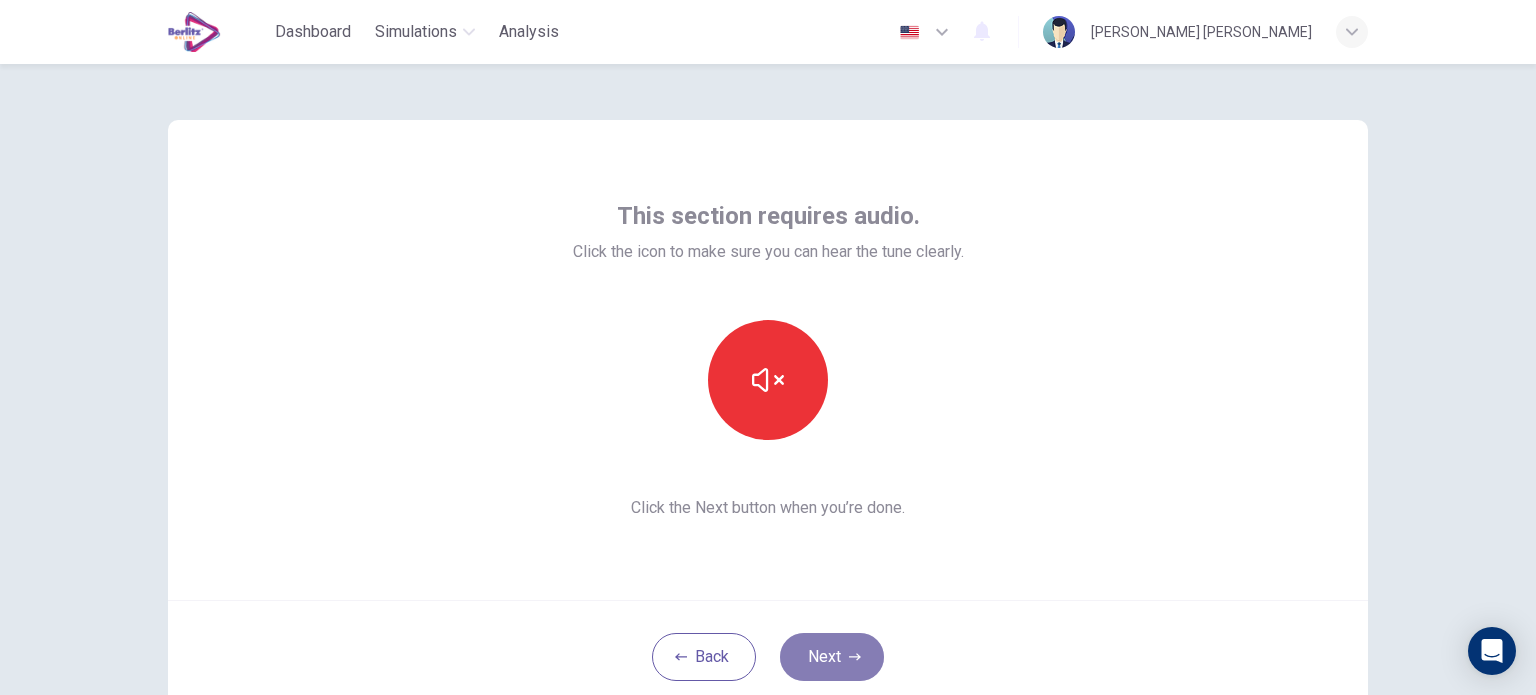 click on "Next" at bounding box center [832, 657] 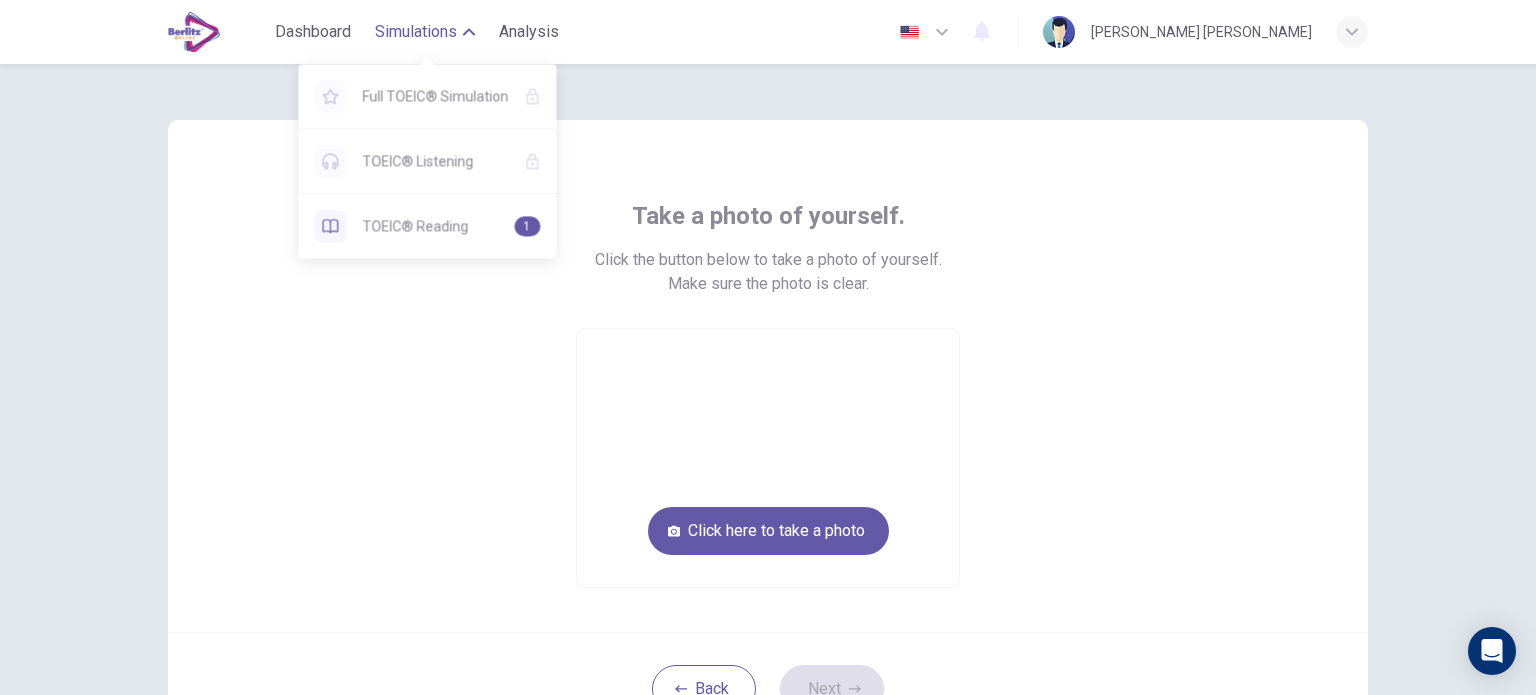 click 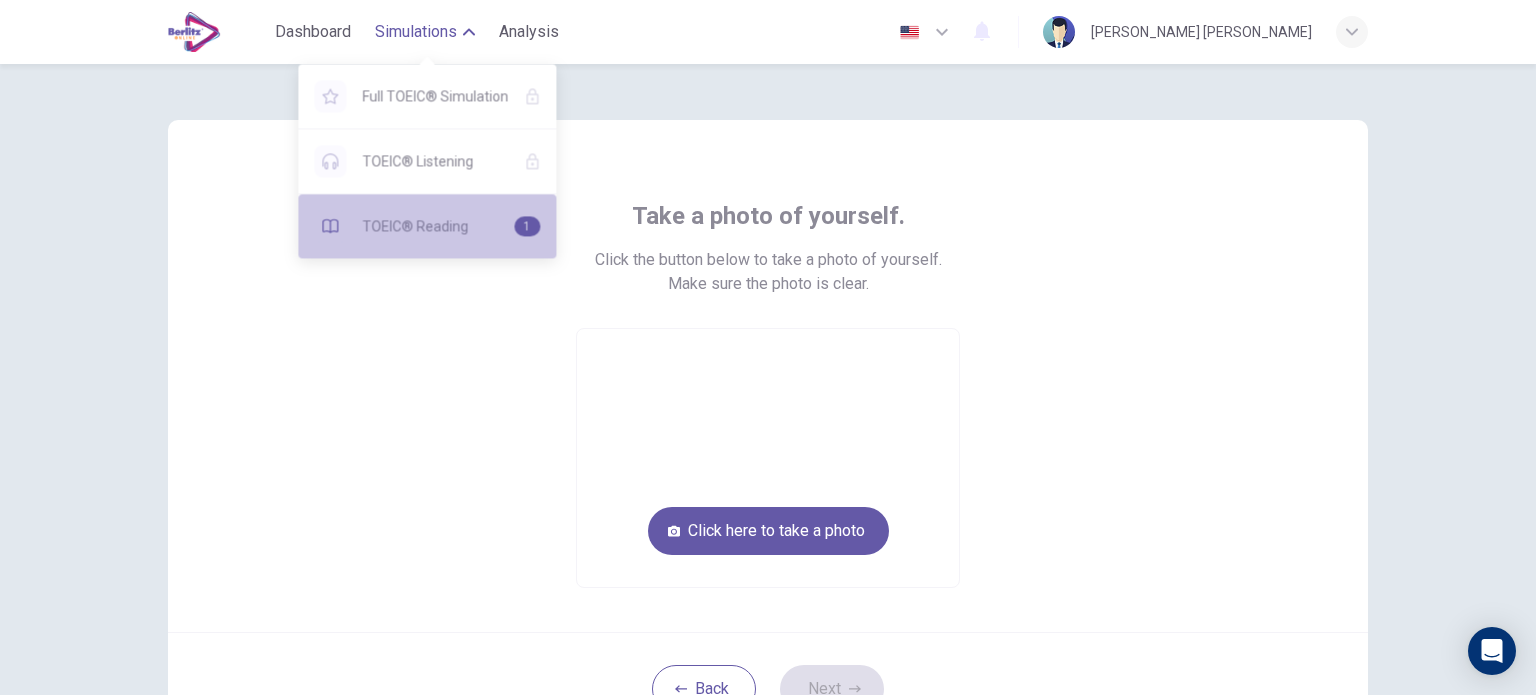 click on "TOEIC® Reading" at bounding box center (430, 226) 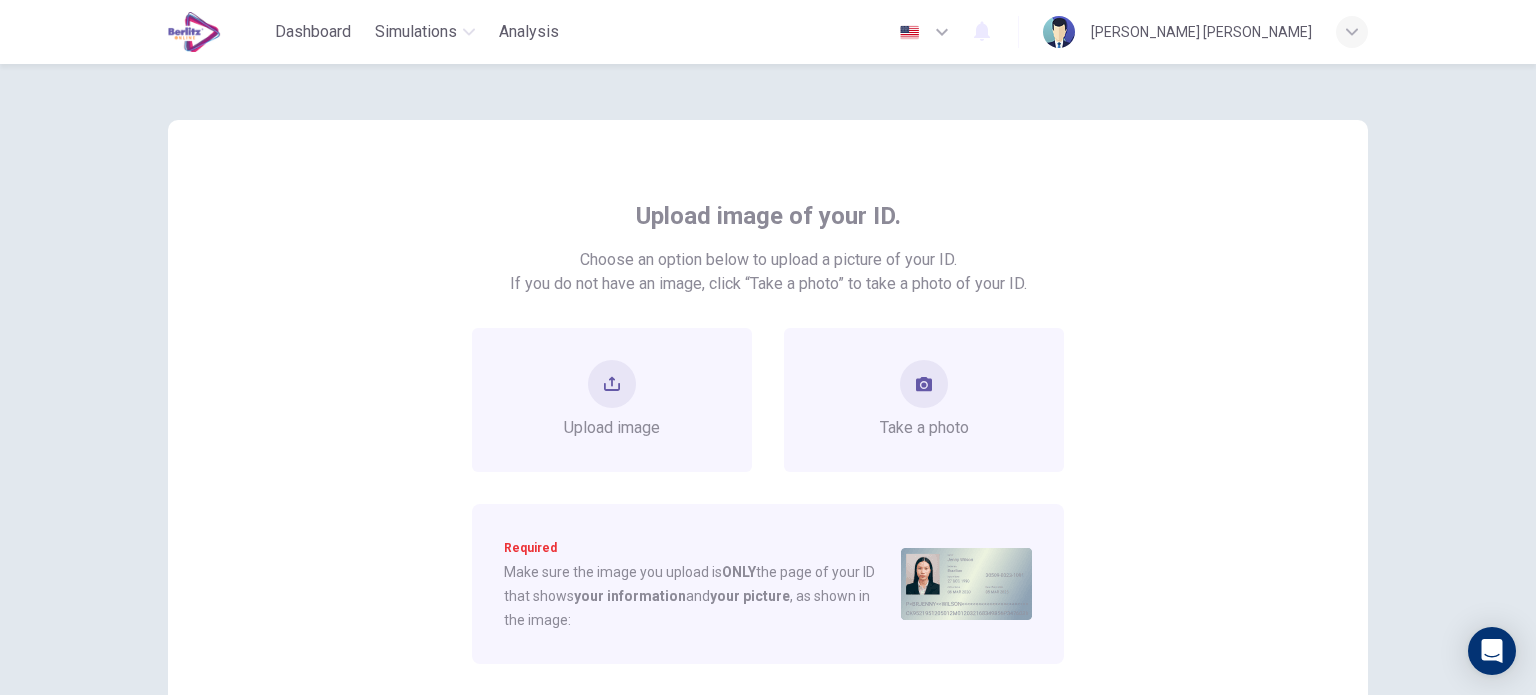 scroll, scrollTop: 51, scrollLeft: 0, axis: vertical 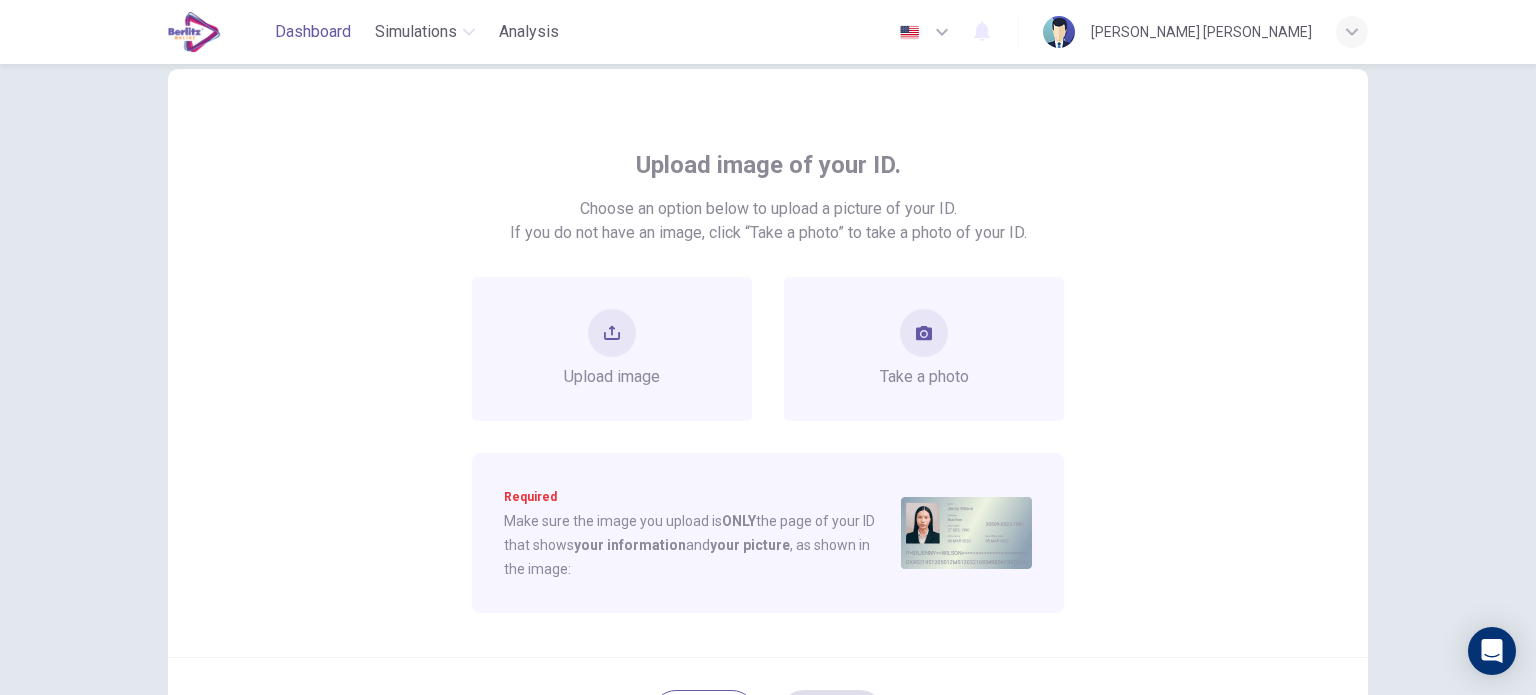 click on "Dashboard" at bounding box center [313, 32] 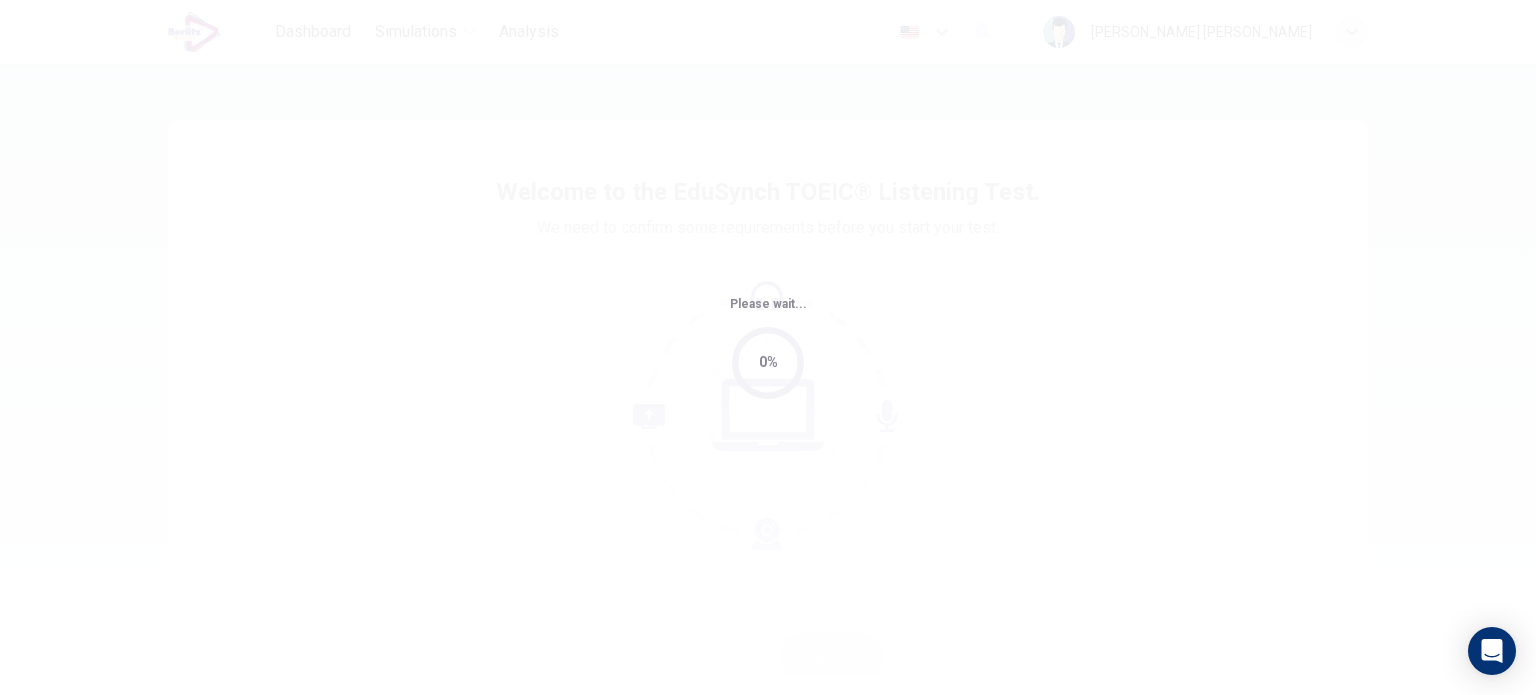 scroll, scrollTop: 0, scrollLeft: 0, axis: both 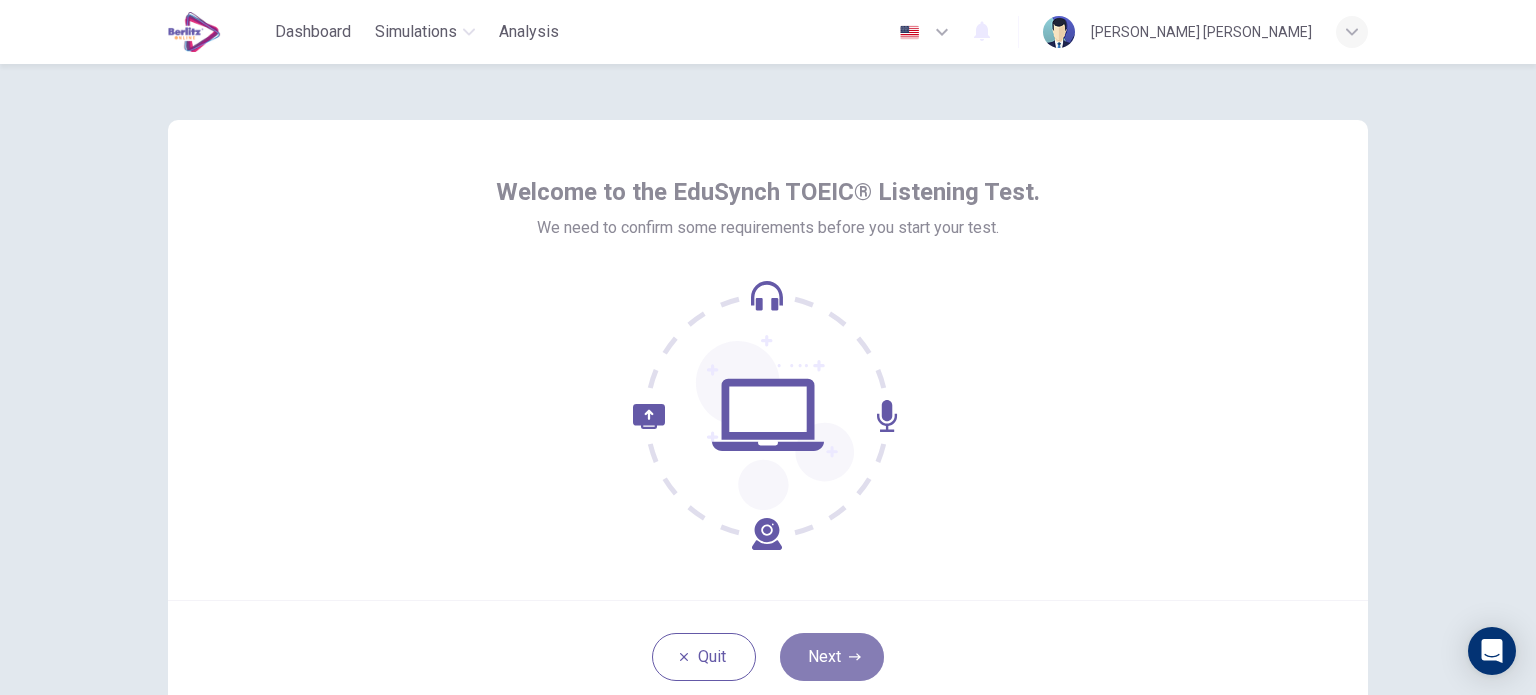 click on "Next" at bounding box center (832, 657) 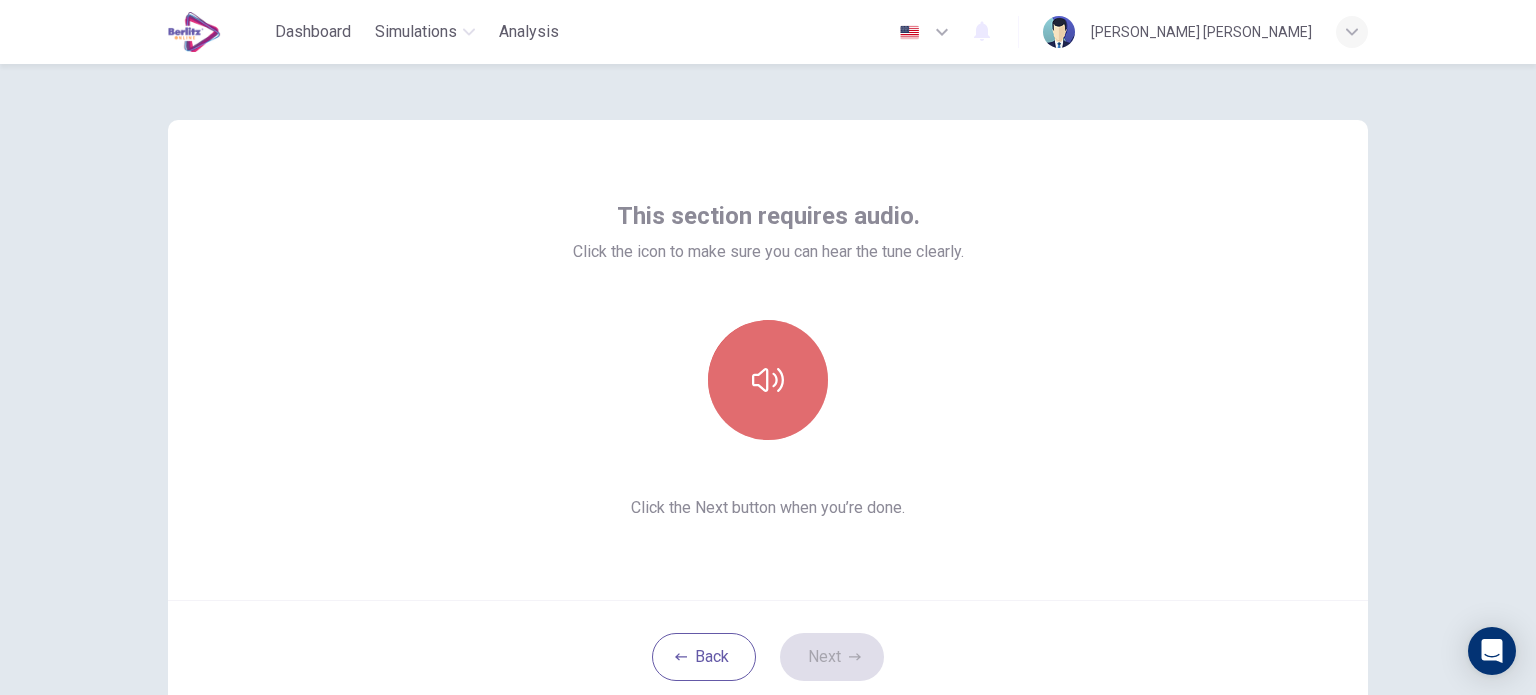 click at bounding box center (768, 380) 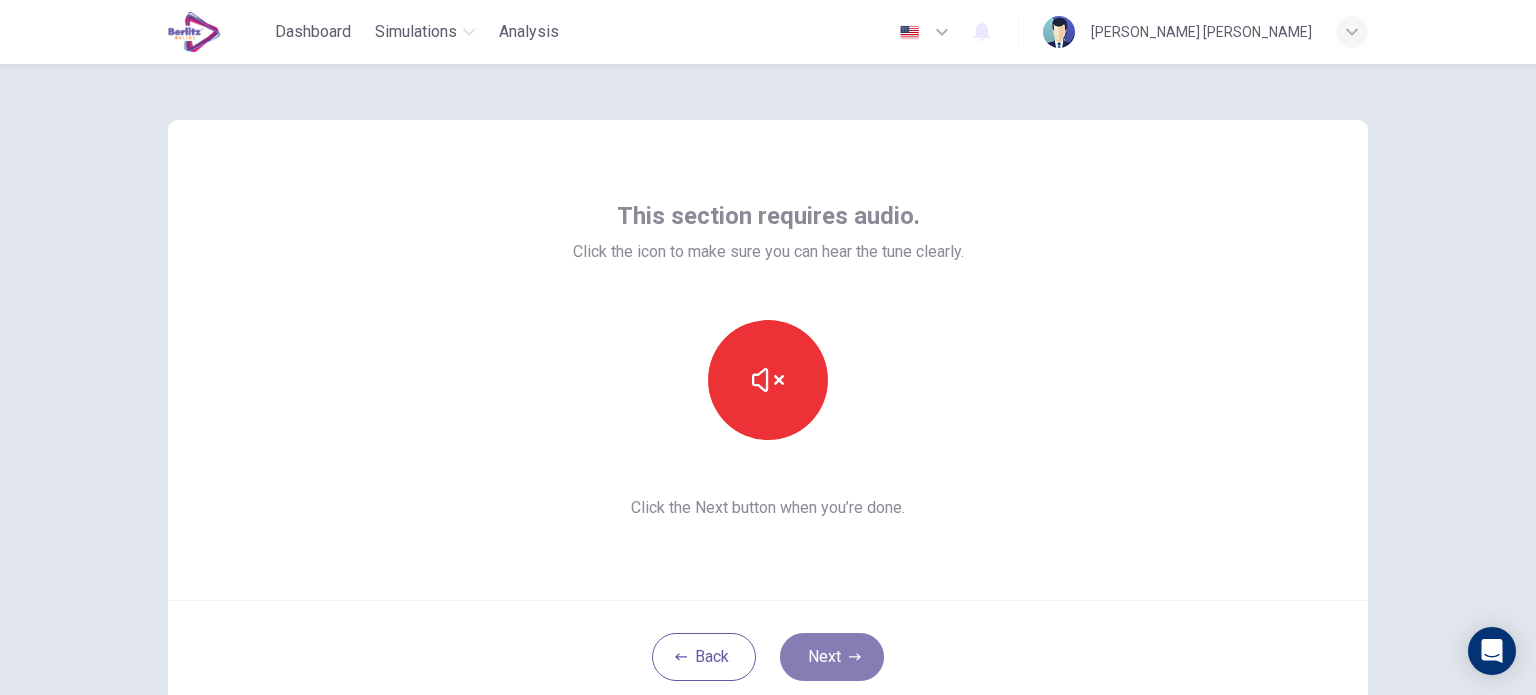 click on "Next" at bounding box center (832, 657) 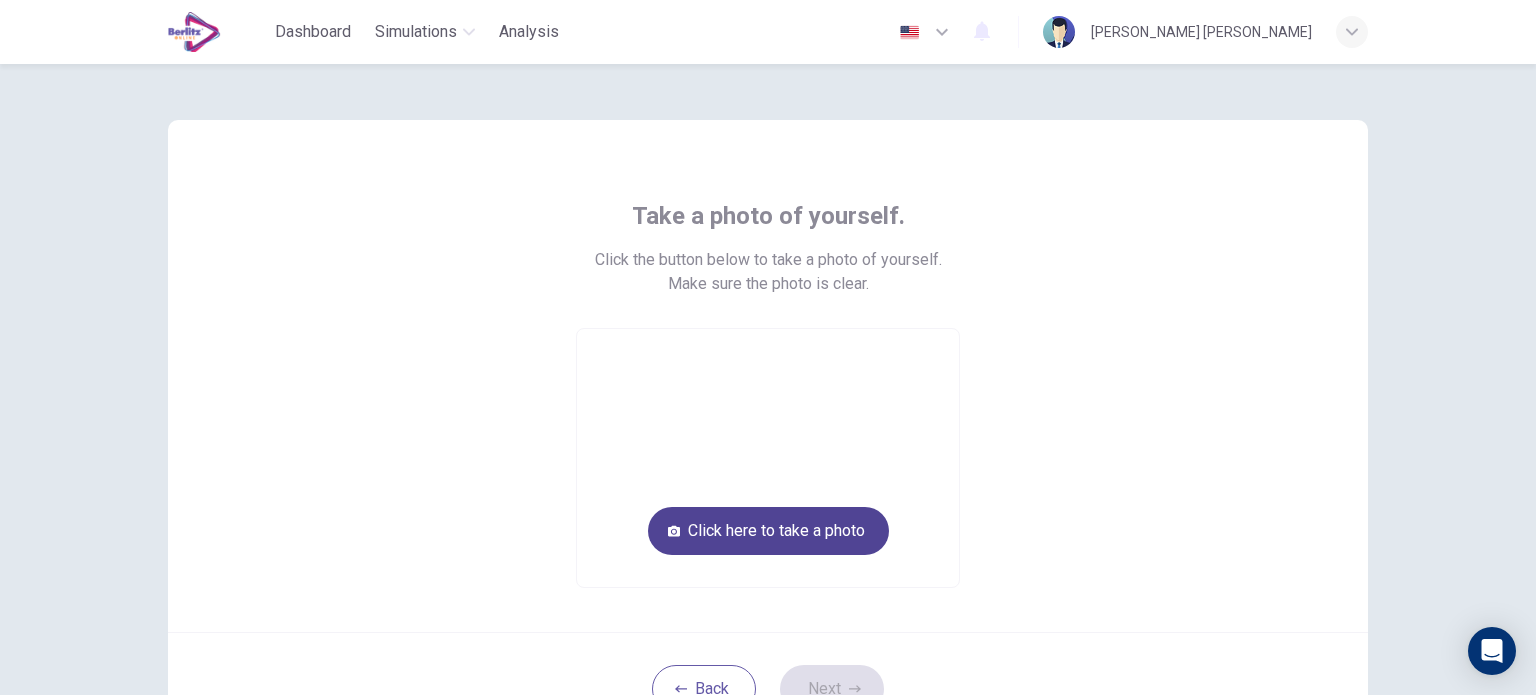 click on "Click here to take a photo" at bounding box center (768, 531) 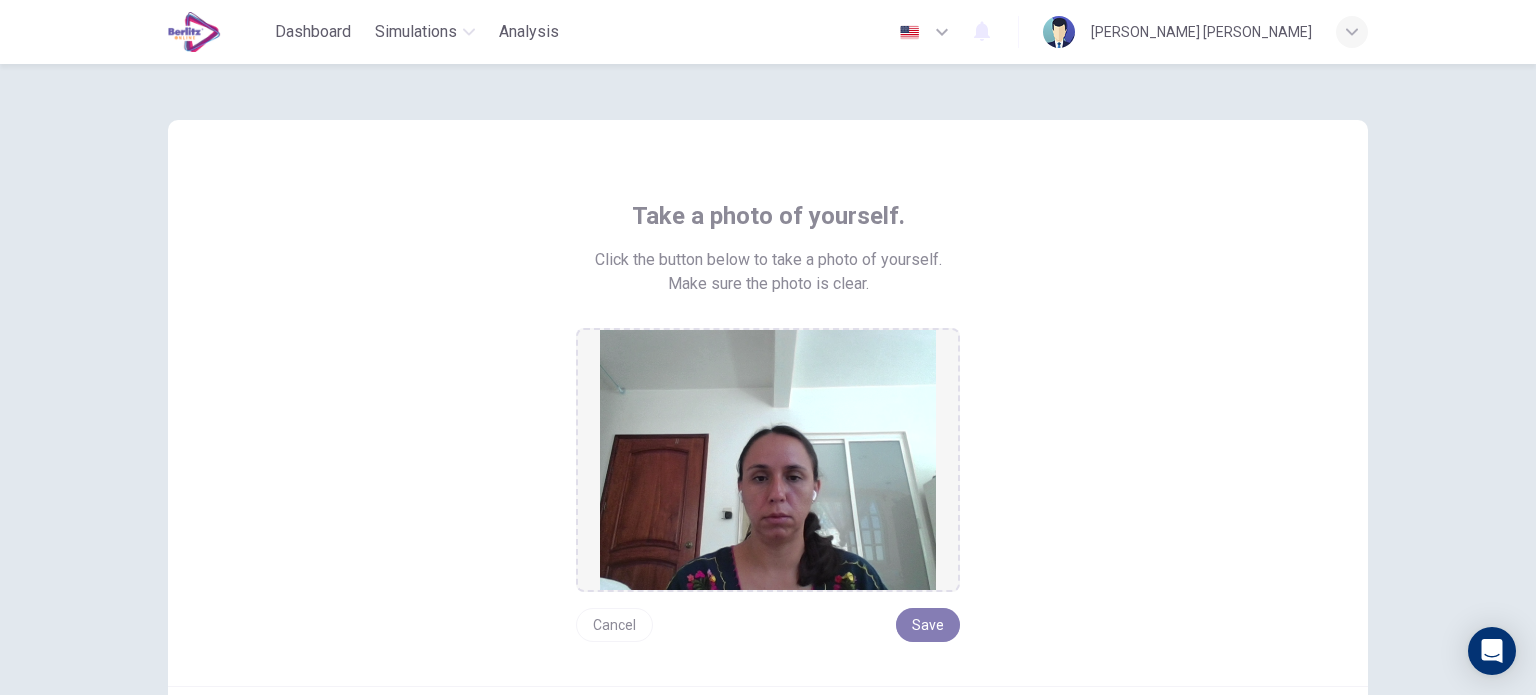 click on "Save" at bounding box center [928, 625] 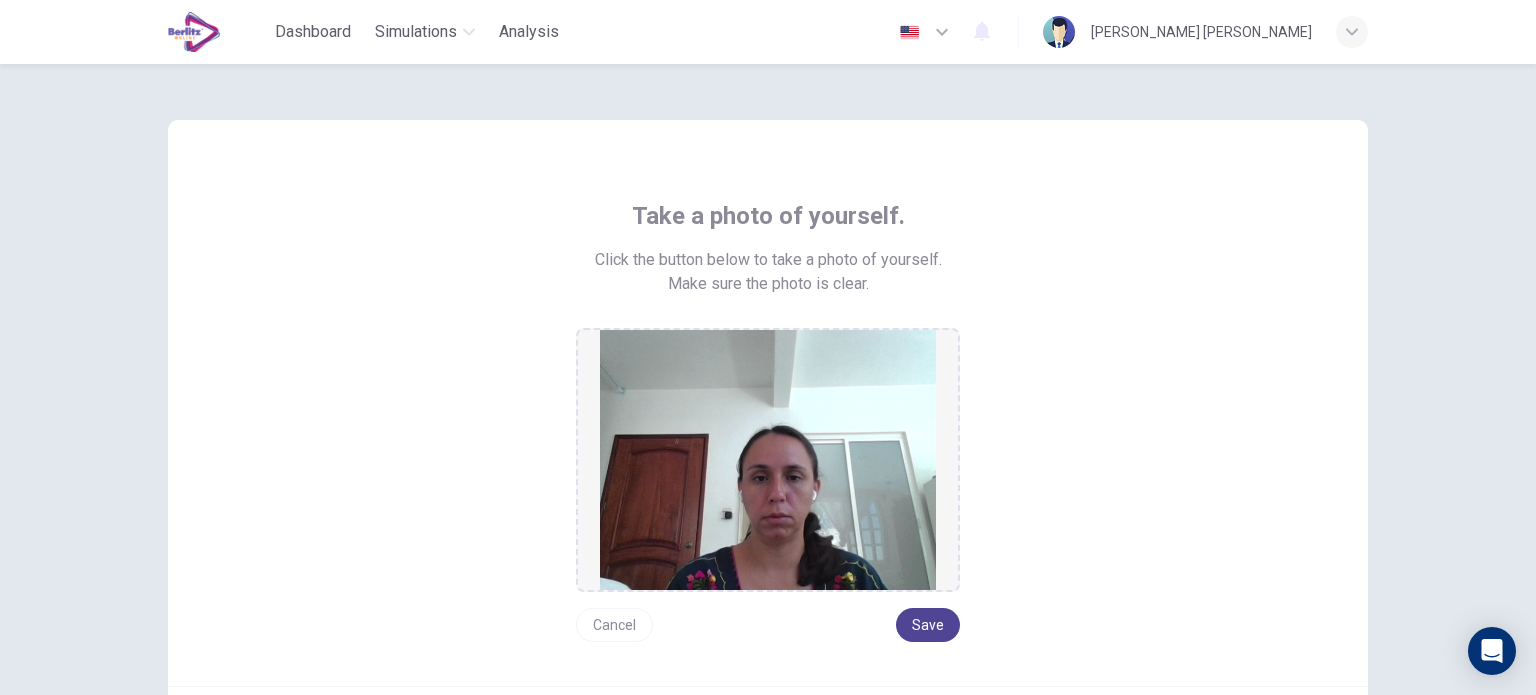 click on "Save" at bounding box center [928, 625] 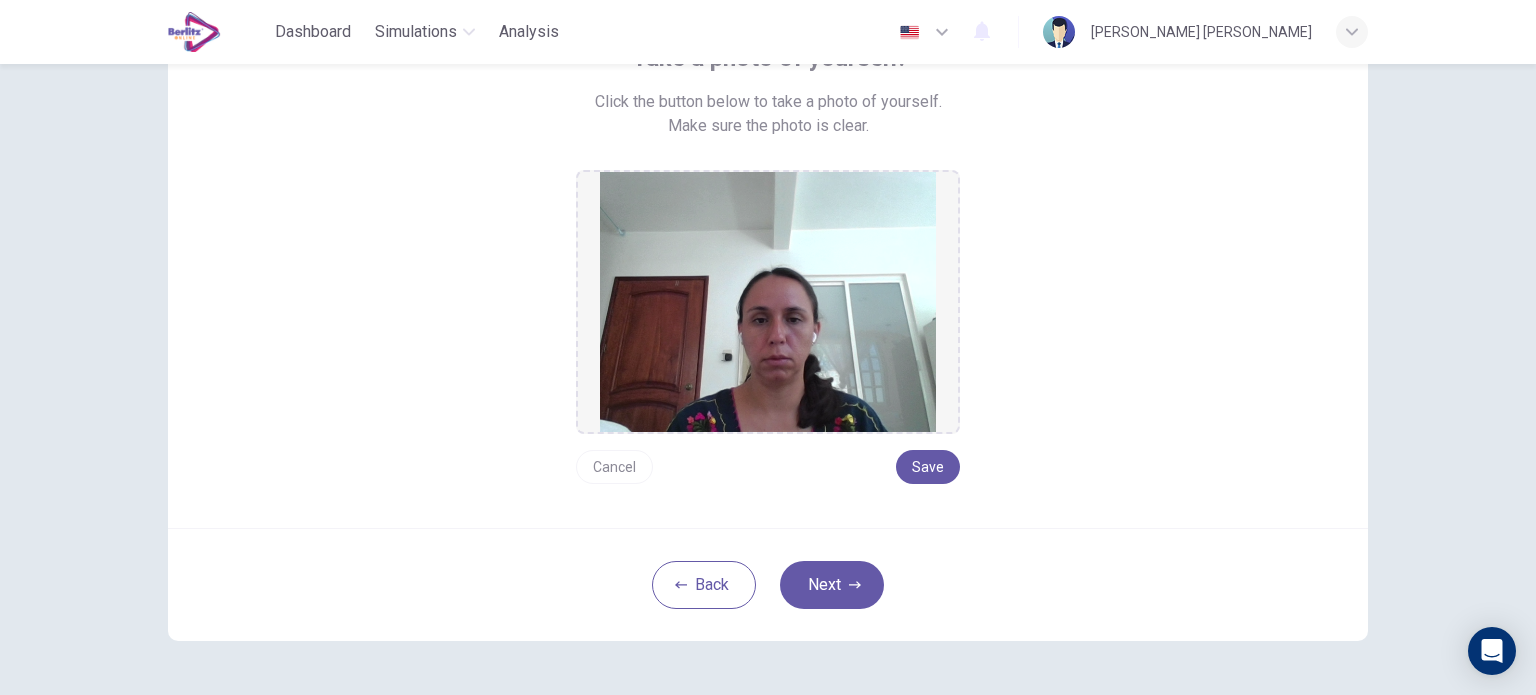 scroll, scrollTop: 152, scrollLeft: 0, axis: vertical 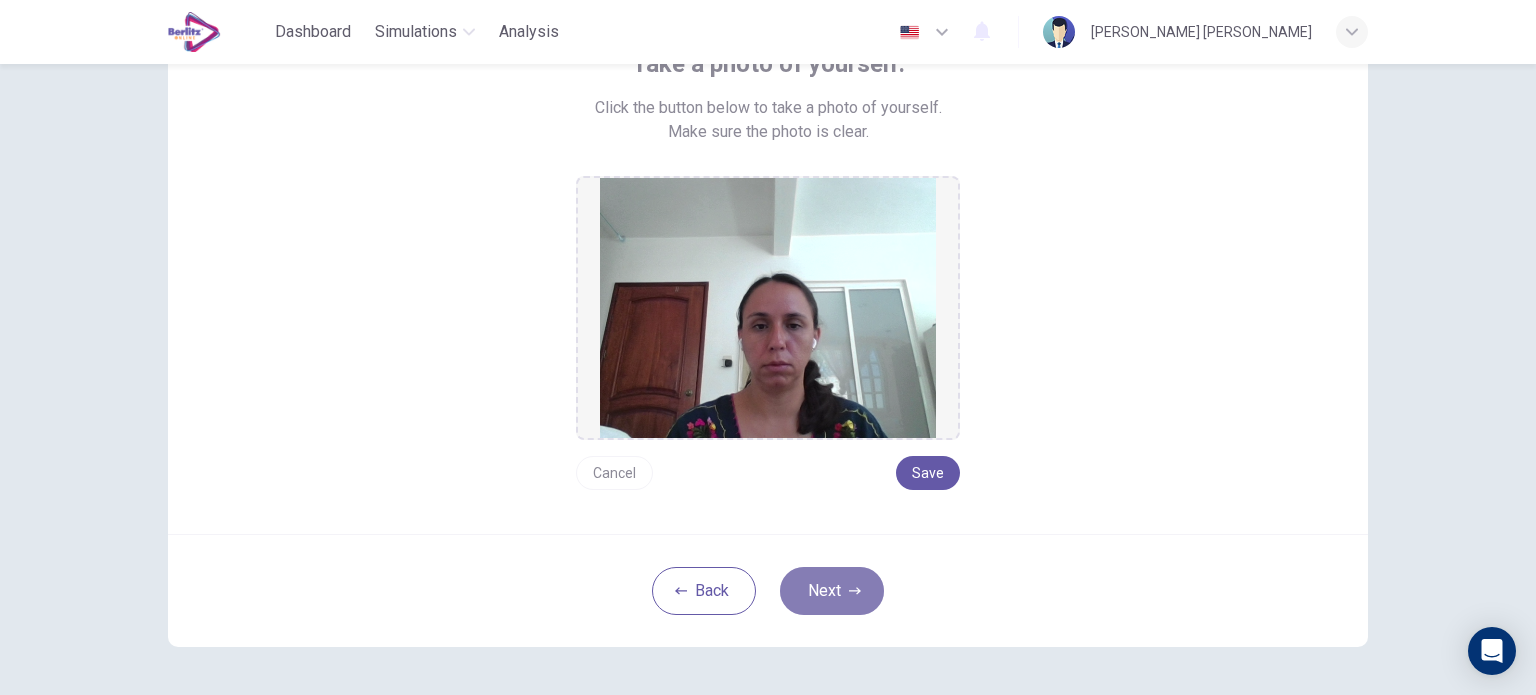 click on "Next" at bounding box center (832, 591) 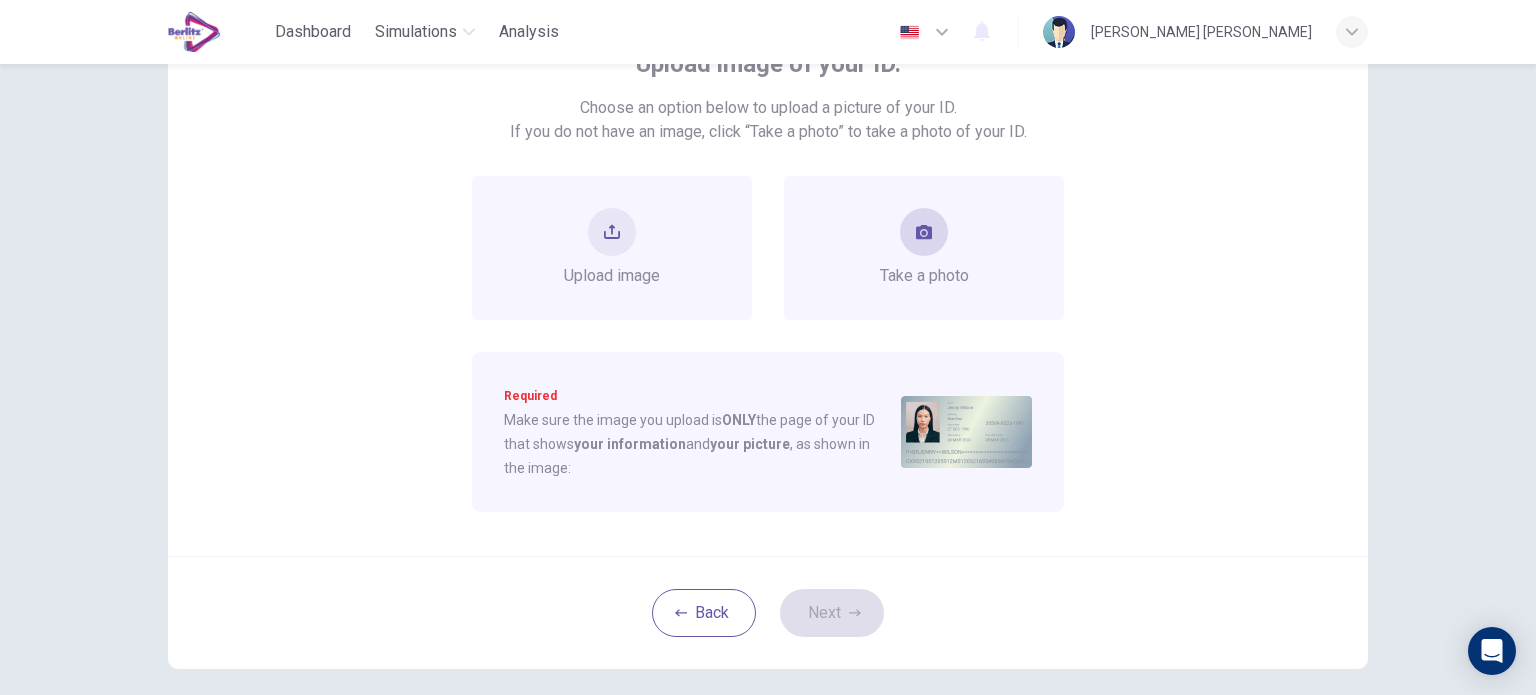 click on "Take a photo" at bounding box center (924, 248) 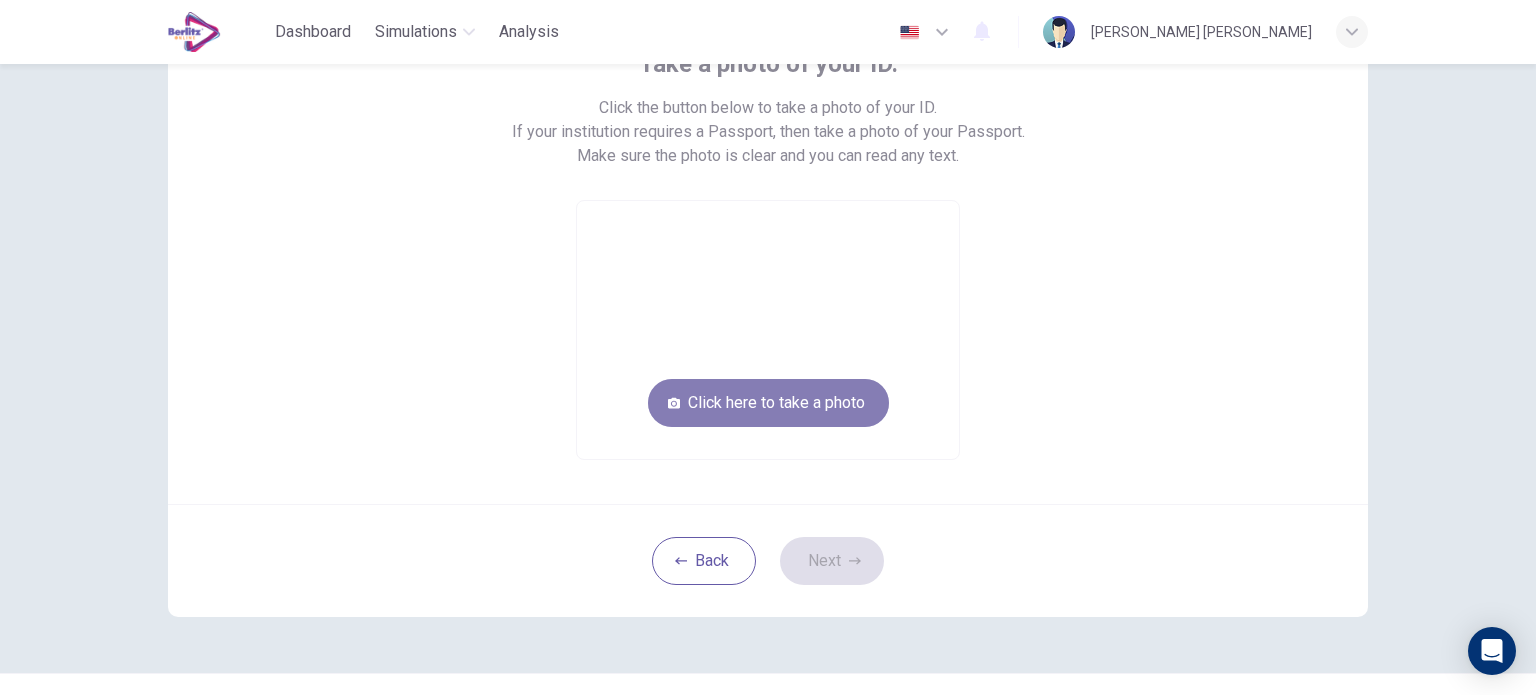 click on "Click here to take a photo" at bounding box center (768, 403) 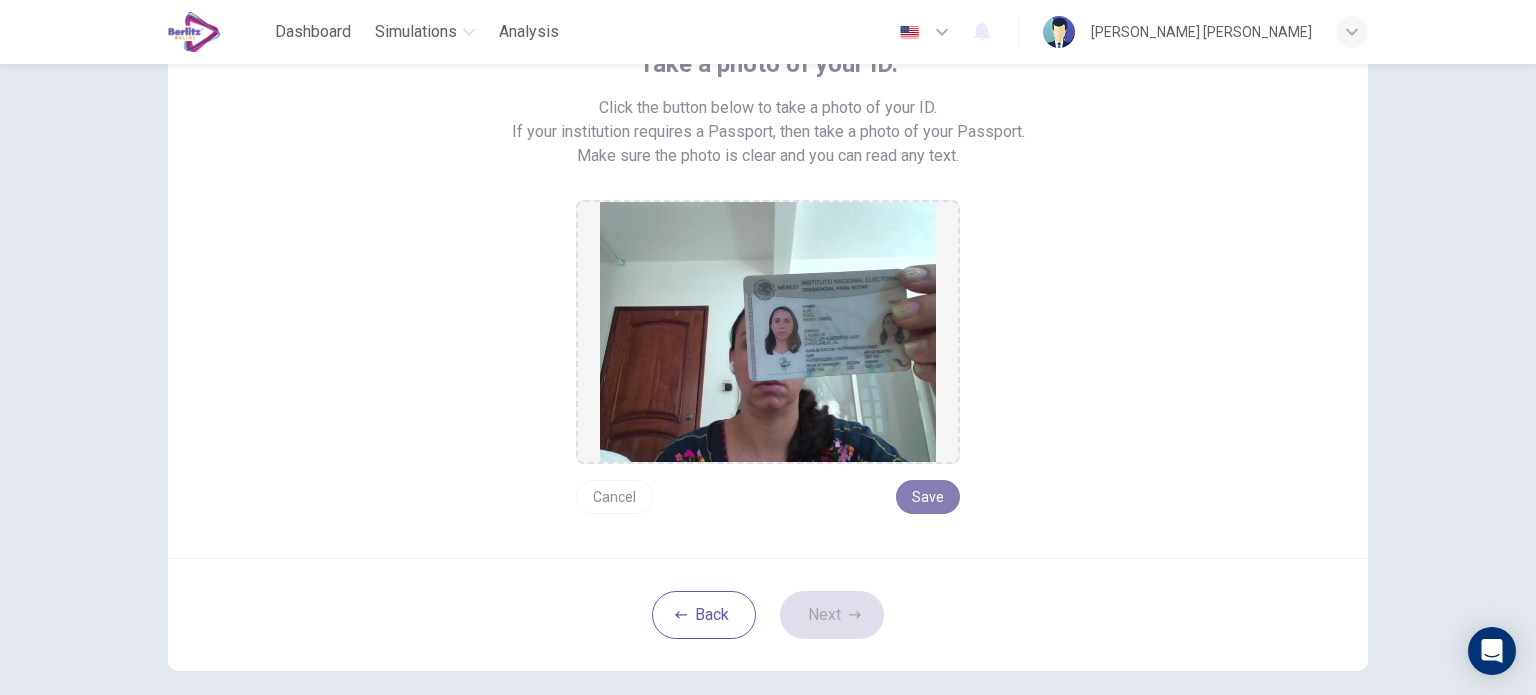 click on "Save" at bounding box center [928, 497] 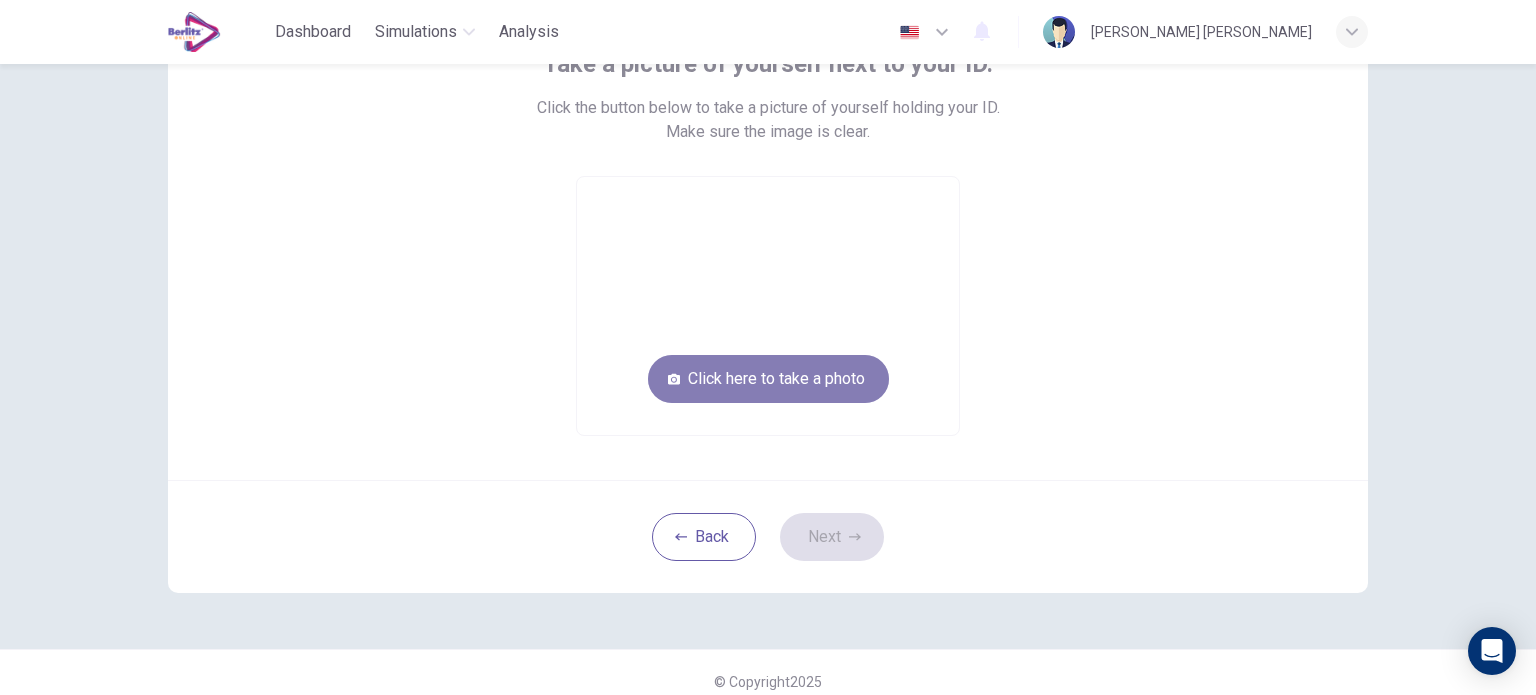 click on "Click here to take a photo" at bounding box center [768, 379] 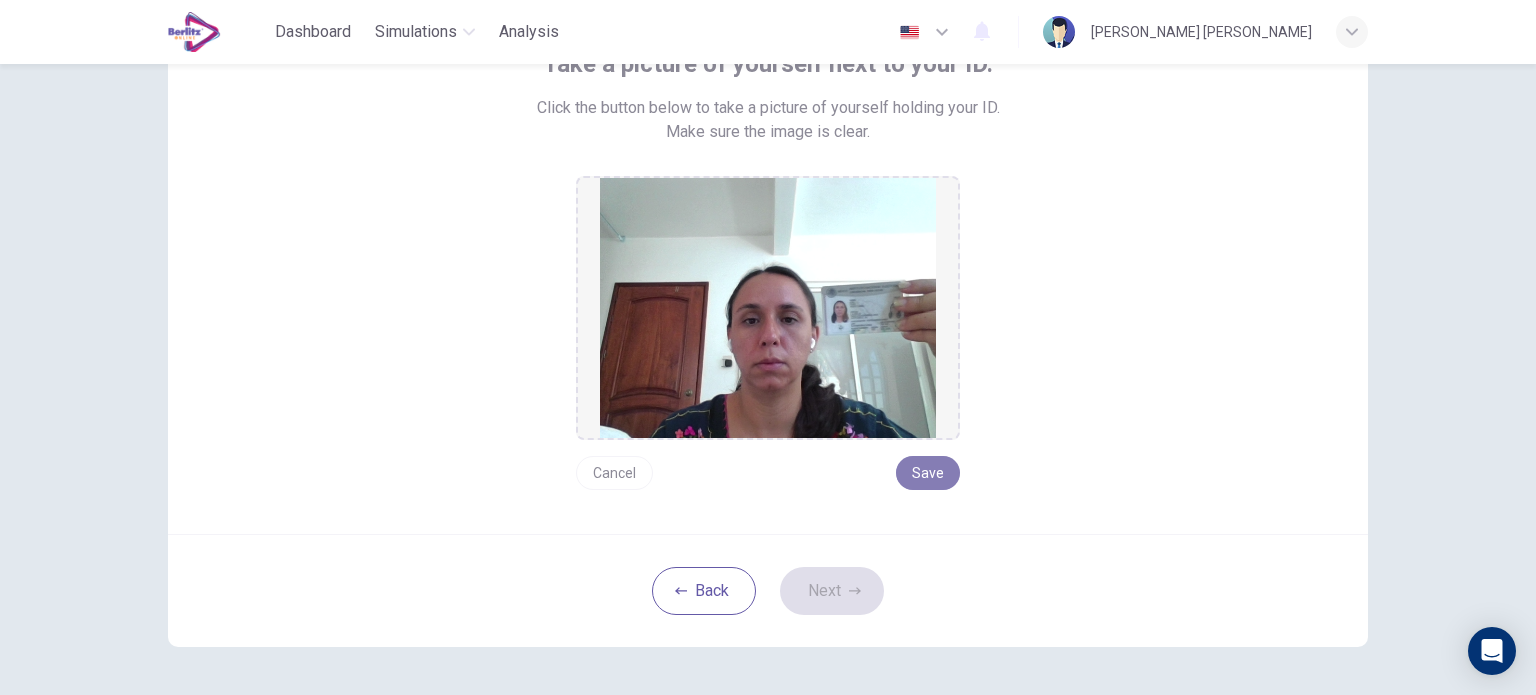 click on "Save" at bounding box center [928, 473] 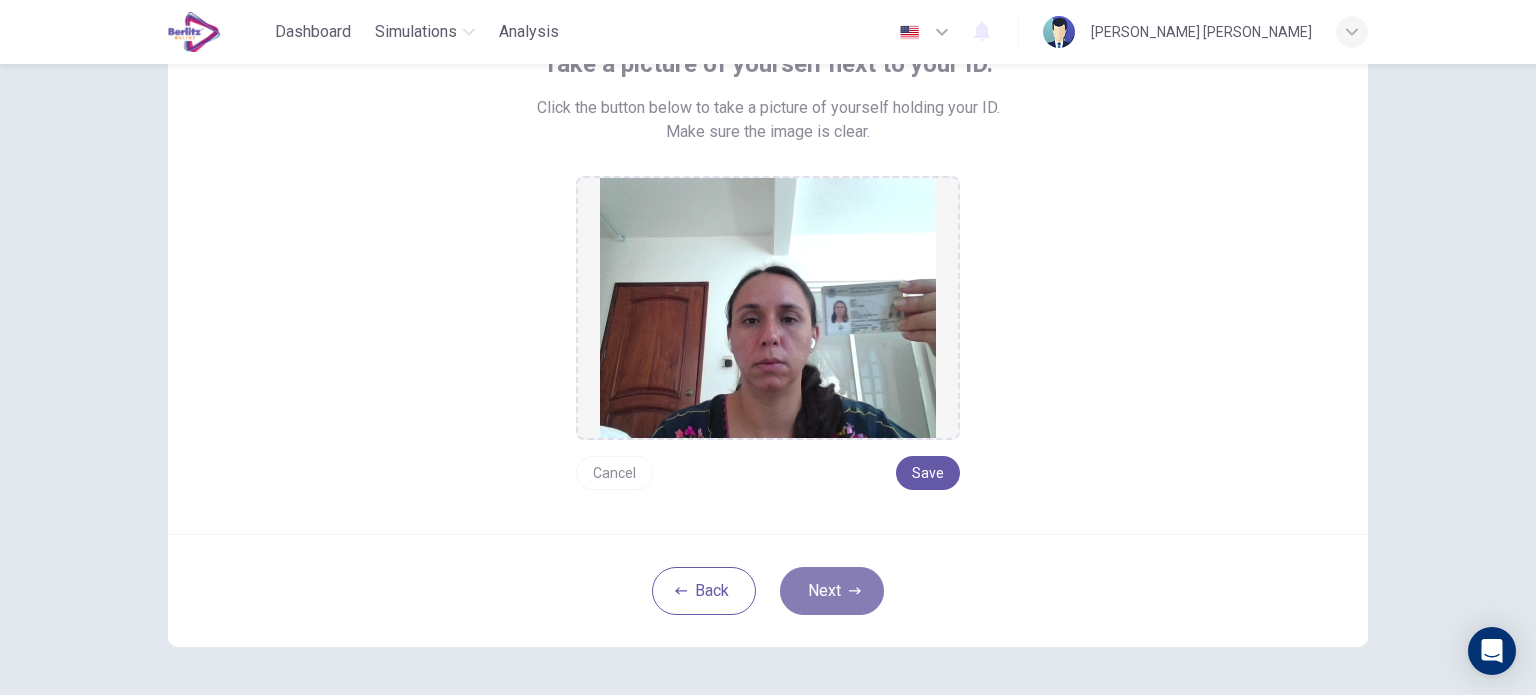 click on "Next" at bounding box center (832, 591) 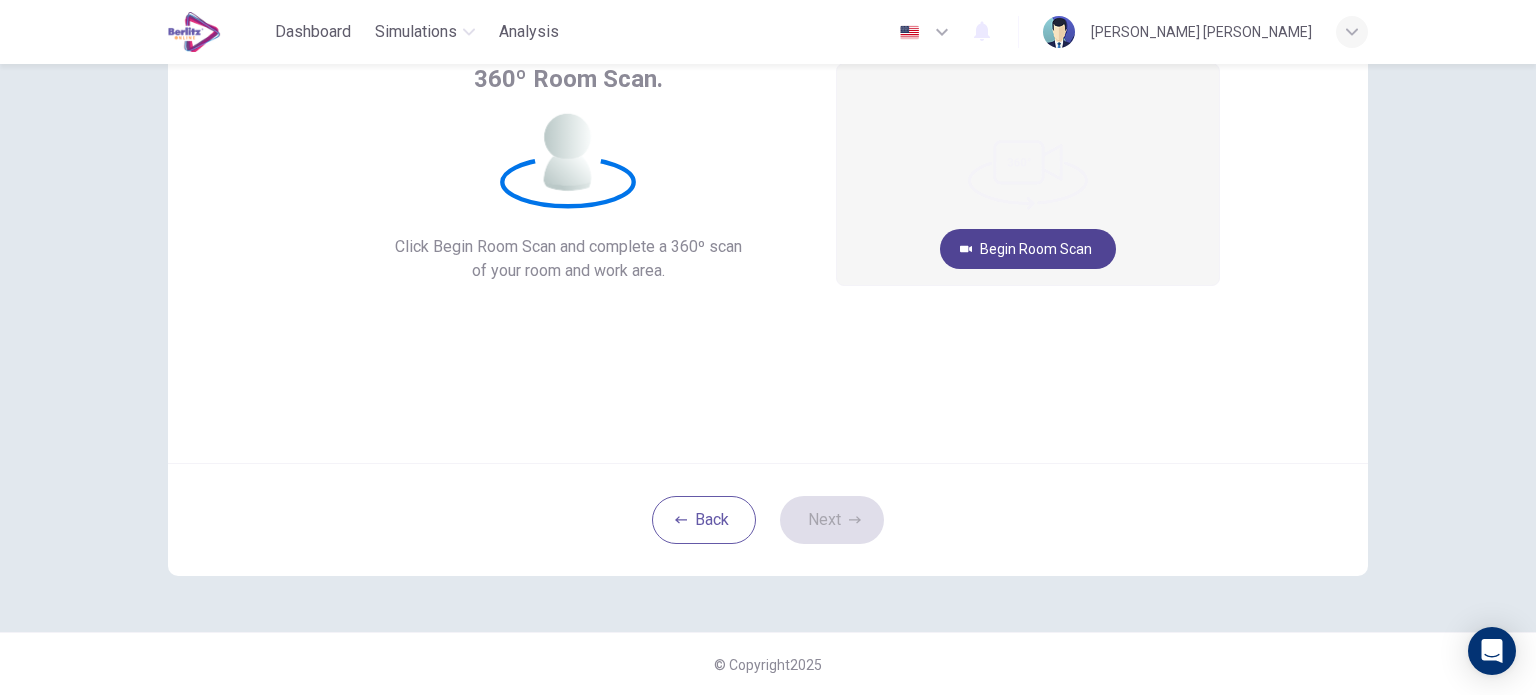 click on "Begin Room Scan" at bounding box center [1028, 249] 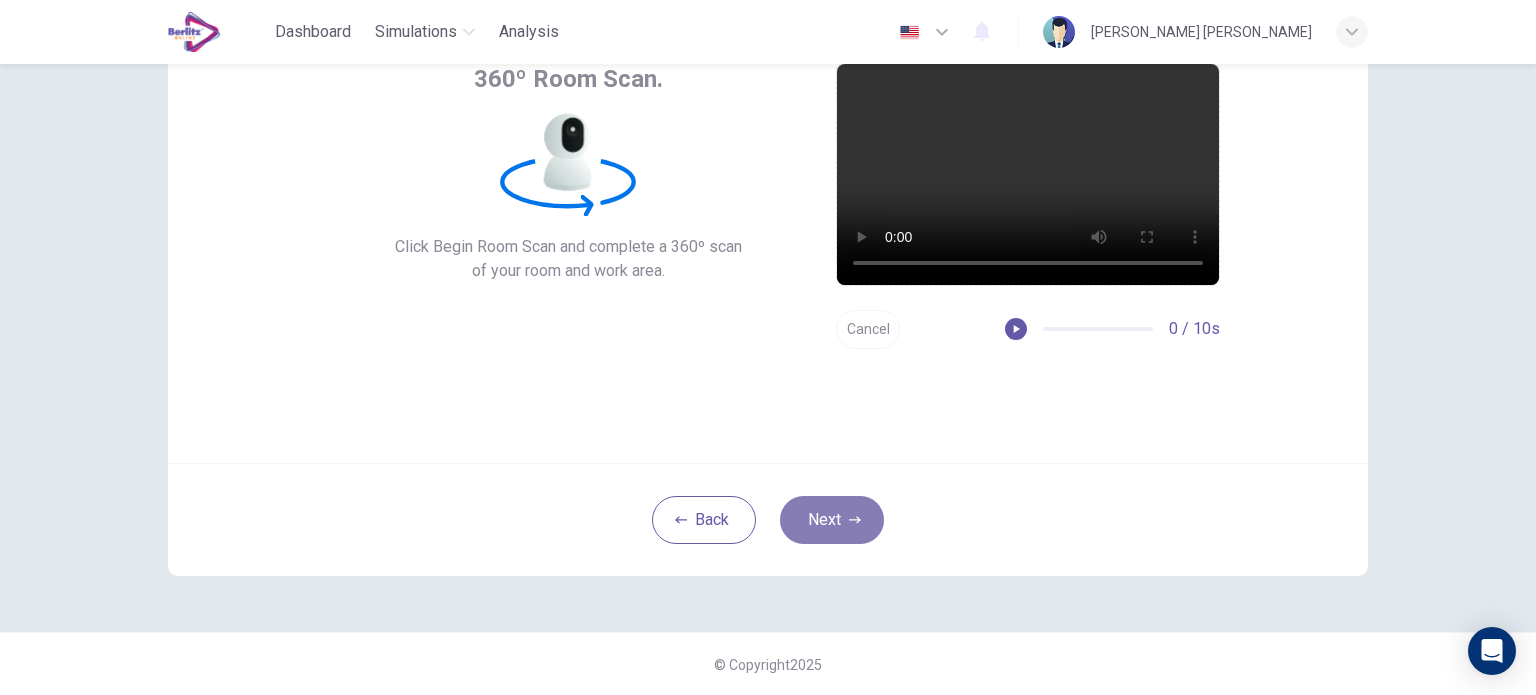 click on "Next" at bounding box center (832, 520) 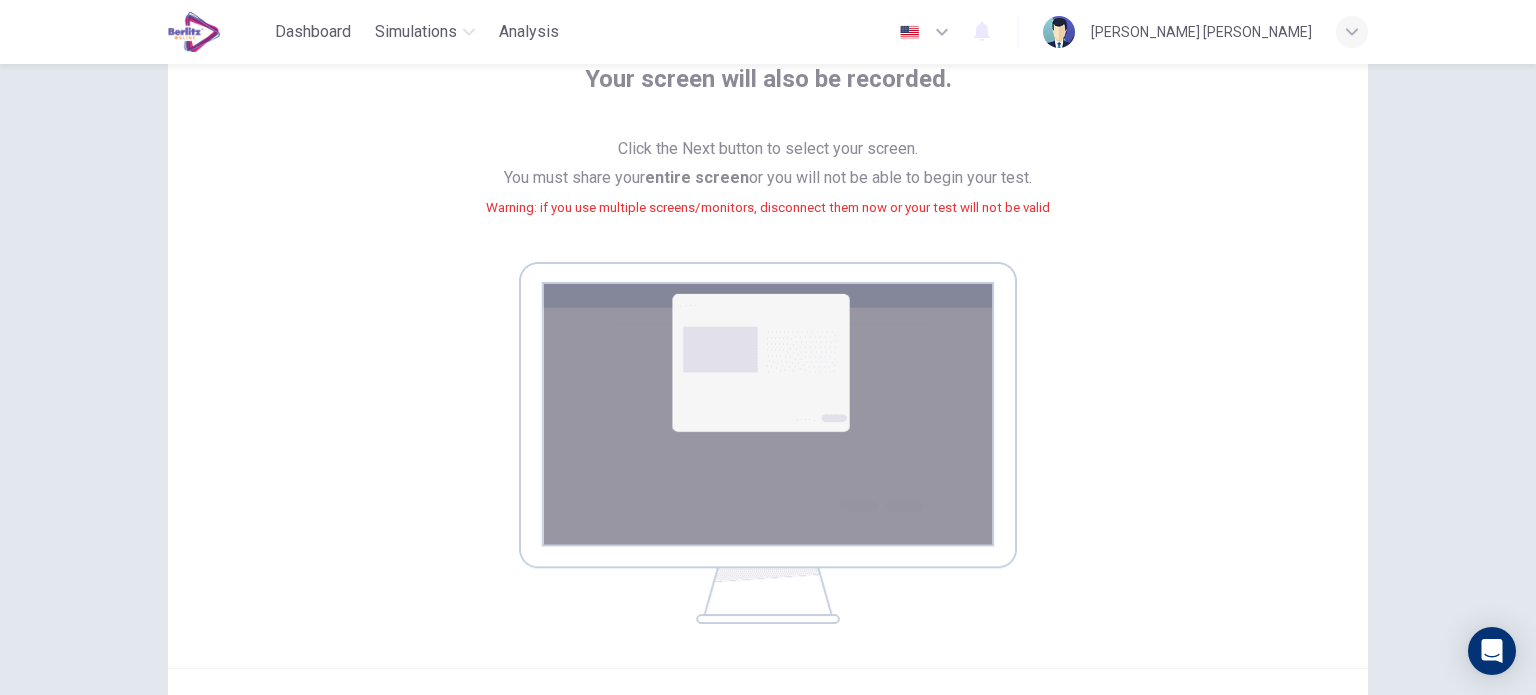 scroll, scrollTop: 343, scrollLeft: 0, axis: vertical 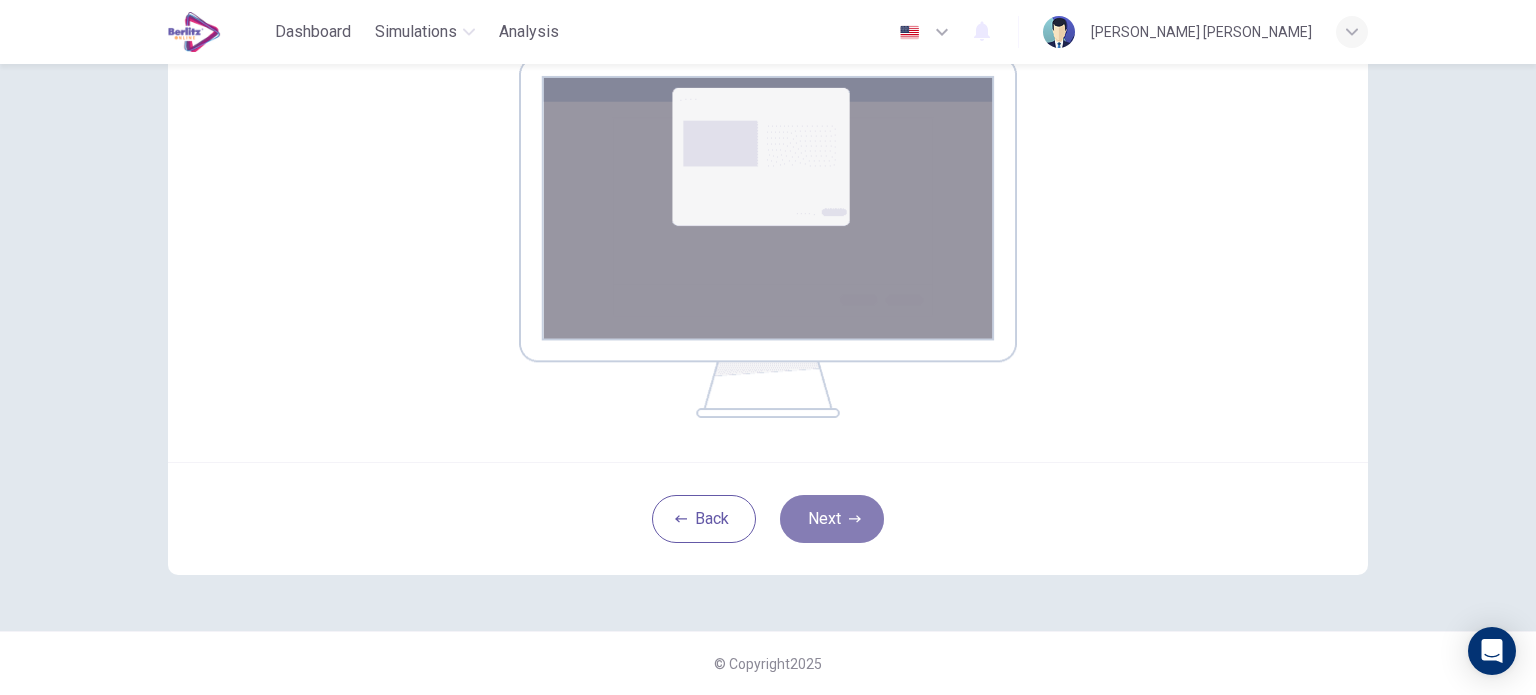 click on "Next" at bounding box center [832, 519] 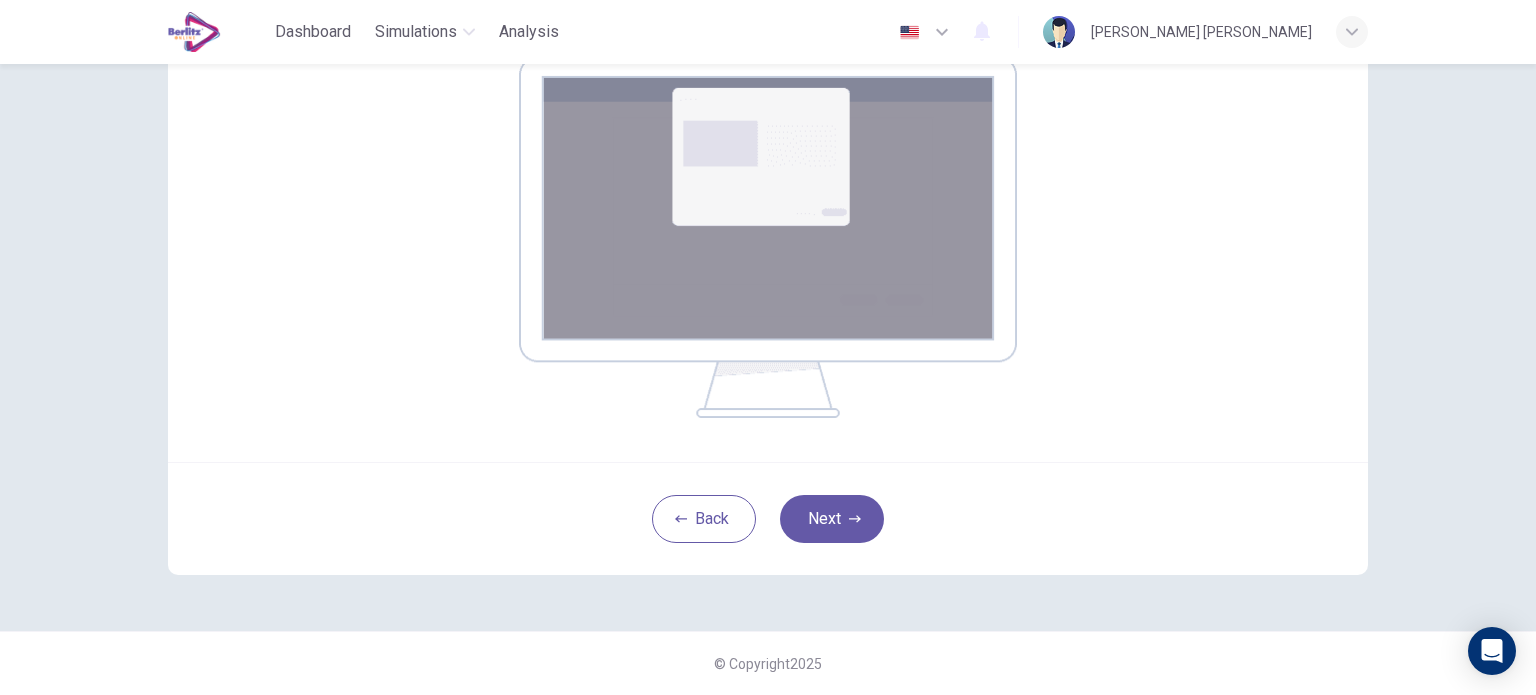 scroll, scrollTop: 137, scrollLeft: 0, axis: vertical 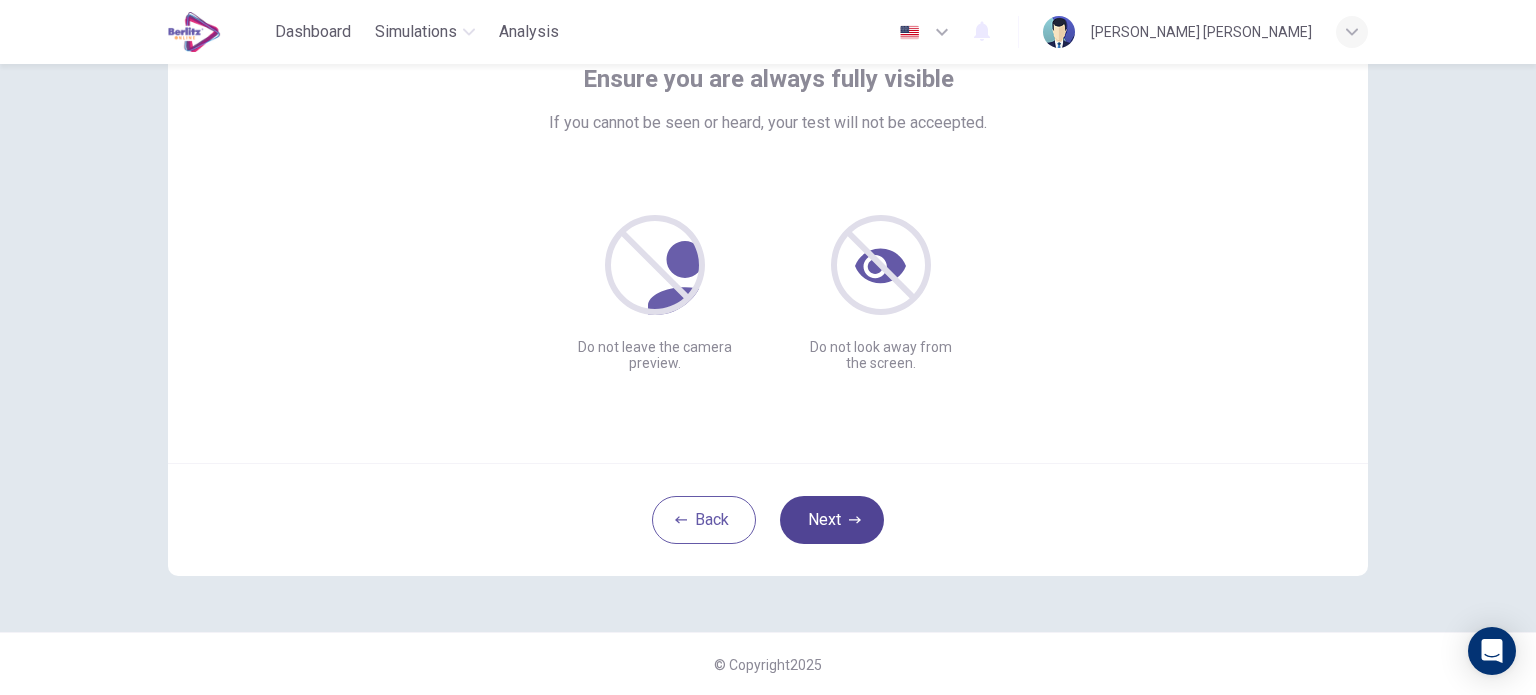 click on "Next" at bounding box center (832, 520) 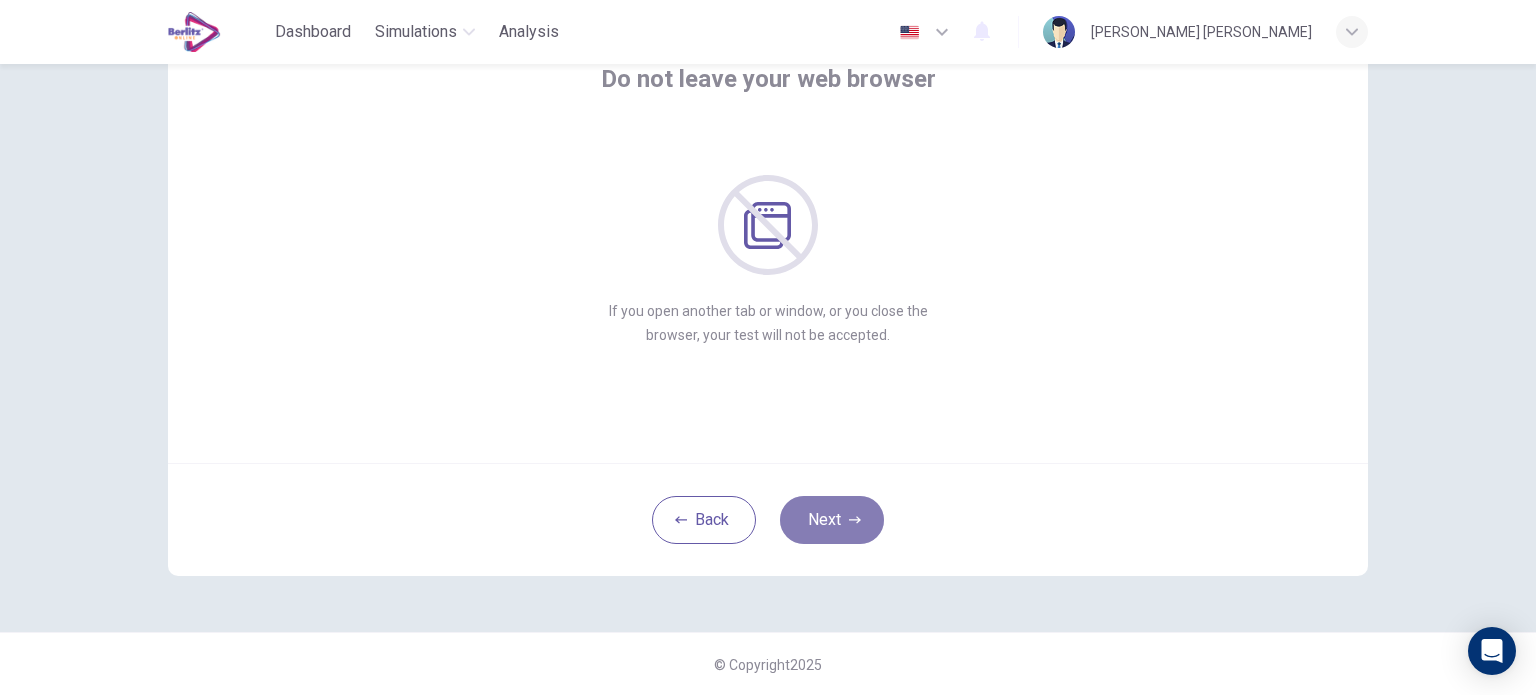 click on "Next" at bounding box center (832, 520) 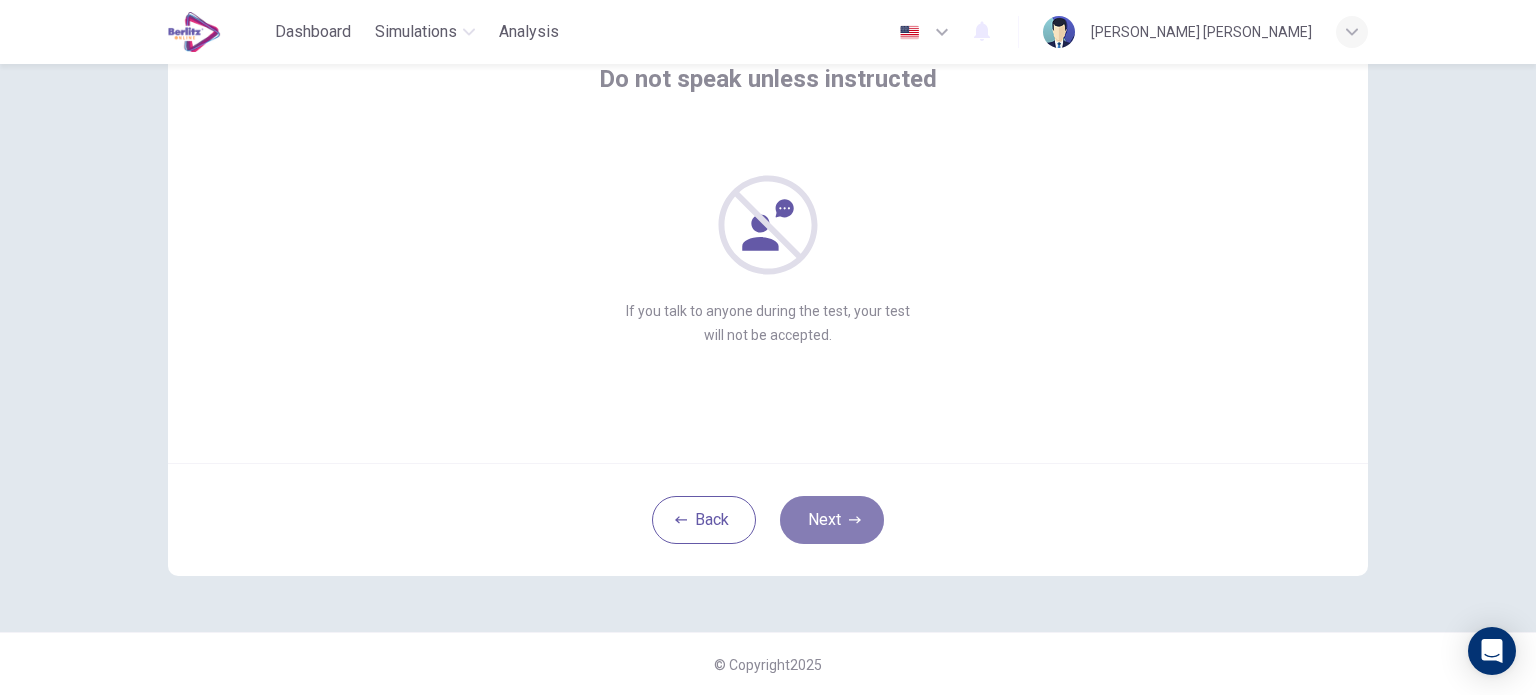 click on "Next" at bounding box center (832, 520) 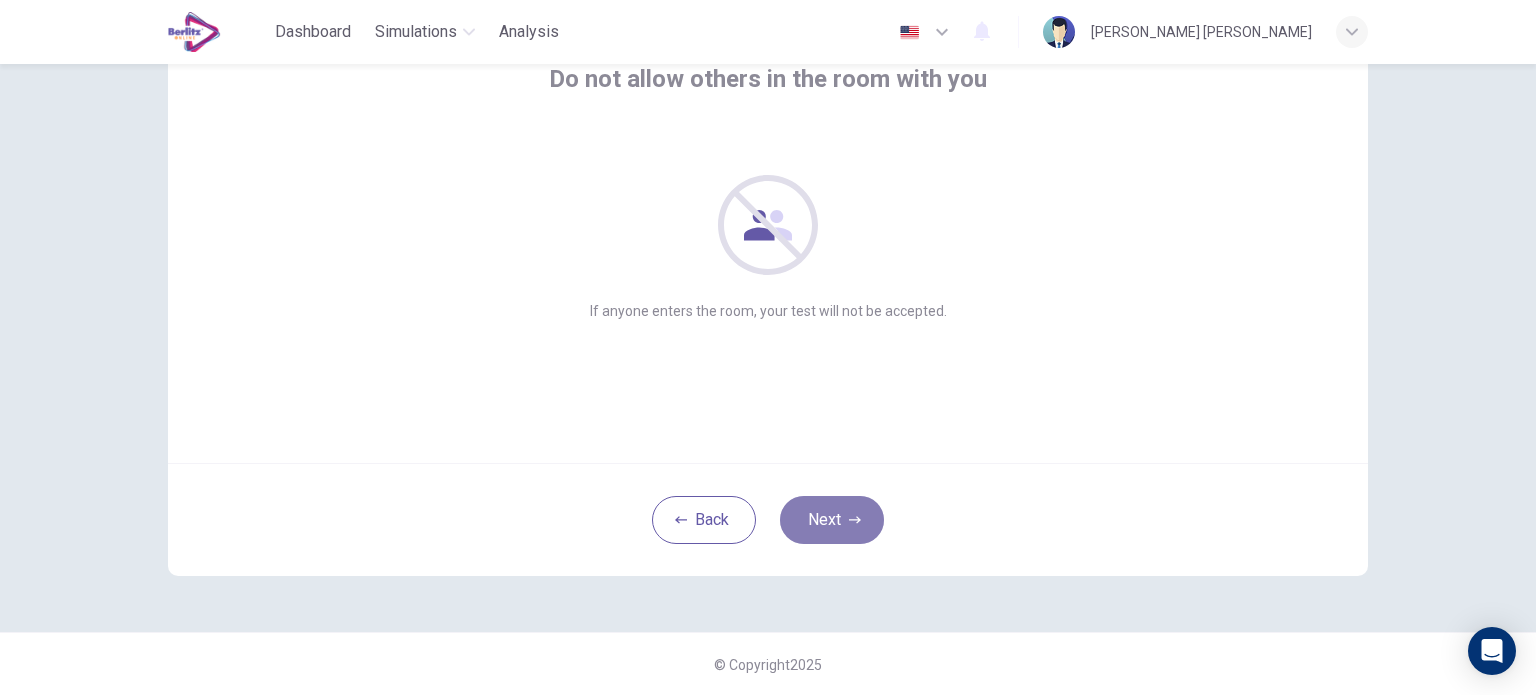 click on "Next" at bounding box center [832, 520] 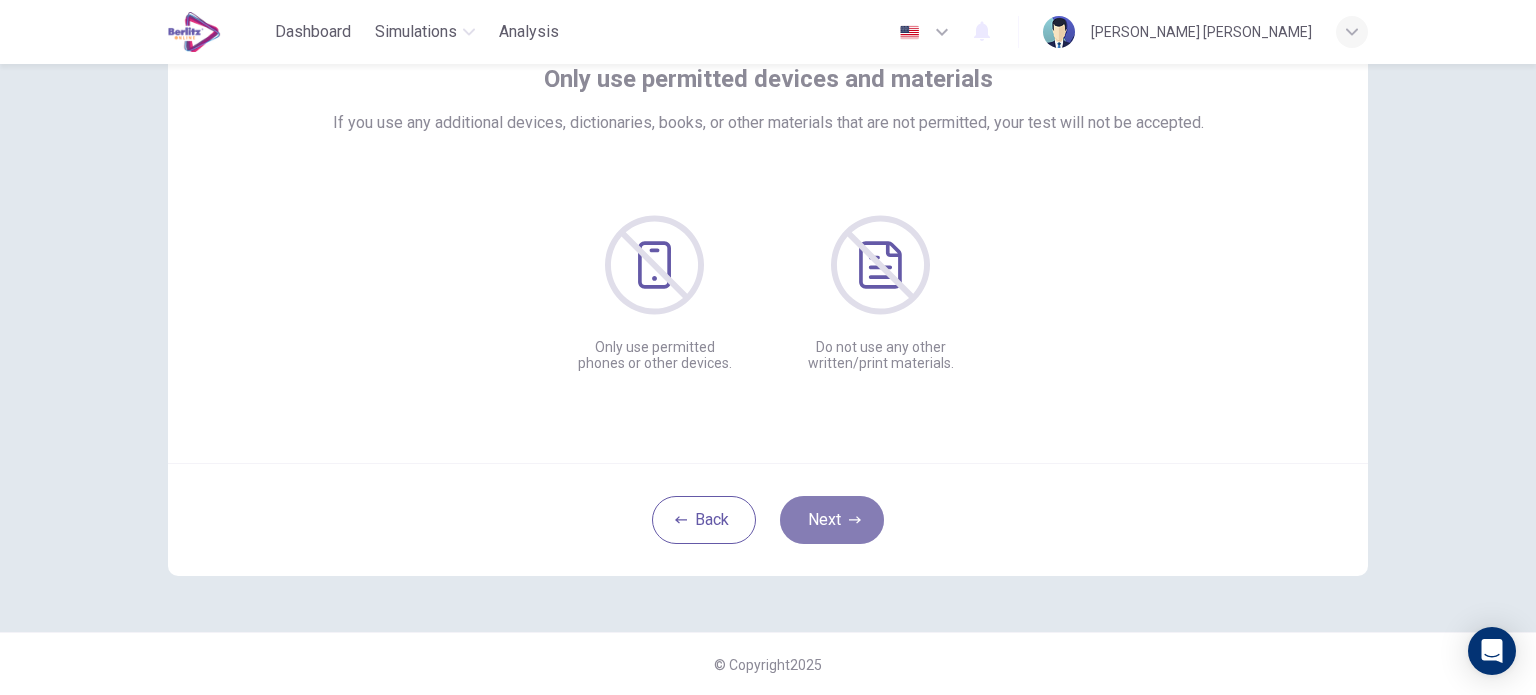click on "Next" at bounding box center [832, 520] 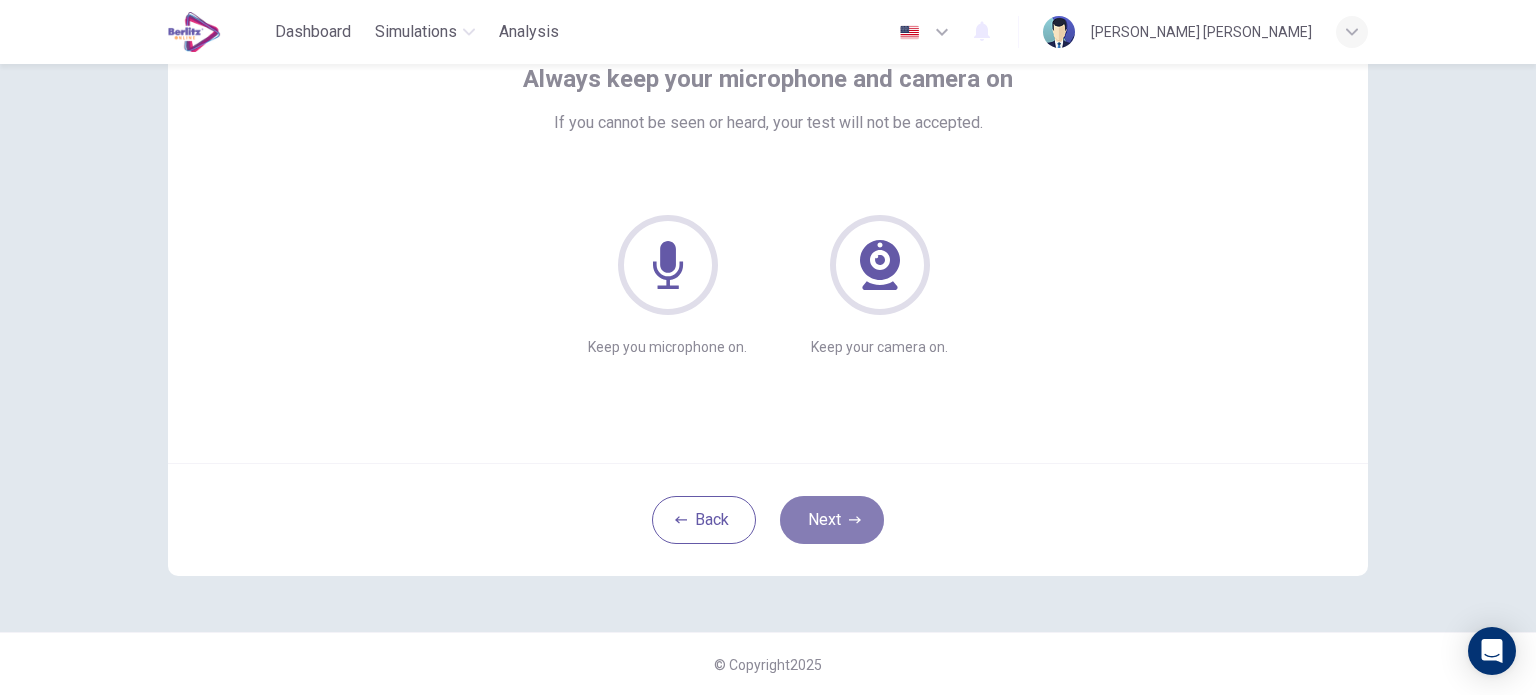 click on "Next" at bounding box center (832, 520) 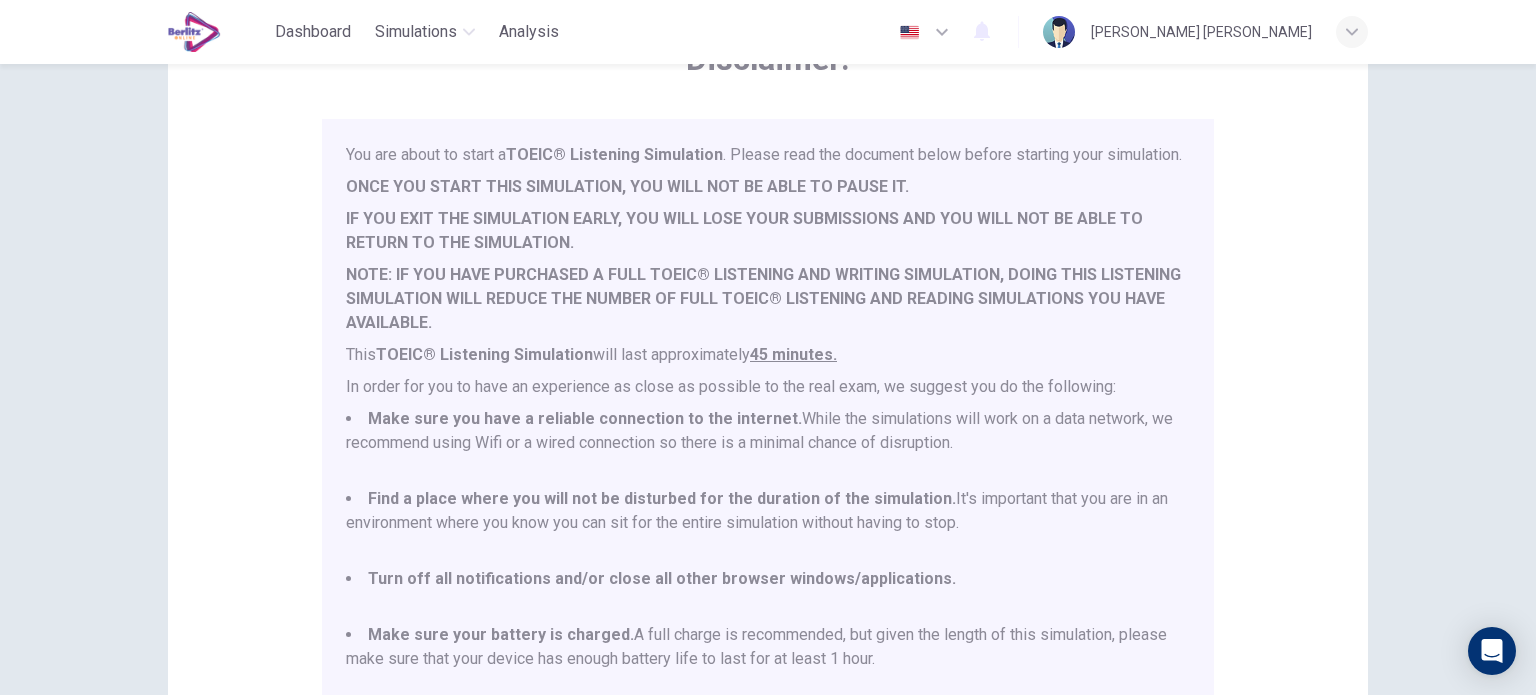 scroll, scrollTop: 416, scrollLeft: 0, axis: vertical 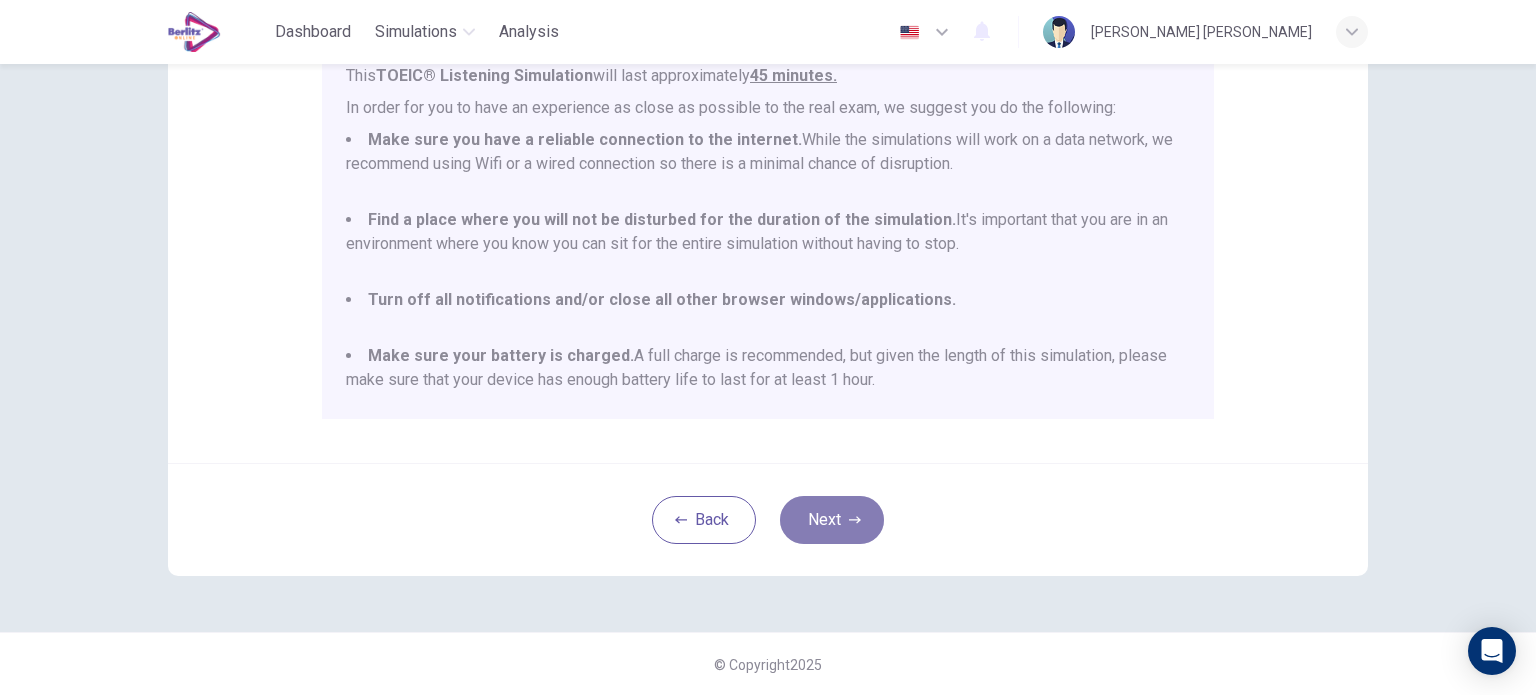 click on "Next" at bounding box center (832, 520) 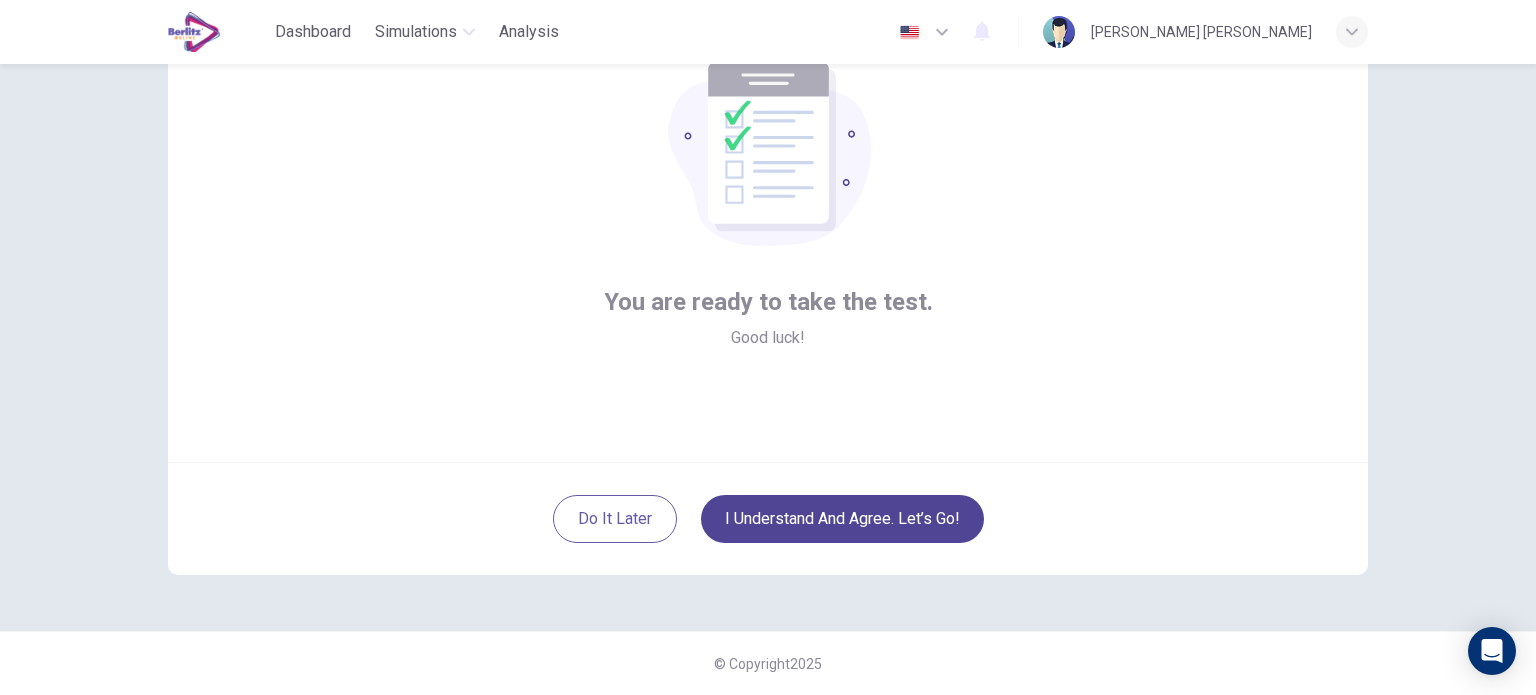 scroll, scrollTop: 137, scrollLeft: 0, axis: vertical 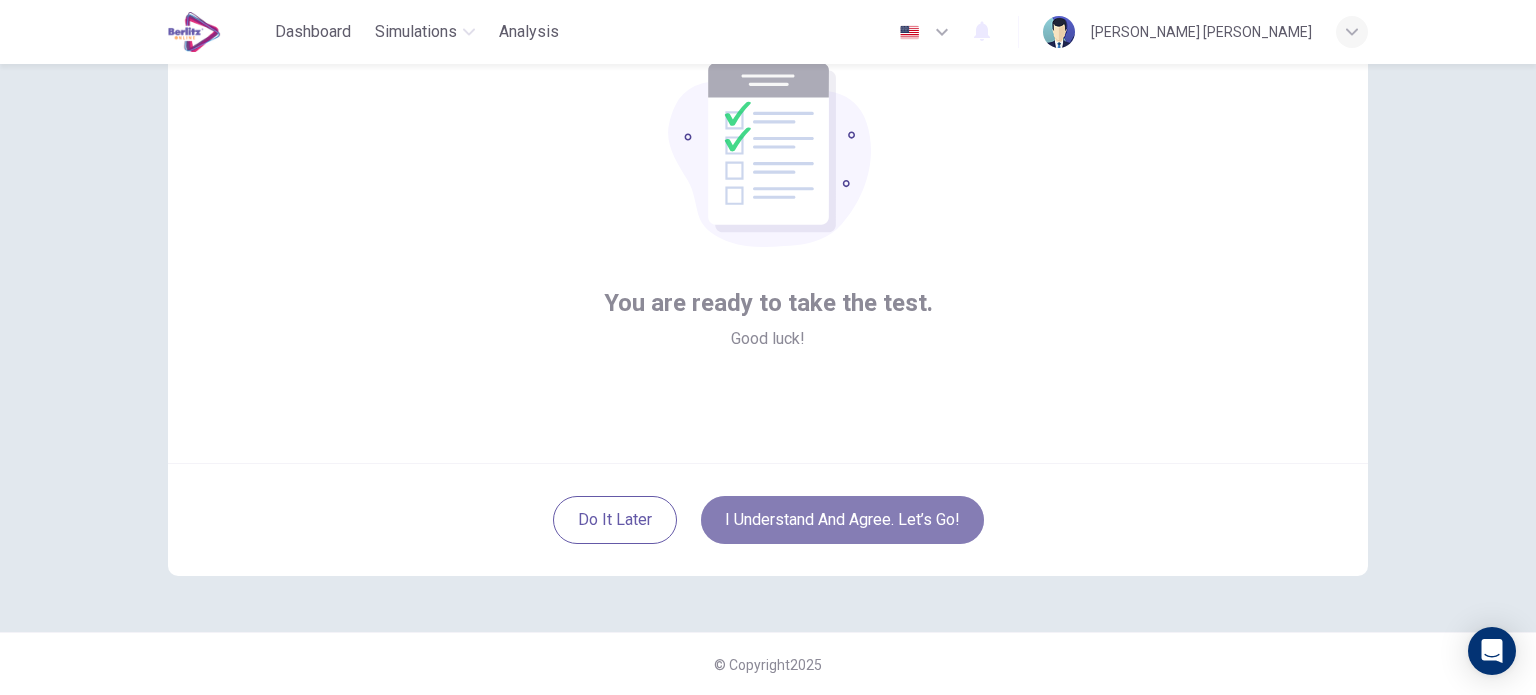 click on "I understand and agree. Let’s go!" at bounding box center [842, 520] 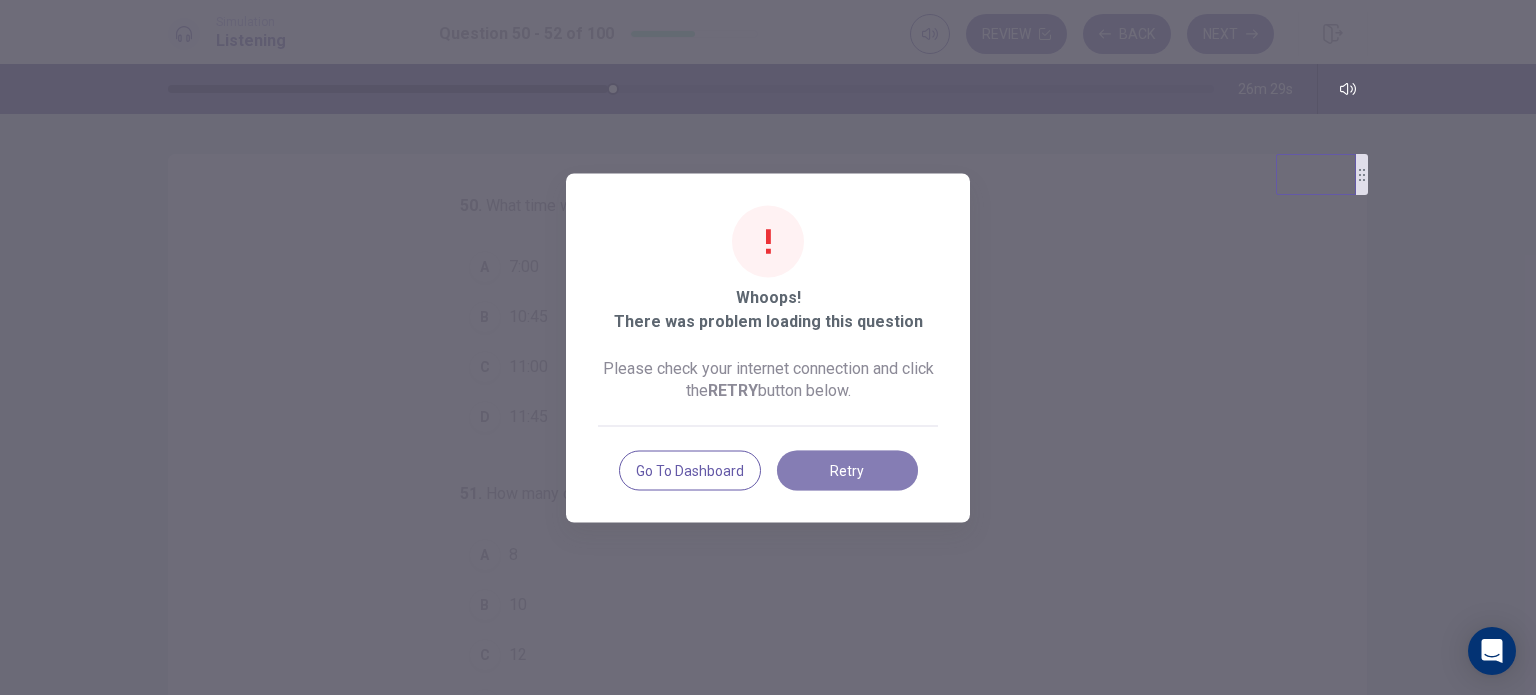click on "Retry" at bounding box center [847, 470] 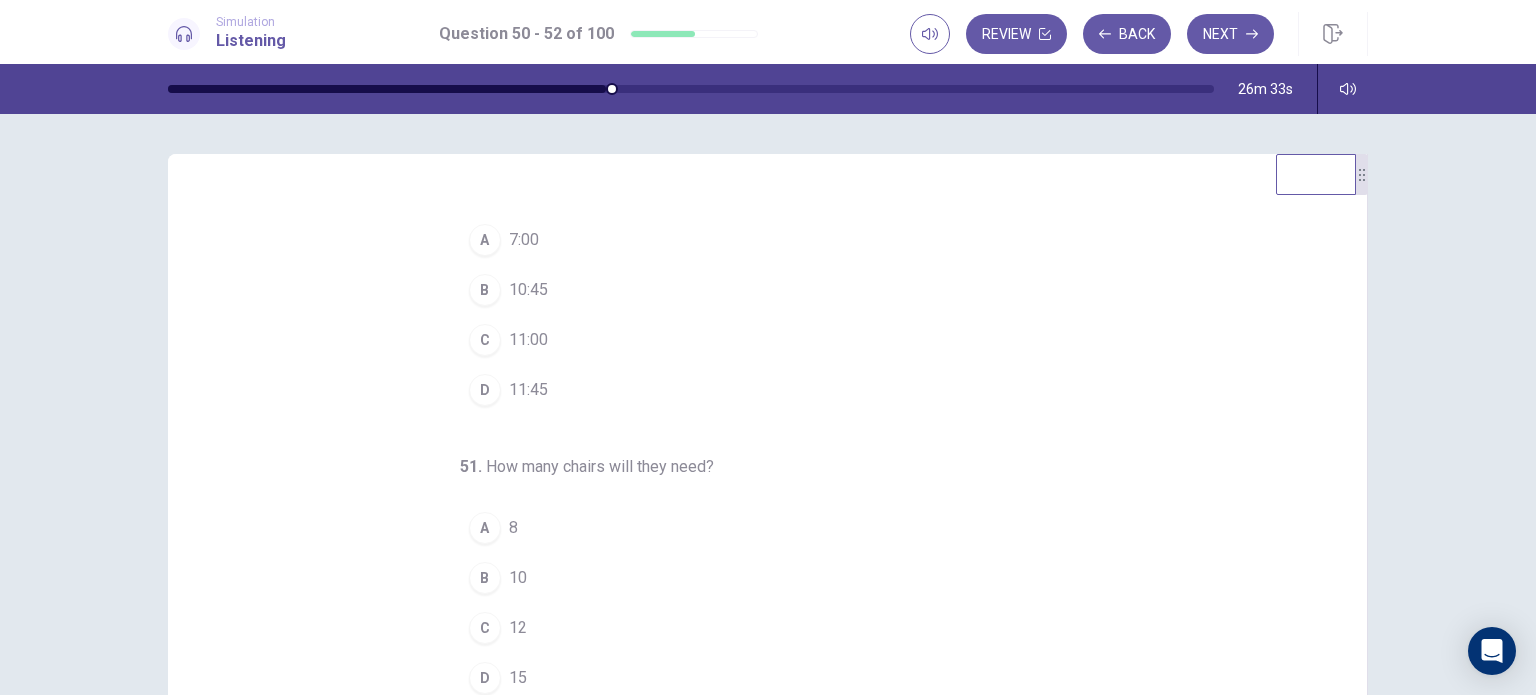 scroll, scrollTop: 0, scrollLeft: 0, axis: both 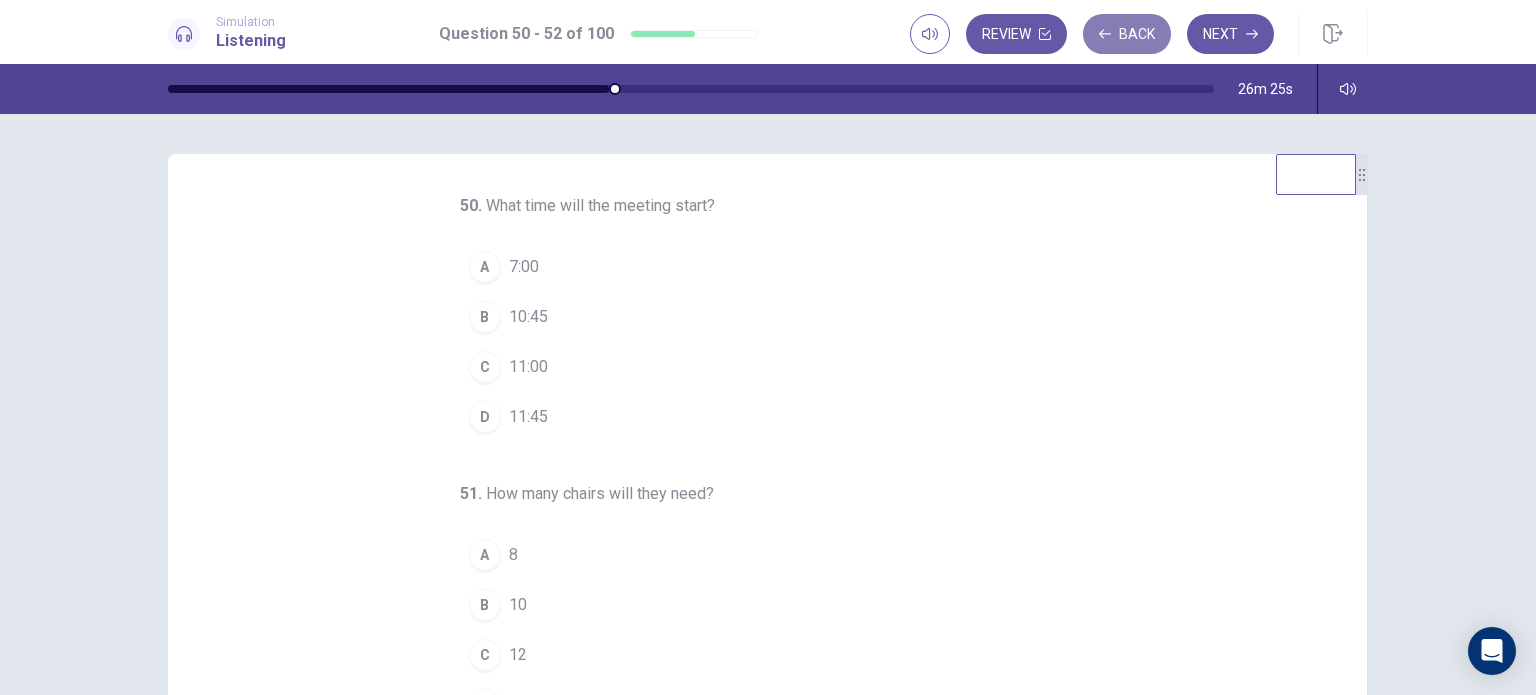 click on "Back" at bounding box center [1127, 34] 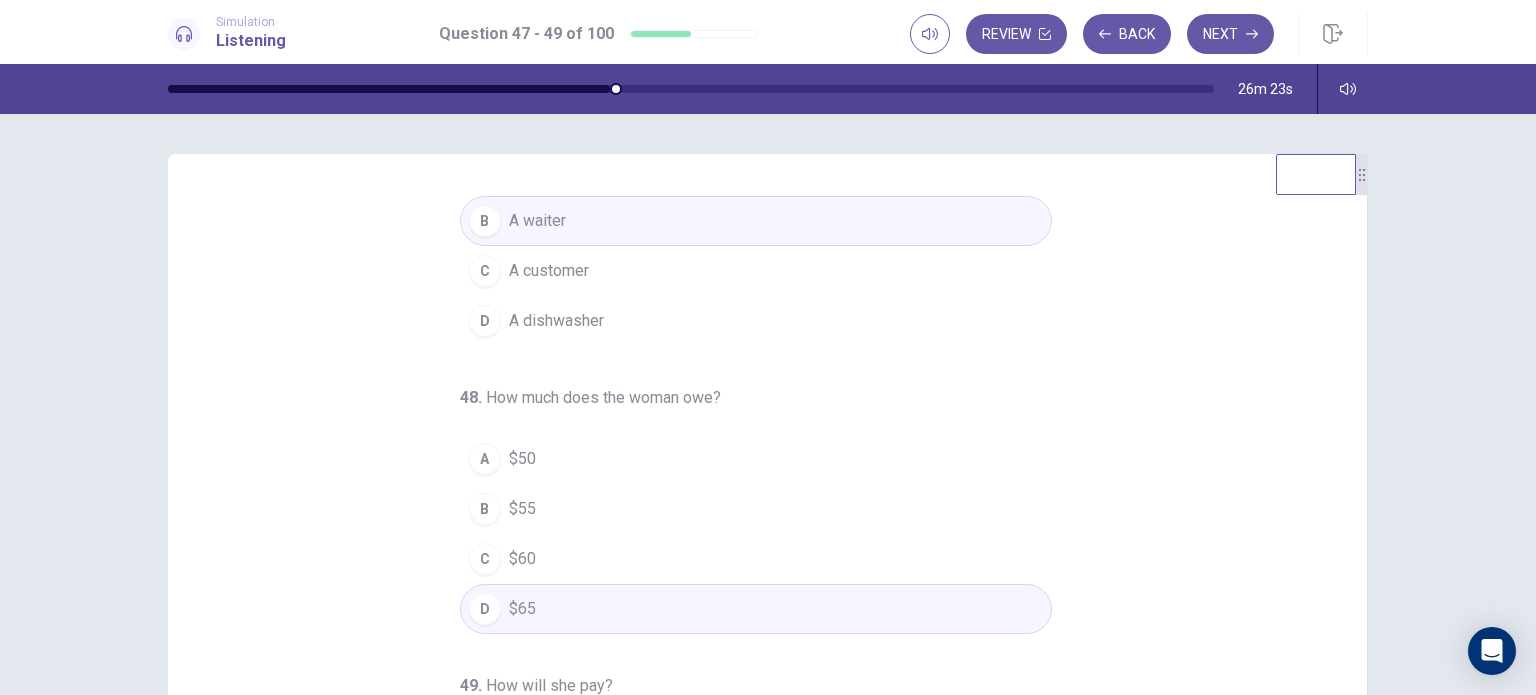 scroll, scrollTop: 0, scrollLeft: 0, axis: both 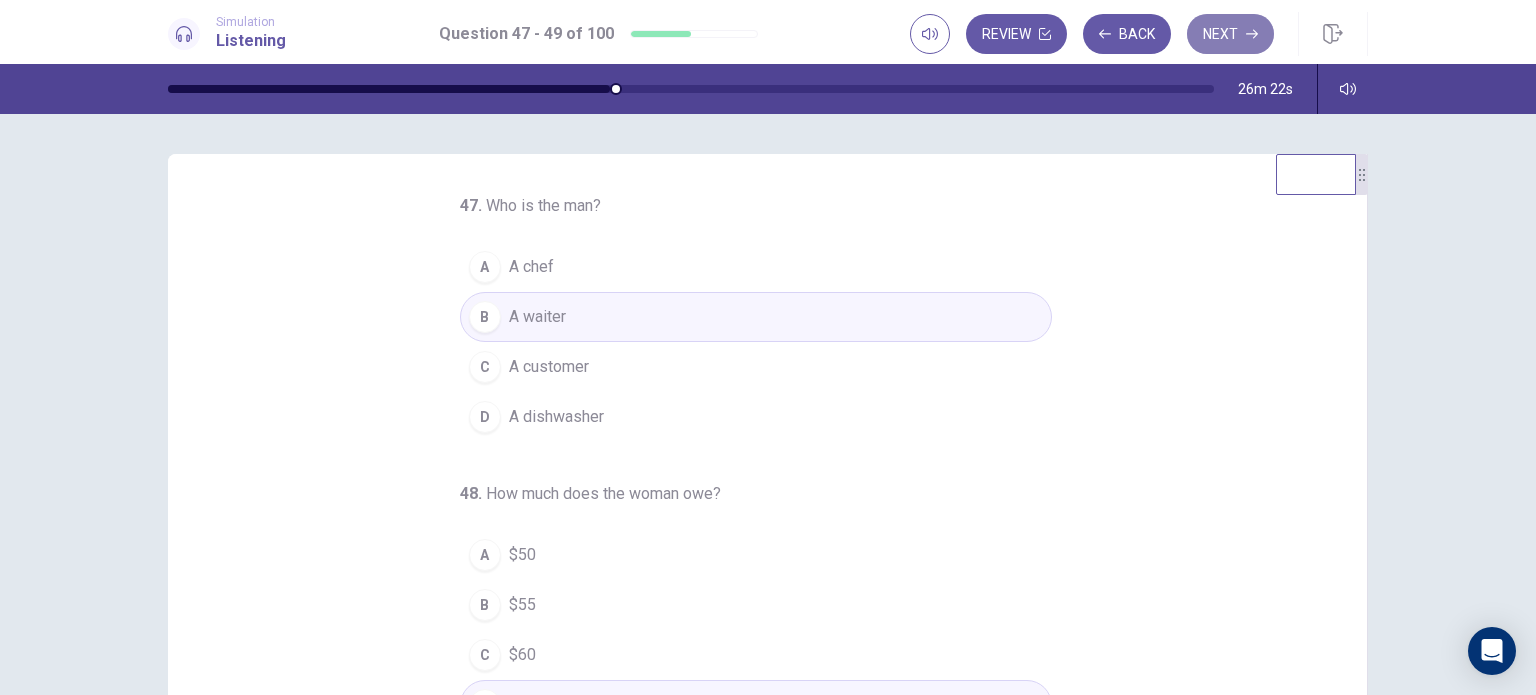 click on "Next" at bounding box center [1230, 34] 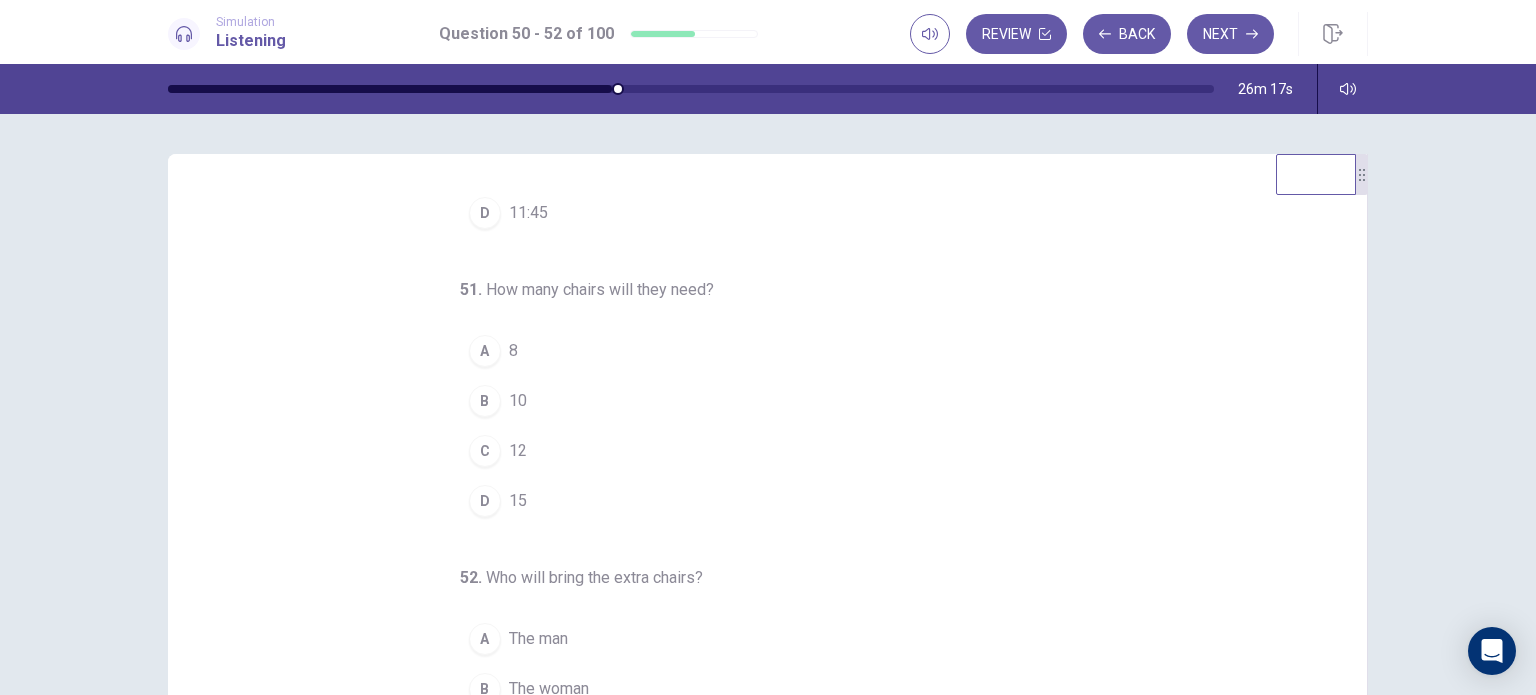scroll, scrollTop: 0, scrollLeft: 0, axis: both 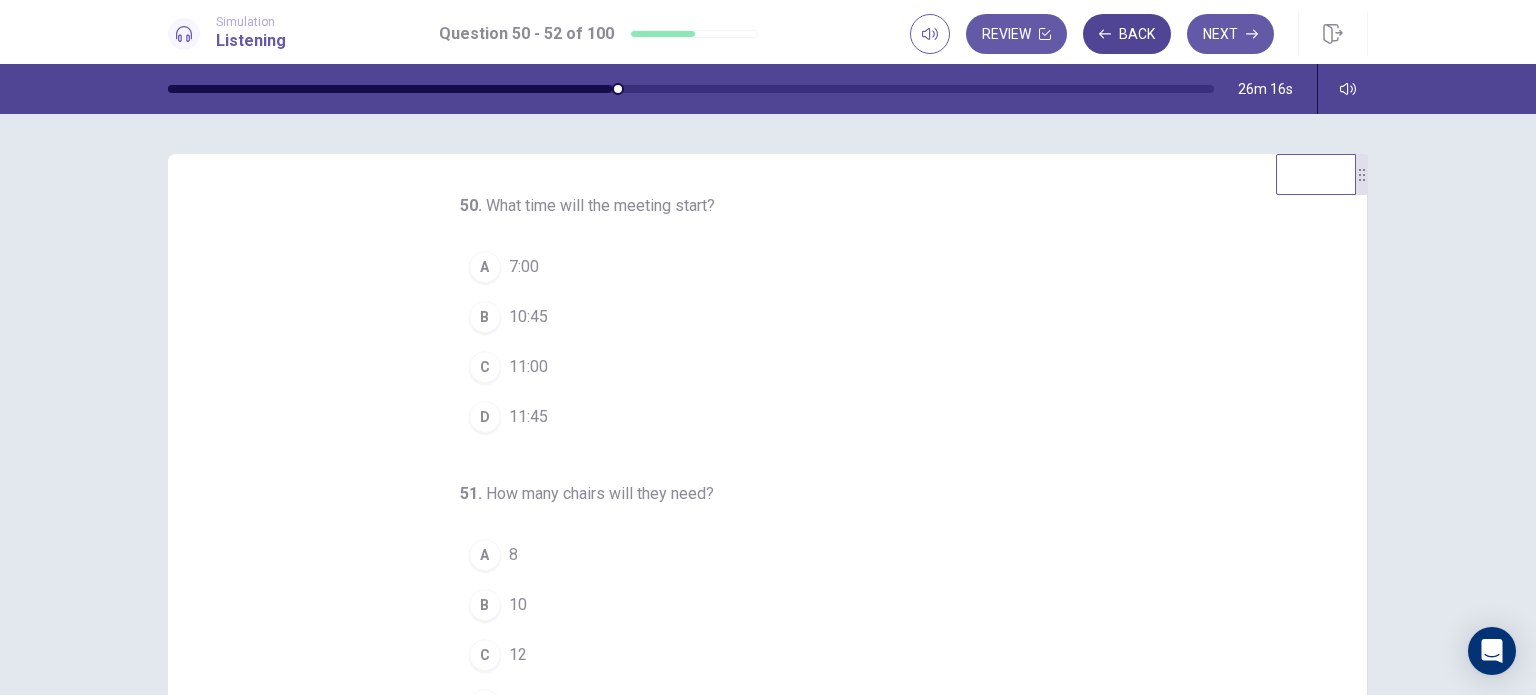 click on "Back" at bounding box center (1127, 34) 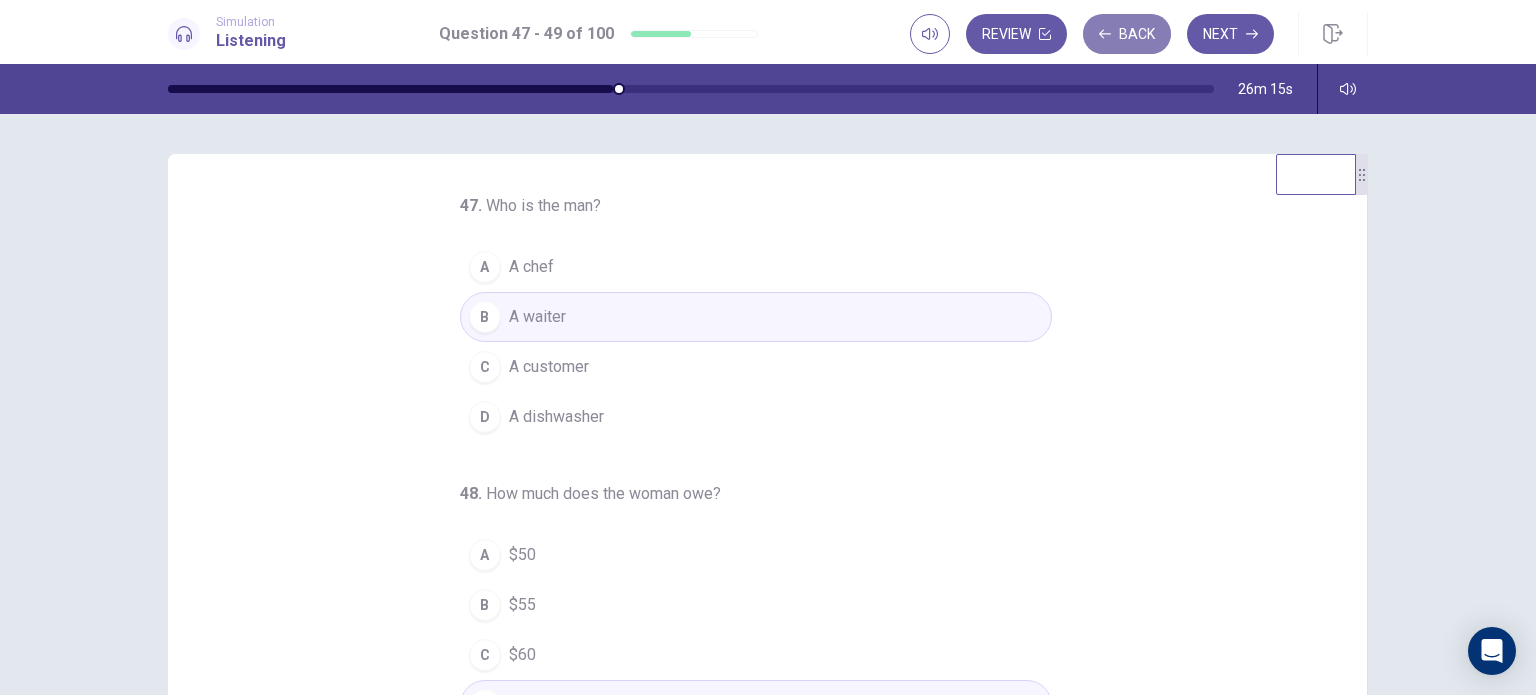 click on "Back" at bounding box center [1127, 34] 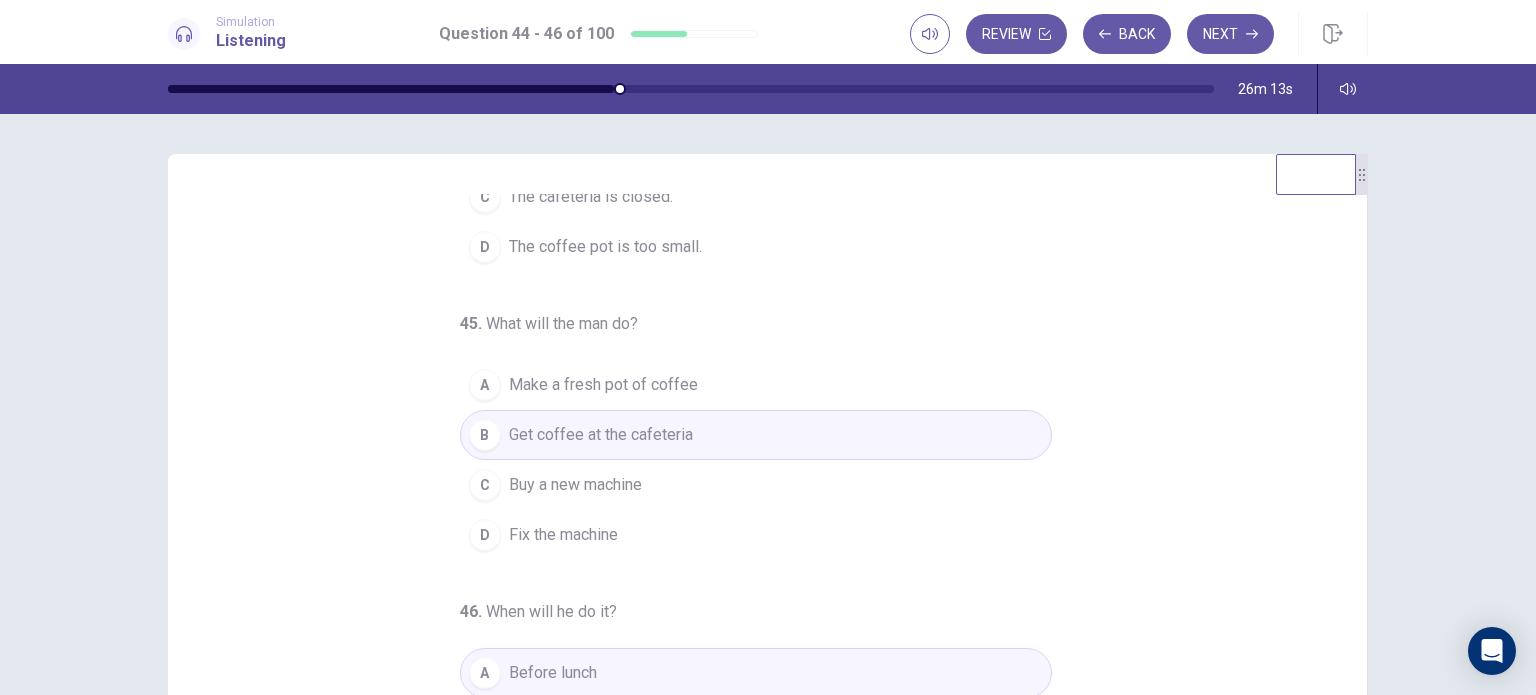 scroll, scrollTop: 204, scrollLeft: 0, axis: vertical 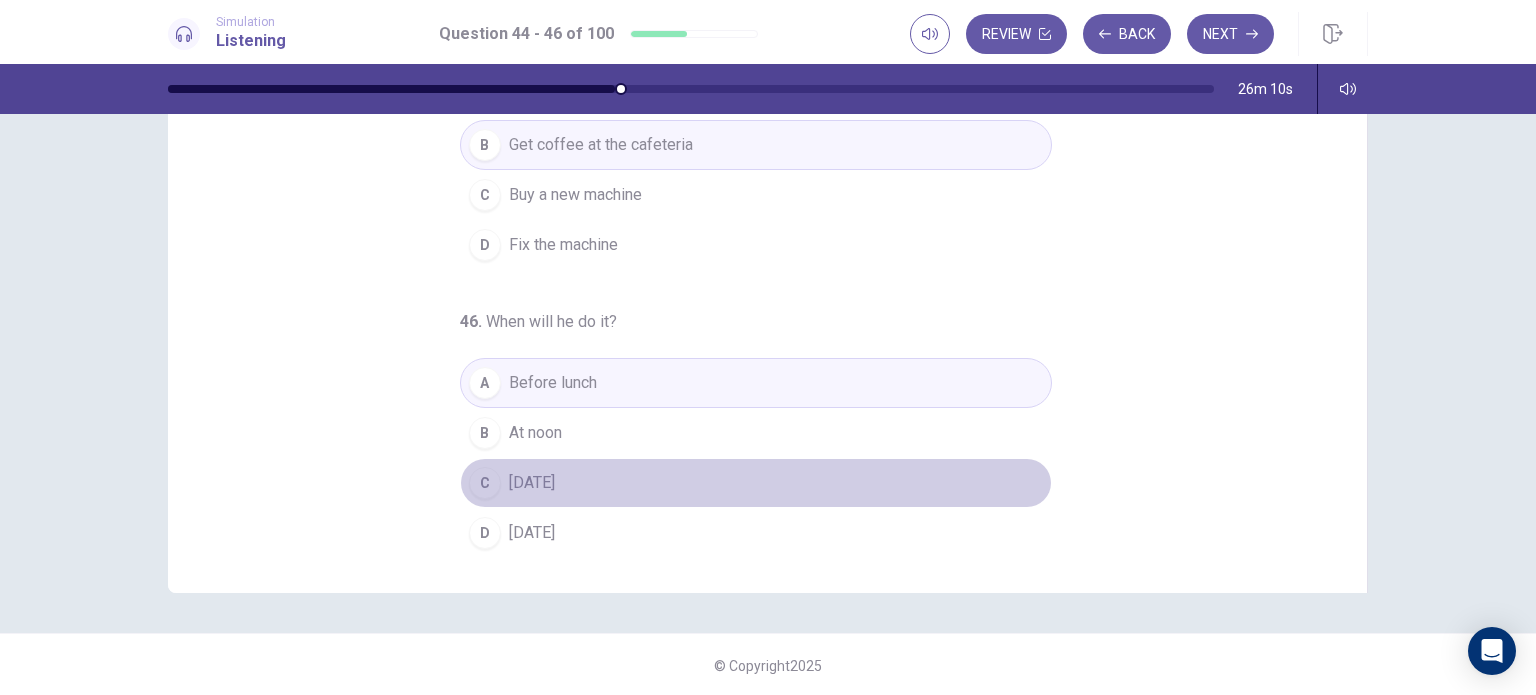 click on "C [DATE]" at bounding box center (756, 483) 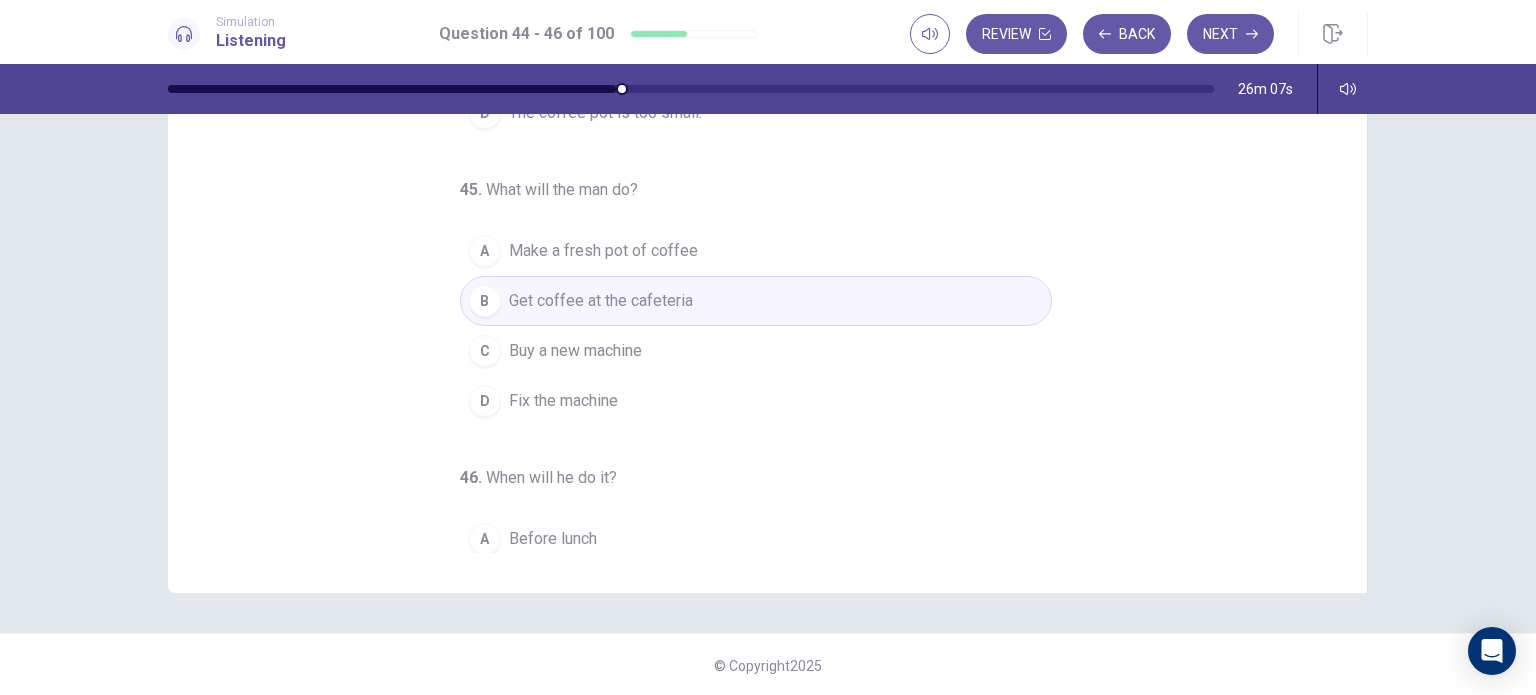 scroll, scrollTop: 0, scrollLeft: 0, axis: both 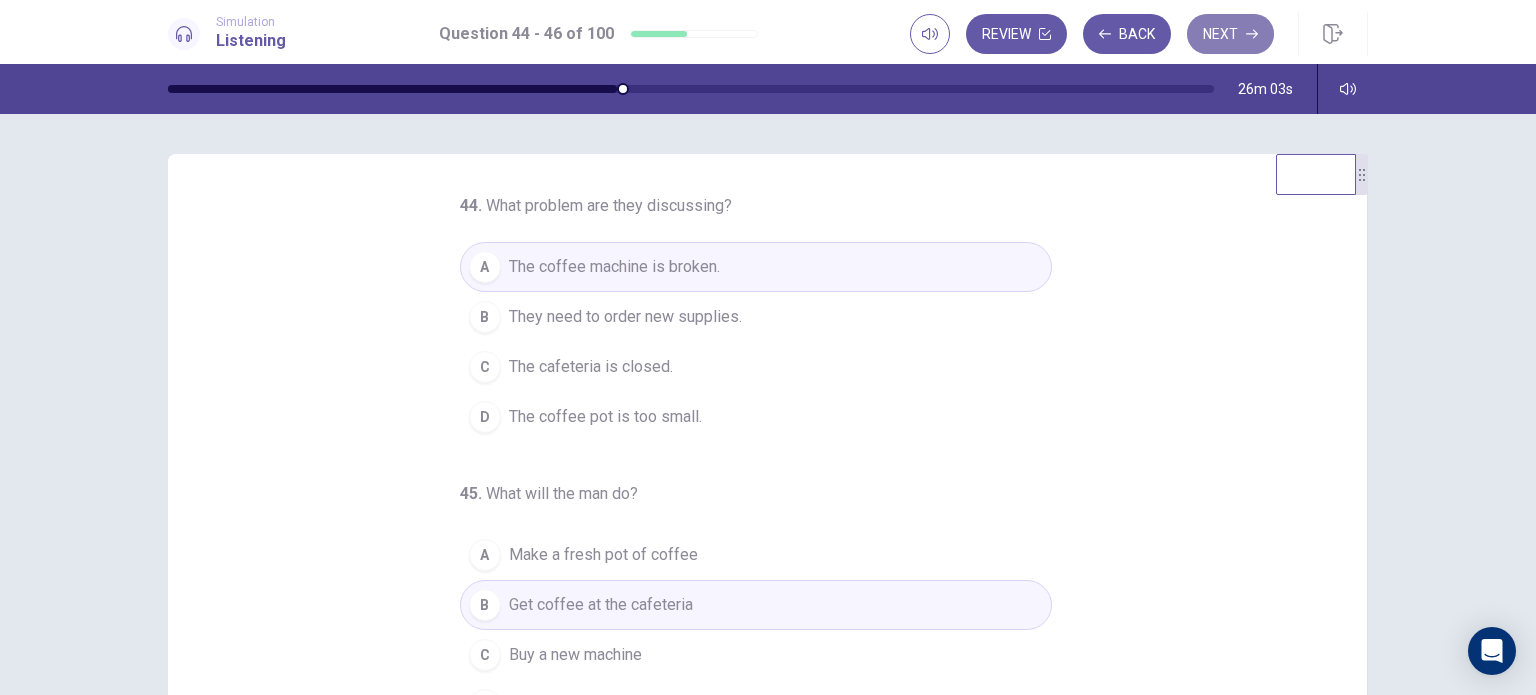click on "Next" at bounding box center (1230, 34) 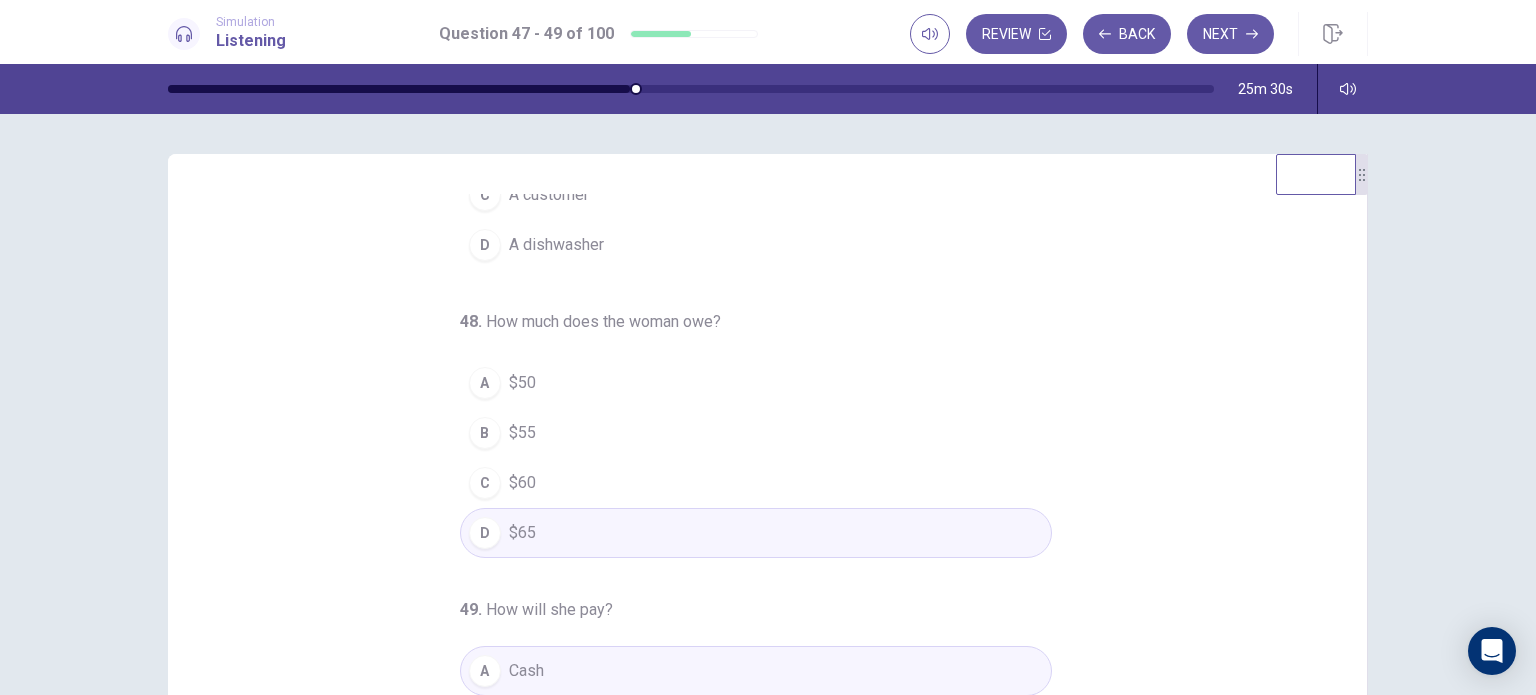 scroll, scrollTop: 204, scrollLeft: 0, axis: vertical 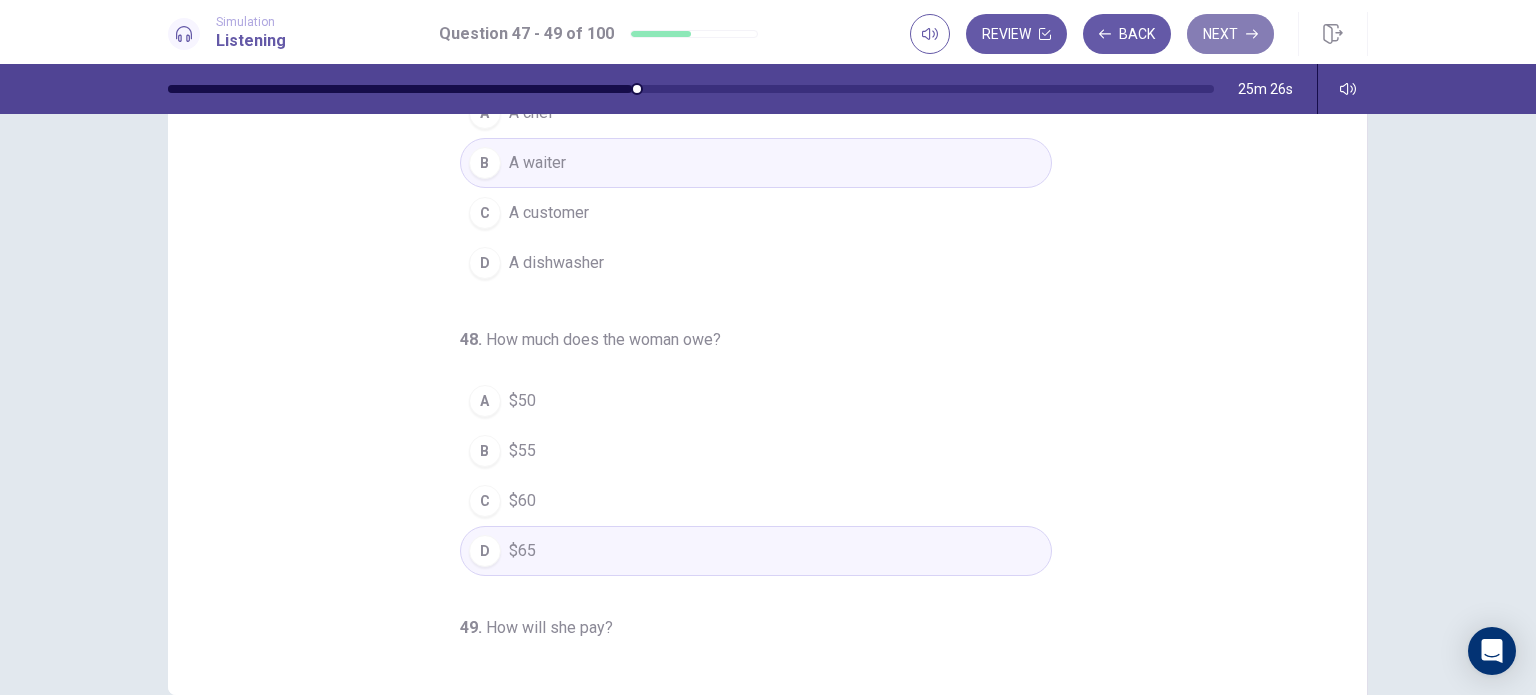 click on "Next" at bounding box center [1230, 34] 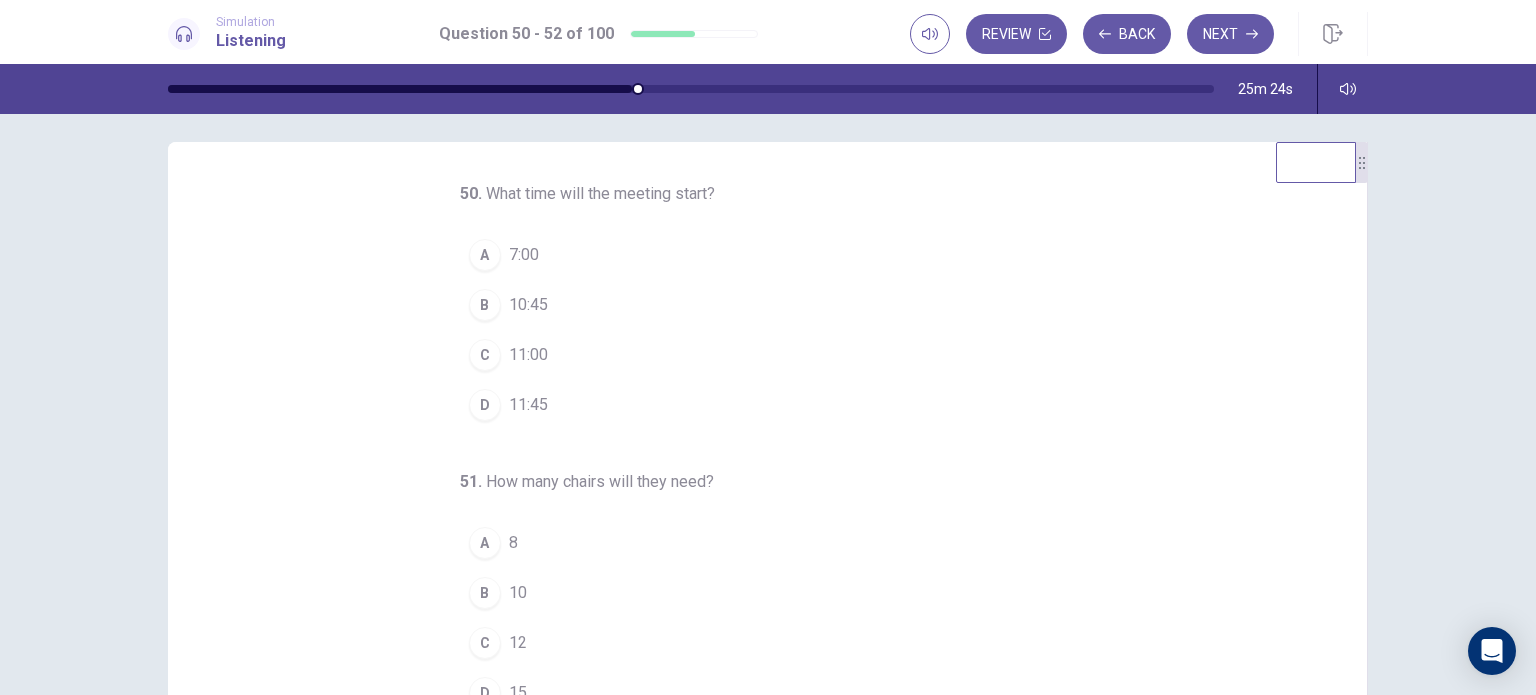 scroll, scrollTop: 11, scrollLeft: 0, axis: vertical 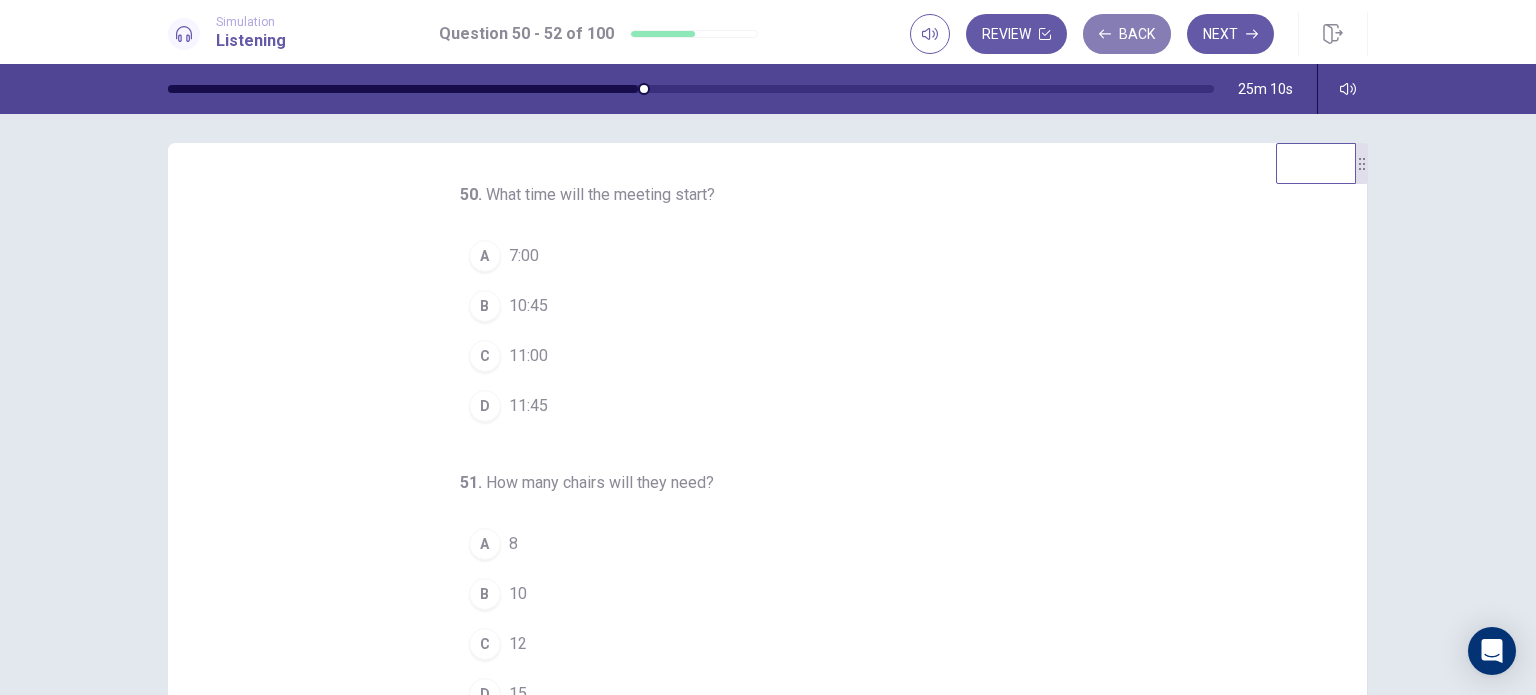 click on "Back" at bounding box center (1127, 34) 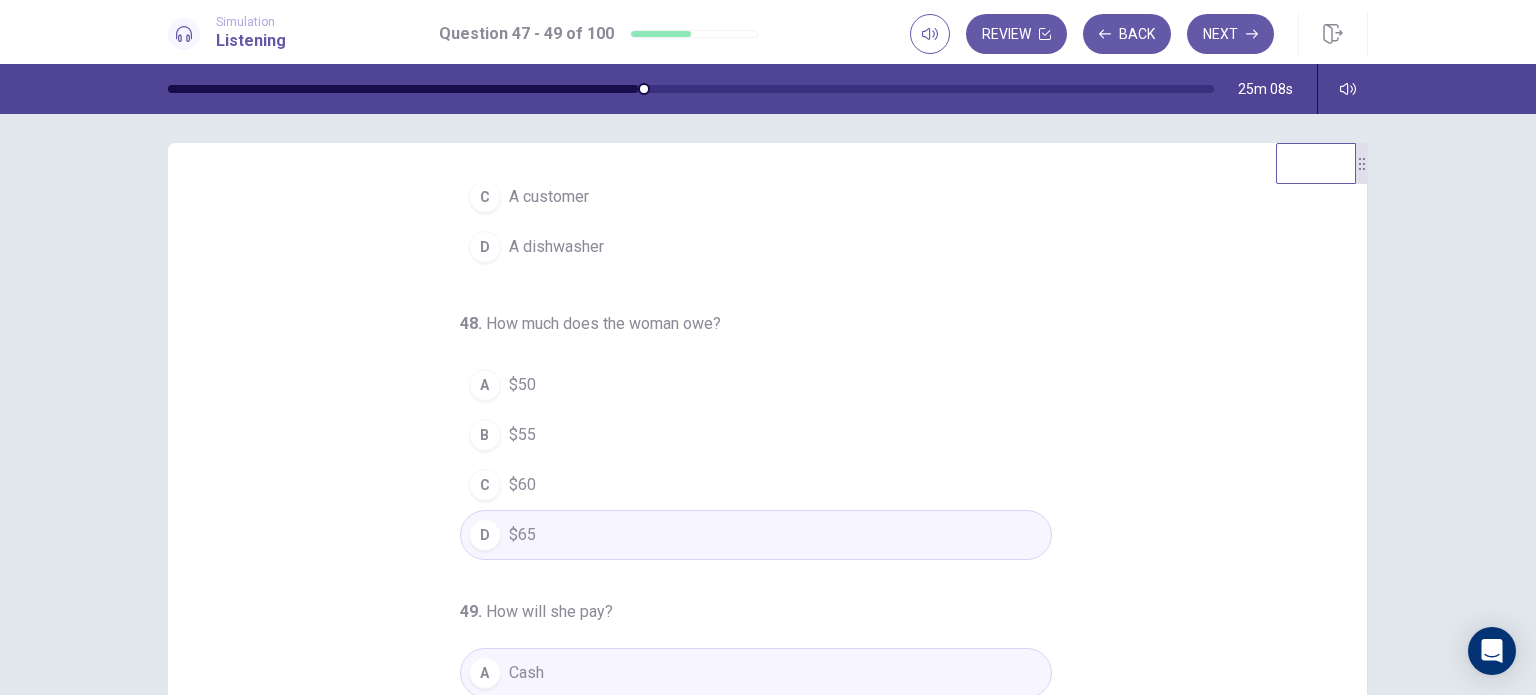 scroll, scrollTop: 204, scrollLeft: 0, axis: vertical 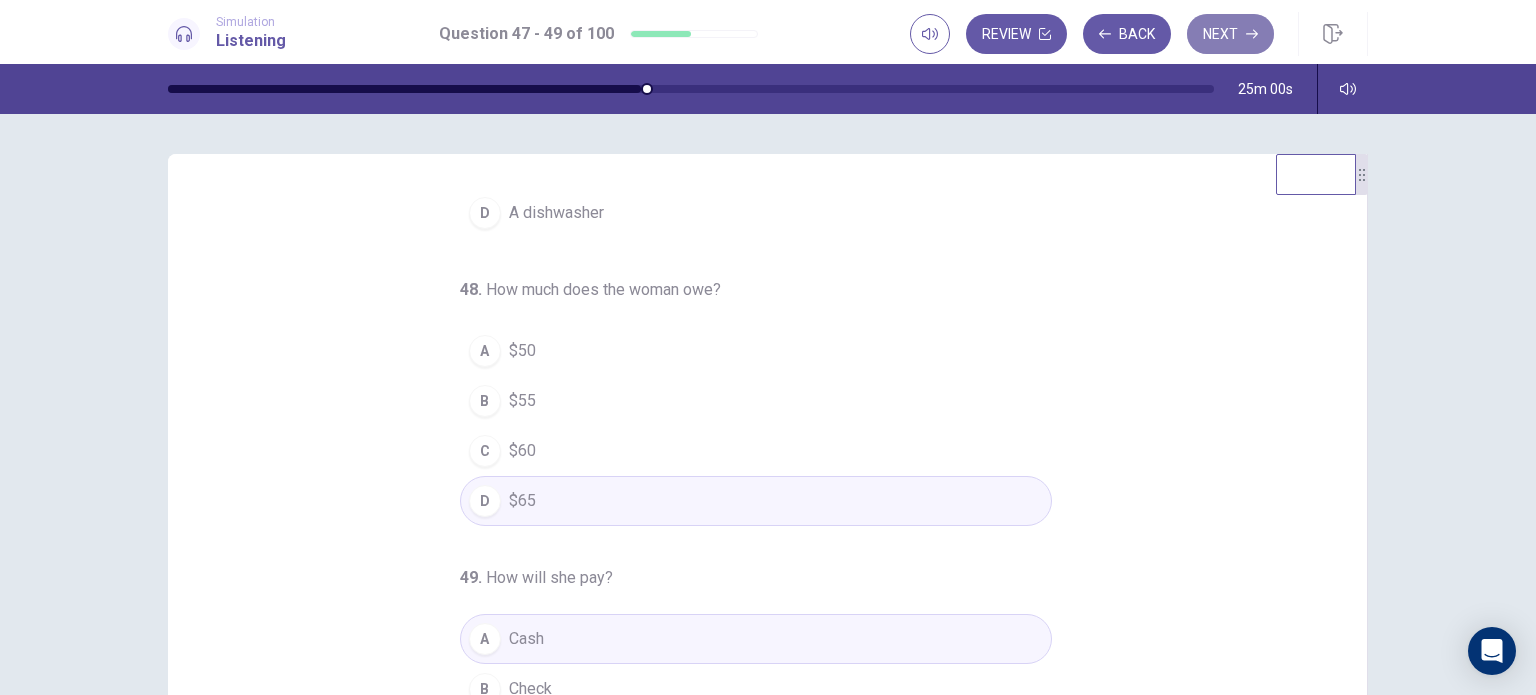 click on "Next" at bounding box center [1230, 34] 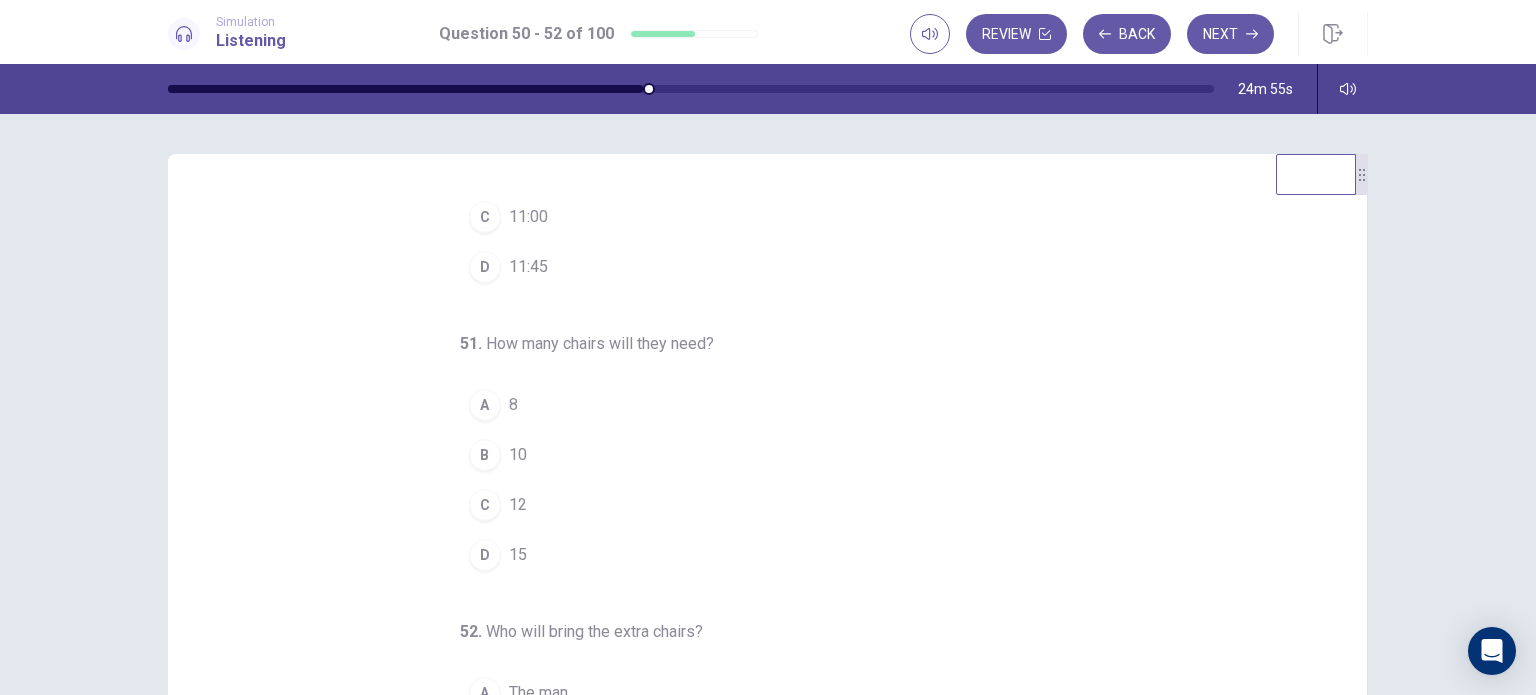 scroll, scrollTop: 204, scrollLeft: 0, axis: vertical 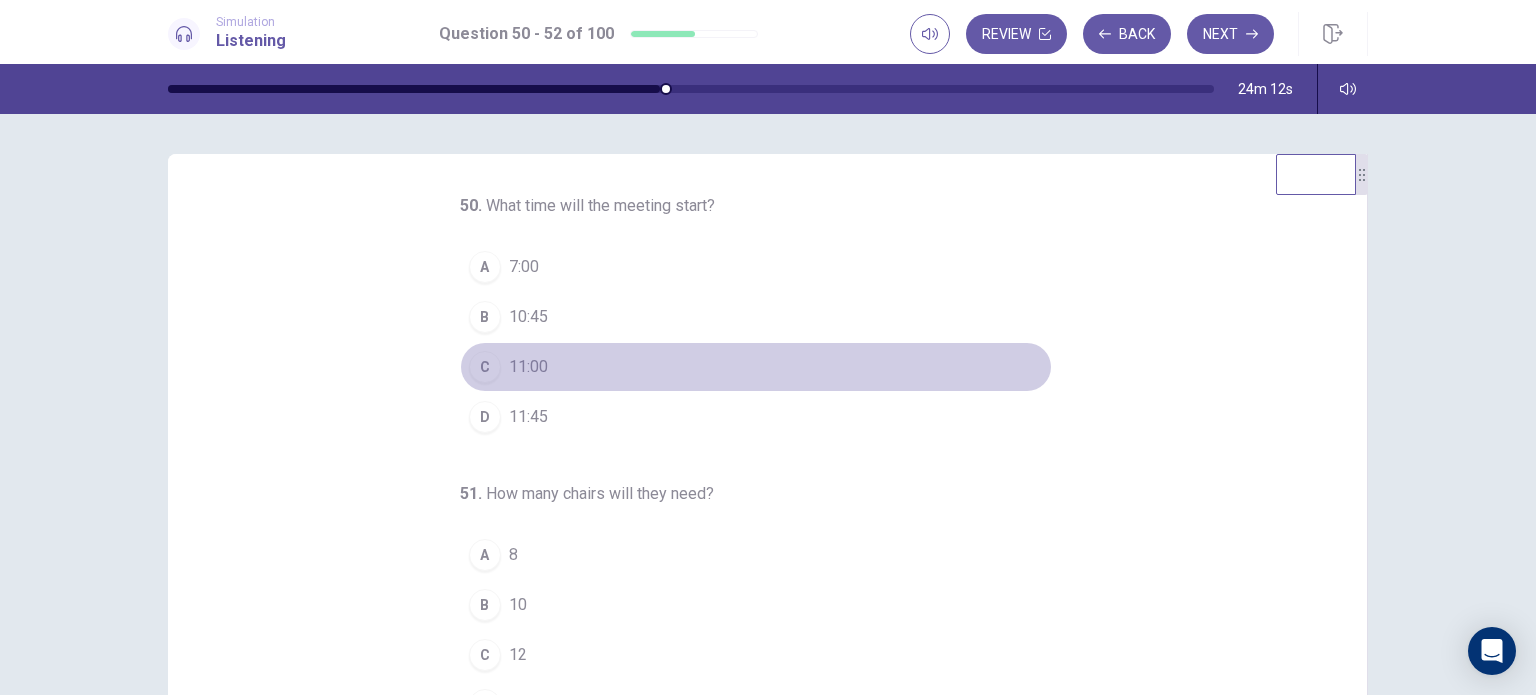 click on "11:00" at bounding box center [528, 367] 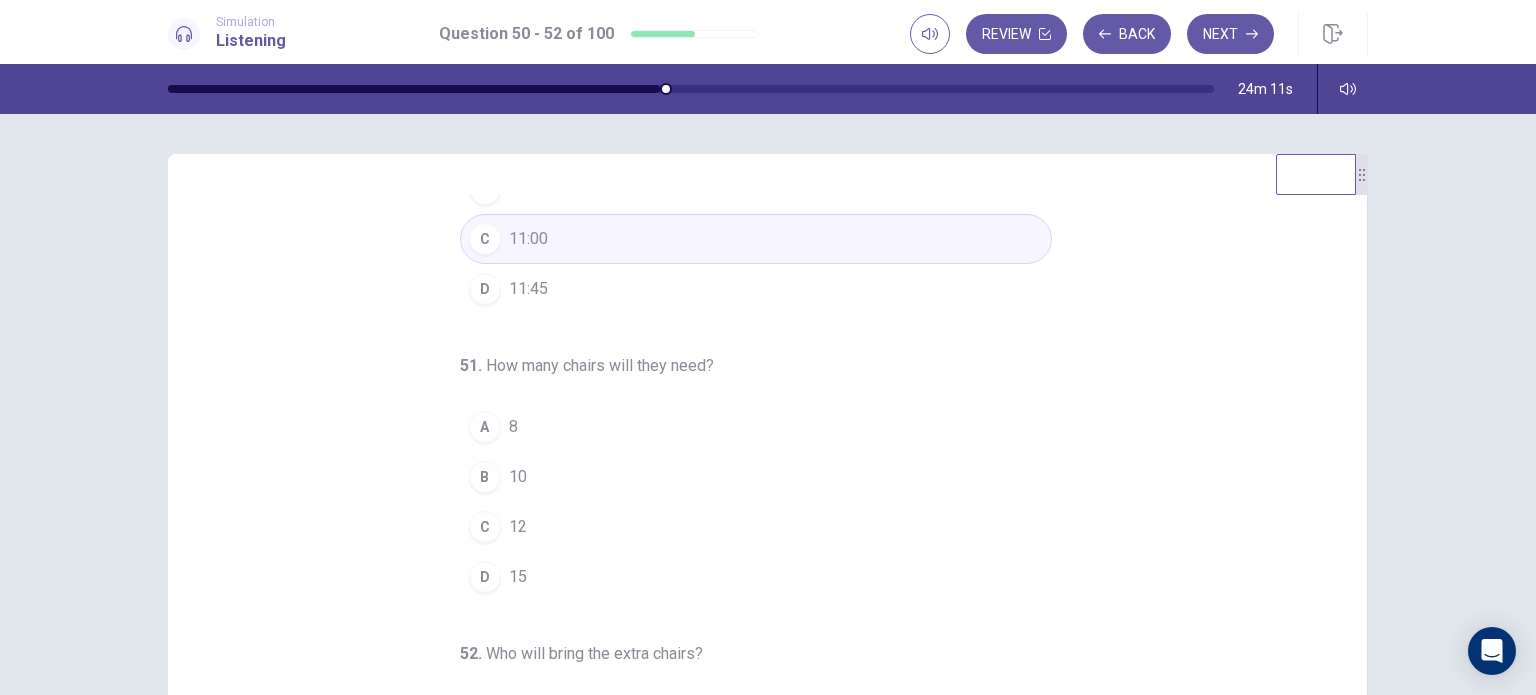 scroll, scrollTop: 204, scrollLeft: 0, axis: vertical 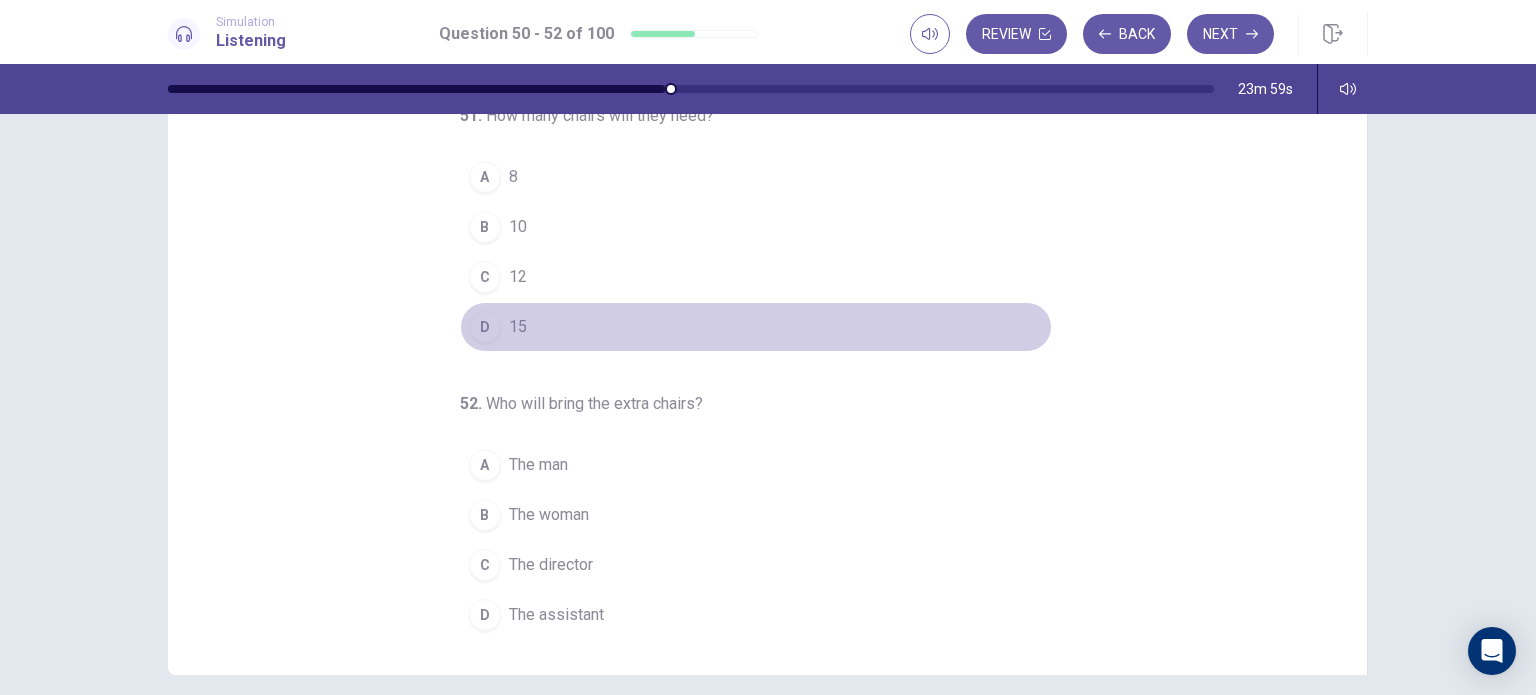 click on "D 15" at bounding box center (756, 327) 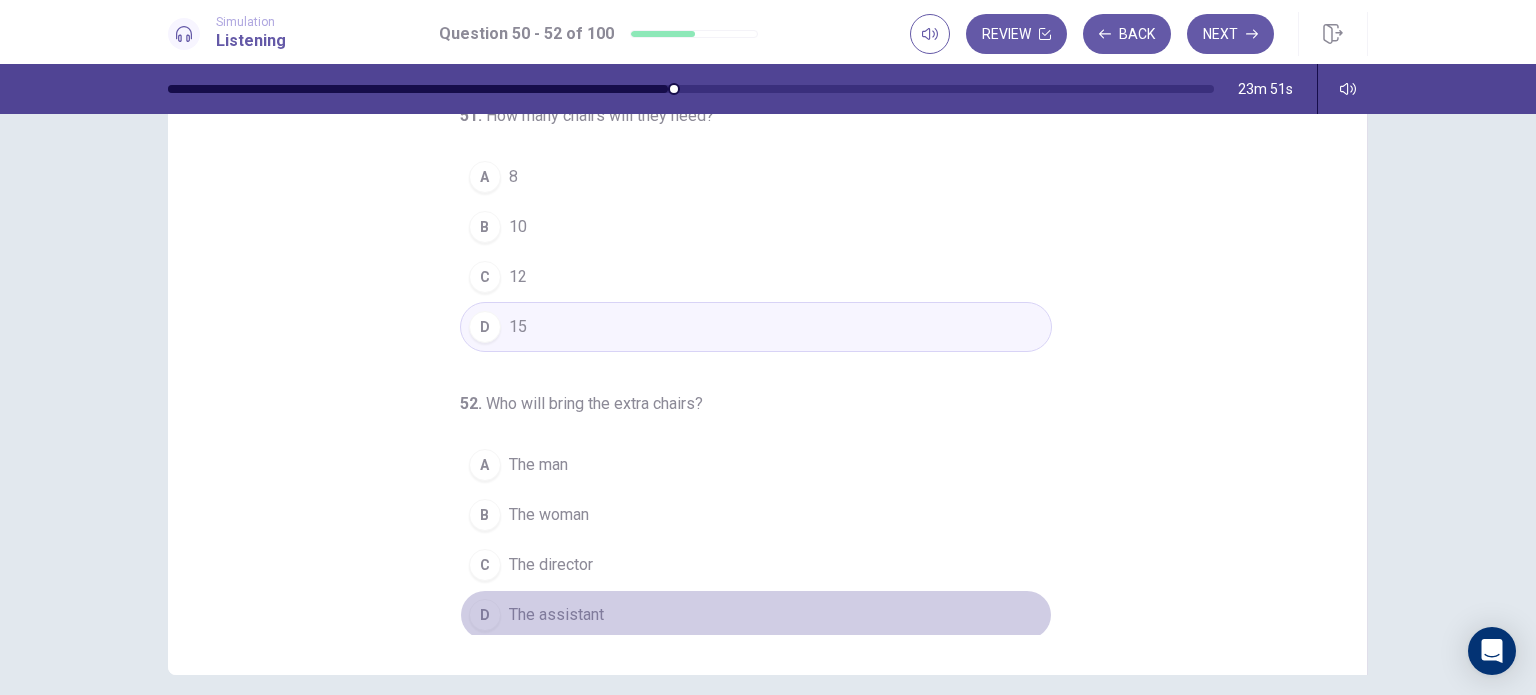 click on "The assistant" at bounding box center [556, 615] 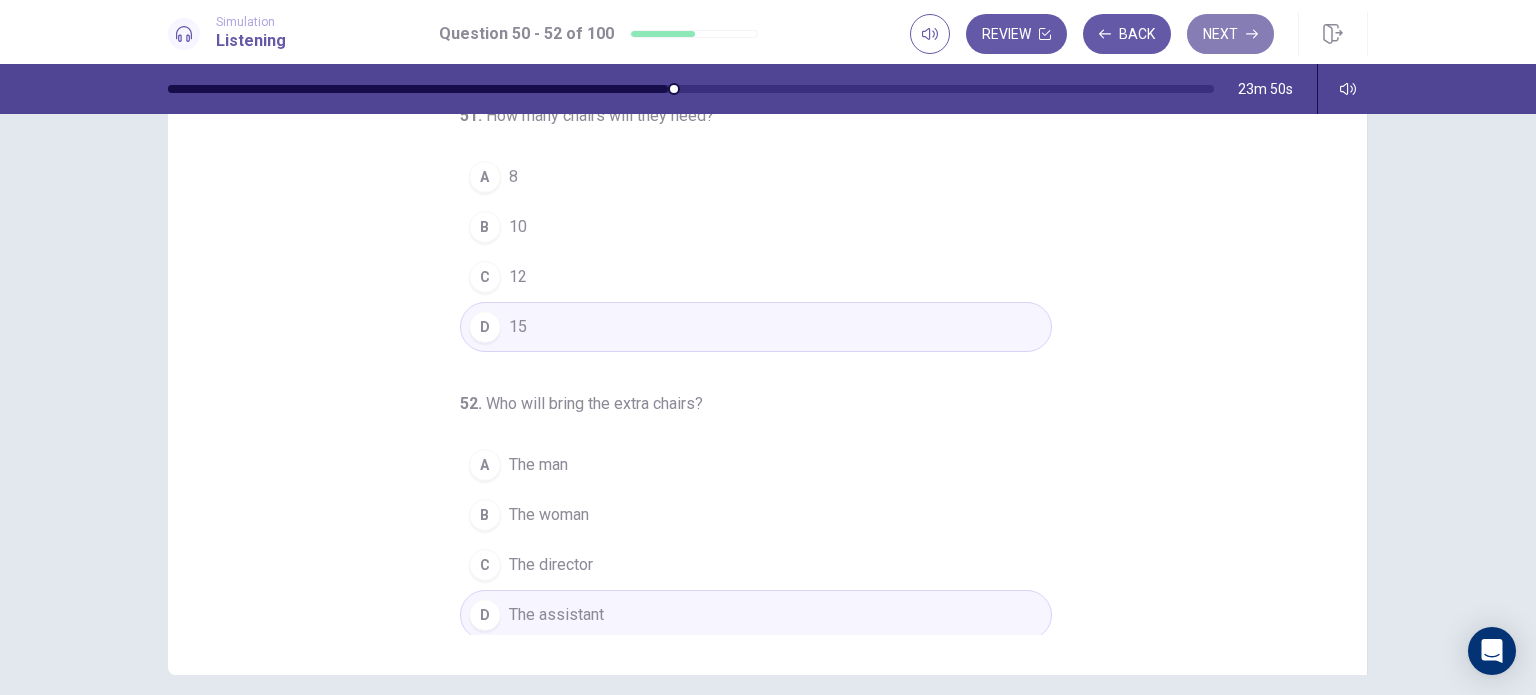 click on "Next" at bounding box center (1230, 34) 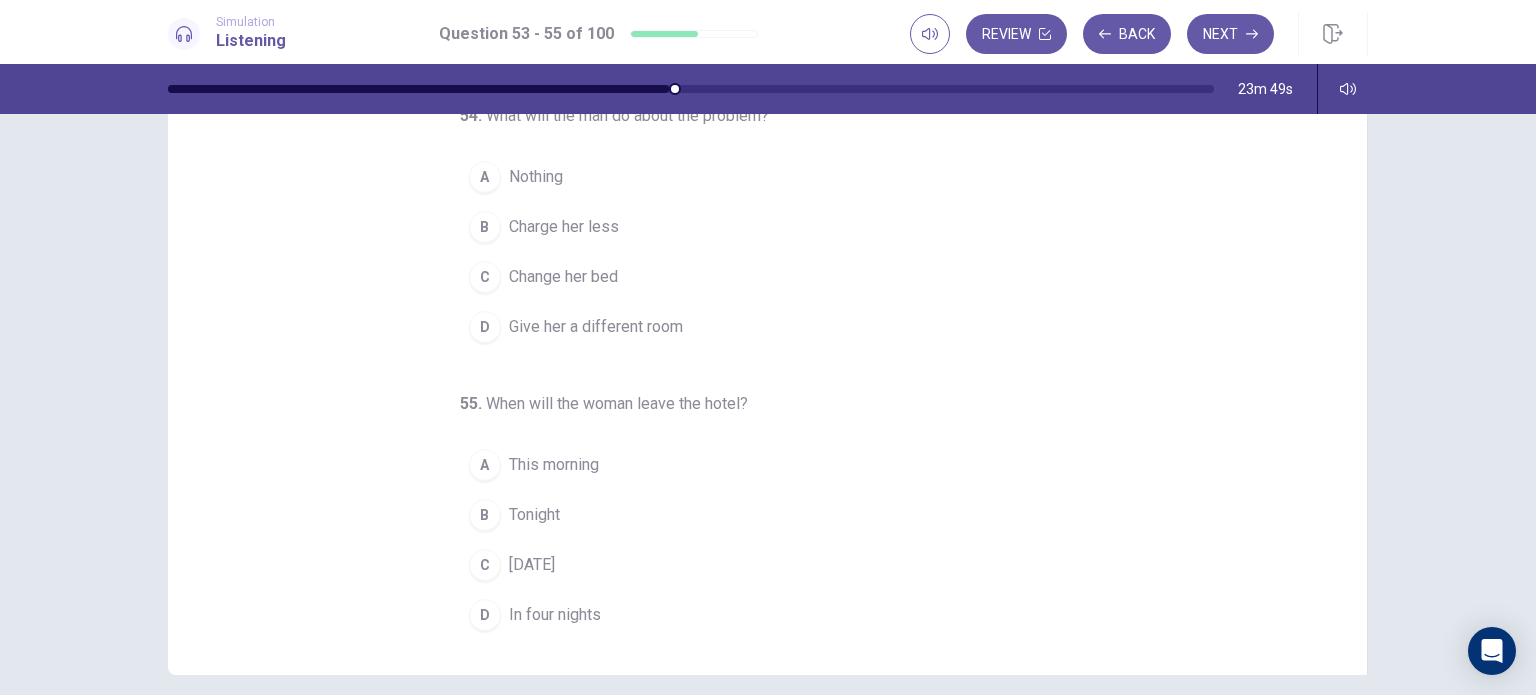 scroll, scrollTop: 0, scrollLeft: 0, axis: both 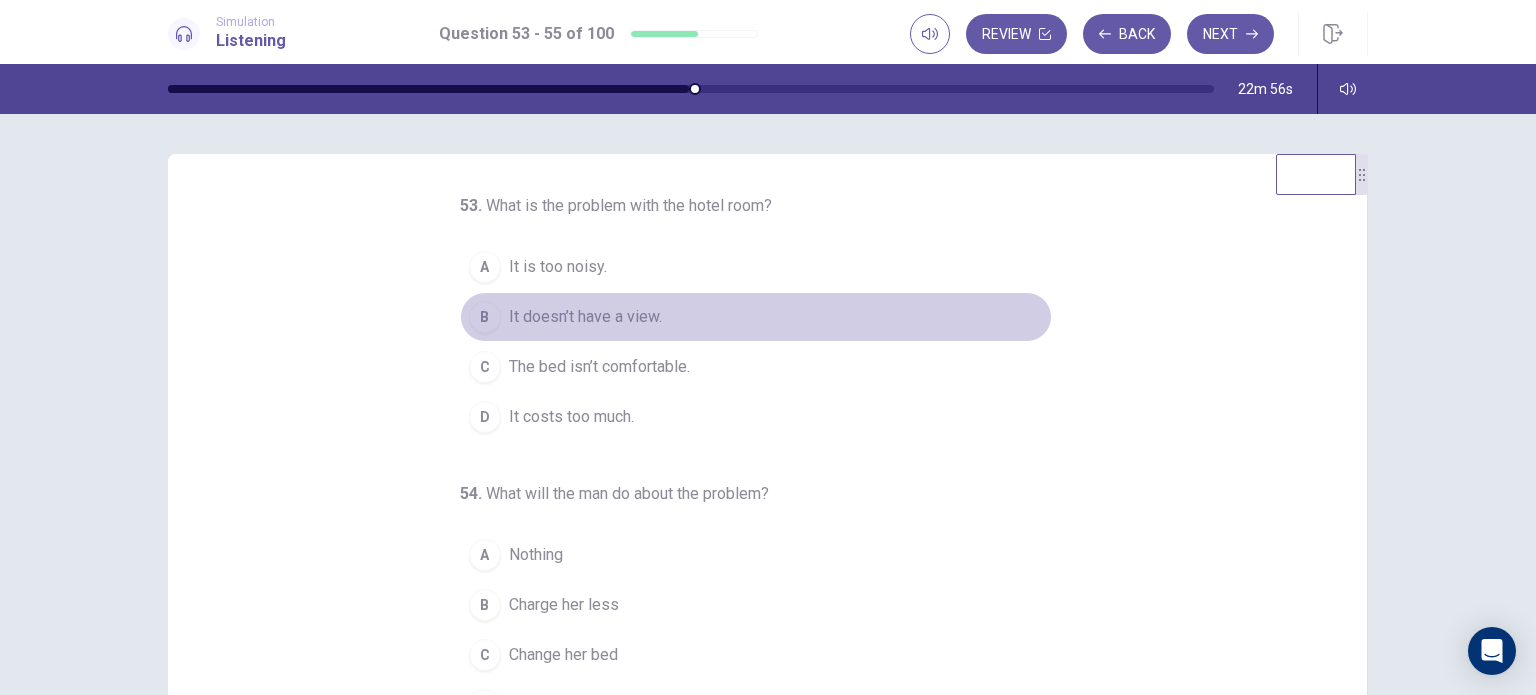 click on "It doesn’t have a view." at bounding box center (585, 317) 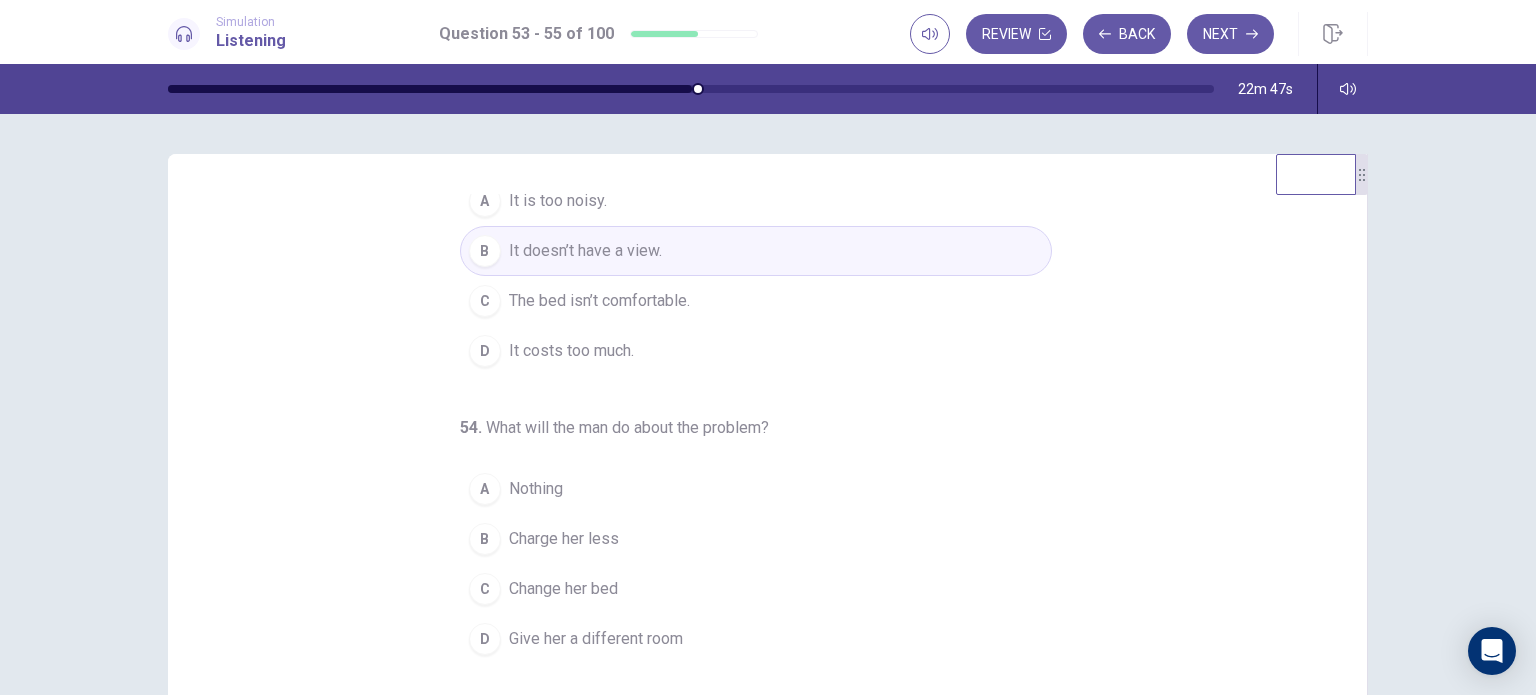 scroll, scrollTop: 68, scrollLeft: 0, axis: vertical 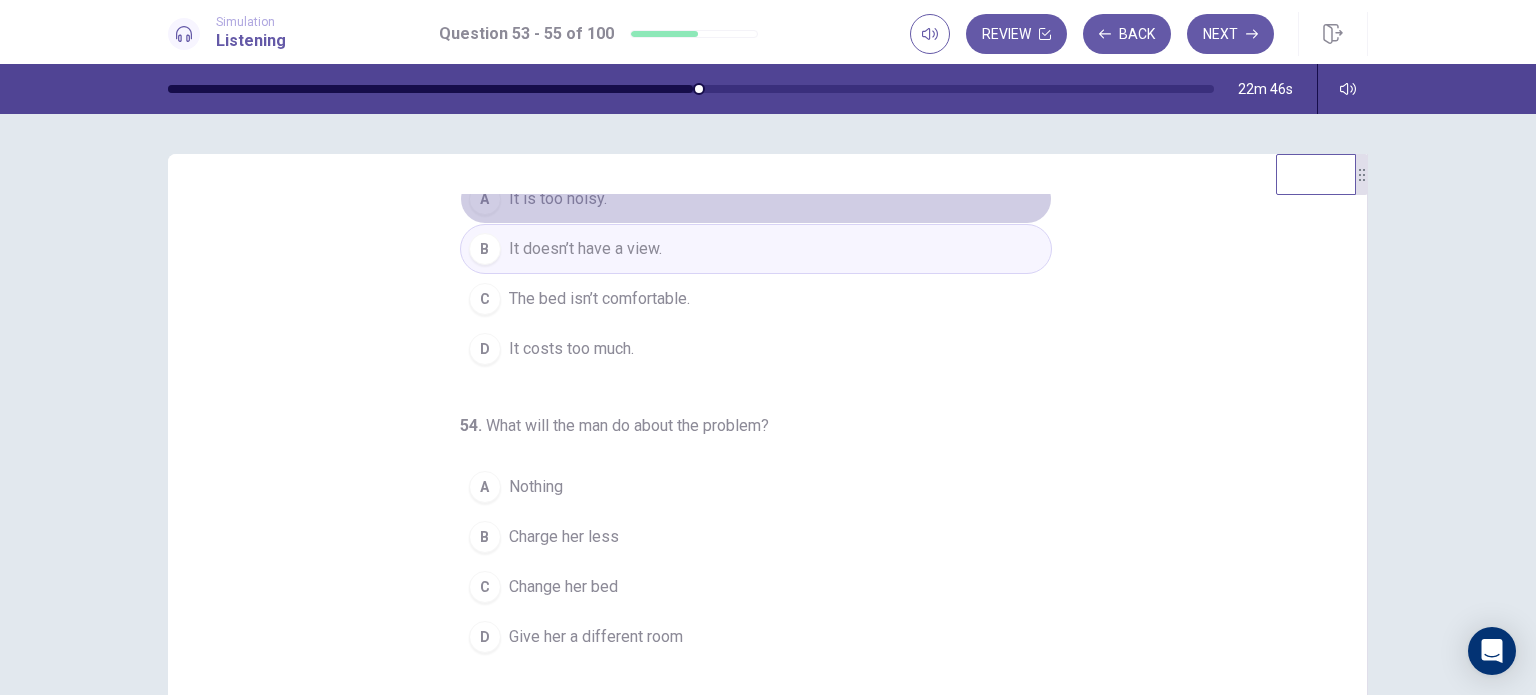 click on "It is too noisy." at bounding box center [558, 199] 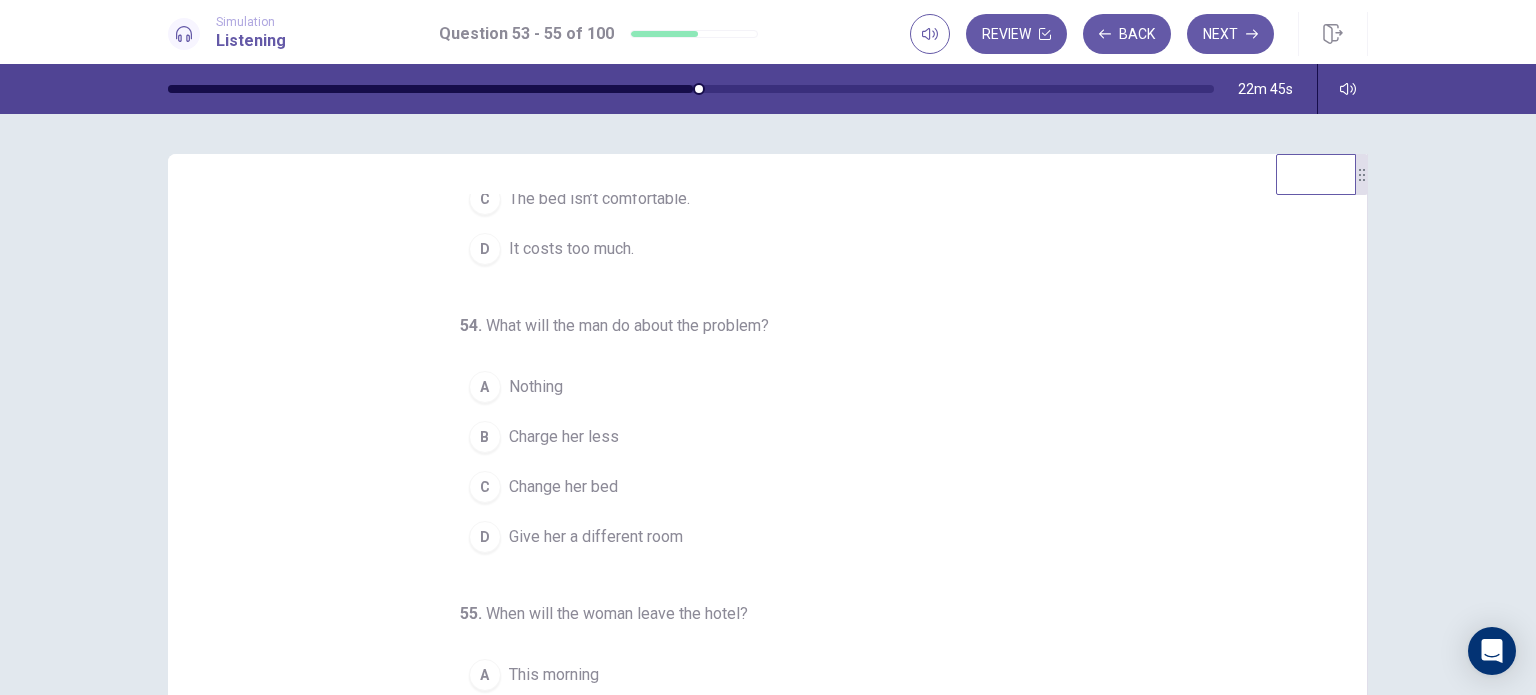 scroll, scrollTop: 204, scrollLeft: 0, axis: vertical 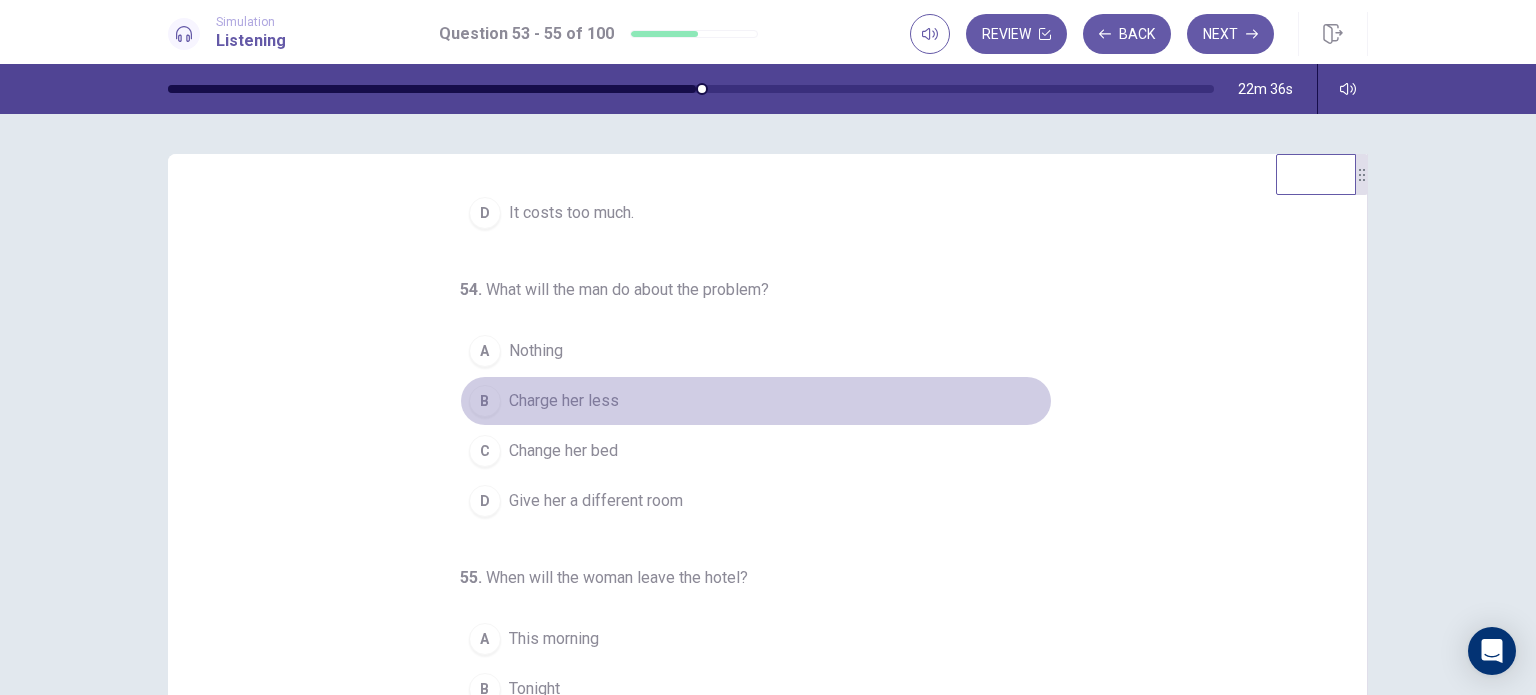 click on "Charge her less" at bounding box center (564, 401) 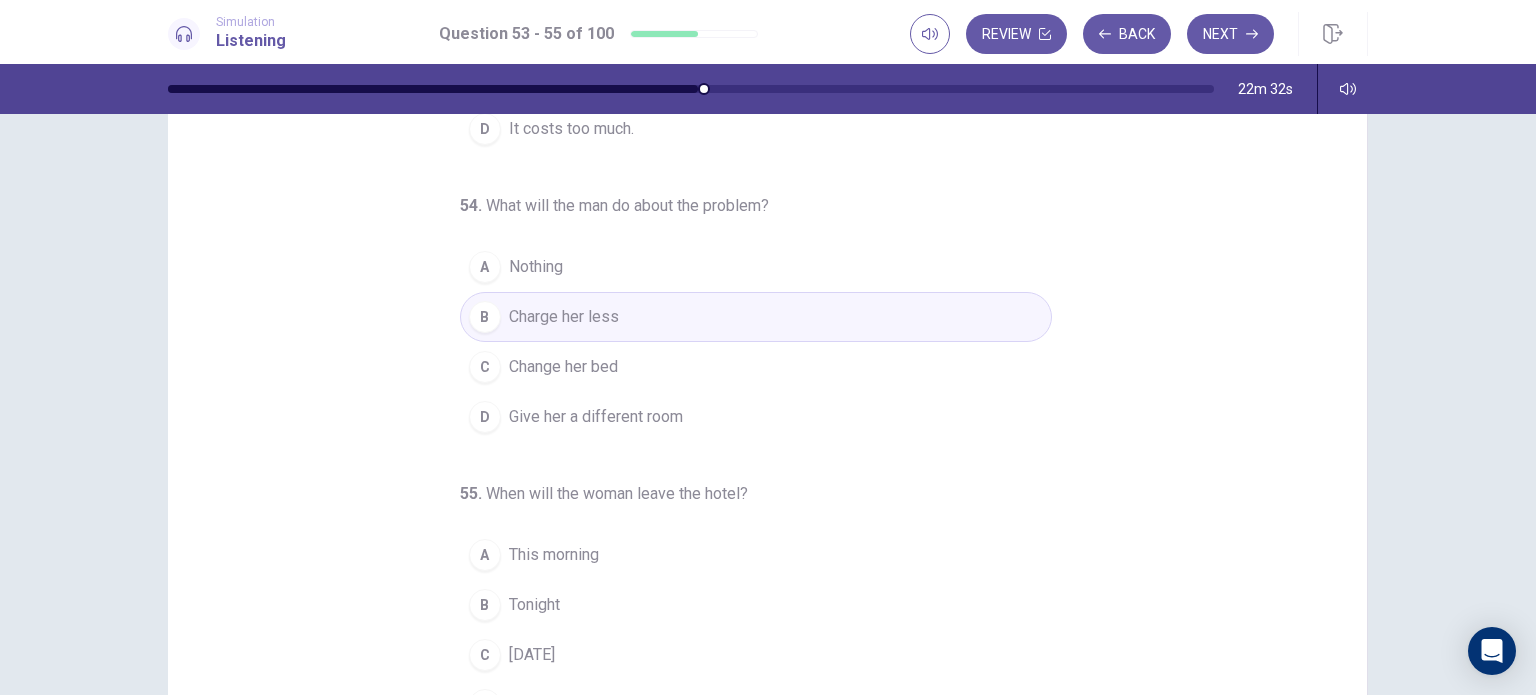 scroll, scrollTop: 257, scrollLeft: 0, axis: vertical 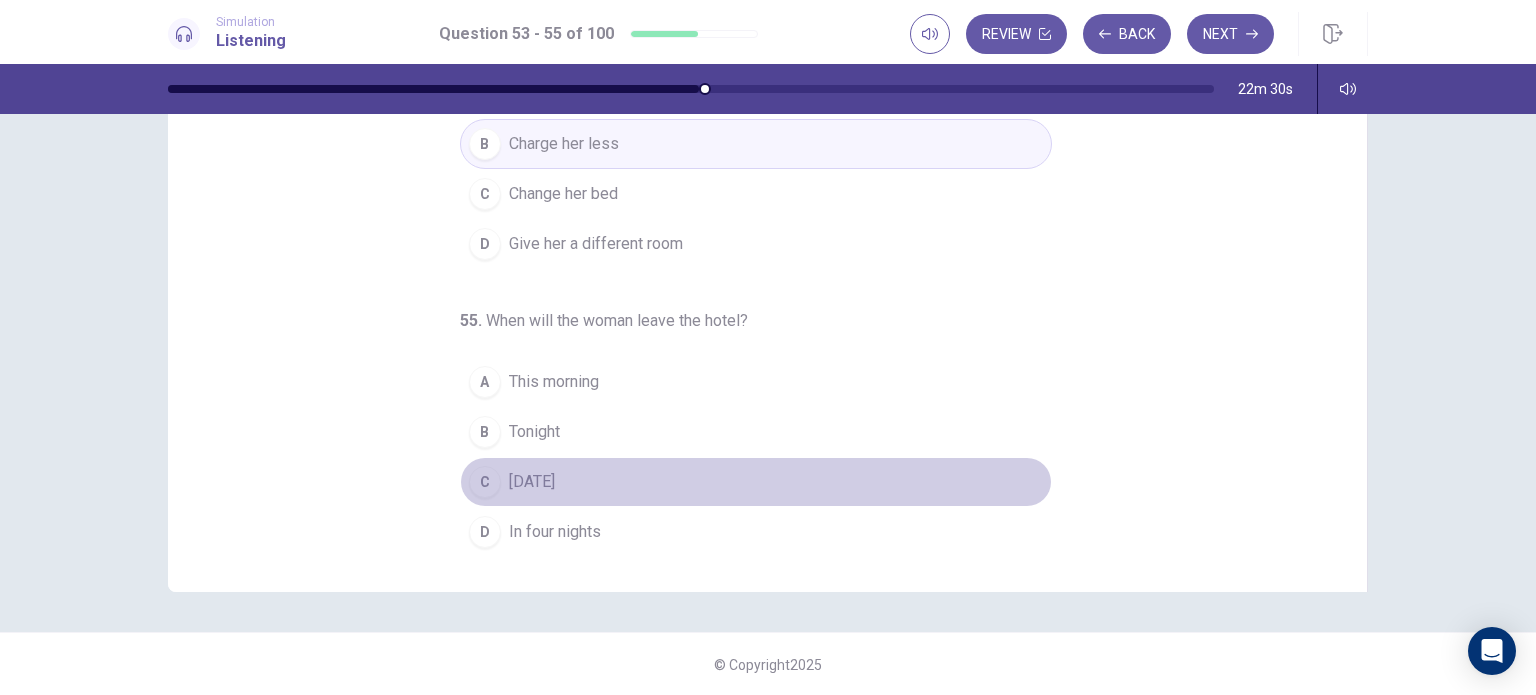 click on "Tomorrow" at bounding box center [532, 482] 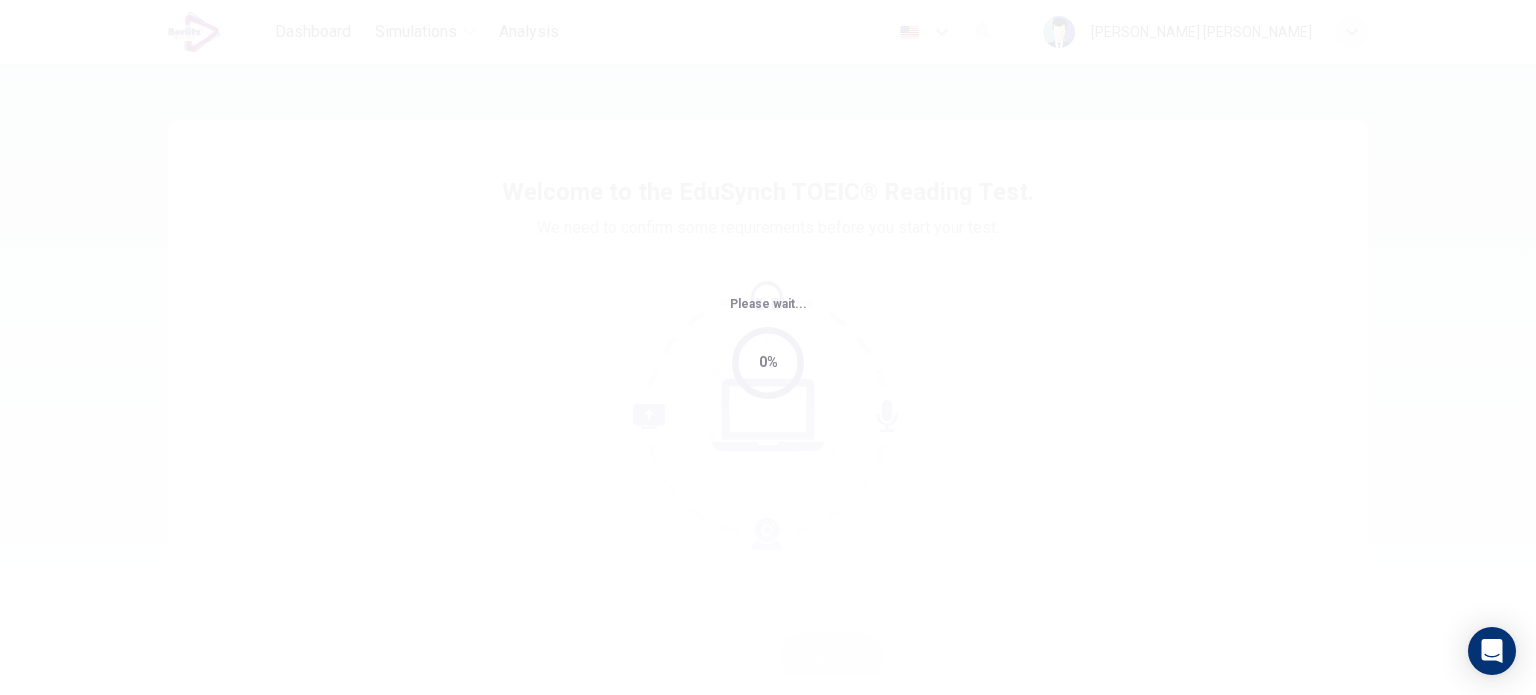 scroll, scrollTop: 0, scrollLeft: 0, axis: both 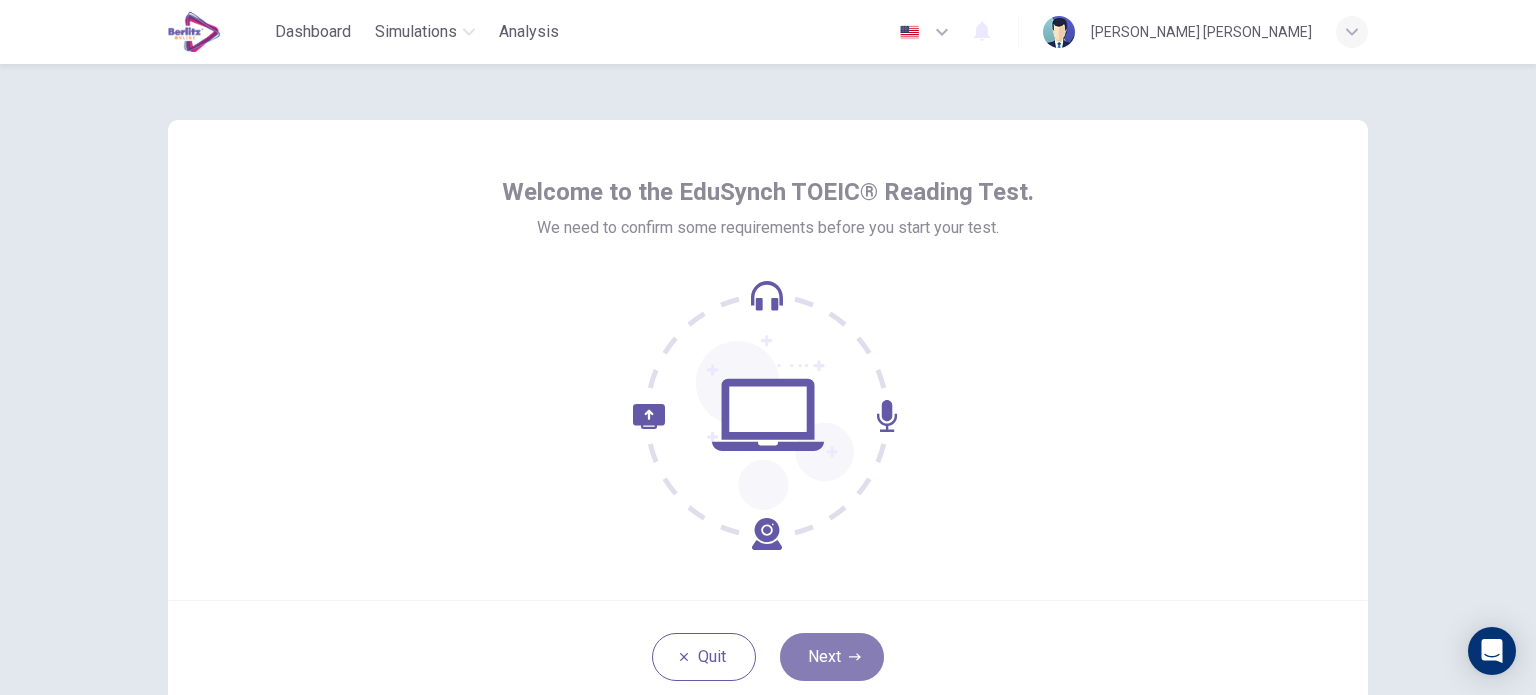 click on "Next" at bounding box center (832, 657) 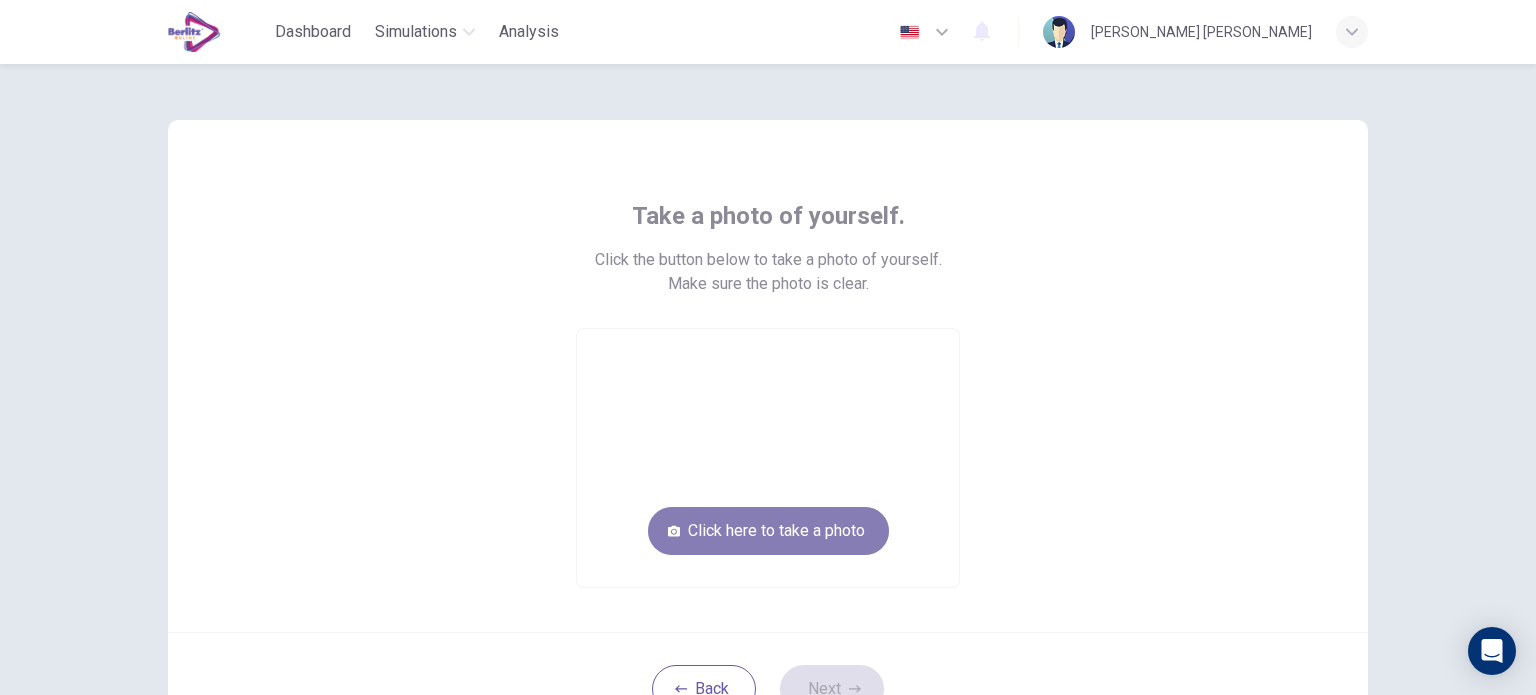 click on "Click here to take a photo" at bounding box center [768, 531] 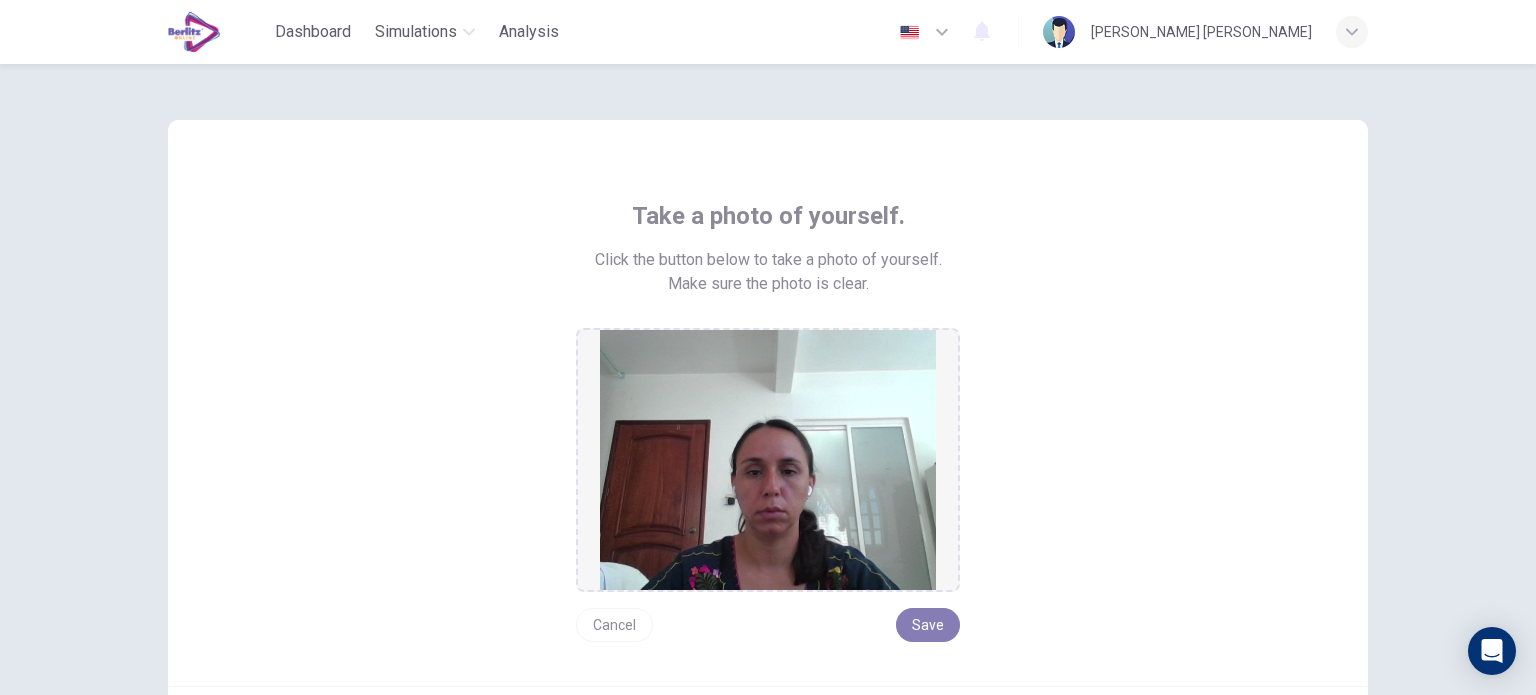 click on "Save" at bounding box center [928, 625] 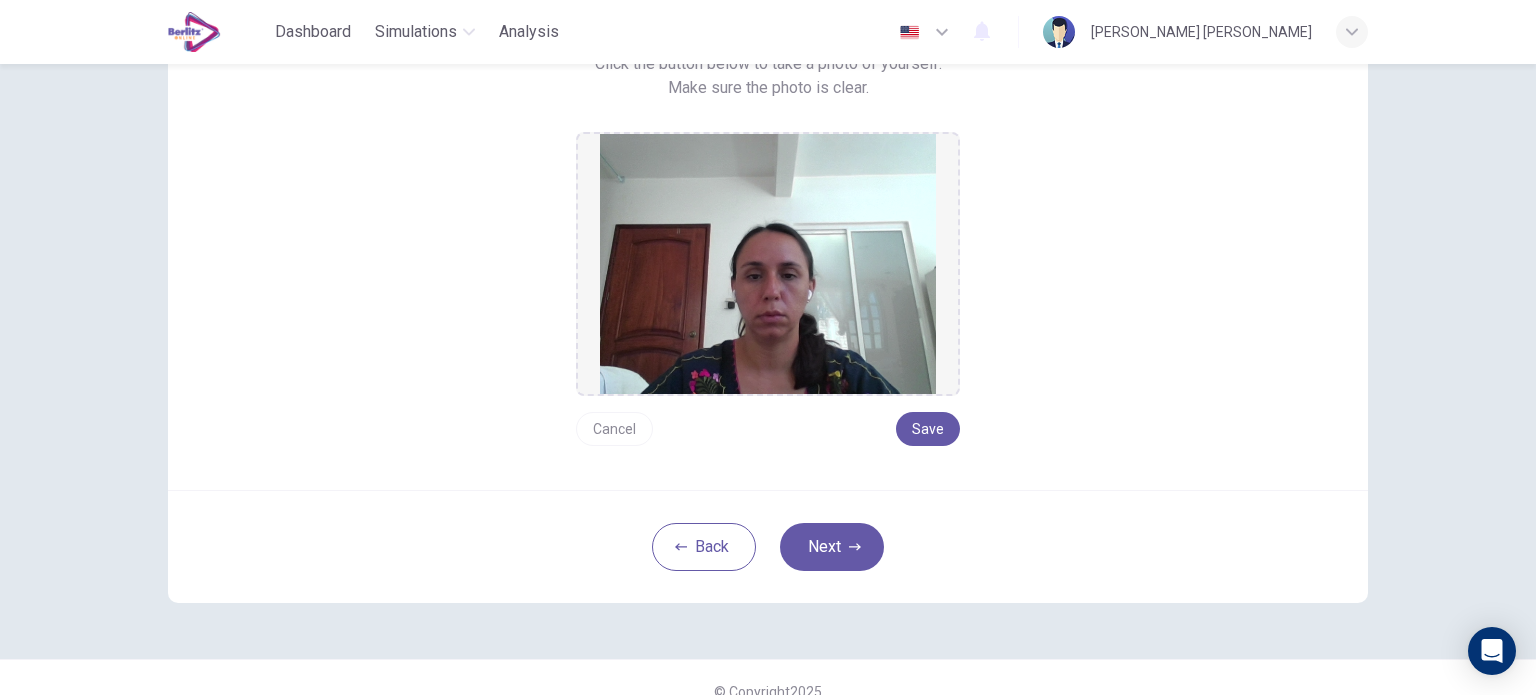 scroll, scrollTop: 196, scrollLeft: 0, axis: vertical 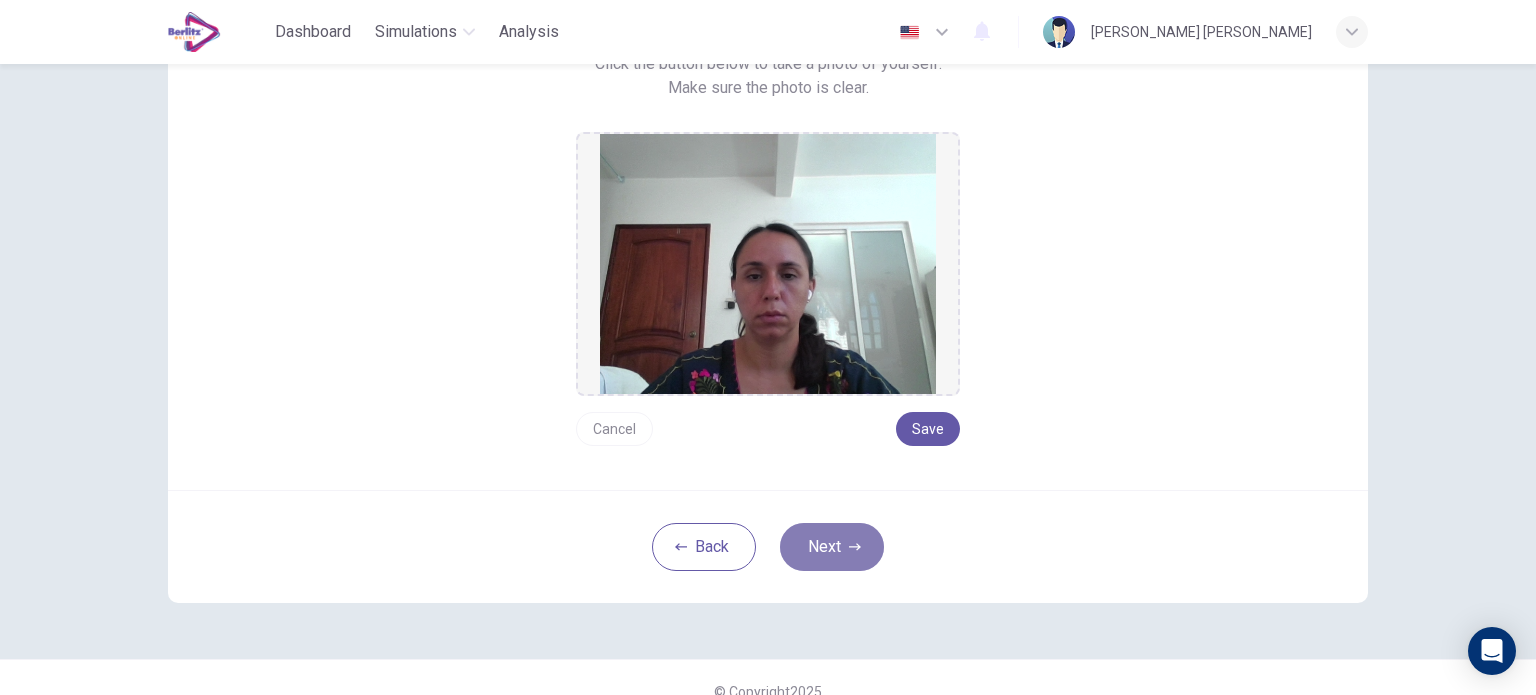 click on "Next" at bounding box center (832, 547) 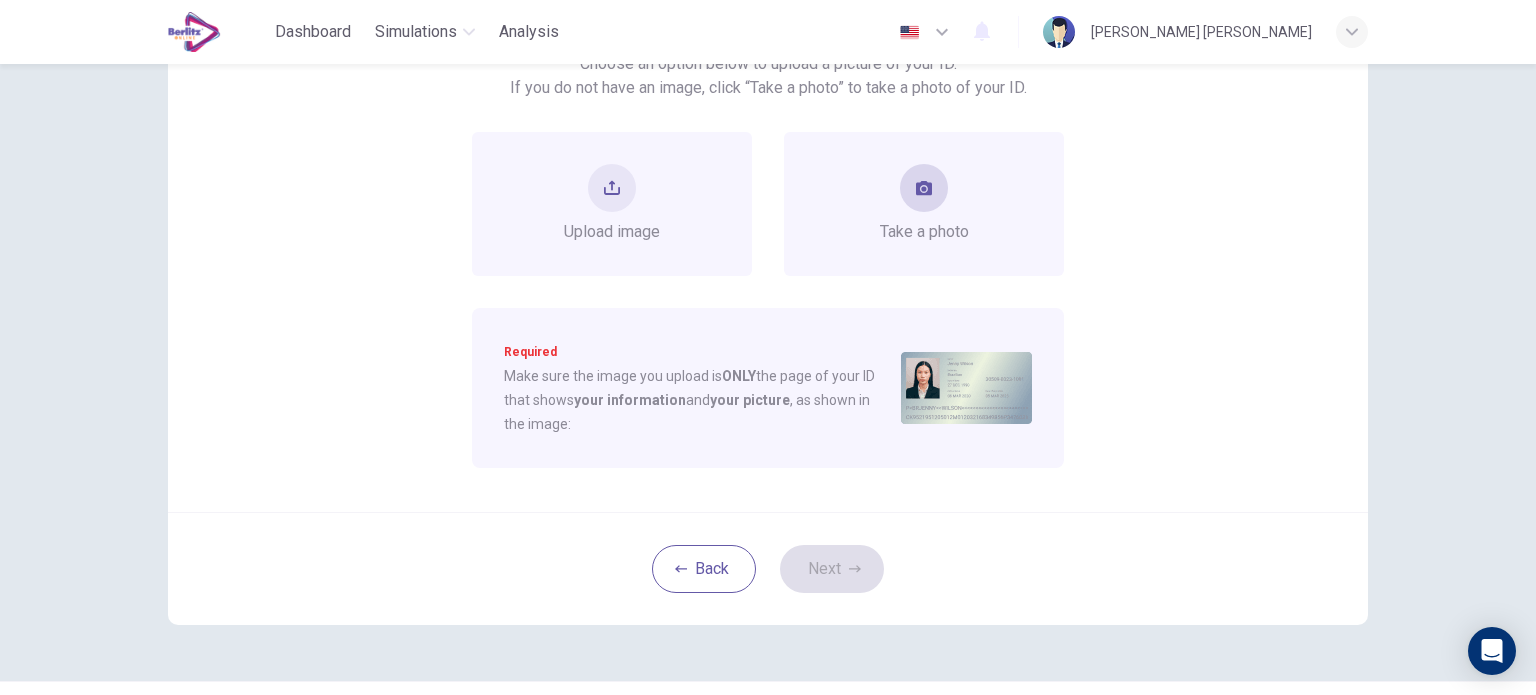 click on "Take a photo" at bounding box center (924, 232) 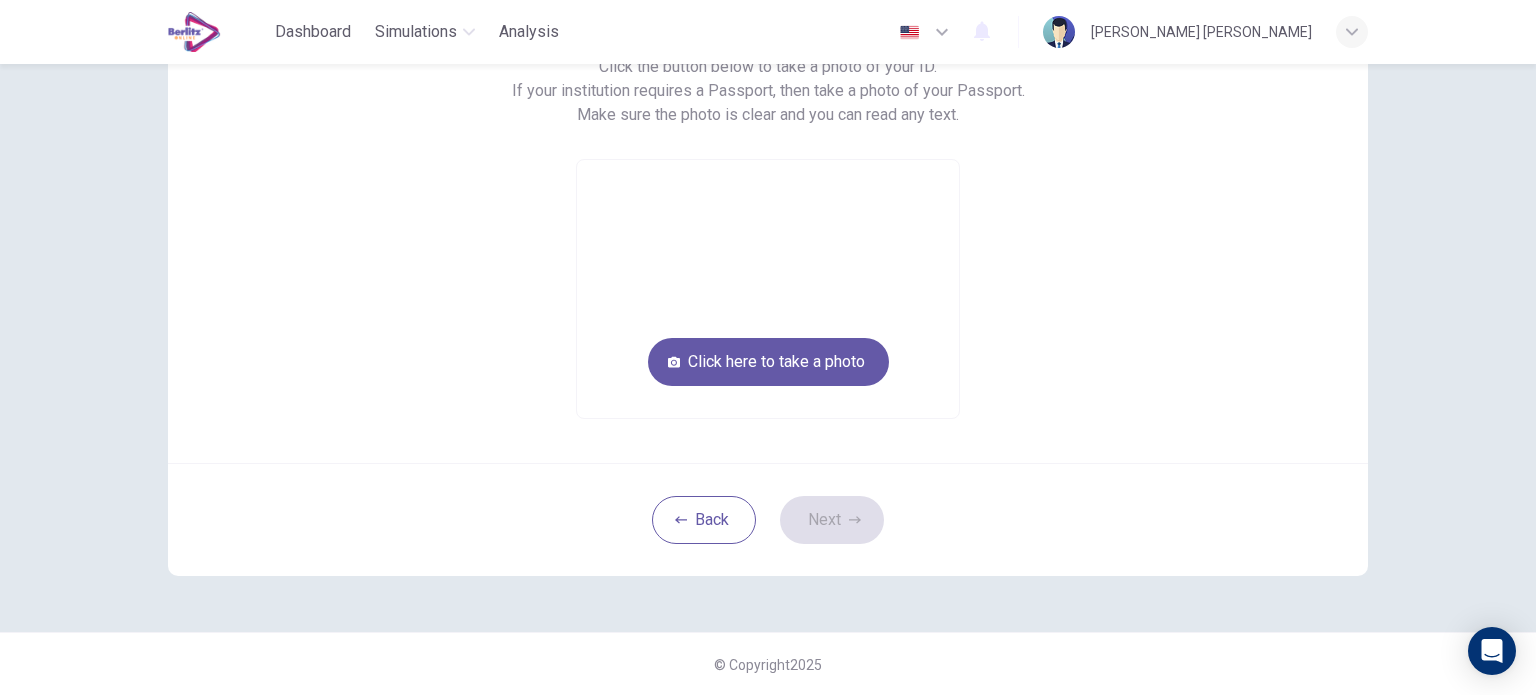 click at bounding box center [768, 289] 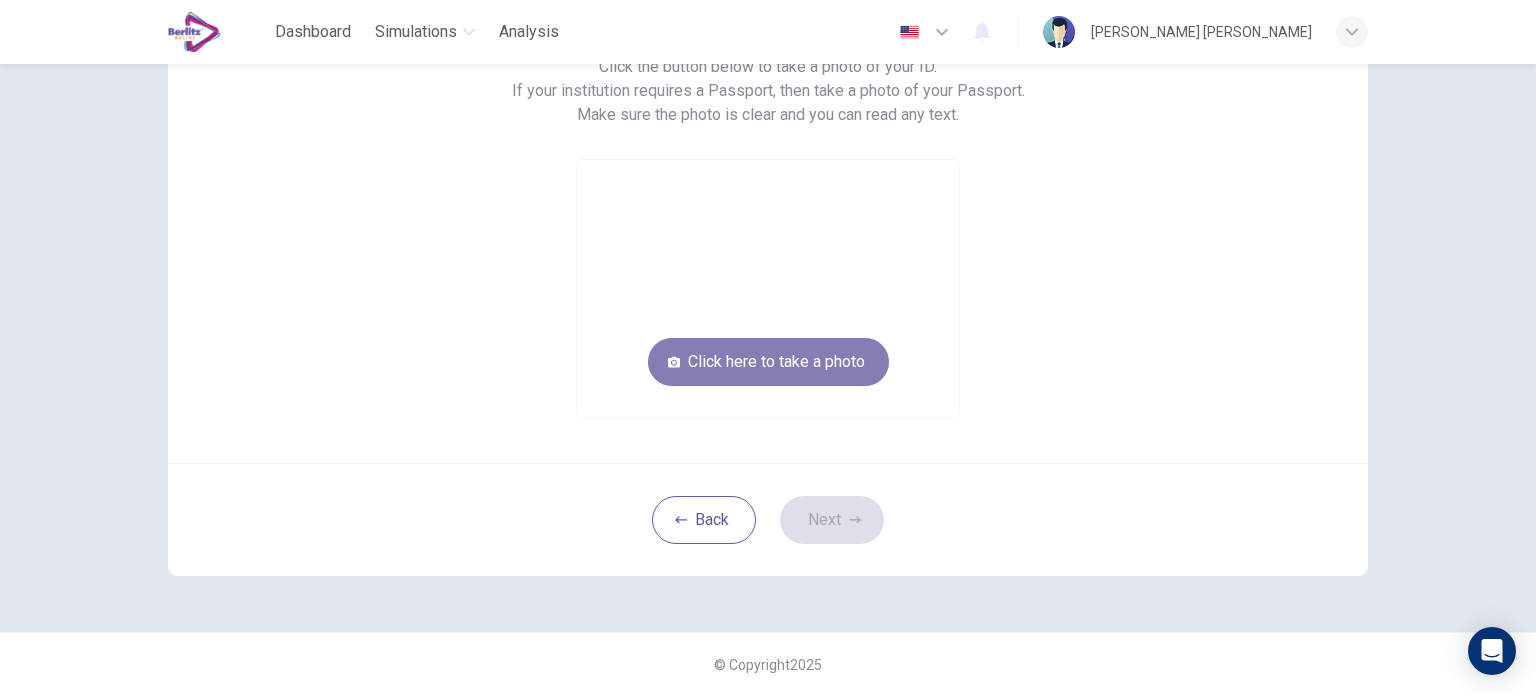 click on "Click here to take a photo" at bounding box center (768, 362) 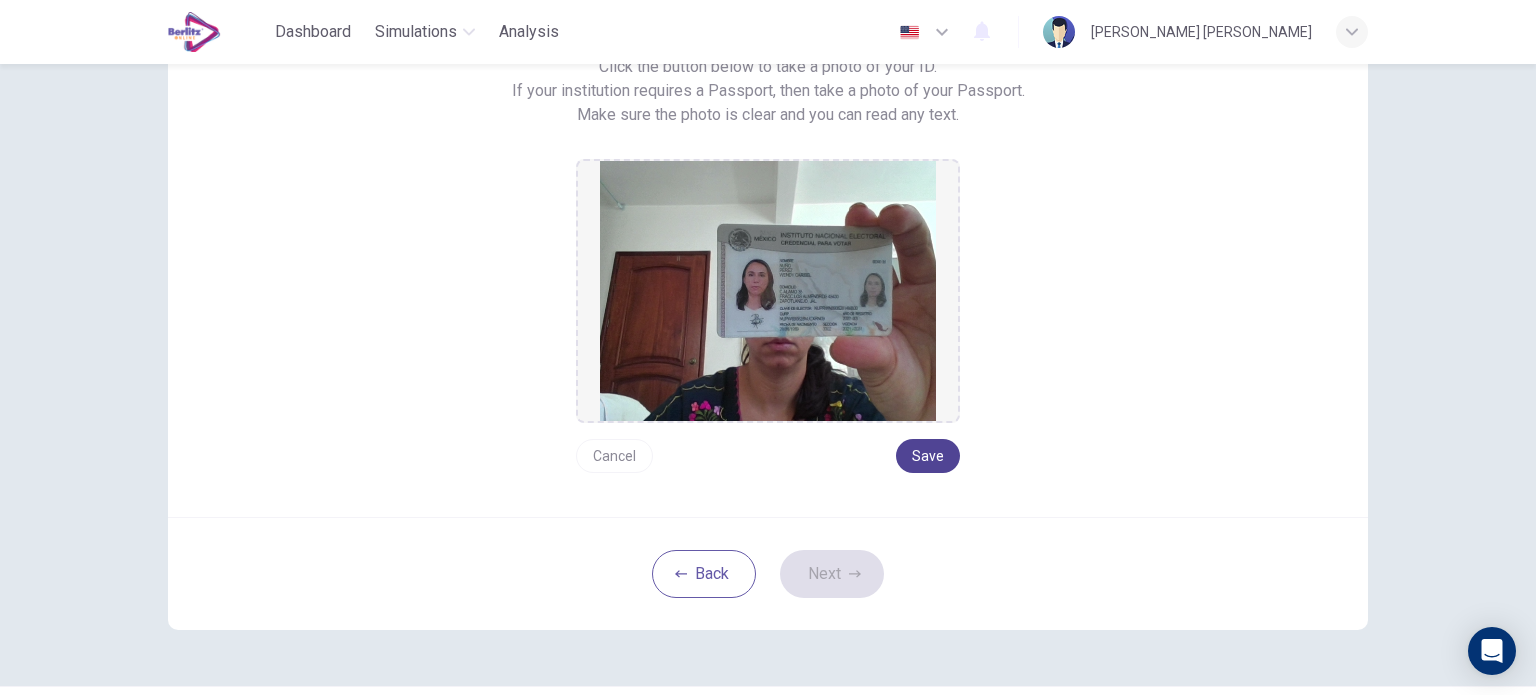 drag, startPoint x: 926, startPoint y: 435, endPoint x: 925, endPoint y: 453, distance: 18.027756 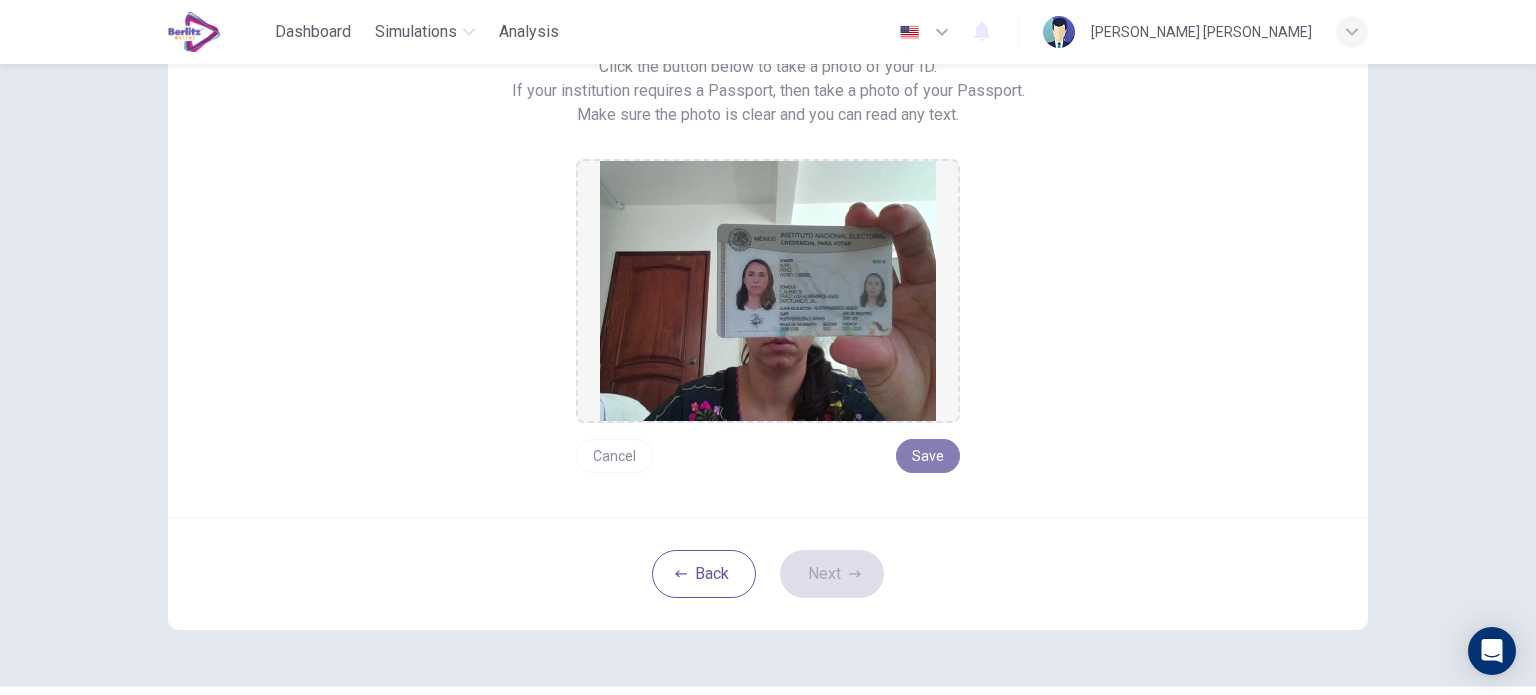 click on "Save" at bounding box center (928, 456) 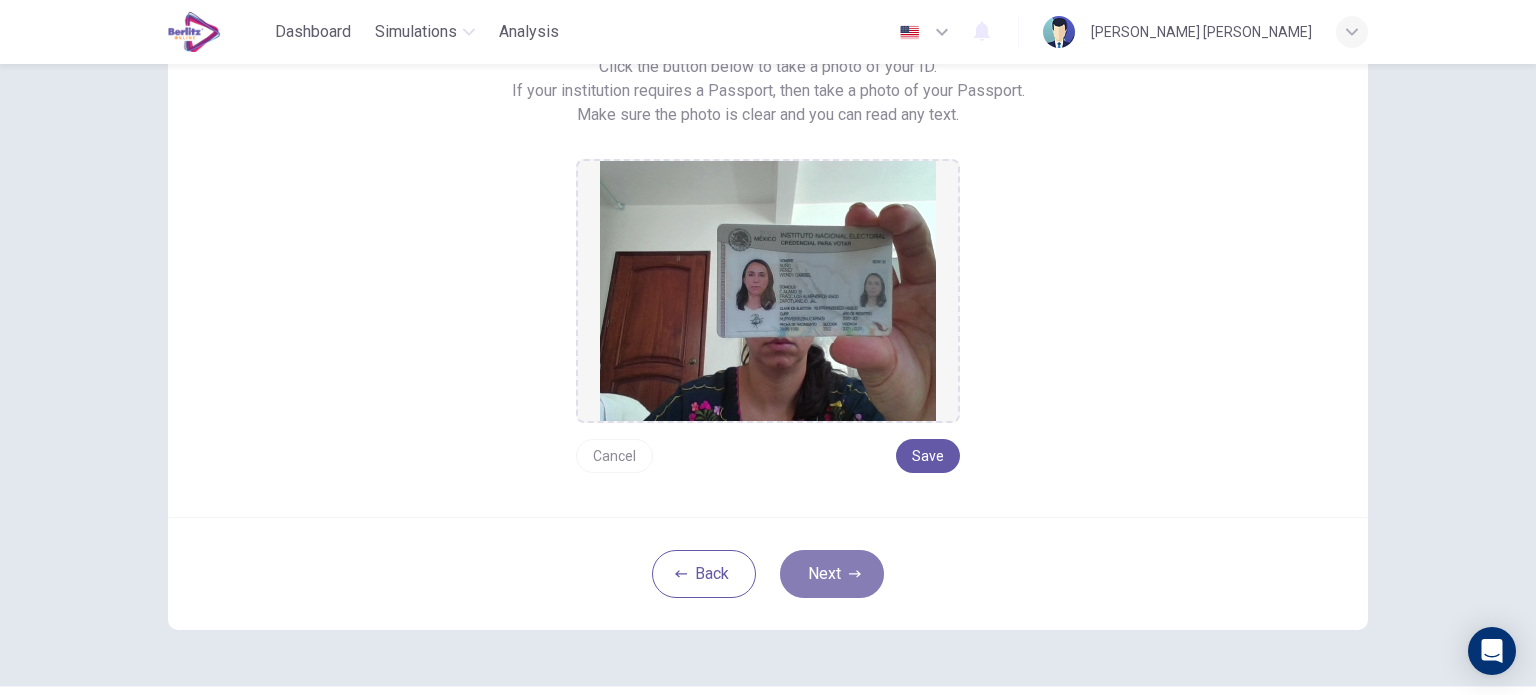 click on "Next" at bounding box center [832, 574] 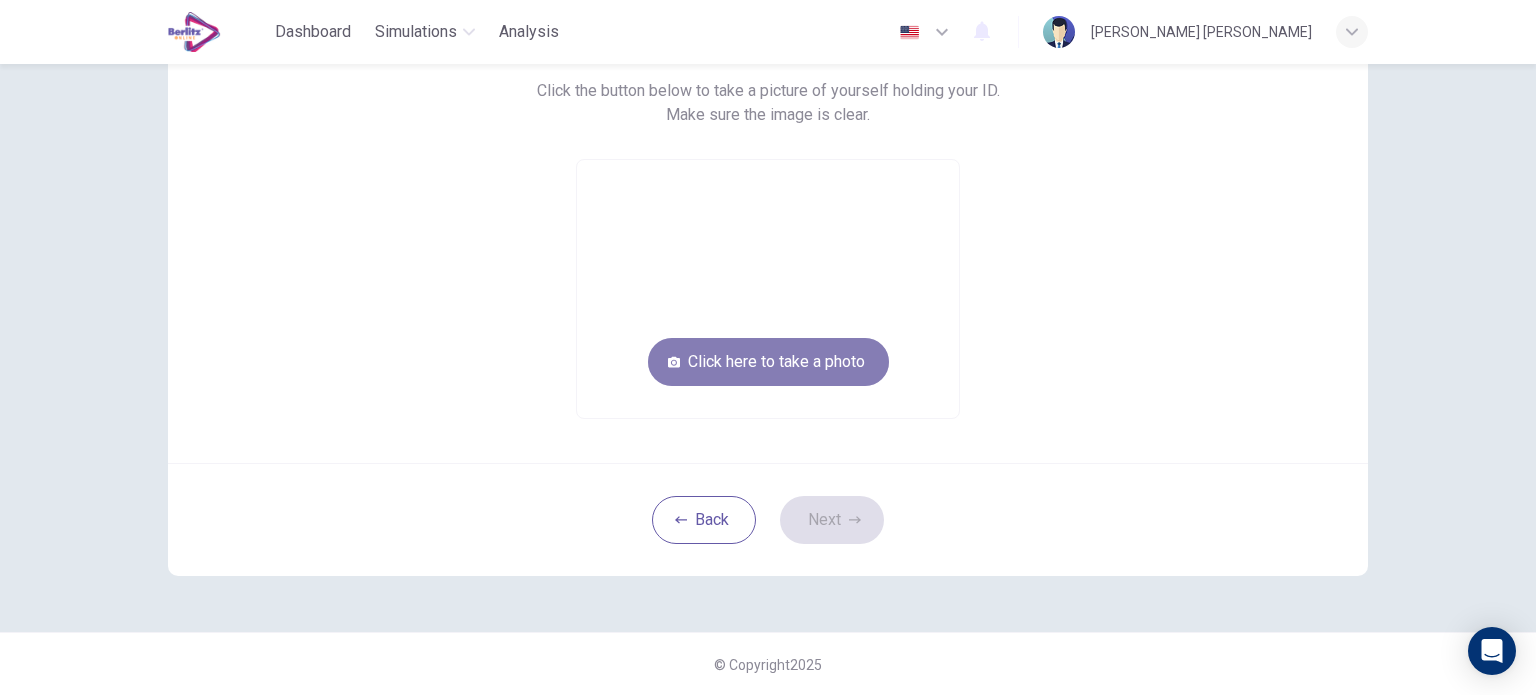 click on "Click here to take a photo" at bounding box center [768, 362] 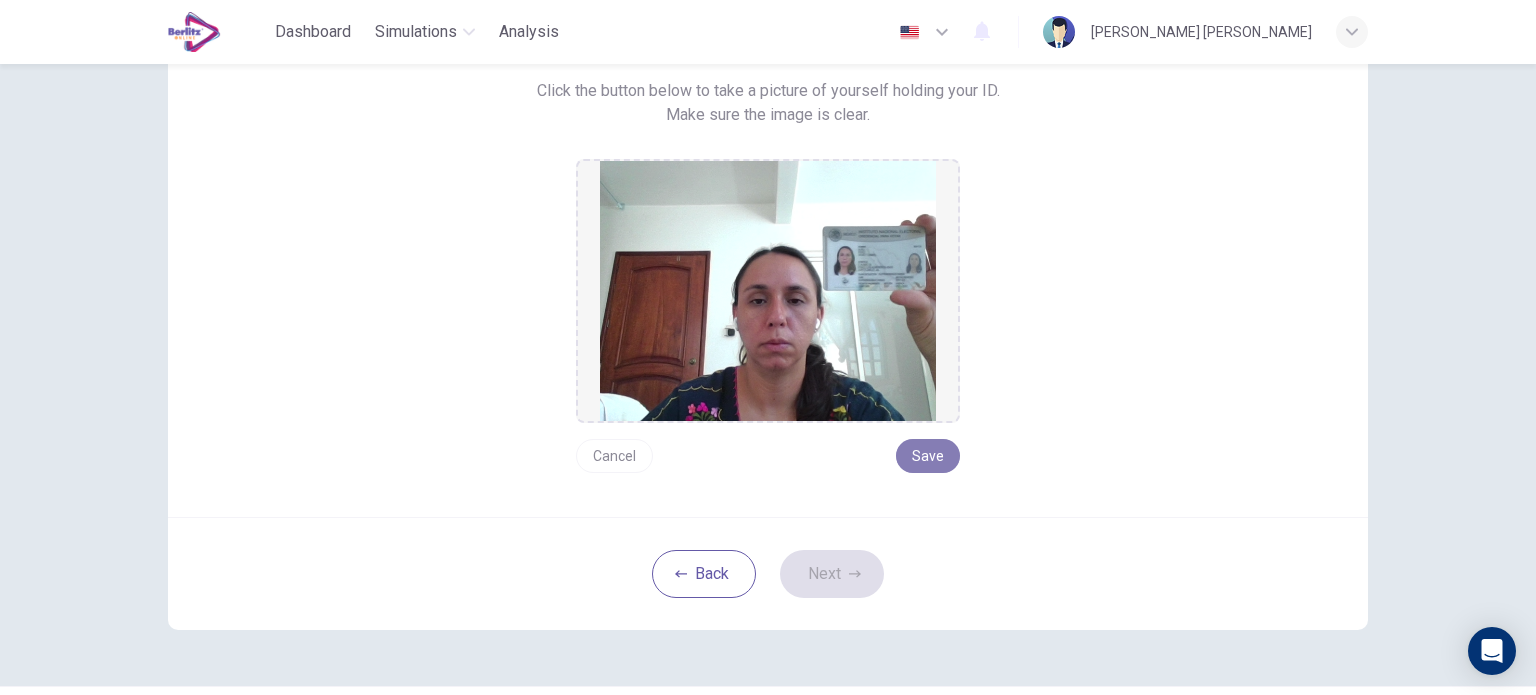 click on "Save" at bounding box center (928, 456) 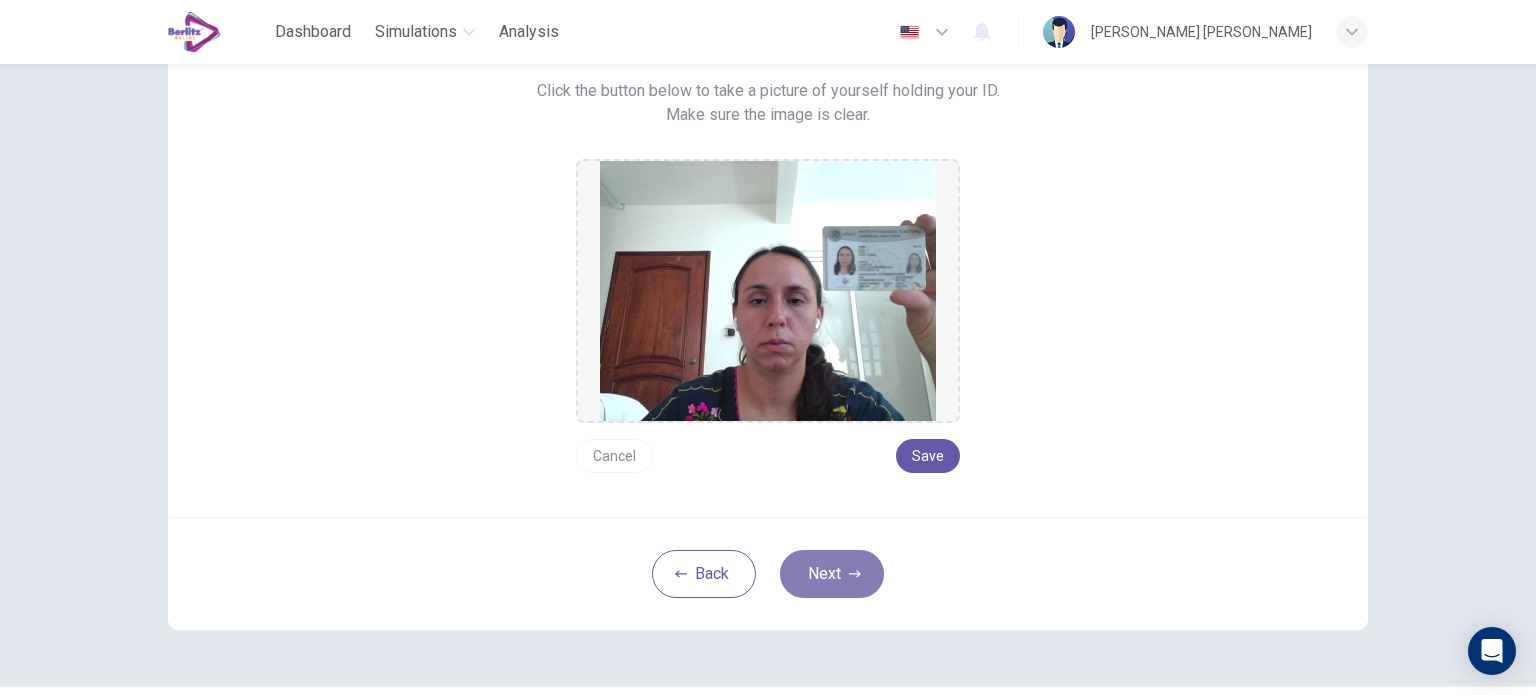 click on "Next" at bounding box center (832, 574) 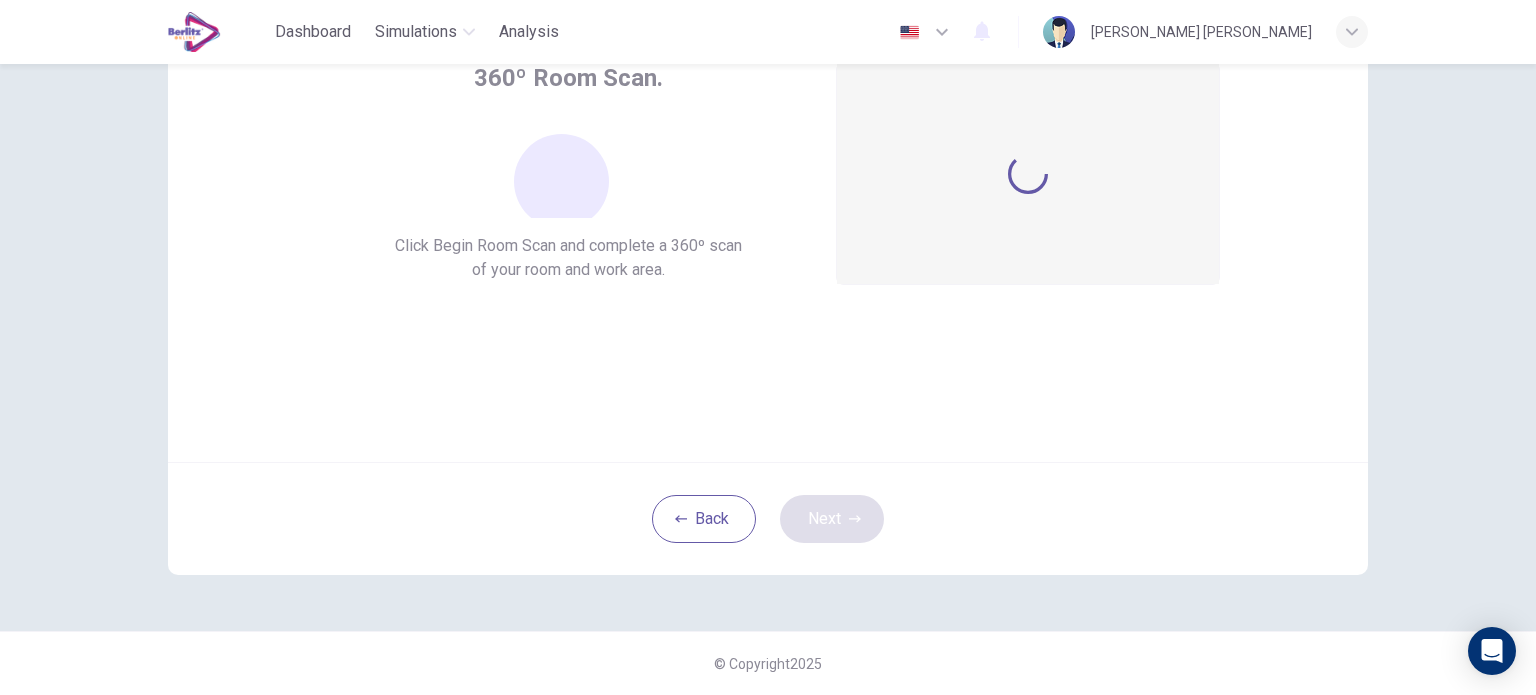scroll, scrollTop: 137, scrollLeft: 0, axis: vertical 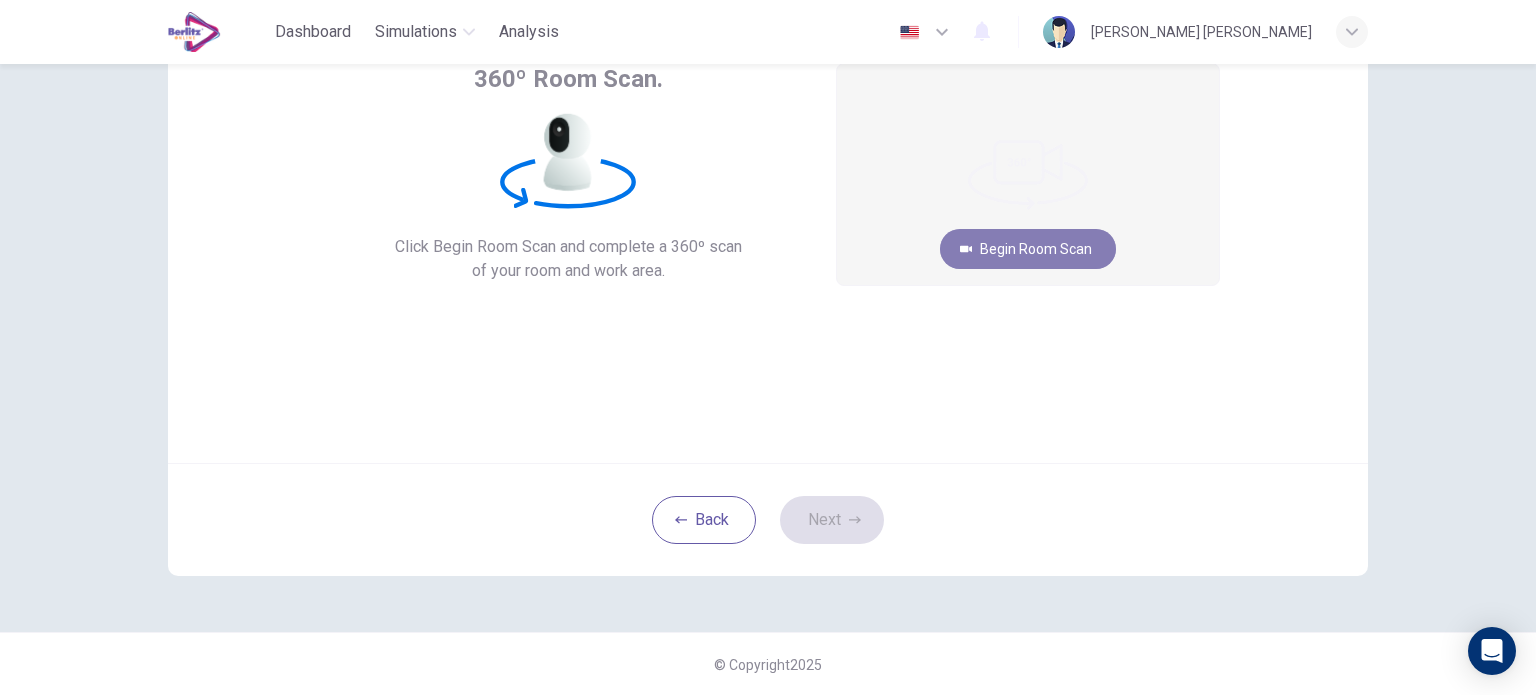 click on "Begin Room Scan" at bounding box center (1028, 249) 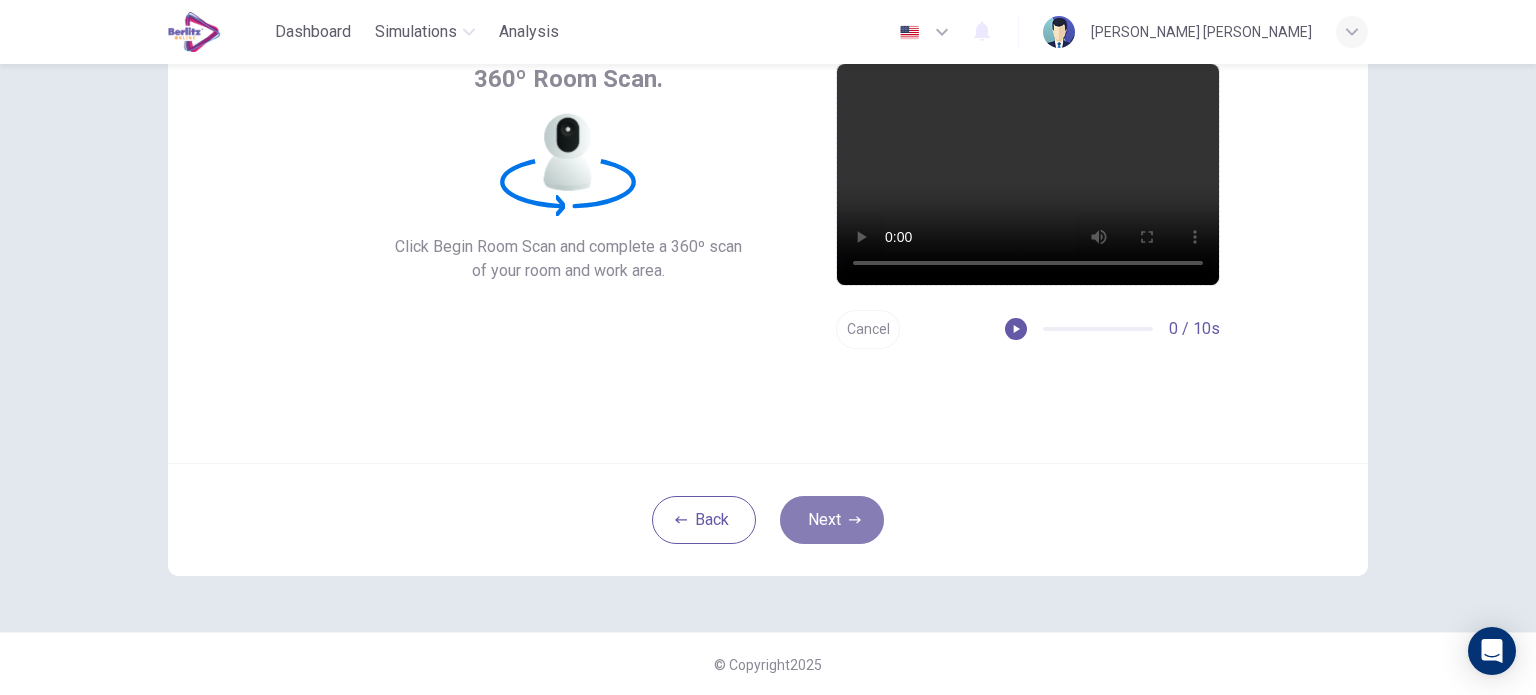 click on "Next" at bounding box center (832, 520) 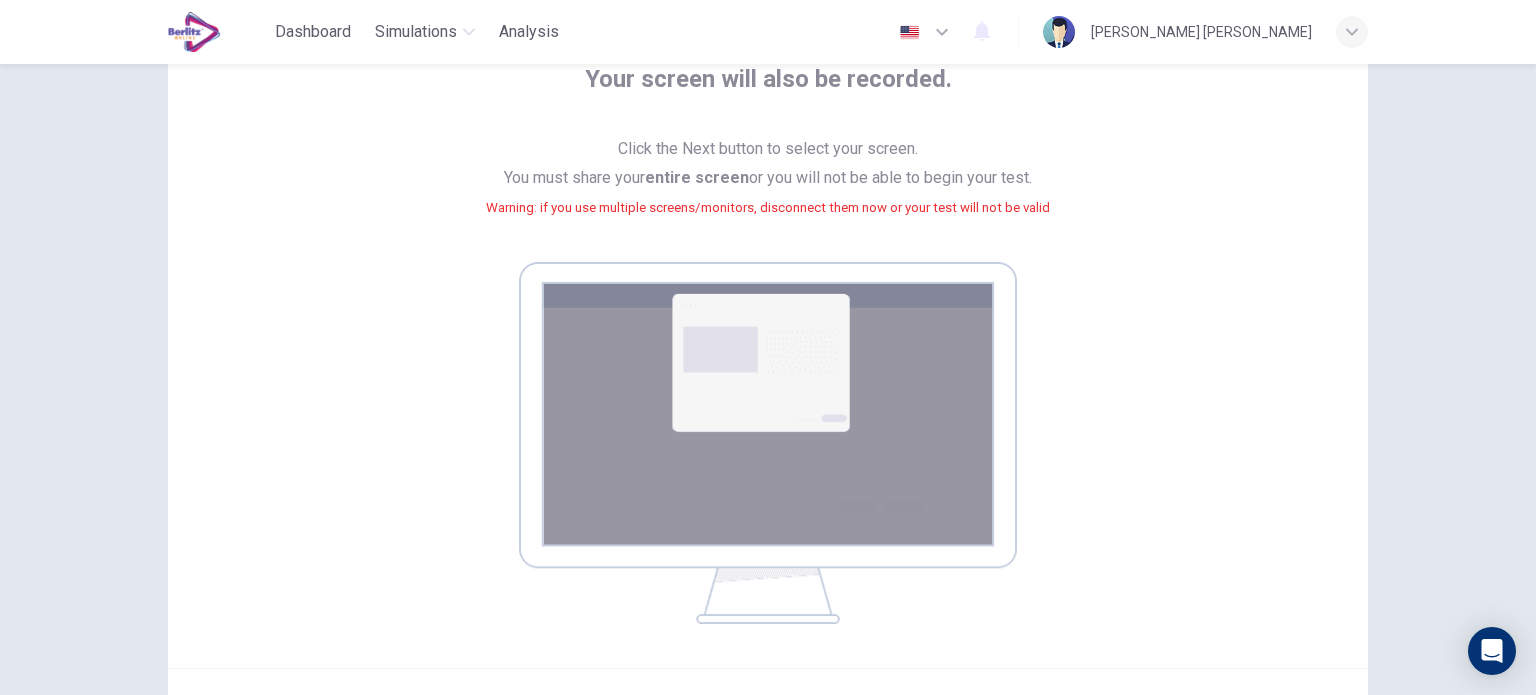 scroll, scrollTop: 210, scrollLeft: 0, axis: vertical 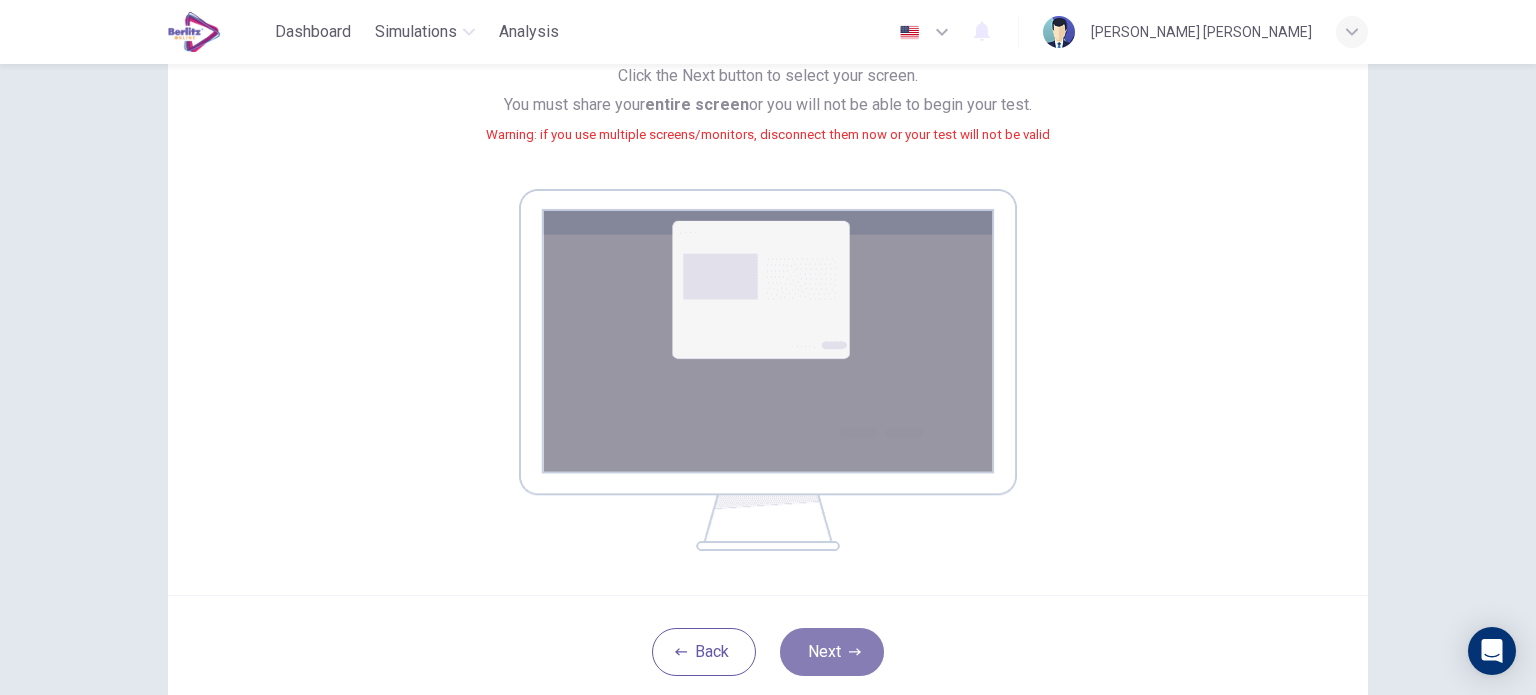 click on "Next" at bounding box center (832, 652) 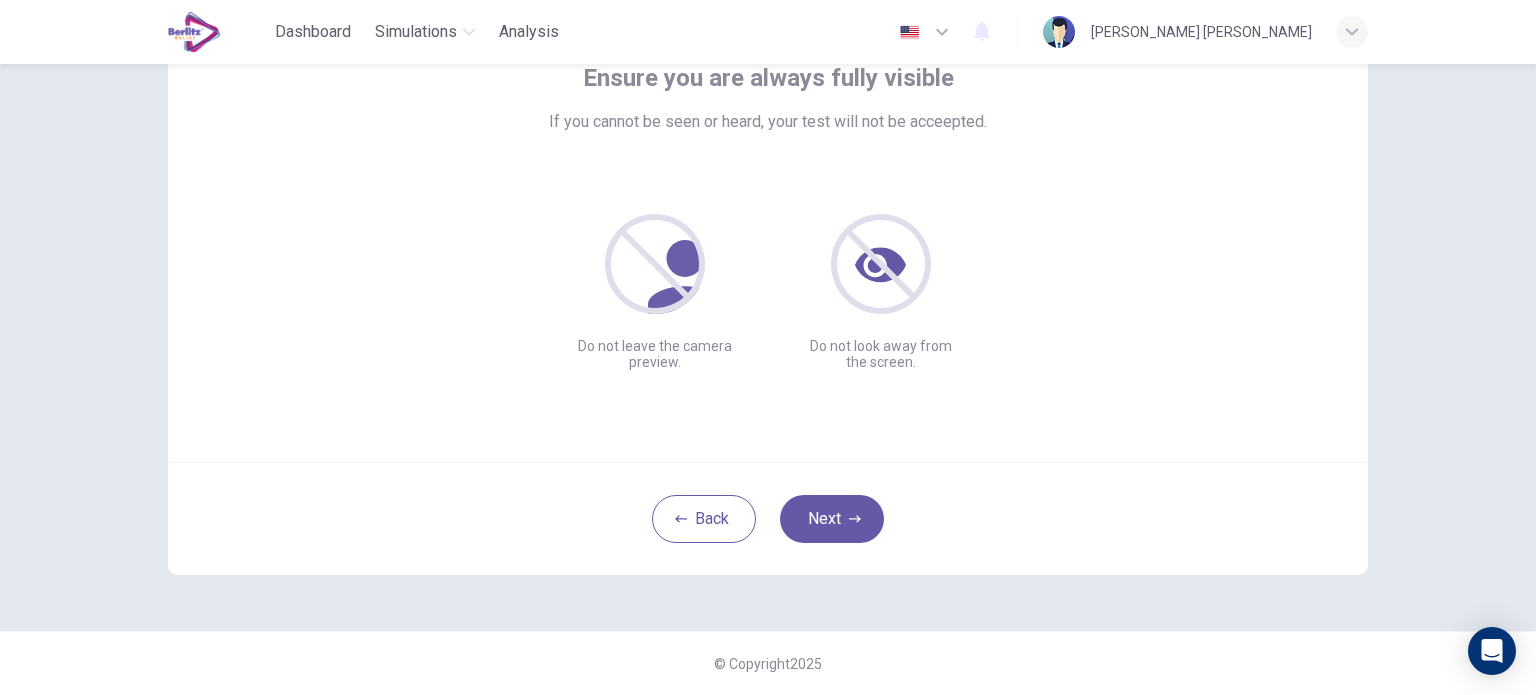 scroll, scrollTop: 137, scrollLeft: 0, axis: vertical 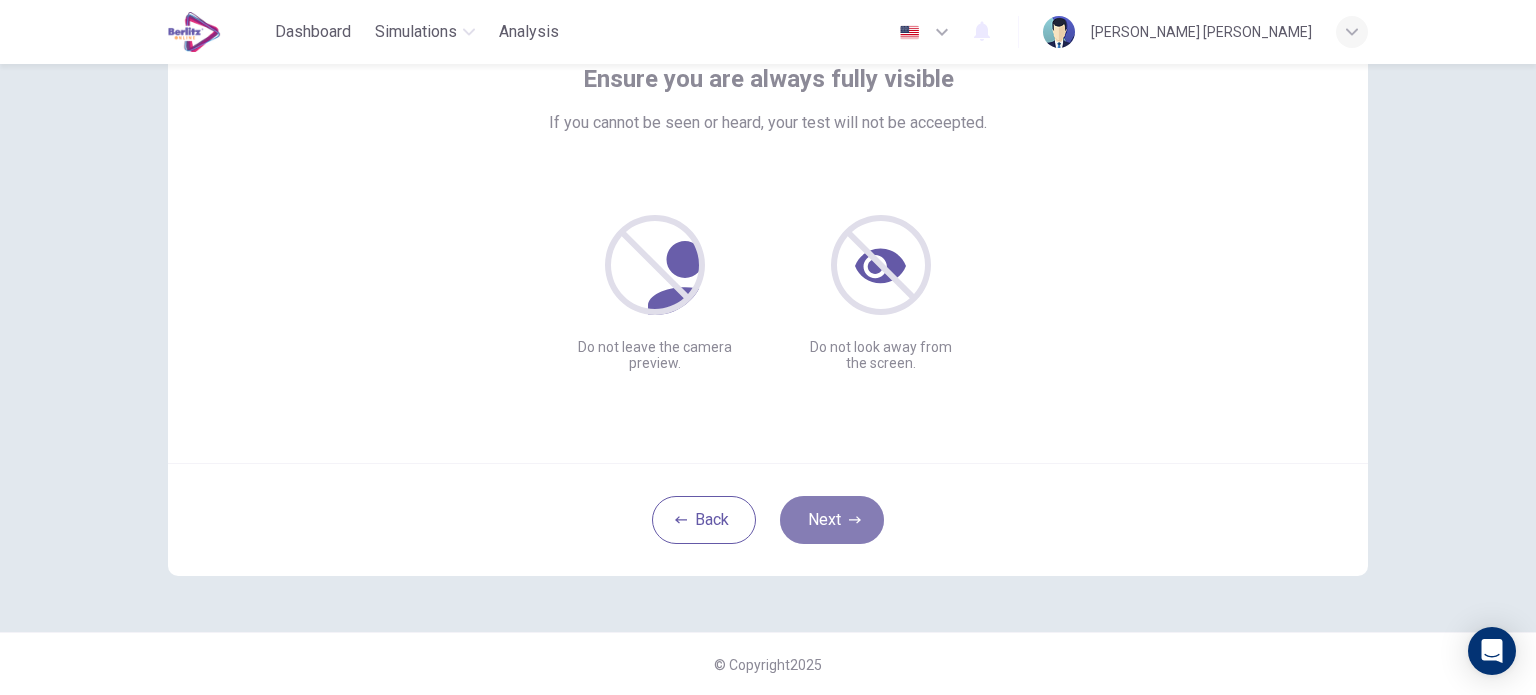 click on "Next" at bounding box center [832, 520] 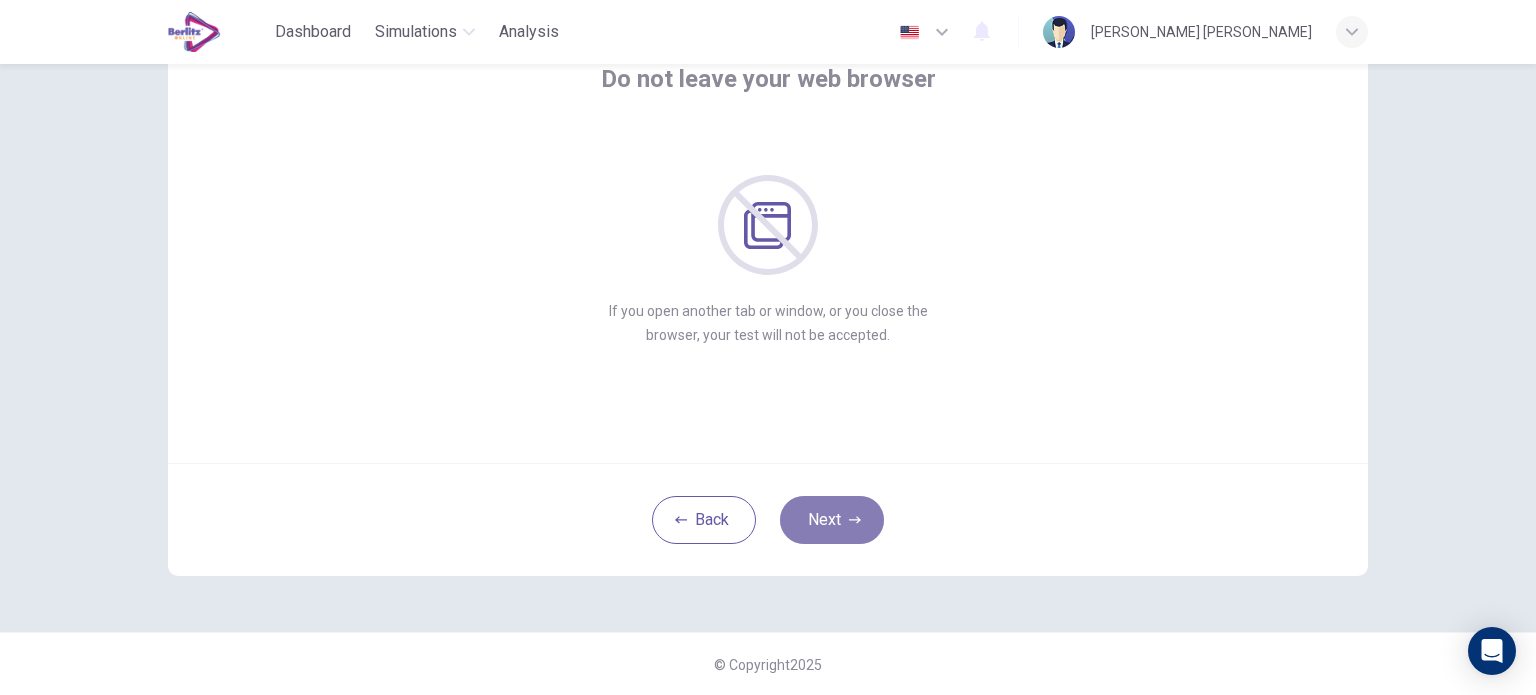 click 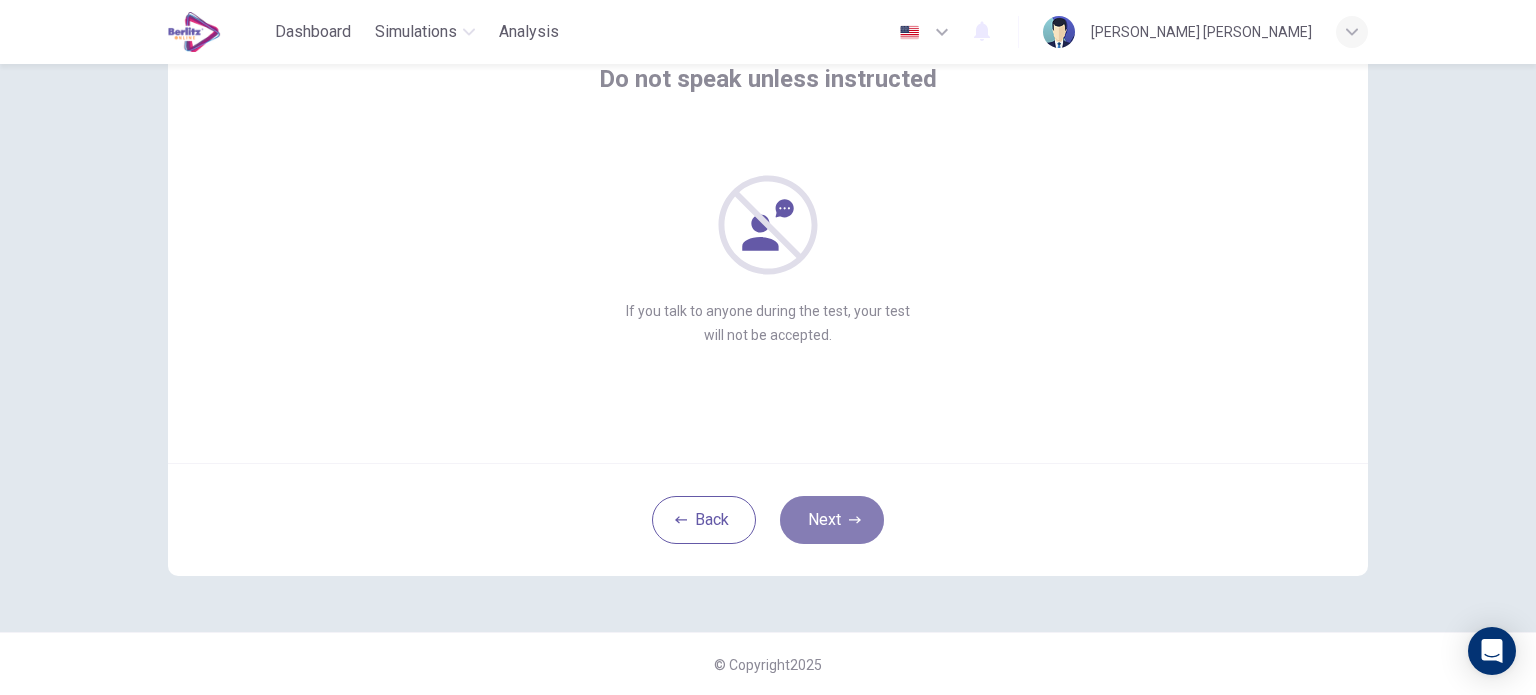 click 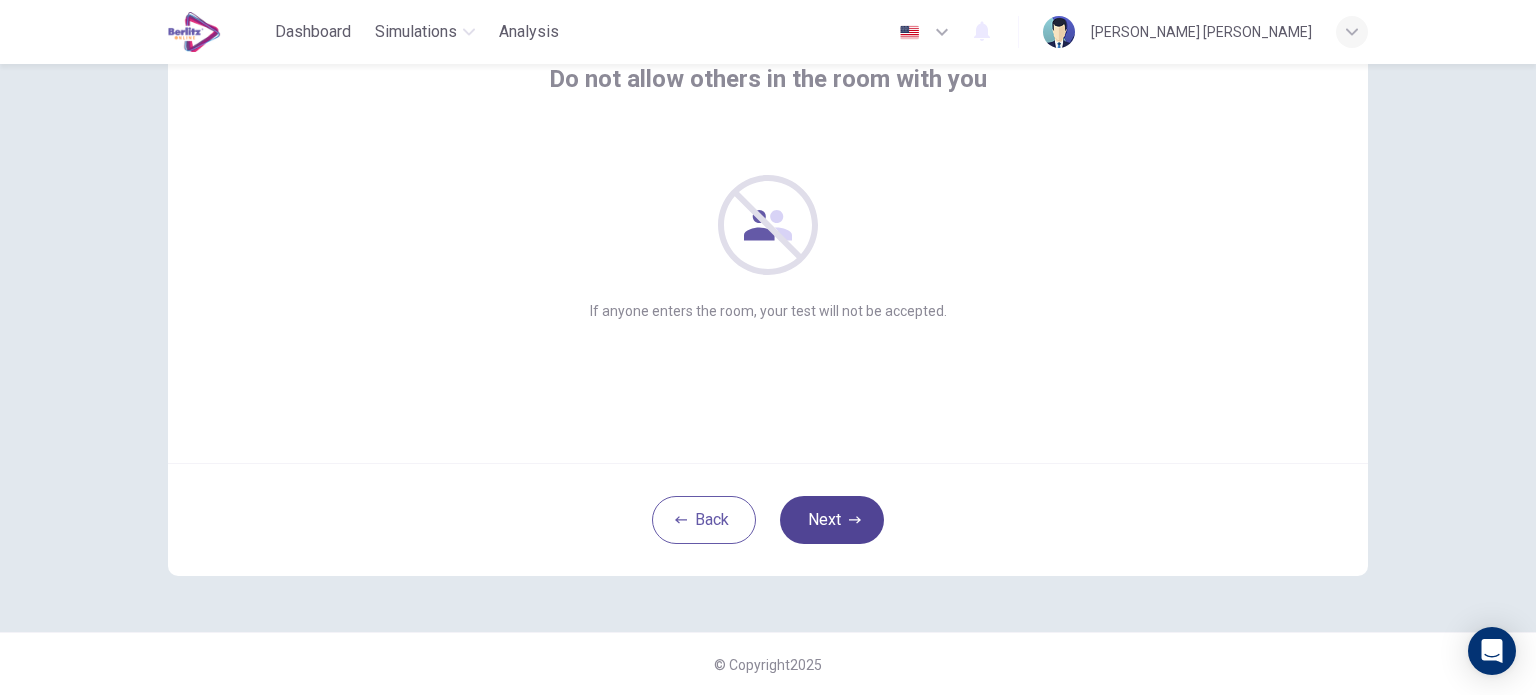 click 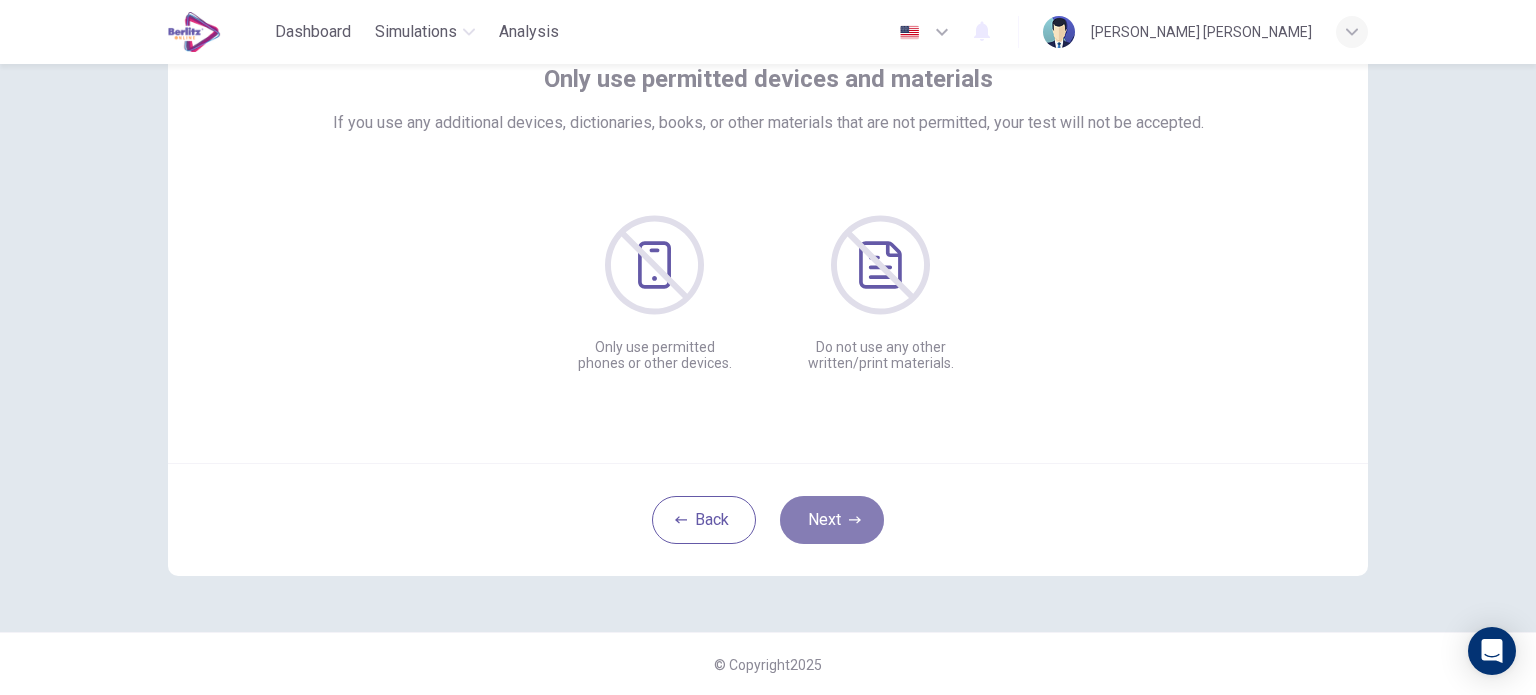 click 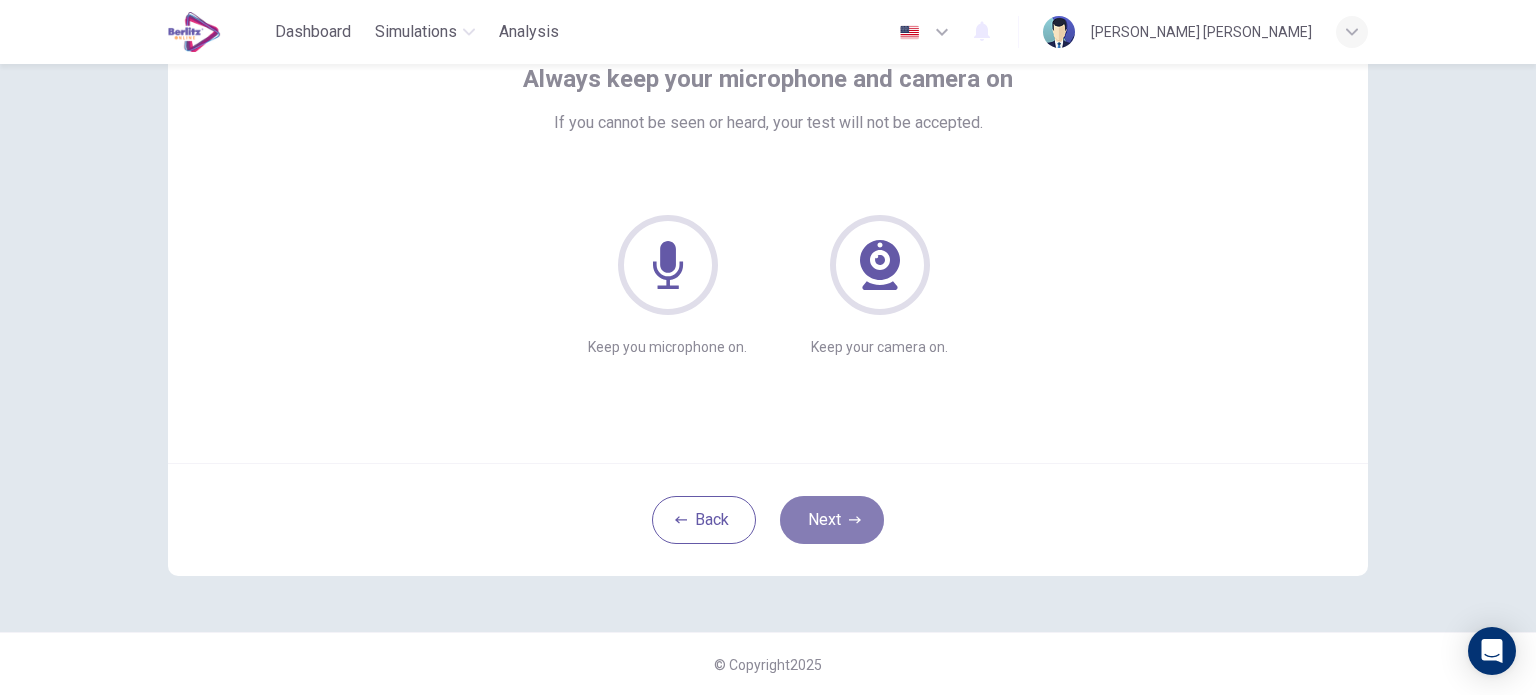 click 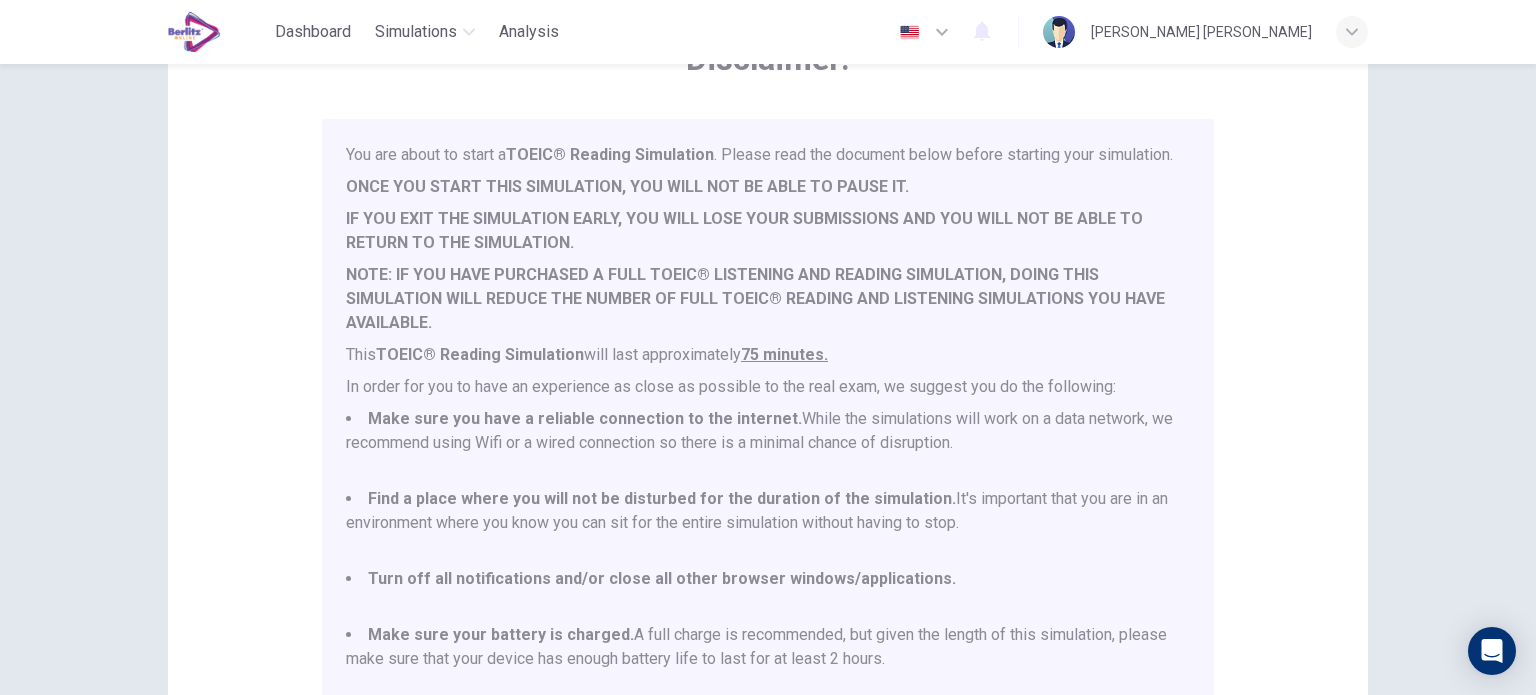 scroll, scrollTop: 52, scrollLeft: 0, axis: vertical 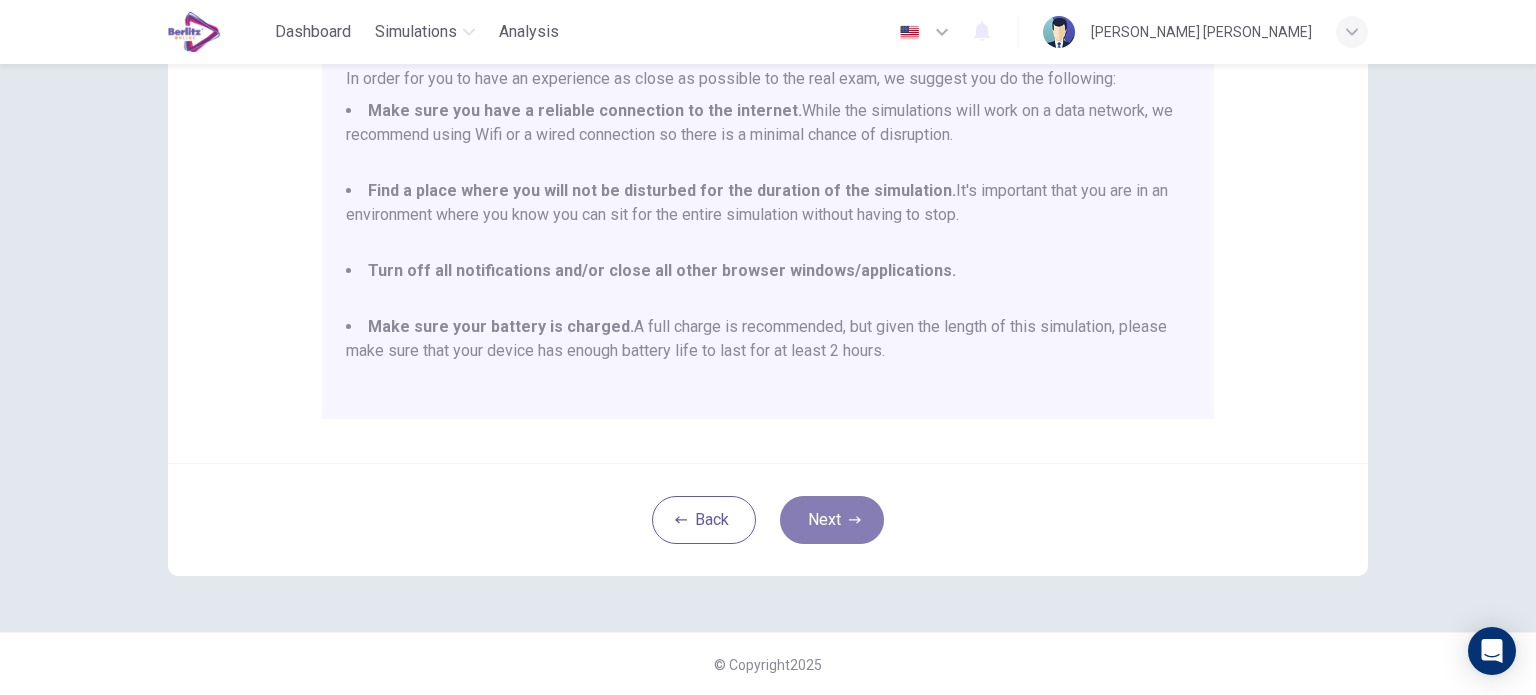 click on "Next" at bounding box center [832, 520] 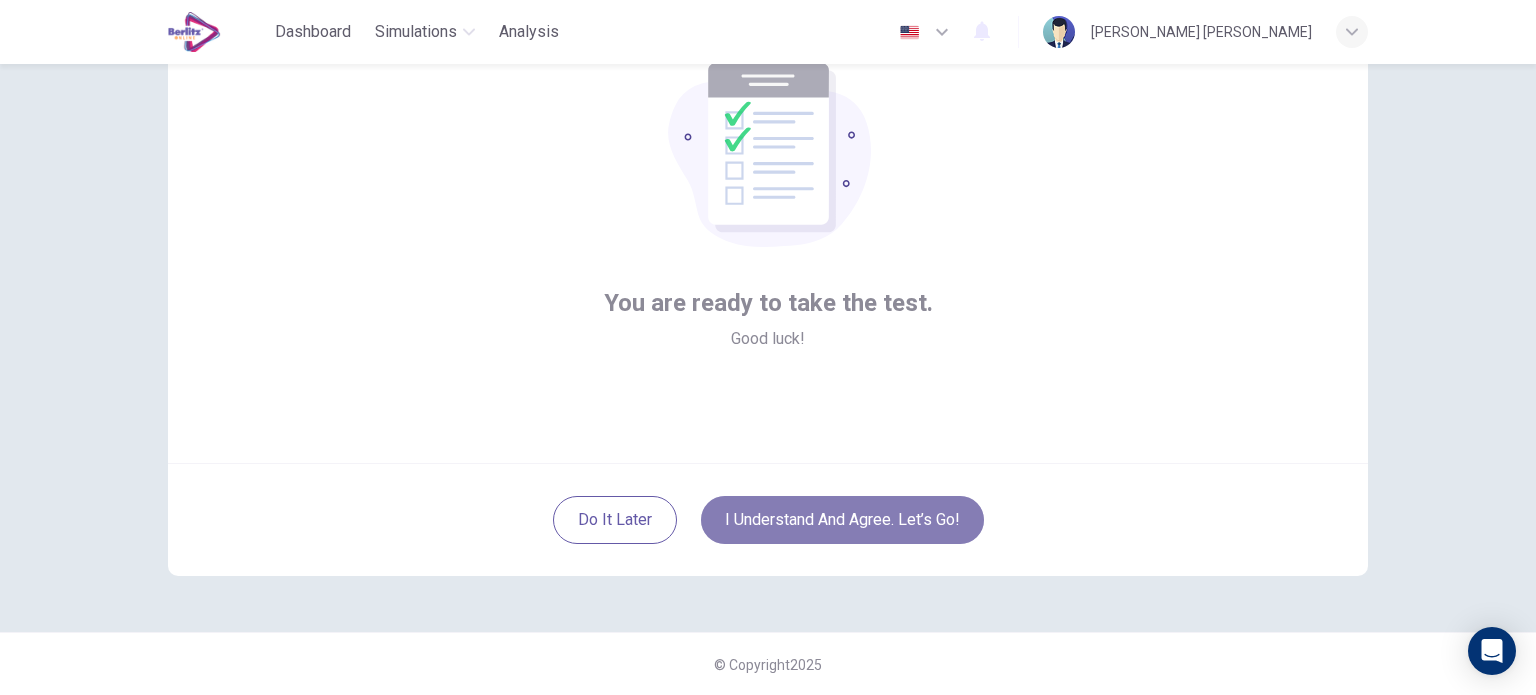 click on "I understand and agree. Let’s go!" at bounding box center (842, 520) 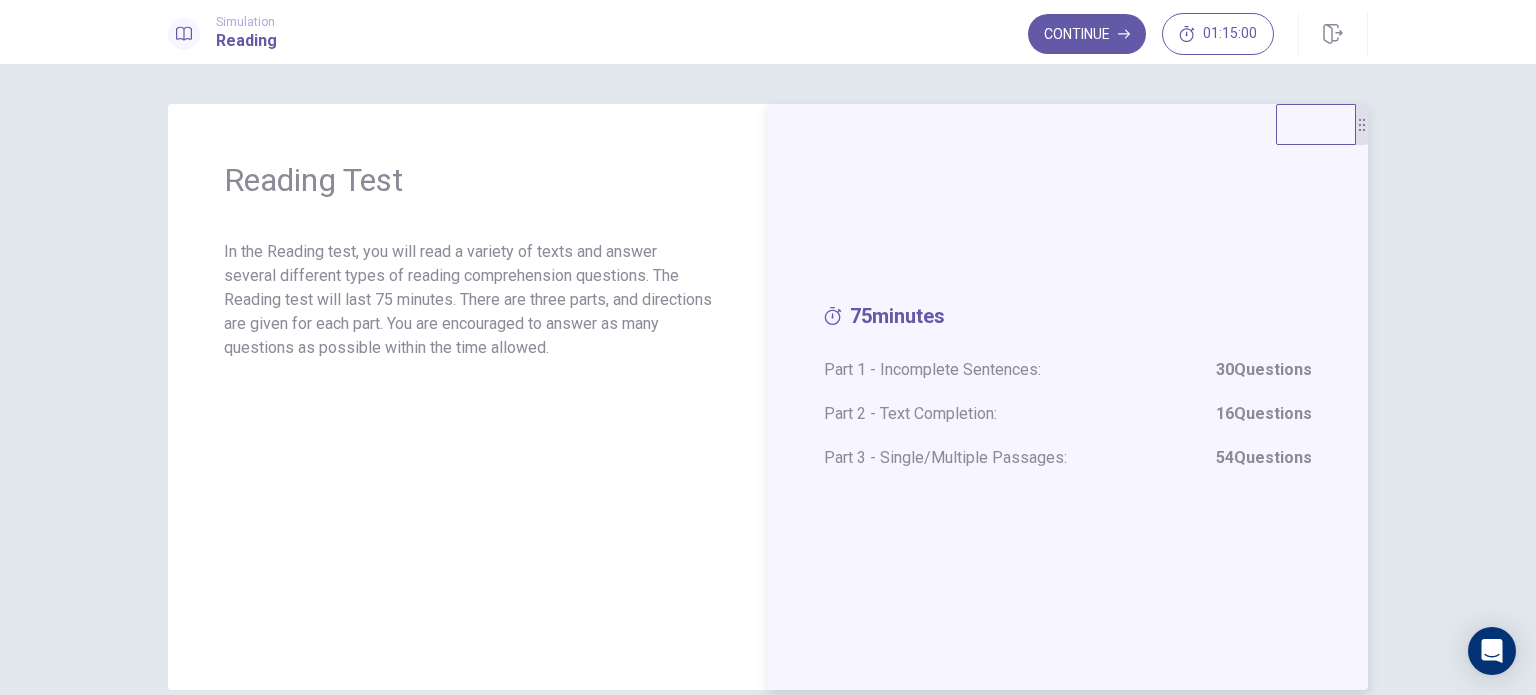 scroll, scrollTop: 0, scrollLeft: 0, axis: both 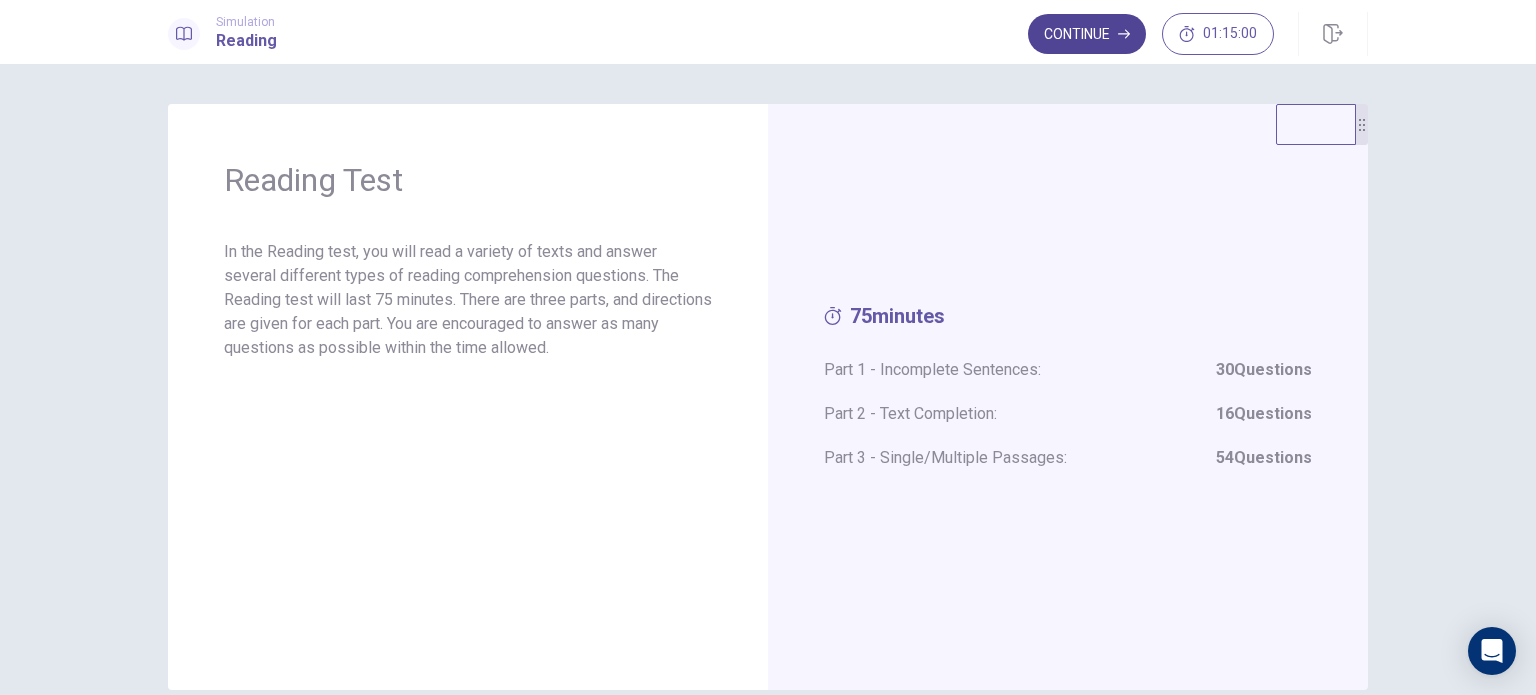 click on "Continue" at bounding box center [1087, 34] 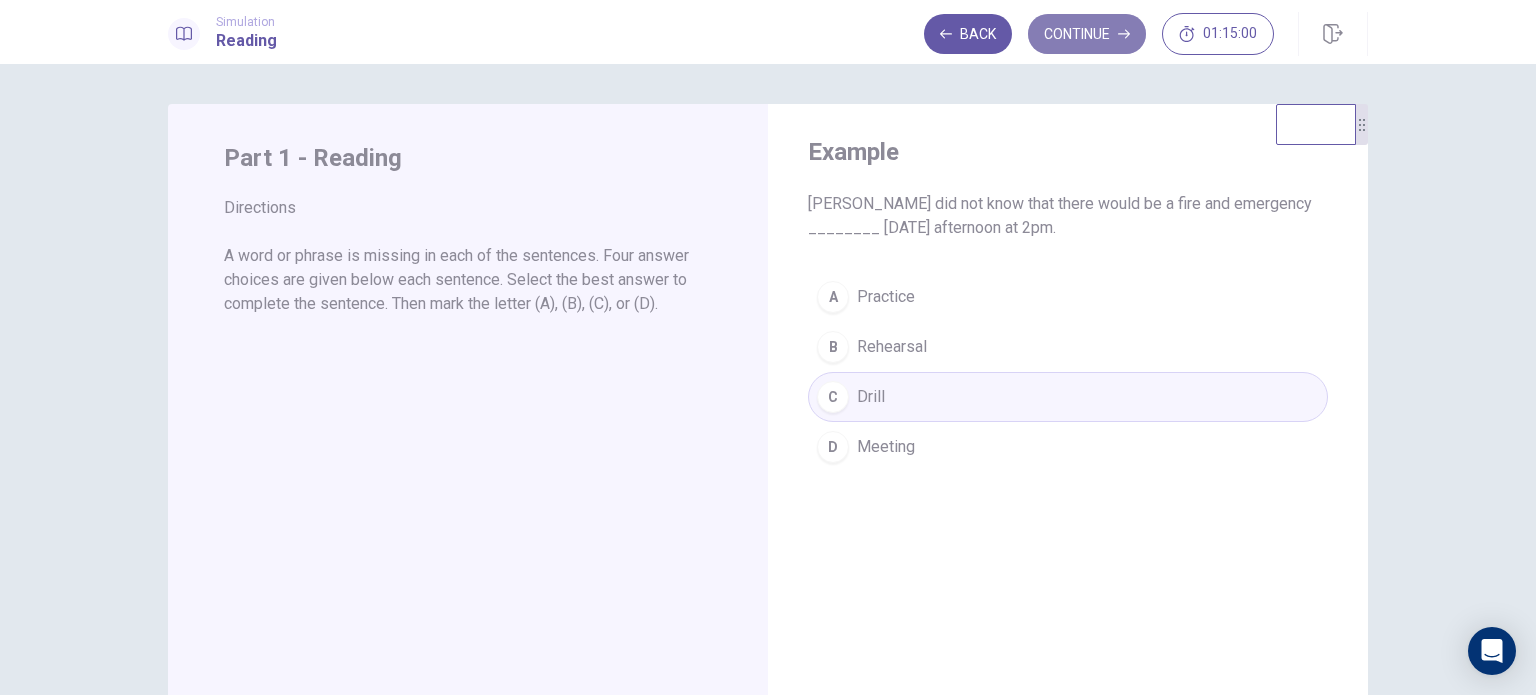 click on "Continue" at bounding box center (1087, 34) 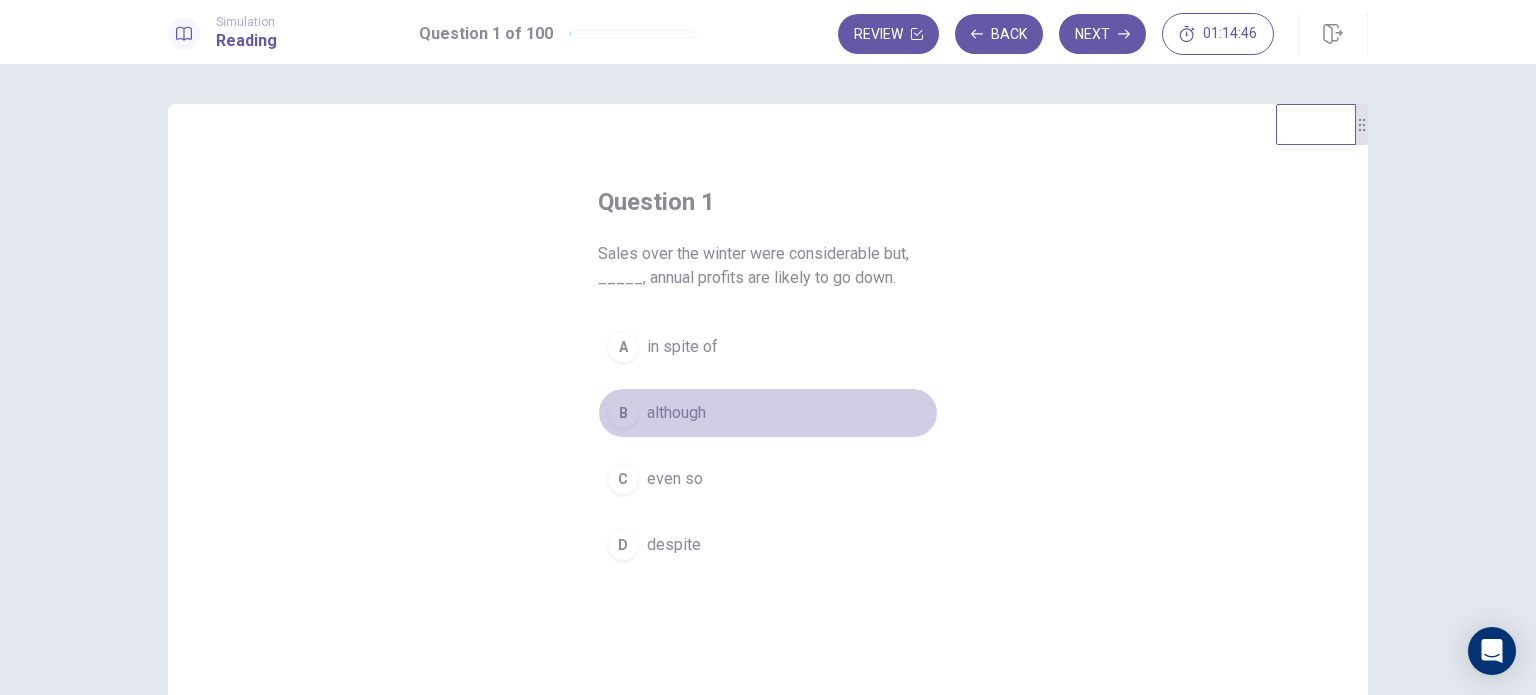 click on "B although" at bounding box center (768, 413) 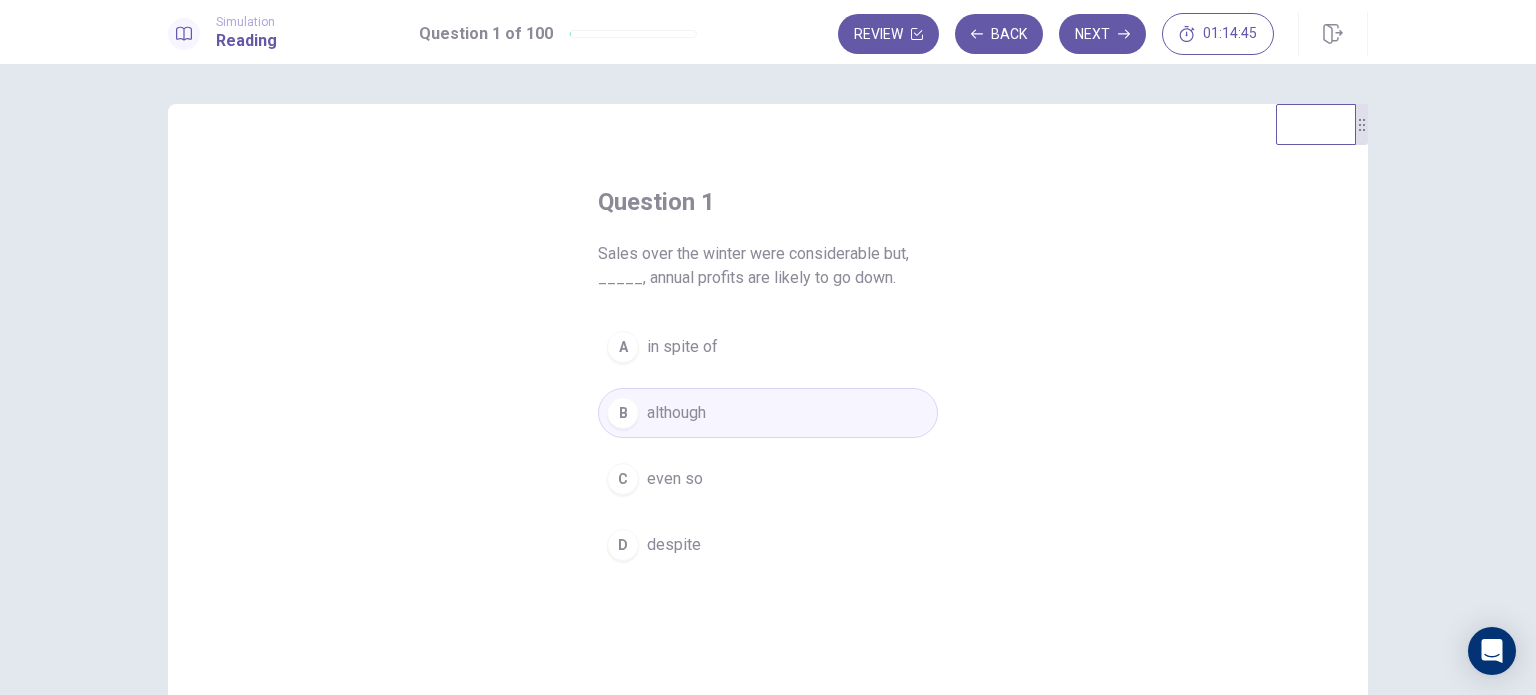 click on "Question 1 Sales over the winter were considerable but, _____, annual profits are likely to go down. A in spite of B although C even so D despite" at bounding box center [768, 451] 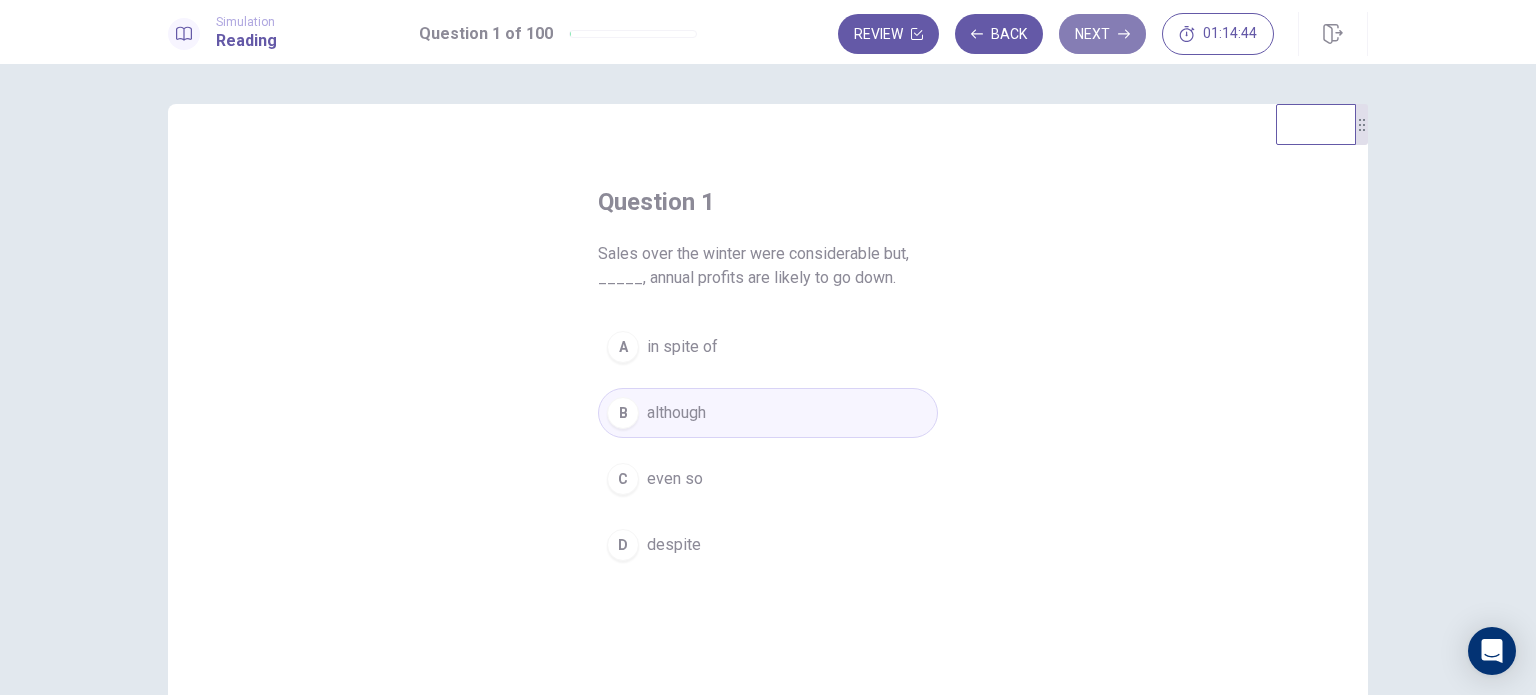click on "Next" at bounding box center [1102, 34] 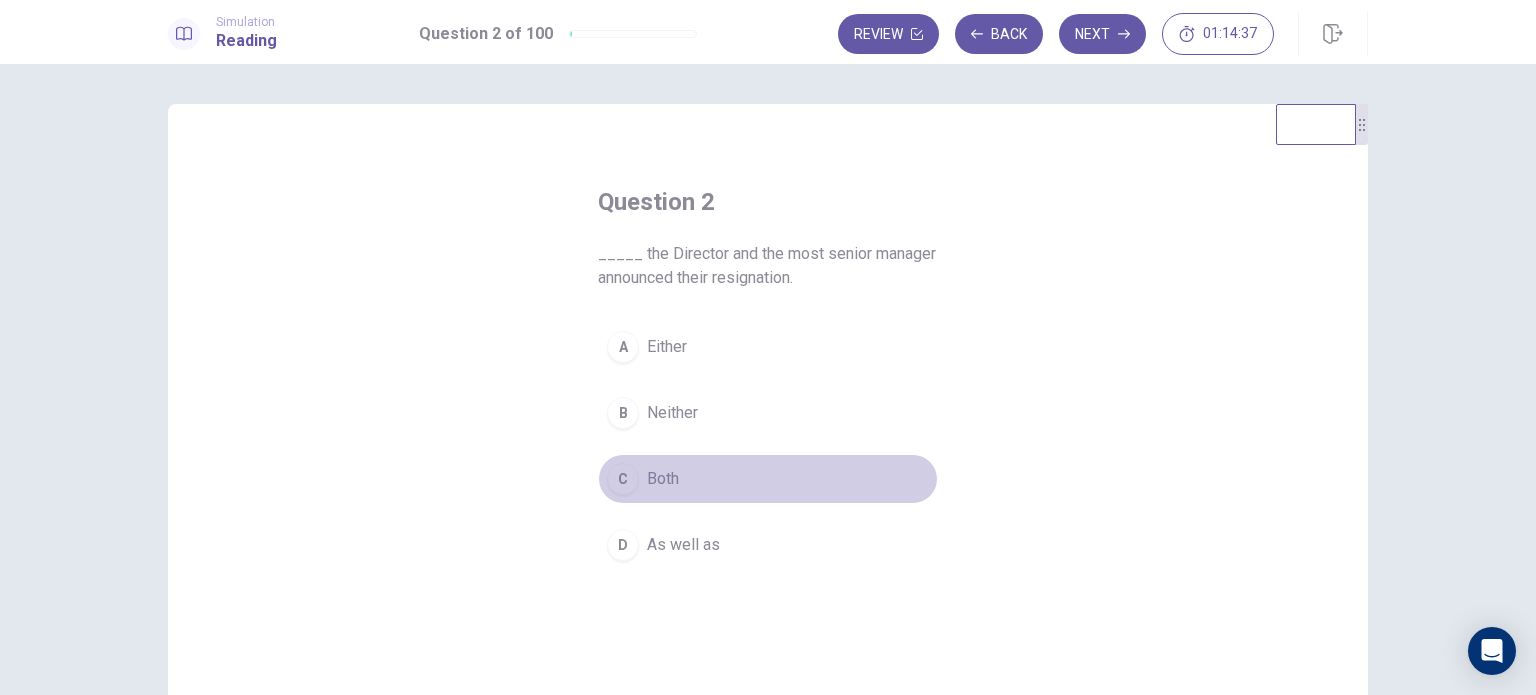 click on "C Both" at bounding box center [768, 479] 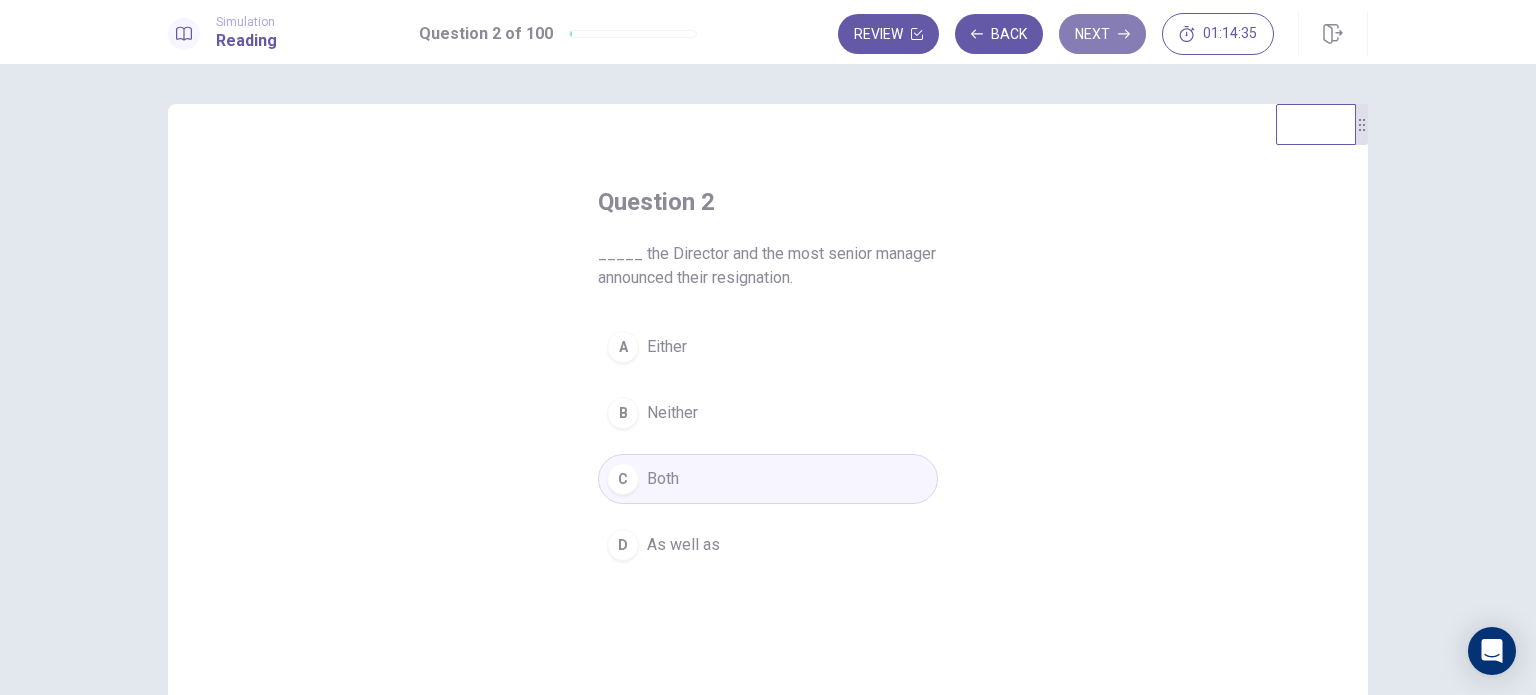 click on "Next" at bounding box center [1102, 34] 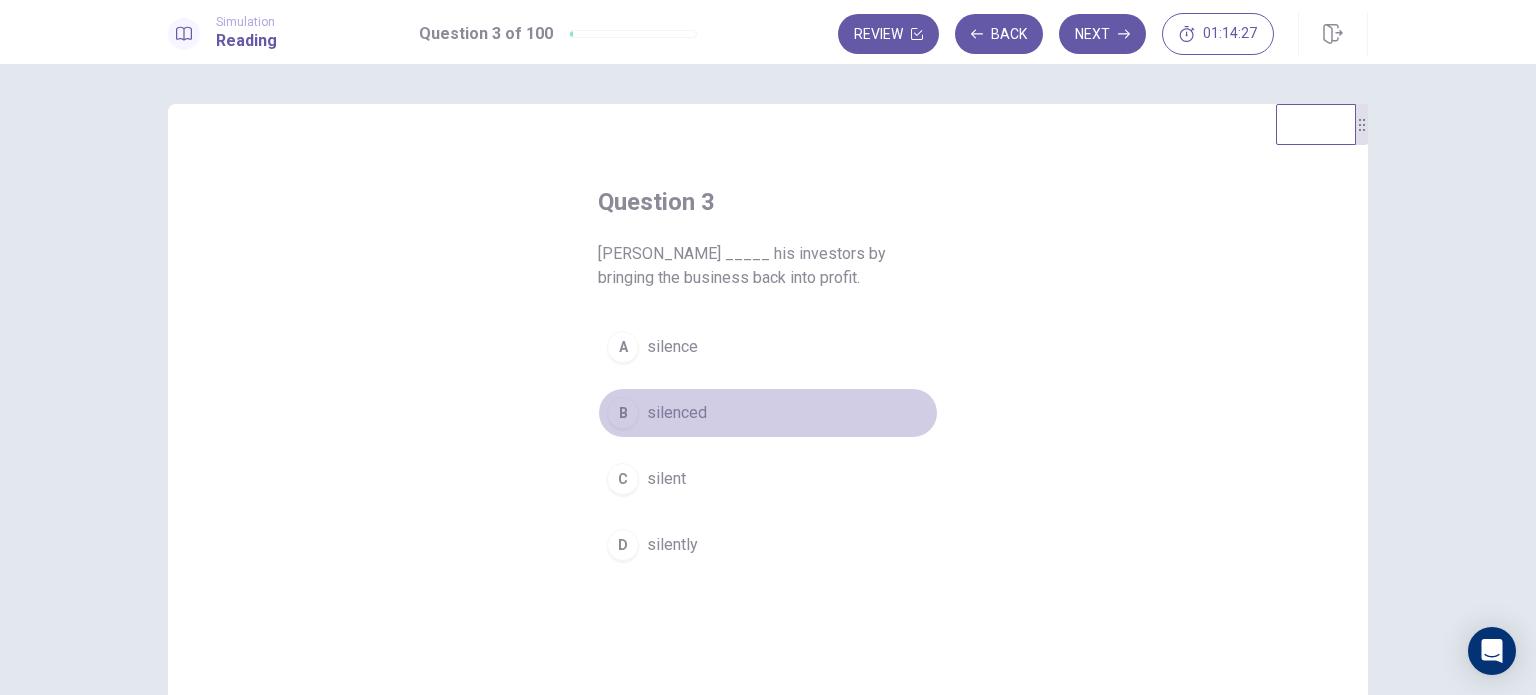 click on "silenced" at bounding box center (677, 413) 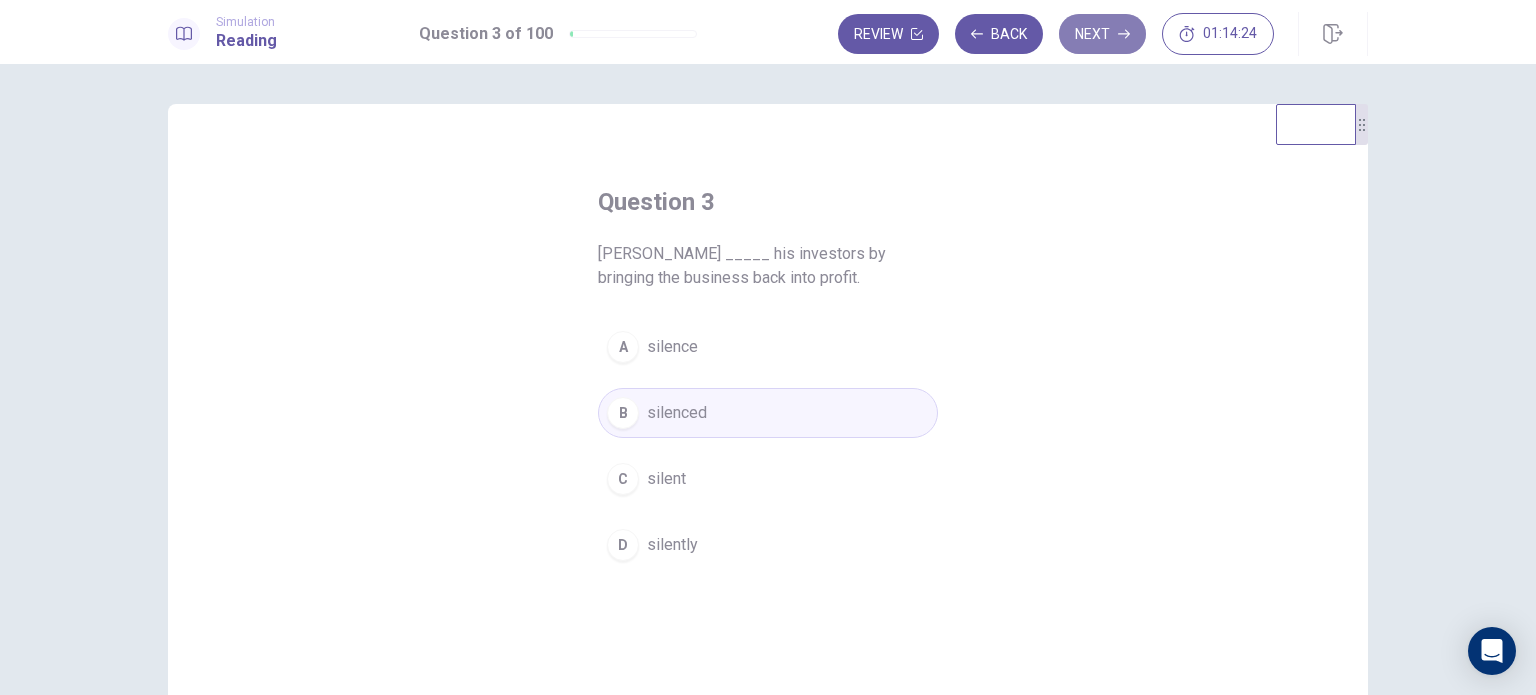 click on "Next" at bounding box center [1102, 34] 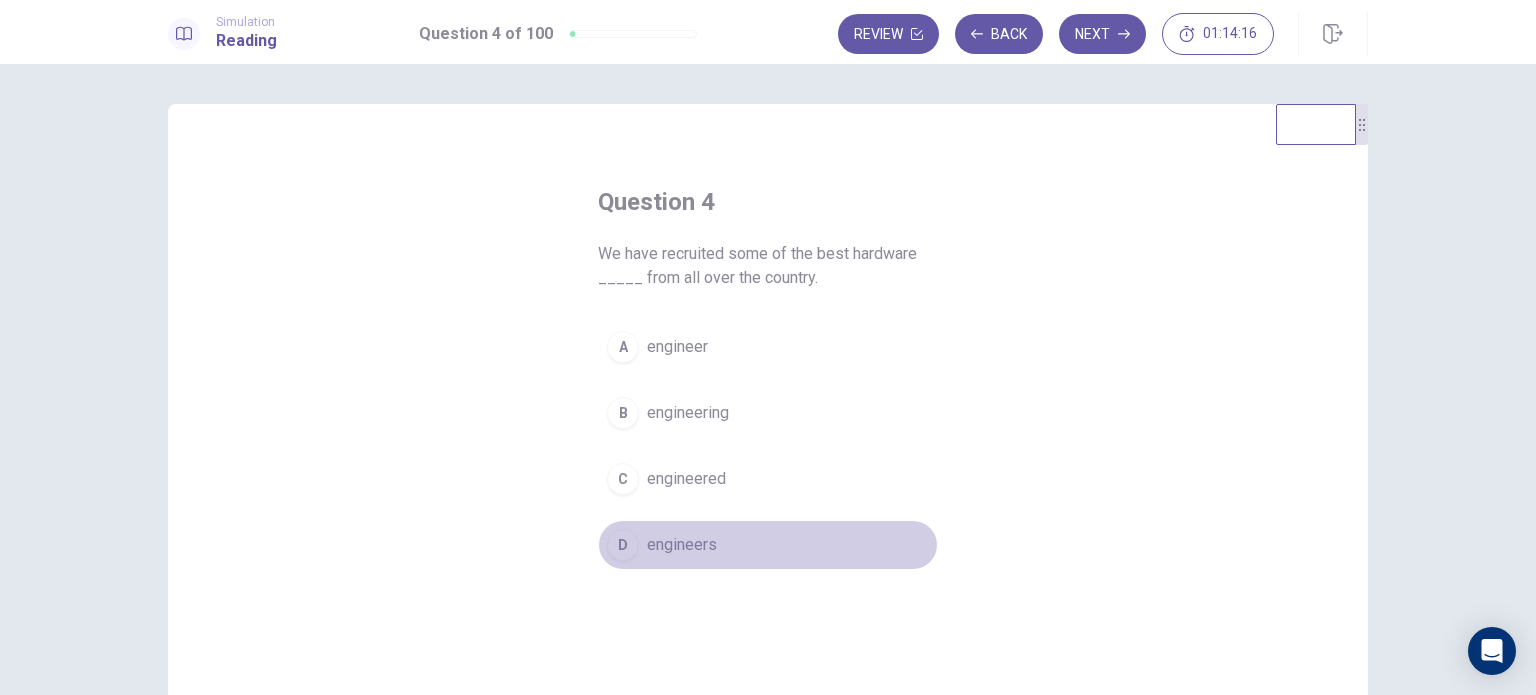 click on "engineers" at bounding box center (682, 545) 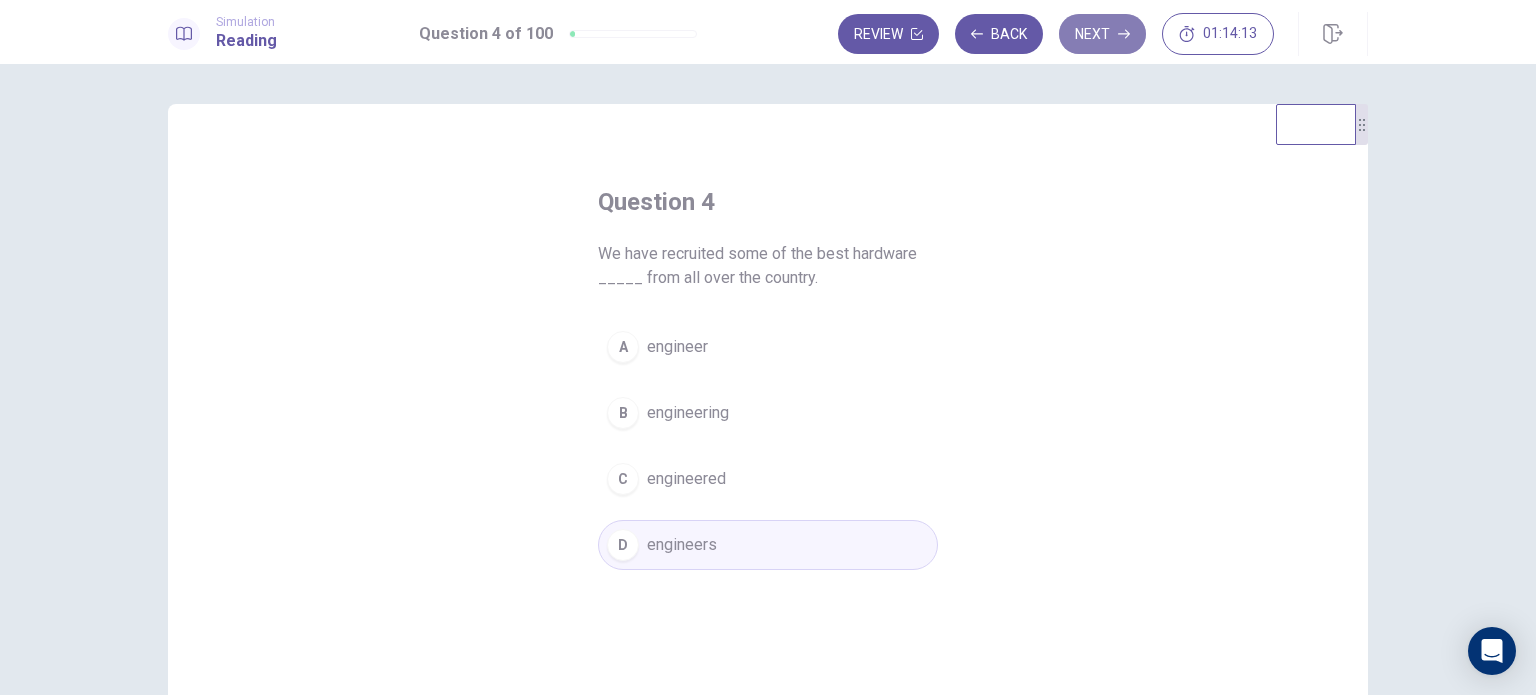 click on "Next" at bounding box center [1102, 34] 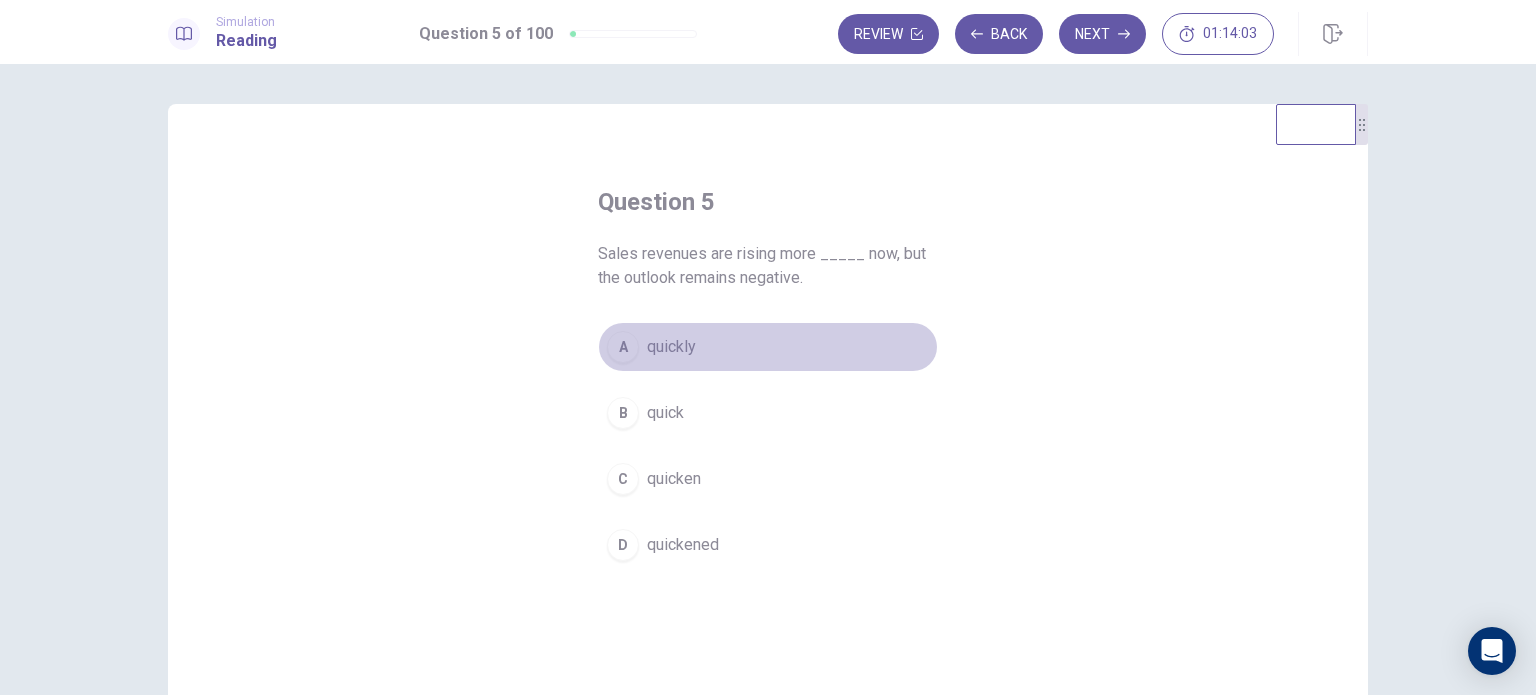 click on "A quickly" at bounding box center (768, 347) 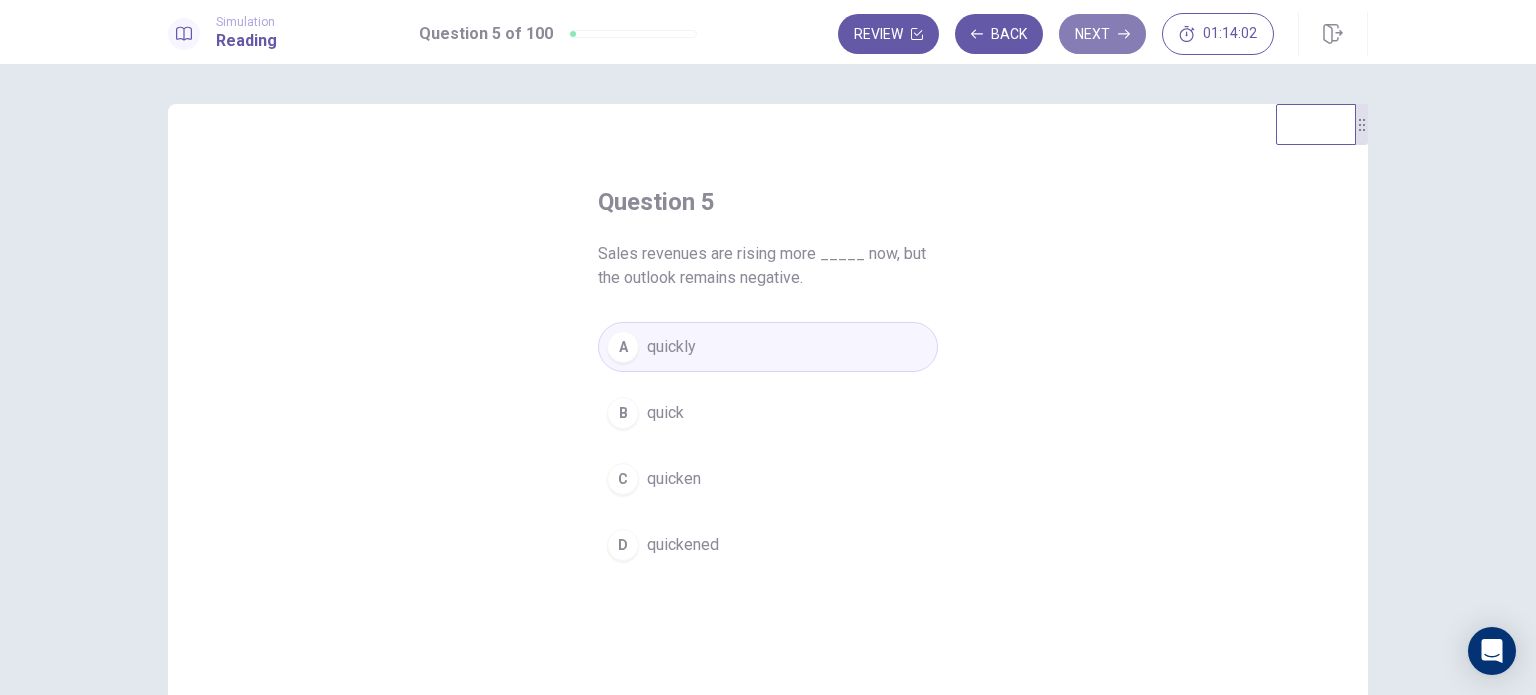 click on "Next" at bounding box center (1102, 34) 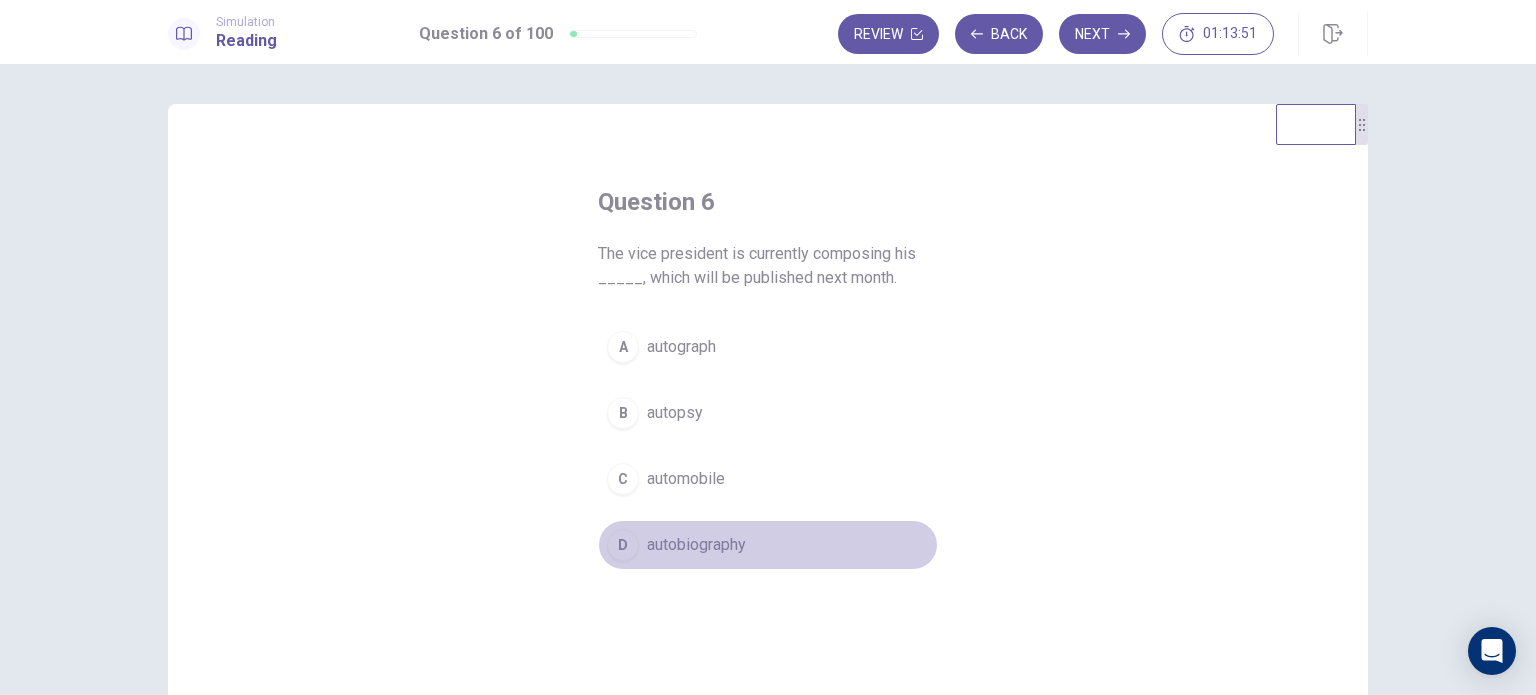 click on "D autobiography" at bounding box center [768, 545] 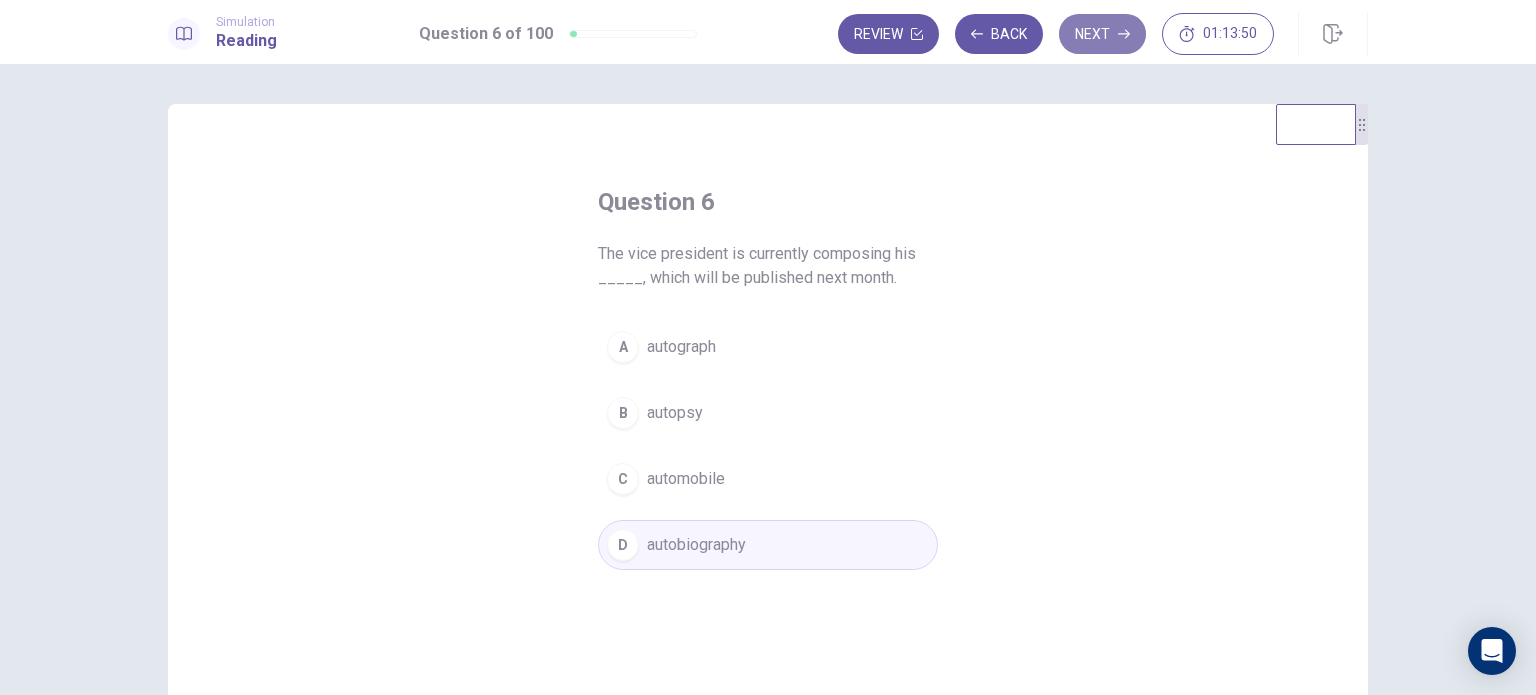 click on "Next" at bounding box center (1102, 34) 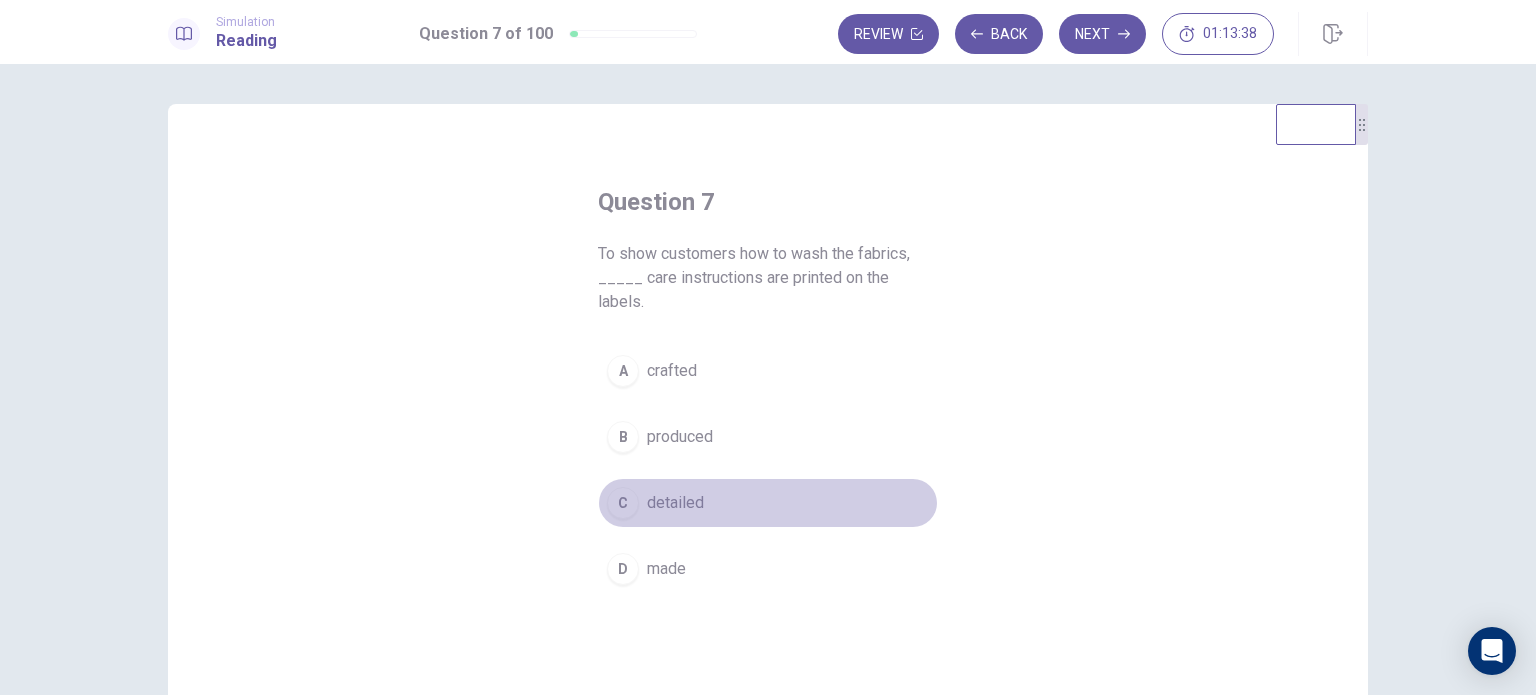click on "detailed" at bounding box center (675, 503) 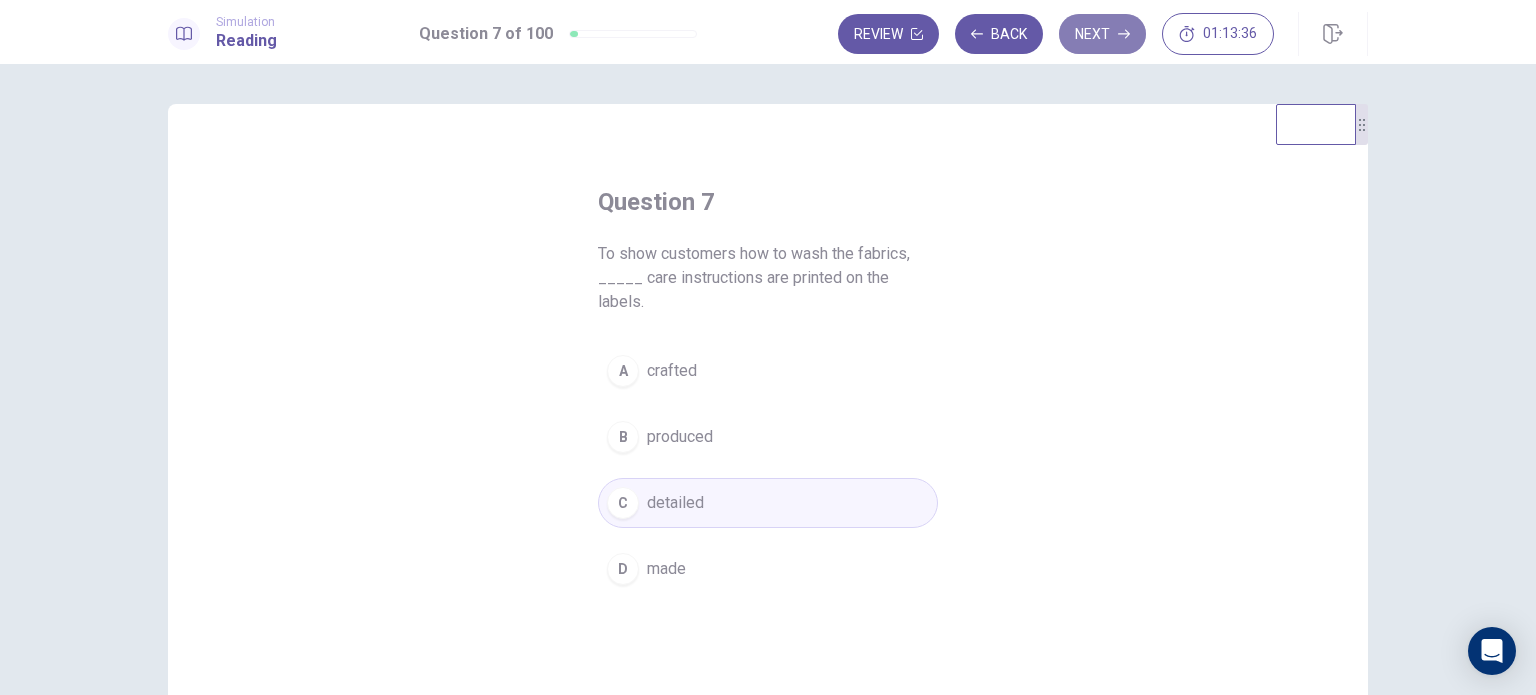 click on "Next" at bounding box center (1102, 34) 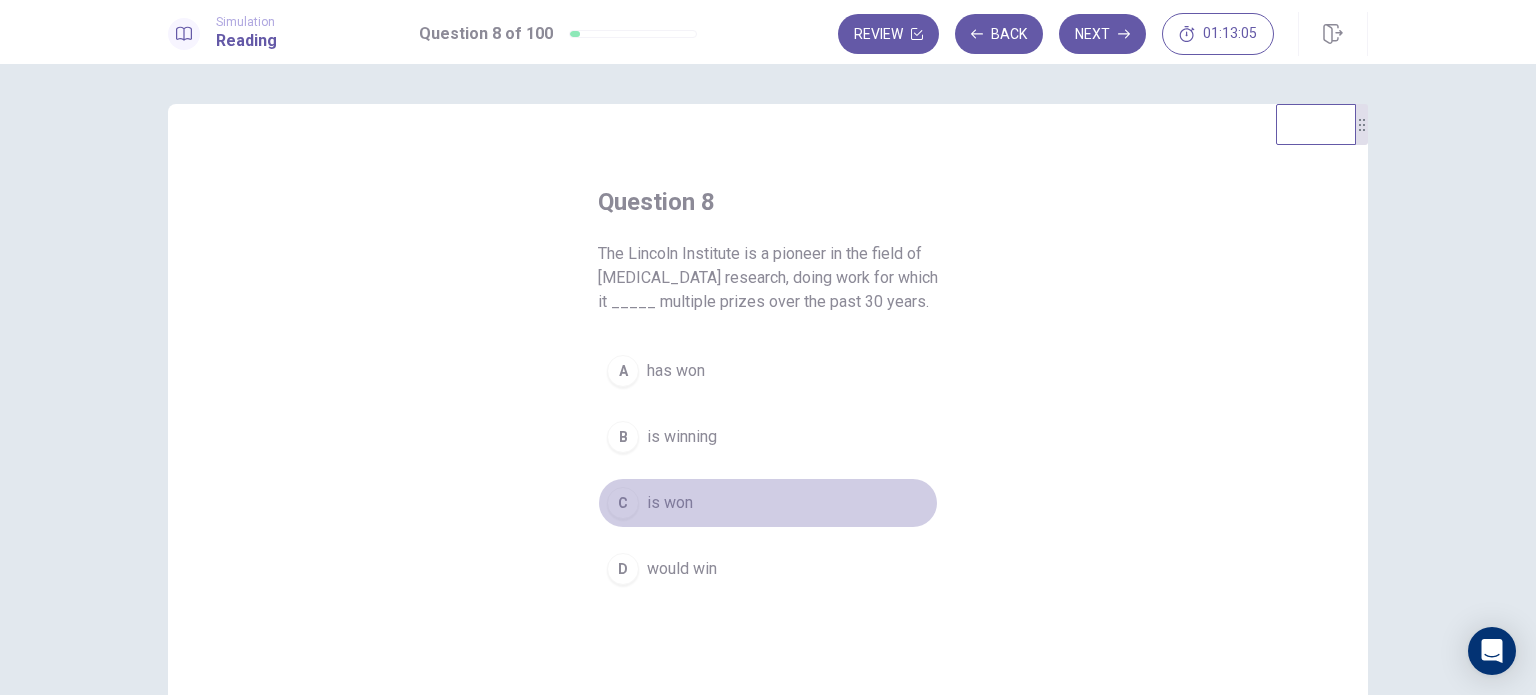 click on "is won" at bounding box center (670, 503) 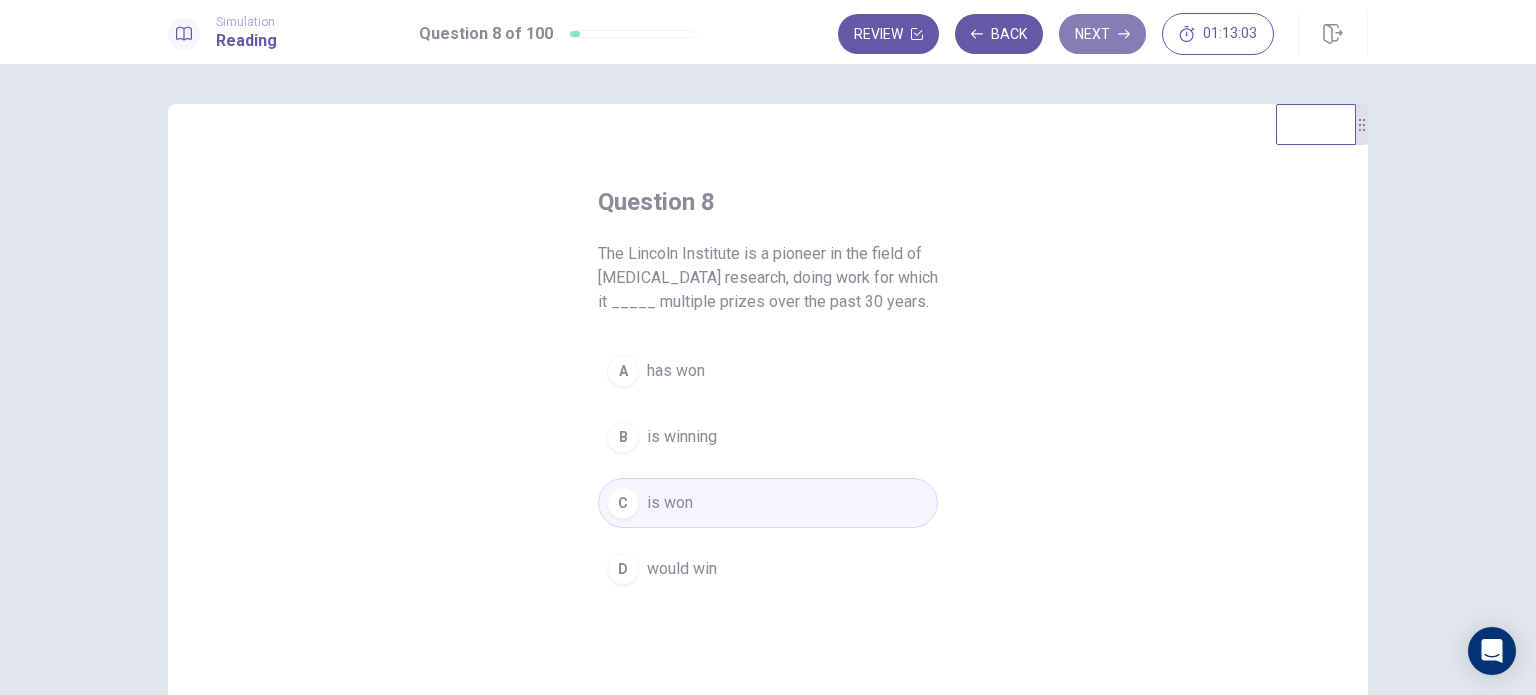 click on "Next" at bounding box center (1102, 34) 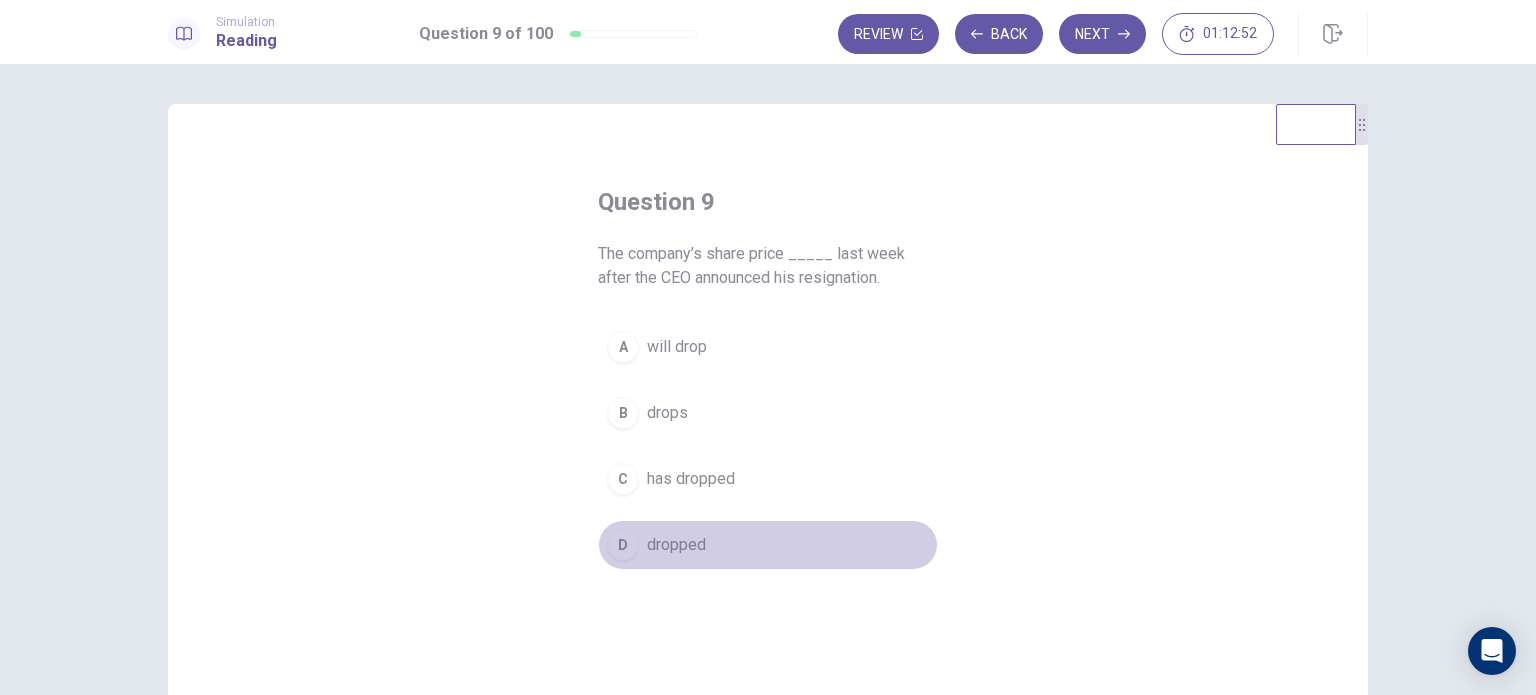 click on "dropped" at bounding box center [676, 545] 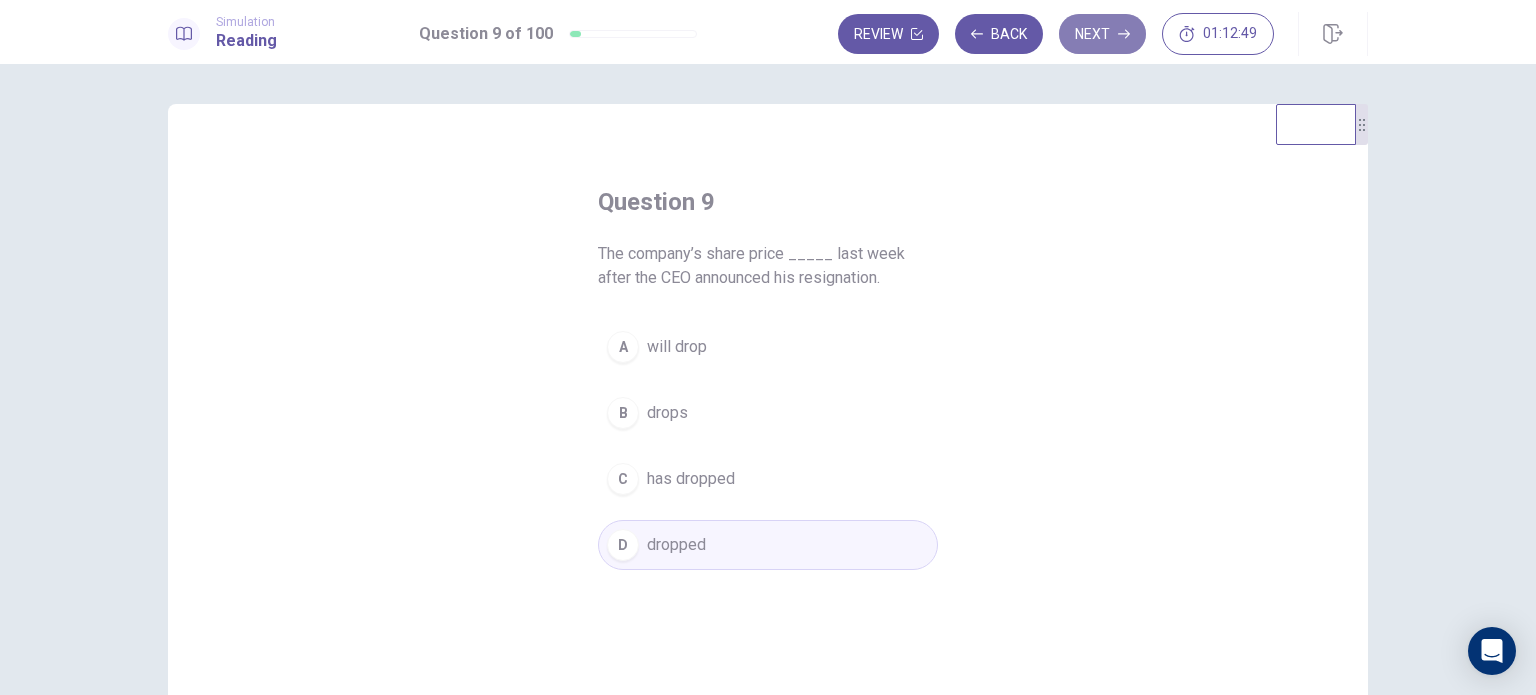 click on "Next" at bounding box center [1102, 34] 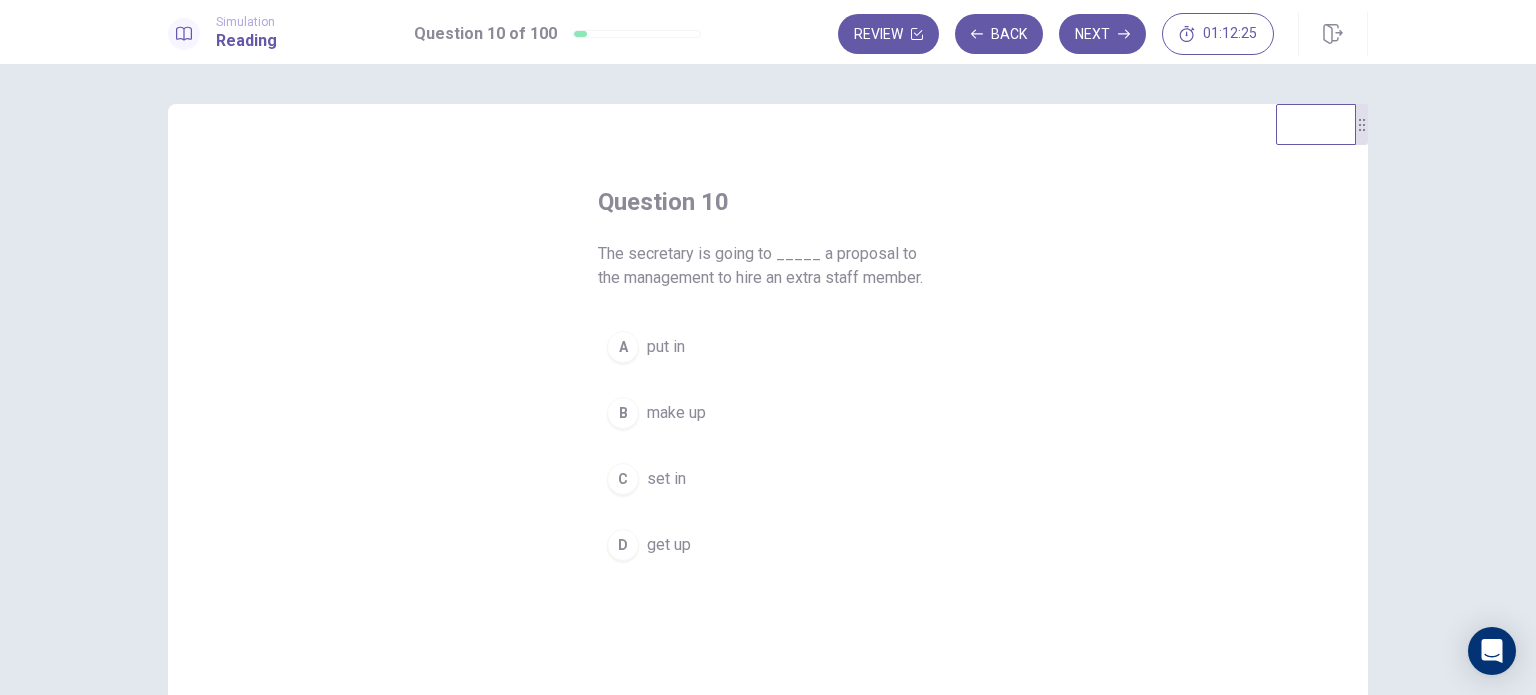click on "A put in B make up C set in D get up" at bounding box center [768, 446] 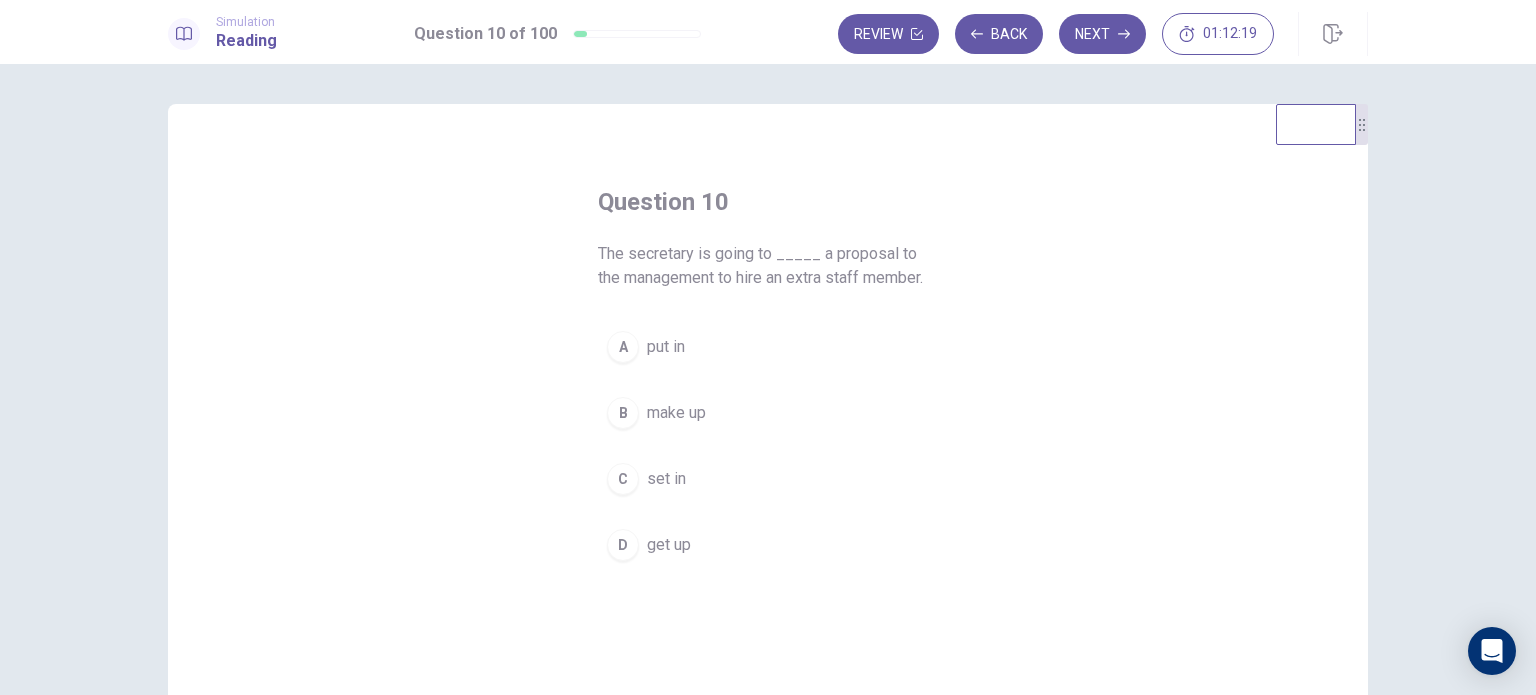 click on "make up" at bounding box center [676, 413] 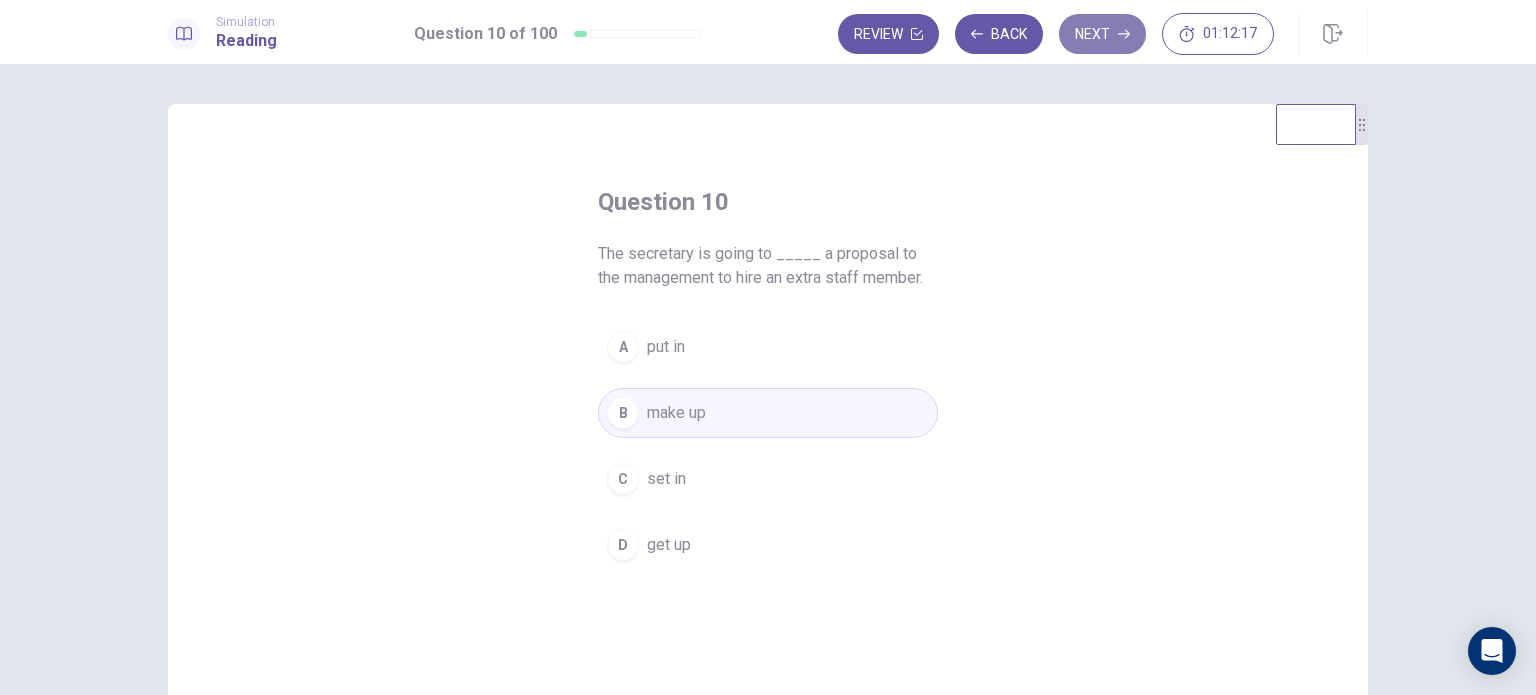 click on "Next" at bounding box center (1102, 34) 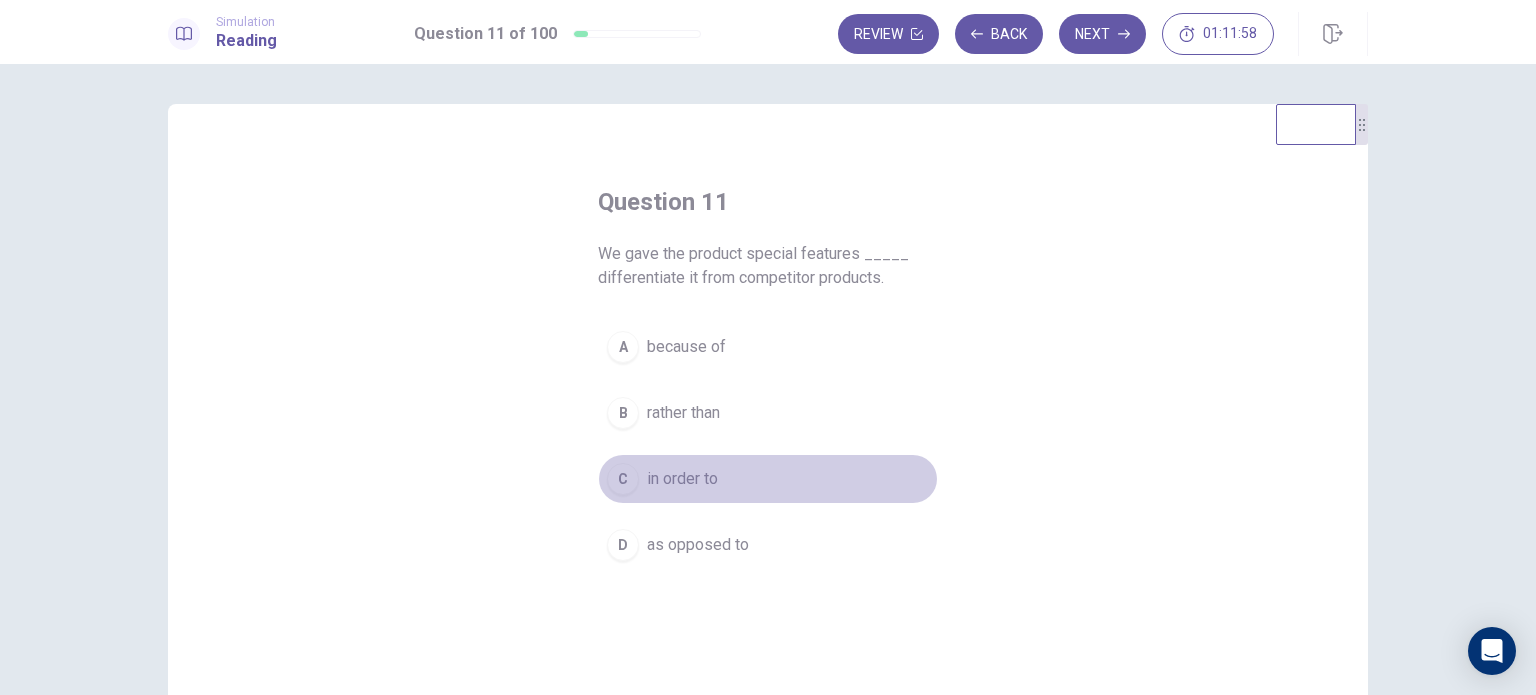 click on "in order to" at bounding box center (682, 479) 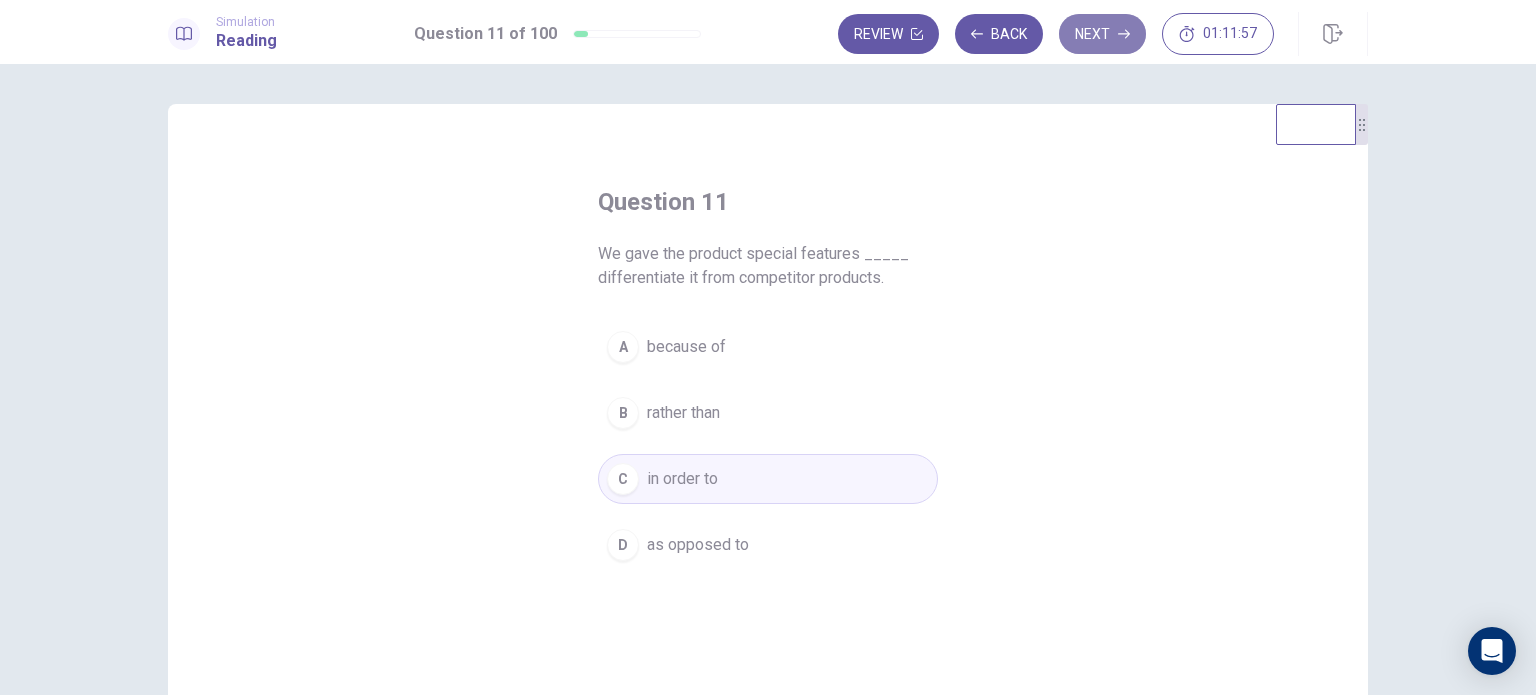click on "Next" at bounding box center (1102, 34) 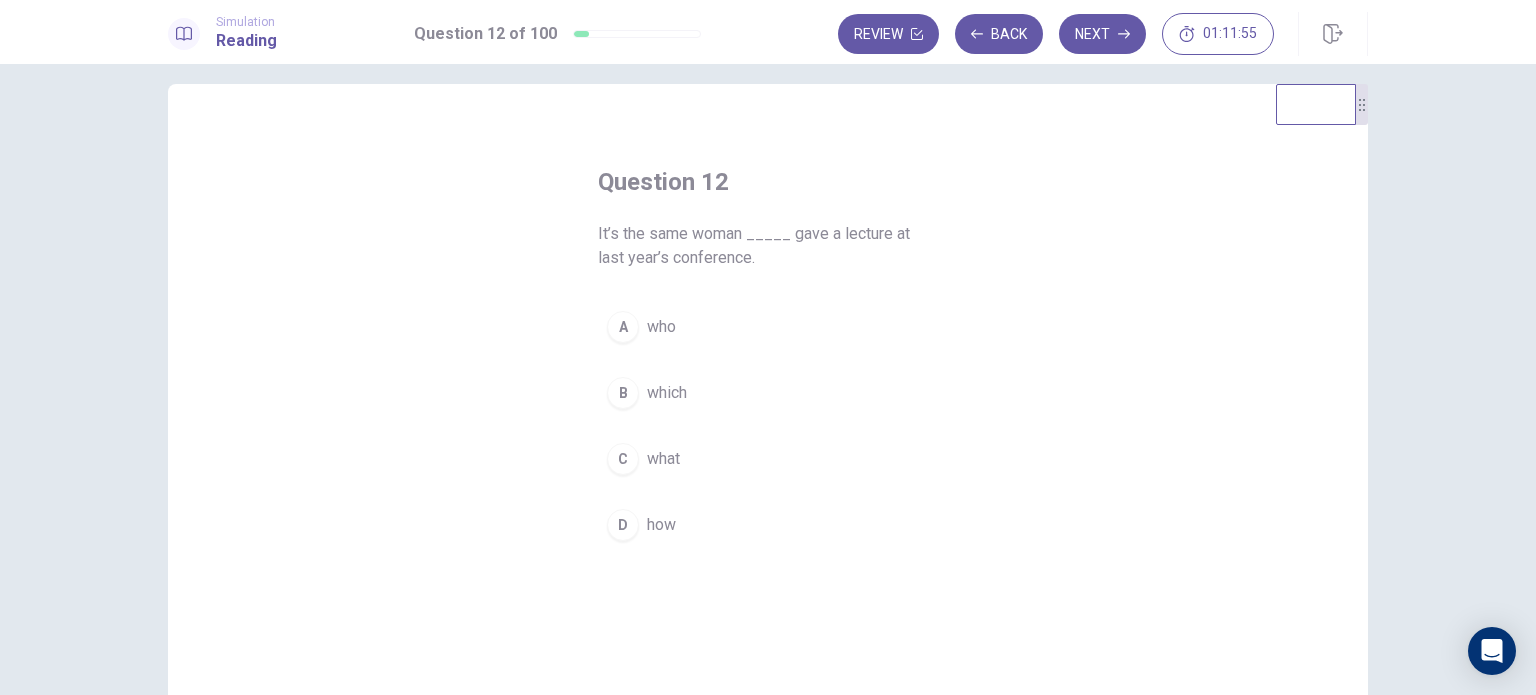 scroll, scrollTop: 20, scrollLeft: 0, axis: vertical 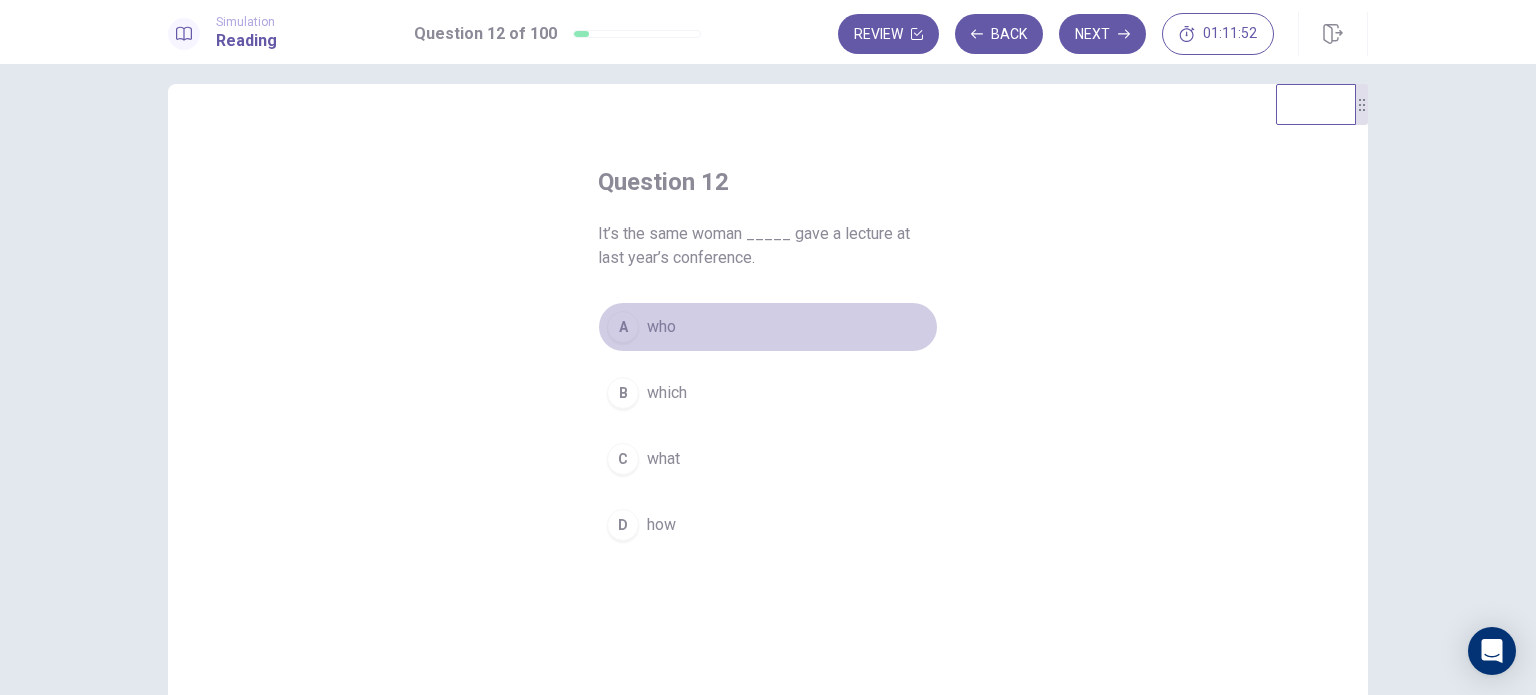 click on "who" at bounding box center [661, 327] 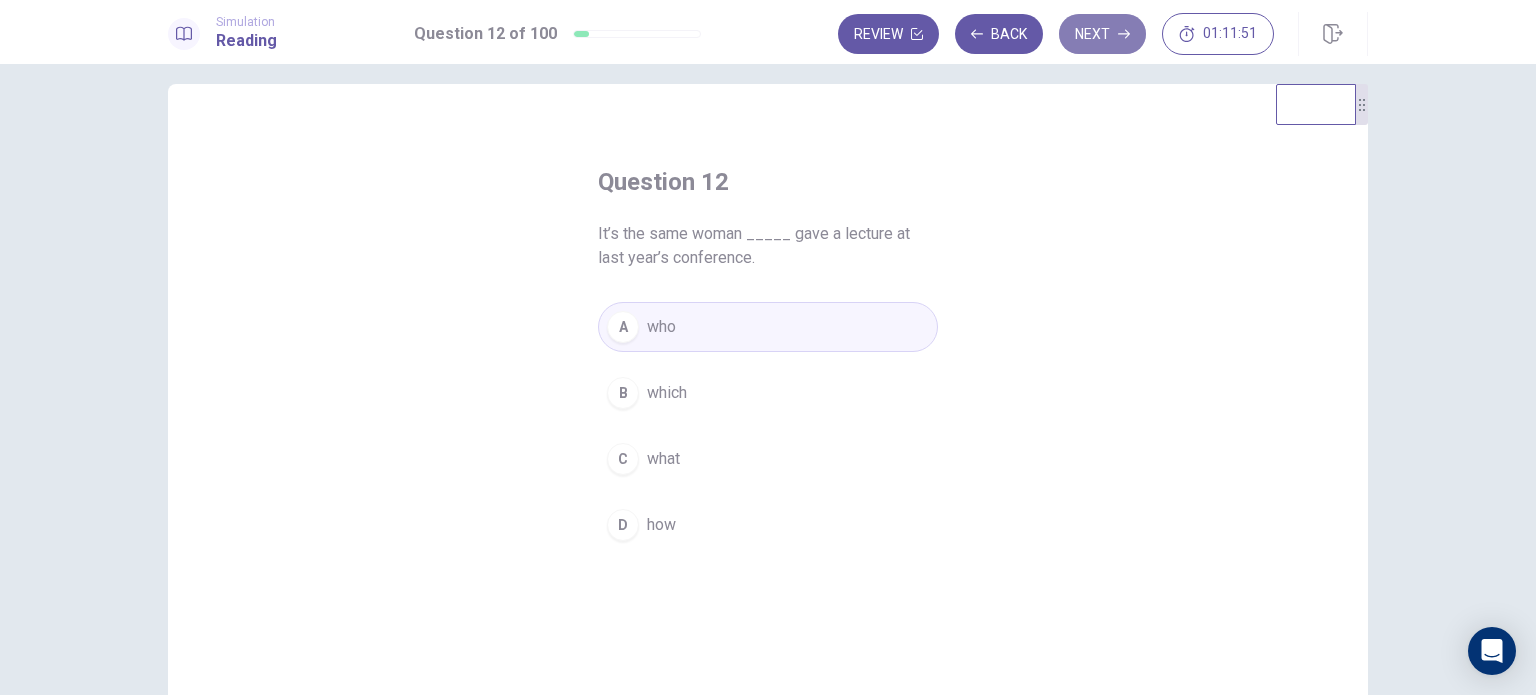 click on "Next" at bounding box center [1102, 34] 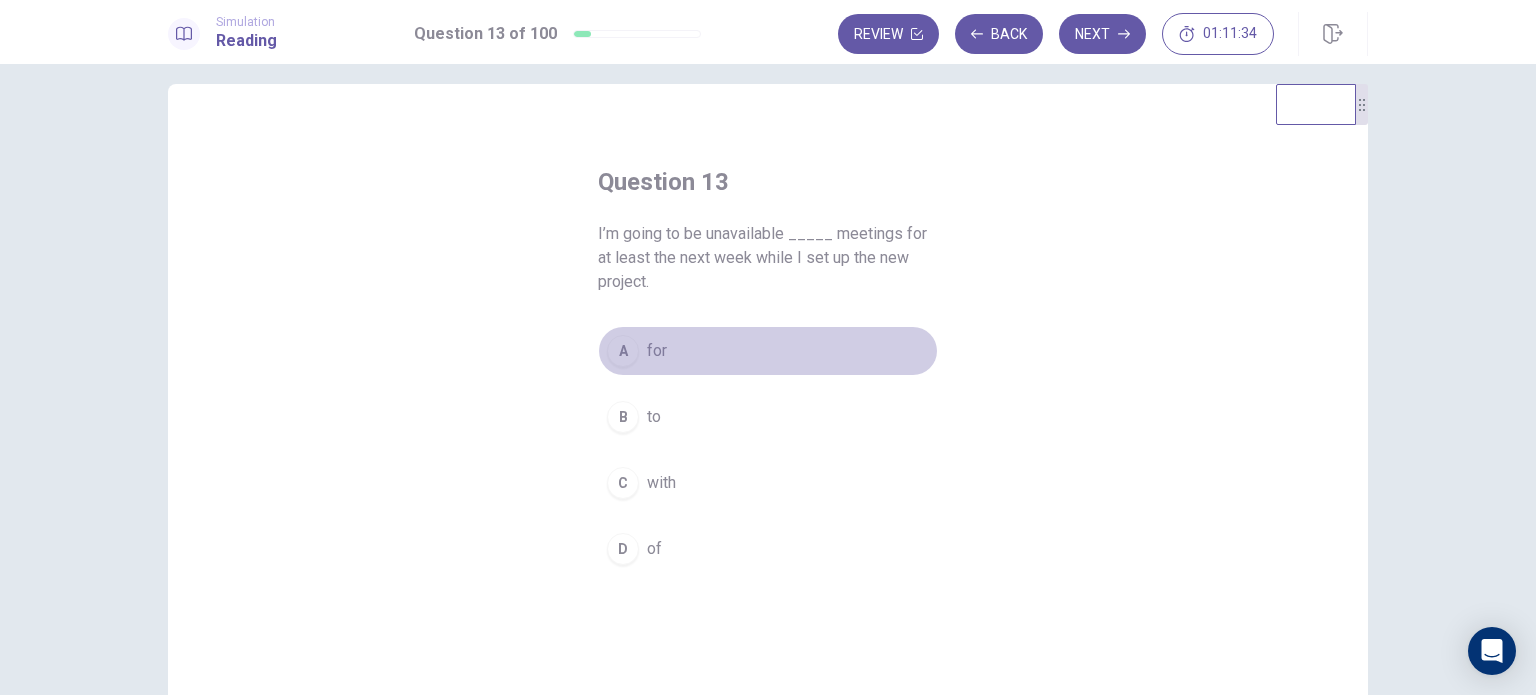 click on "A for" at bounding box center (768, 351) 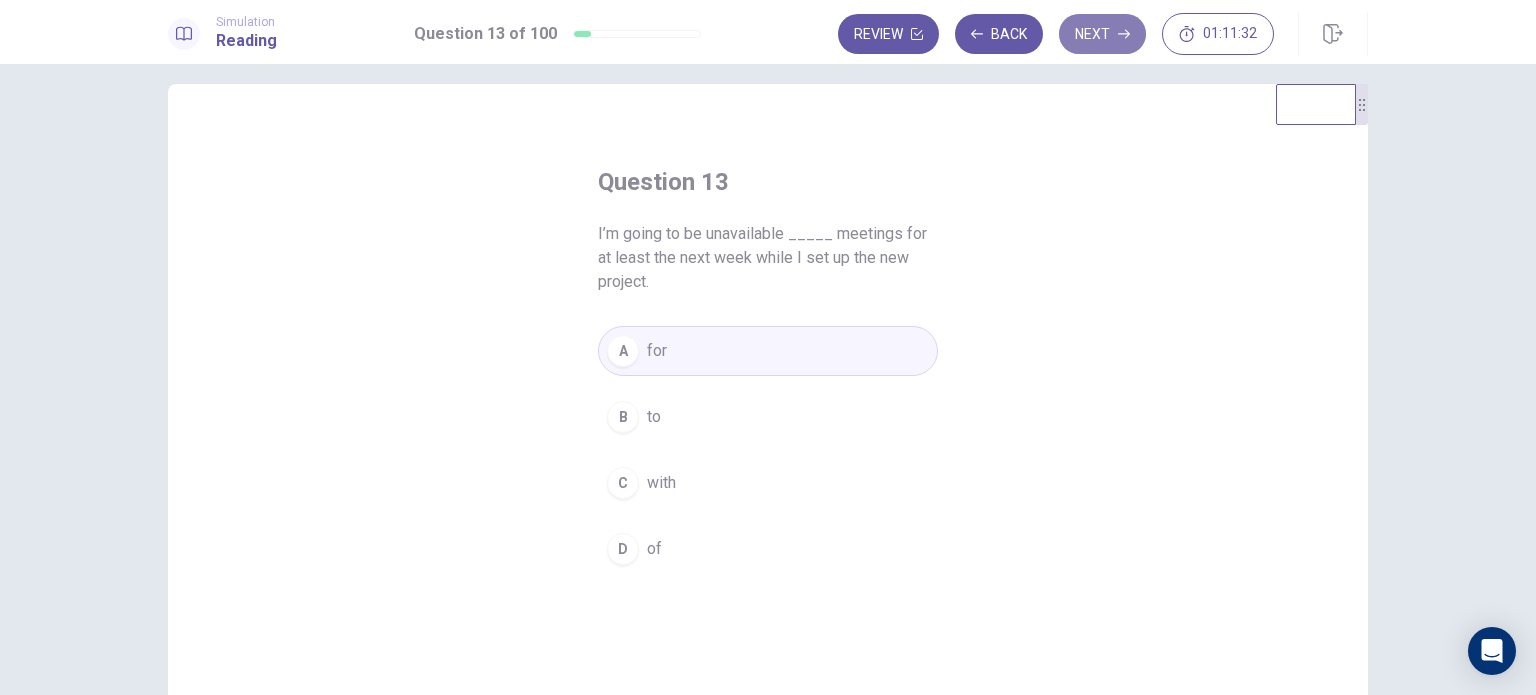 click on "Next" at bounding box center (1102, 34) 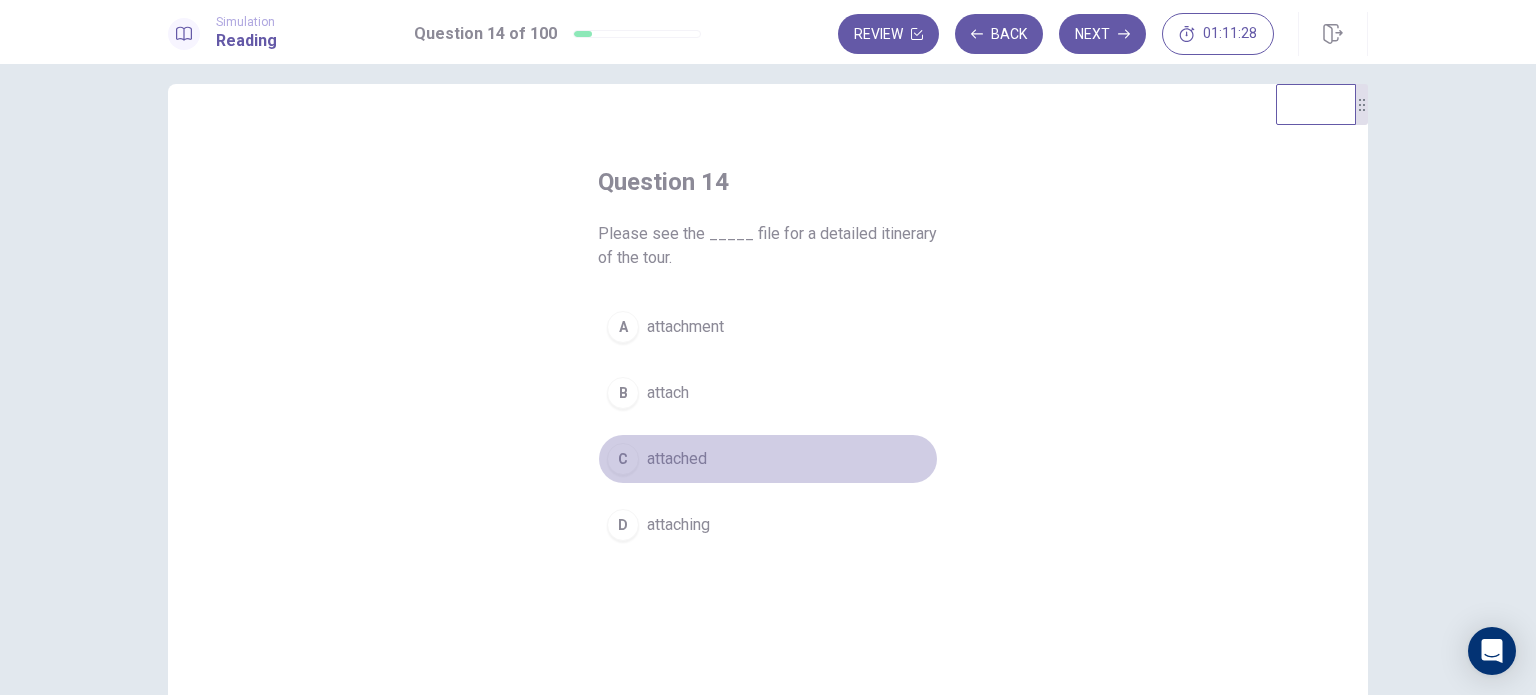 click on "C attached" at bounding box center [768, 459] 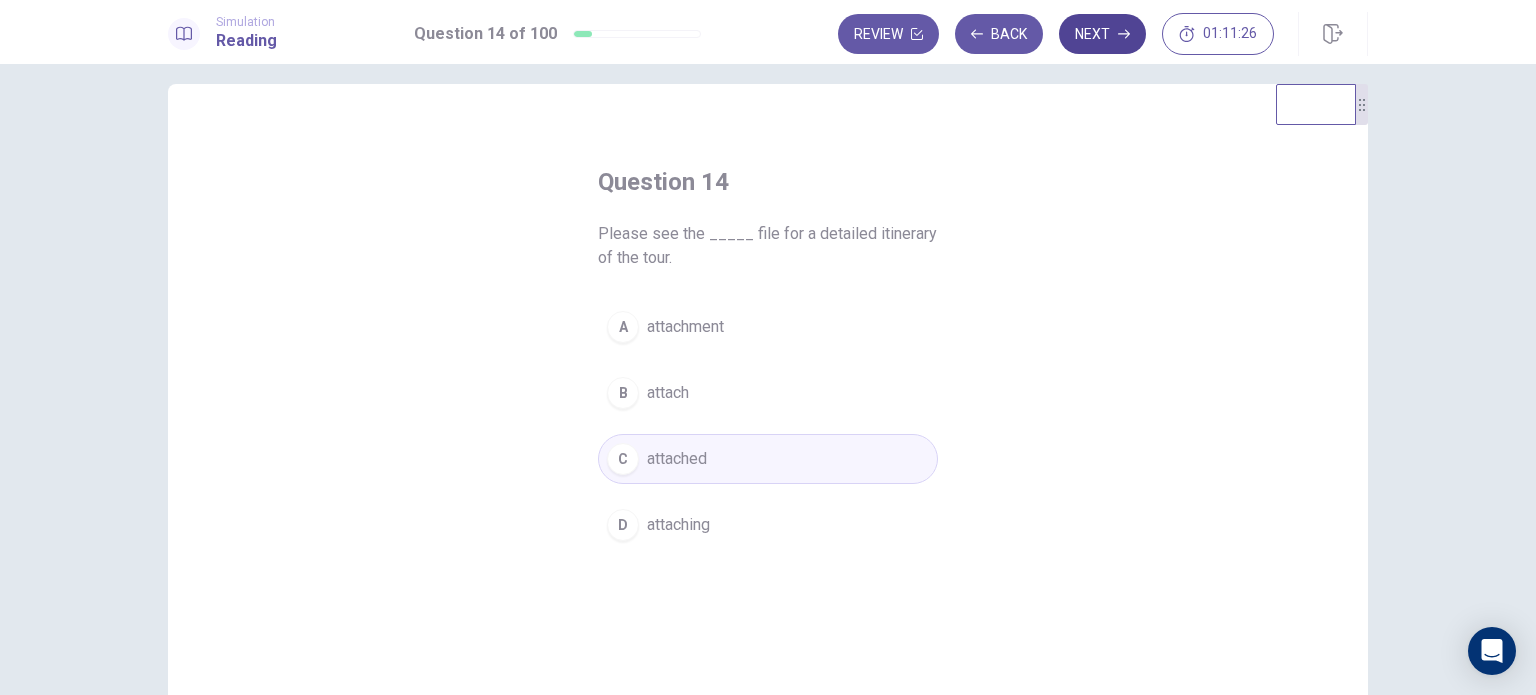 click on "Next" at bounding box center (1102, 34) 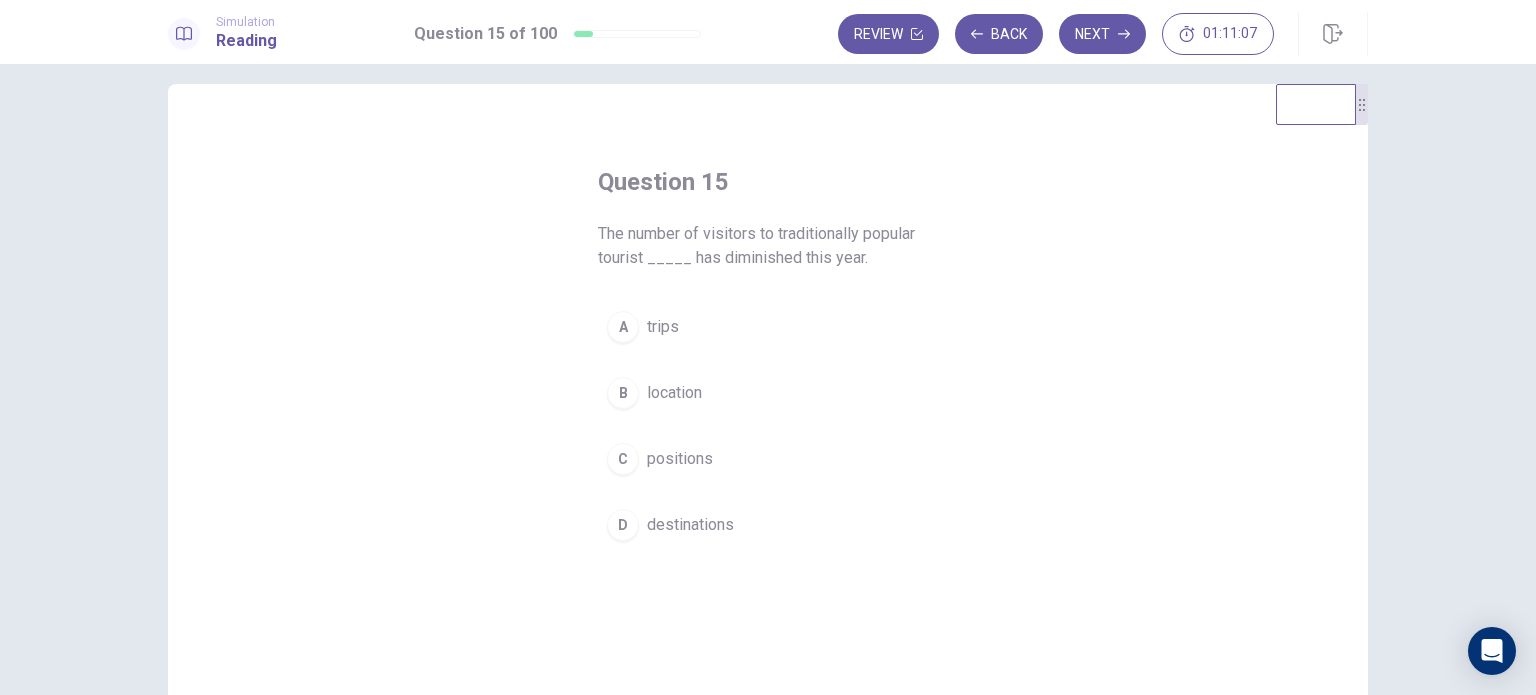 click on "destinations" at bounding box center (690, 525) 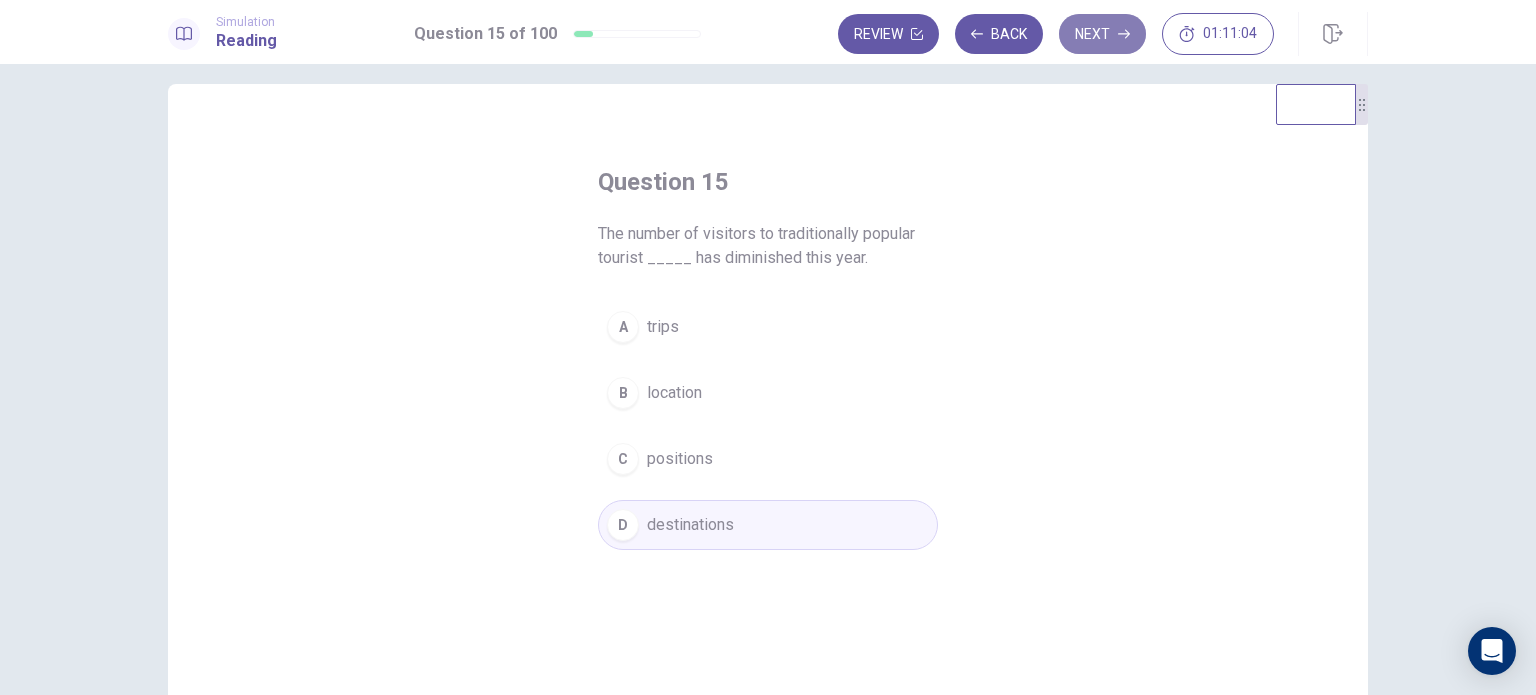 click on "Next" at bounding box center (1102, 34) 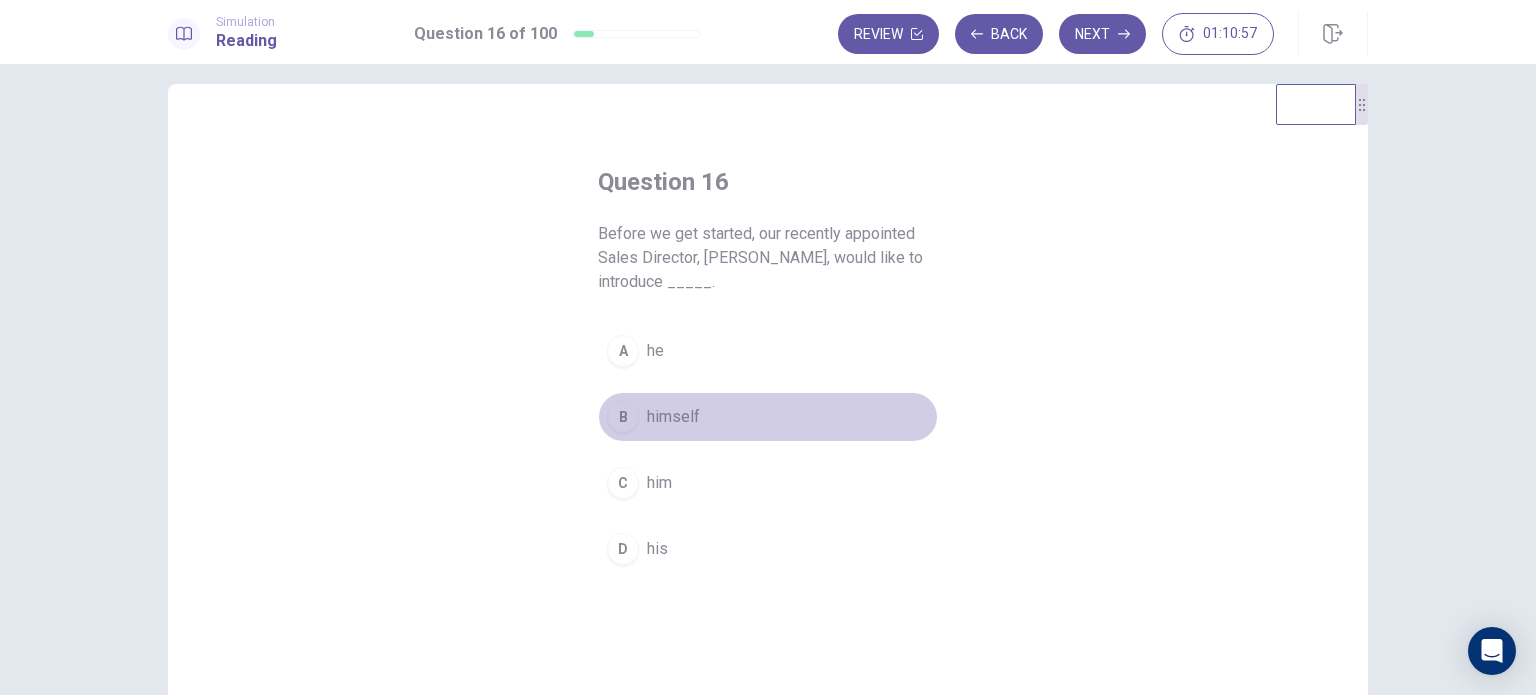 click on "B himself" at bounding box center (768, 417) 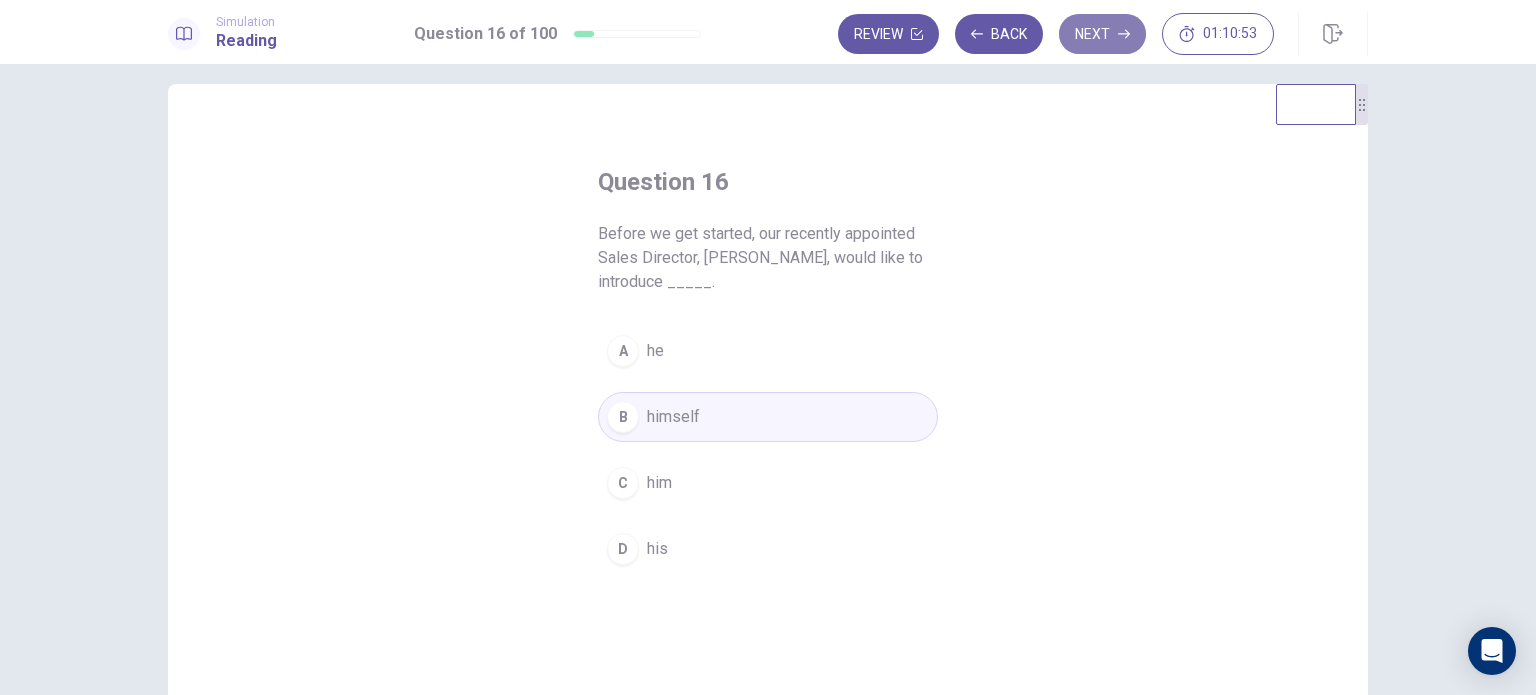 click on "Next" at bounding box center (1102, 34) 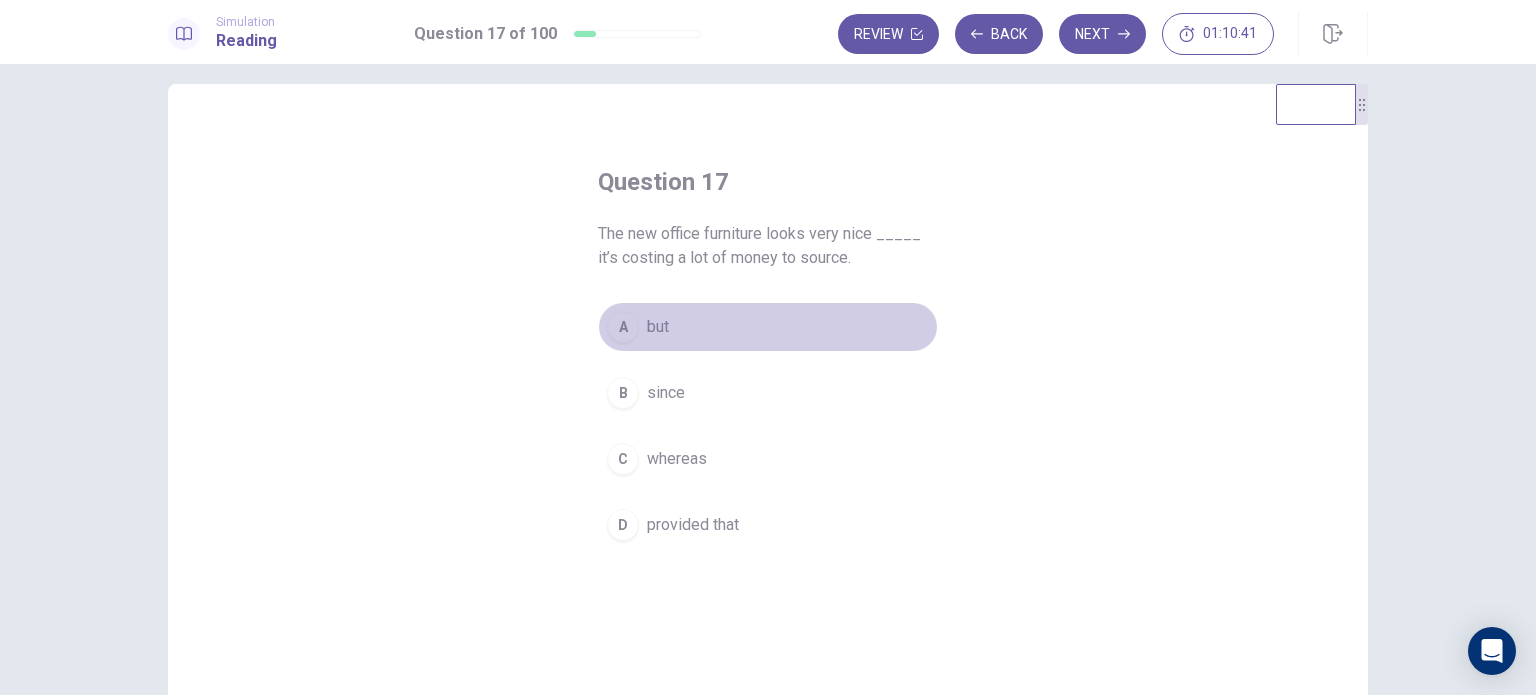 click on "A but" at bounding box center (768, 327) 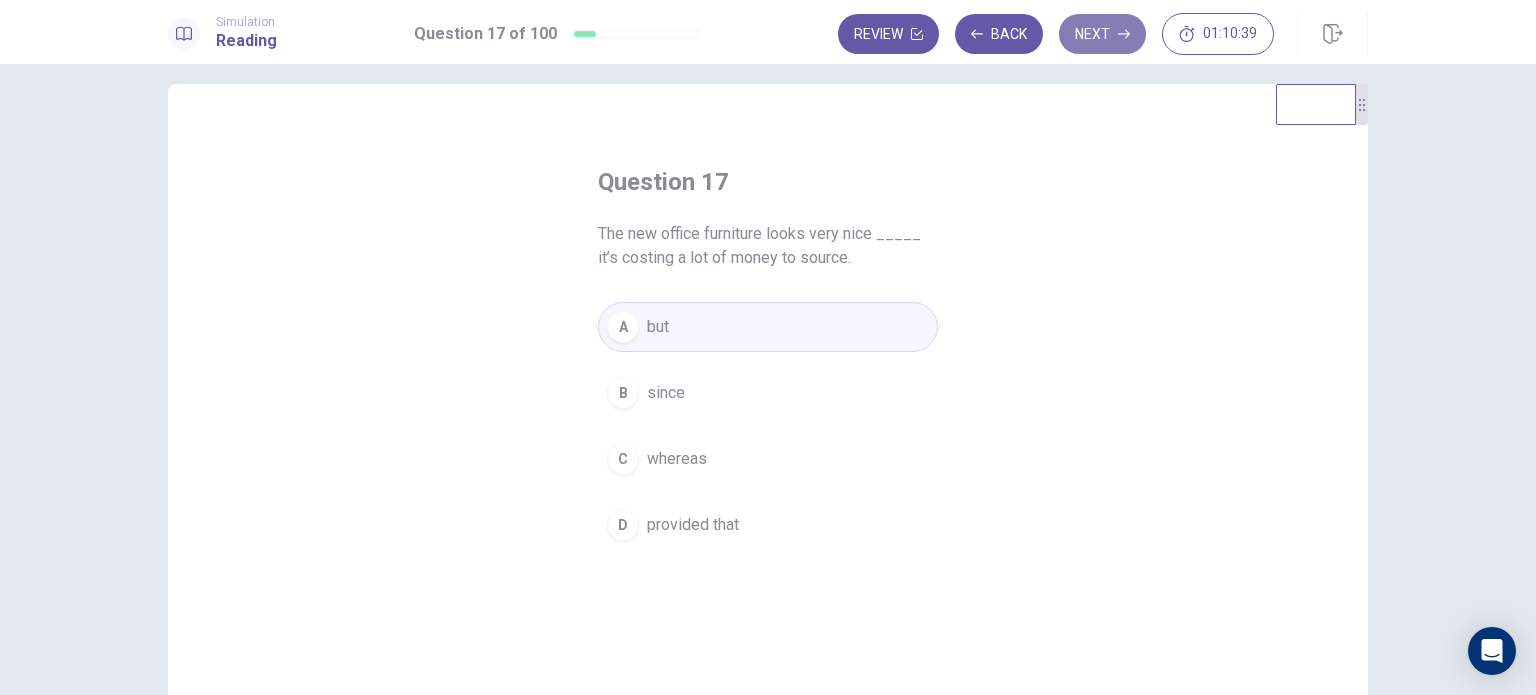 click on "Next" at bounding box center (1102, 34) 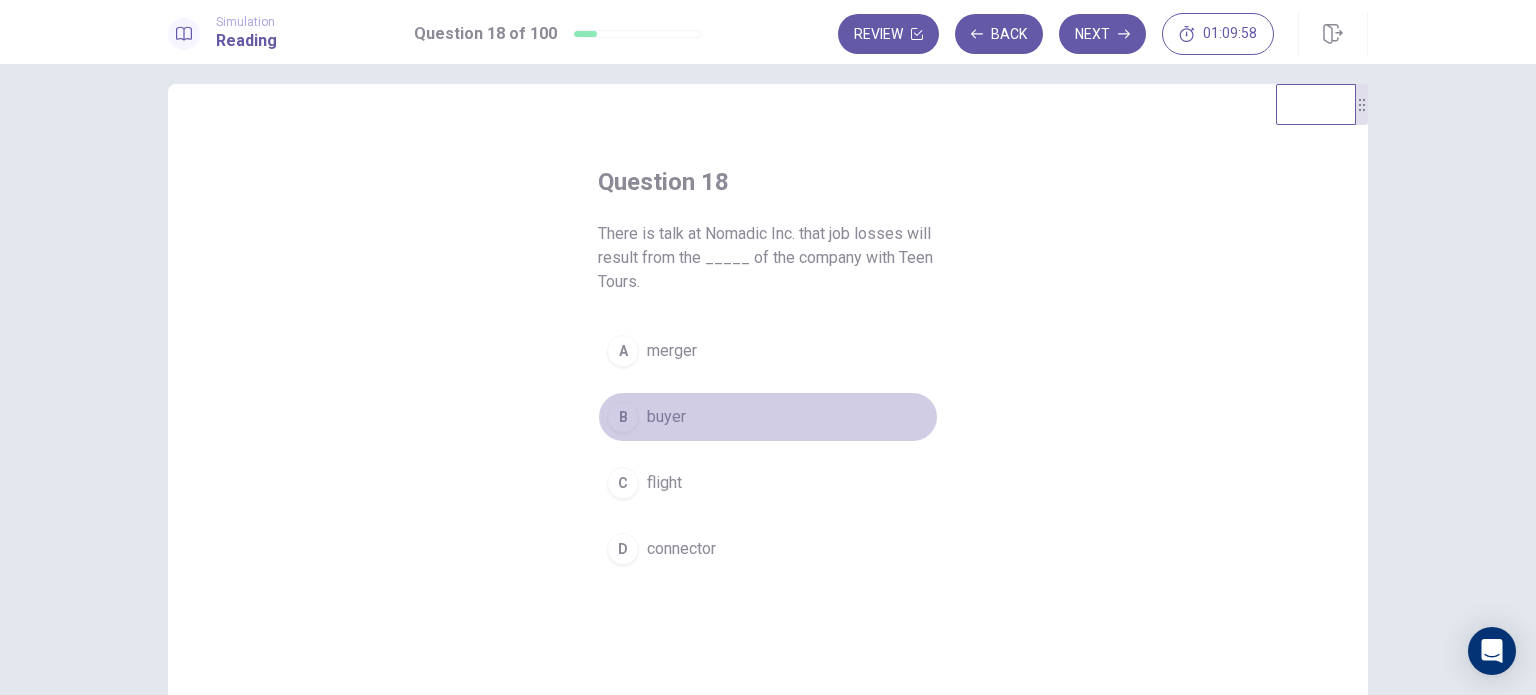 click on "B buyer" at bounding box center [768, 417] 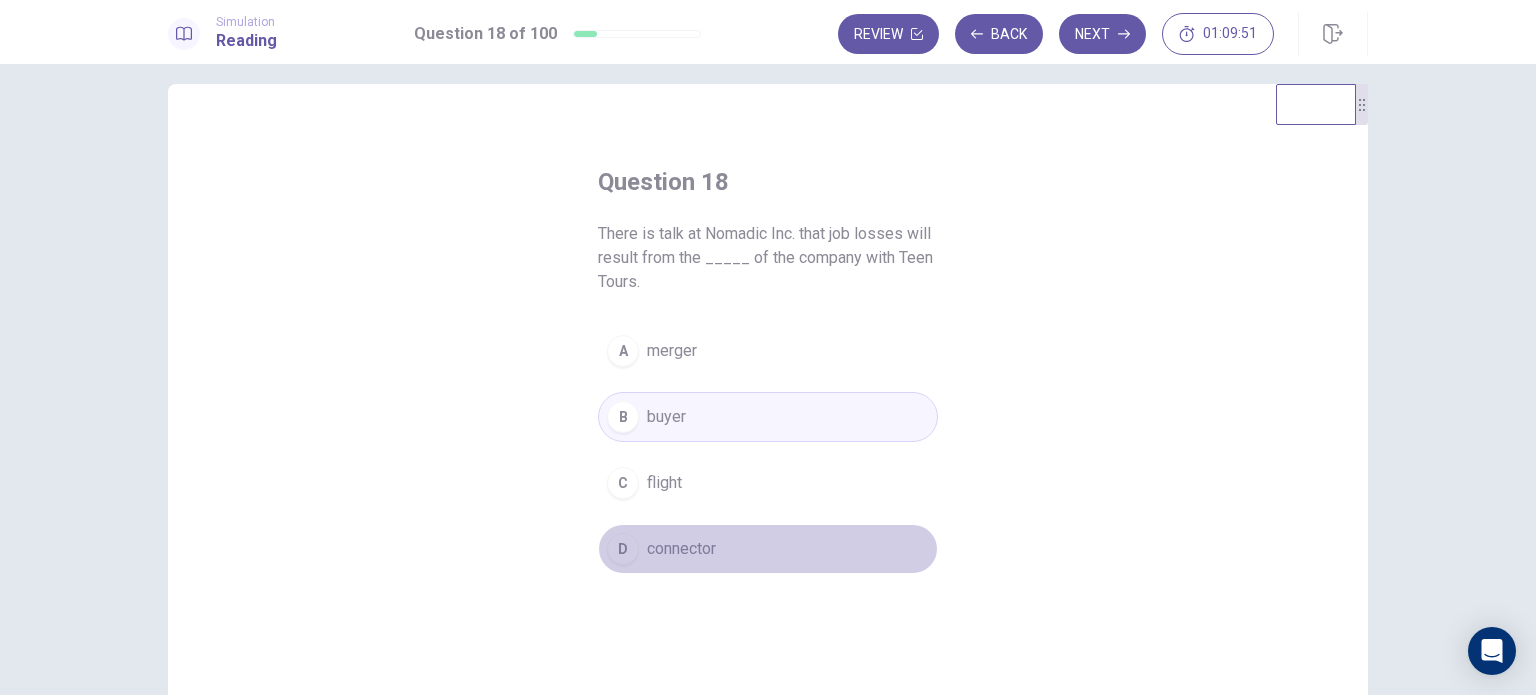 click on "connector" at bounding box center [681, 549] 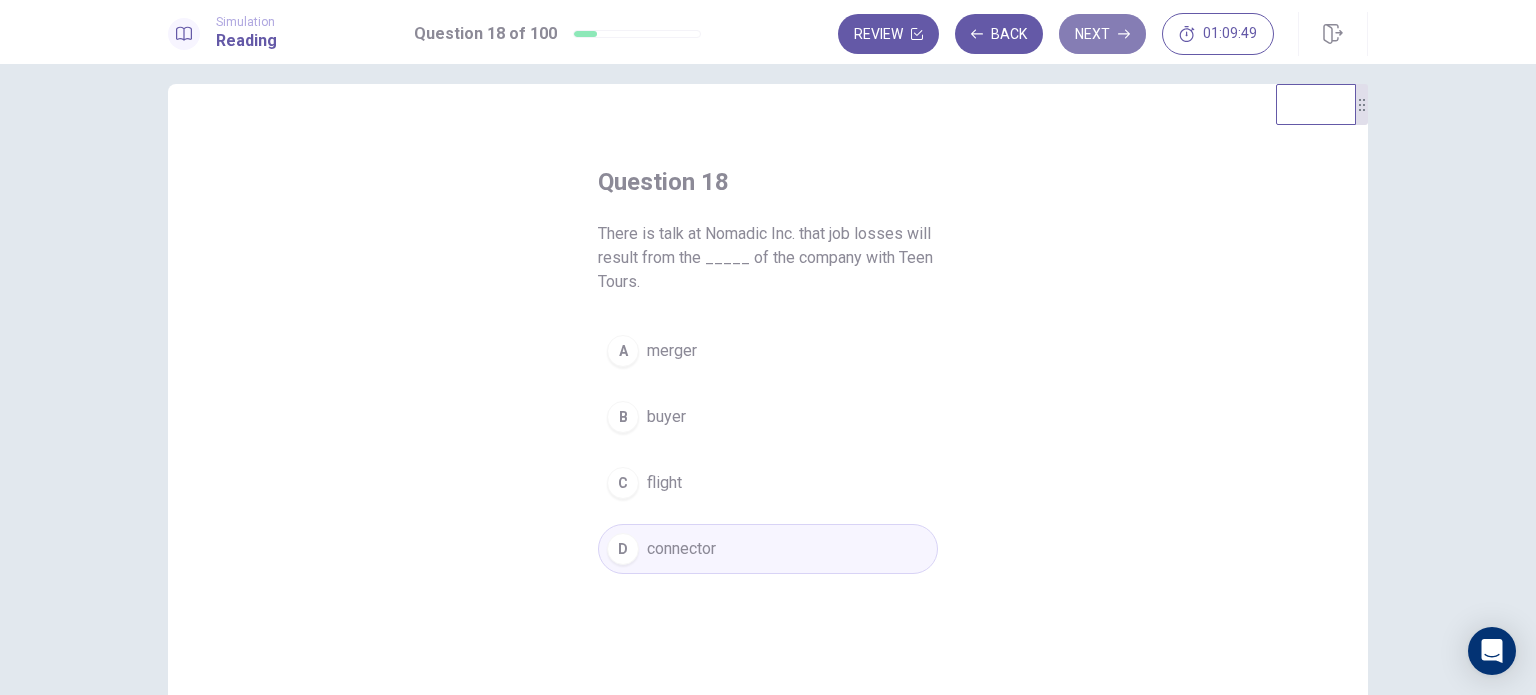 click on "Next" at bounding box center (1102, 34) 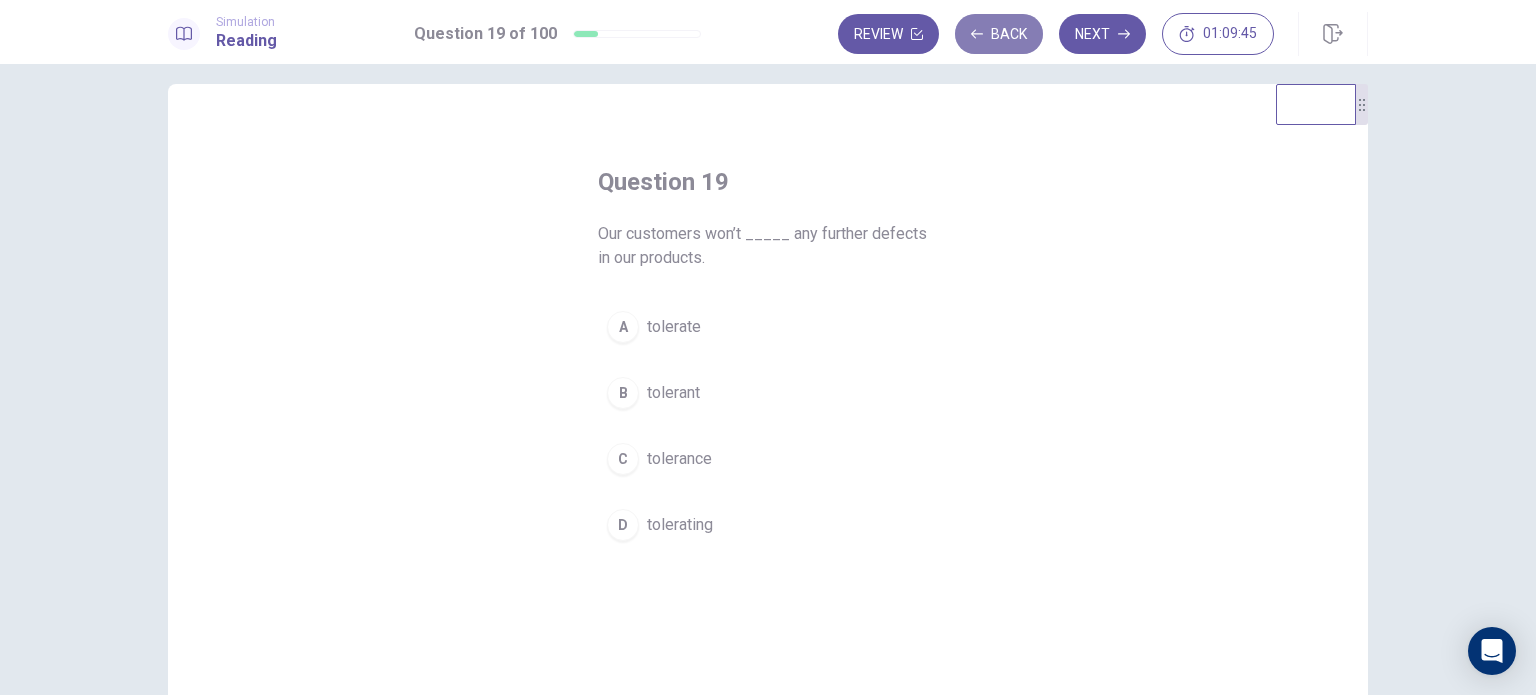 click on "Back" at bounding box center [999, 34] 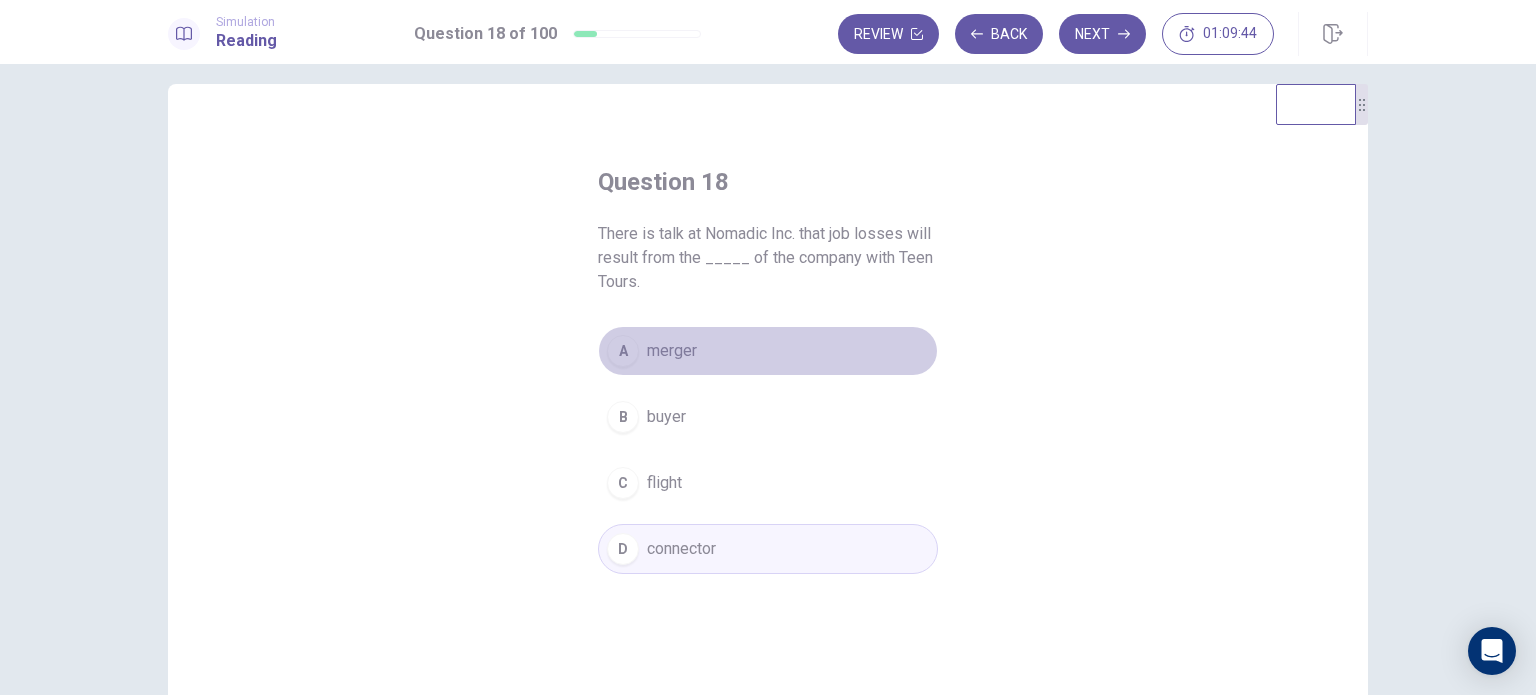 click on "A merger" at bounding box center (768, 351) 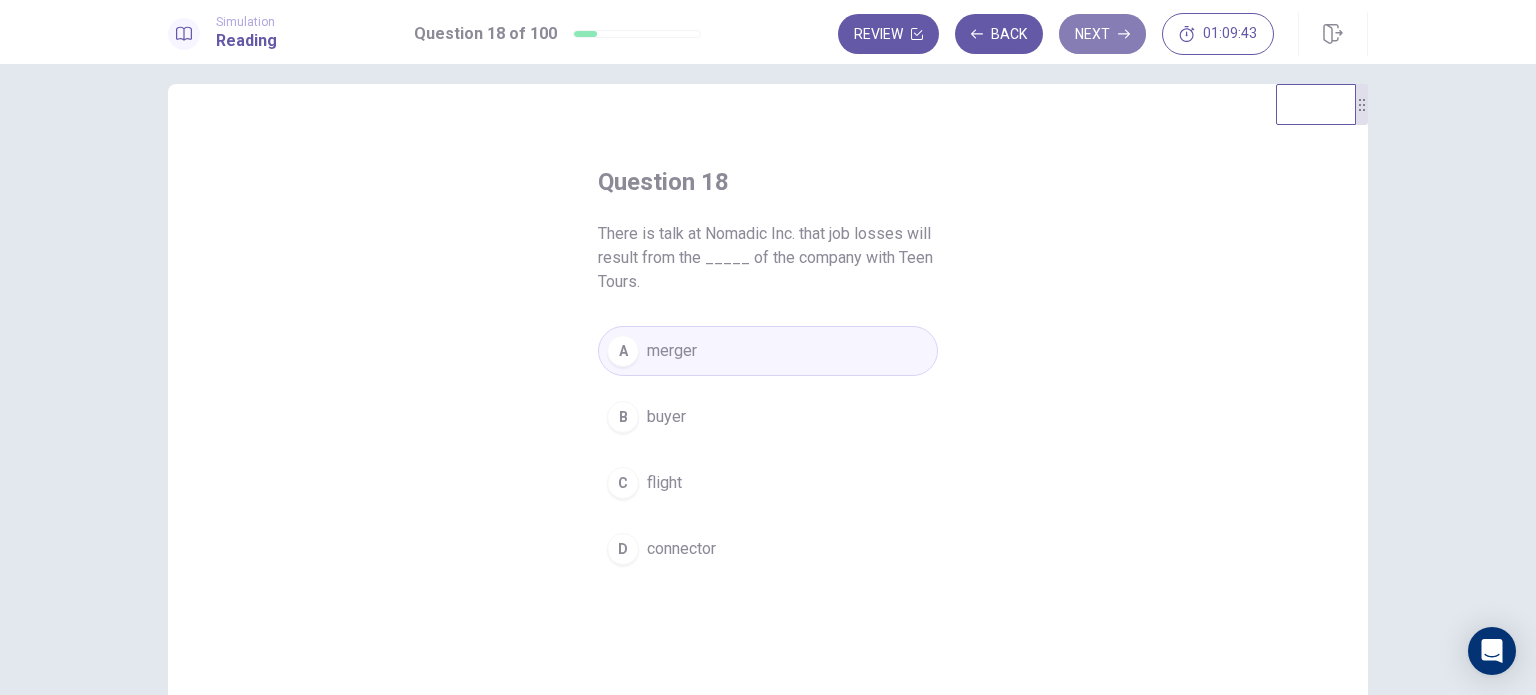 click on "Next" at bounding box center (1102, 34) 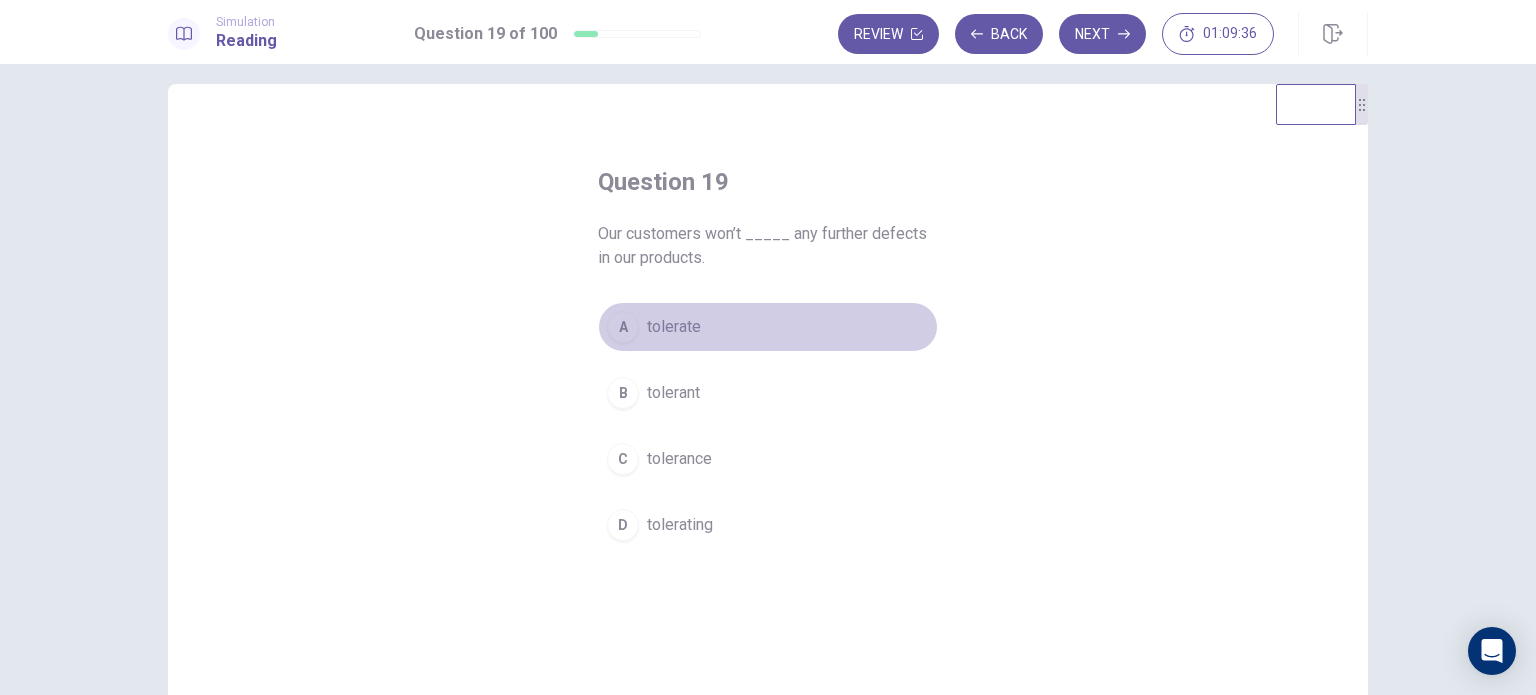 click on "A tolerate" at bounding box center [768, 327] 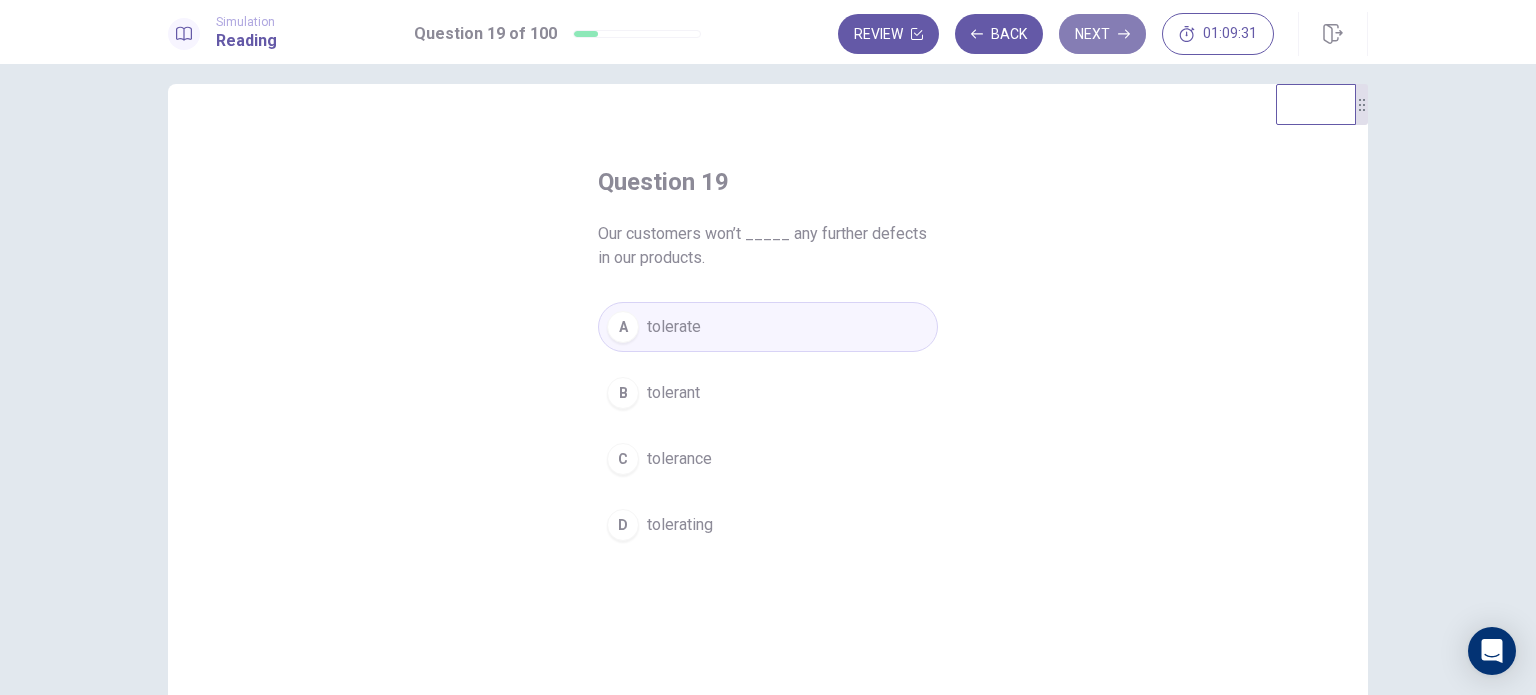 click on "Next" at bounding box center [1102, 34] 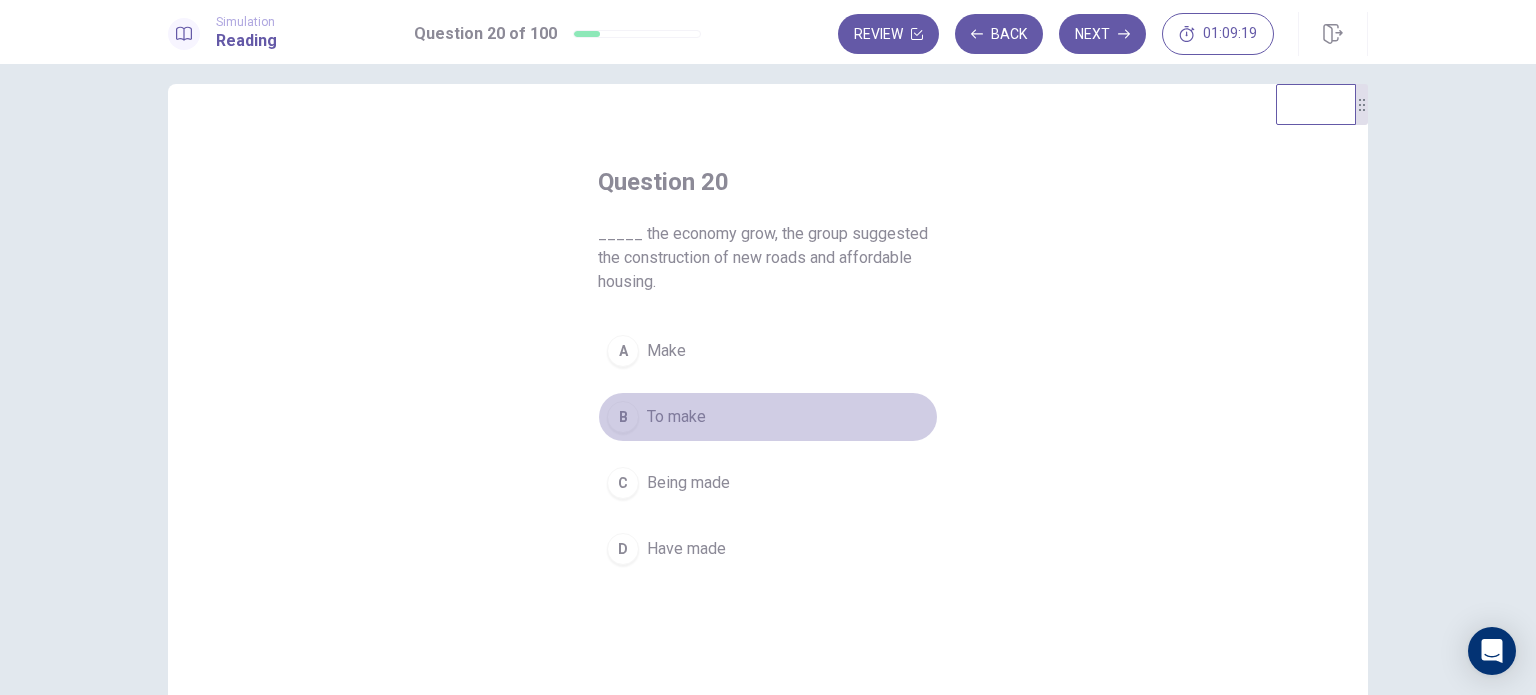 click on "To make" at bounding box center (676, 417) 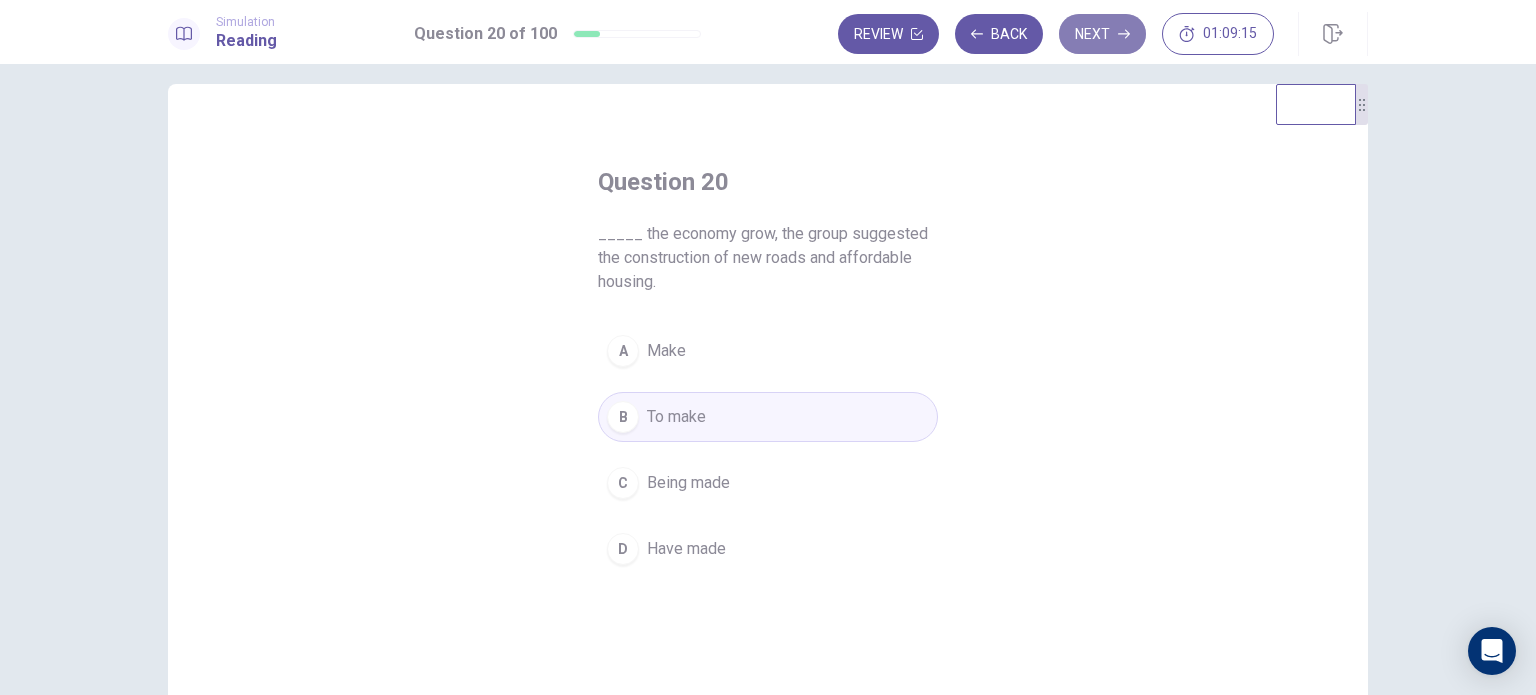 click on "Next" at bounding box center [1102, 34] 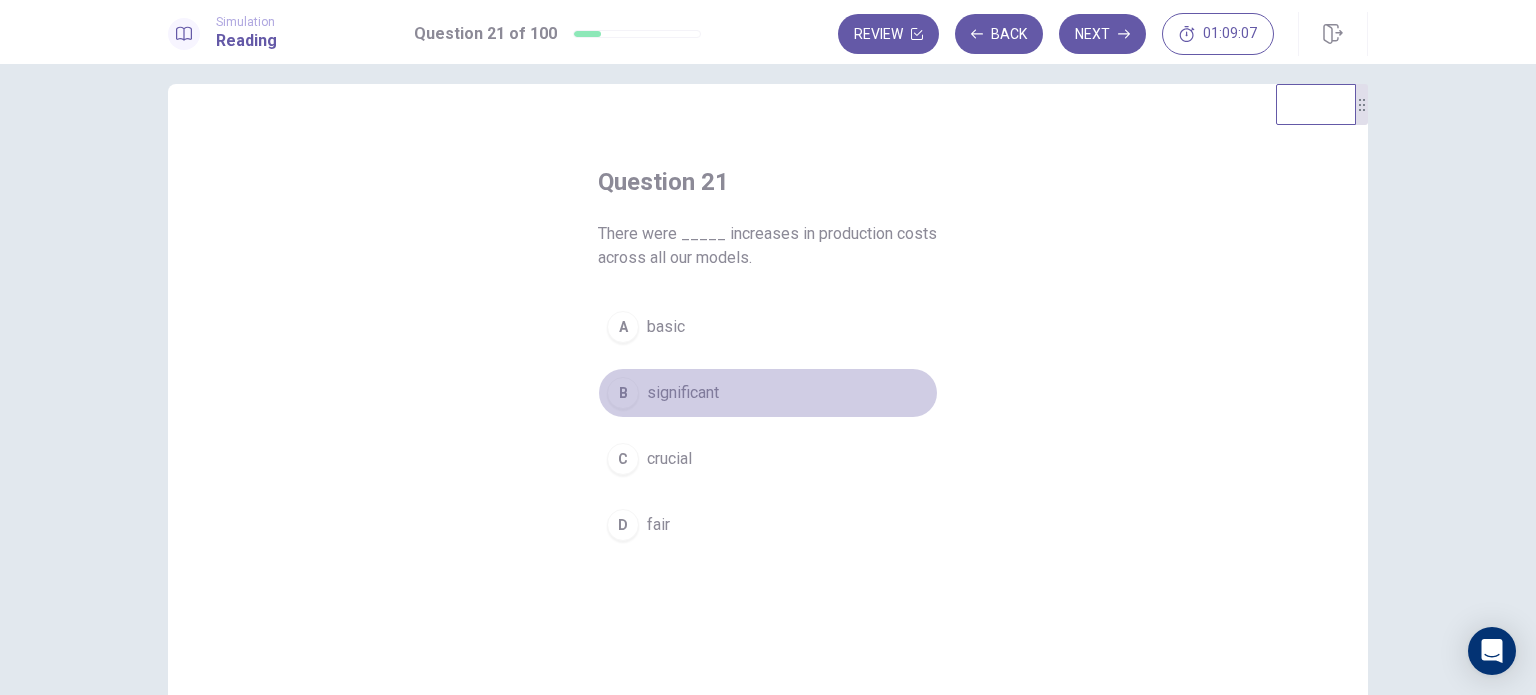 click on "B significant" at bounding box center [768, 393] 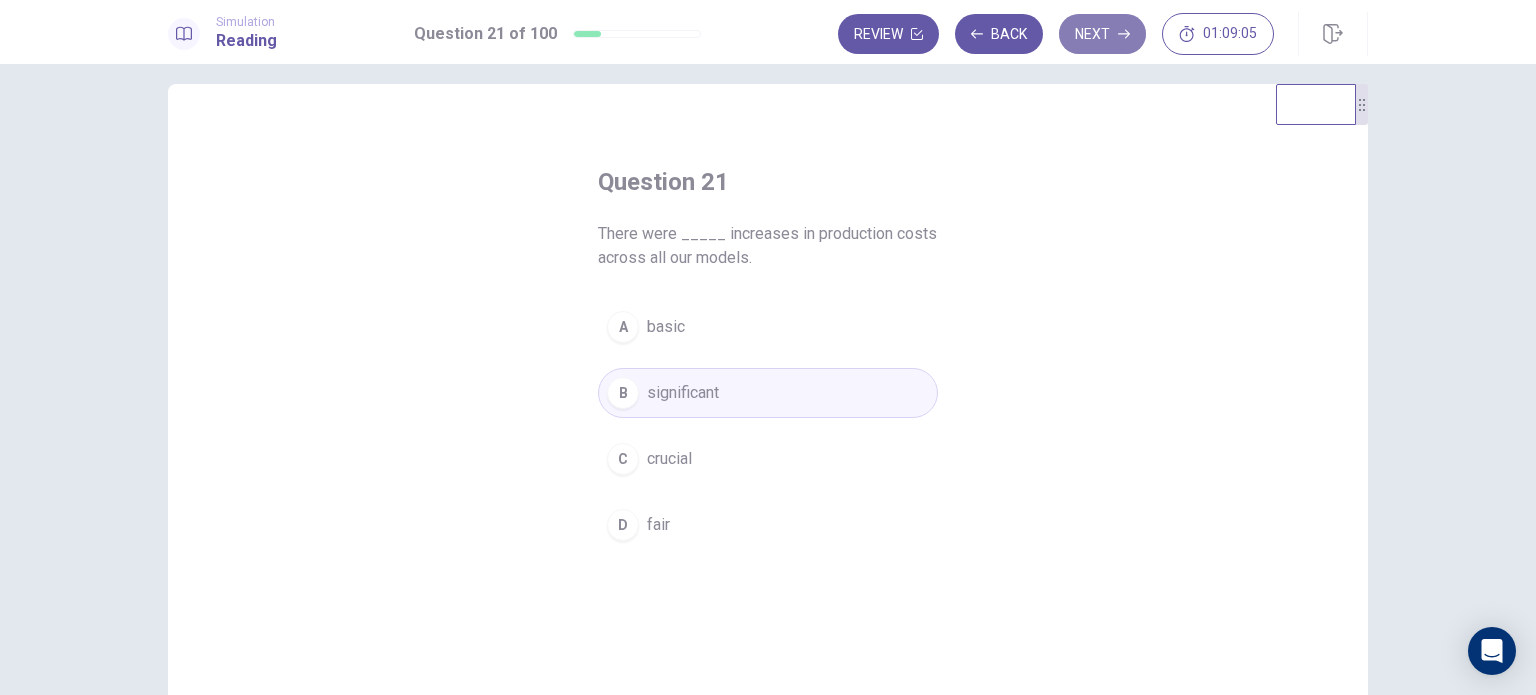 click on "Next" at bounding box center (1102, 34) 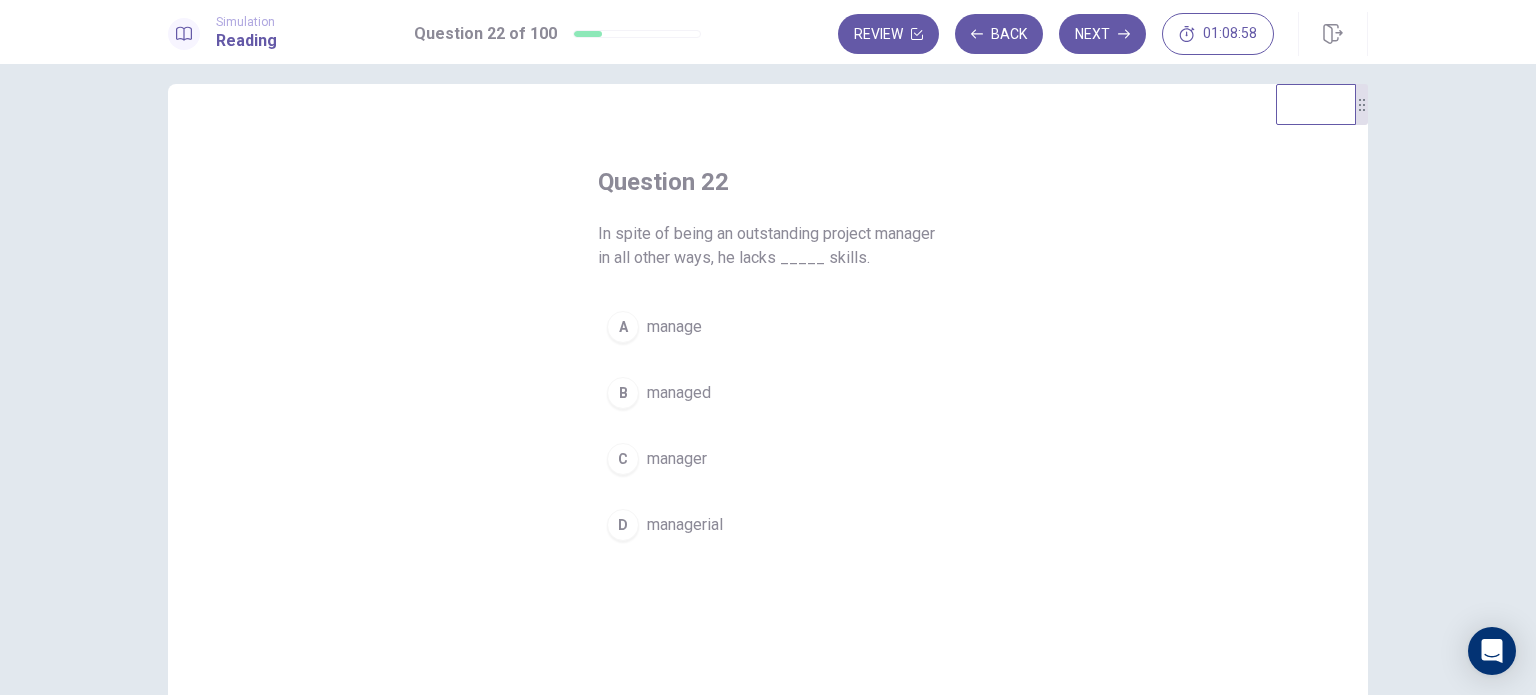 click on "B managed" at bounding box center (768, 393) 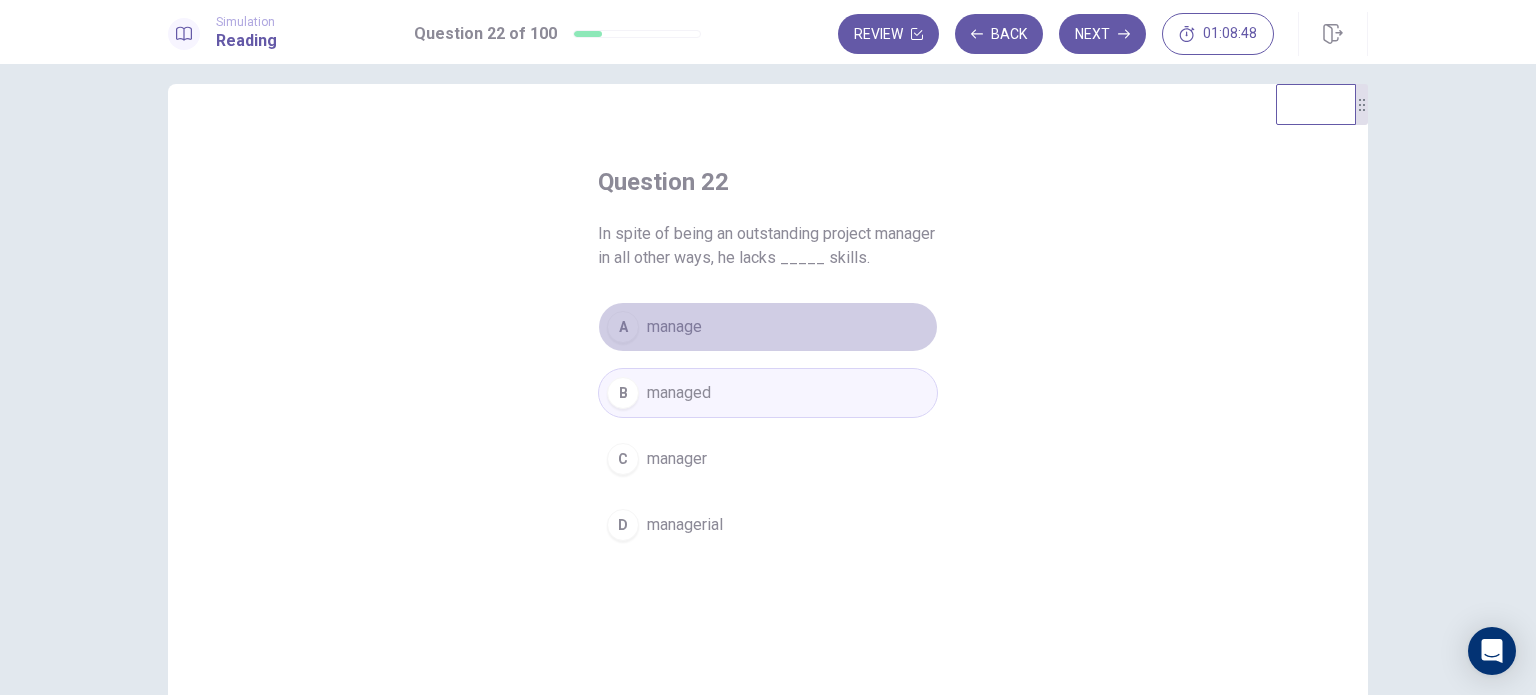 click on "manage" at bounding box center [674, 327] 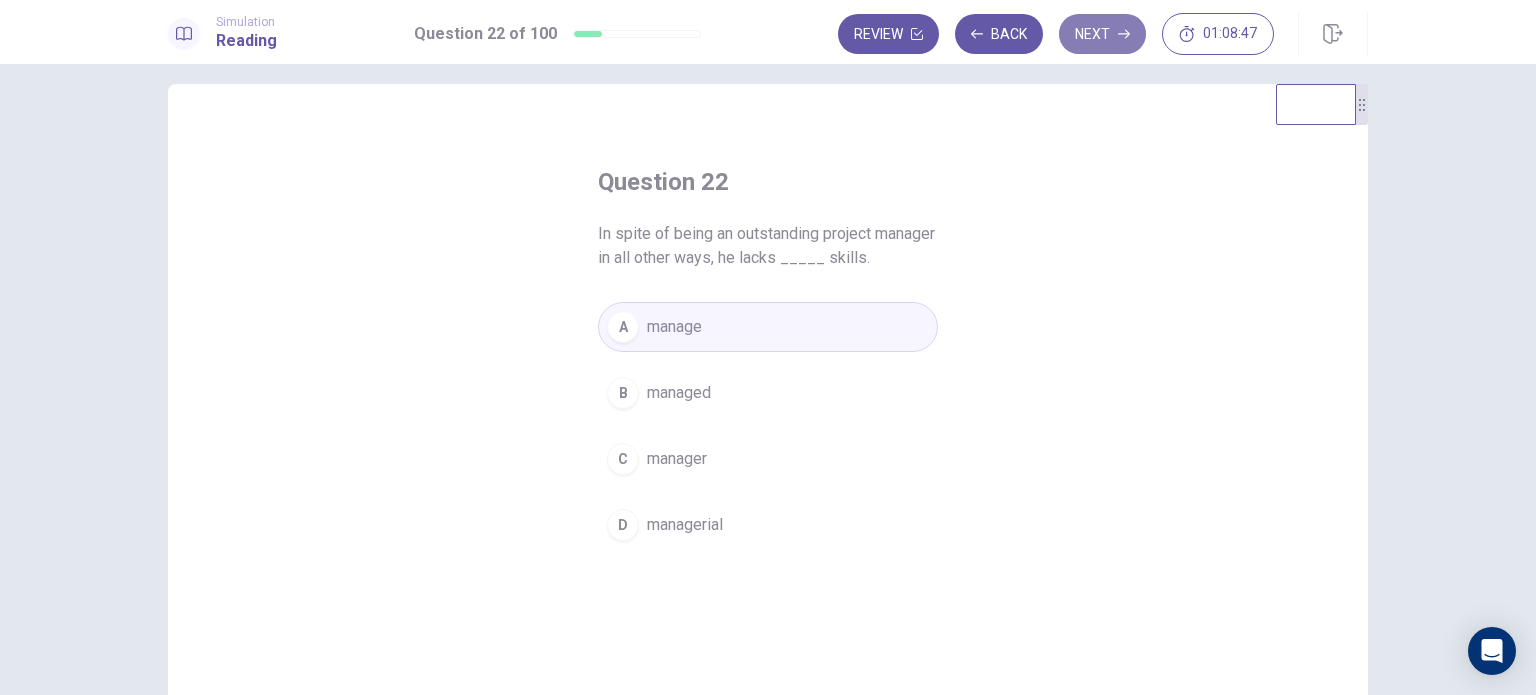 click on "Next" at bounding box center (1102, 34) 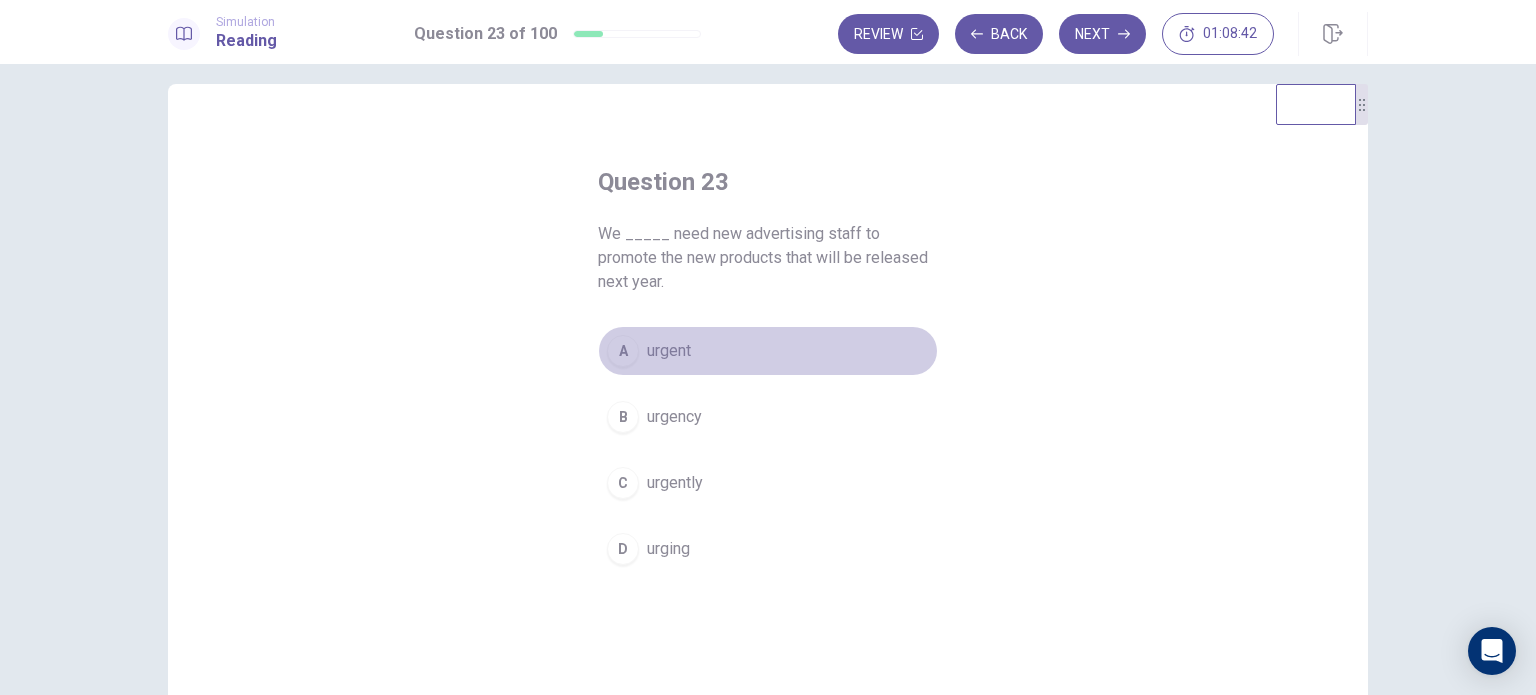 click on "A urgent" at bounding box center [768, 351] 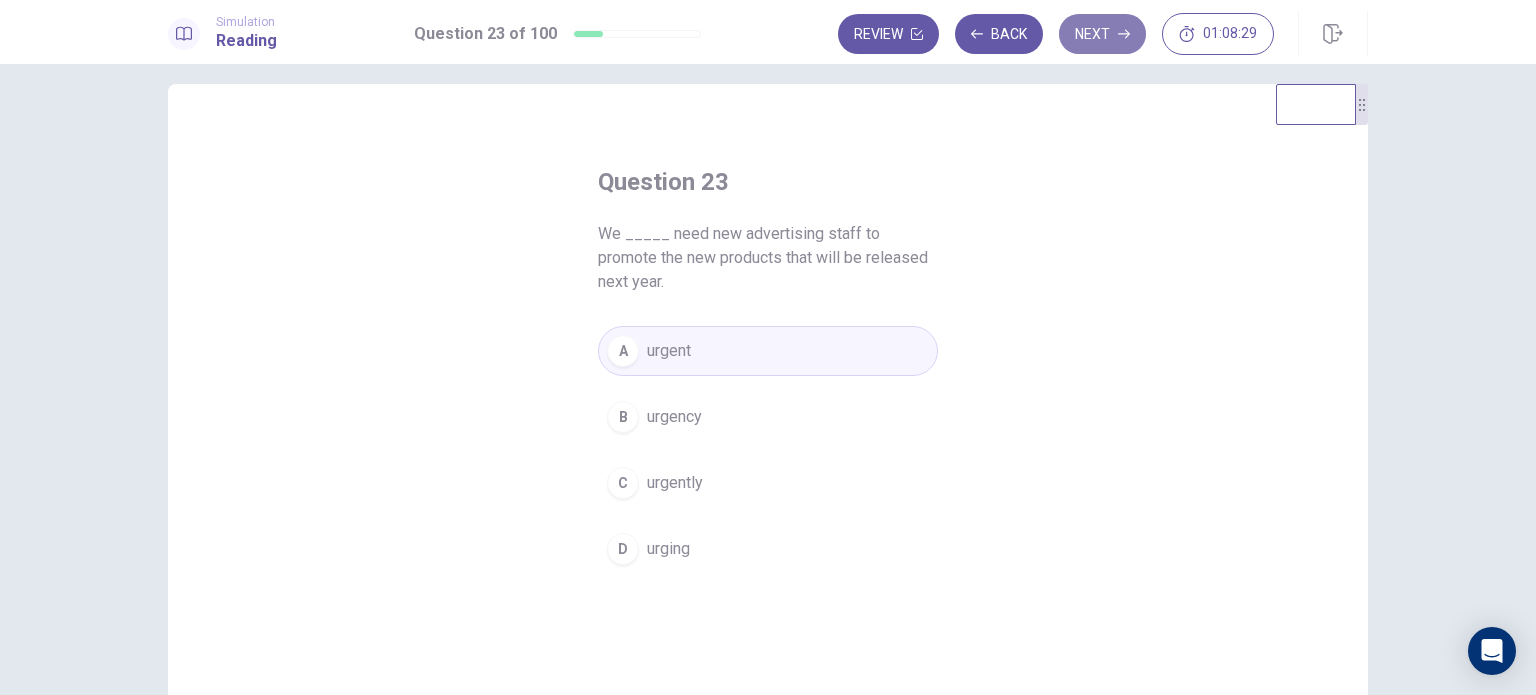 click on "Next" at bounding box center (1102, 34) 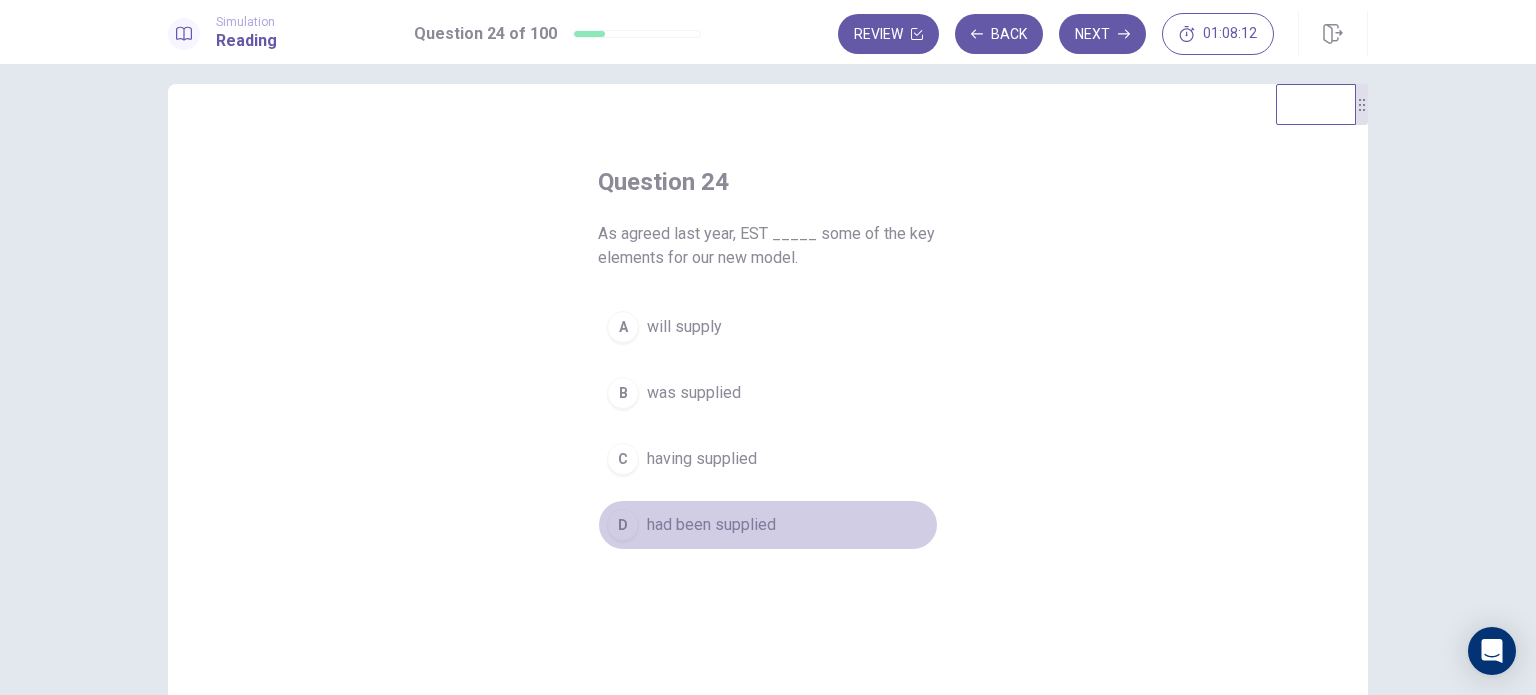 click on "had been supplied" at bounding box center (711, 525) 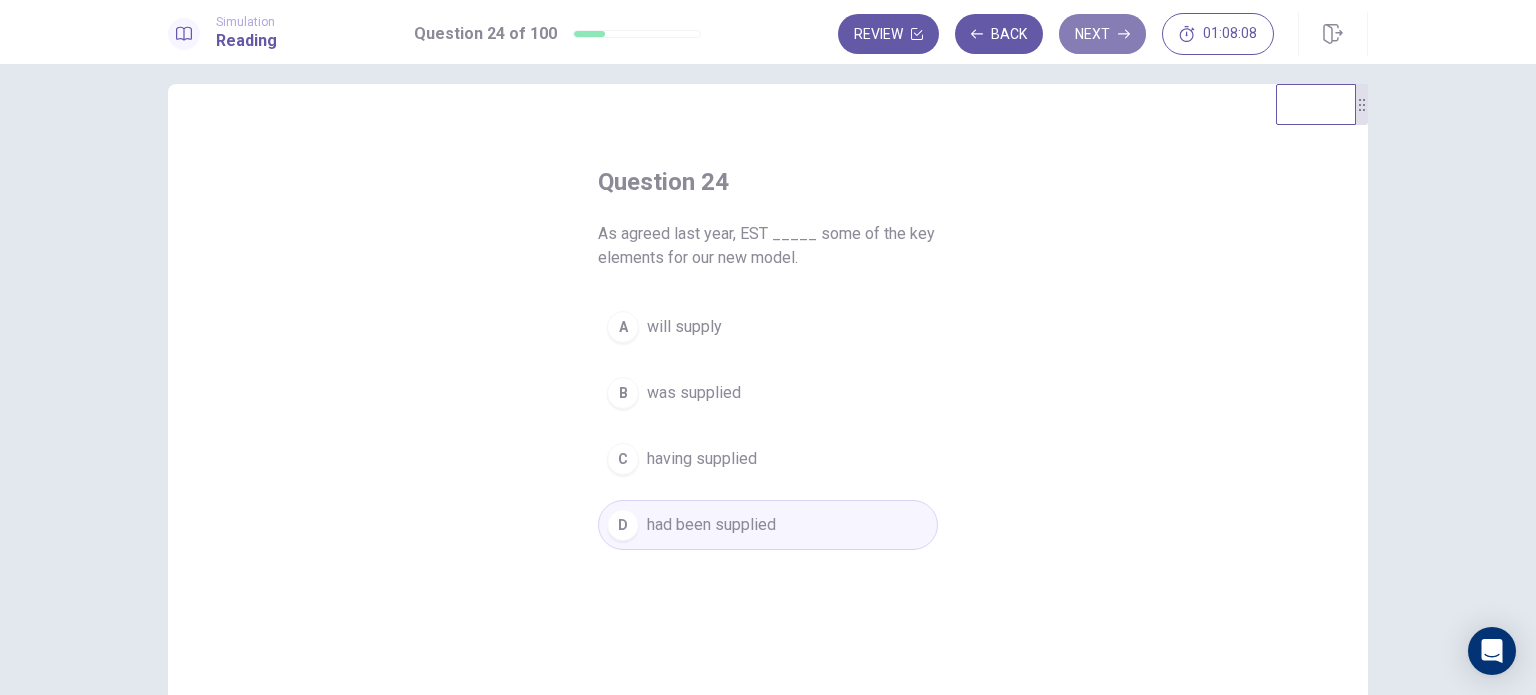 click on "Next" at bounding box center (1102, 34) 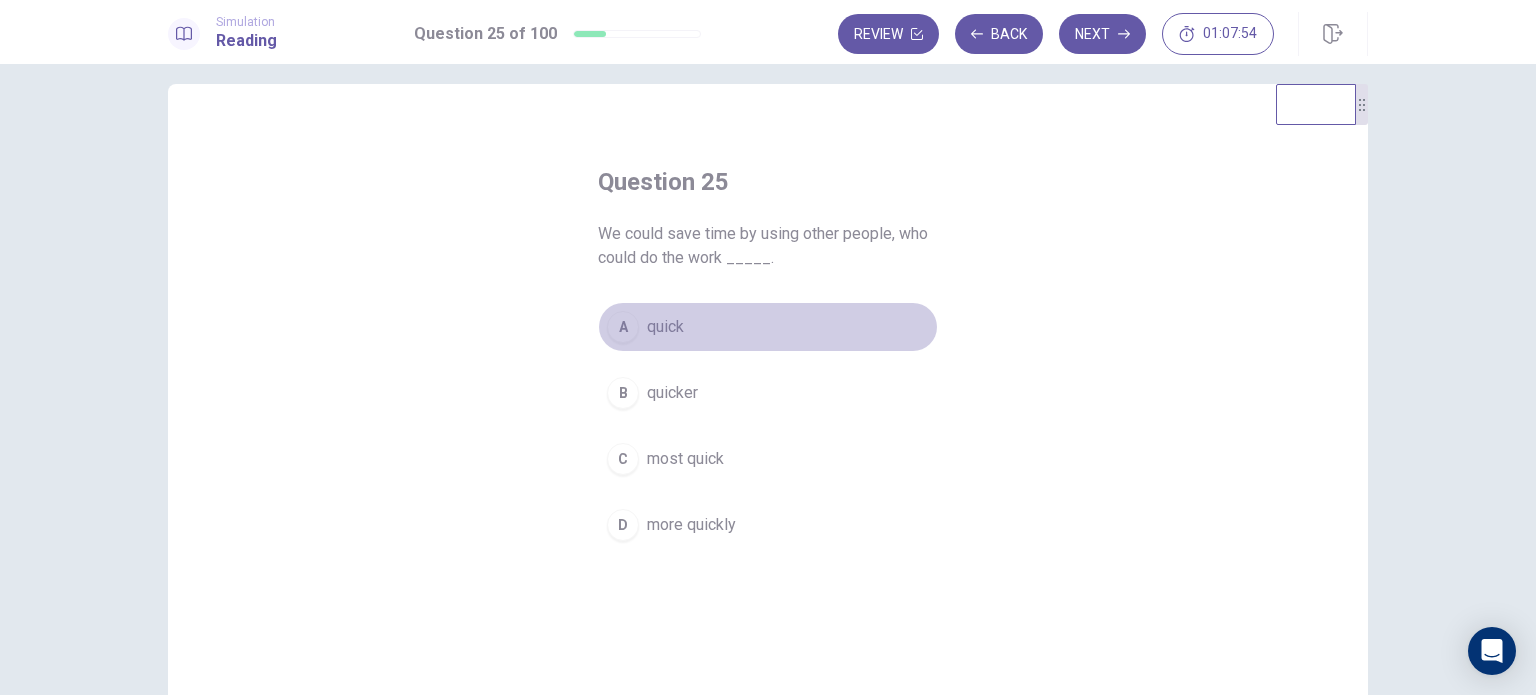 click on "quick" at bounding box center [665, 327] 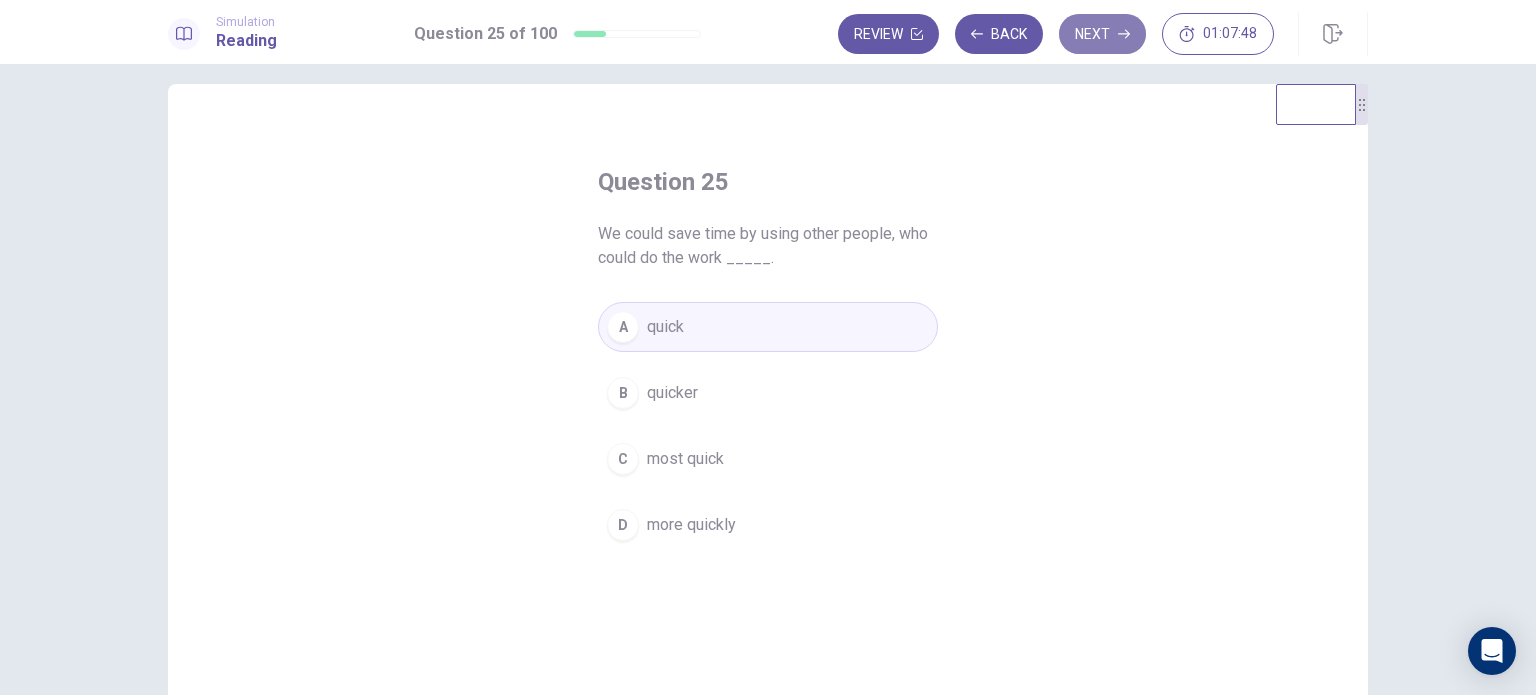 click on "Next" at bounding box center [1102, 34] 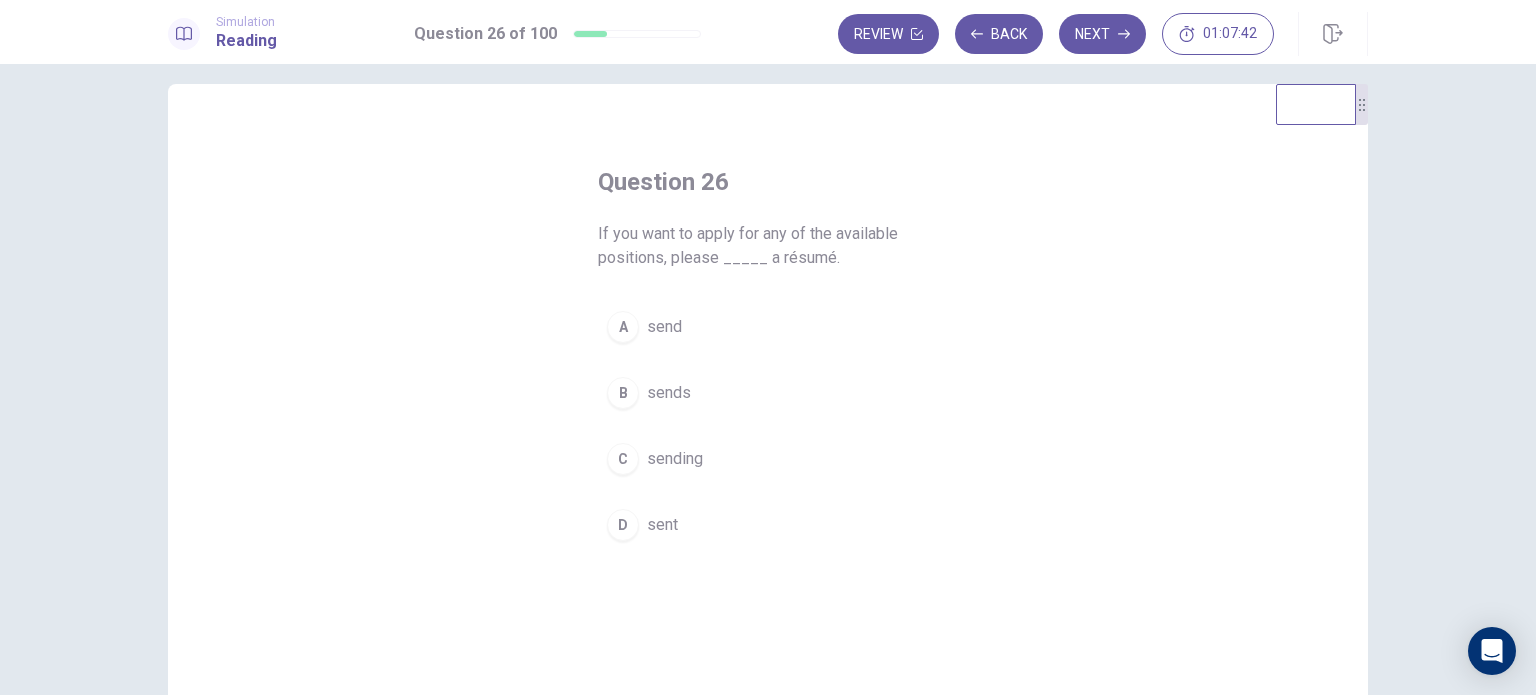 click on "A send" at bounding box center (768, 327) 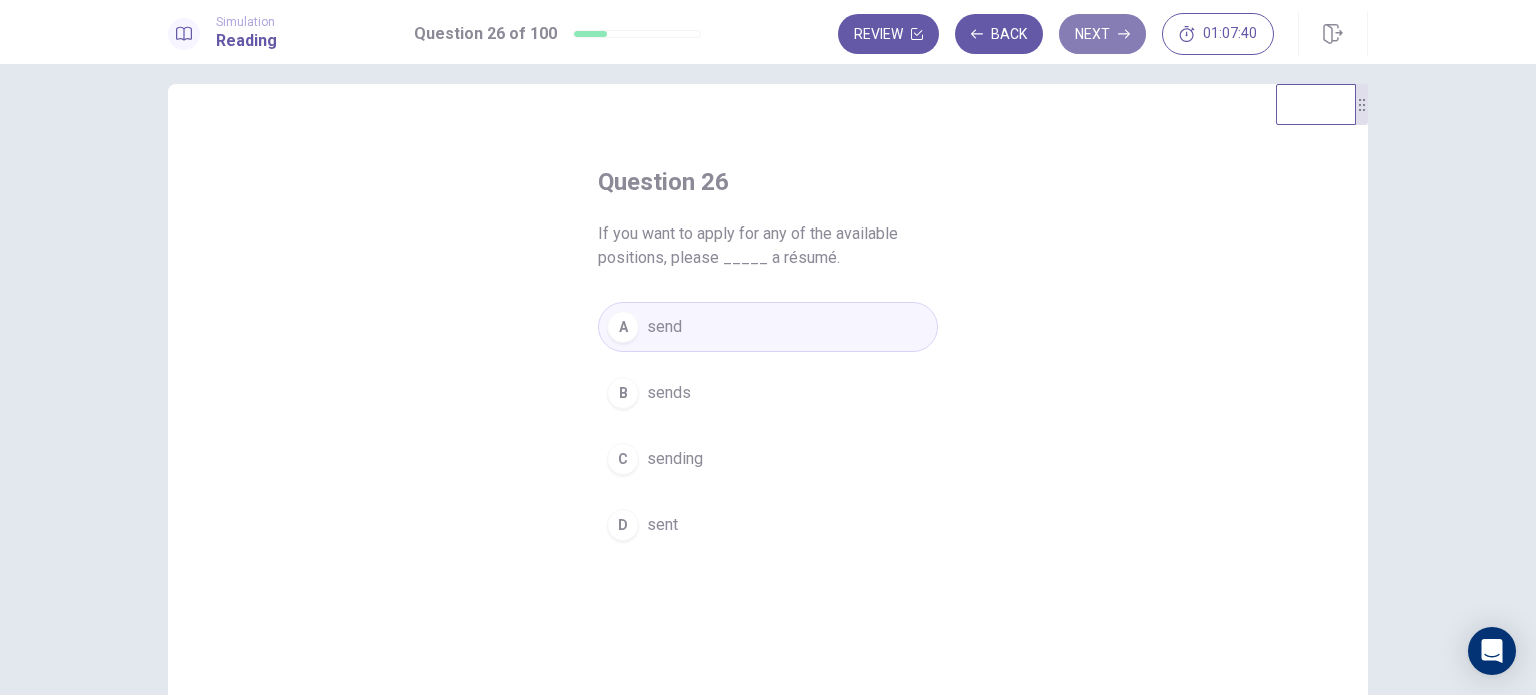 click on "Next" at bounding box center (1102, 34) 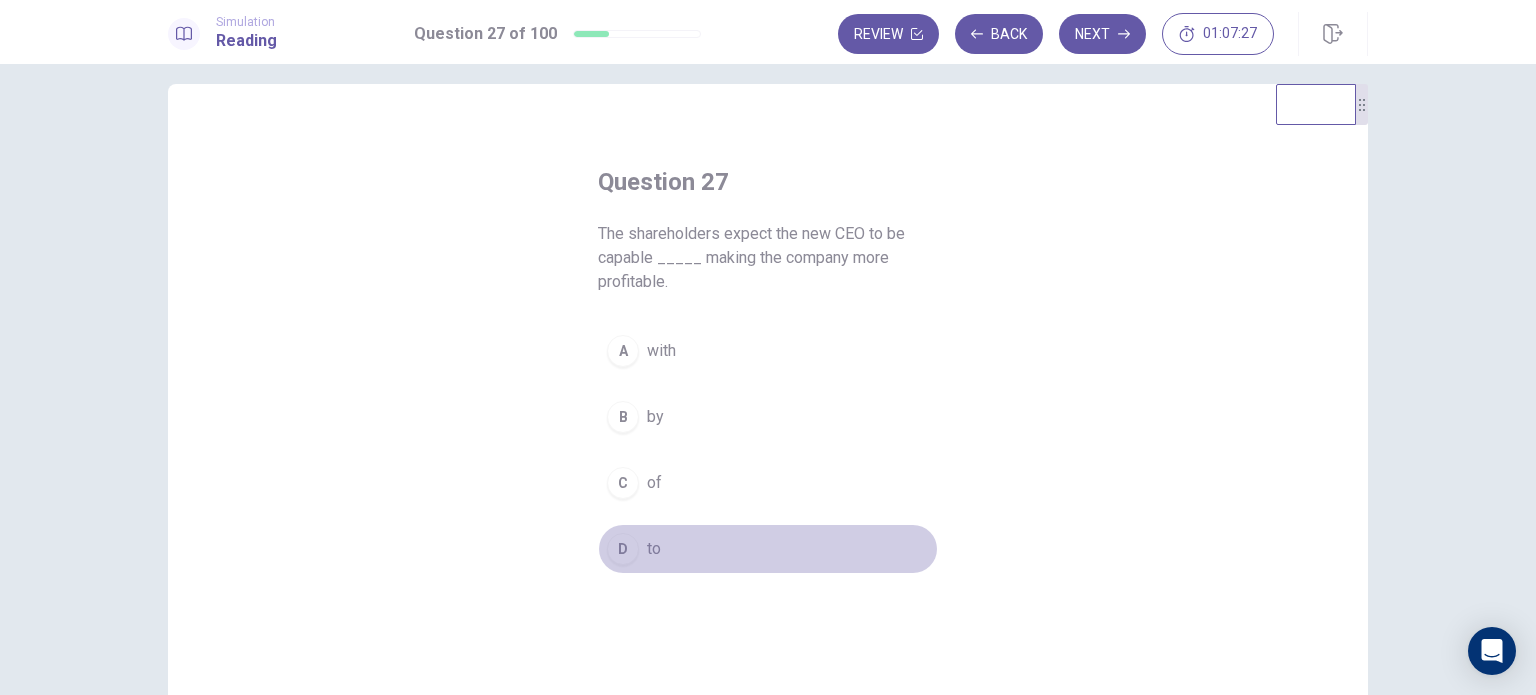 click on "D to" at bounding box center [768, 549] 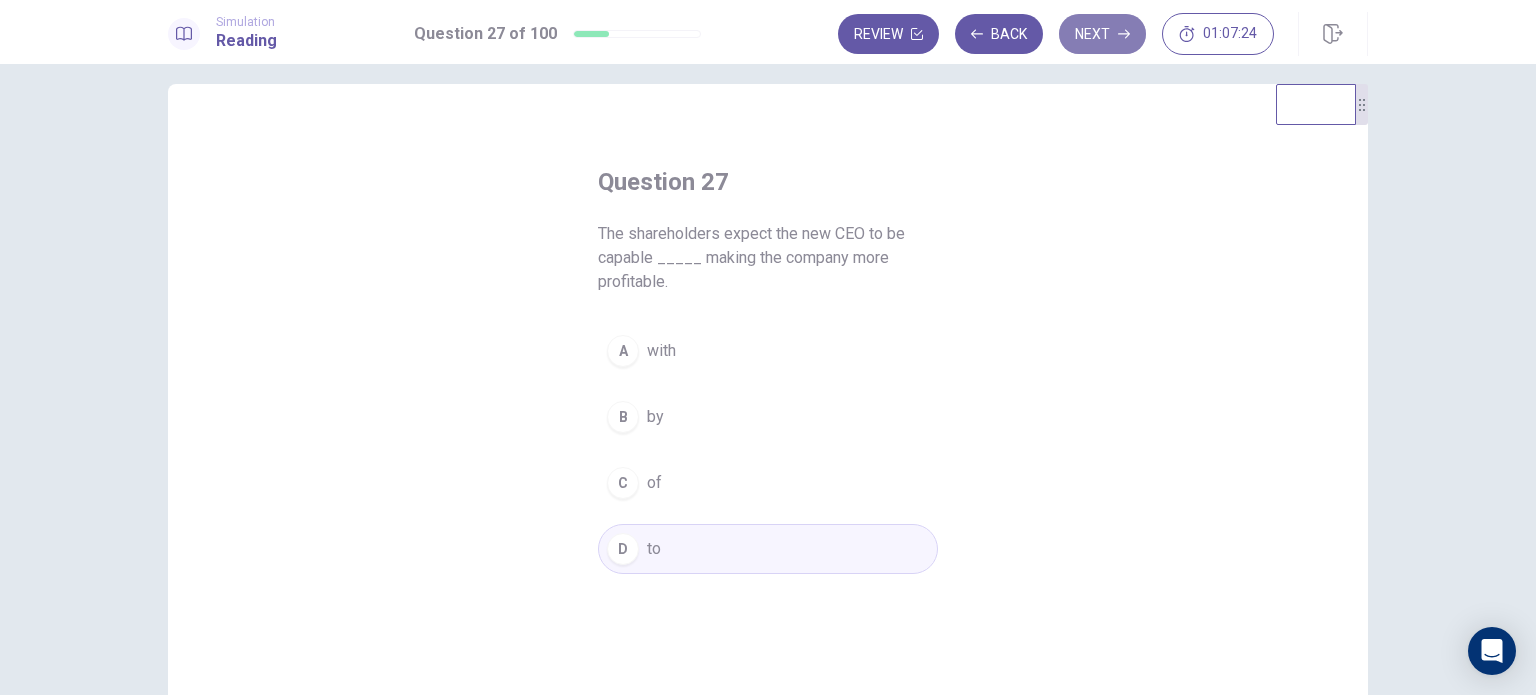 click on "Next" at bounding box center (1102, 34) 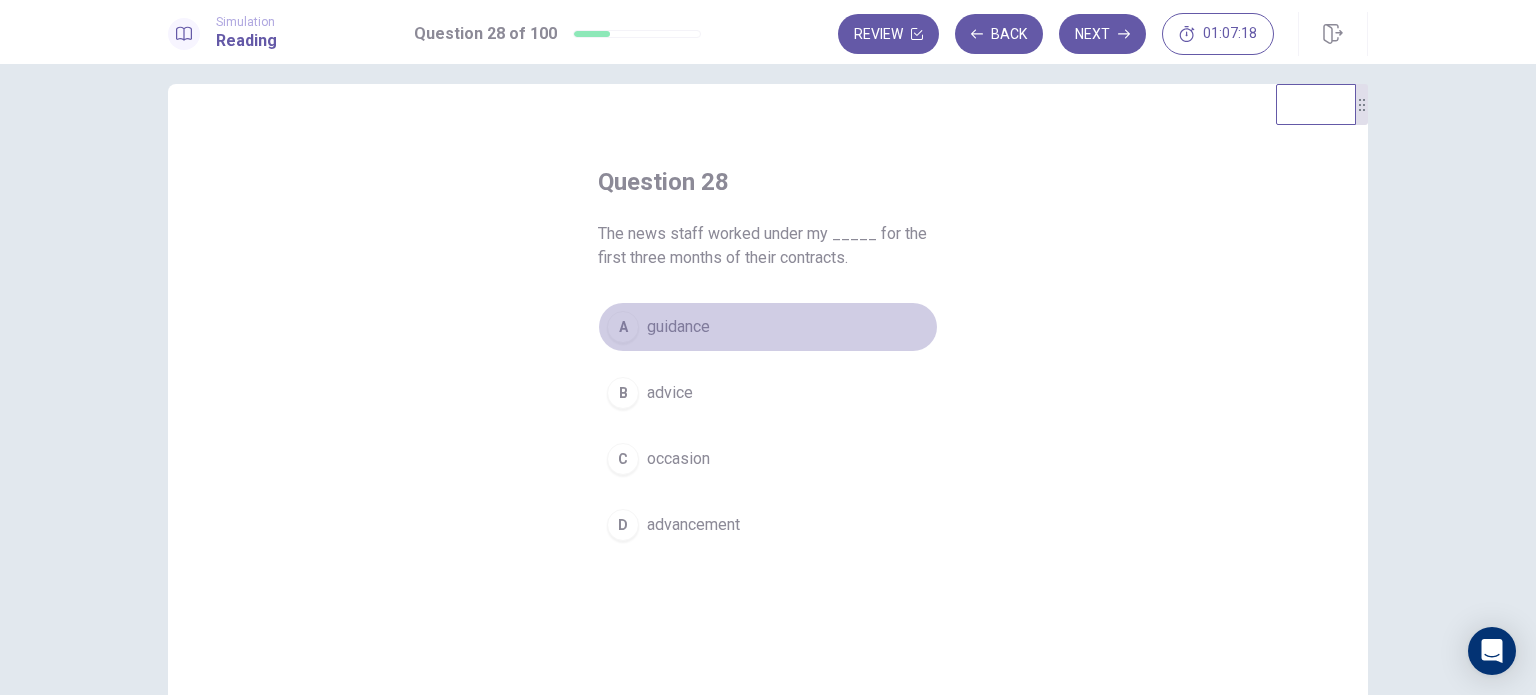 click on "A guidance" at bounding box center [768, 327] 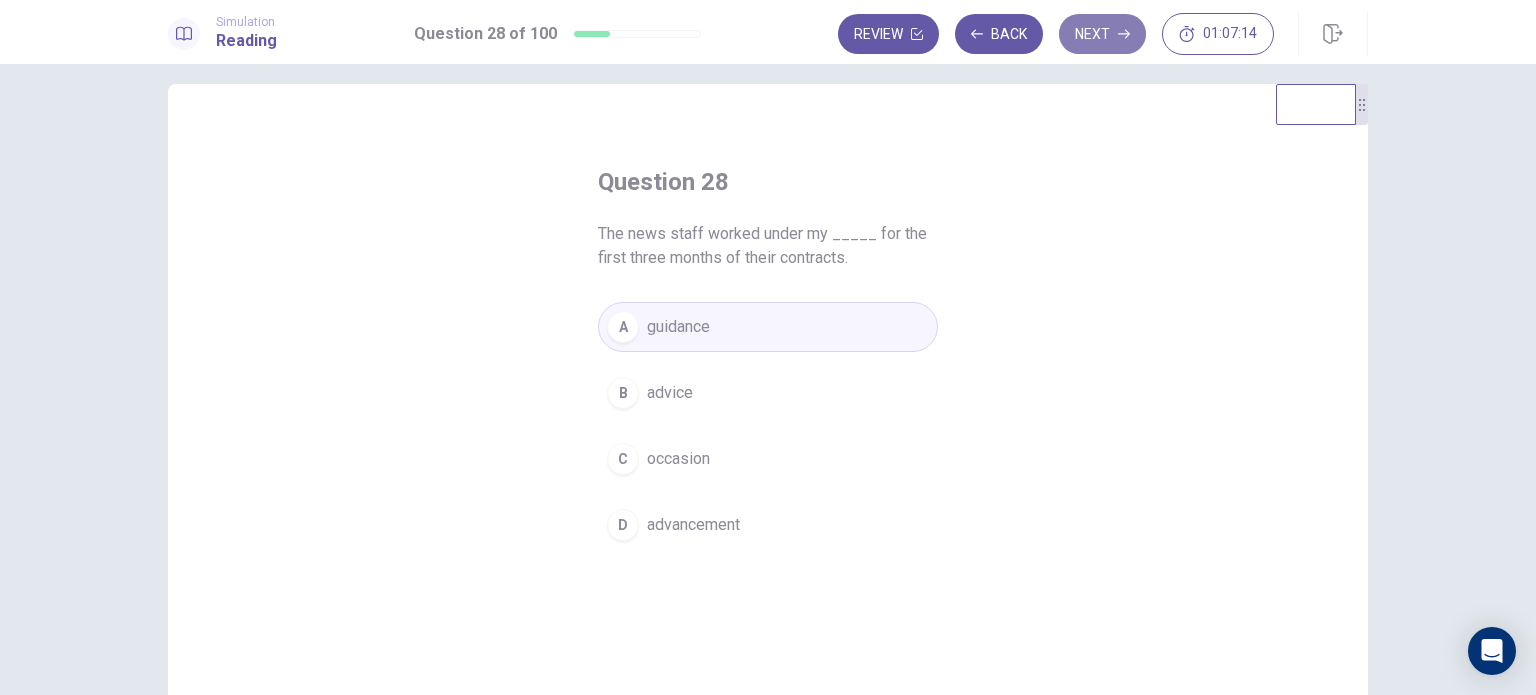 click on "Next" at bounding box center (1102, 34) 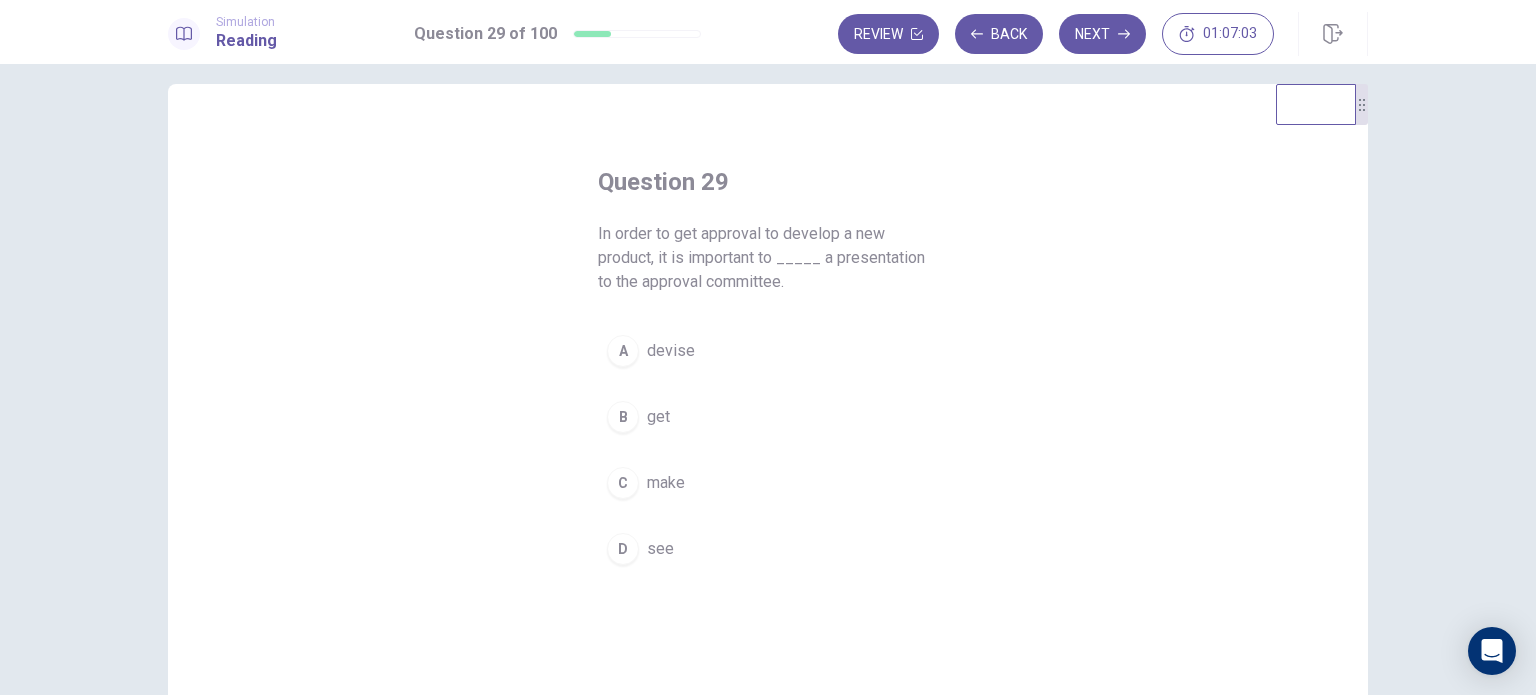 click on "C make" at bounding box center [768, 483] 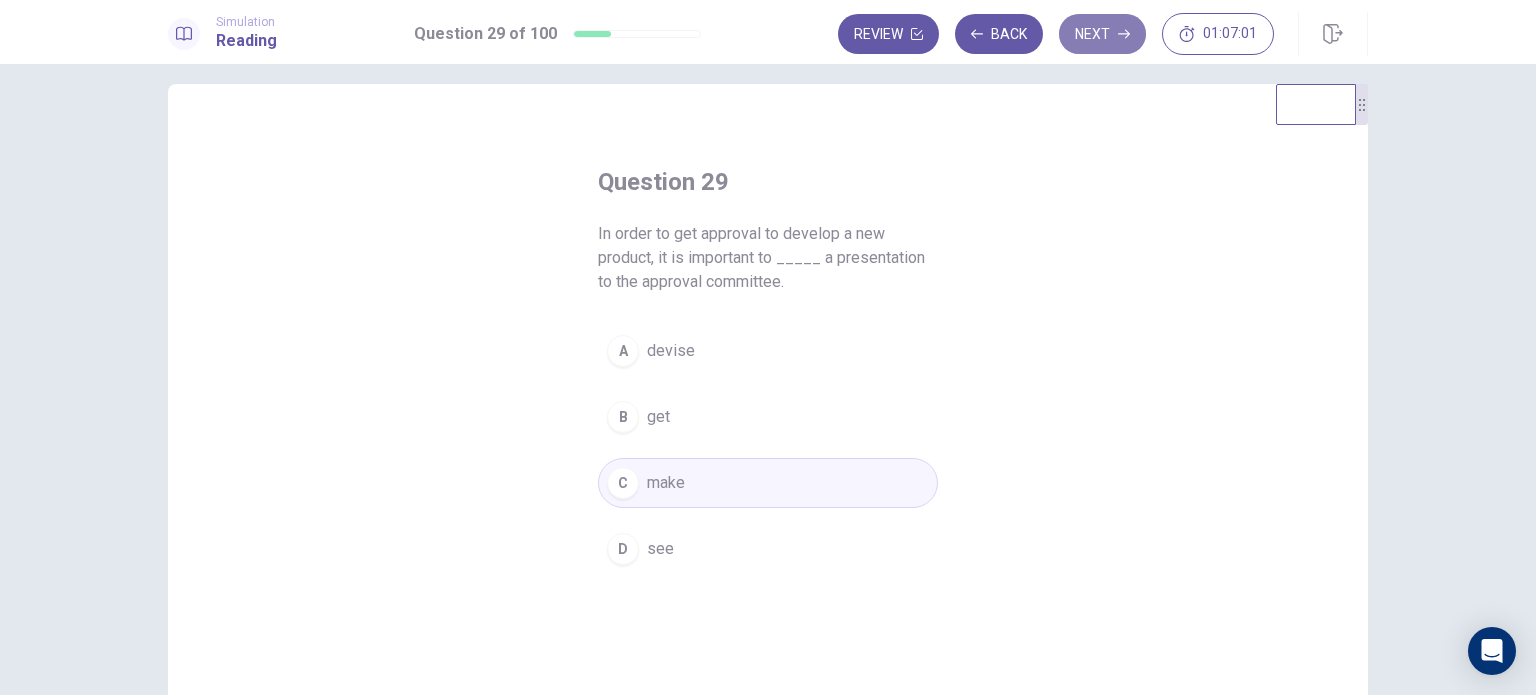 click on "Next" at bounding box center (1102, 34) 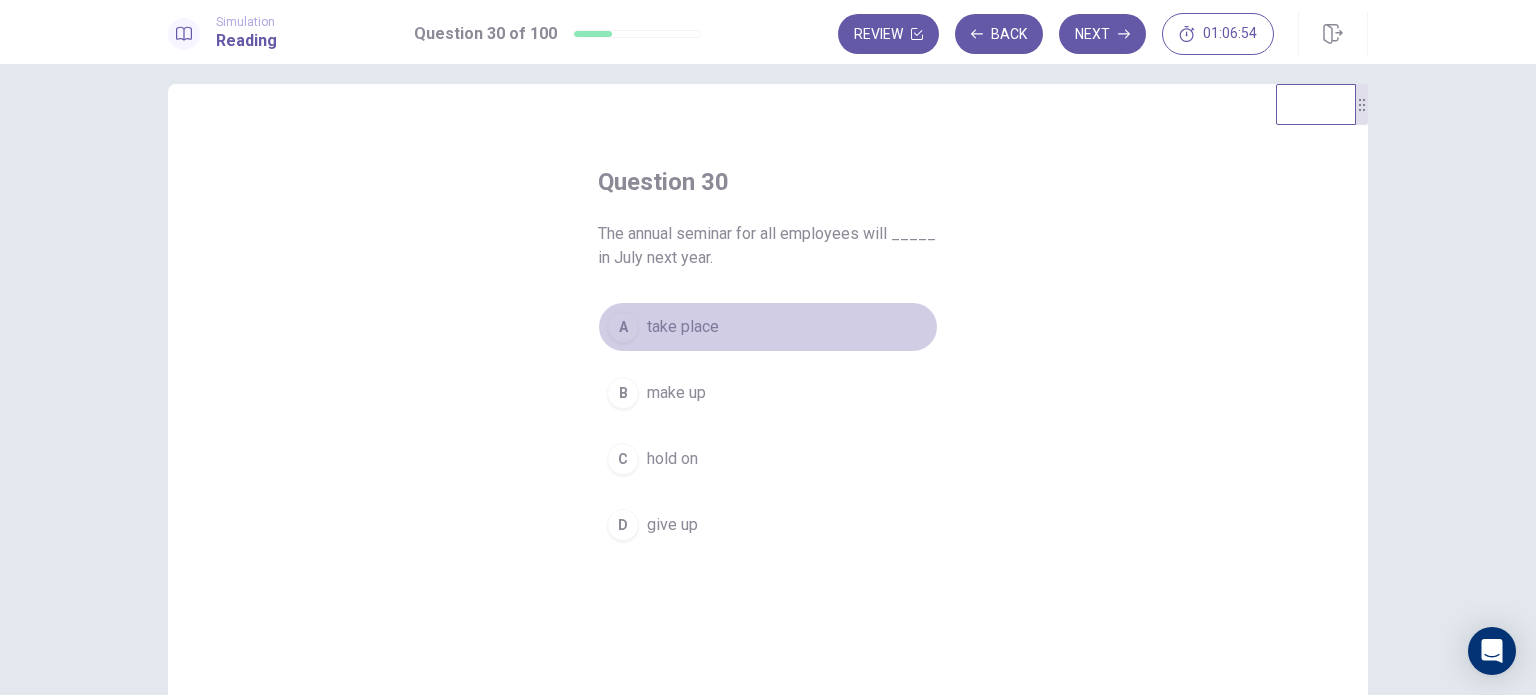 click on "take place" at bounding box center [683, 327] 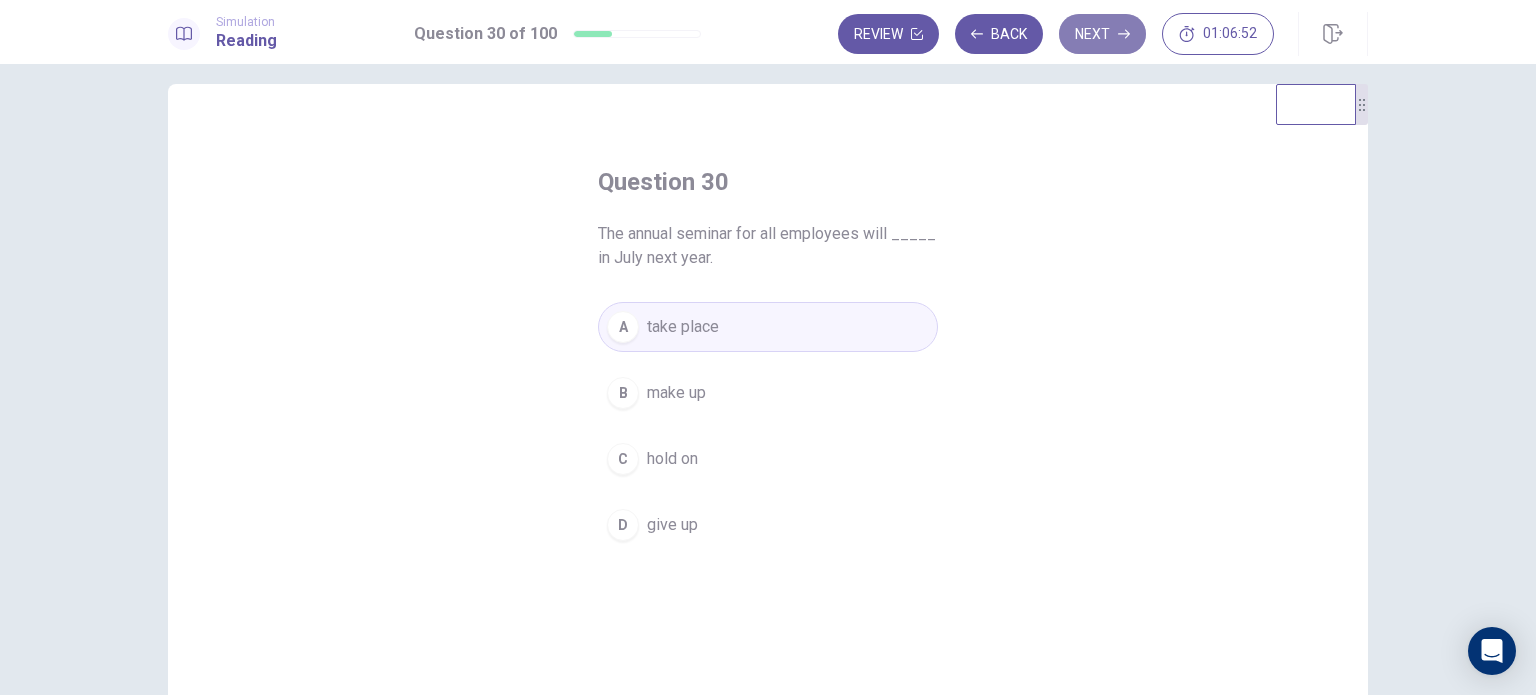 click on "Next" at bounding box center [1102, 34] 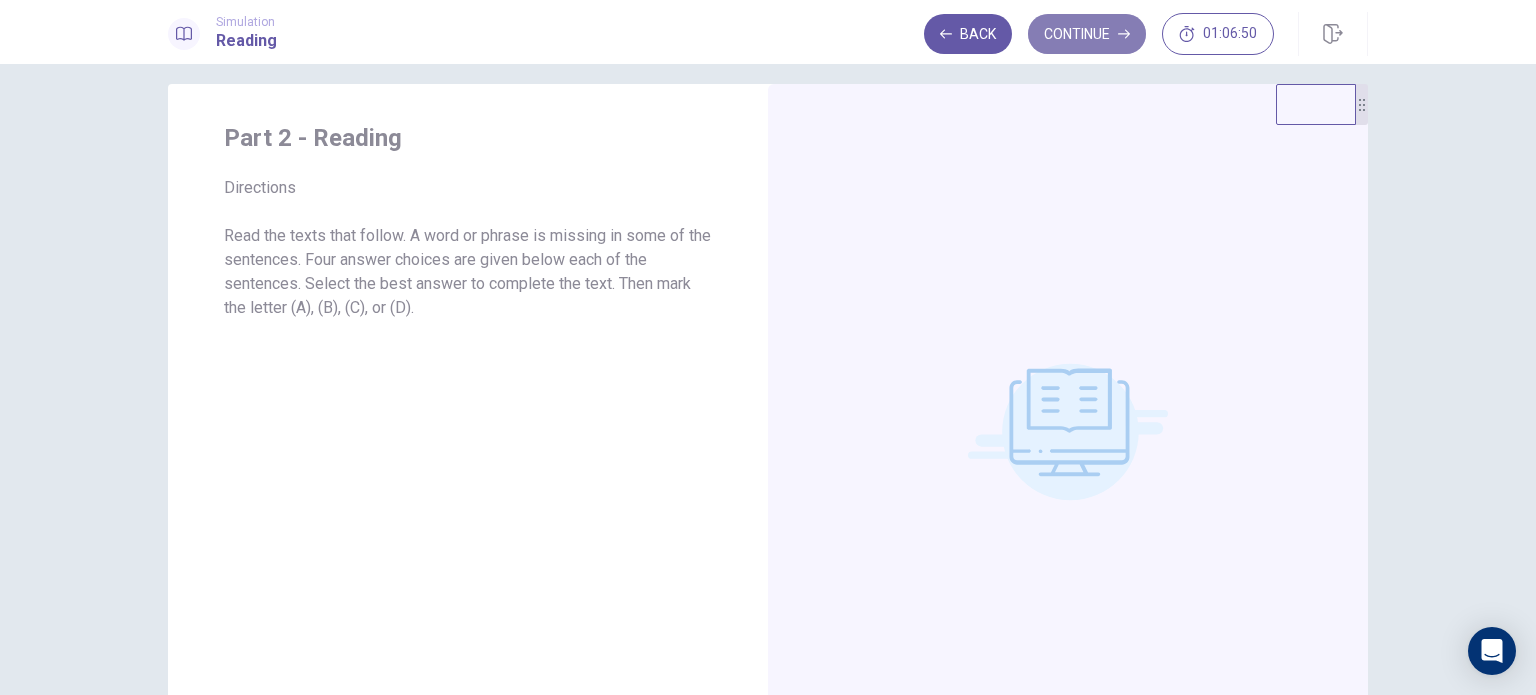click on "Continue" at bounding box center [1087, 34] 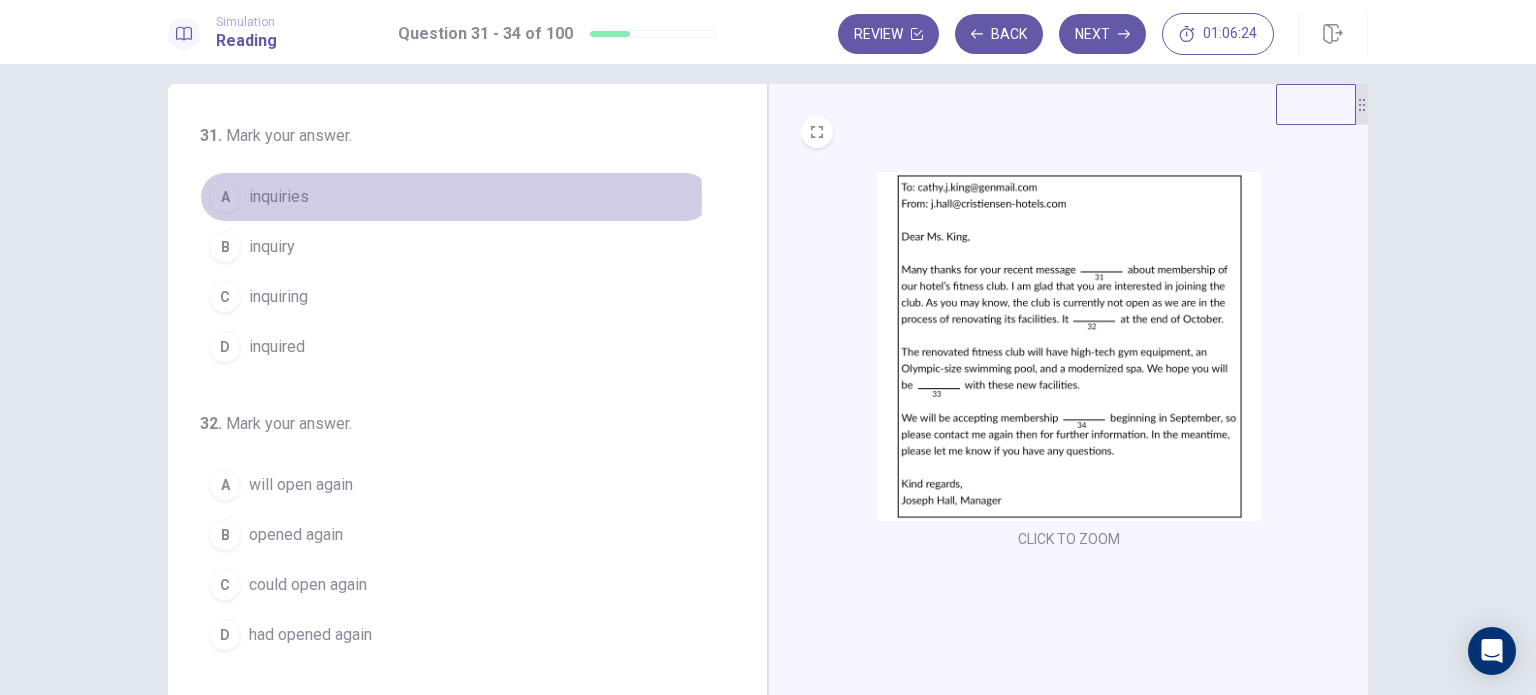 click on "inquiries" at bounding box center [279, 197] 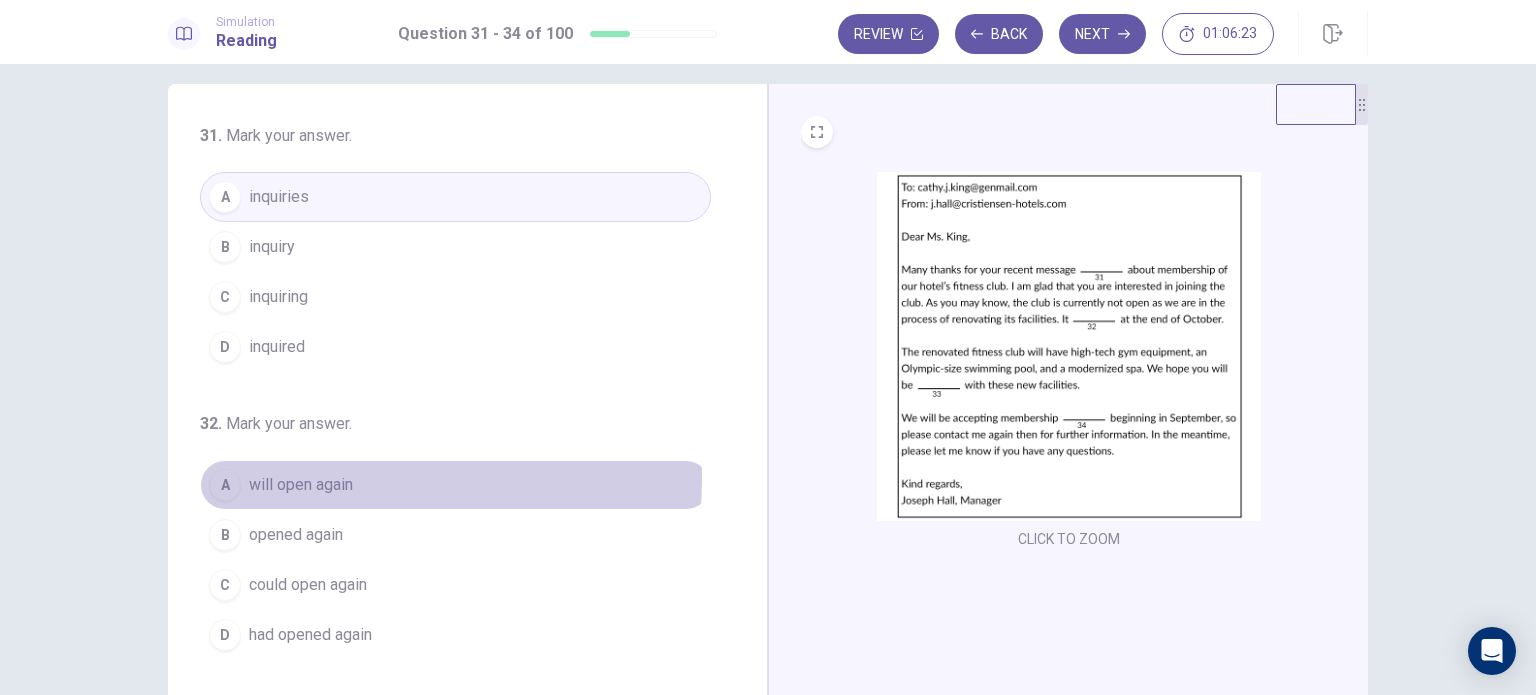 click on "will open again" at bounding box center [301, 485] 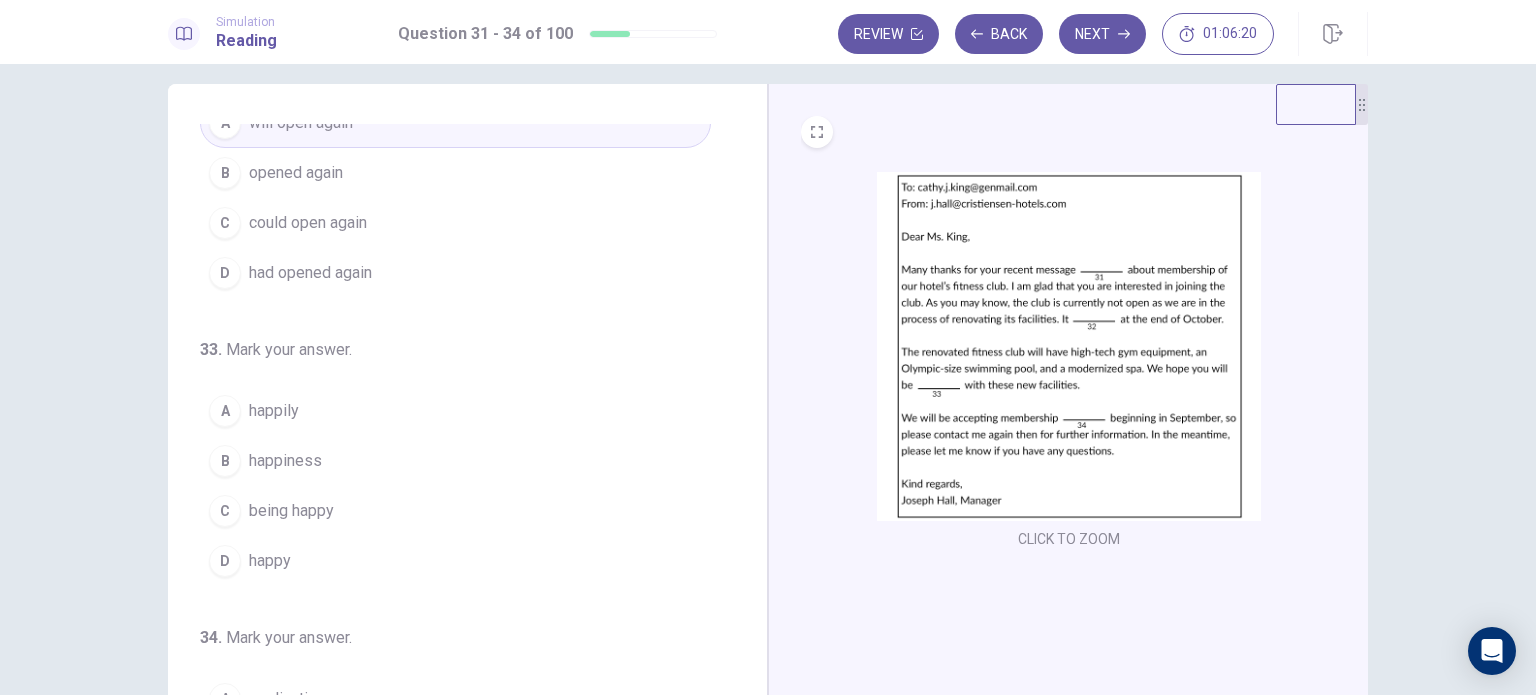 scroll, scrollTop: 366, scrollLeft: 0, axis: vertical 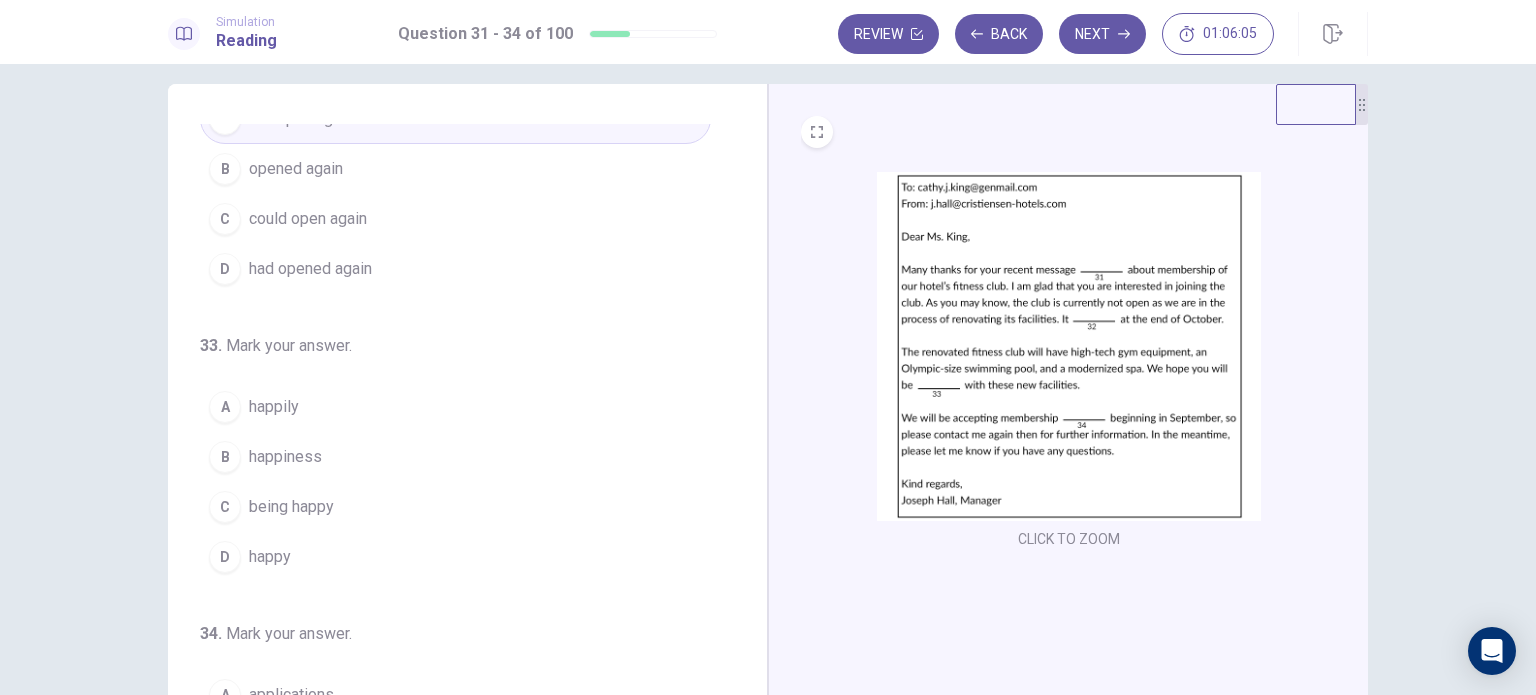 click on "D happy" at bounding box center [455, 557] 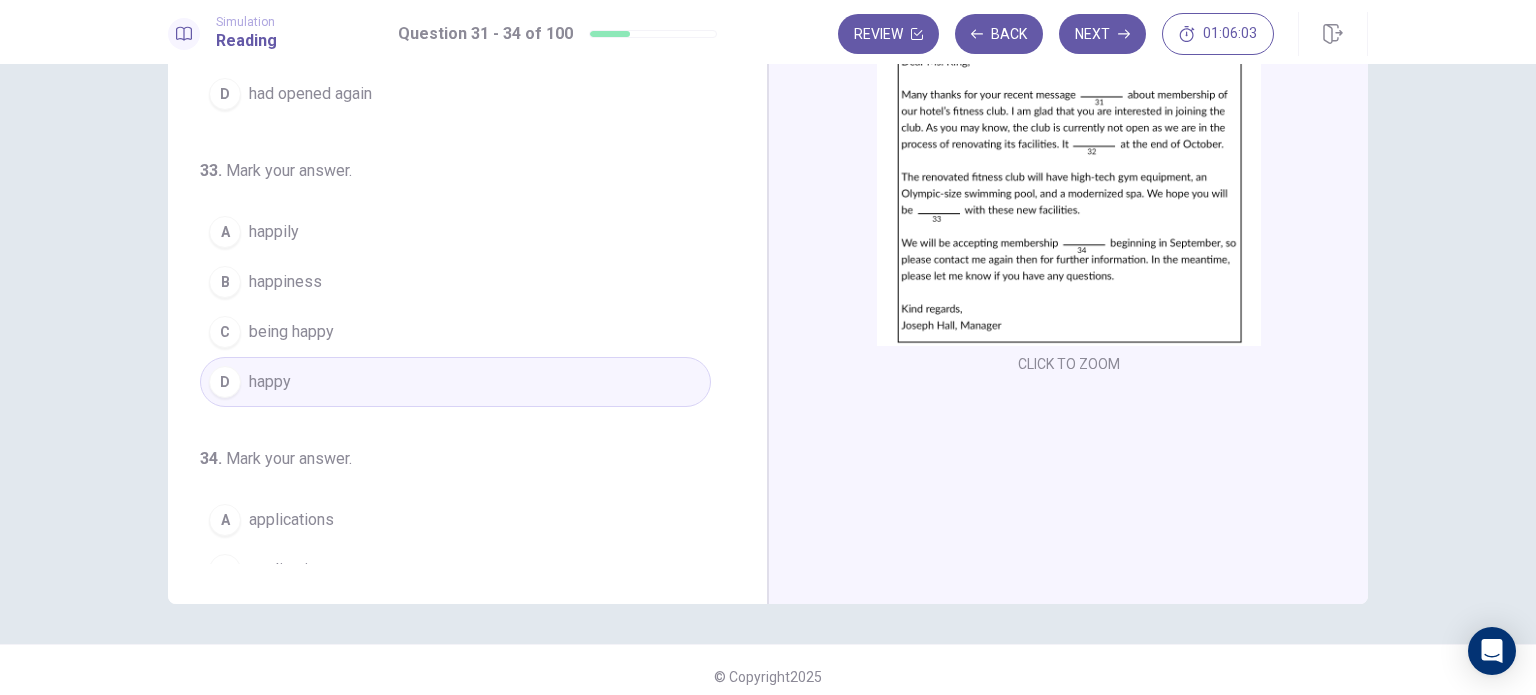 scroll, scrollTop: 208, scrollLeft: 0, axis: vertical 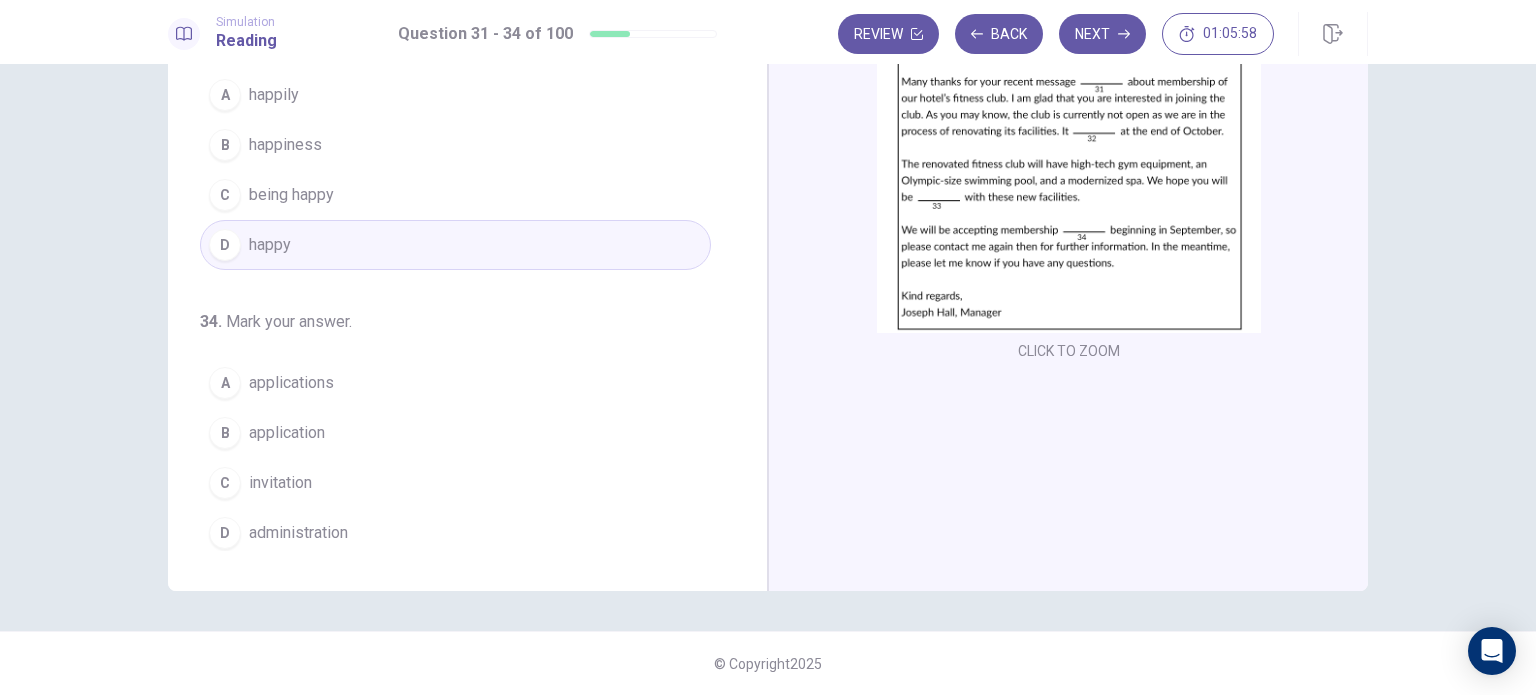click on "applications" at bounding box center [291, 383] 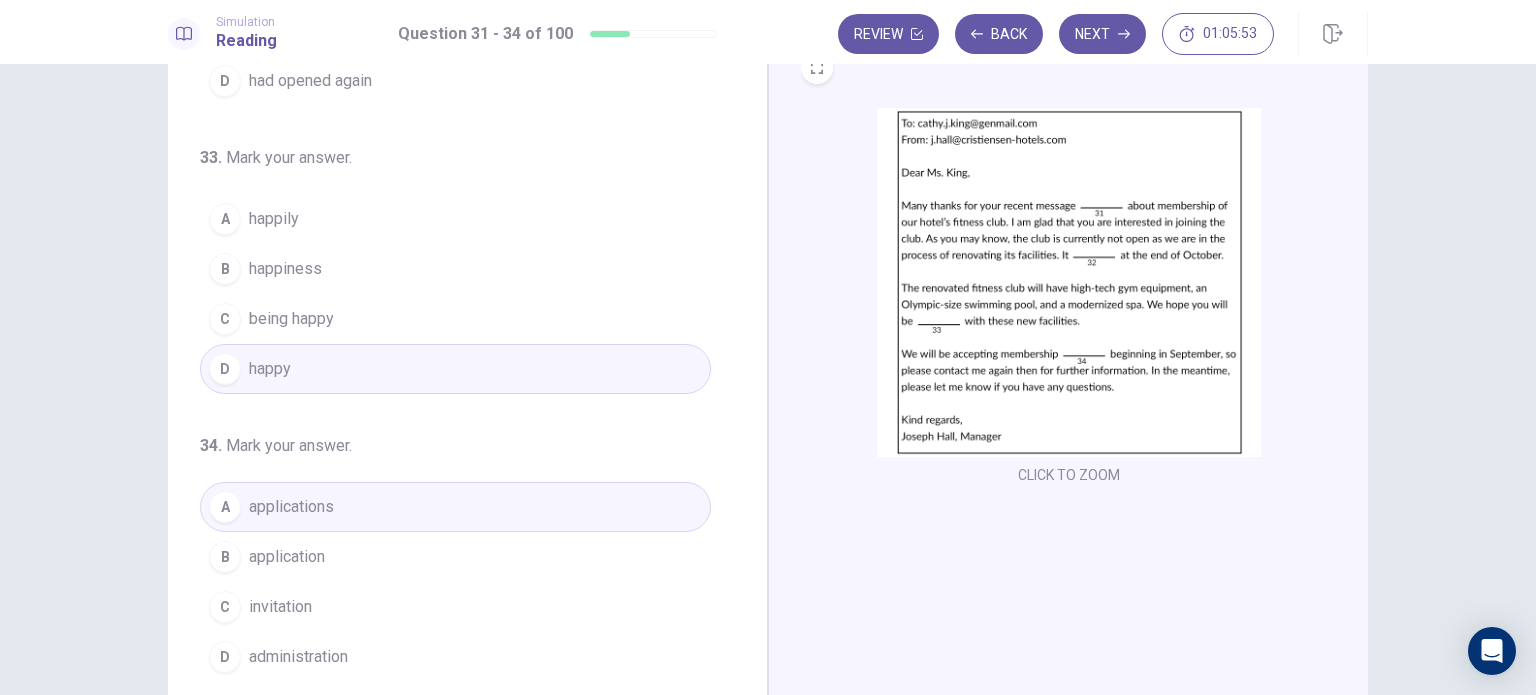scroll, scrollTop: 0, scrollLeft: 0, axis: both 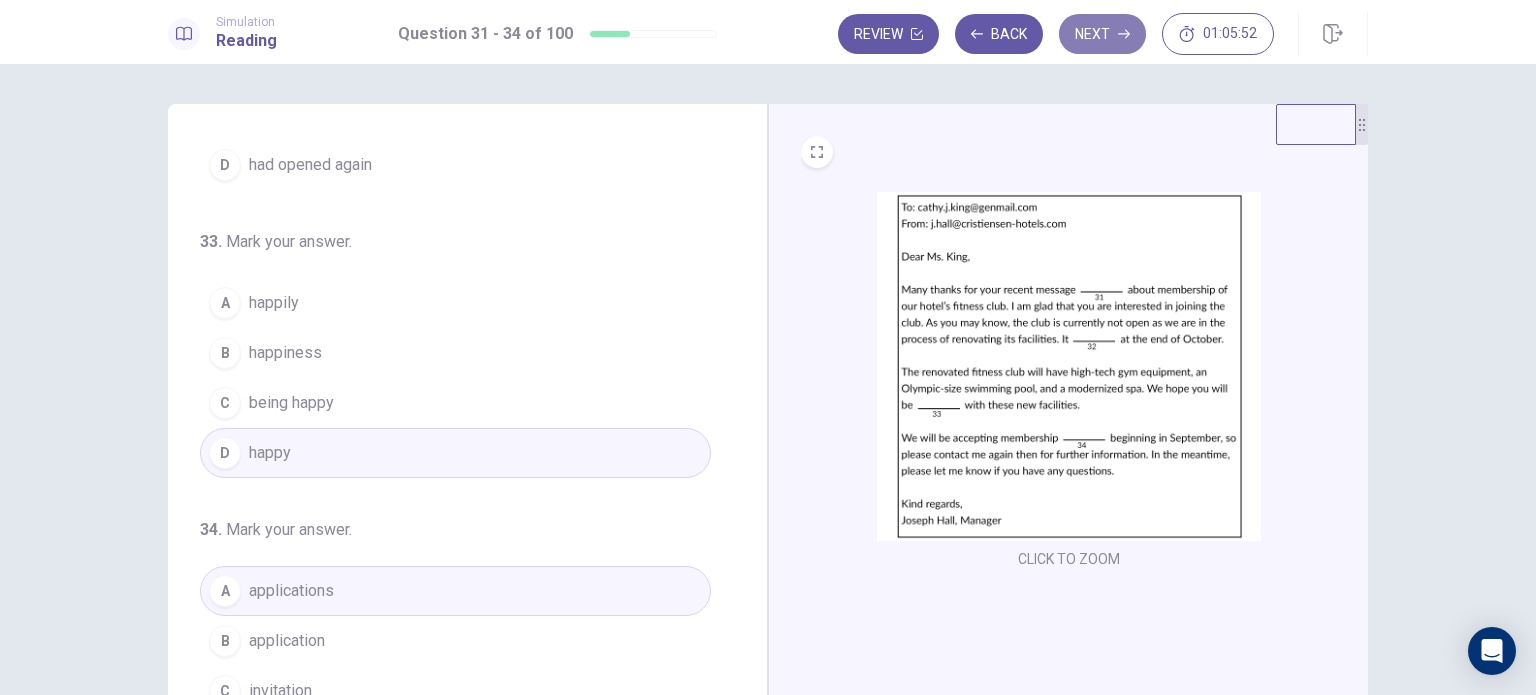 click on "Next" at bounding box center (1102, 34) 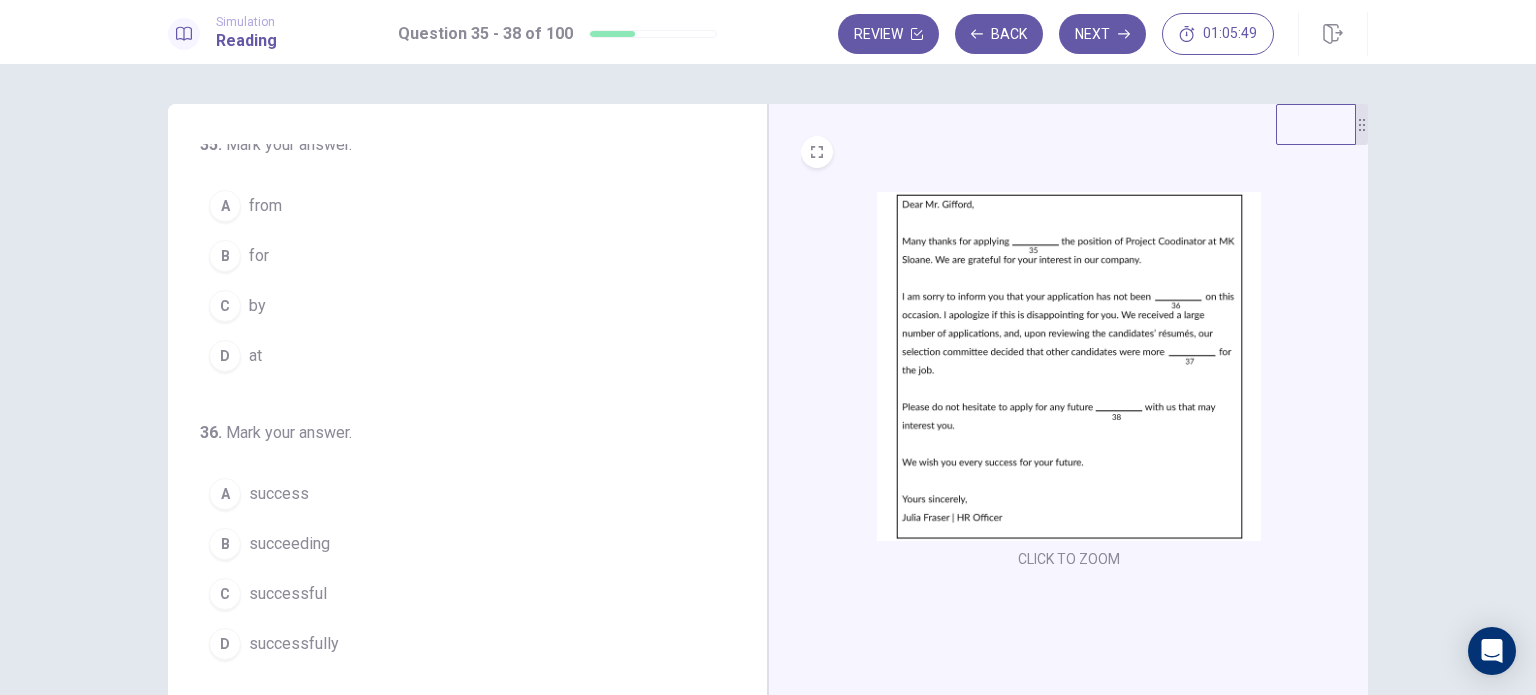 scroll, scrollTop: 0, scrollLeft: 0, axis: both 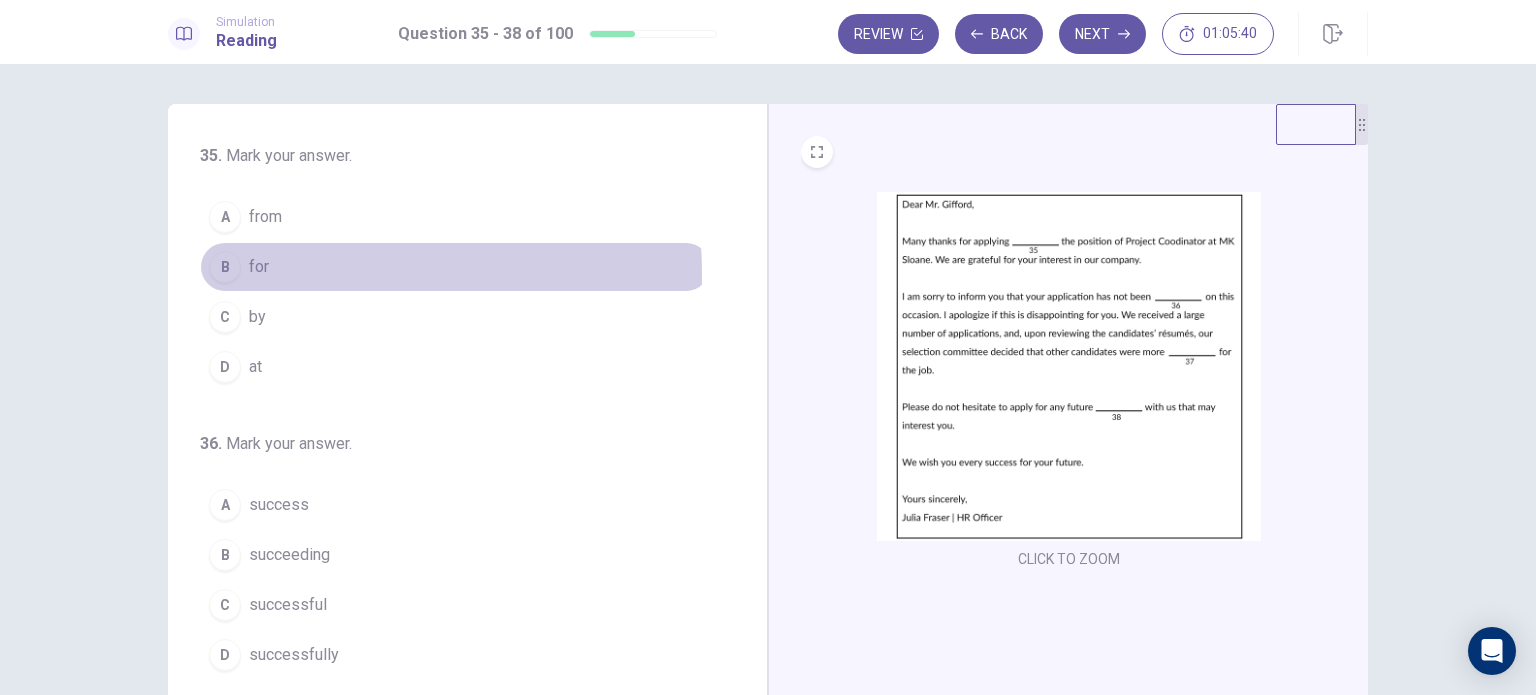 click on "for" at bounding box center [259, 267] 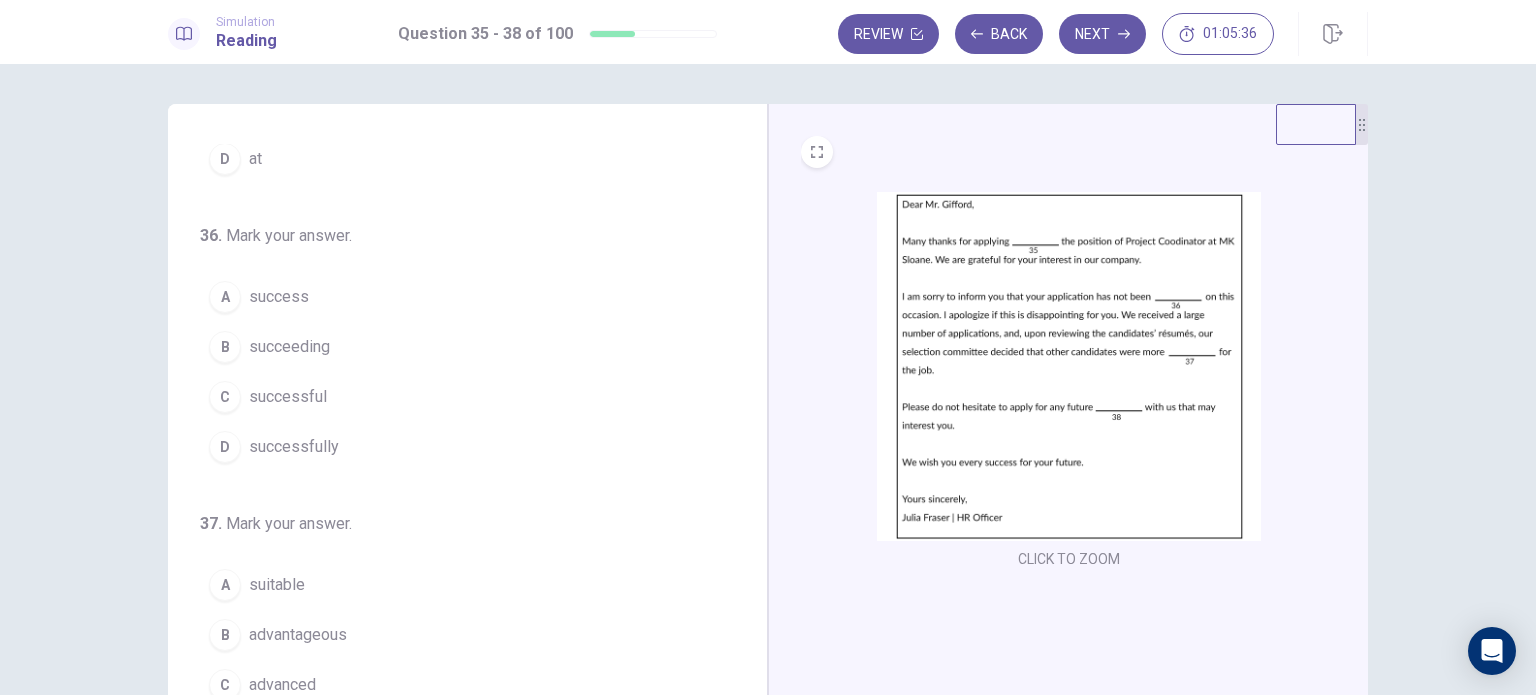 scroll, scrollTop: 210, scrollLeft: 0, axis: vertical 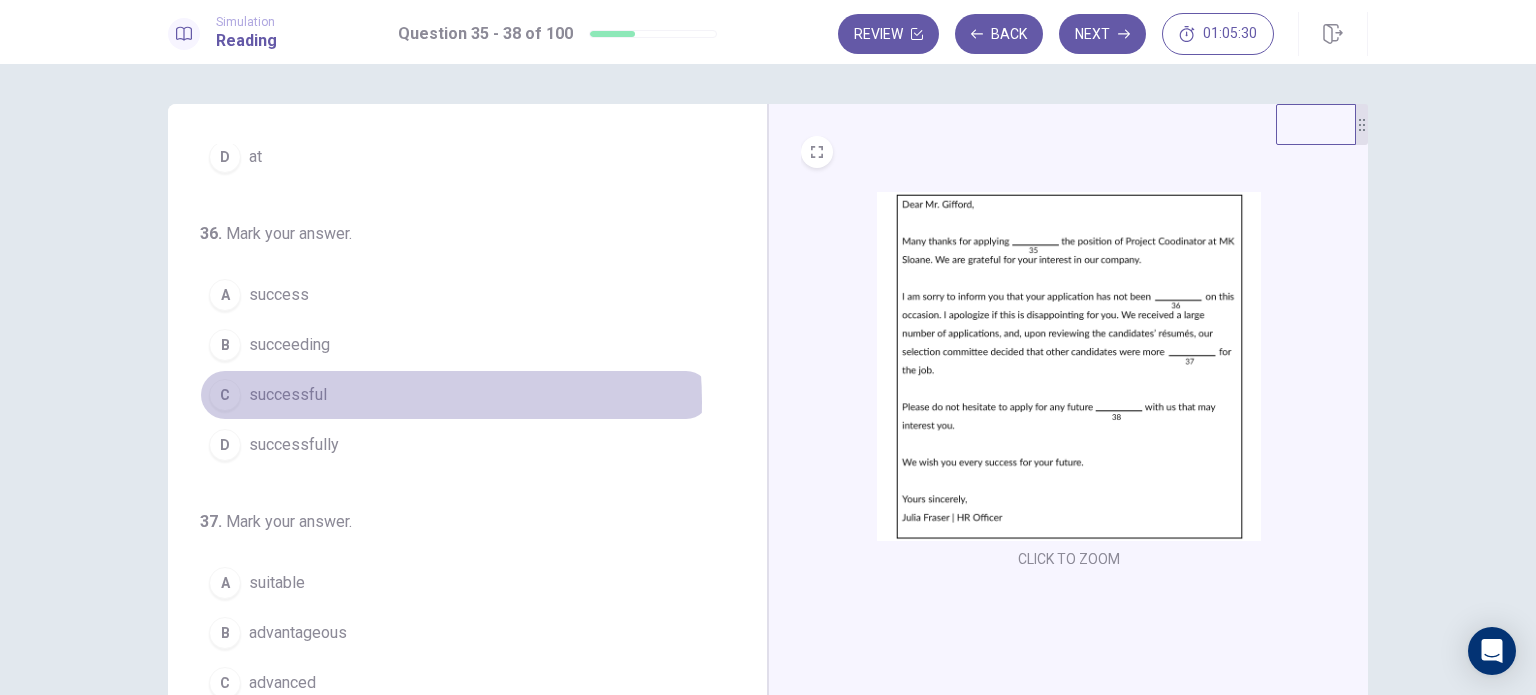 click on "successful" at bounding box center [288, 395] 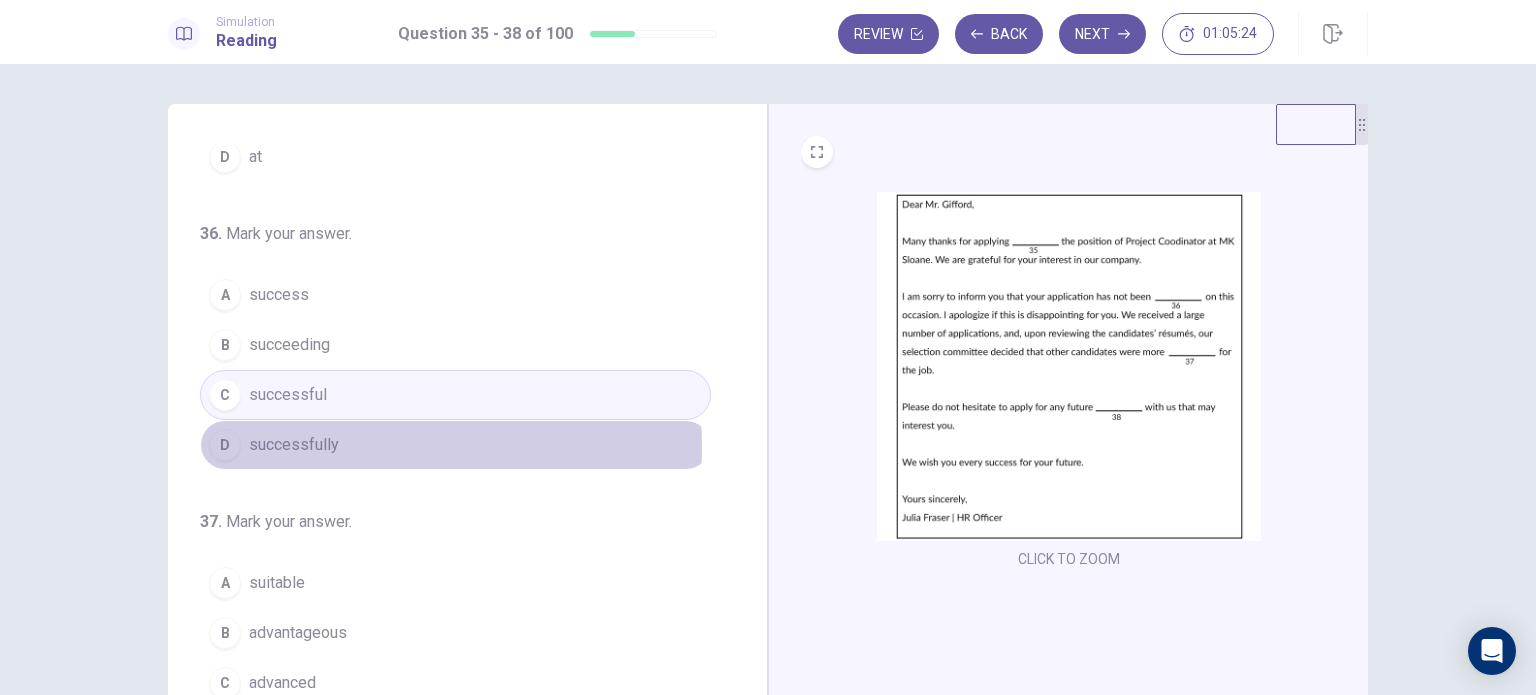 click on "successfully" at bounding box center (294, 445) 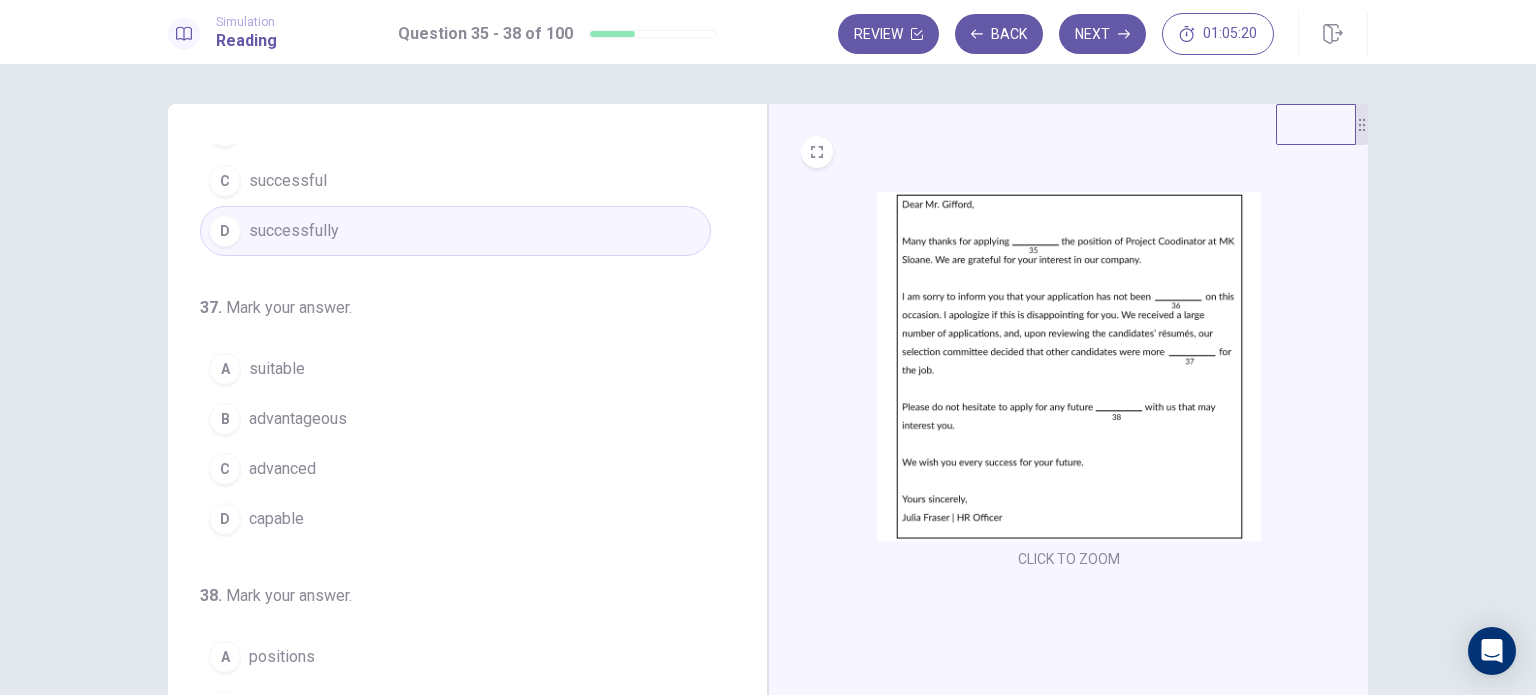 scroll, scrollTop: 443, scrollLeft: 0, axis: vertical 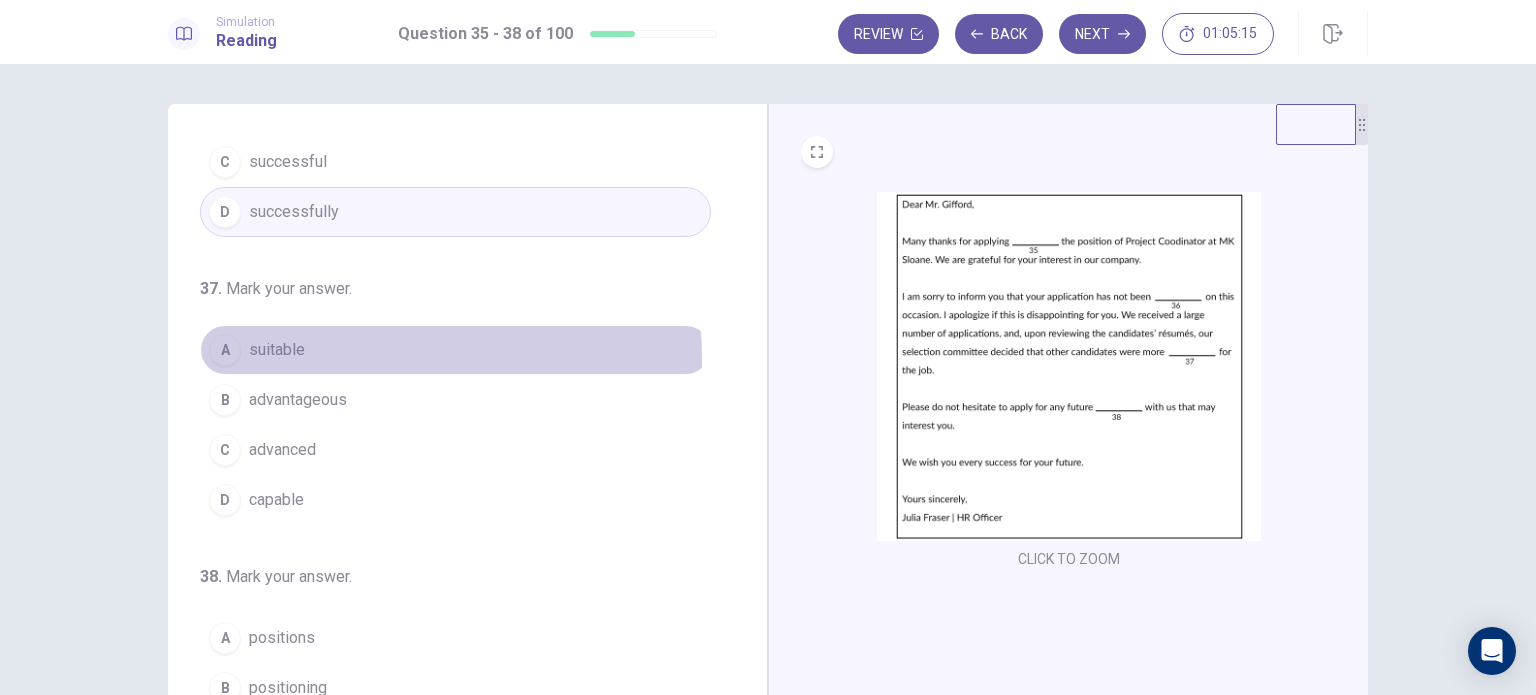 click on "suitable" at bounding box center (277, 350) 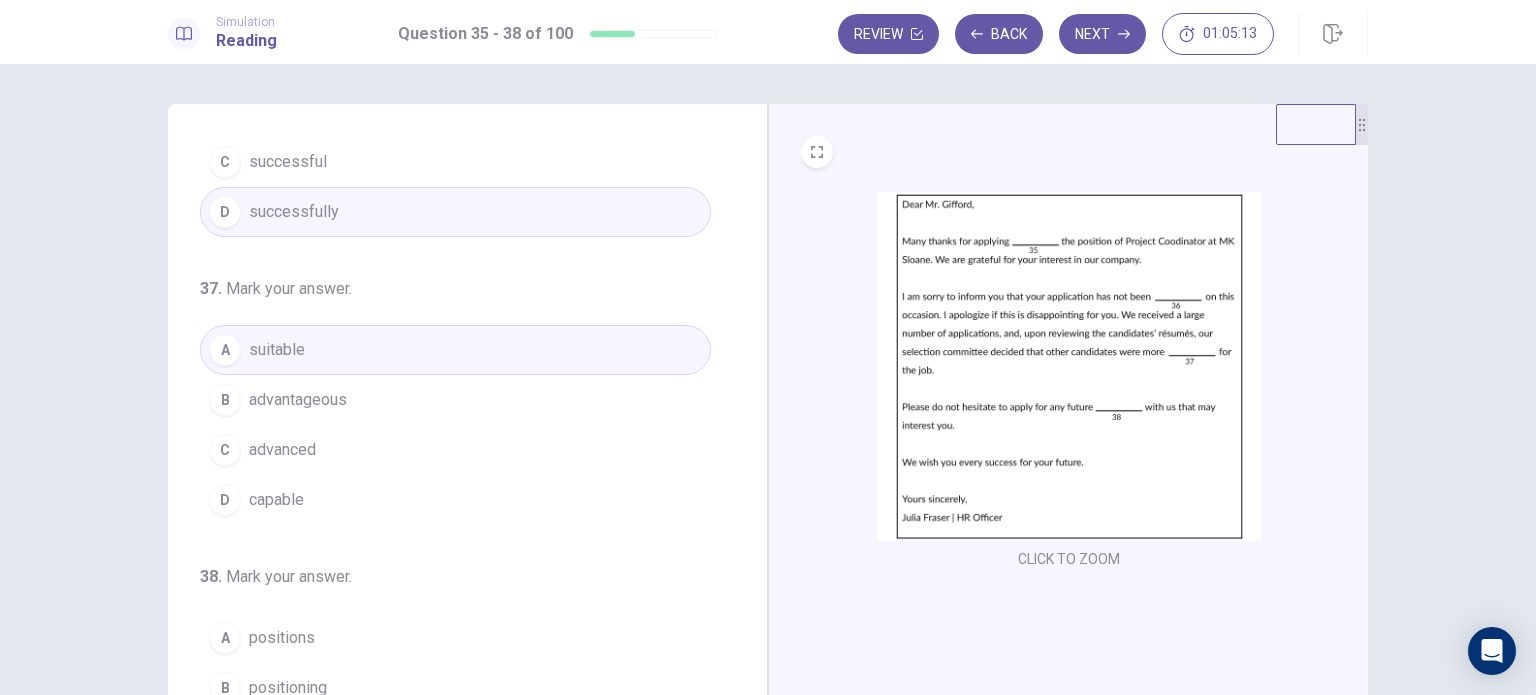 scroll, scrollTop: 490, scrollLeft: 0, axis: vertical 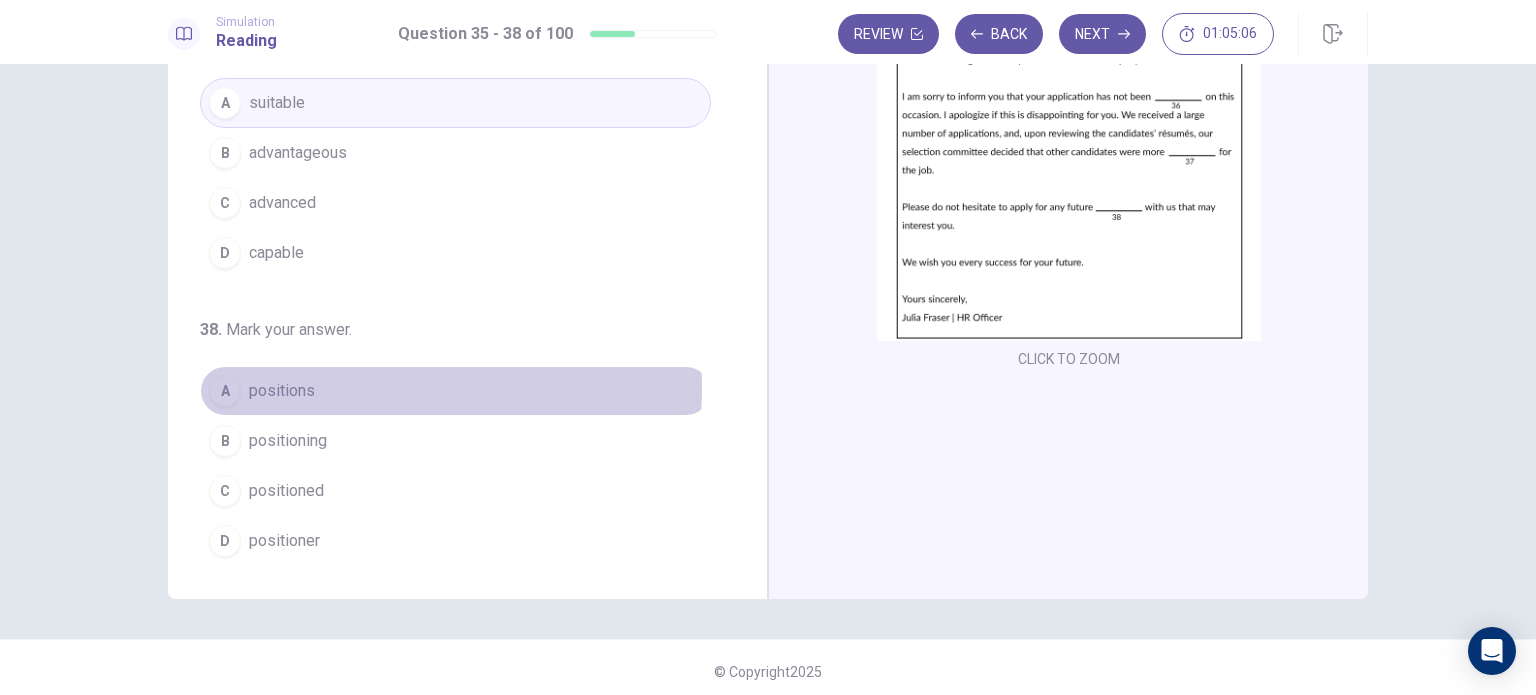 click on "positions" at bounding box center [282, 391] 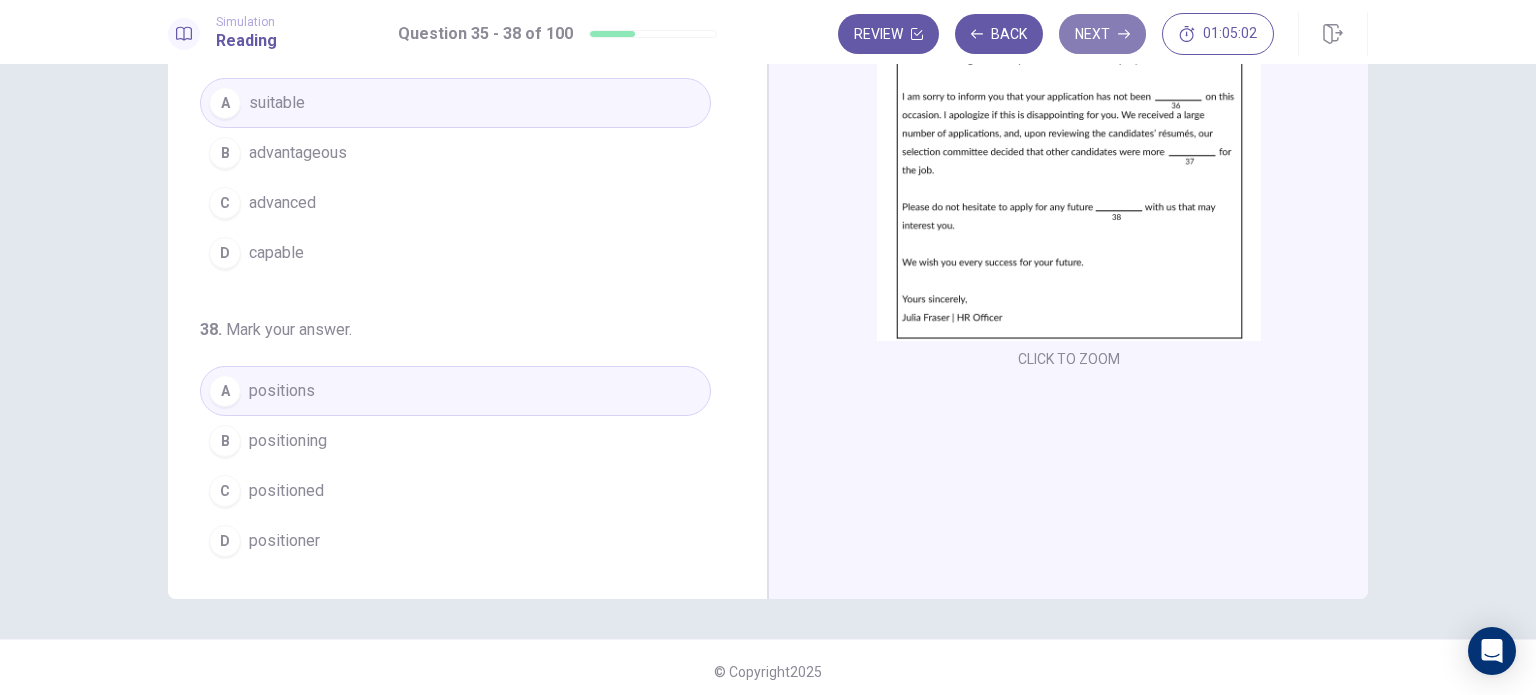 click on "Next" at bounding box center (1102, 34) 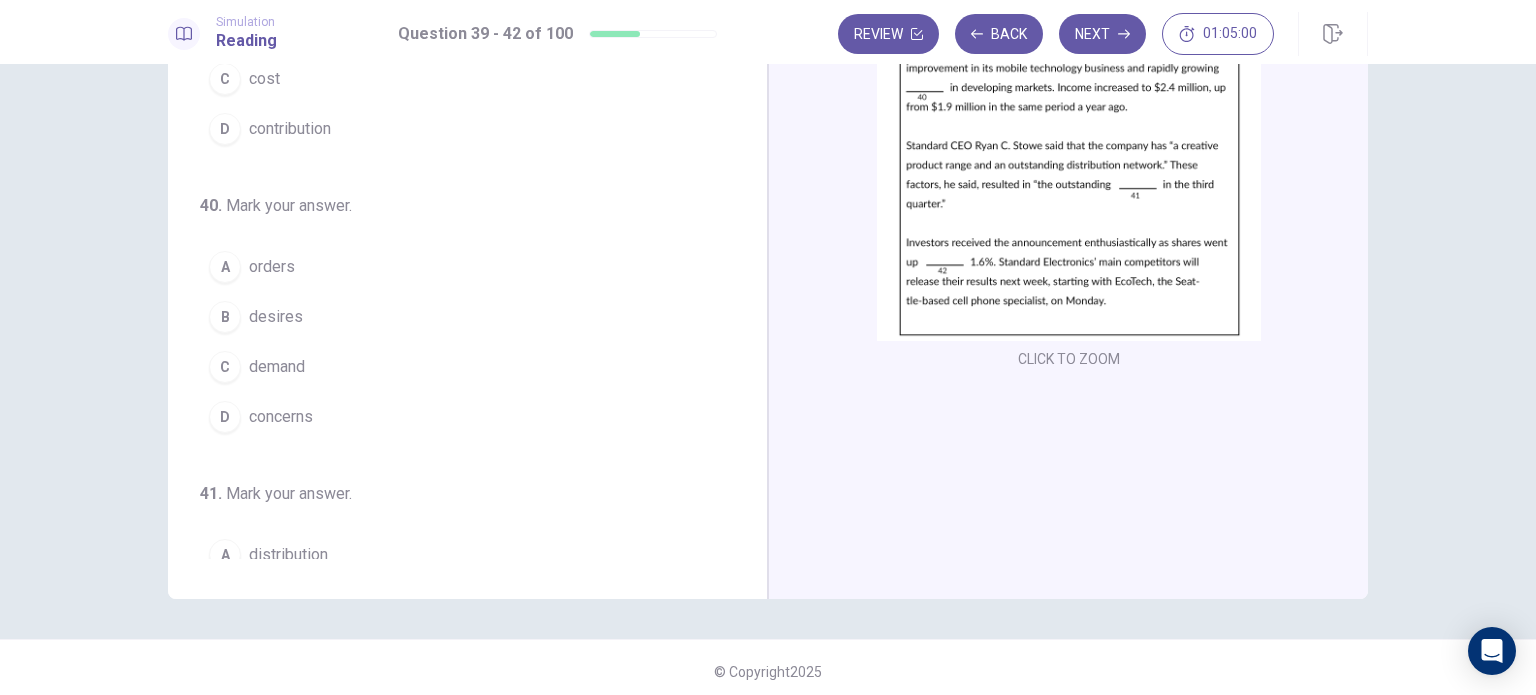 scroll, scrollTop: 0, scrollLeft: 0, axis: both 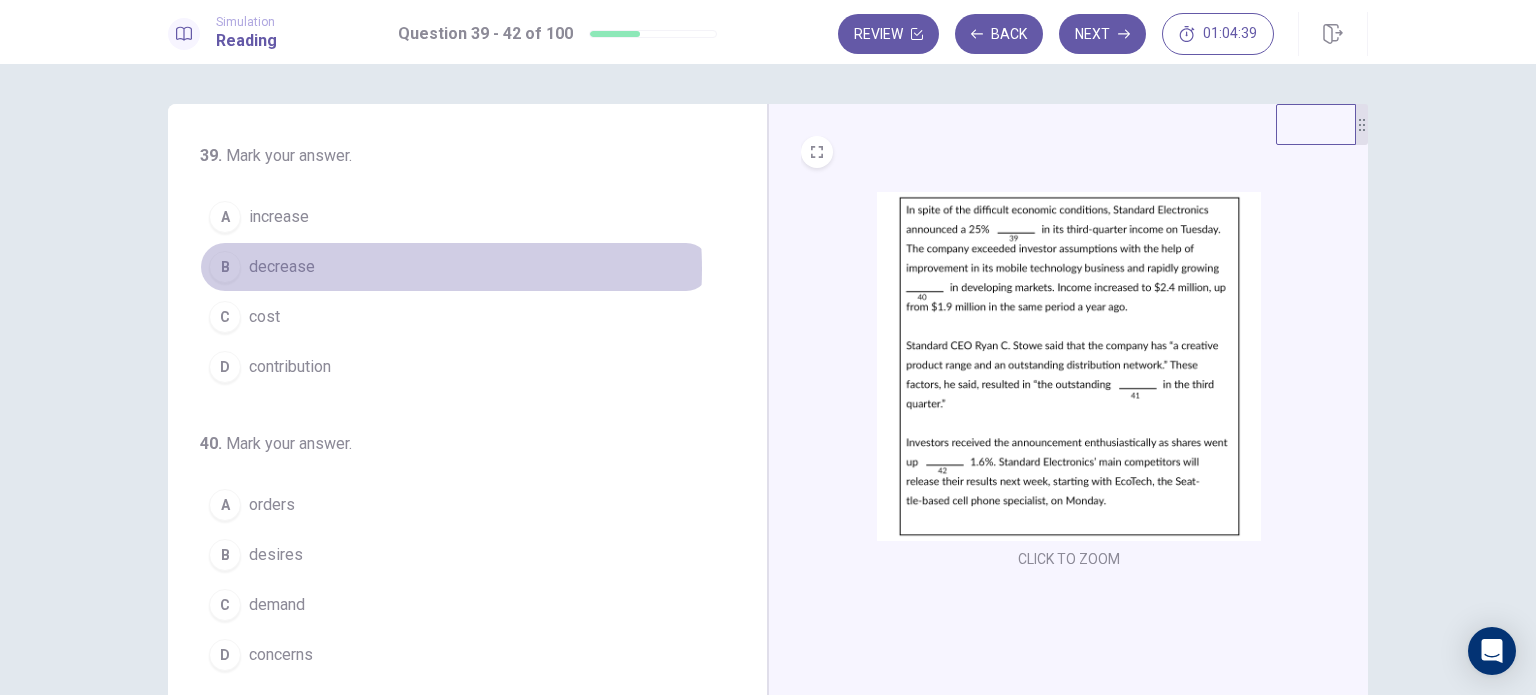 click on "B decrease" at bounding box center [455, 267] 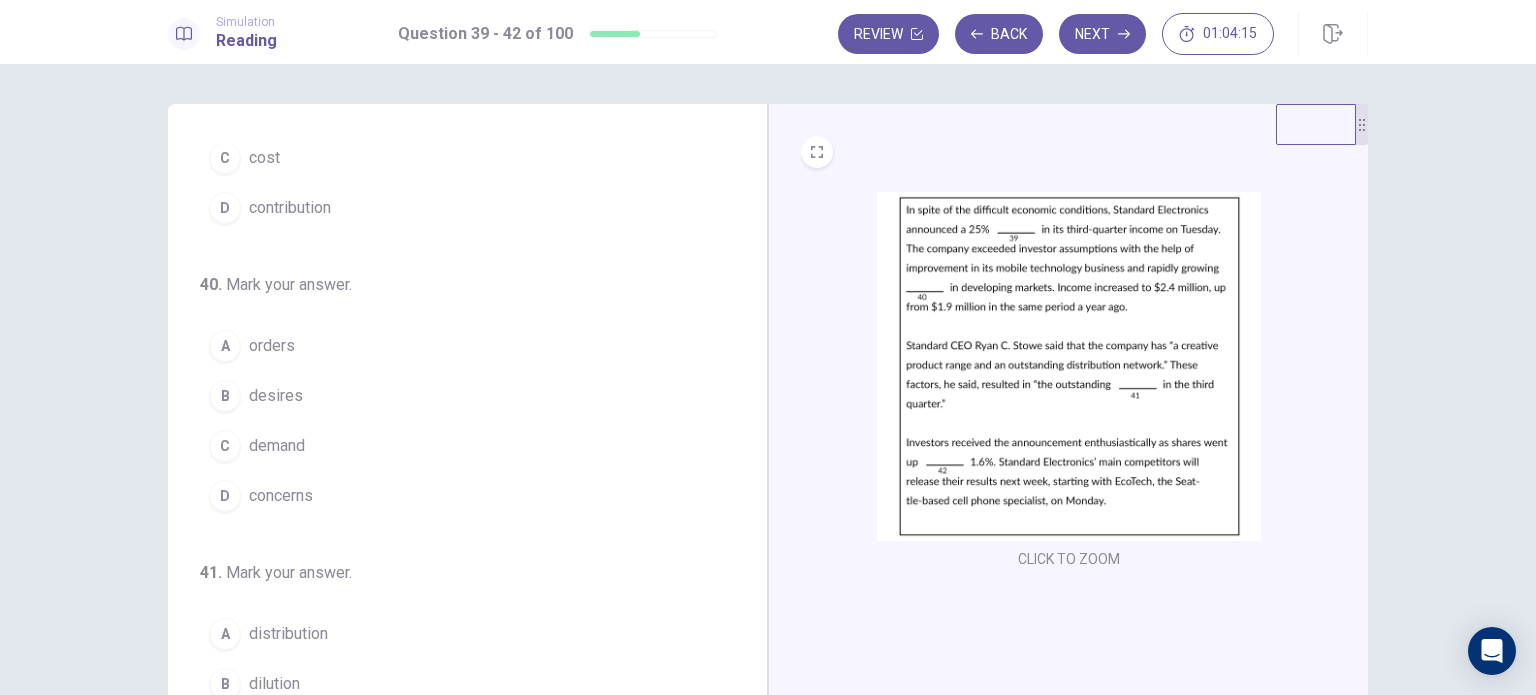 scroll, scrollTop: 160, scrollLeft: 0, axis: vertical 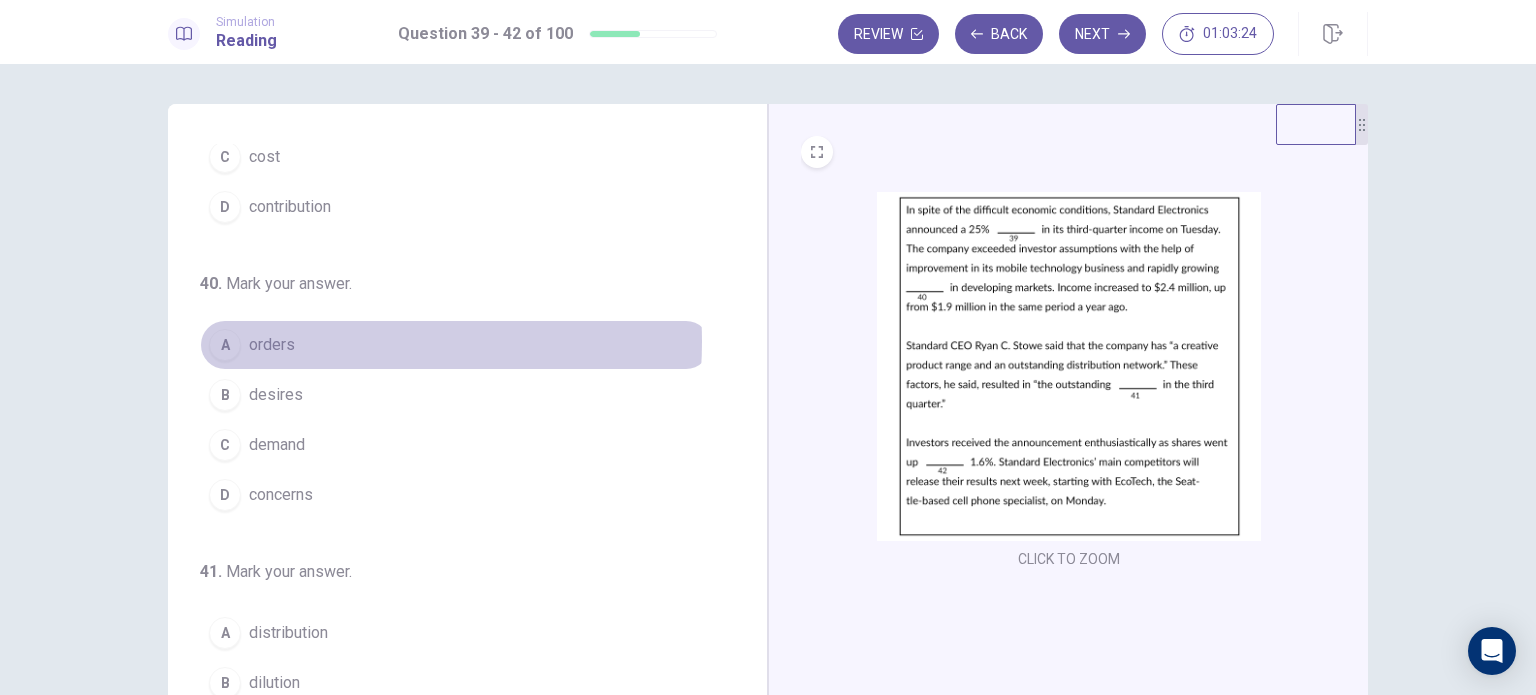 click on "A orders" at bounding box center [455, 345] 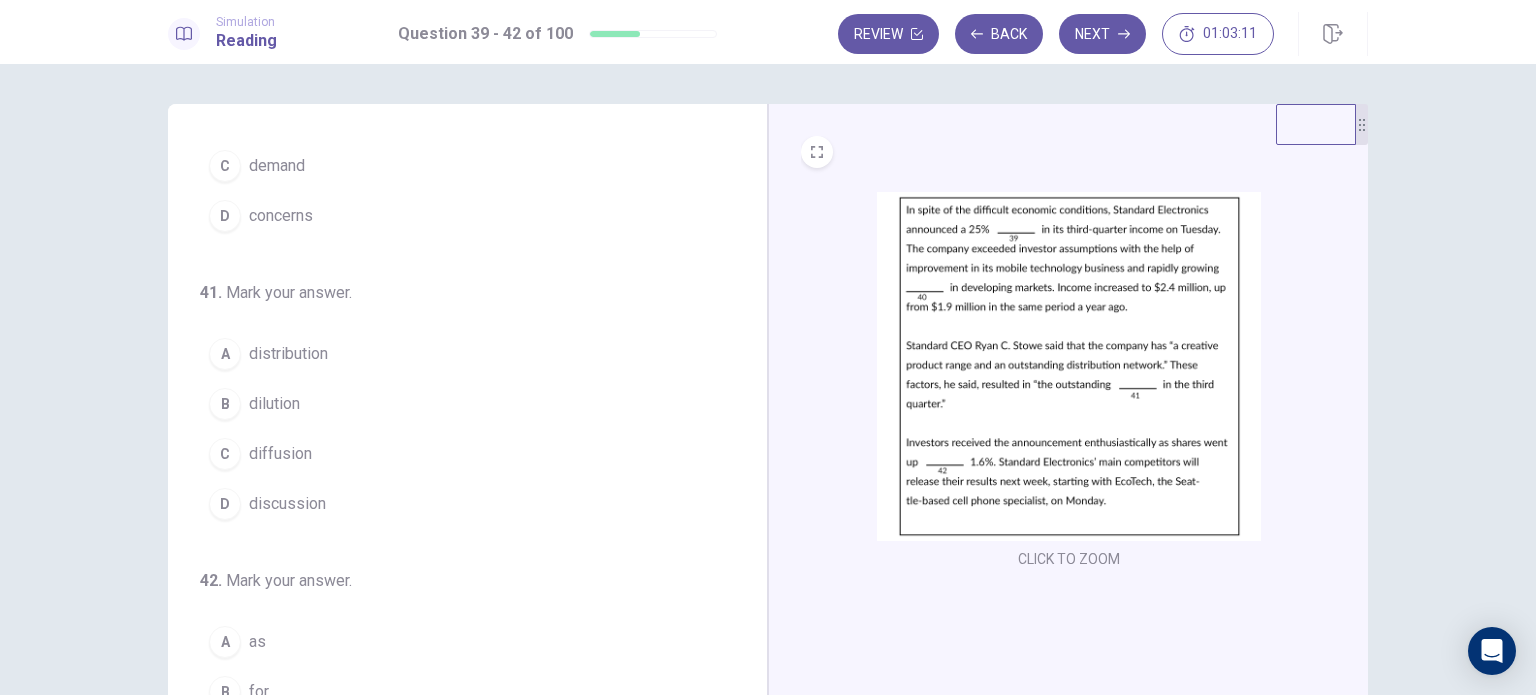 scroll, scrollTop: 444, scrollLeft: 0, axis: vertical 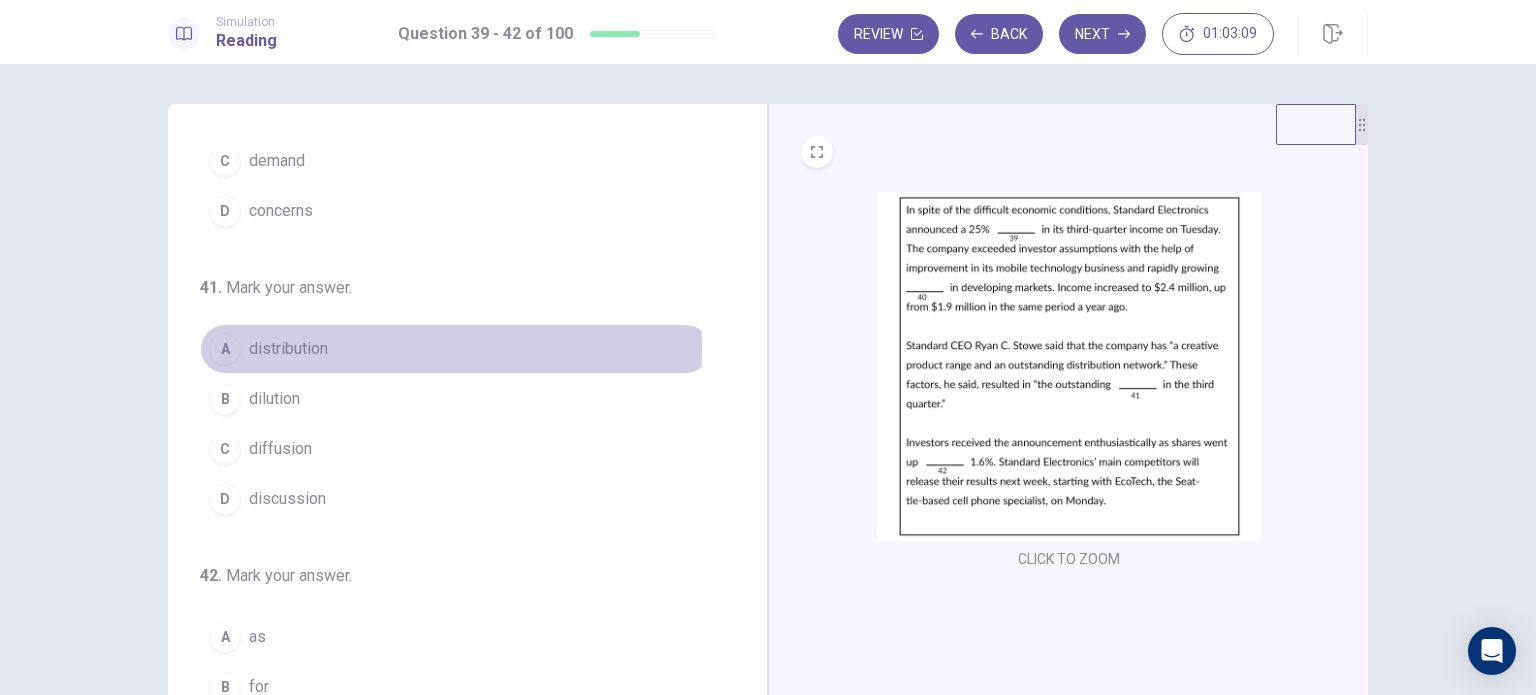 click on "distribution" at bounding box center (288, 349) 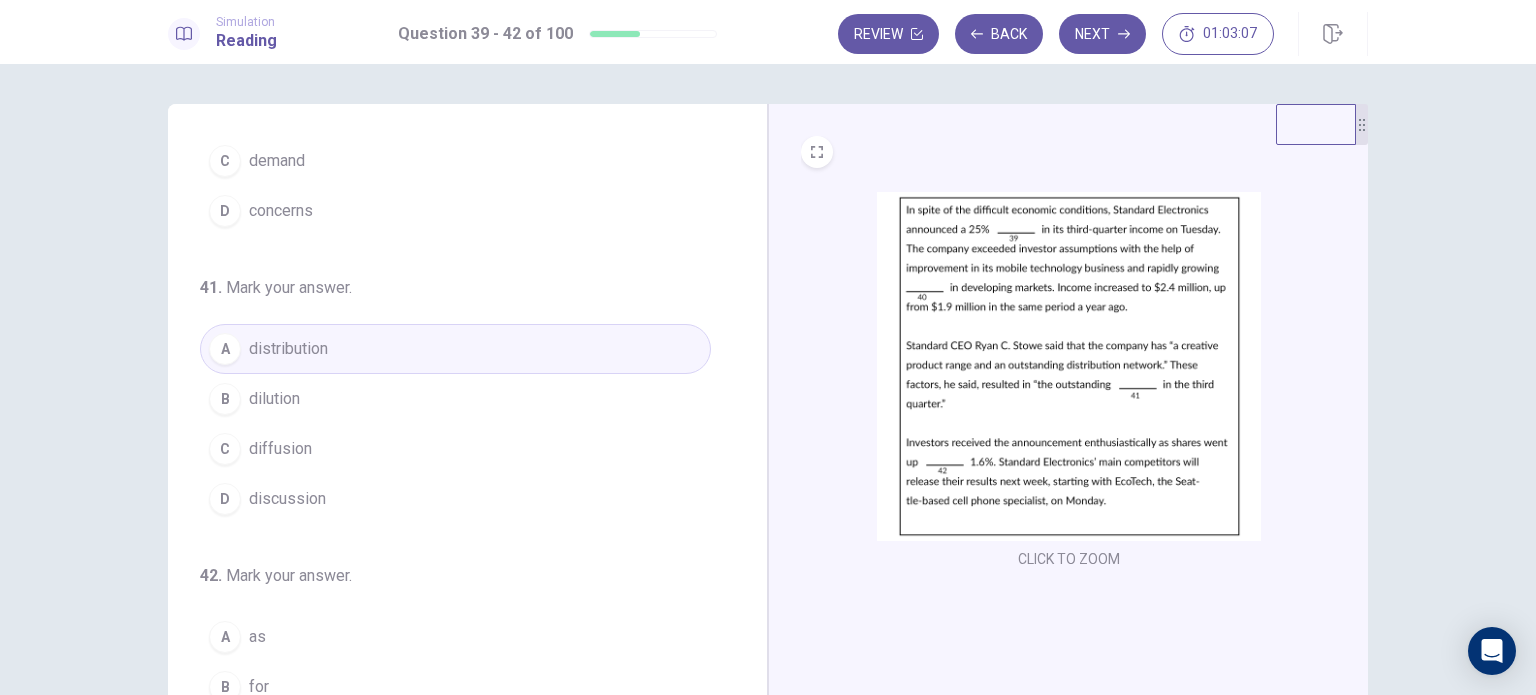scroll, scrollTop: 490, scrollLeft: 0, axis: vertical 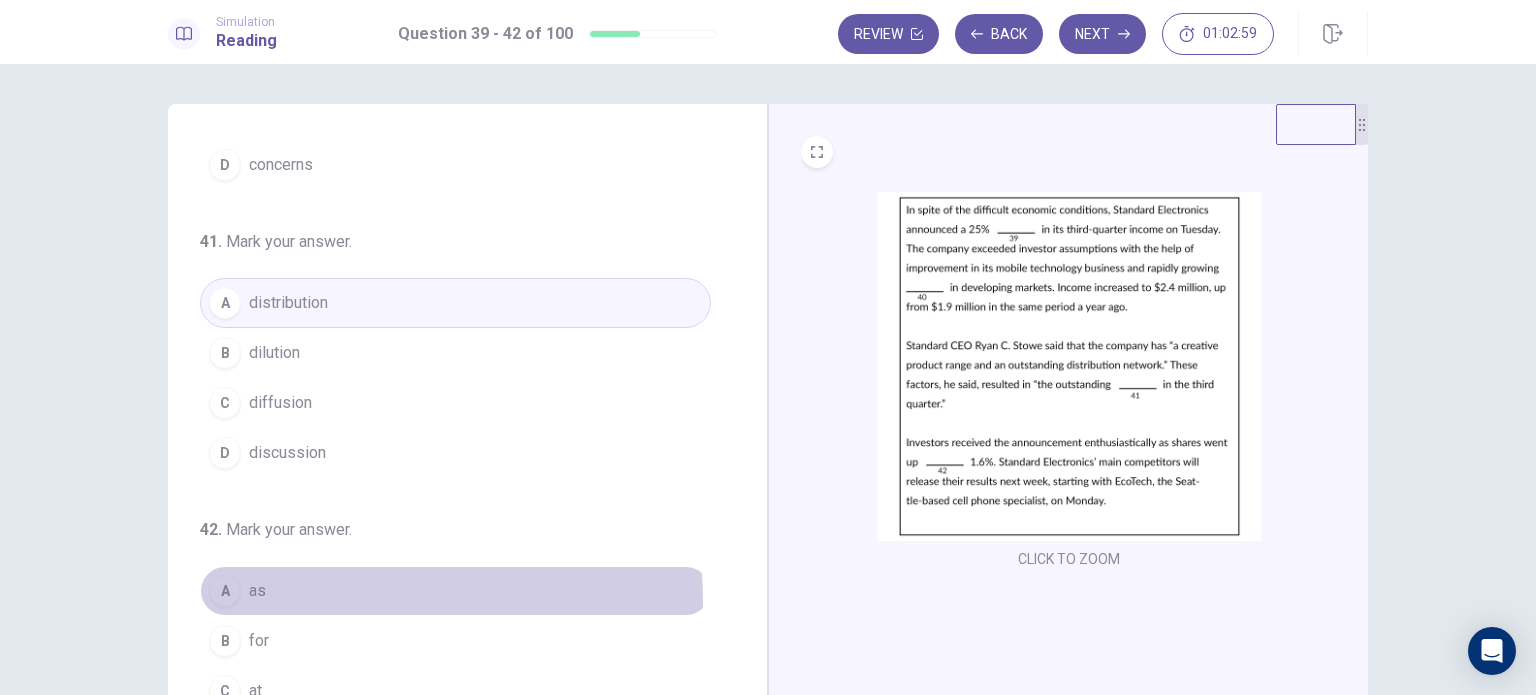 click on "A as" at bounding box center [455, 591] 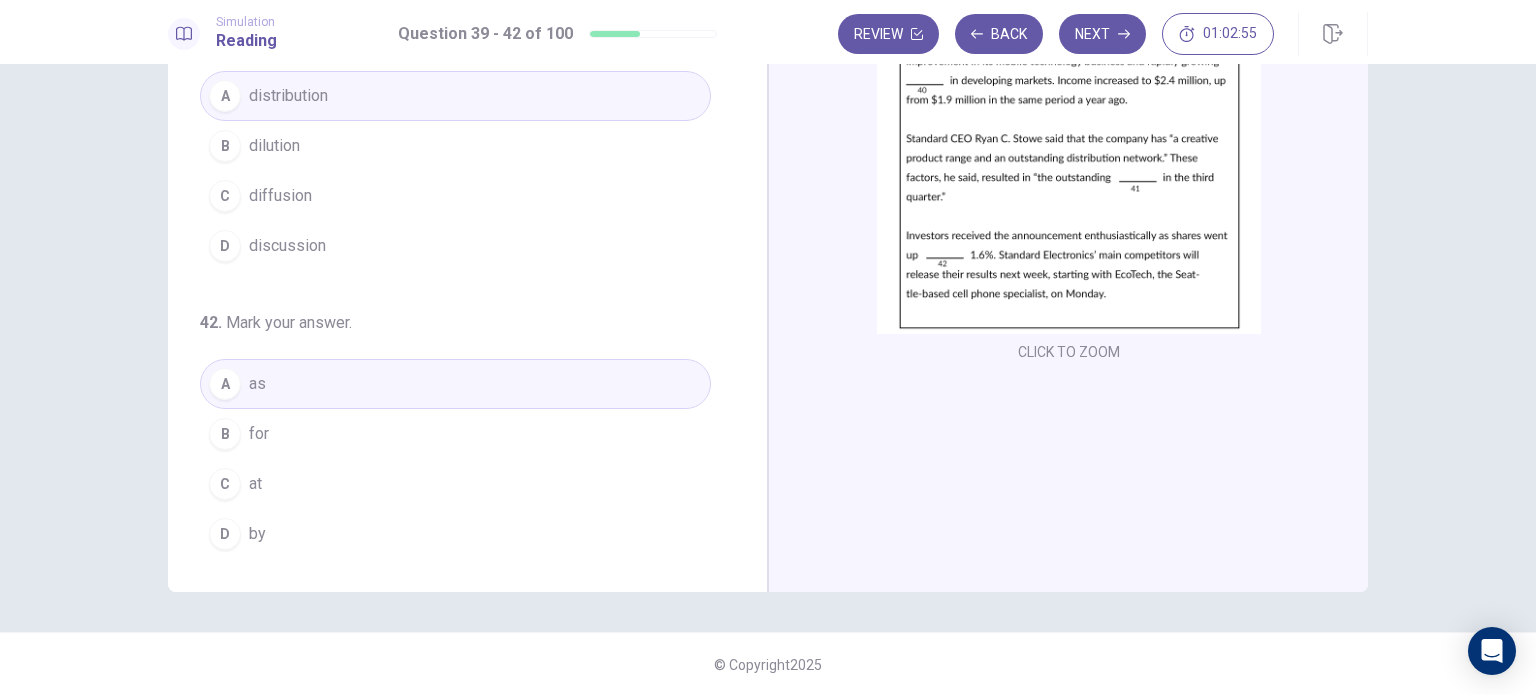 scroll, scrollTop: 0, scrollLeft: 0, axis: both 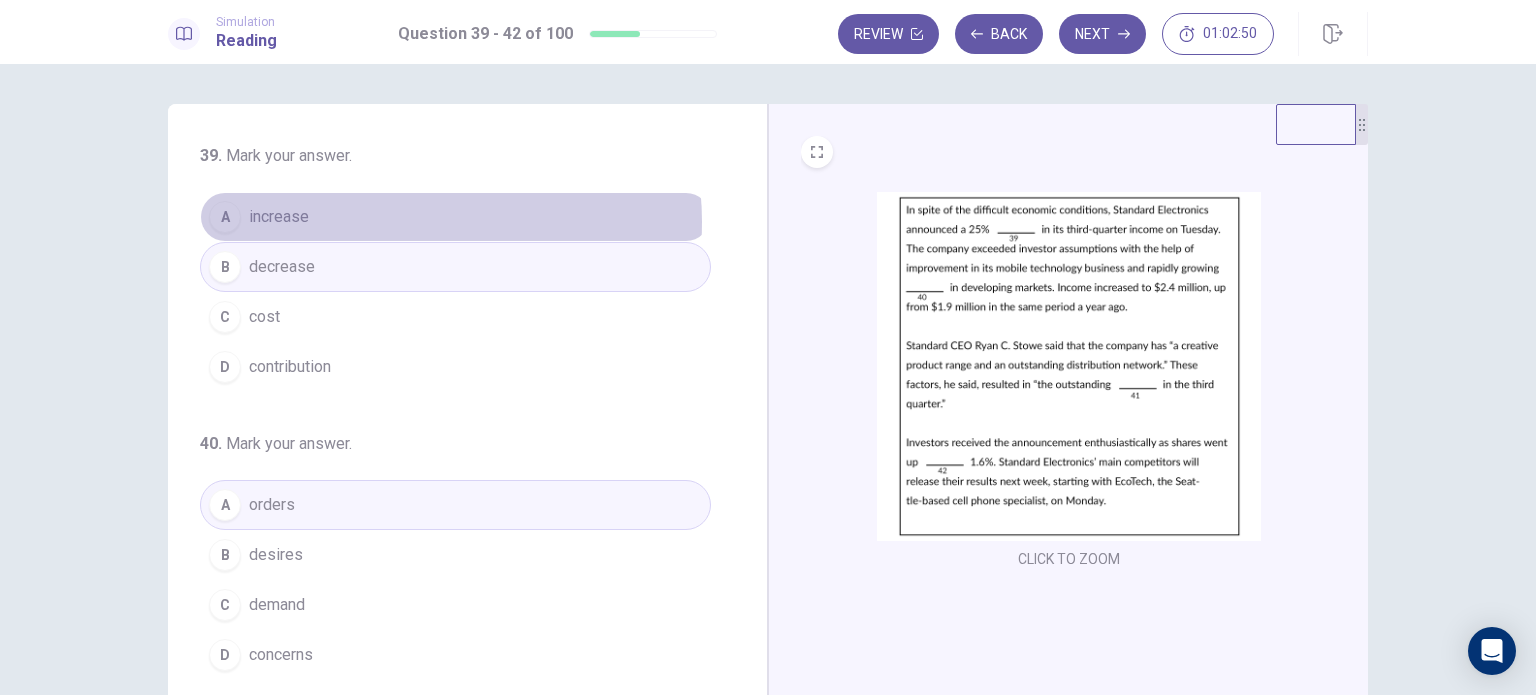 click on "A increase" at bounding box center (455, 217) 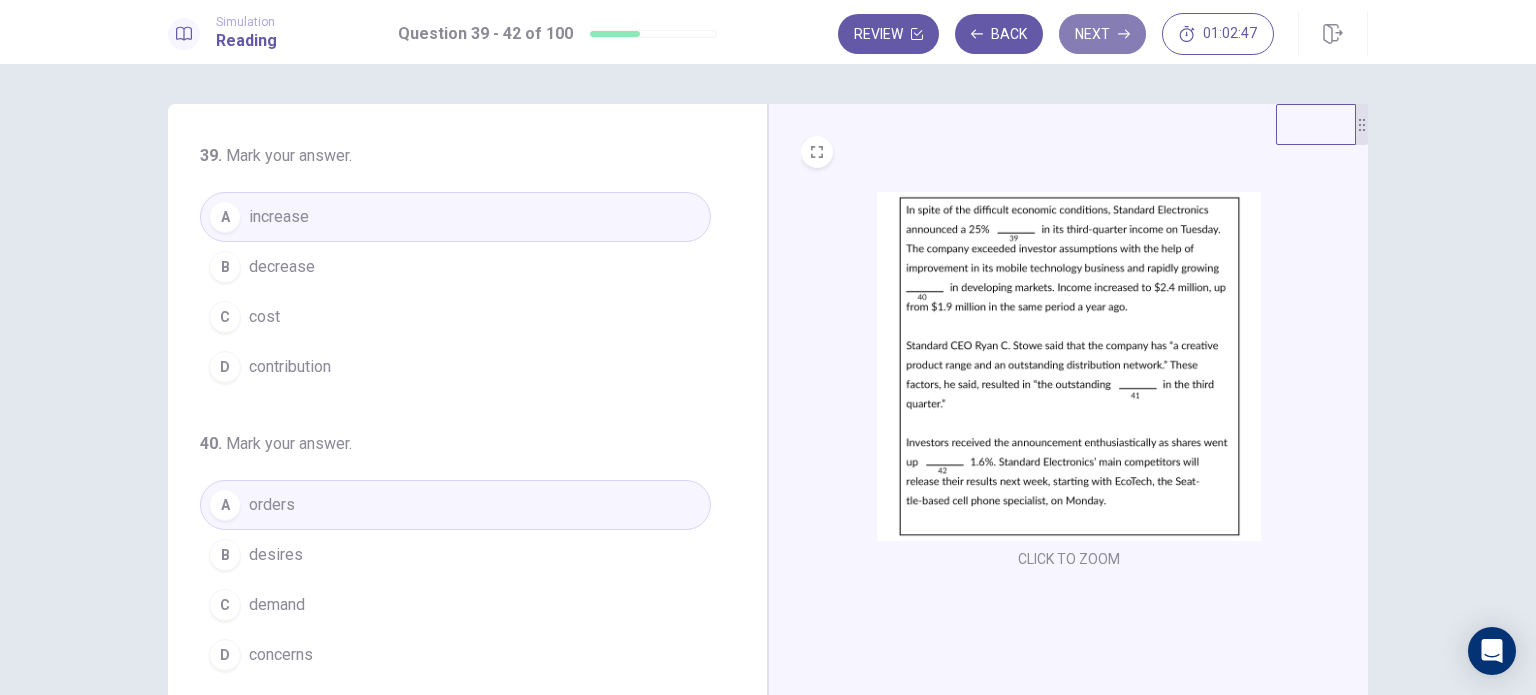 click on "Next" at bounding box center [1102, 34] 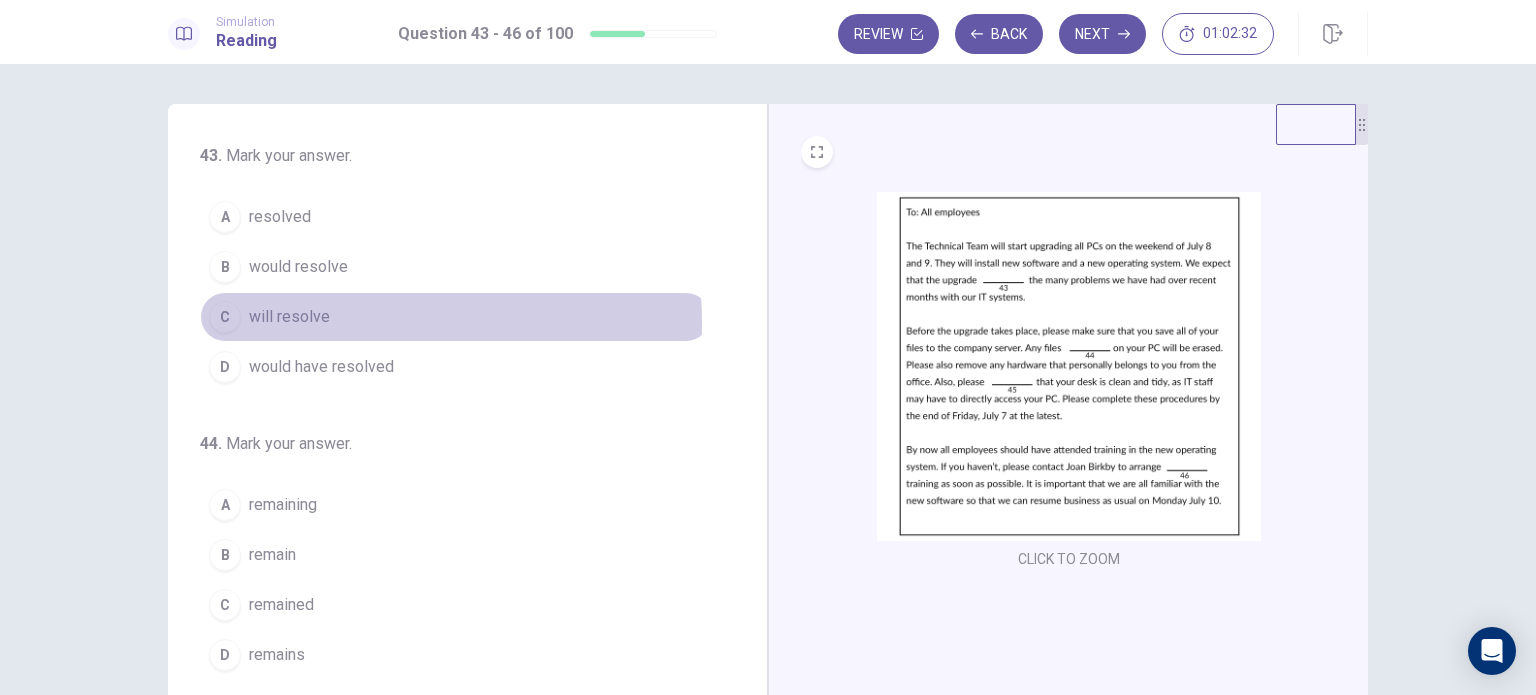 click on "will resolve" at bounding box center (289, 317) 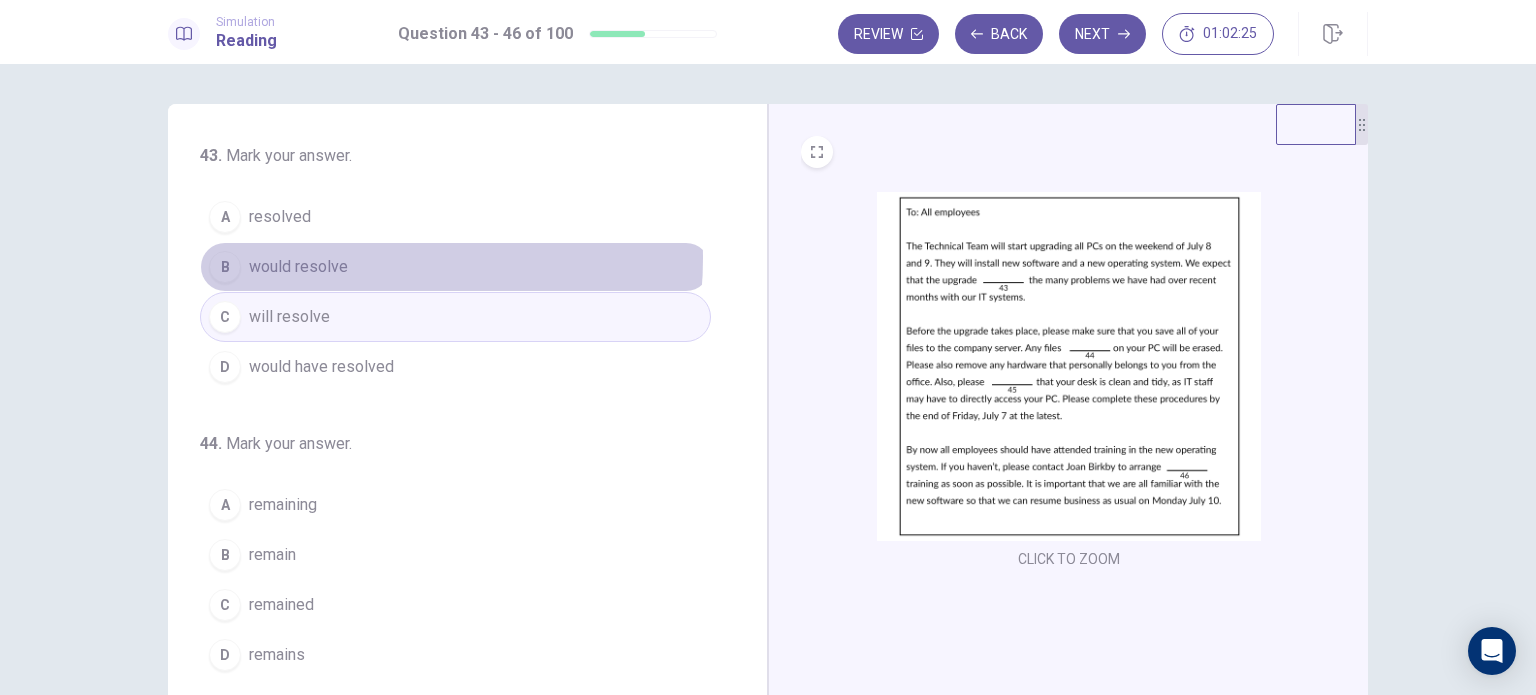 click on "B would resolve" at bounding box center (455, 267) 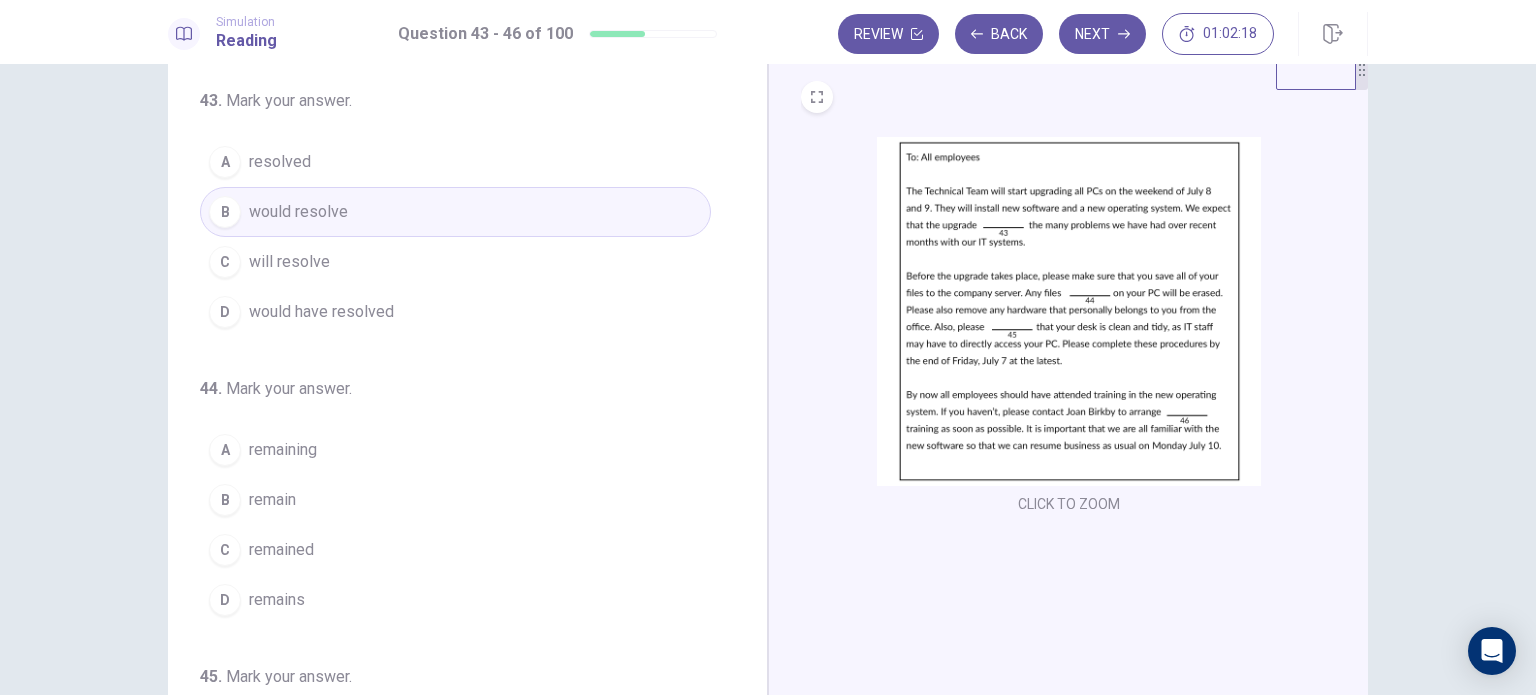 scroll, scrollTop: 56, scrollLeft: 0, axis: vertical 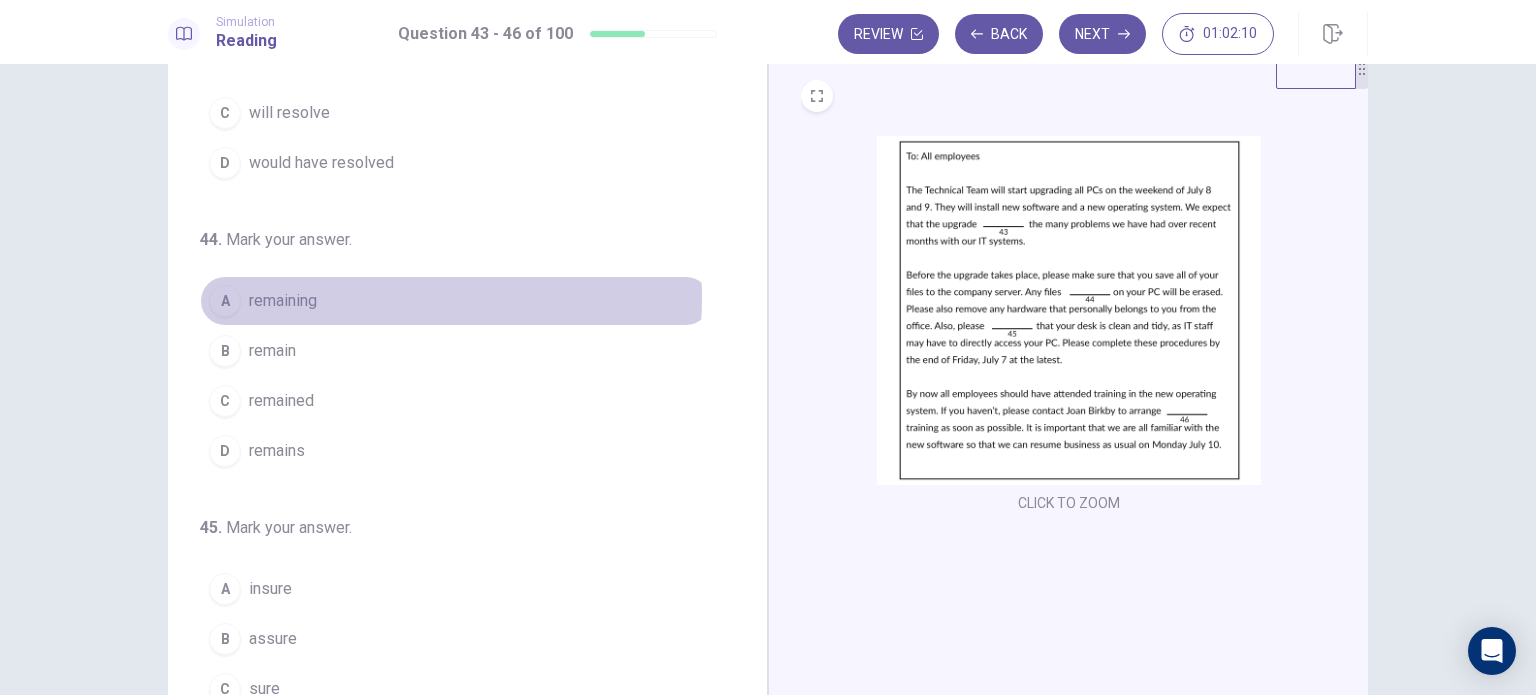 click on "remaining" at bounding box center (283, 301) 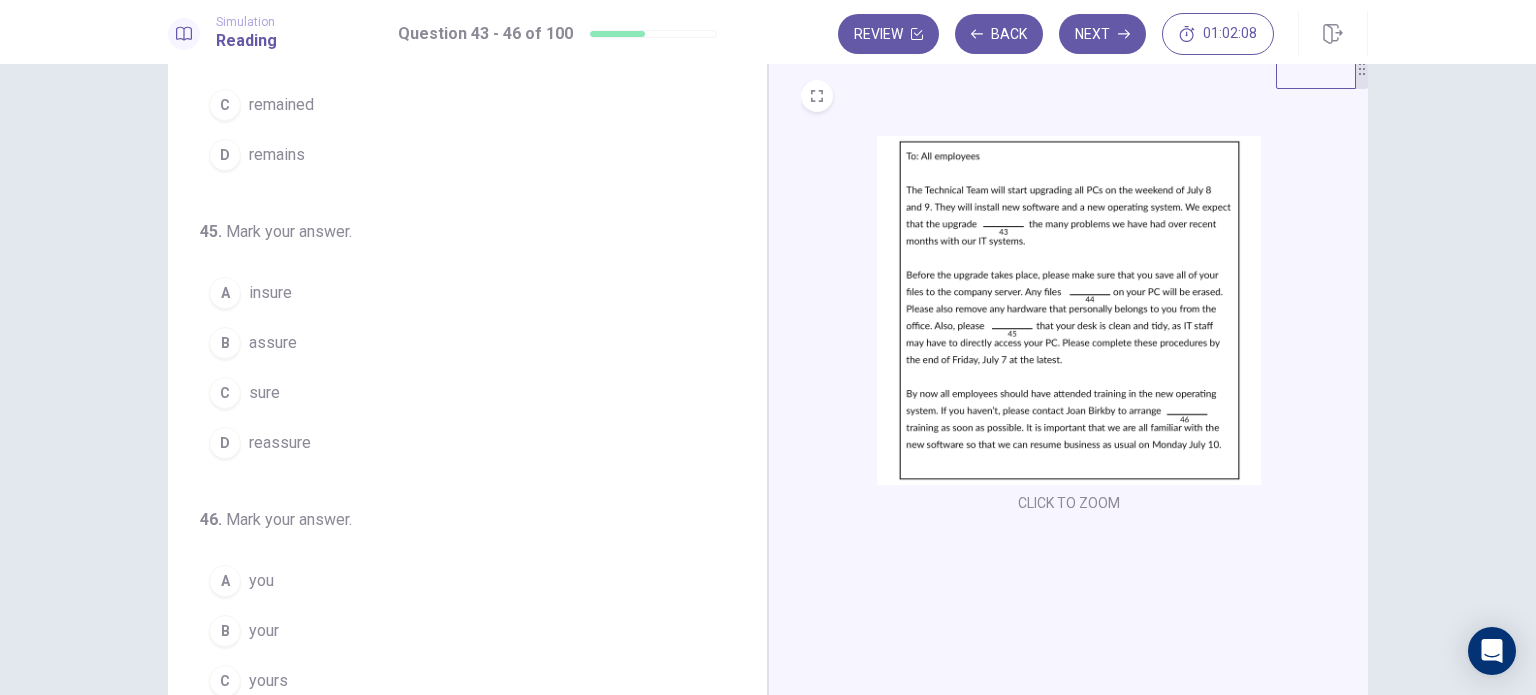 scroll, scrollTop: 447, scrollLeft: 0, axis: vertical 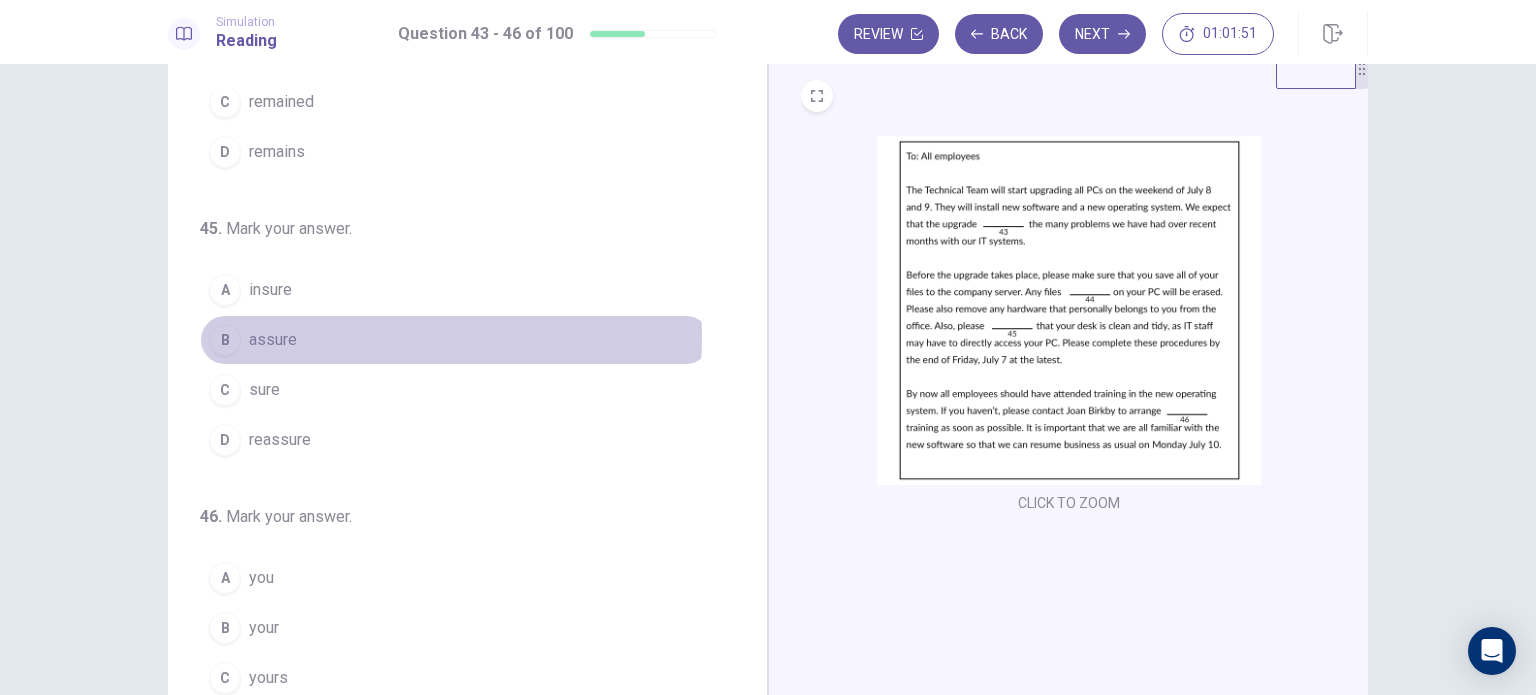 click on "assure" at bounding box center [273, 340] 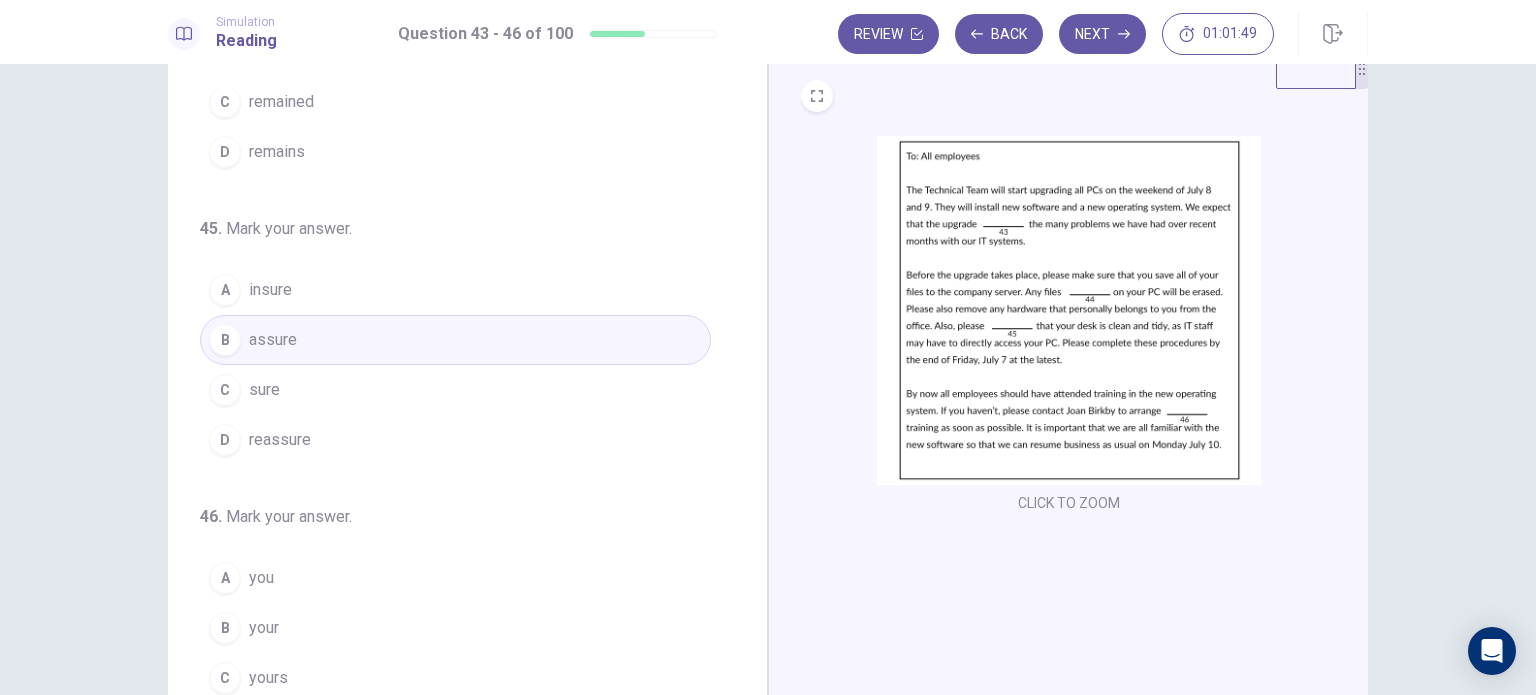 scroll, scrollTop: 490, scrollLeft: 0, axis: vertical 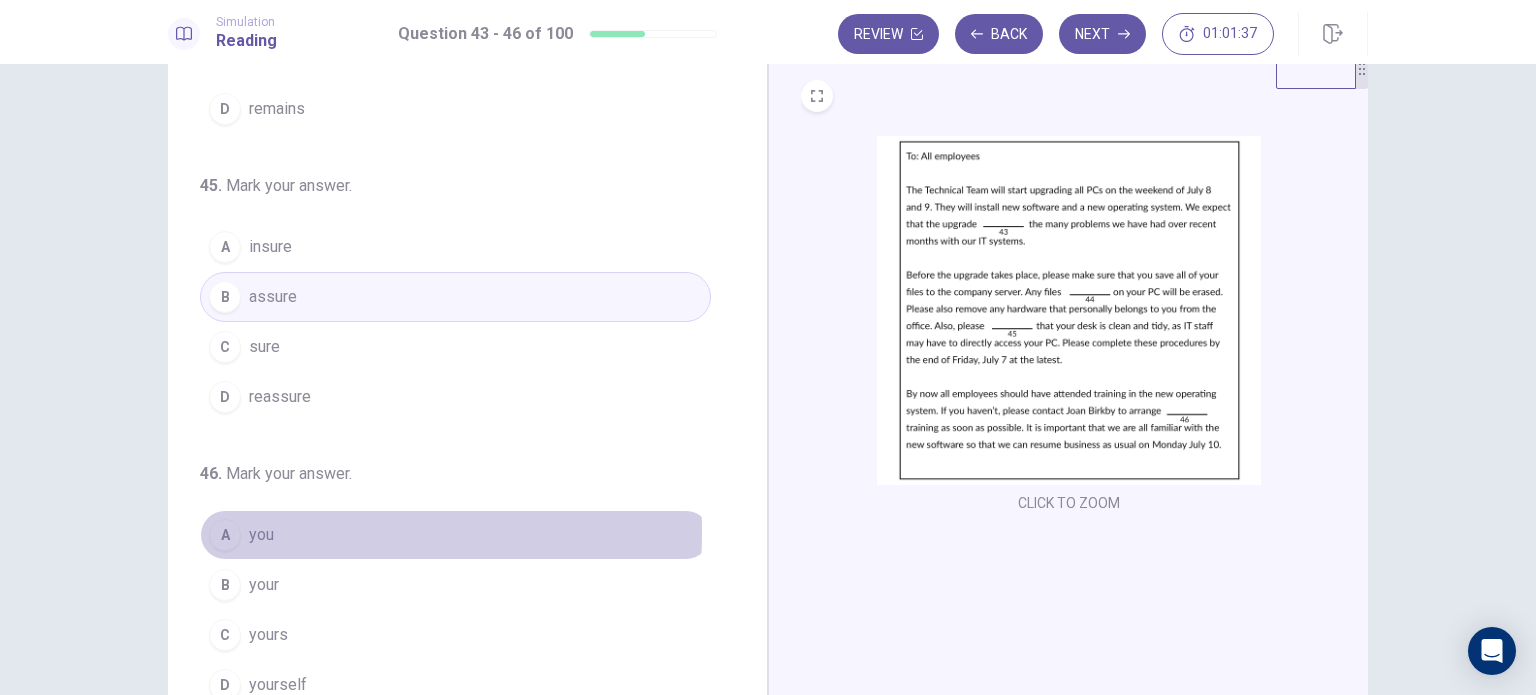 click on "you" at bounding box center (261, 535) 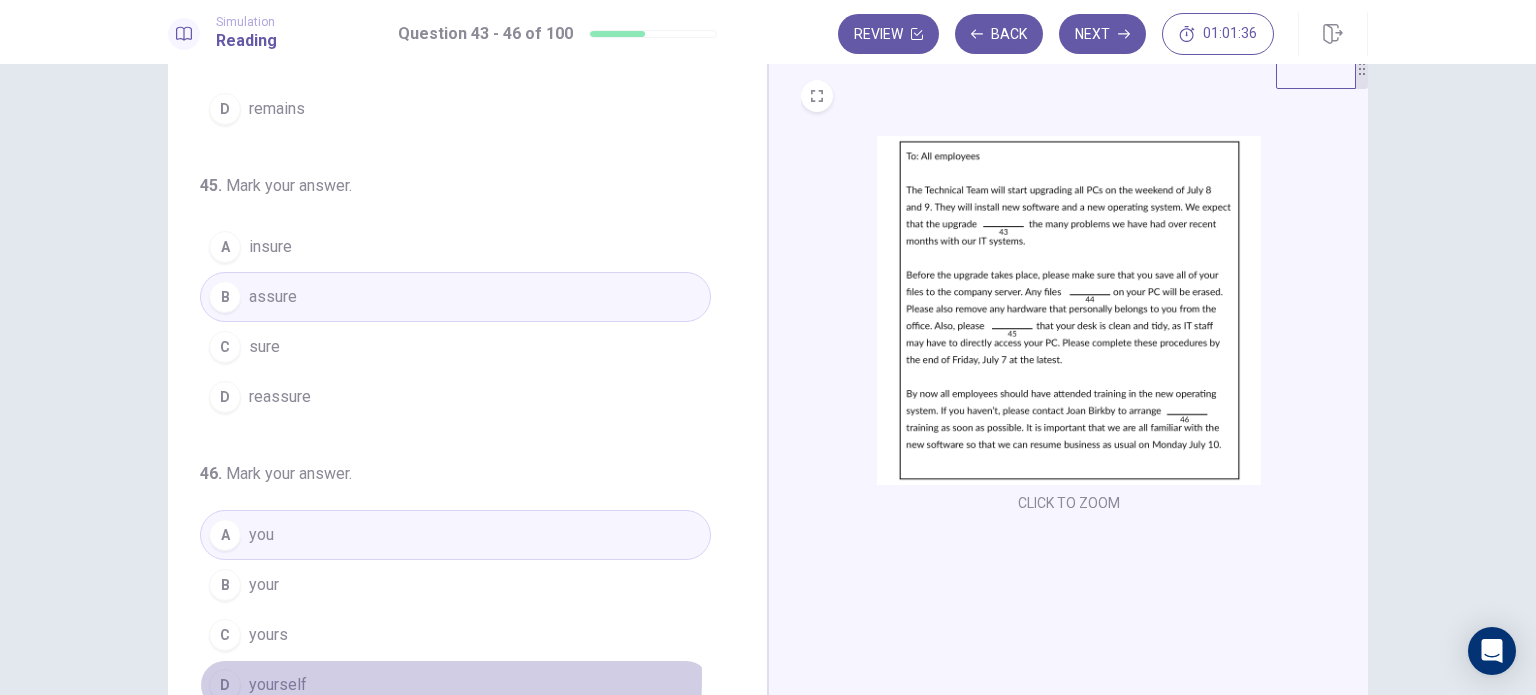 click on "yourself" at bounding box center [278, 685] 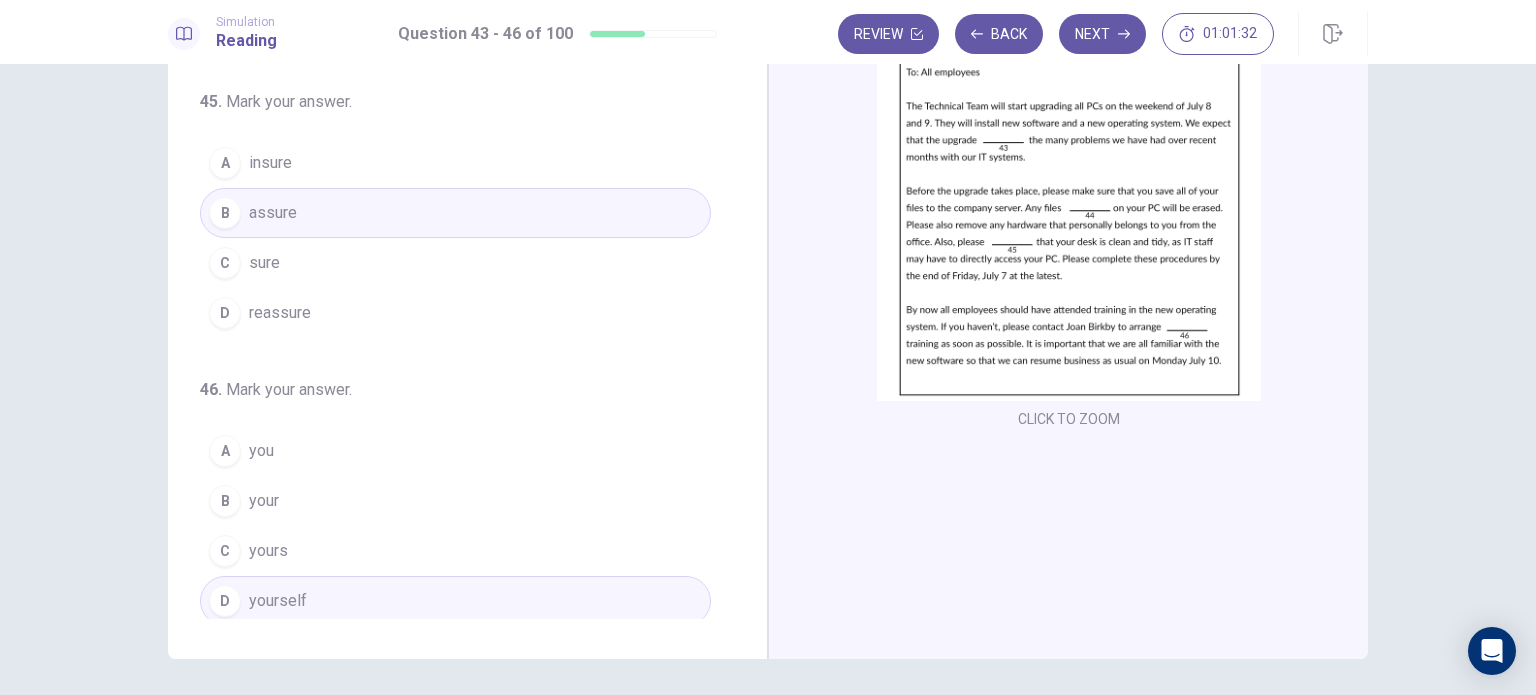 scroll, scrollTop: 144, scrollLeft: 0, axis: vertical 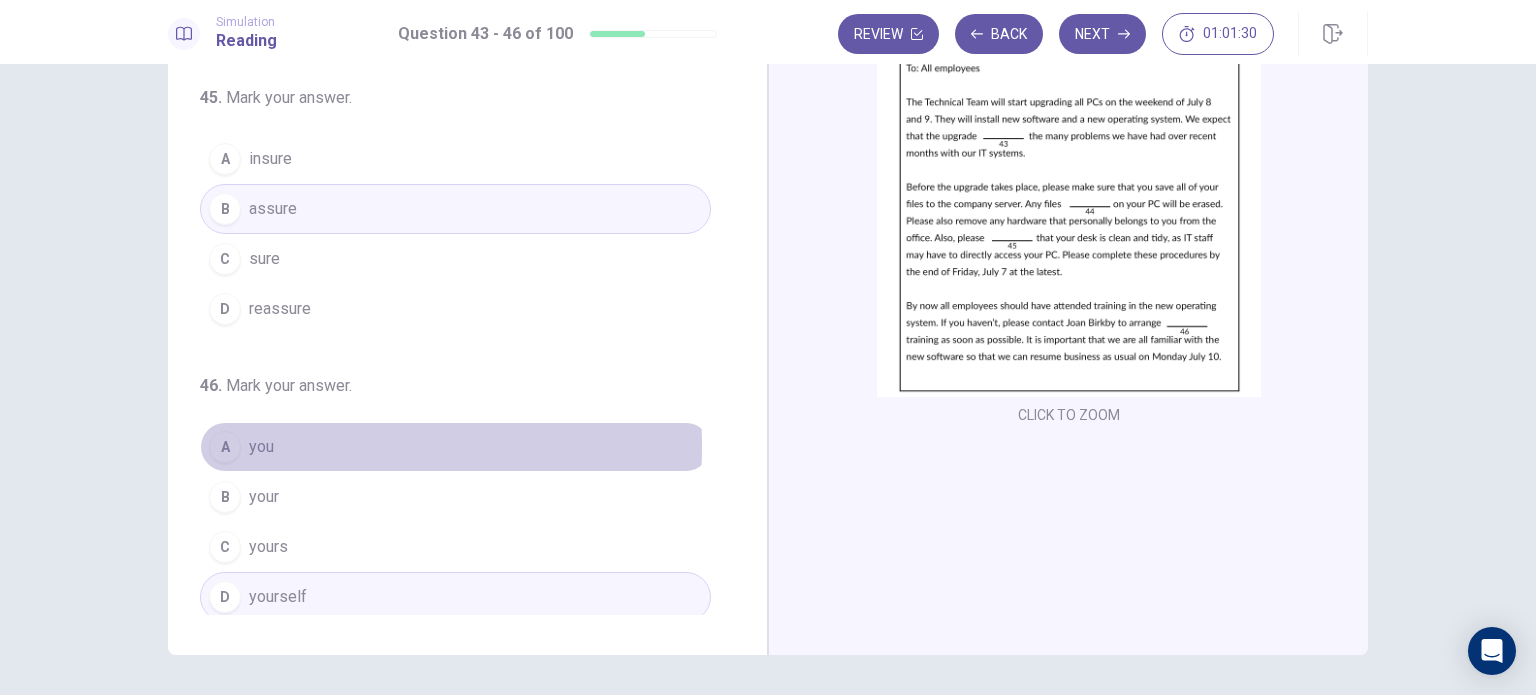 click on "you" at bounding box center (261, 447) 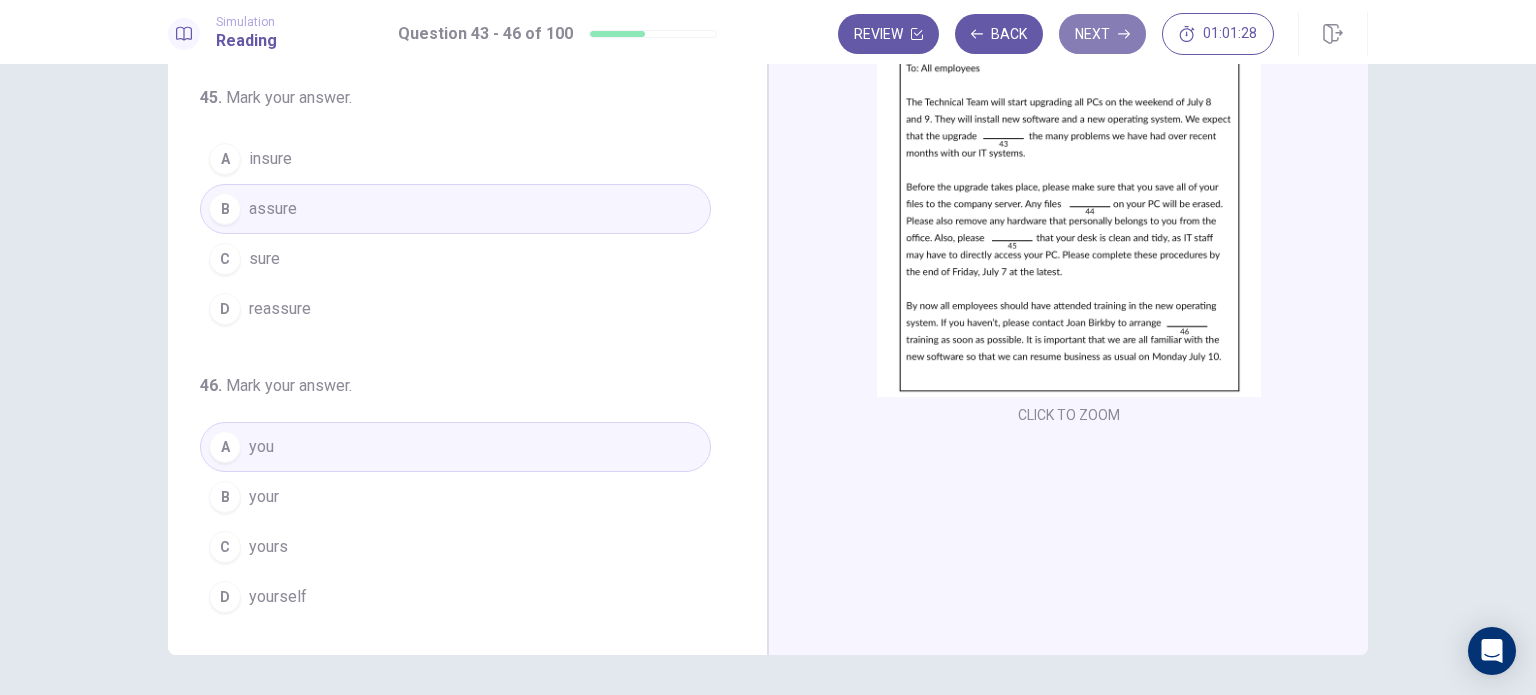 click on "Next" at bounding box center (1102, 34) 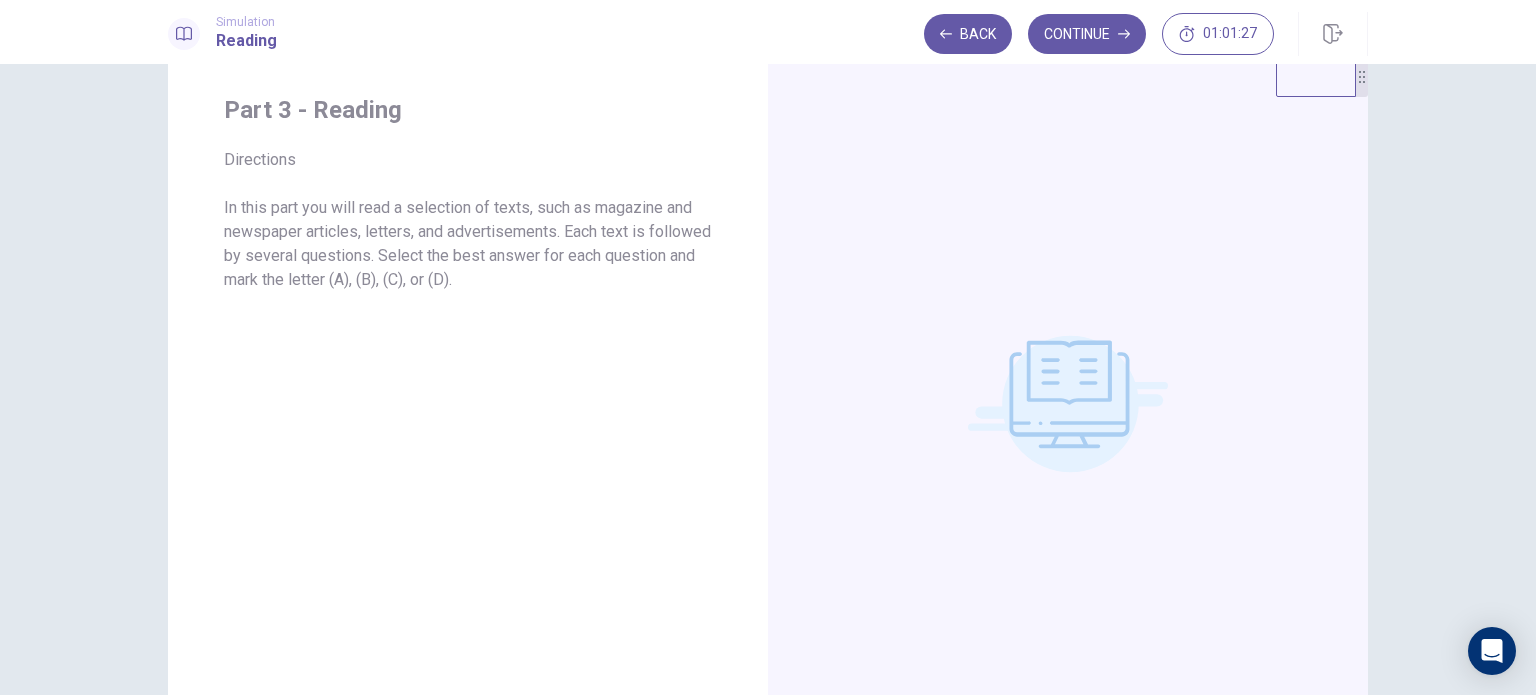 scroll, scrollTop: 0, scrollLeft: 0, axis: both 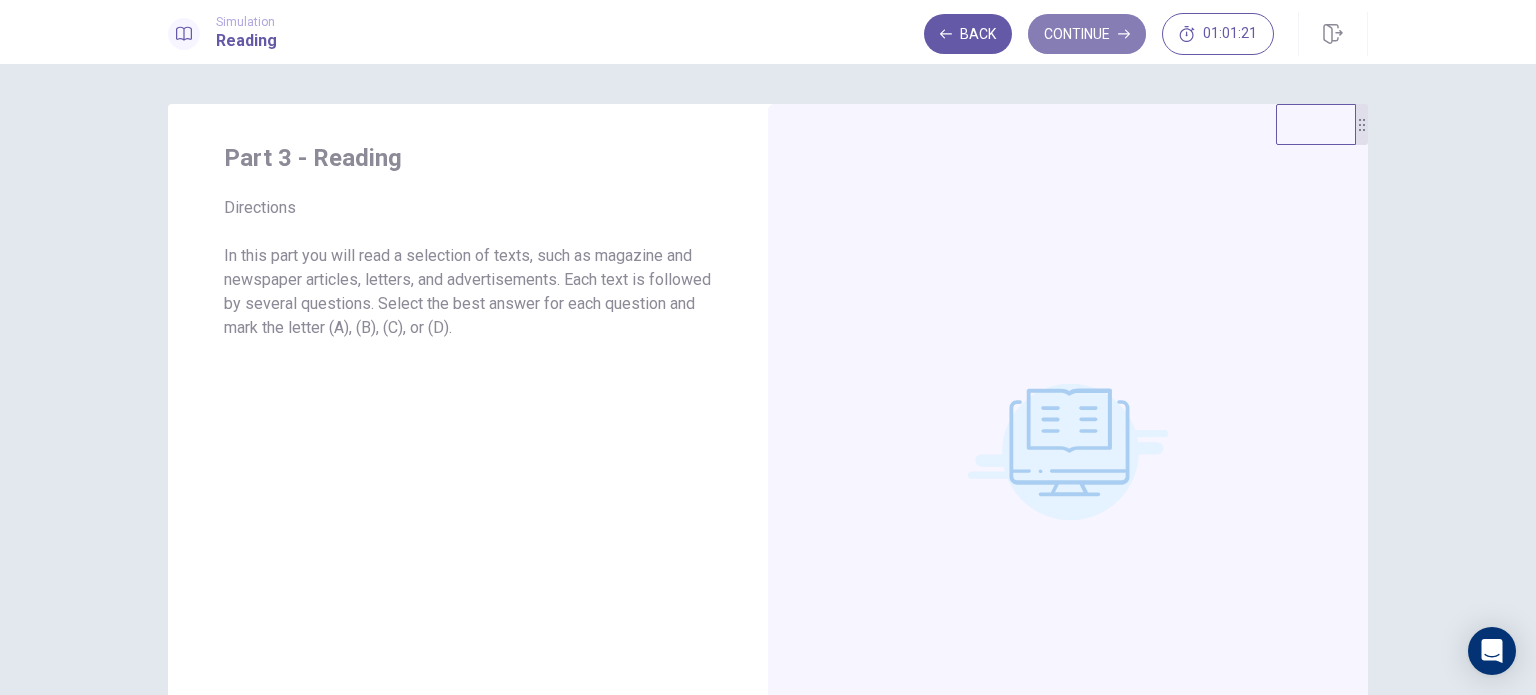 click on "Continue" at bounding box center (1087, 34) 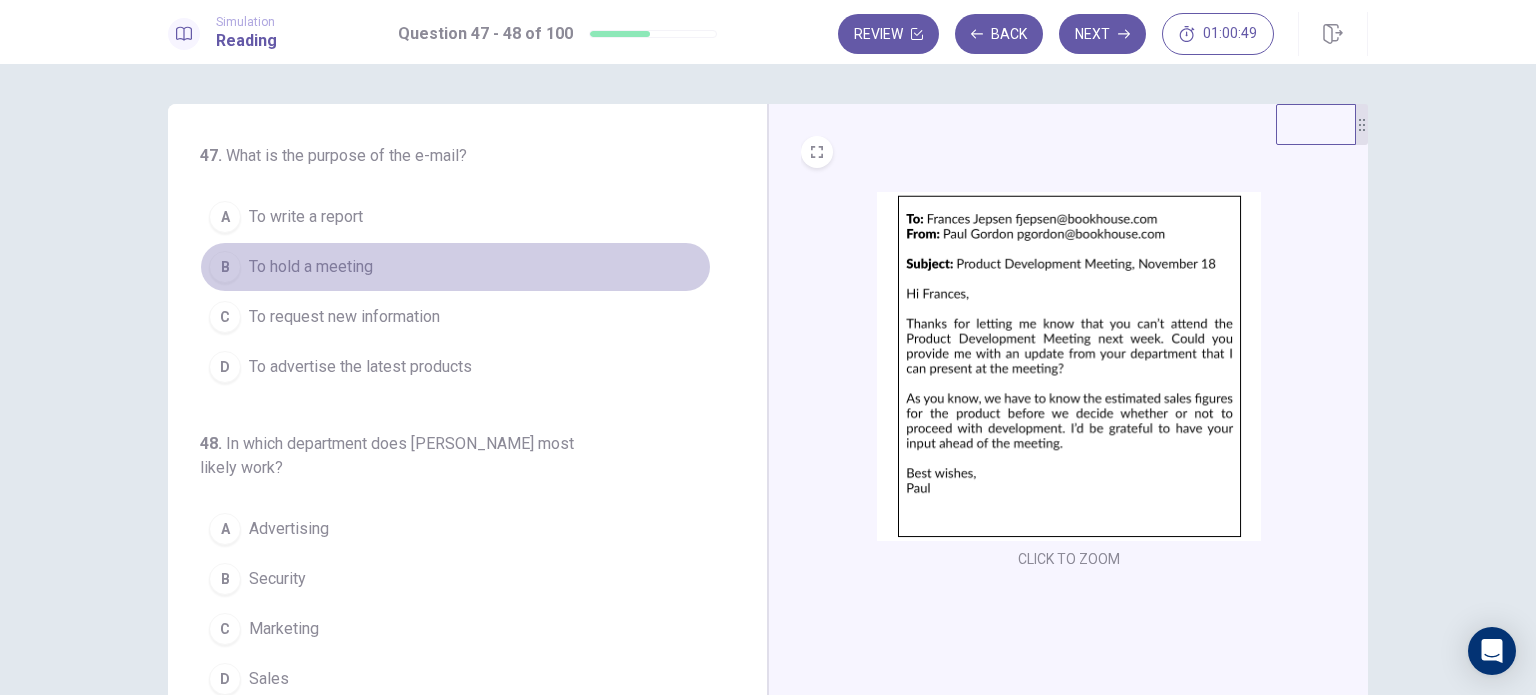 click on "To hold a meeting" at bounding box center (311, 267) 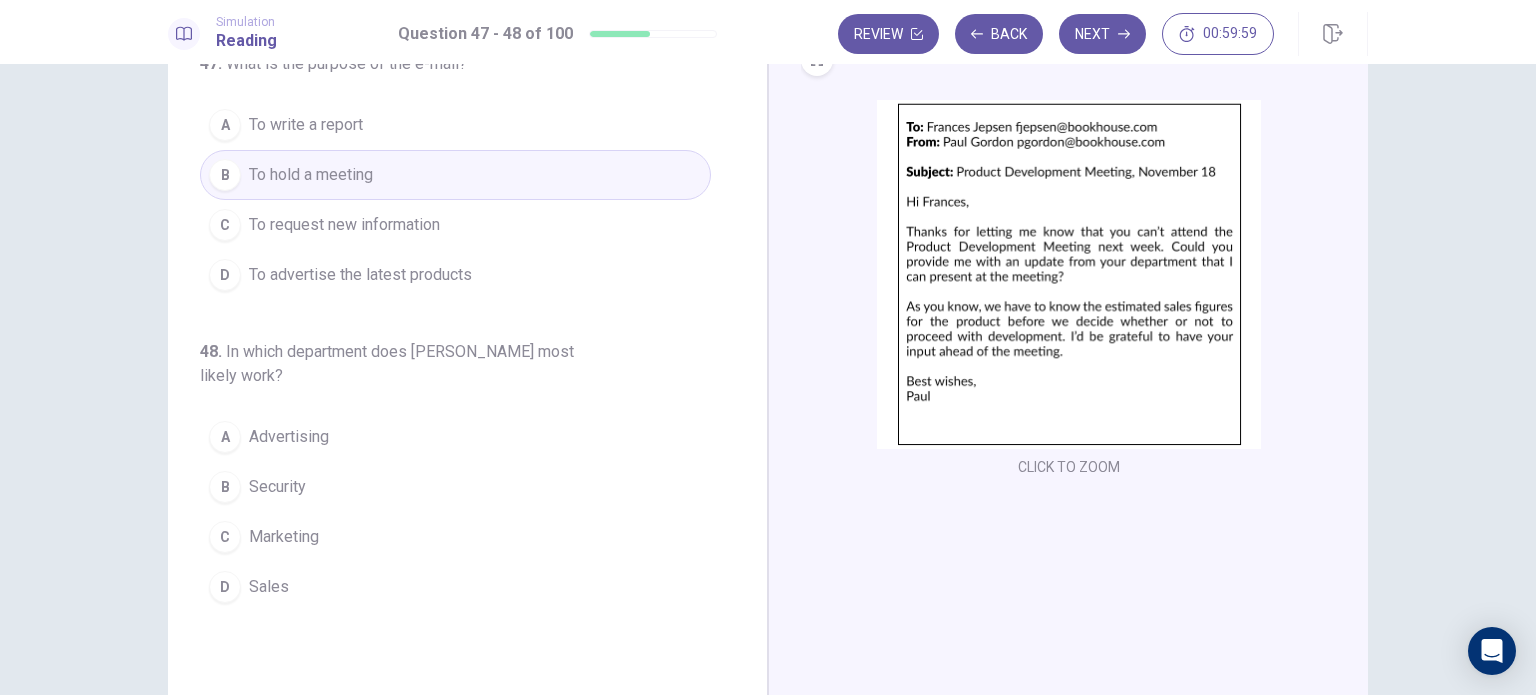 scroll, scrollTop: 96, scrollLeft: 0, axis: vertical 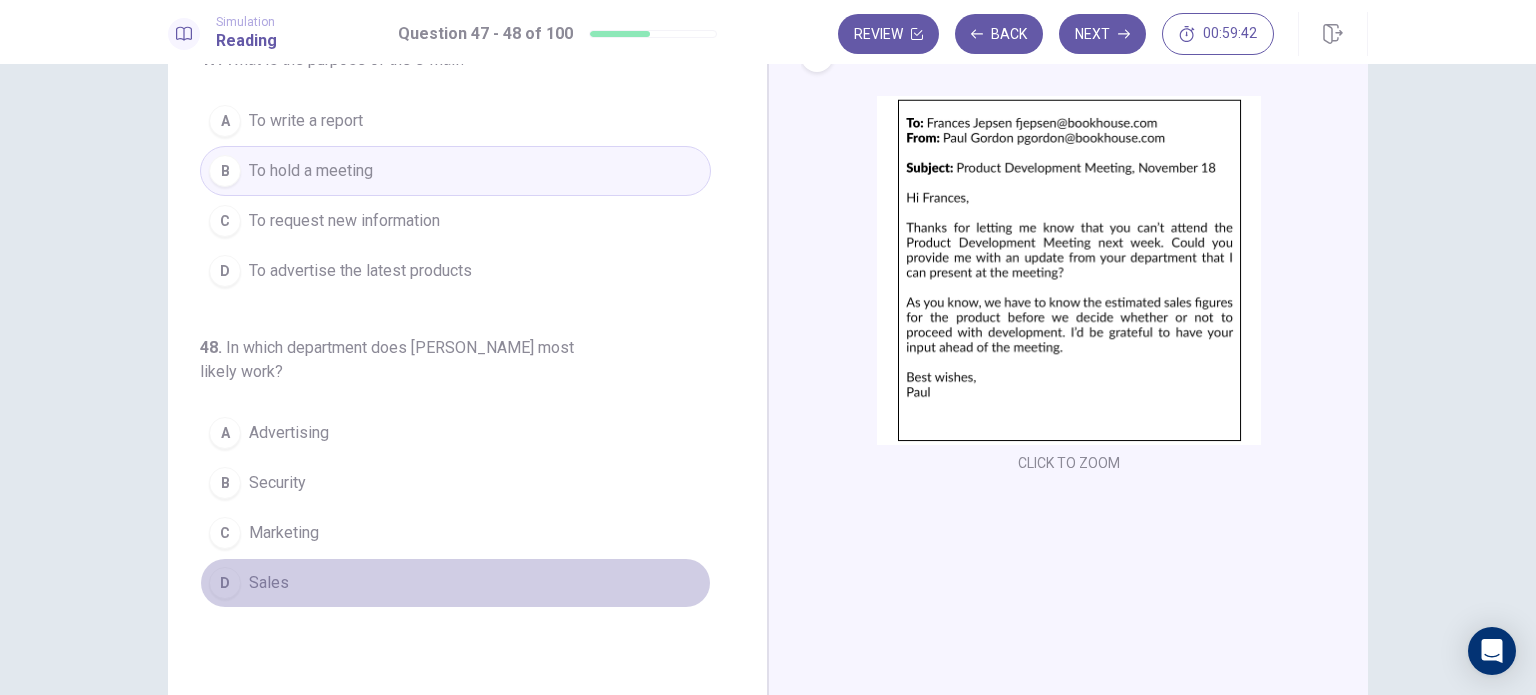 click on "D Sales" at bounding box center (455, 583) 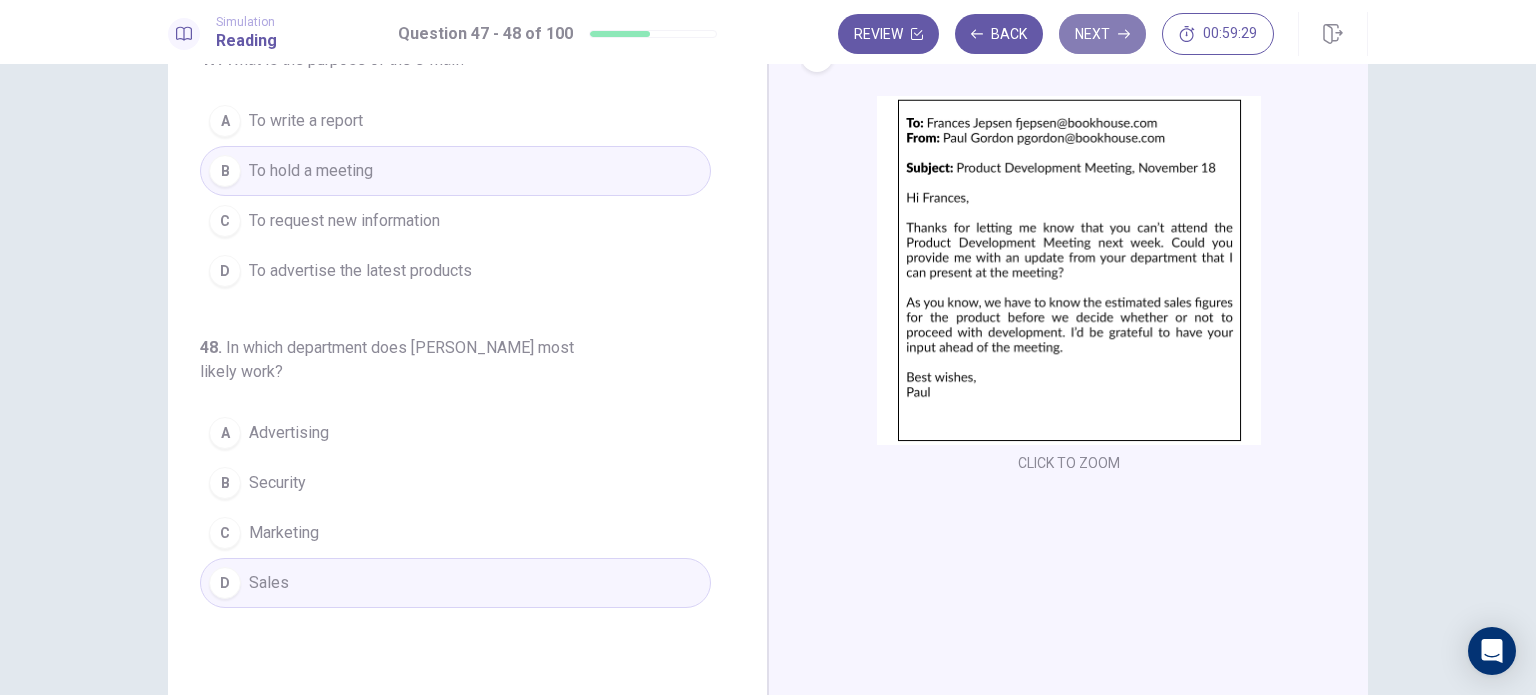 click on "Next" at bounding box center [1102, 34] 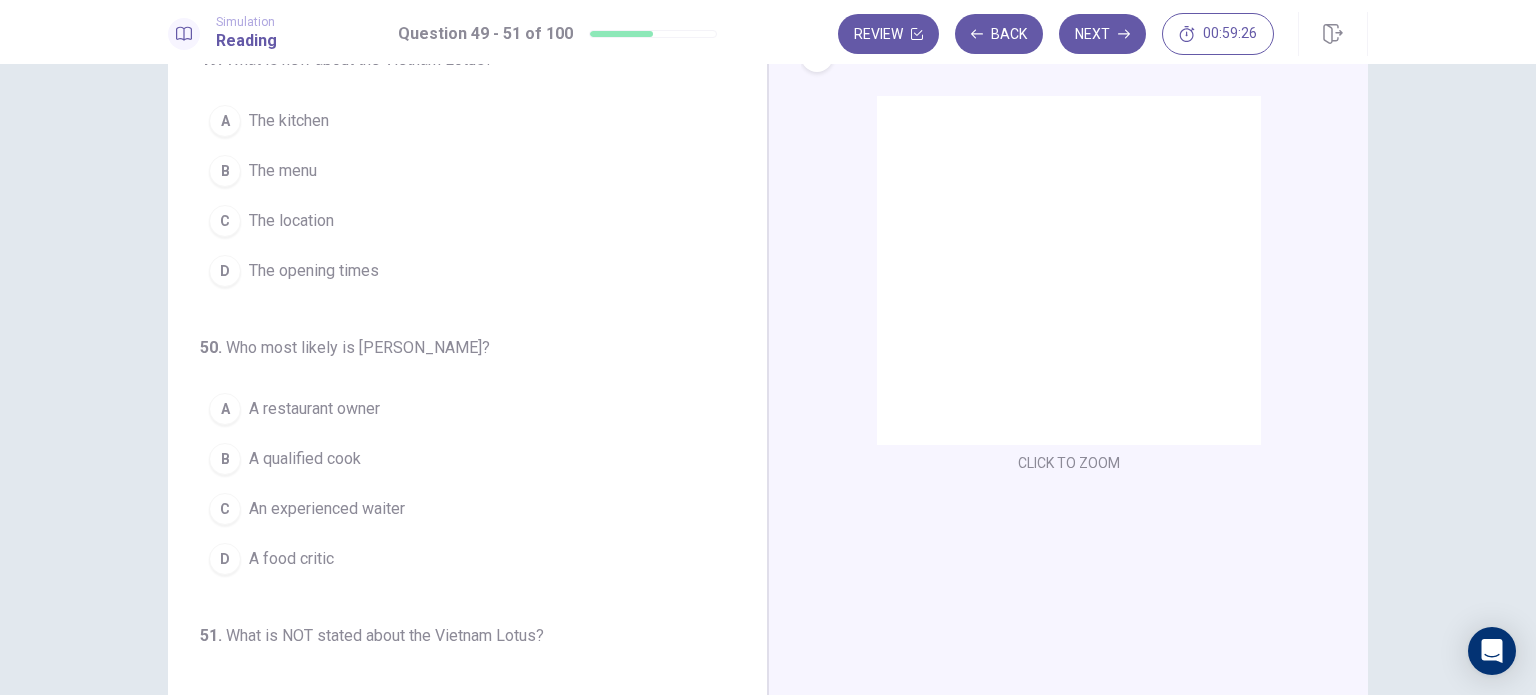 scroll, scrollTop: 0, scrollLeft: 0, axis: both 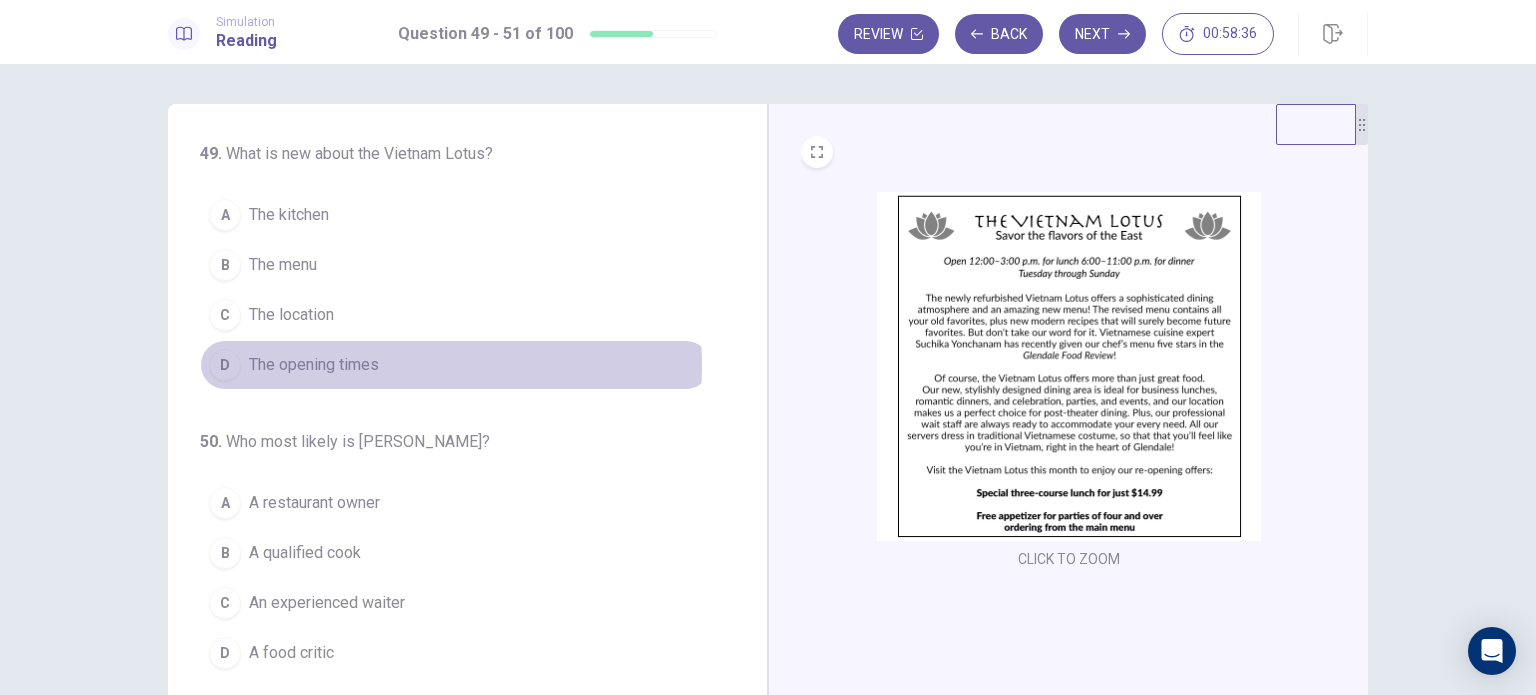 click on "The opening times" at bounding box center [314, 365] 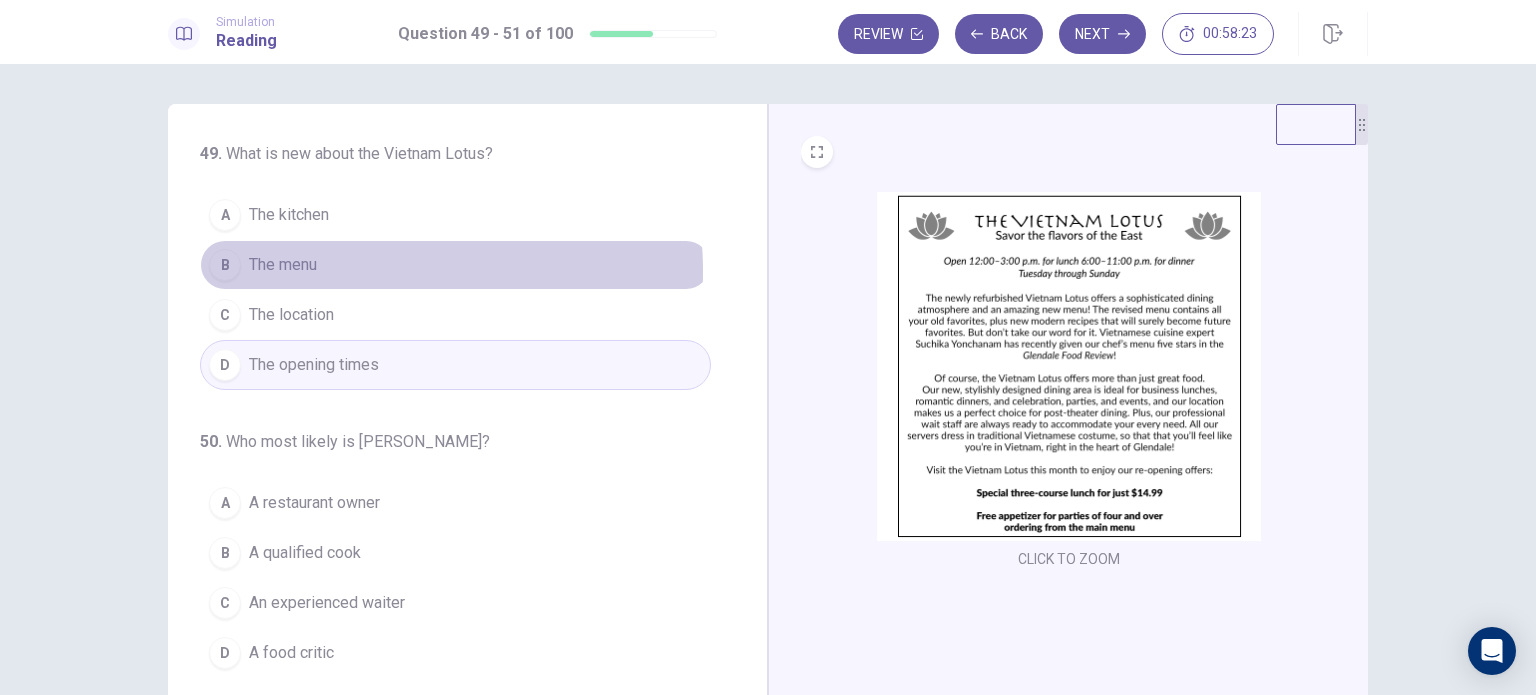 click on "B The menu" at bounding box center [455, 265] 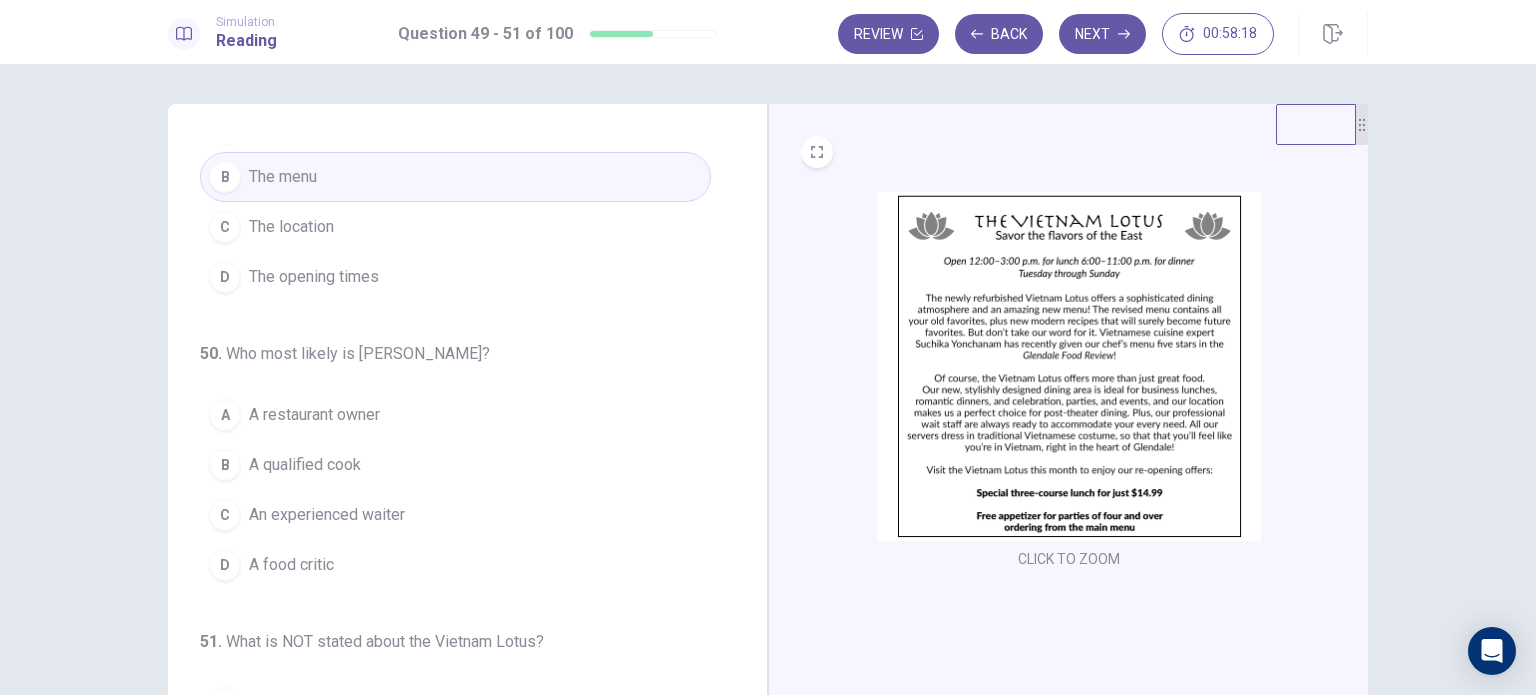 scroll, scrollTop: 204, scrollLeft: 0, axis: vertical 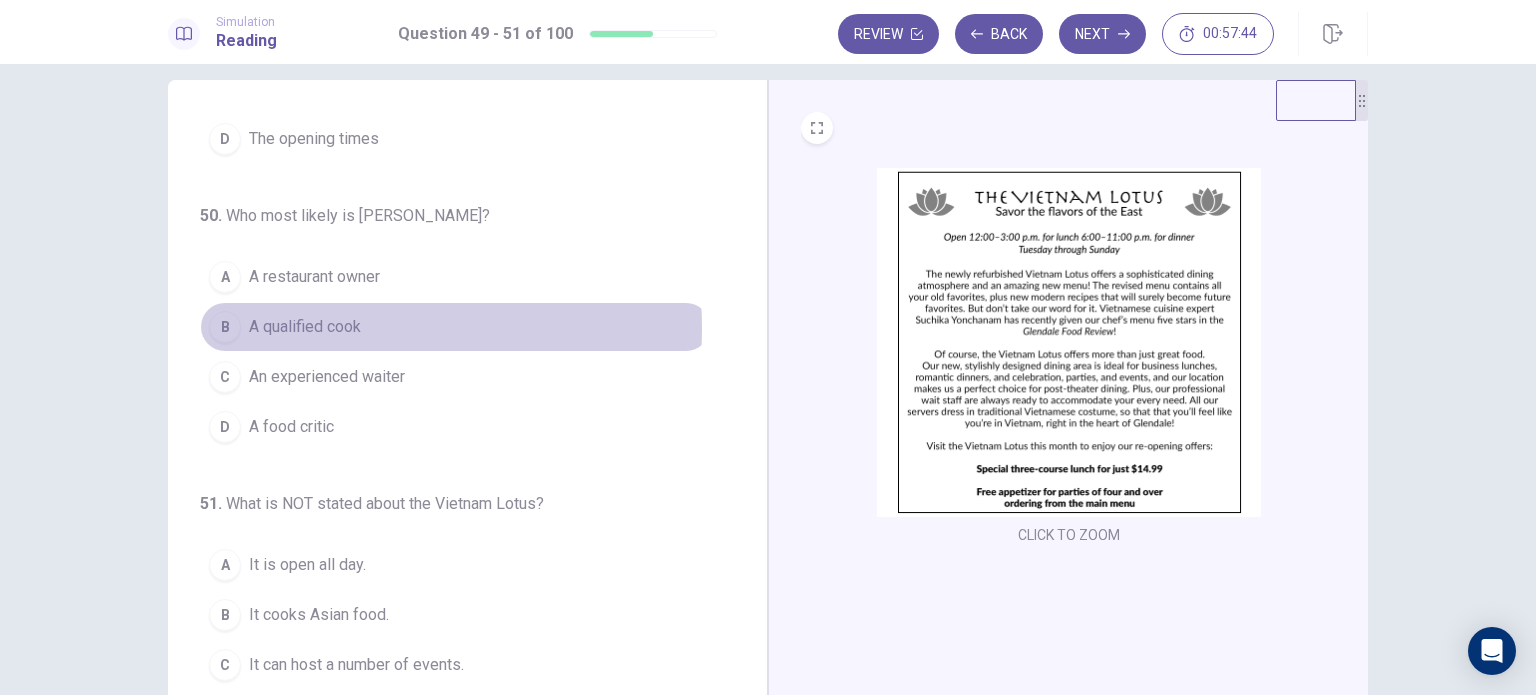click on "A qualified cook" at bounding box center [305, 327] 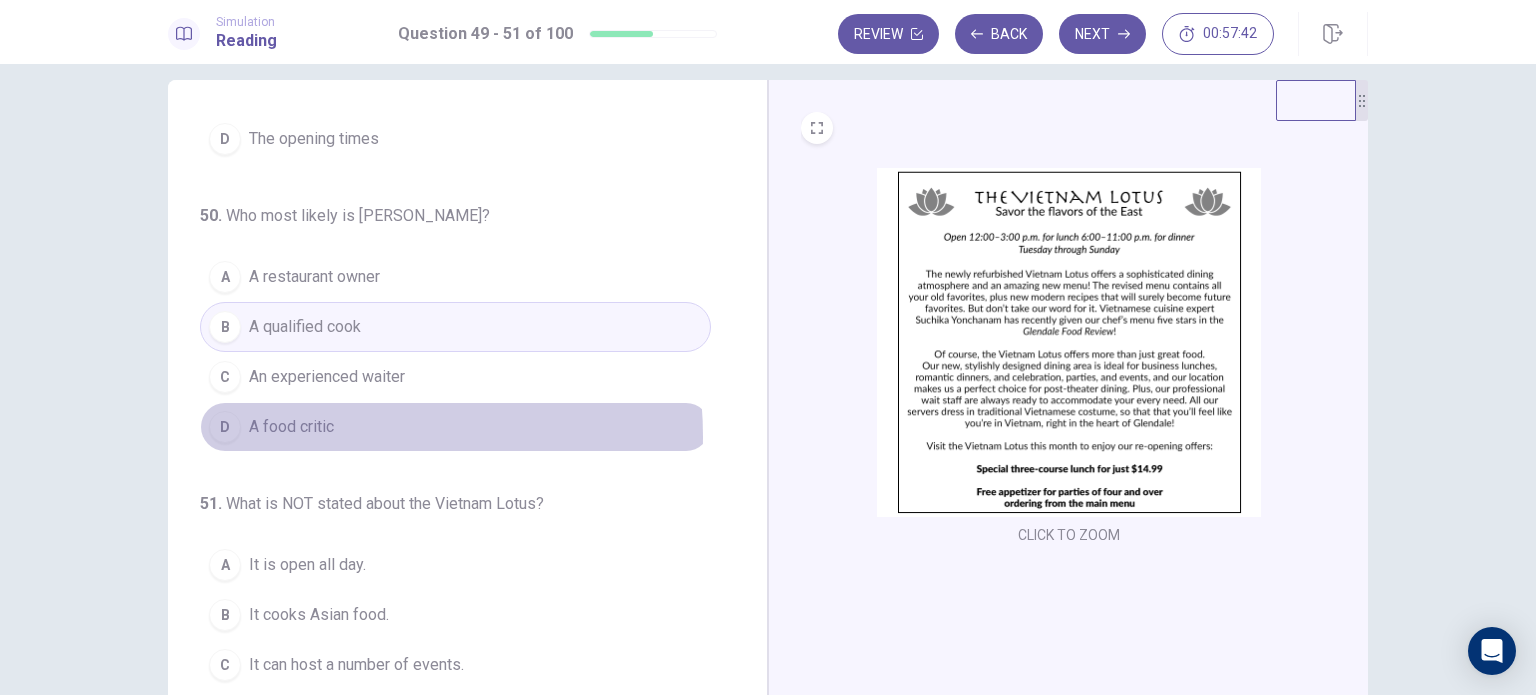click on "A food critic" at bounding box center [291, 427] 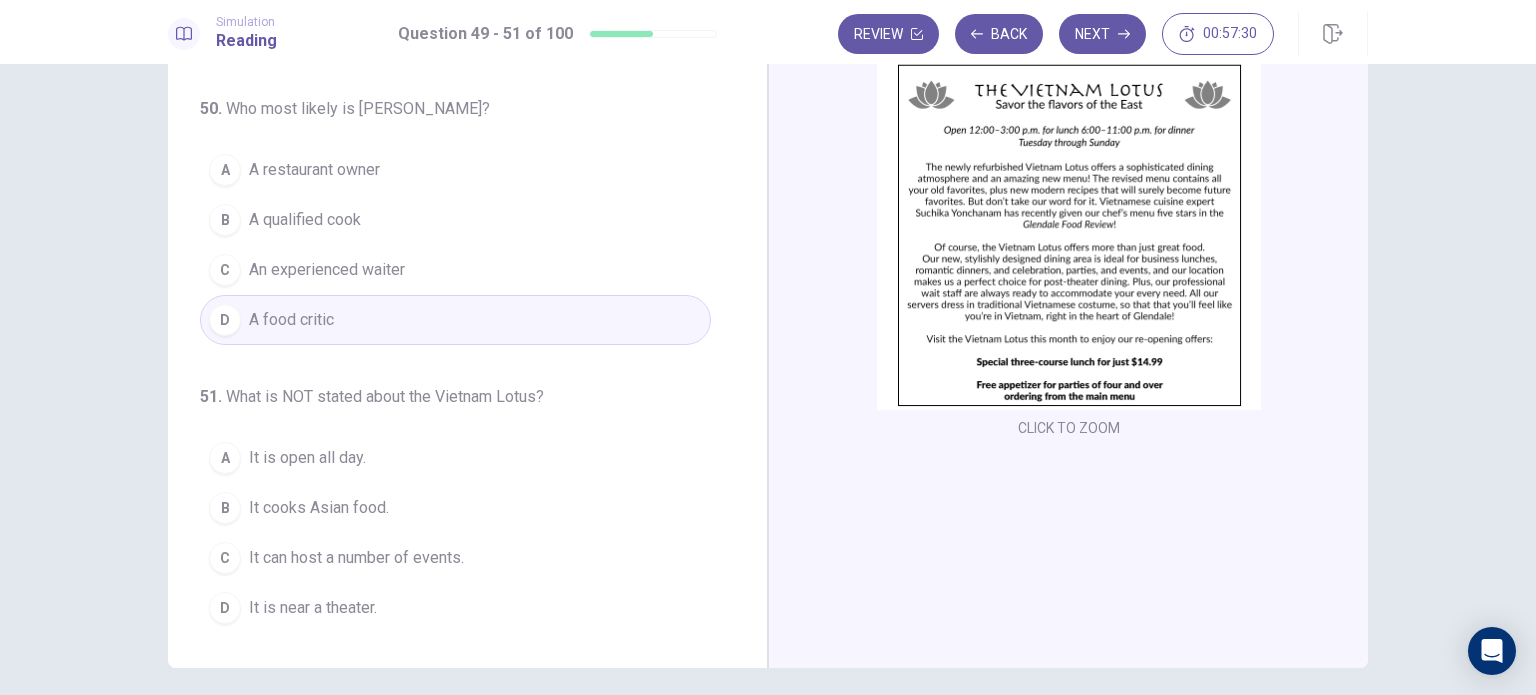 scroll, scrollTop: 103, scrollLeft: 0, axis: vertical 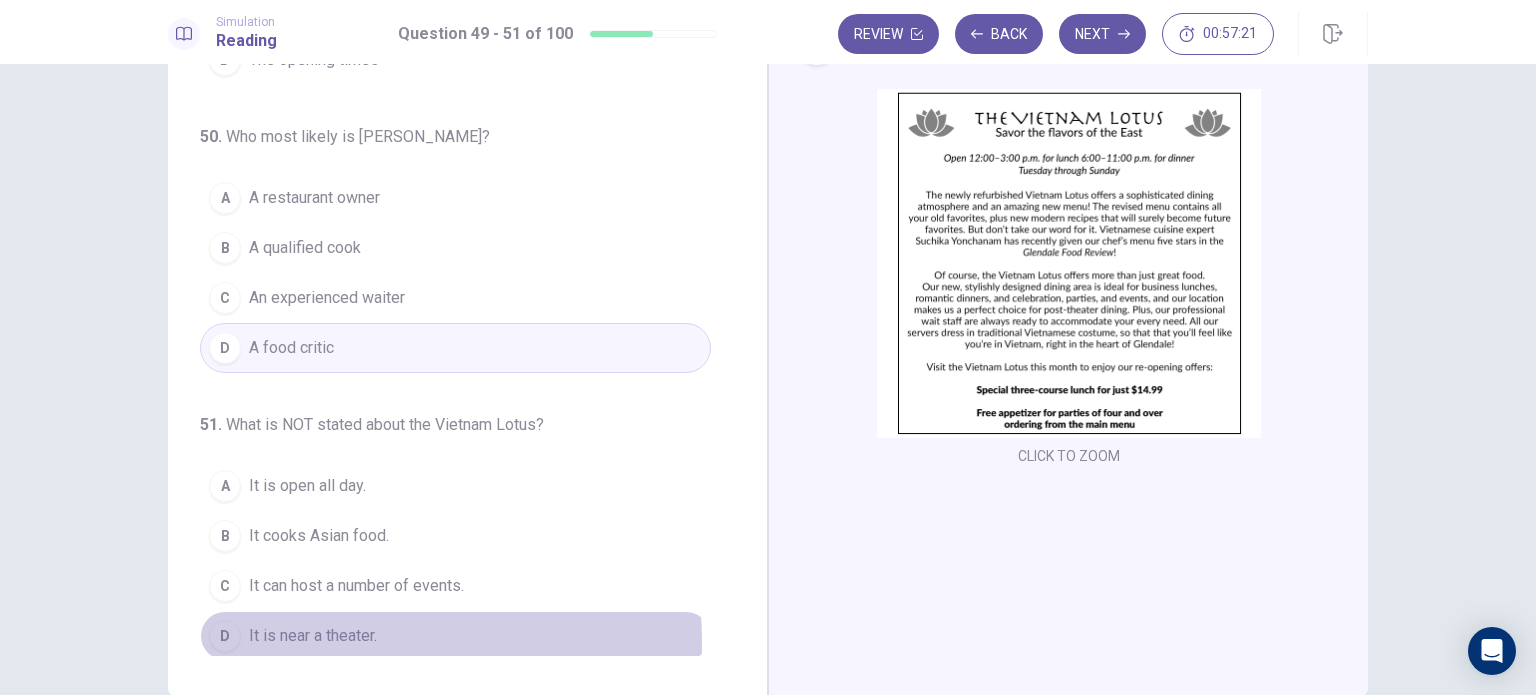 click on "It is near a theater." at bounding box center (313, 636) 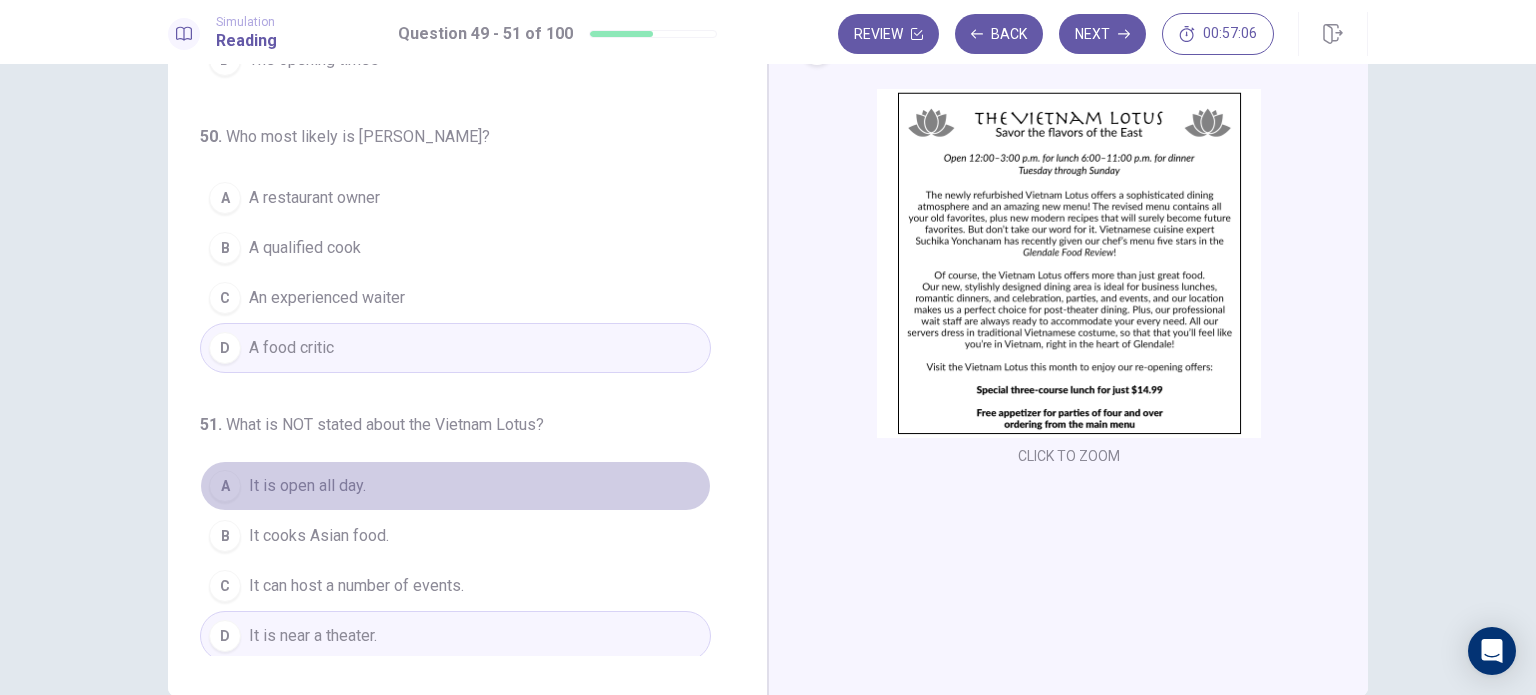 click on "A It is open all day." at bounding box center [455, 486] 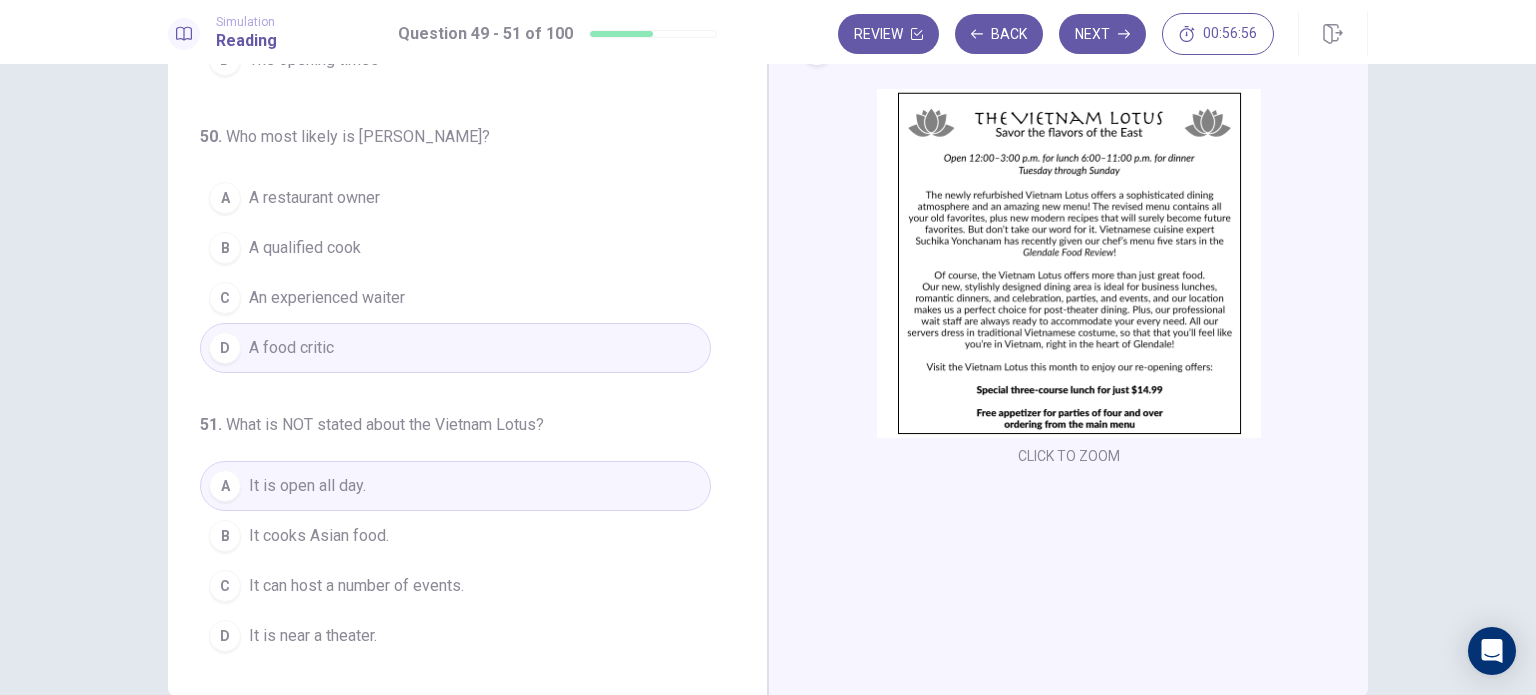 scroll, scrollTop: 0, scrollLeft: 0, axis: both 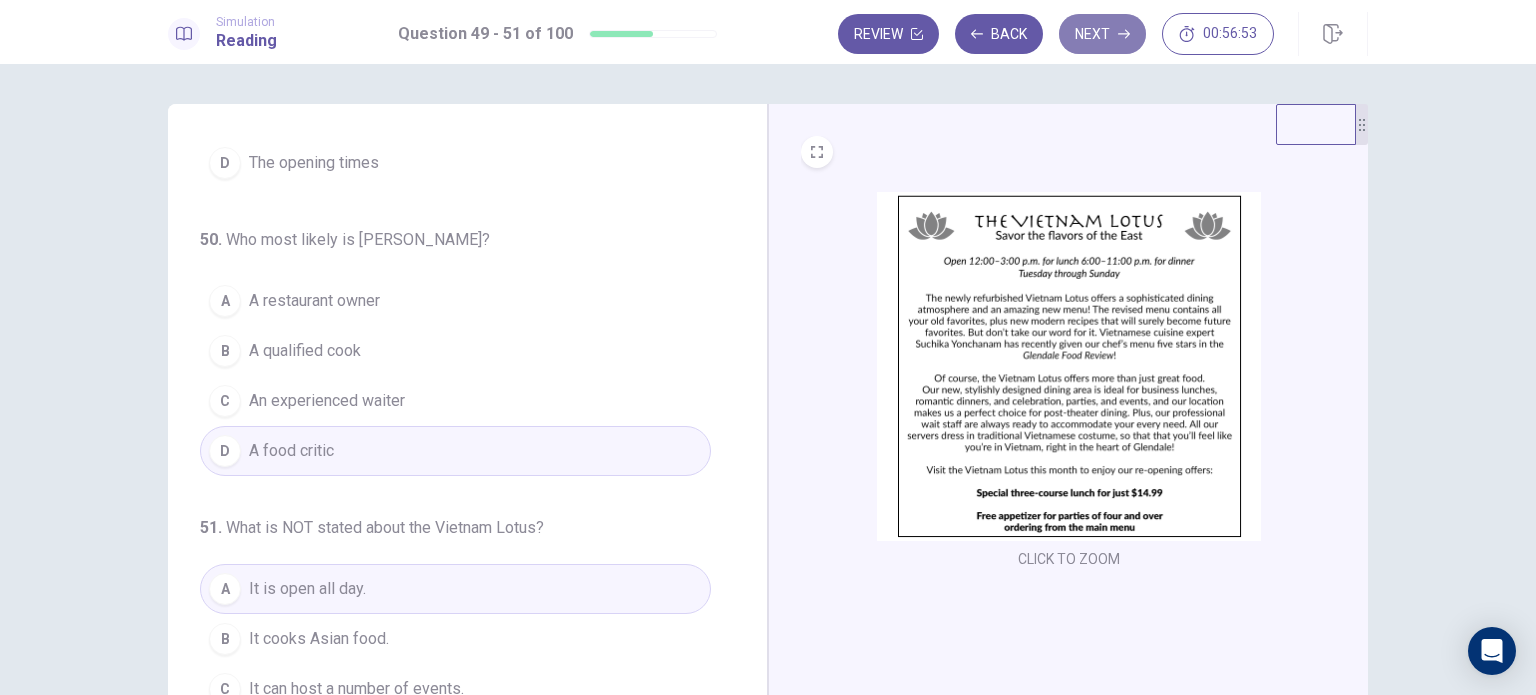 click on "Next" at bounding box center [1102, 34] 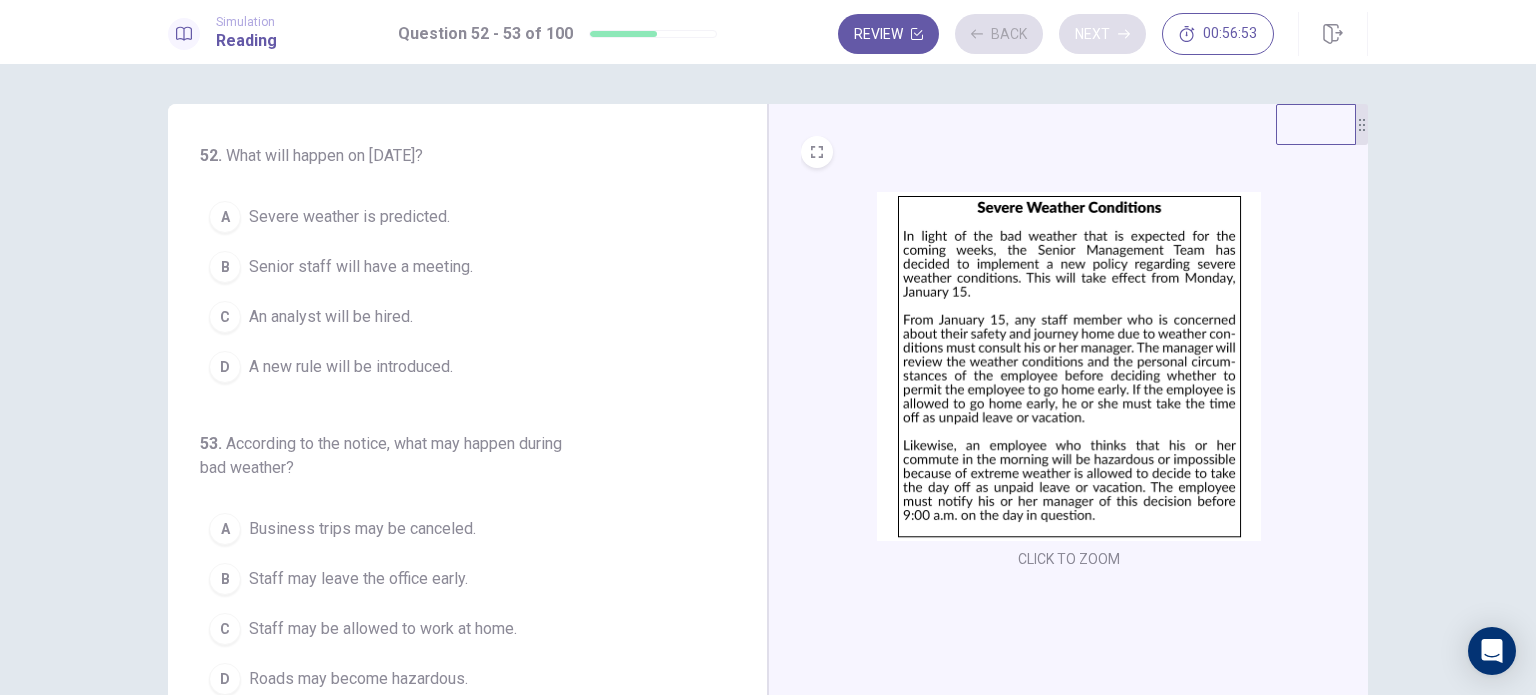 scroll, scrollTop: 0, scrollLeft: 0, axis: both 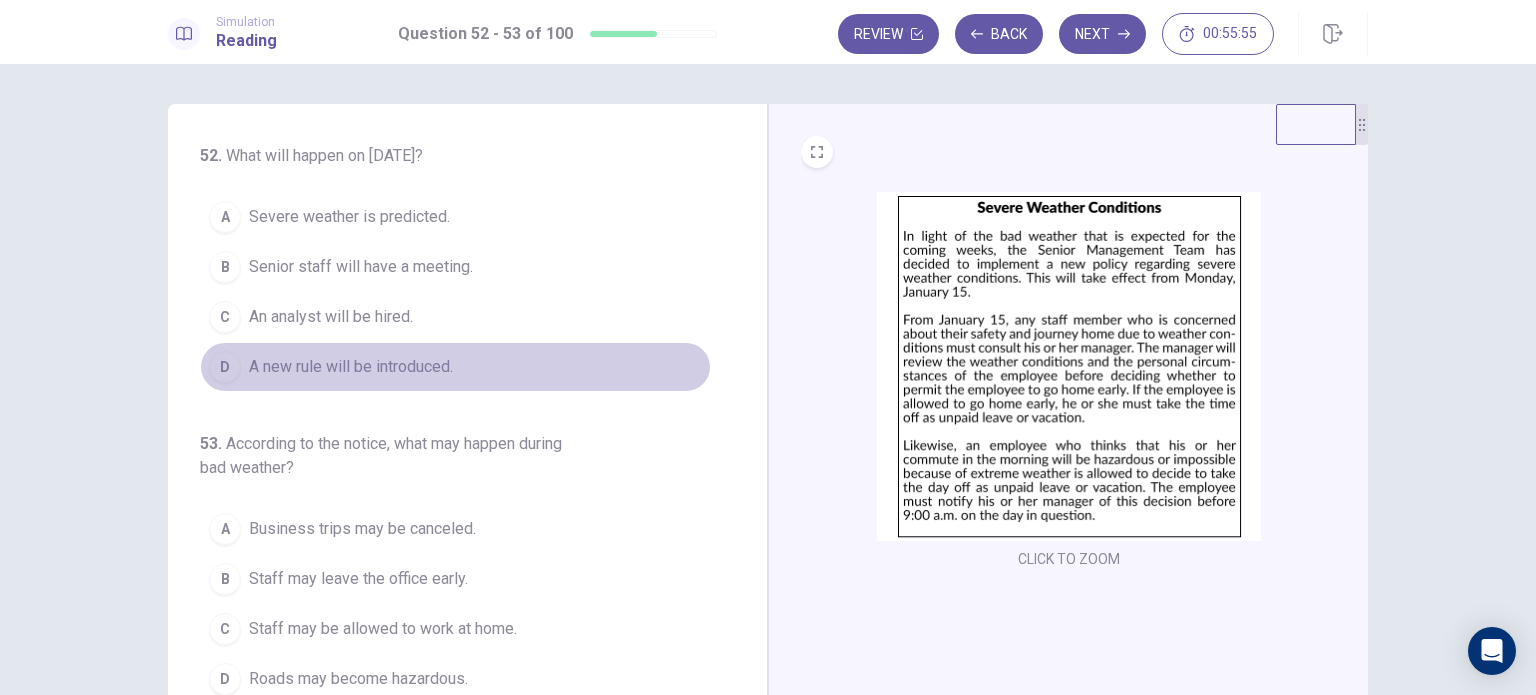 click on "A new rule will be introduced." at bounding box center (351, 367) 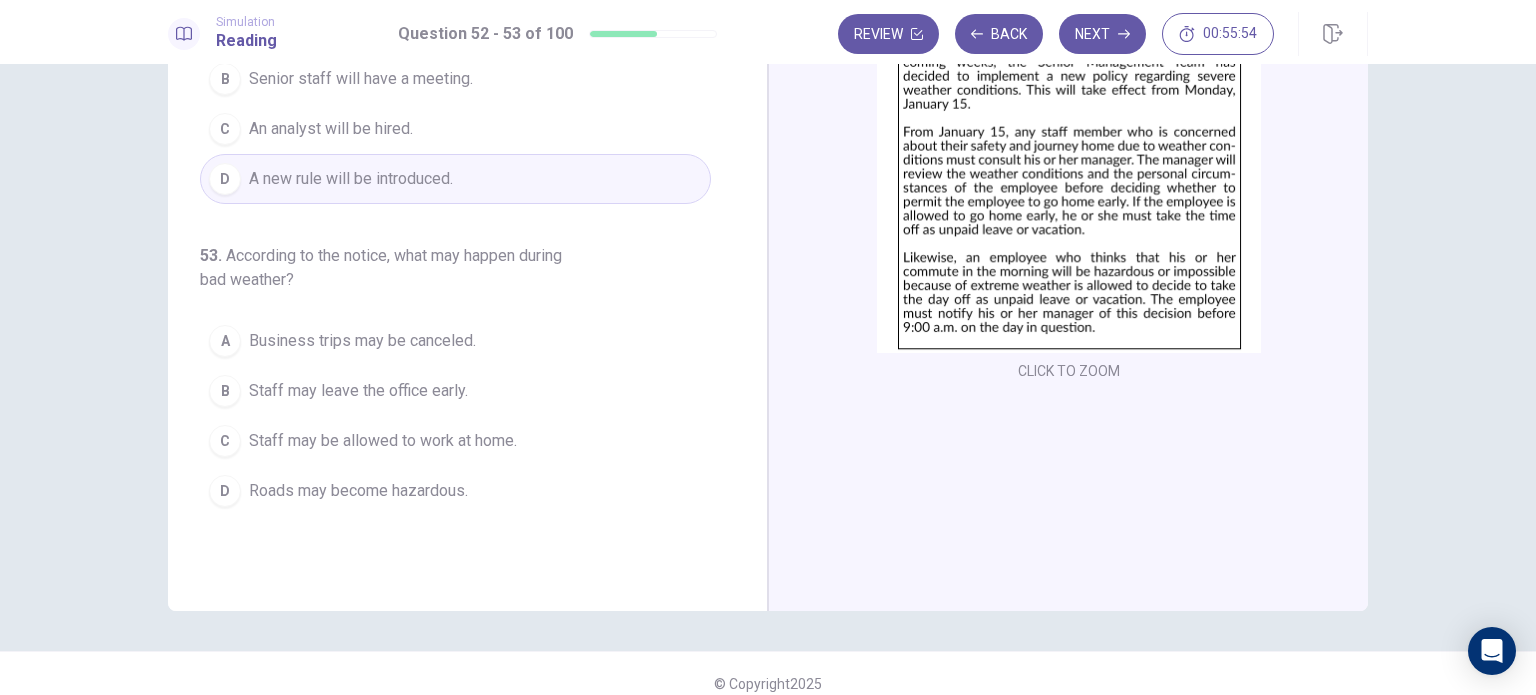 scroll, scrollTop: 208, scrollLeft: 0, axis: vertical 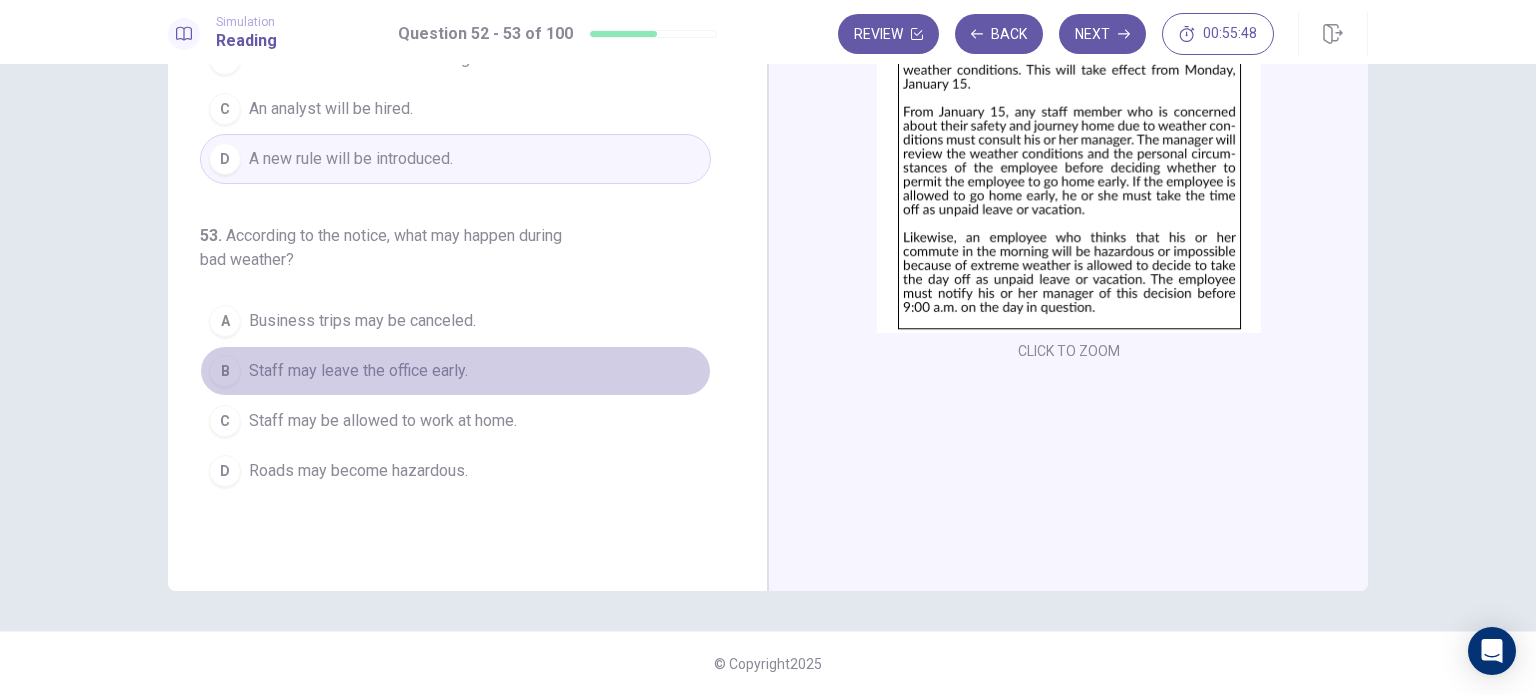 click on "Staff may leave the office early." at bounding box center [358, 371] 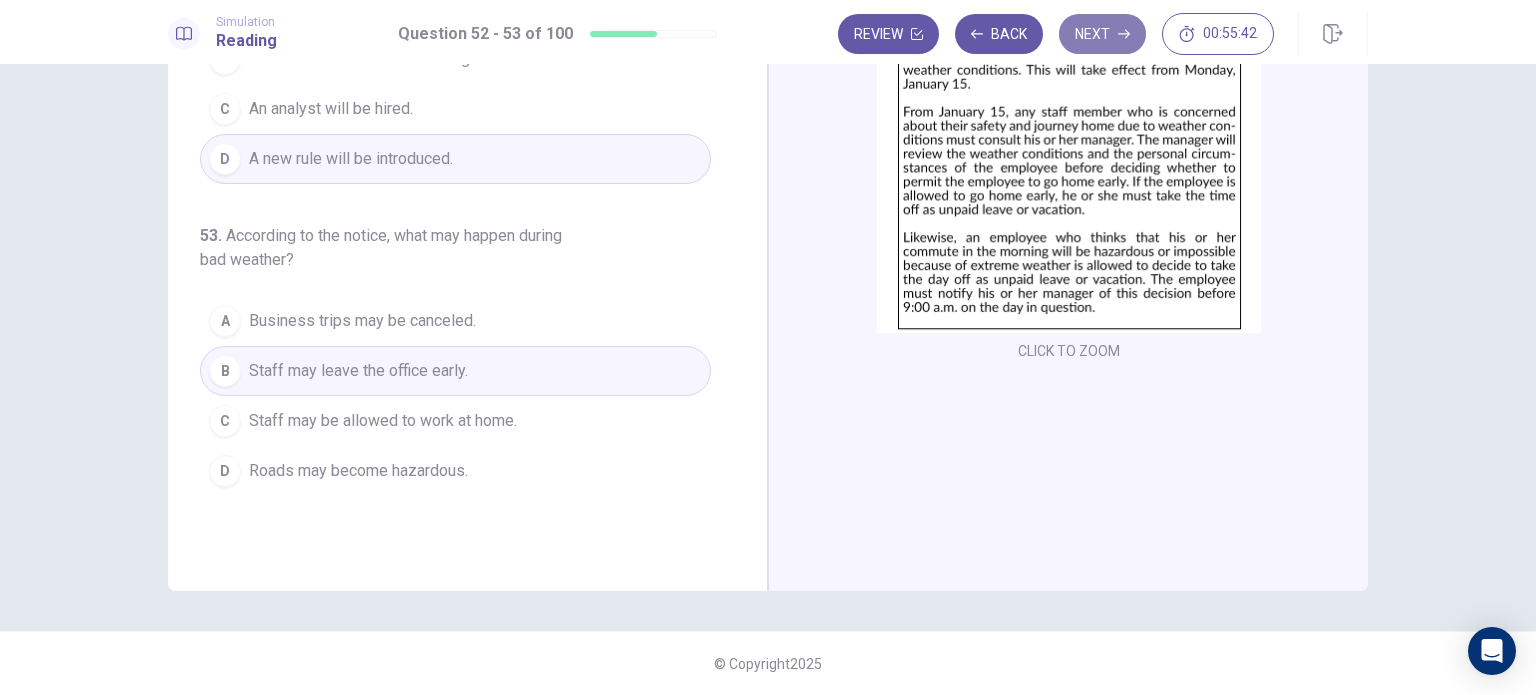 click on "Next" at bounding box center (1102, 34) 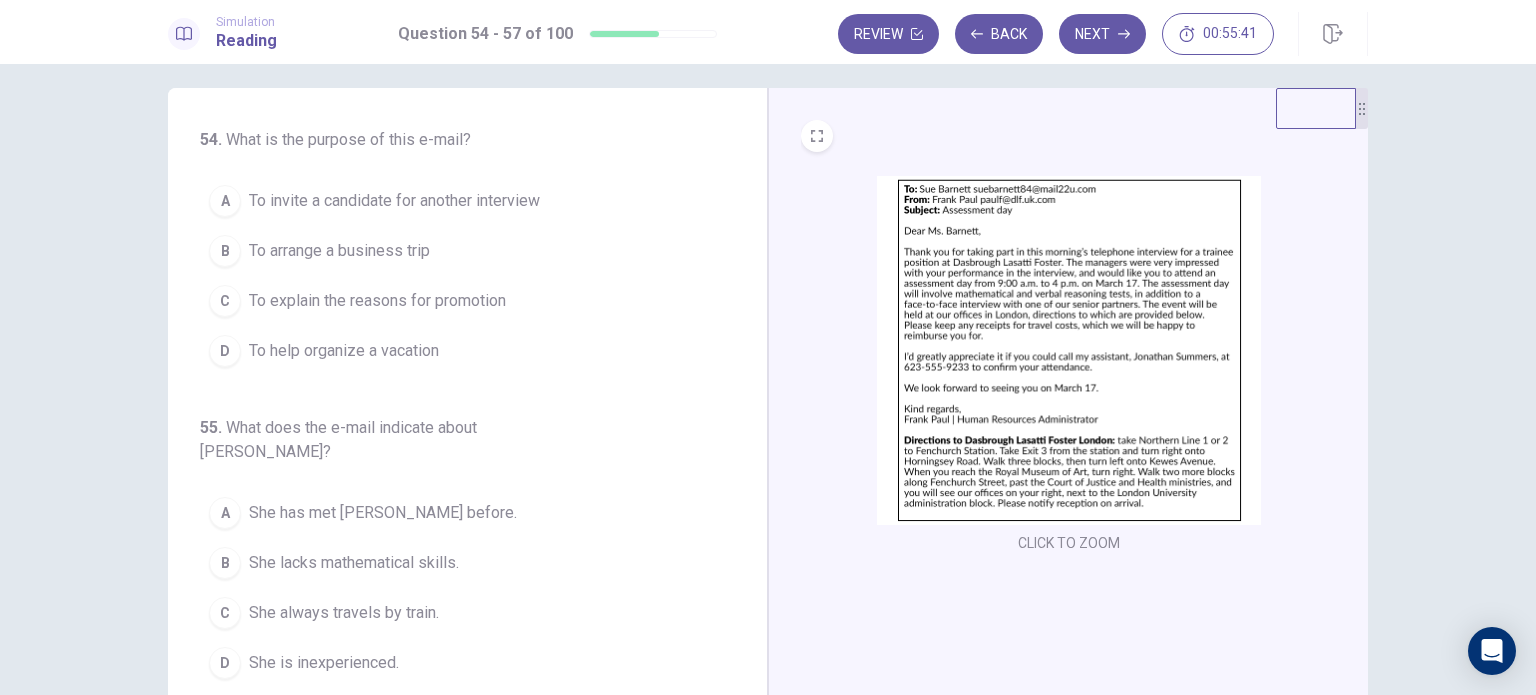scroll, scrollTop: 0, scrollLeft: 0, axis: both 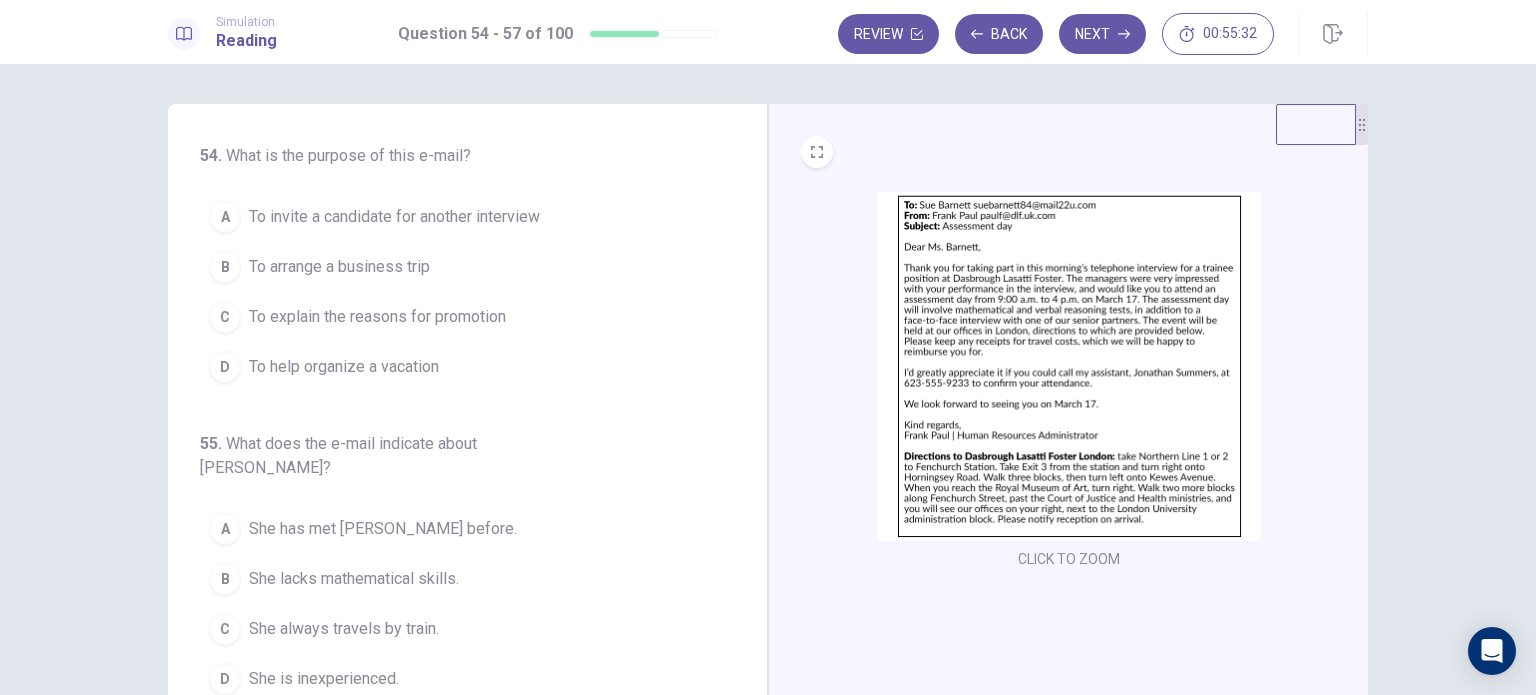 click at bounding box center [1069, 366] 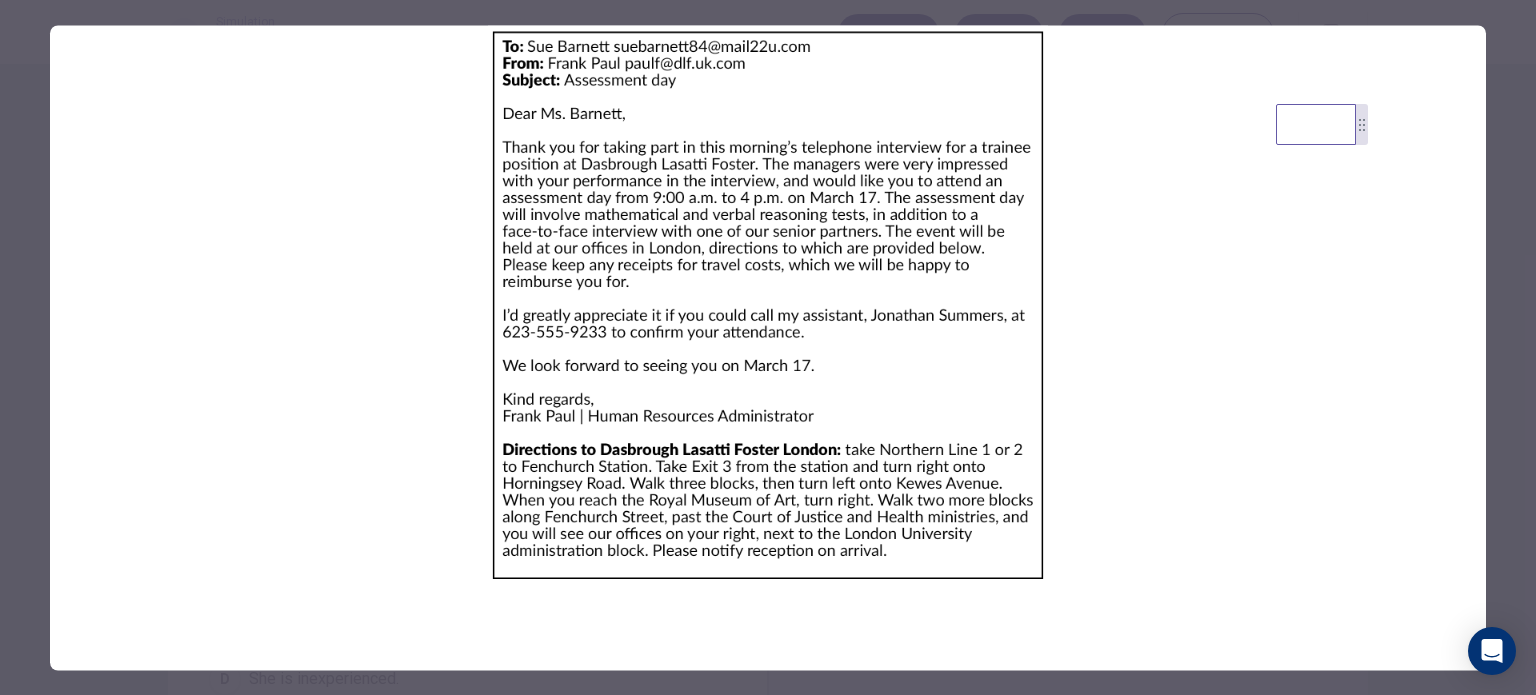 click at bounding box center (768, 305) 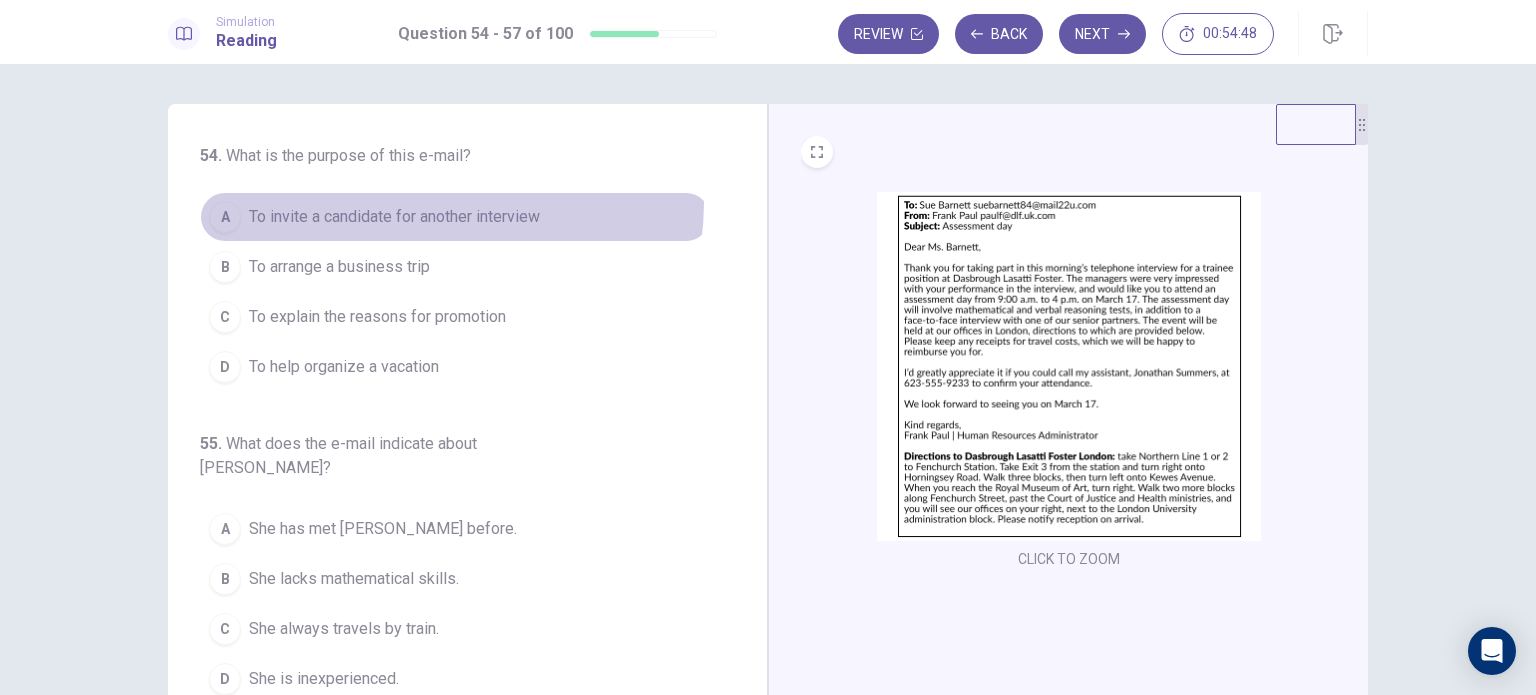 click on "A To invite a candidate for another interview" at bounding box center [455, 217] 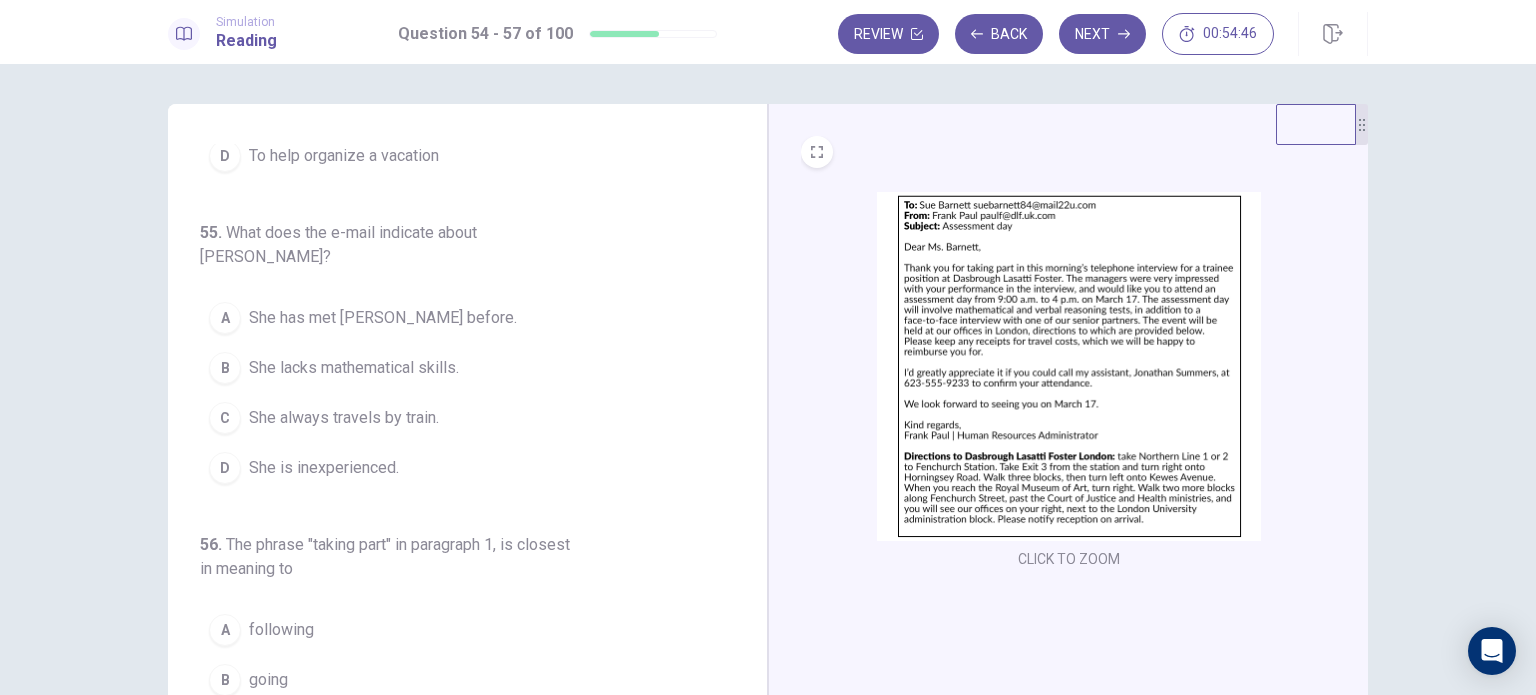 scroll, scrollTop: 212, scrollLeft: 0, axis: vertical 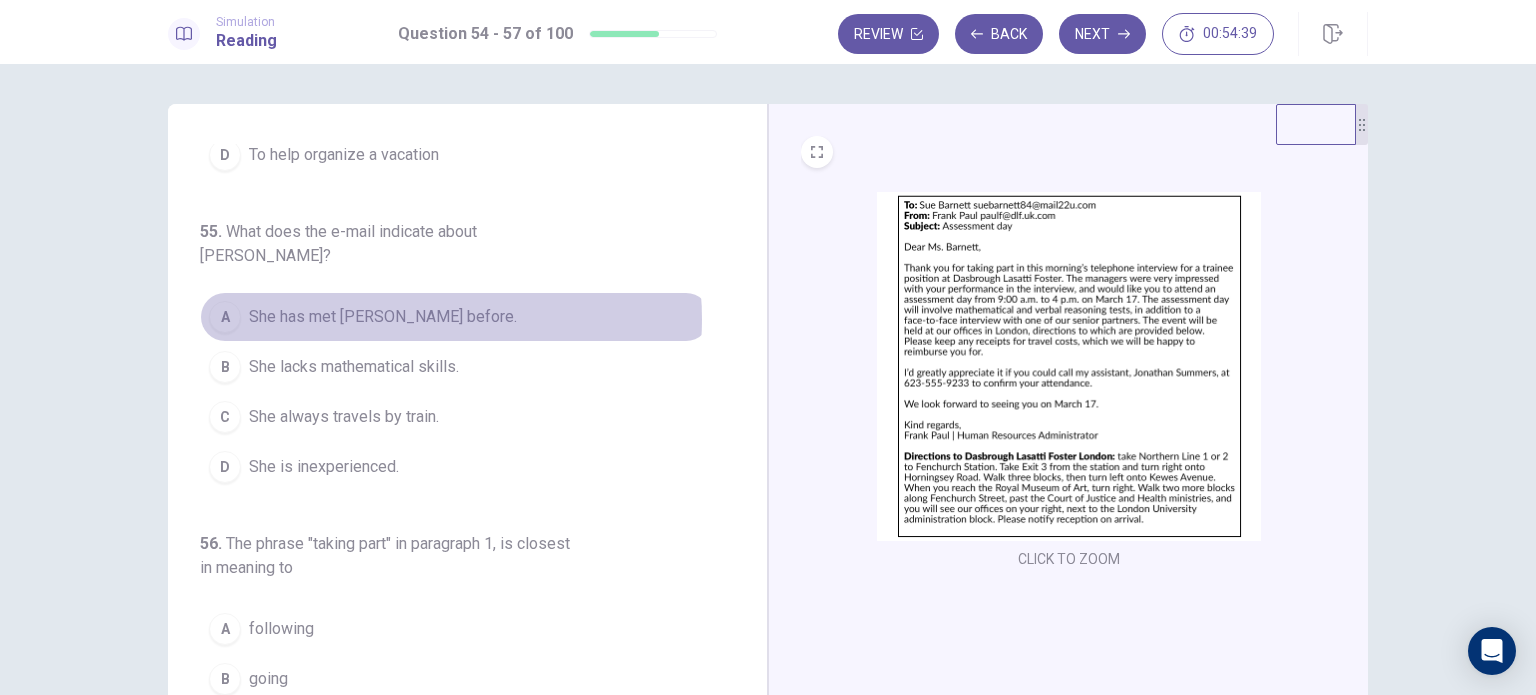 click on "She has met Mr. Paul before." at bounding box center [383, 317] 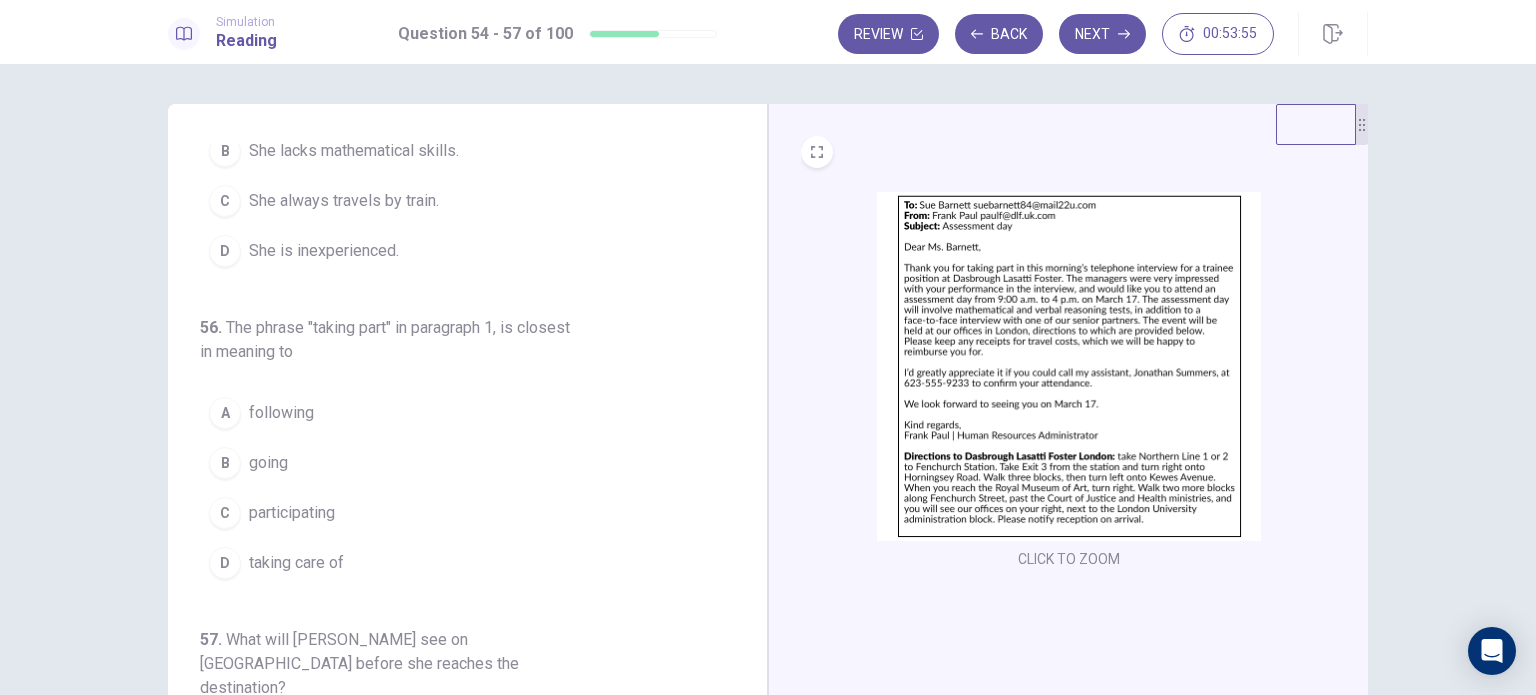 scroll, scrollTop: 442, scrollLeft: 0, axis: vertical 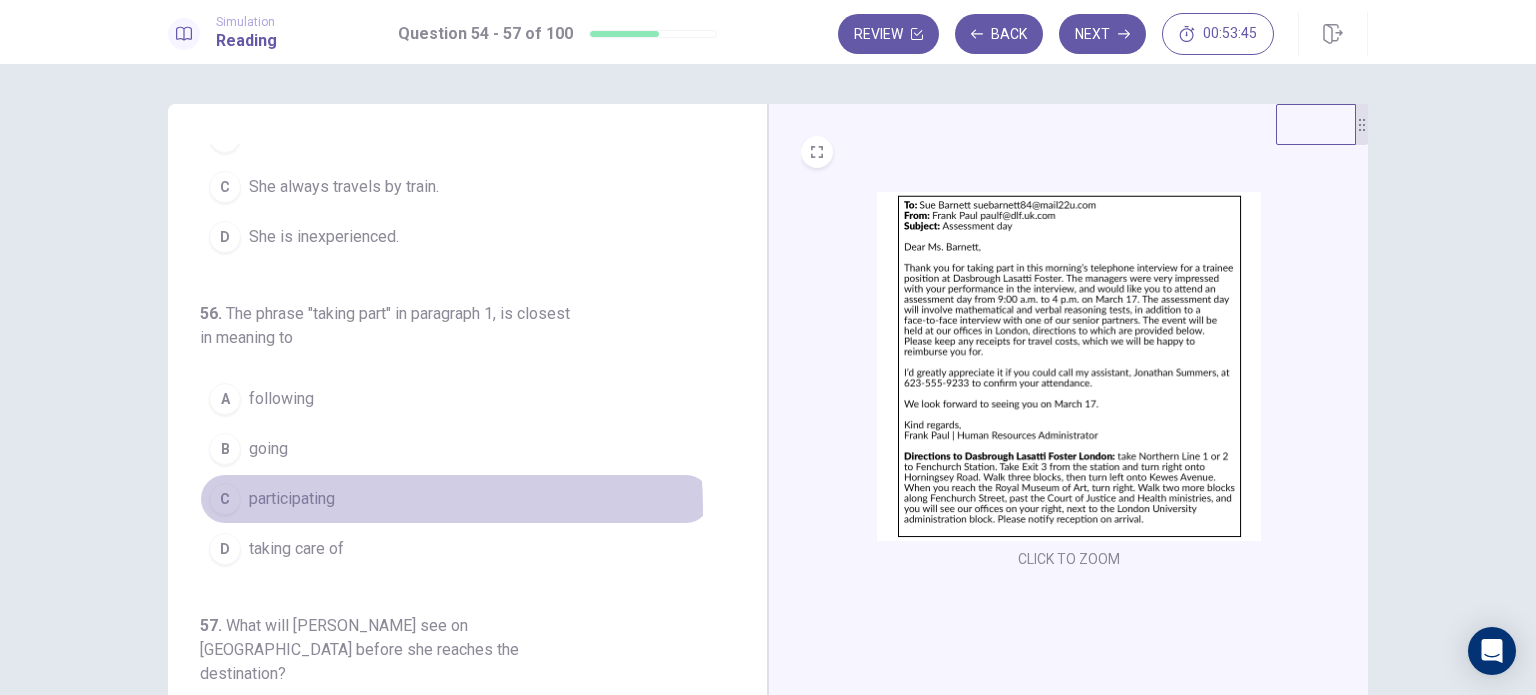 click on "participating" at bounding box center (292, 499) 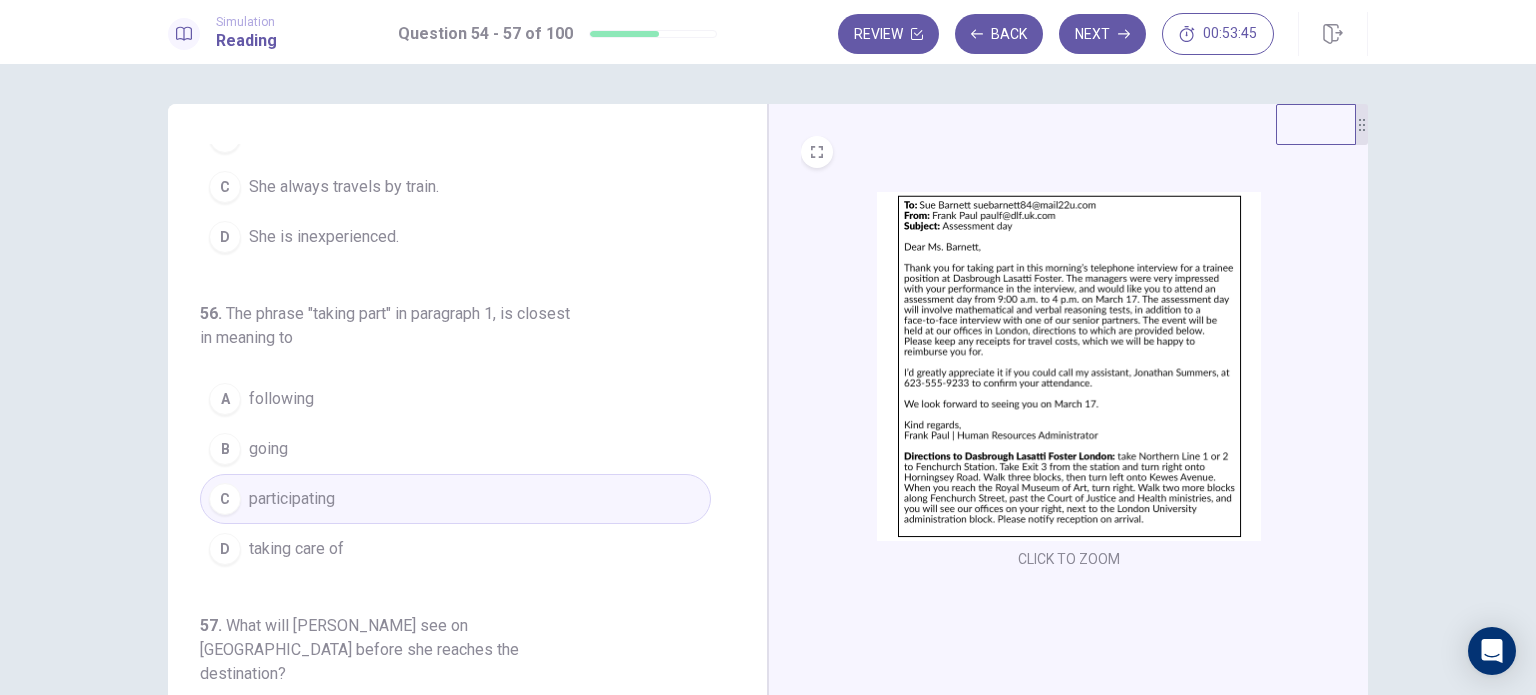 scroll, scrollTop: 538, scrollLeft: 0, axis: vertical 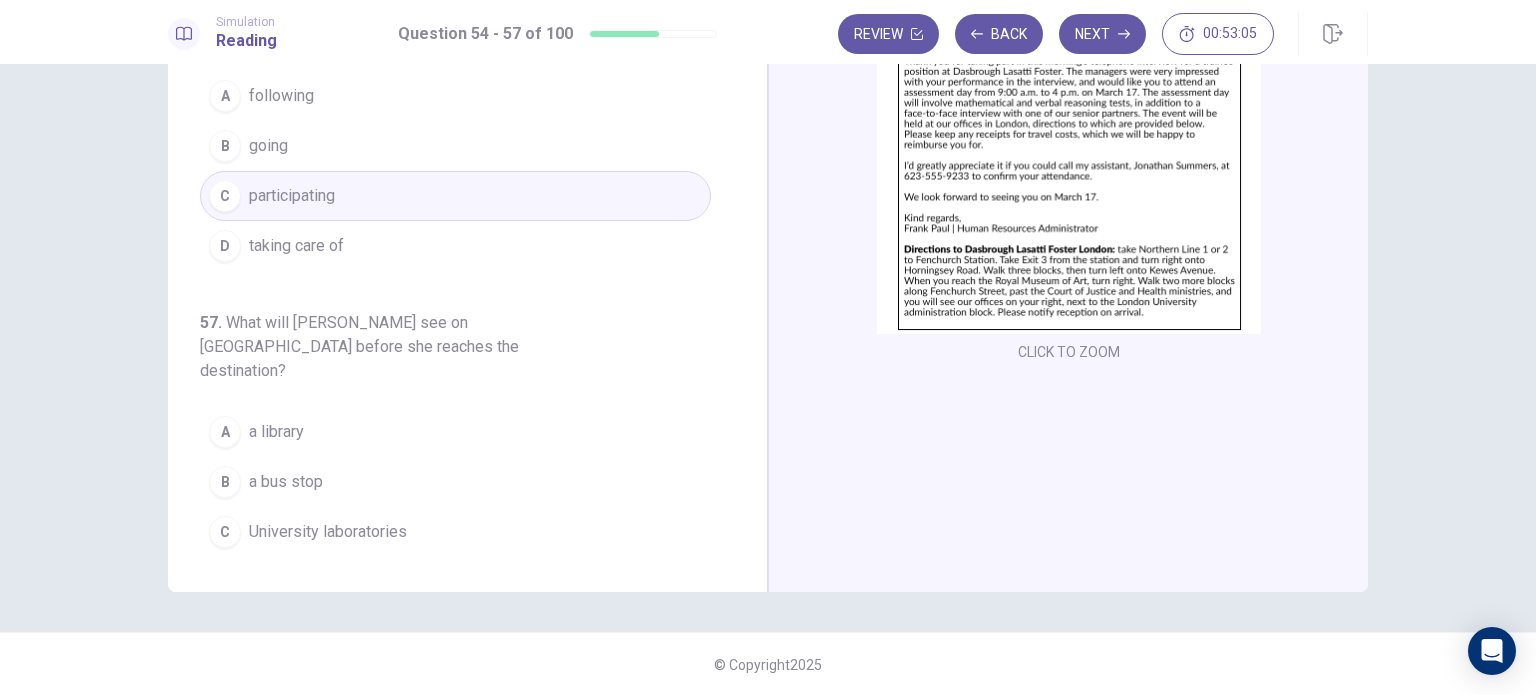 click on "Government buildings" at bounding box center [325, 582] 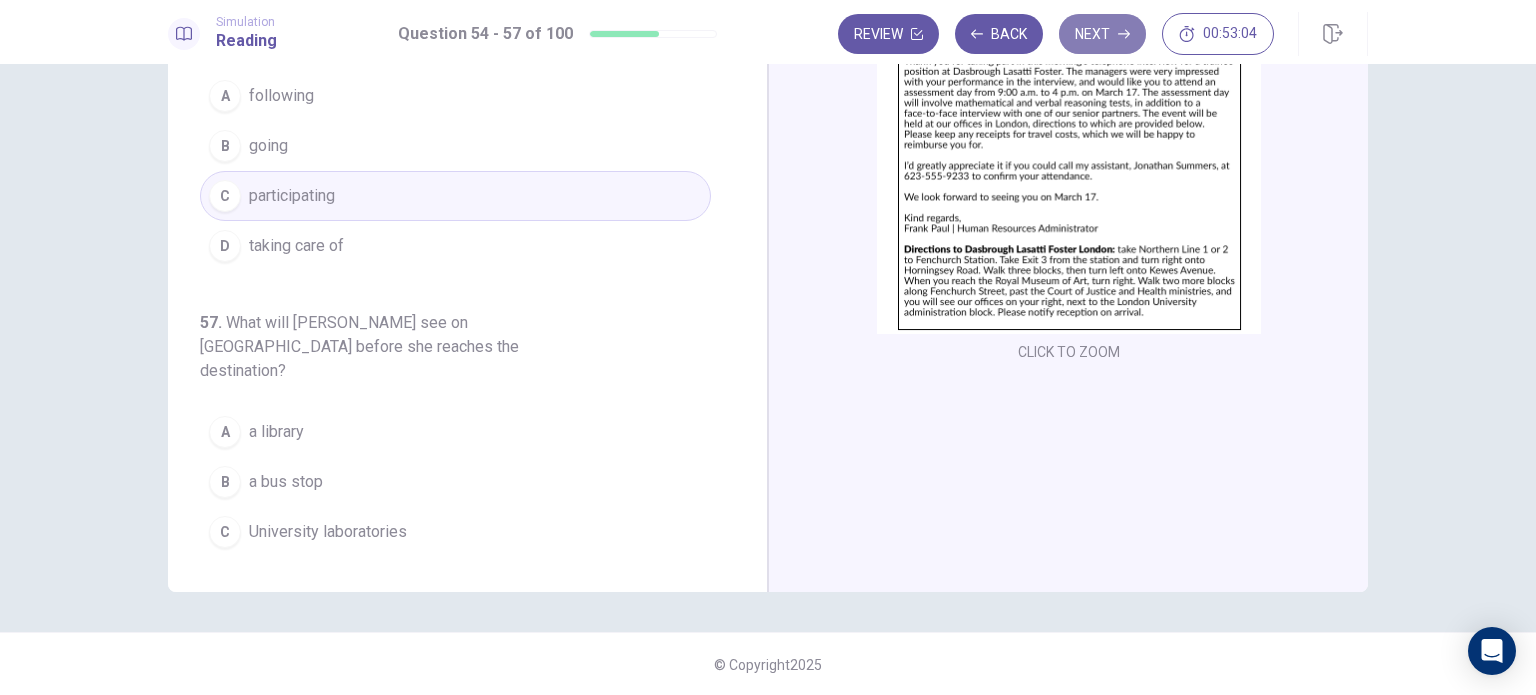 click on "Next" at bounding box center (1102, 34) 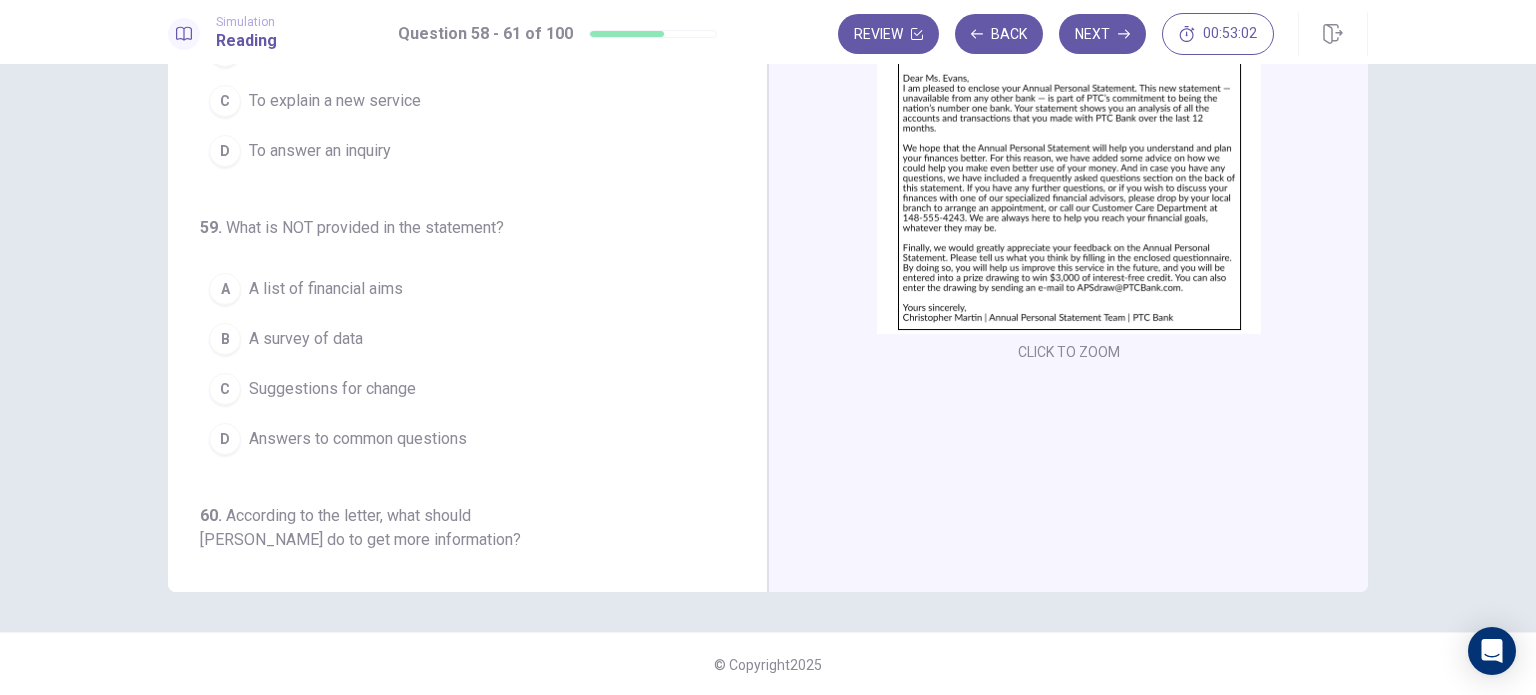 scroll, scrollTop: 0, scrollLeft: 0, axis: both 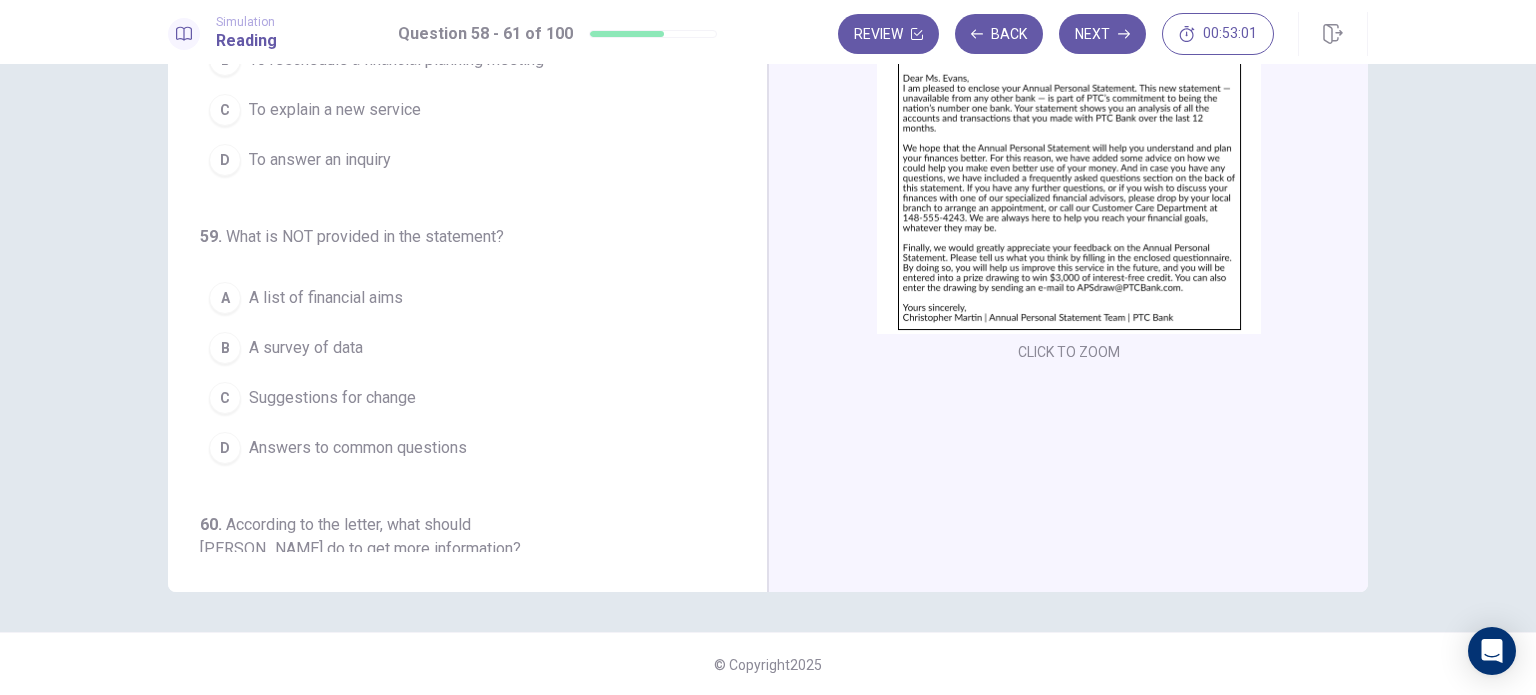 click at bounding box center (1069, 159) 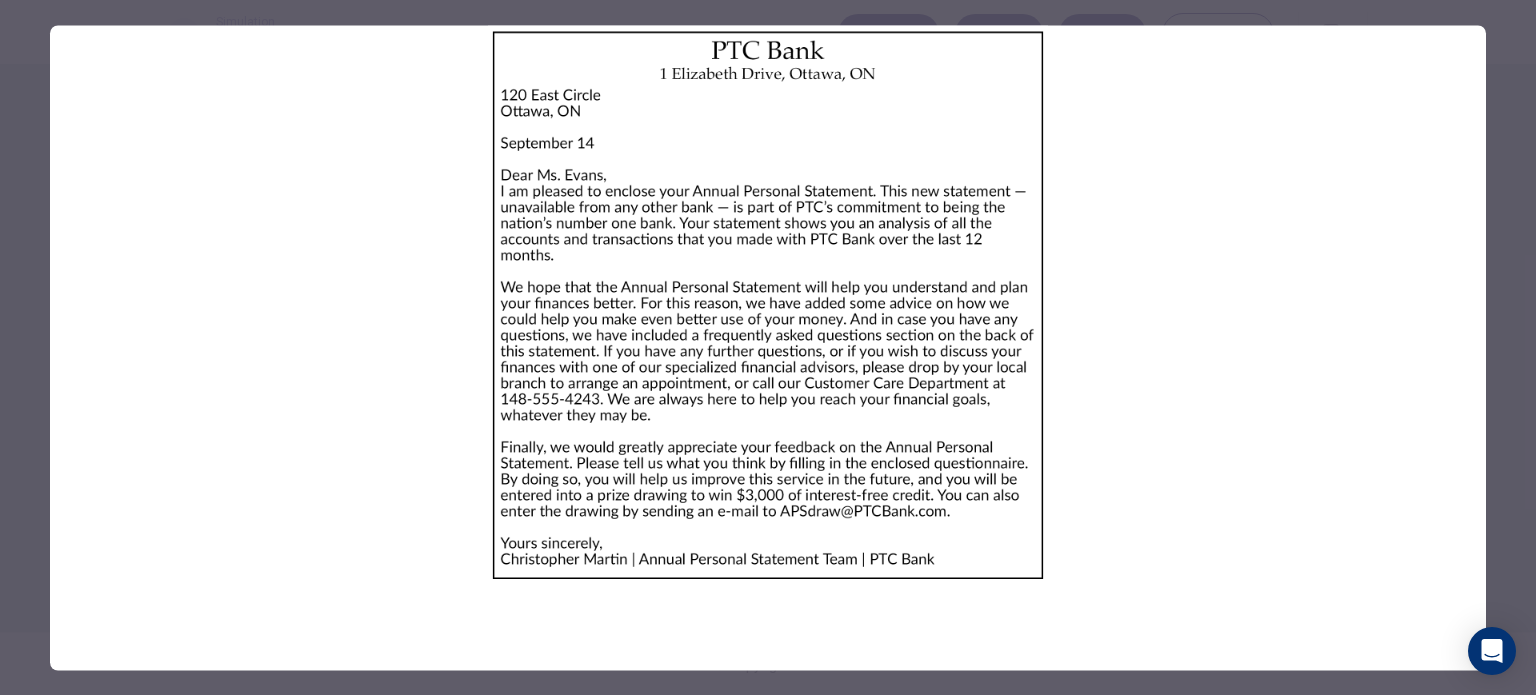 click at bounding box center [768, 305] 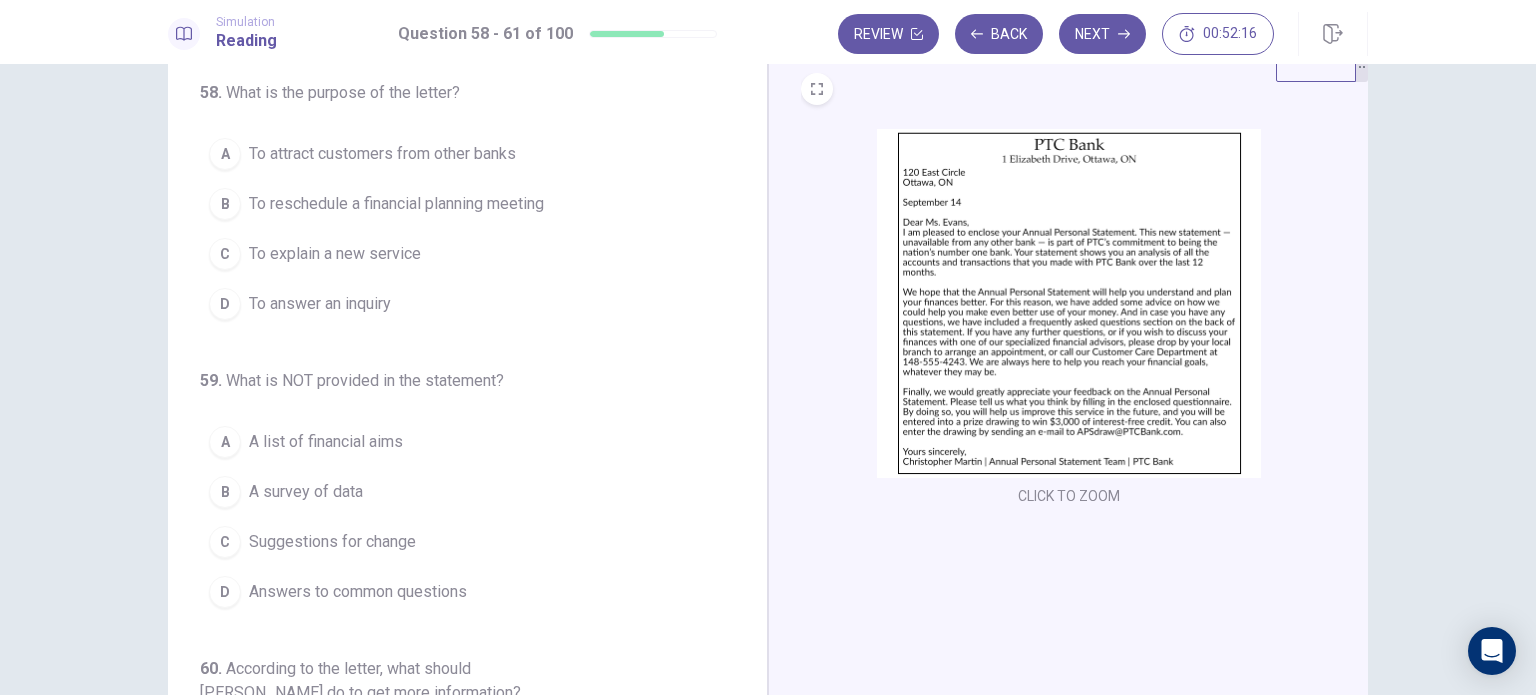 scroll, scrollTop: 0, scrollLeft: 0, axis: both 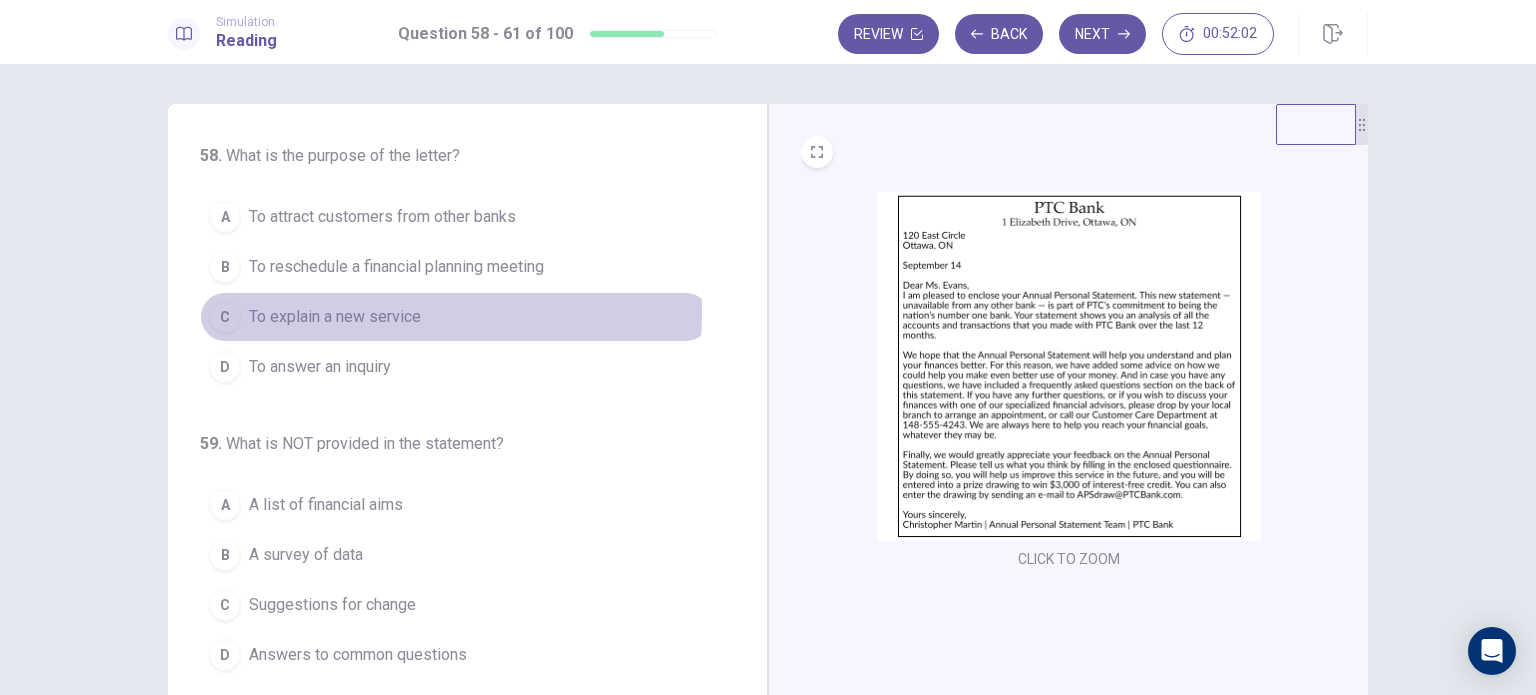 click on "To explain a new service" at bounding box center [335, 317] 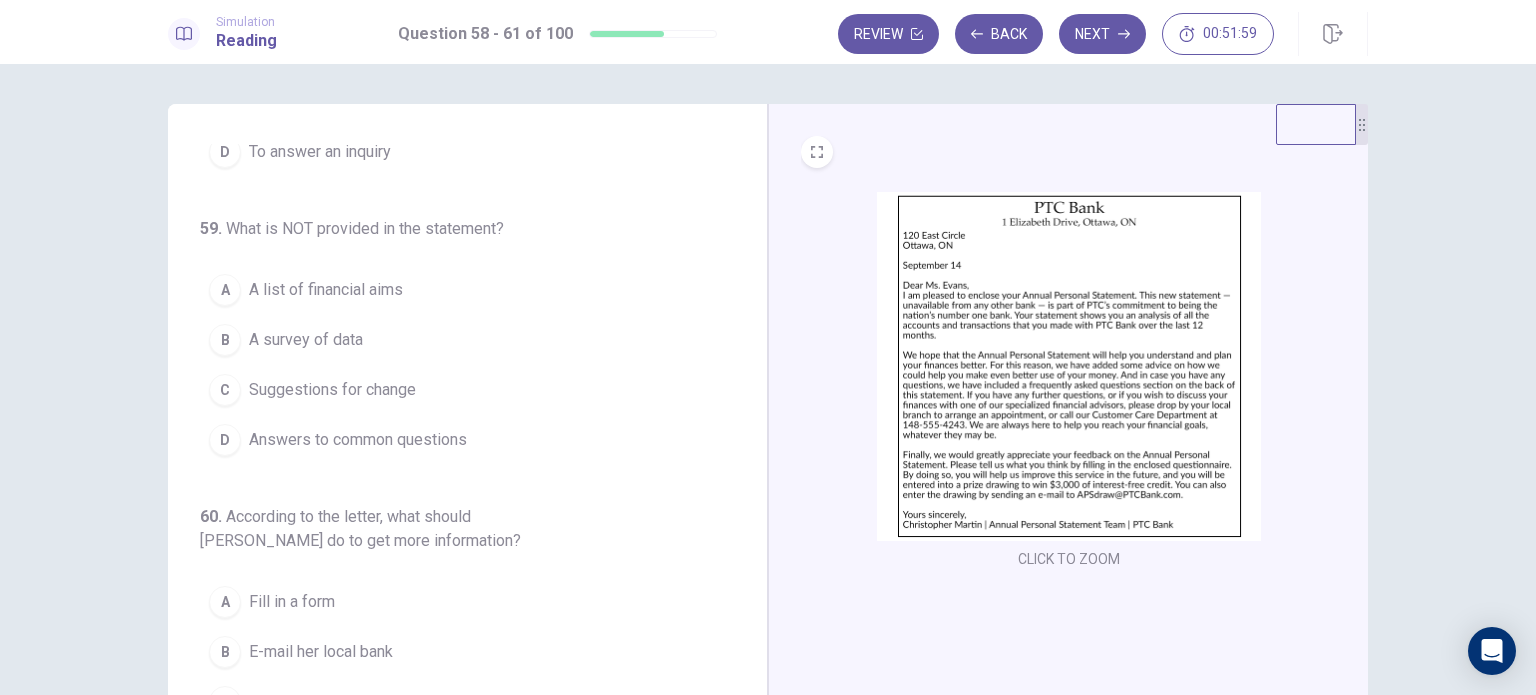 scroll, scrollTop: 224, scrollLeft: 0, axis: vertical 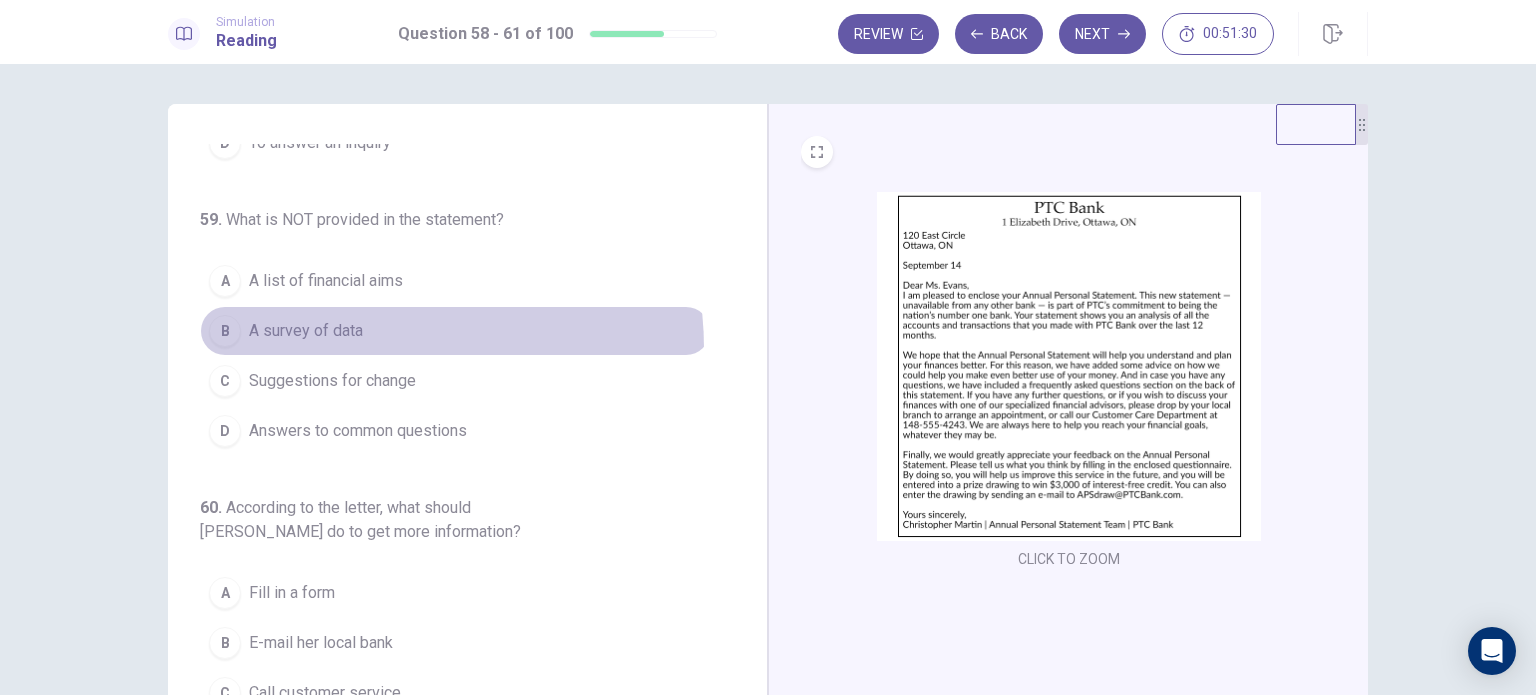 click on "B A survey of data" at bounding box center (455, 331) 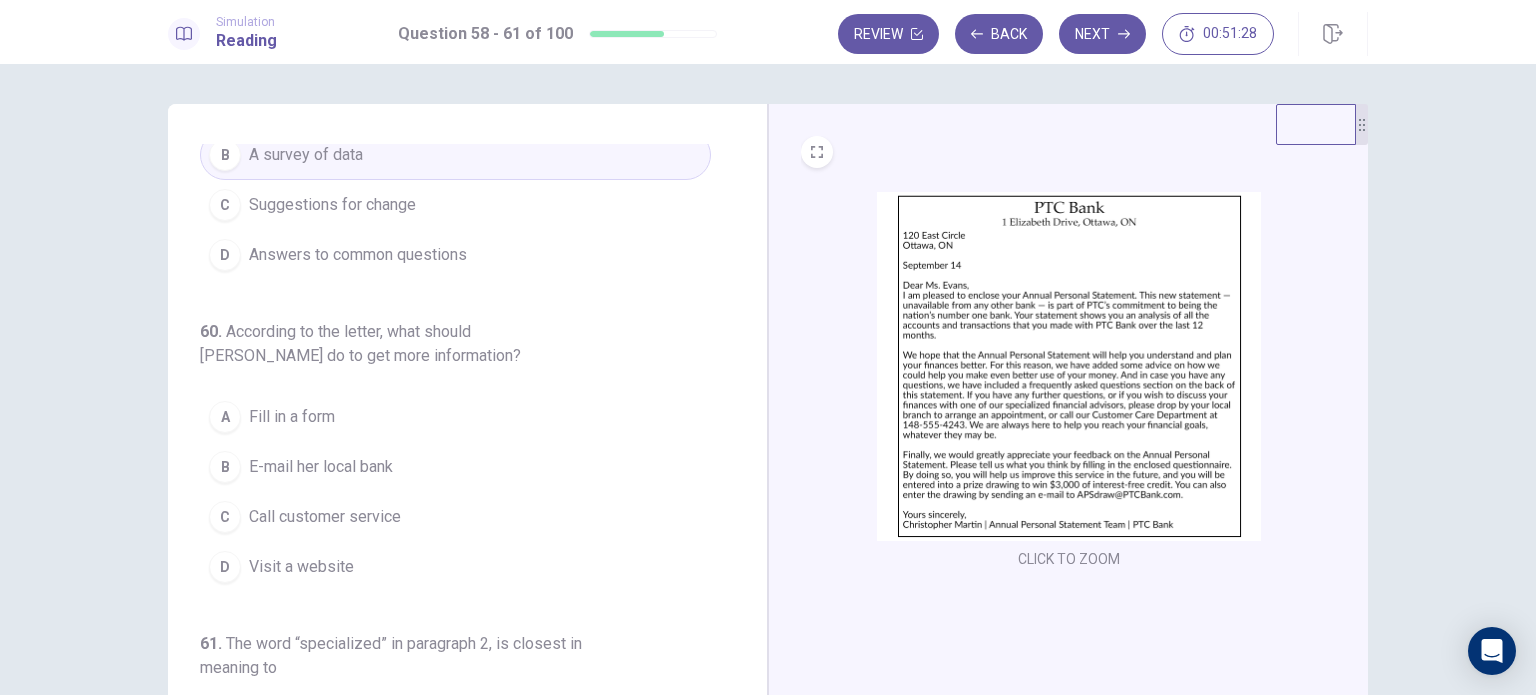 scroll, scrollTop: 419, scrollLeft: 0, axis: vertical 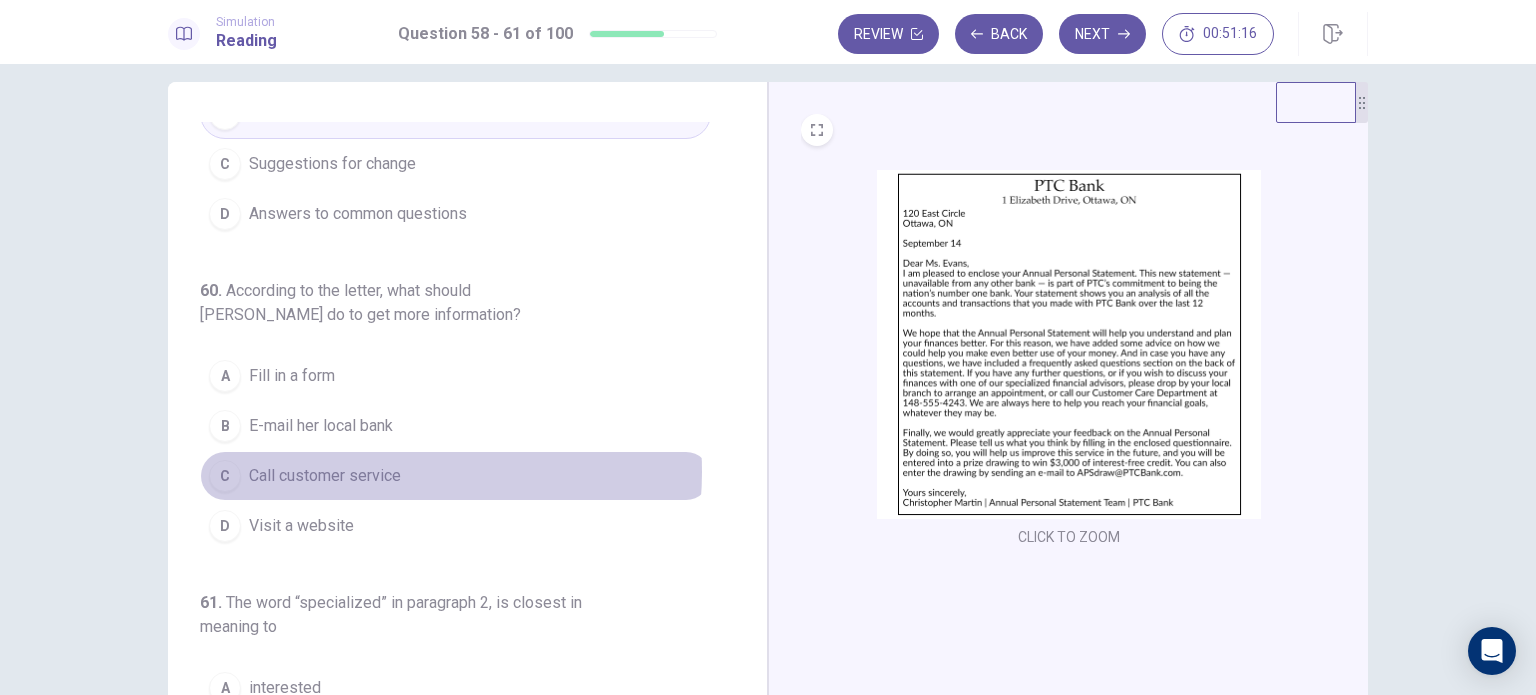 click on "Call customer service" at bounding box center [325, 476] 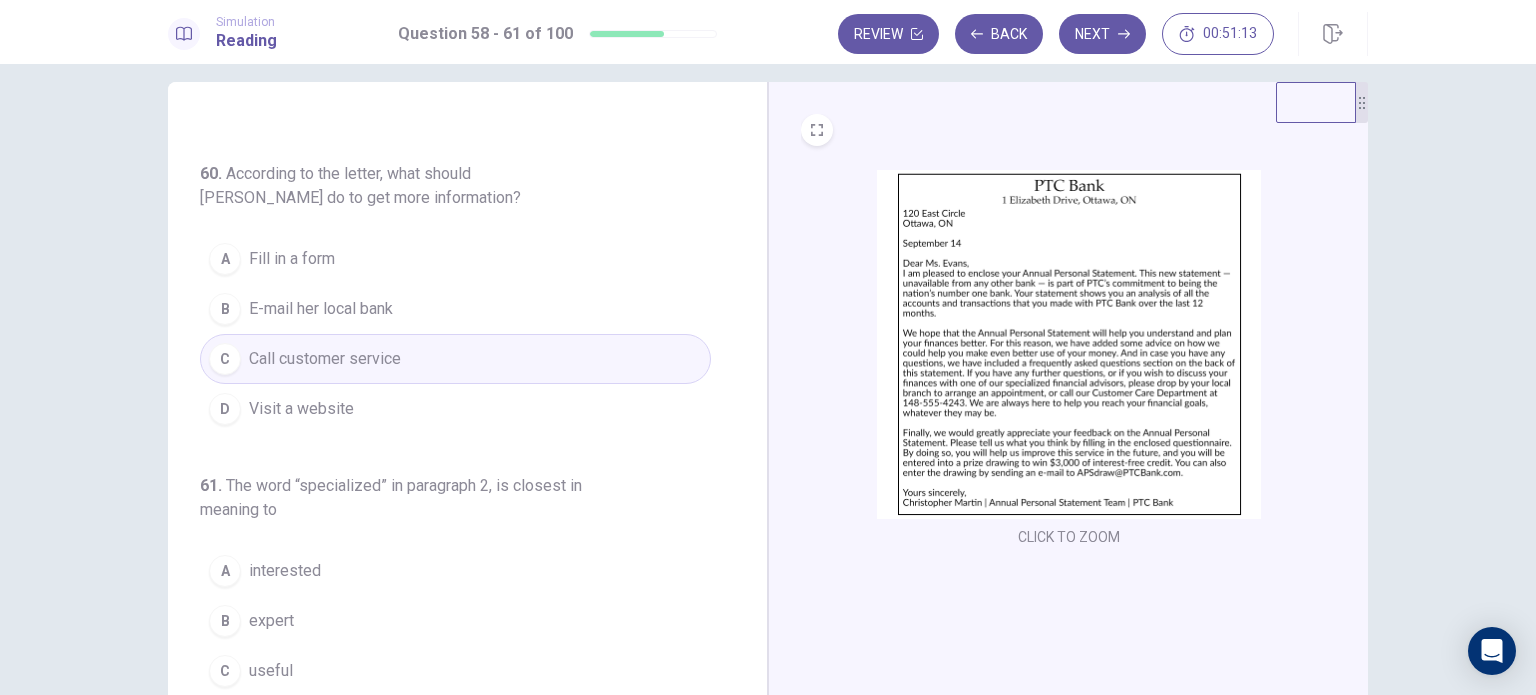 scroll, scrollTop: 538, scrollLeft: 0, axis: vertical 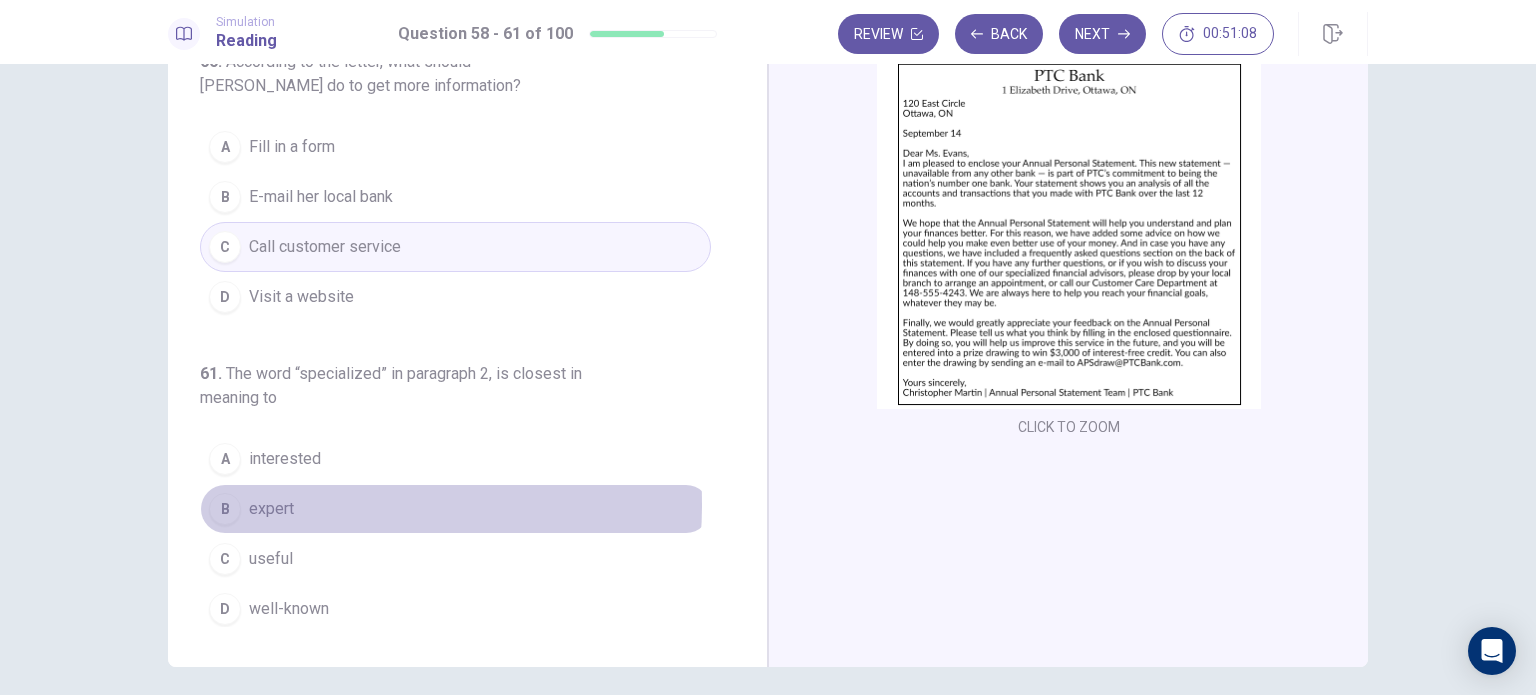 click on "expert" at bounding box center [271, 509] 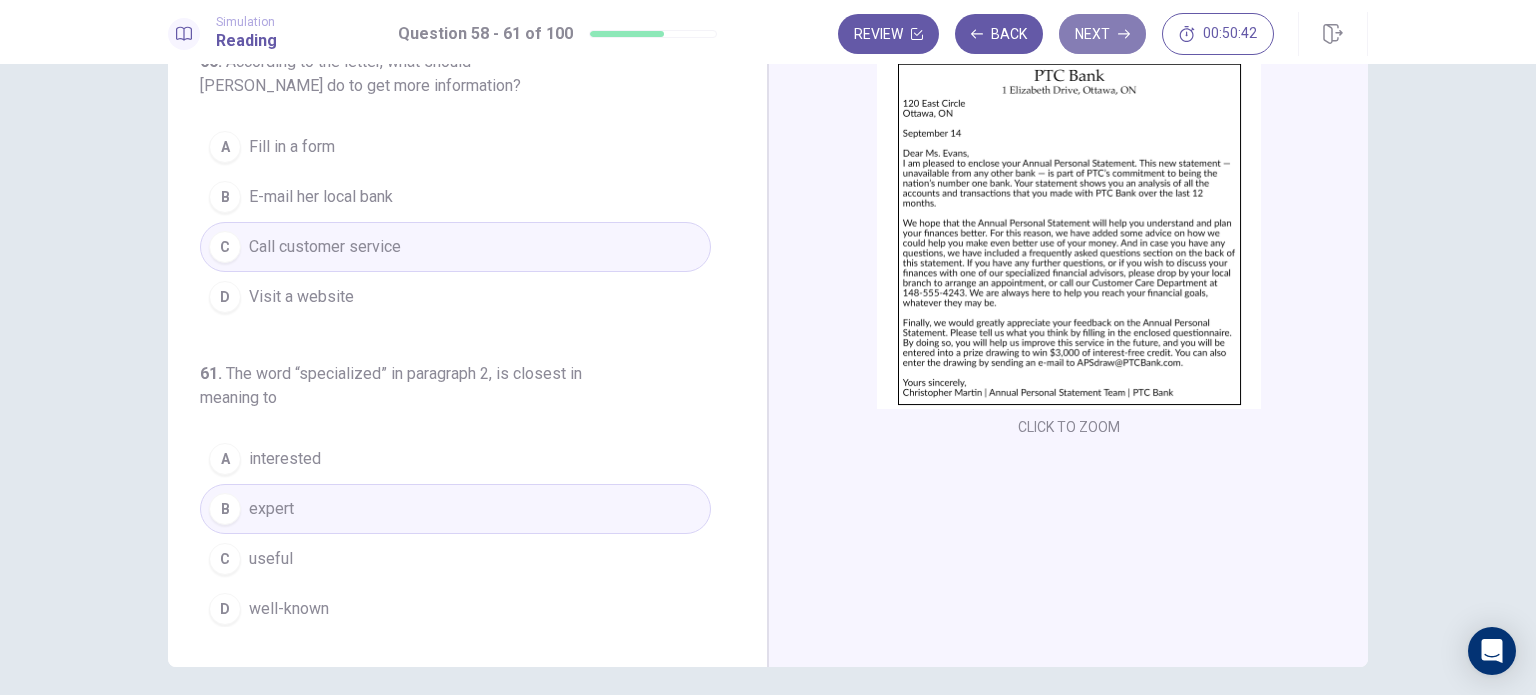 click on "Next" at bounding box center (1102, 34) 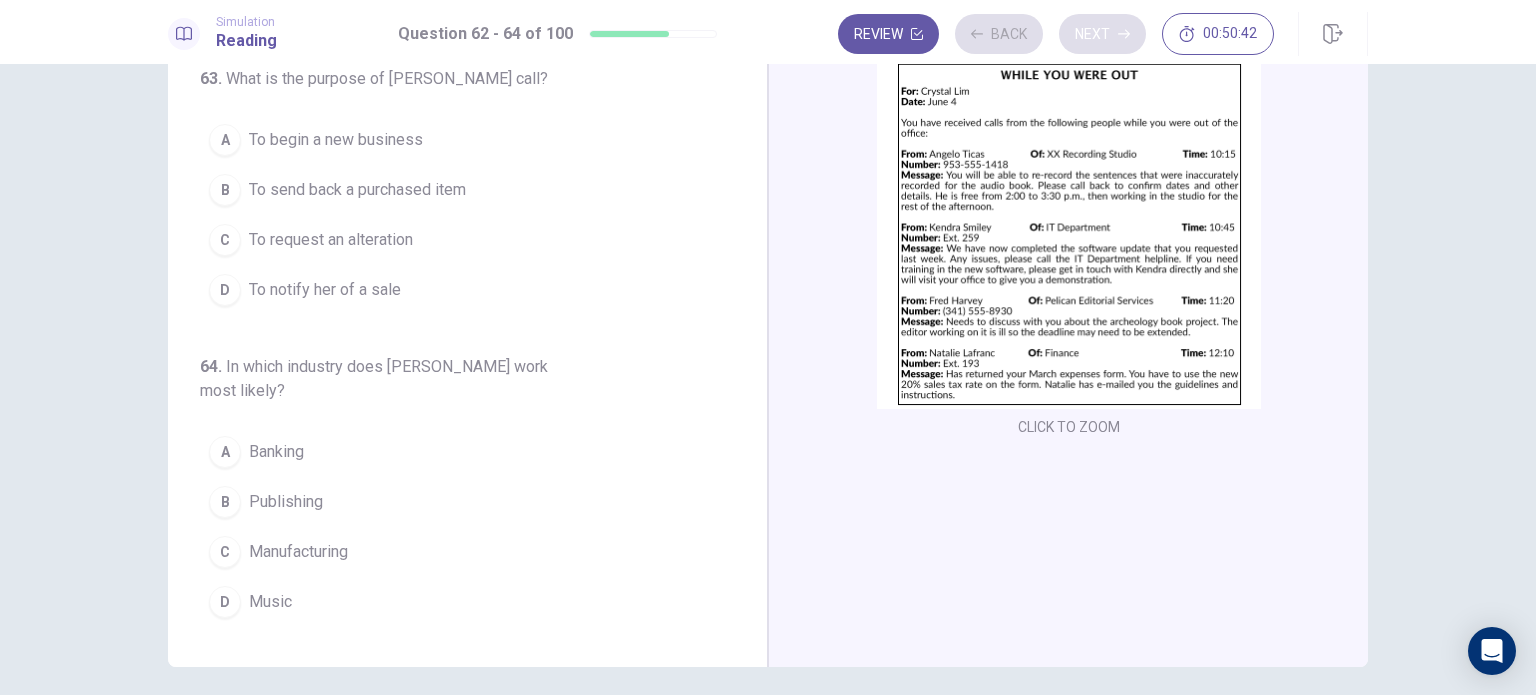 scroll, scrollTop: 204, scrollLeft: 0, axis: vertical 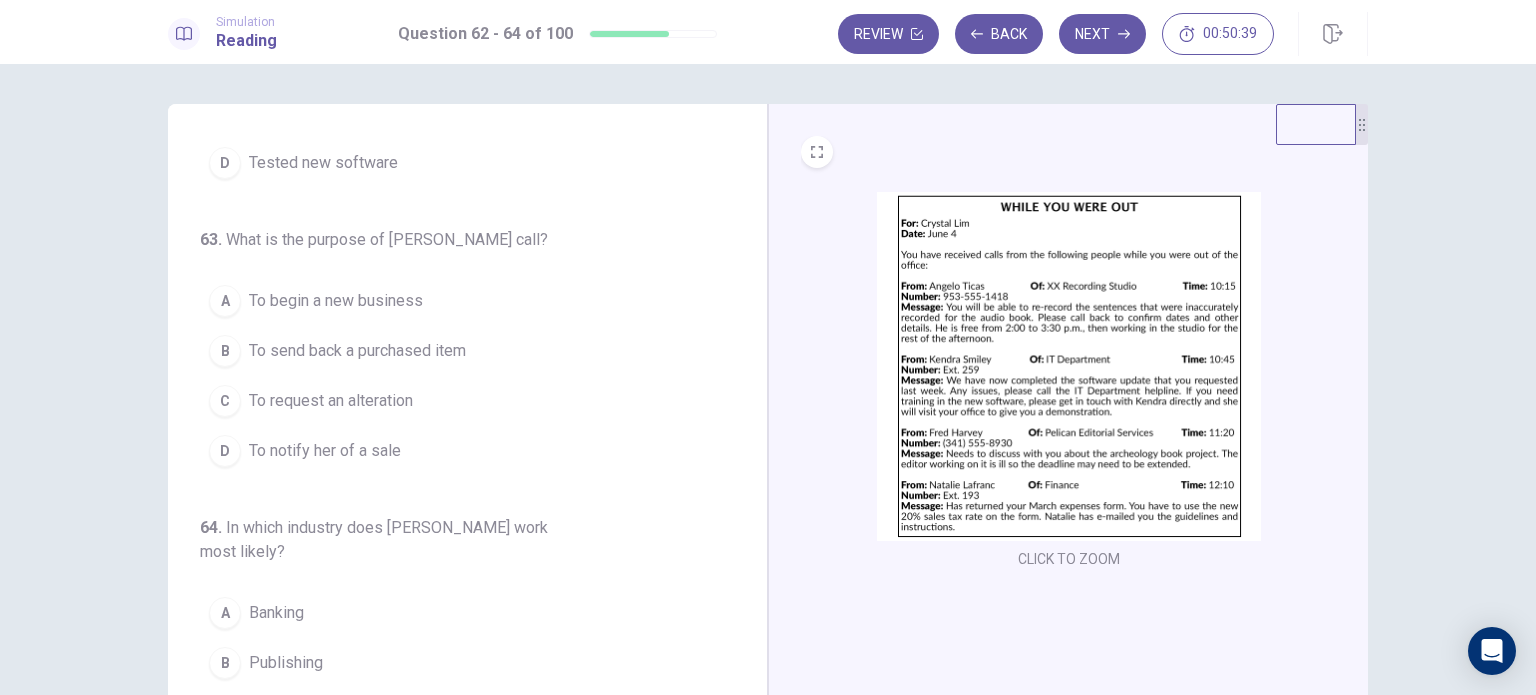 click at bounding box center [1069, 366] 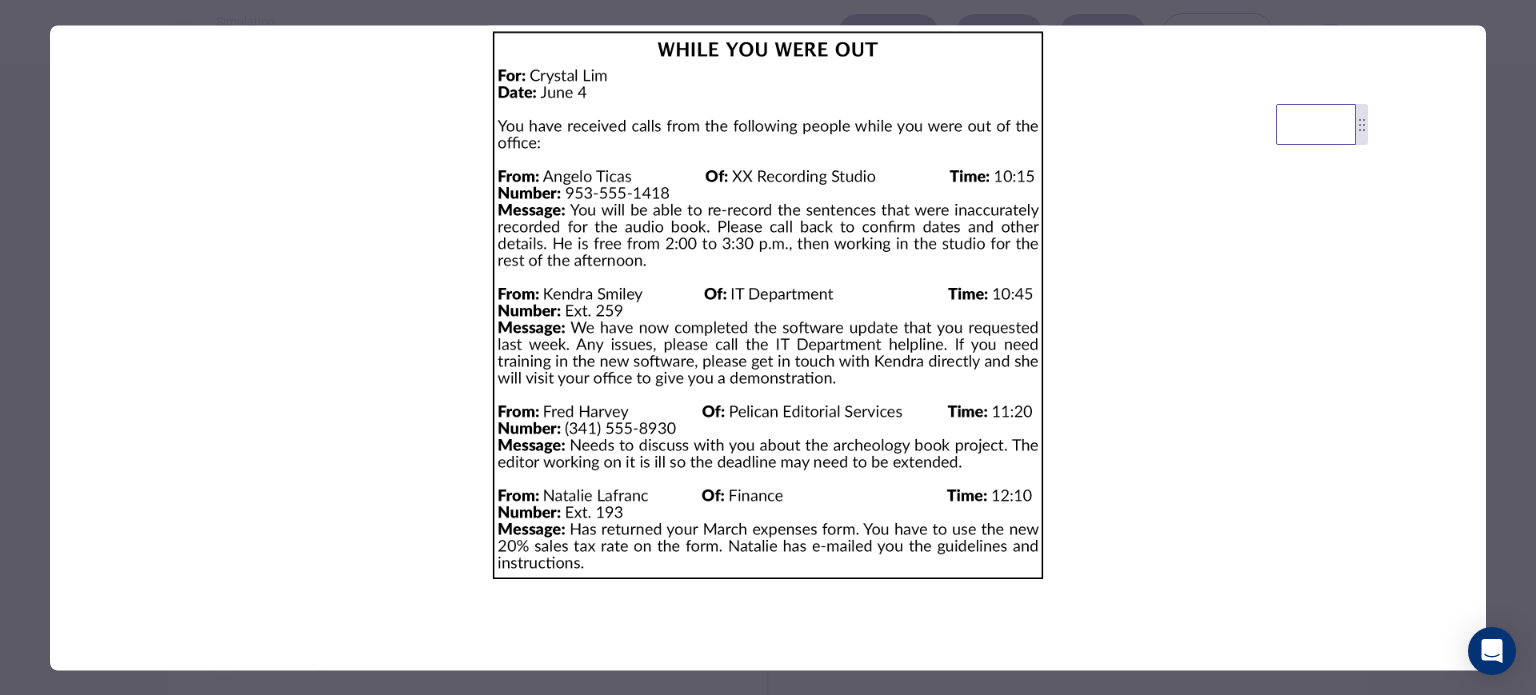 click at bounding box center [768, 347] 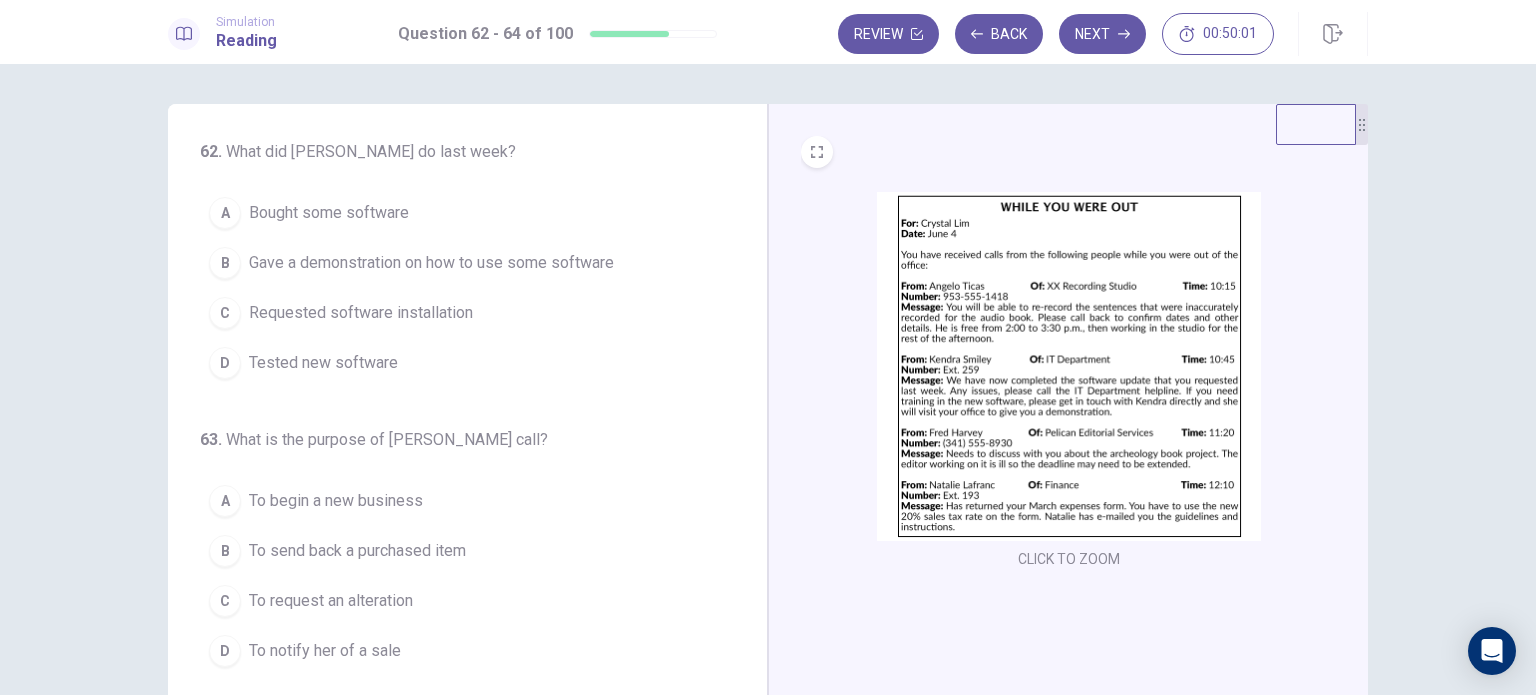 scroll, scrollTop: 0, scrollLeft: 0, axis: both 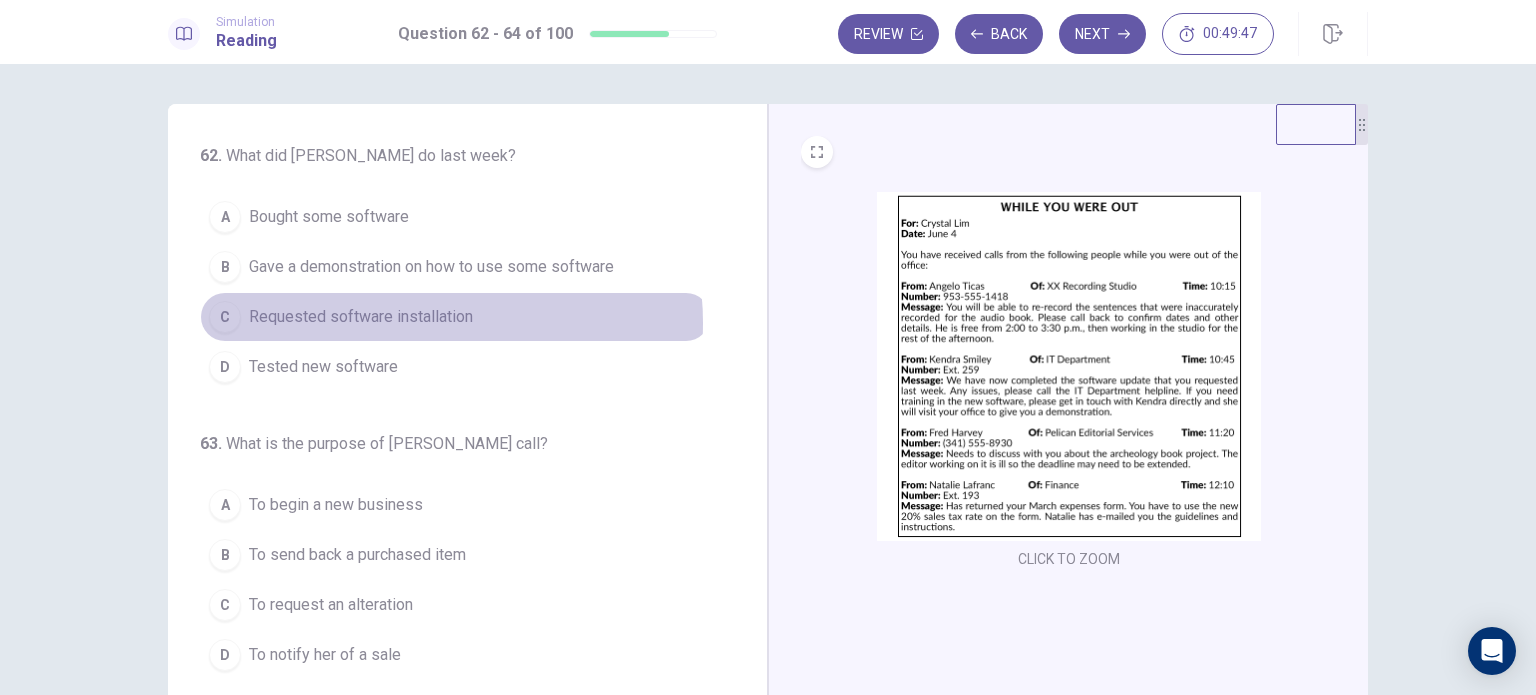 click on "Requested software installation" at bounding box center [361, 317] 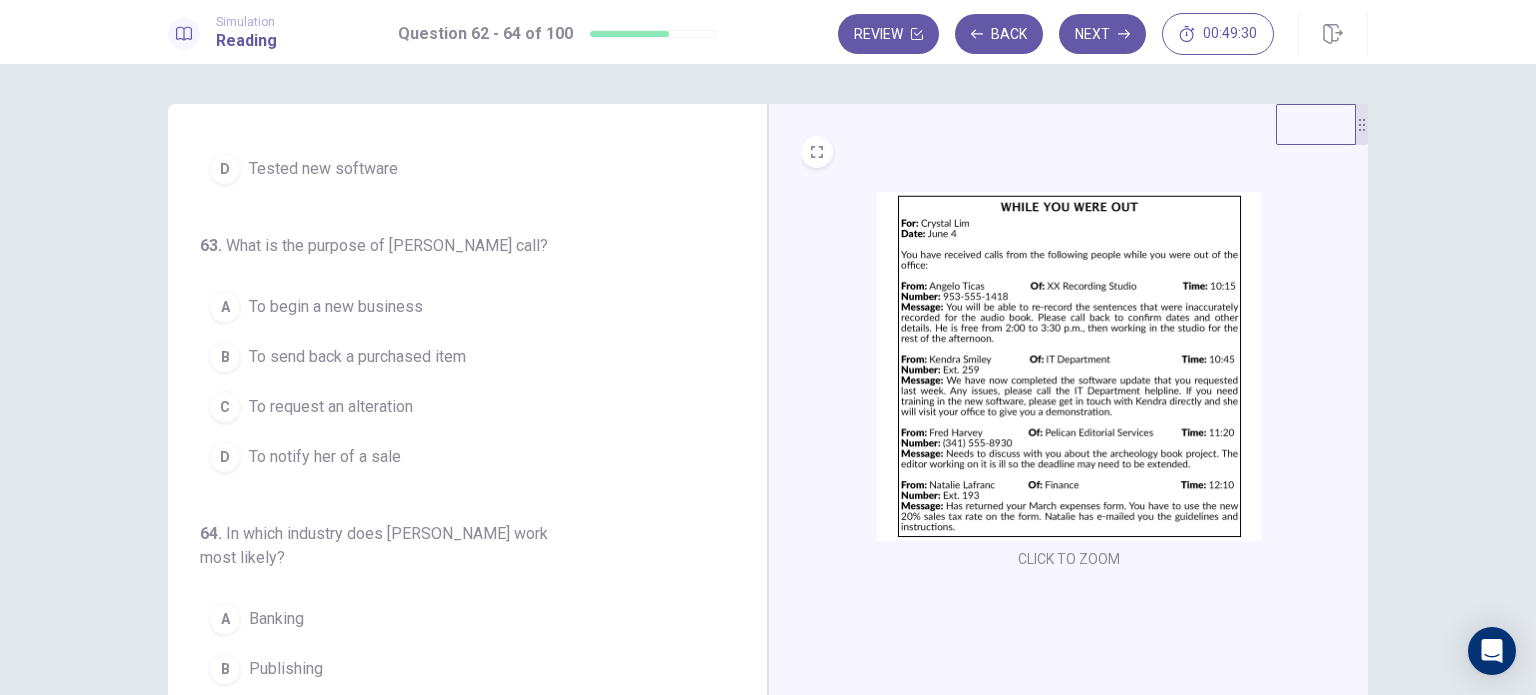 scroll, scrollTop: 196, scrollLeft: 0, axis: vertical 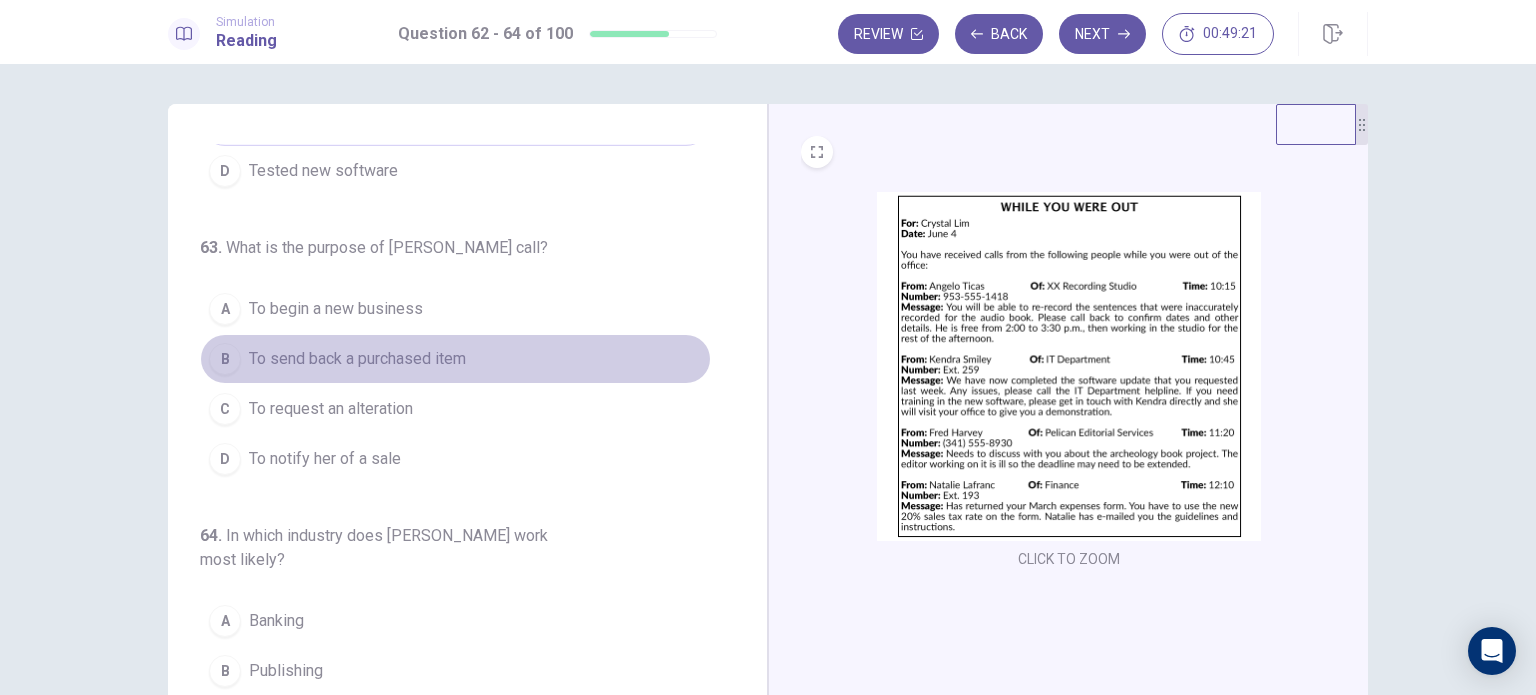 click on "B To send back a purchased item" at bounding box center (455, 359) 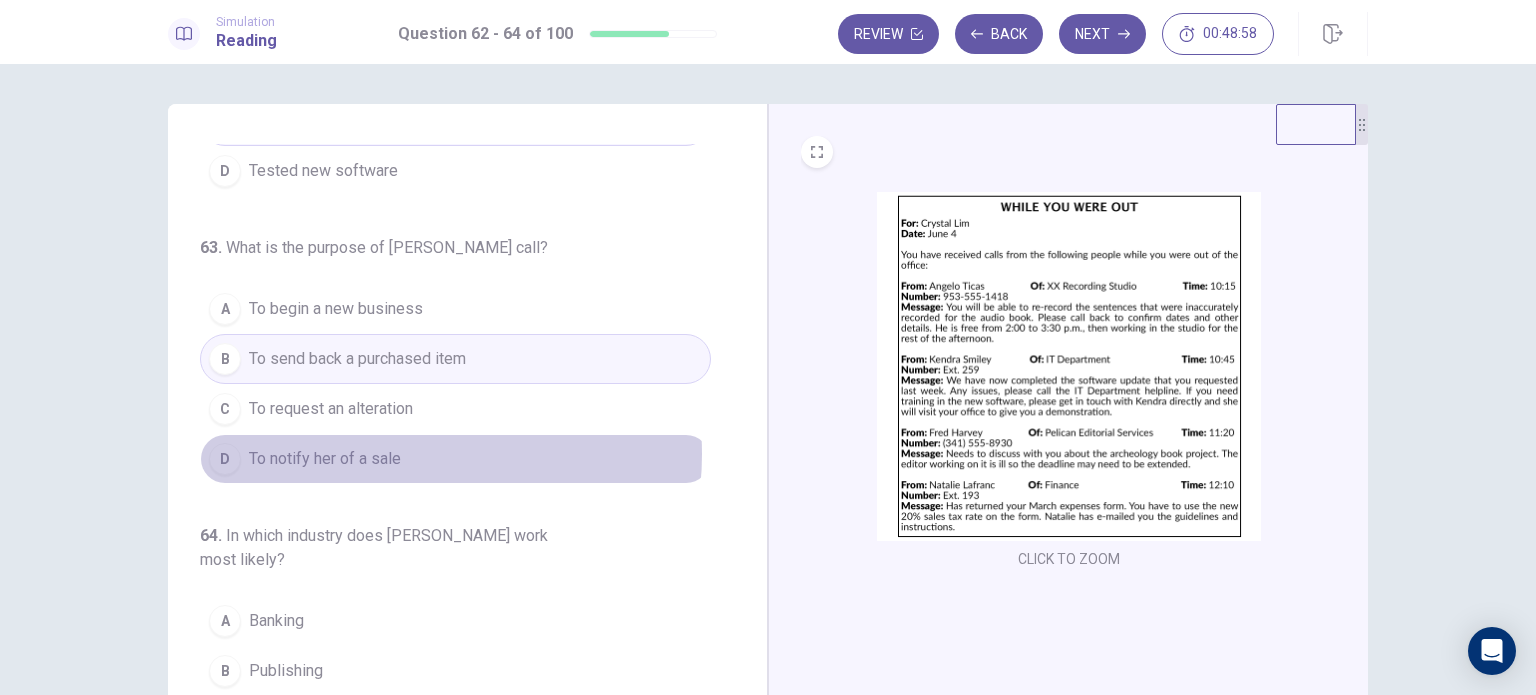 click on "To notify her of a sale" at bounding box center (325, 459) 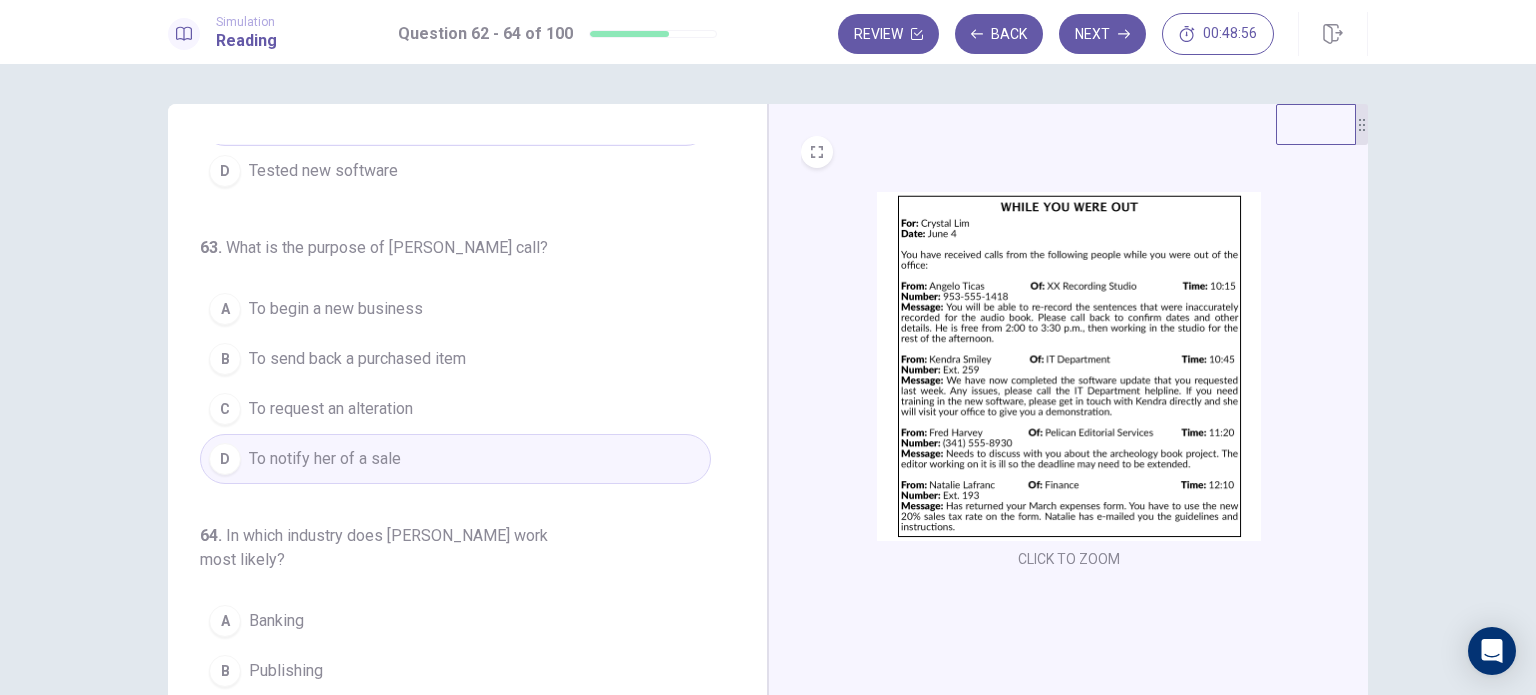 scroll, scrollTop: 204, scrollLeft: 0, axis: vertical 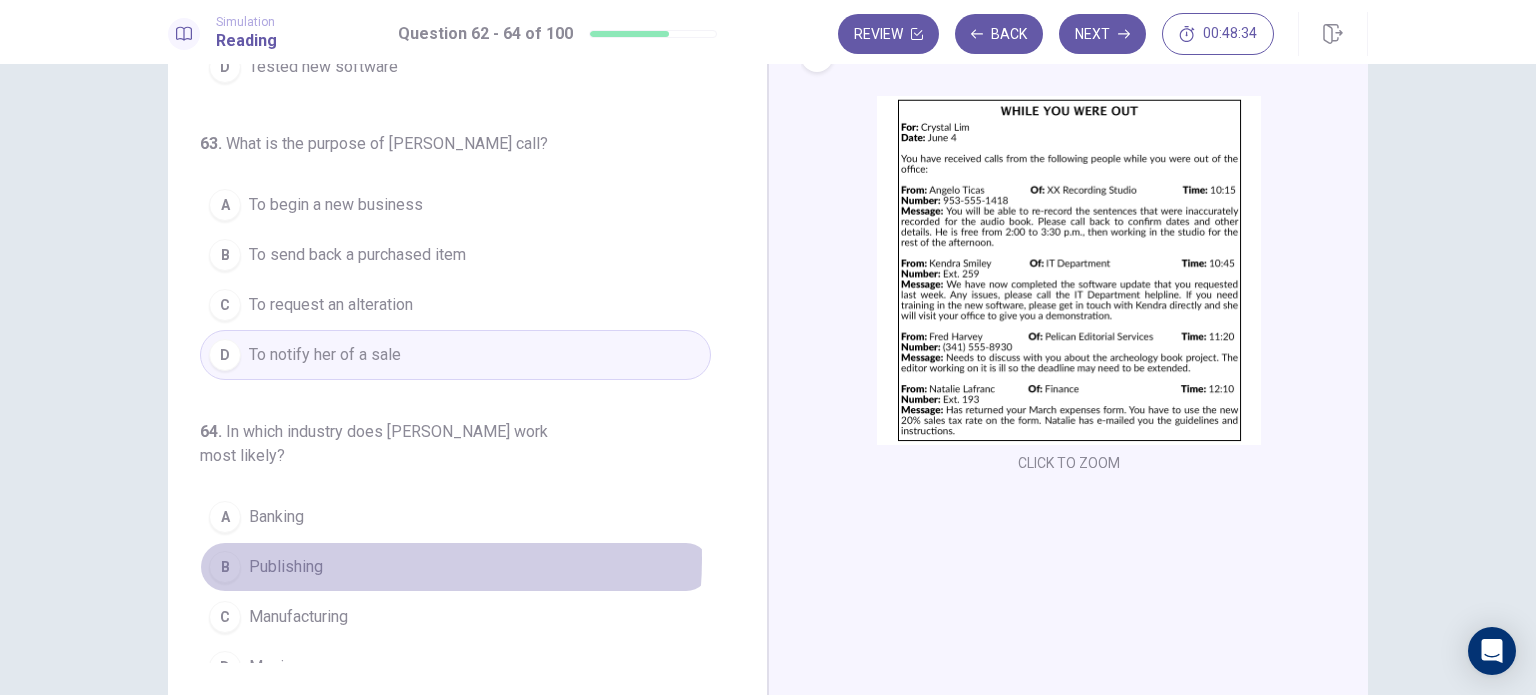 click on "B Publishing" at bounding box center (455, 567) 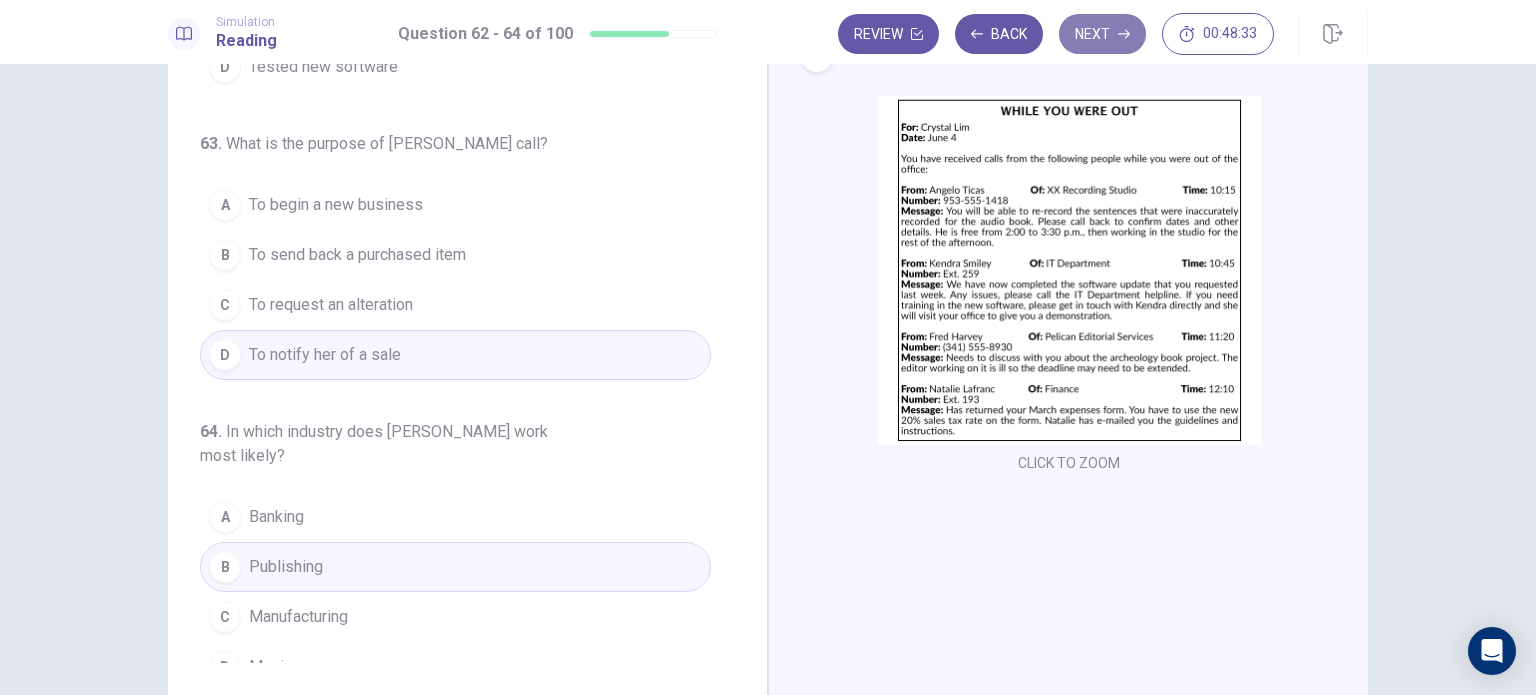 click on "Next" at bounding box center (1102, 34) 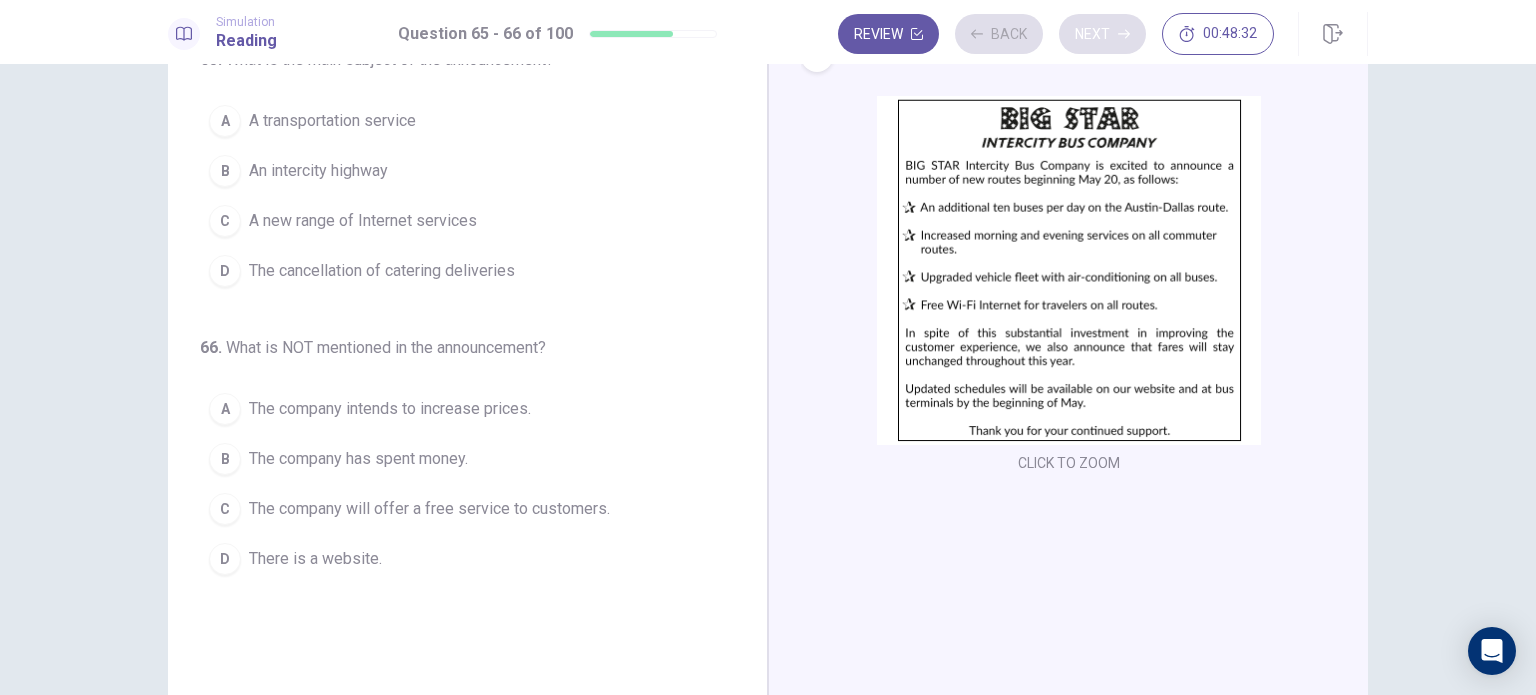 scroll, scrollTop: 0, scrollLeft: 0, axis: both 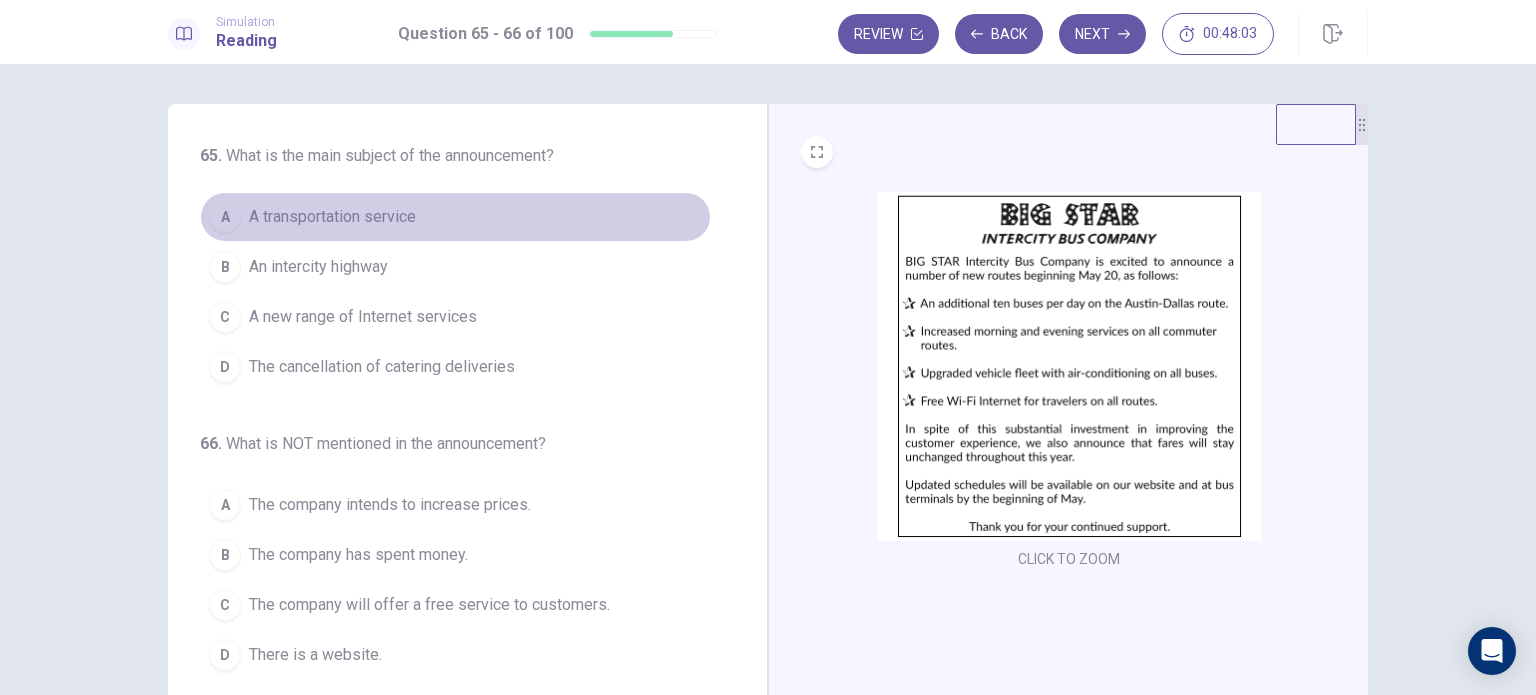 click on "A transportation service" at bounding box center [332, 217] 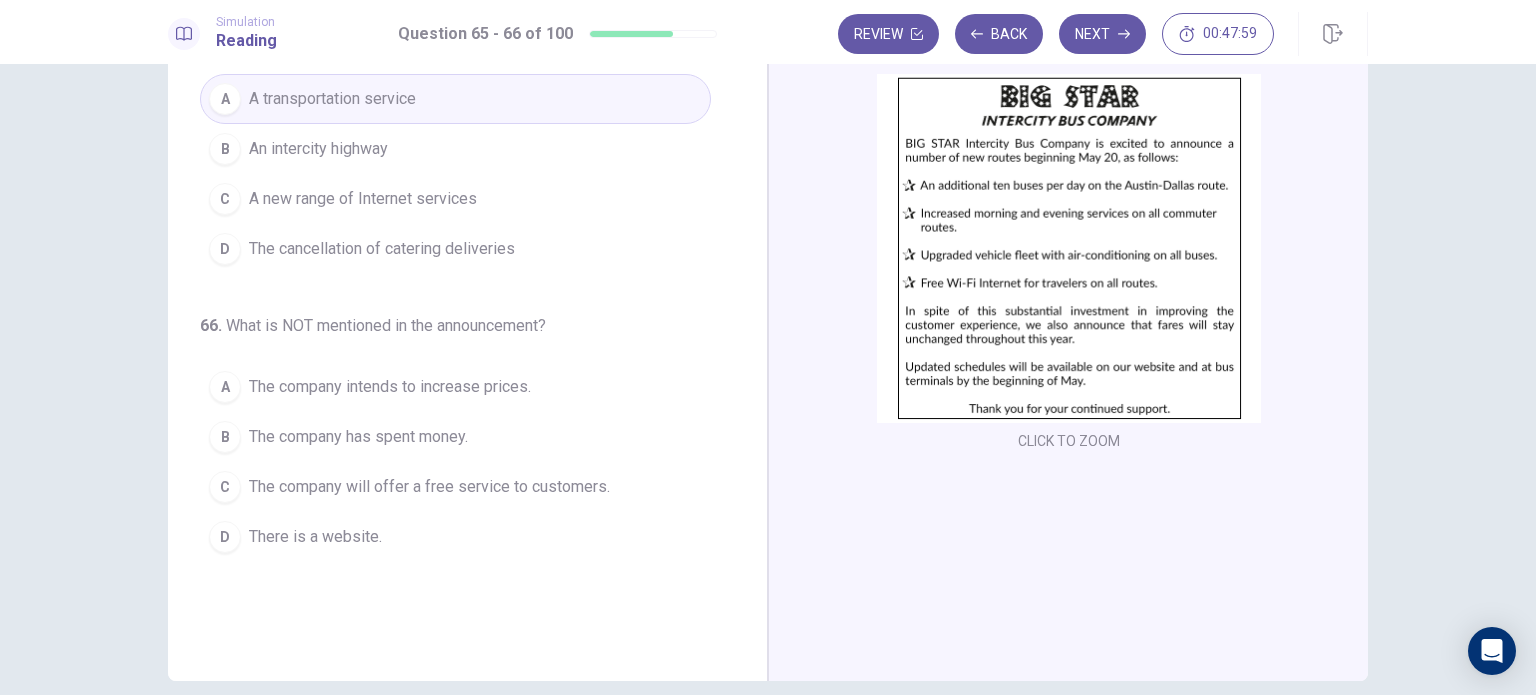scroll, scrollTop: 124, scrollLeft: 0, axis: vertical 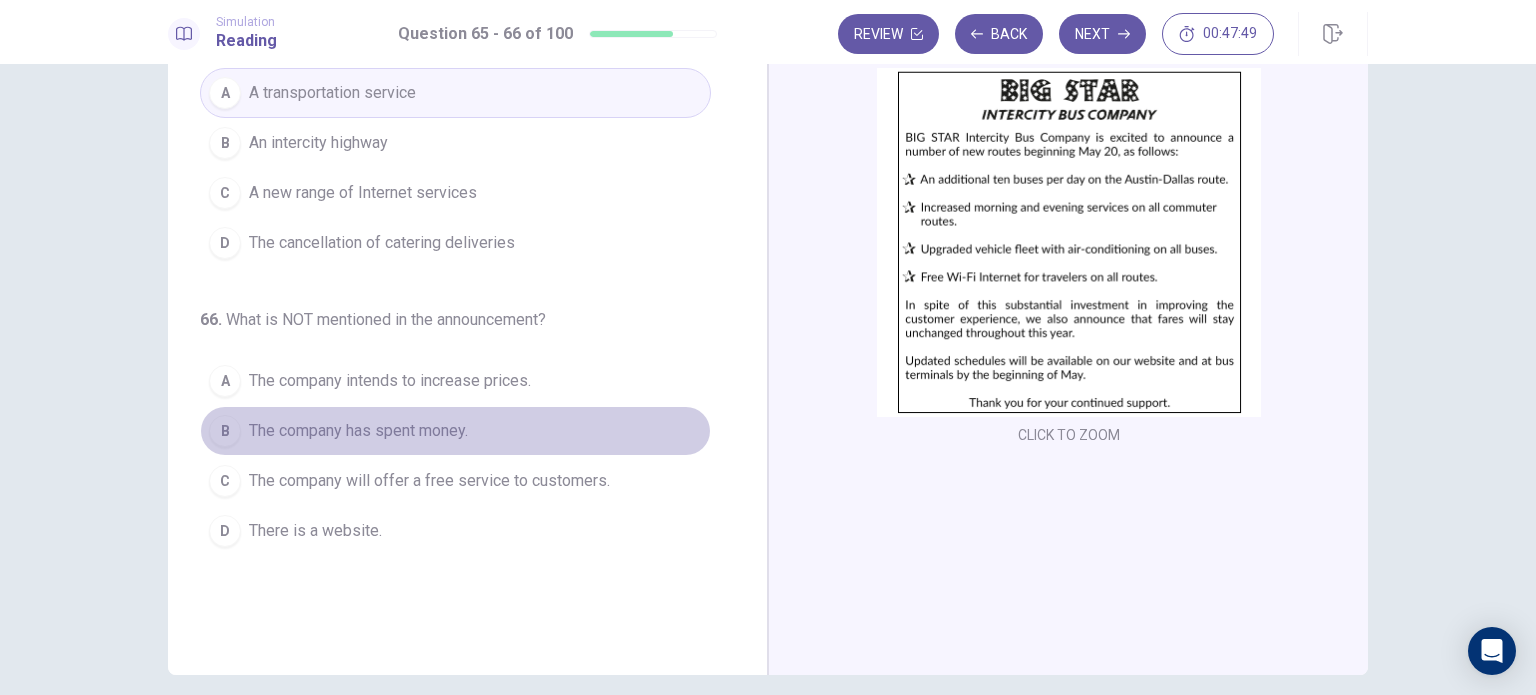 click on "The company has spent money." at bounding box center (358, 431) 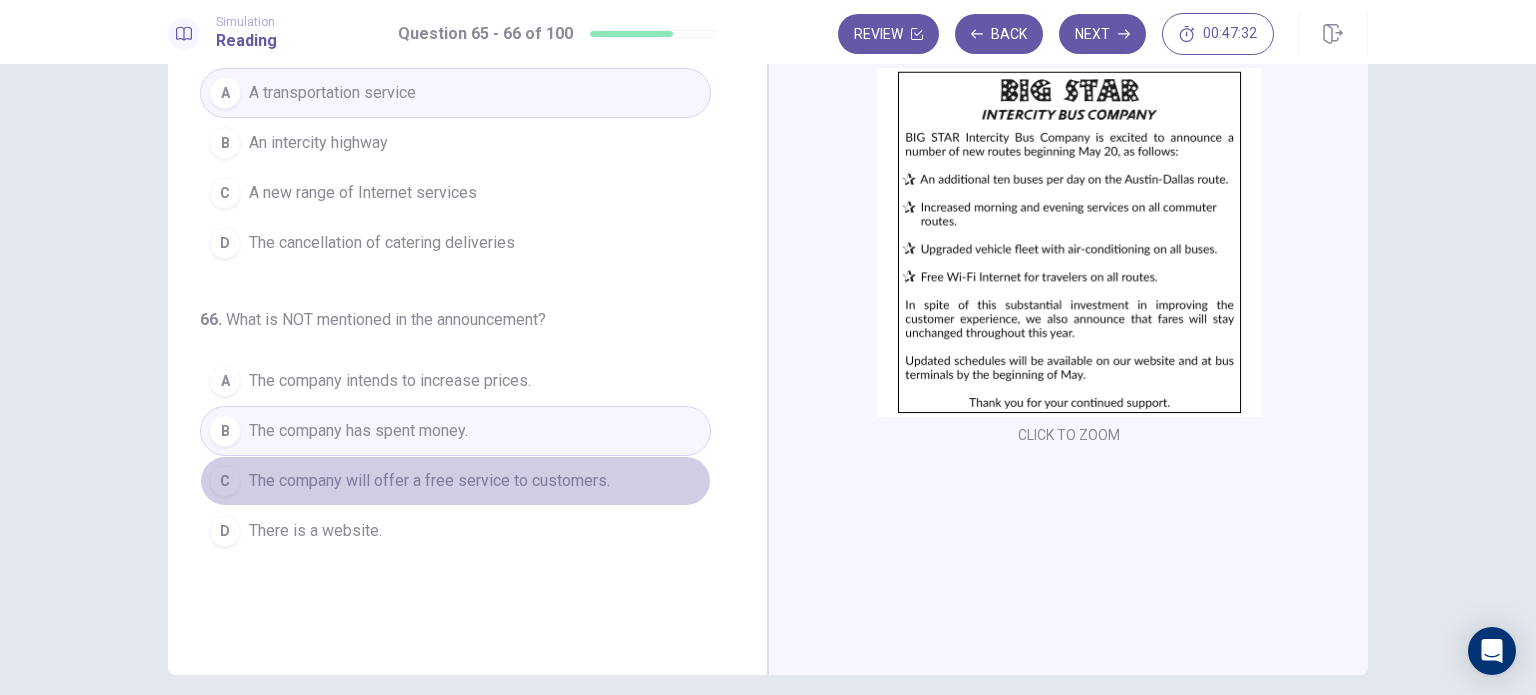 click on "The company will offer a free service to customers." at bounding box center [429, 481] 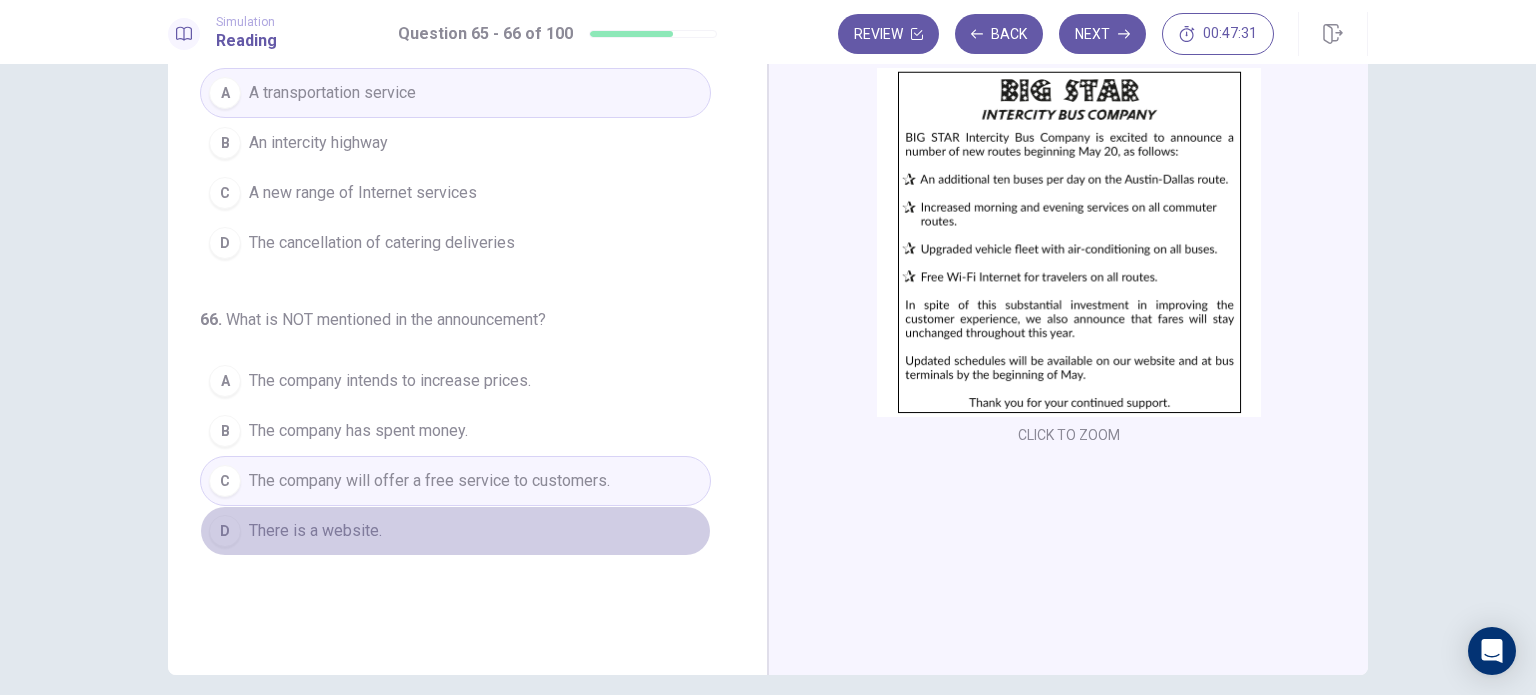 click on "There is a website." at bounding box center [315, 531] 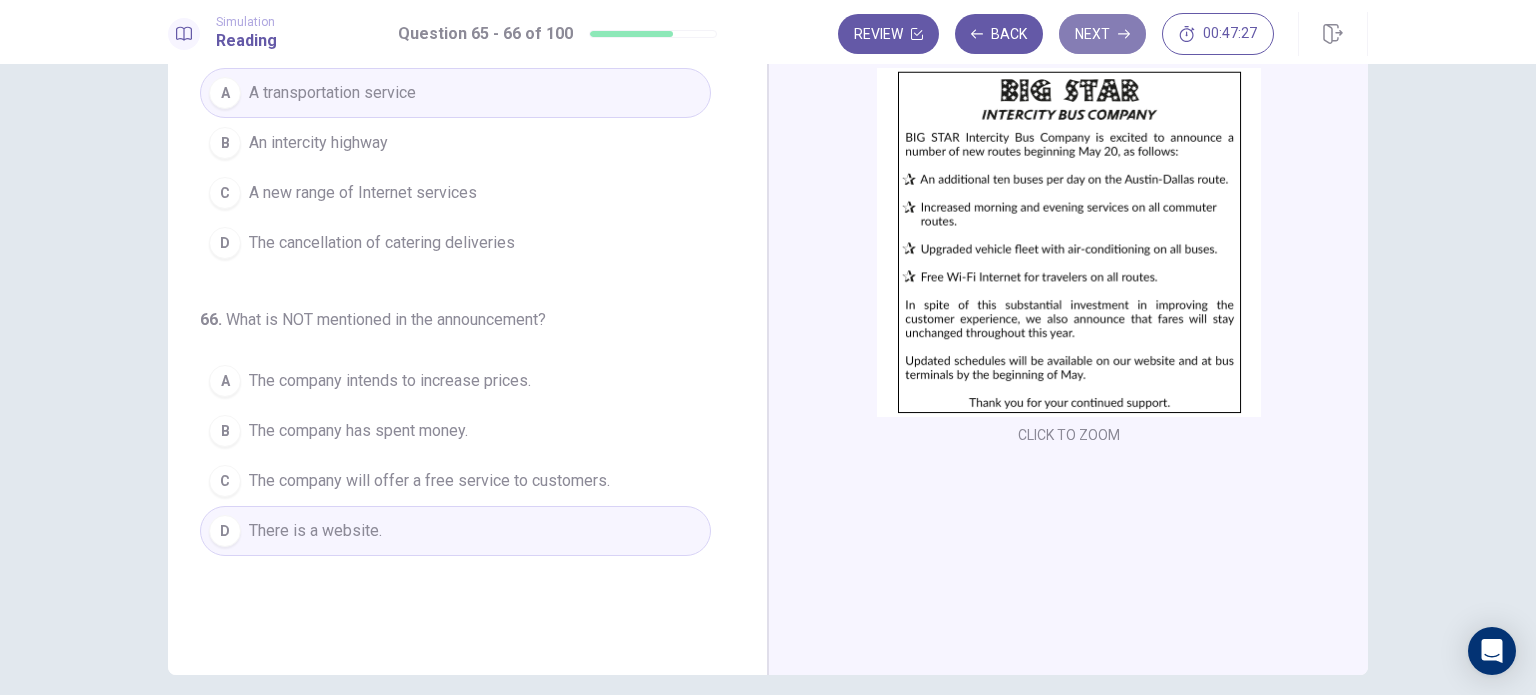 click on "Next" at bounding box center (1102, 34) 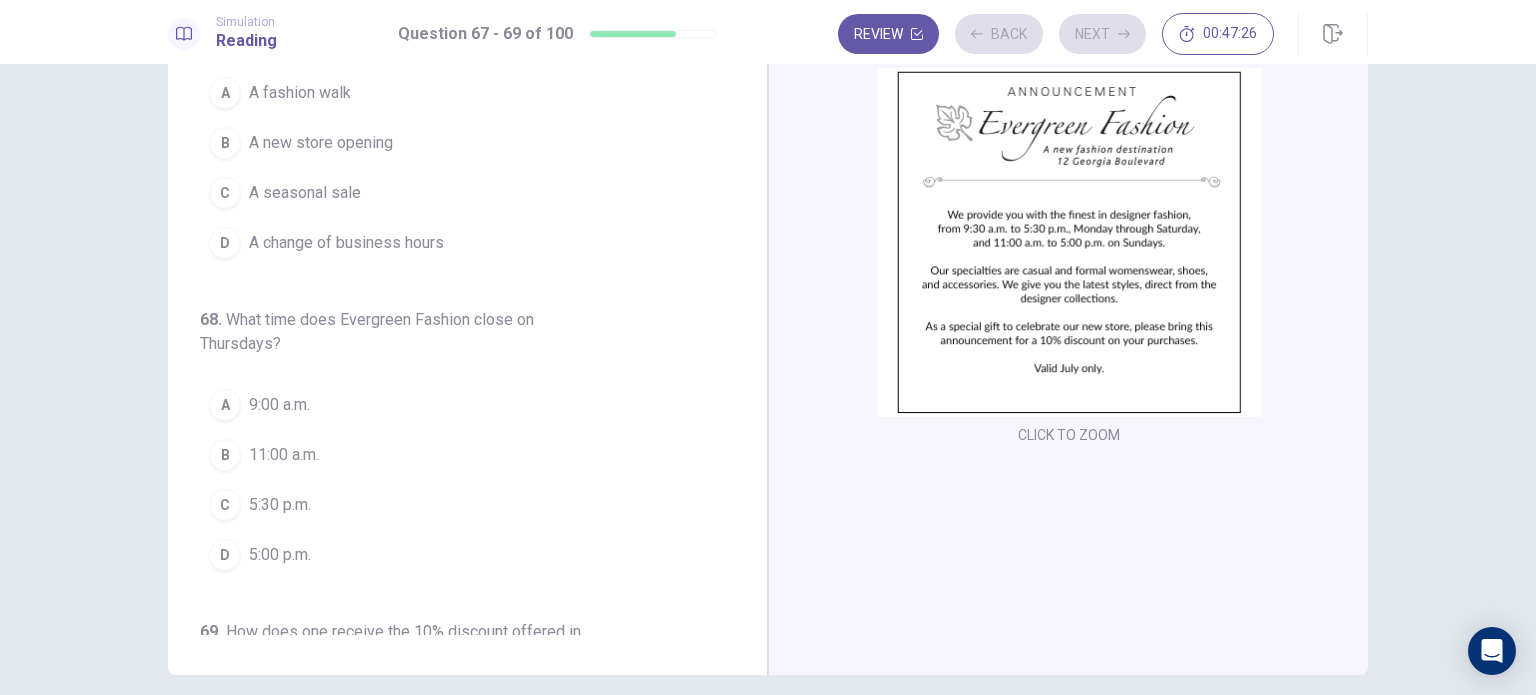 scroll, scrollTop: 0, scrollLeft: 0, axis: both 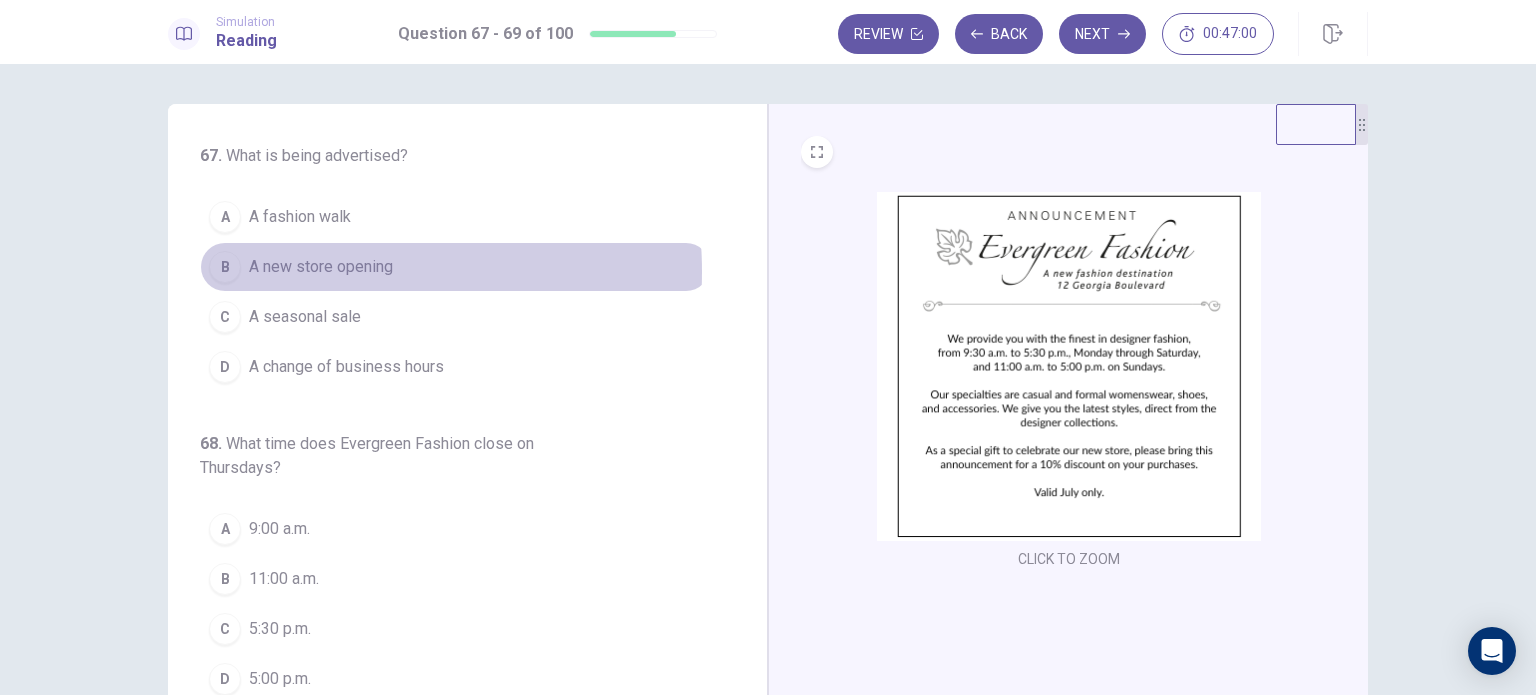 click on "A new store opening" at bounding box center (321, 267) 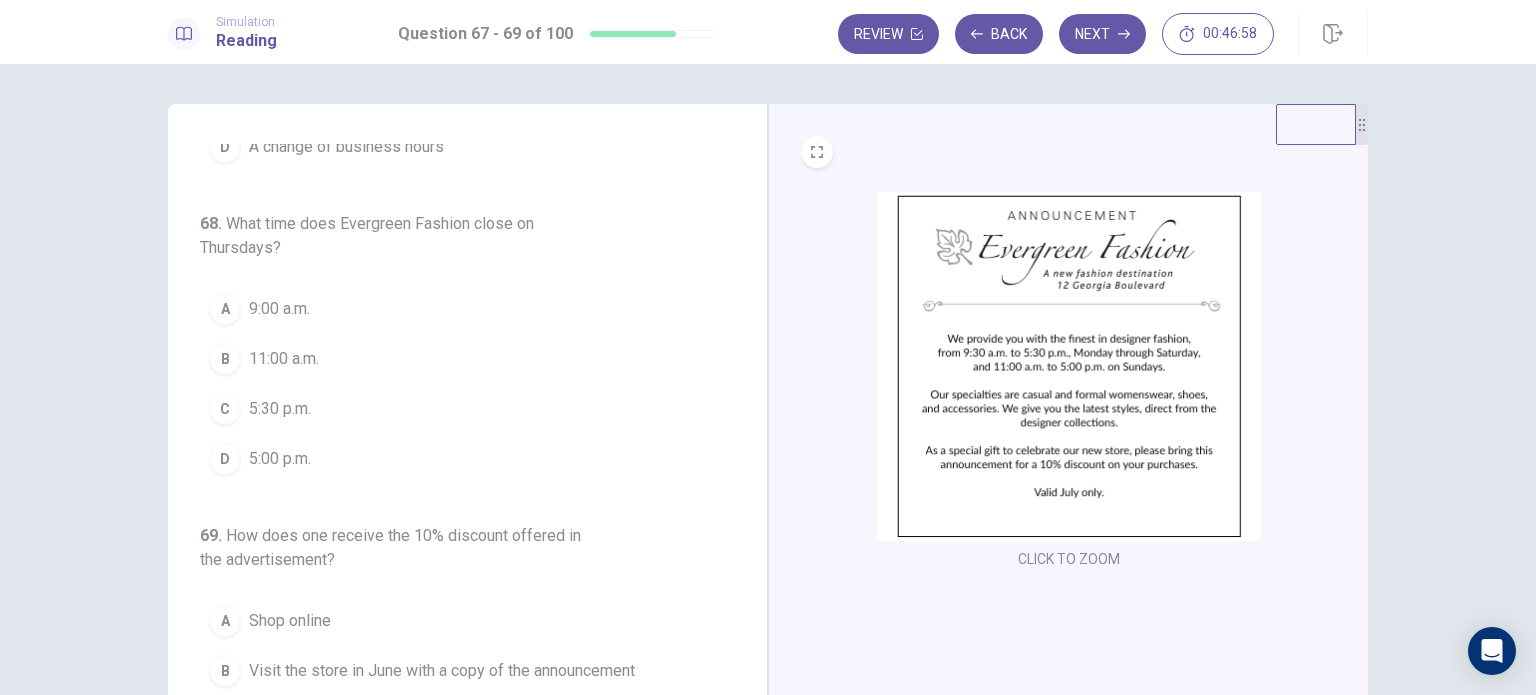 scroll, scrollTop: 222, scrollLeft: 0, axis: vertical 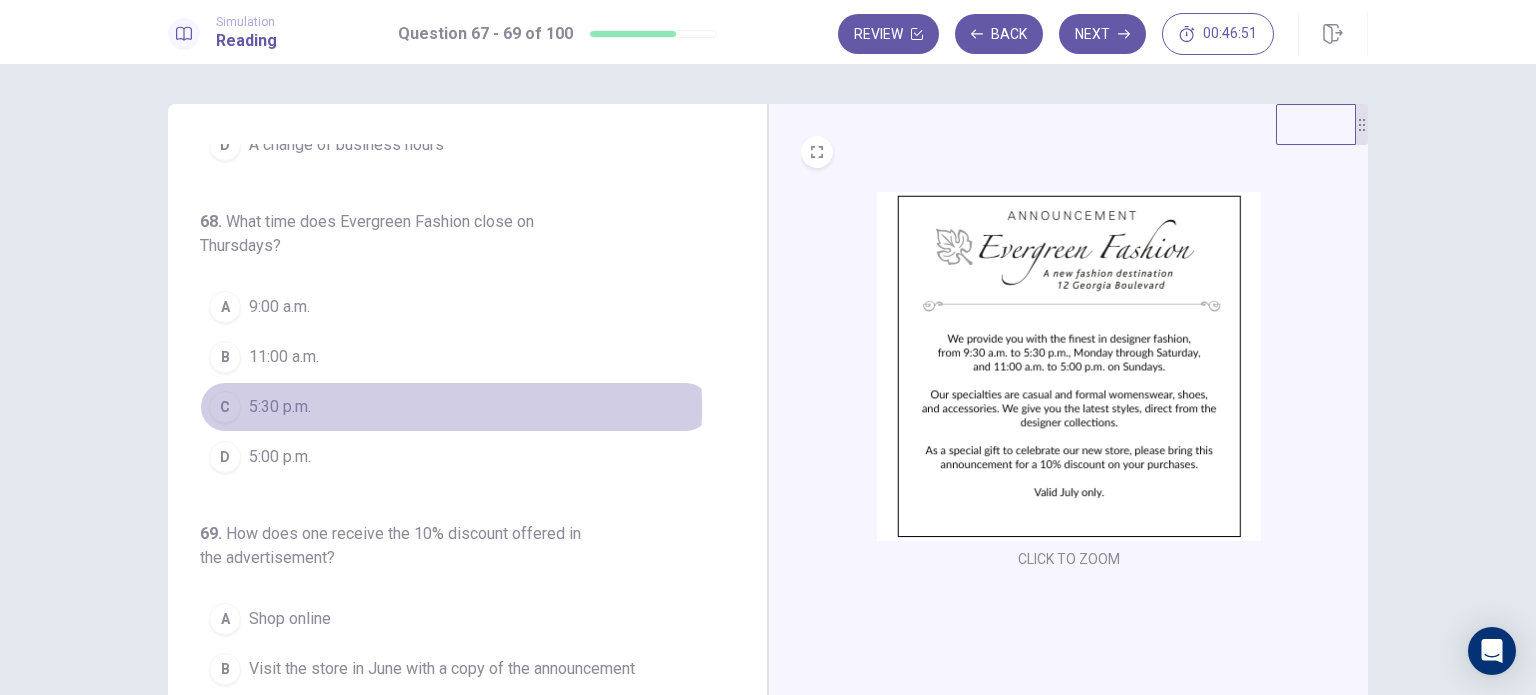 click on "5:30 p.m." at bounding box center (280, 407) 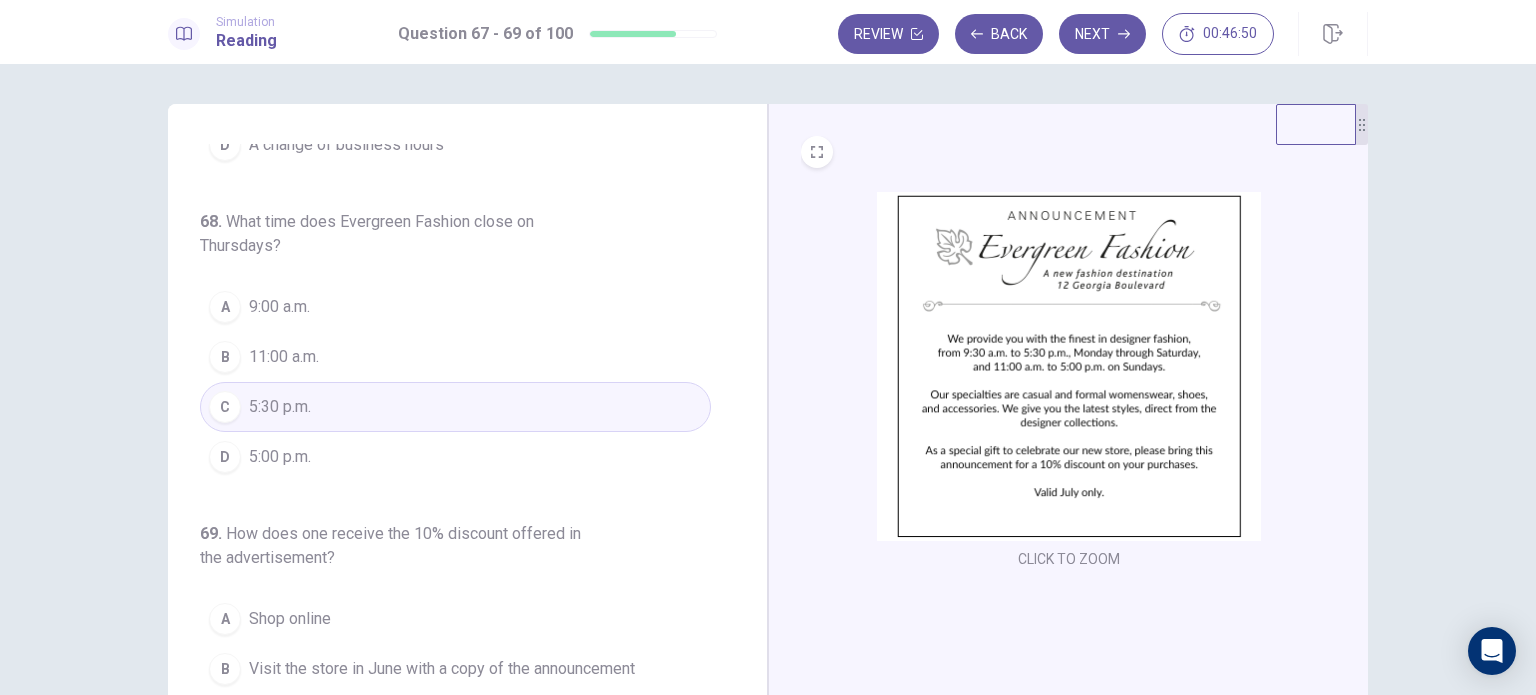 scroll, scrollTop: 252, scrollLeft: 0, axis: vertical 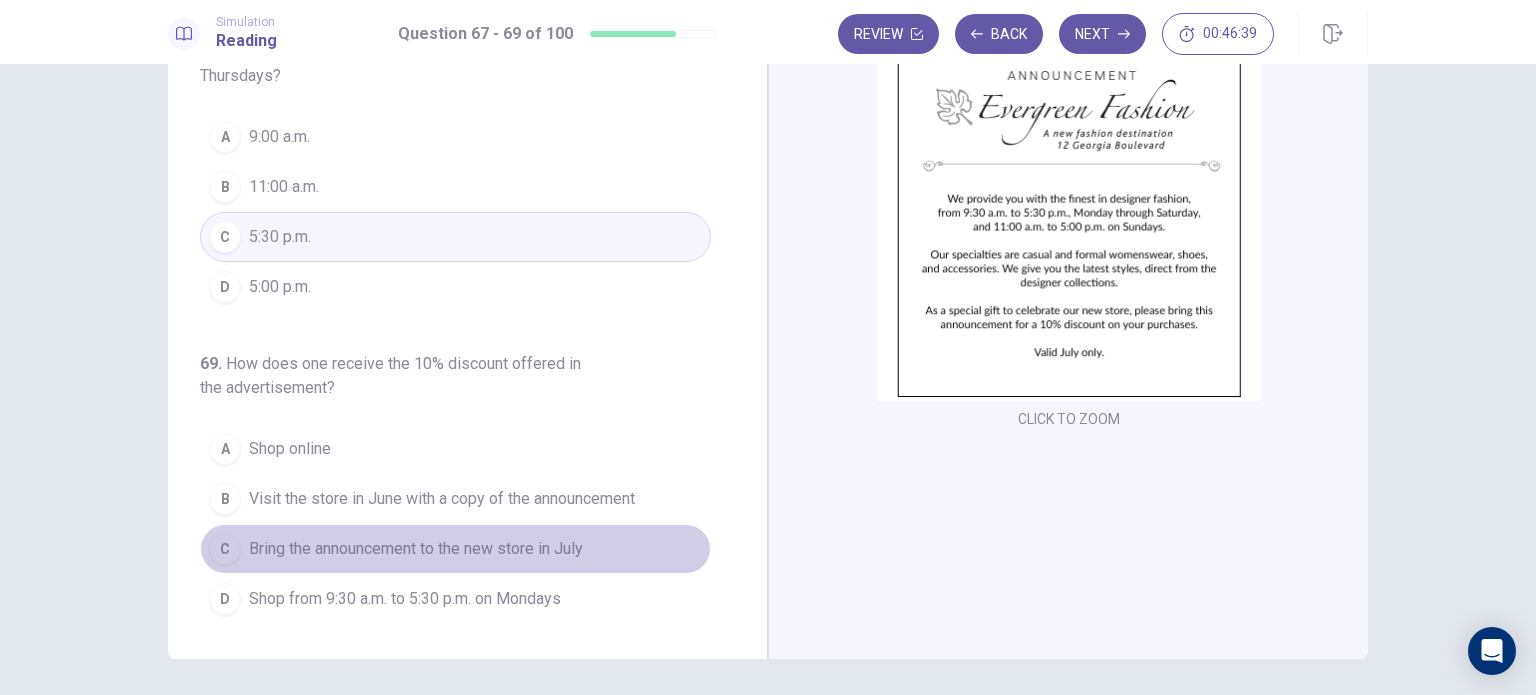 click on "Bring the announcement to the new store in July" at bounding box center [416, 549] 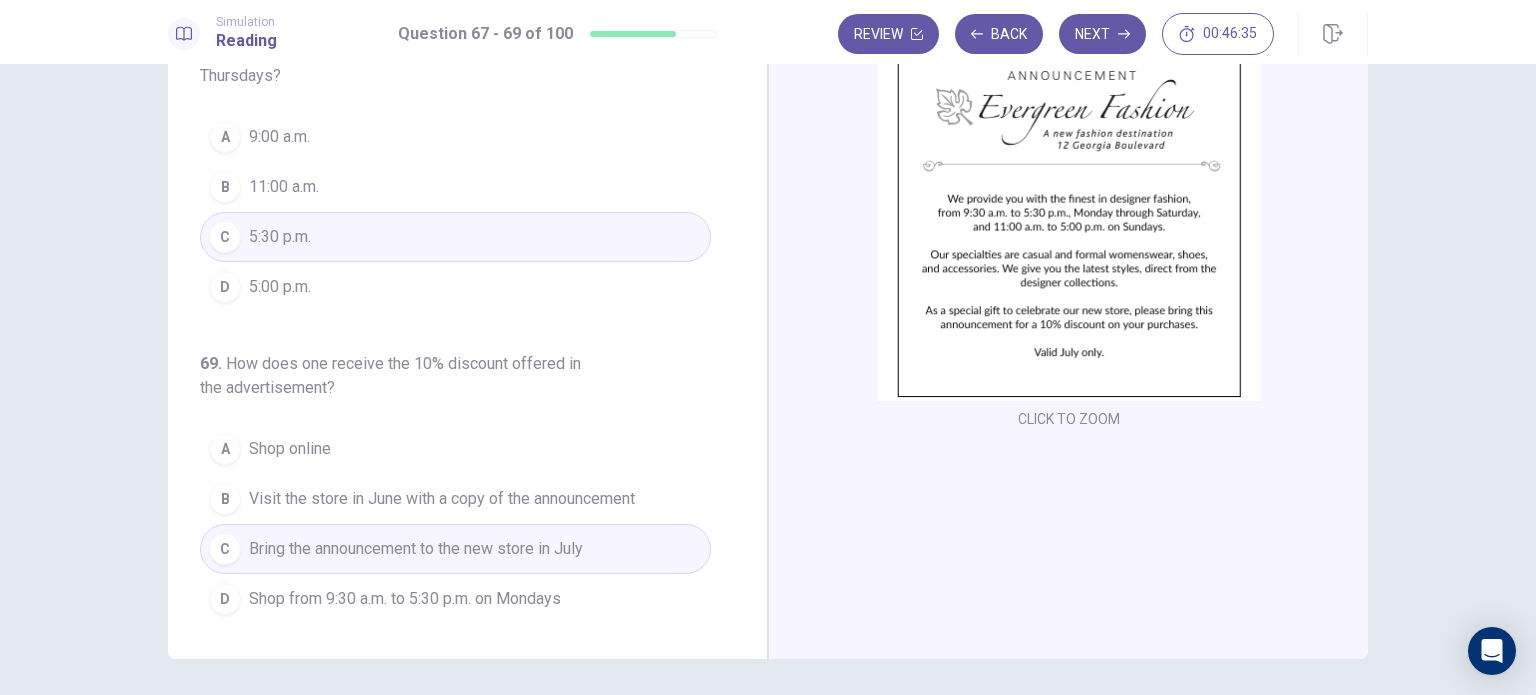 scroll, scrollTop: 0, scrollLeft: 0, axis: both 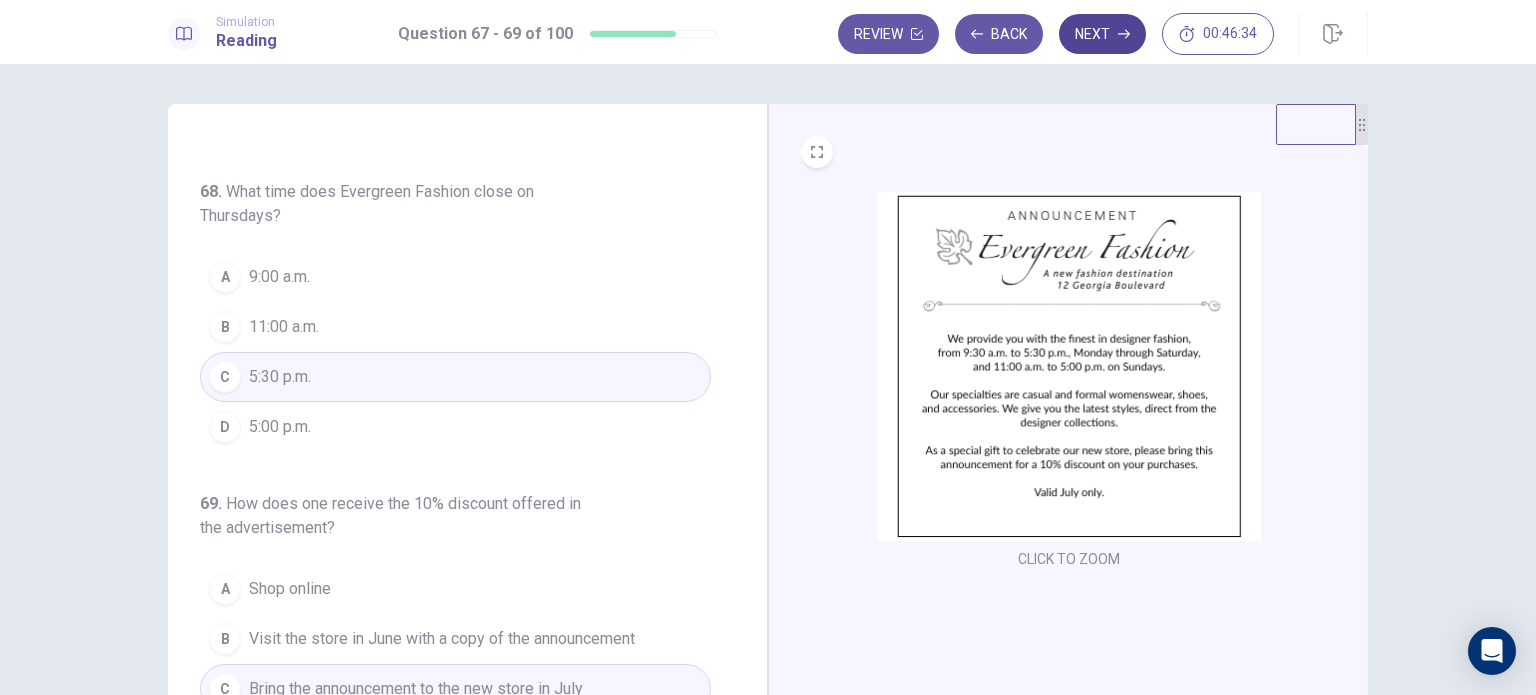 click on "Next" at bounding box center [1102, 34] 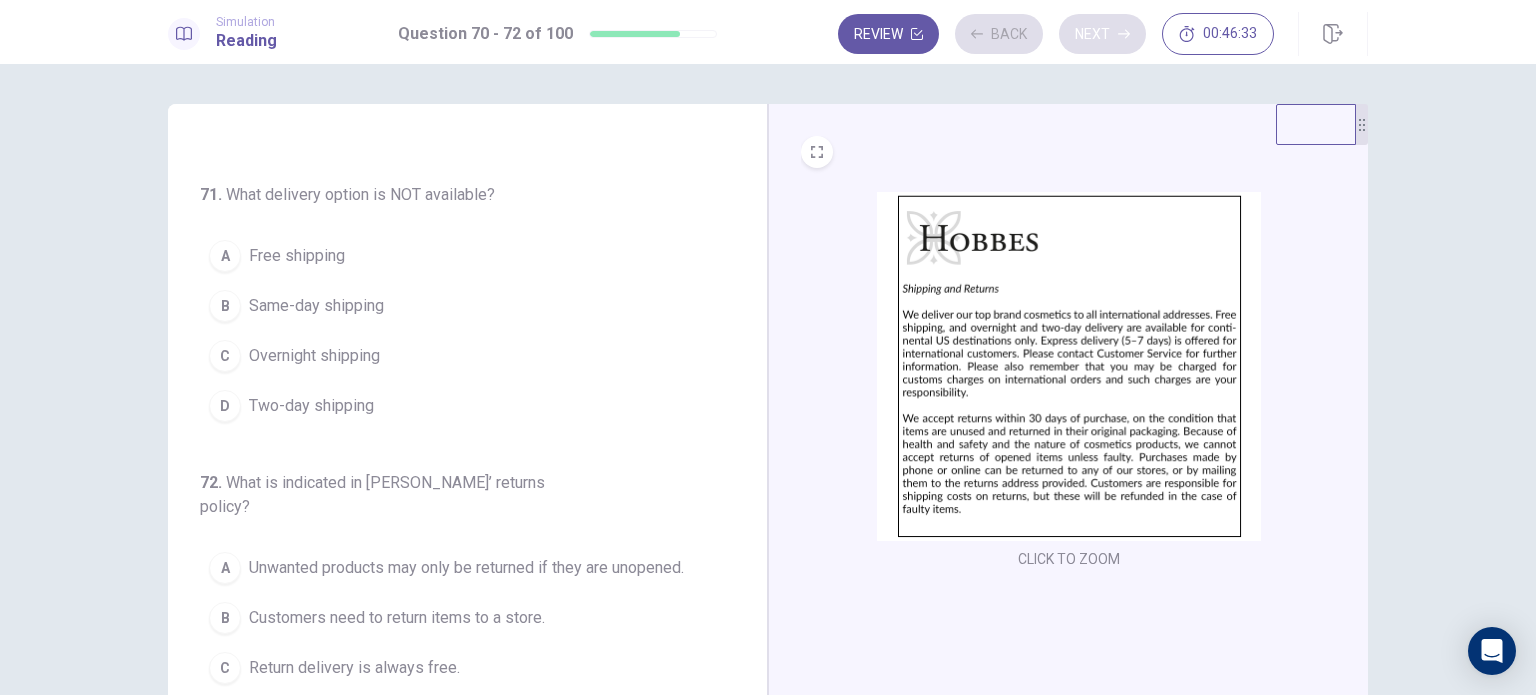 scroll, scrollTop: 236, scrollLeft: 0, axis: vertical 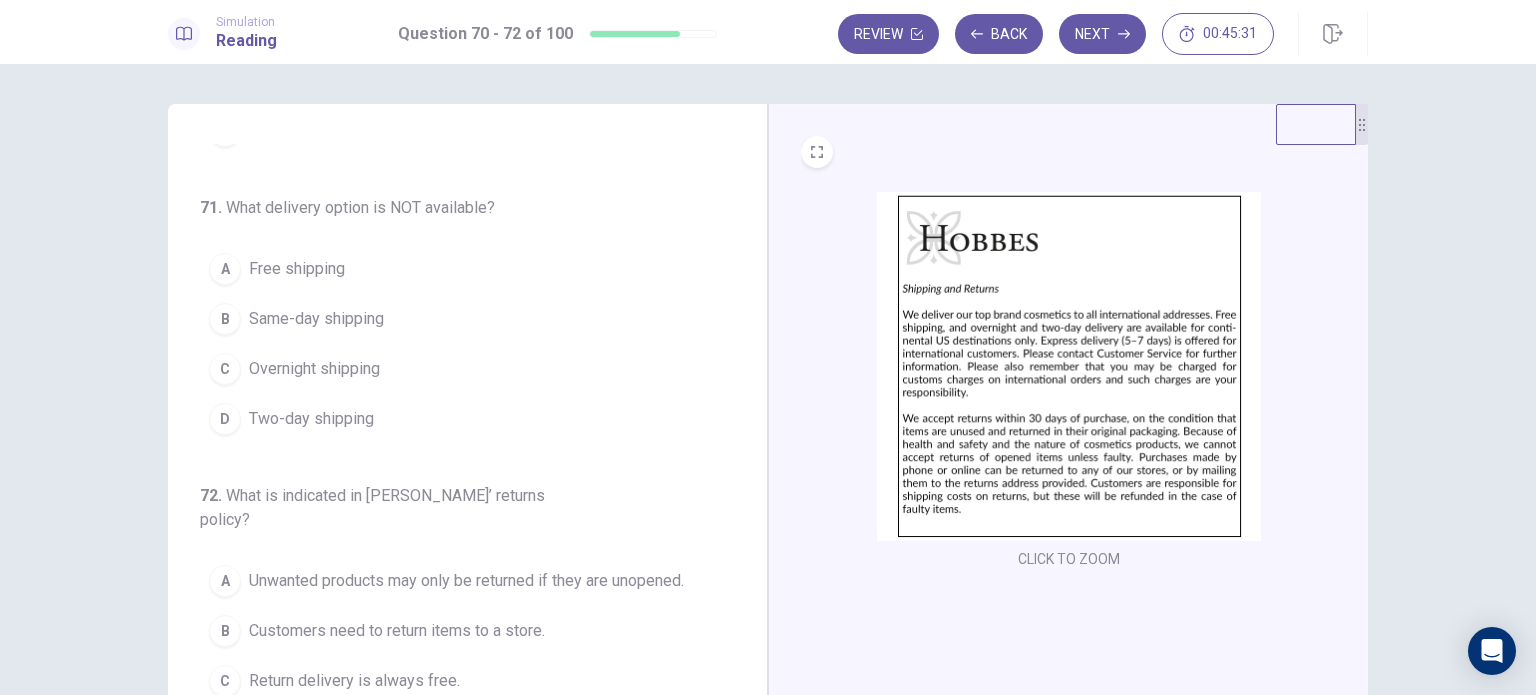 click on "Same-day shipping" at bounding box center (316, 319) 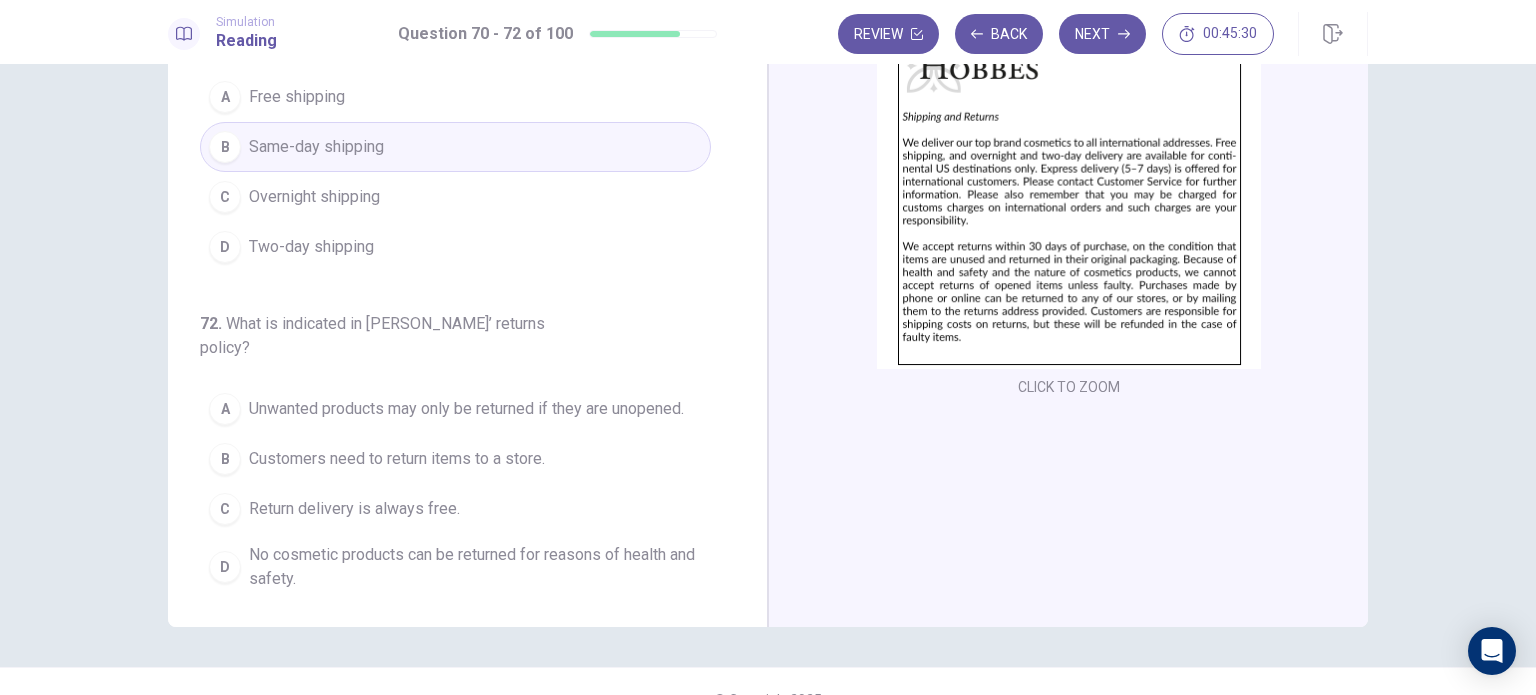 scroll, scrollTop: 208, scrollLeft: 0, axis: vertical 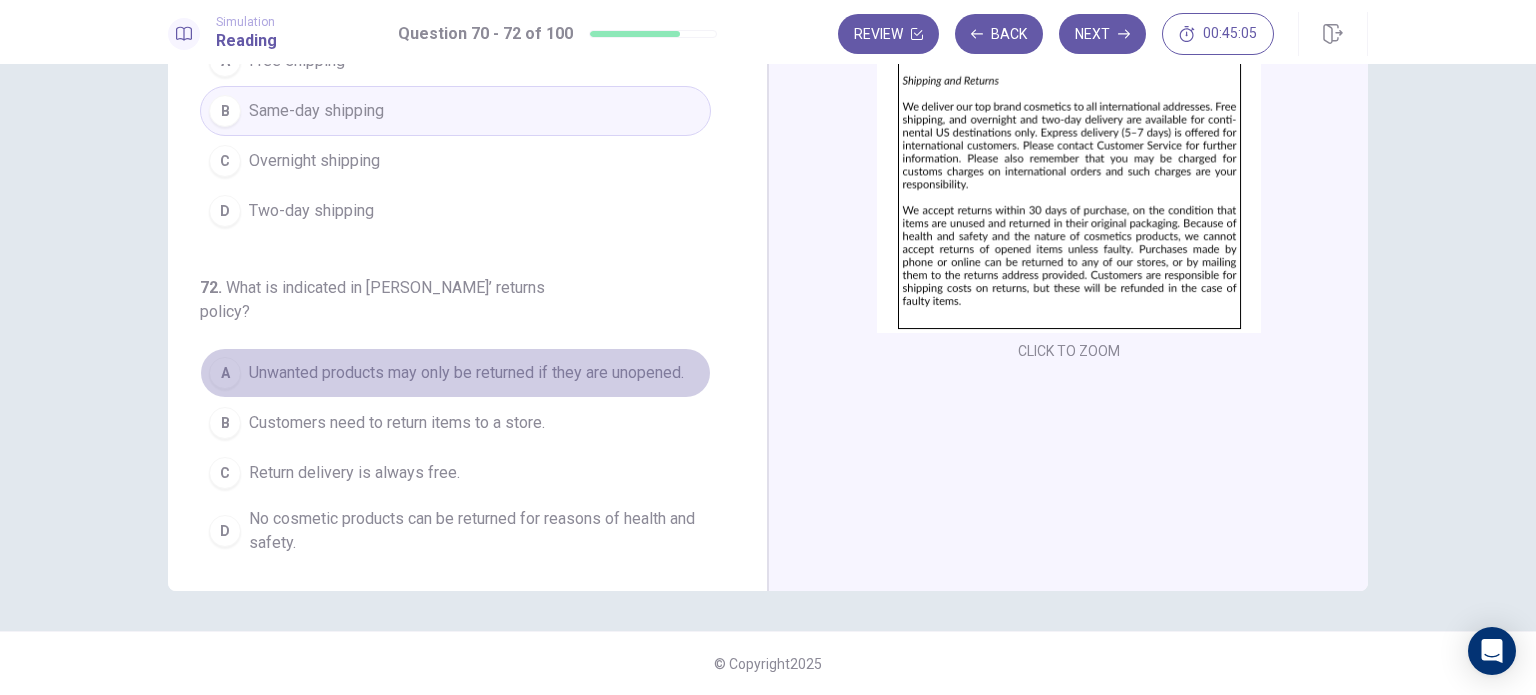 click on "Unwanted products may only be returned if they are unopened." at bounding box center [466, 373] 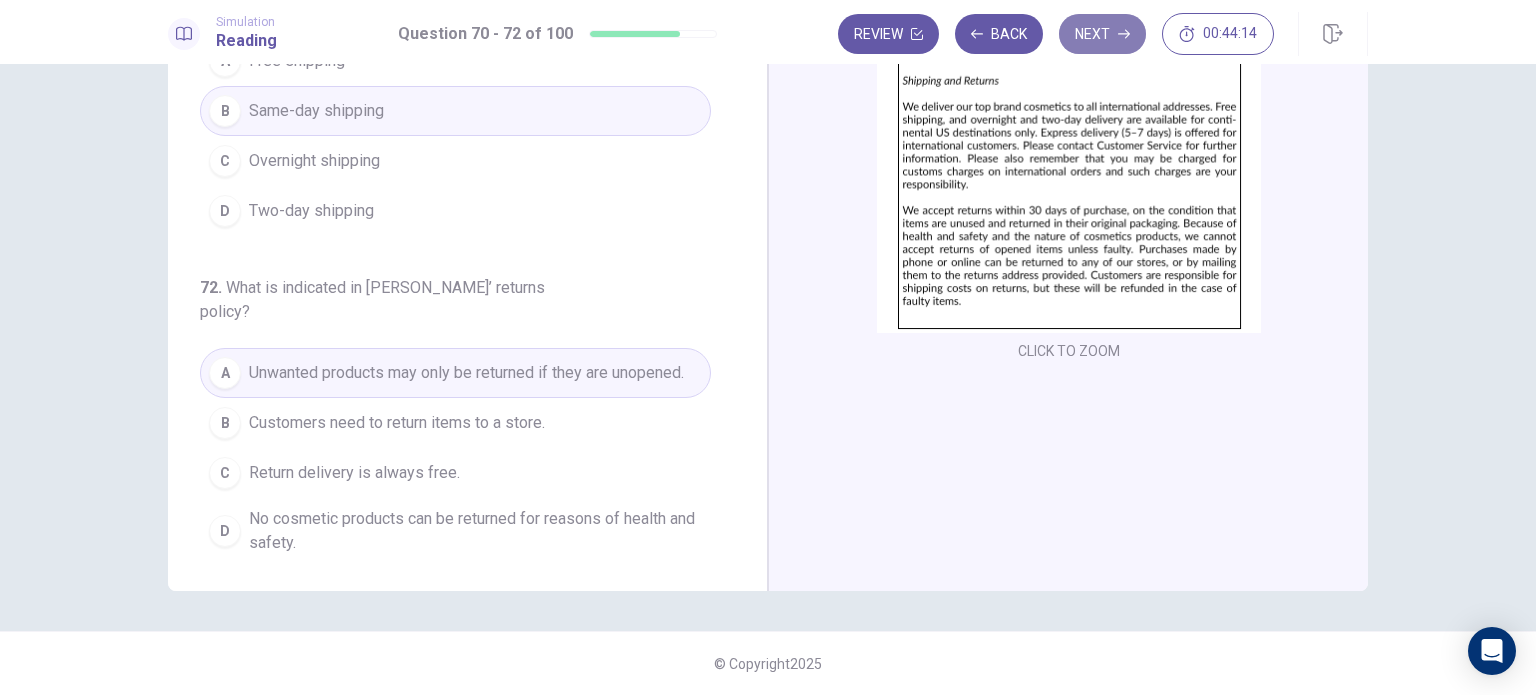 click on "Next" at bounding box center [1102, 34] 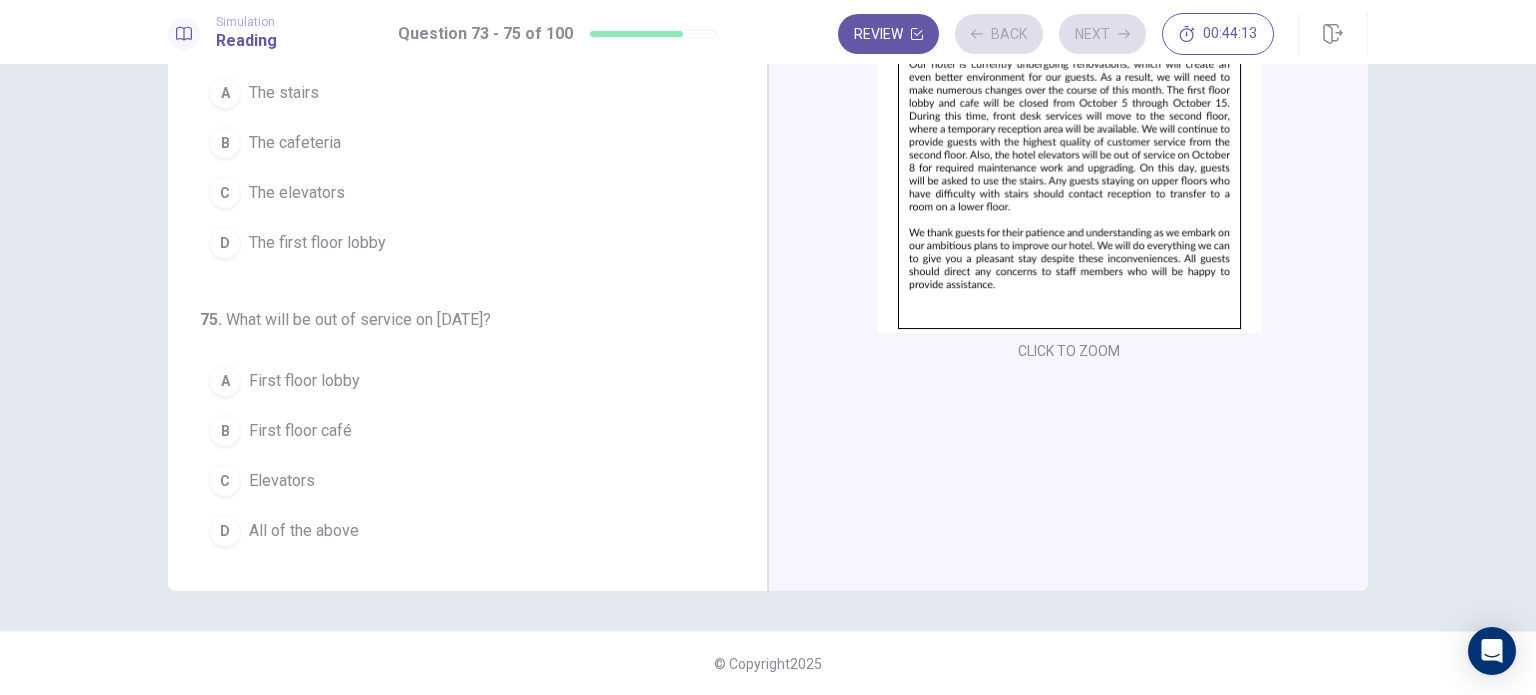 scroll, scrollTop: 0, scrollLeft: 0, axis: both 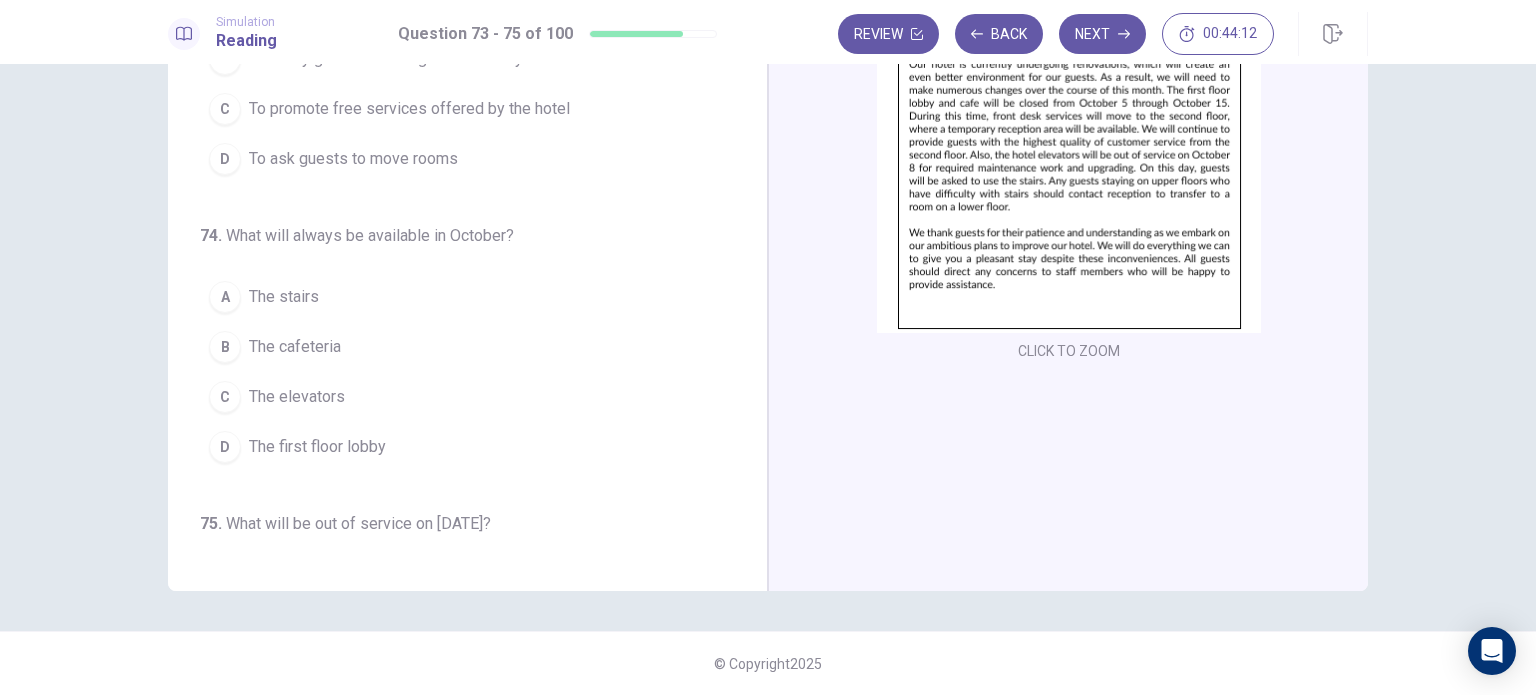 click on "73 .   What is the aim of the notice? A To advertise new facilities in the hotel B To notify guests of changes created by renovation work C To promote free services offered by the hotel D To ask guests to move rooms 74 .   What will always be available in October? A The stairs B The cafeteria C The elevators D The first floor lobby 75 .   What will be out of service on October 8? A First floor lobby B First floor café C Elevators D All of the above CLICK TO ZOOM © Copyright  2025" at bounding box center [768, 379] 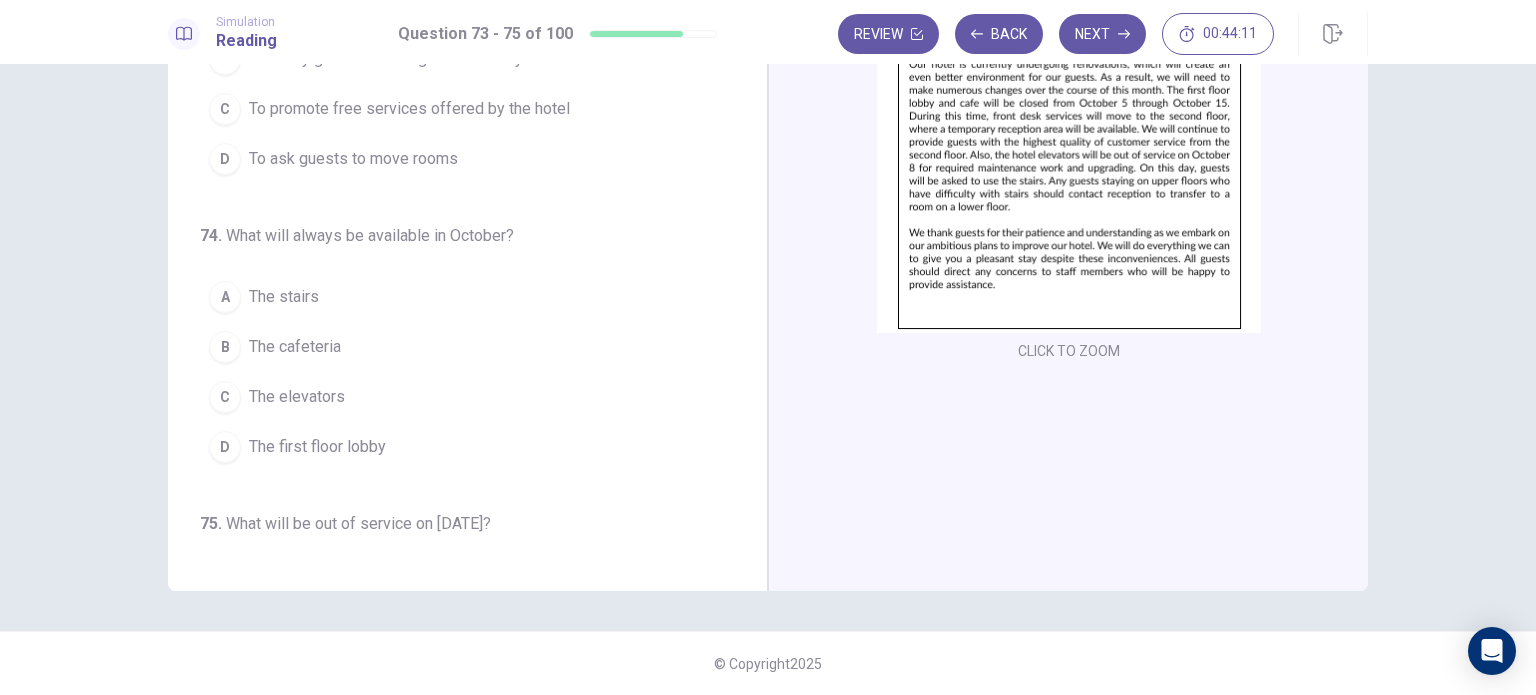 scroll, scrollTop: 0, scrollLeft: 0, axis: both 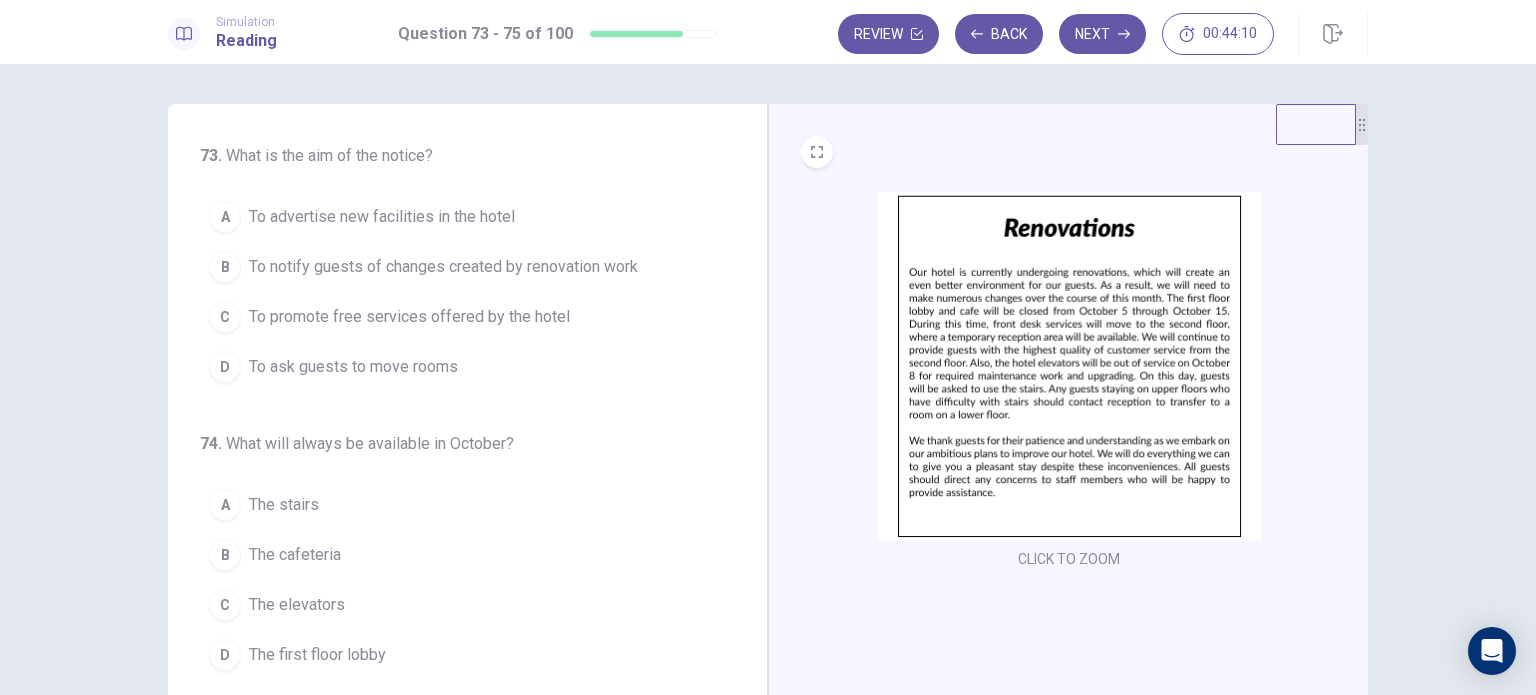click at bounding box center [1069, 366] 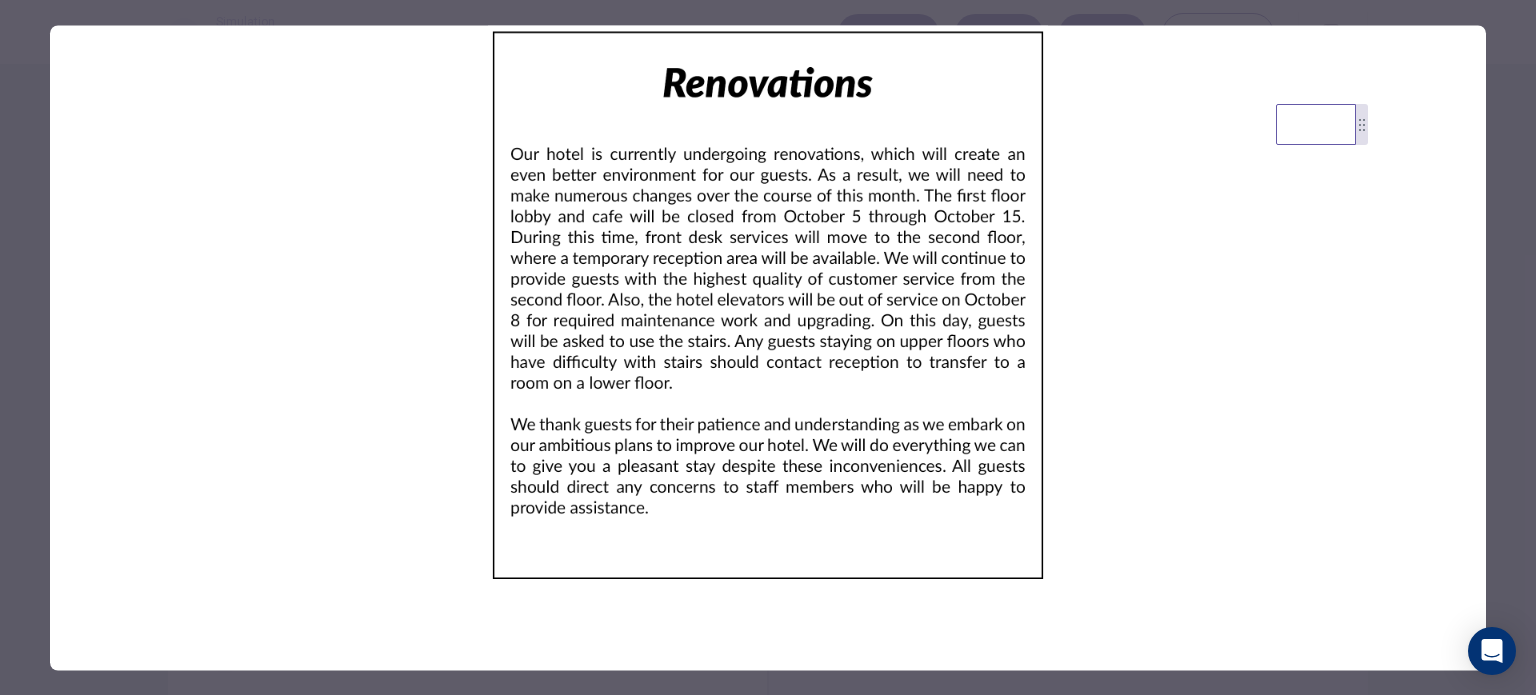 click at bounding box center (768, 347) 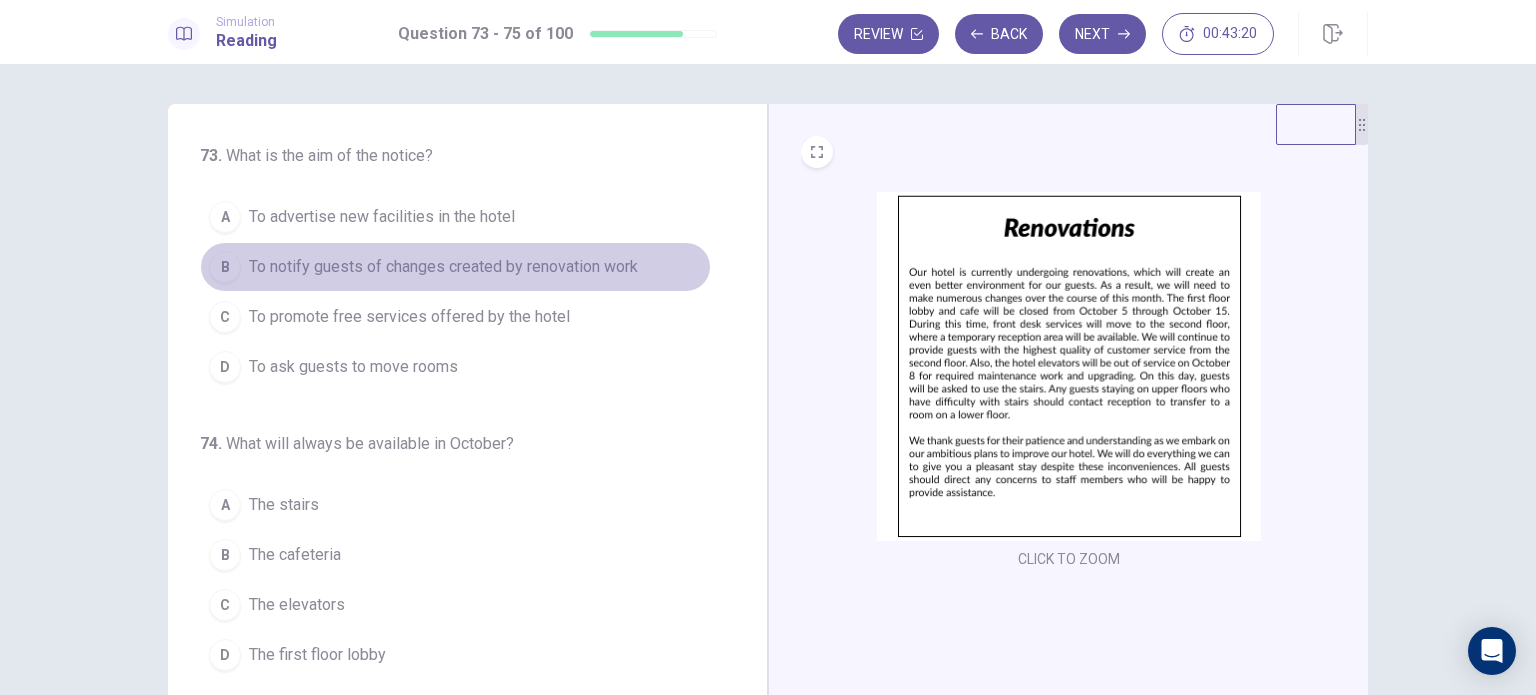 click on "To notify guests of changes created by renovation work" at bounding box center (443, 267) 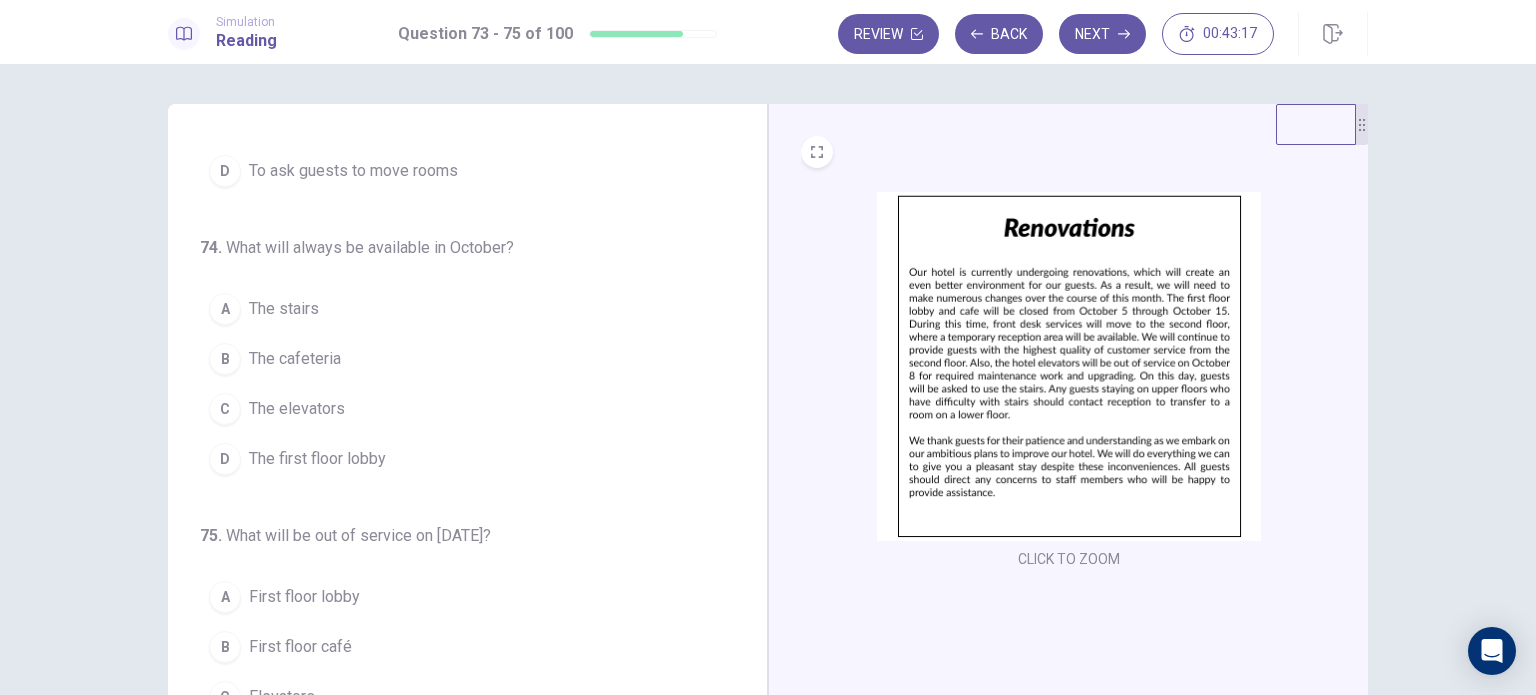 scroll, scrollTop: 203, scrollLeft: 0, axis: vertical 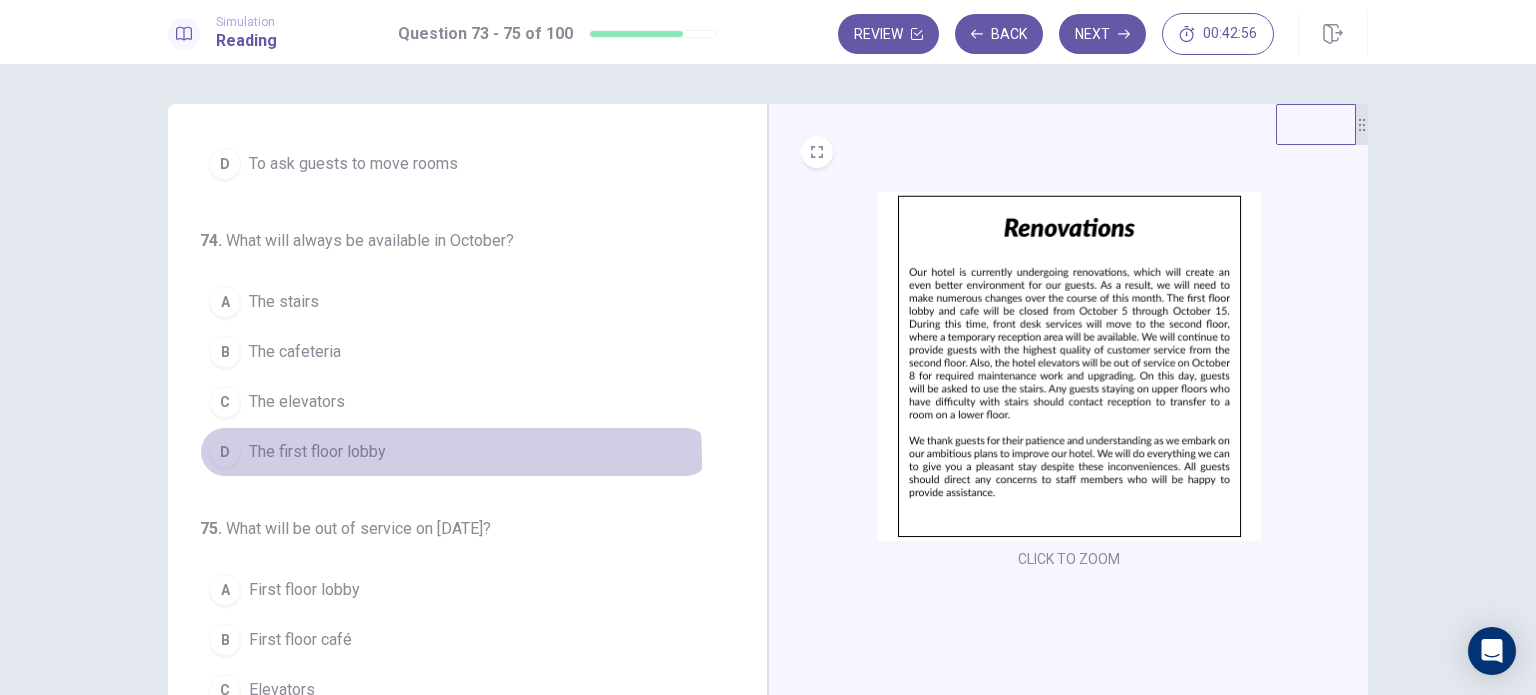 click on "The first floor lobby" at bounding box center (317, 452) 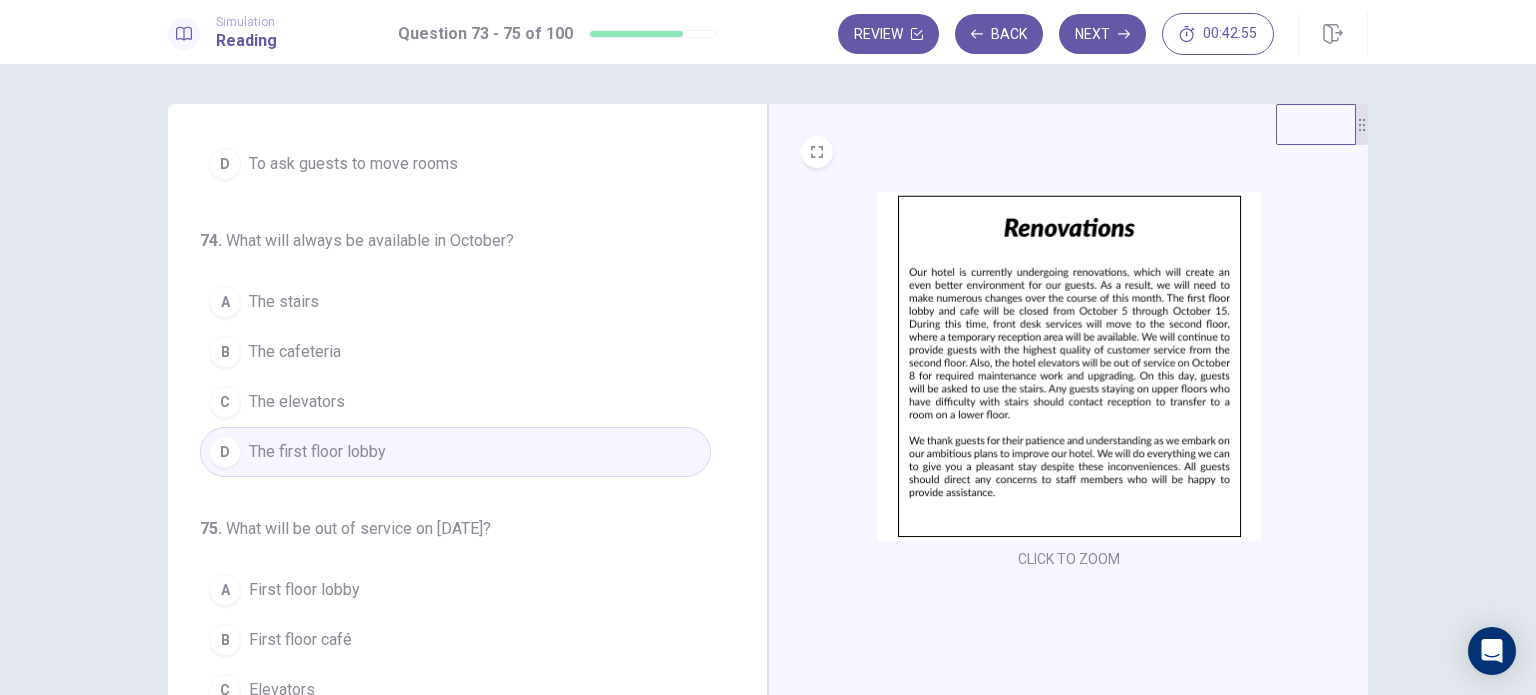 scroll, scrollTop: 204, scrollLeft: 0, axis: vertical 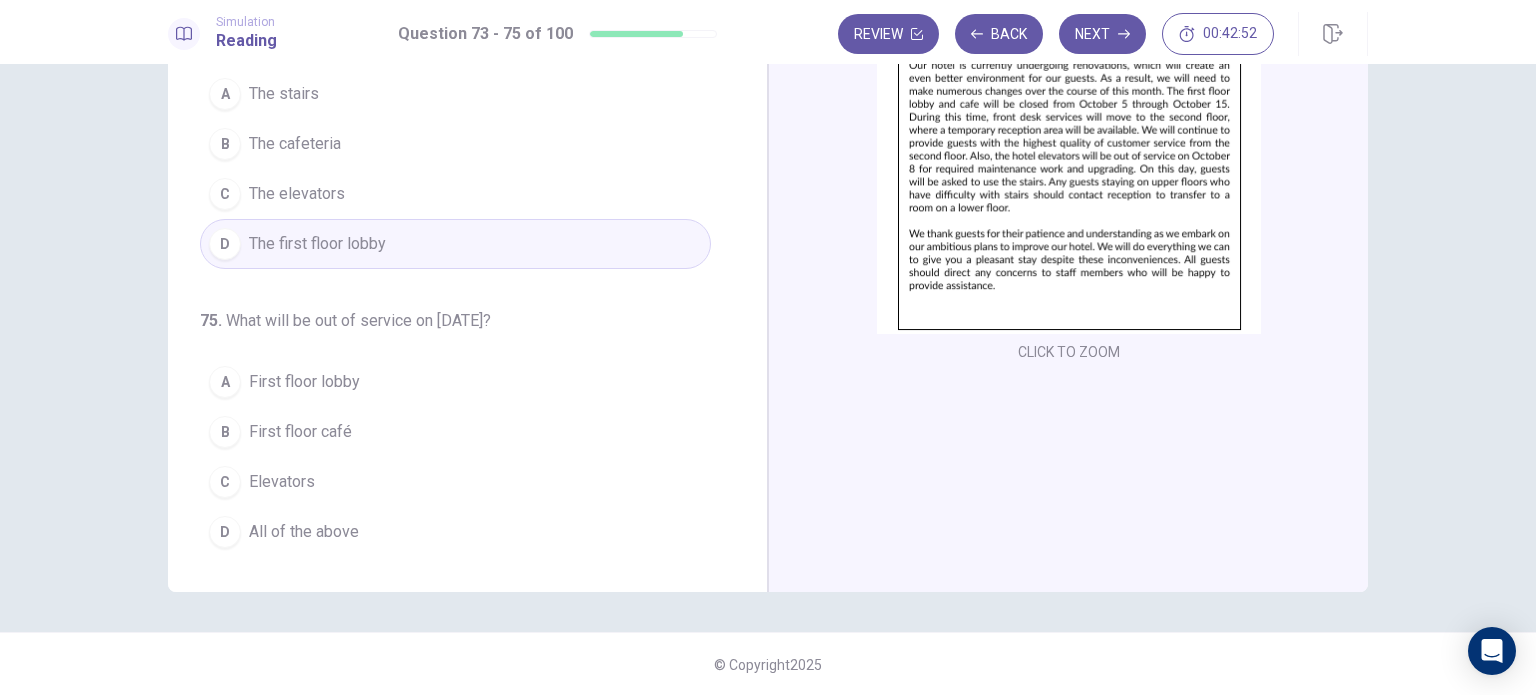 click on "Elevators" at bounding box center [282, 482] 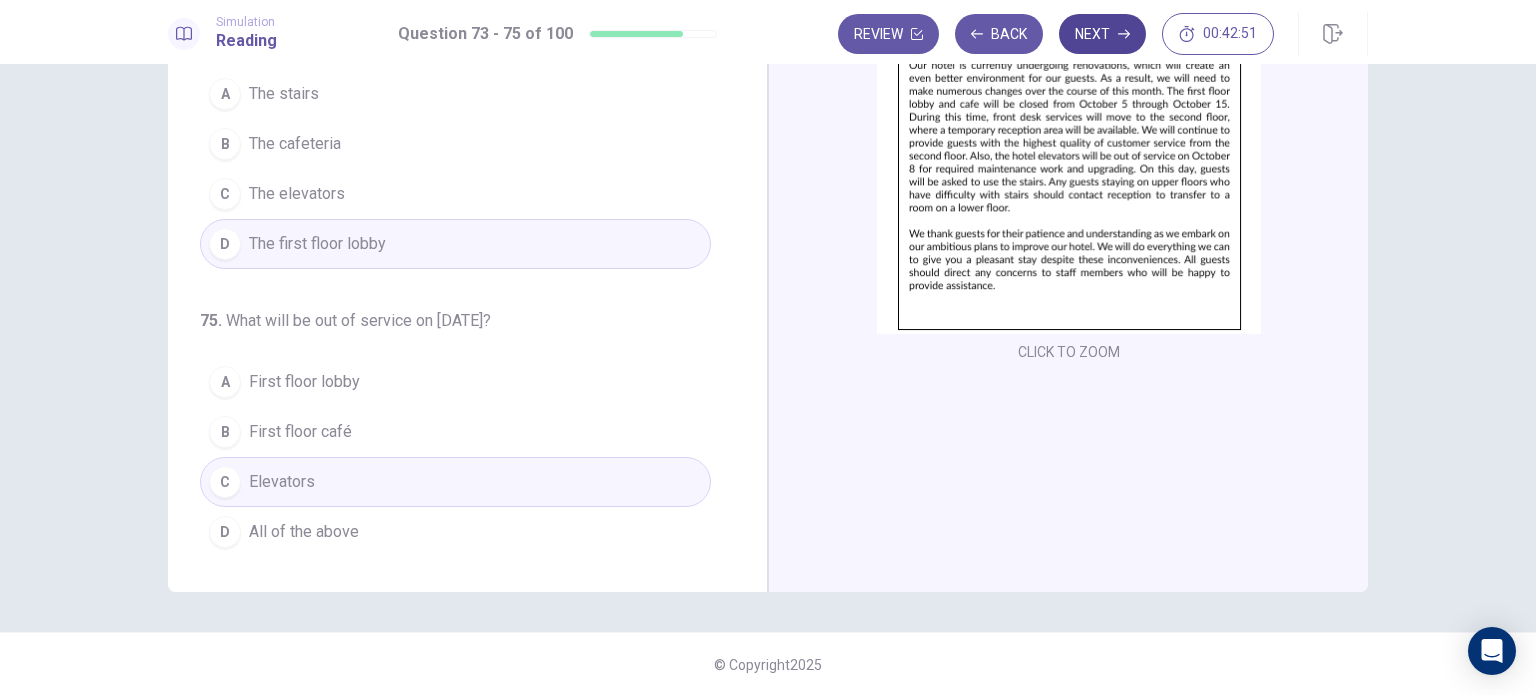 click on "Next" at bounding box center [1102, 34] 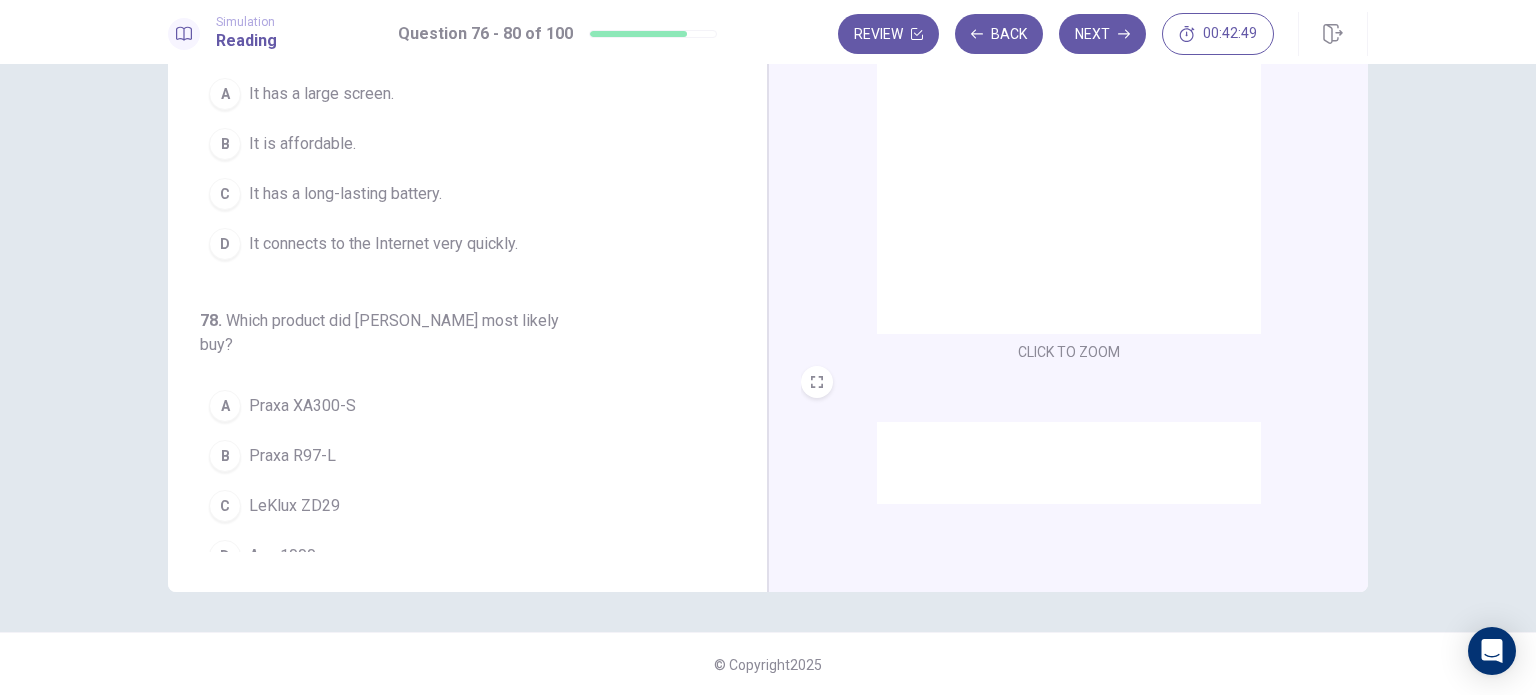 scroll, scrollTop: 0, scrollLeft: 0, axis: both 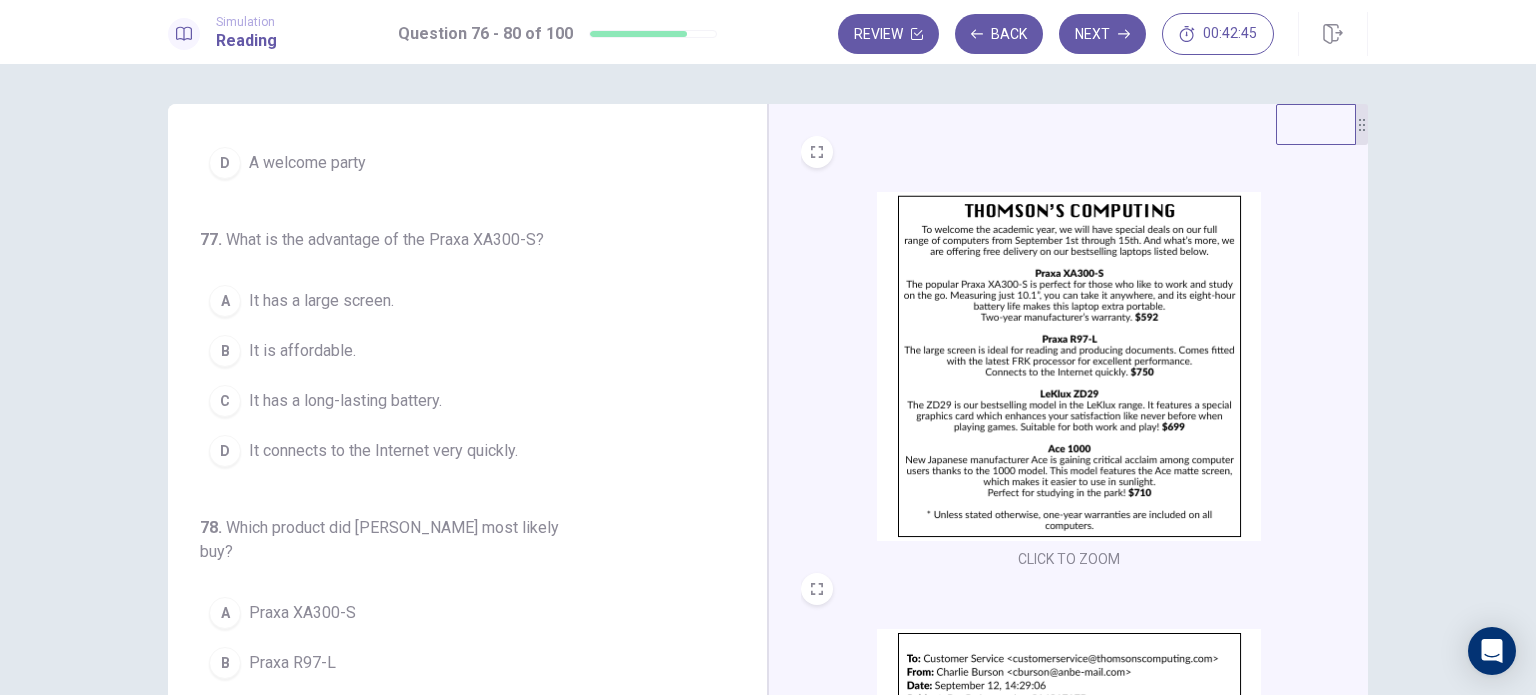 click at bounding box center (1069, 366) 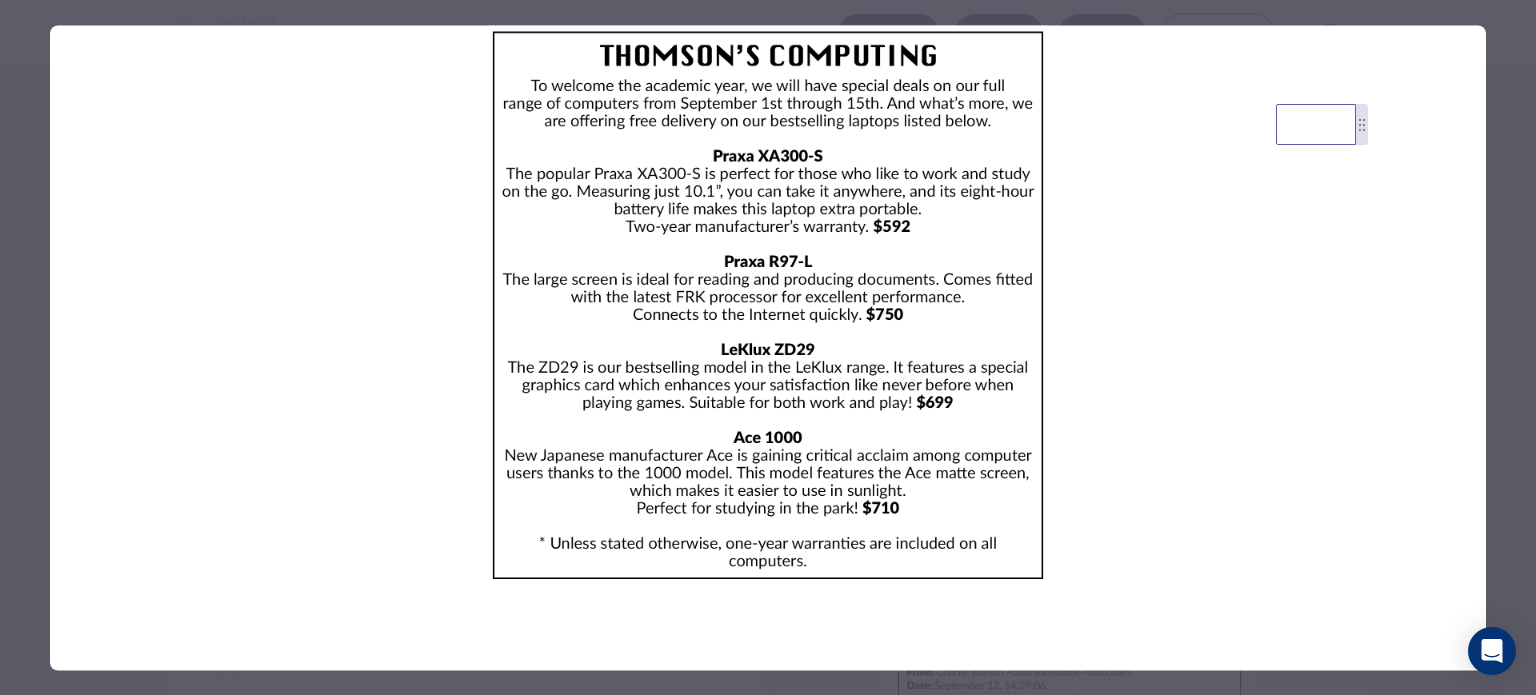 click at bounding box center (768, 347) 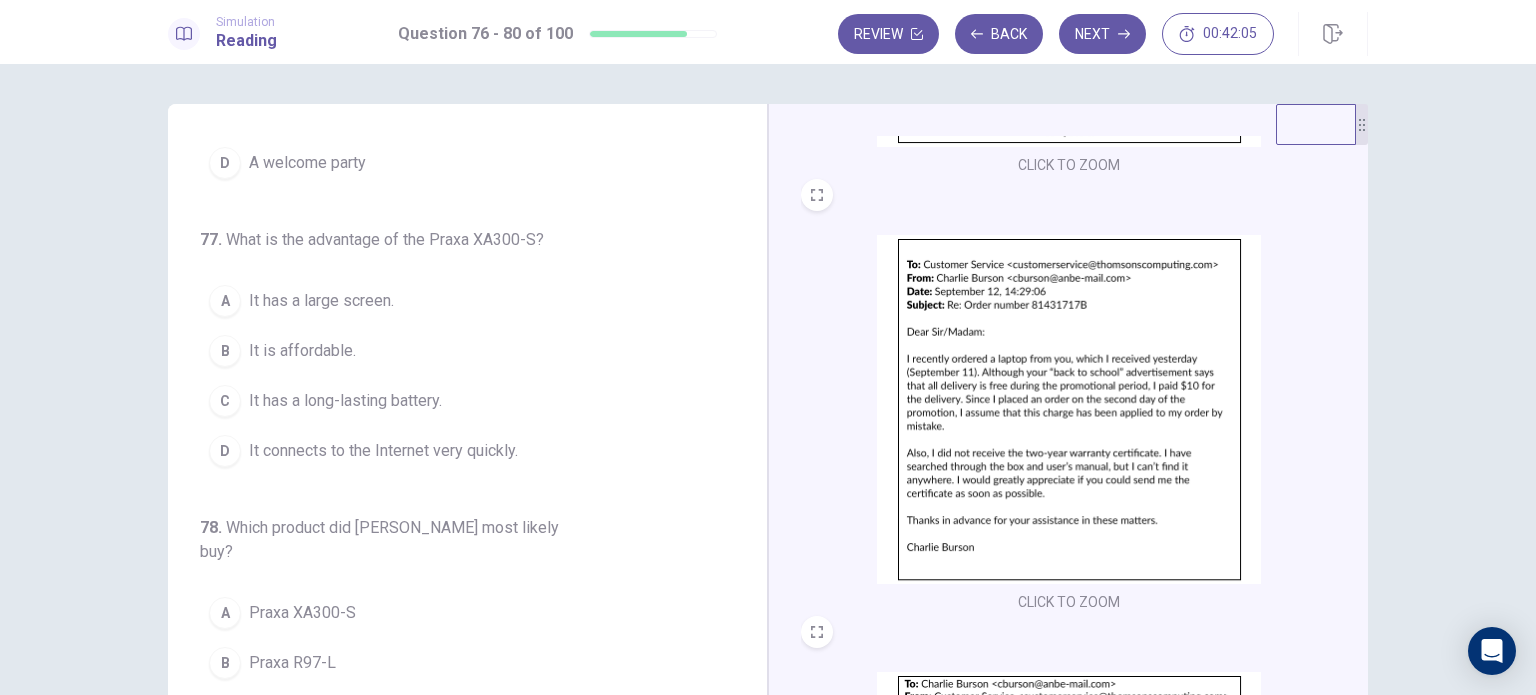 scroll, scrollTop: 404, scrollLeft: 0, axis: vertical 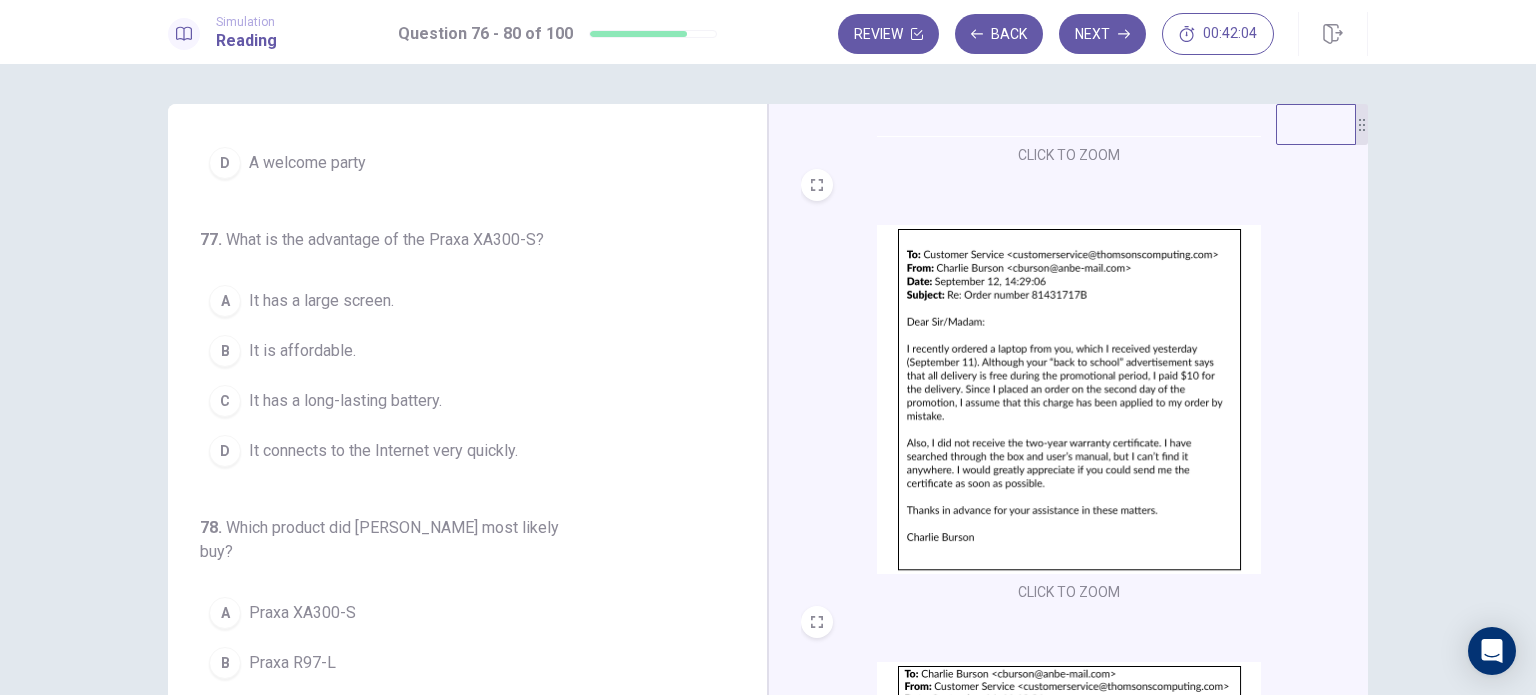 click at bounding box center (1069, 399) 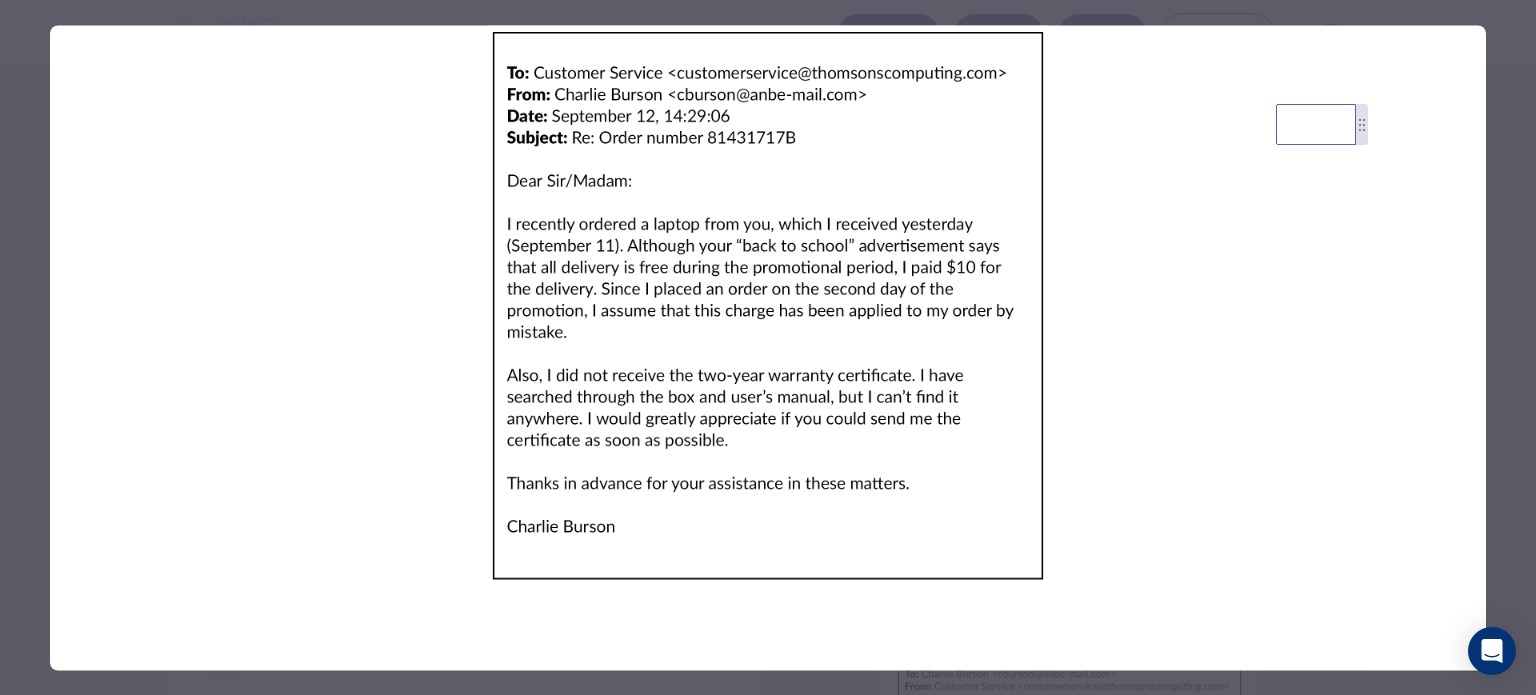 click at bounding box center (768, 347) 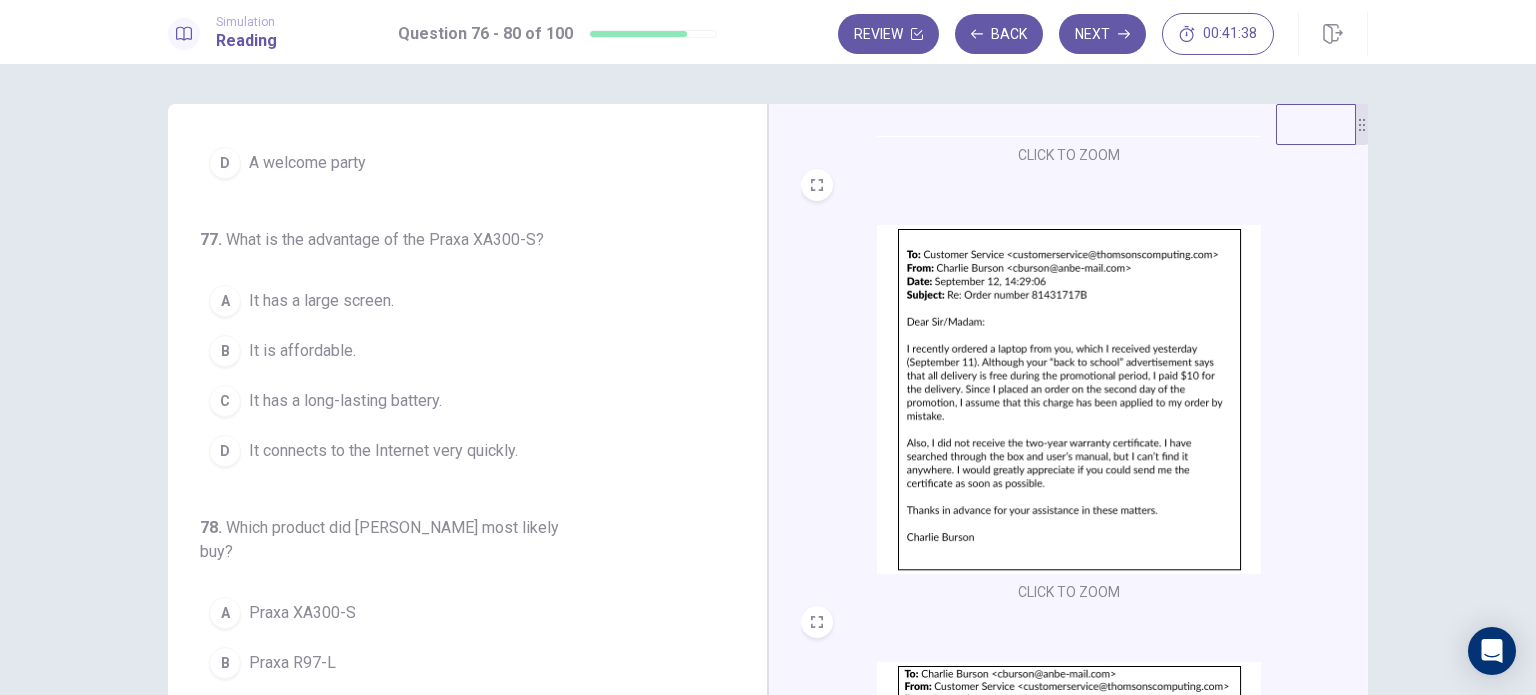 scroll, scrollTop: 0, scrollLeft: 0, axis: both 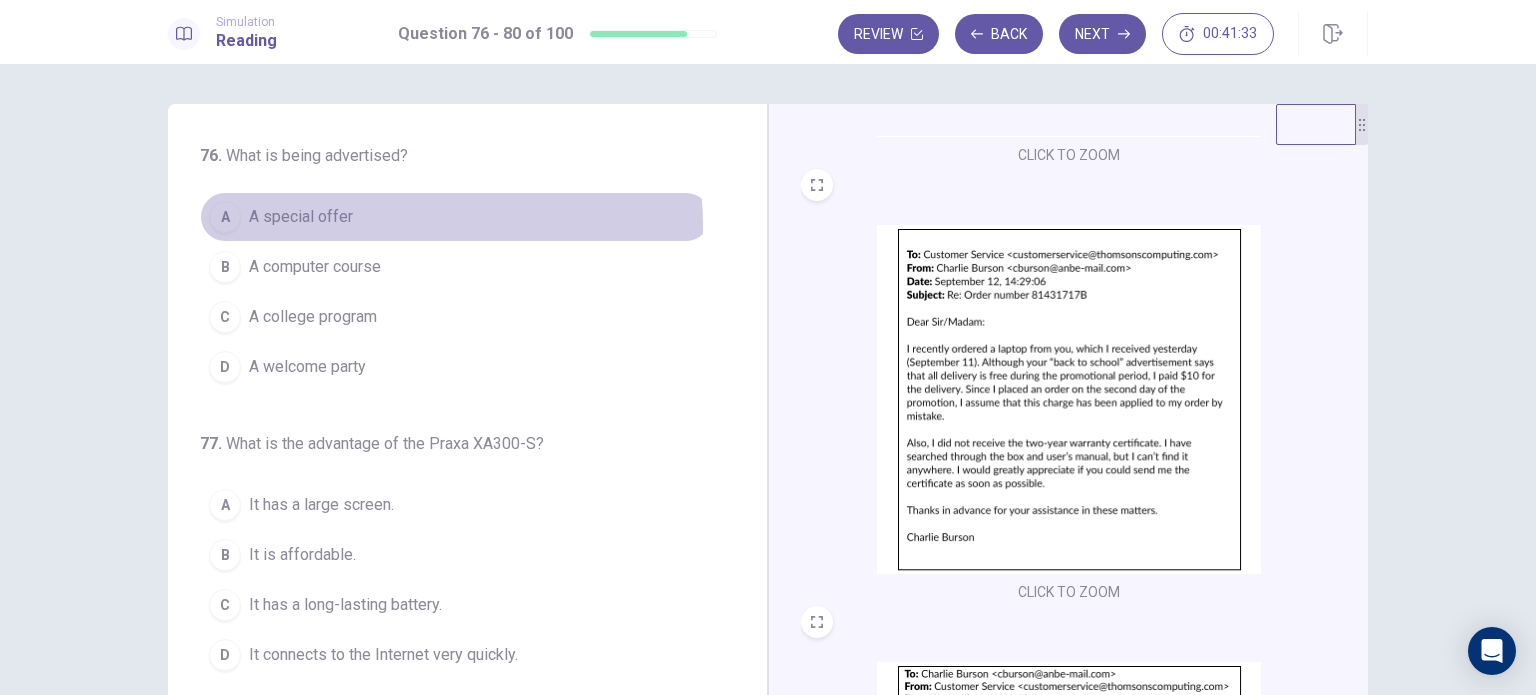 click on "A special offer" at bounding box center (301, 217) 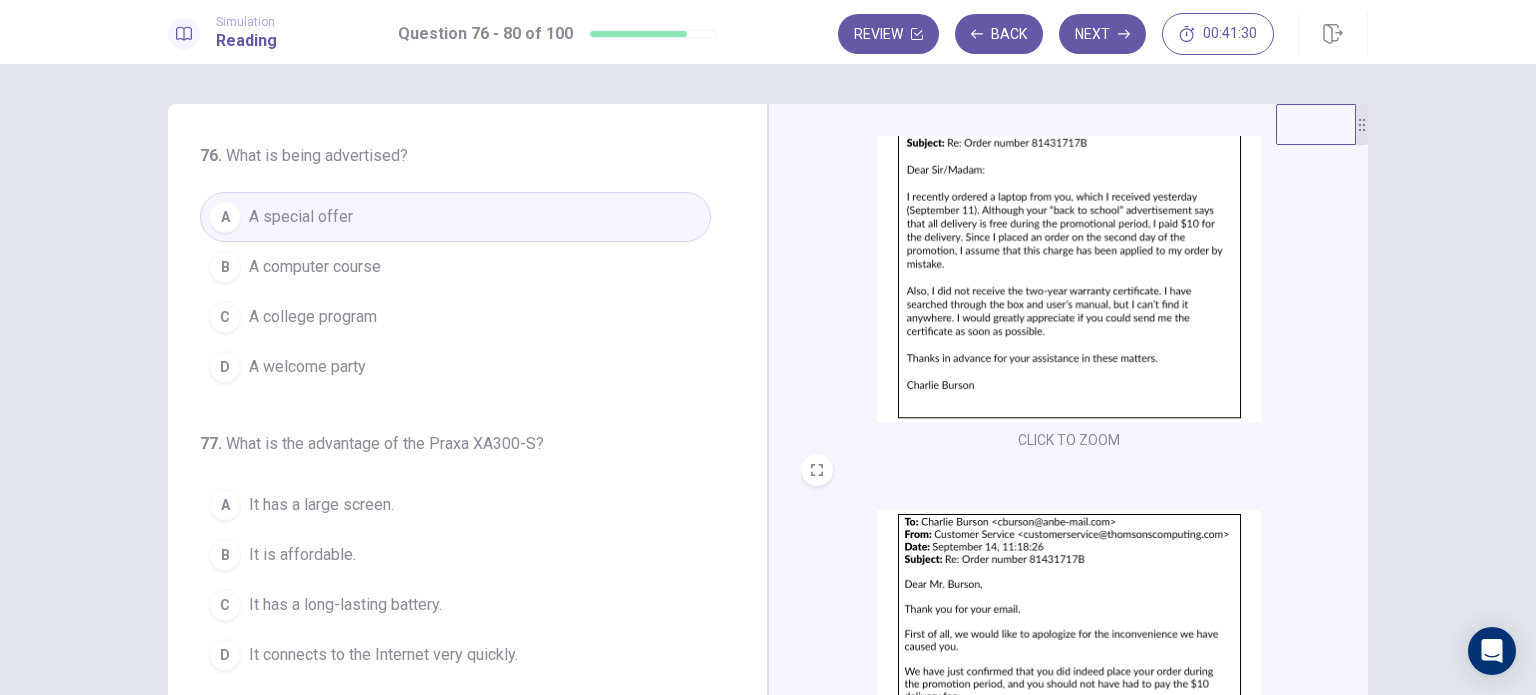 scroll, scrollTop: 736, scrollLeft: 0, axis: vertical 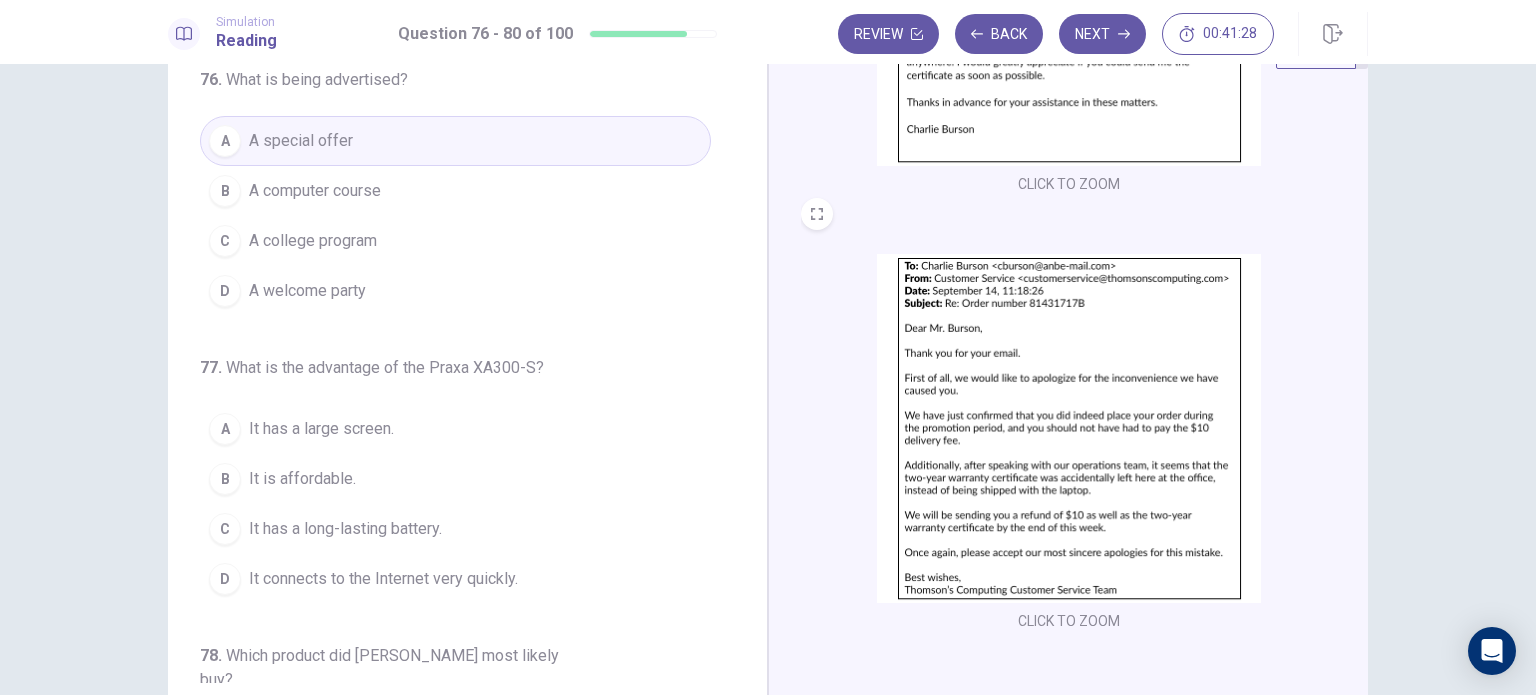 click at bounding box center [1069, 428] 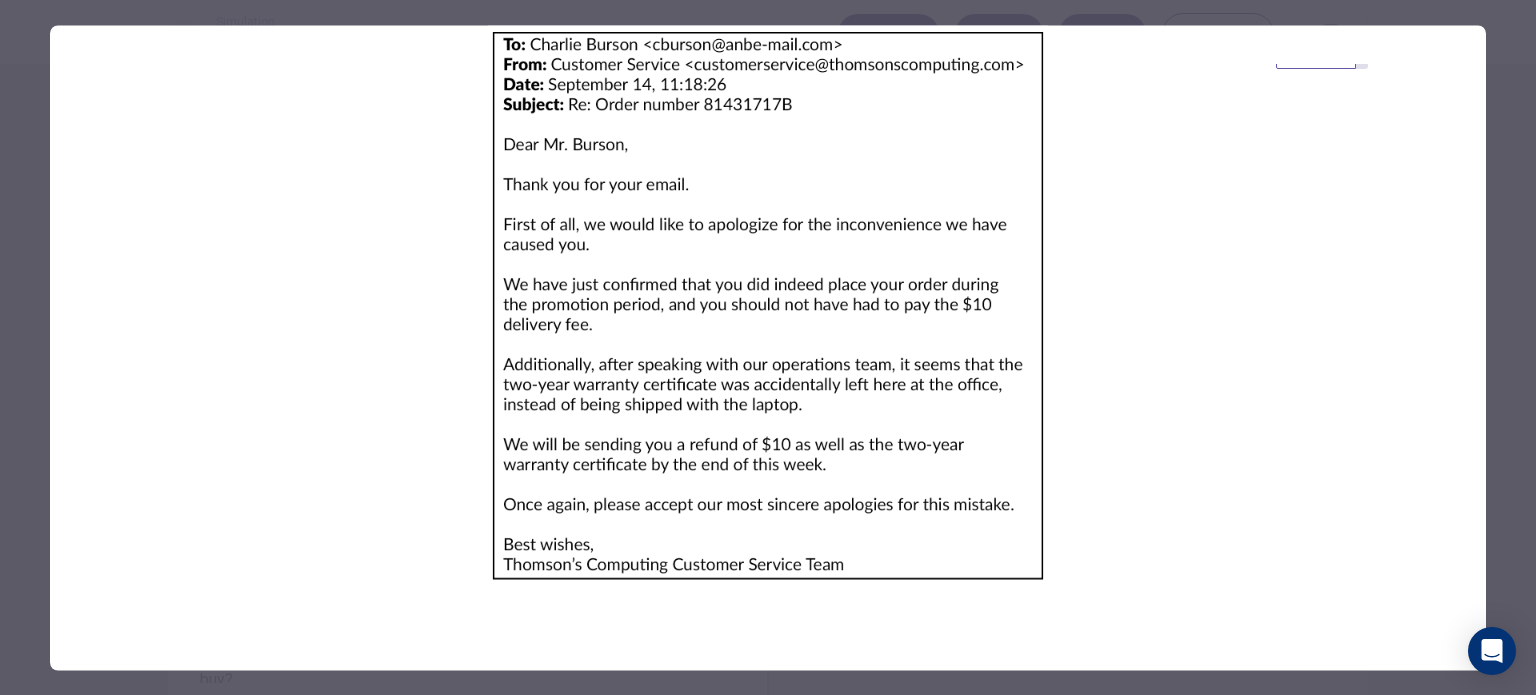 click at bounding box center [768, 347] 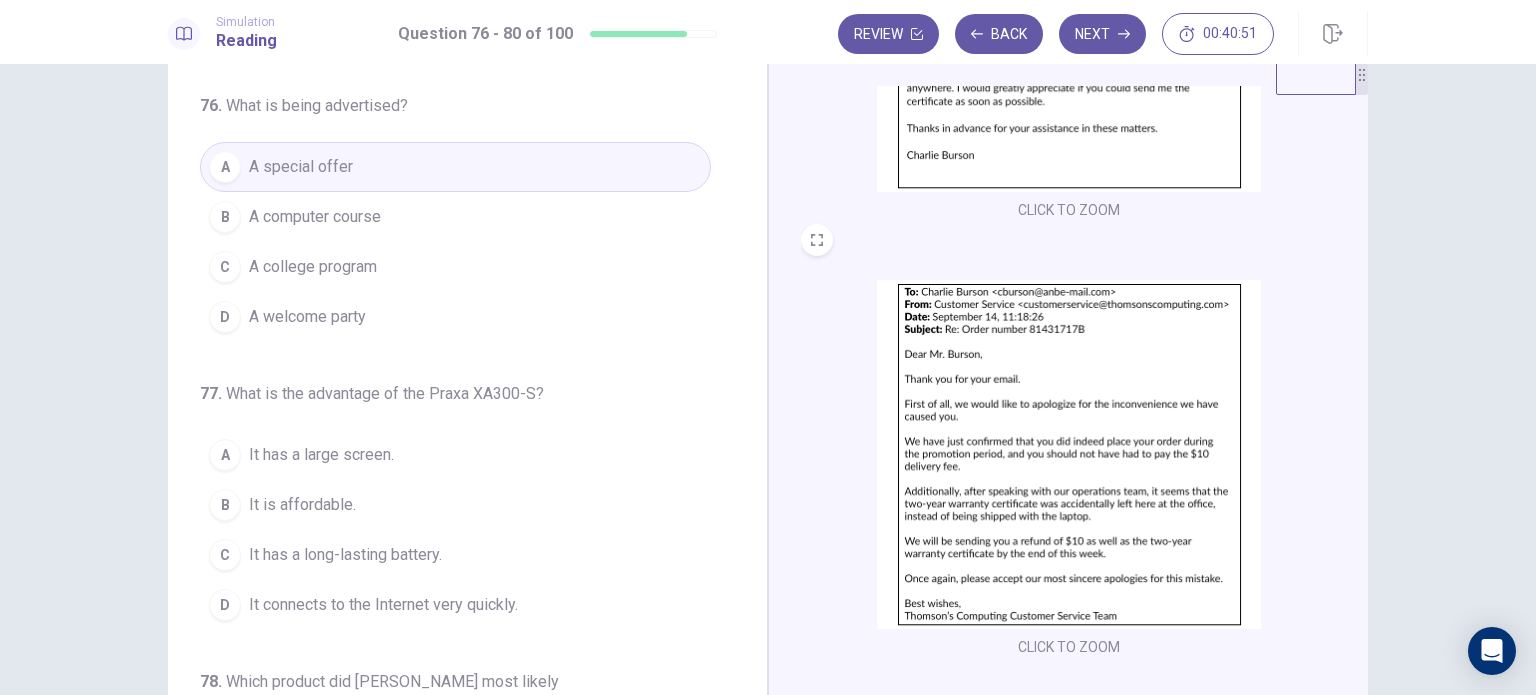 scroll, scrollTop: 48, scrollLeft: 0, axis: vertical 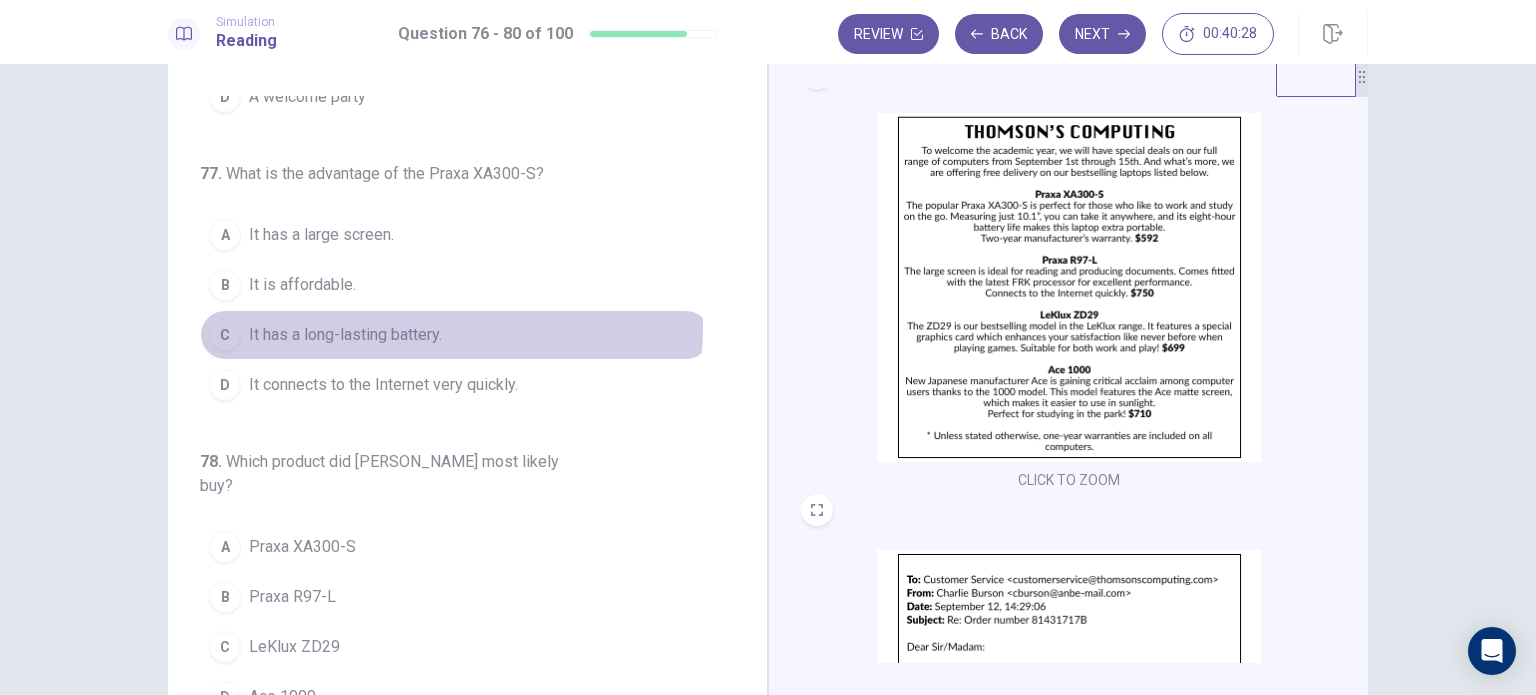 click on "It has a long-lasting battery." at bounding box center (345, 335) 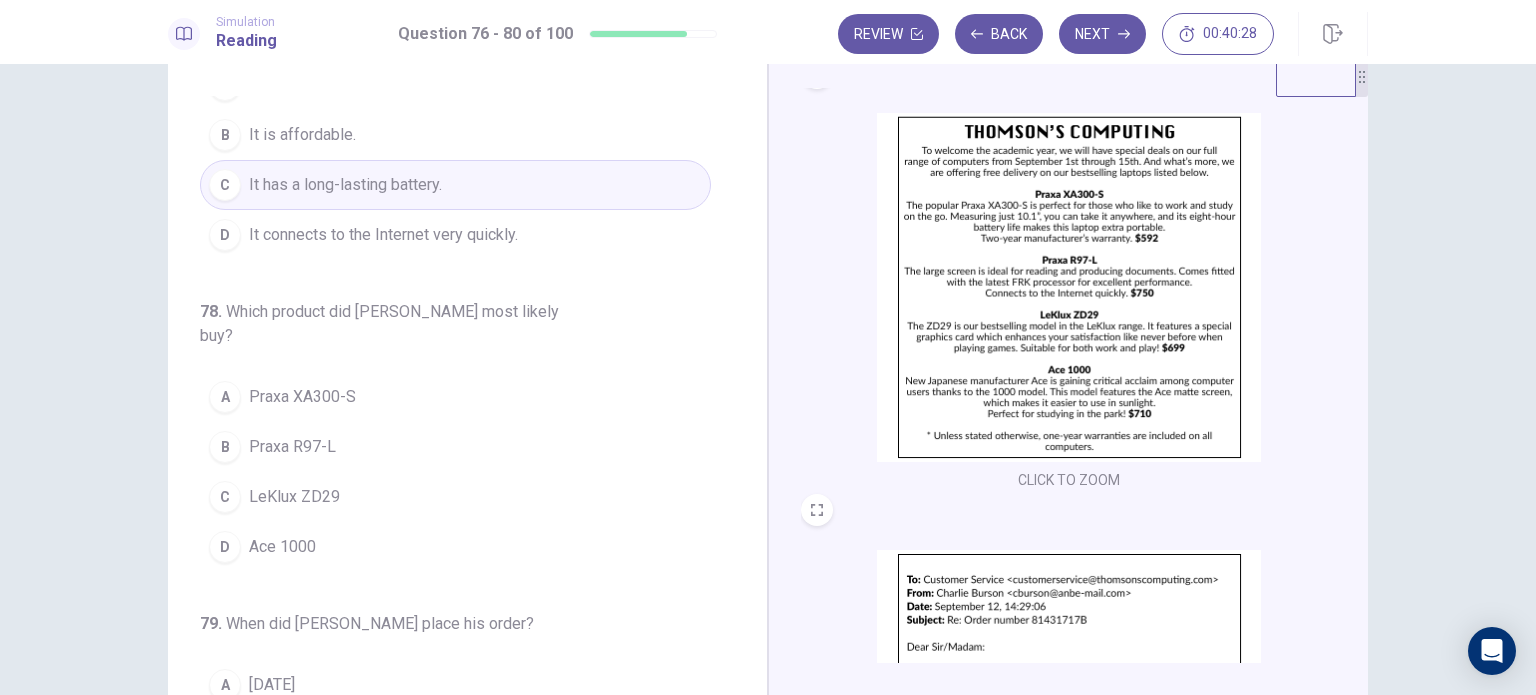 scroll, scrollTop: 372, scrollLeft: 0, axis: vertical 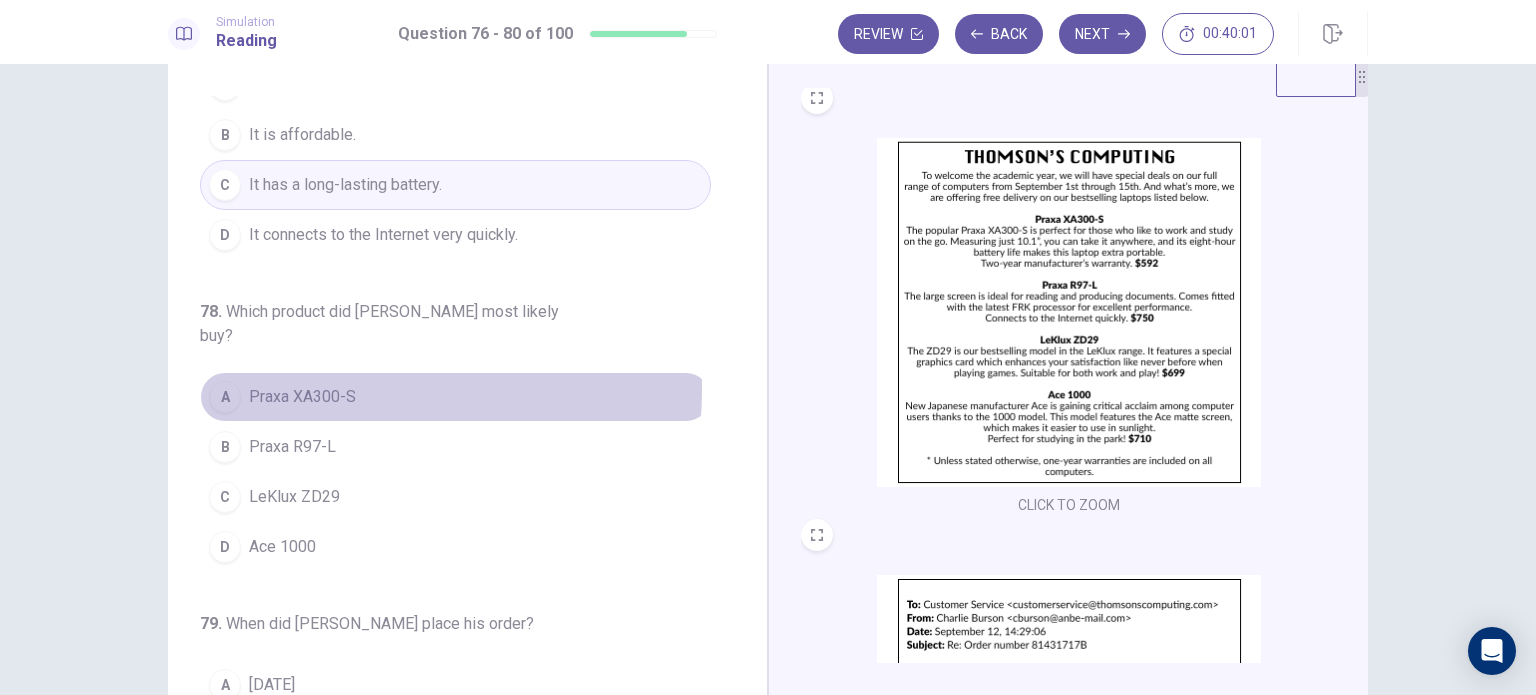 click on "Praxa XA300-S" at bounding box center [302, 397] 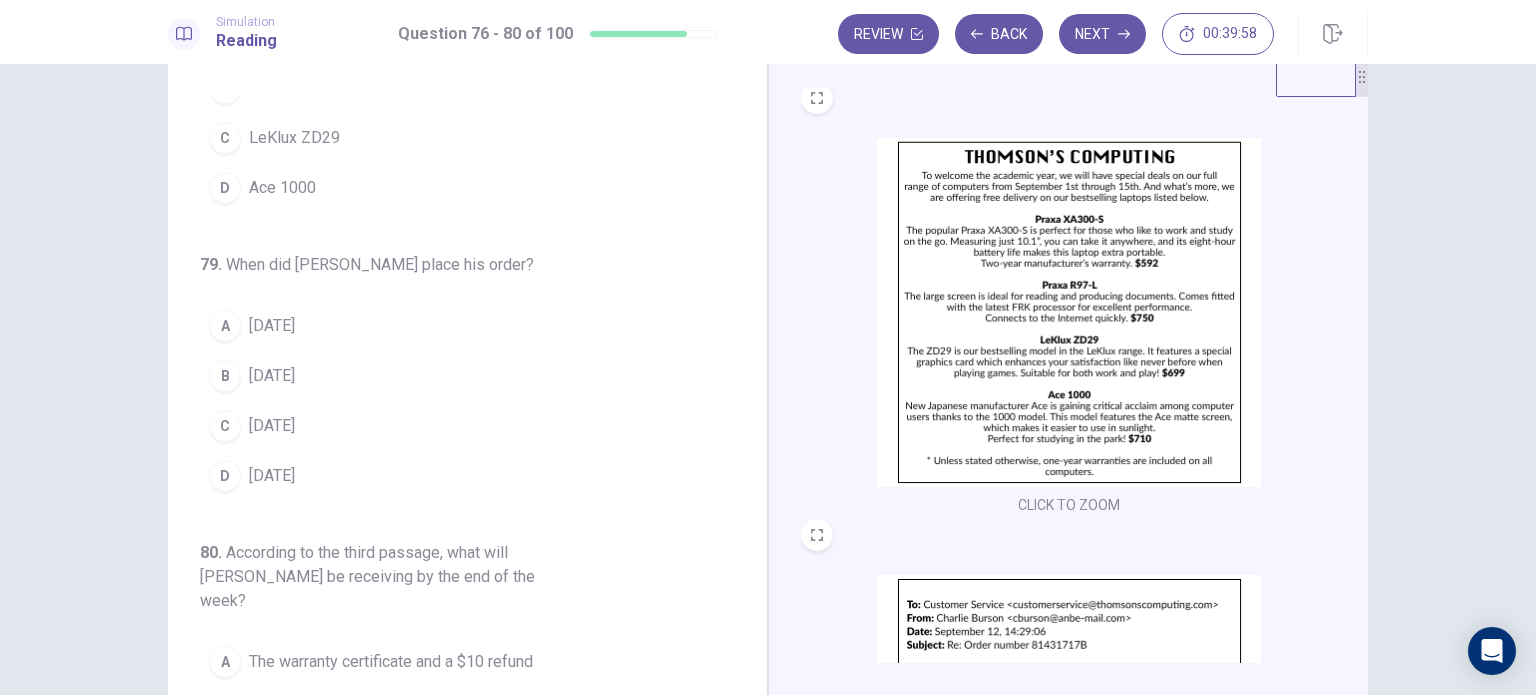 scroll, scrollTop: 734, scrollLeft: 0, axis: vertical 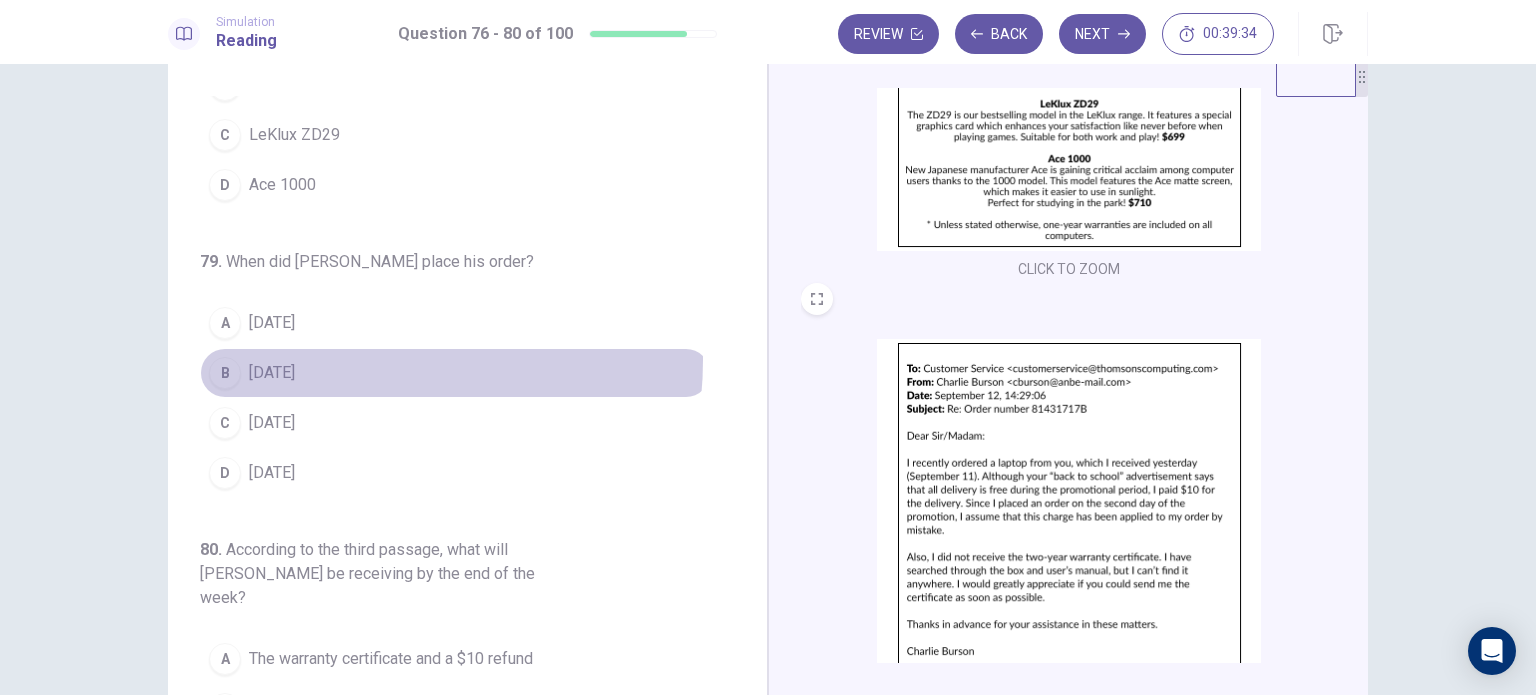 click on "B September 2" at bounding box center (455, 373) 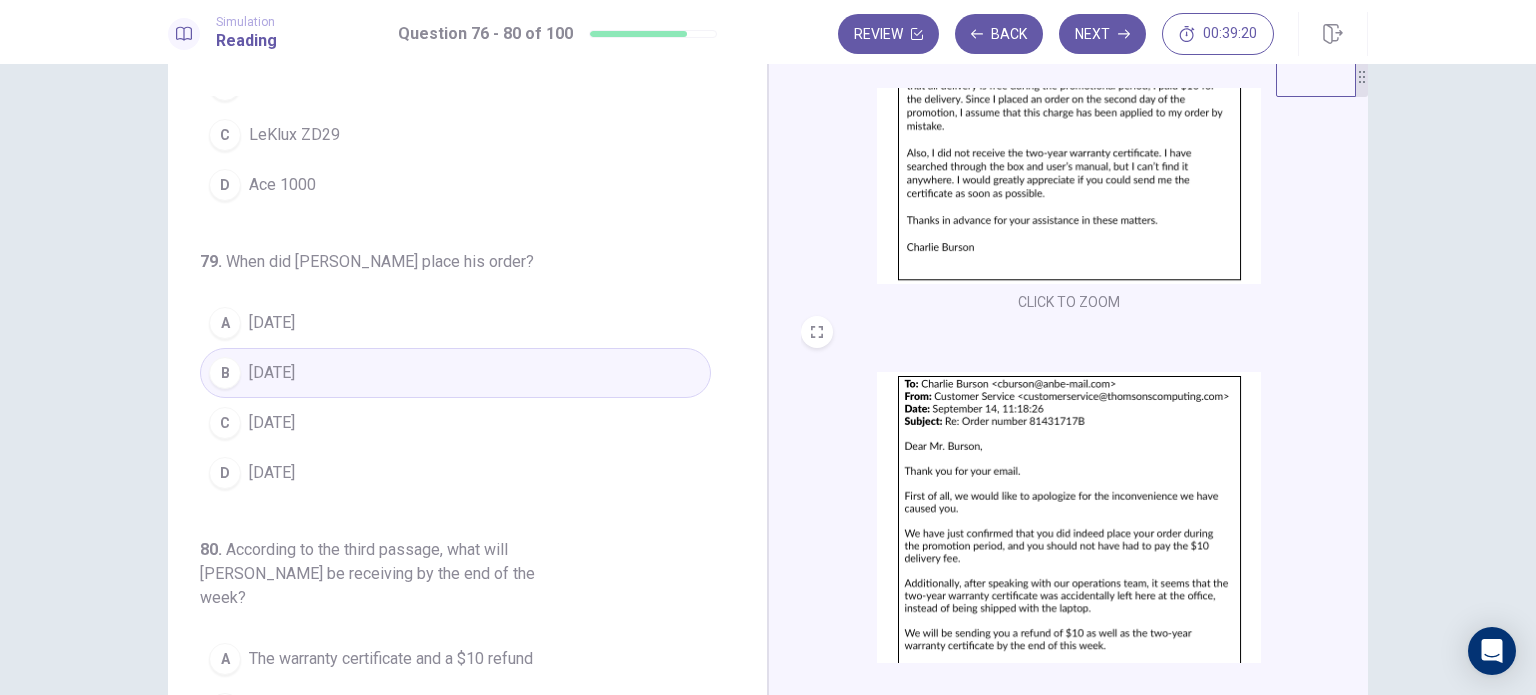 scroll, scrollTop: 647, scrollLeft: 0, axis: vertical 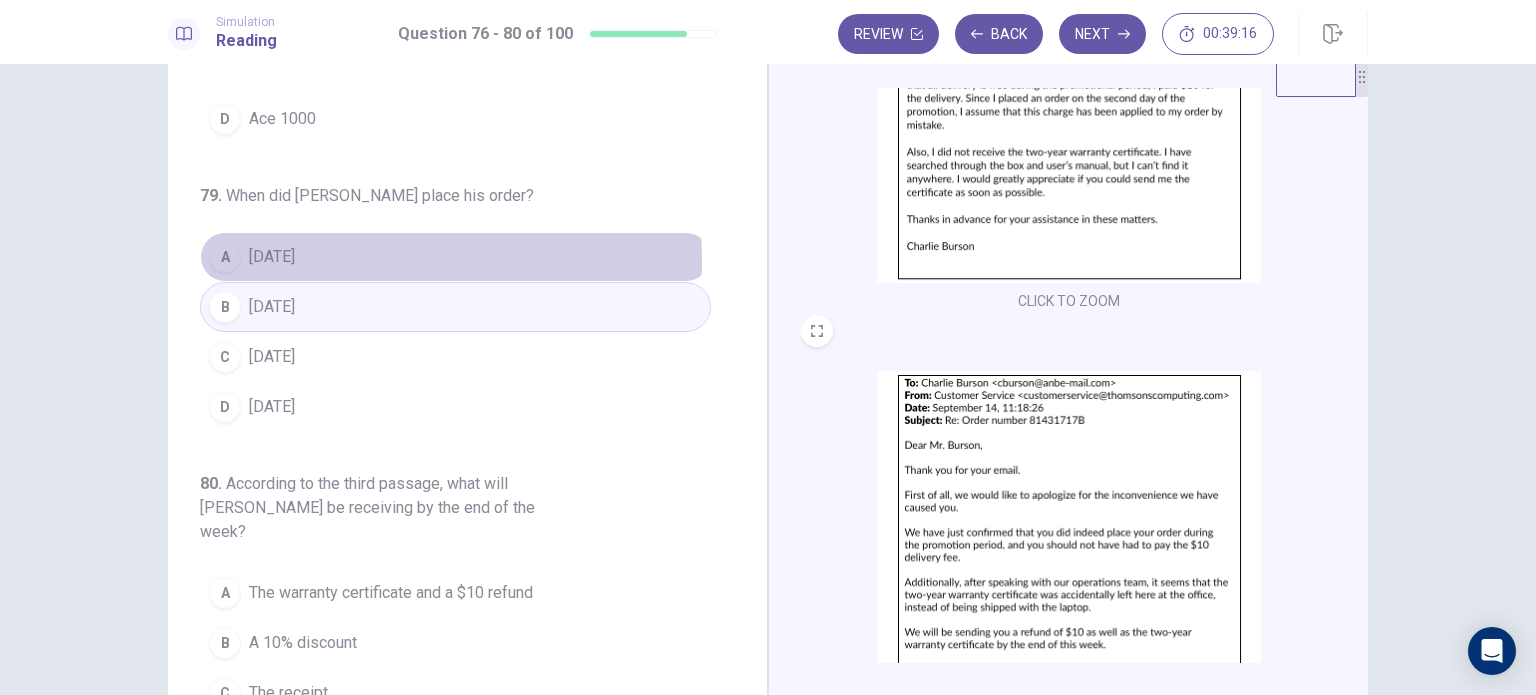 click on "September 1" at bounding box center (272, 257) 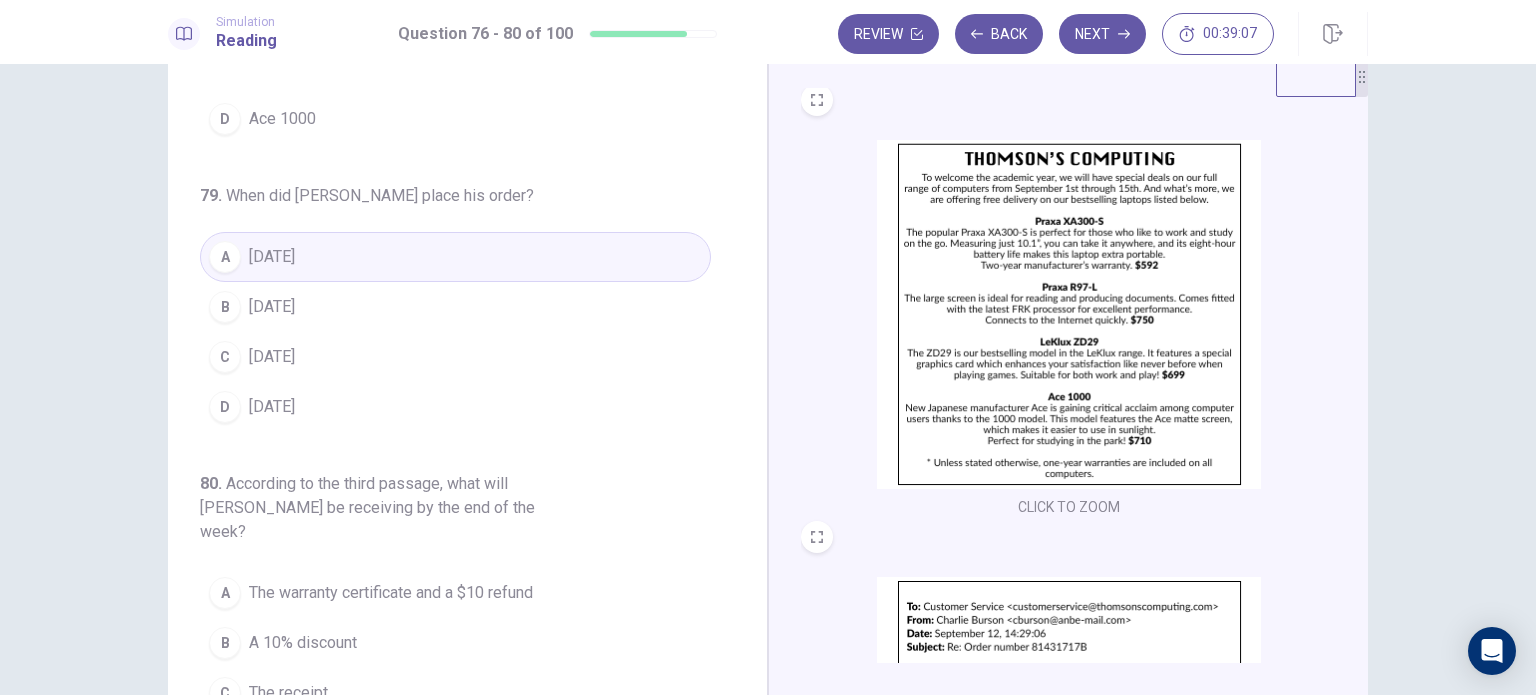 scroll, scrollTop: 6, scrollLeft: 0, axis: vertical 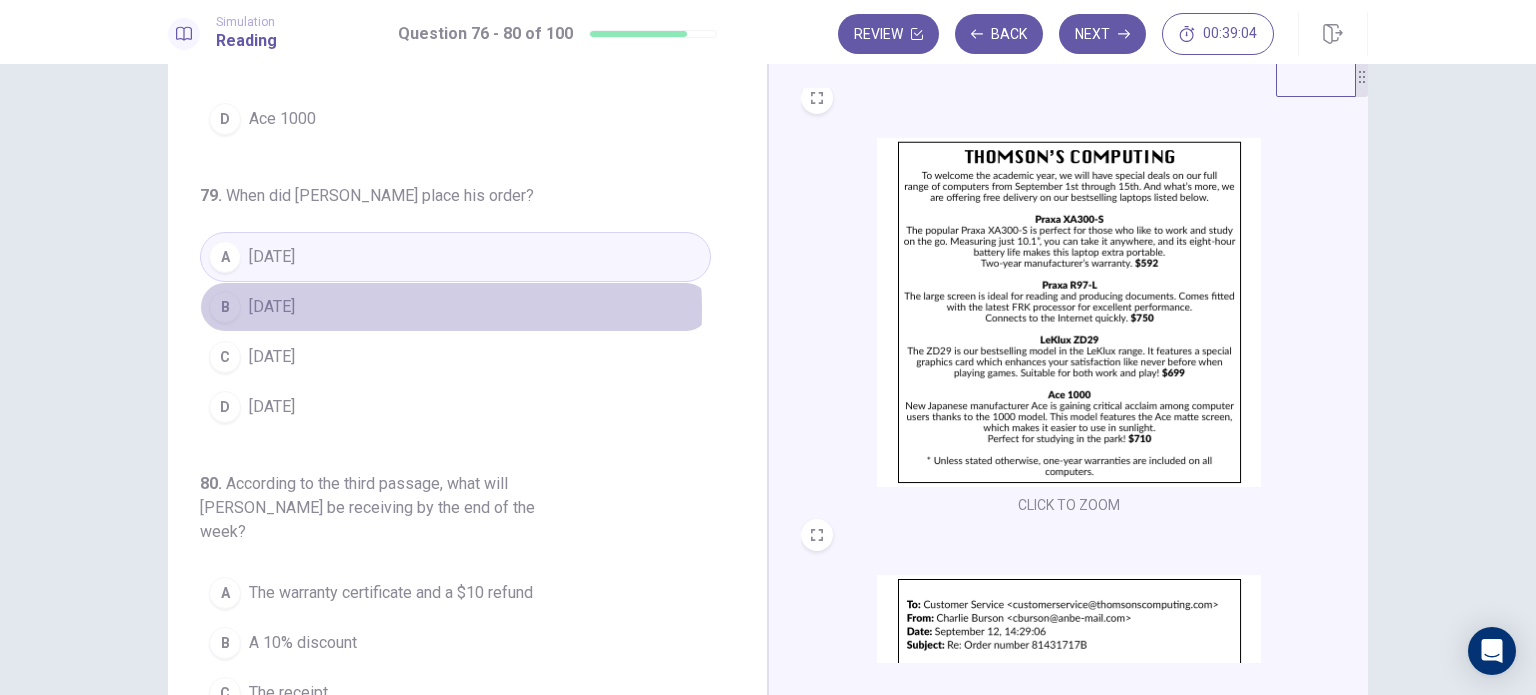 click on "September 2" at bounding box center (272, 307) 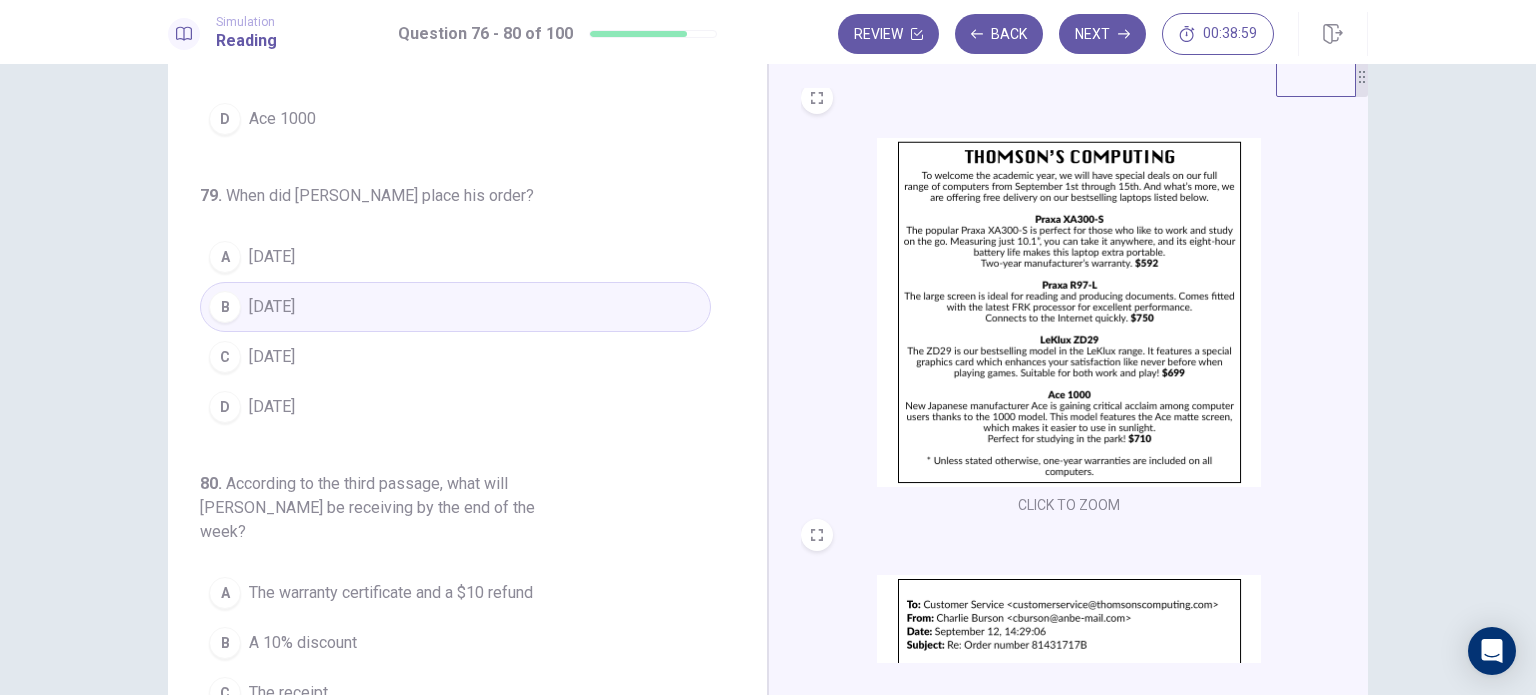 scroll, scrollTop: 208, scrollLeft: 0, axis: vertical 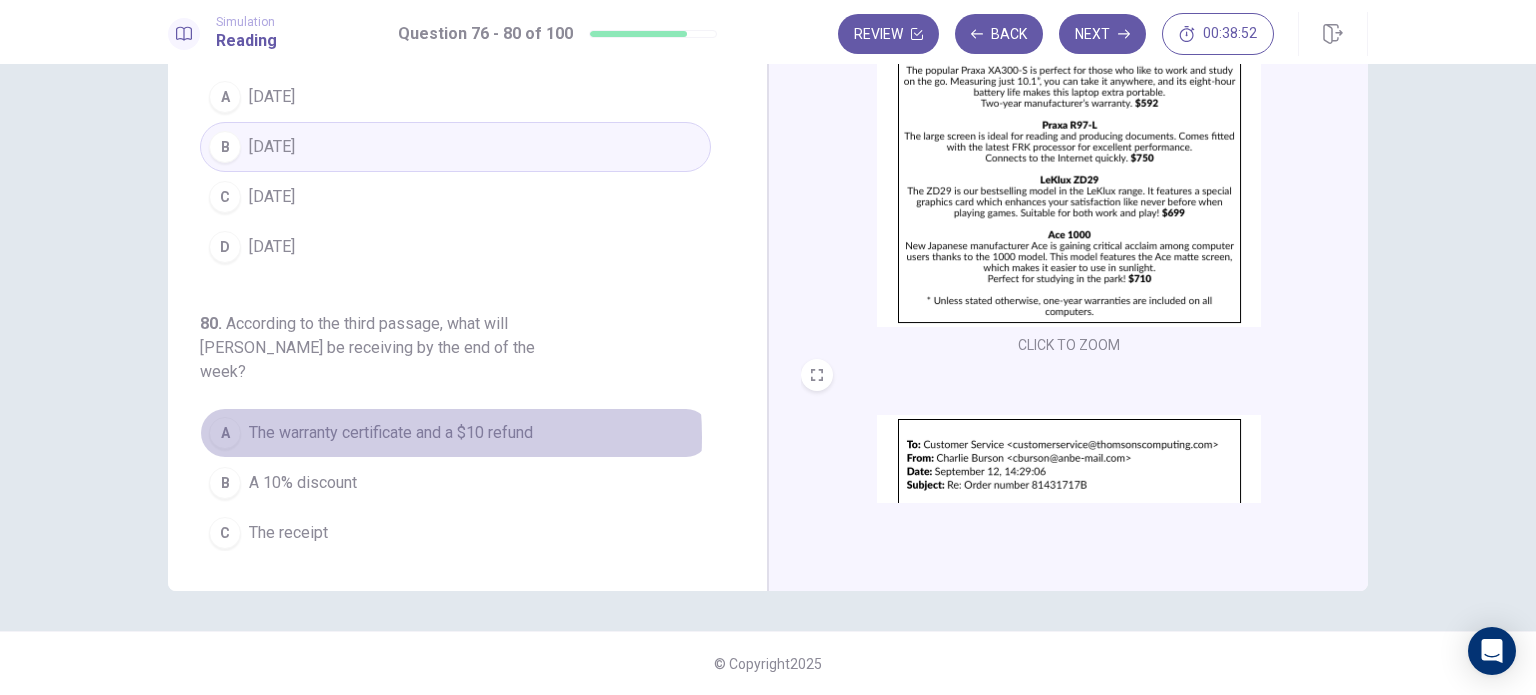 click on "The warranty certificate and a $10 refund" at bounding box center (391, 433) 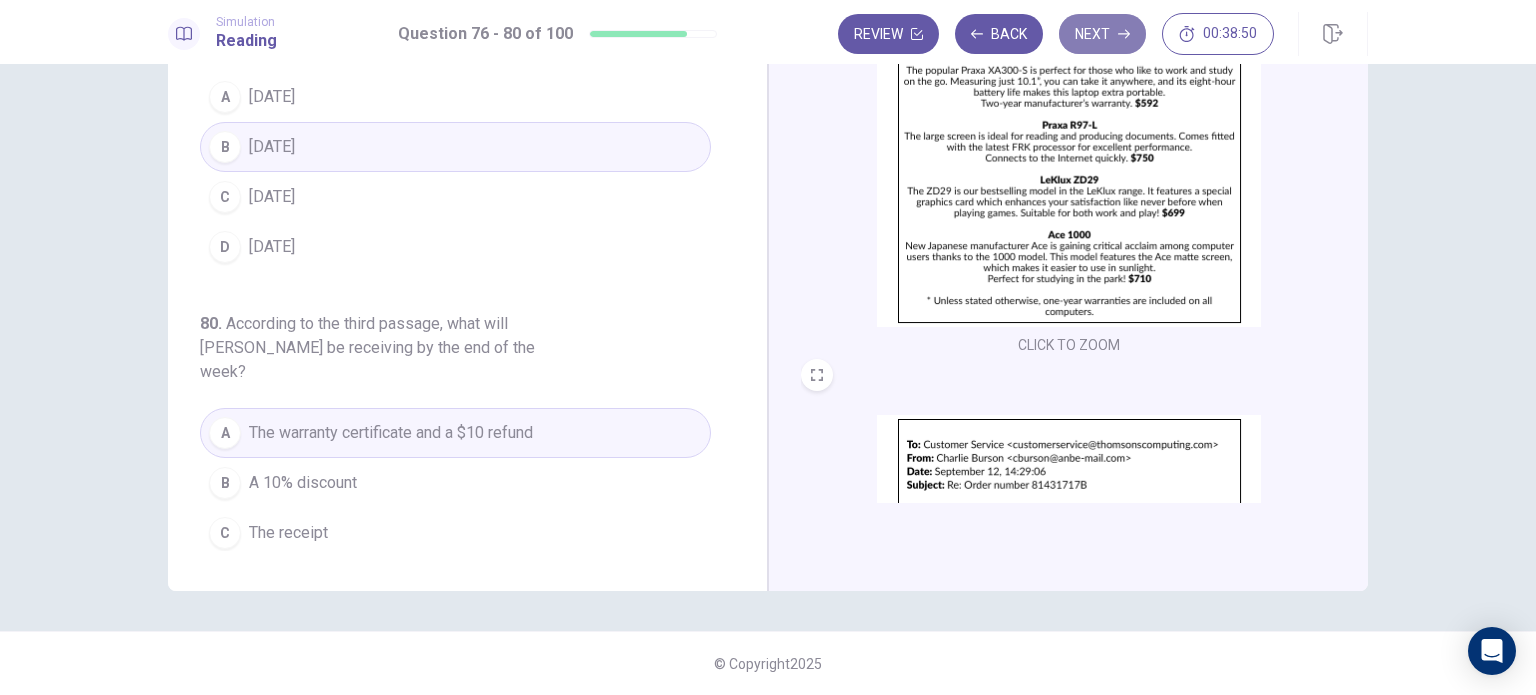 click on "Next" at bounding box center (1102, 34) 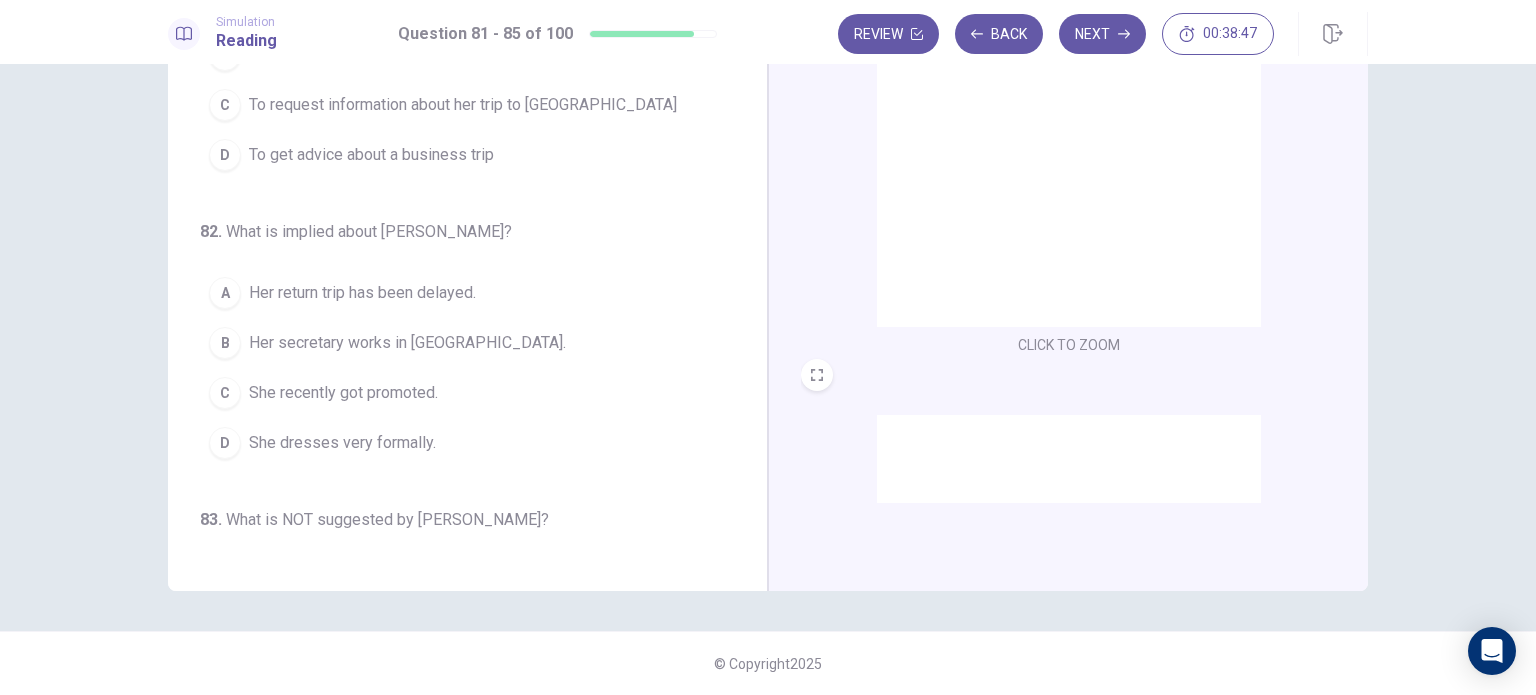 scroll, scrollTop: 0, scrollLeft: 0, axis: both 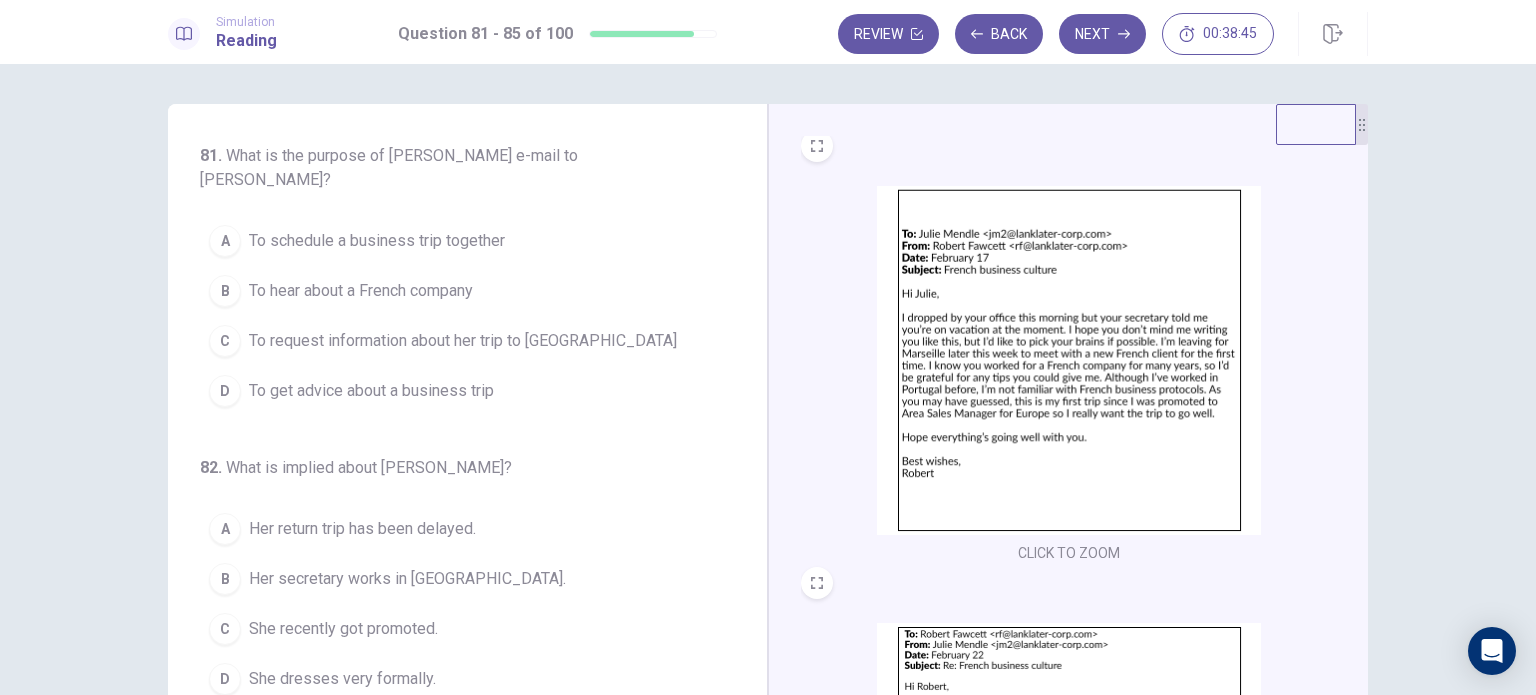 click at bounding box center [1069, 360] 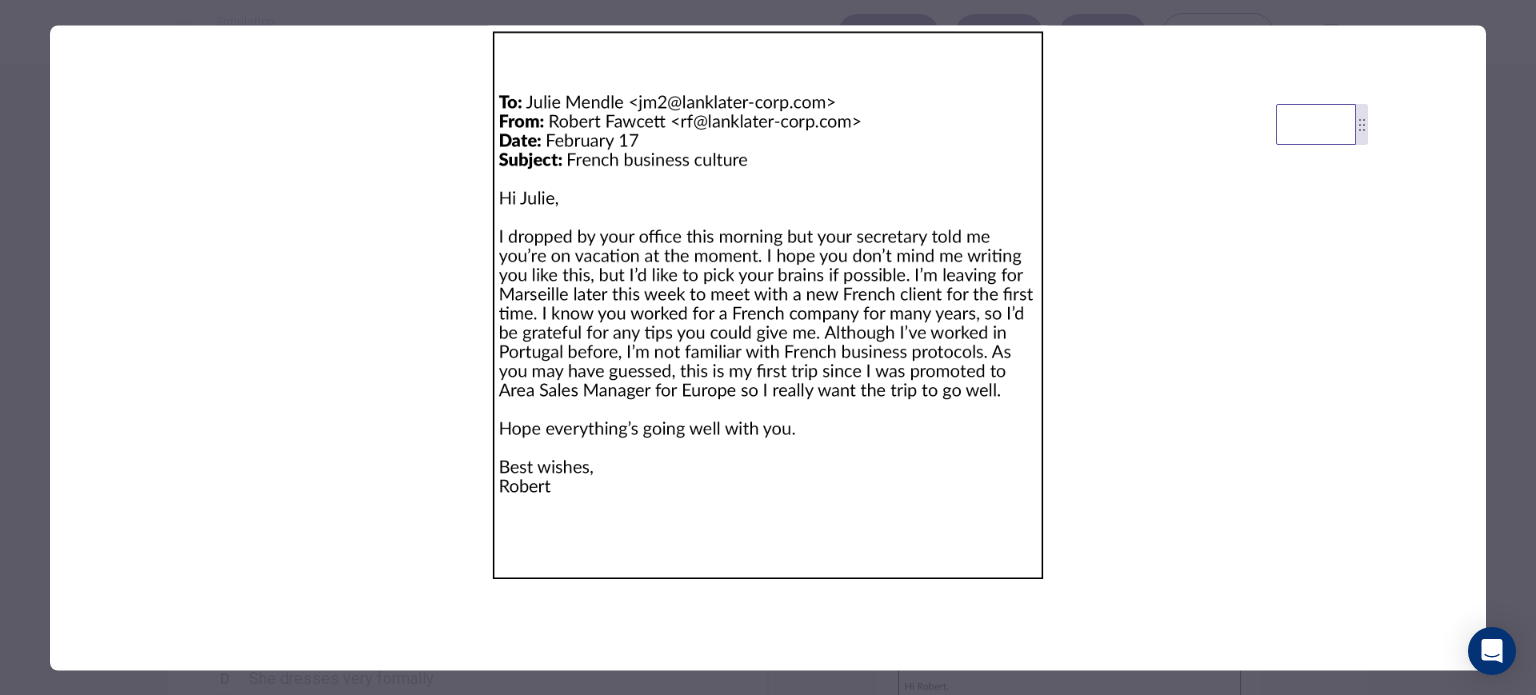 click at bounding box center (768, 347) 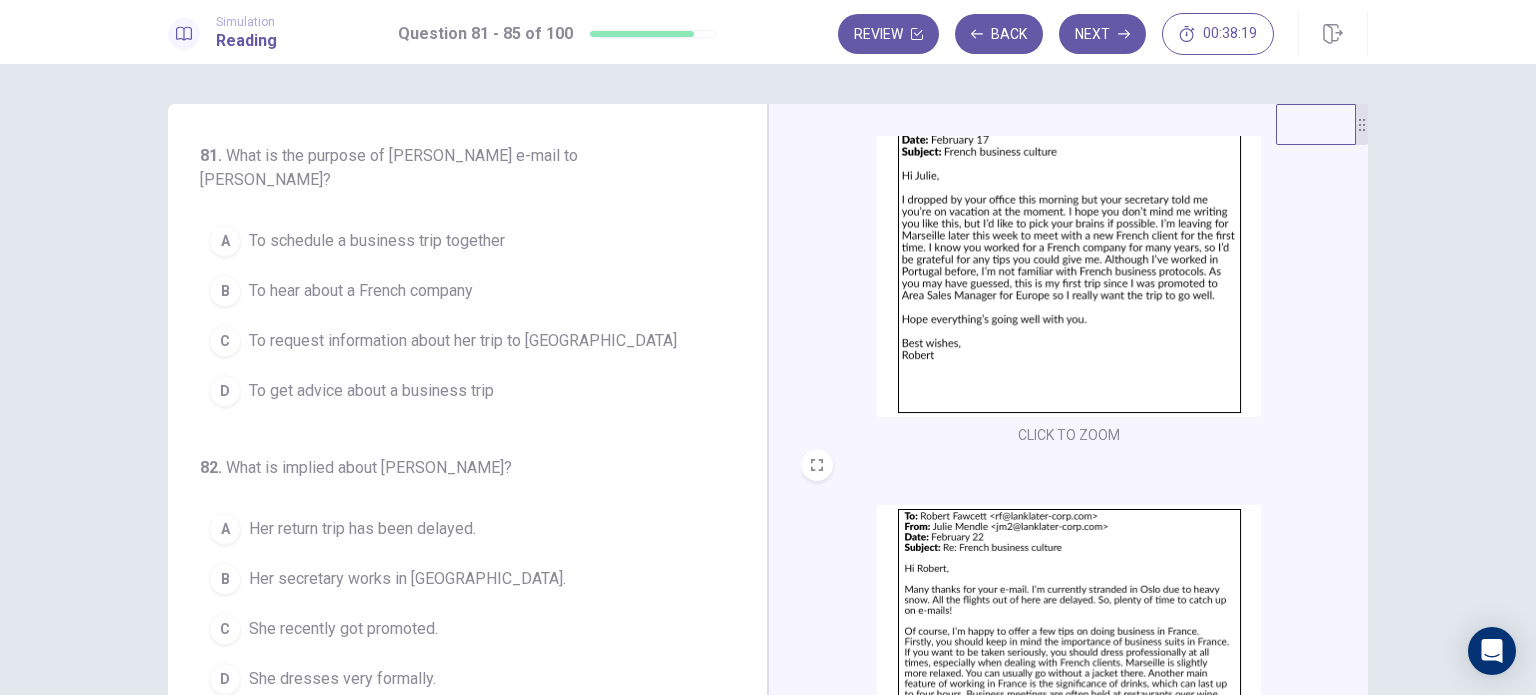 scroll, scrollTop: 251, scrollLeft: 0, axis: vertical 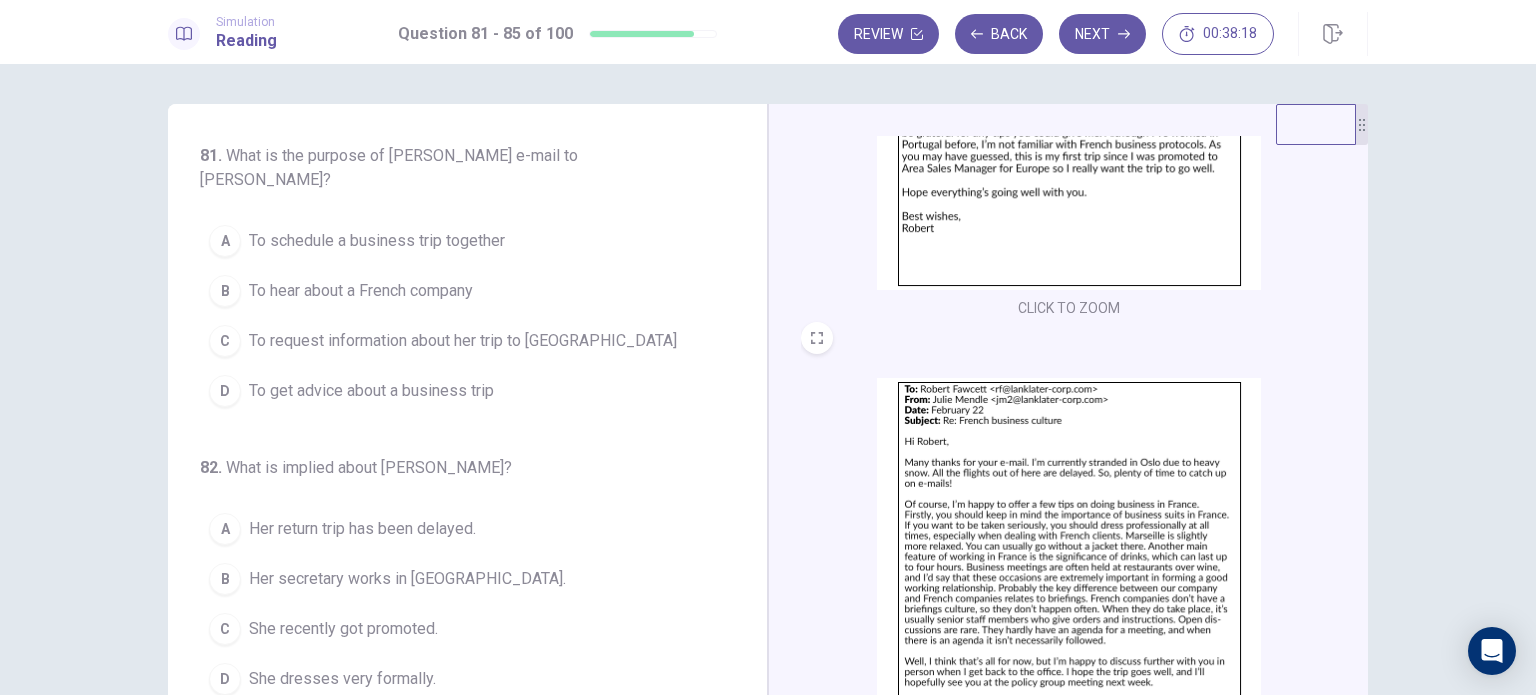 click at bounding box center (1069, 552) 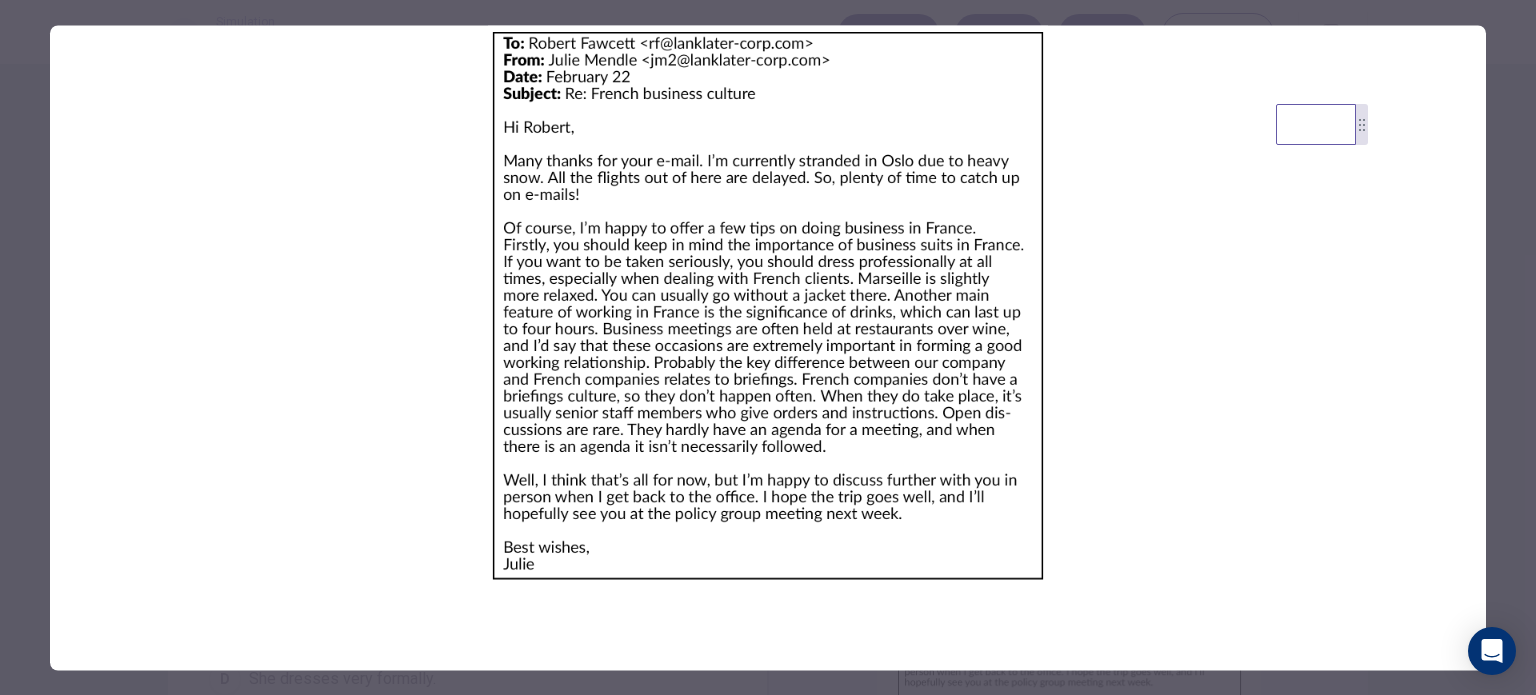 click at bounding box center (768, 347) 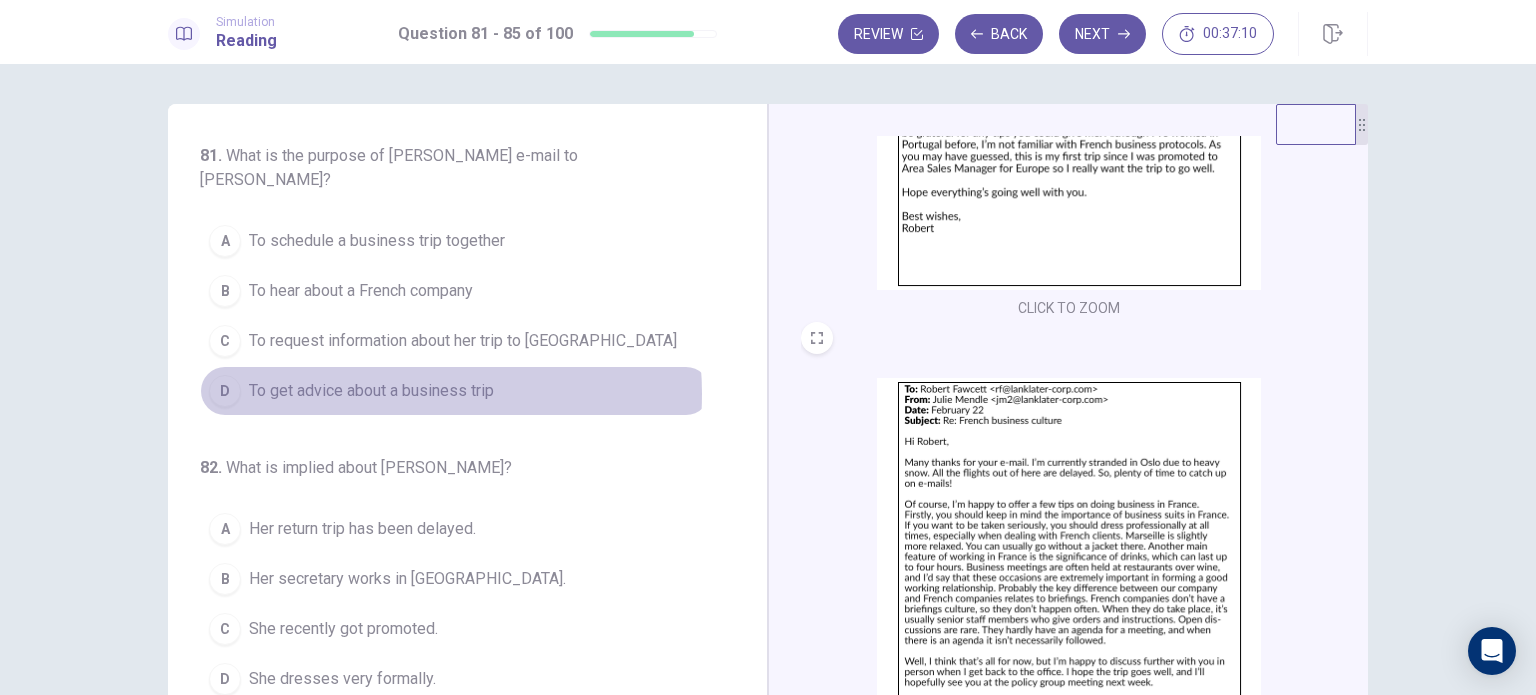 click on "To get advice about a business trip" at bounding box center (371, 391) 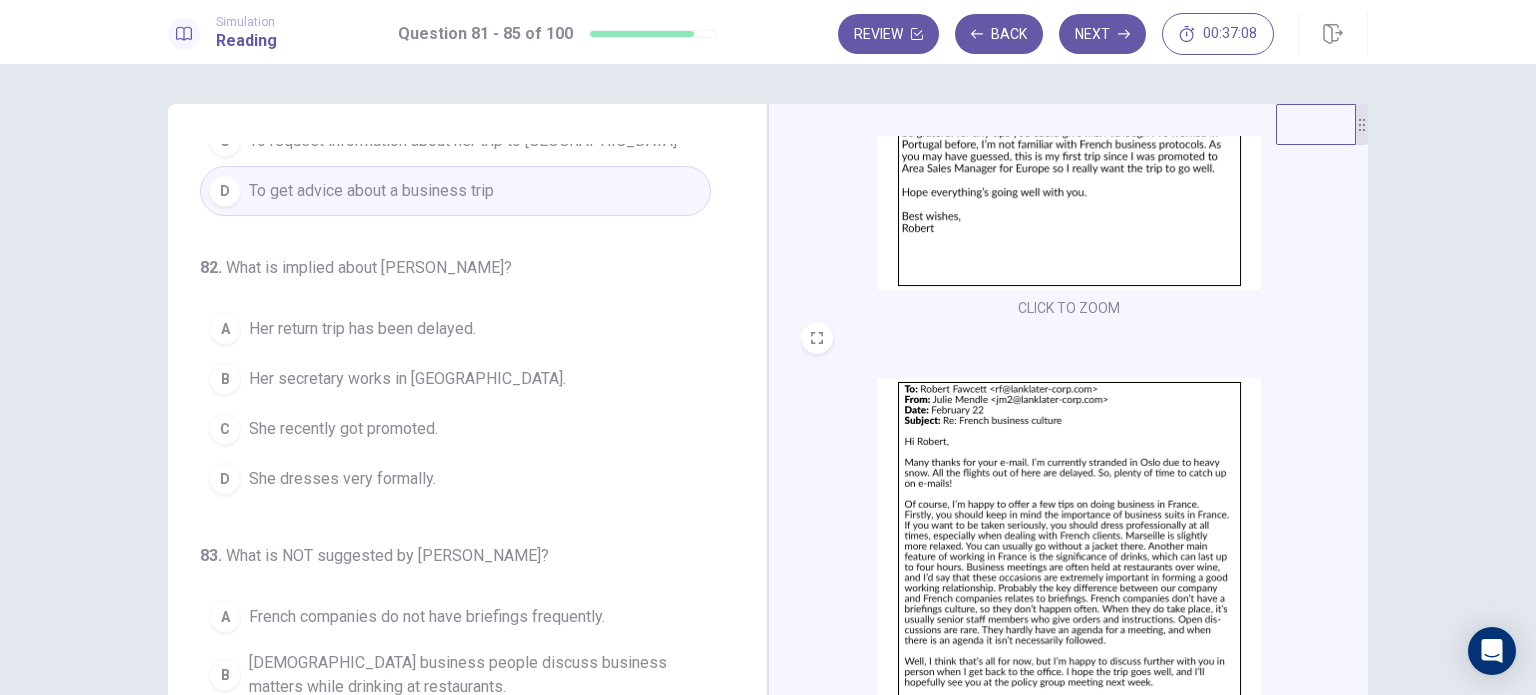 scroll, scrollTop: 202, scrollLeft: 0, axis: vertical 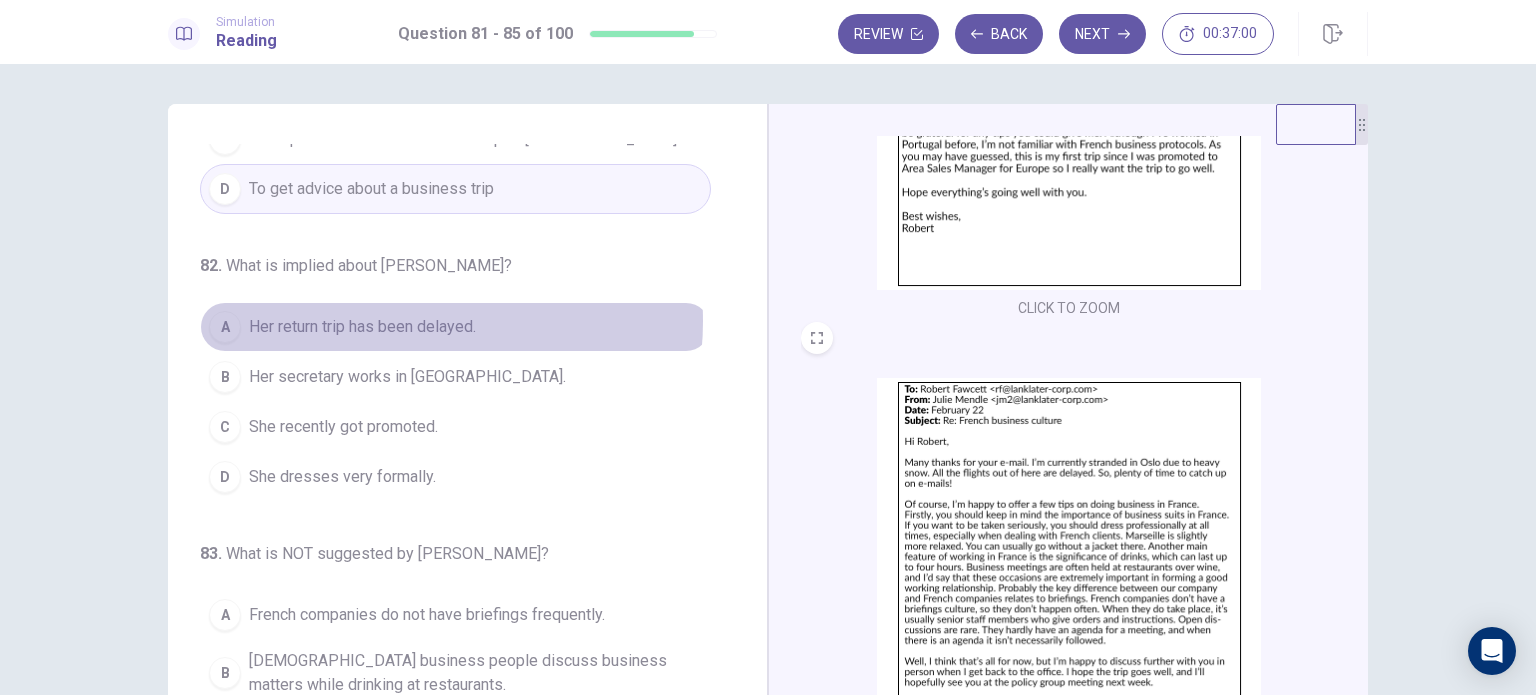 click on "Her return trip has been delayed." at bounding box center (362, 327) 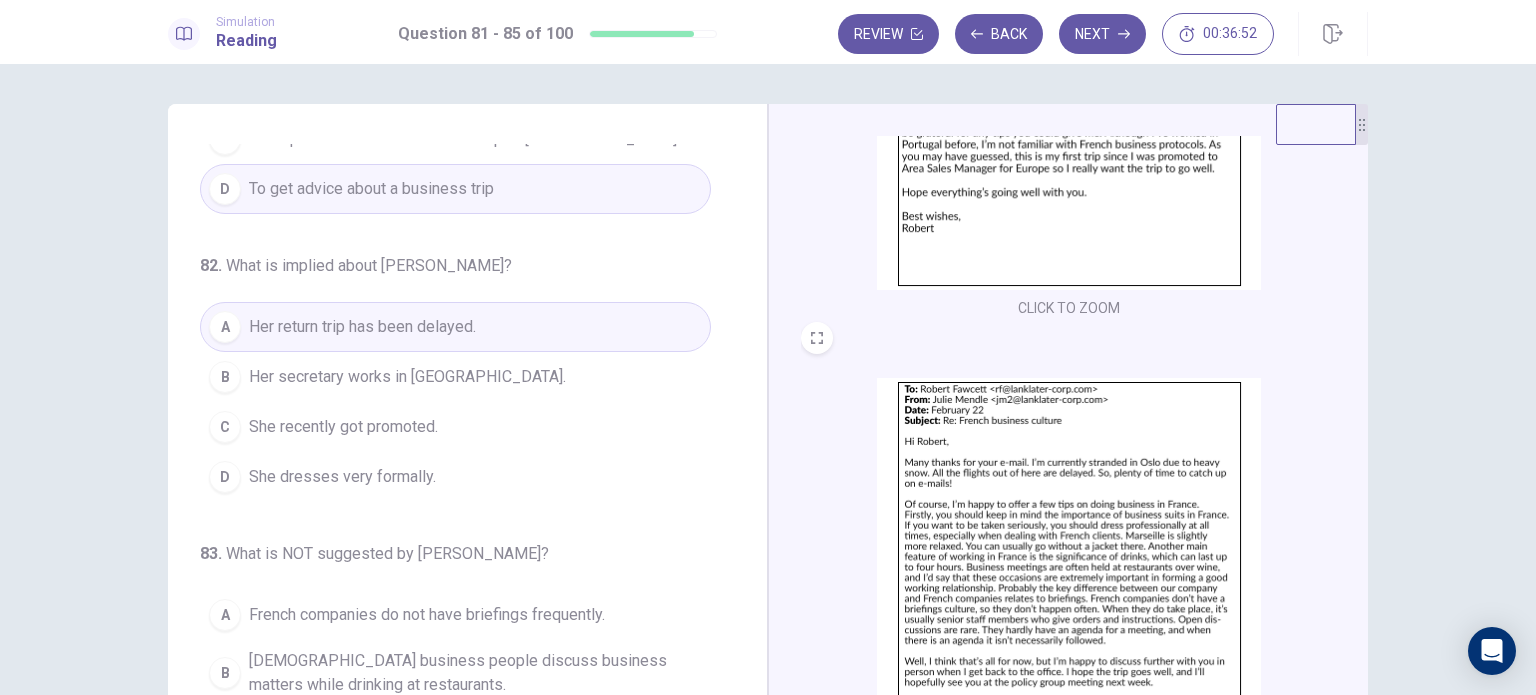 scroll, scrollTop: 200, scrollLeft: 0, axis: vertical 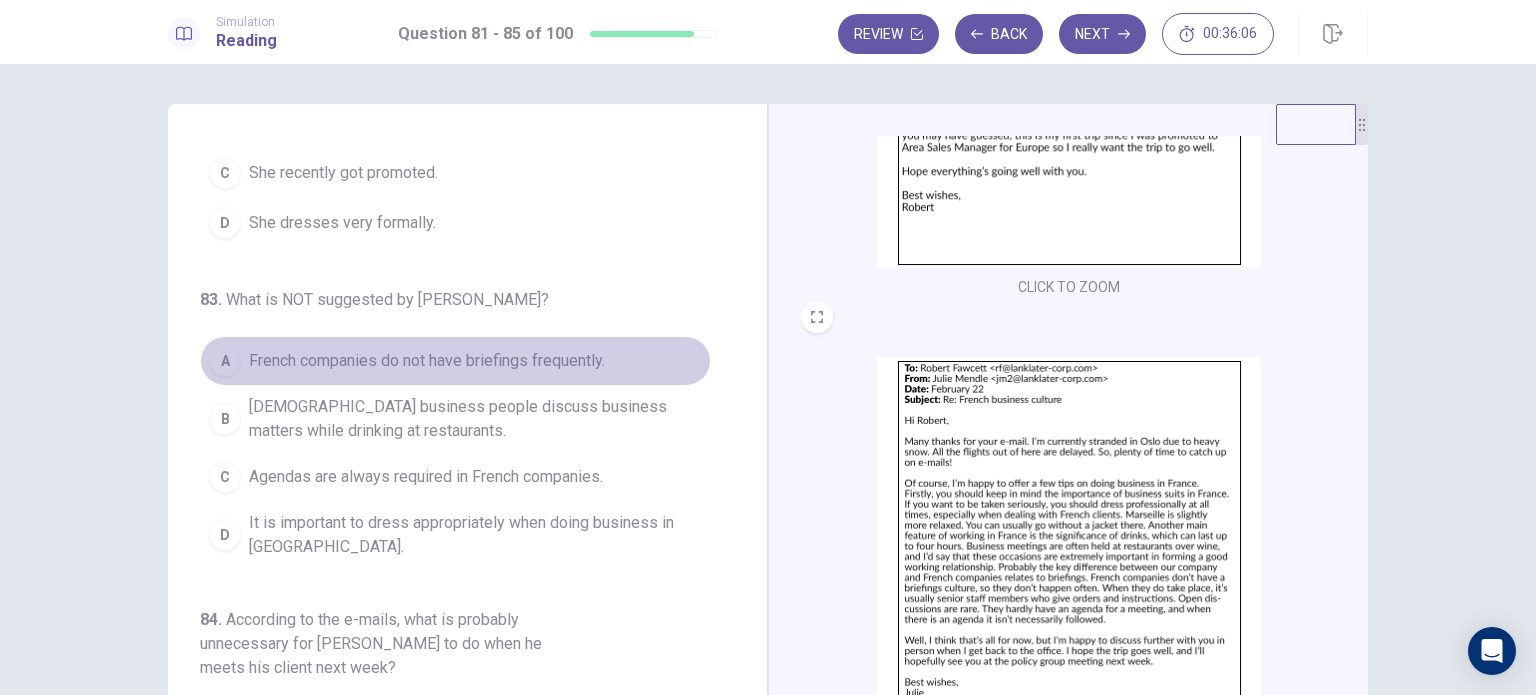 click on "French companies do not have briefings frequently." at bounding box center [427, 361] 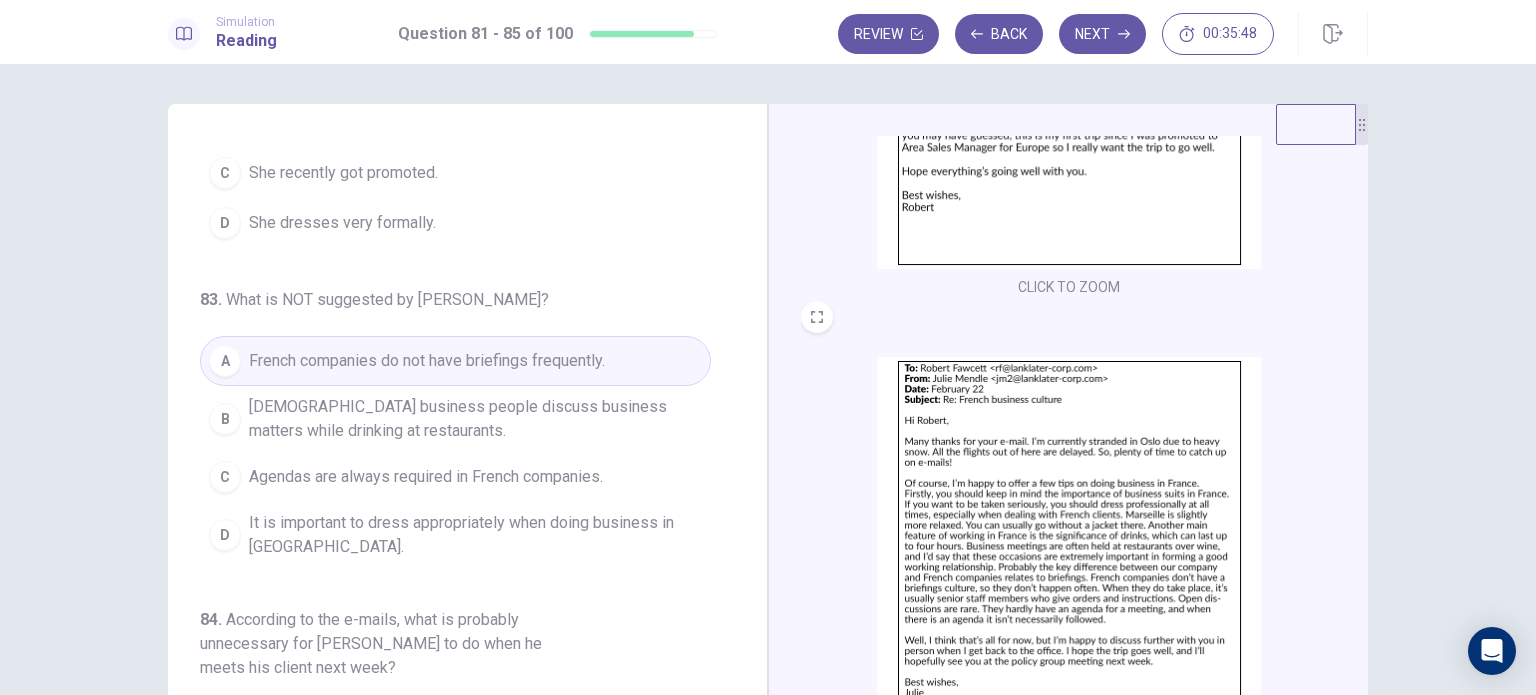 click at bounding box center [1069, 531] 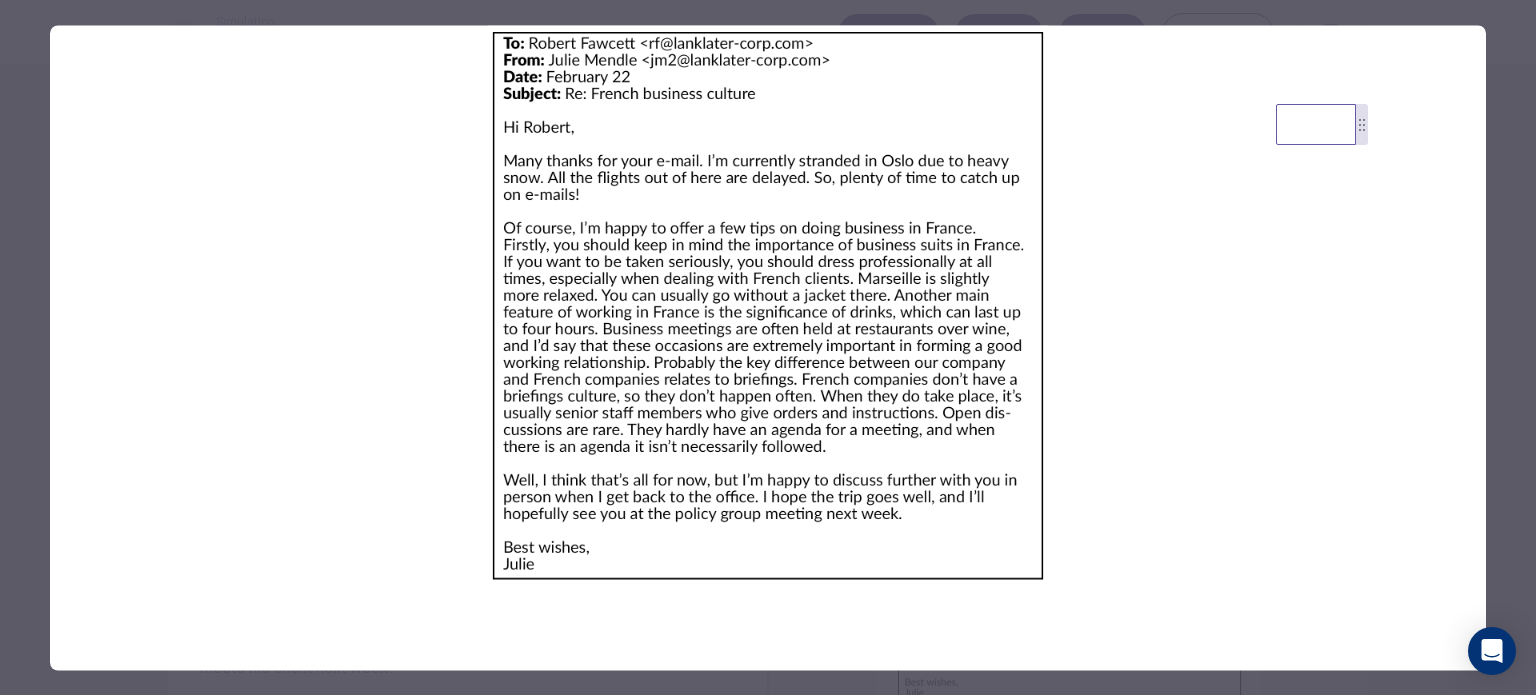 click at bounding box center (768, 347) 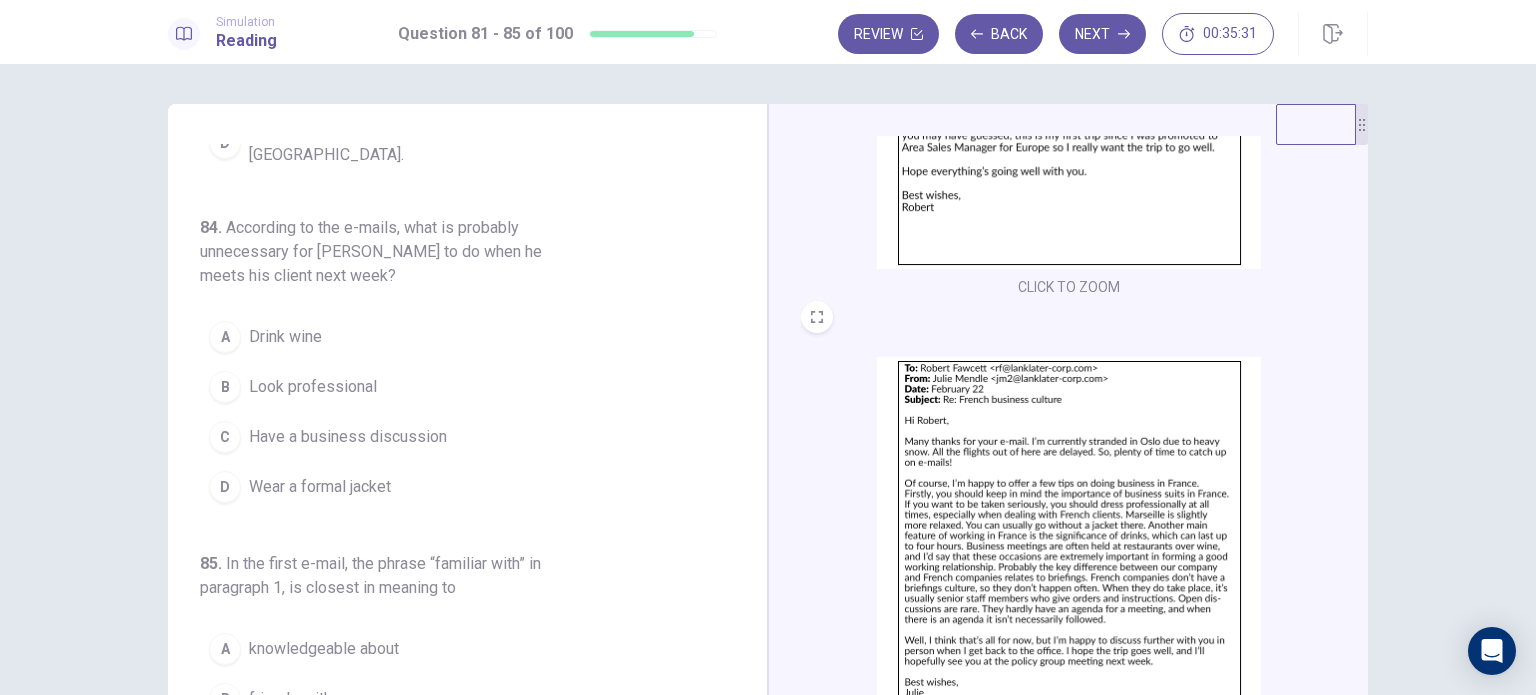 scroll, scrollTop: 852, scrollLeft: 0, axis: vertical 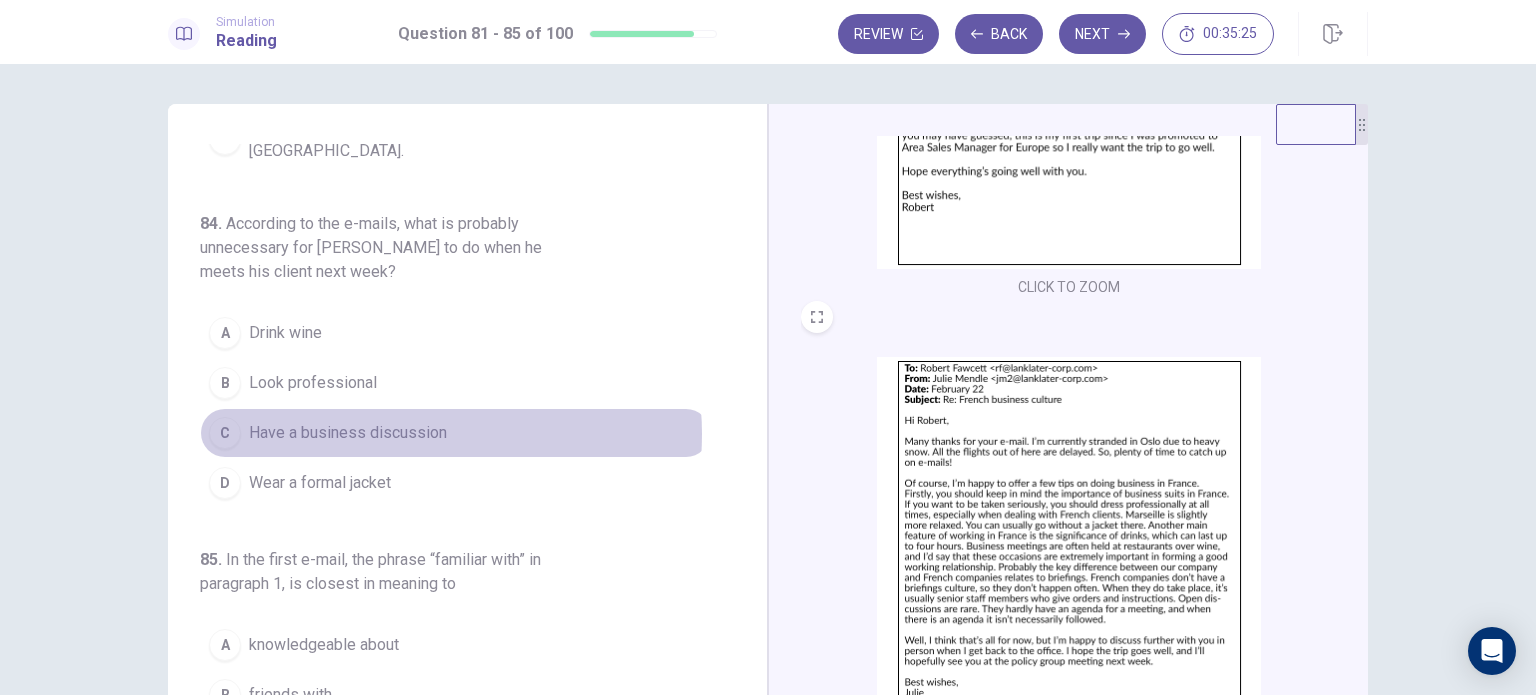 click on "Have a business discussion" at bounding box center (348, 433) 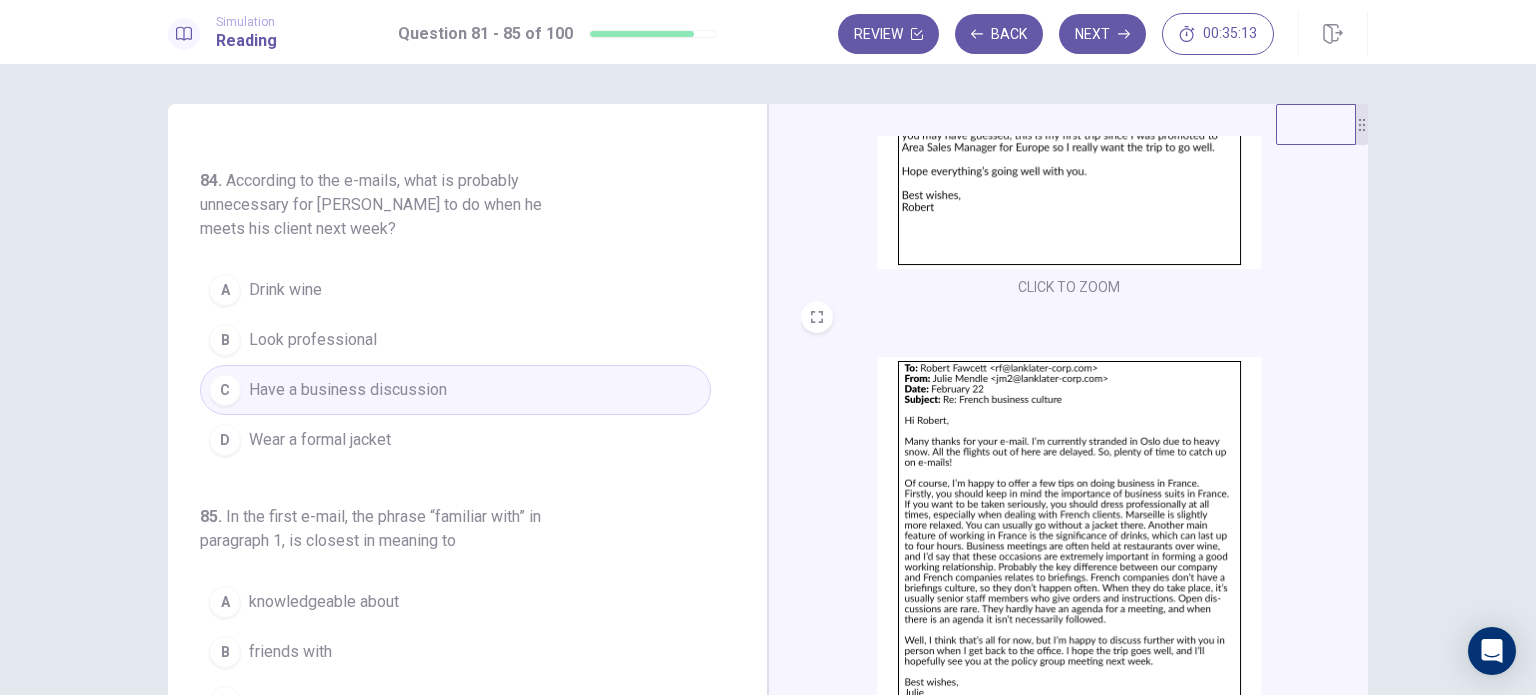 scroll, scrollTop: 904, scrollLeft: 0, axis: vertical 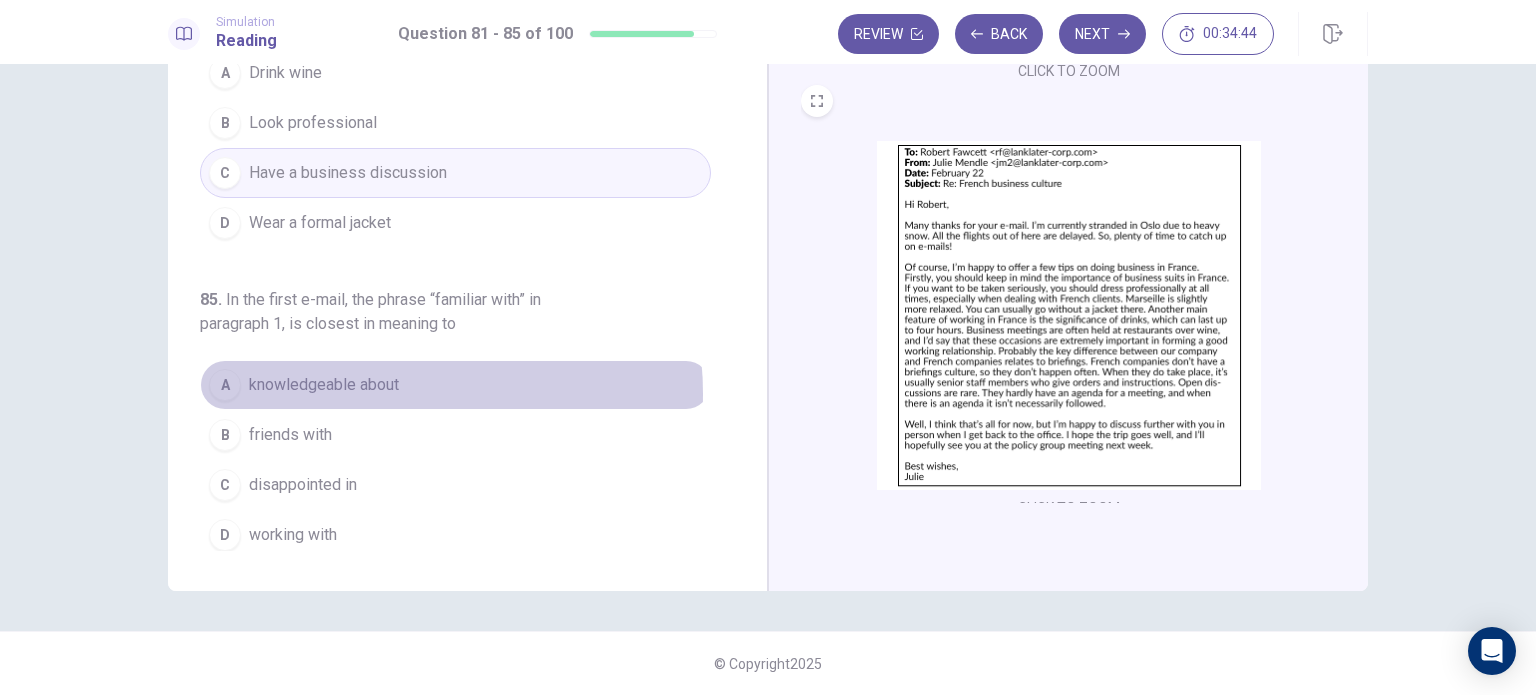 click on "knowledgeable about" at bounding box center [324, 385] 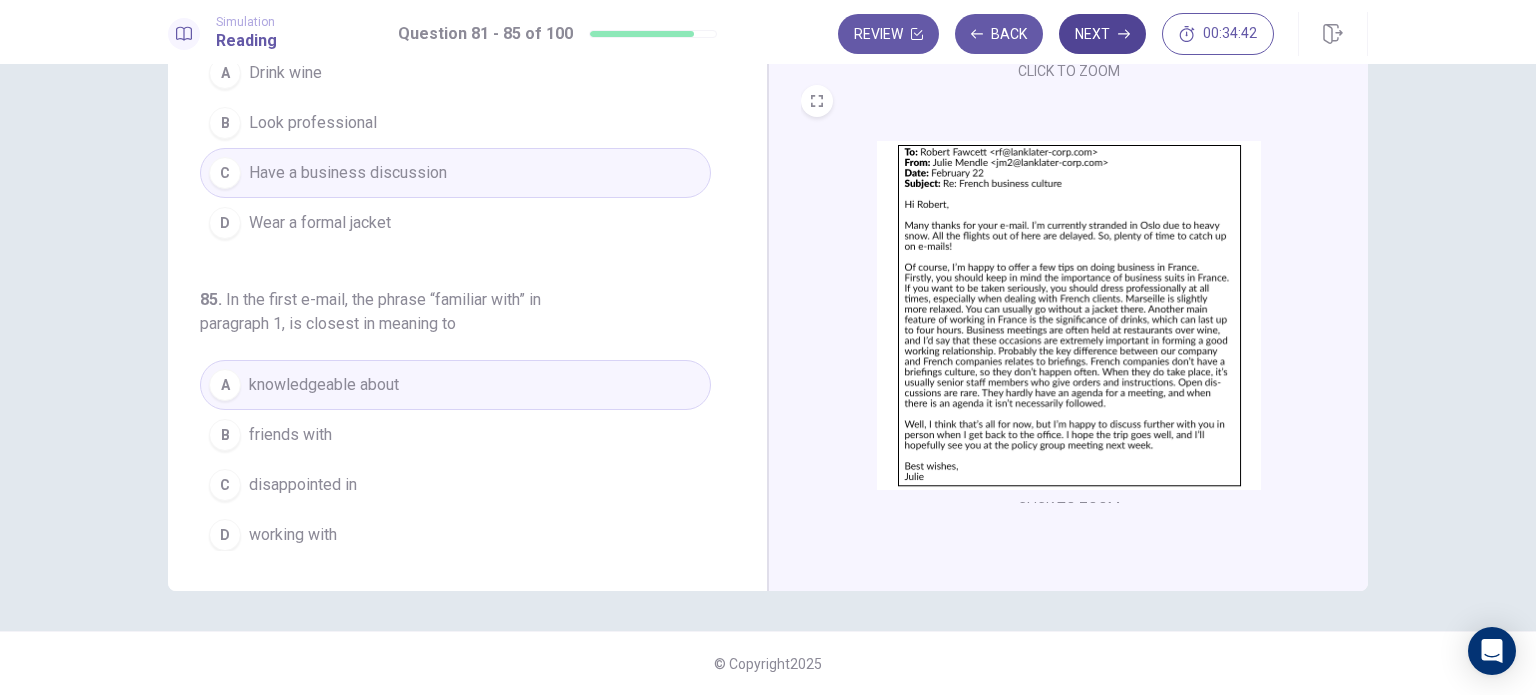 click on "Next" at bounding box center (1102, 34) 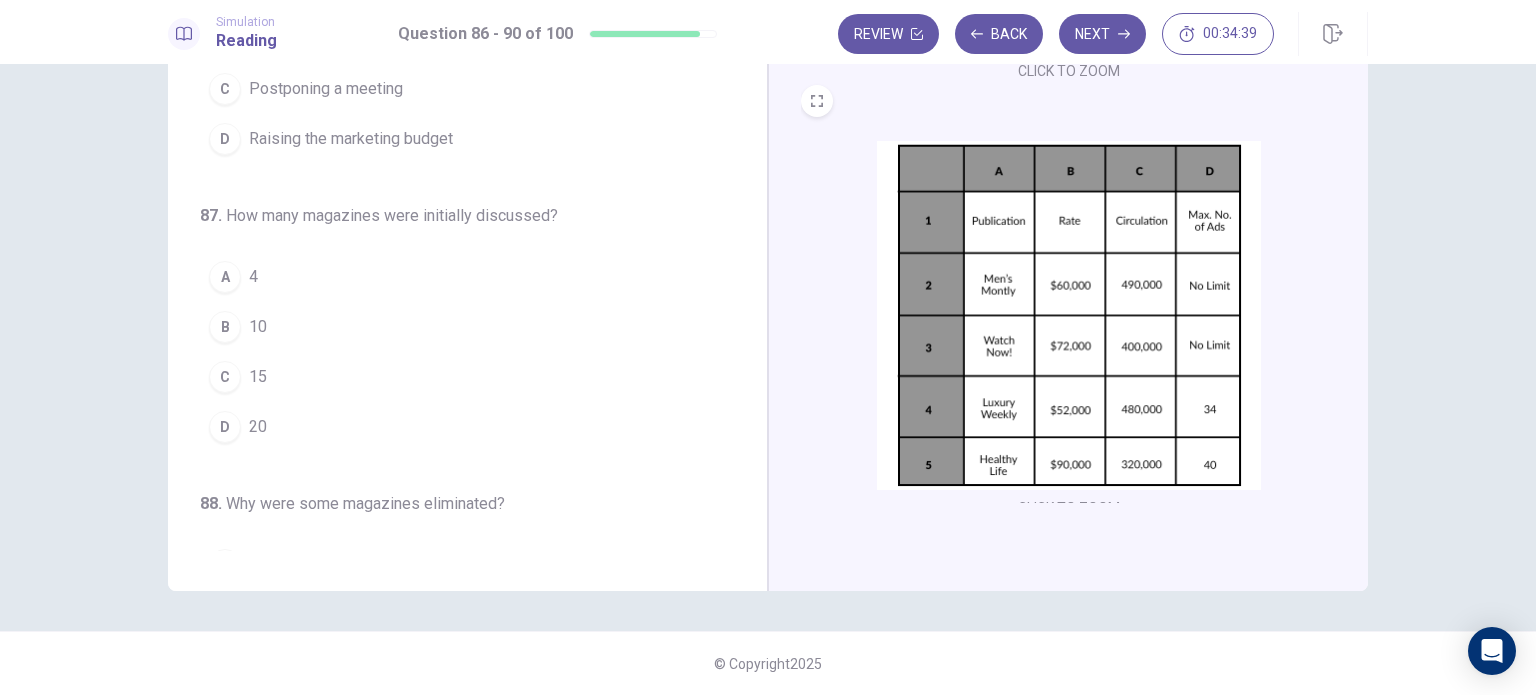scroll, scrollTop: 0, scrollLeft: 0, axis: both 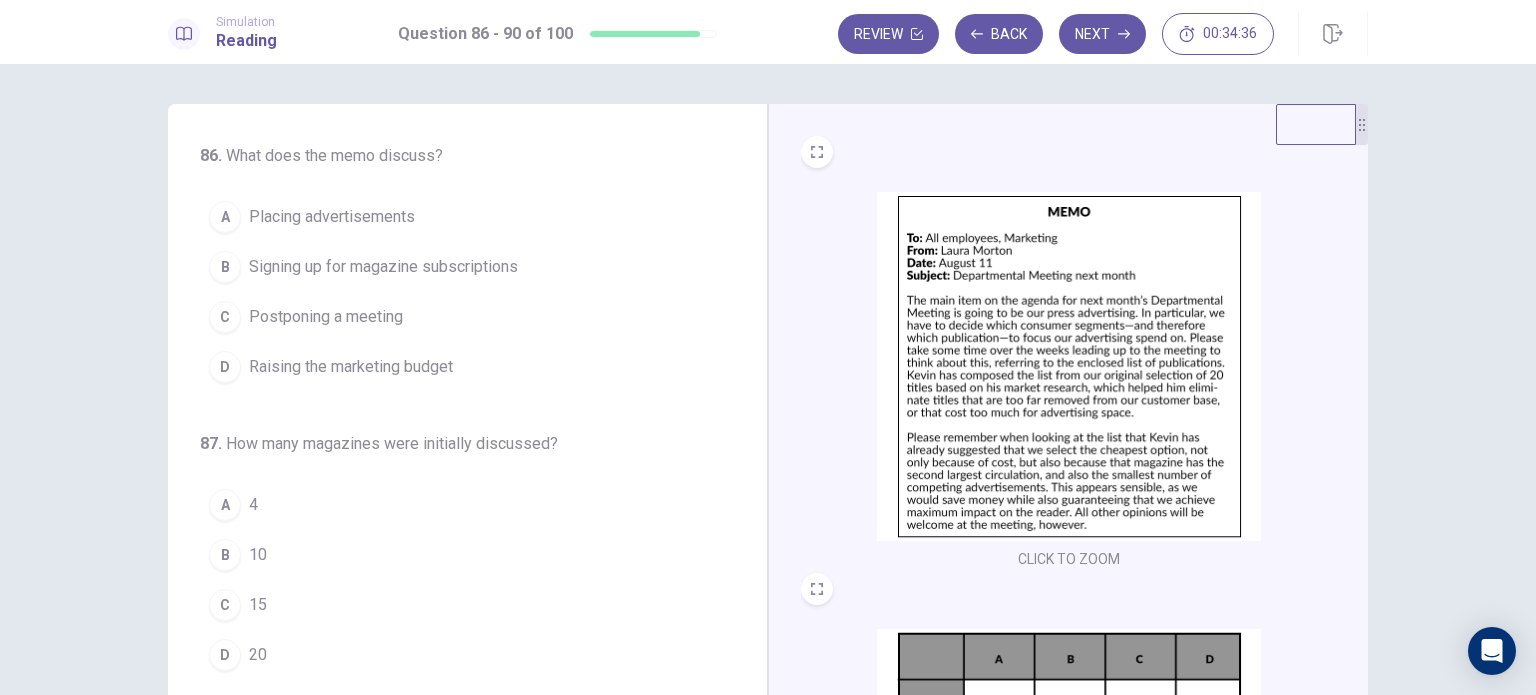 click at bounding box center (1069, 366) 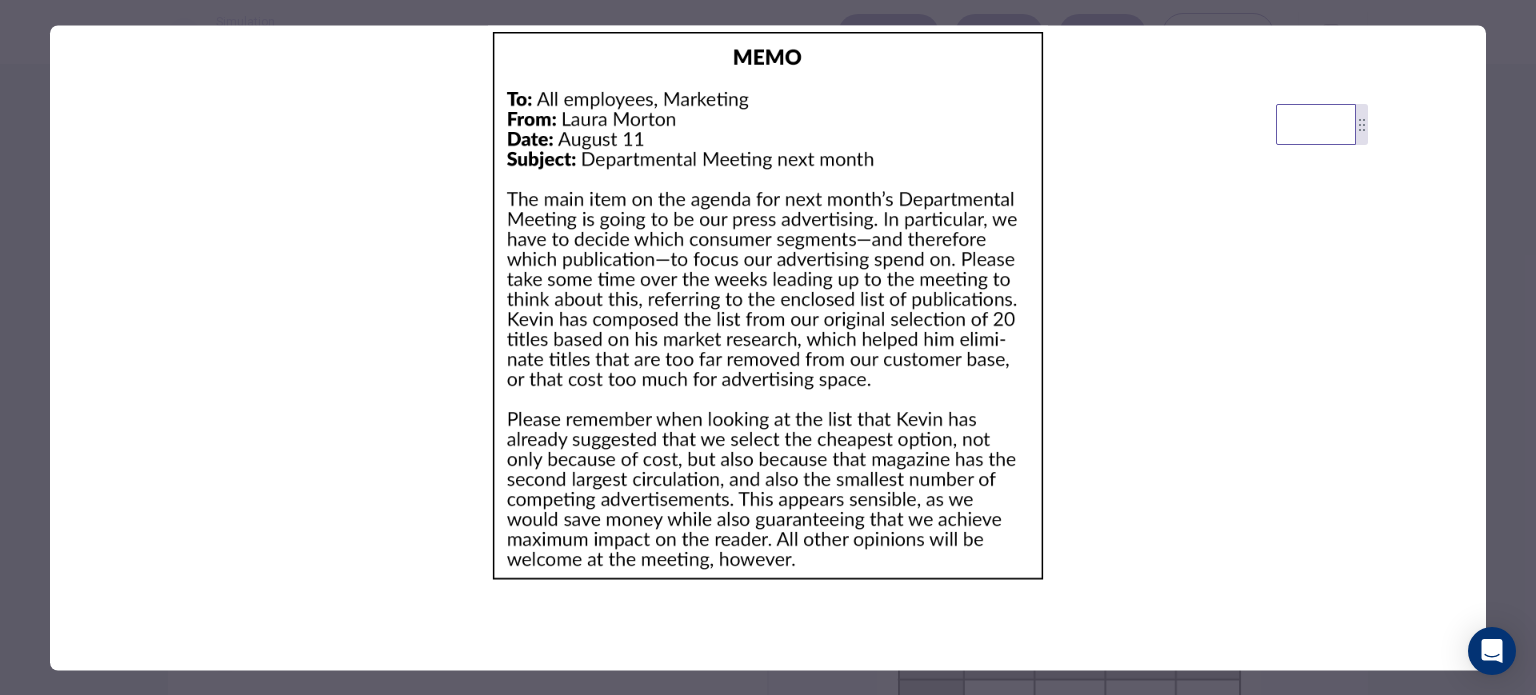 click at bounding box center (768, 347) 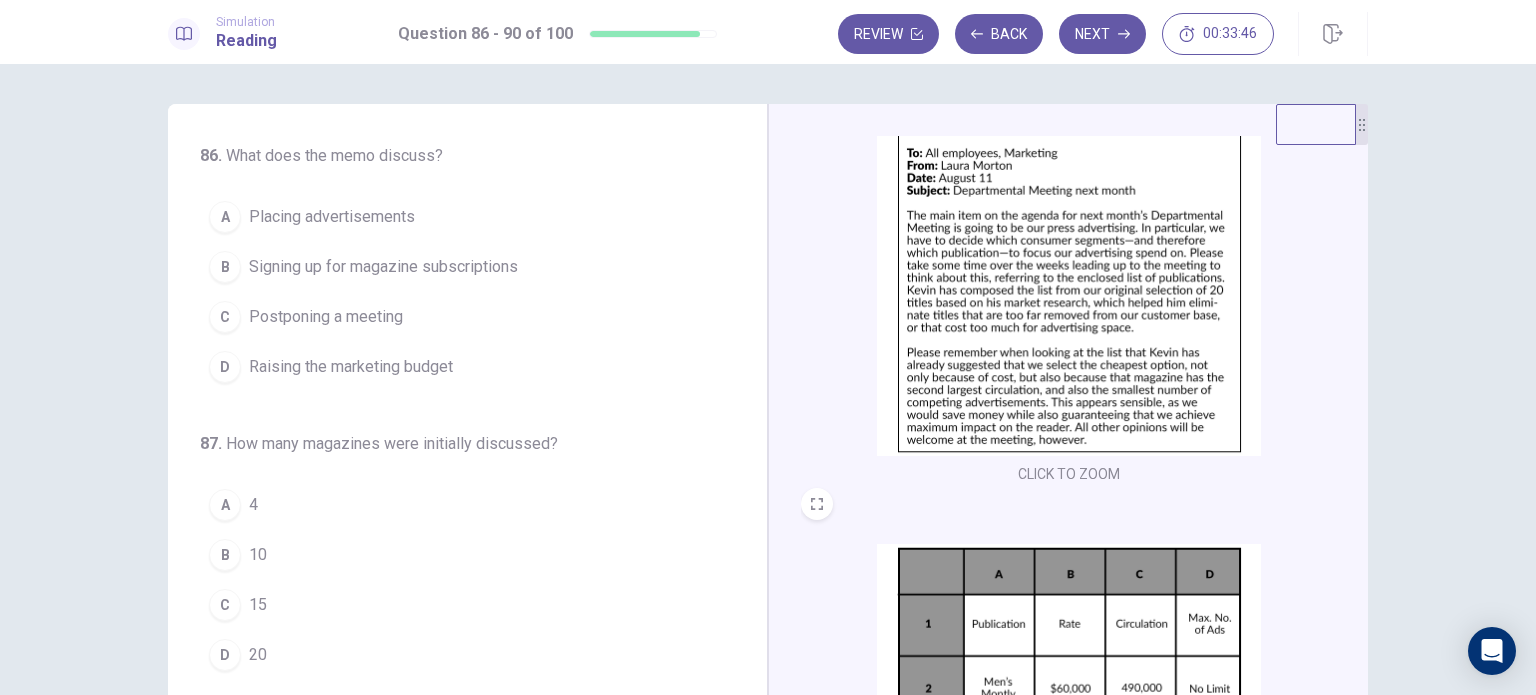 scroll, scrollTop: 86, scrollLeft: 0, axis: vertical 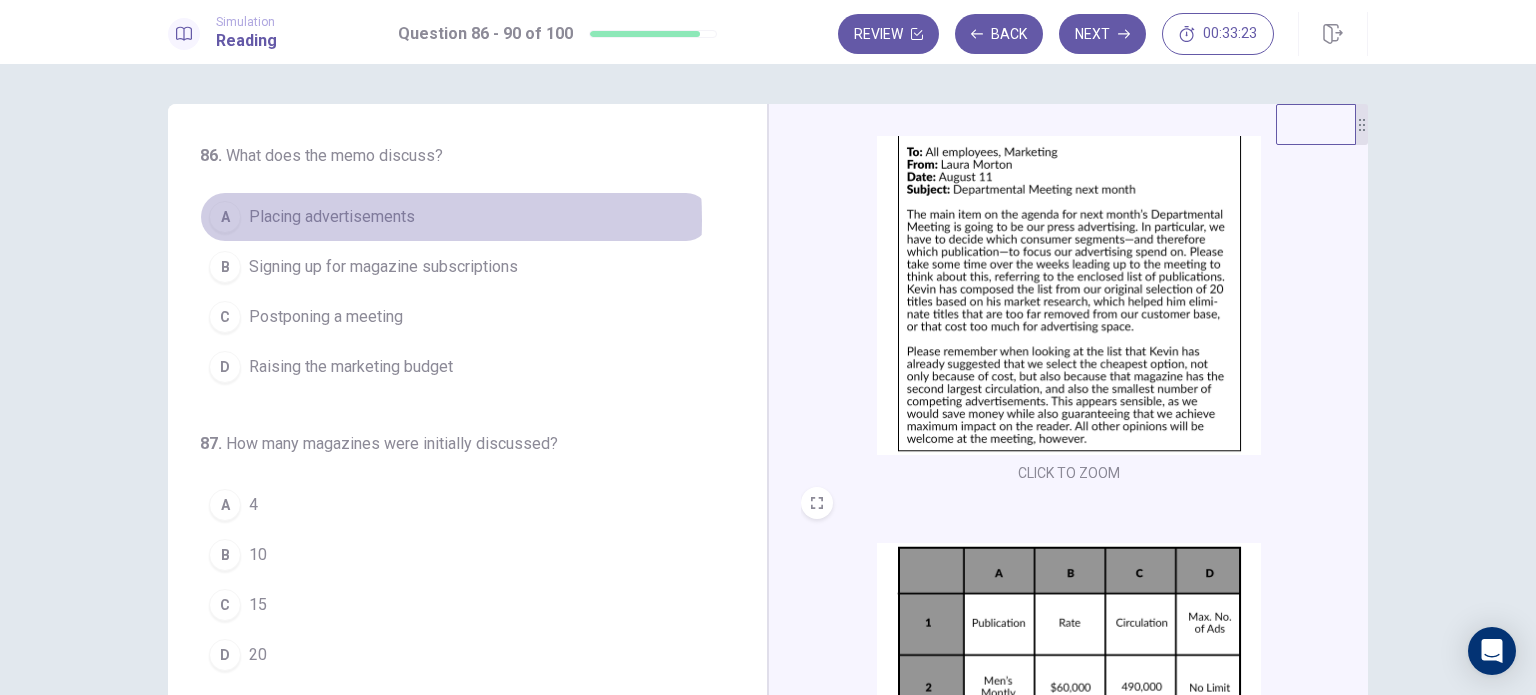 click on "Placing advertisements" at bounding box center [332, 217] 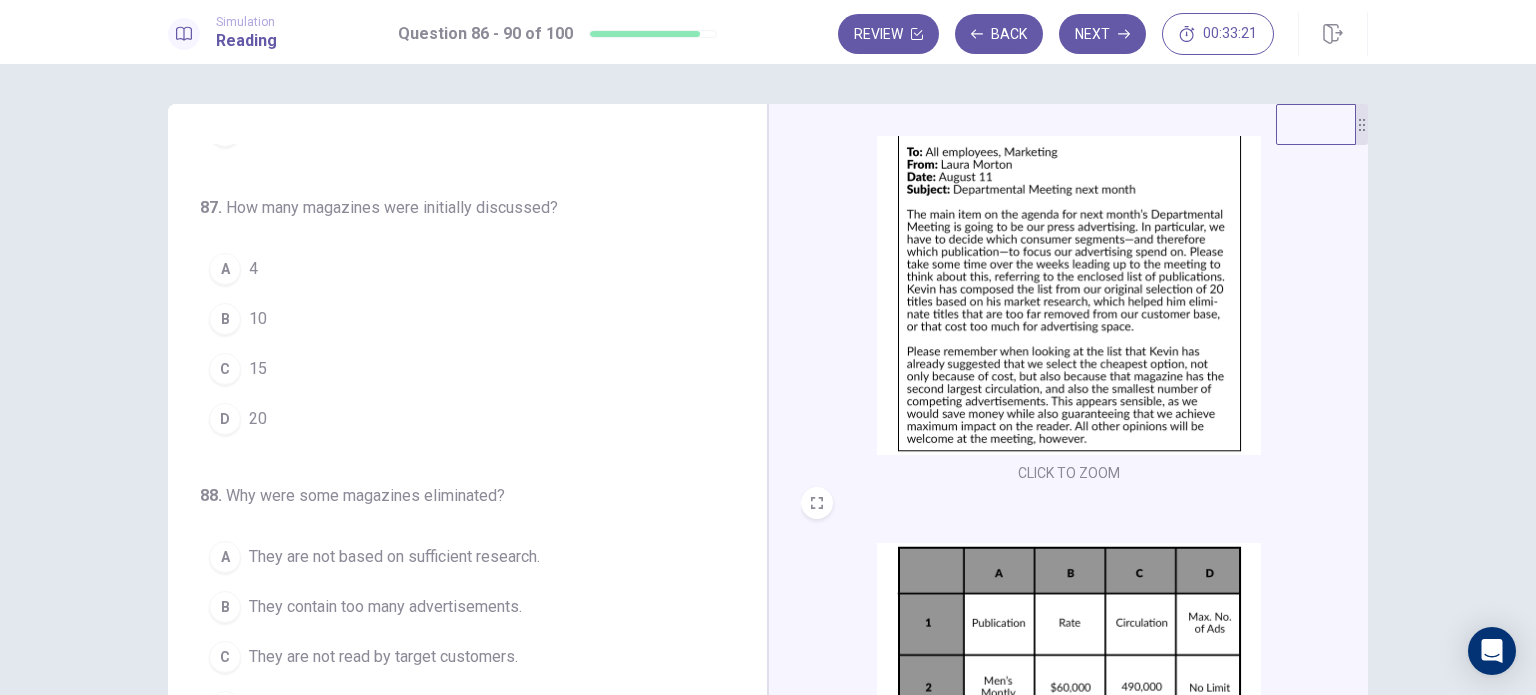 scroll, scrollTop: 236, scrollLeft: 0, axis: vertical 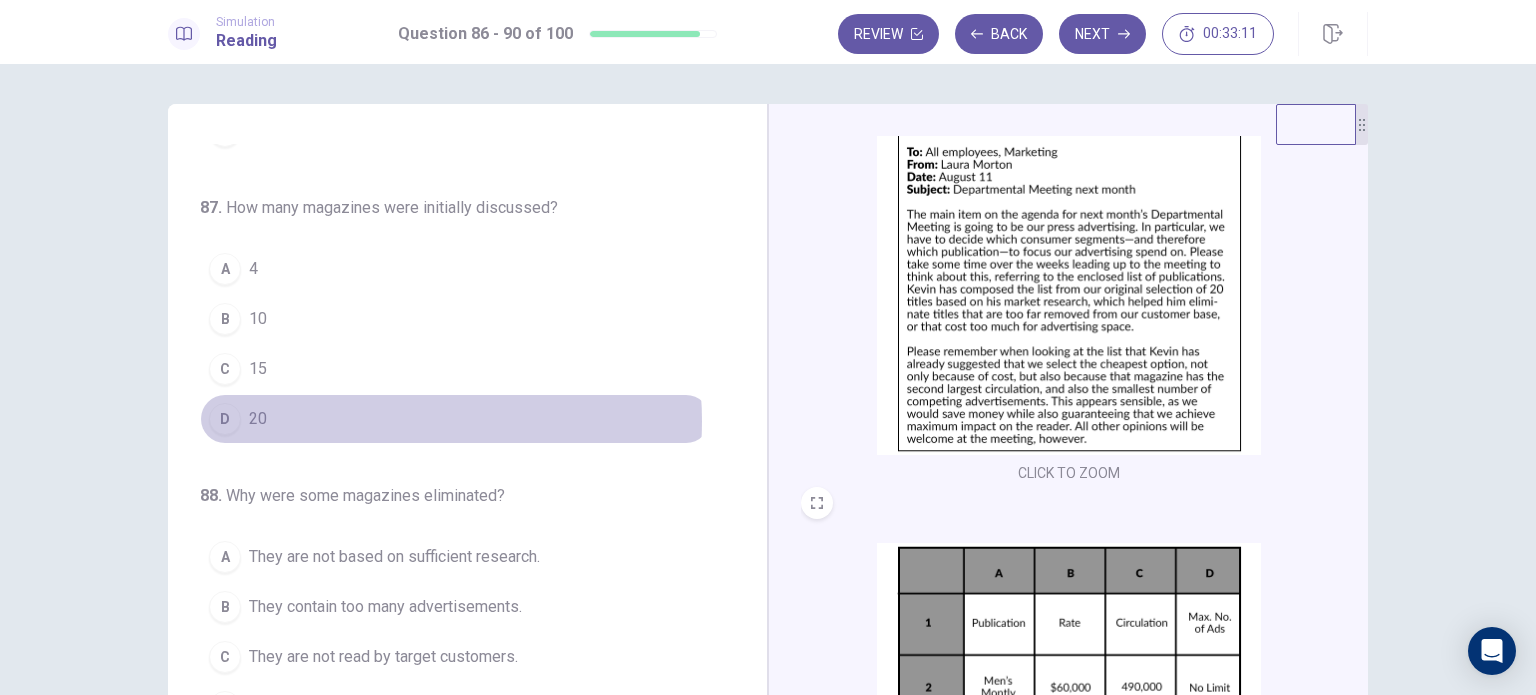 click on "D 20" at bounding box center (455, 419) 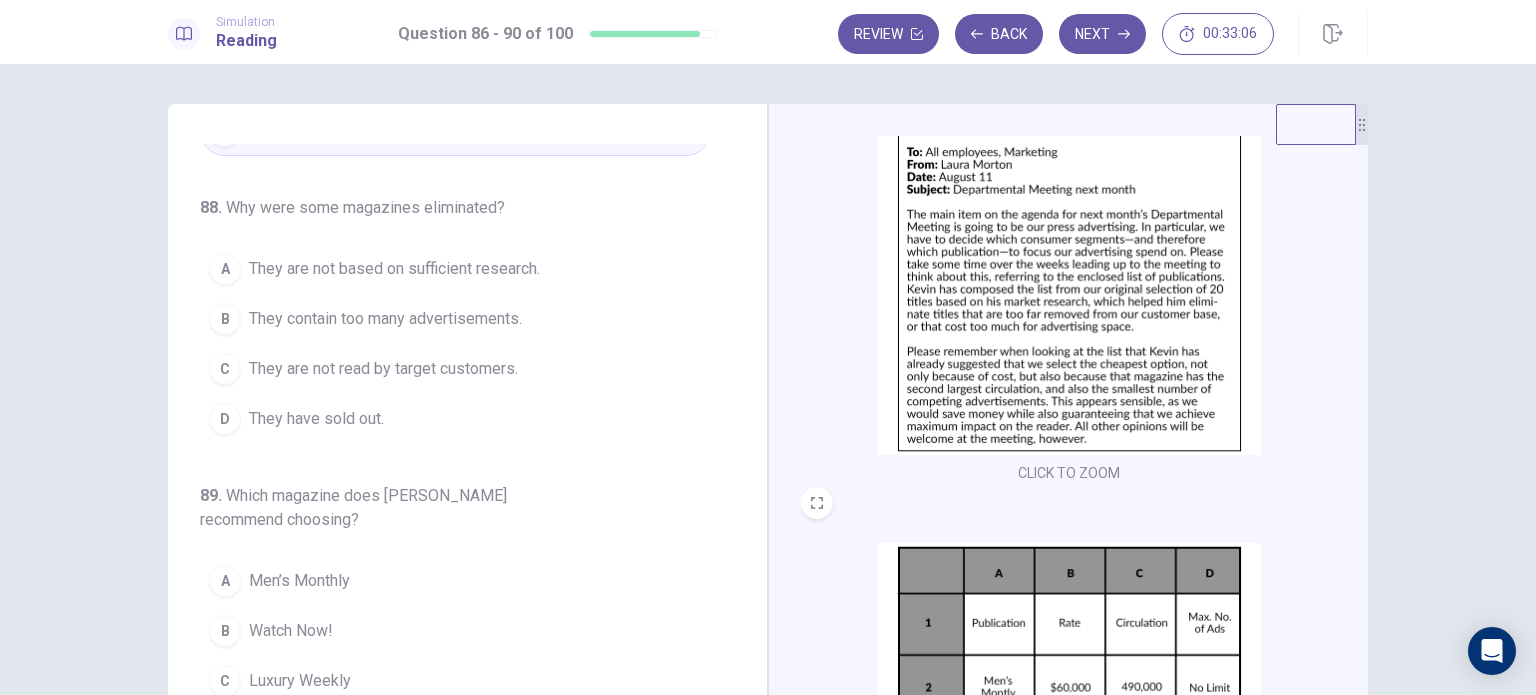 scroll, scrollTop: 524, scrollLeft: 0, axis: vertical 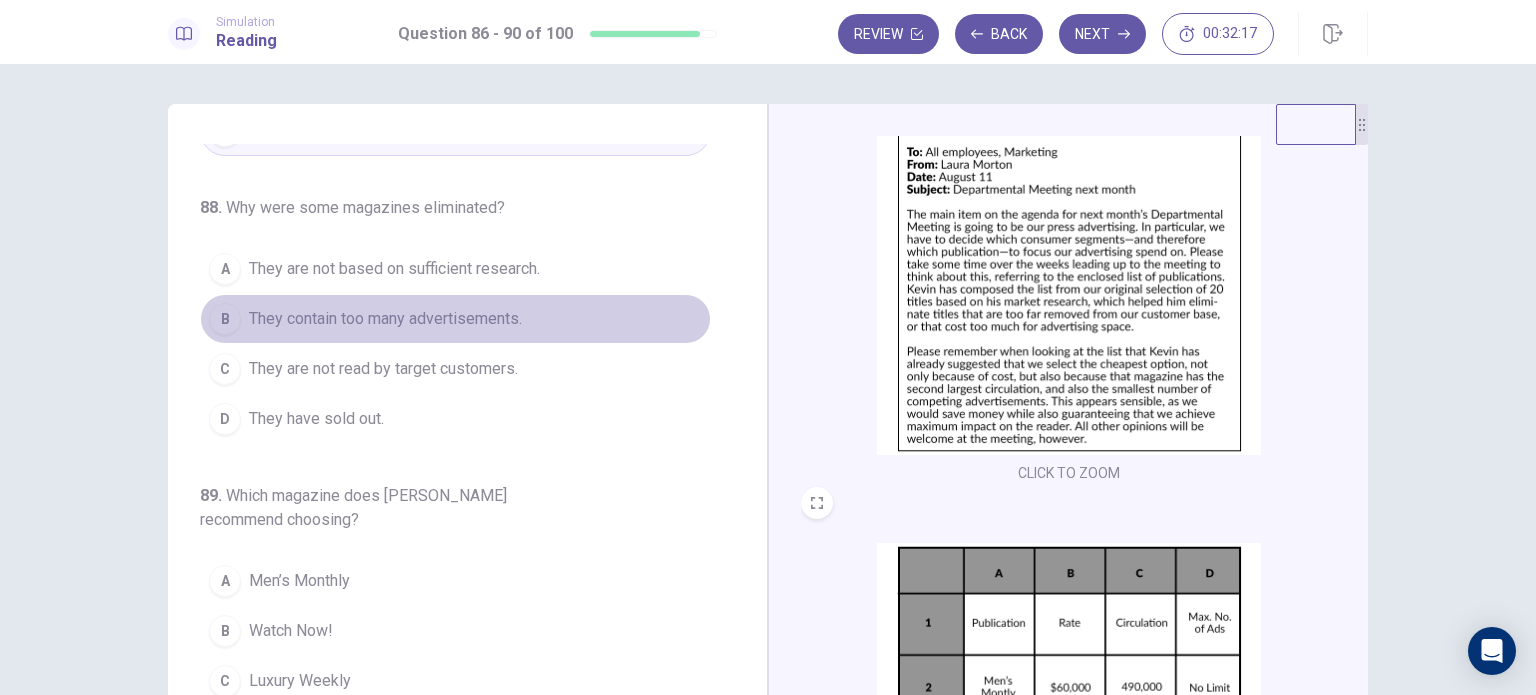 click on "They contain too many advertisements." at bounding box center [385, 319] 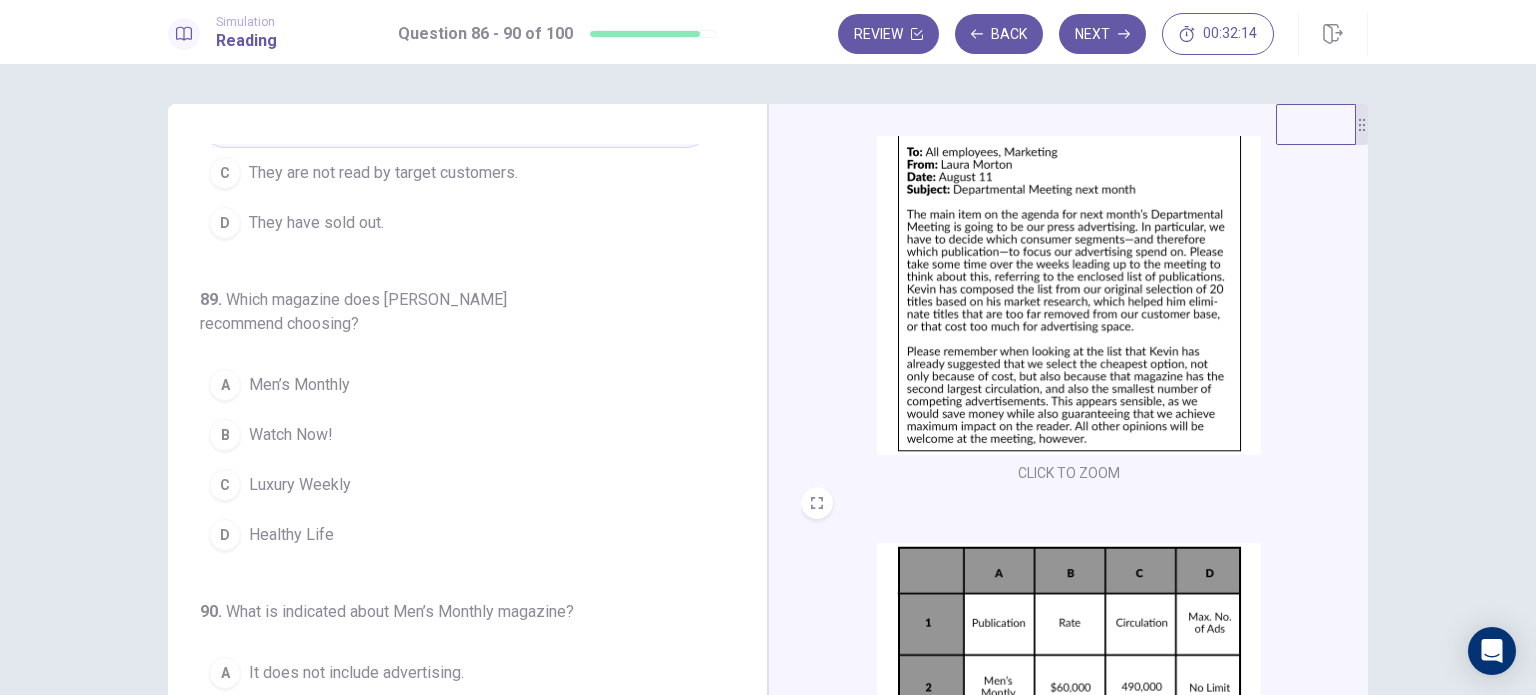 scroll, scrollTop: 800, scrollLeft: 0, axis: vertical 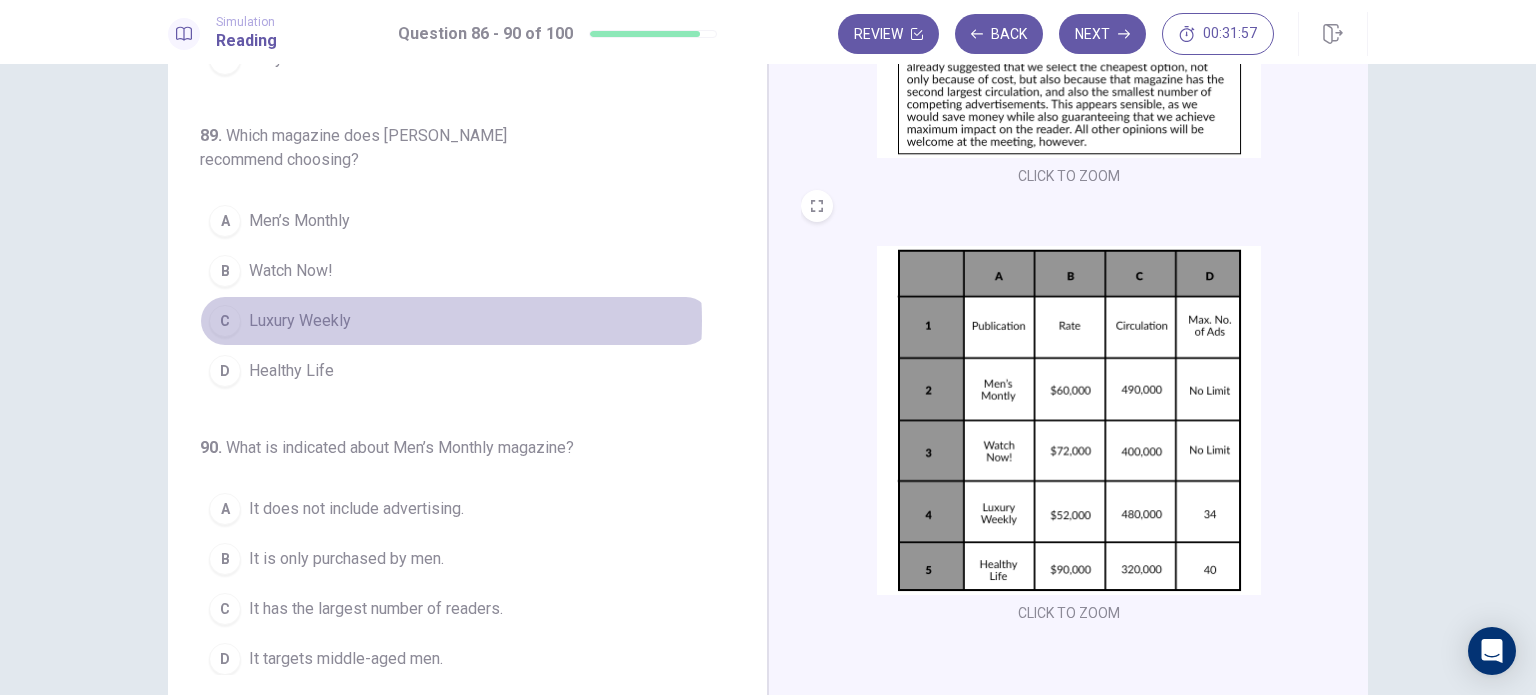 click on "C Luxury Weekly" at bounding box center [455, 321] 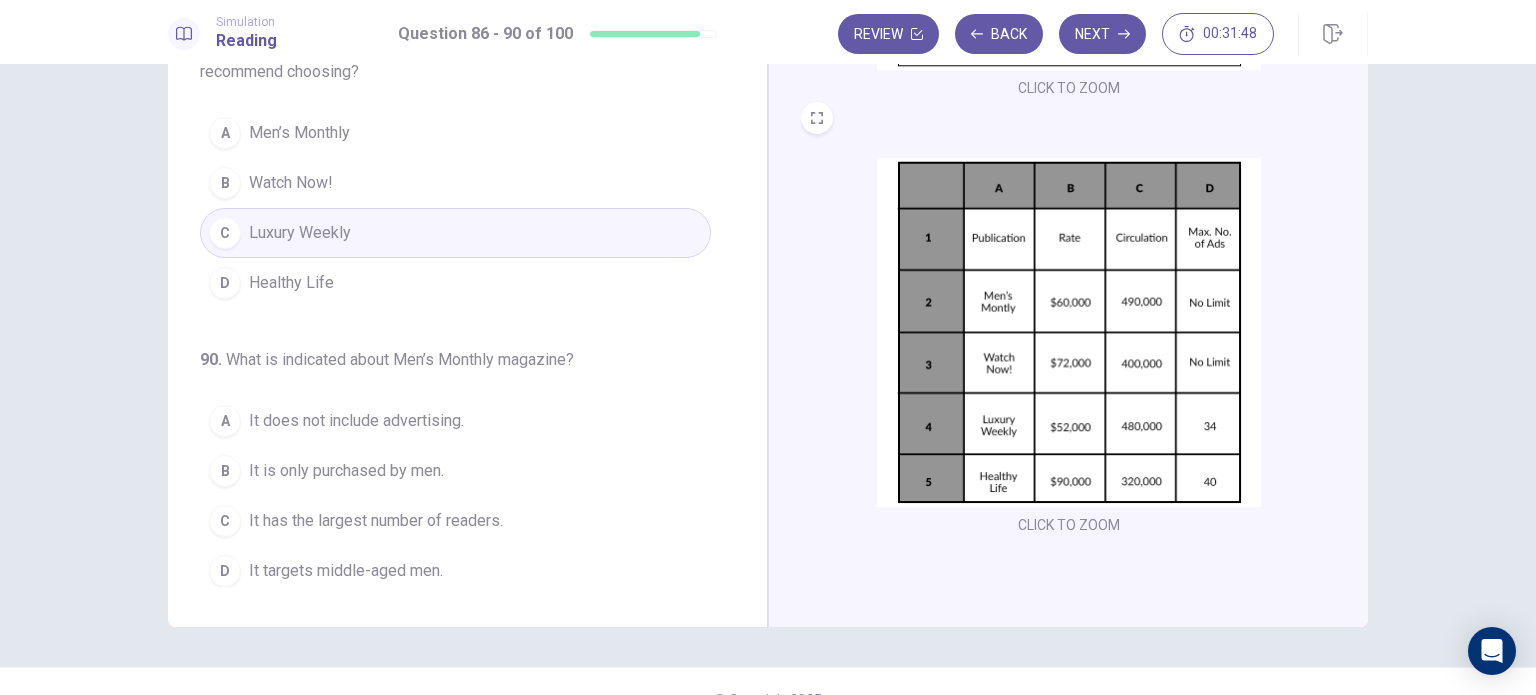scroll, scrollTop: 208, scrollLeft: 0, axis: vertical 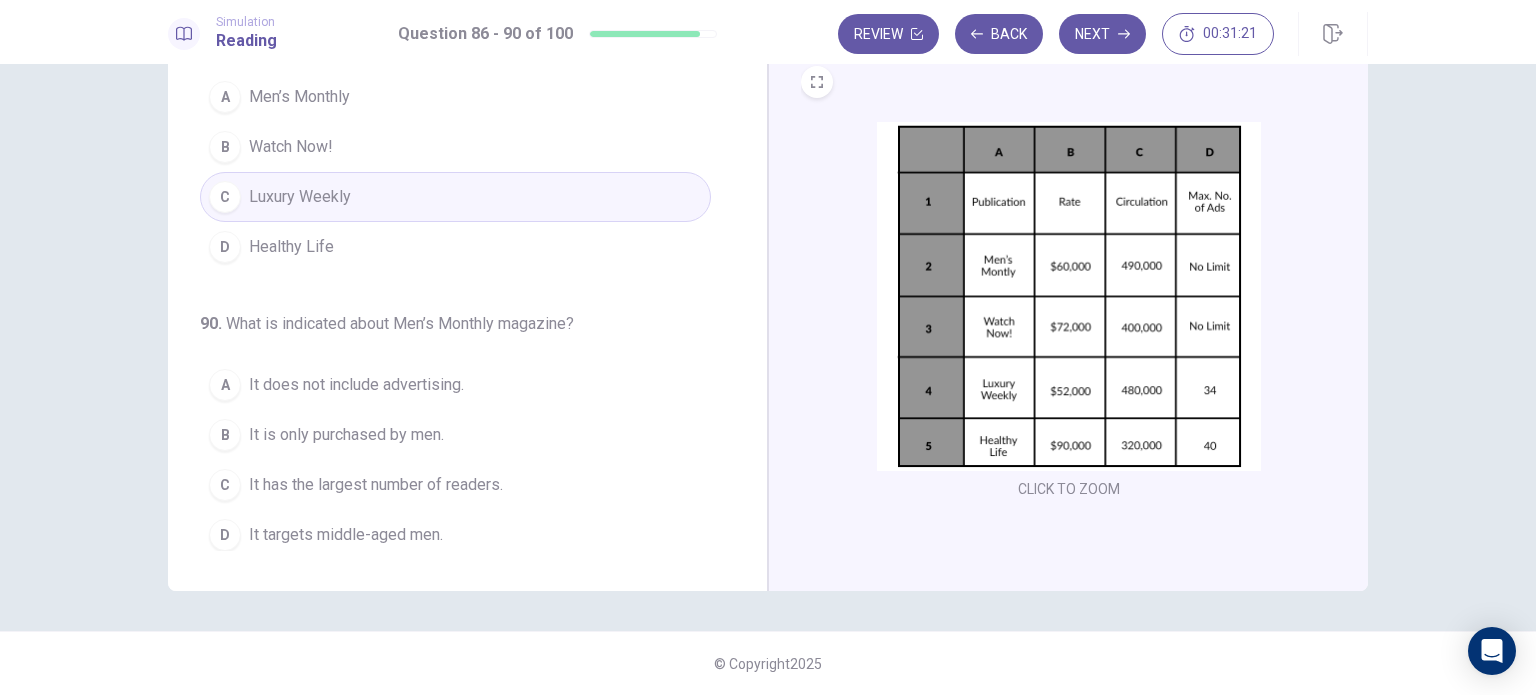 click on "It does not include advertising." at bounding box center [356, 385] 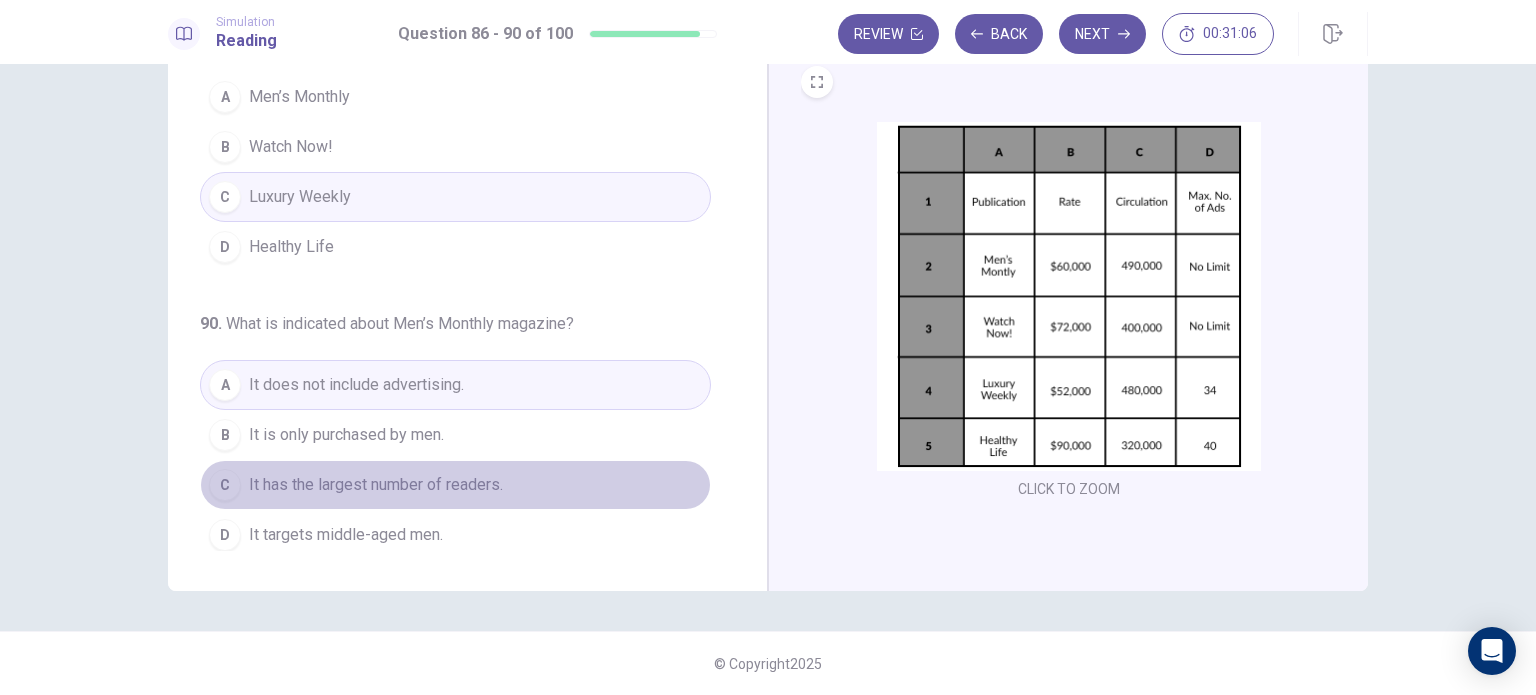 click on "C It has the largest number of readers." at bounding box center [455, 485] 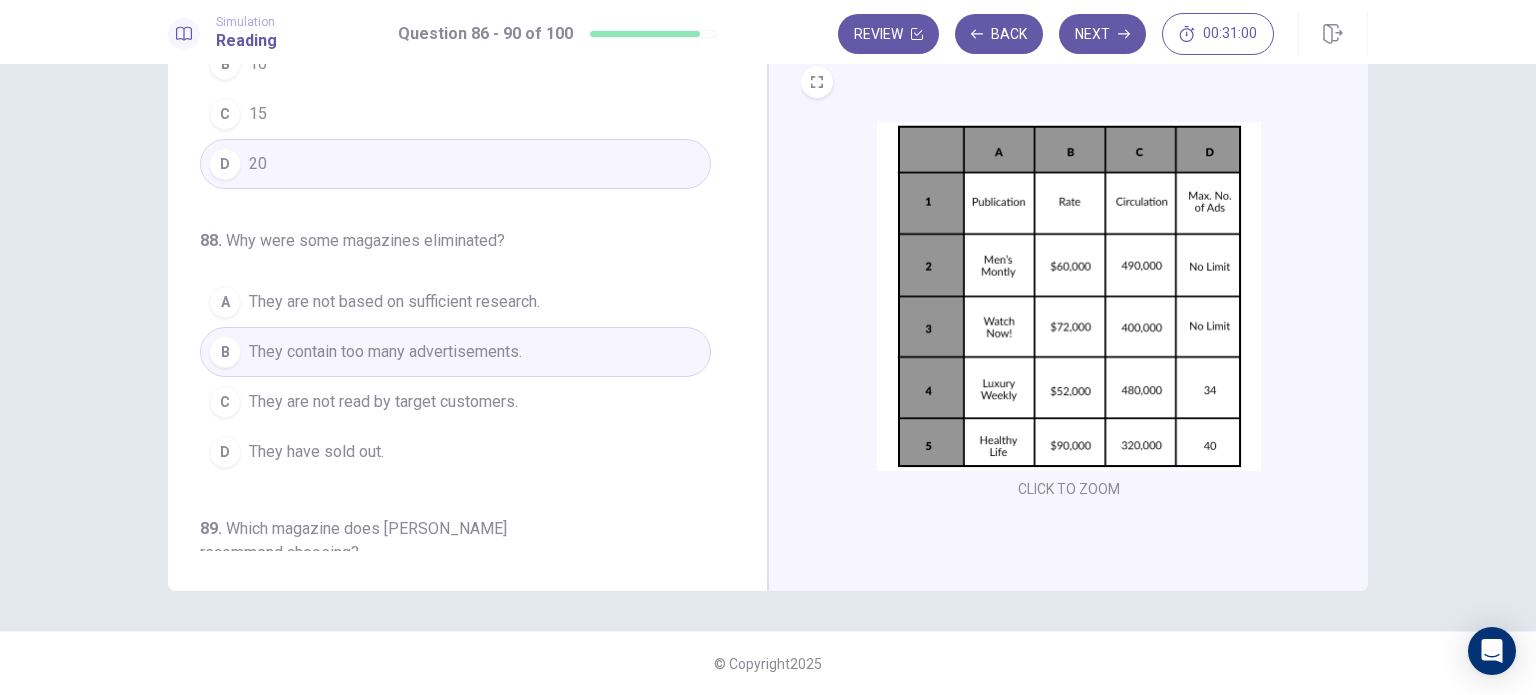 scroll, scrollTop: 268, scrollLeft: 0, axis: vertical 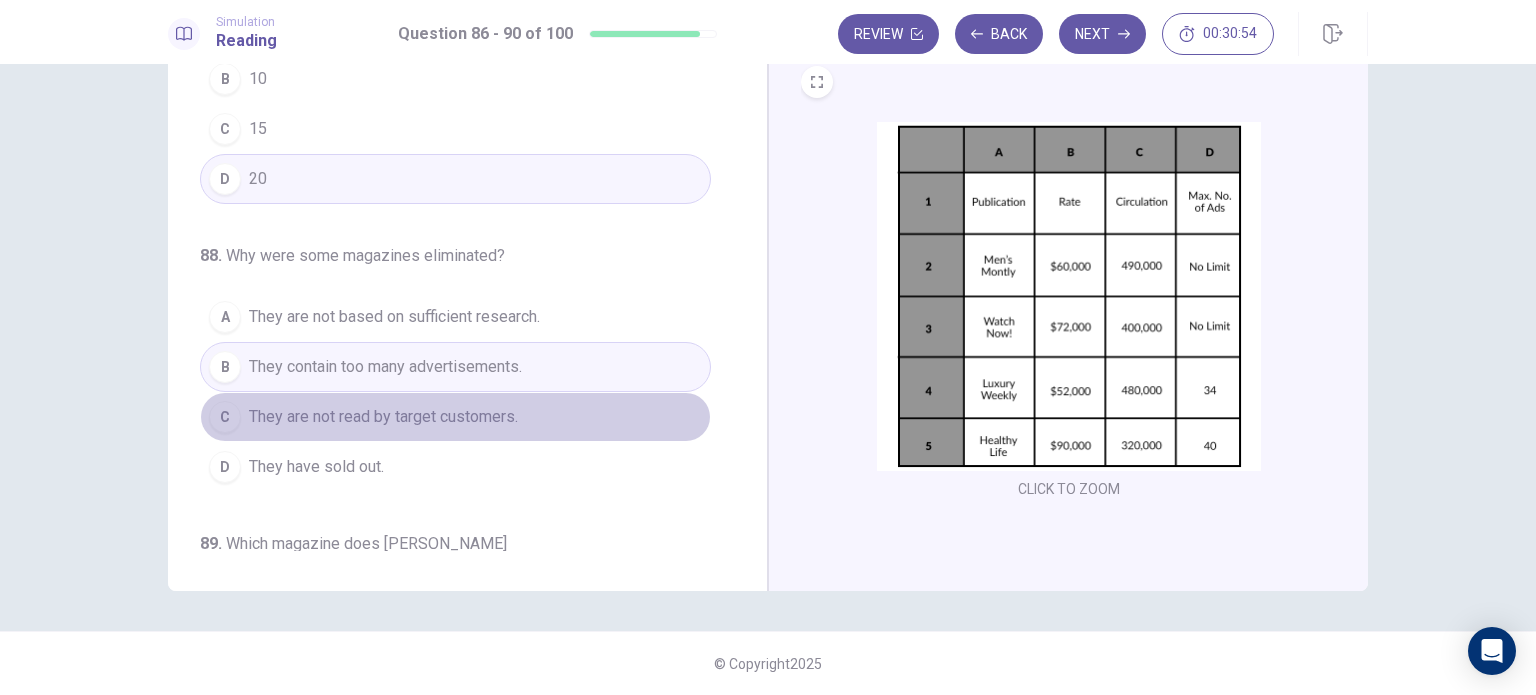 click on "They are not read by target customers." at bounding box center [383, 417] 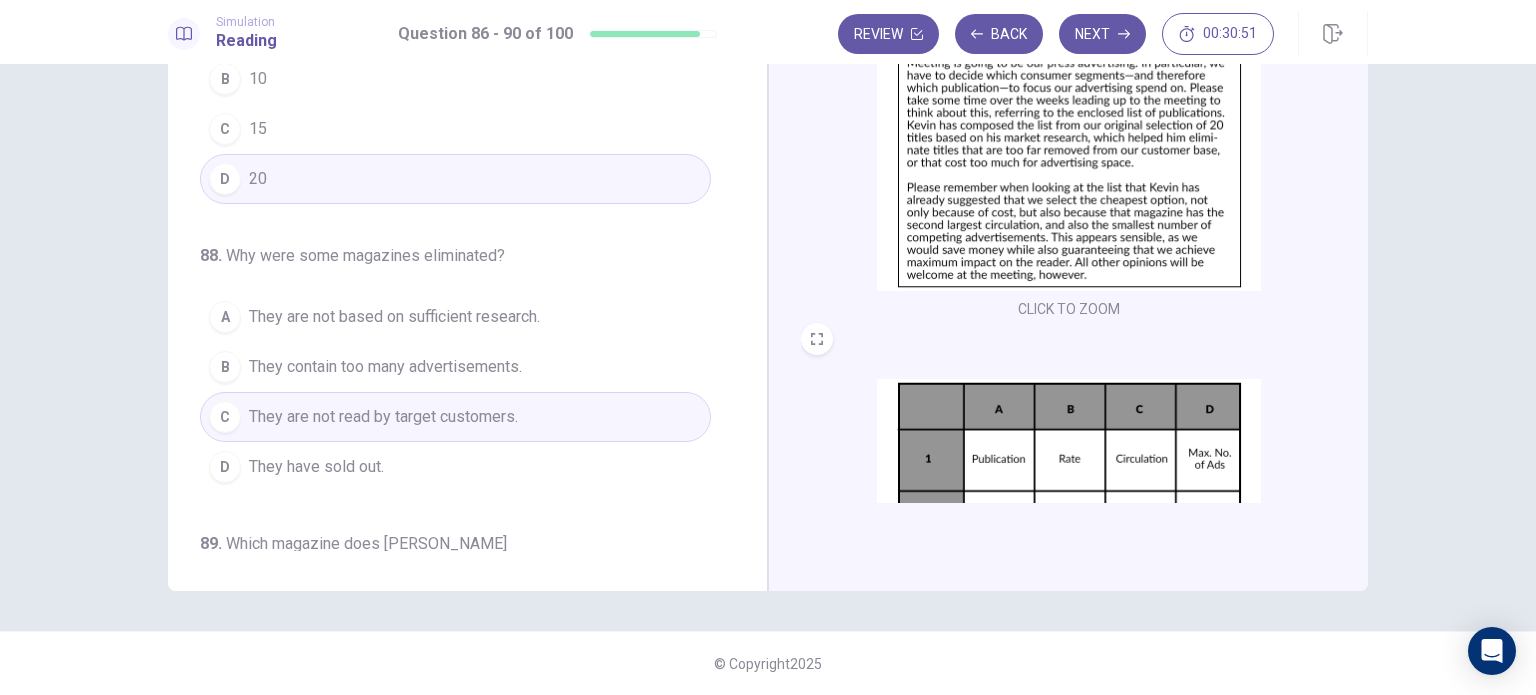scroll, scrollTop: 28, scrollLeft: 0, axis: vertical 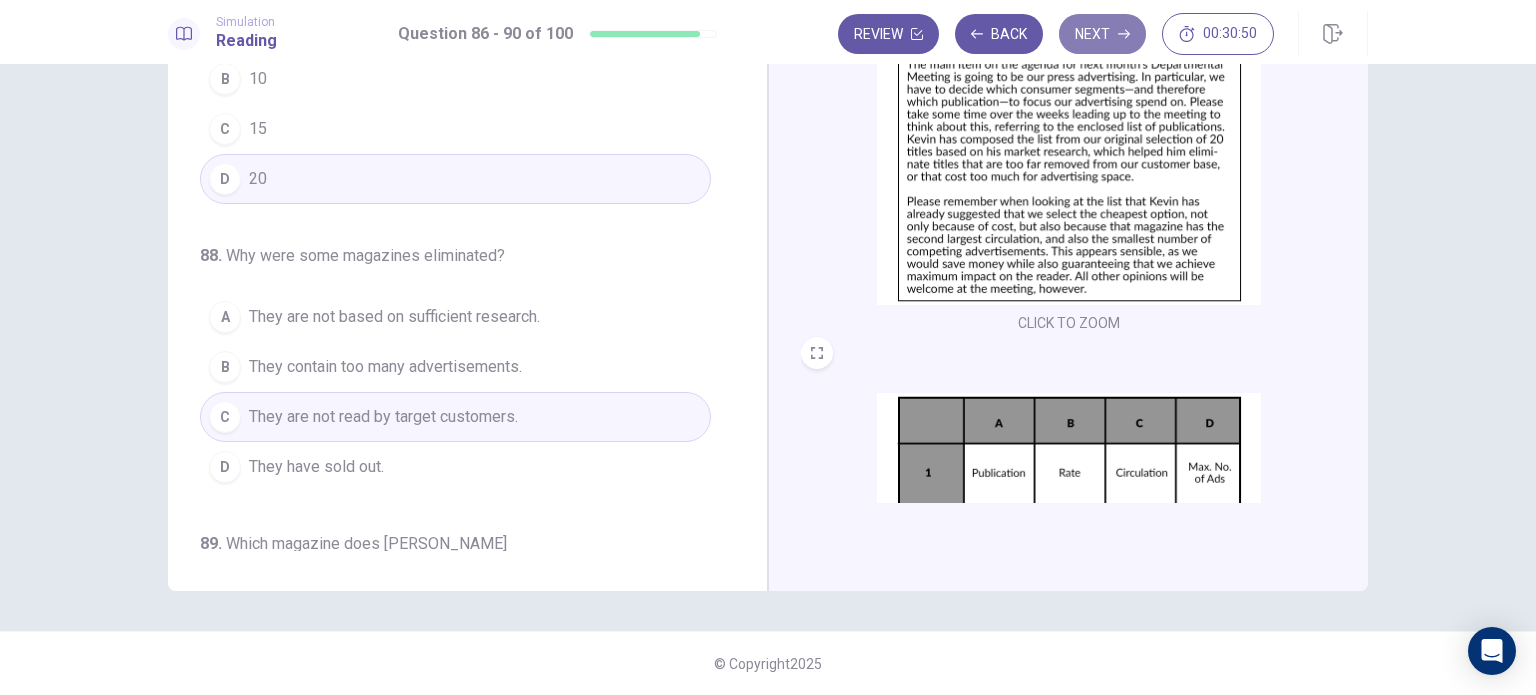 click on "Next" at bounding box center (1102, 34) 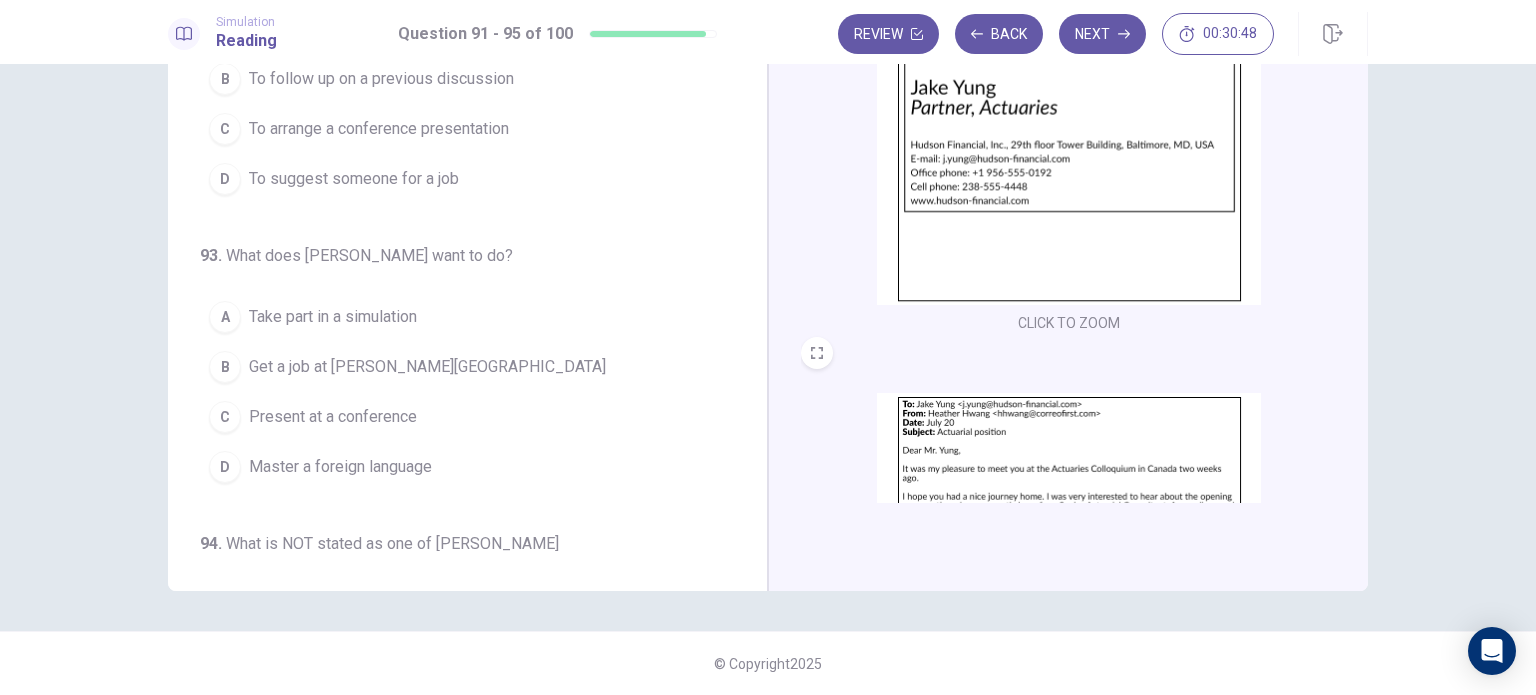 scroll, scrollTop: 0, scrollLeft: 0, axis: both 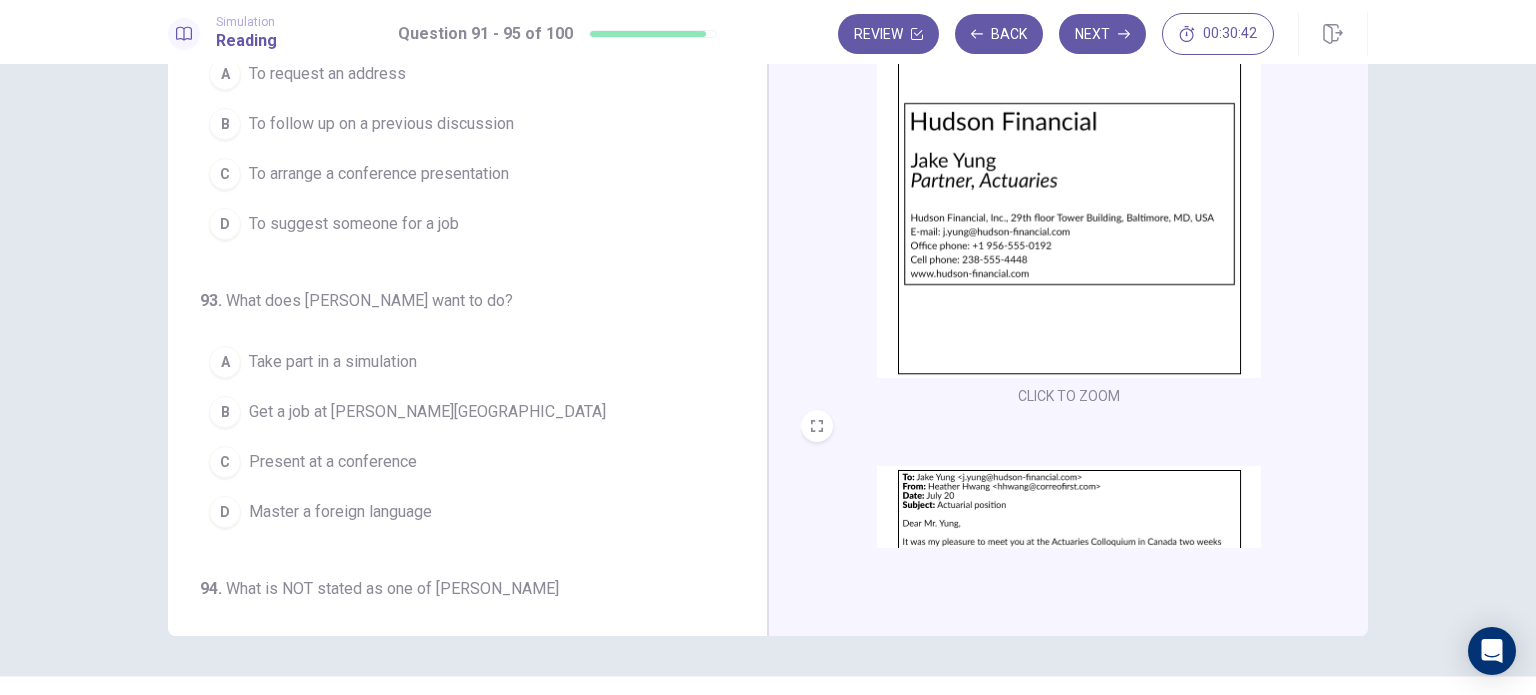 click at bounding box center [1069, 203] 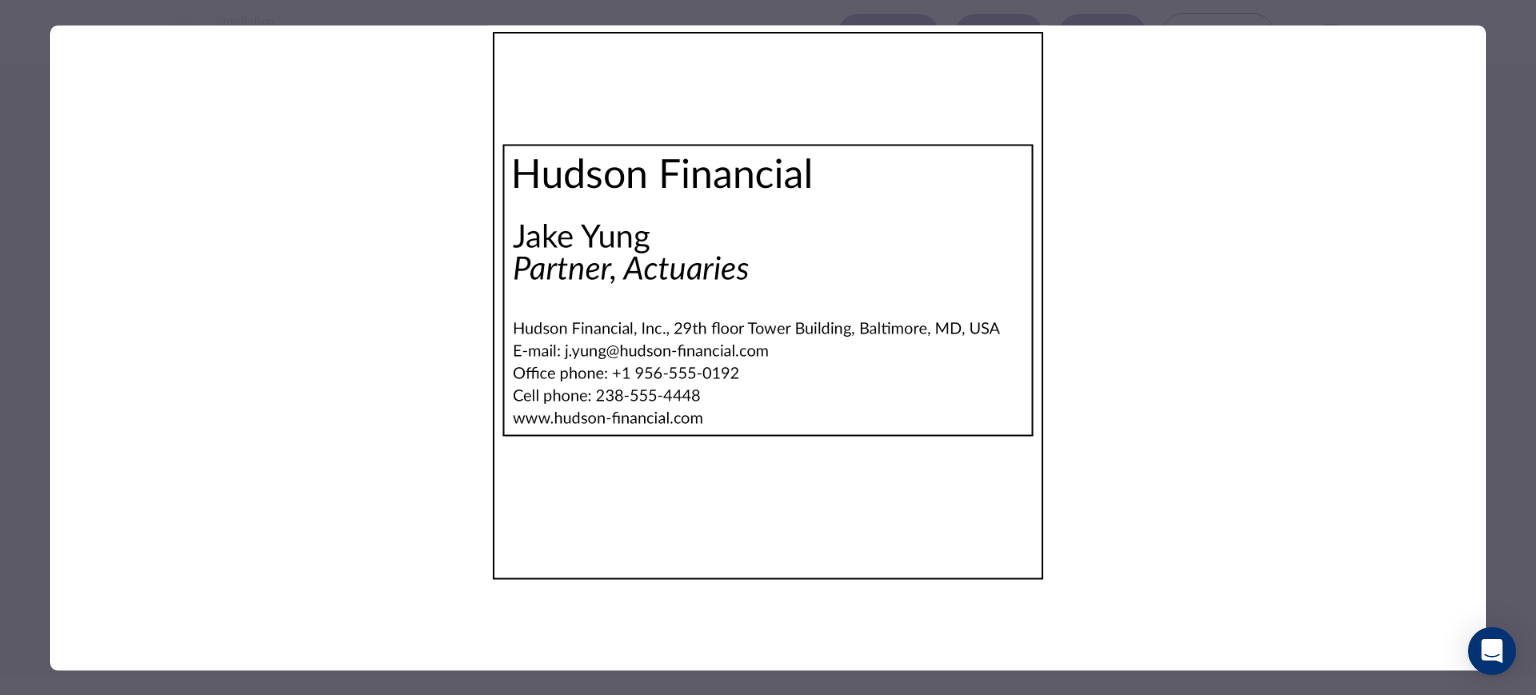 click at bounding box center (768, 347) 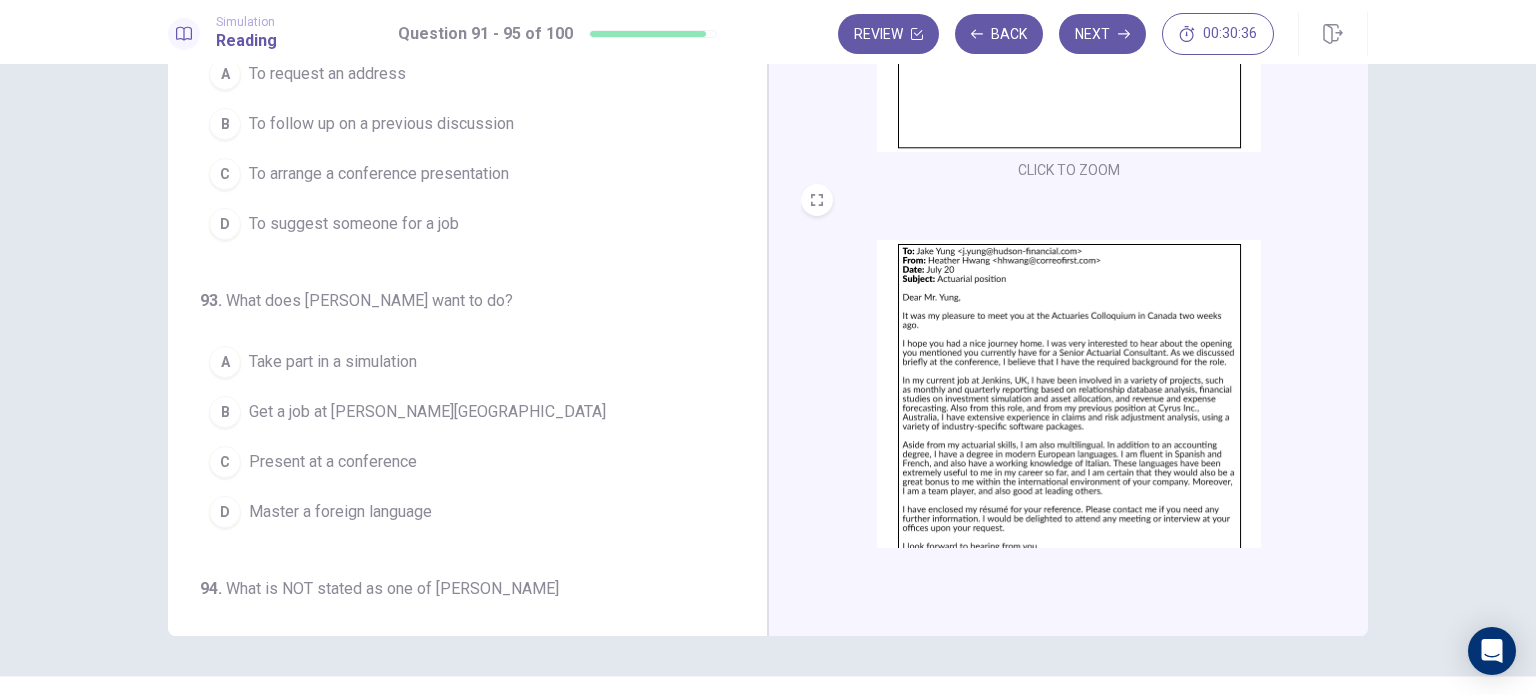 scroll, scrollTop: 228, scrollLeft: 0, axis: vertical 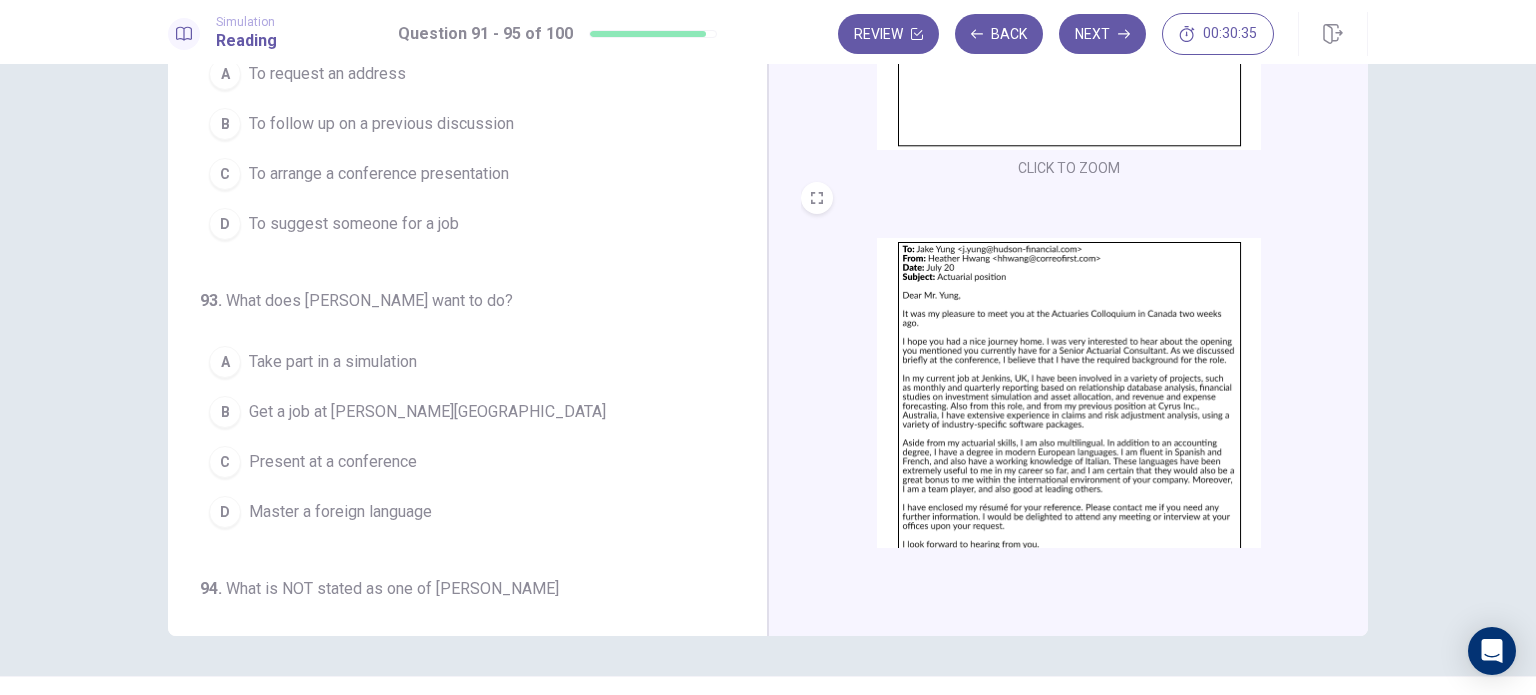 click at bounding box center (1069, 412) 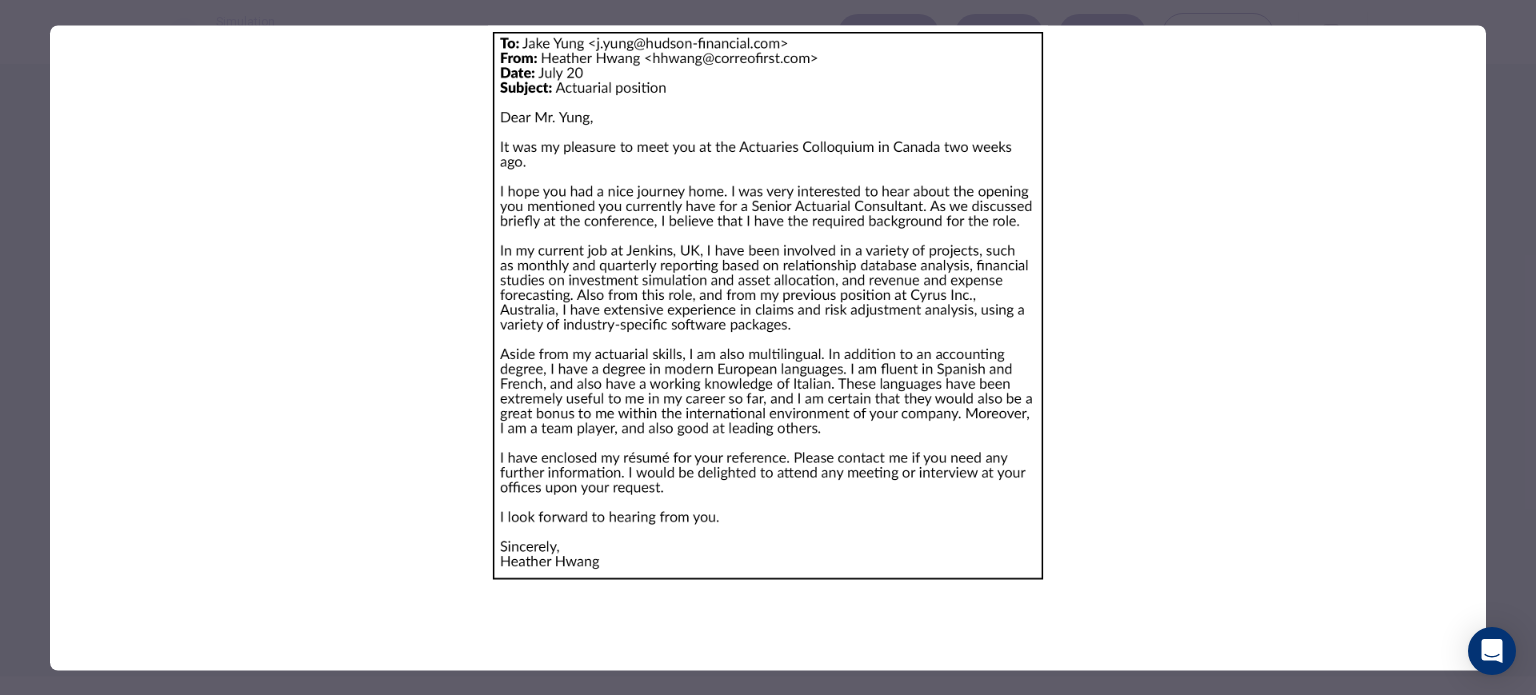 click at bounding box center (768, 347) 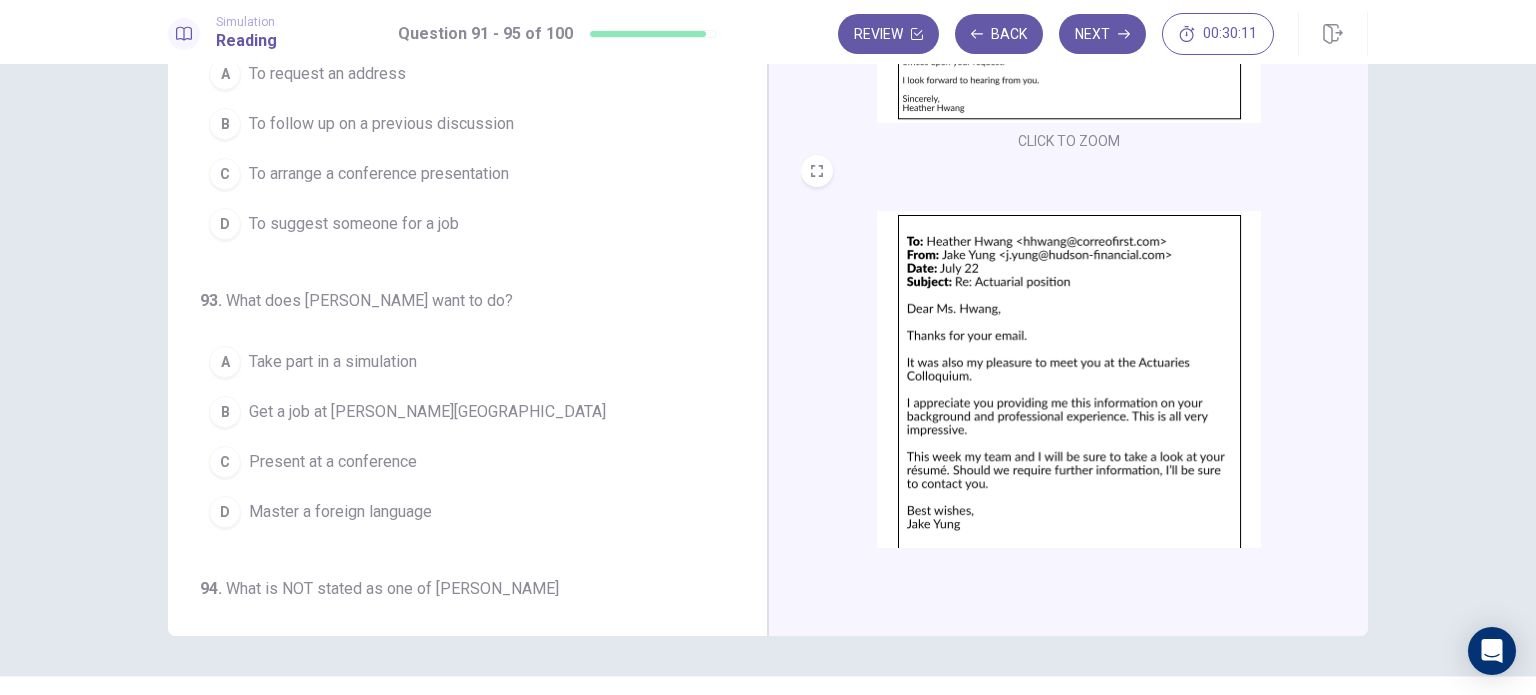 scroll, scrollTop: 736, scrollLeft: 0, axis: vertical 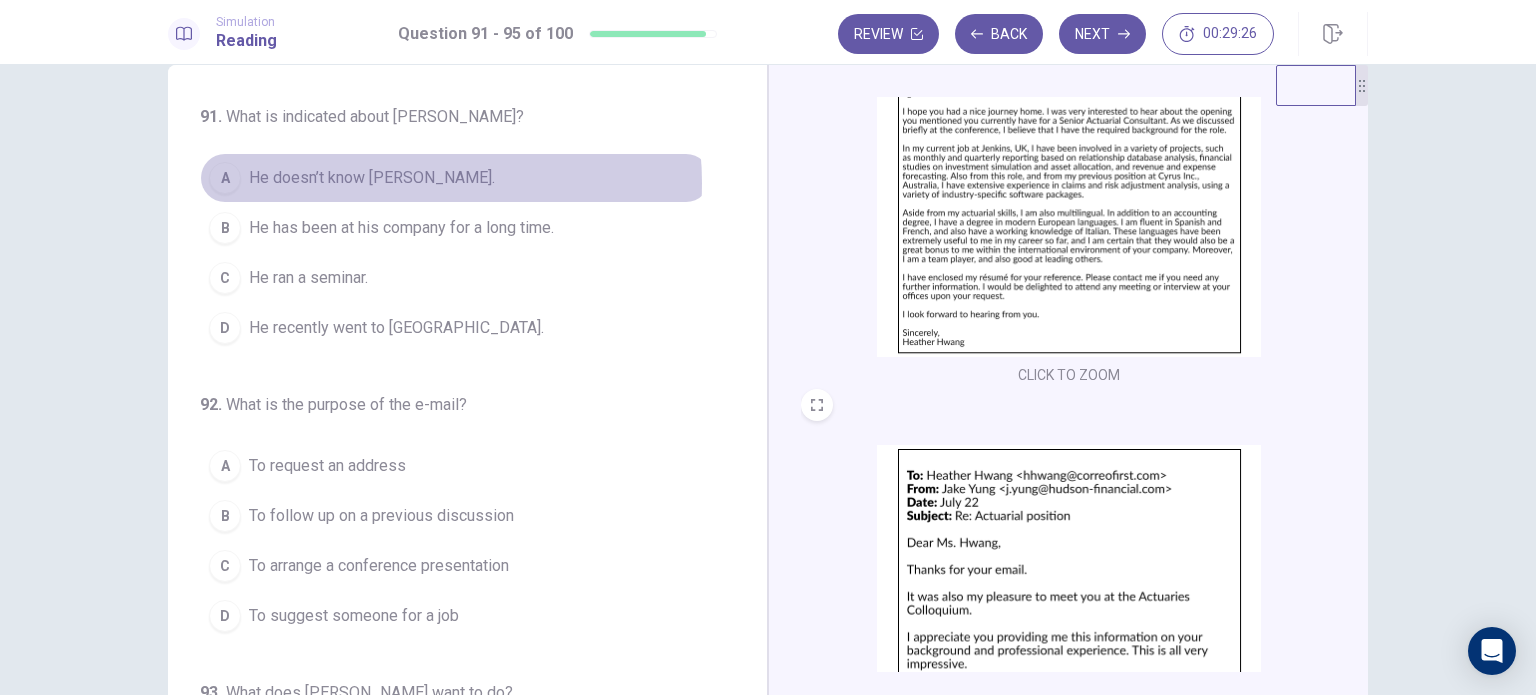 click on "He doesn’t know Ms. Hwang." at bounding box center (372, 178) 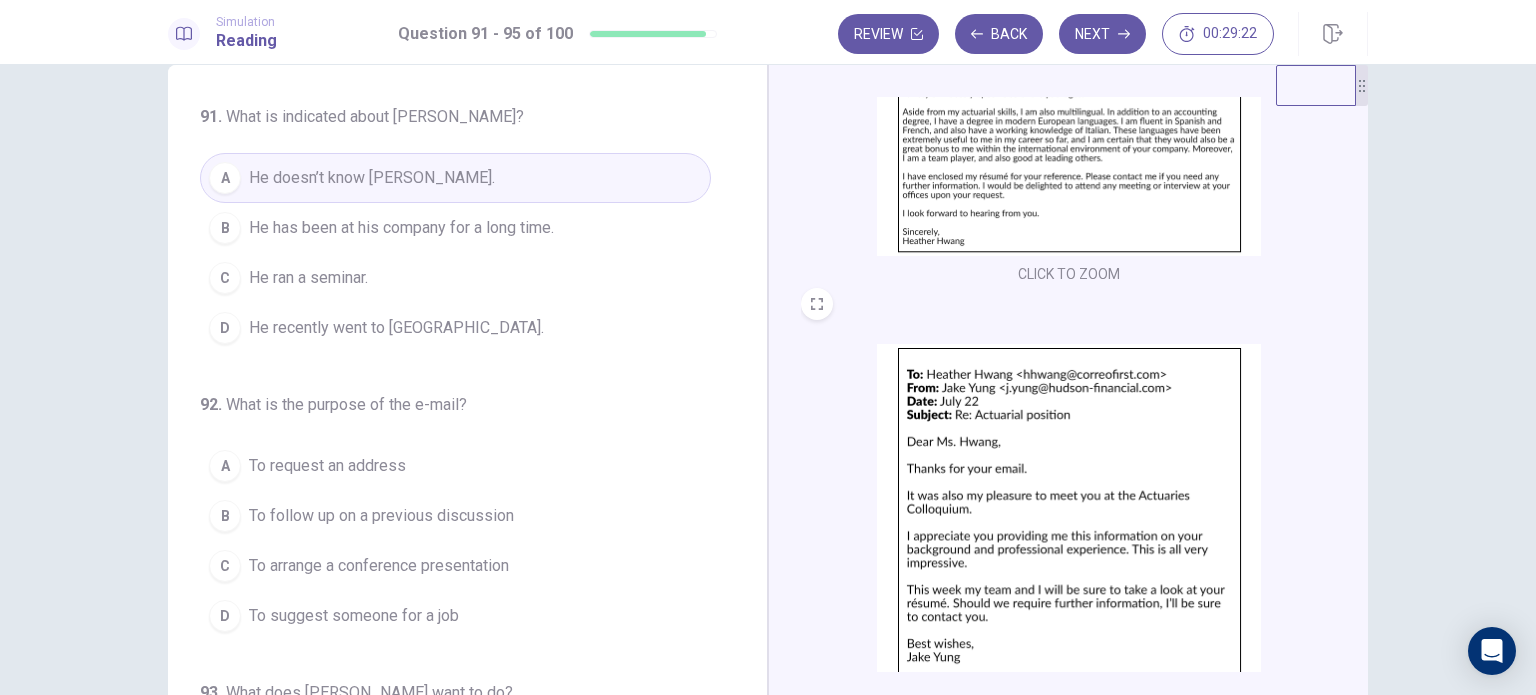 scroll, scrollTop: 682, scrollLeft: 0, axis: vertical 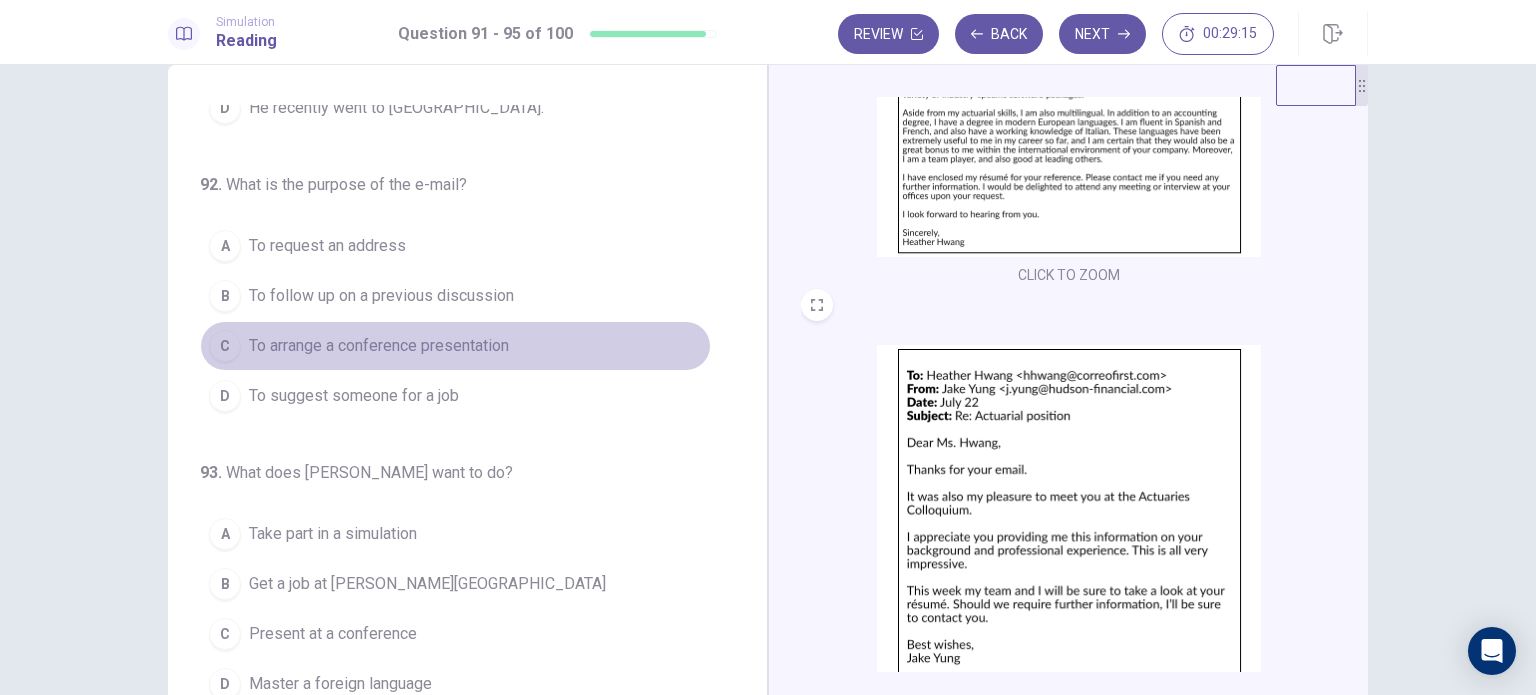 click on "To arrange a conference presentation" at bounding box center [379, 346] 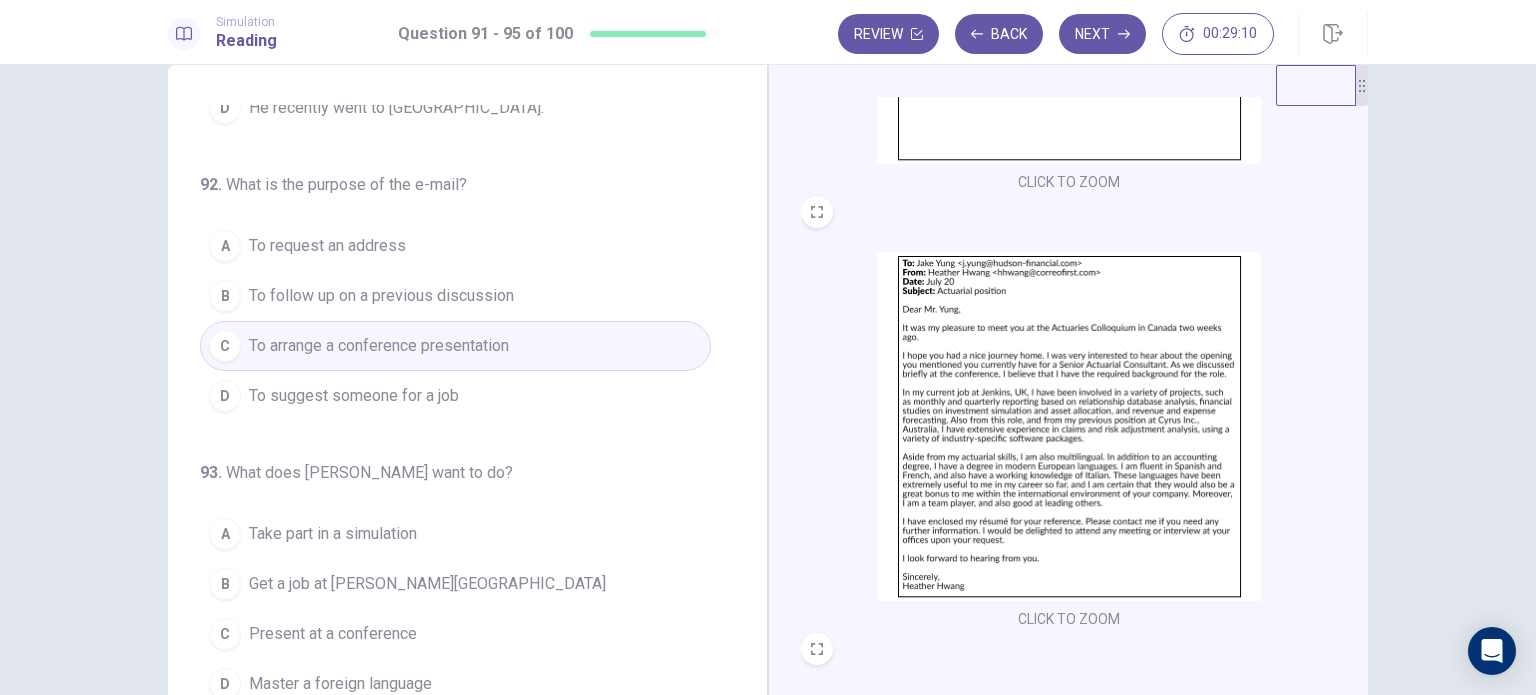 scroll, scrollTop: 340, scrollLeft: 0, axis: vertical 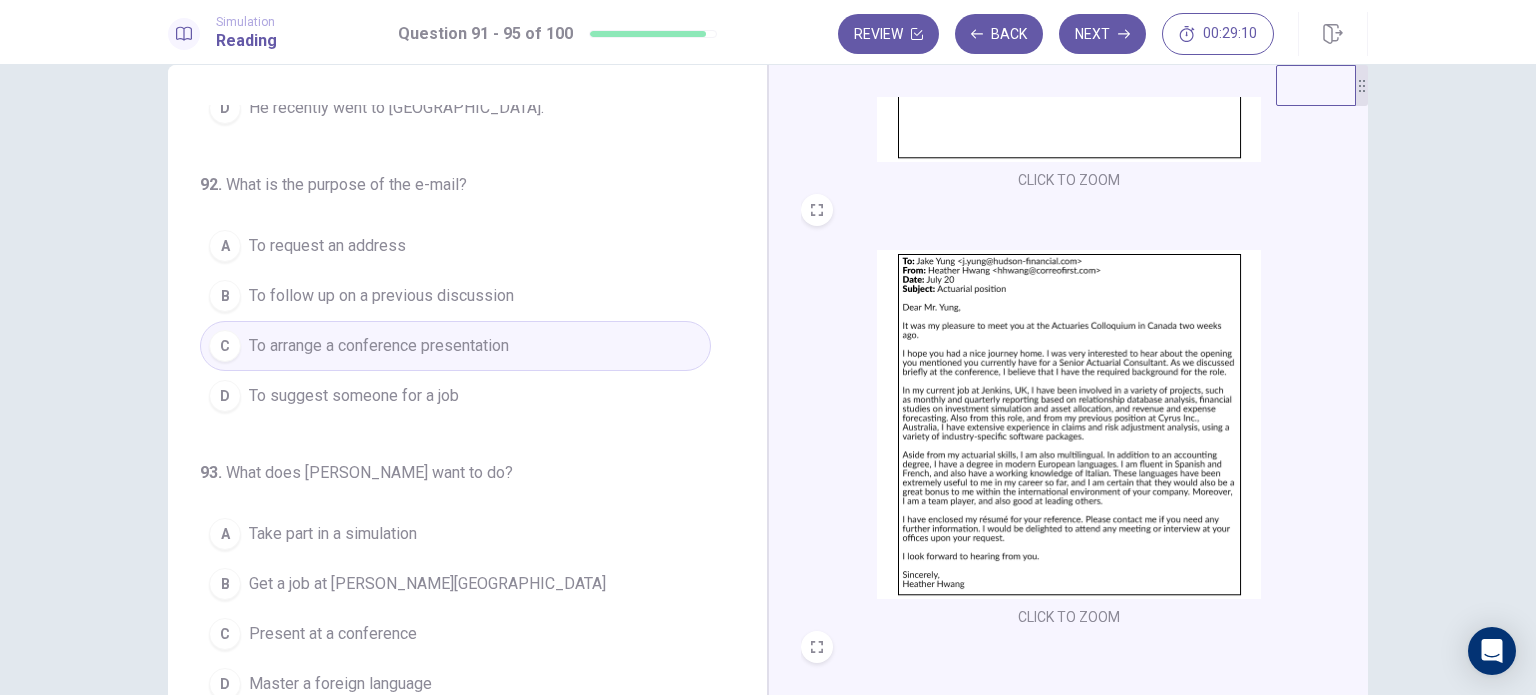 click at bounding box center [1069, 424] 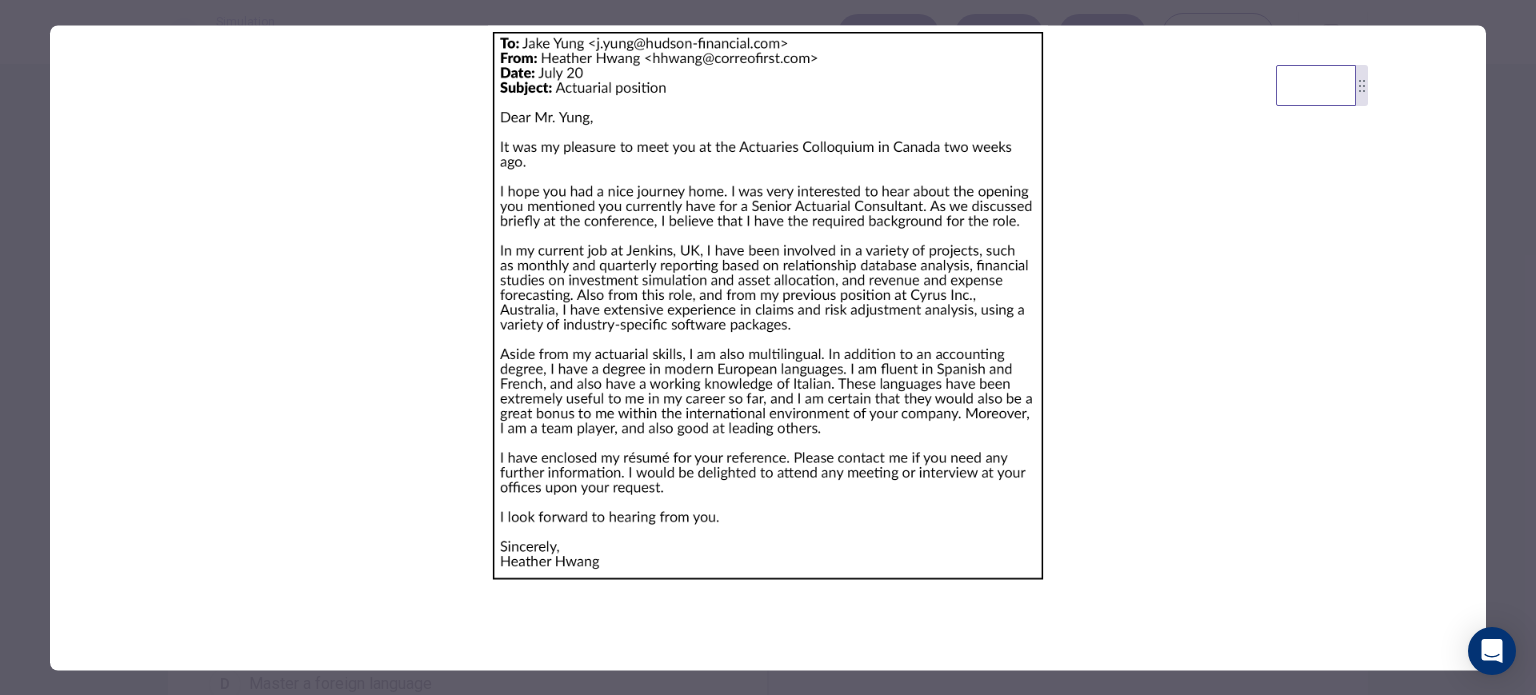click at bounding box center [768, 347] 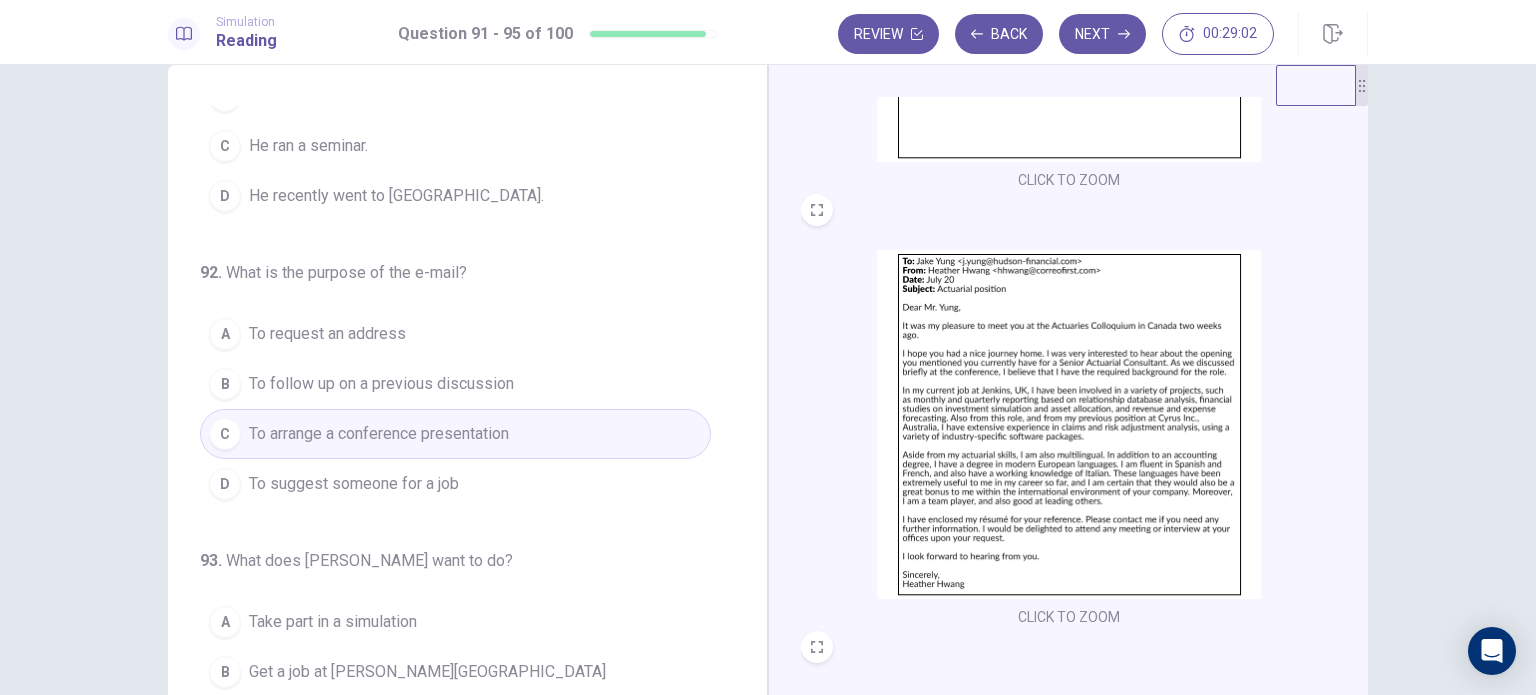 scroll, scrollTop: 128, scrollLeft: 0, axis: vertical 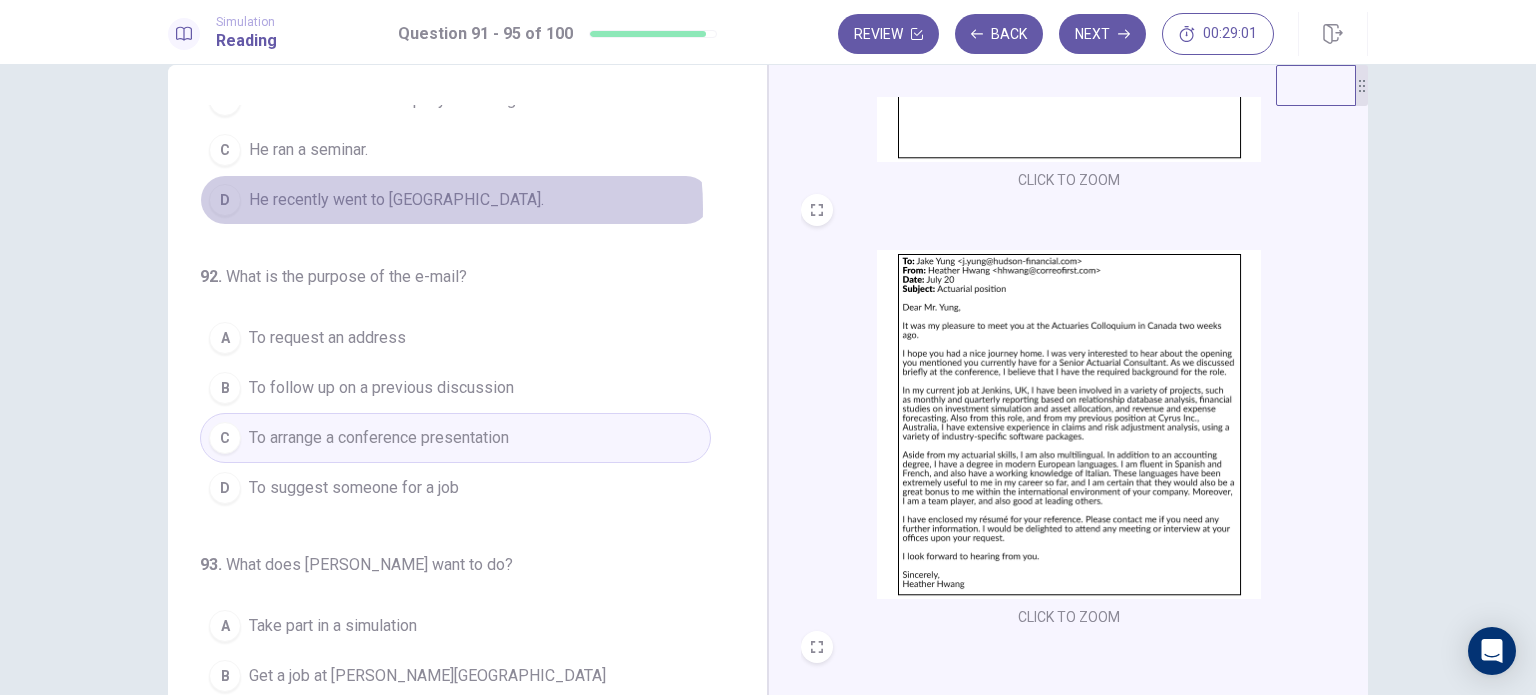 click on "He recently went to Canada." at bounding box center (396, 200) 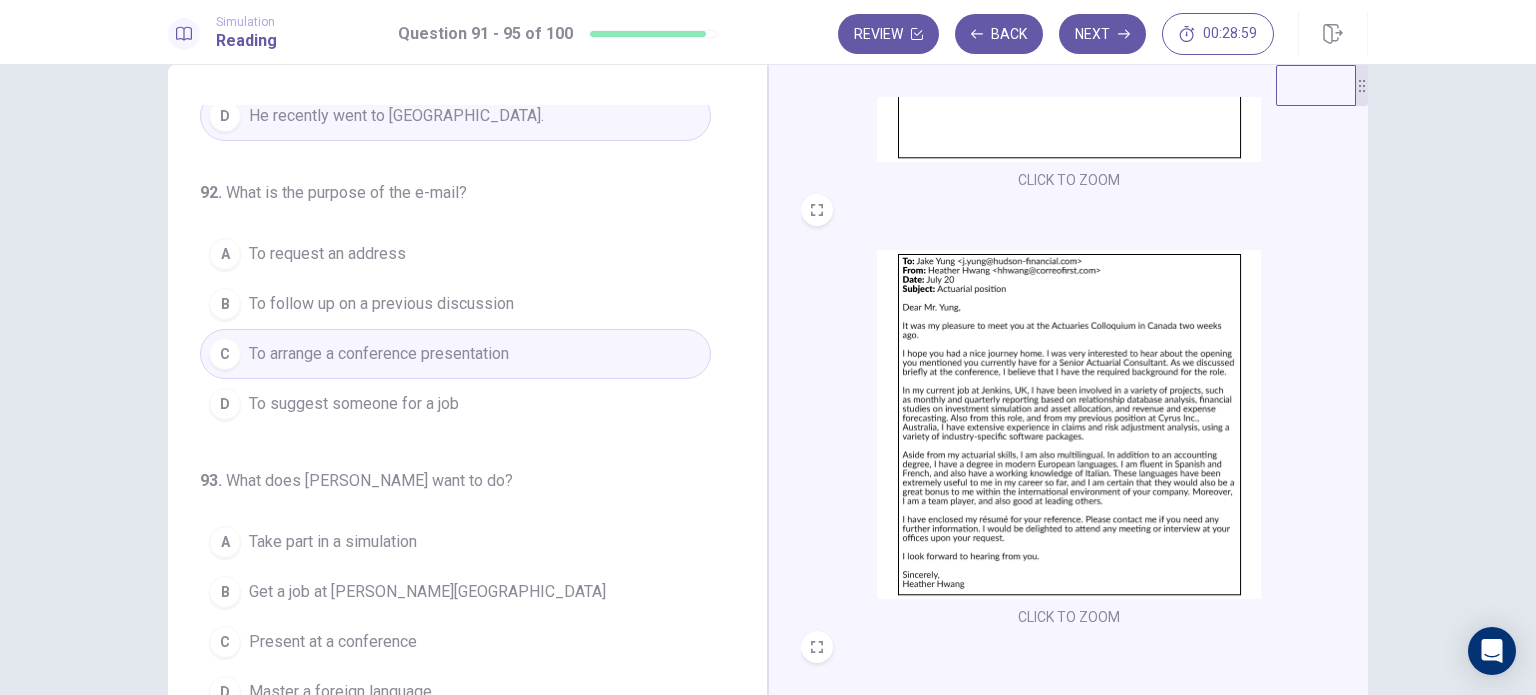 scroll, scrollTop: 223, scrollLeft: 0, axis: vertical 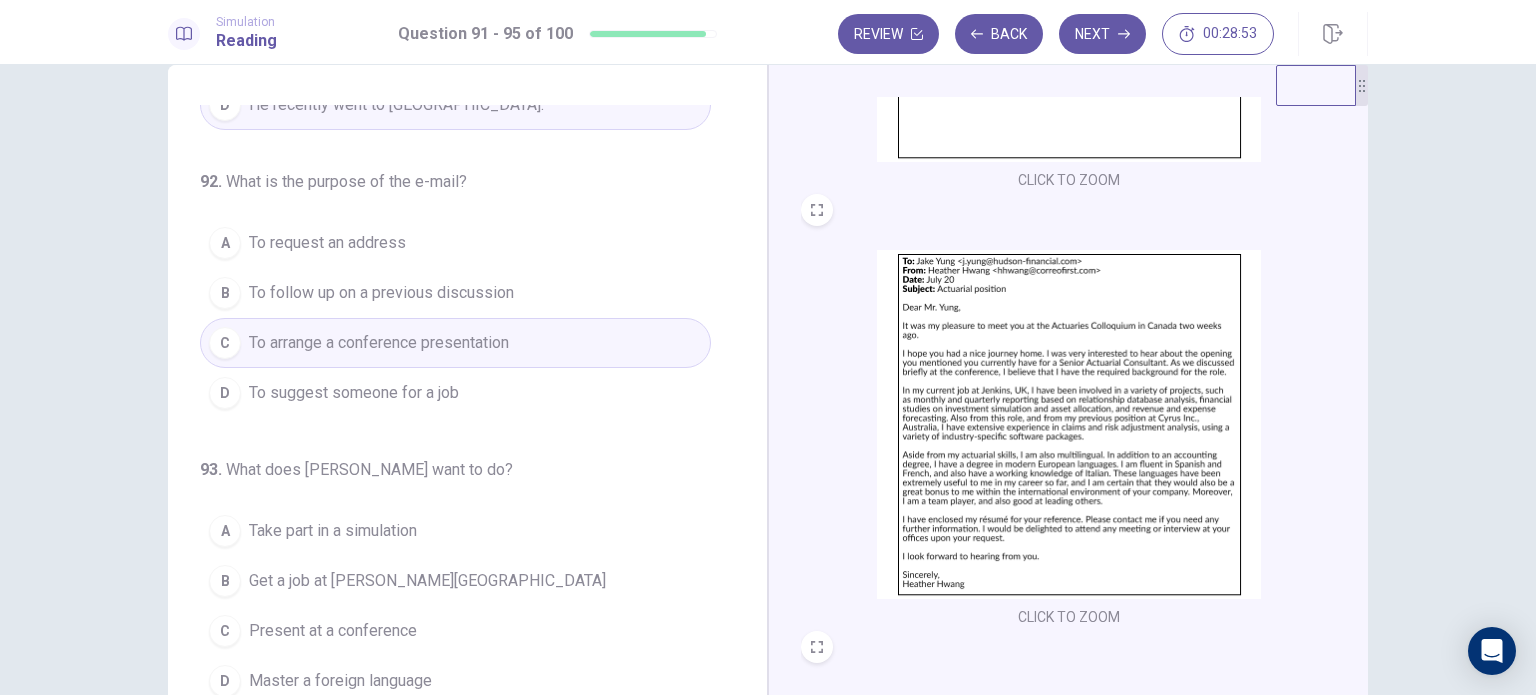 click at bounding box center [1069, 424] 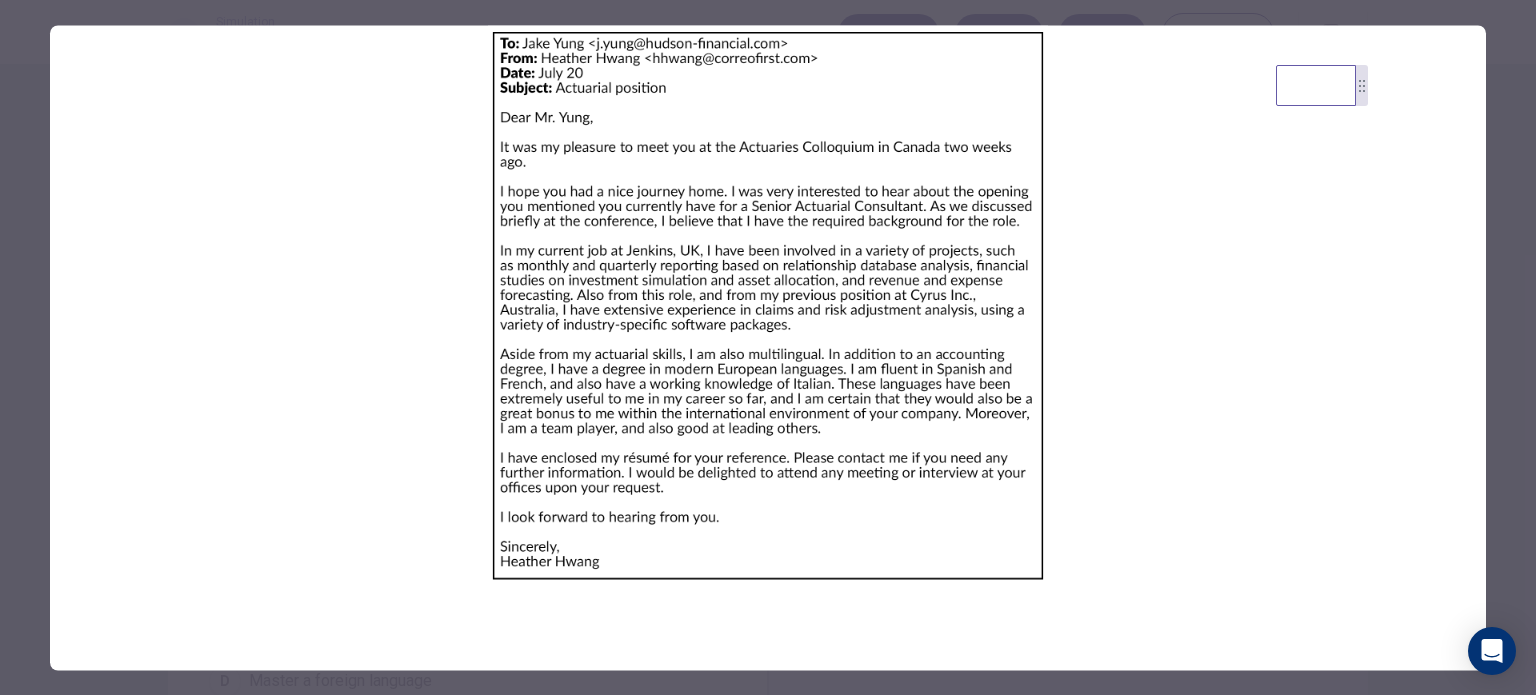click at bounding box center [768, 347] 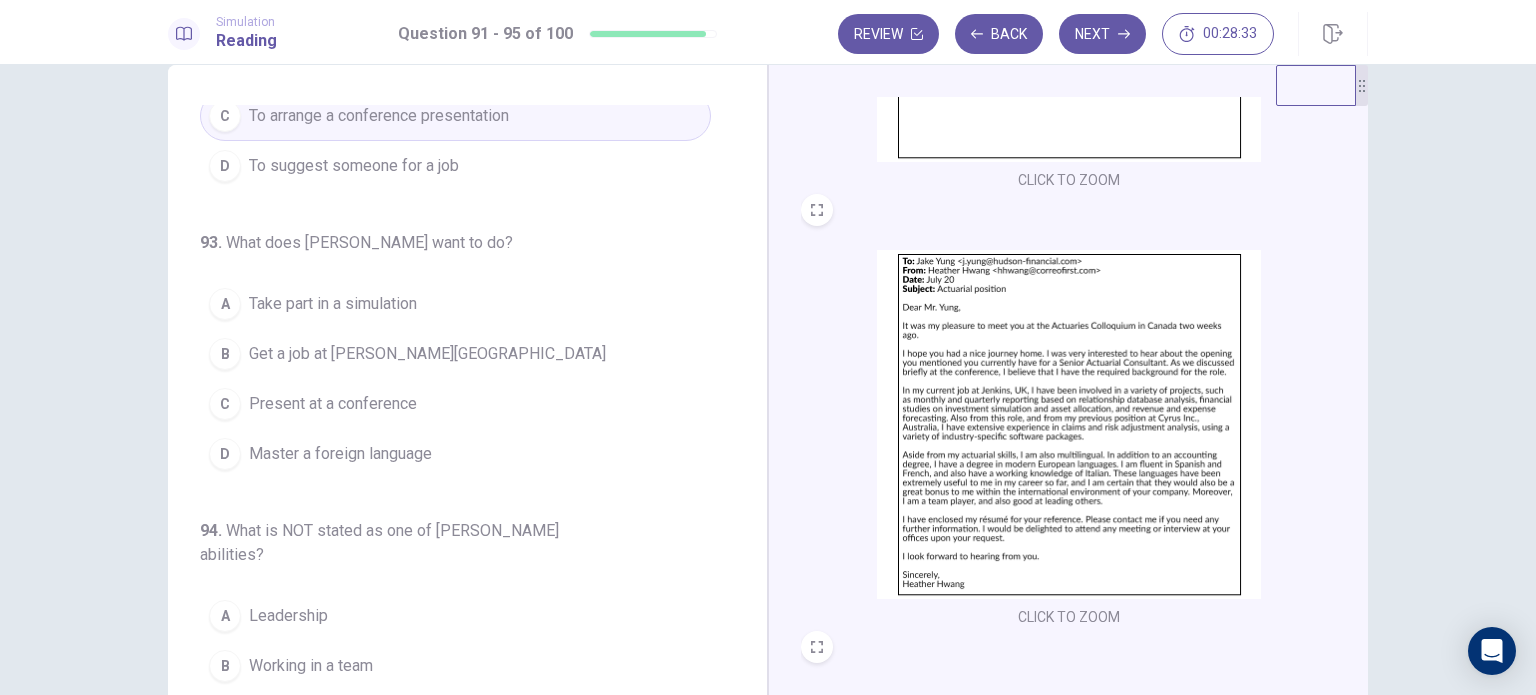 scroll, scrollTop: 452, scrollLeft: 0, axis: vertical 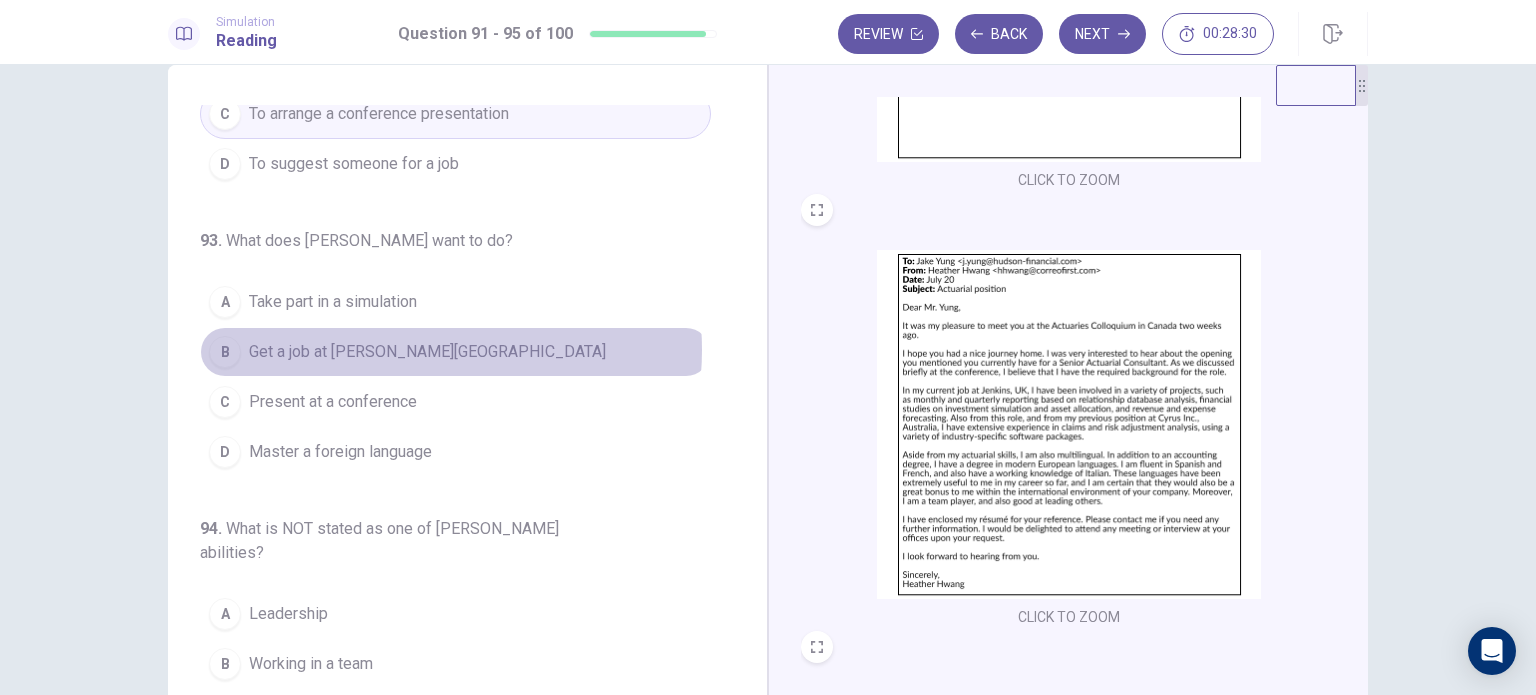 click on "Get a job at Hudson Financial" at bounding box center [427, 352] 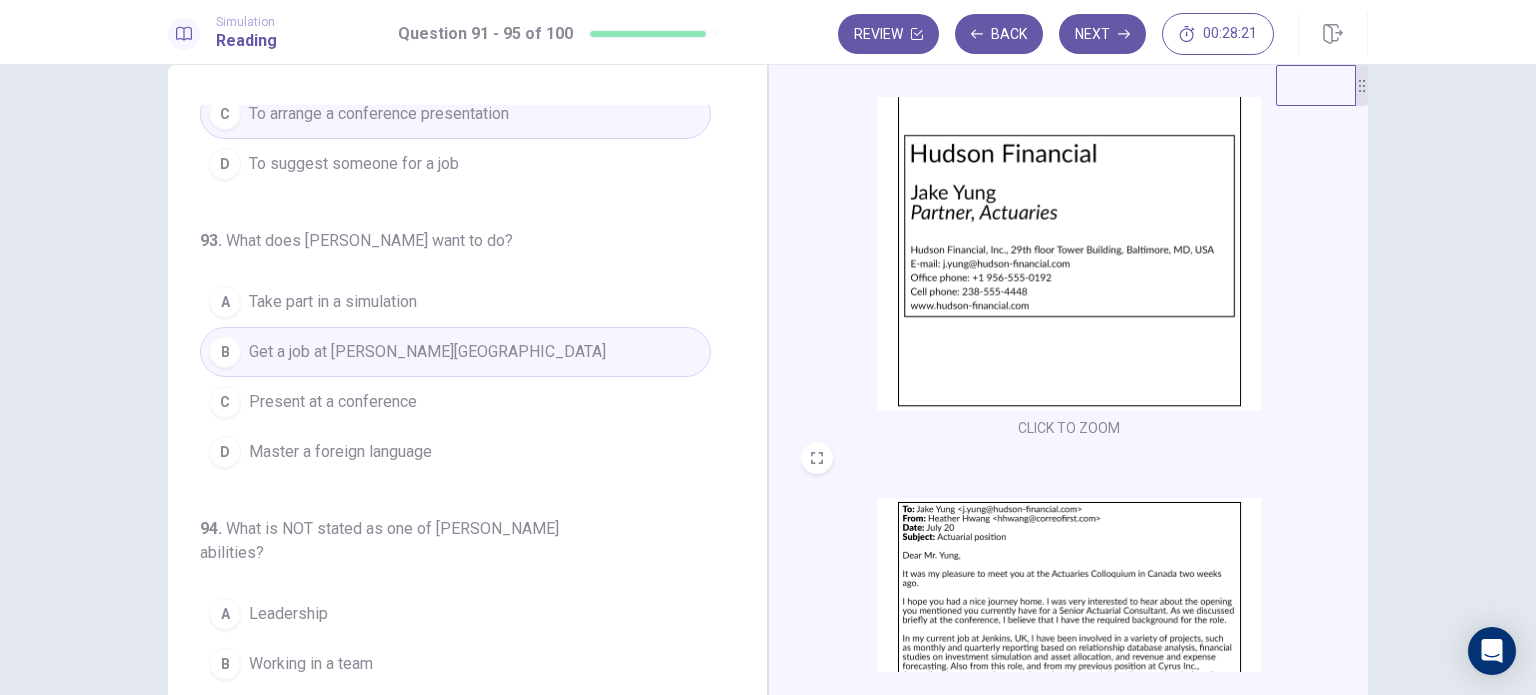 scroll, scrollTop: 95, scrollLeft: 0, axis: vertical 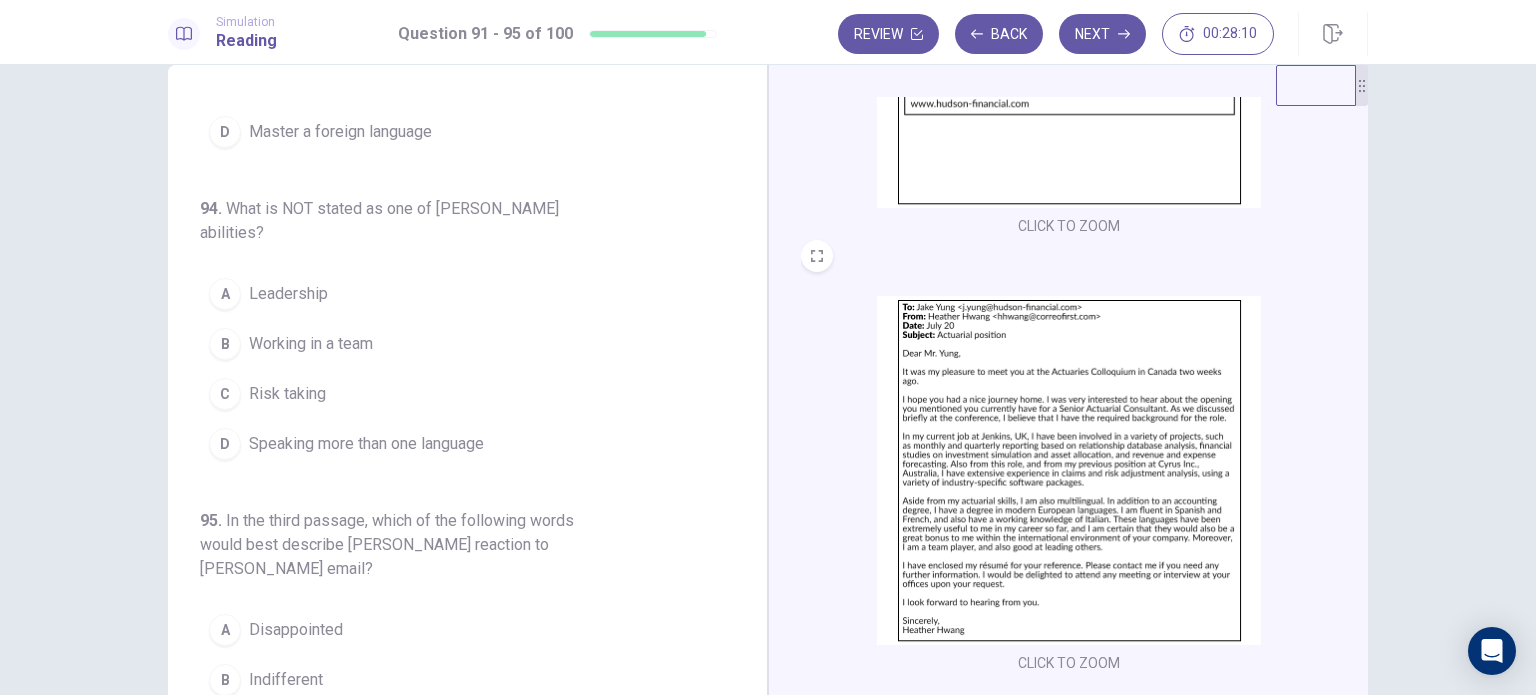 click at bounding box center (1069, 470) 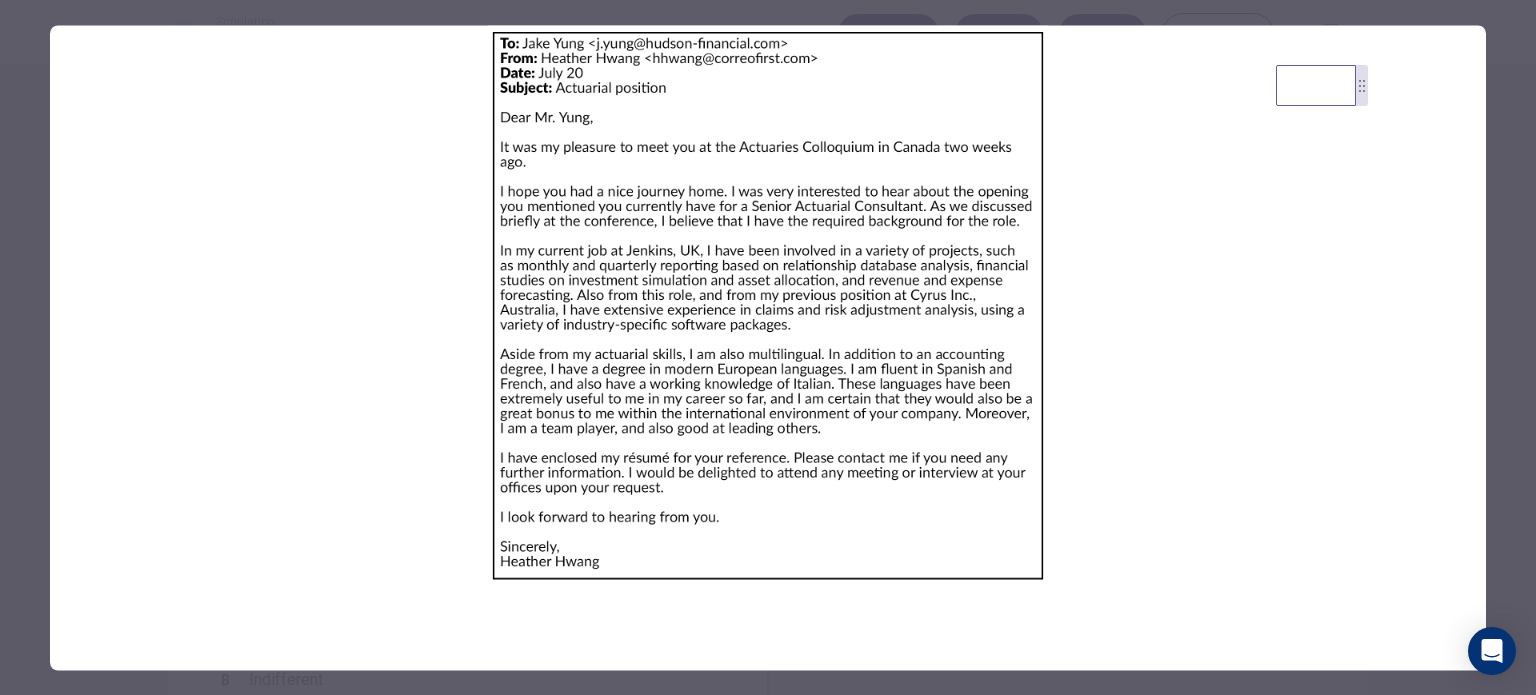 click at bounding box center (768, 347) 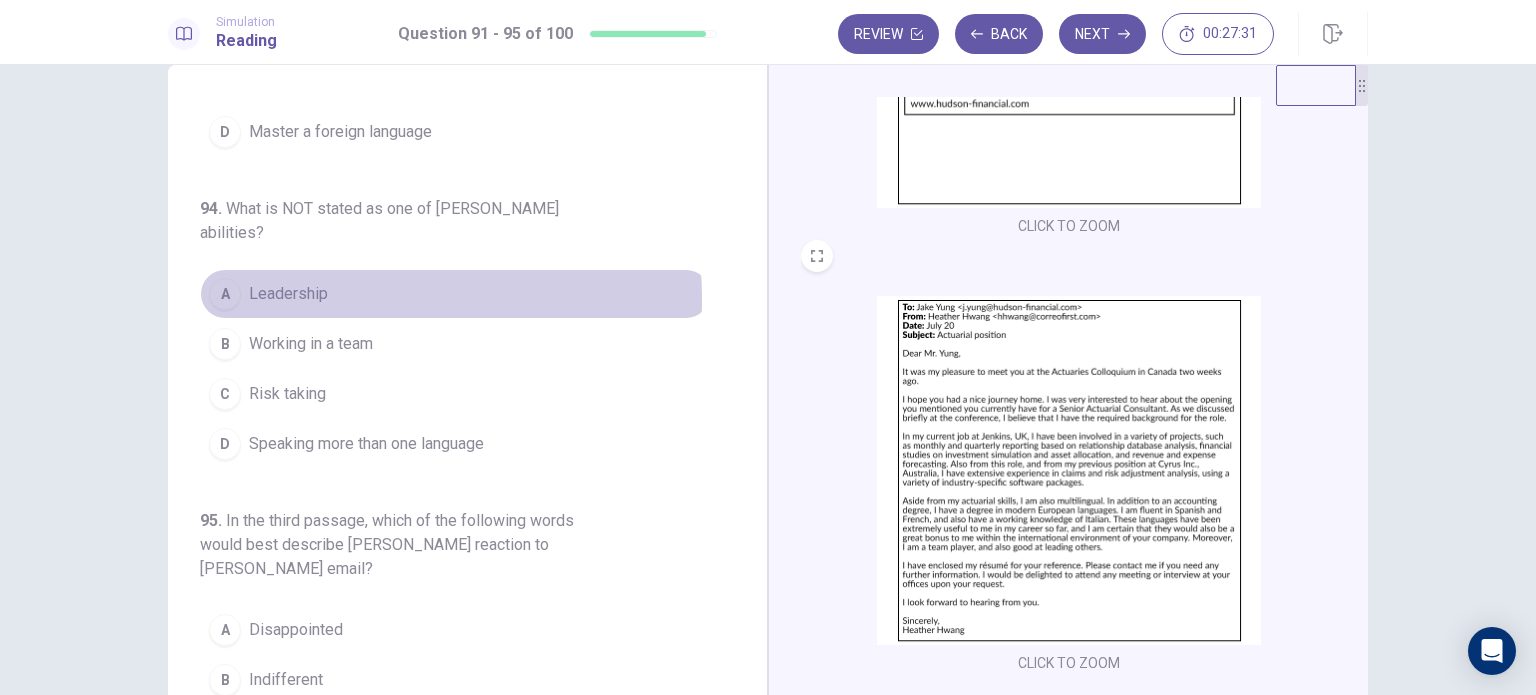 click on "Leadership" at bounding box center (288, 294) 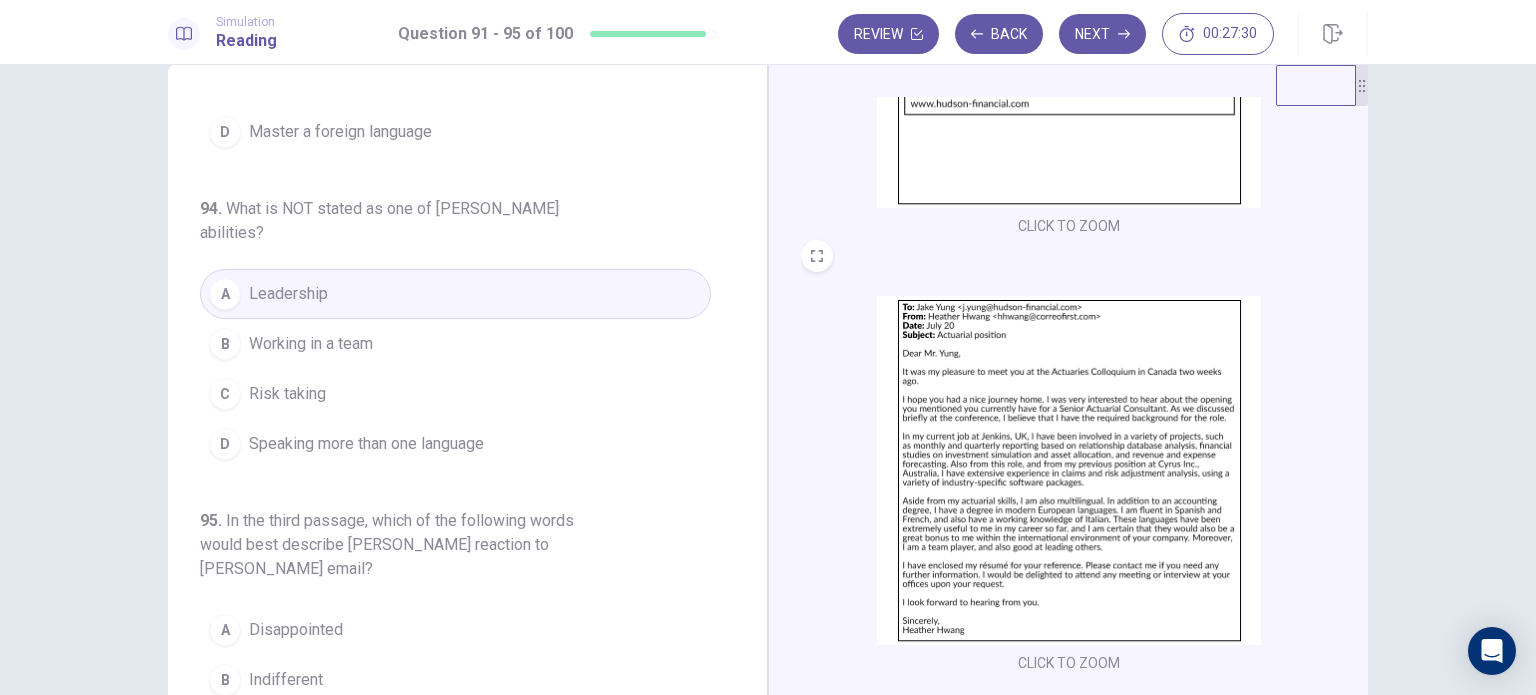 scroll, scrollTop: 848, scrollLeft: 0, axis: vertical 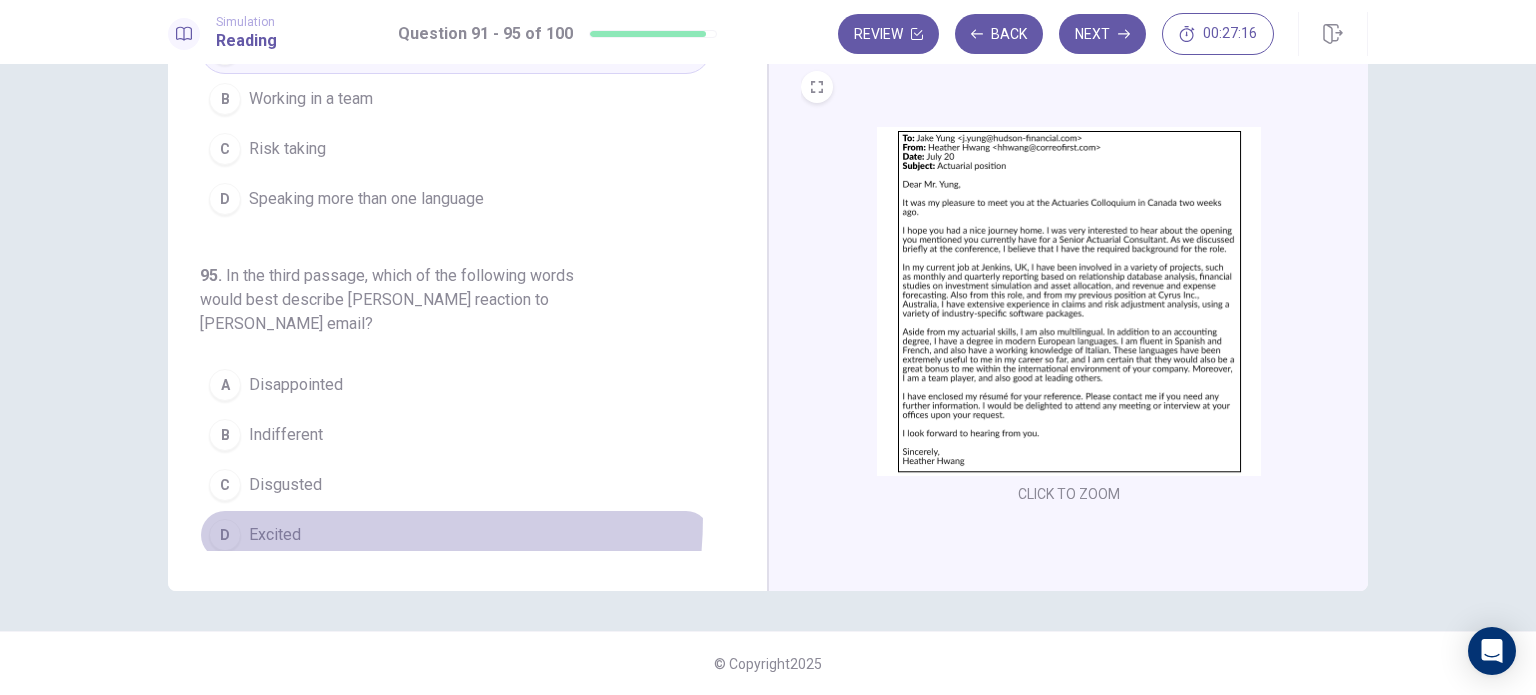 click on "D Excited" at bounding box center (455, 535) 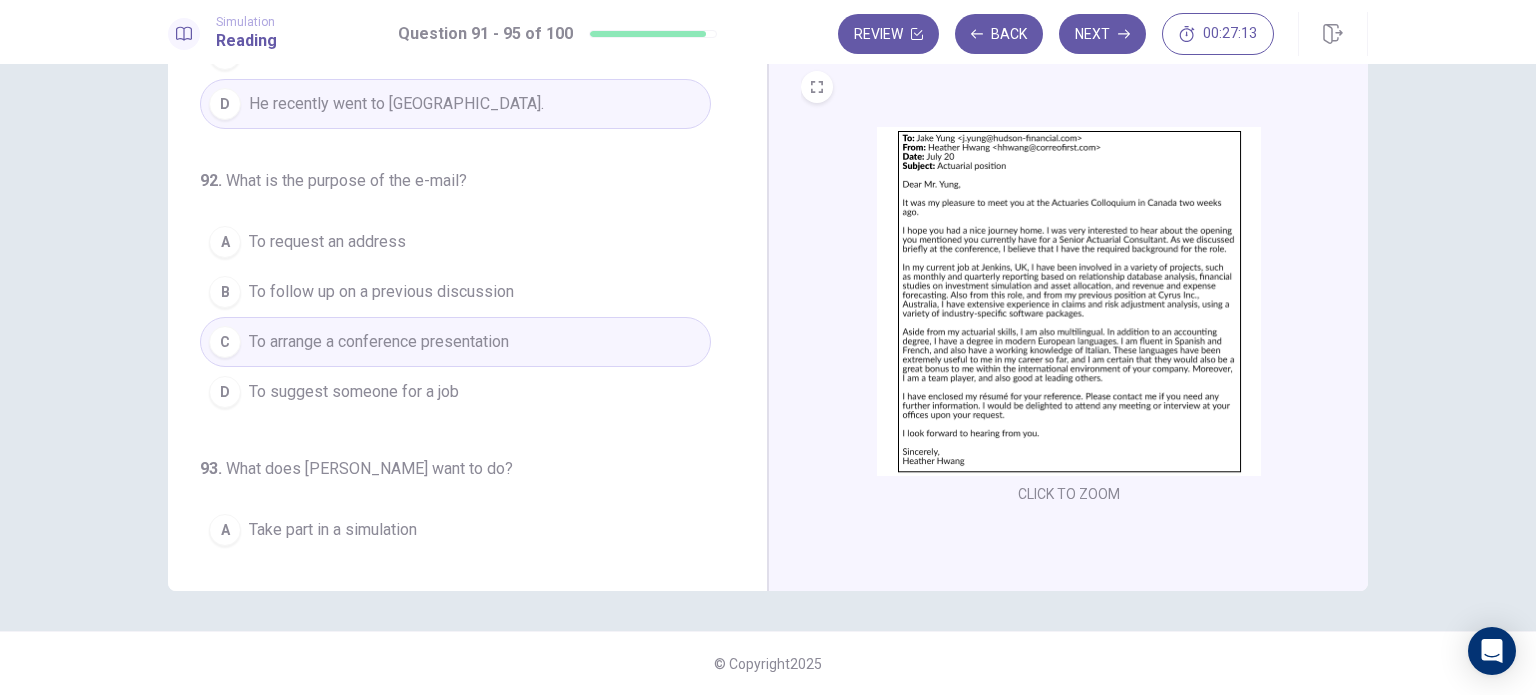 scroll, scrollTop: 28, scrollLeft: 0, axis: vertical 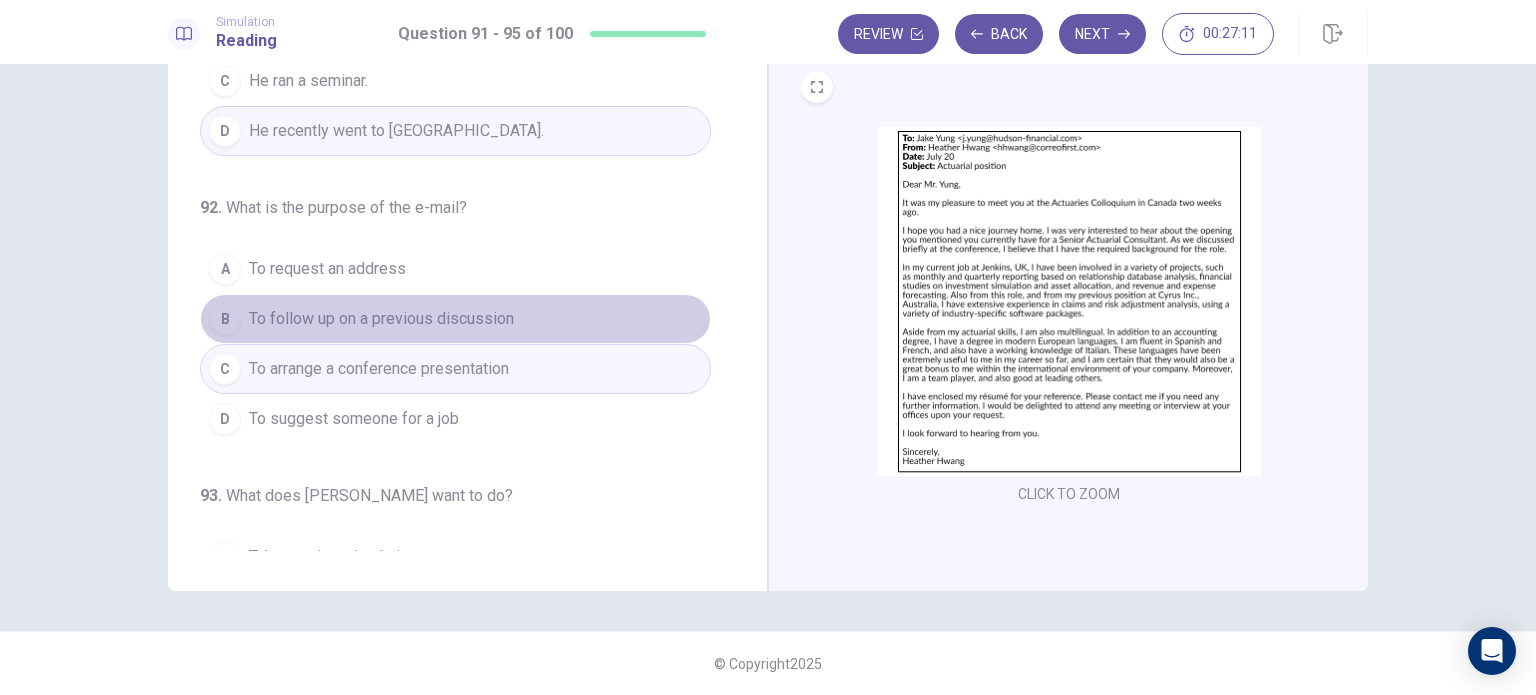 click on "B To follow up on a previous discussion" at bounding box center [455, 319] 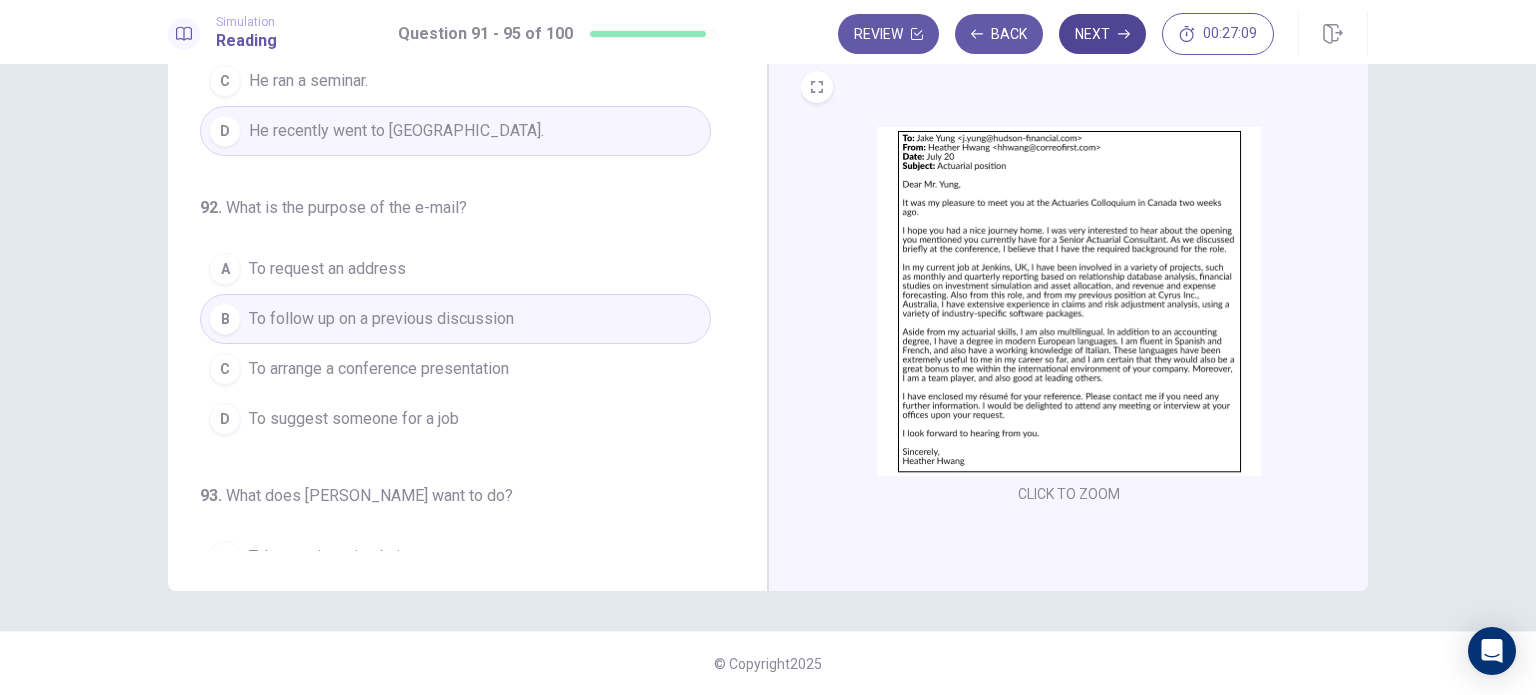 click on "Next" at bounding box center (1102, 34) 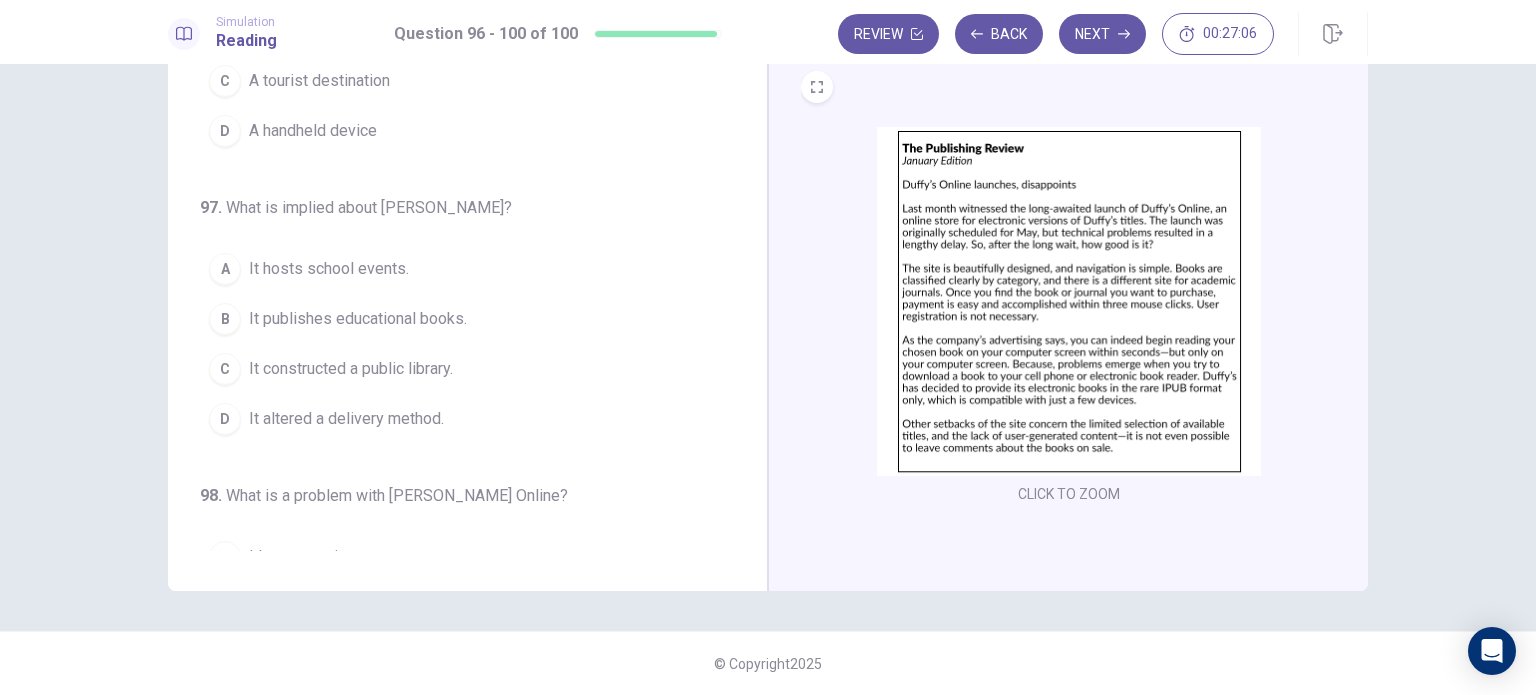 scroll, scrollTop: 0, scrollLeft: 0, axis: both 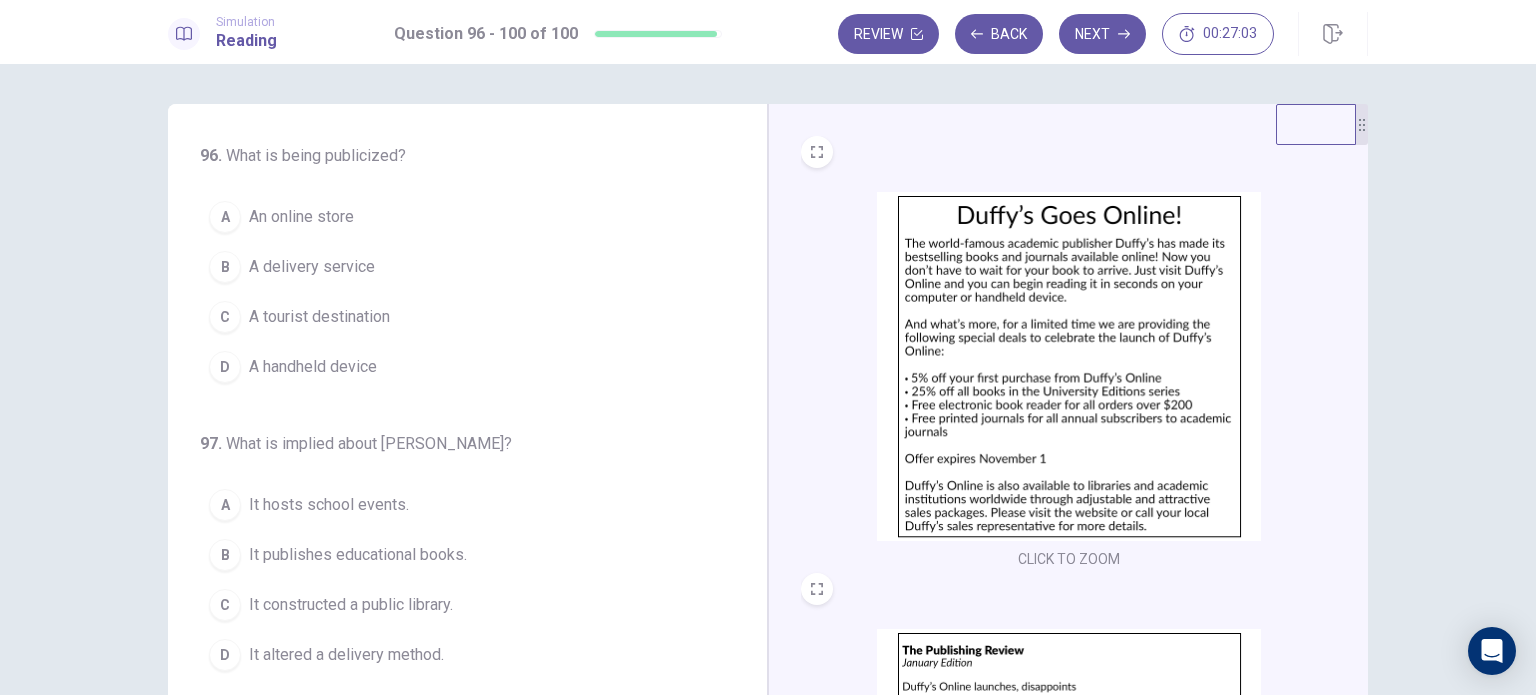 click at bounding box center (1069, 366) 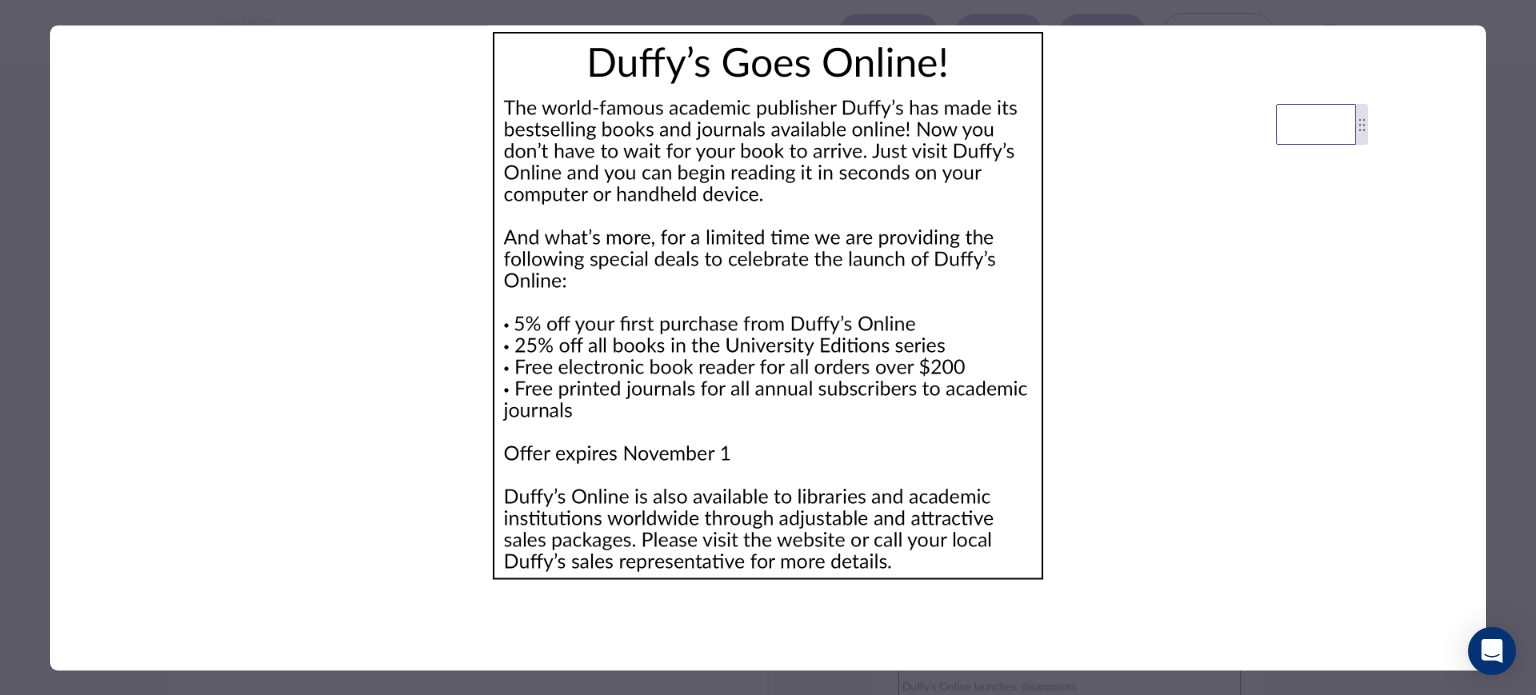 click at bounding box center [768, 347] 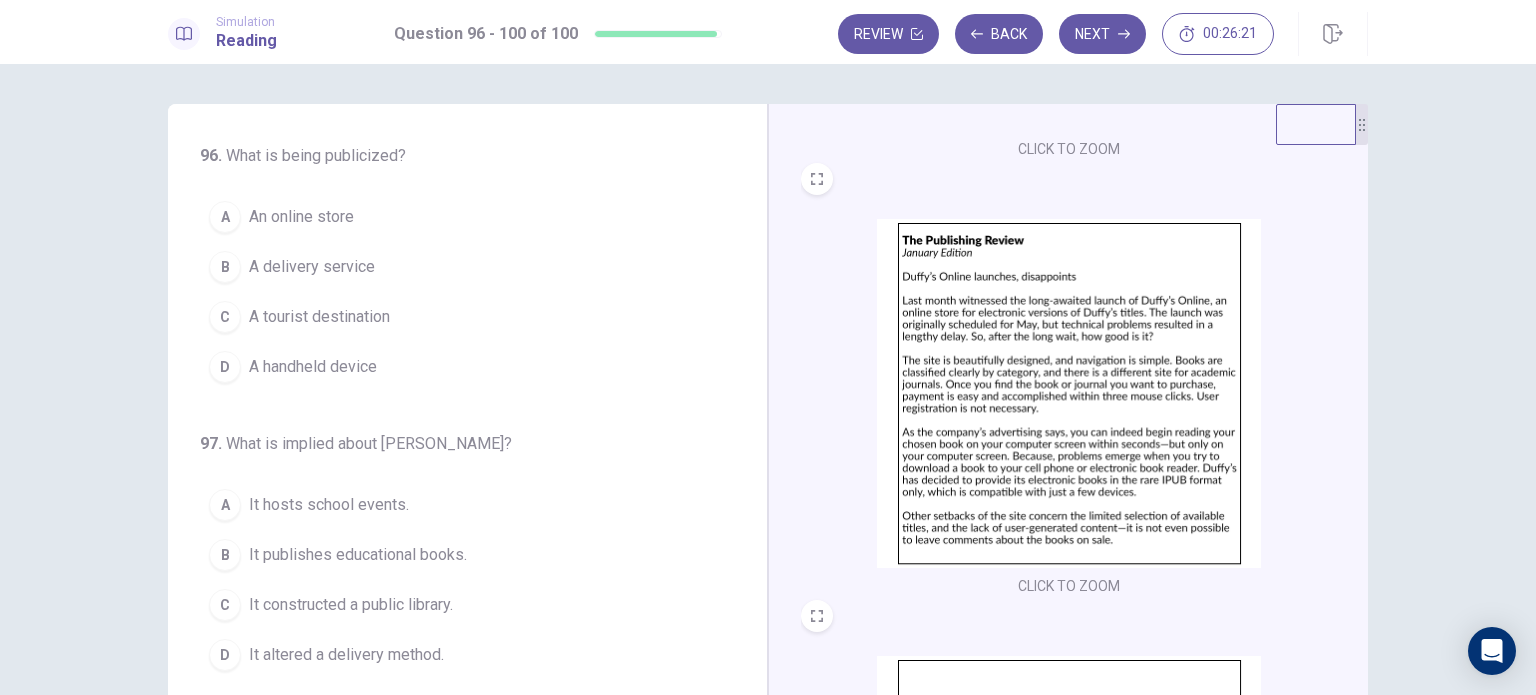scroll, scrollTop: 411, scrollLeft: 0, axis: vertical 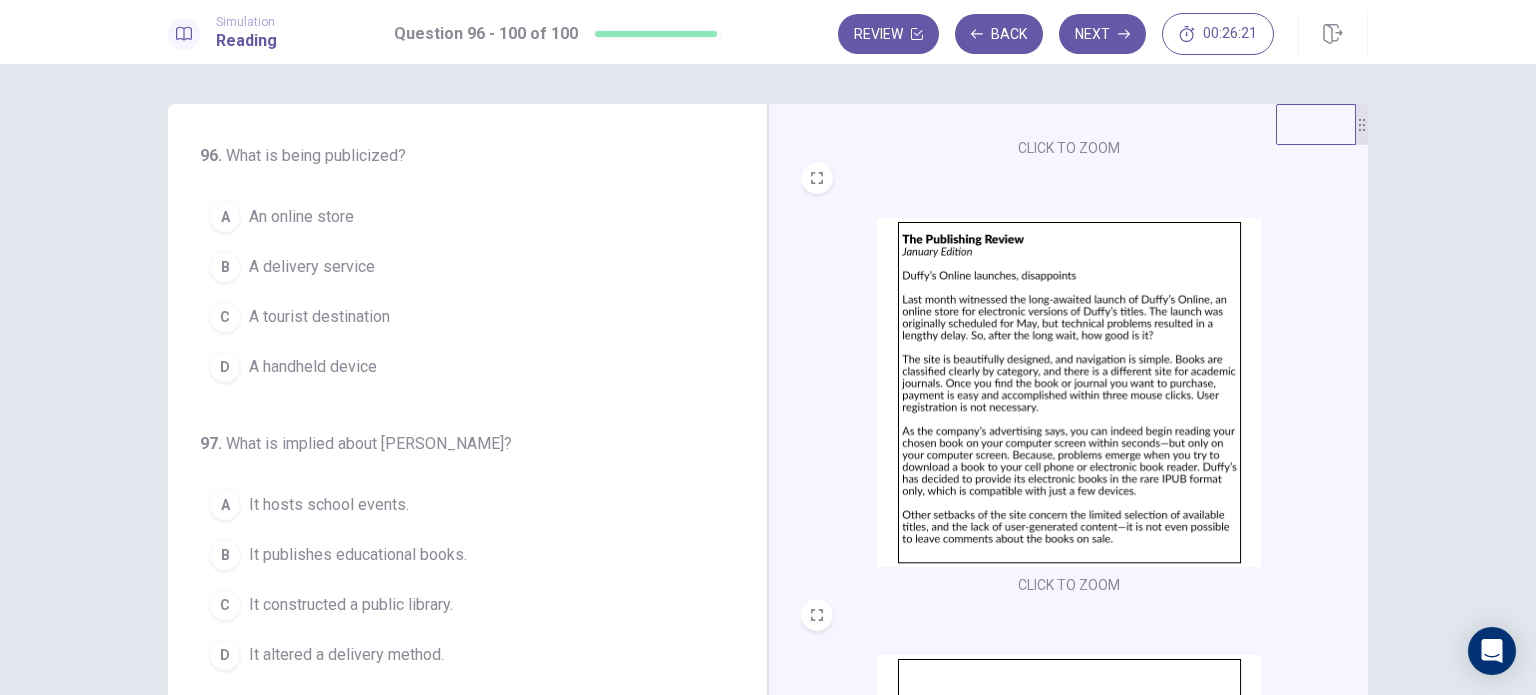 click at bounding box center [1069, 392] 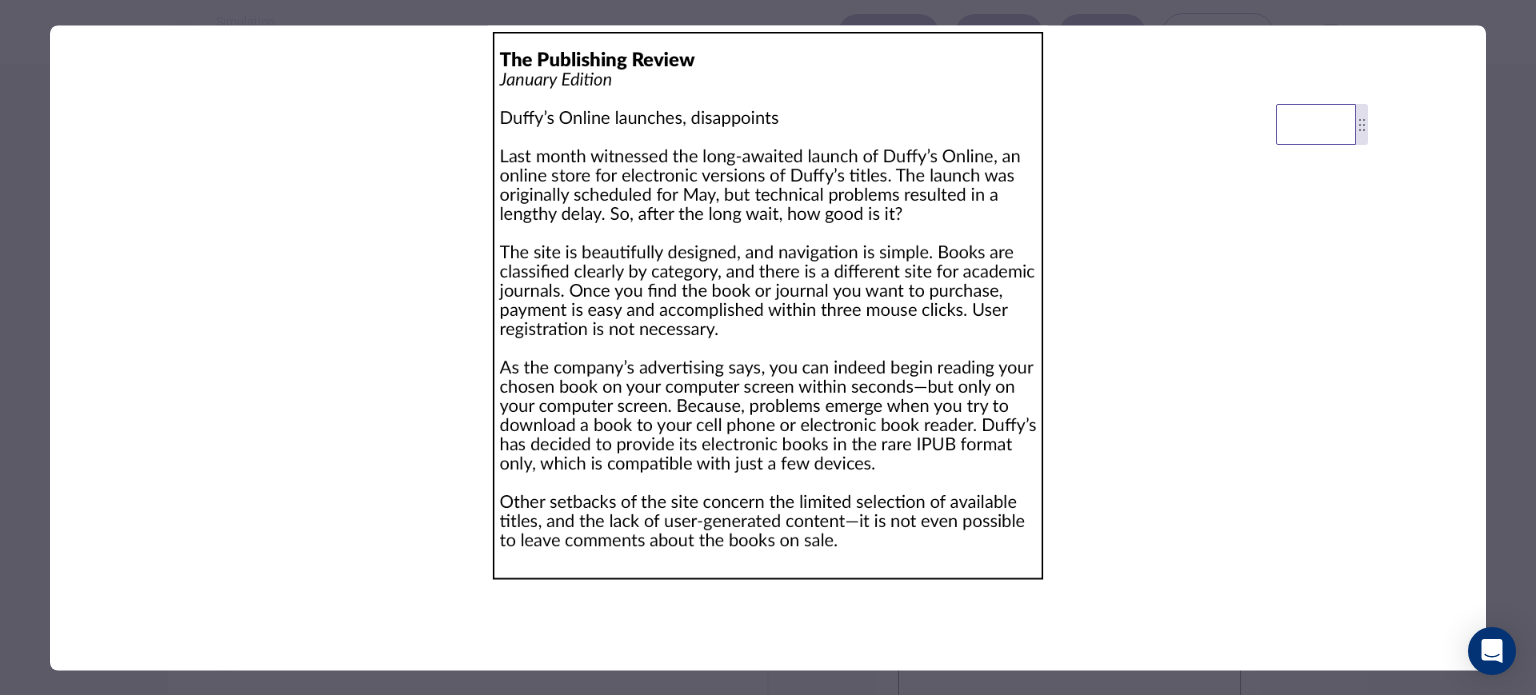 click at bounding box center (768, 347) 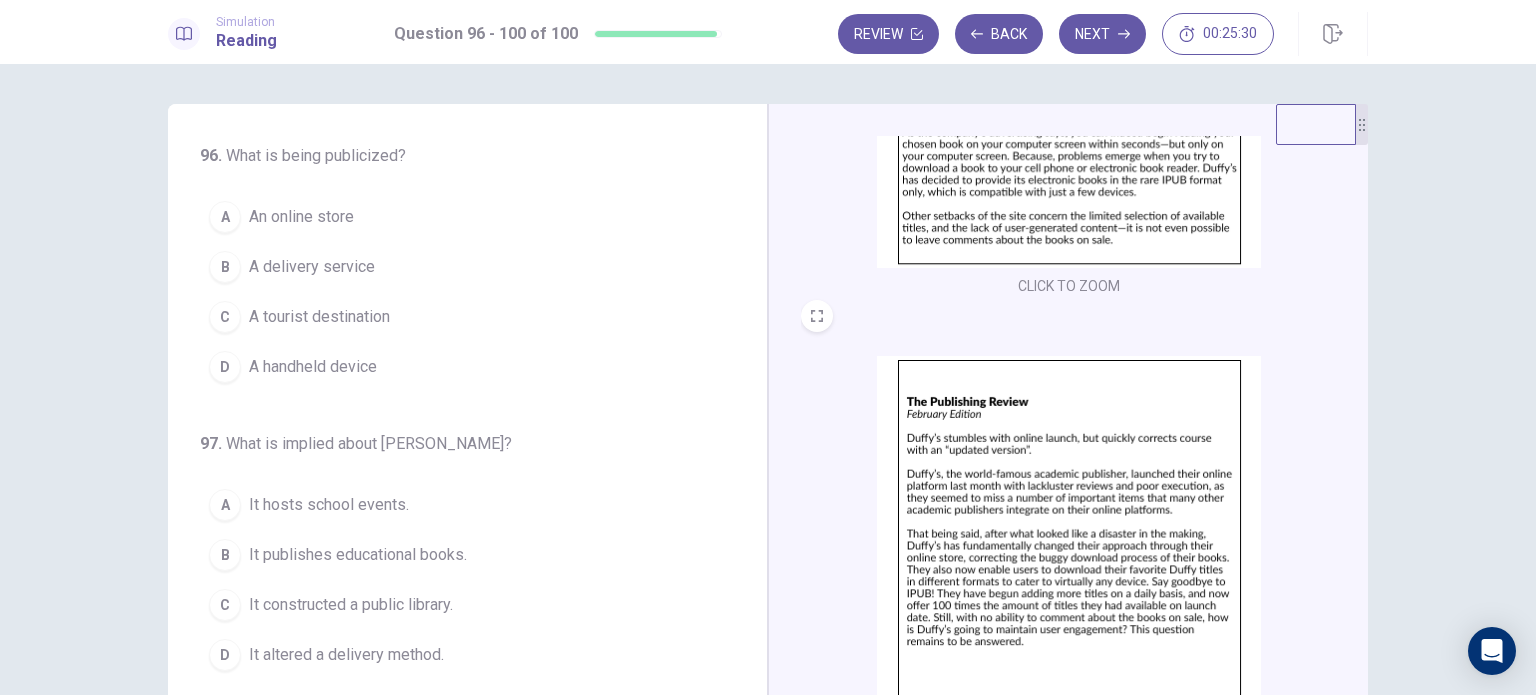 scroll, scrollTop: 736, scrollLeft: 0, axis: vertical 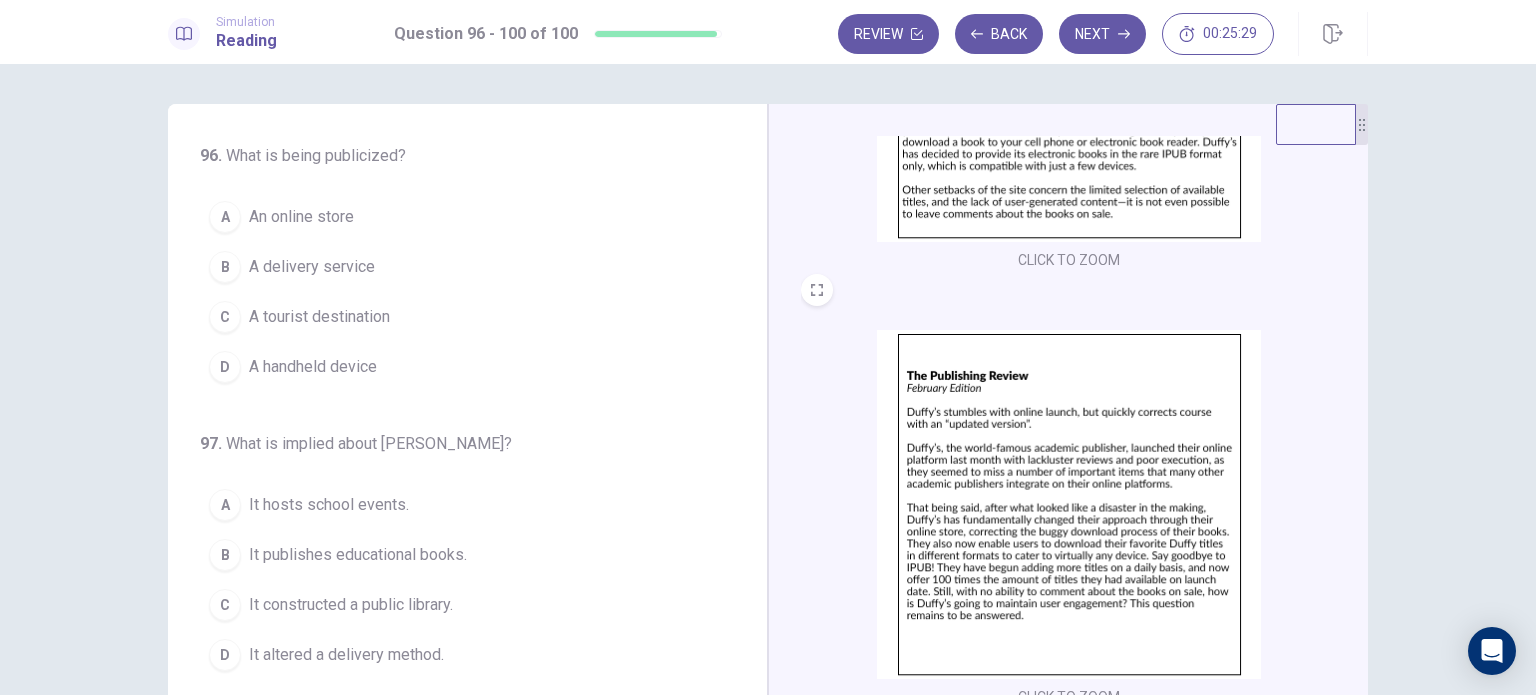 click at bounding box center (1069, 504) 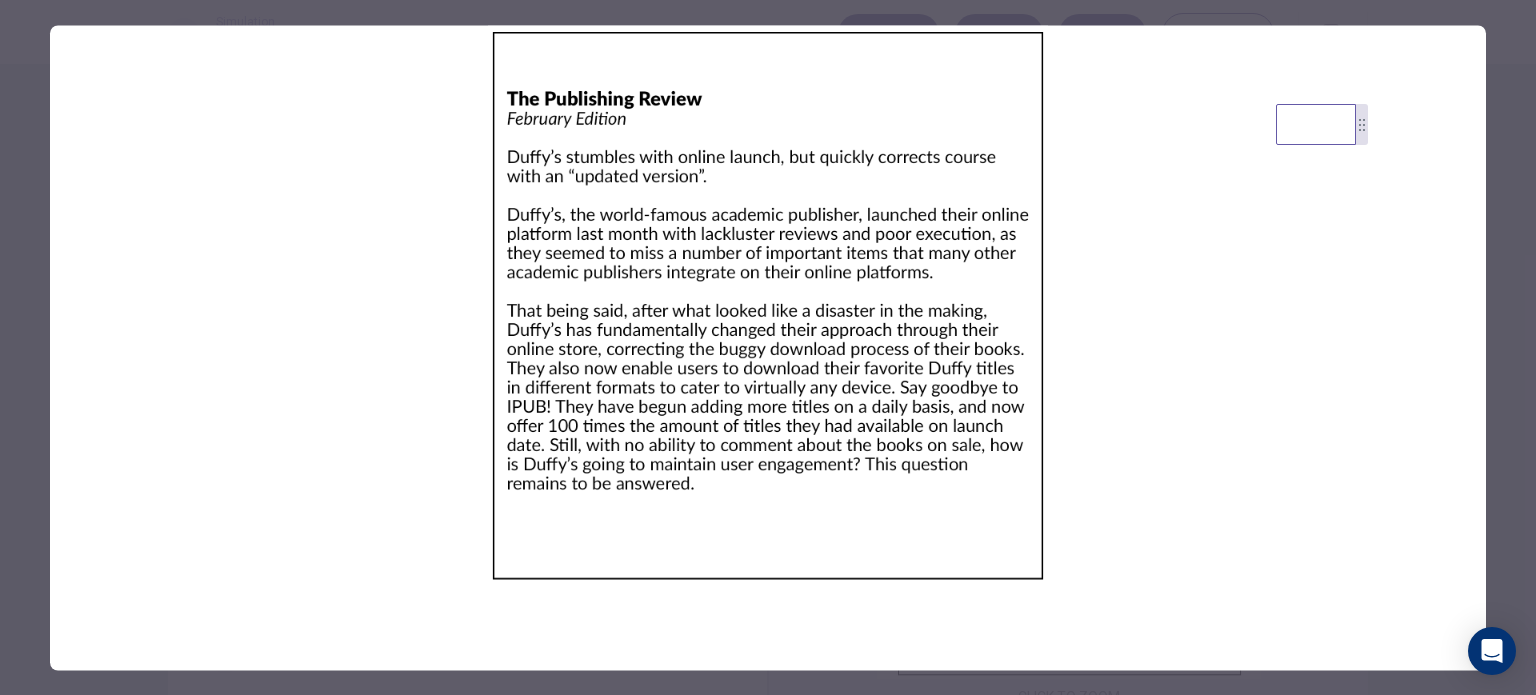 click at bounding box center [768, 347] 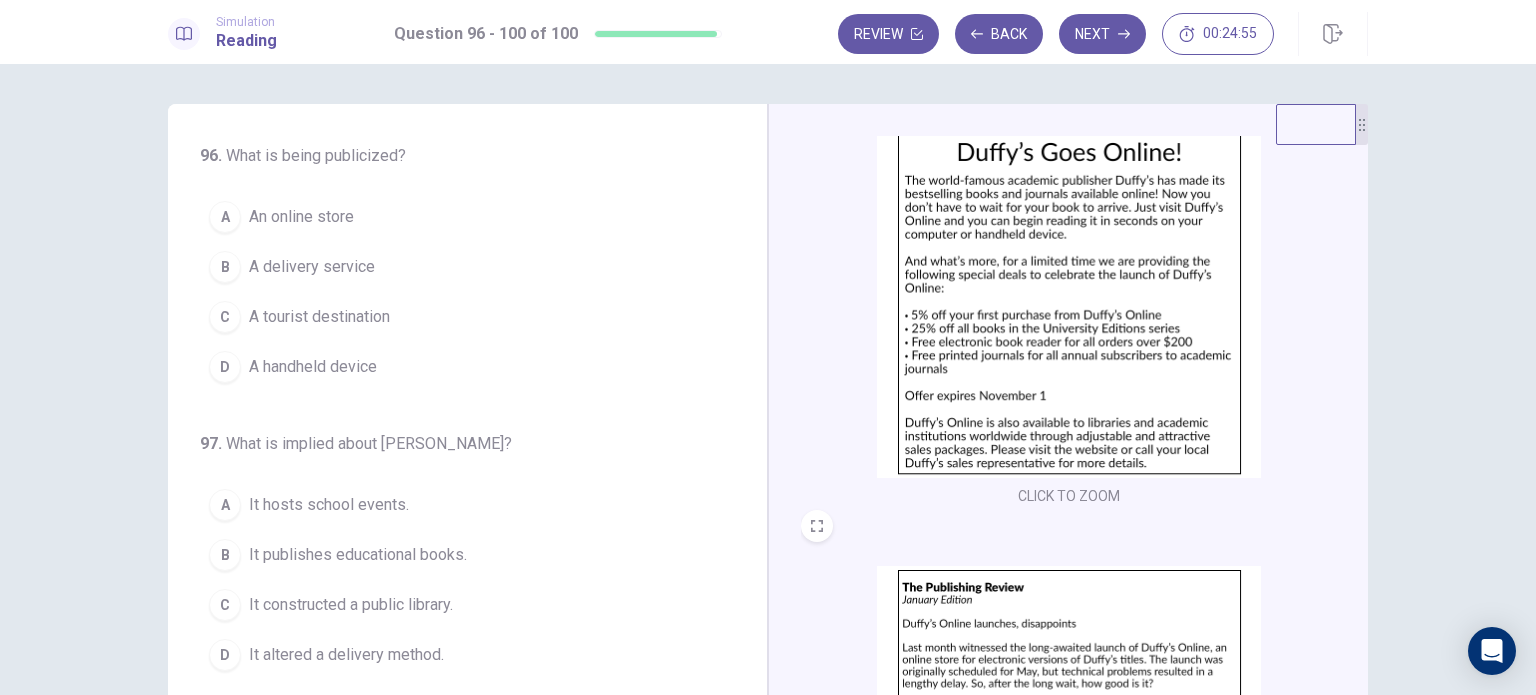 scroll, scrollTop: 64, scrollLeft: 0, axis: vertical 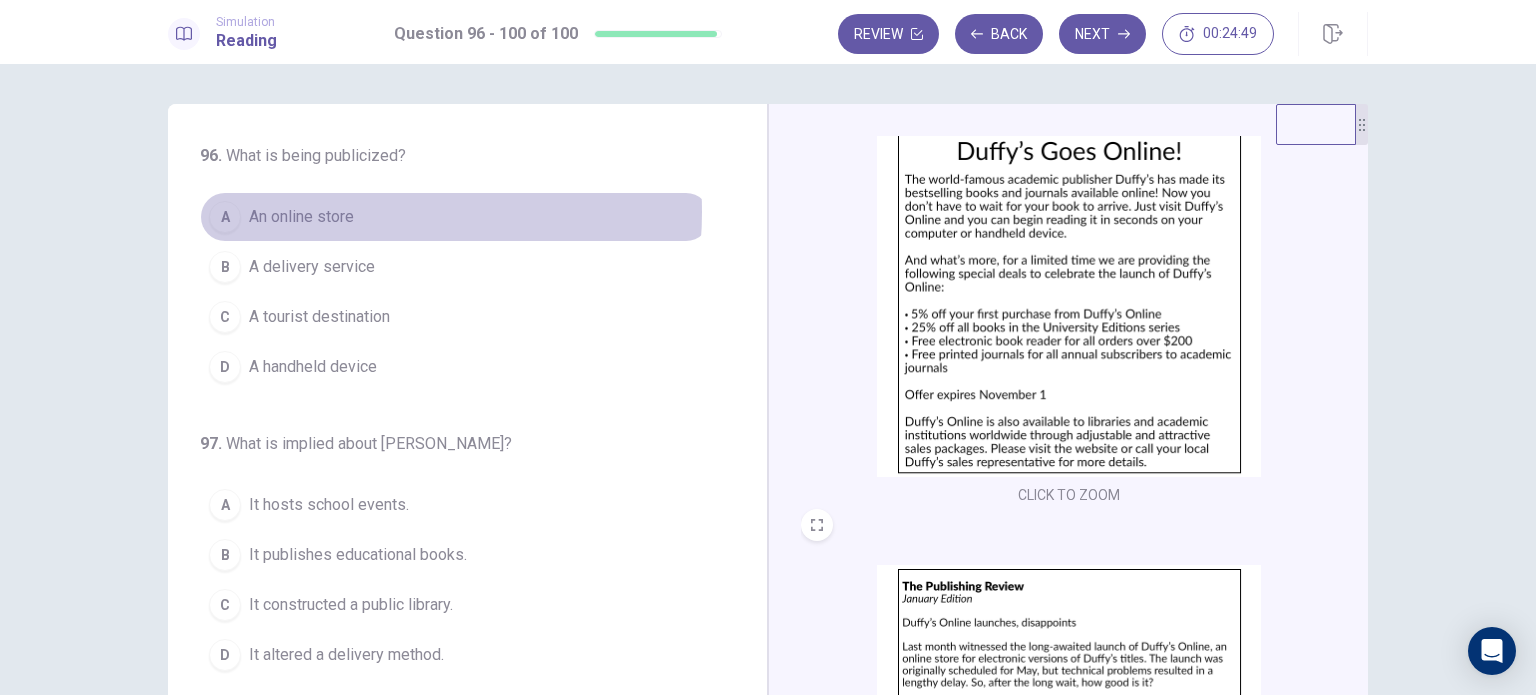 click on "An online store" at bounding box center [301, 217] 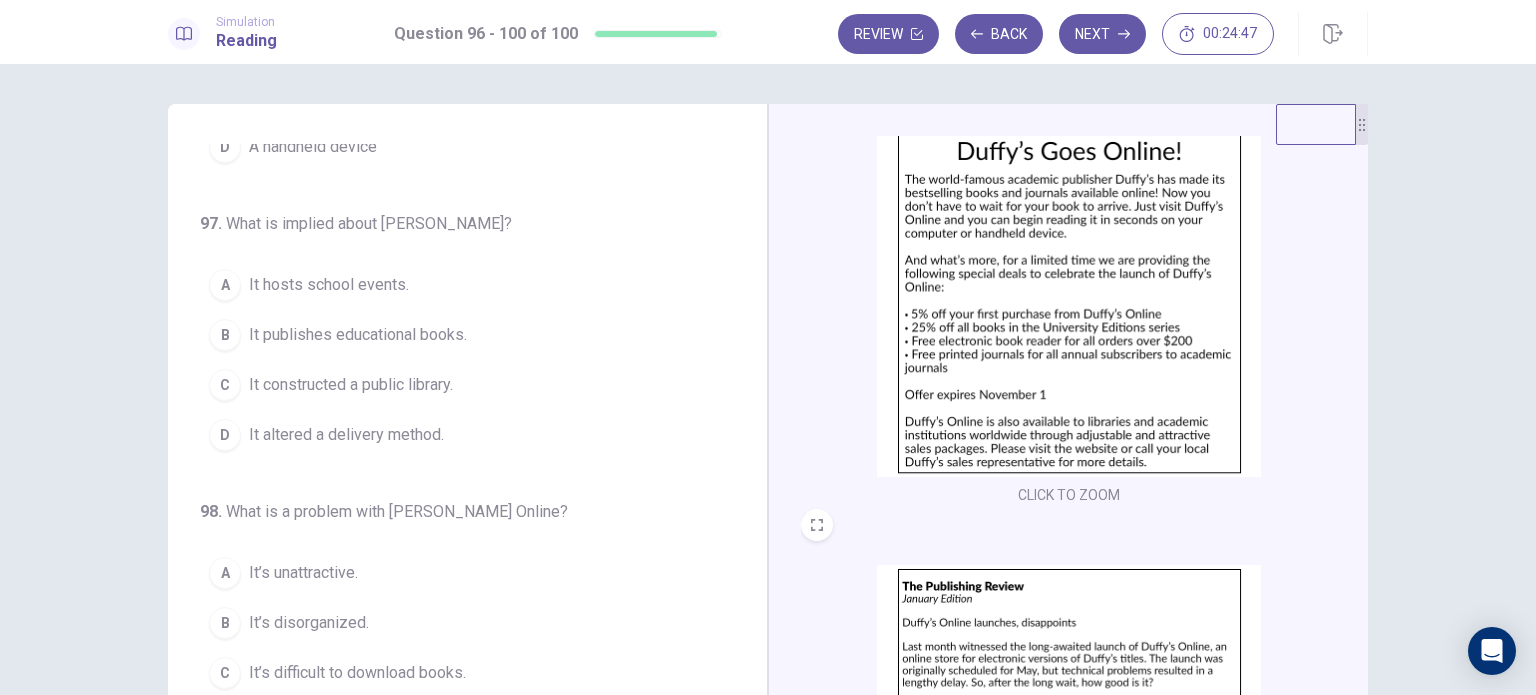 scroll, scrollTop: 220, scrollLeft: 0, axis: vertical 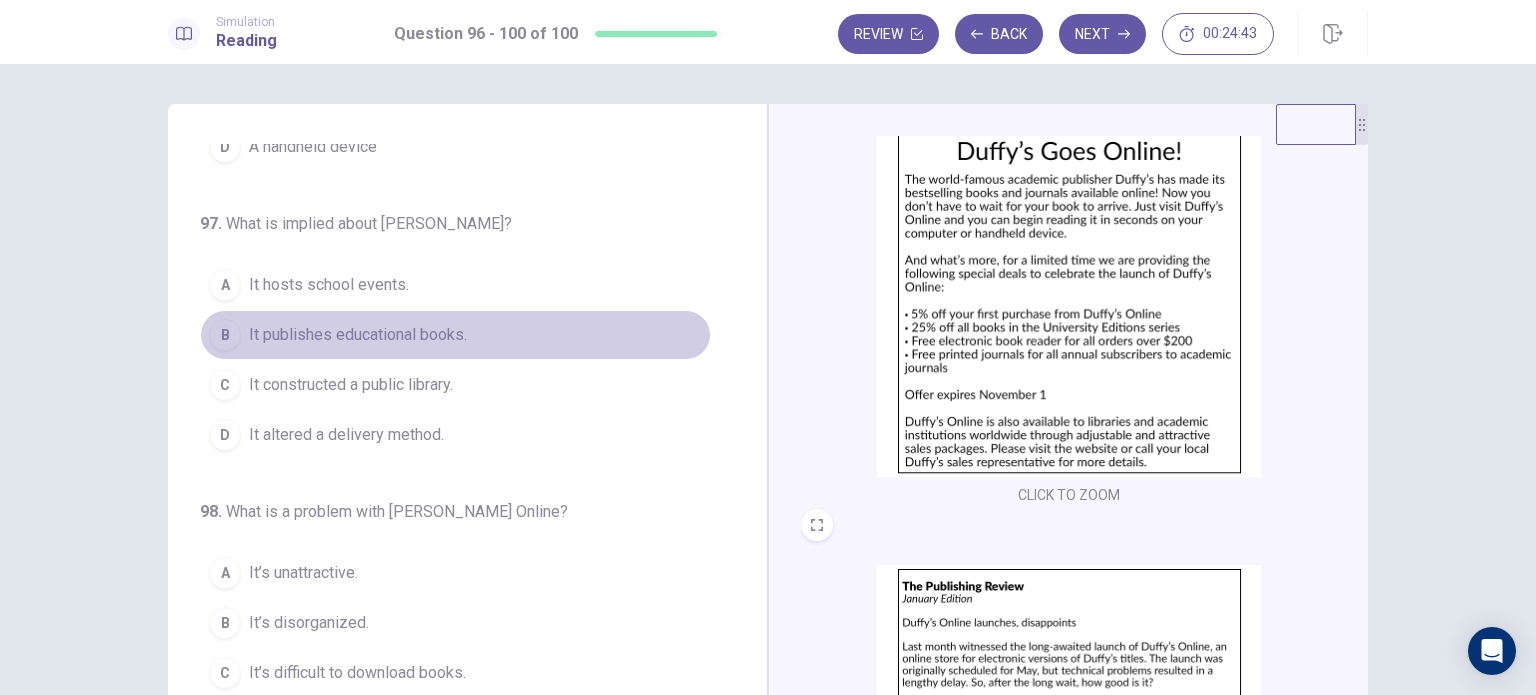 click on "B It publishes educational books." at bounding box center [455, 335] 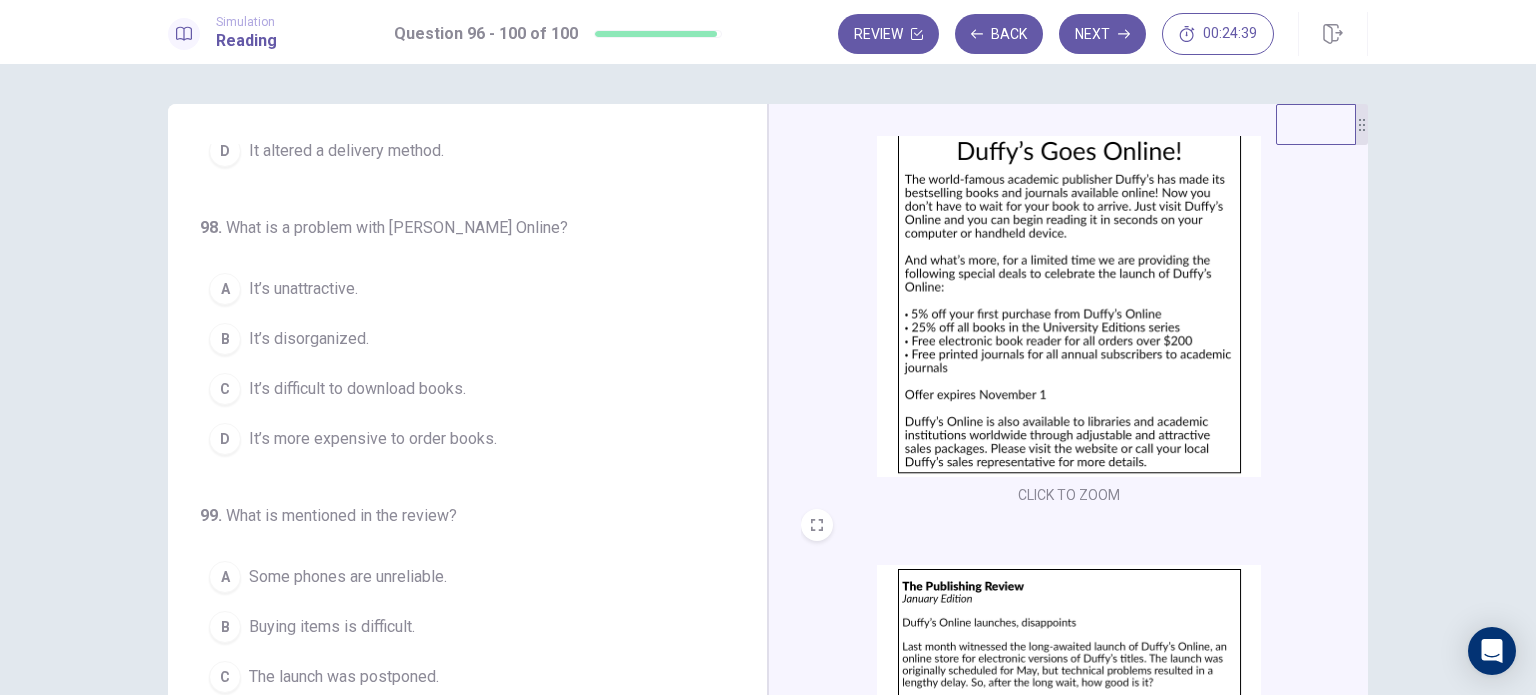 scroll, scrollTop: 508, scrollLeft: 0, axis: vertical 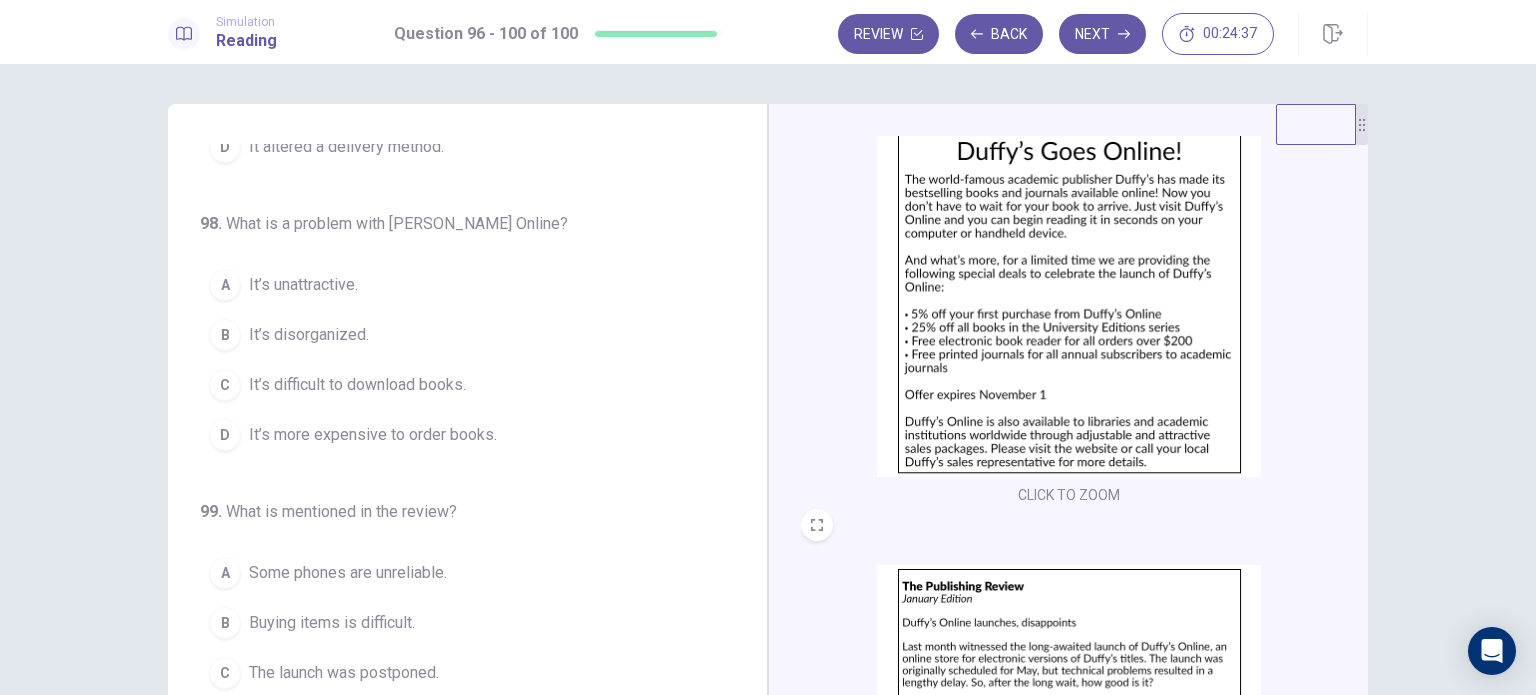 click on "B It’s disorganized." at bounding box center (455, 335) 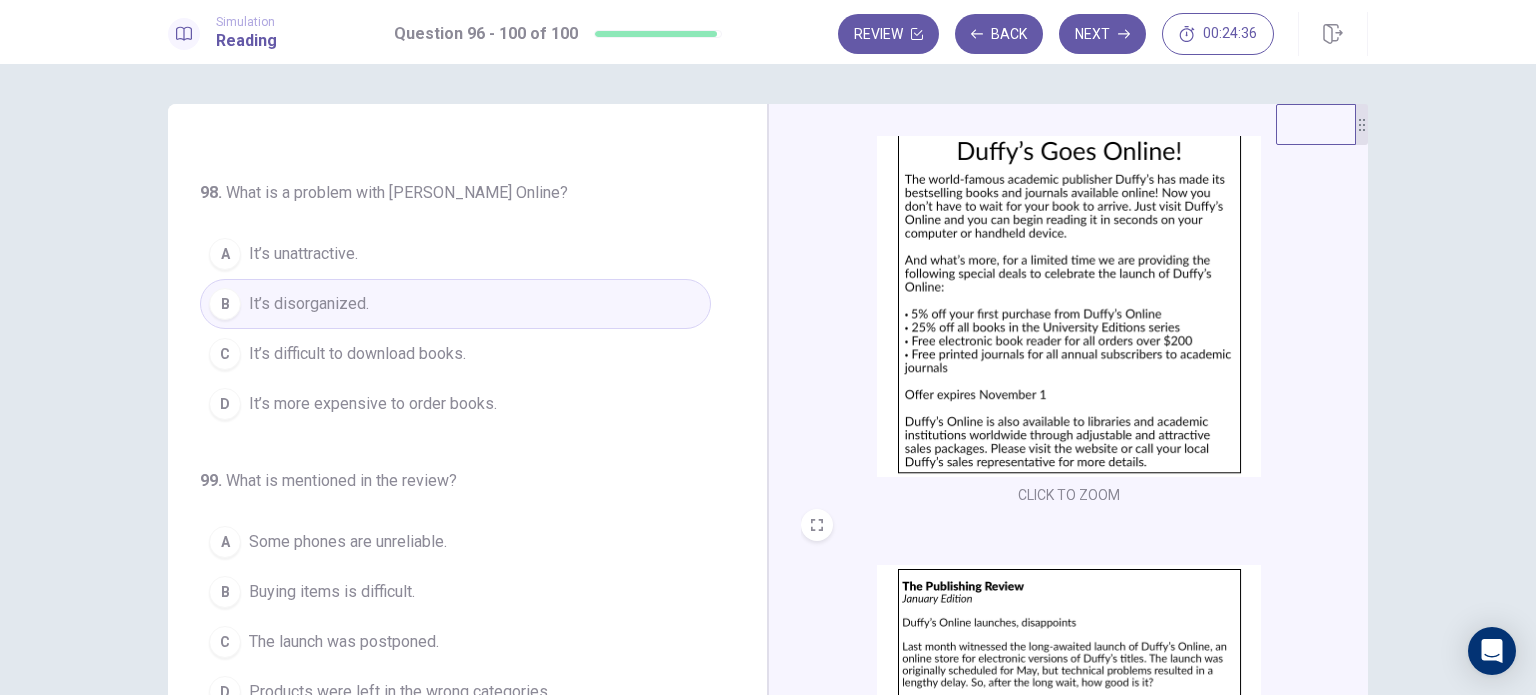 scroll, scrollTop: 544, scrollLeft: 0, axis: vertical 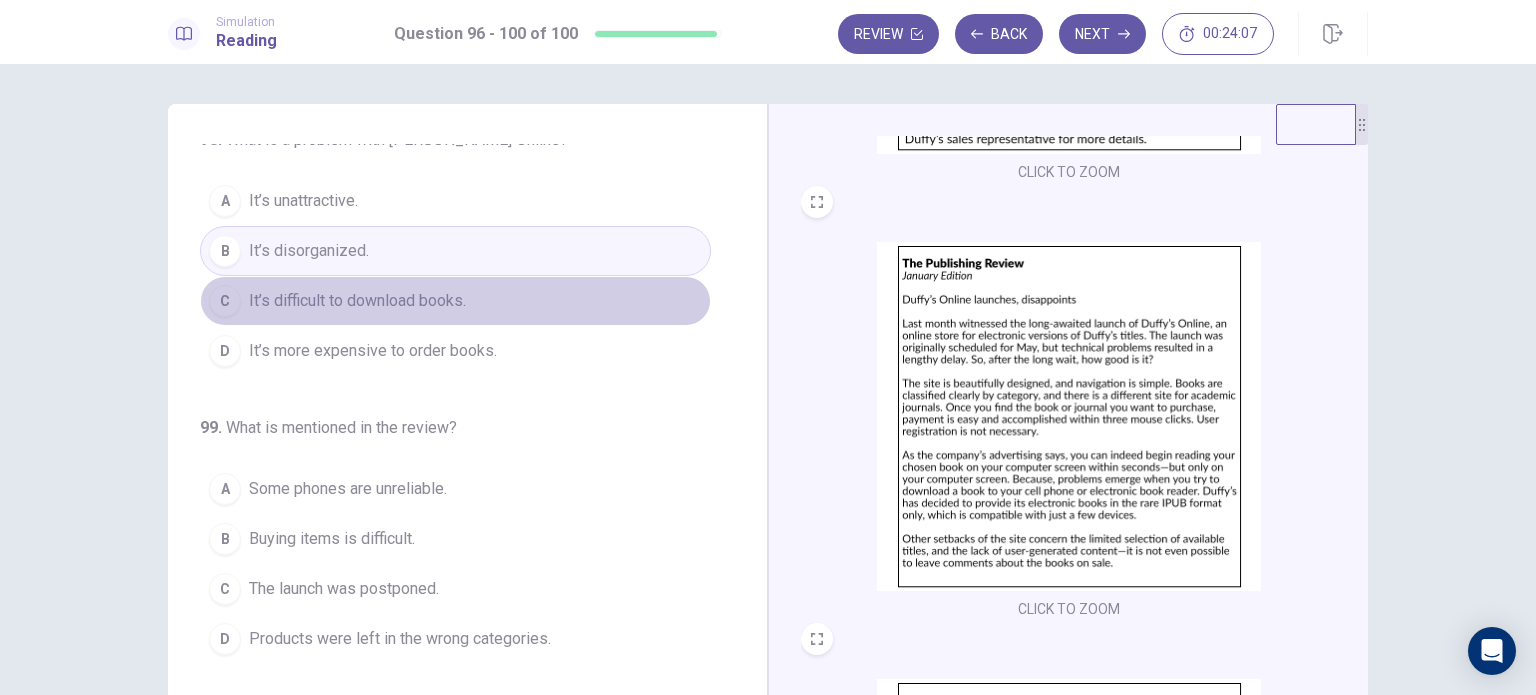 click on "It’s difficult to download books." at bounding box center (357, 301) 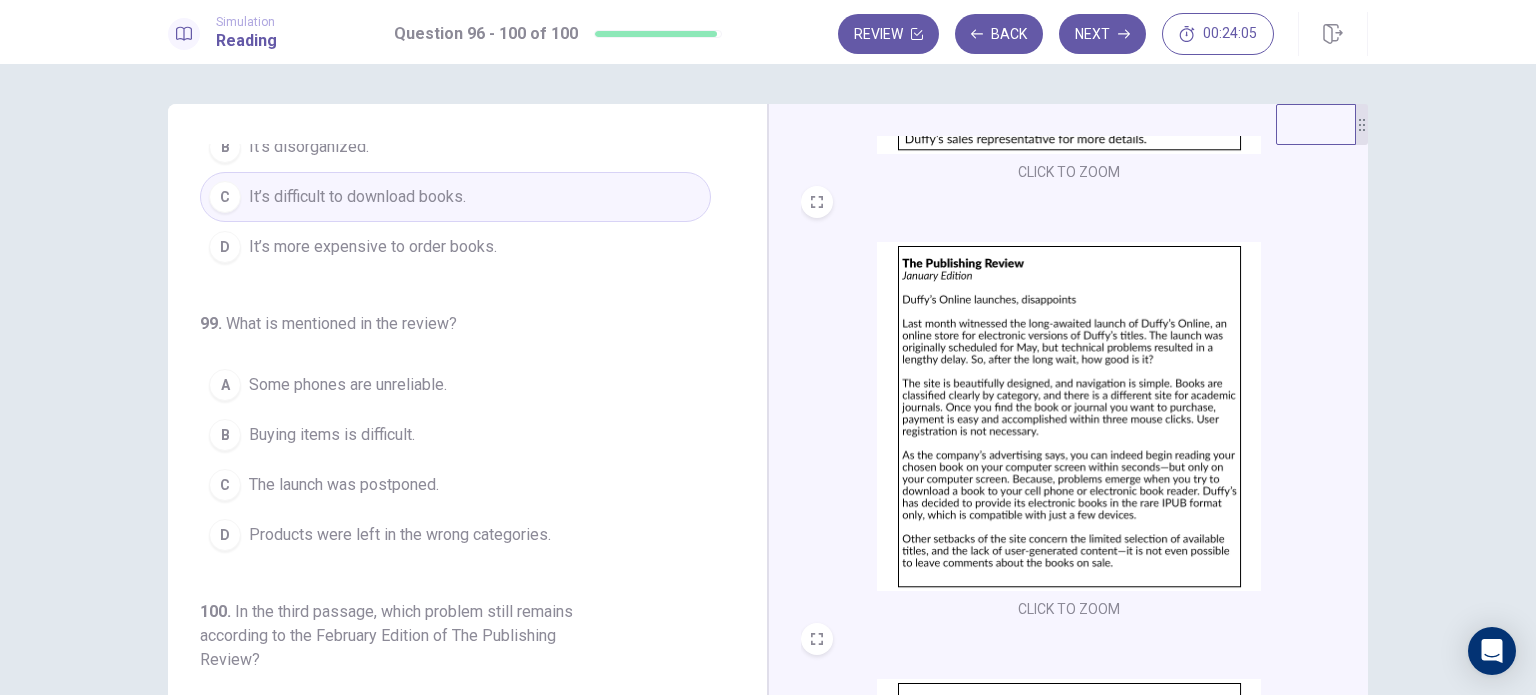 scroll, scrollTop: 698, scrollLeft: 0, axis: vertical 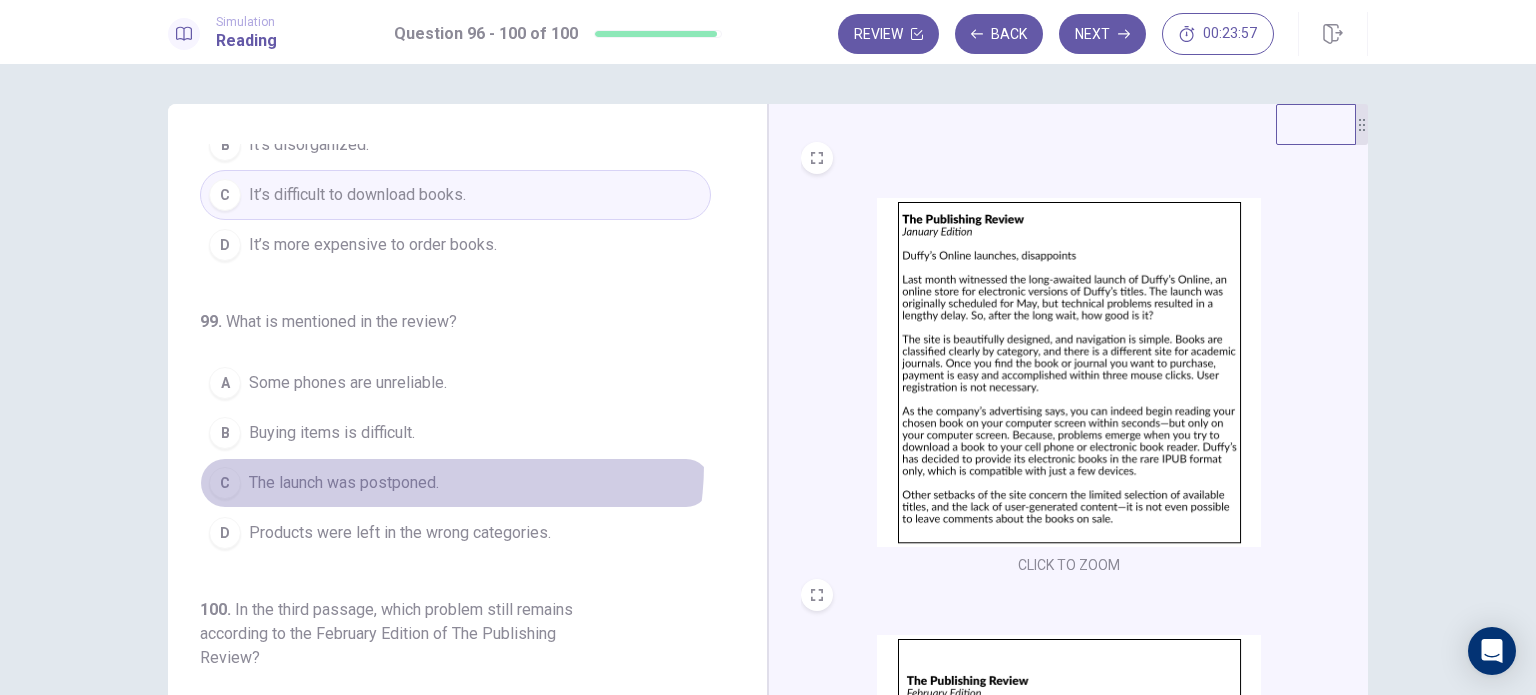 click on "C The launch was postponed." at bounding box center (455, 483) 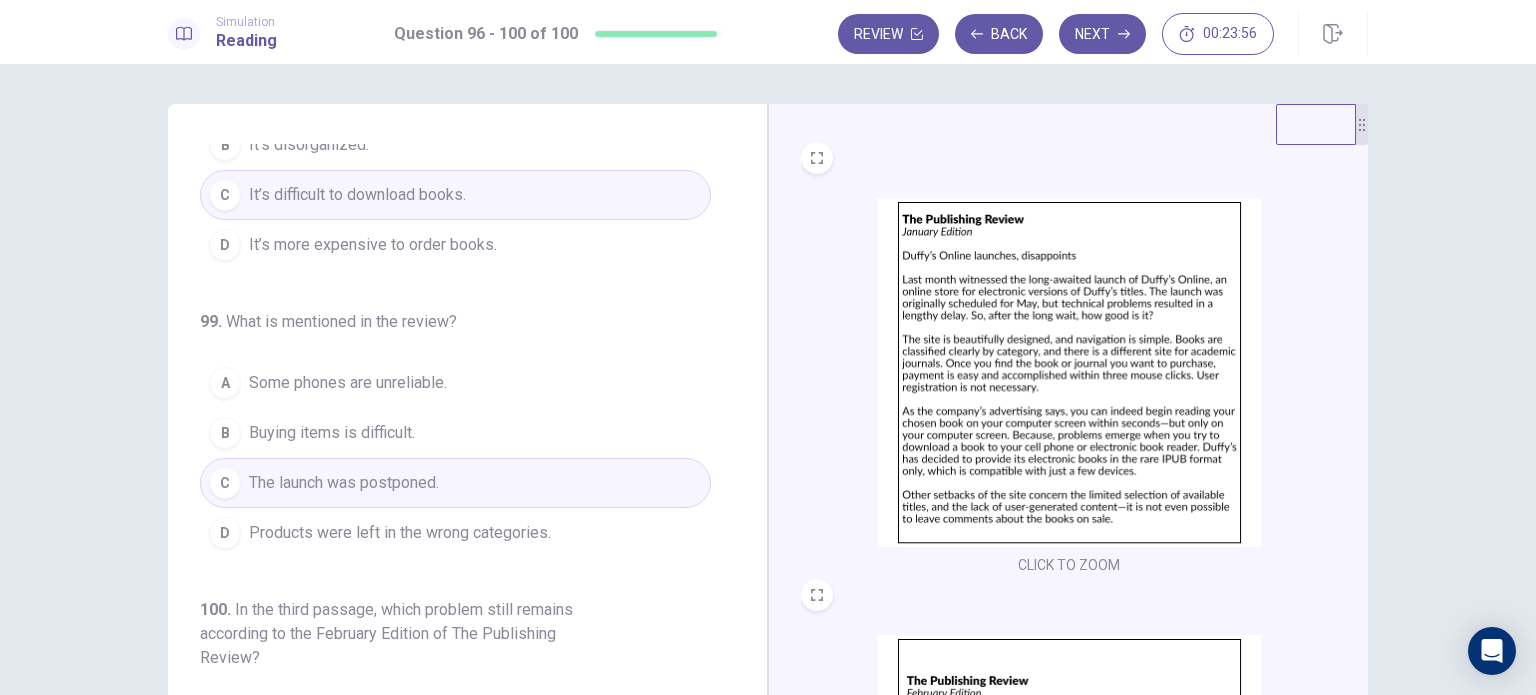 scroll, scrollTop: 824, scrollLeft: 0, axis: vertical 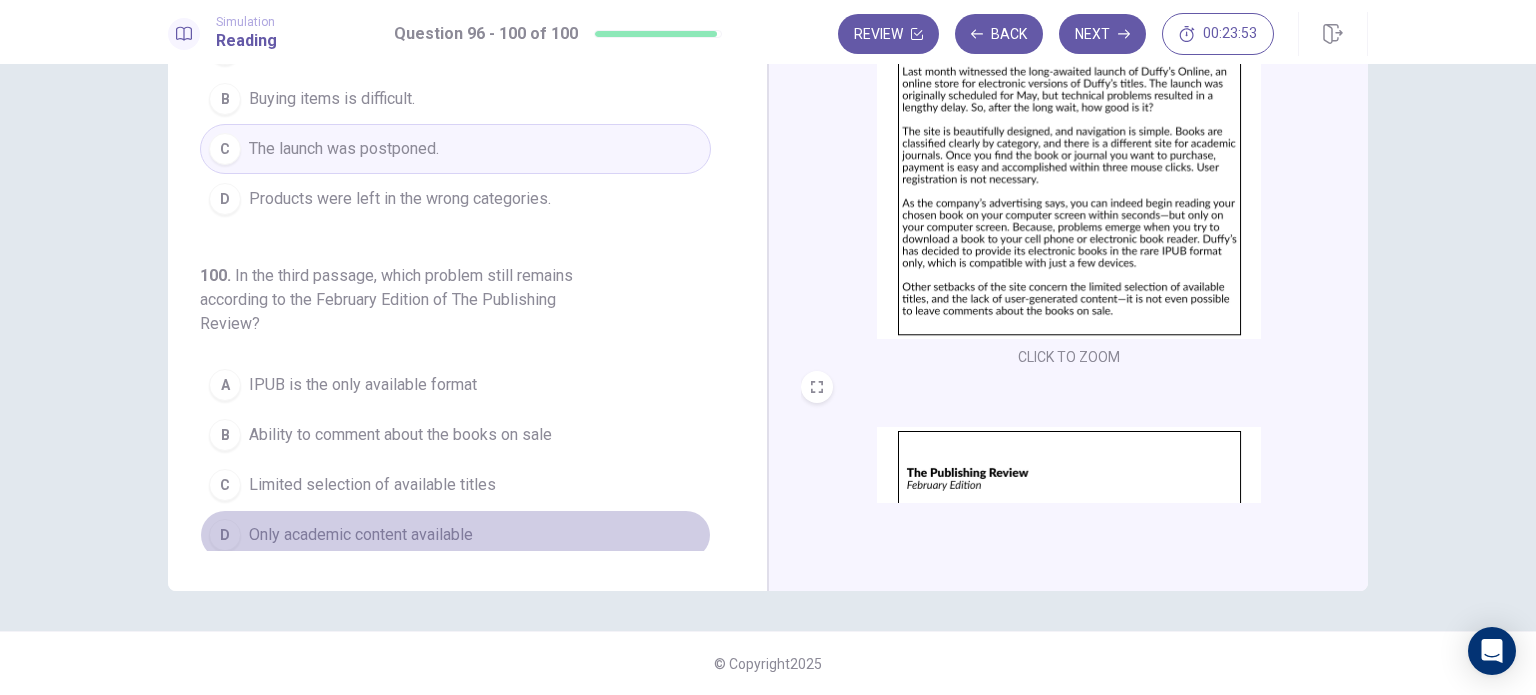 click on "D Only academic content available" at bounding box center [455, 535] 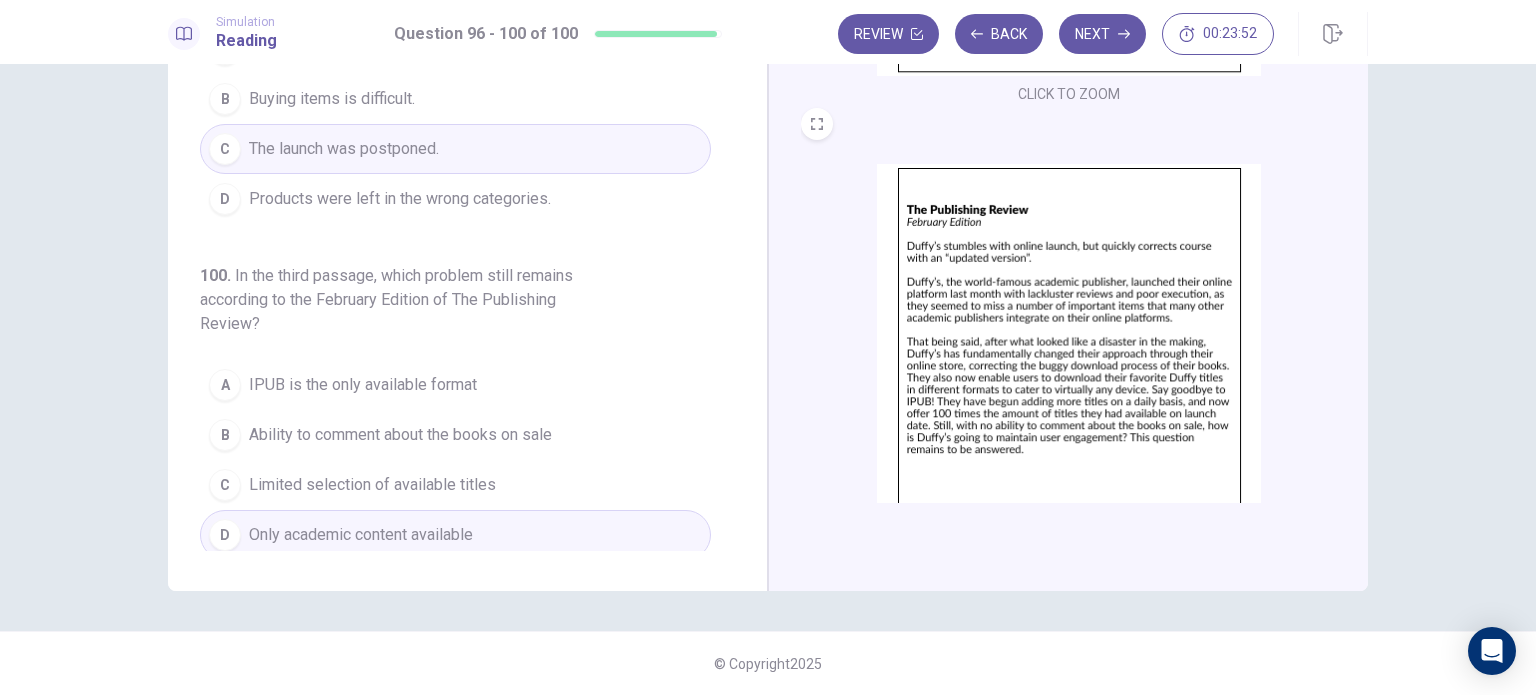 scroll, scrollTop: 696, scrollLeft: 0, axis: vertical 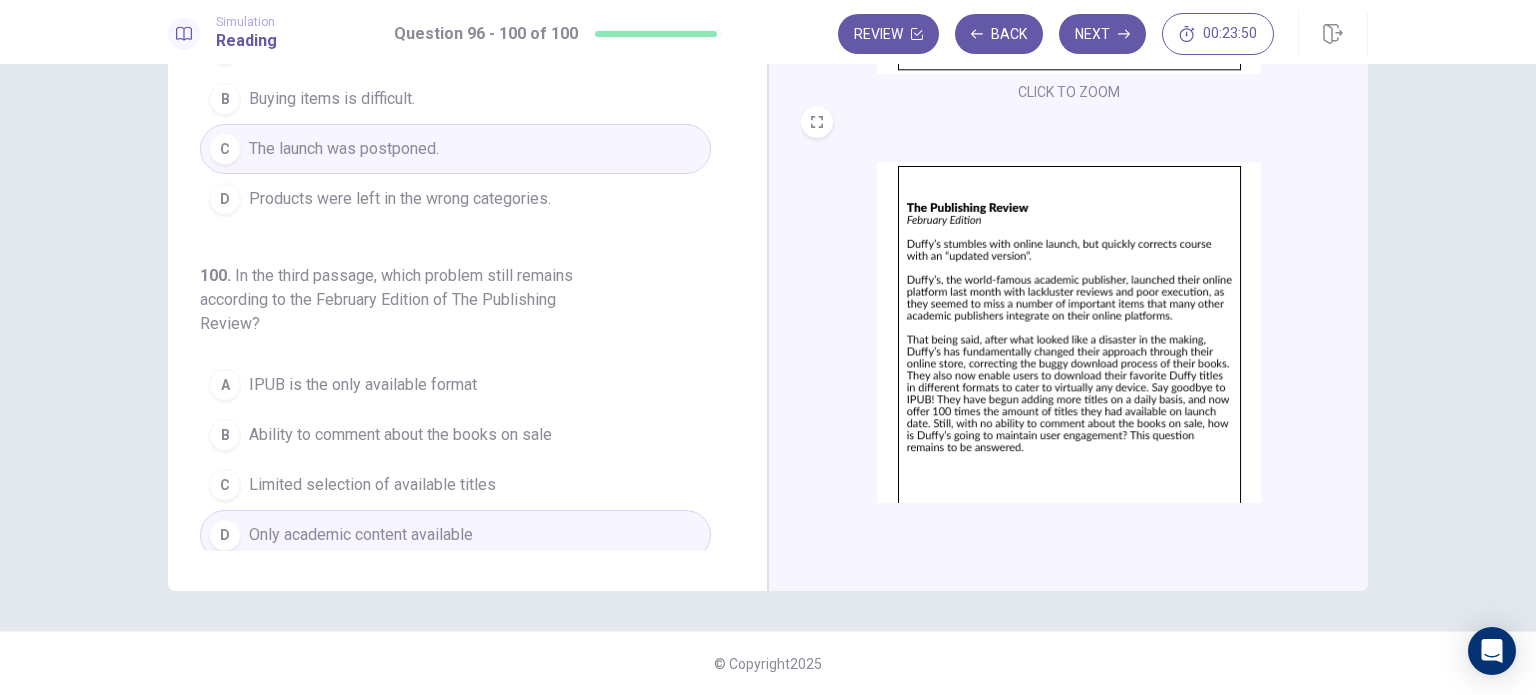 click at bounding box center (1069, 336) 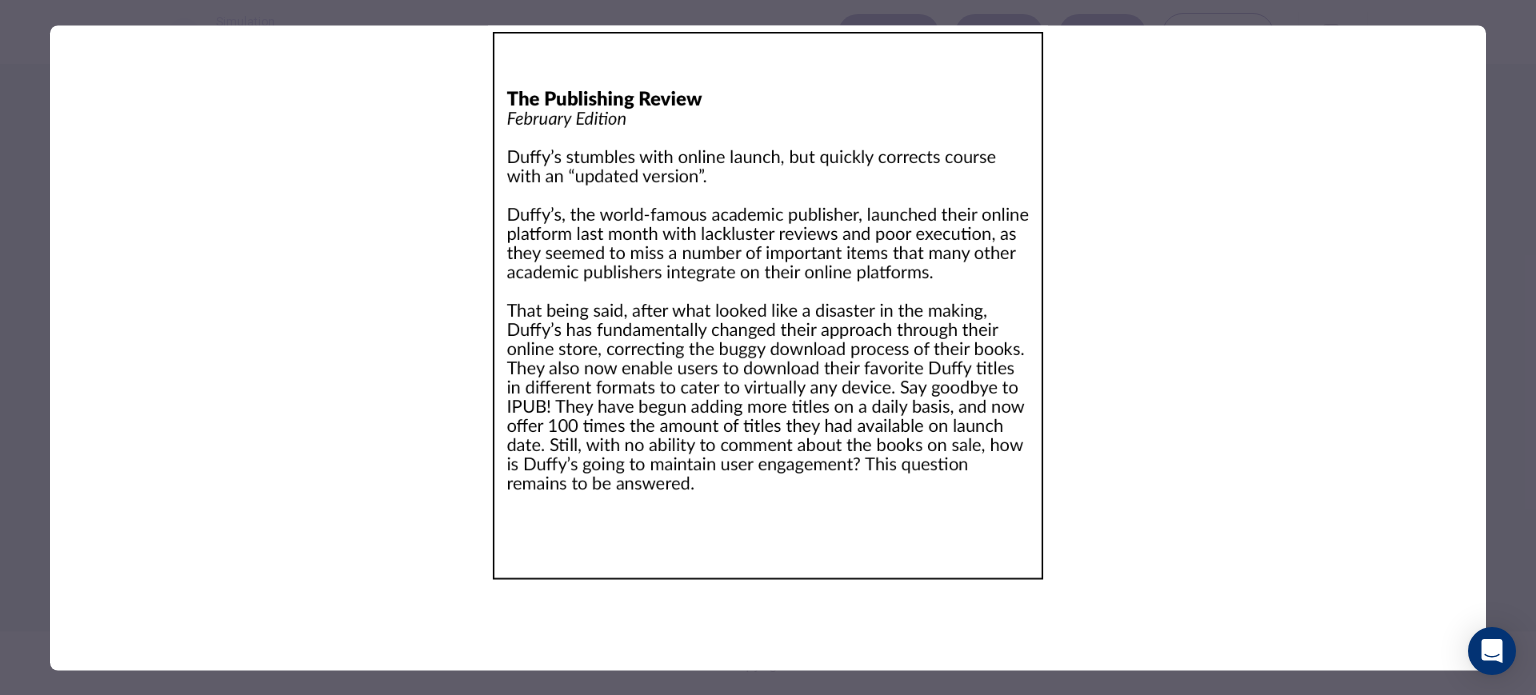 click at bounding box center [768, 347] 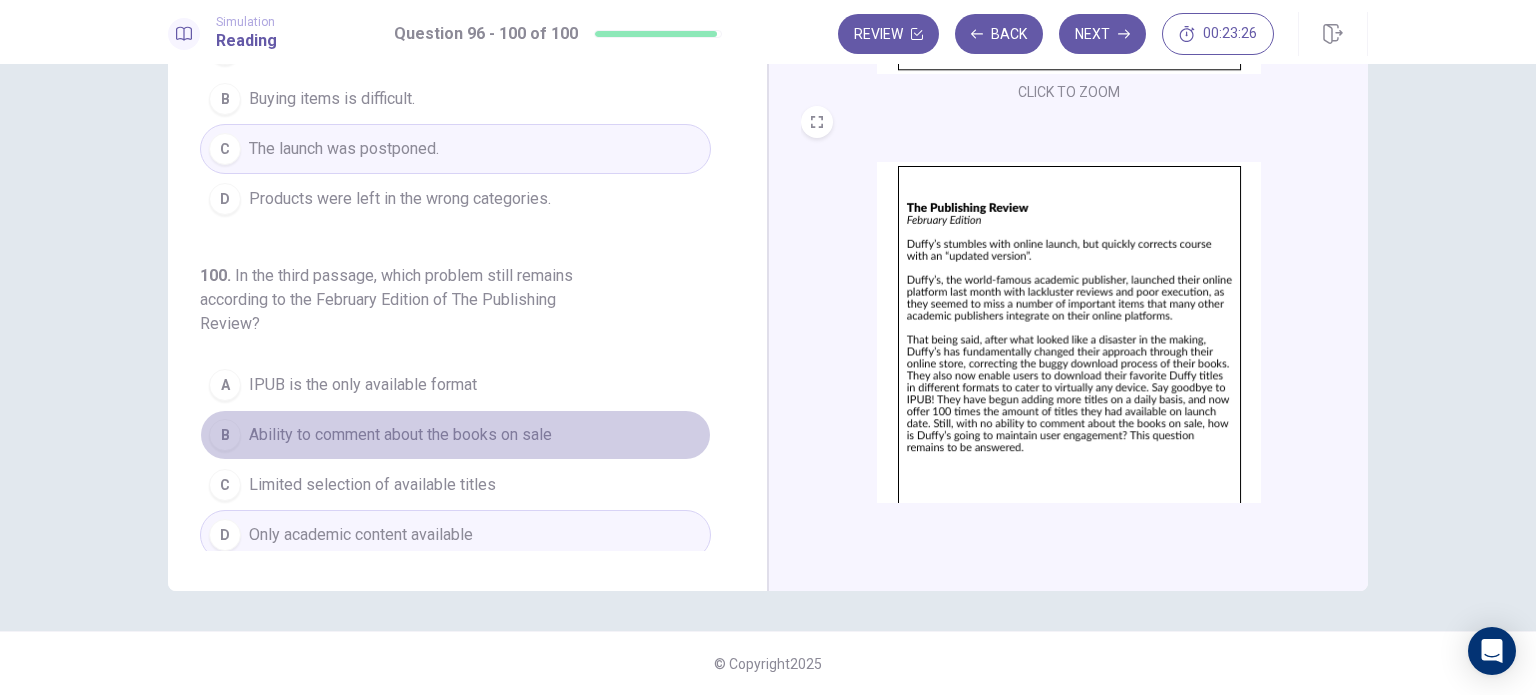 click on "Ability to comment about the books on sale" at bounding box center [400, 435] 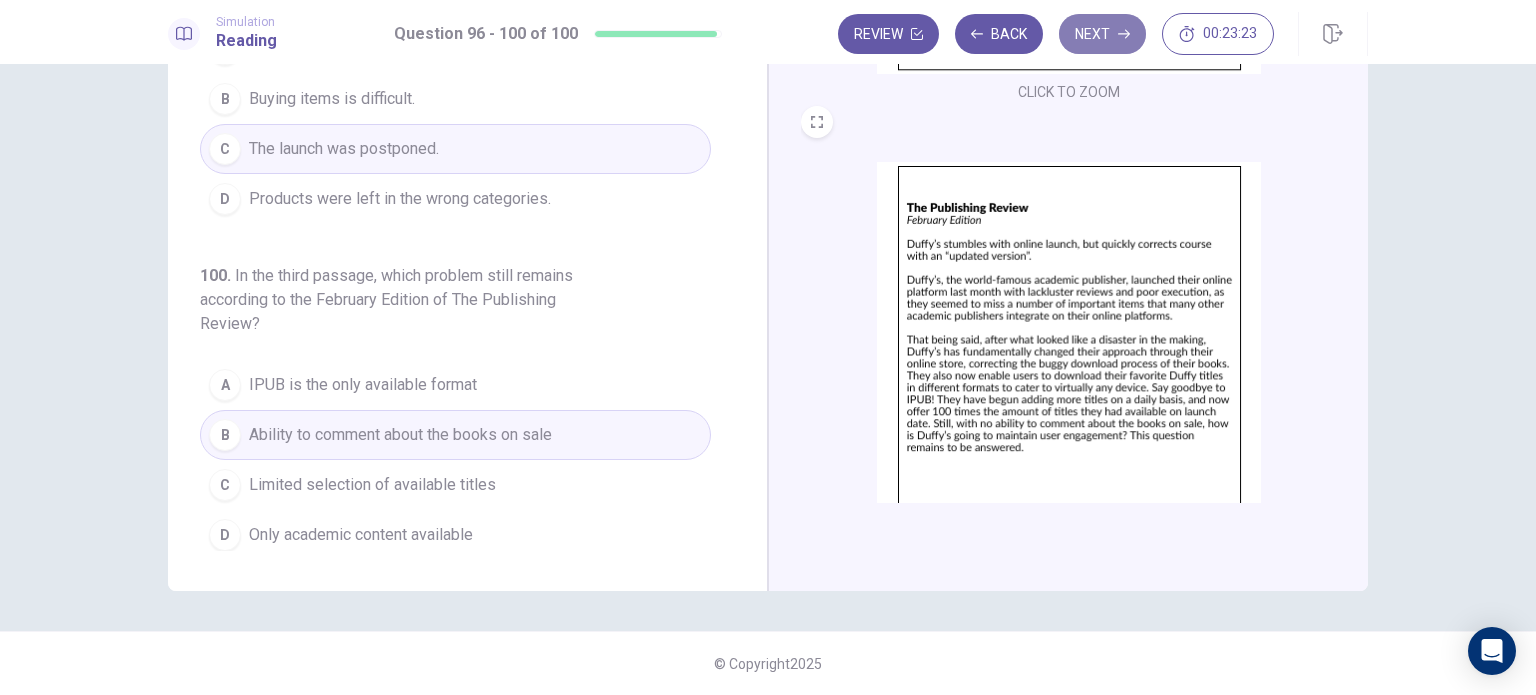 click on "Next" at bounding box center (1102, 34) 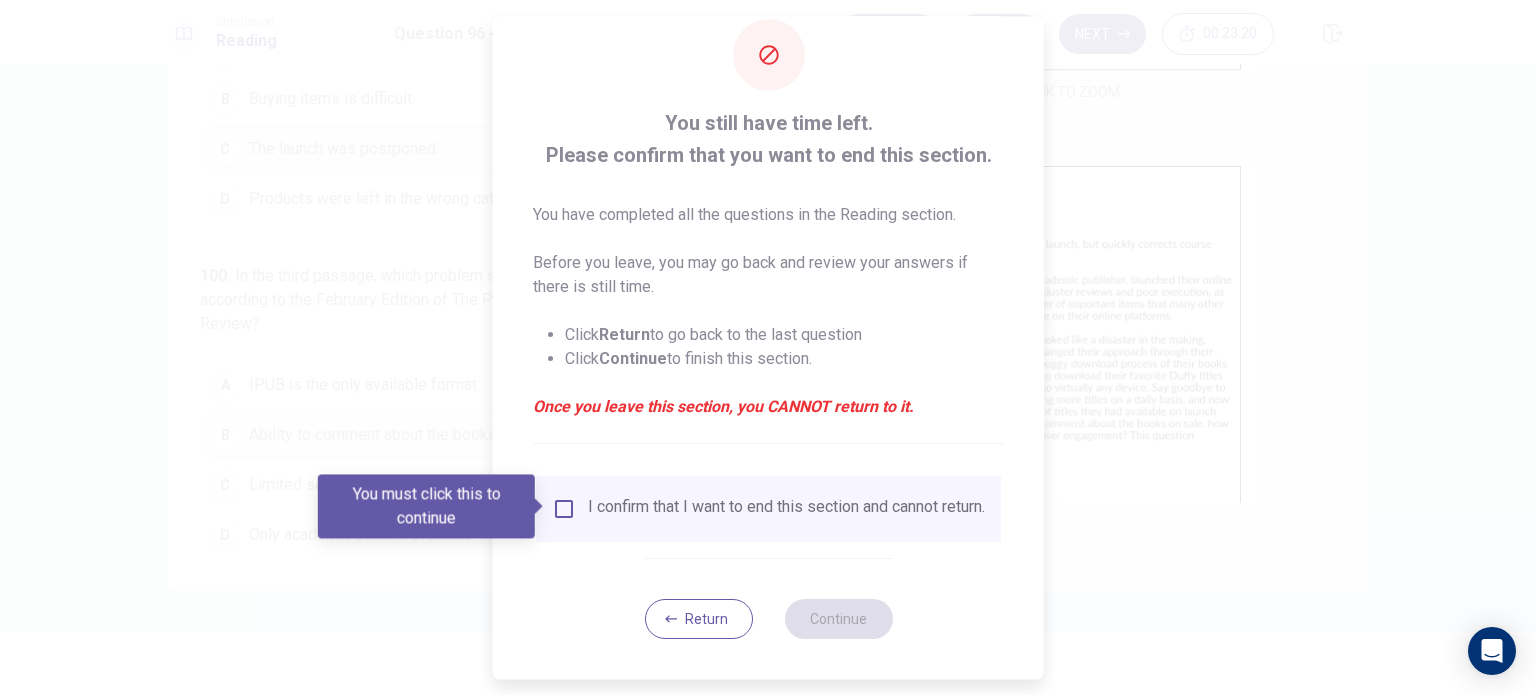scroll, scrollTop: 35, scrollLeft: 0, axis: vertical 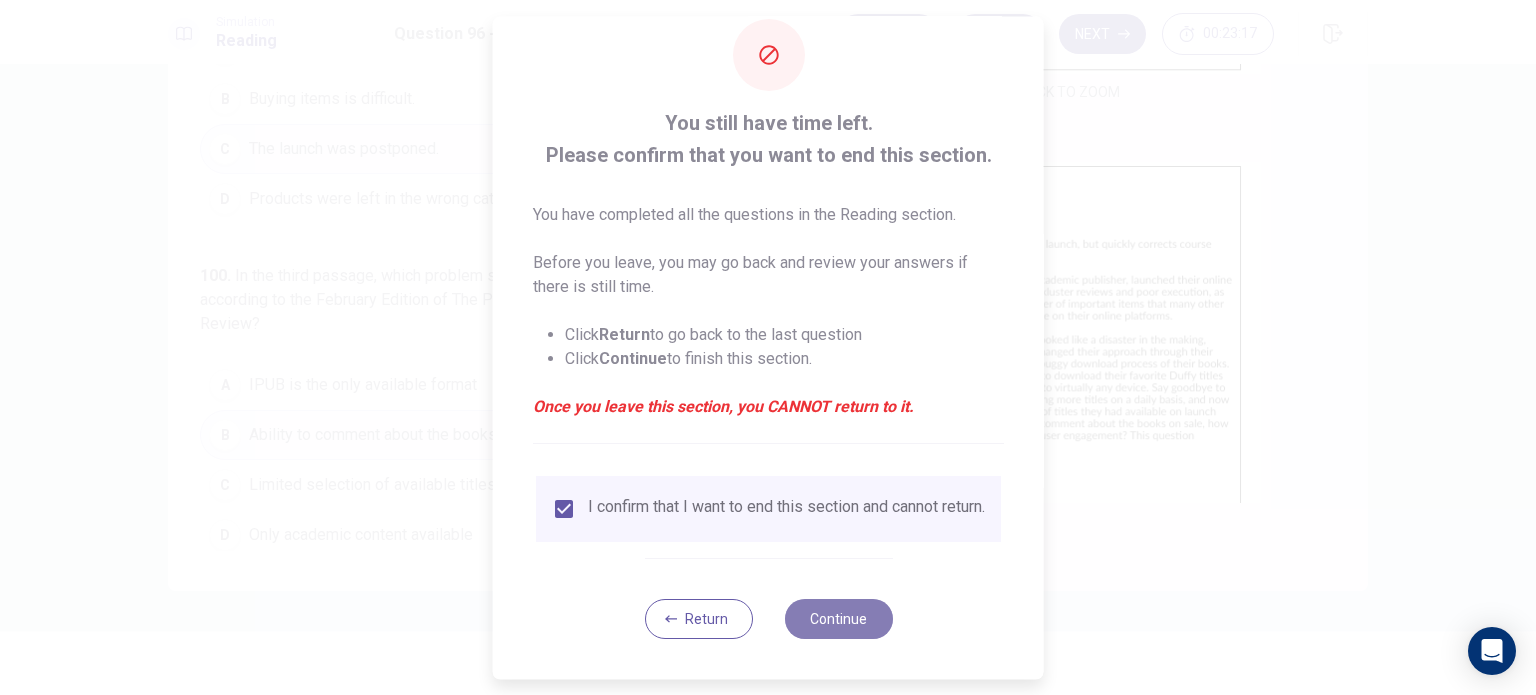 click on "Continue" at bounding box center (838, 619) 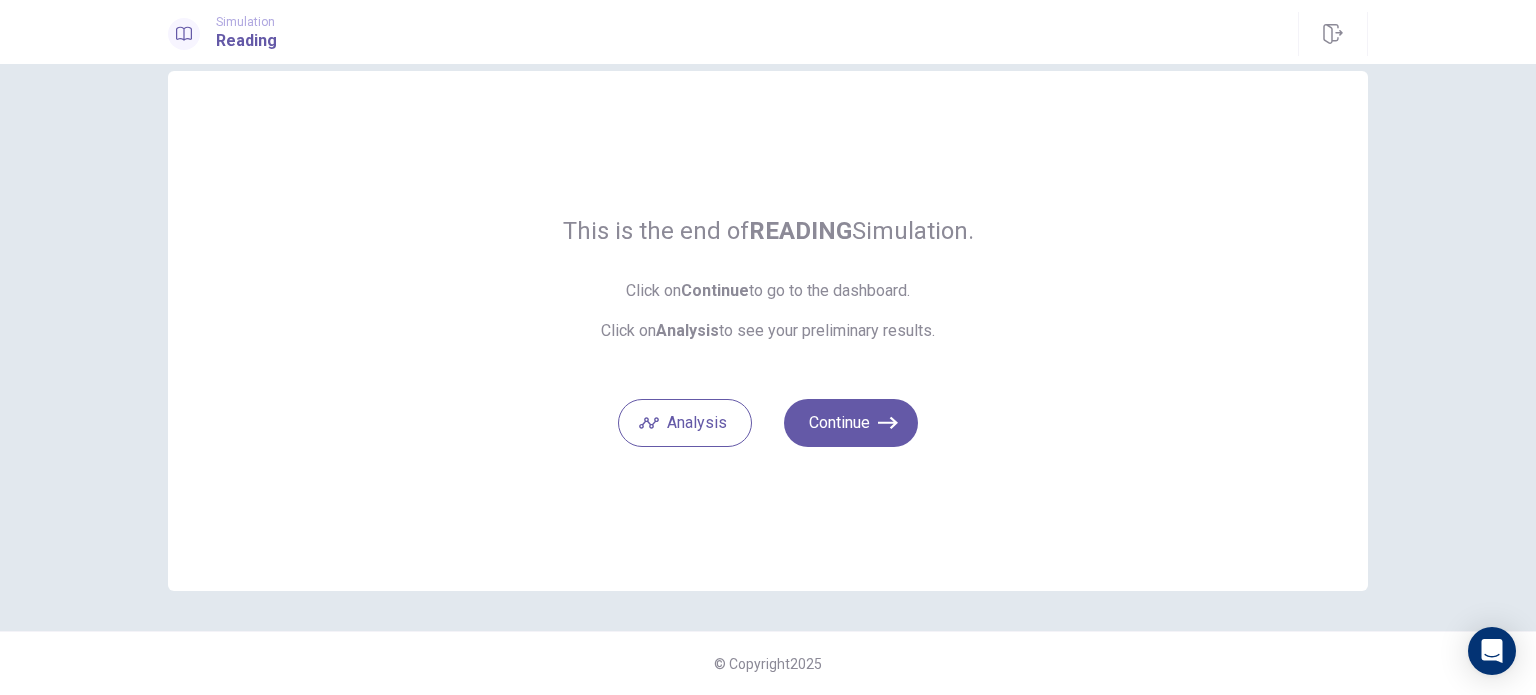scroll, scrollTop: 32, scrollLeft: 0, axis: vertical 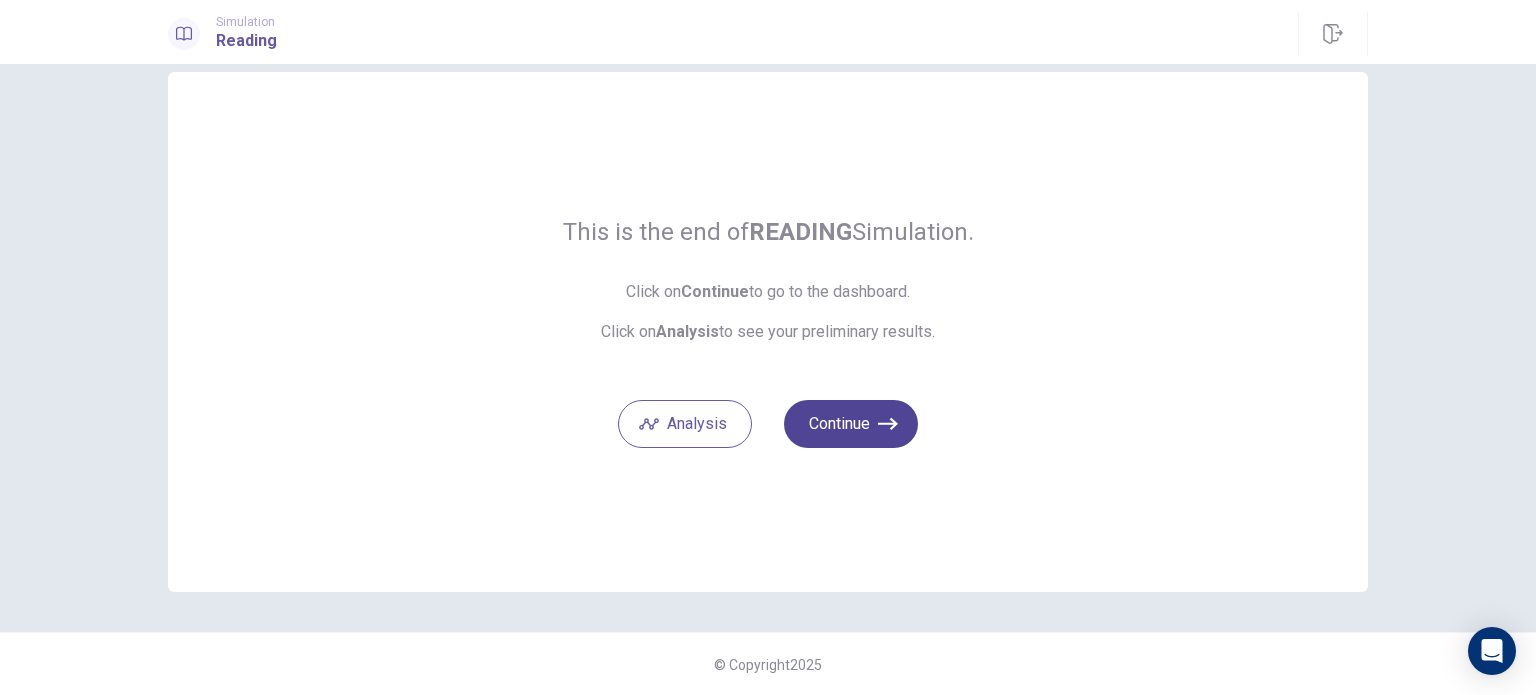 click on "Continue" at bounding box center (851, 424) 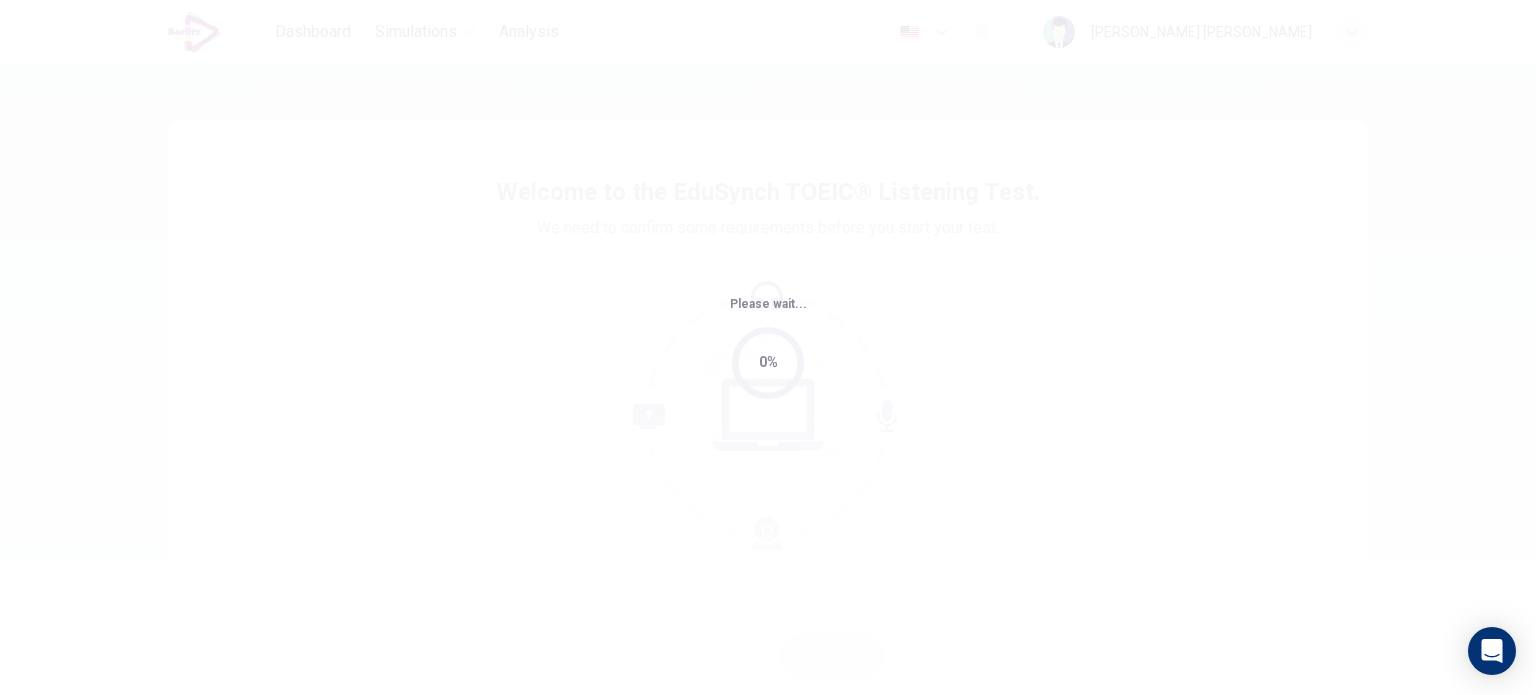 scroll, scrollTop: 0, scrollLeft: 0, axis: both 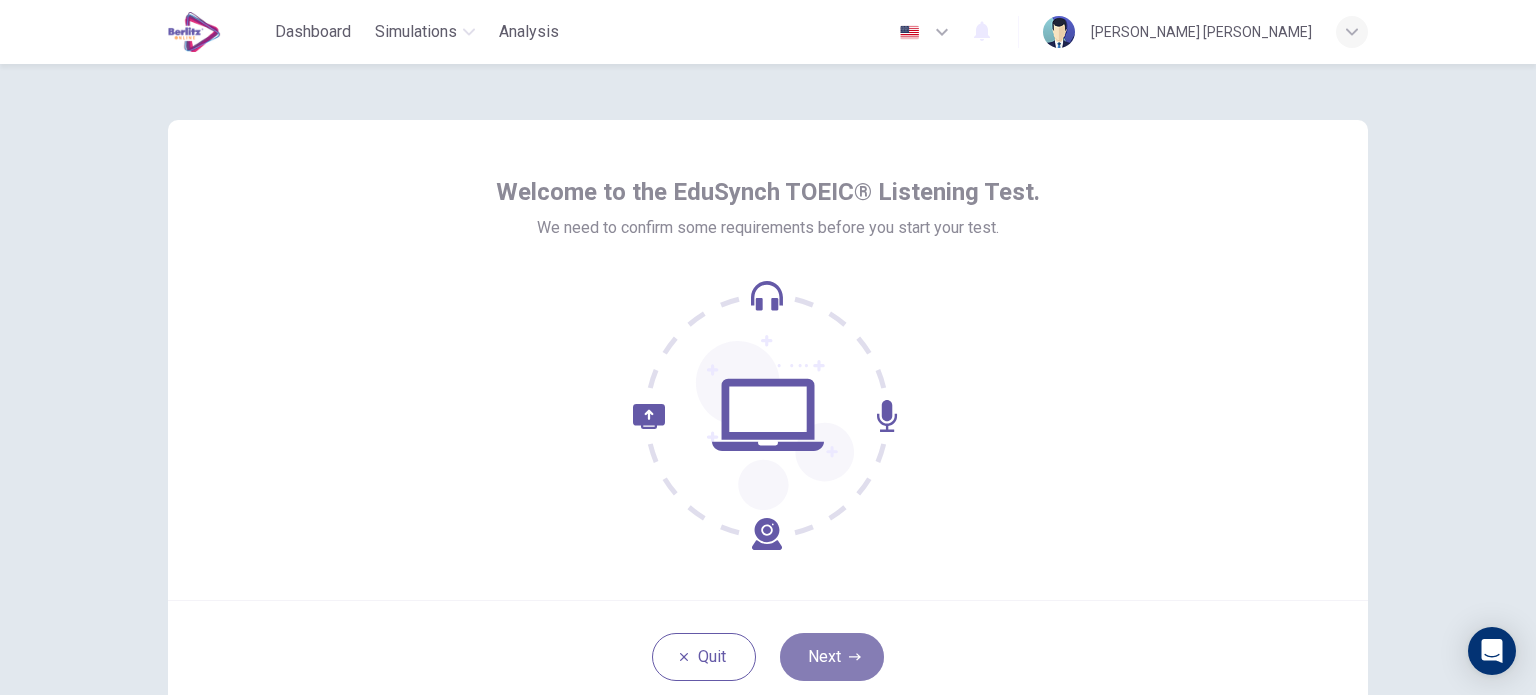 click 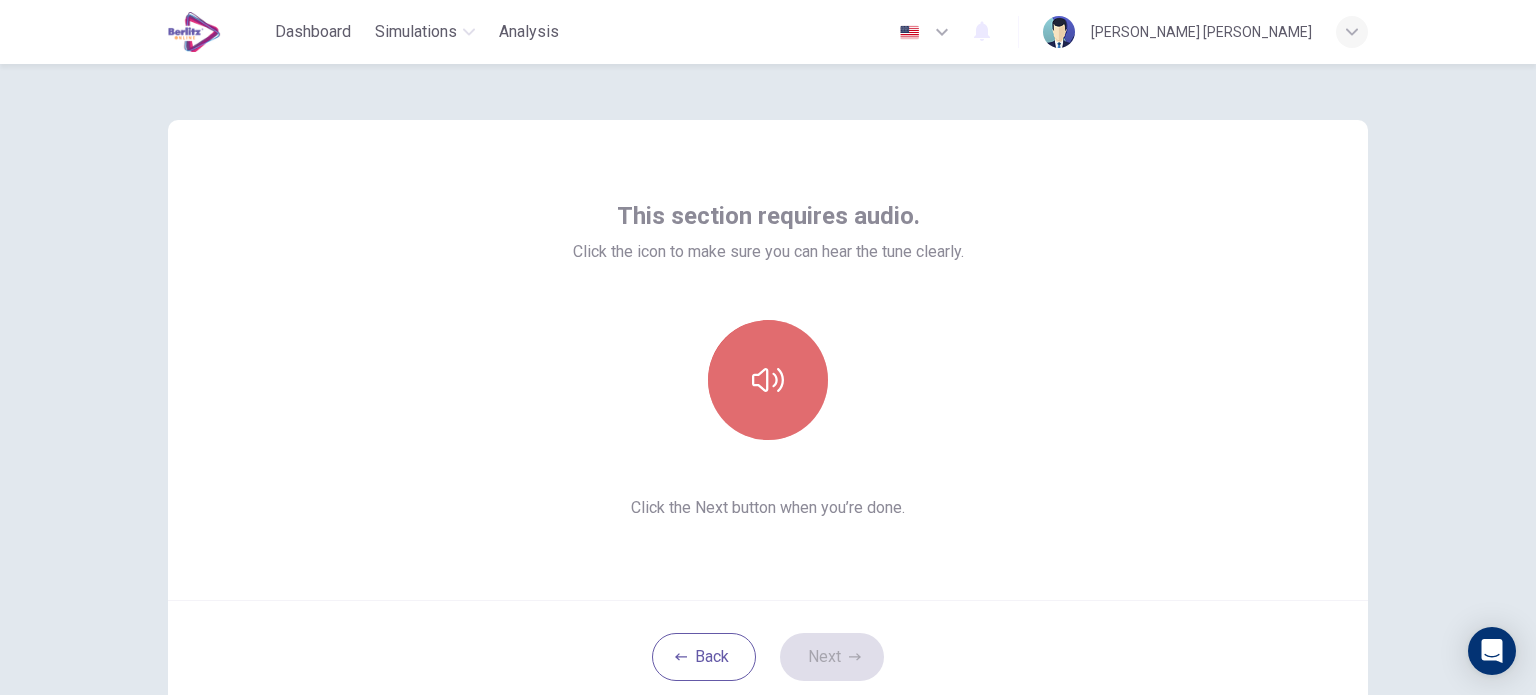 click at bounding box center [768, 380] 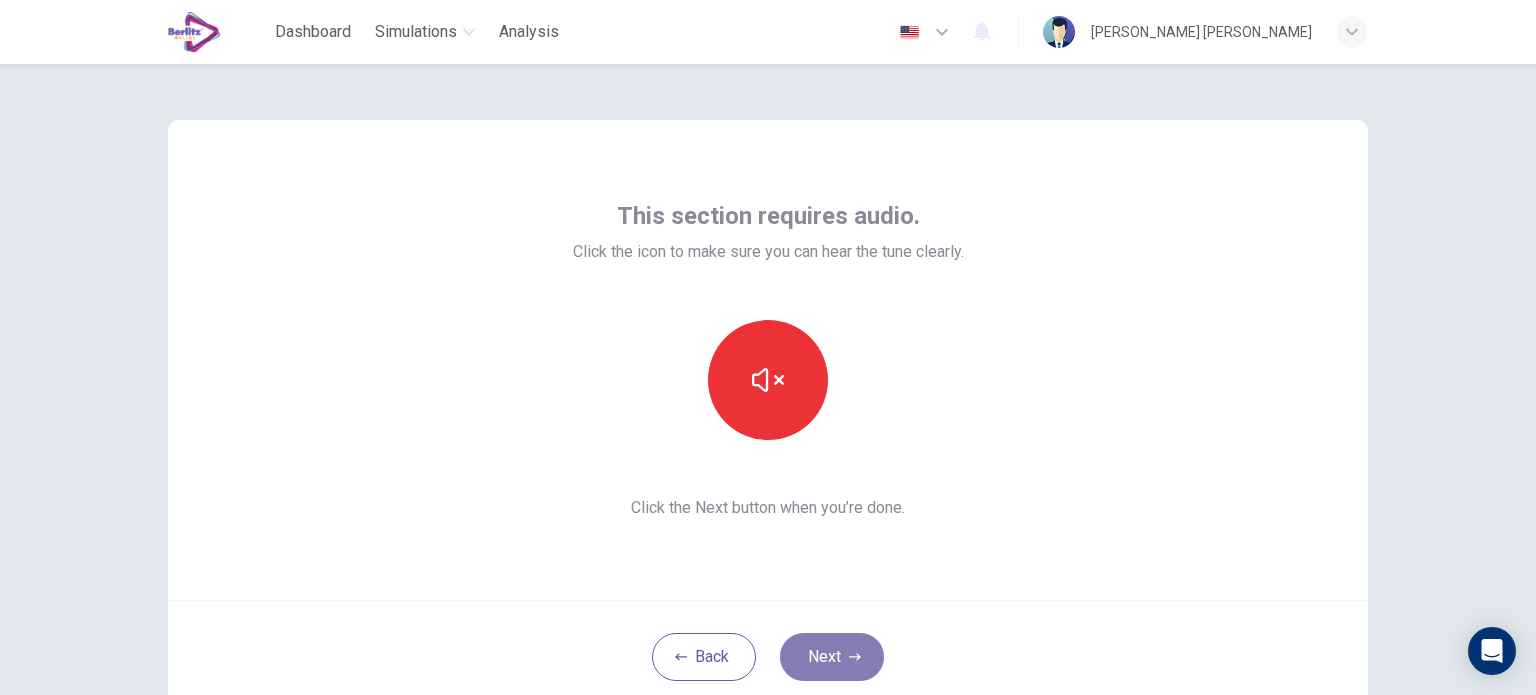 click on "Next" at bounding box center [832, 657] 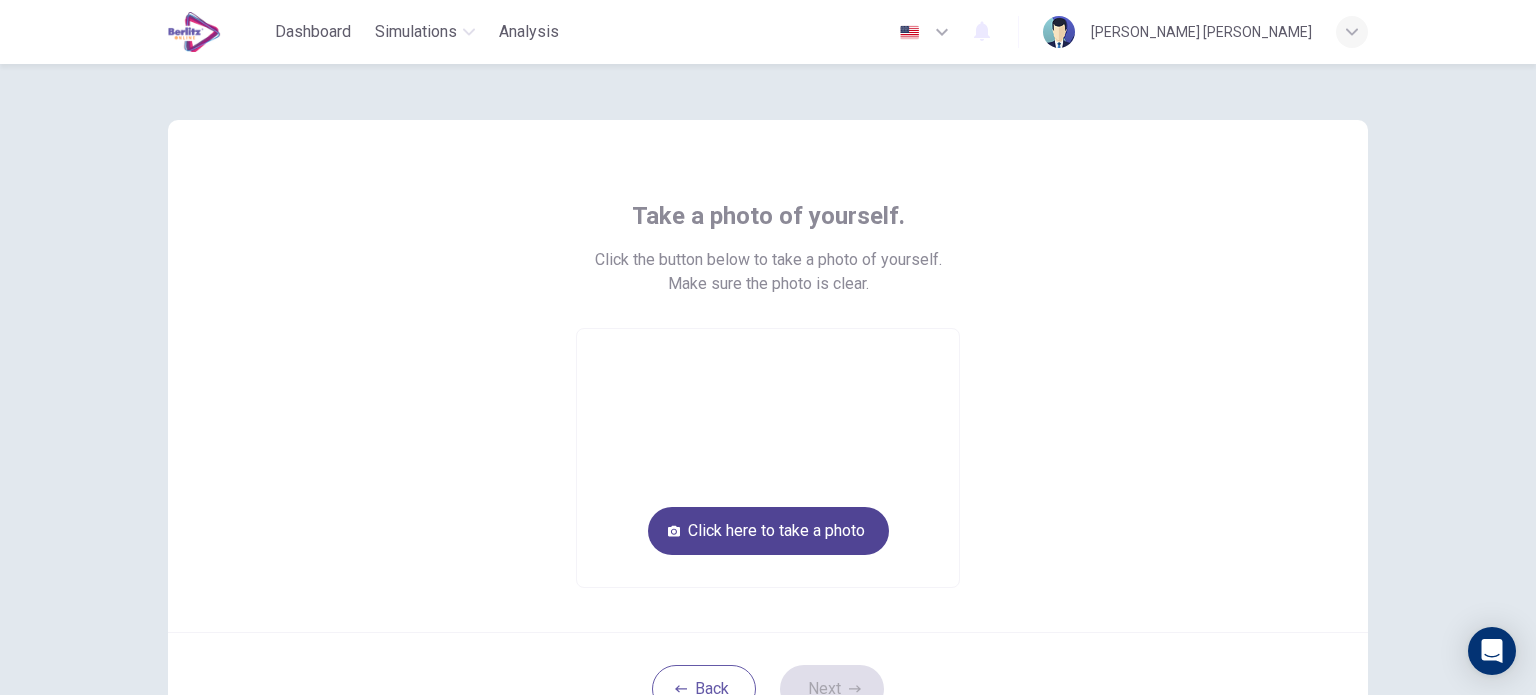 click on "Click here to take a photo" at bounding box center [768, 531] 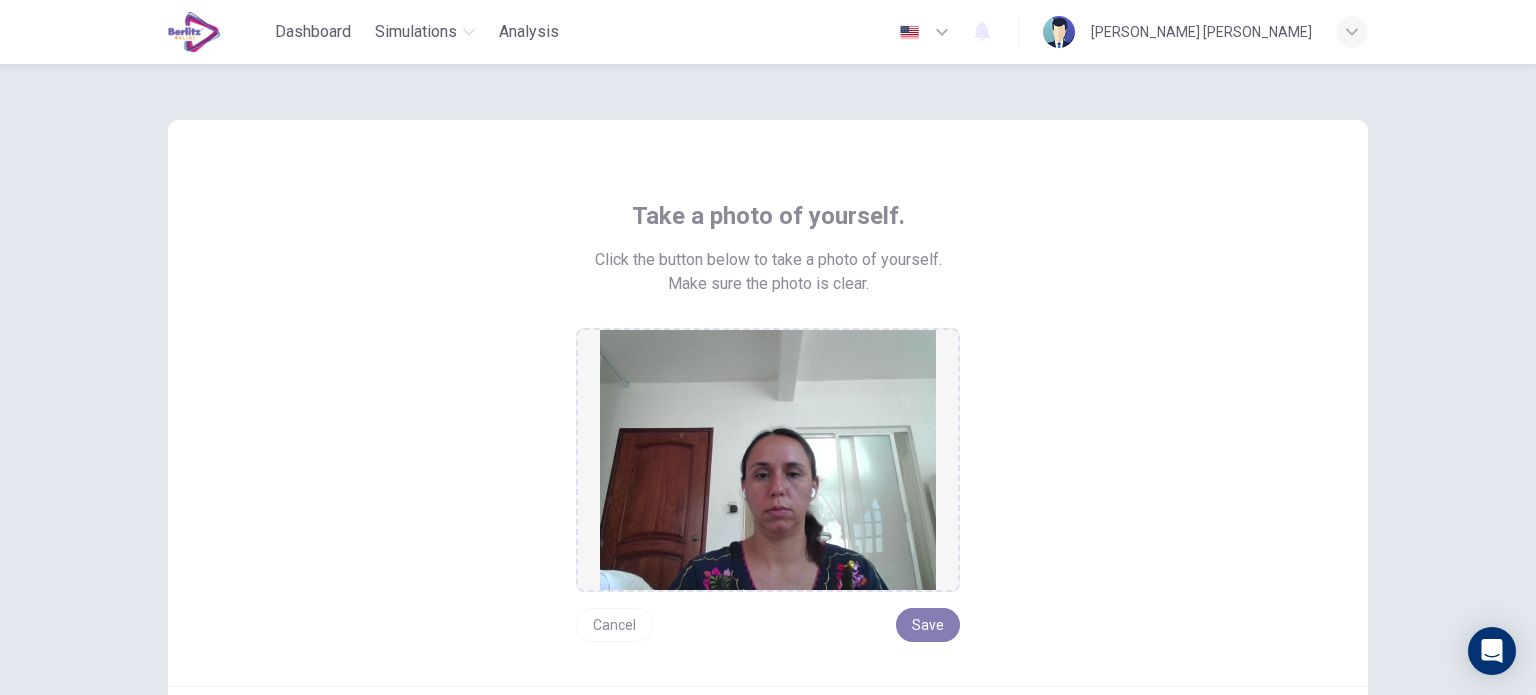 click on "Save" at bounding box center (928, 625) 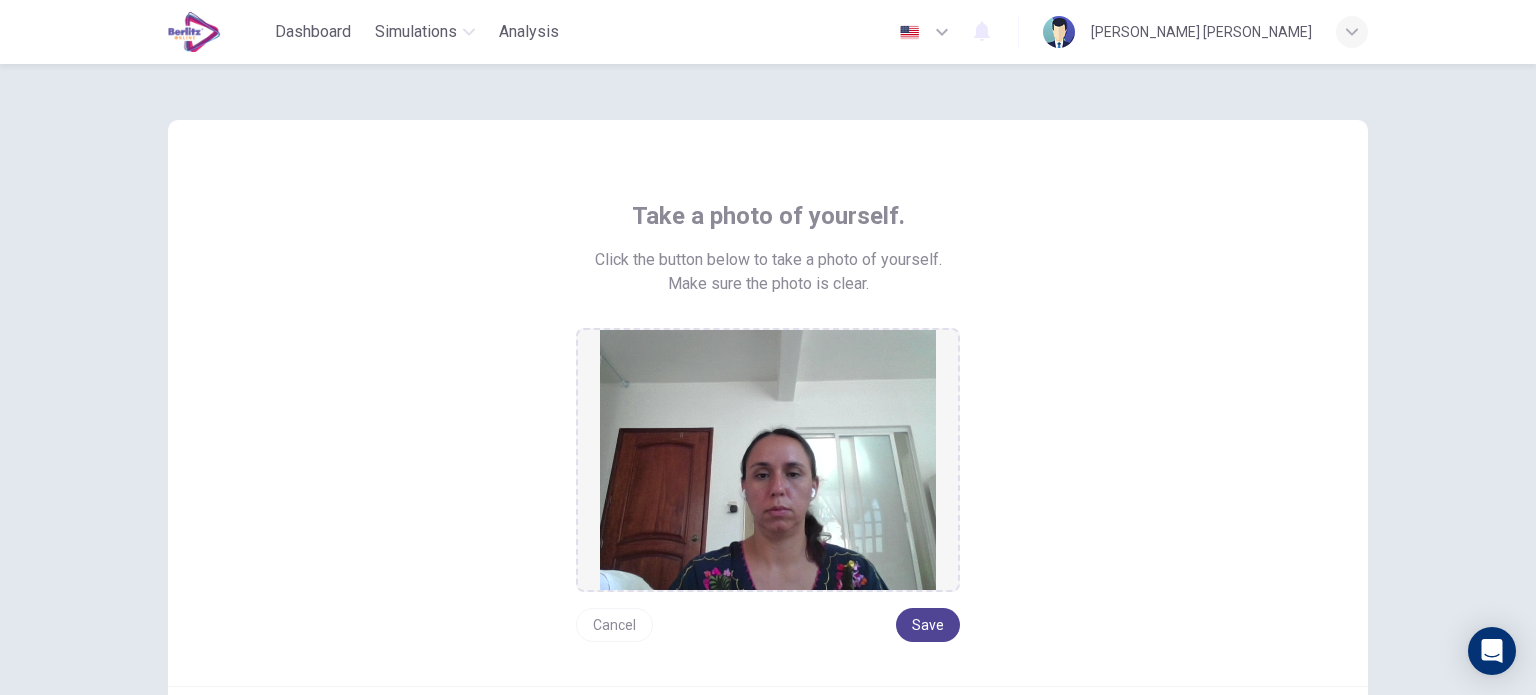 scroll, scrollTop: 222, scrollLeft: 0, axis: vertical 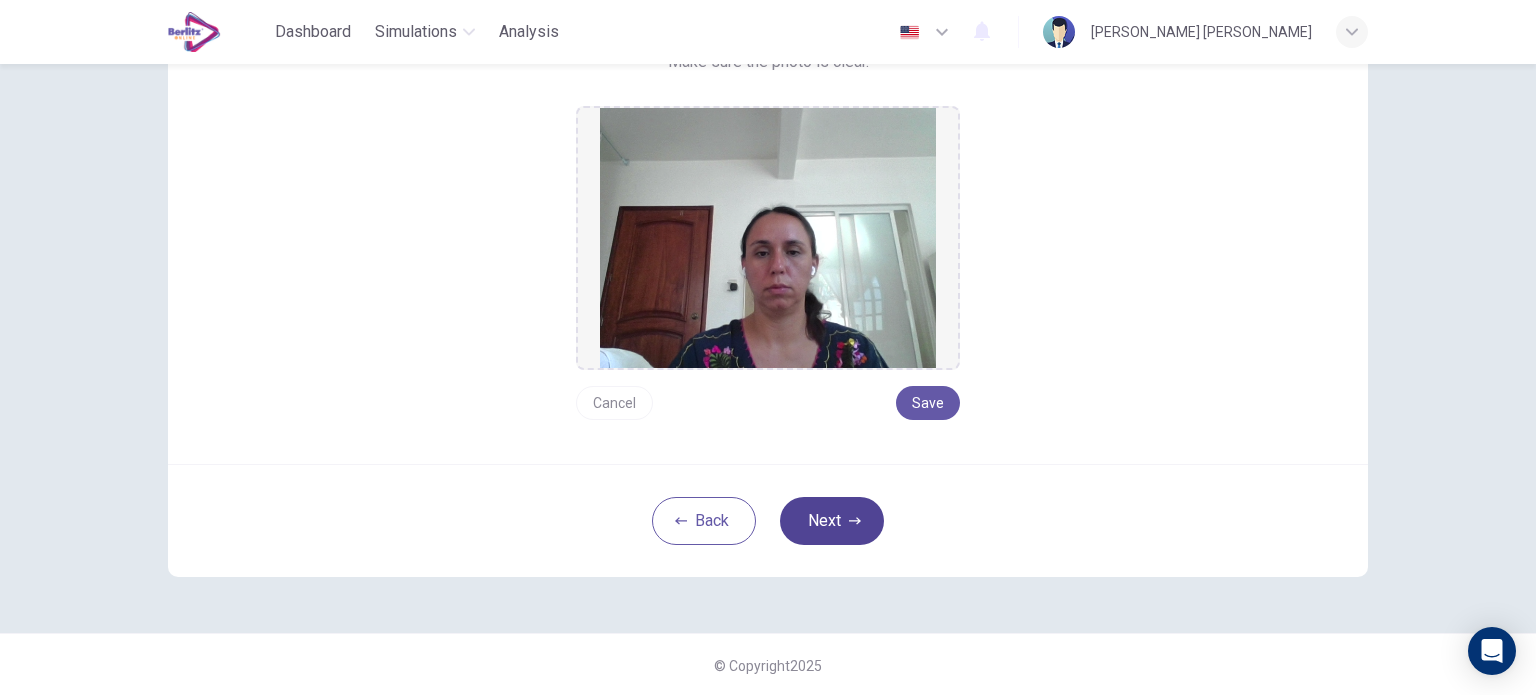 click on "Next" at bounding box center (832, 521) 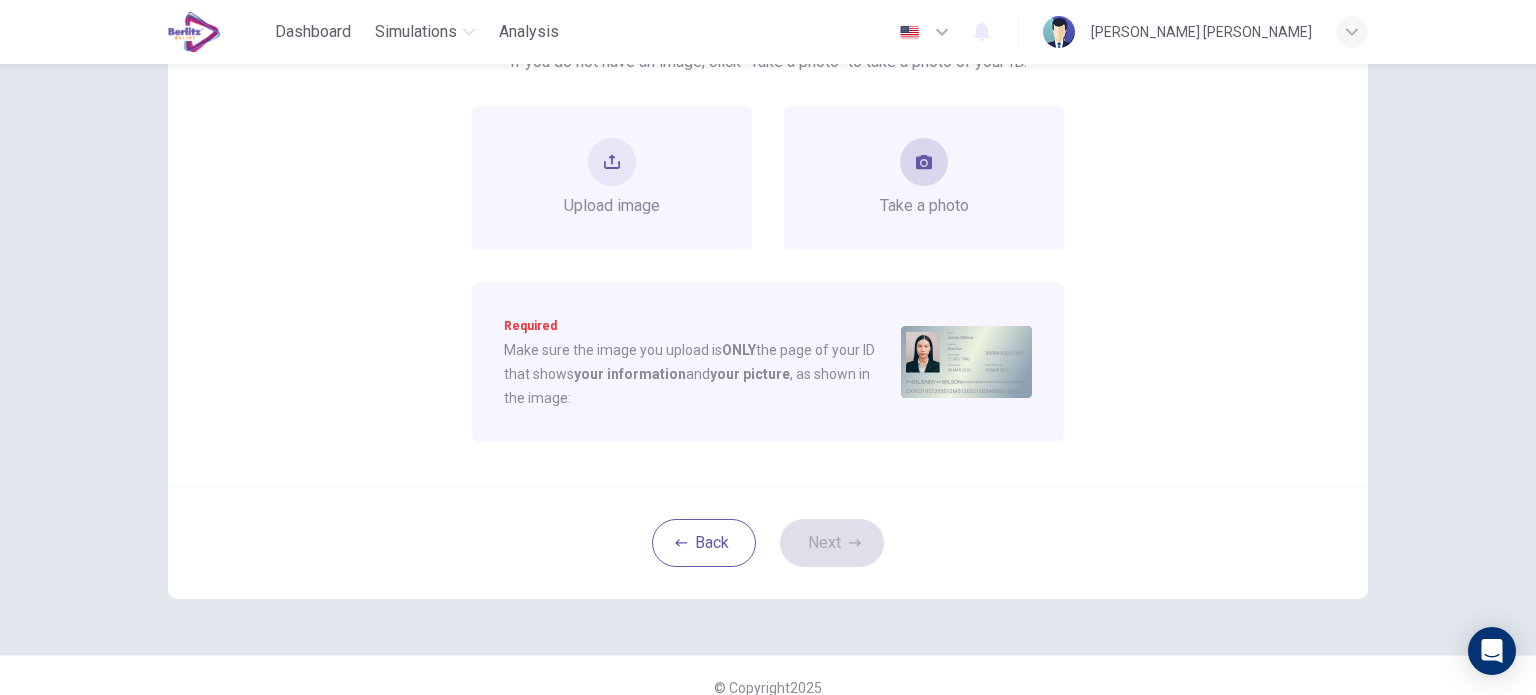 click on "Take a photo" at bounding box center [924, 178] 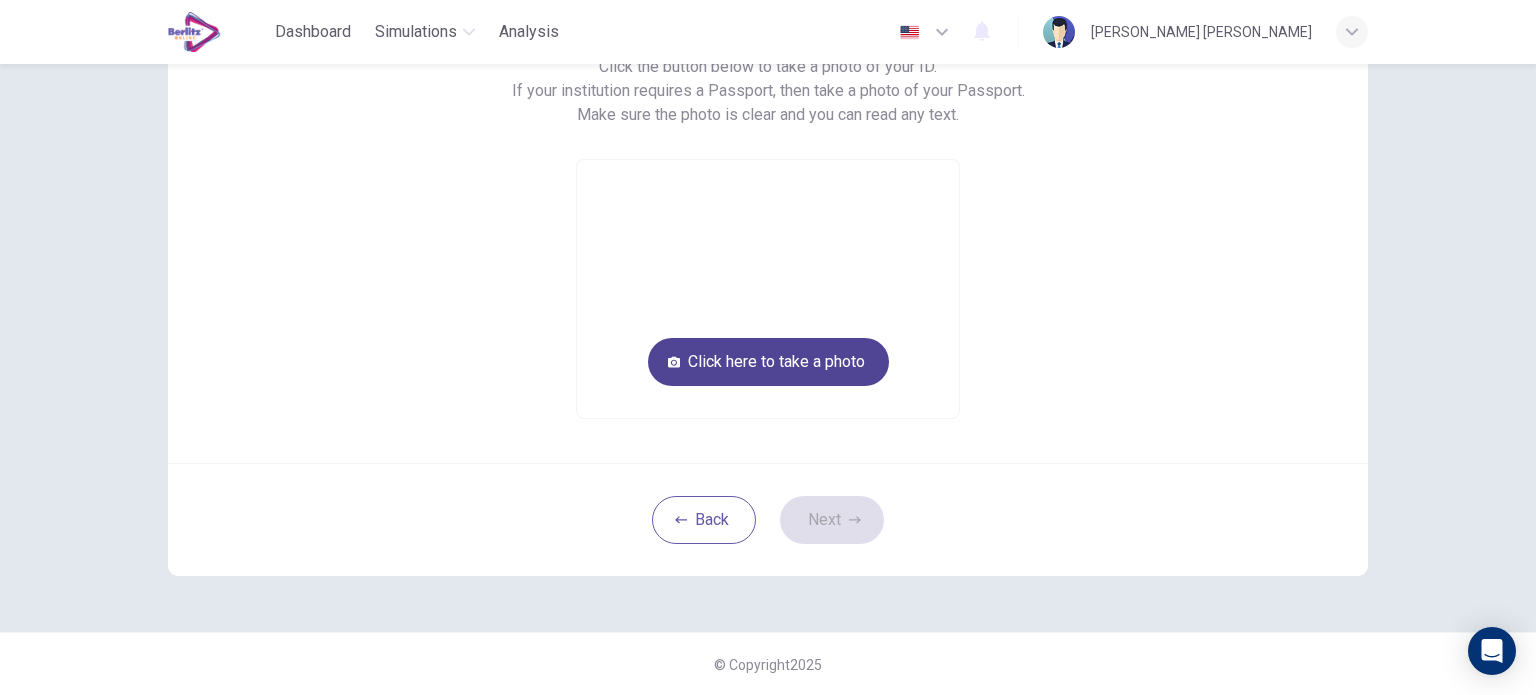 click on "Click here to take a photo" at bounding box center [768, 362] 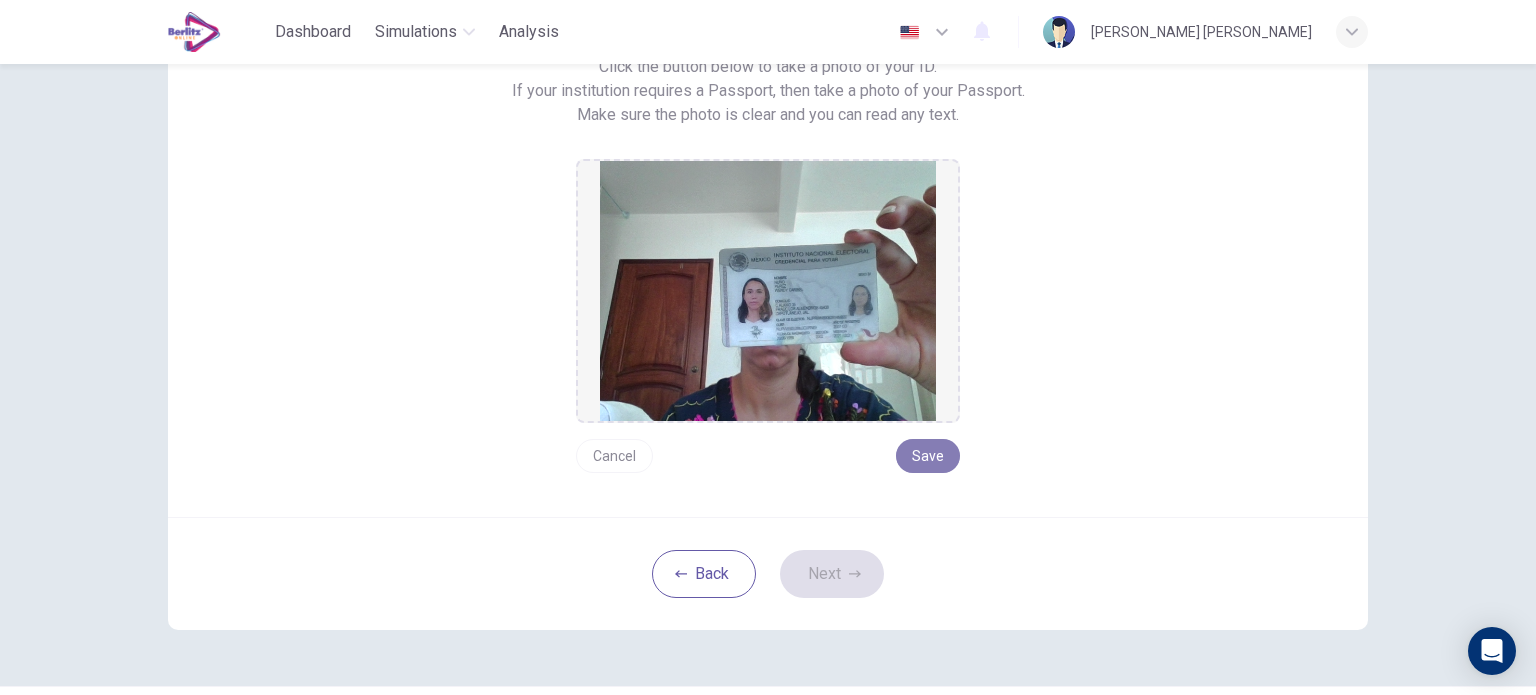 click on "Save" at bounding box center [928, 456] 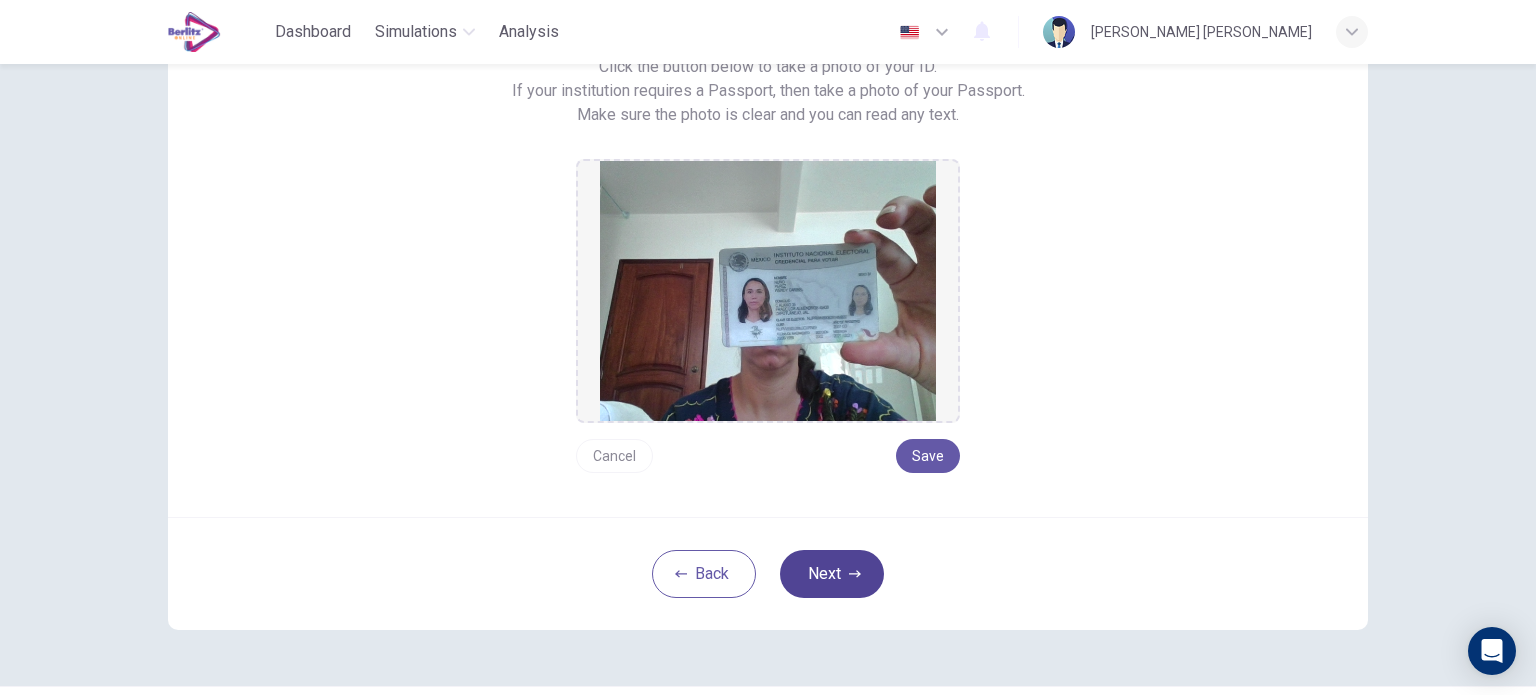 click on "Next" at bounding box center [832, 574] 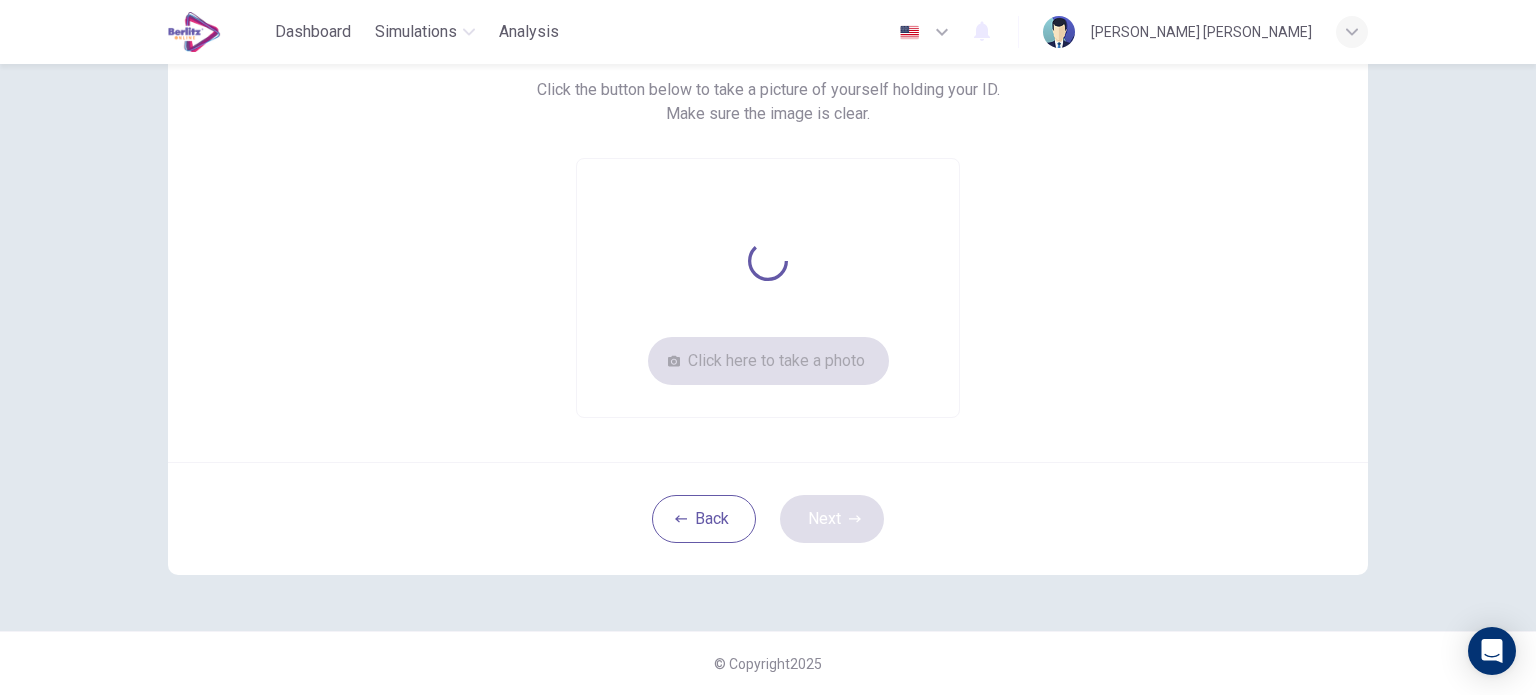 scroll, scrollTop: 169, scrollLeft: 0, axis: vertical 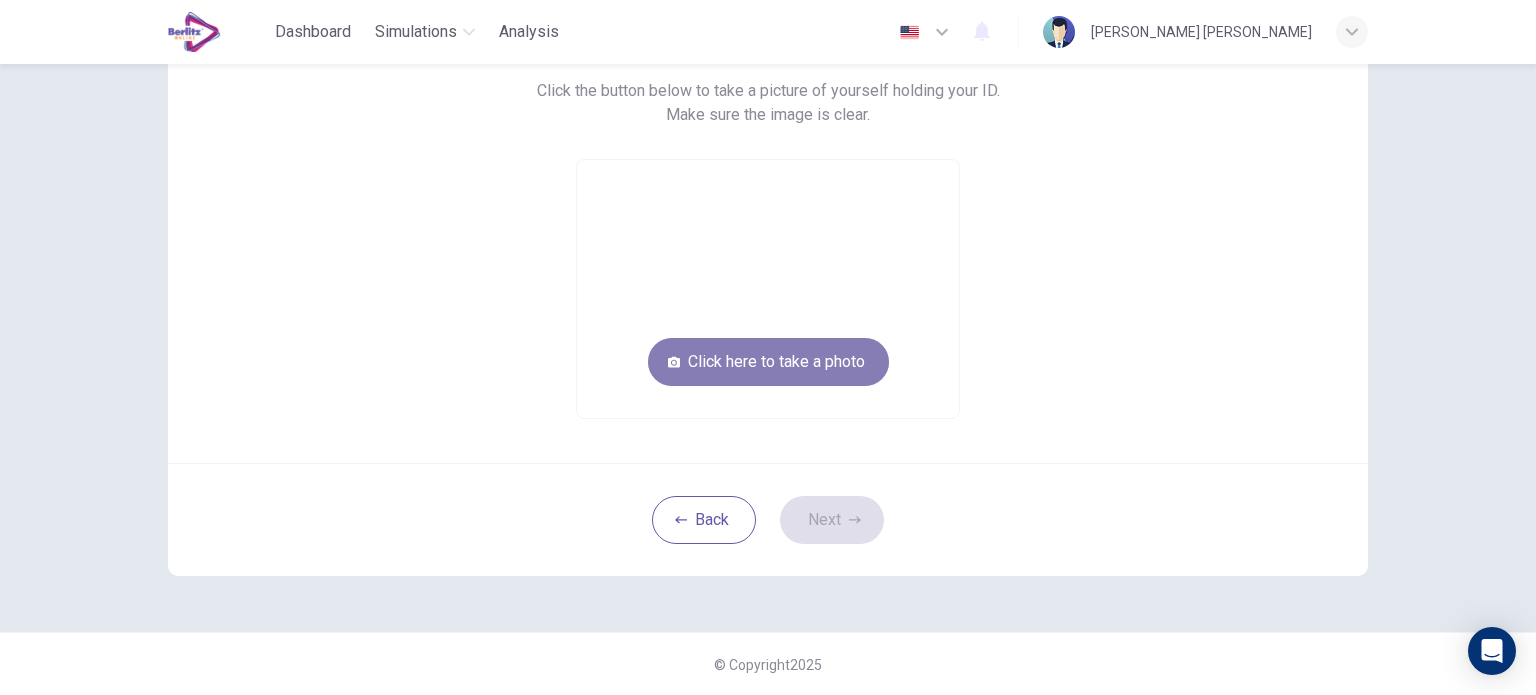 click on "Click here to take a photo" at bounding box center (768, 362) 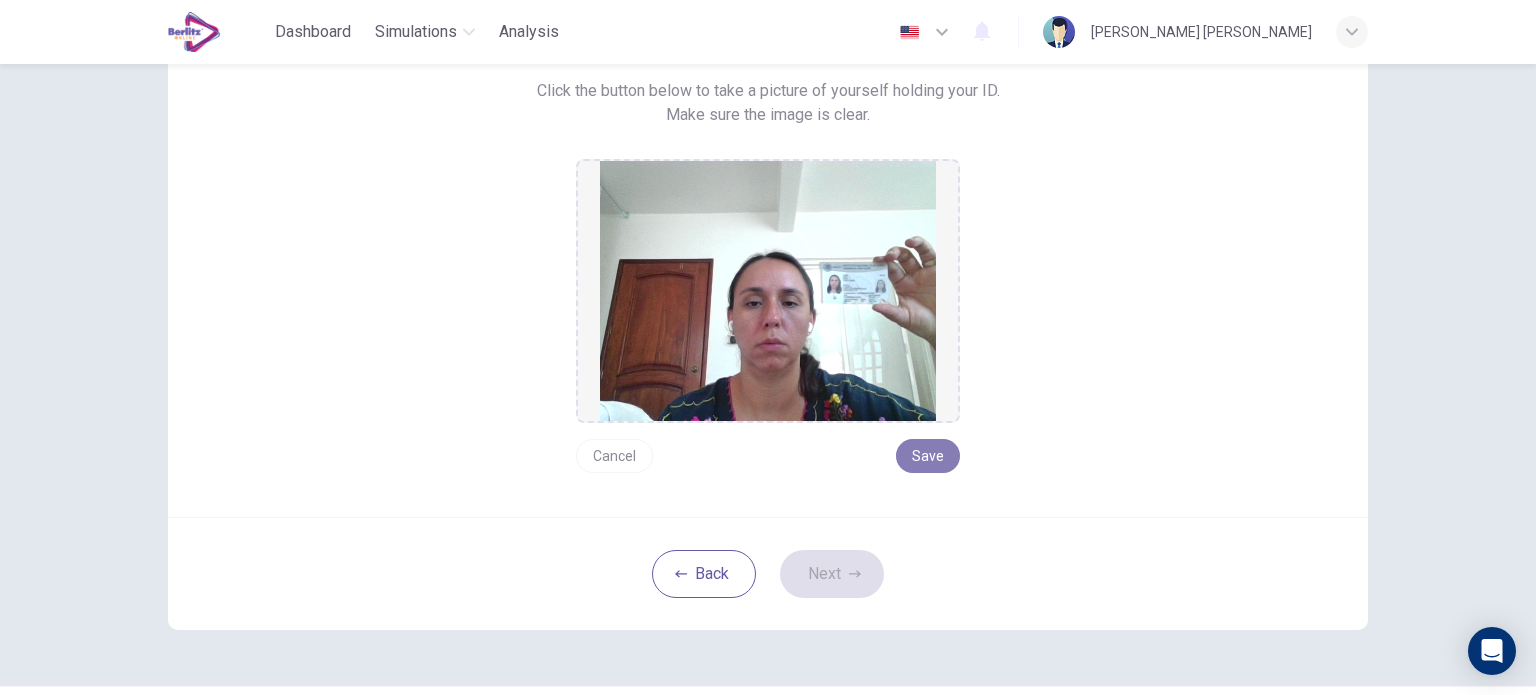 click on "Save" at bounding box center (928, 456) 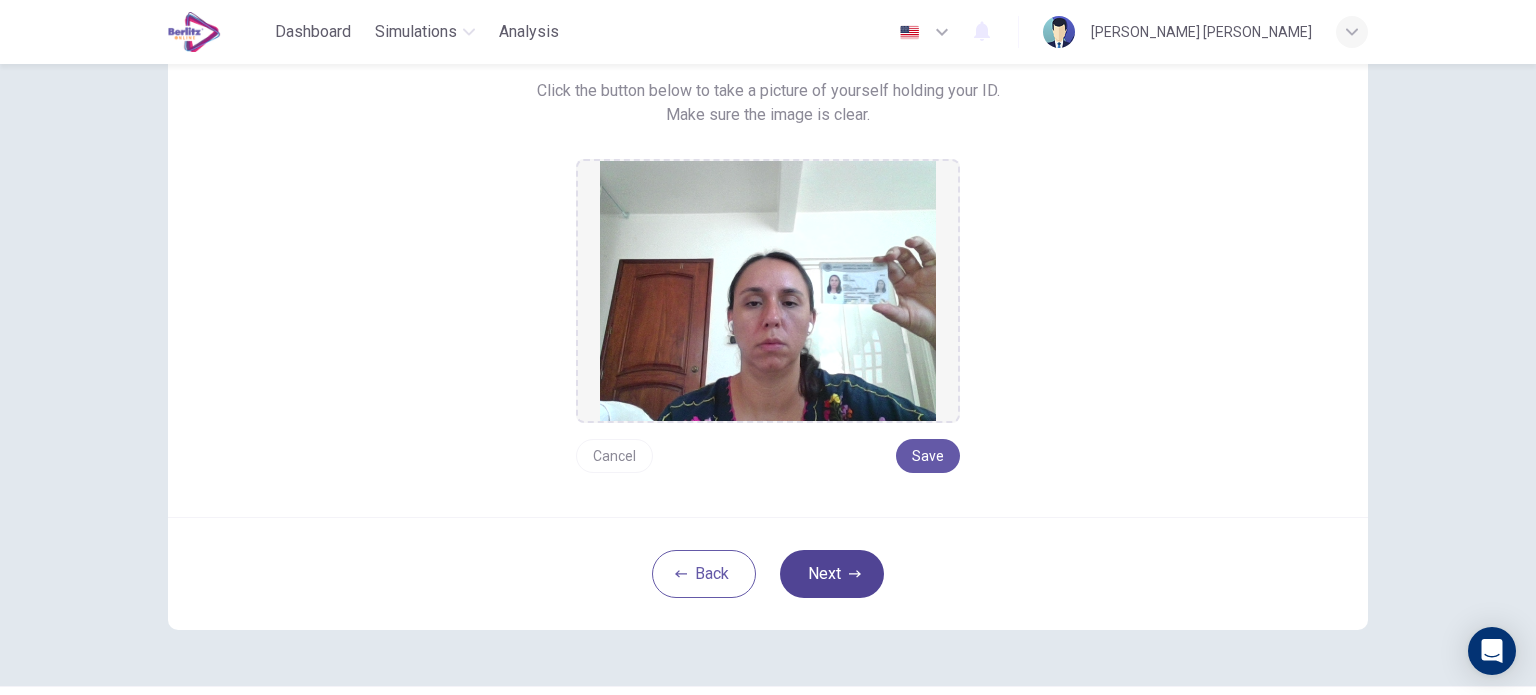 click on "Next" at bounding box center [832, 574] 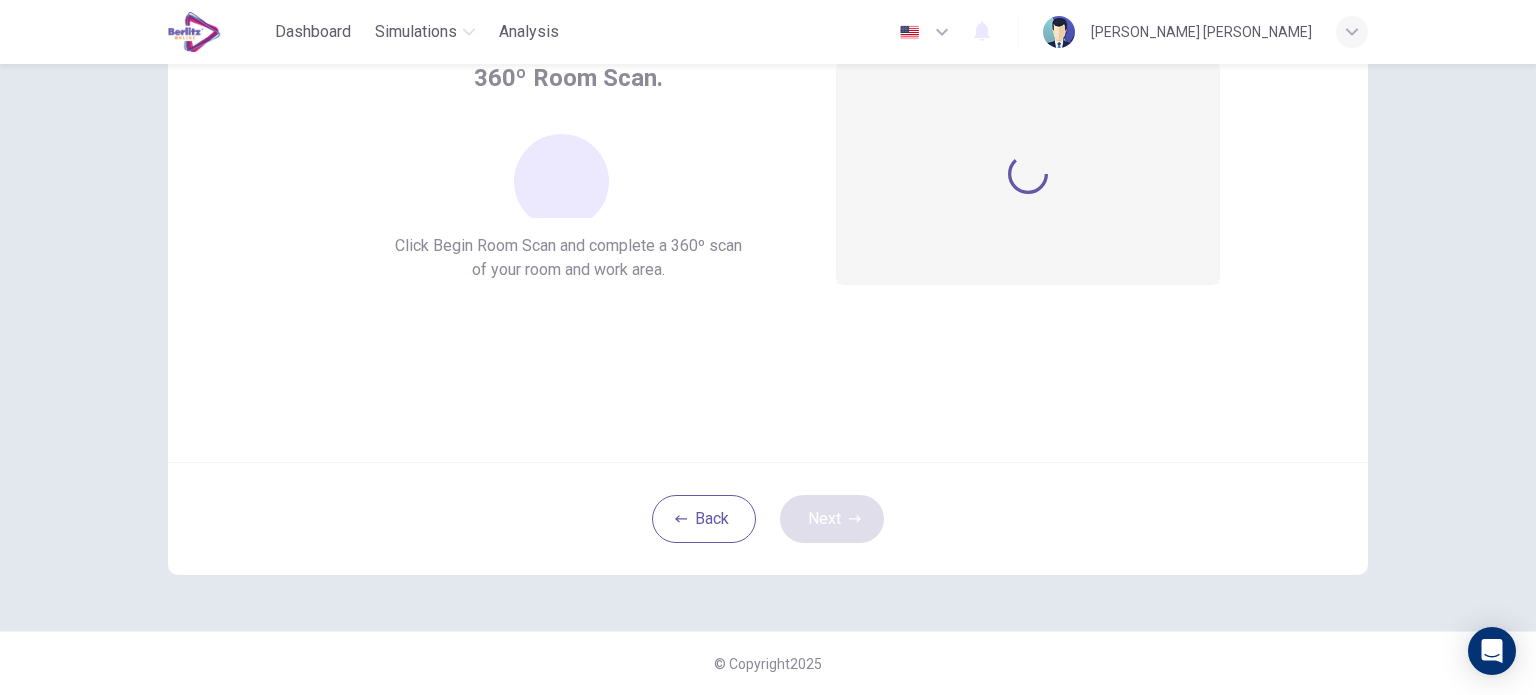scroll, scrollTop: 137, scrollLeft: 0, axis: vertical 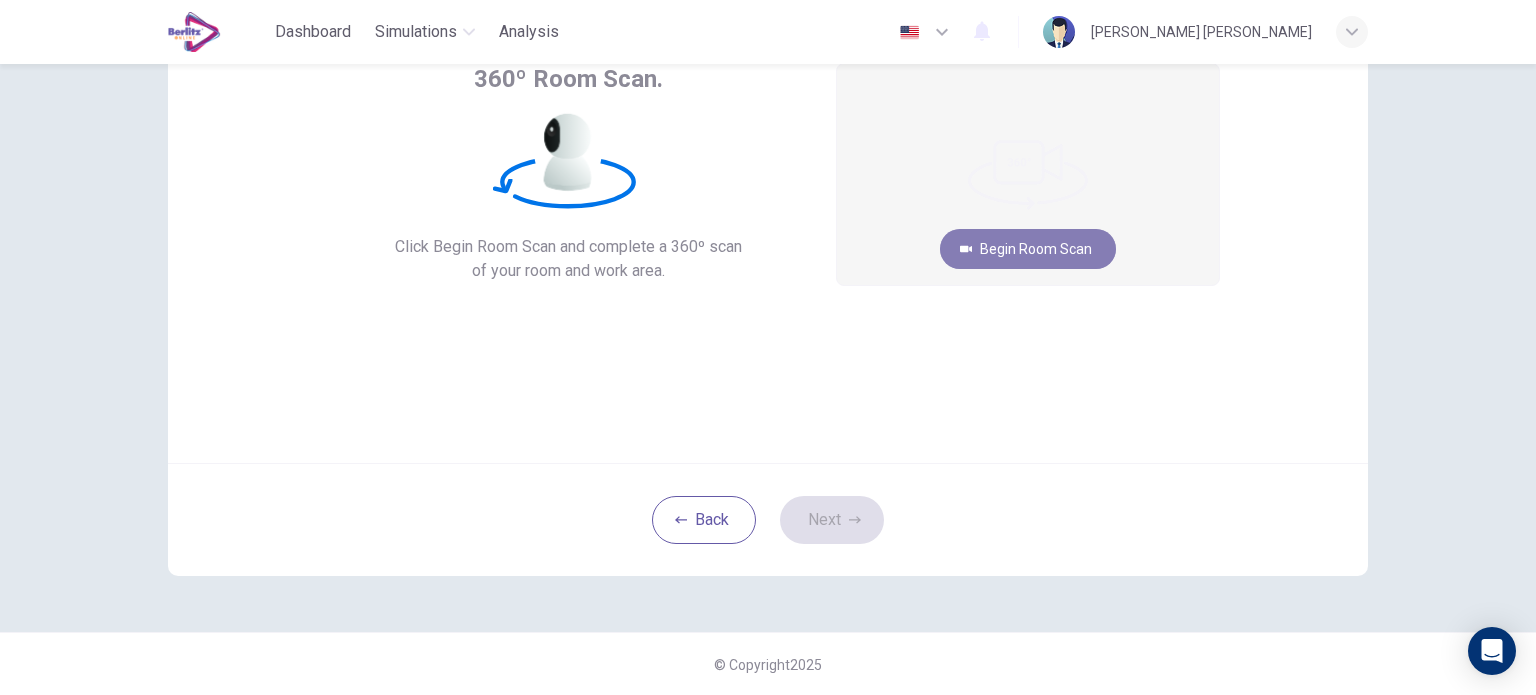 click on "Begin Room Scan" at bounding box center (1028, 249) 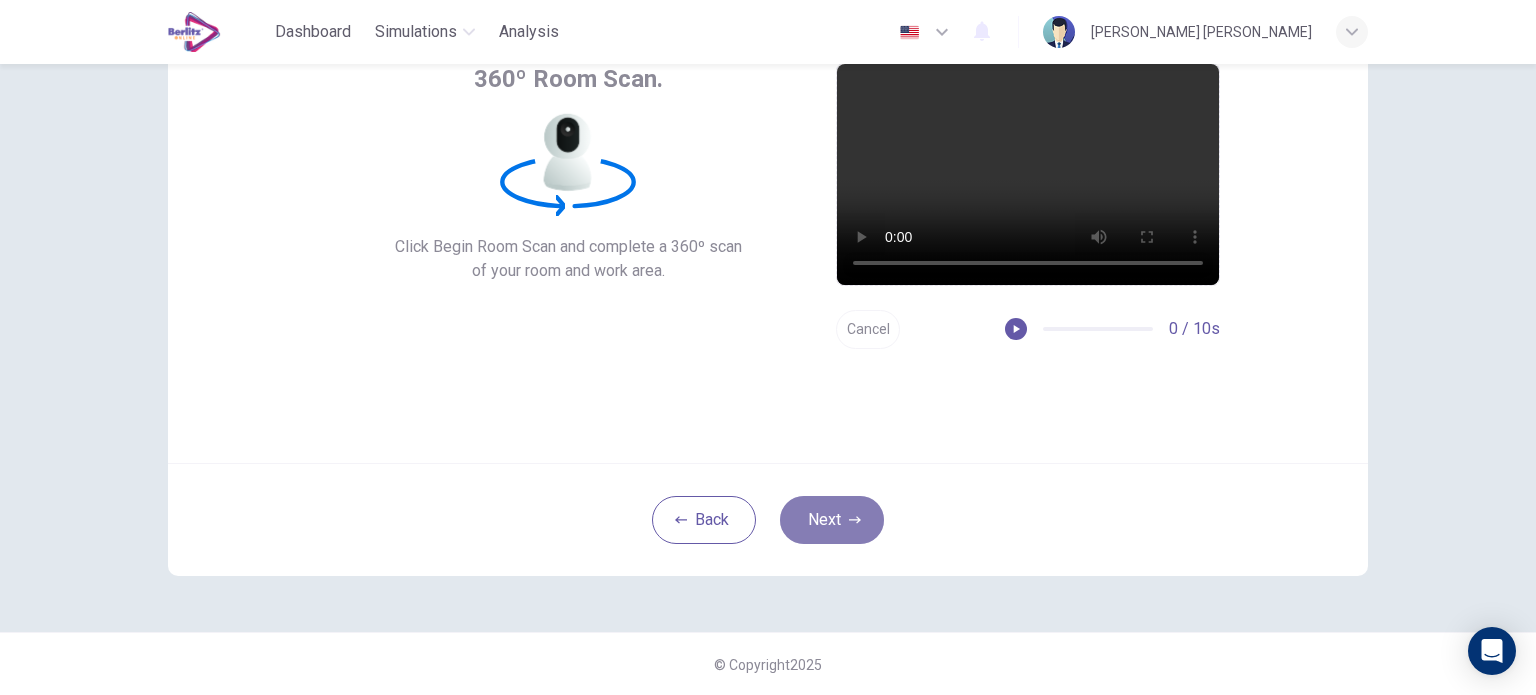 click on "Next" at bounding box center (832, 520) 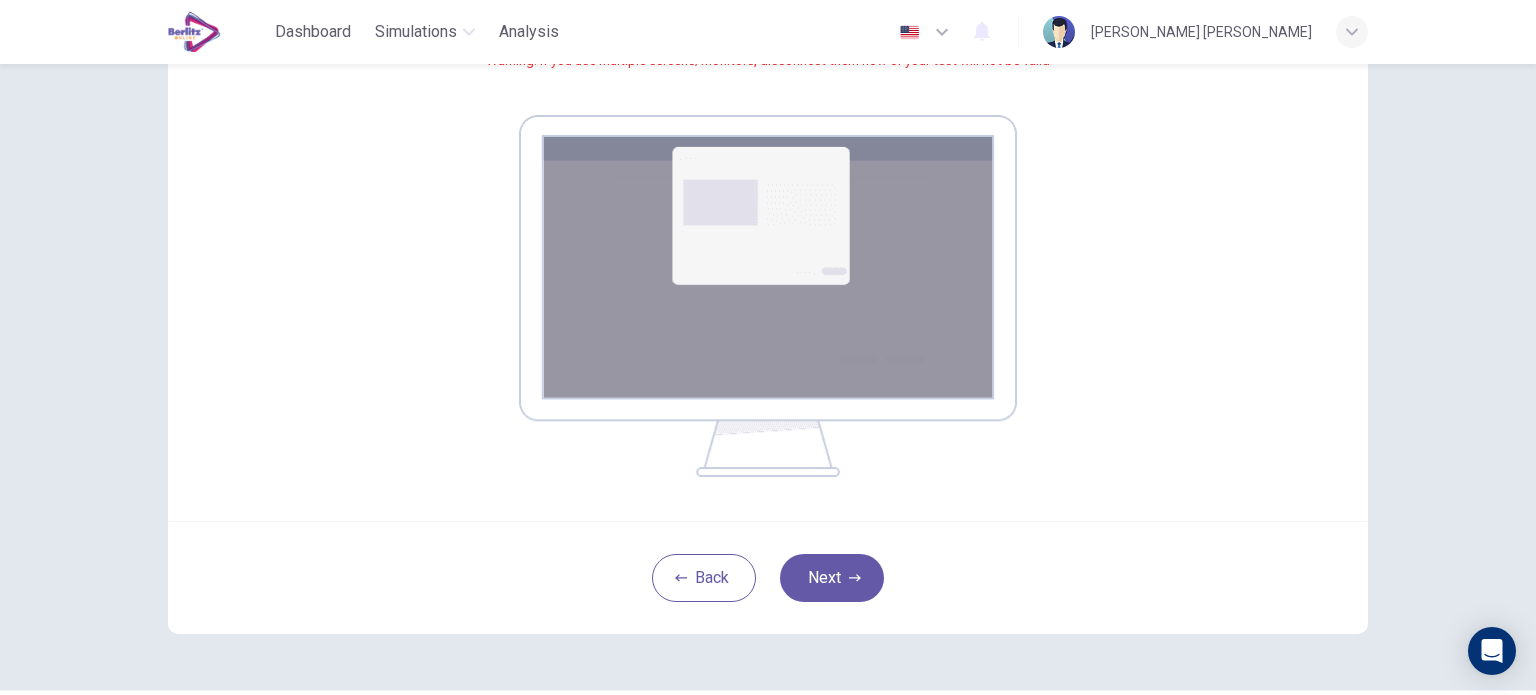 scroll, scrollTop: 285, scrollLeft: 0, axis: vertical 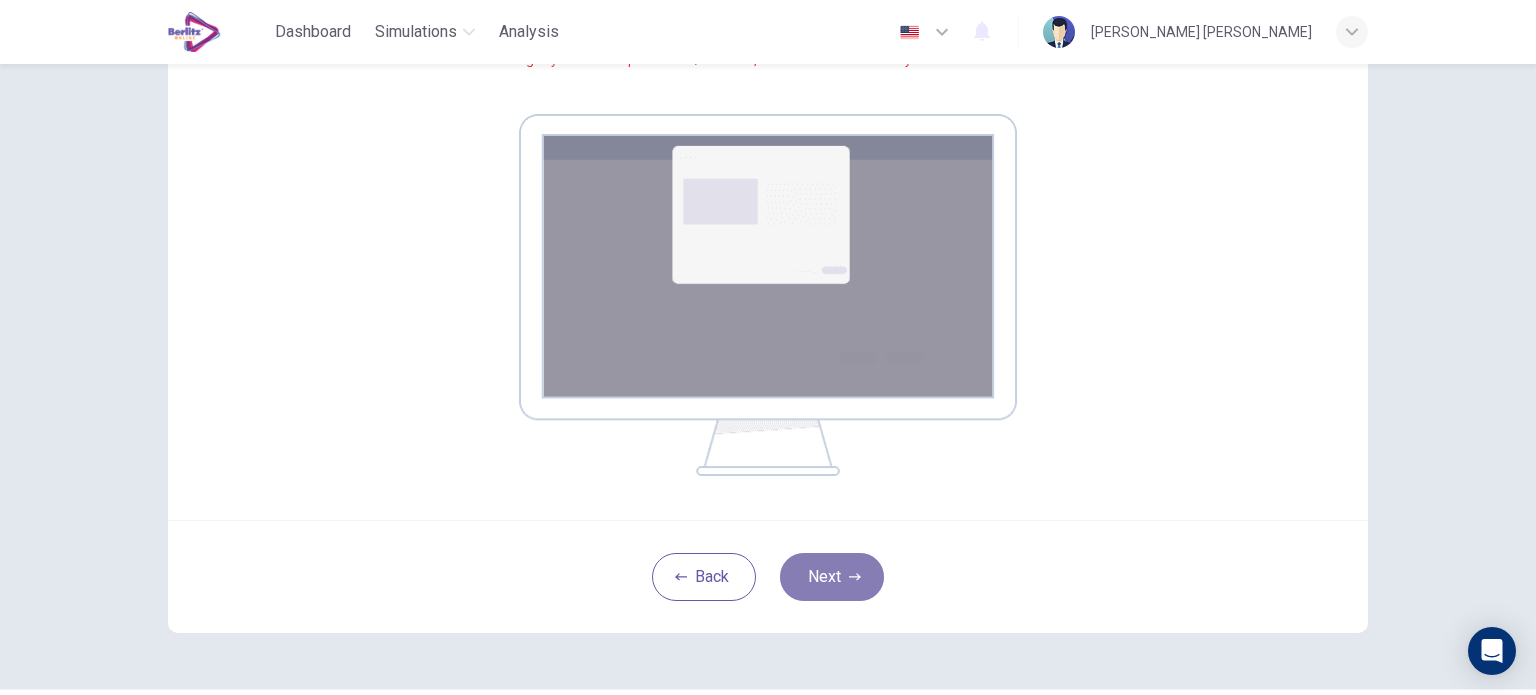 click on "Next" at bounding box center (832, 577) 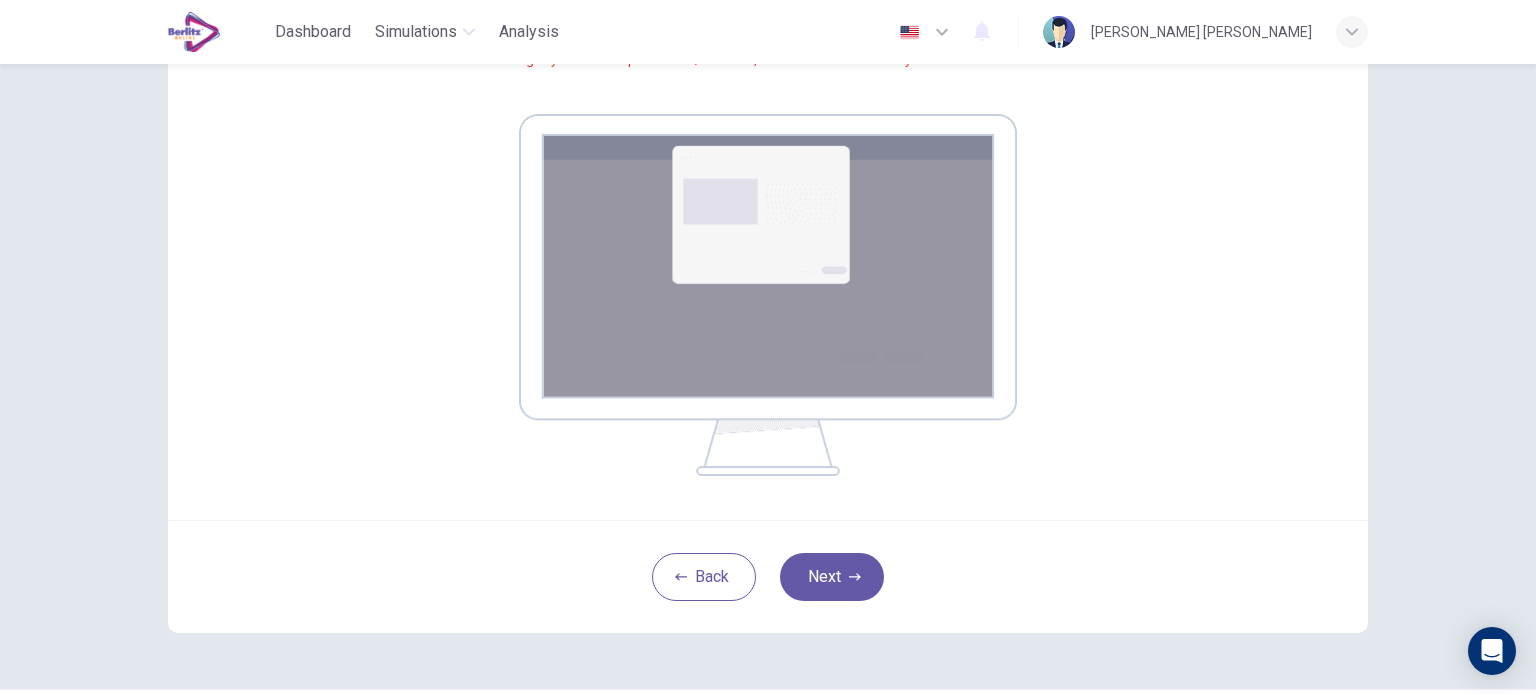 scroll, scrollTop: 137, scrollLeft: 0, axis: vertical 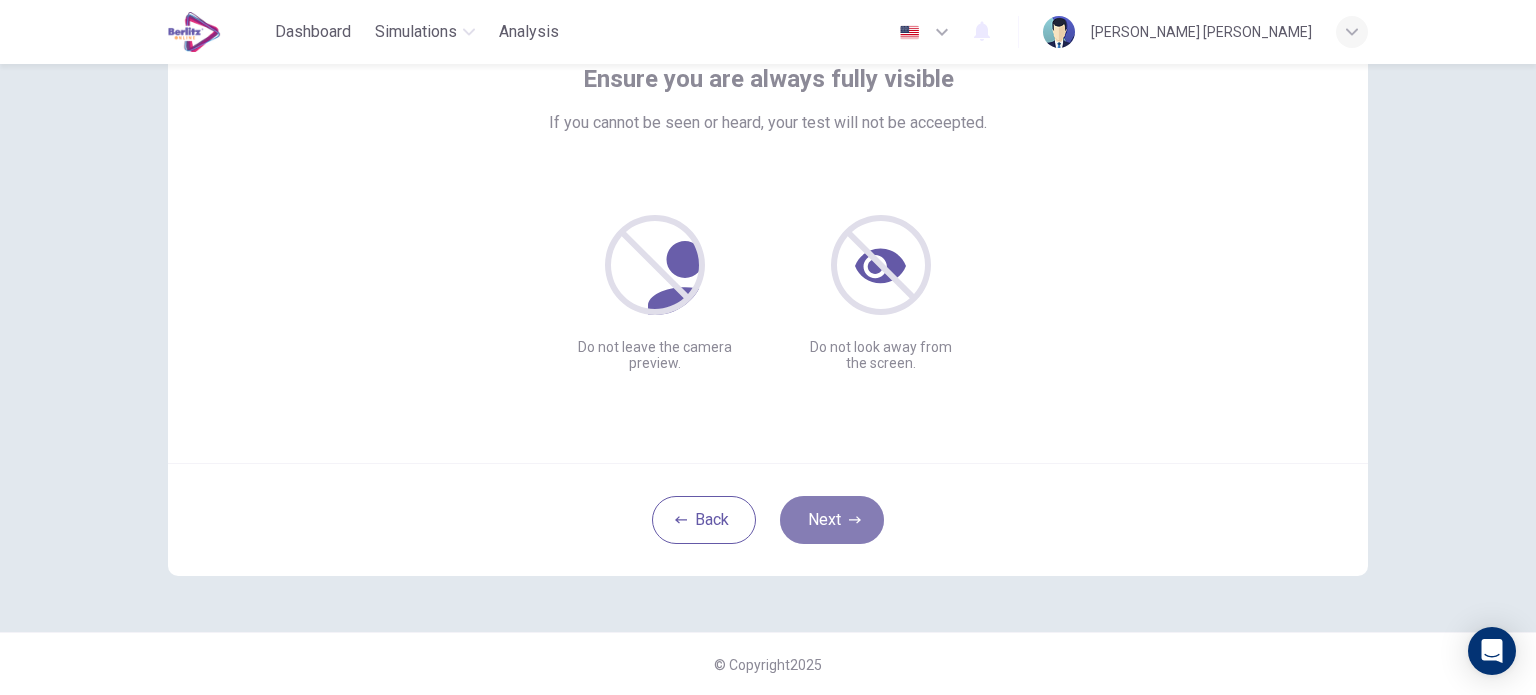 click on "Next" at bounding box center (832, 520) 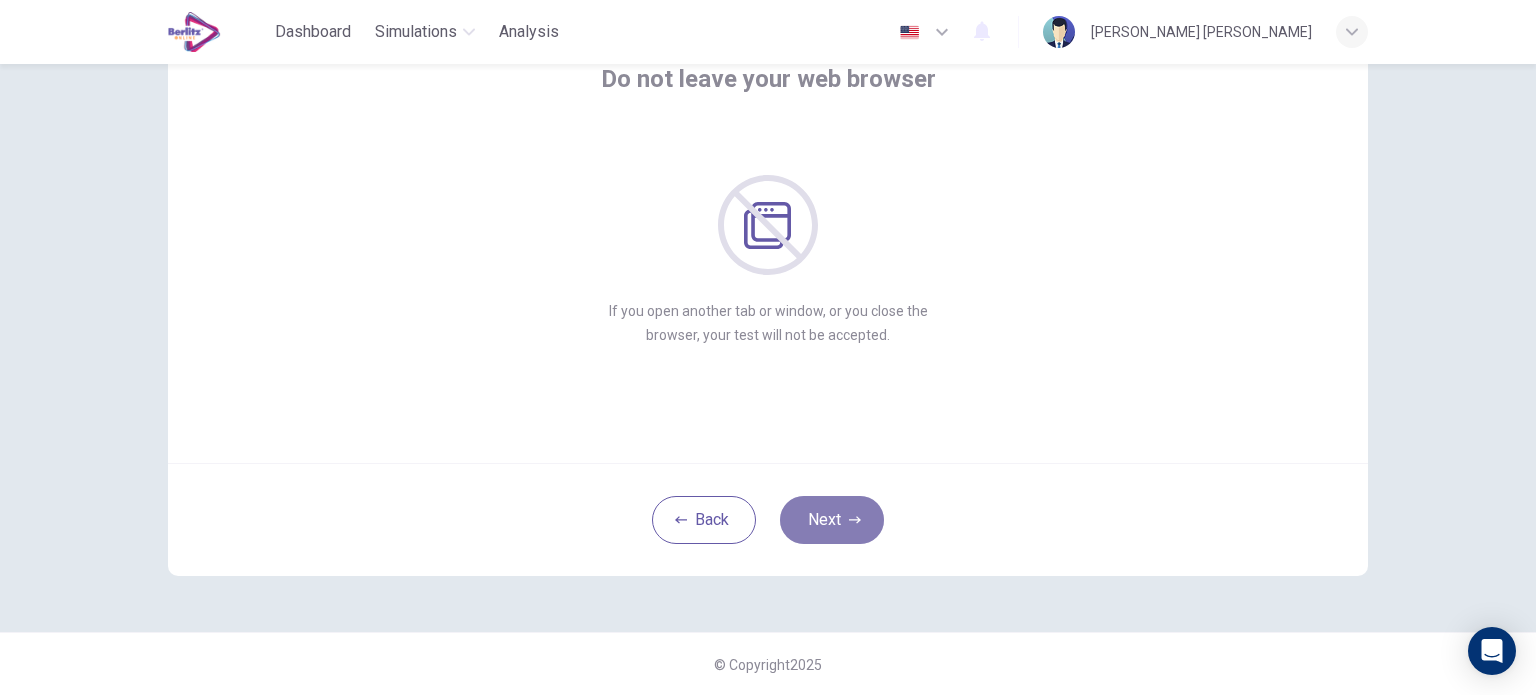 click on "Next" at bounding box center (832, 520) 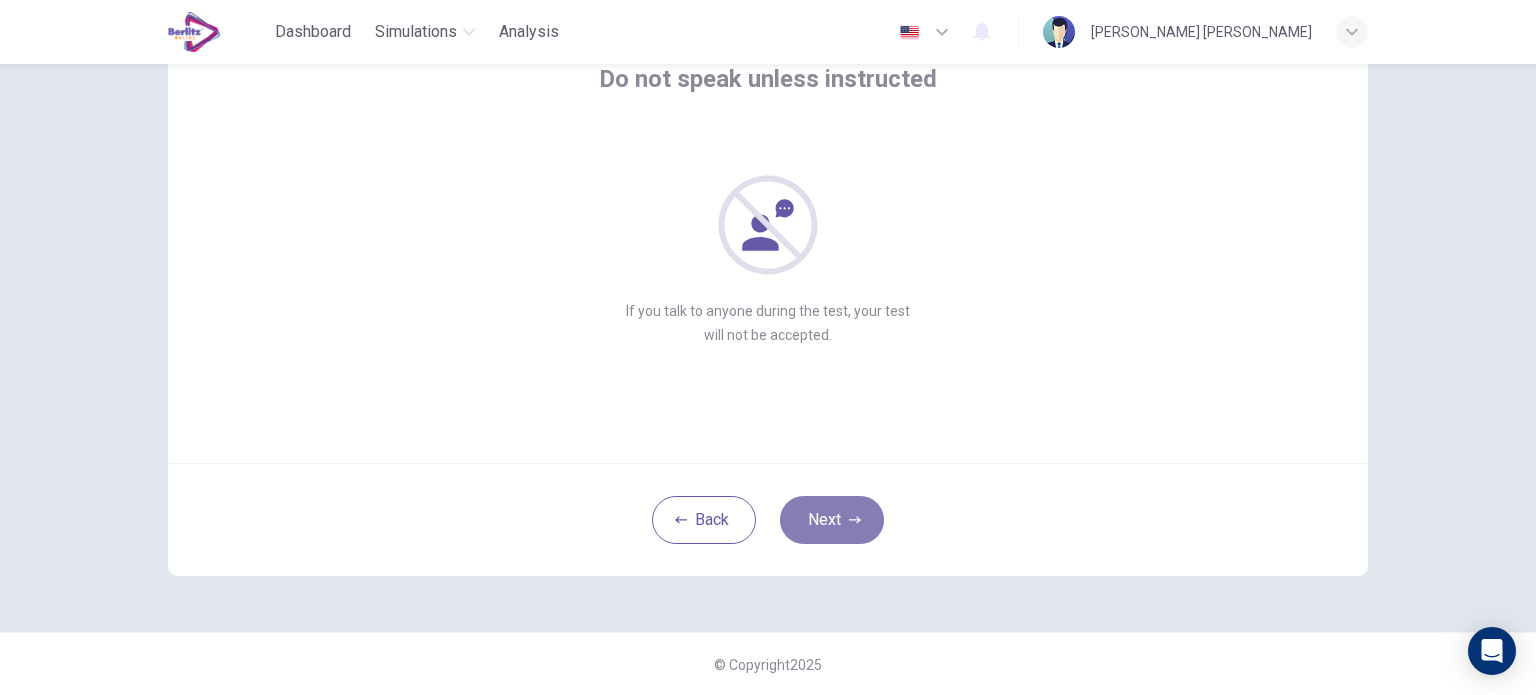 click on "Next" at bounding box center (832, 520) 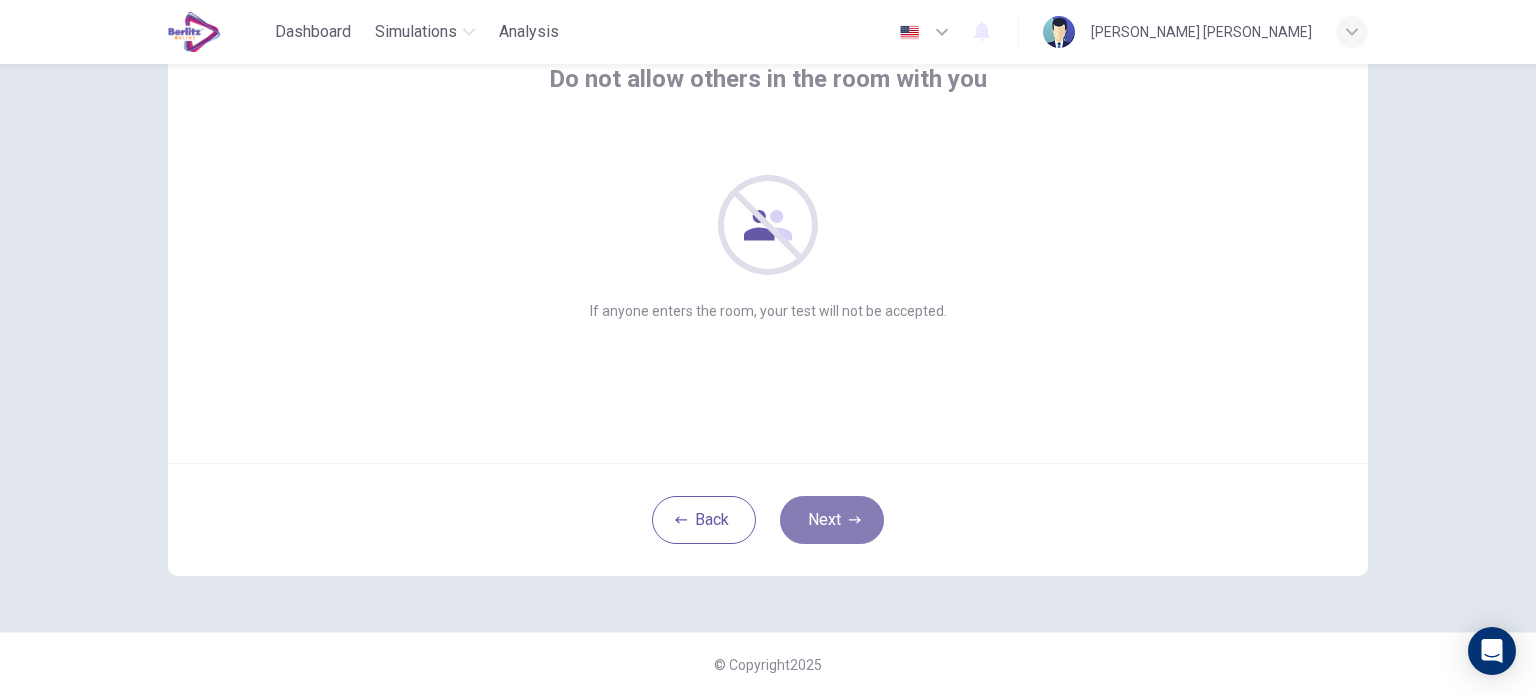 click on "Next" at bounding box center (832, 520) 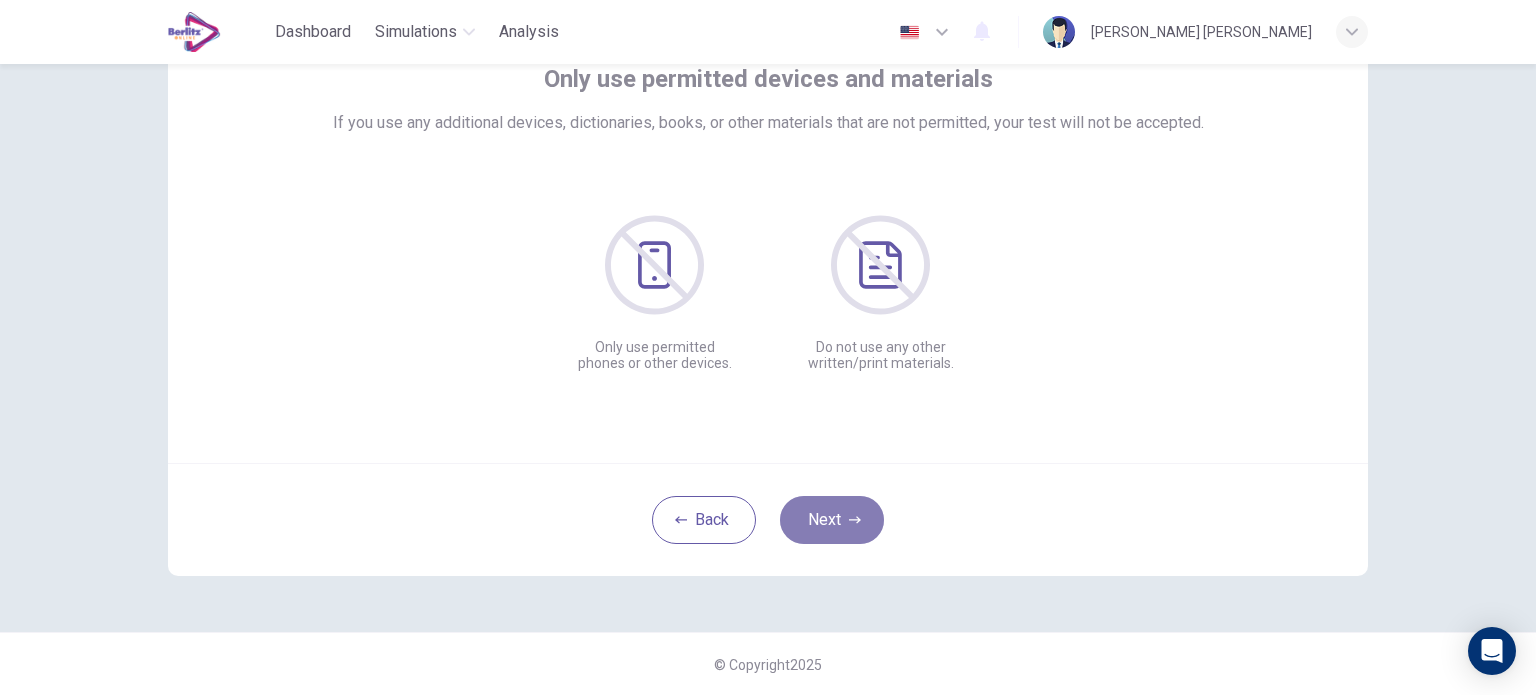 click on "Next" at bounding box center [832, 520] 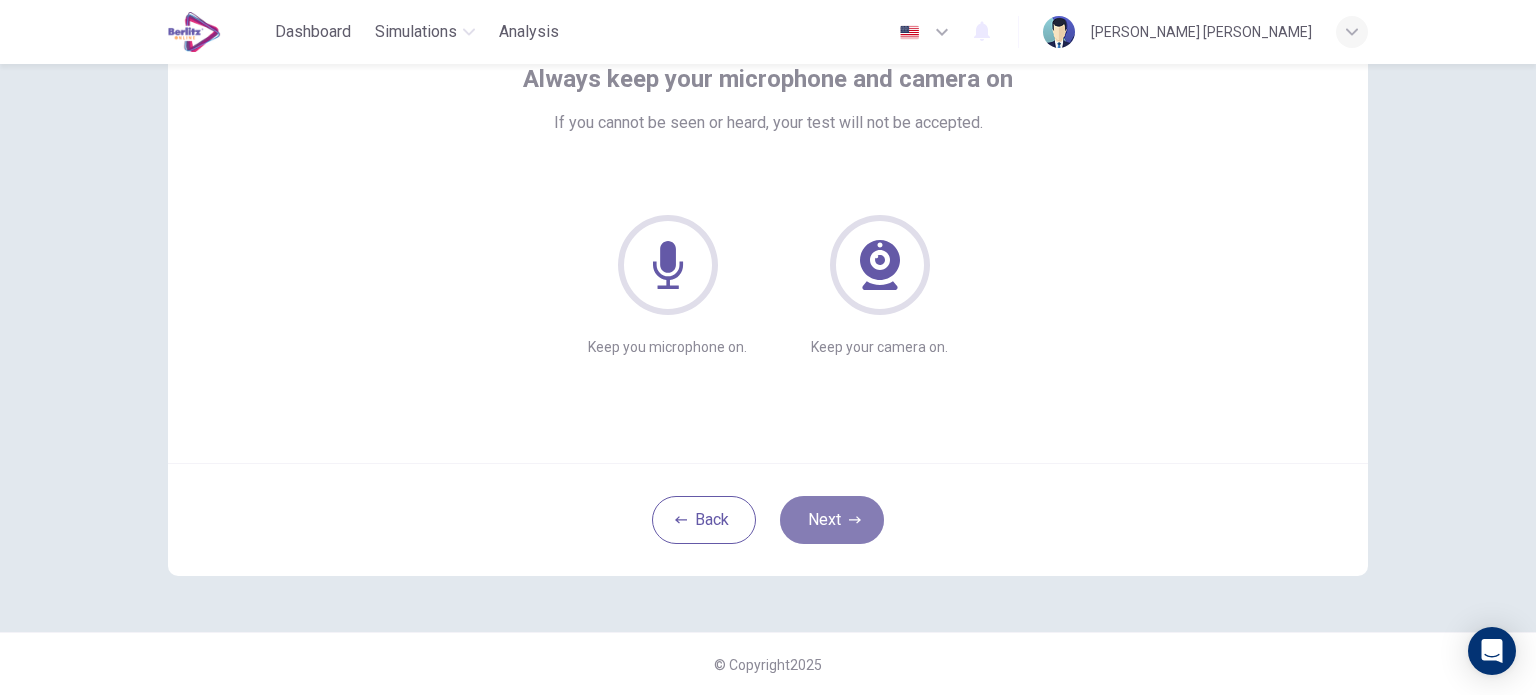 click on "Next" at bounding box center [832, 520] 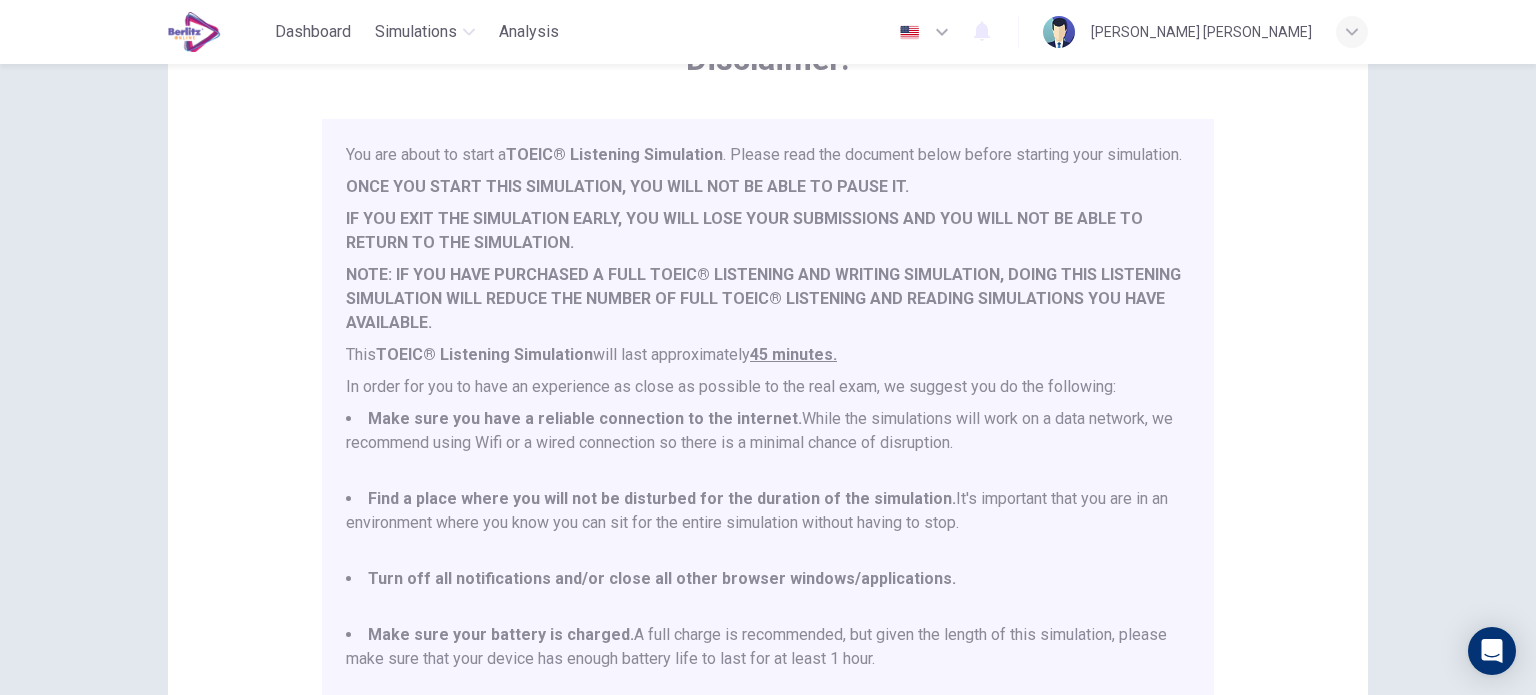 scroll, scrollTop: 52, scrollLeft: 0, axis: vertical 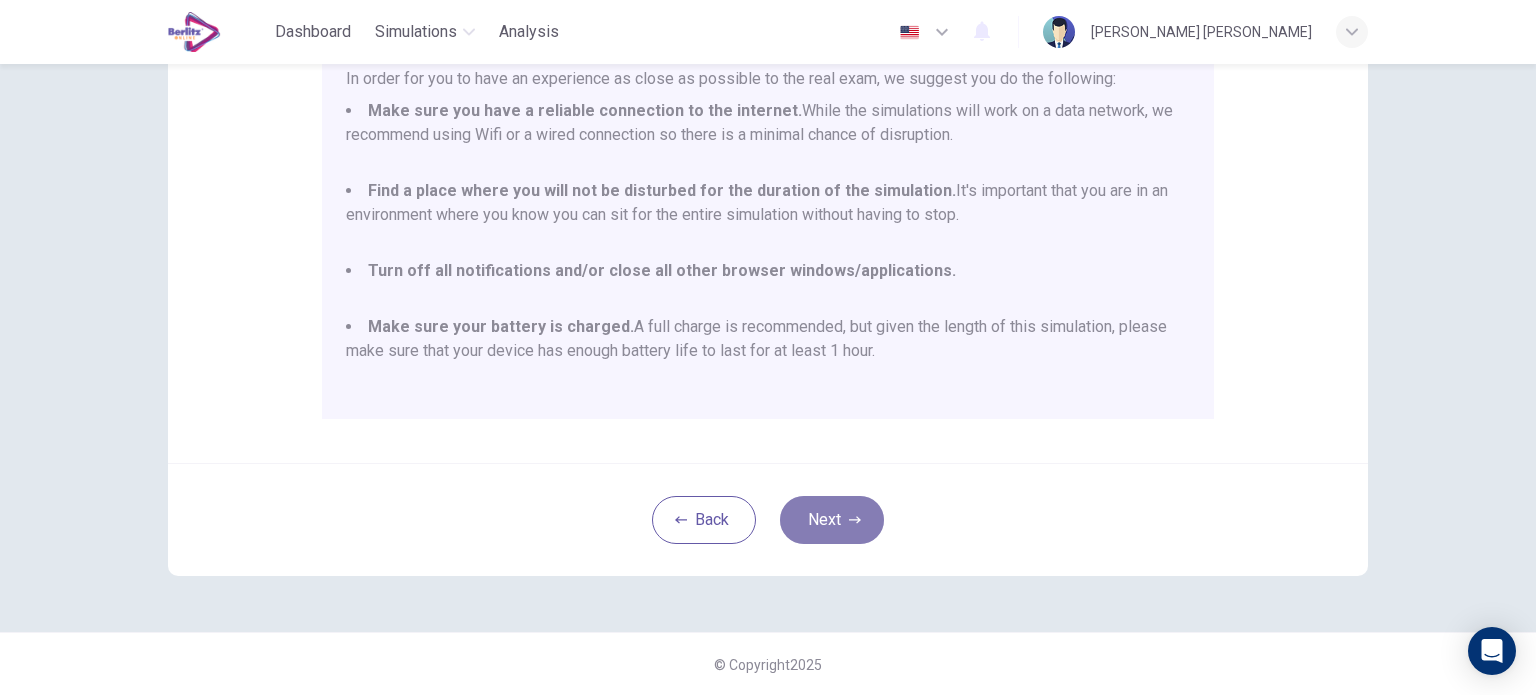 click on "Next" at bounding box center [832, 520] 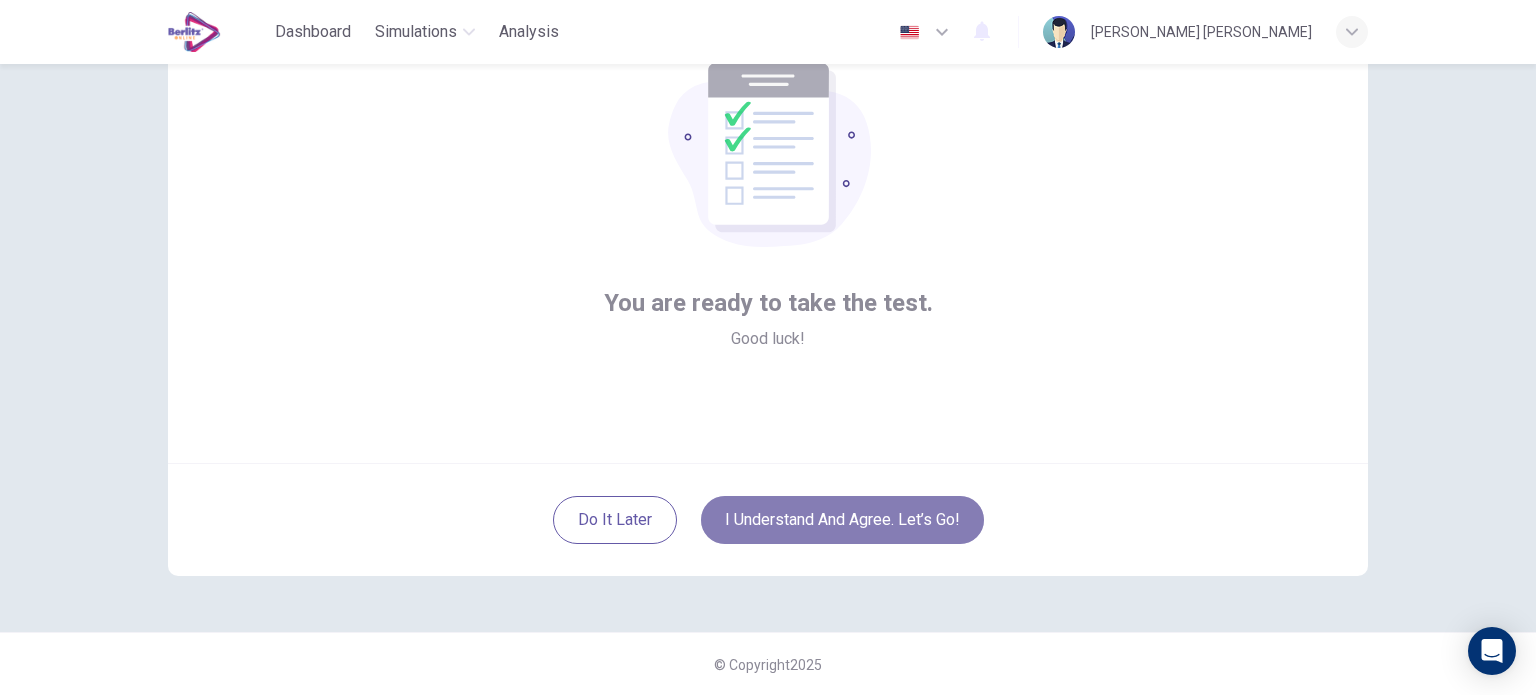 click on "I understand and agree. Let’s go!" at bounding box center (842, 520) 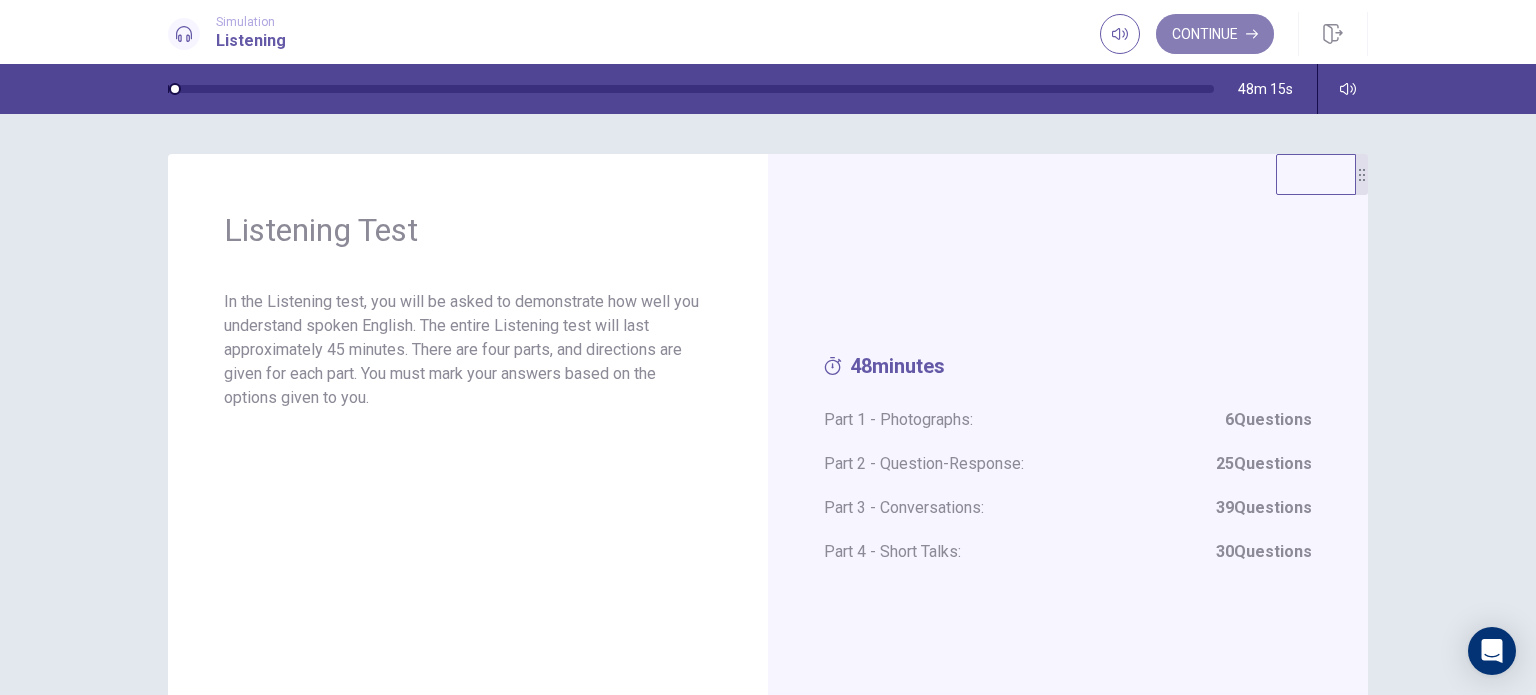 click on "Continue" at bounding box center [1215, 34] 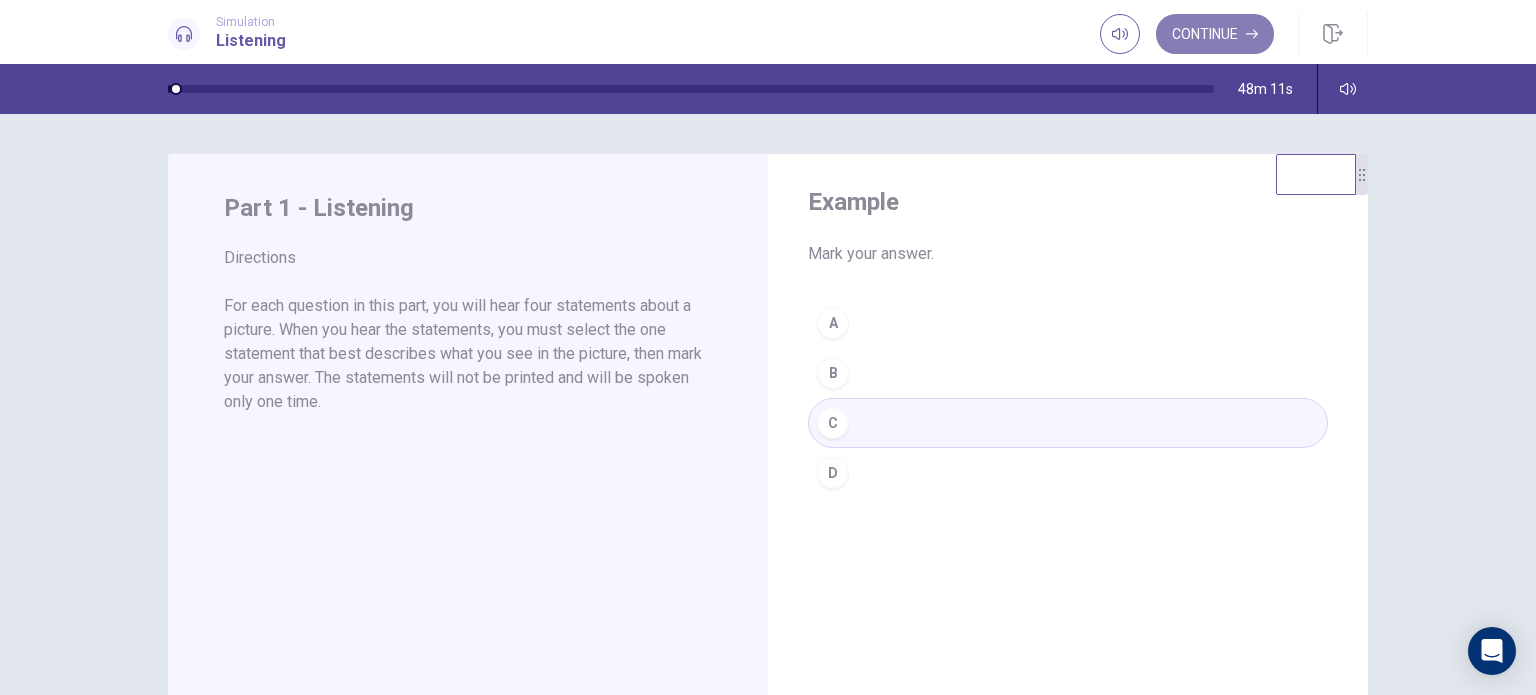 click on "Continue" at bounding box center [1215, 34] 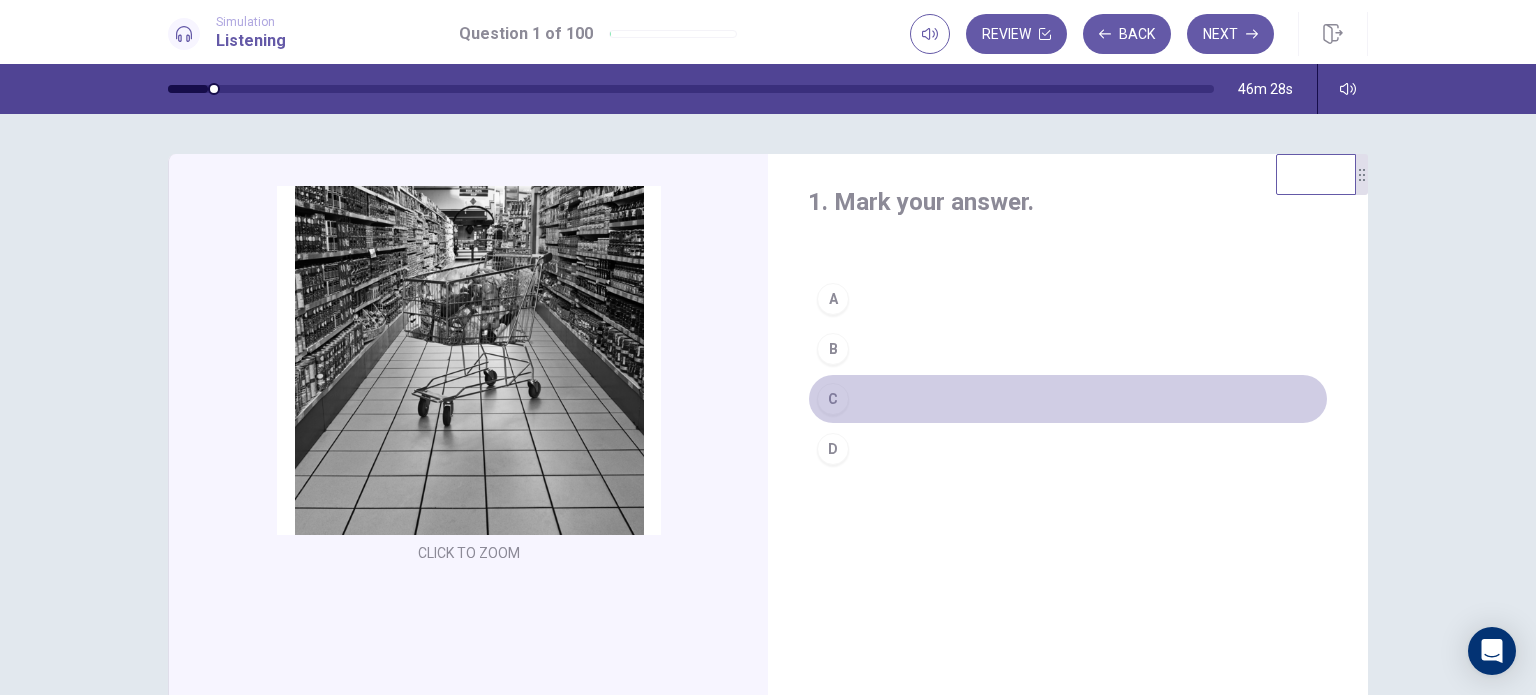 click on "C" at bounding box center (1068, 399) 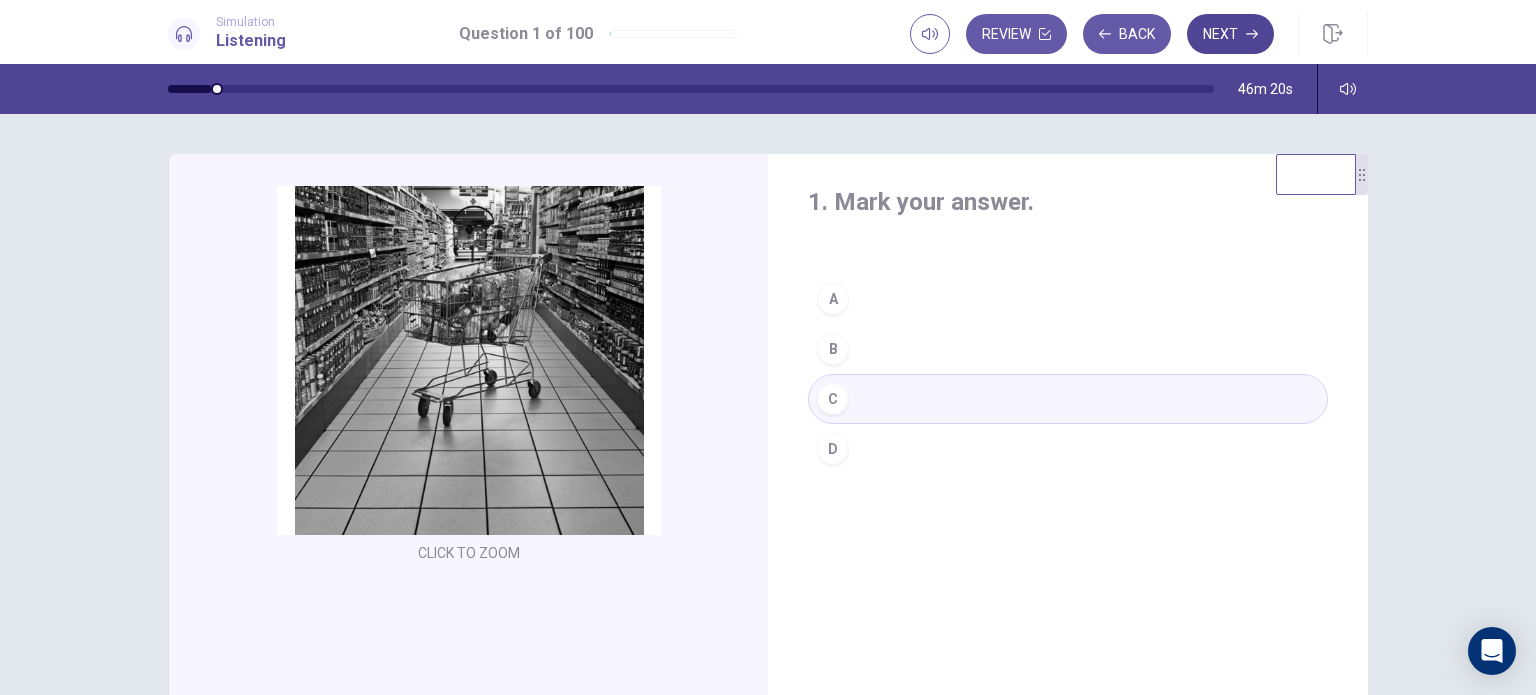 click on "Next" at bounding box center (1230, 34) 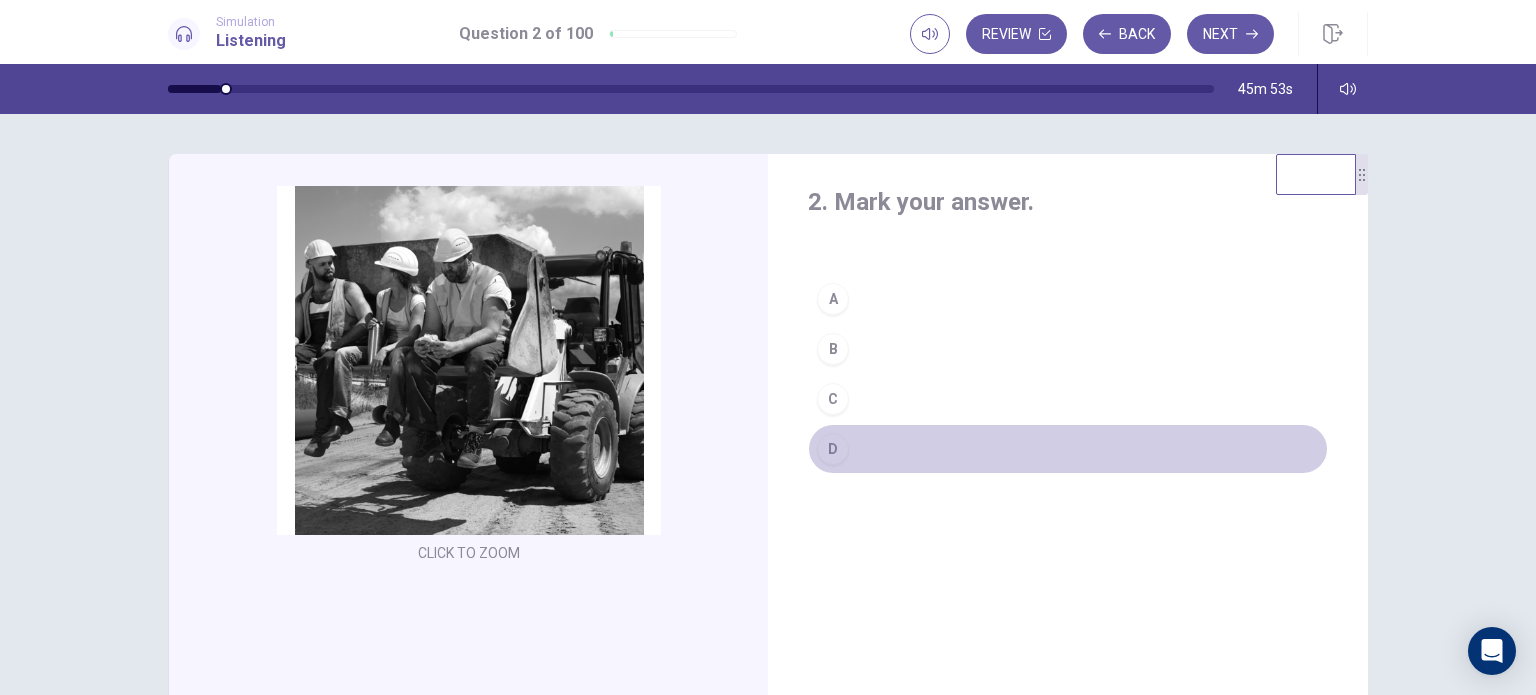 click on "D" at bounding box center [1068, 449] 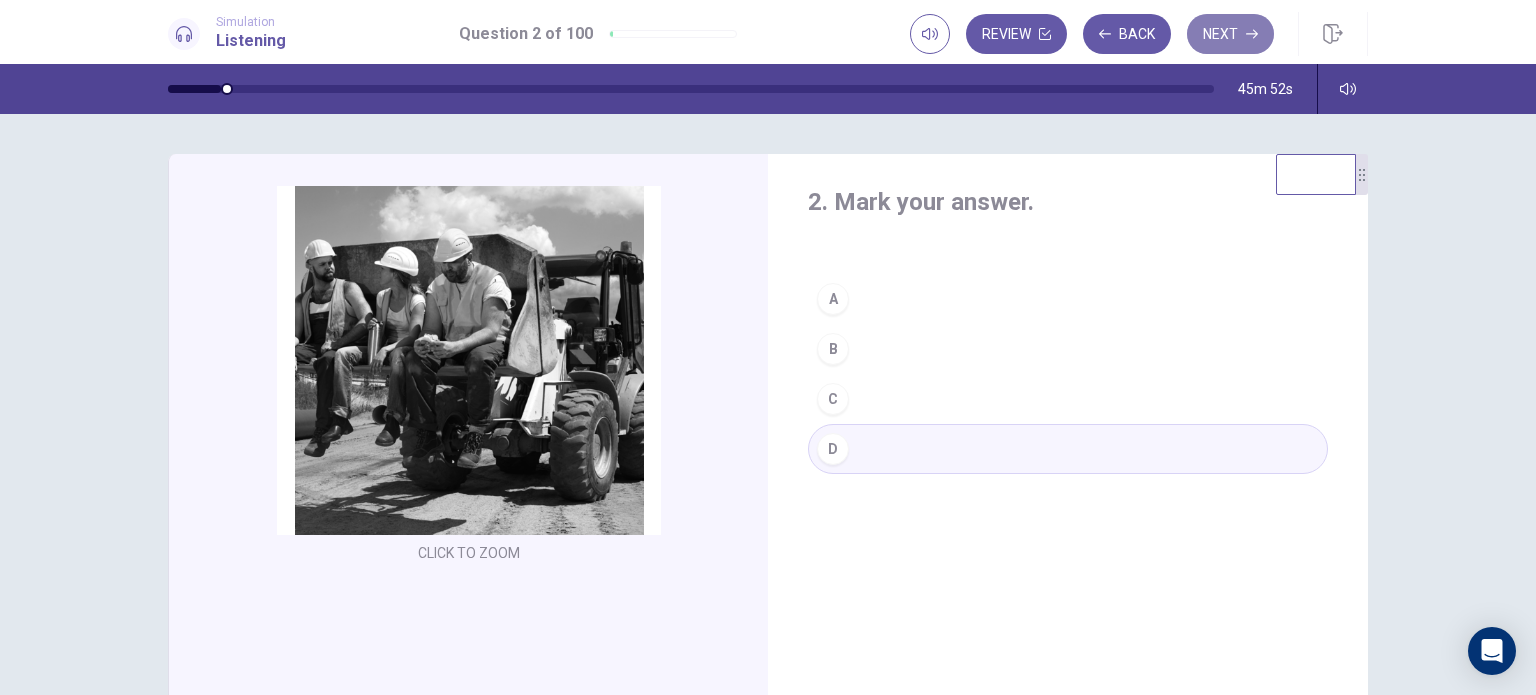 click on "Next" at bounding box center (1230, 34) 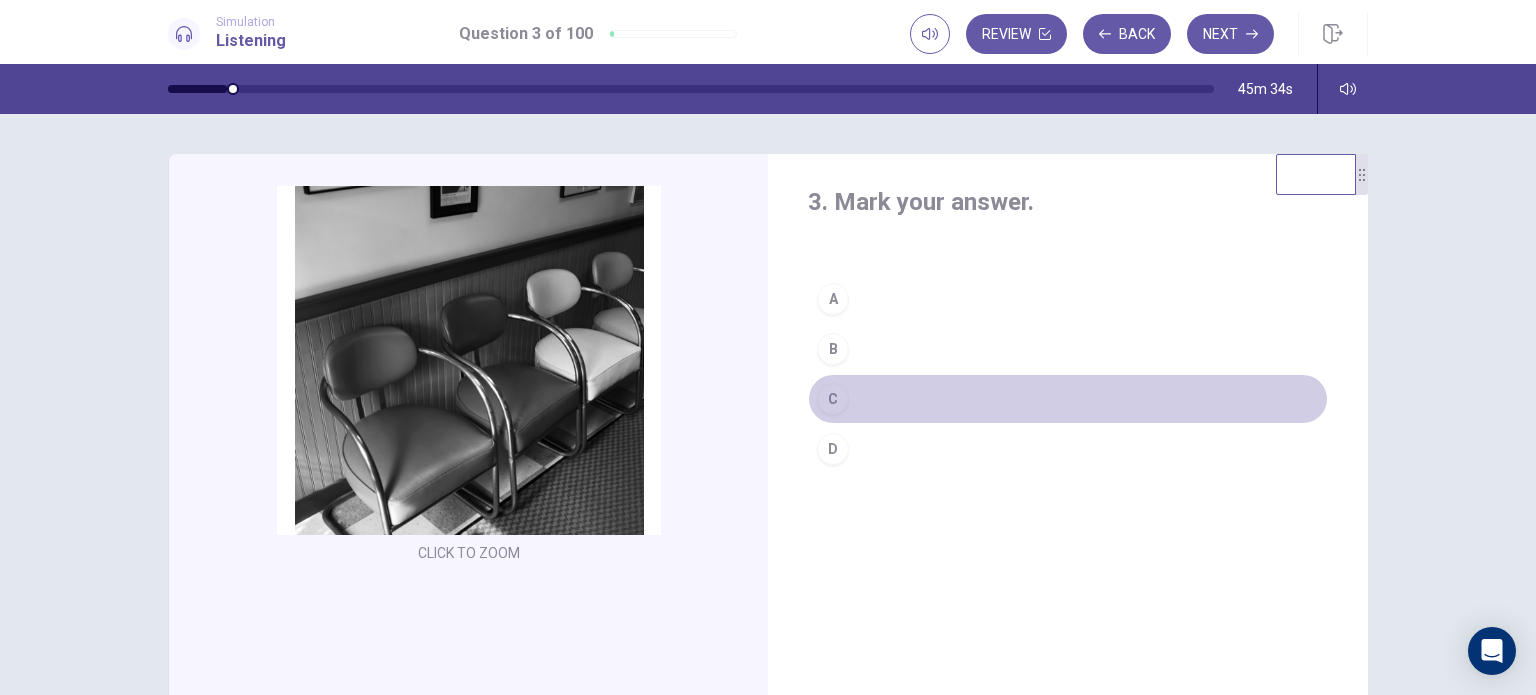 click on "C" at bounding box center [1068, 399] 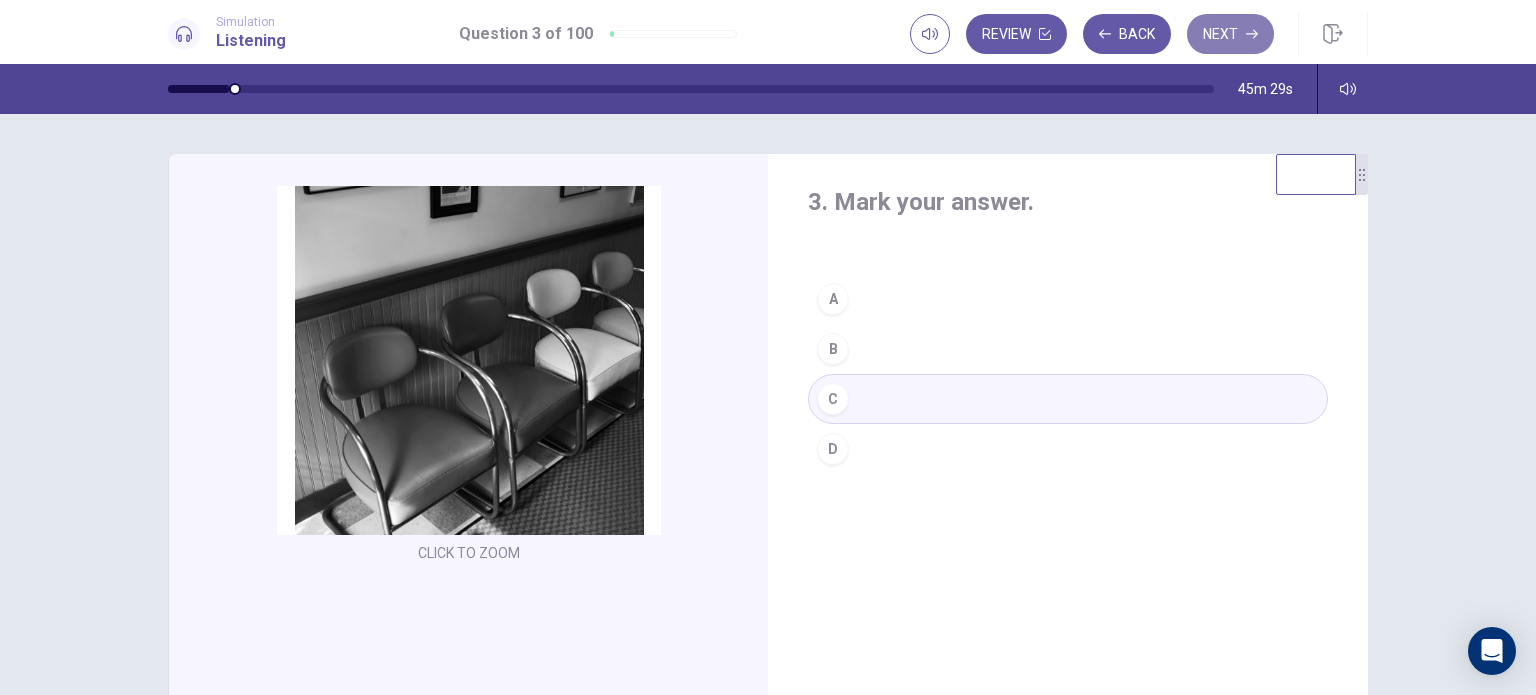 click on "Next" at bounding box center [1230, 34] 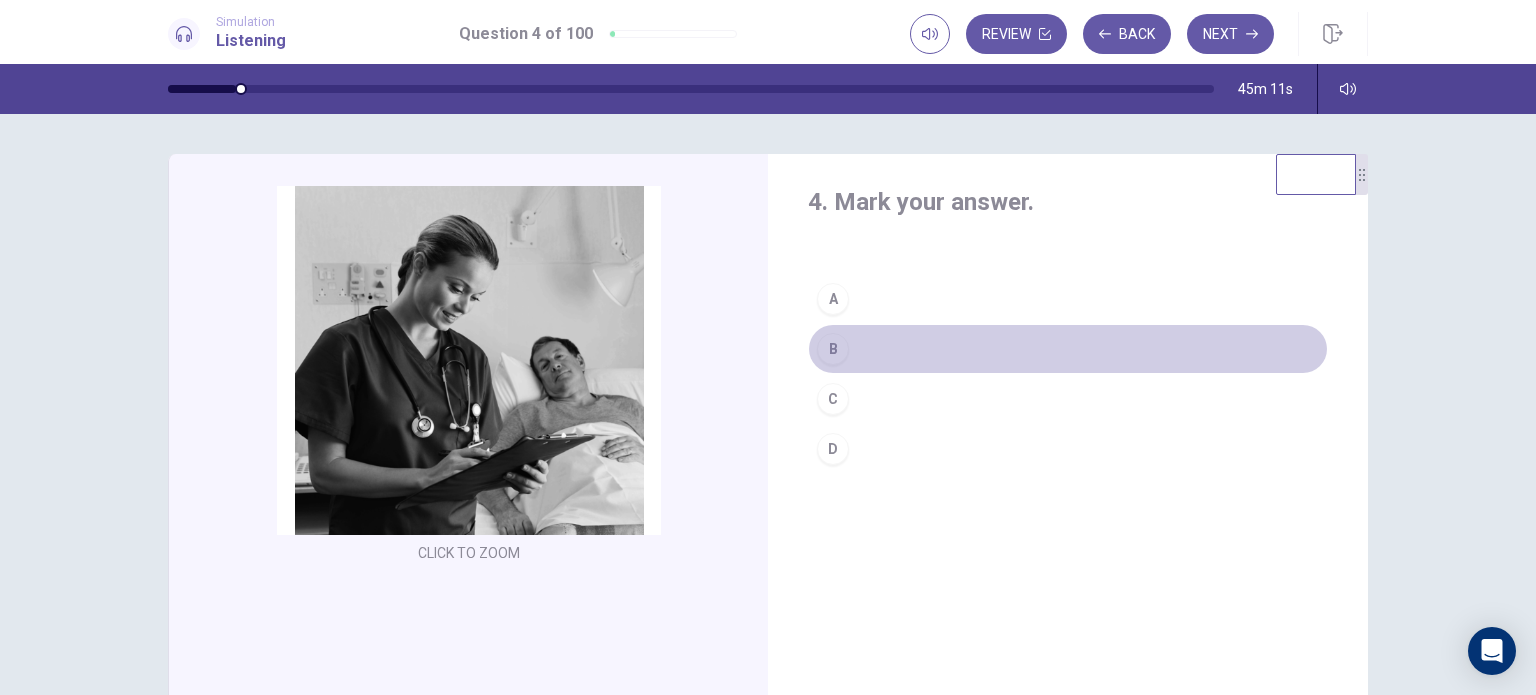 click on "B" at bounding box center (1068, 349) 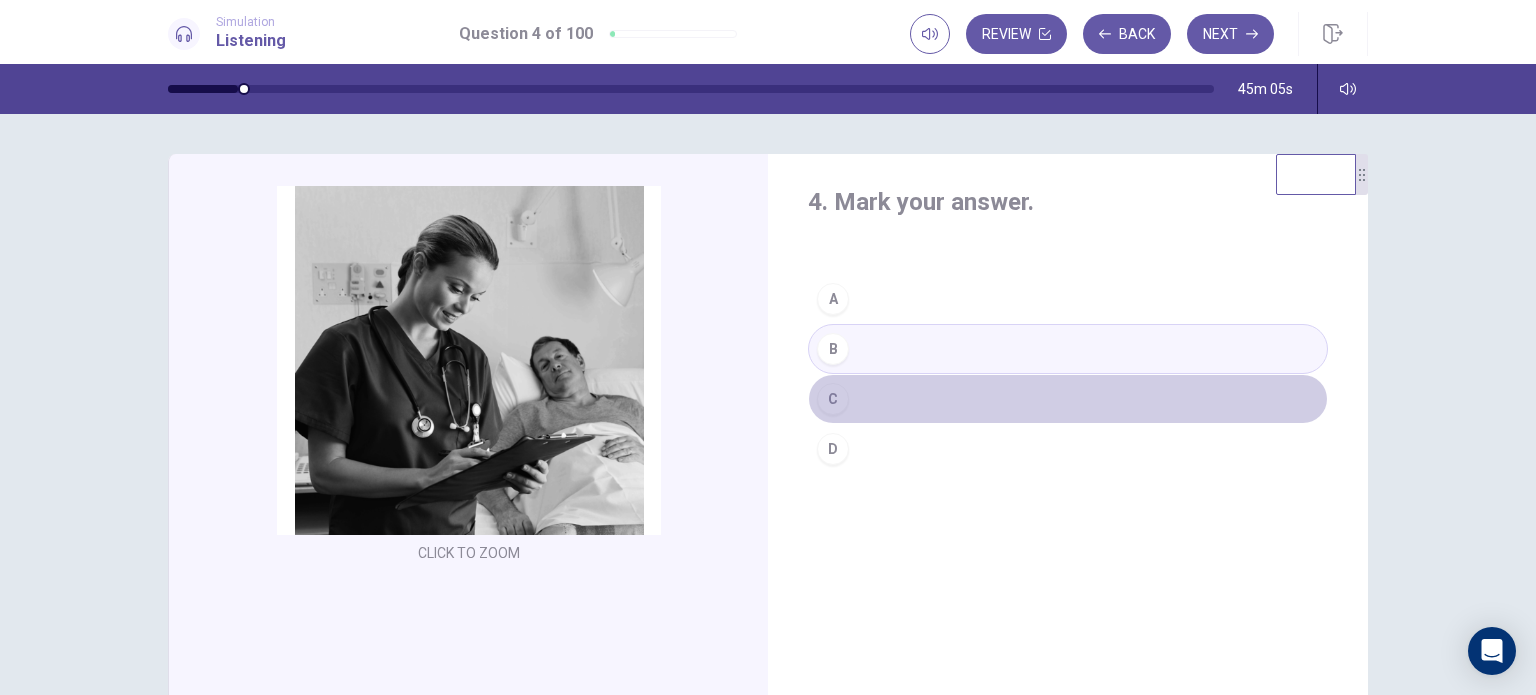 click on "C" at bounding box center (1068, 399) 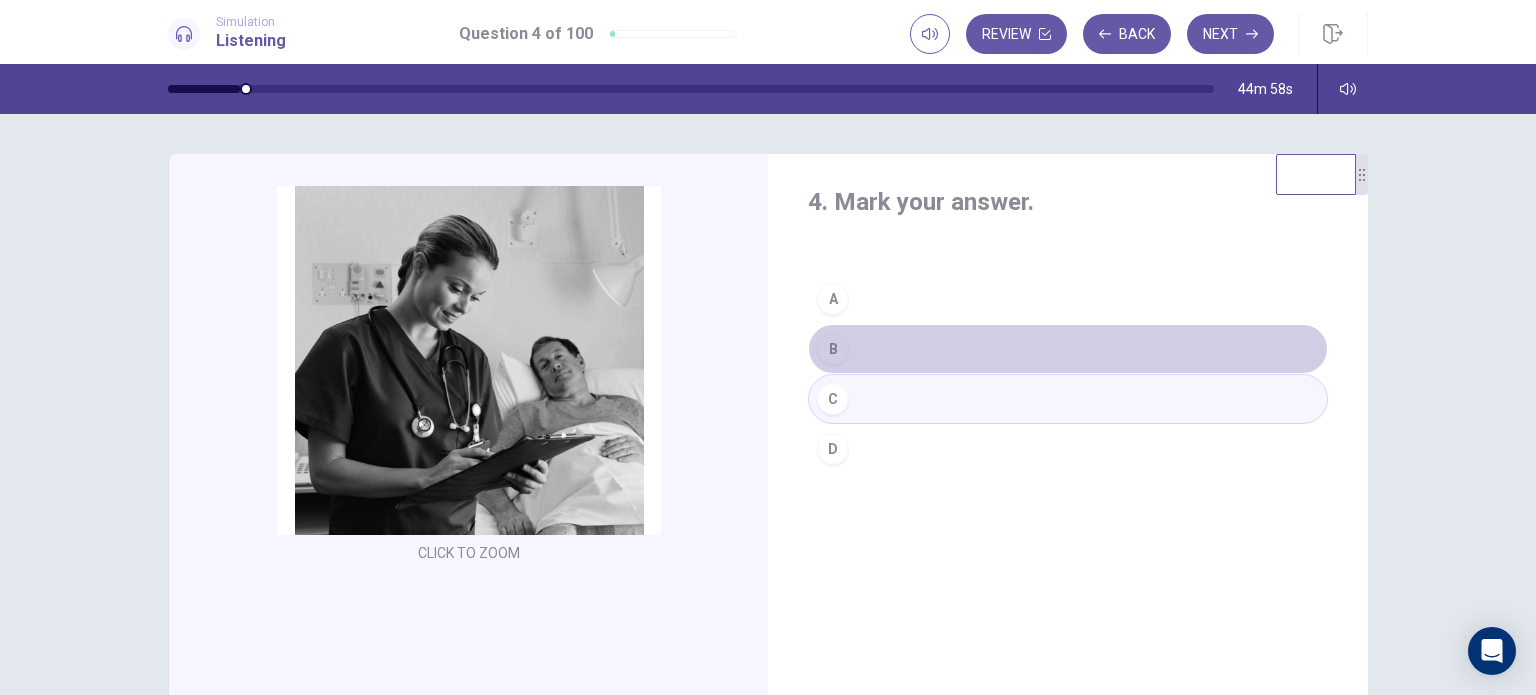 click on "B" at bounding box center [1068, 349] 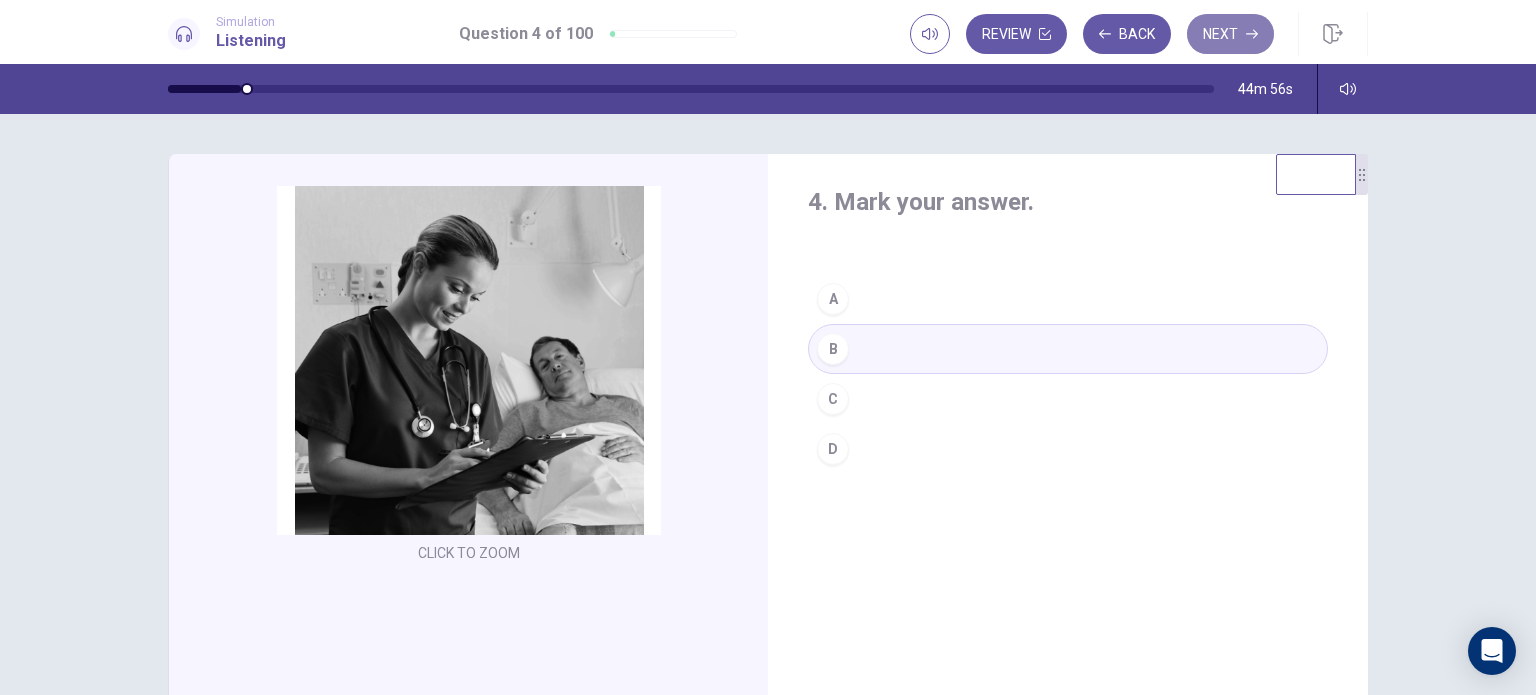 click on "Next" at bounding box center (1230, 34) 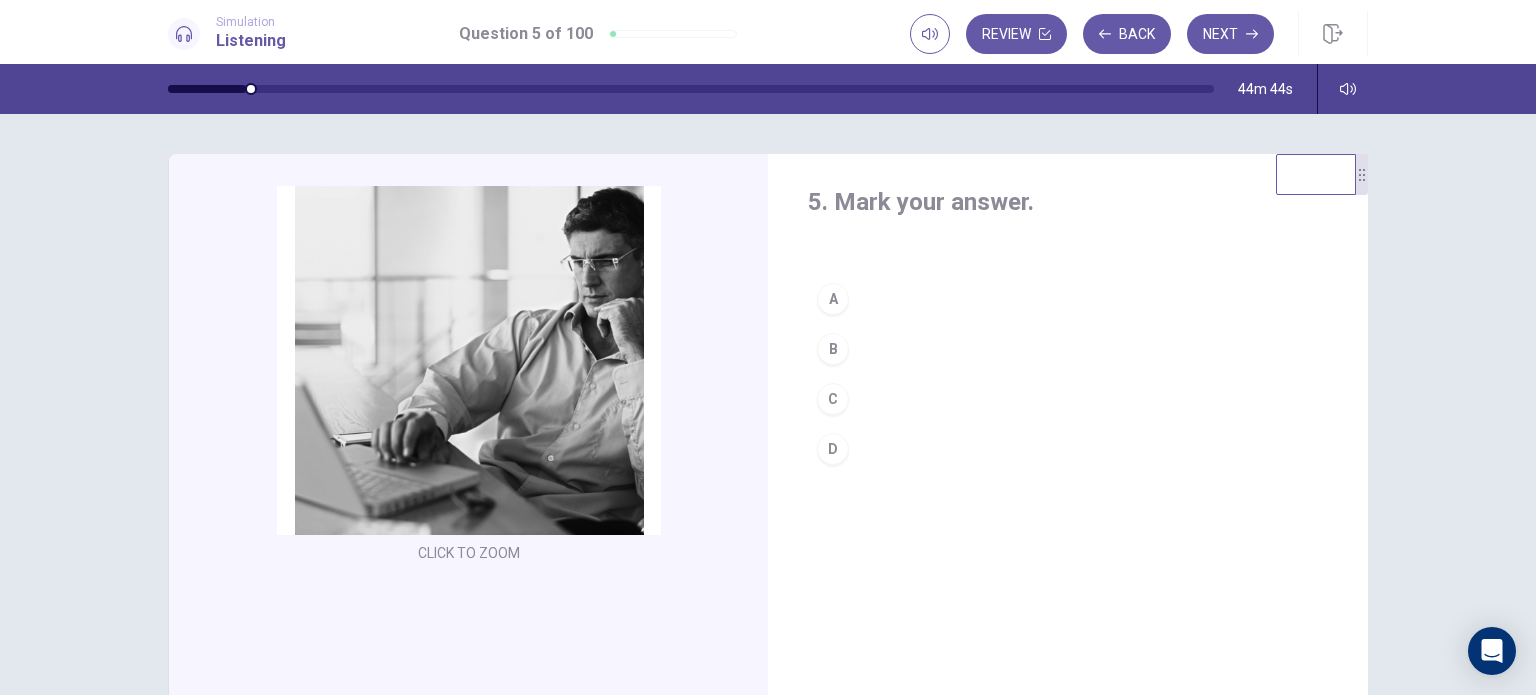 click on "B" at bounding box center (1068, 349) 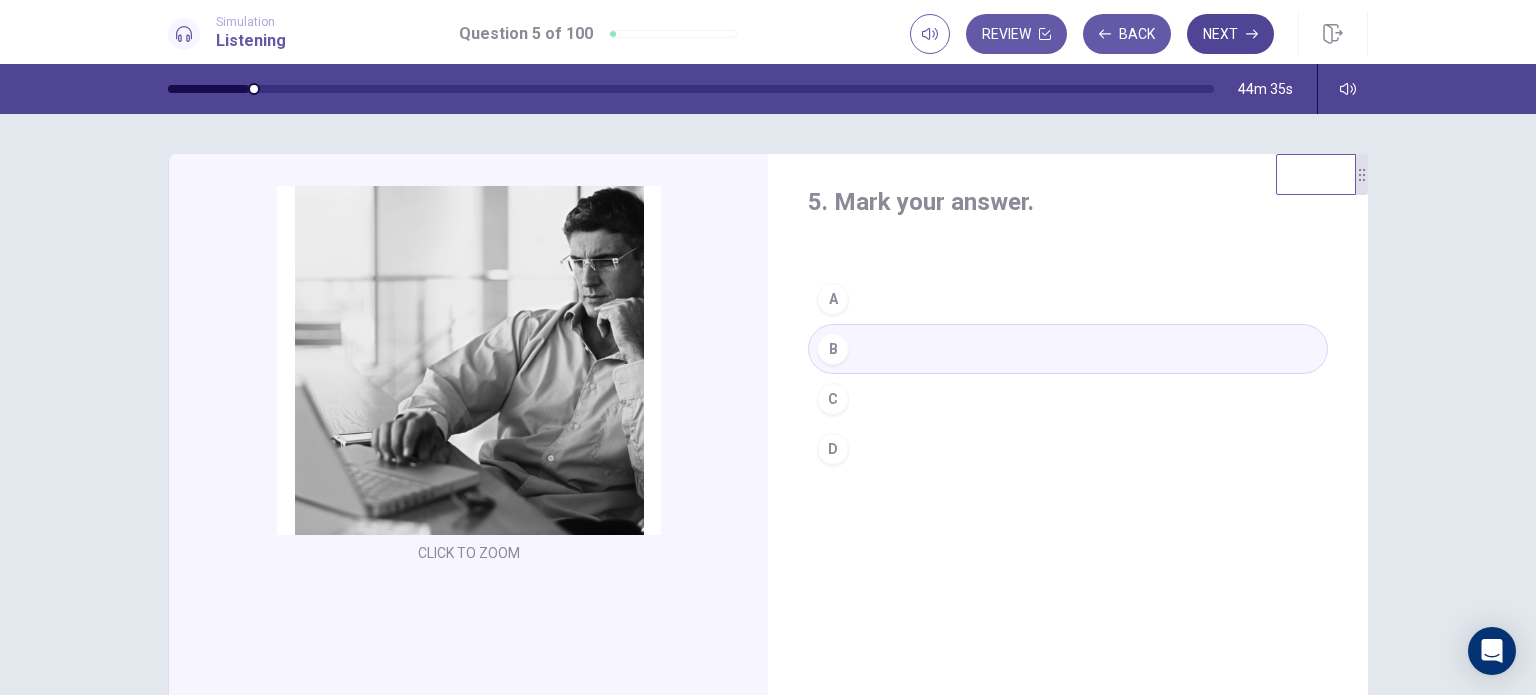 click on "Next" at bounding box center (1230, 34) 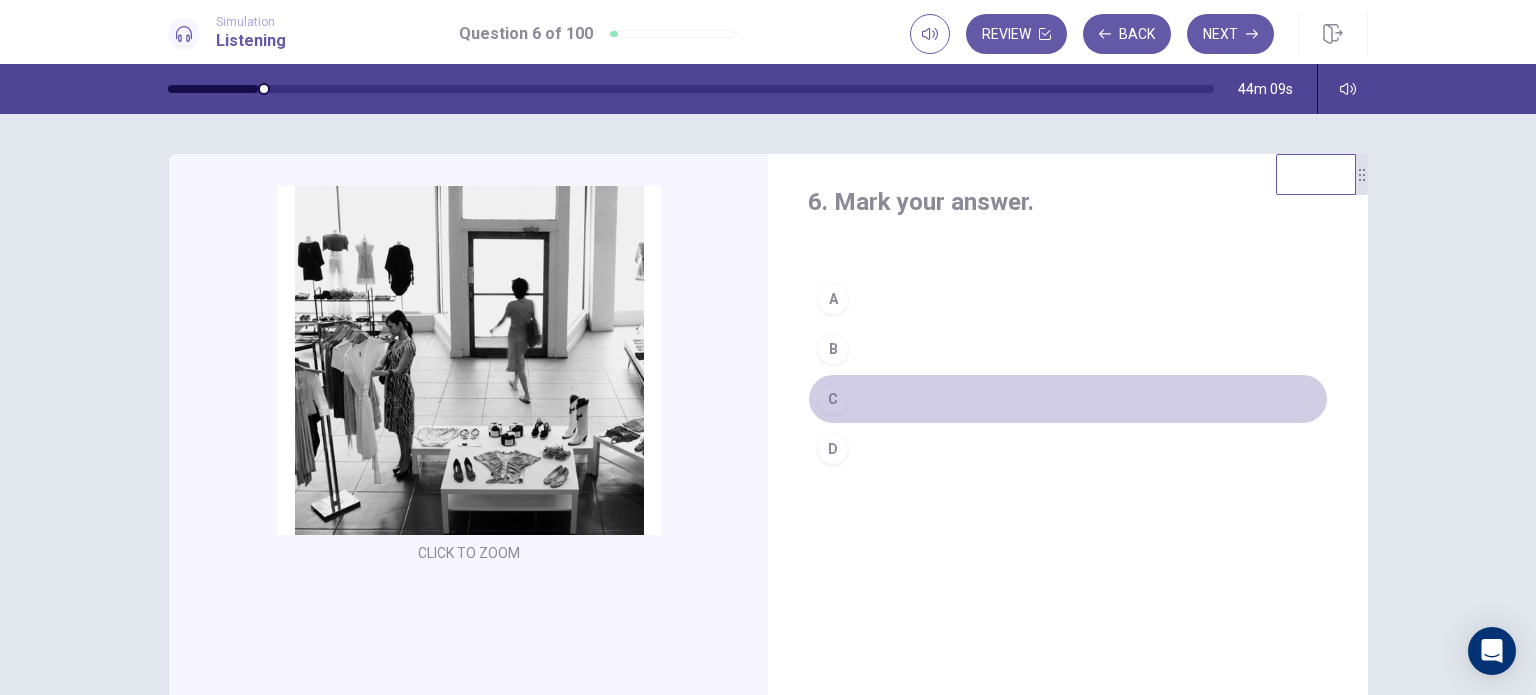 click on "C" at bounding box center (1068, 399) 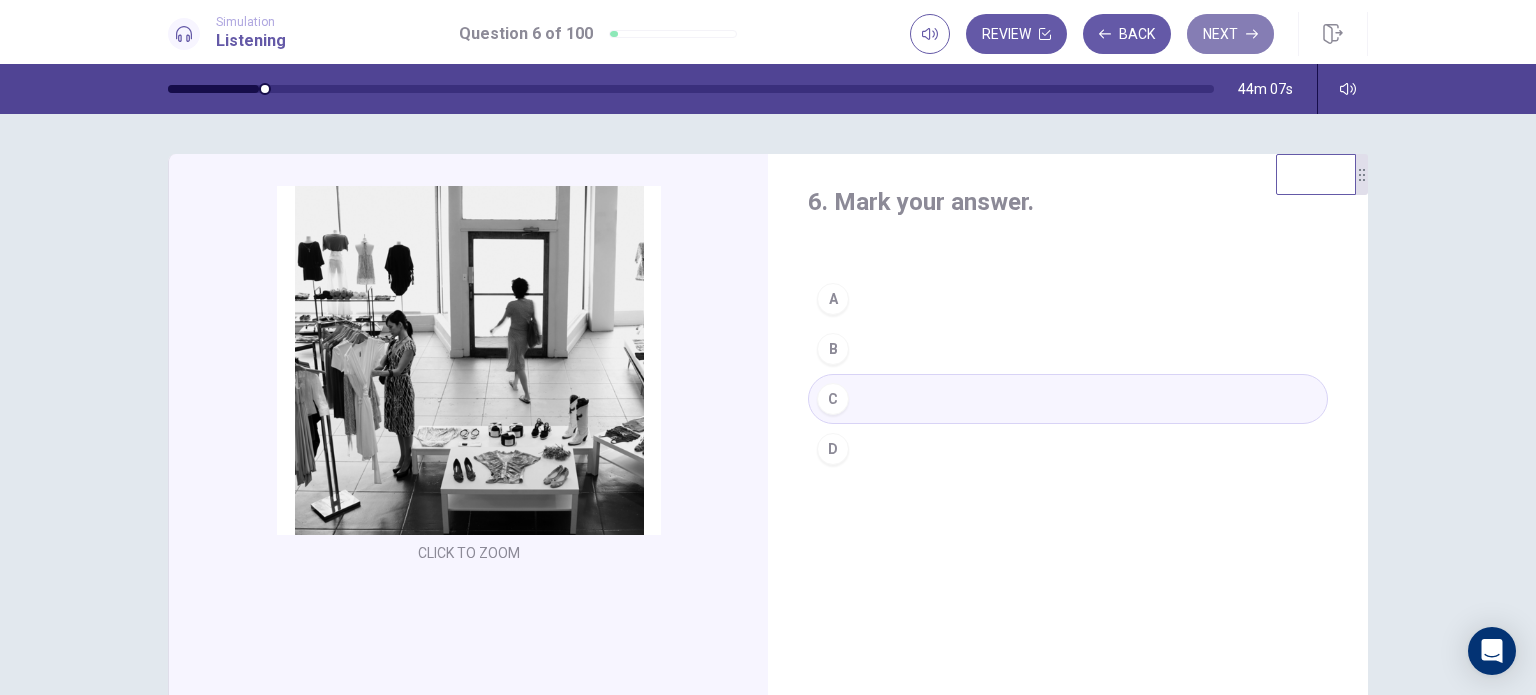 click on "Next" at bounding box center (1230, 34) 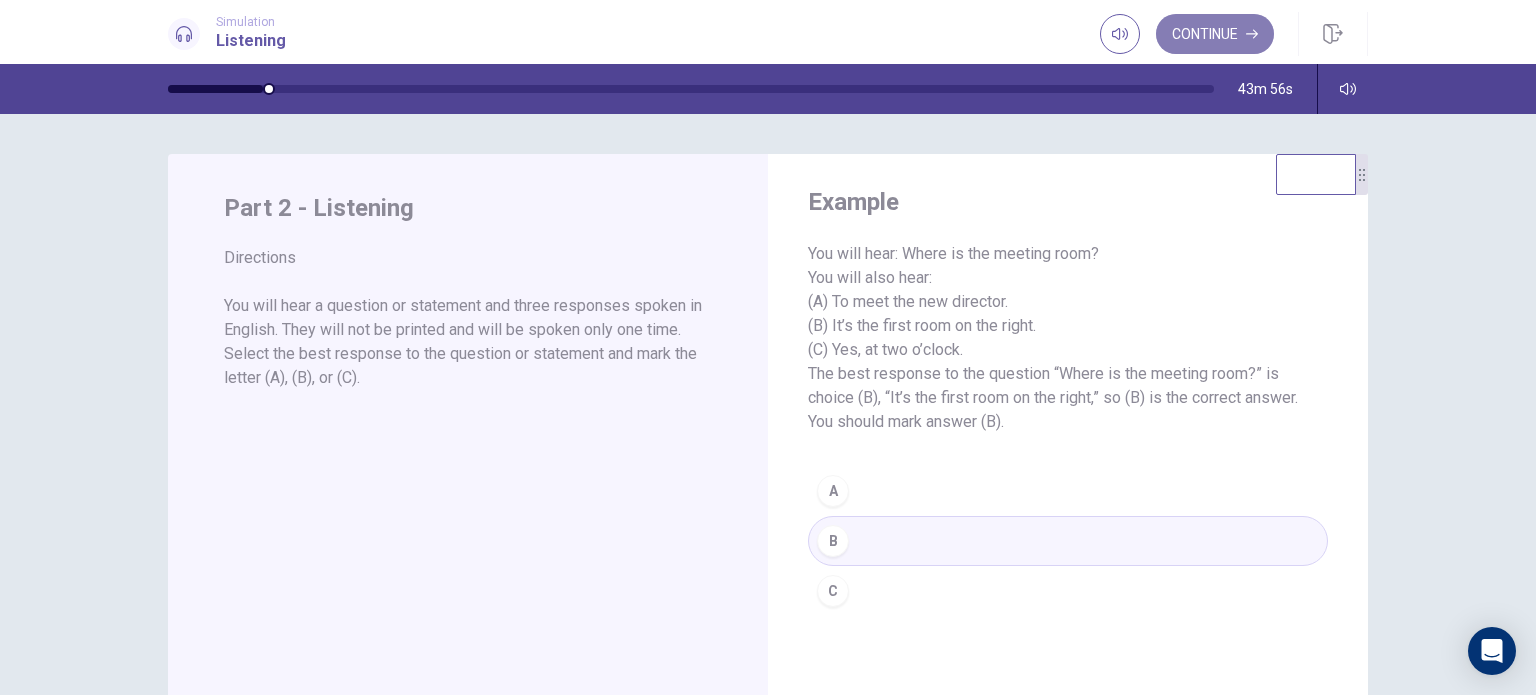 click on "Continue" at bounding box center [1215, 34] 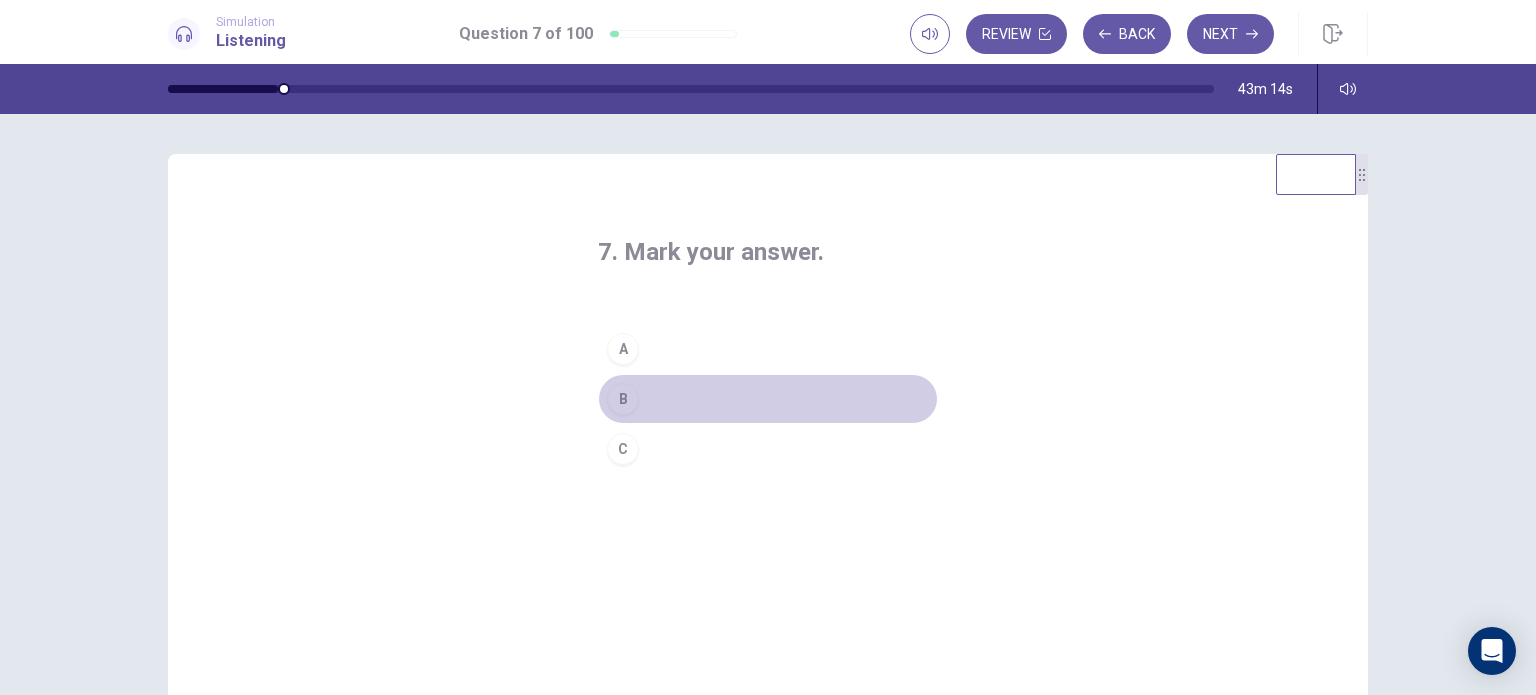 click on "B" at bounding box center (768, 399) 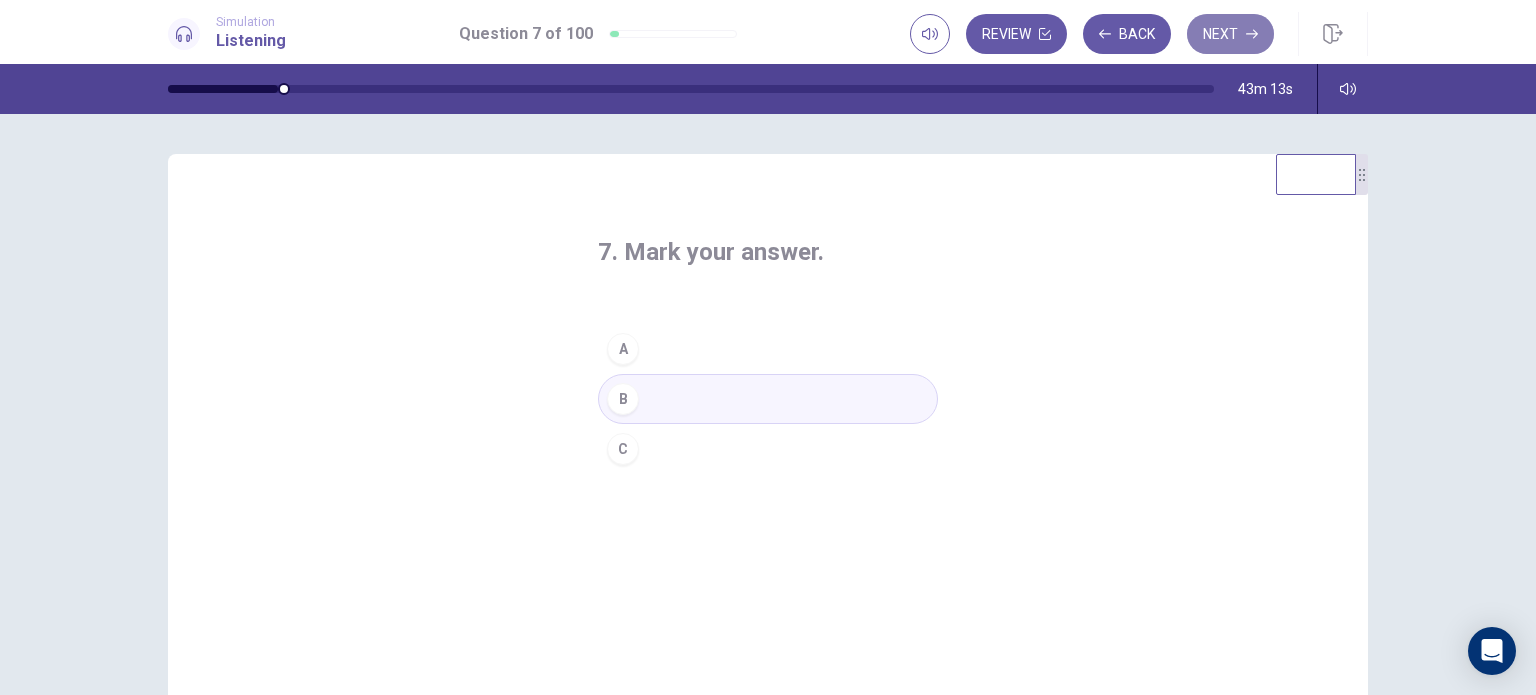 click on "Next" at bounding box center [1230, 34] 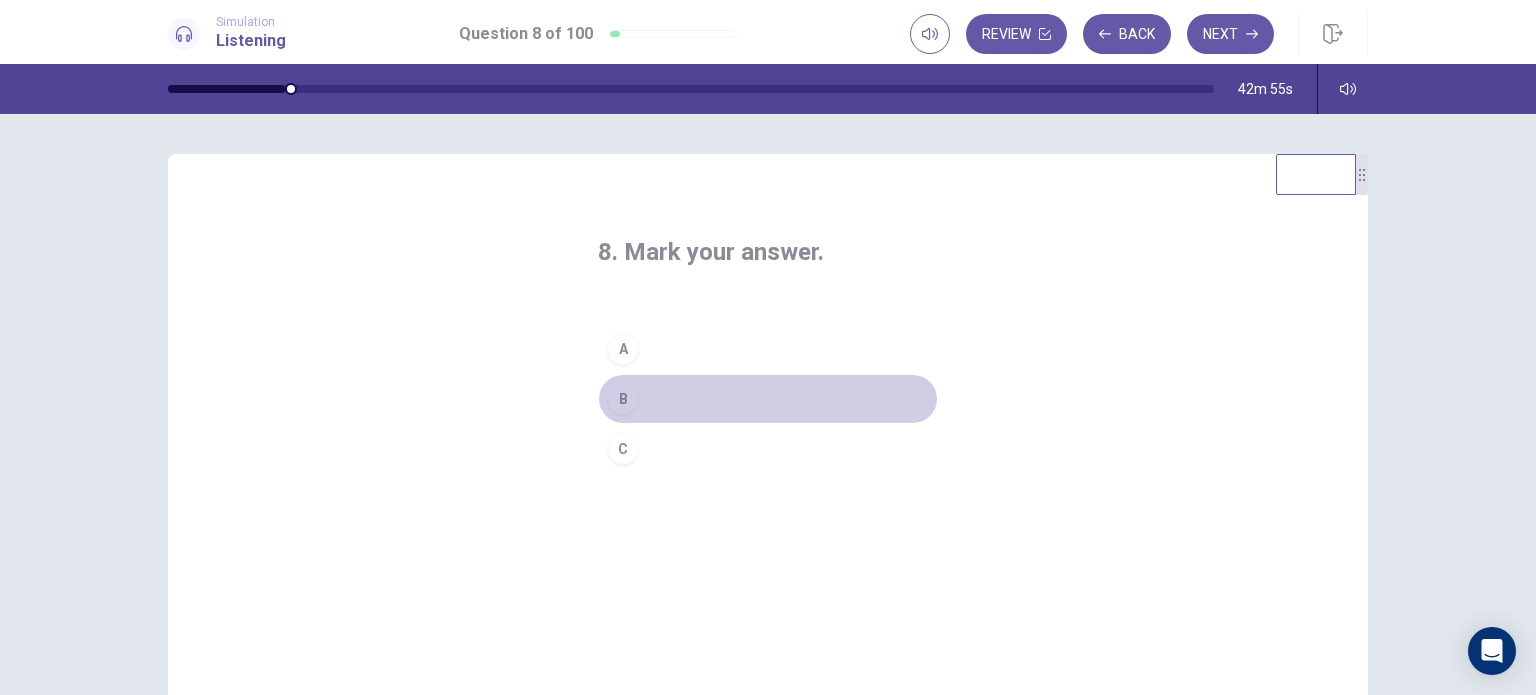 click on "B" at bounding box center (768, 399) 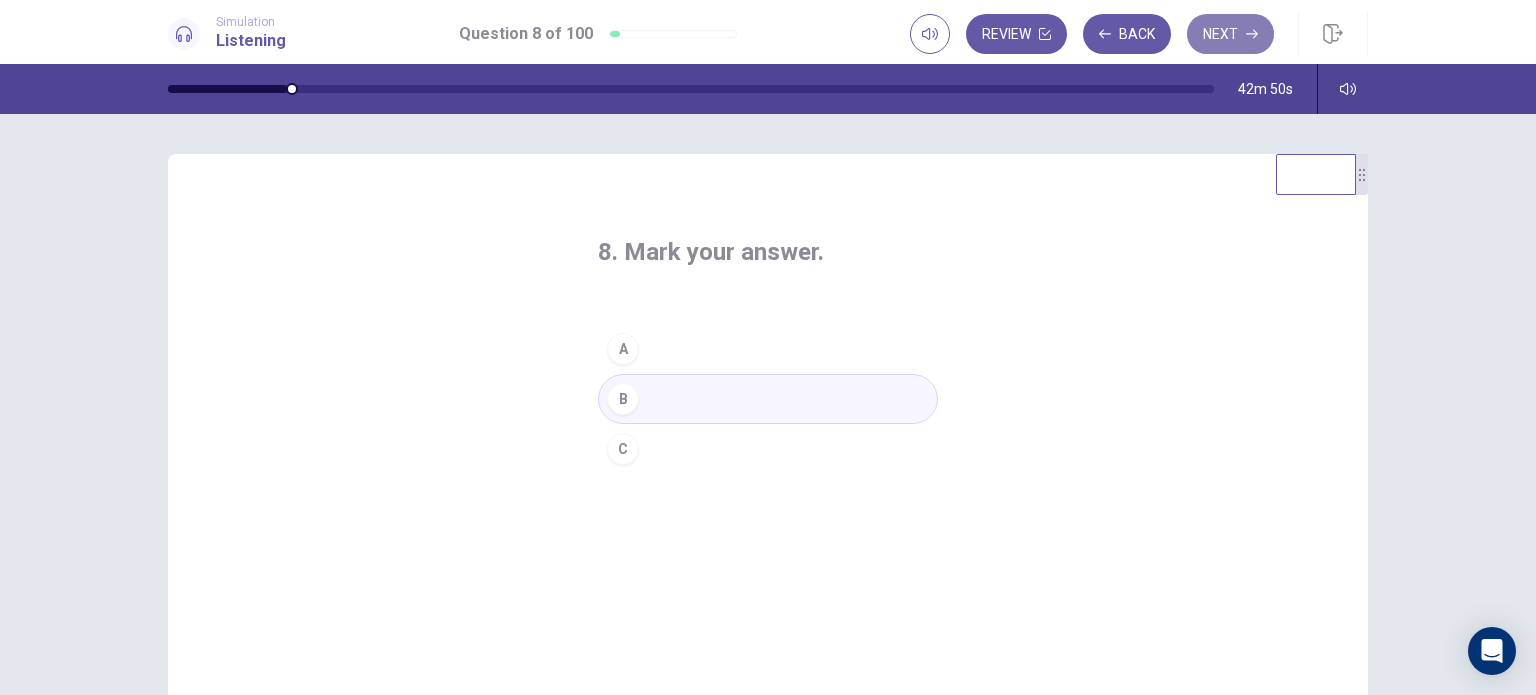 click on "Next" at bounding box center (1230, 34) 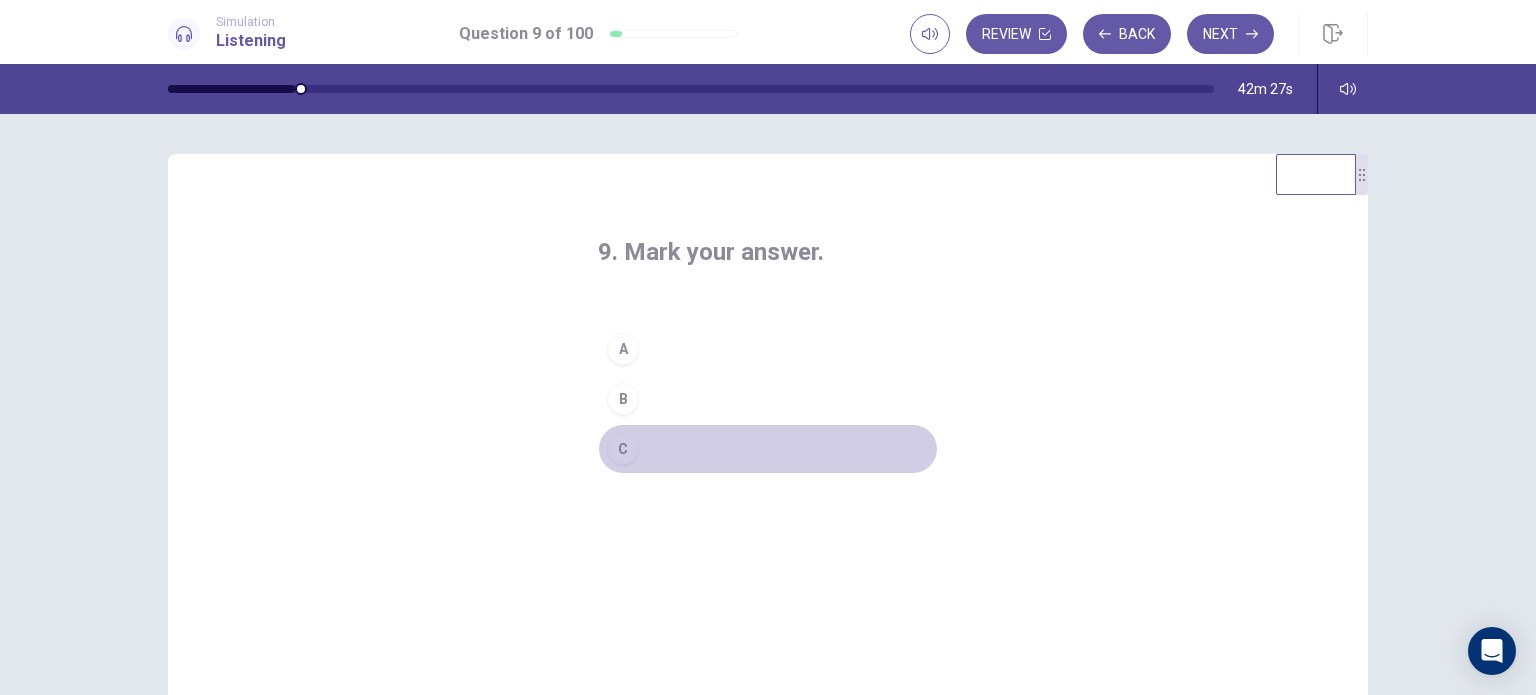 click on "C" at bounding box center (768, 449) 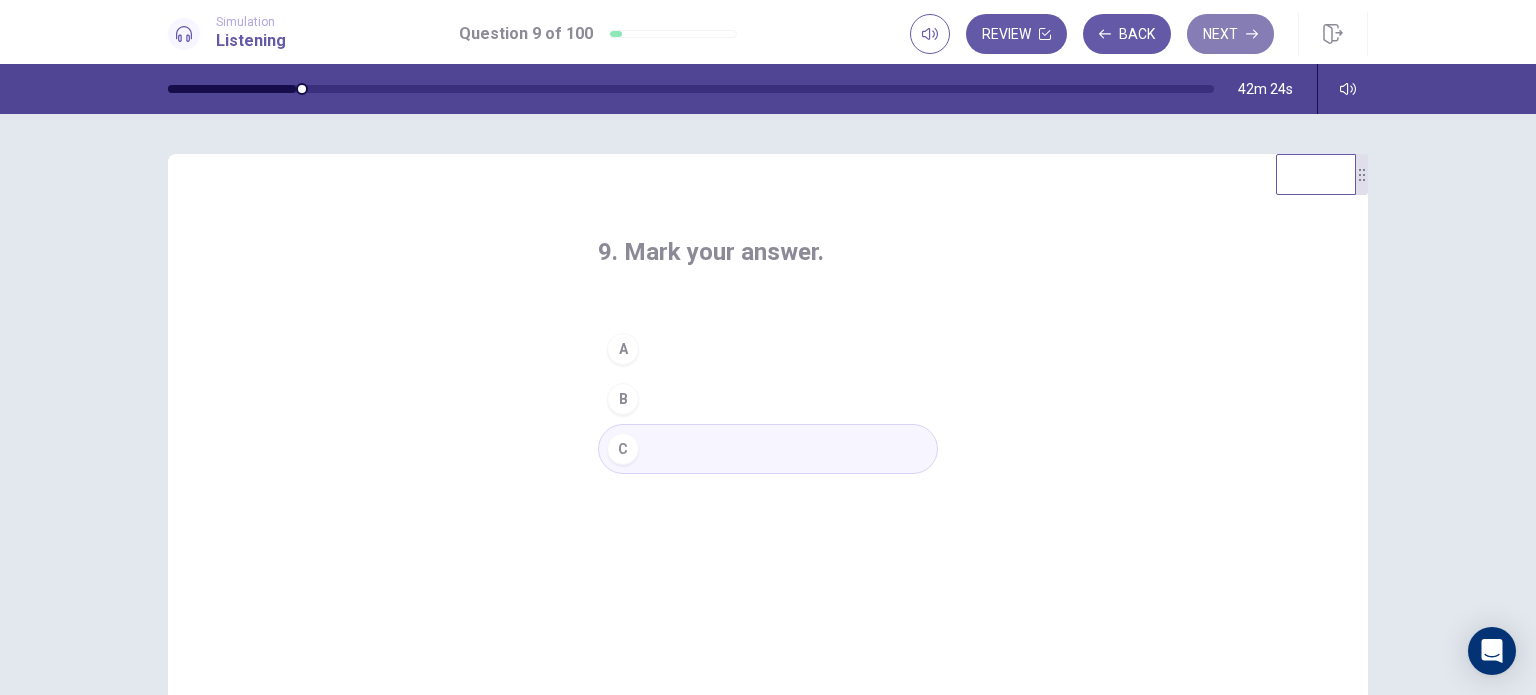 click on "Next" at bounding box center [1230, 34] 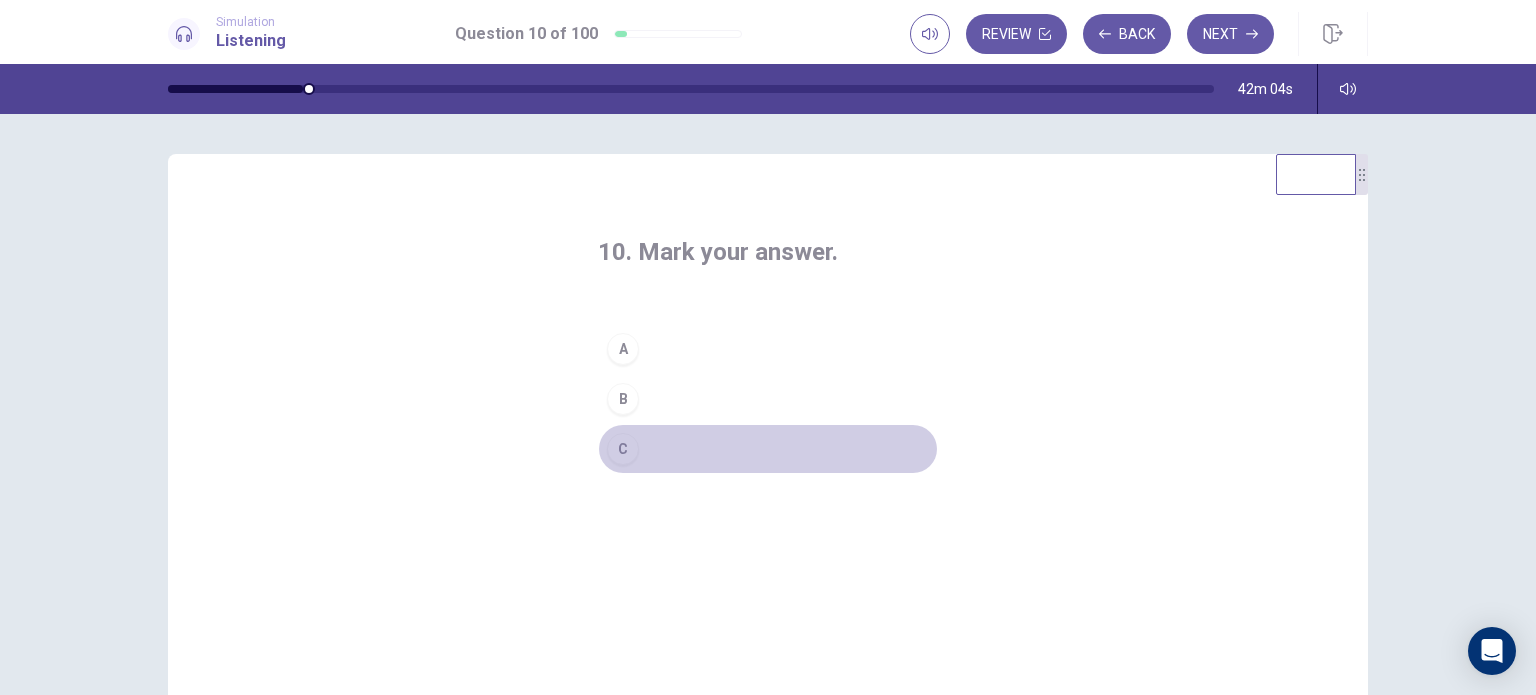 click on "C" at bounding box center (768, 449) 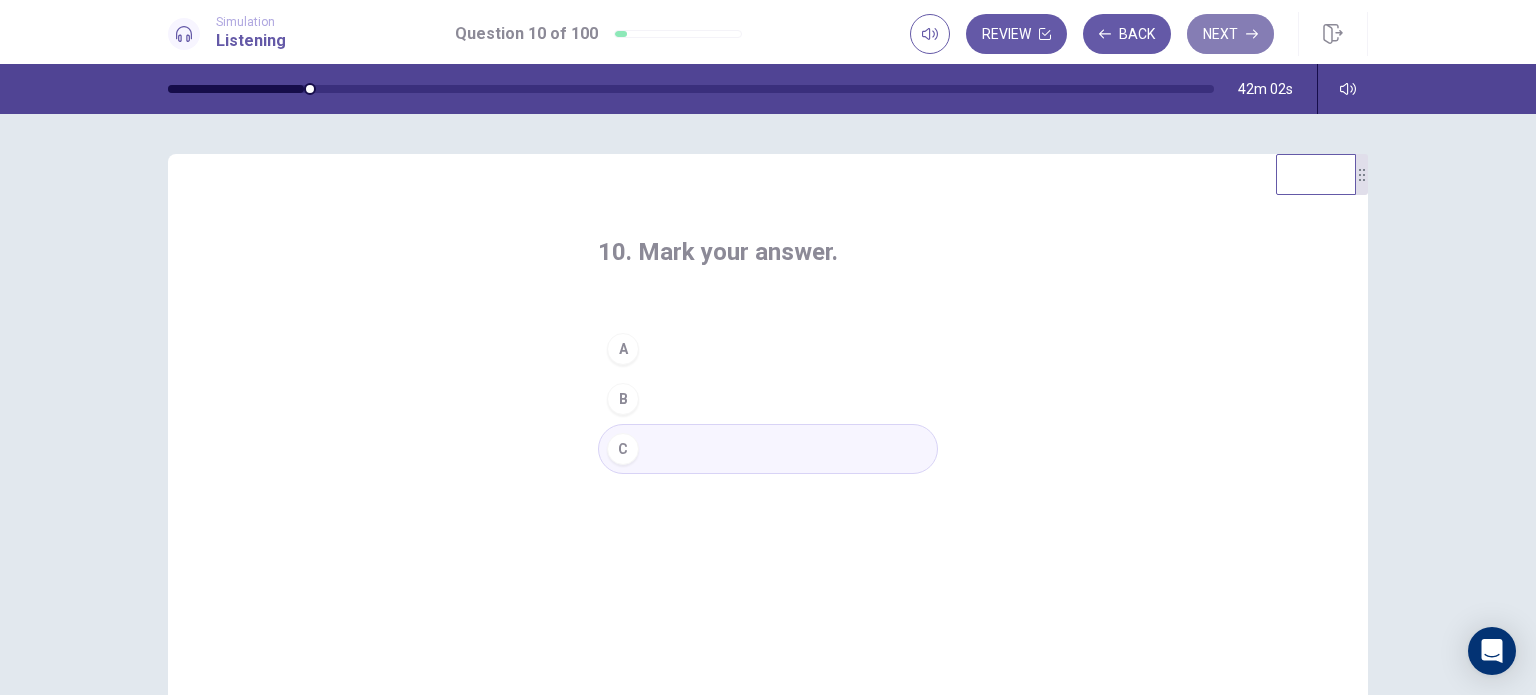 click on "Next" at bounding box center (1230, 34) 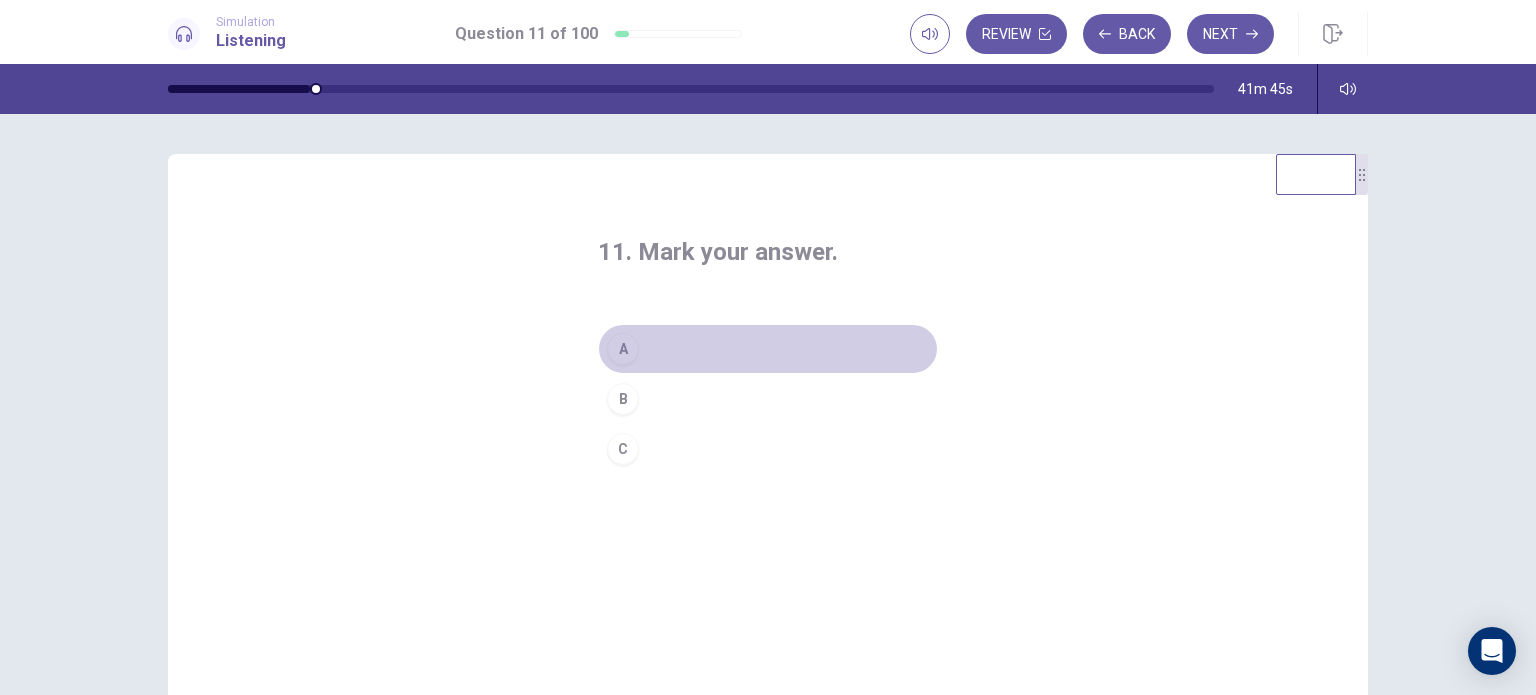 click on "A" at bounding box center [768, 349] 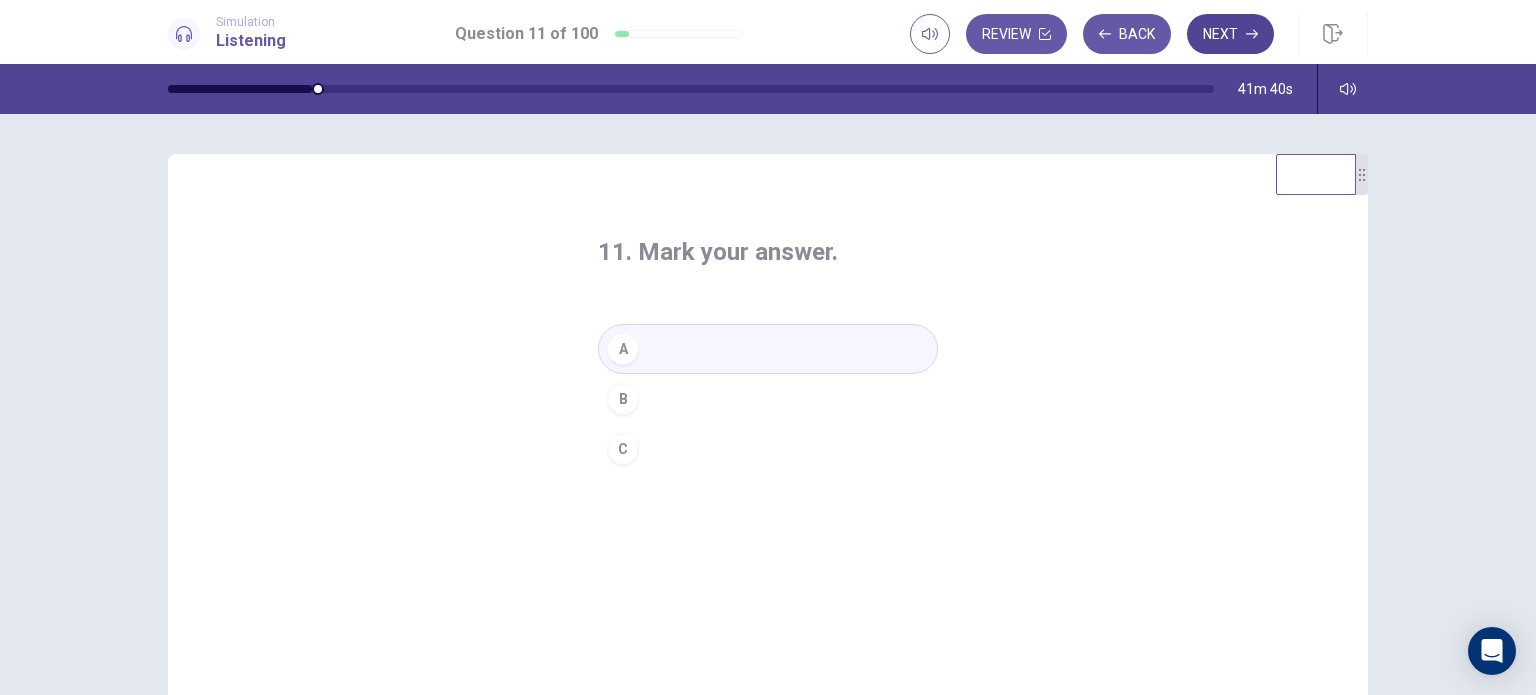 click on "Next" at bounding box center [1230, 34] 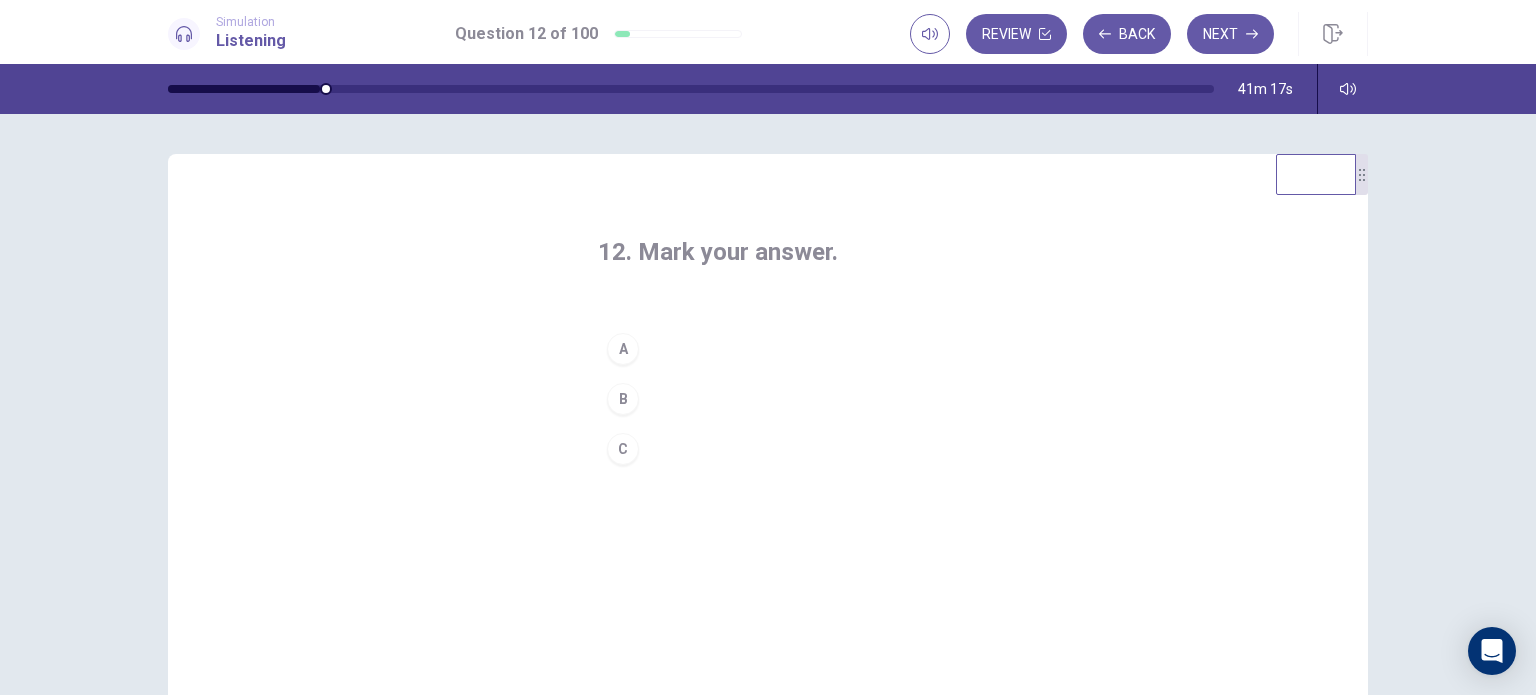 click on "C" at bounding box center (768, 449) 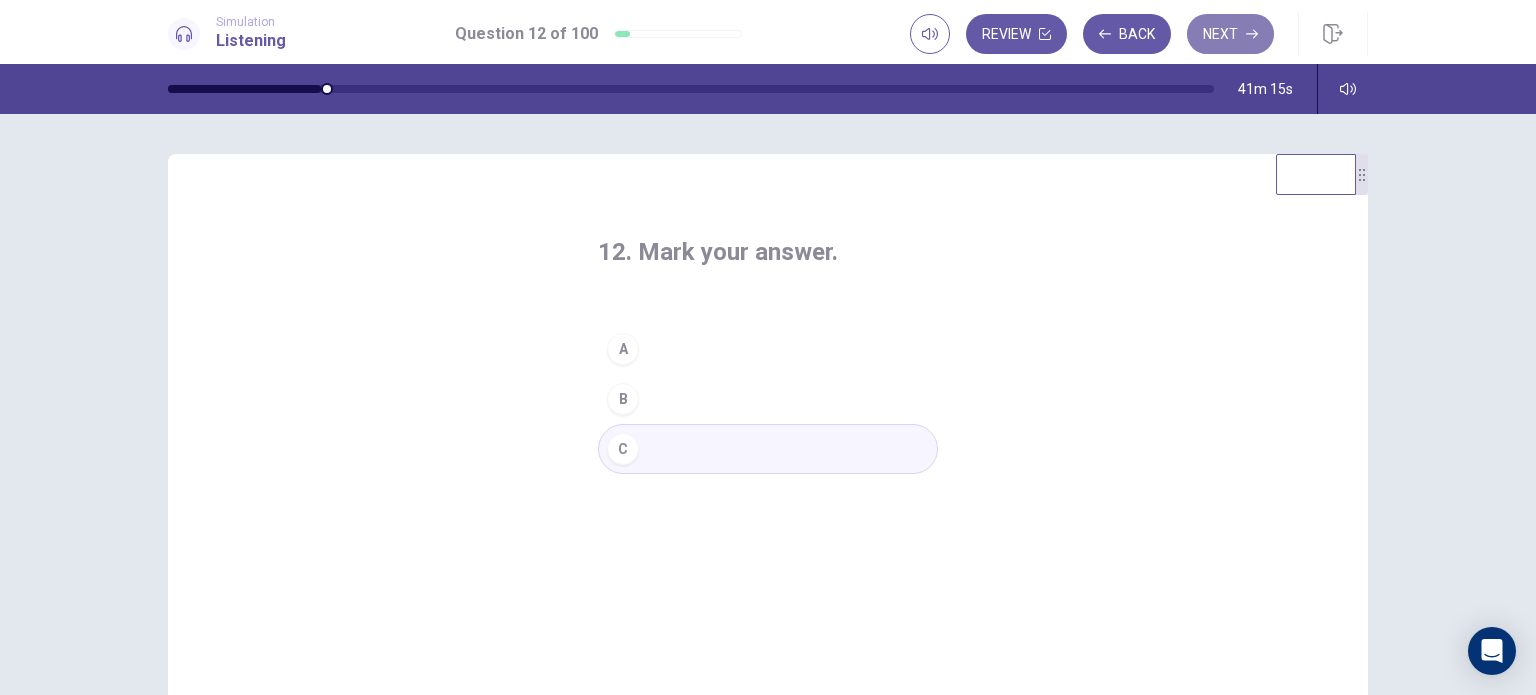 click on "Next" at bounding box center (1230, 34) 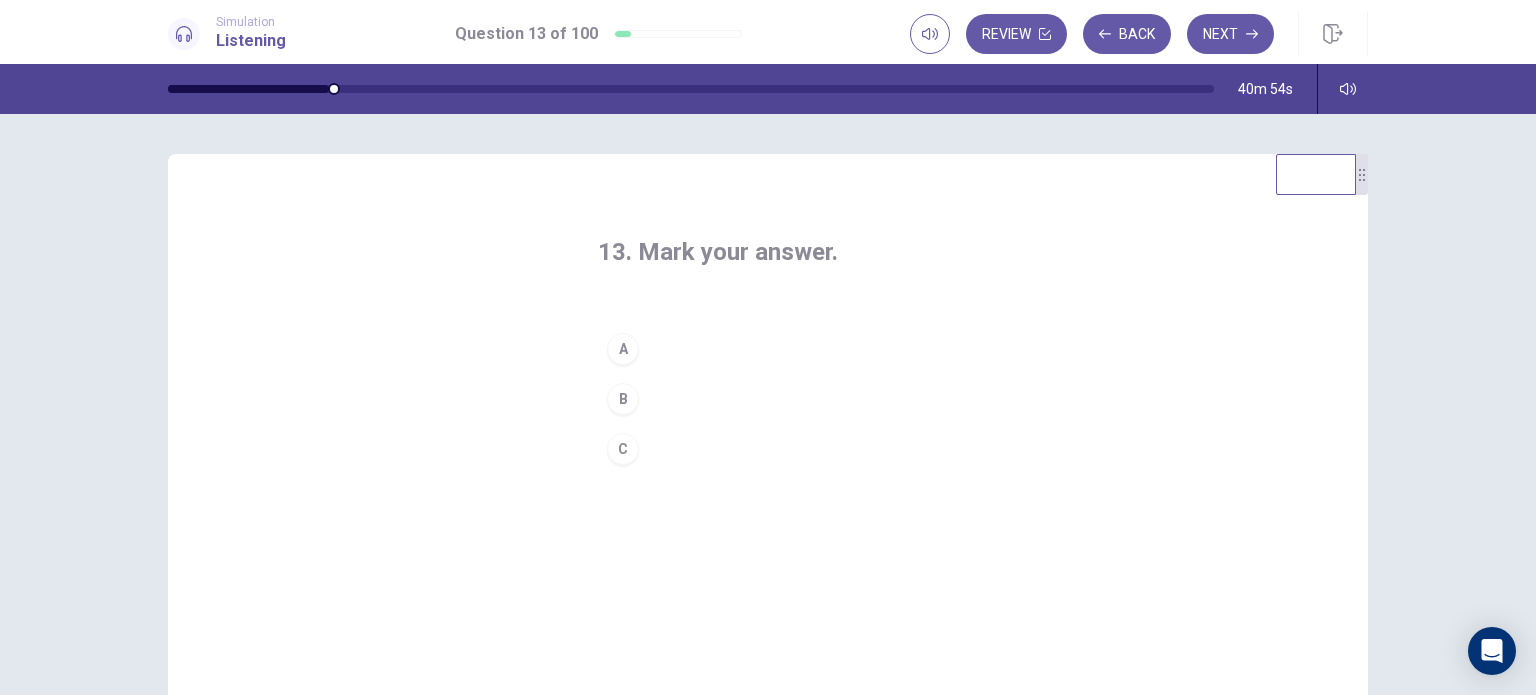 click on "B" at bounding box center (768, 399) 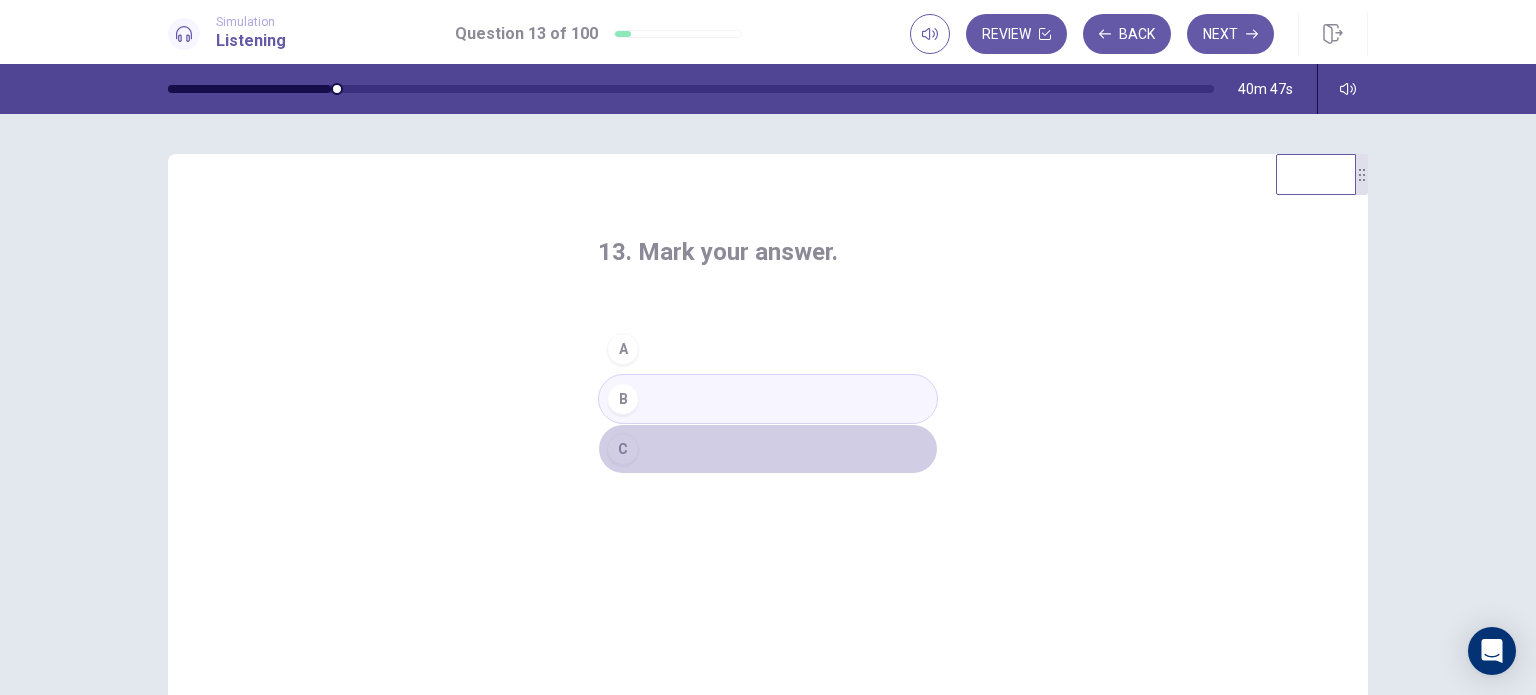 click on "C" at bounding box center (768, 449) 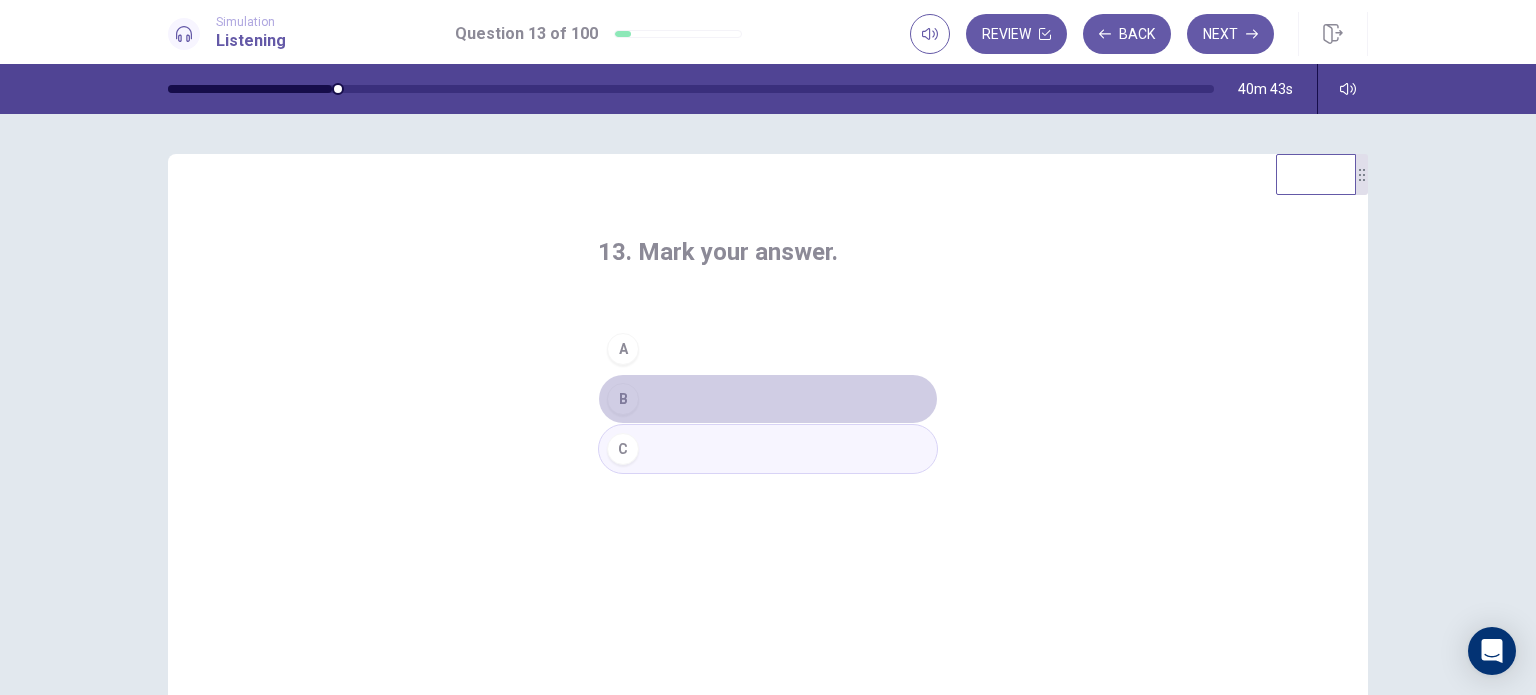 click on "B" at bounding box center (768, 399) 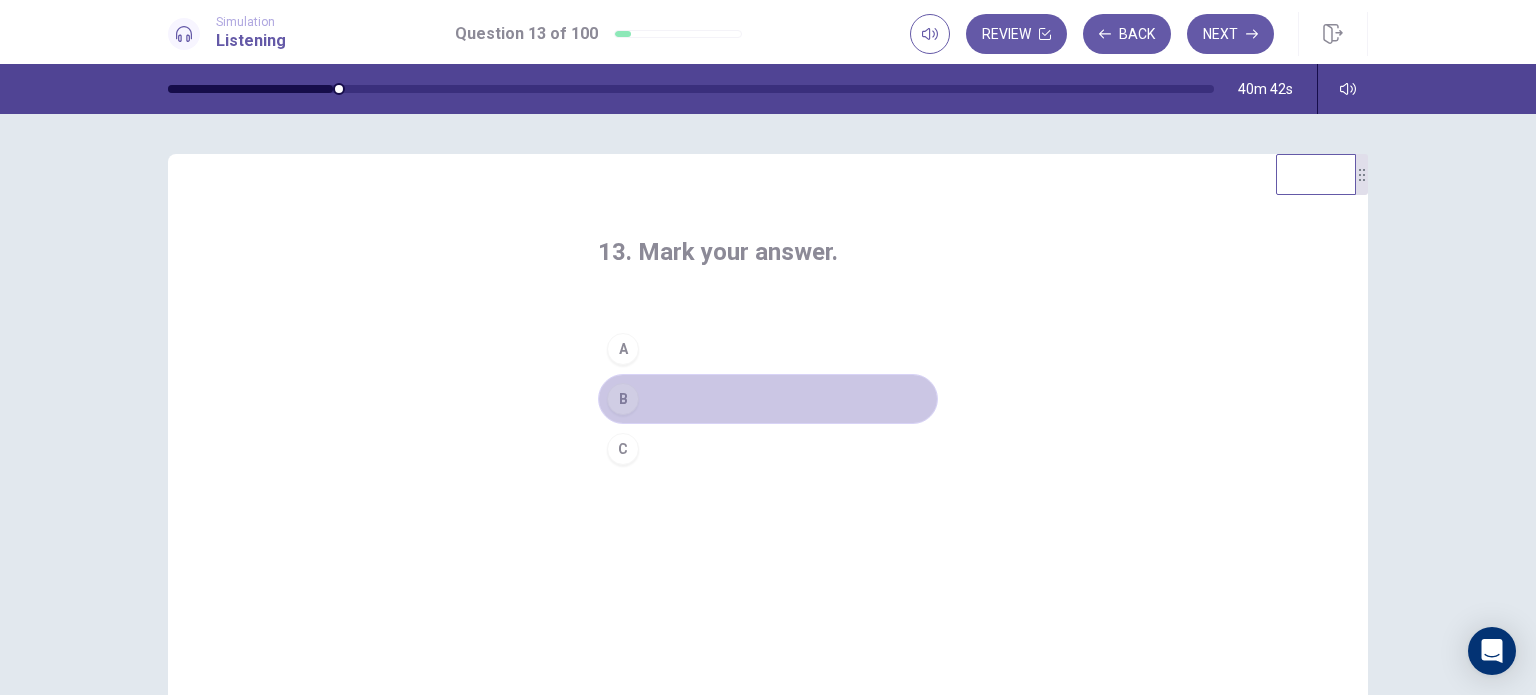 click on "B" at bounding box center [768, 399] 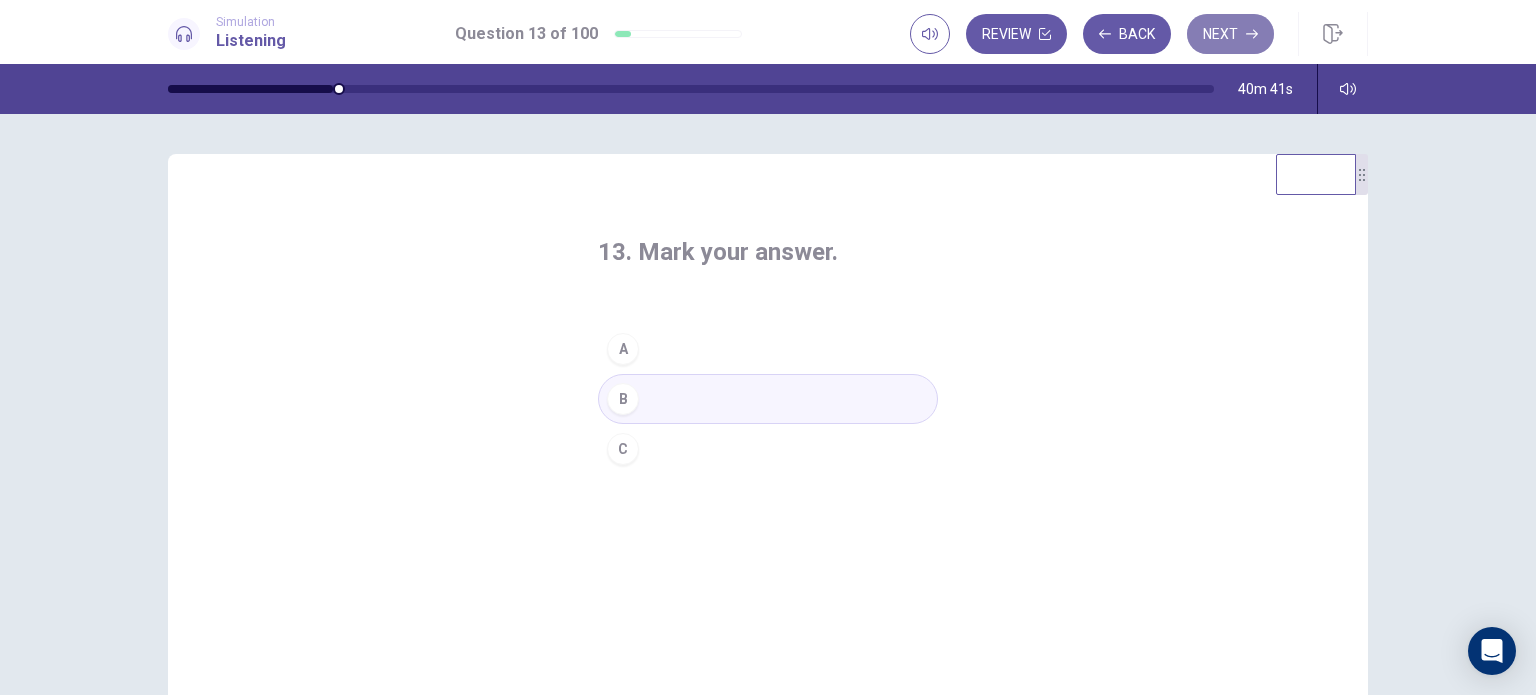 click on "Next" at bounding box center [1230, 34] 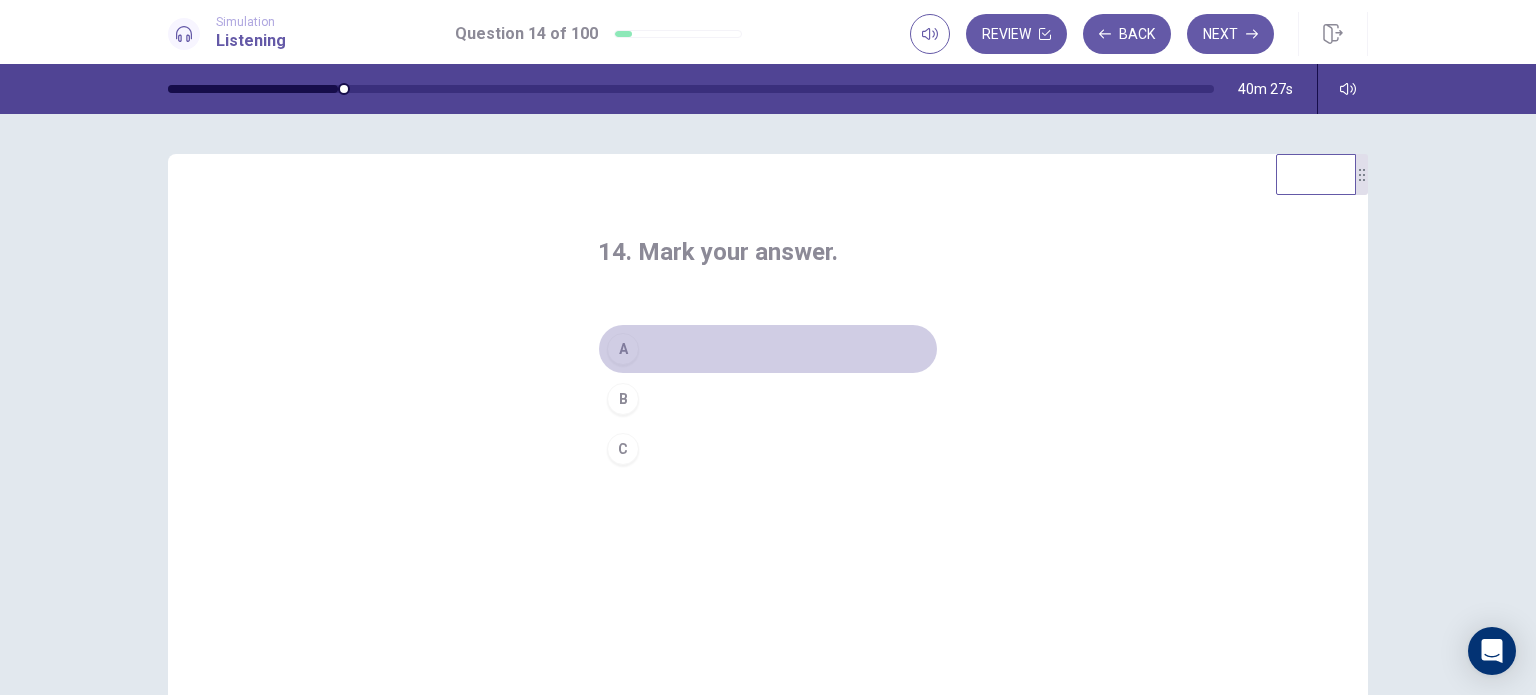 click on "A" at bounding box center (768, 349) 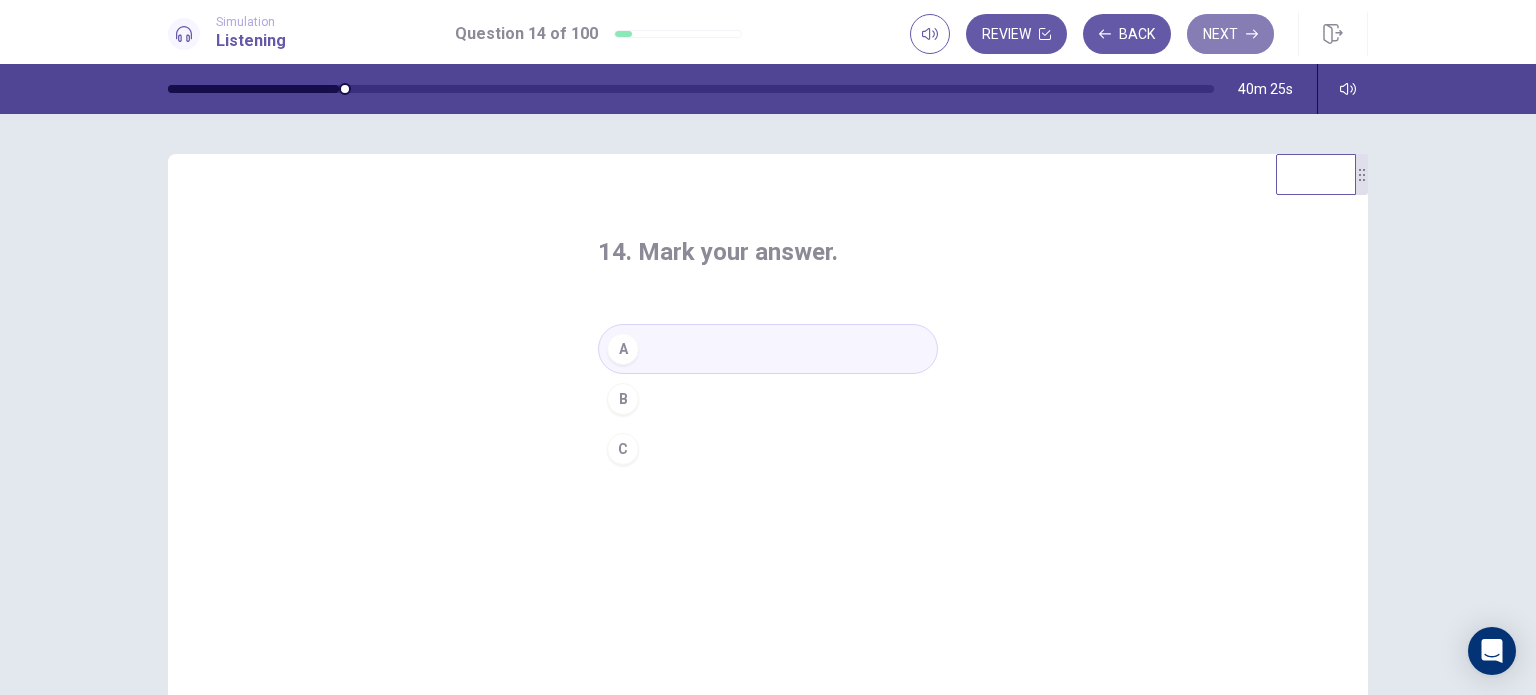 click on "Next" at bounding box center (1230, 34) 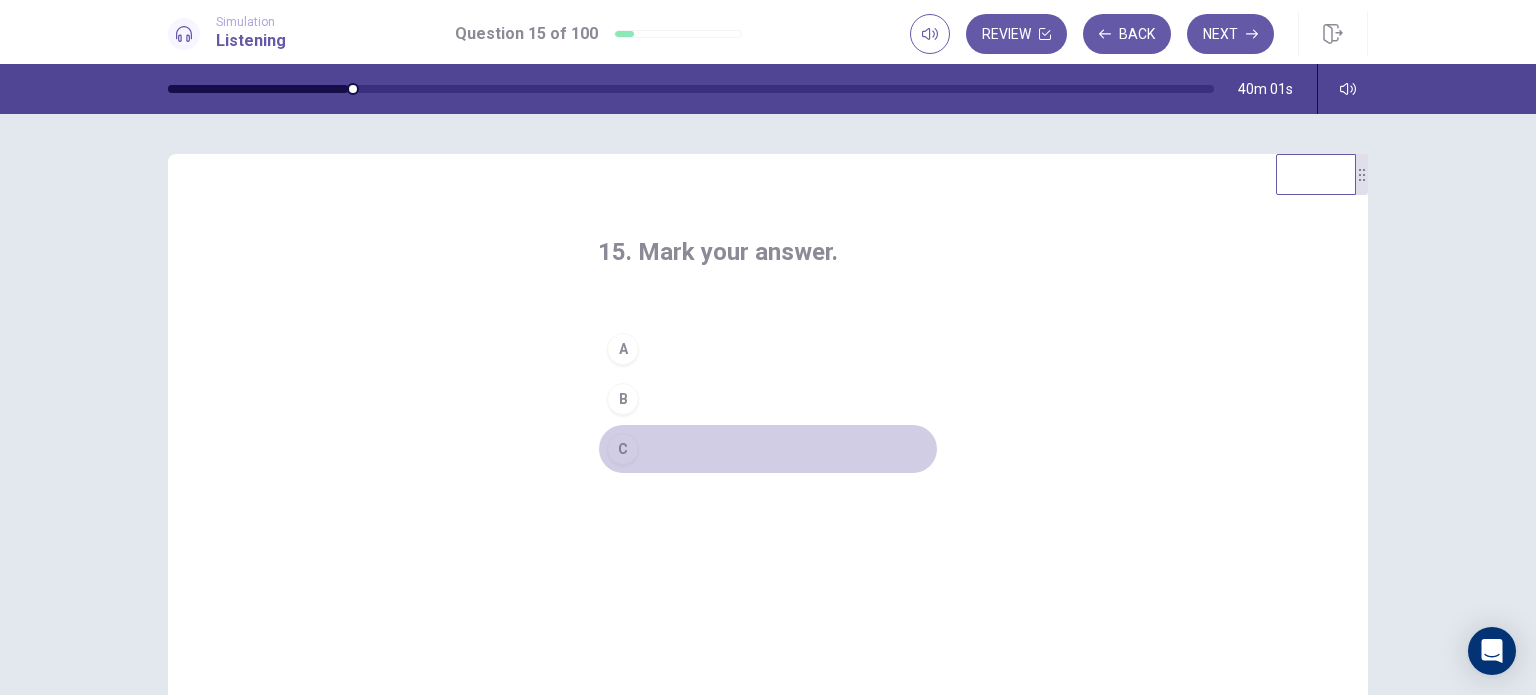 click on "C" at bounding box center [768, 449] 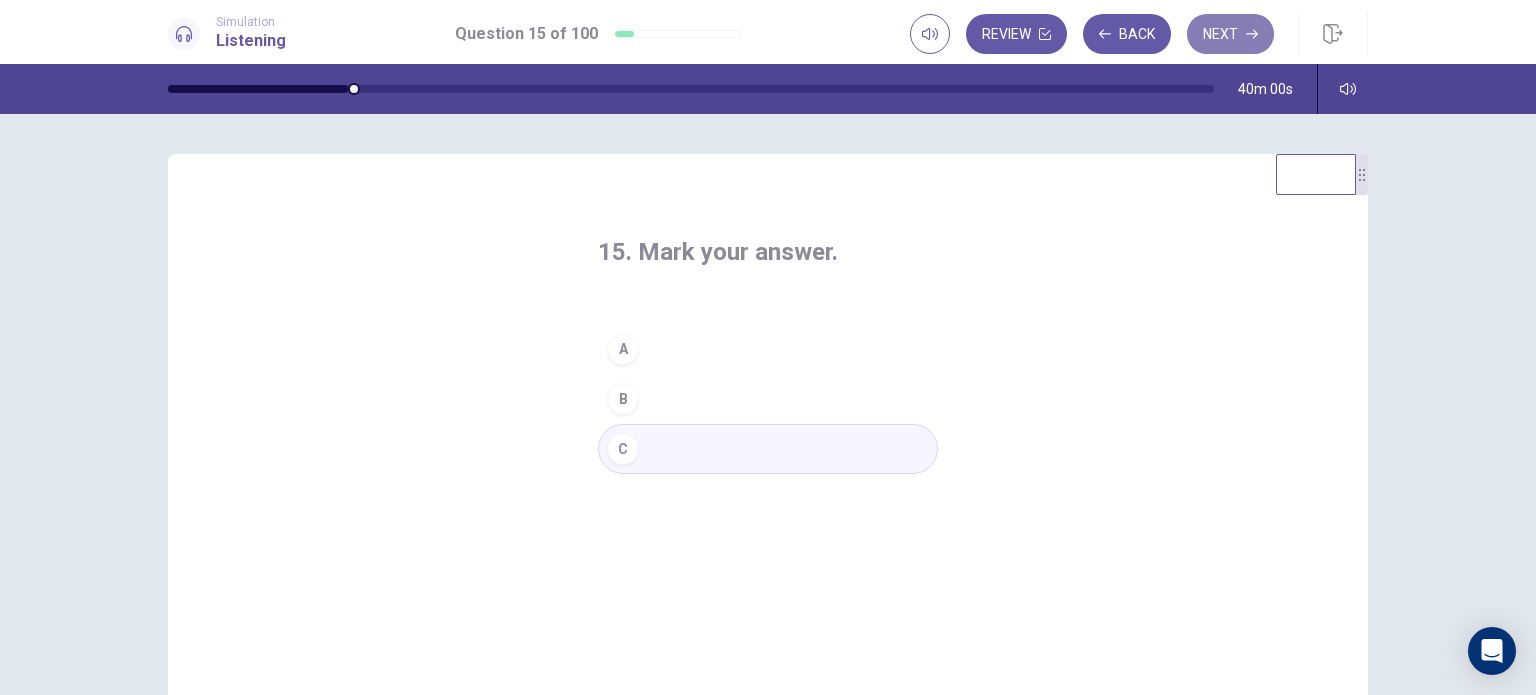 click on "Next" at bounding box center (1230, 34) 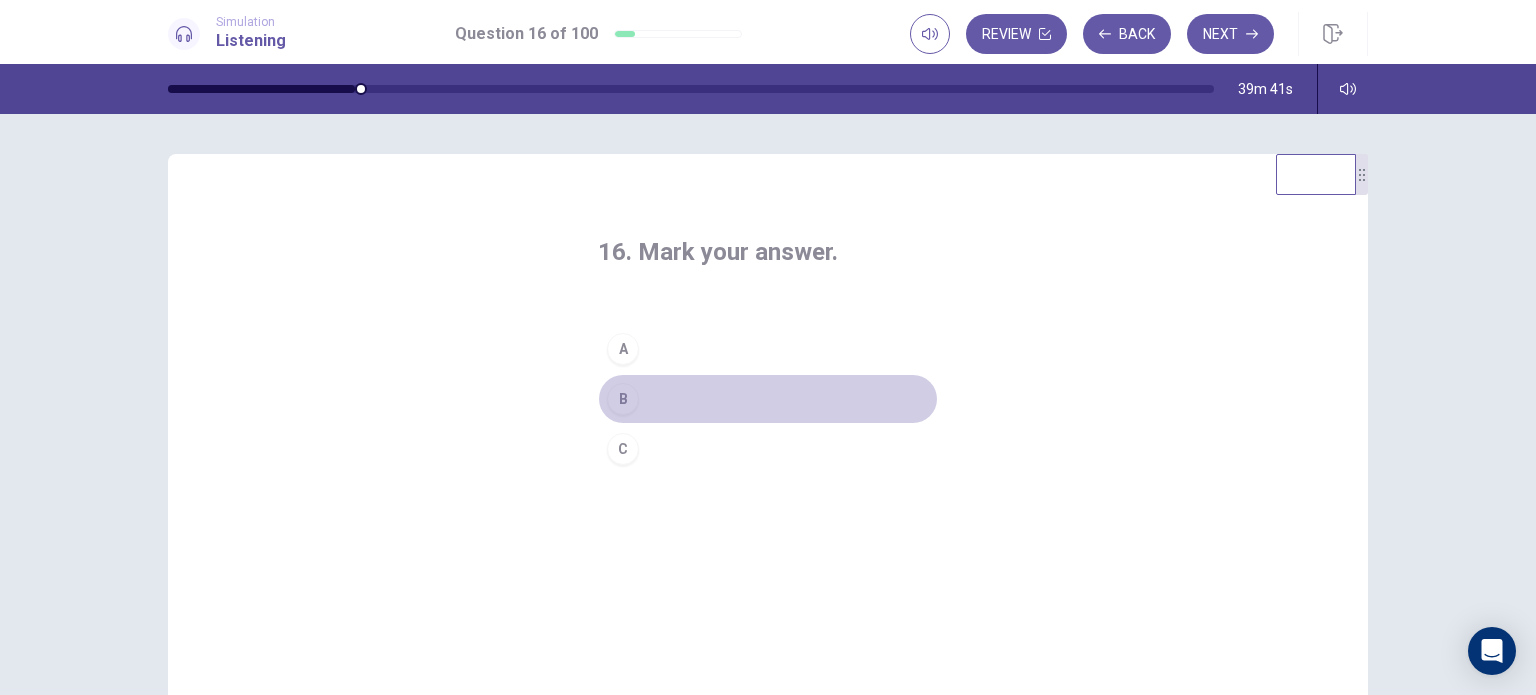 click on "B" at bounding box center (768, 399) 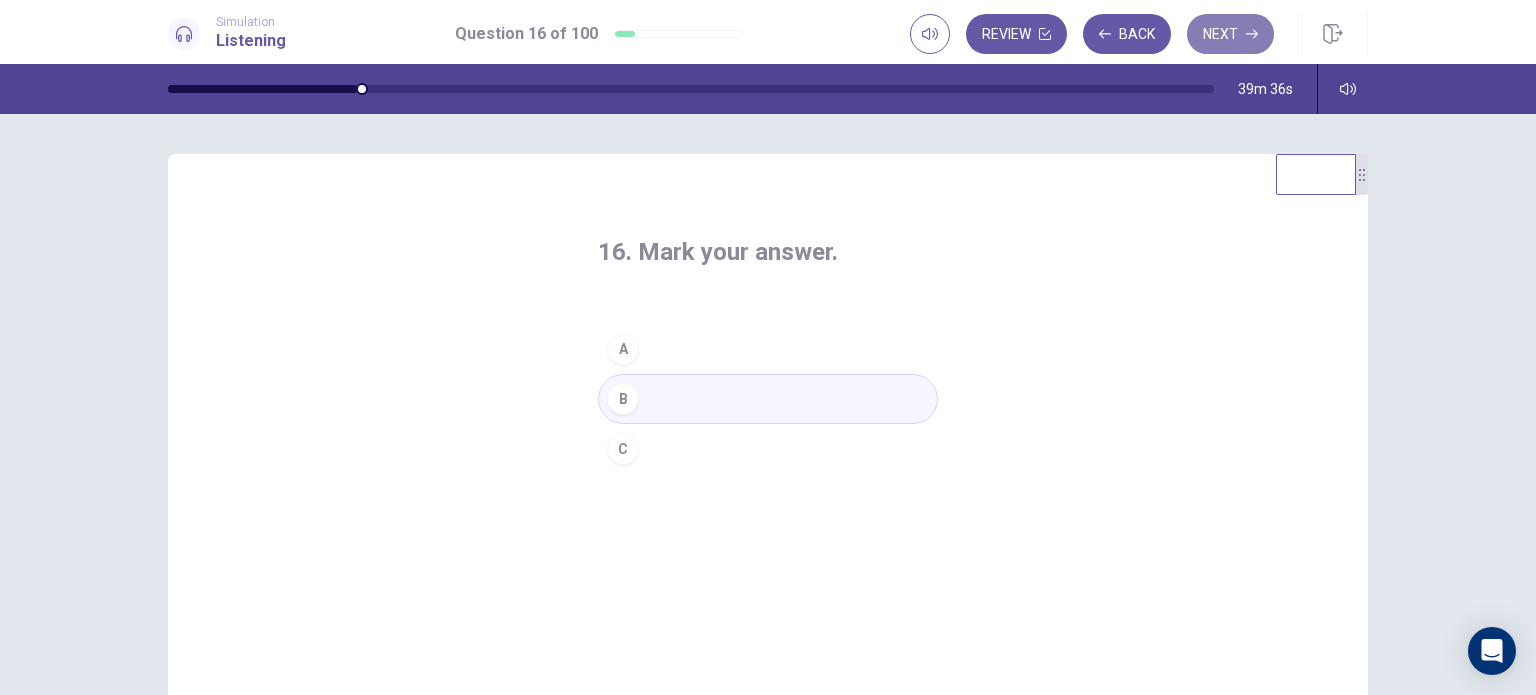 click on "Next" at bounding box center (1230, 34) 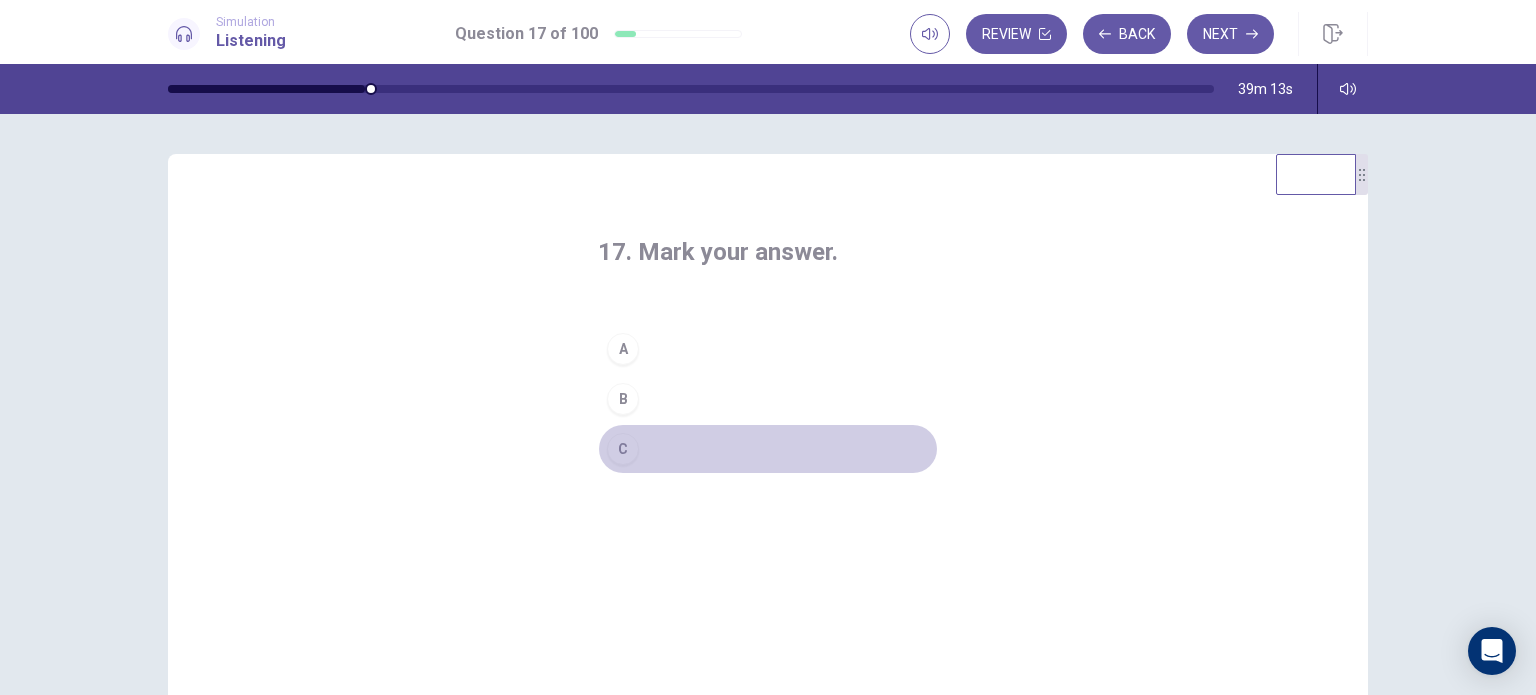click on "C" at bounding box center (768, 449) 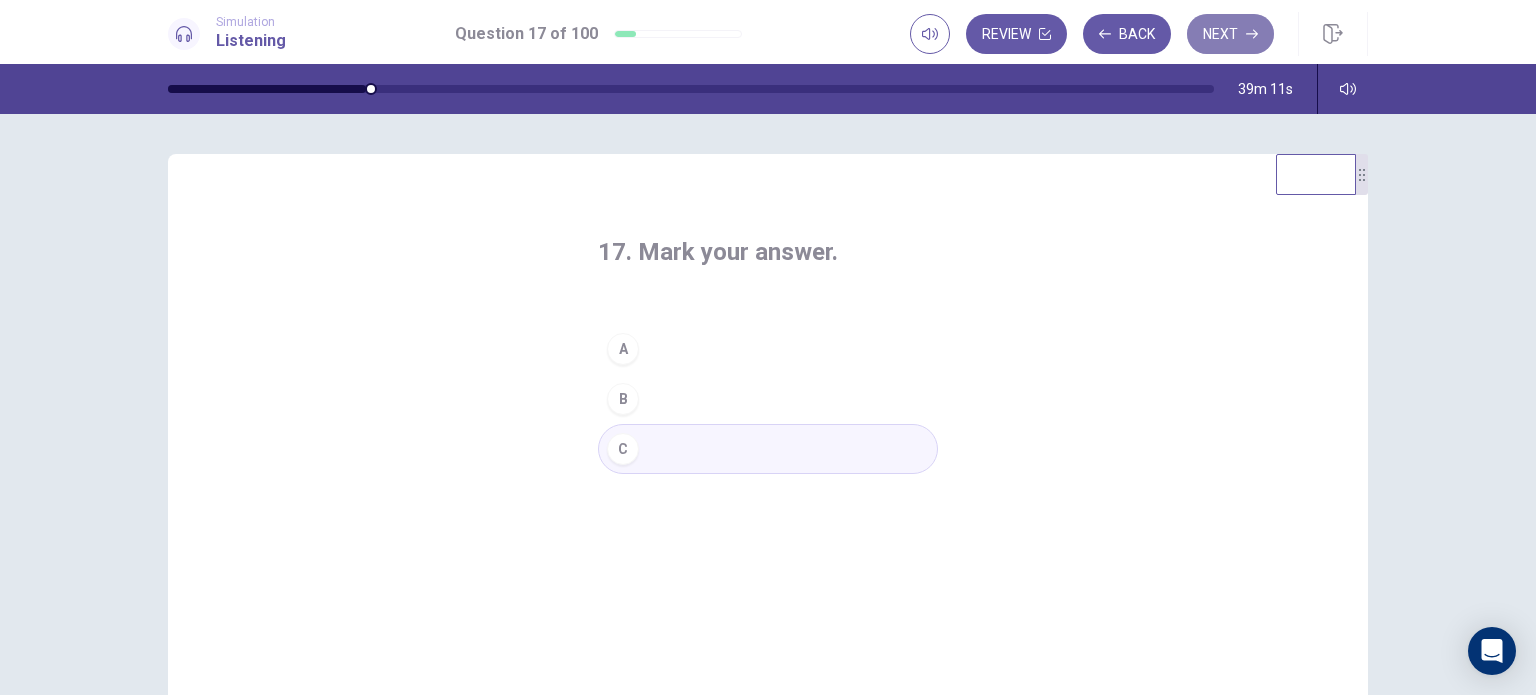 click on "Next" at bounding box center (1230, 34) 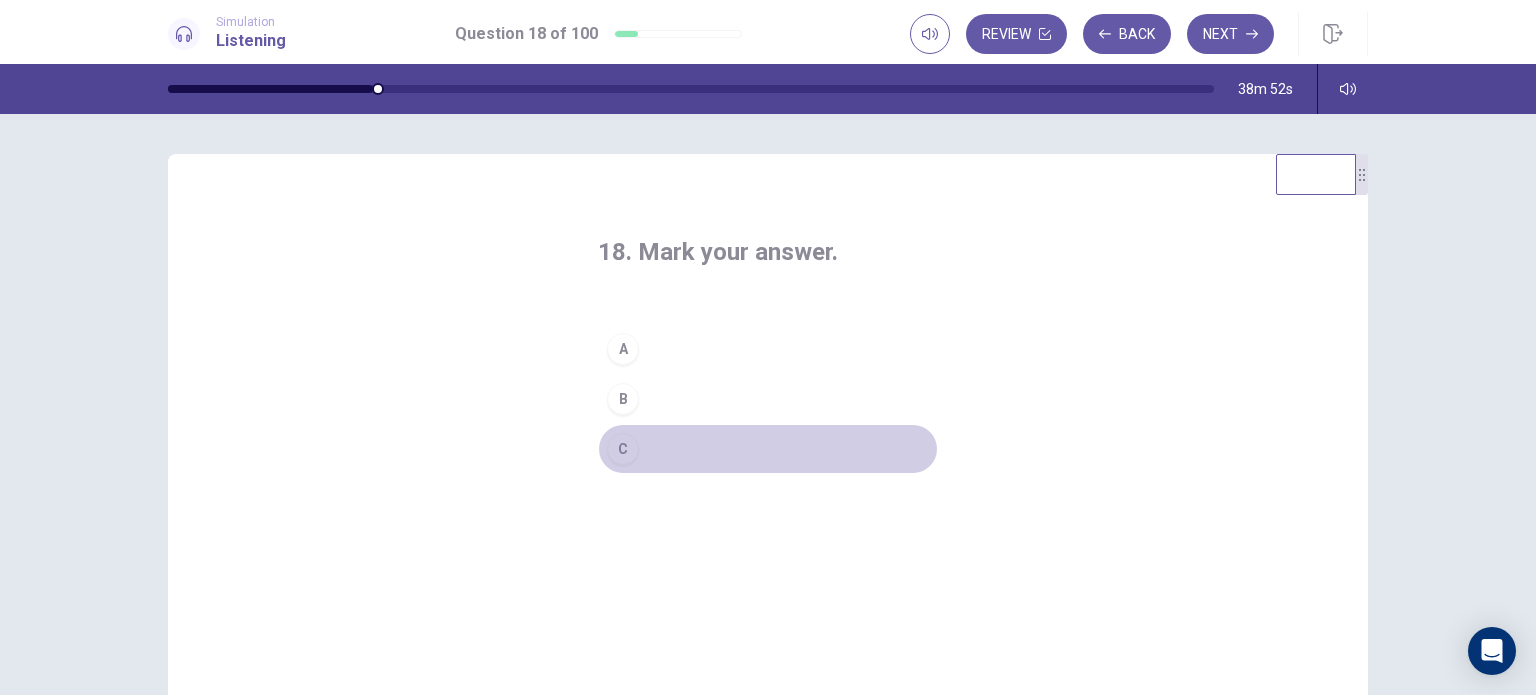 click on "C" at bounding box center [768, 449] 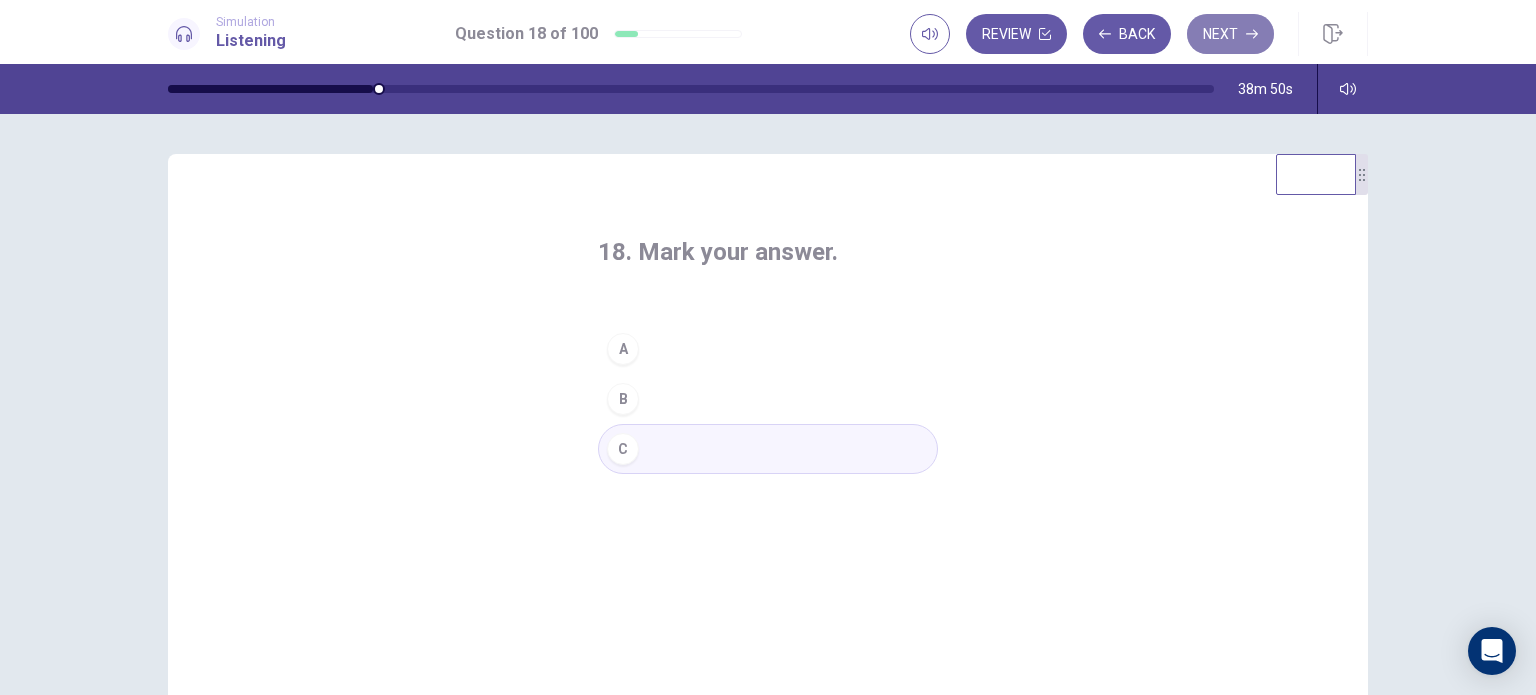click on "Next" at bounding box center [1230, 34] 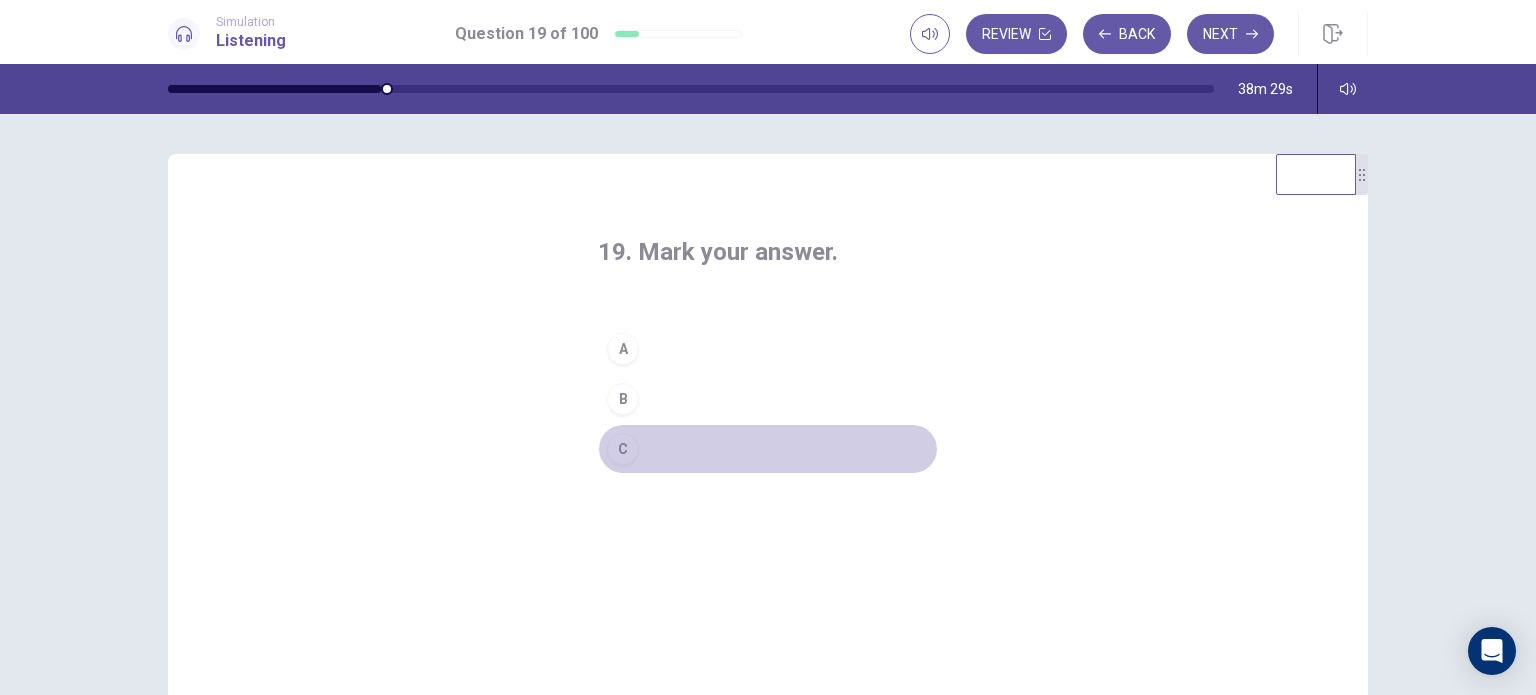 click on "C" at bounding box center (768, 449) 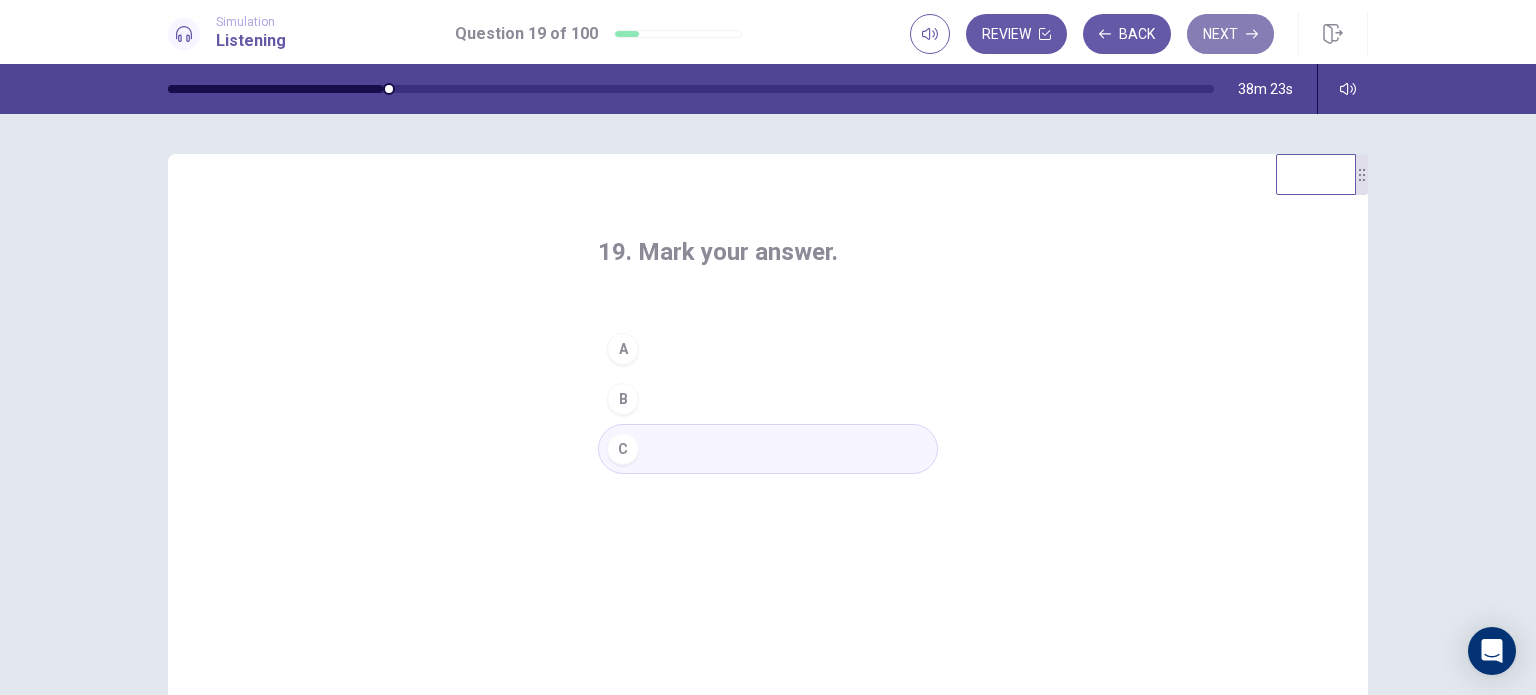 click on "Next" at bounding box center [1230, 34] 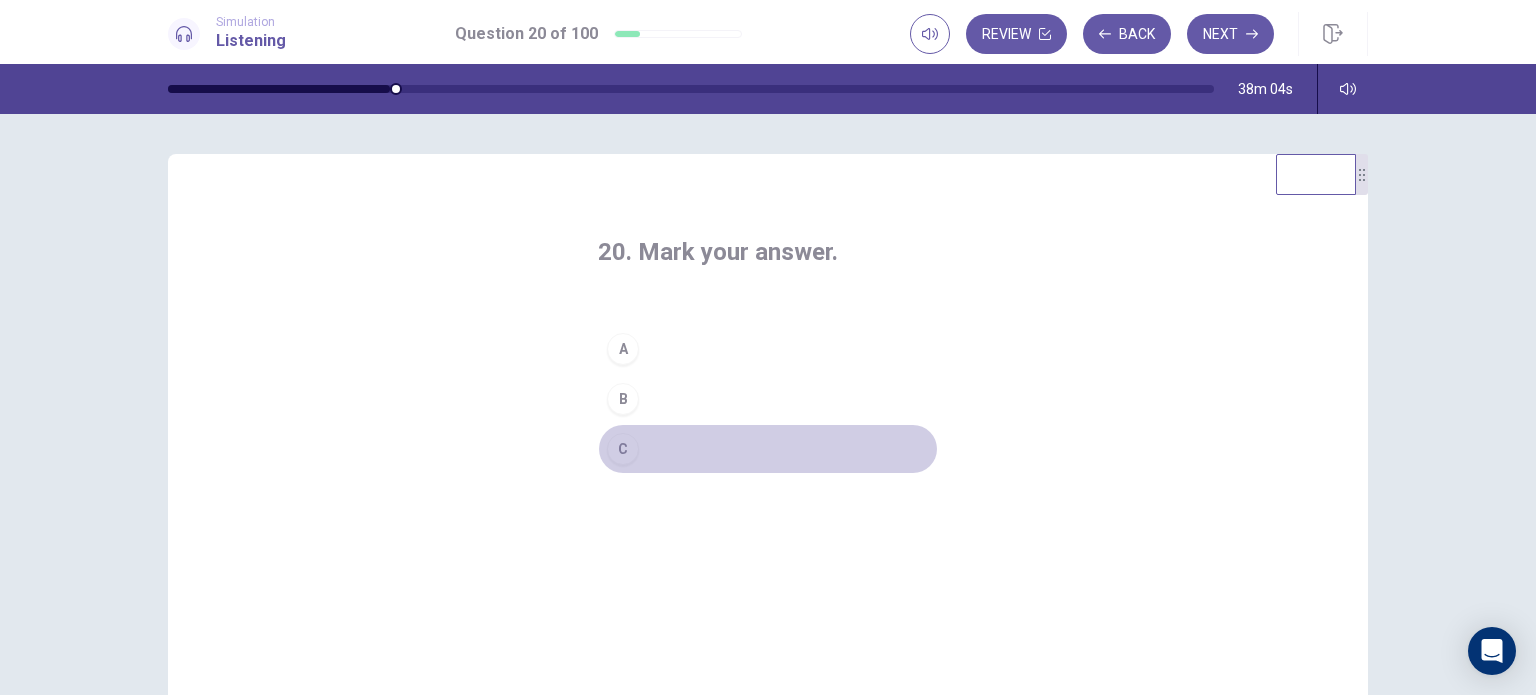 click on "C" at bounding box center (768, 449) 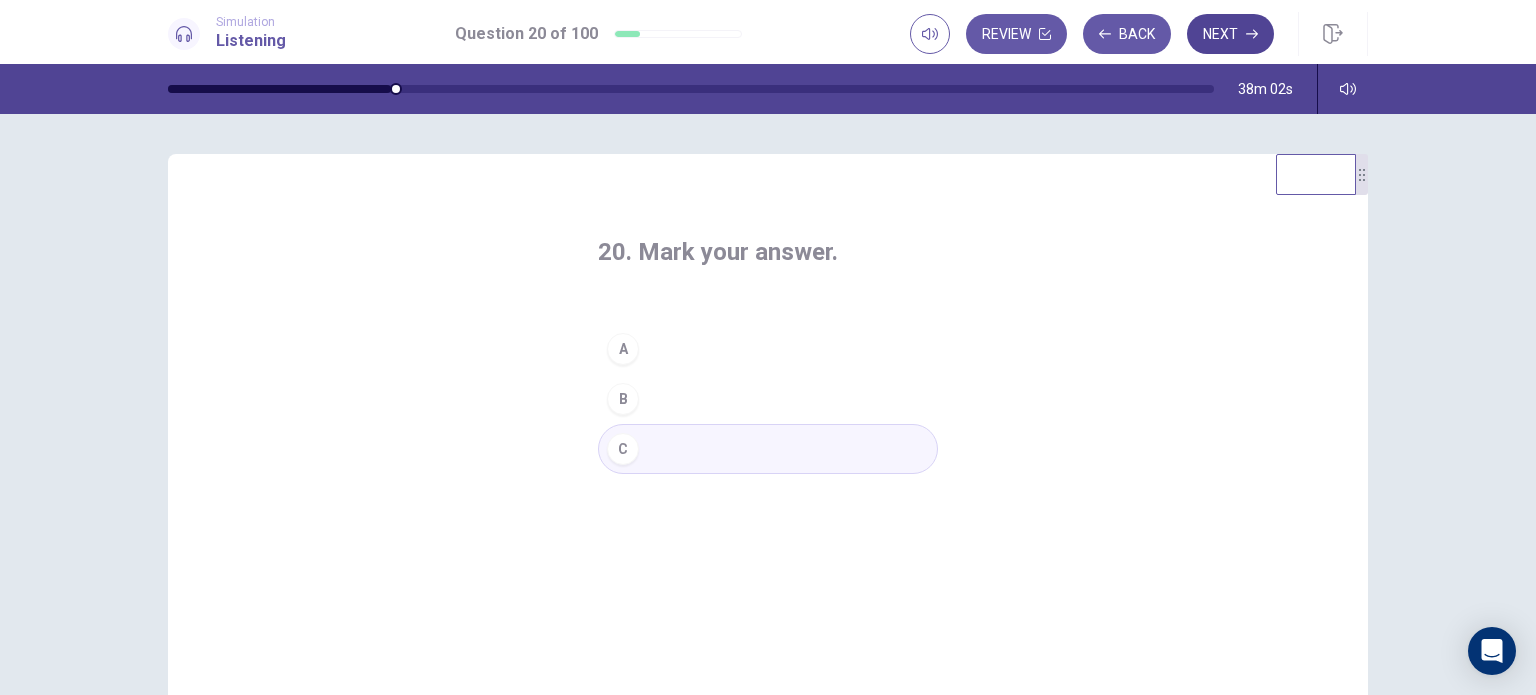 click on "Next" at bounding box center [1230, 34] 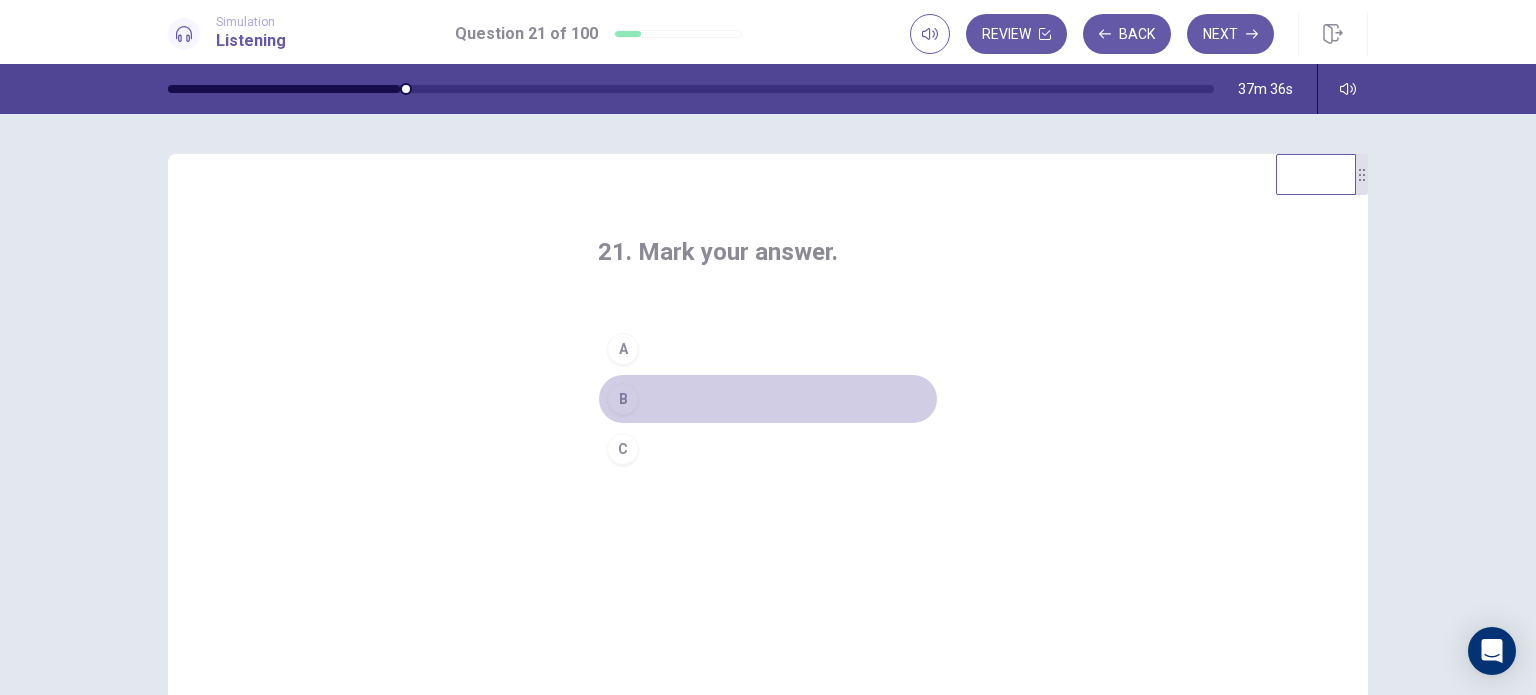 click on "B" at bounding box center (768, 399) 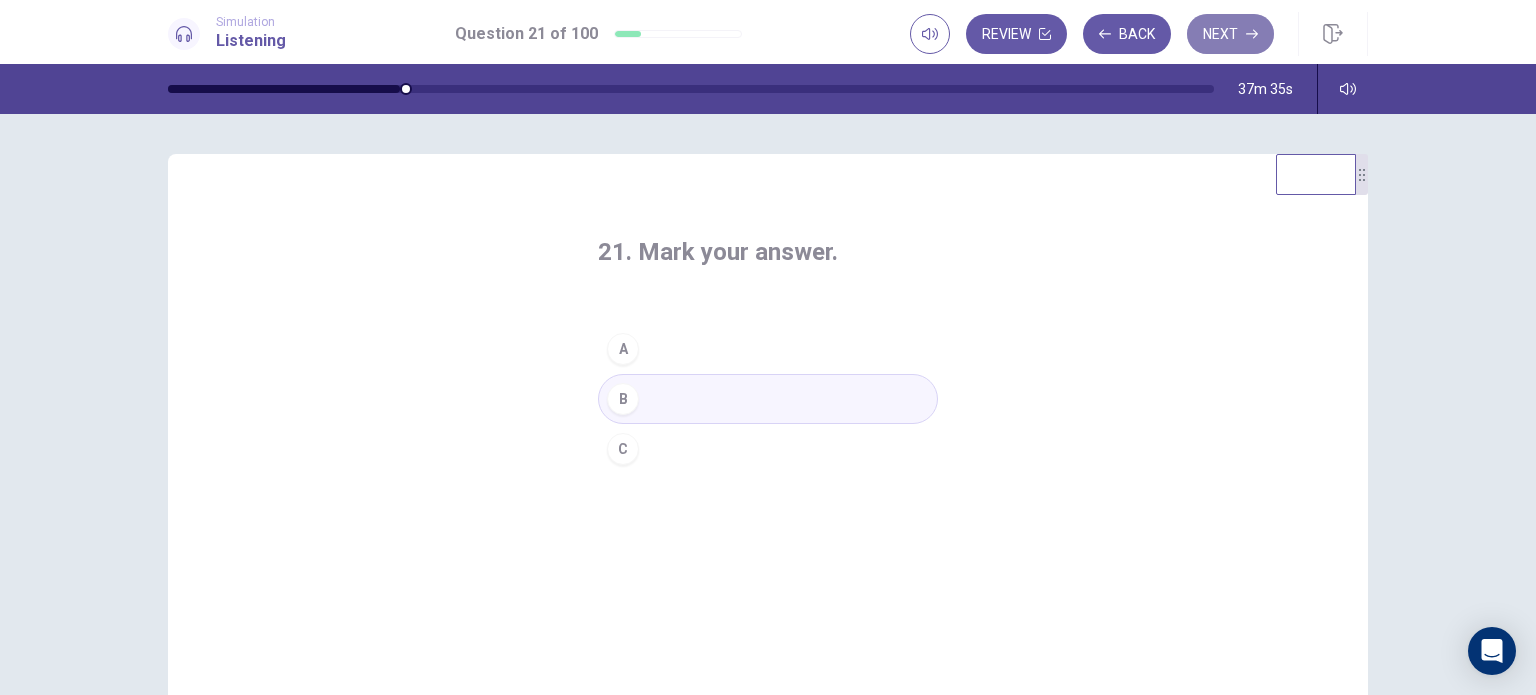 click on "Next" at bounding box center (1230, 34) 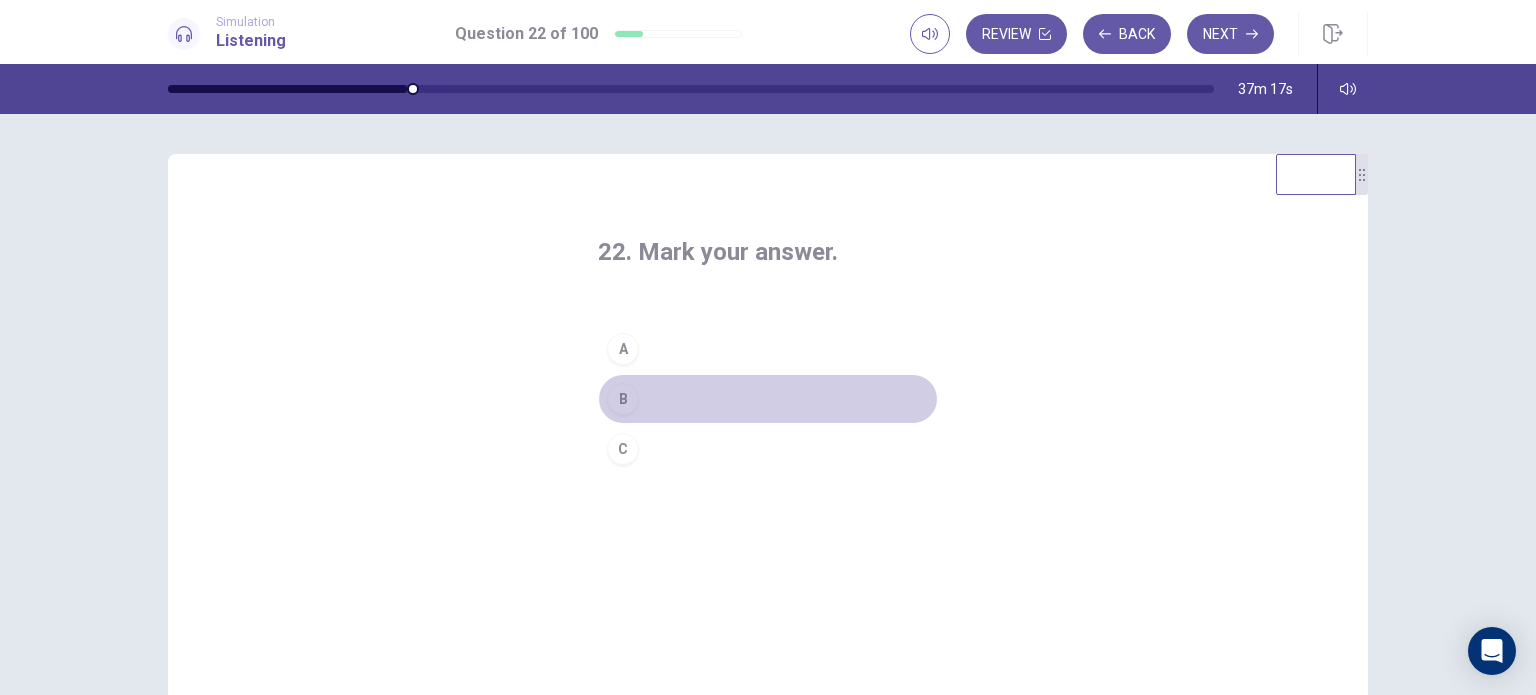 click on "B" at bounding box center [768, 399] 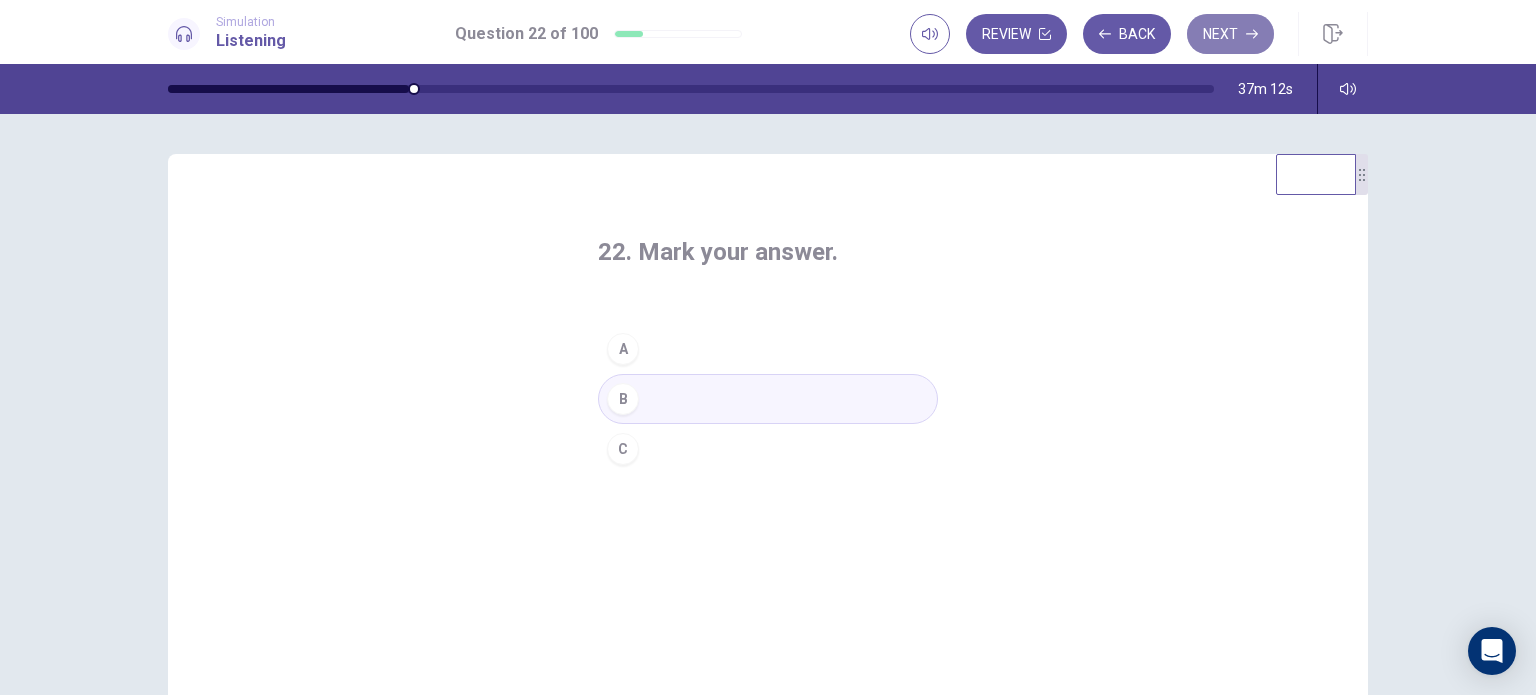 click on "Next" at bounding box center [1230, 34] 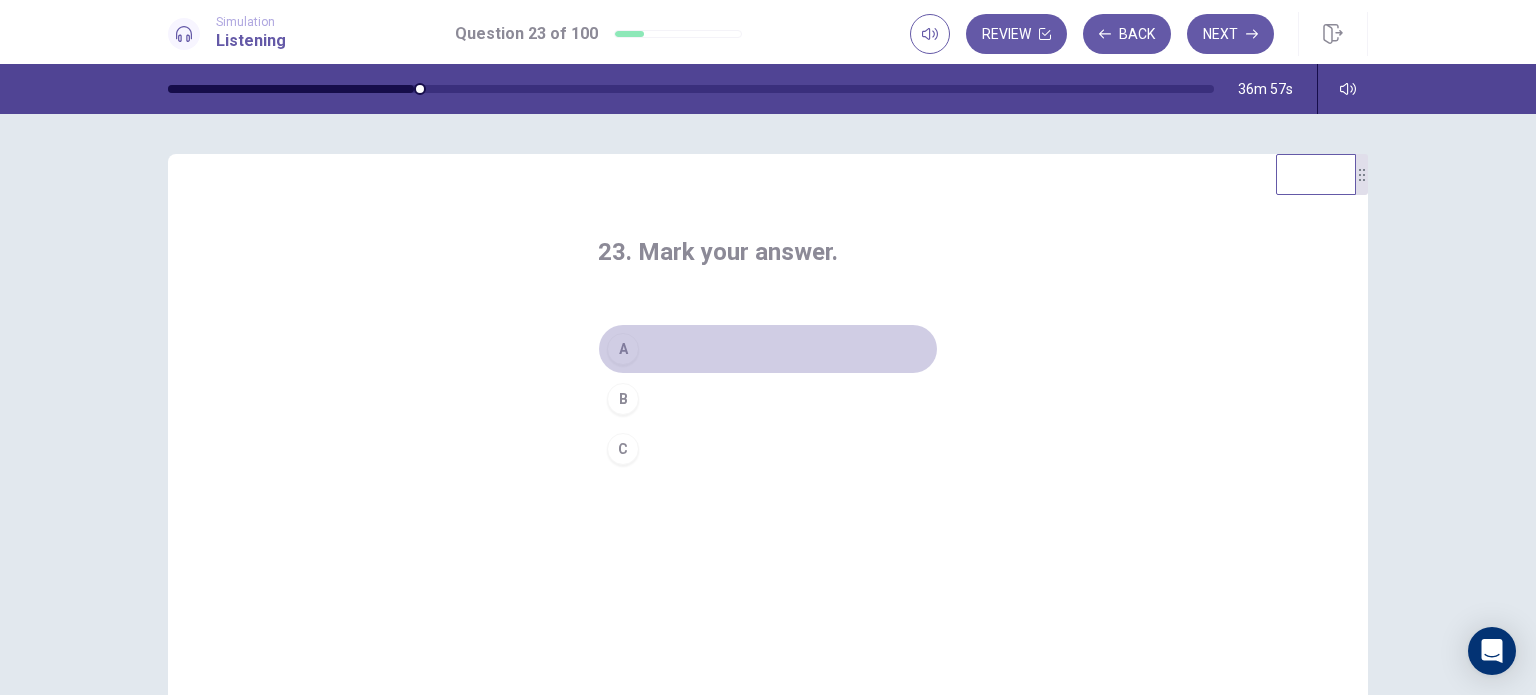 click on "A" at bounding box center [768, 349] 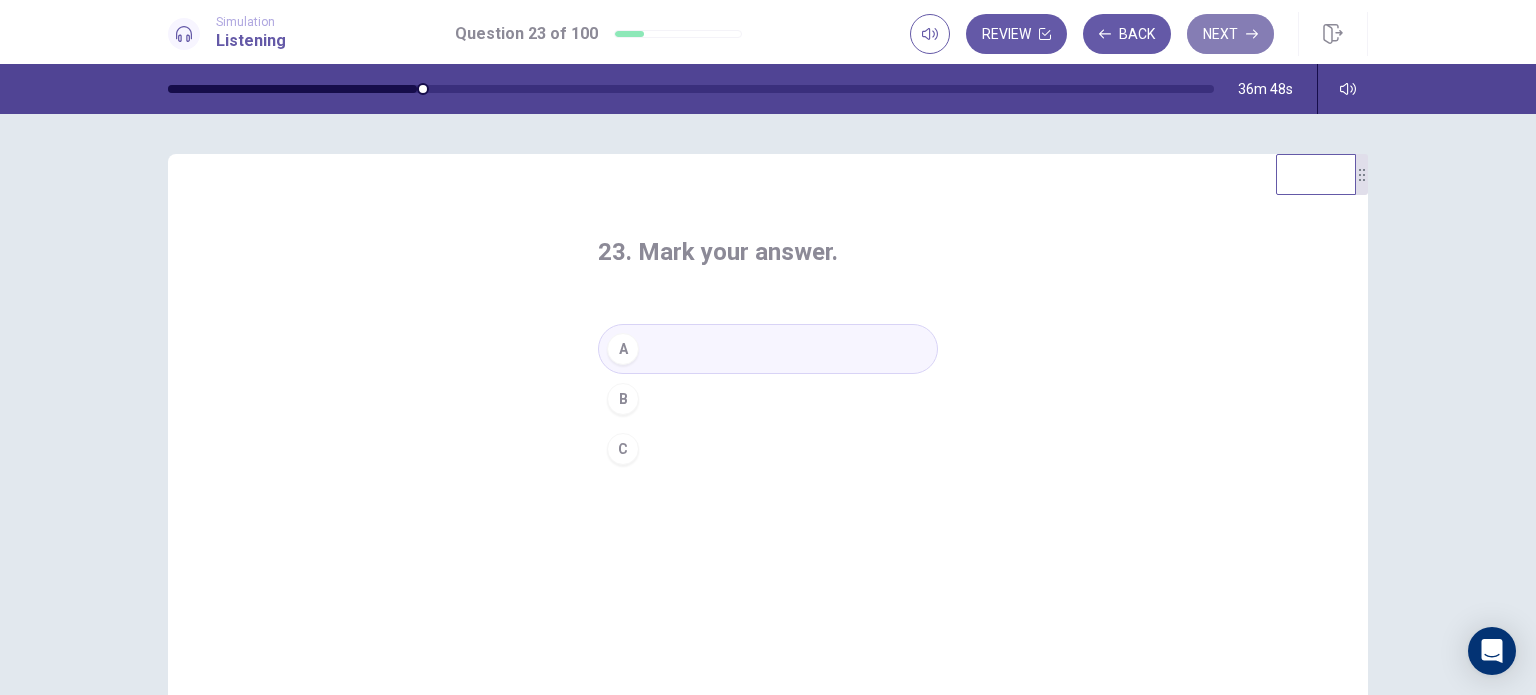click on "Next" at bounding box center (1230, 34) 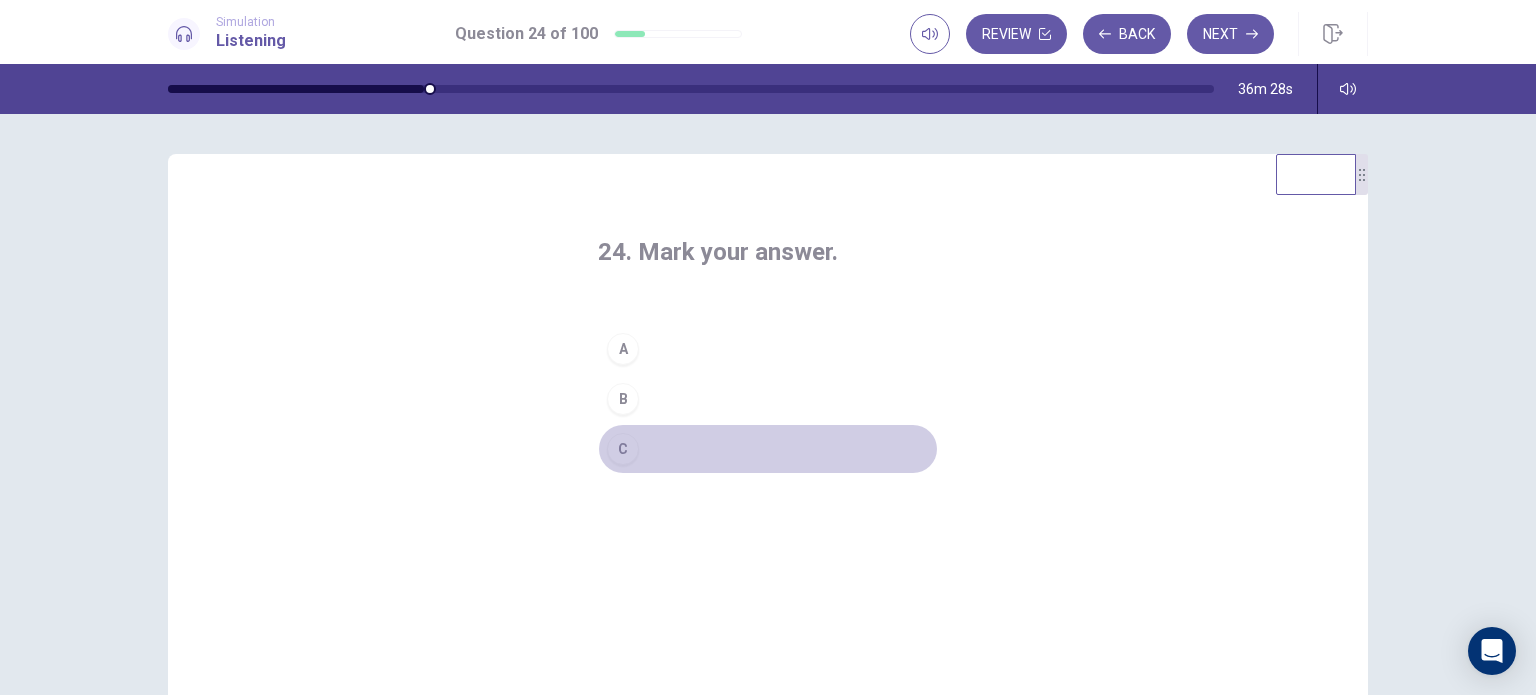 click on "C" at bounding box center (768, 449) 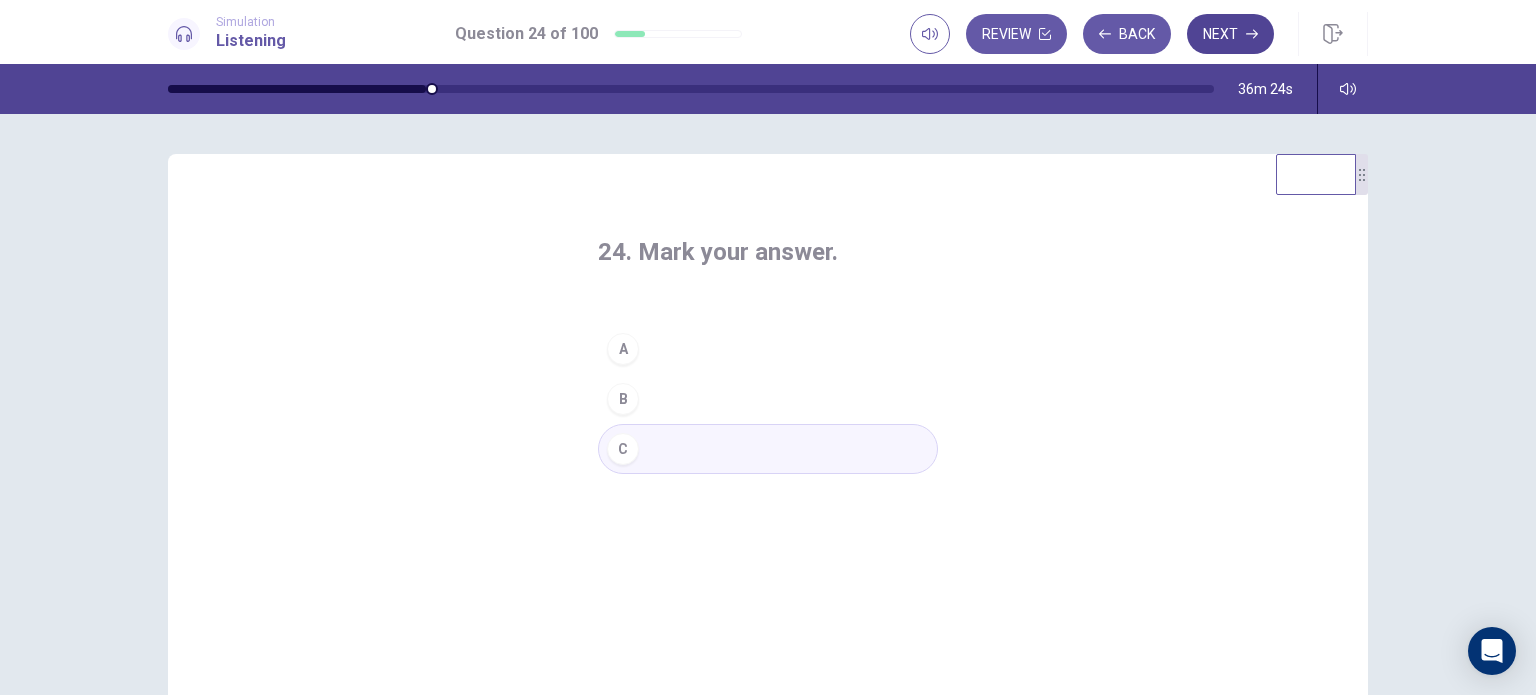 click on "Next" at bounding box center [1230, 34] 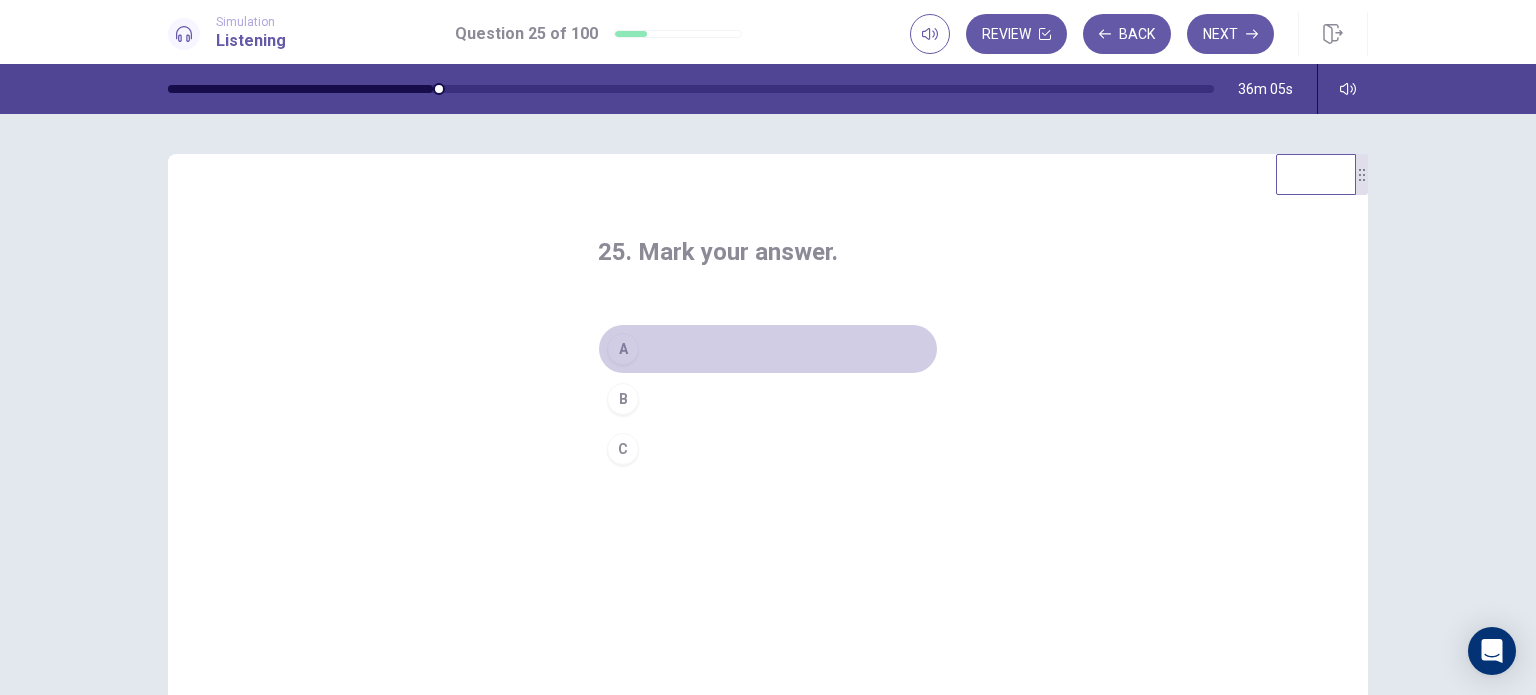 click on "A" at bounding box center (768, 349) 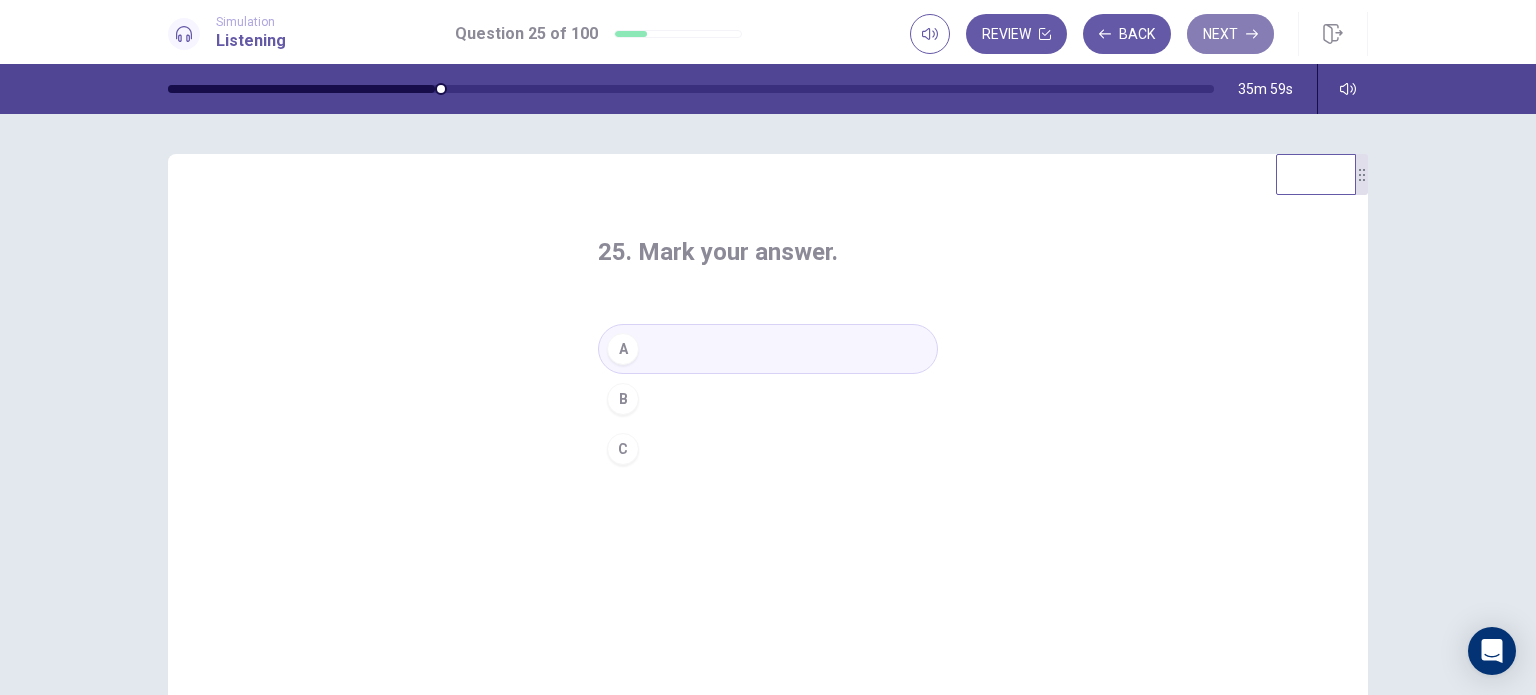 click on "Next" at bounding box center [1230, 34] 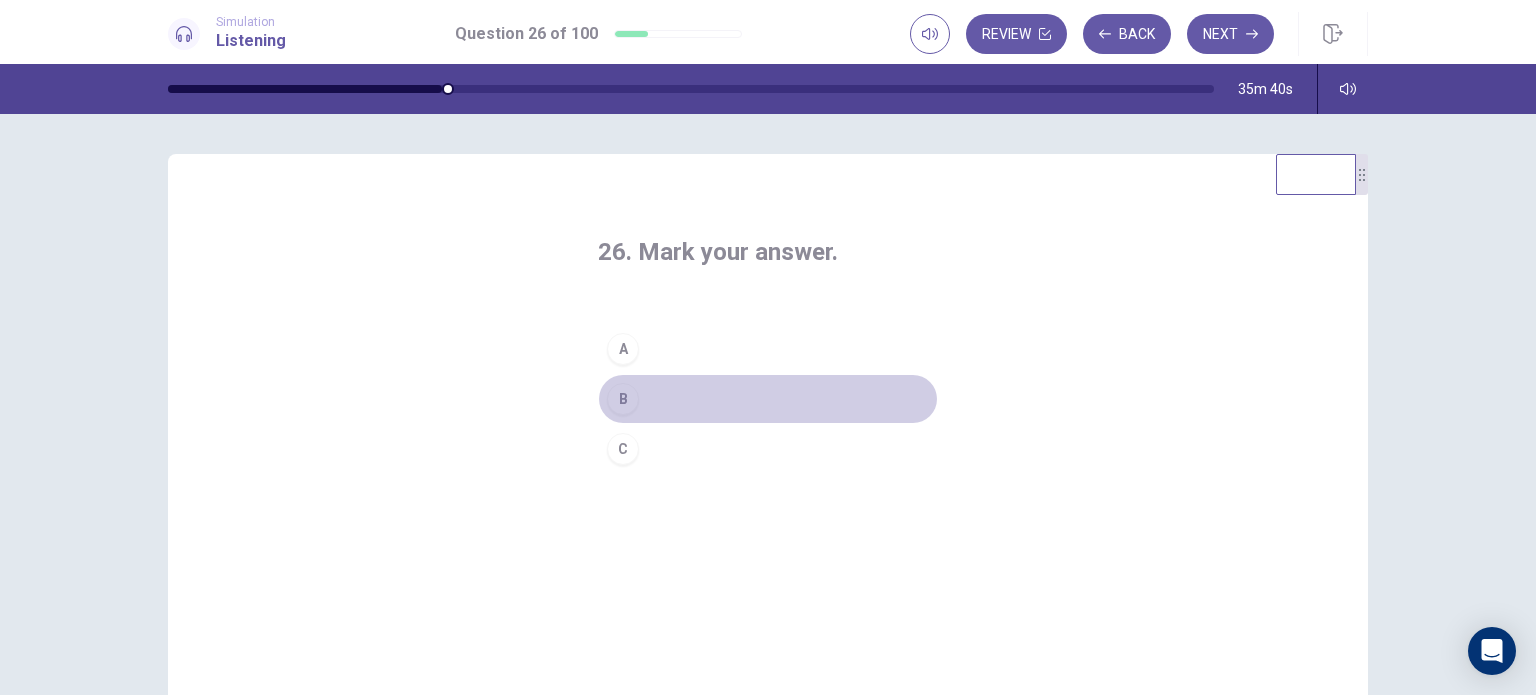 click on "B" at bounding box center [768, 399] 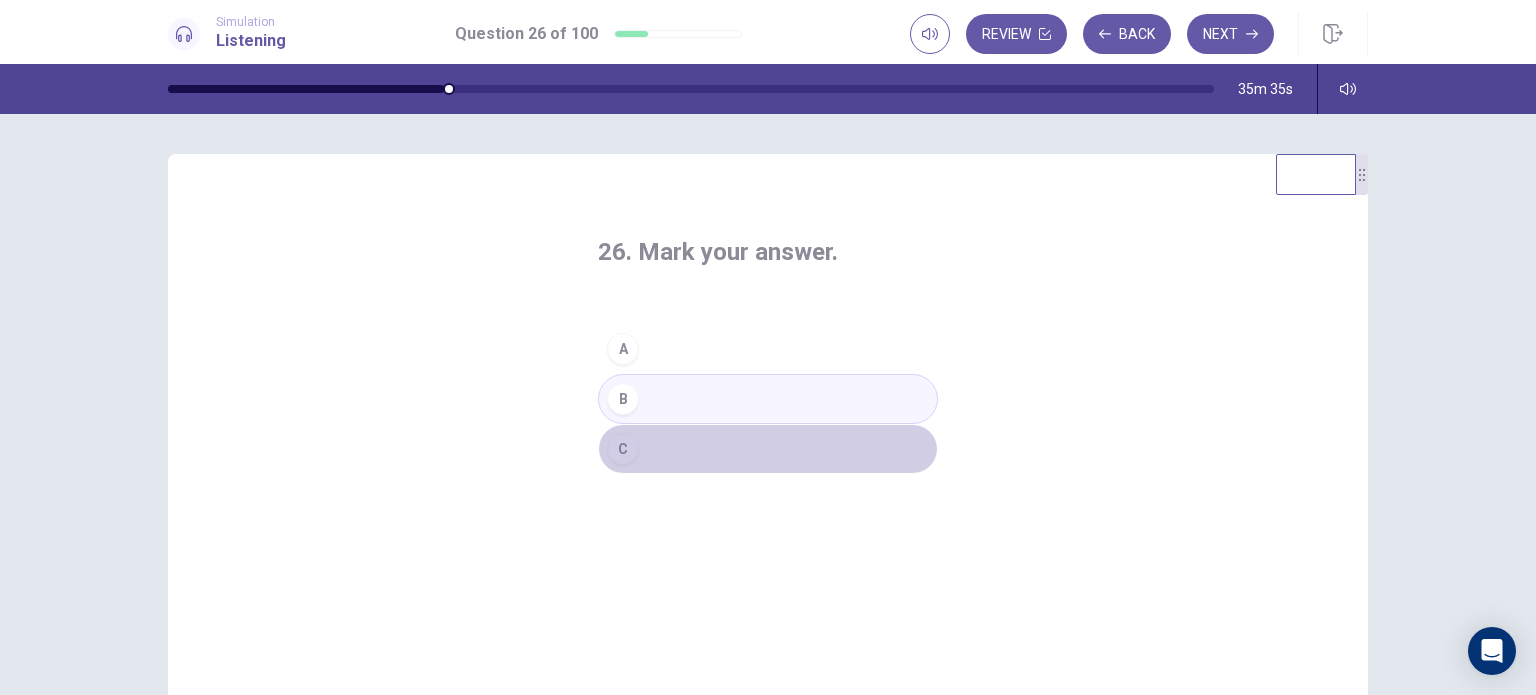 click on "C" at bounding box center (768, 449) 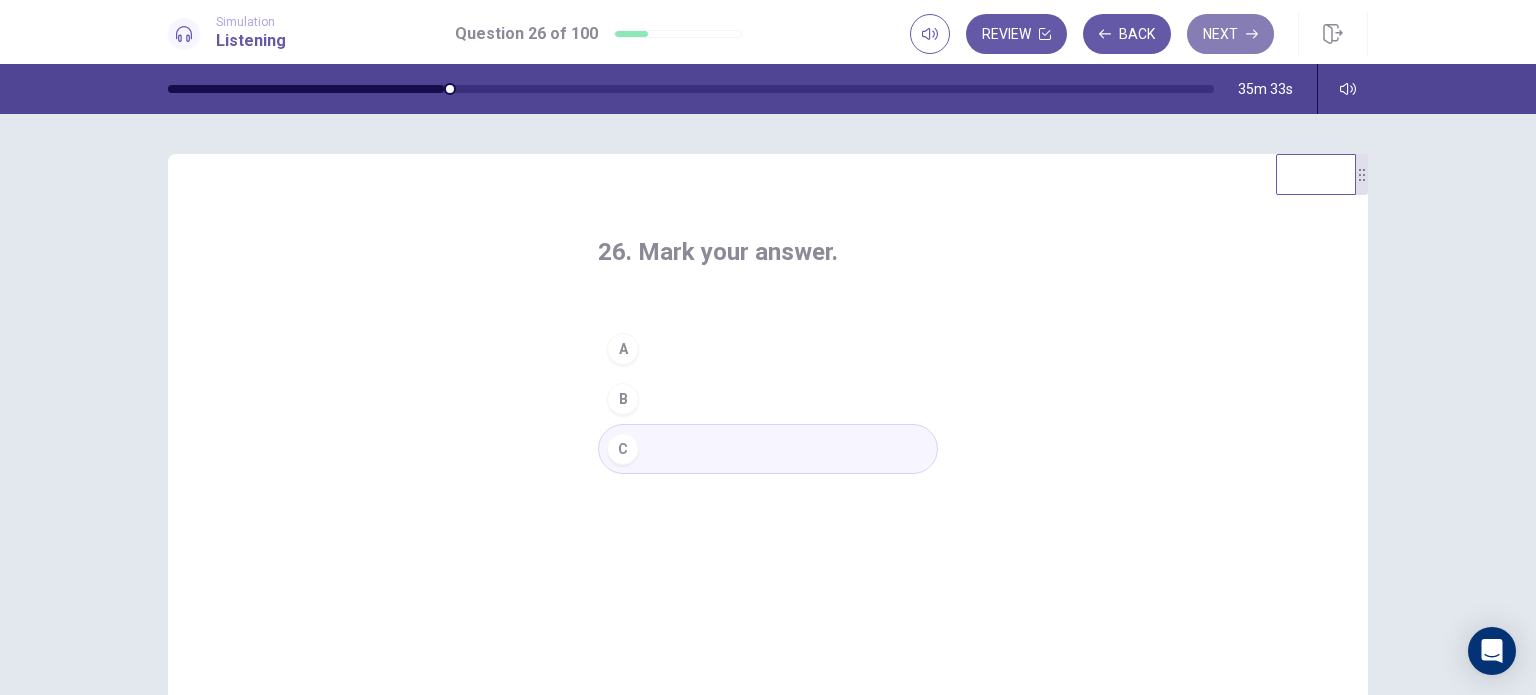click on "Next" at bounding box center [1230, 34] 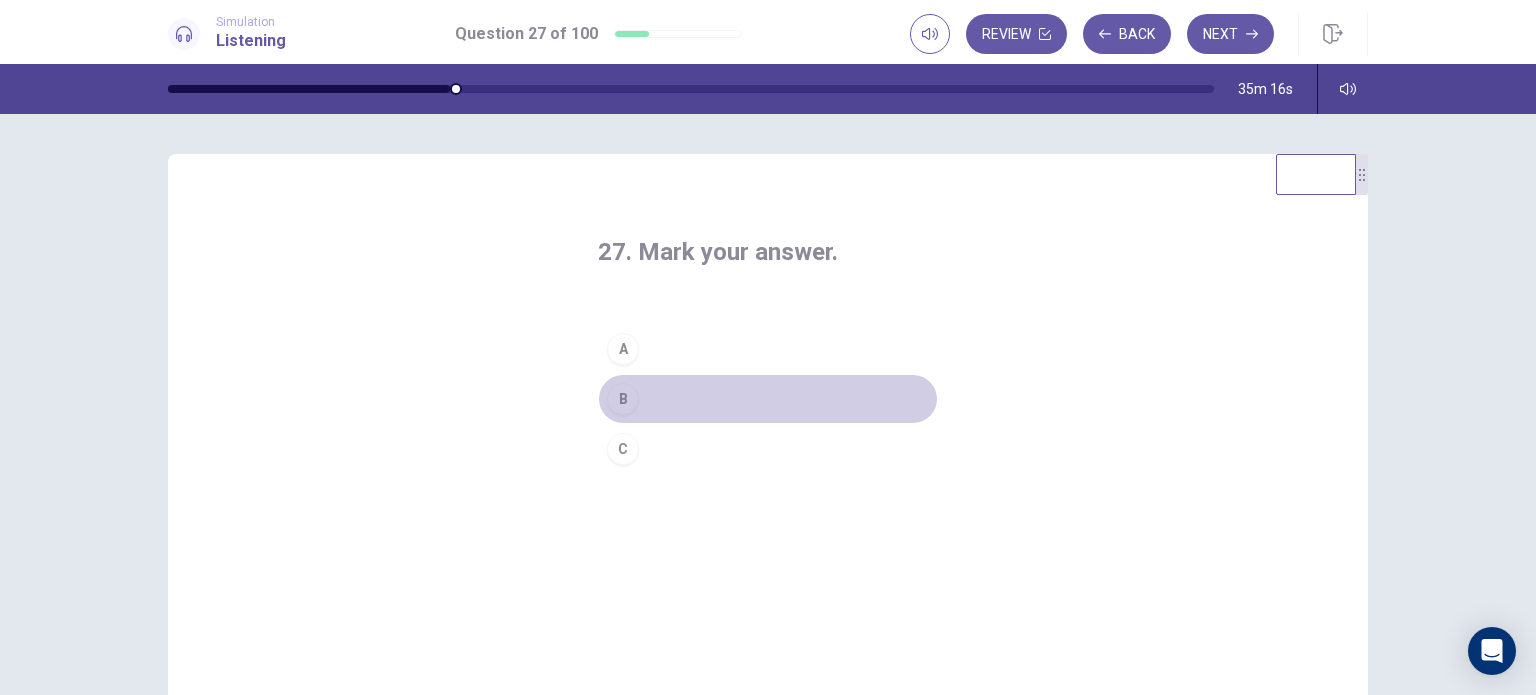 click on "B" at bounding box center [768, 399] 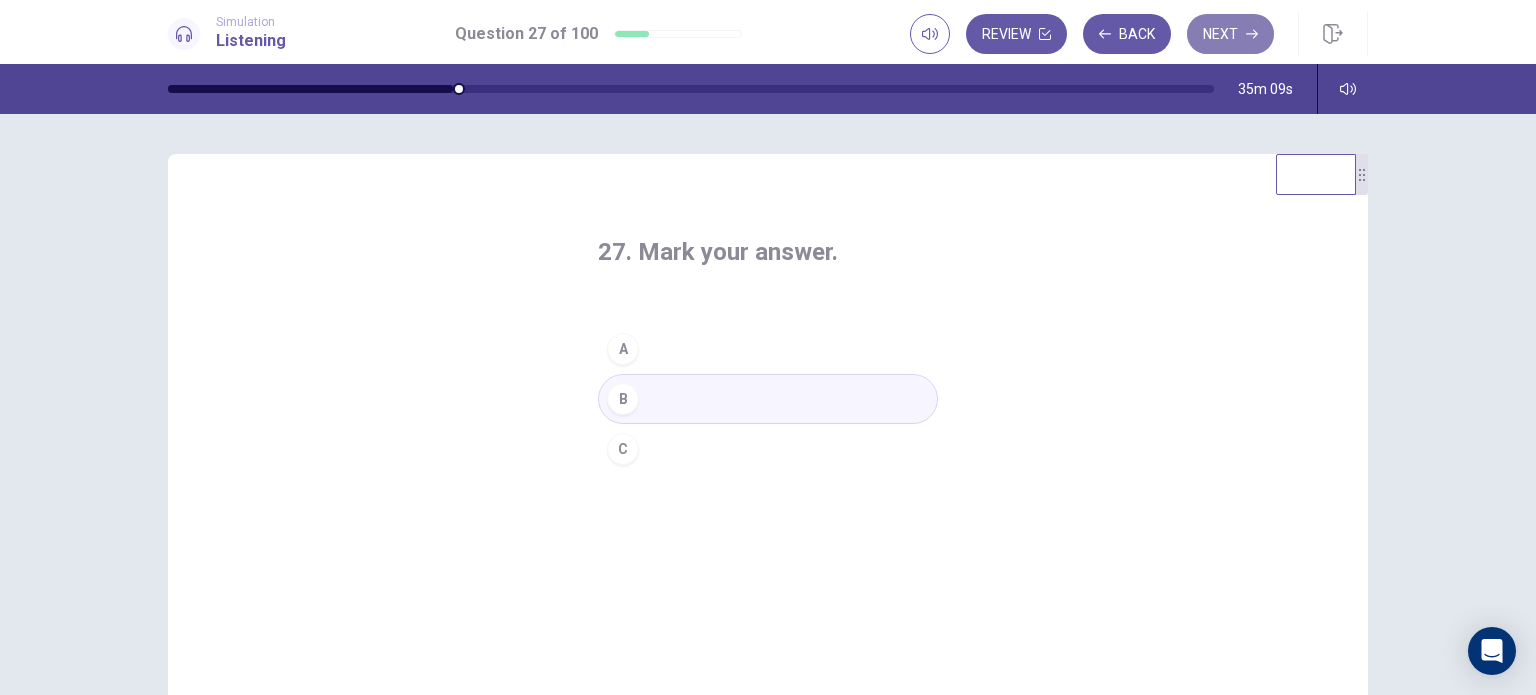 click on "Next" at bounding box center [1230, 34] 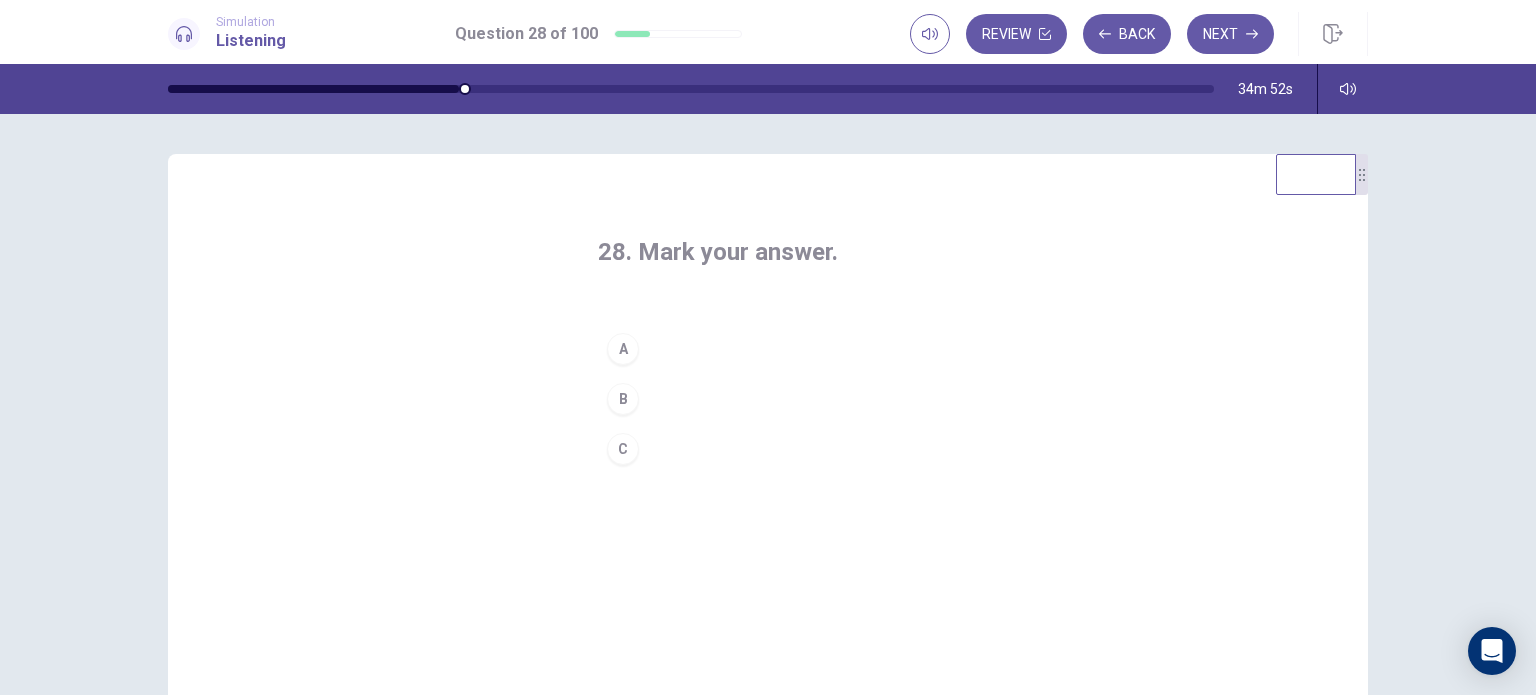 click on "B" at bounding box center (768, 399) 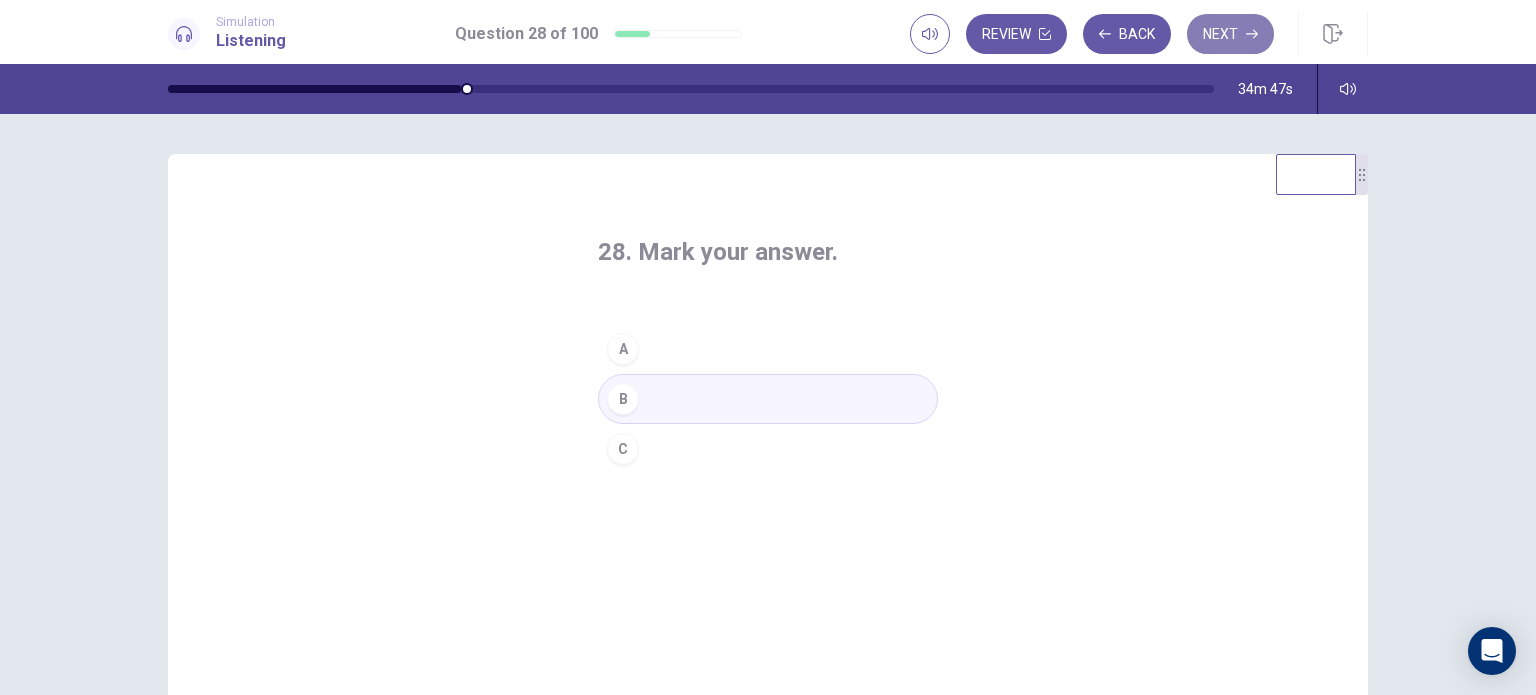 click on "Next" at bounding box center (1230, 34) 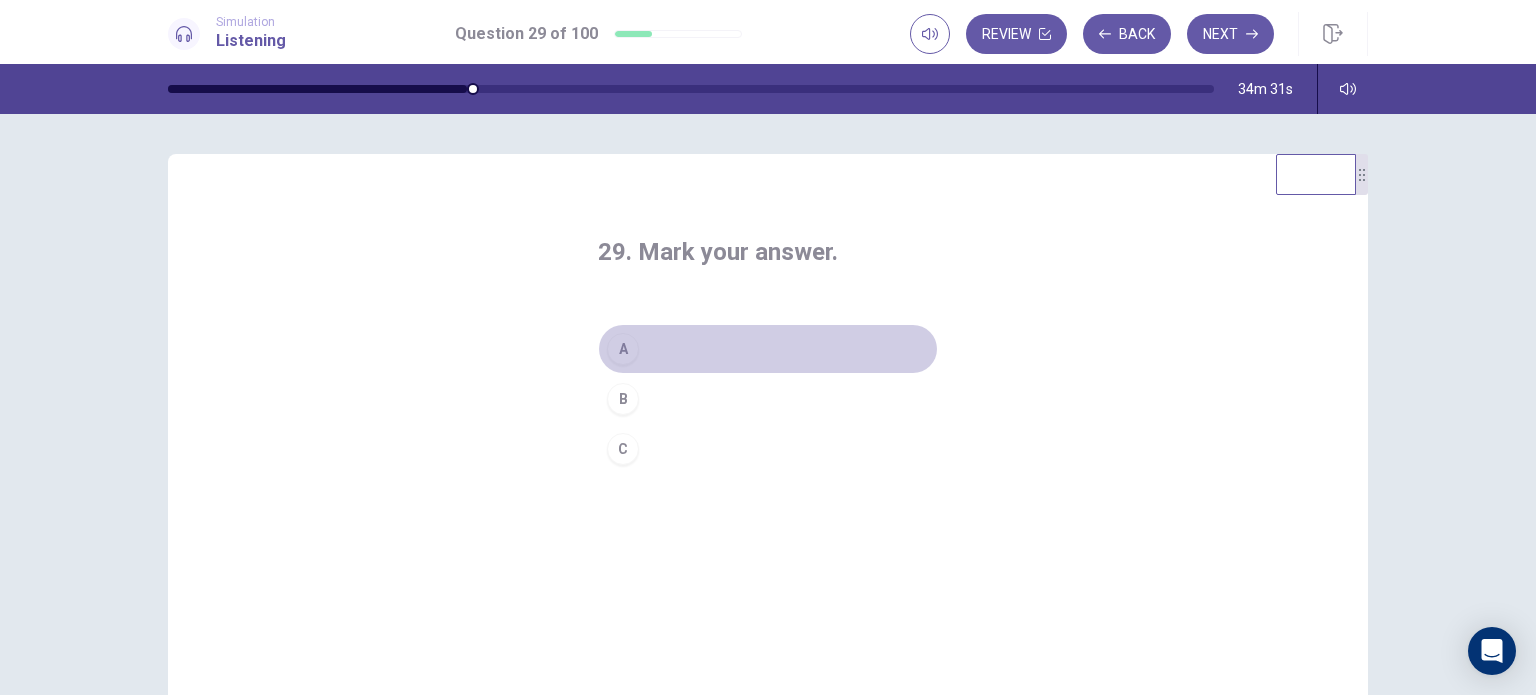 click on "A" at bounding box center (768, 349) 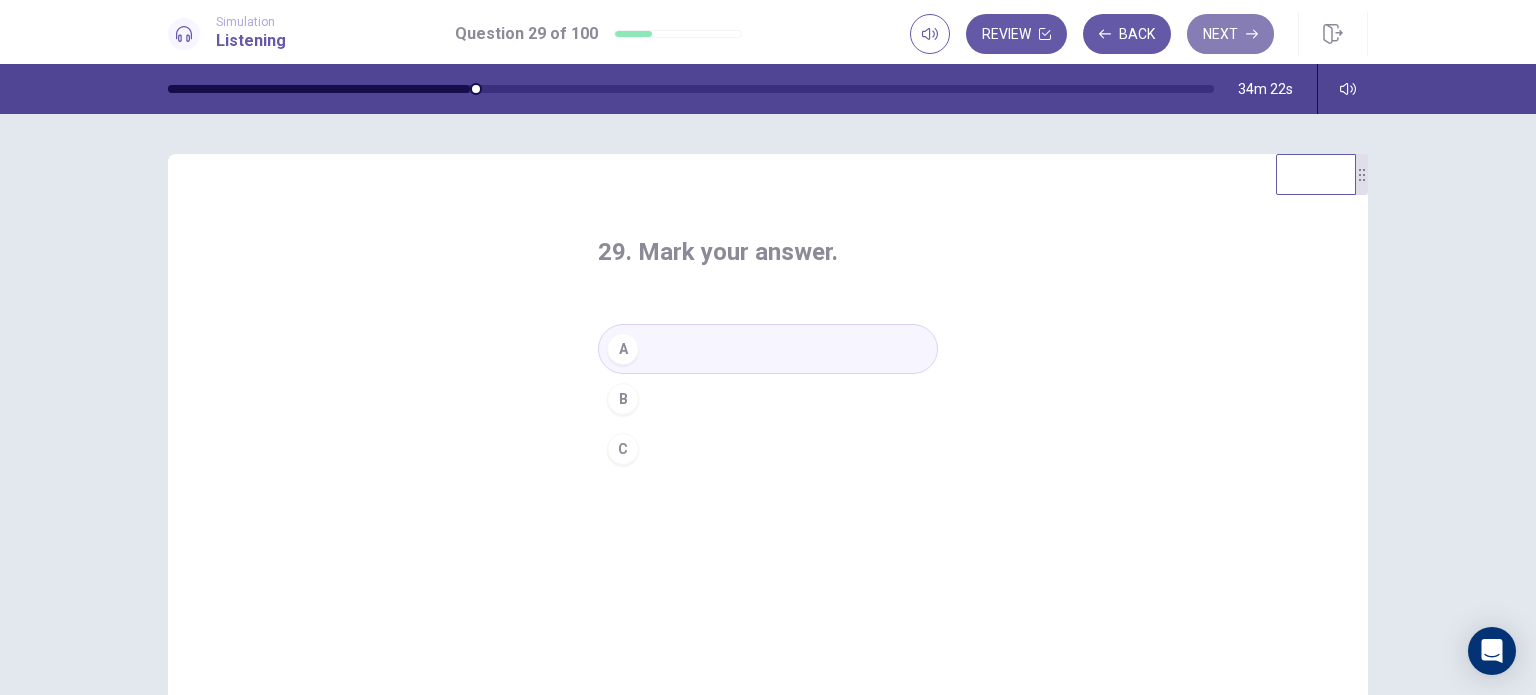 click on "Next" at bounding box center [1230, 34] 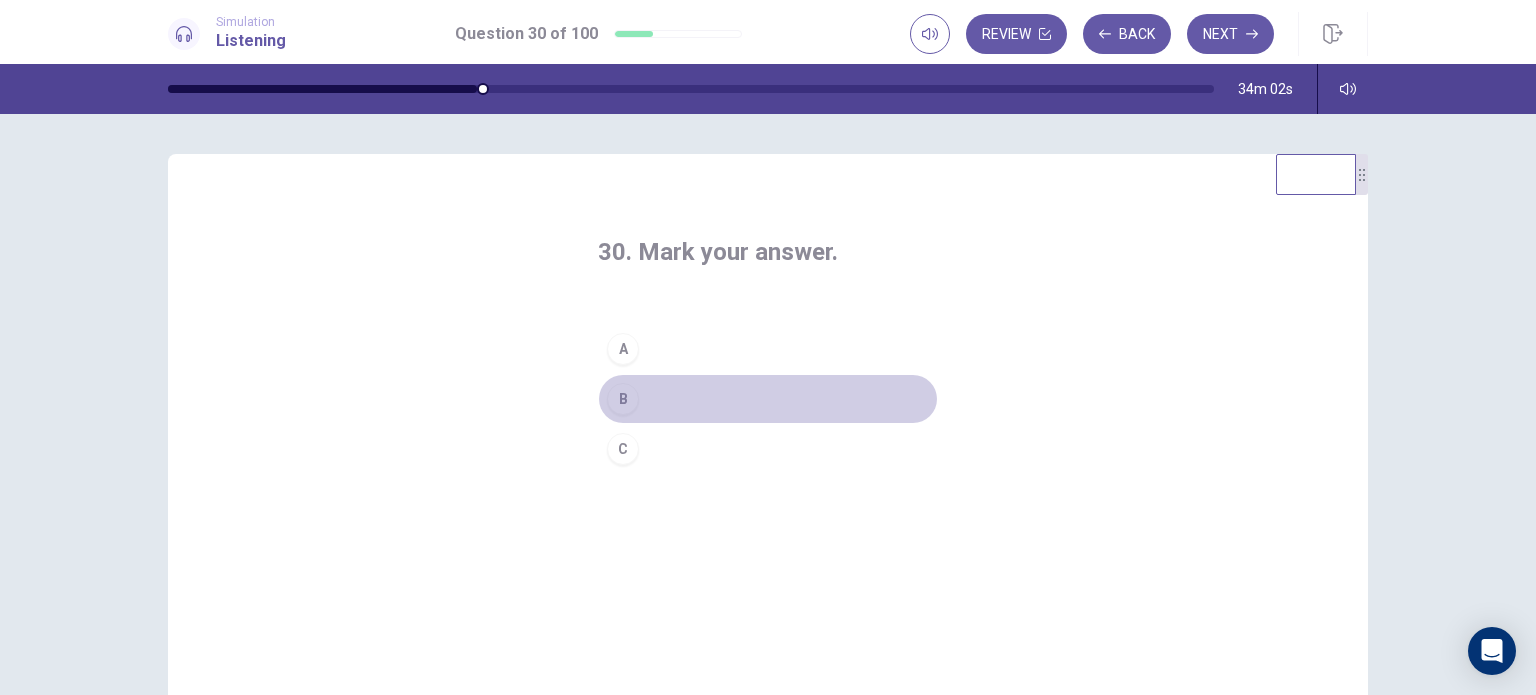 click on "B" at bounding box center (768, 399) 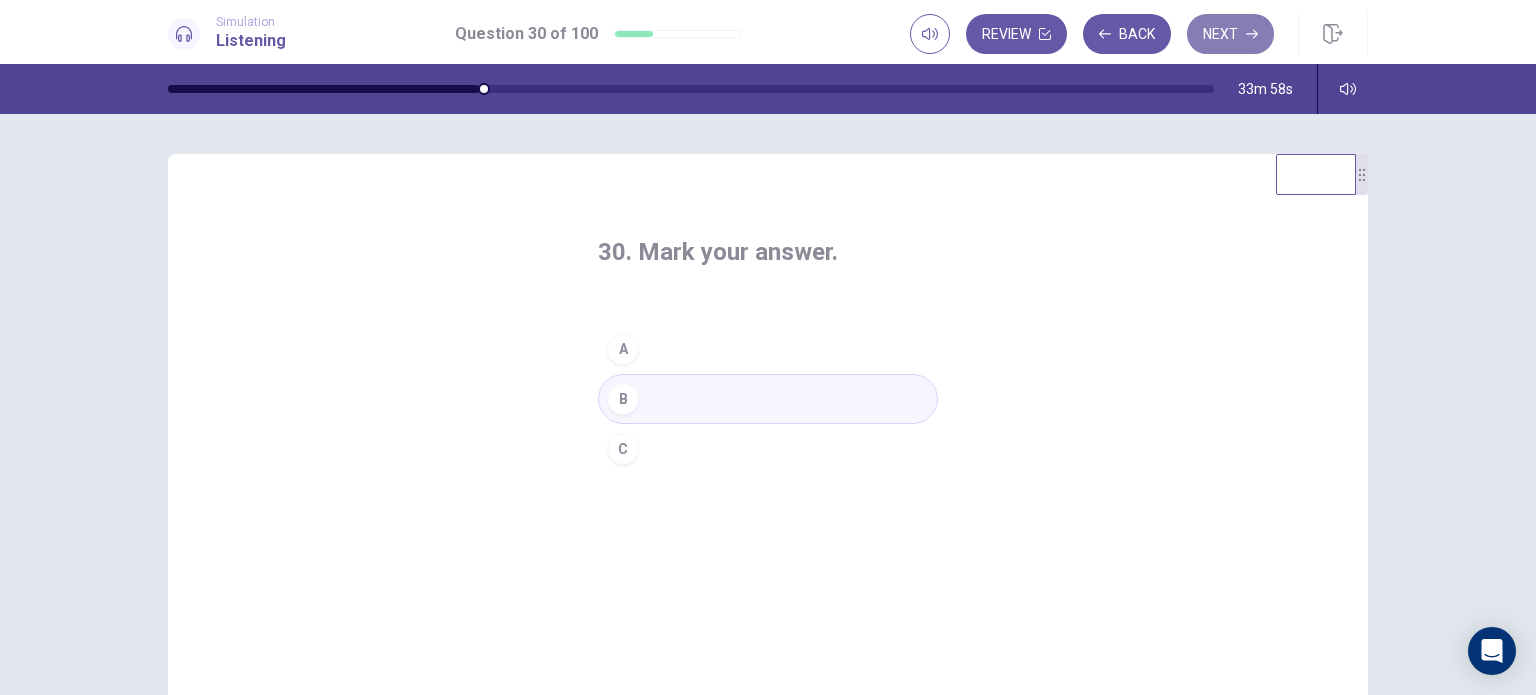 click on "Next" at bounding box center (1230, 34) 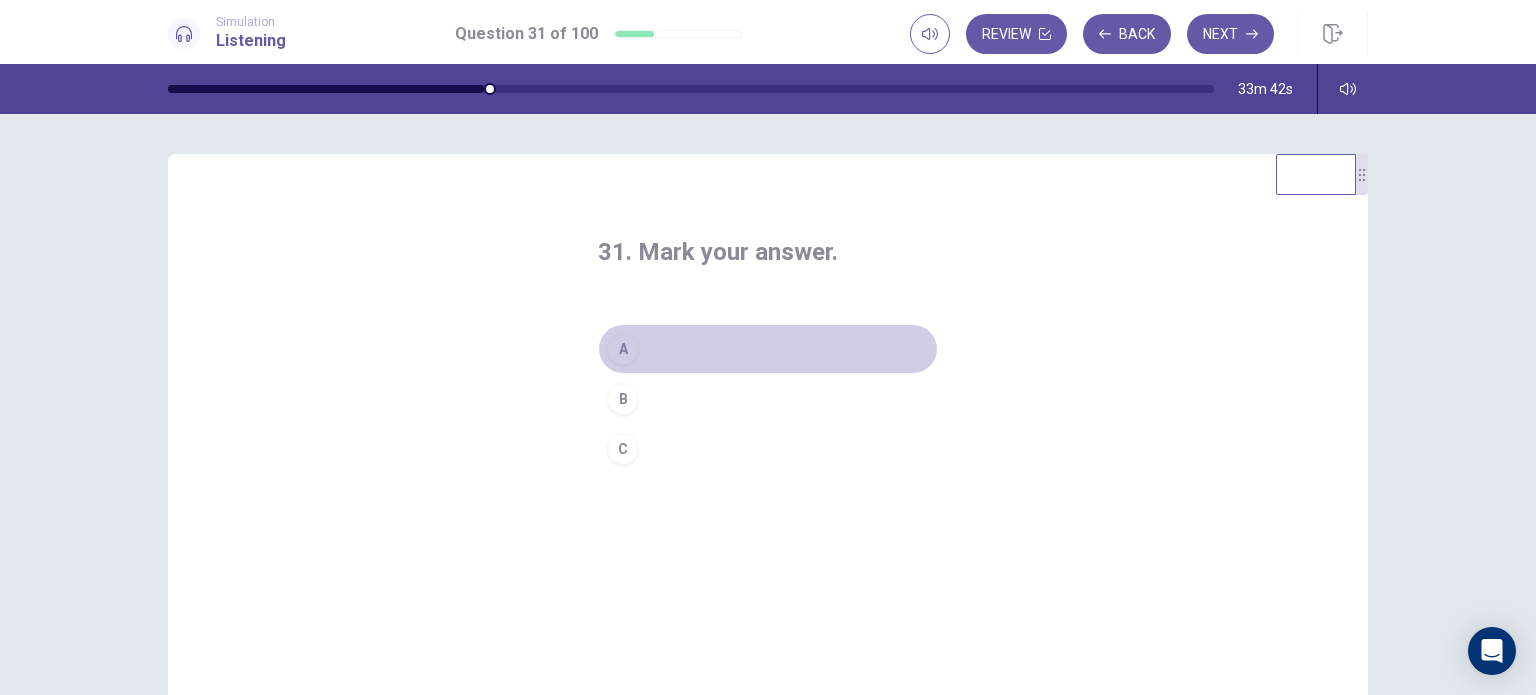 click on "A" at bounding box center [768, 349] 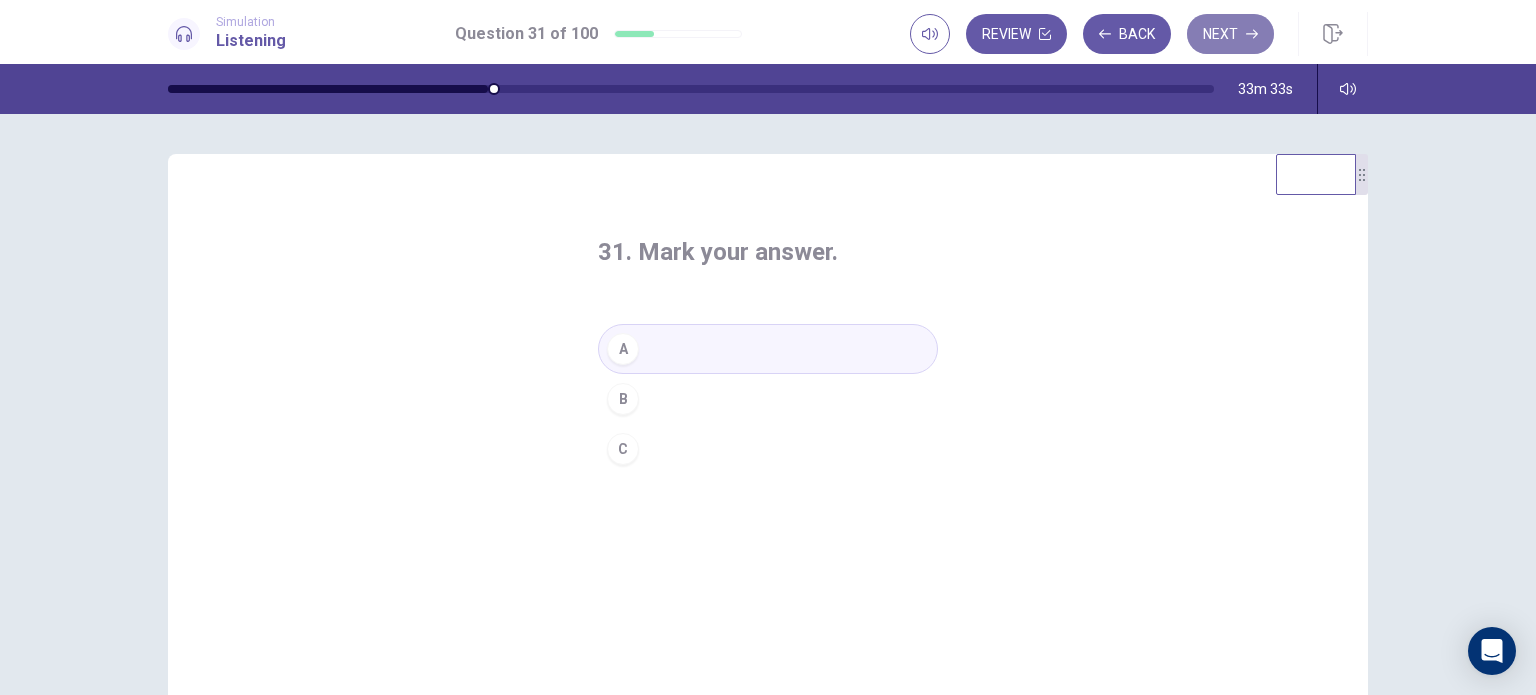 click on "Next" at bounding box center [1230, 34] 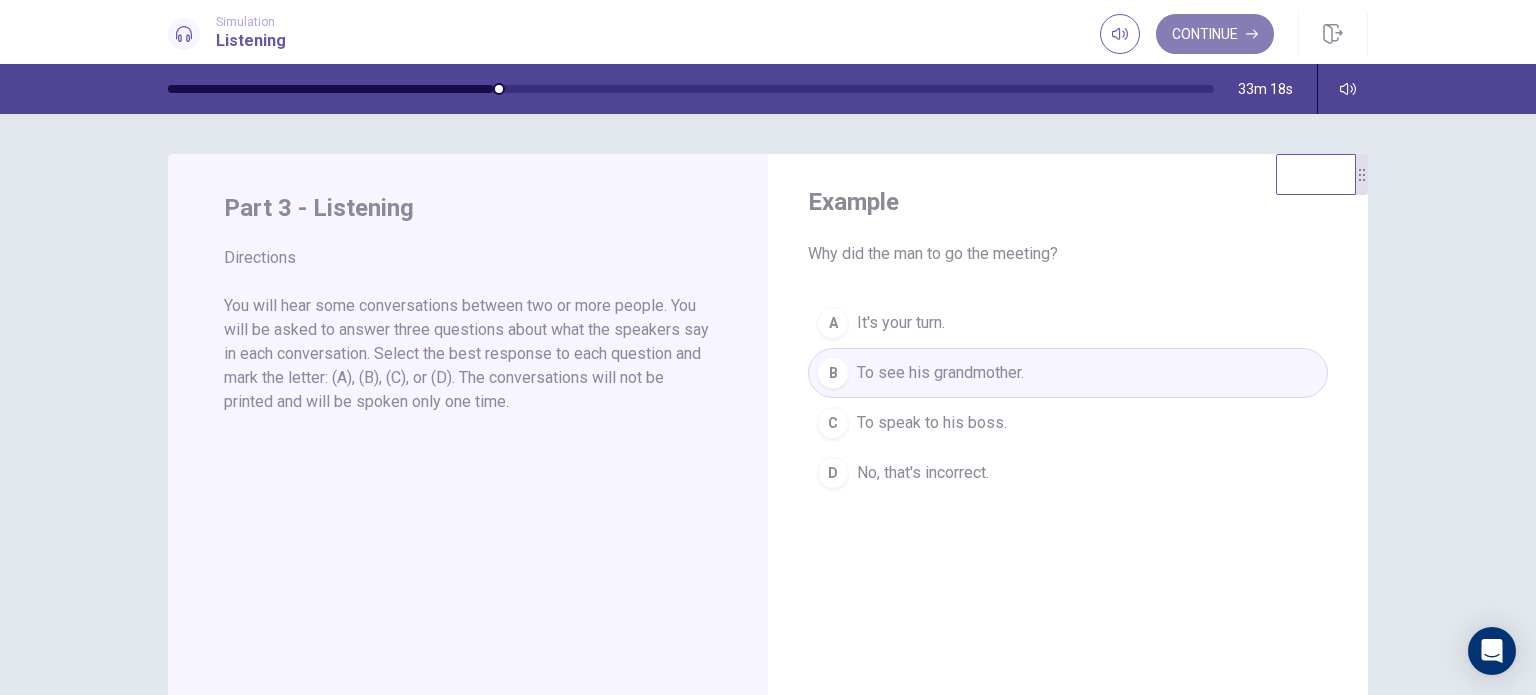 click on "Continue" at bounding box center (1215, 34) 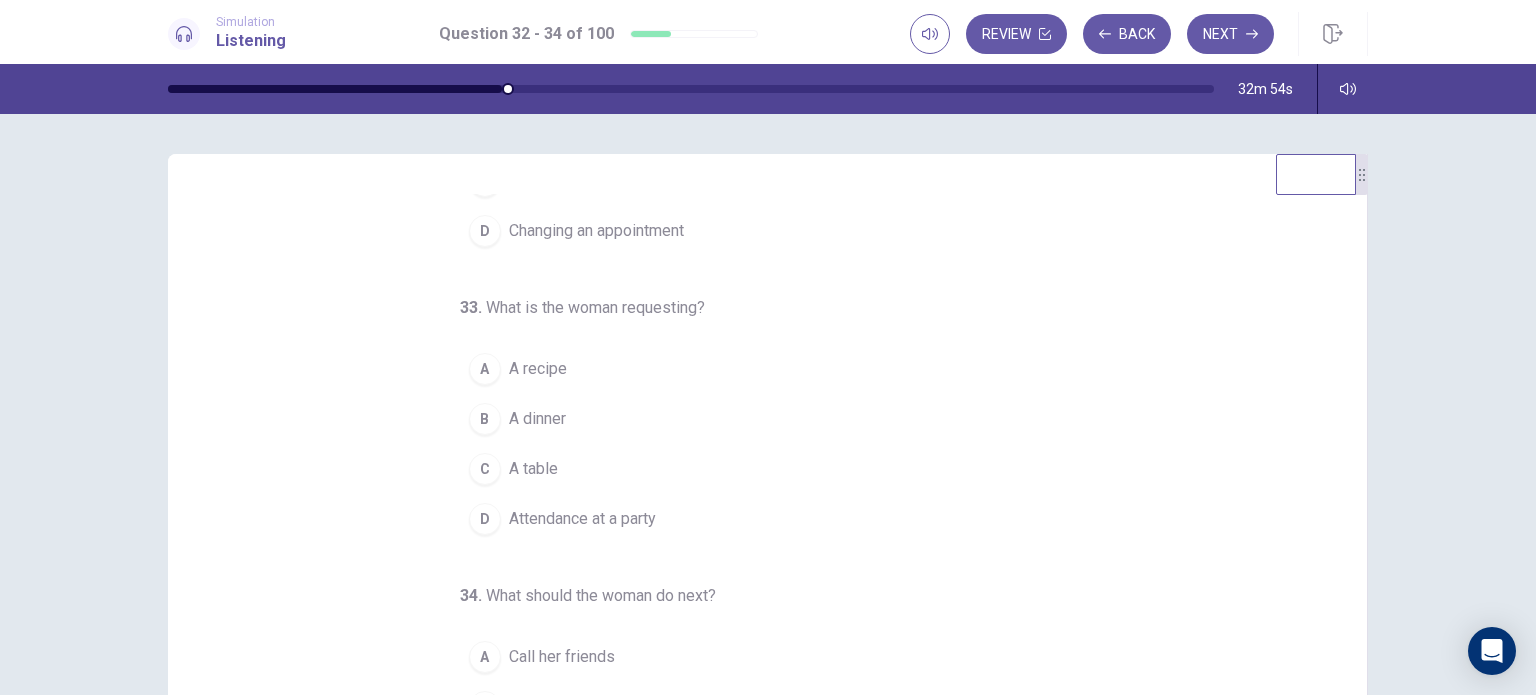 scroll, scrollTop: 204, scrollLeft: 0, axis: vertical 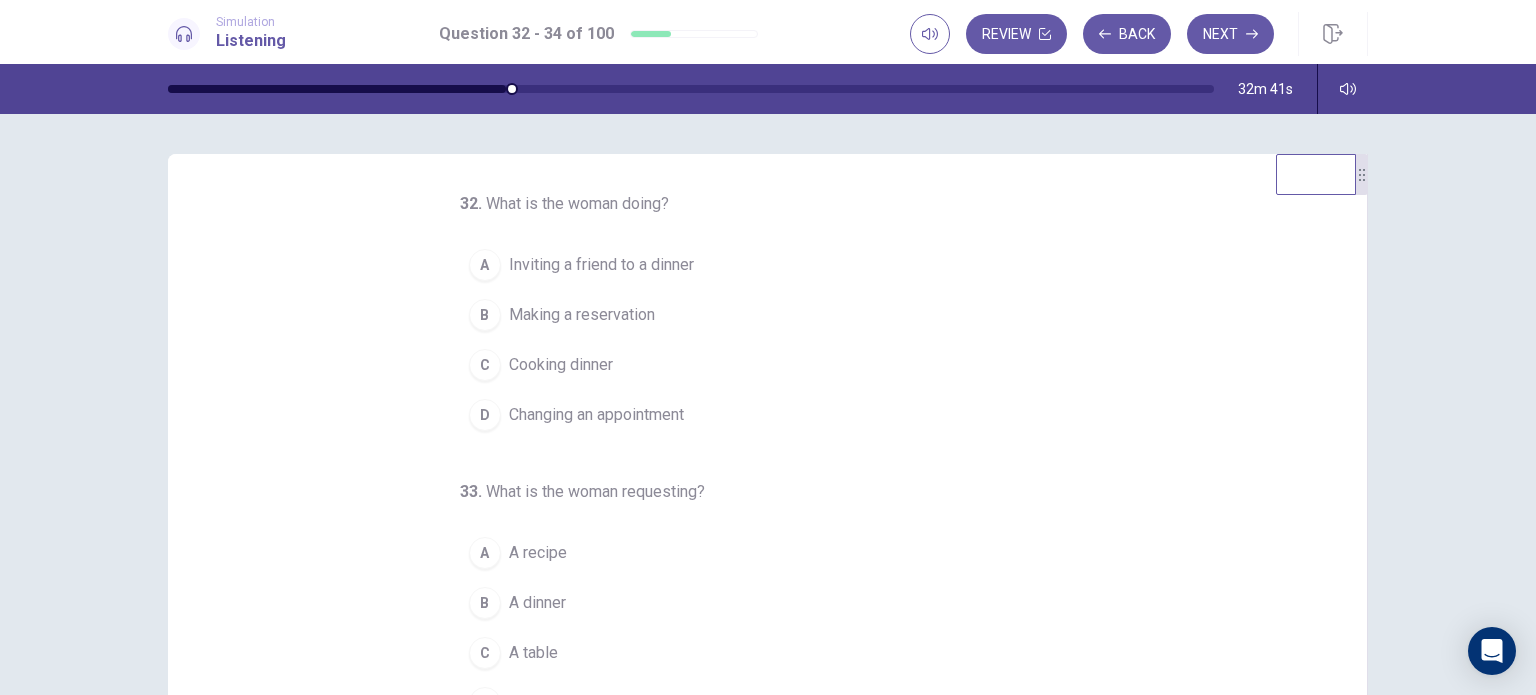click on "Making a reservation" at bounding box center [582, 315] 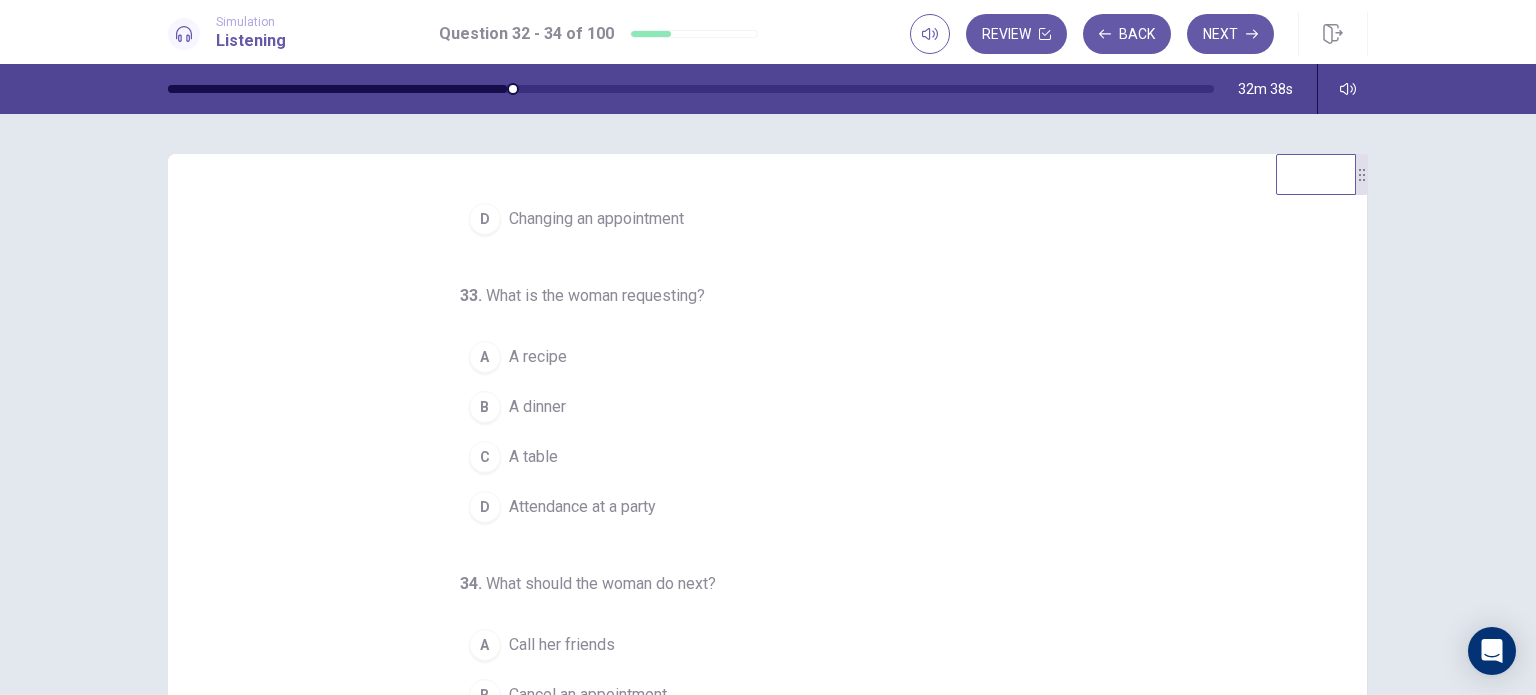 scroll, scrollTop: 200, scrollLeft: 0, axis: vertical 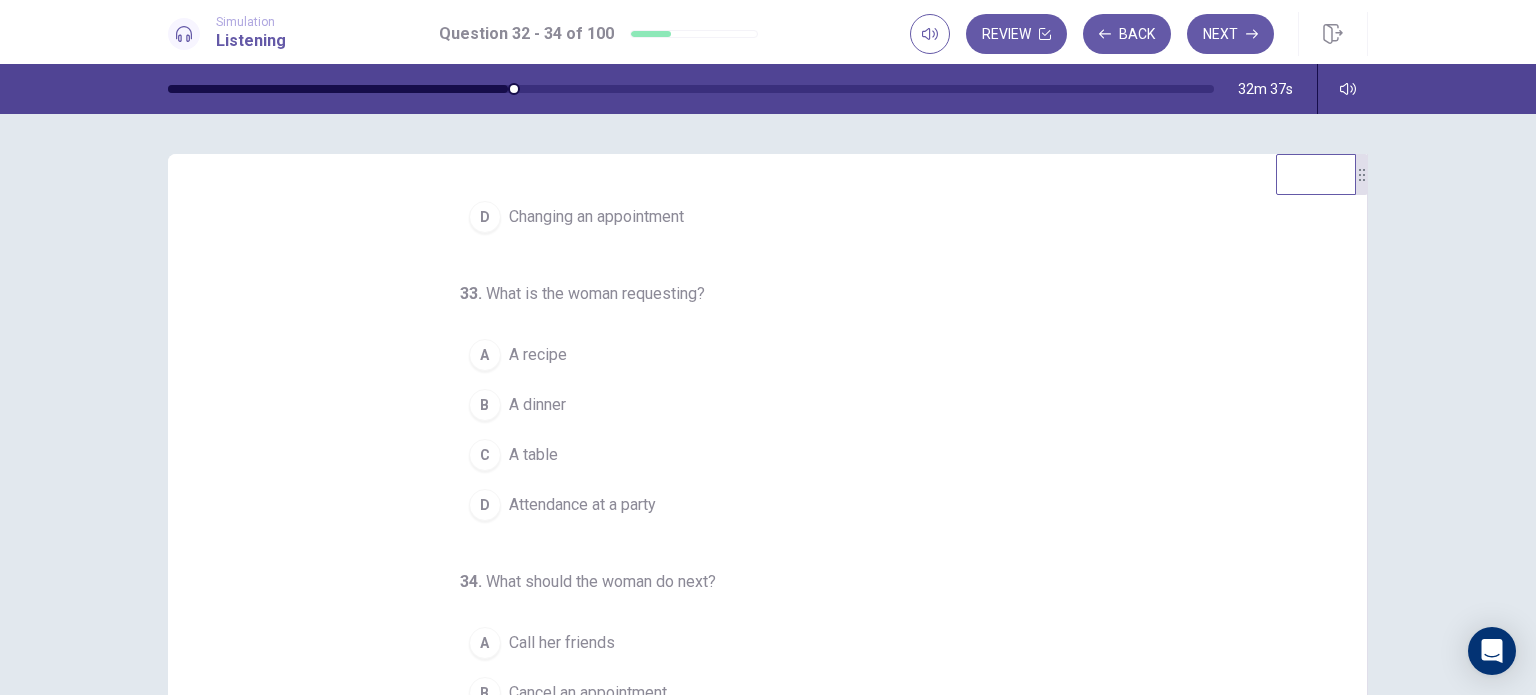 click on "C A table" at bounding box center (756, 455) 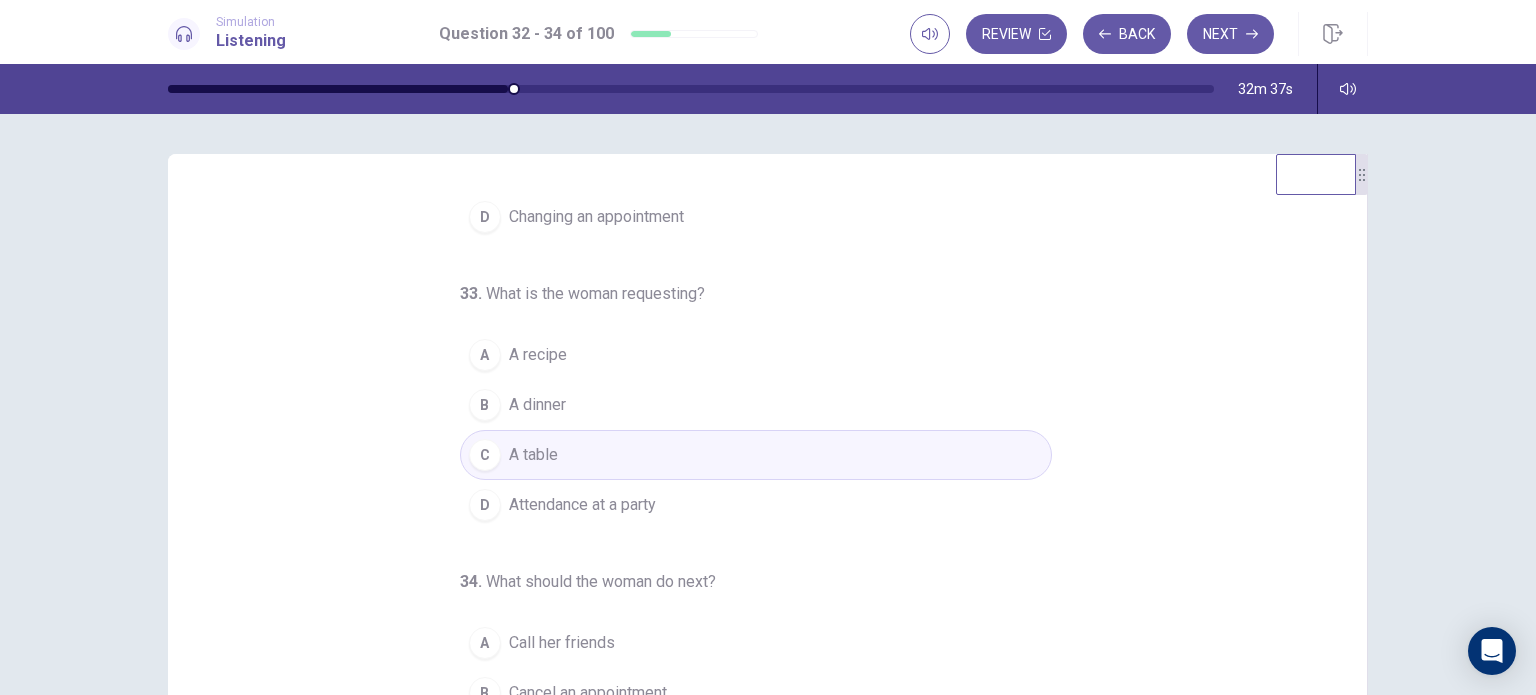 scroll, scrollTop: 204, scrollLeft: 0, axis: vertical 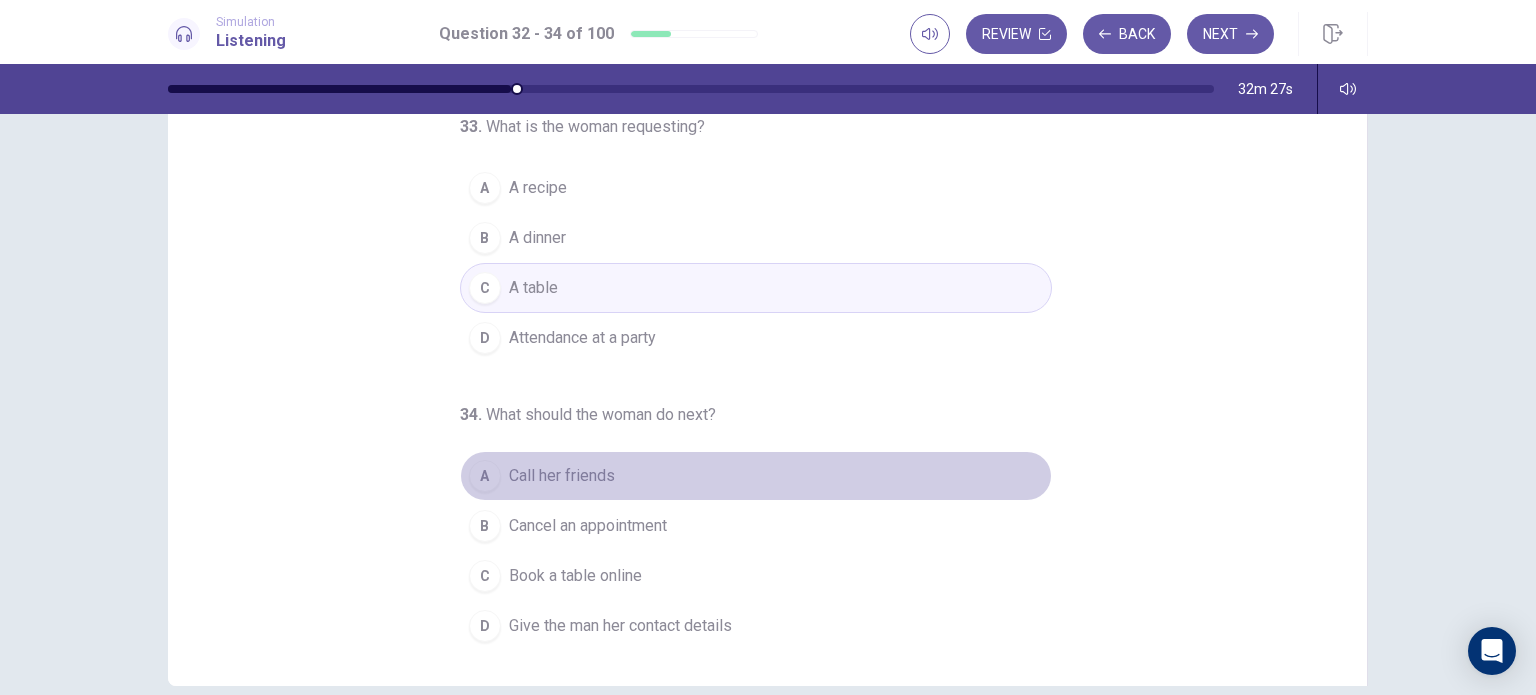 click on "A Call her friends" at bounding box center (756, 476) 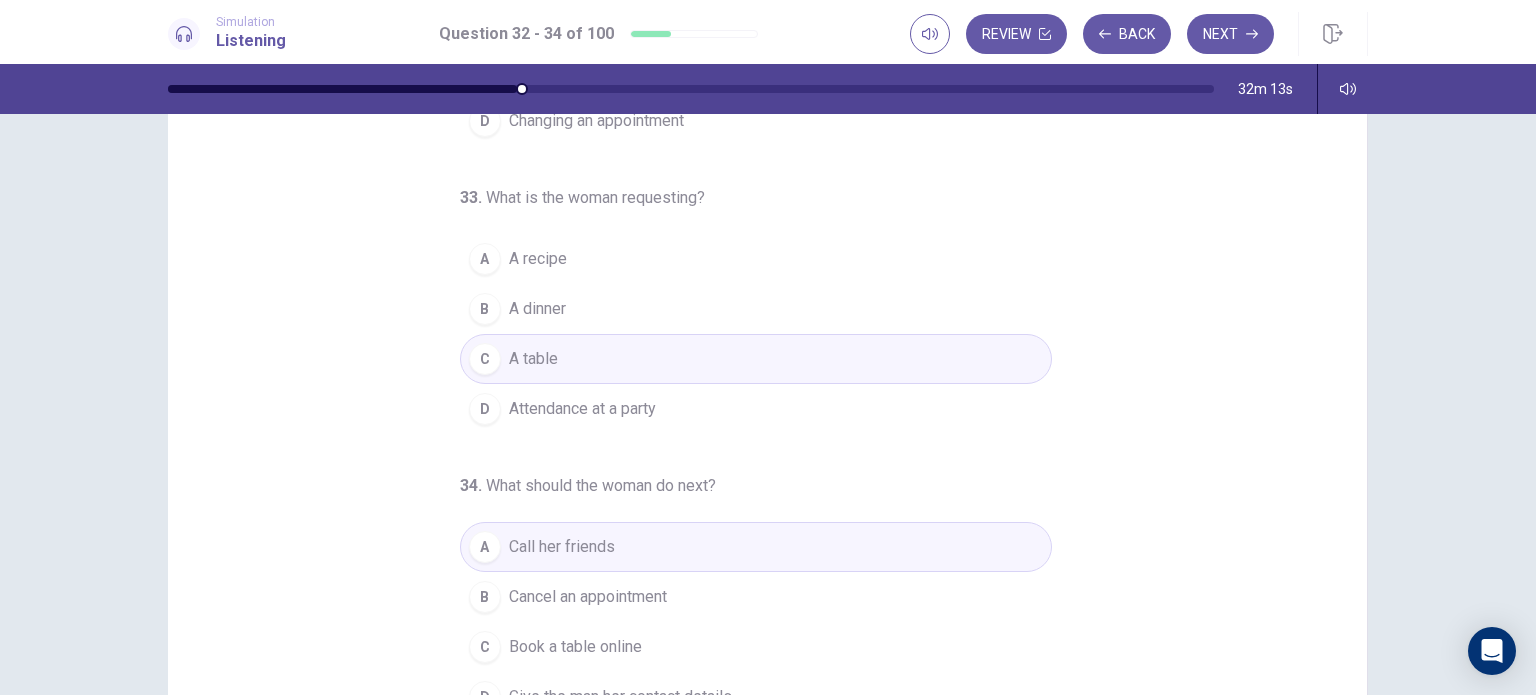 scroll, scrollTop: 0, scrollLeft: 0, axis: both 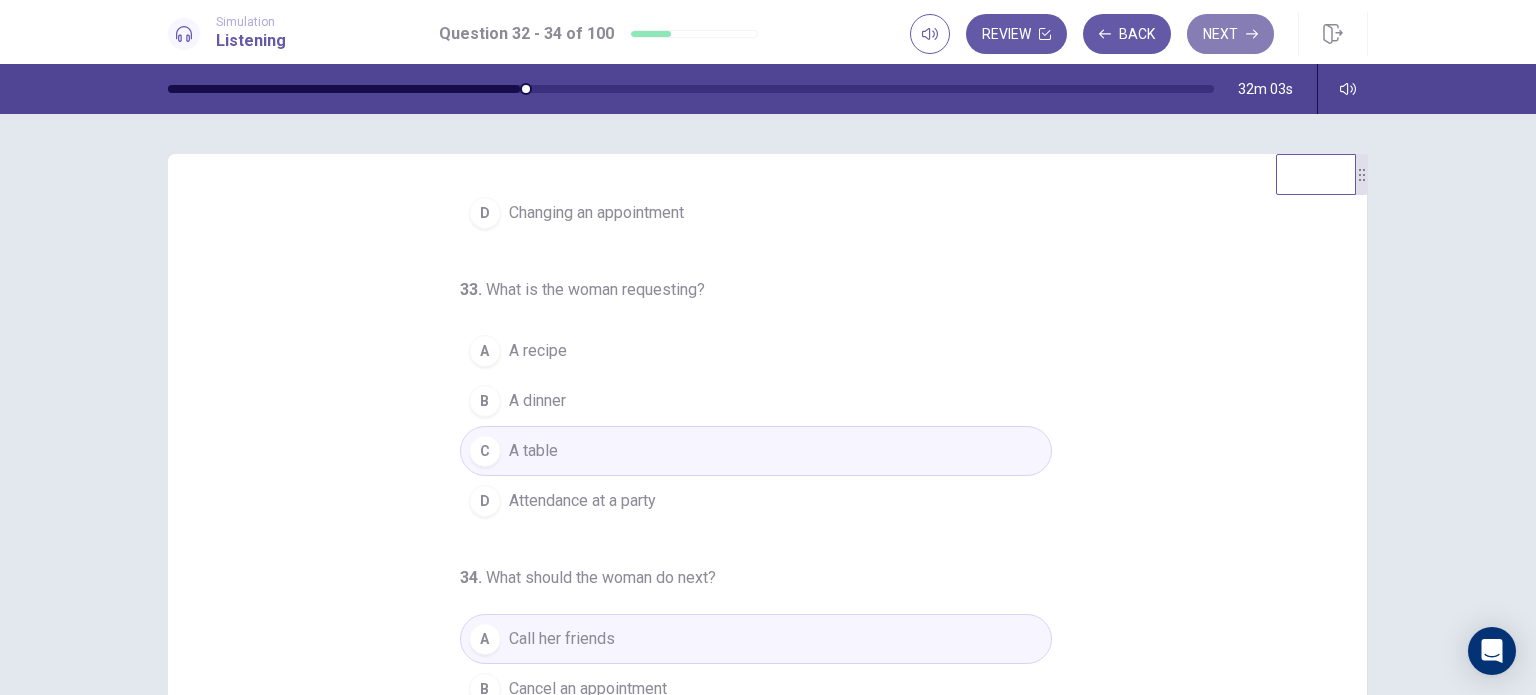 click on "Next" at bounding box center [1230, 34] 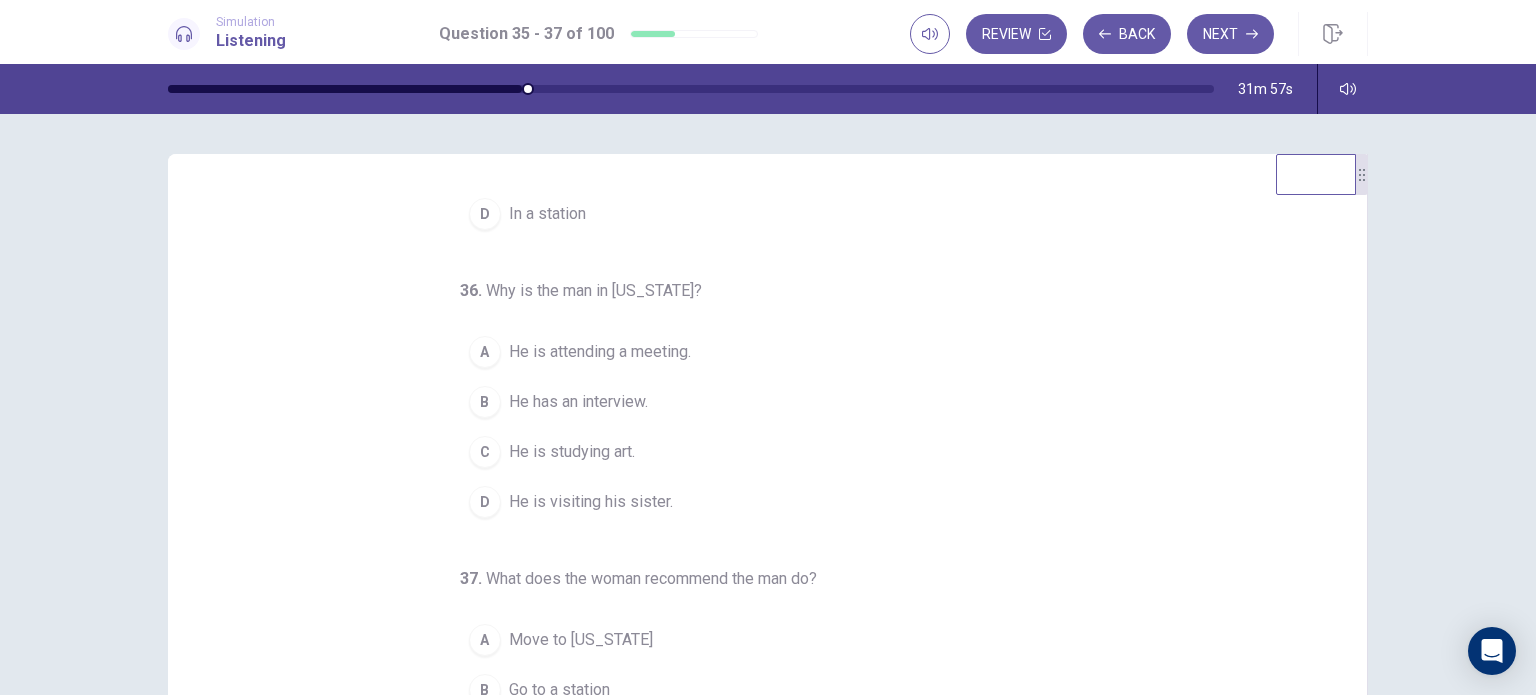 scroll, scrollTop: 204, scrollLeft: 0, axis: vertical 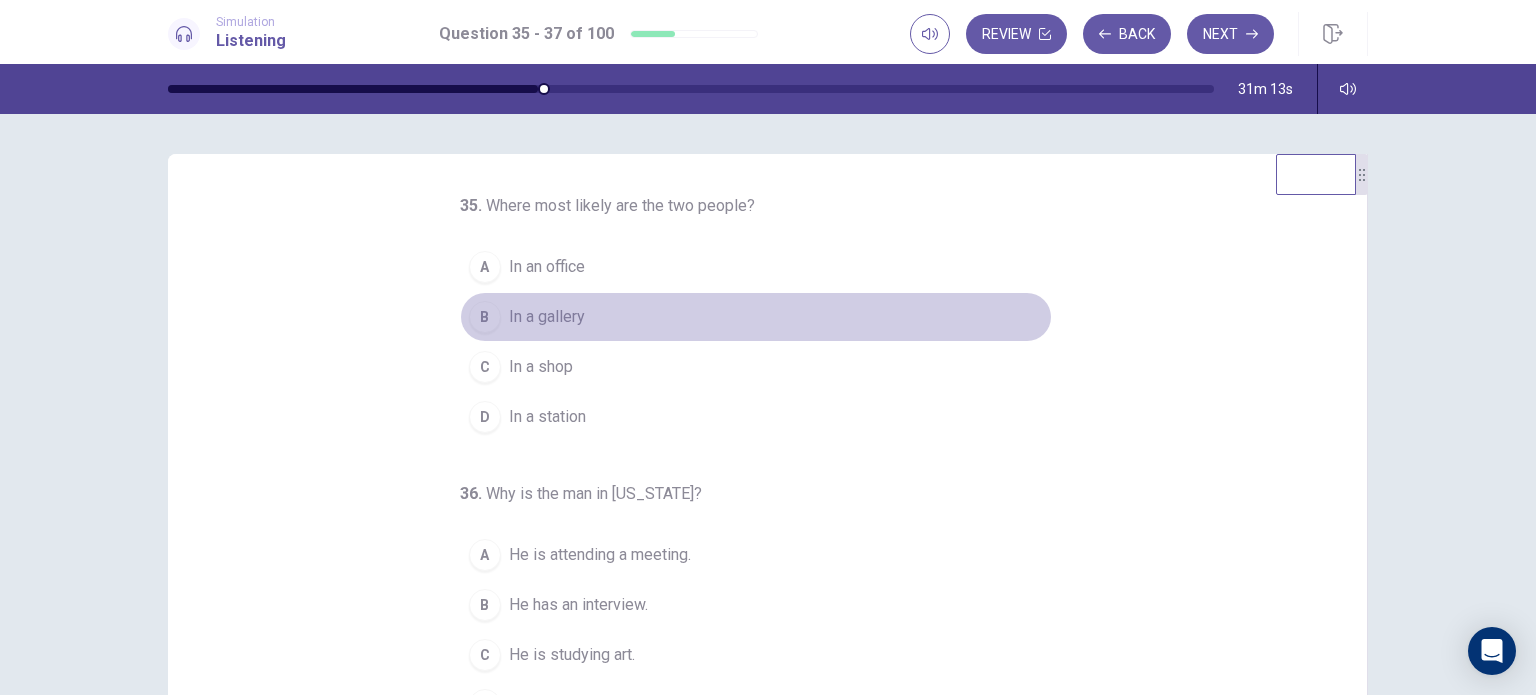 click on "In a gallery" at bounding box center [547, 317] 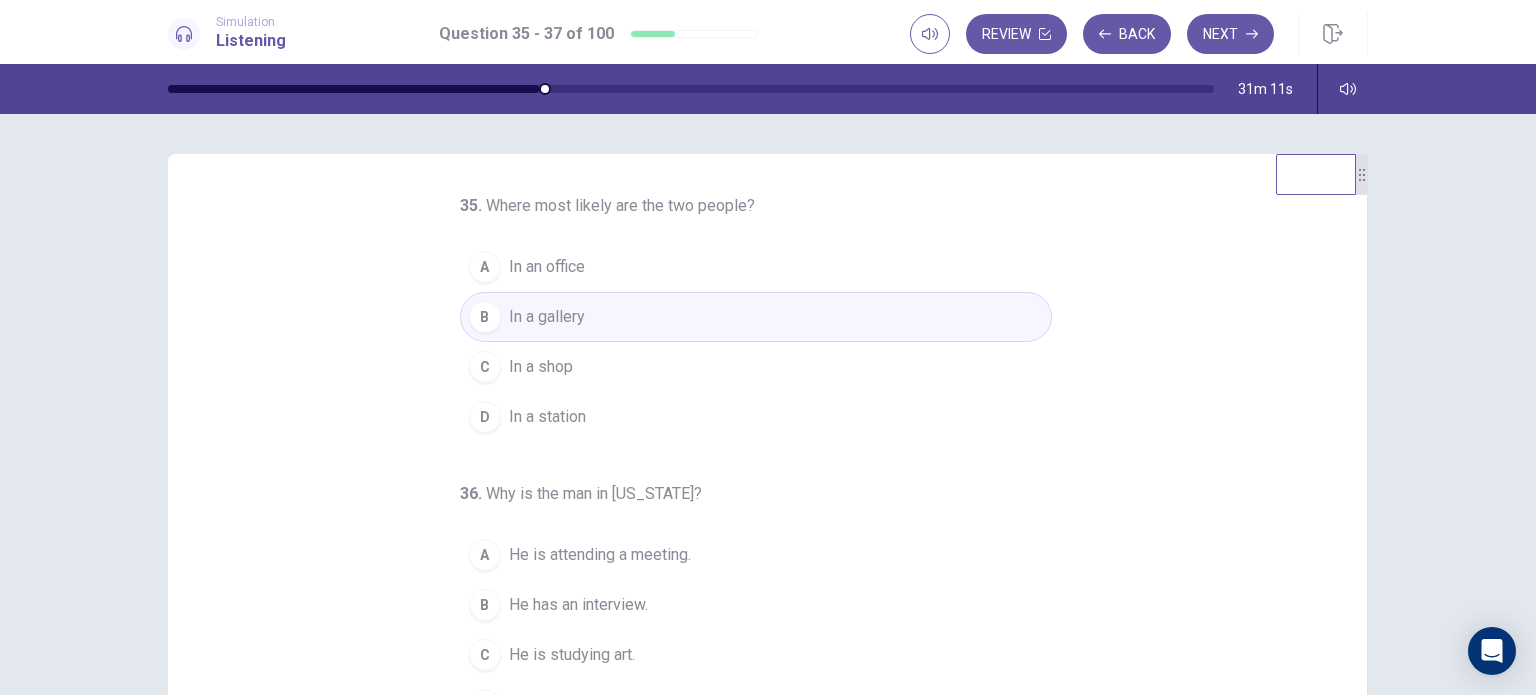 scroll, scrollTop: 0, scrollLeft: 0, axis: both 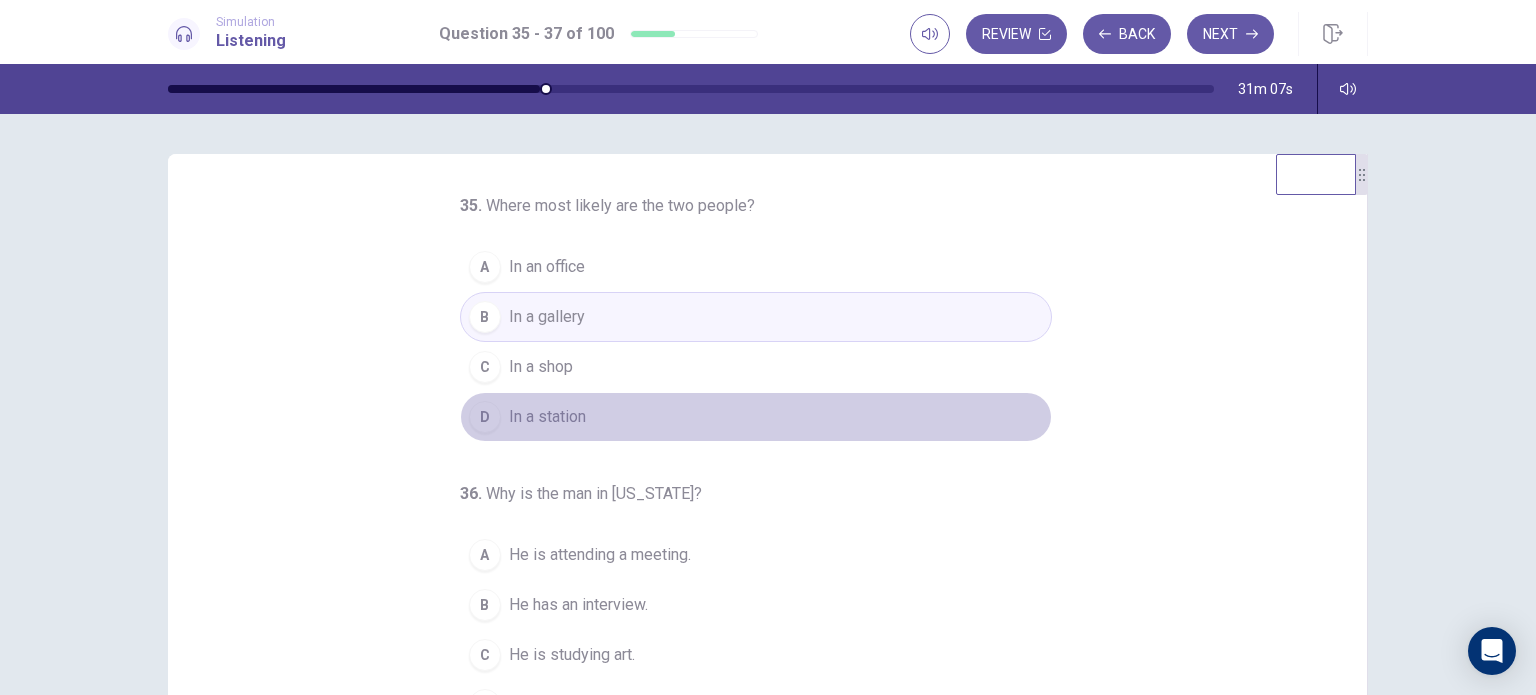 click on "In a station" at bounding box center (547, 417) 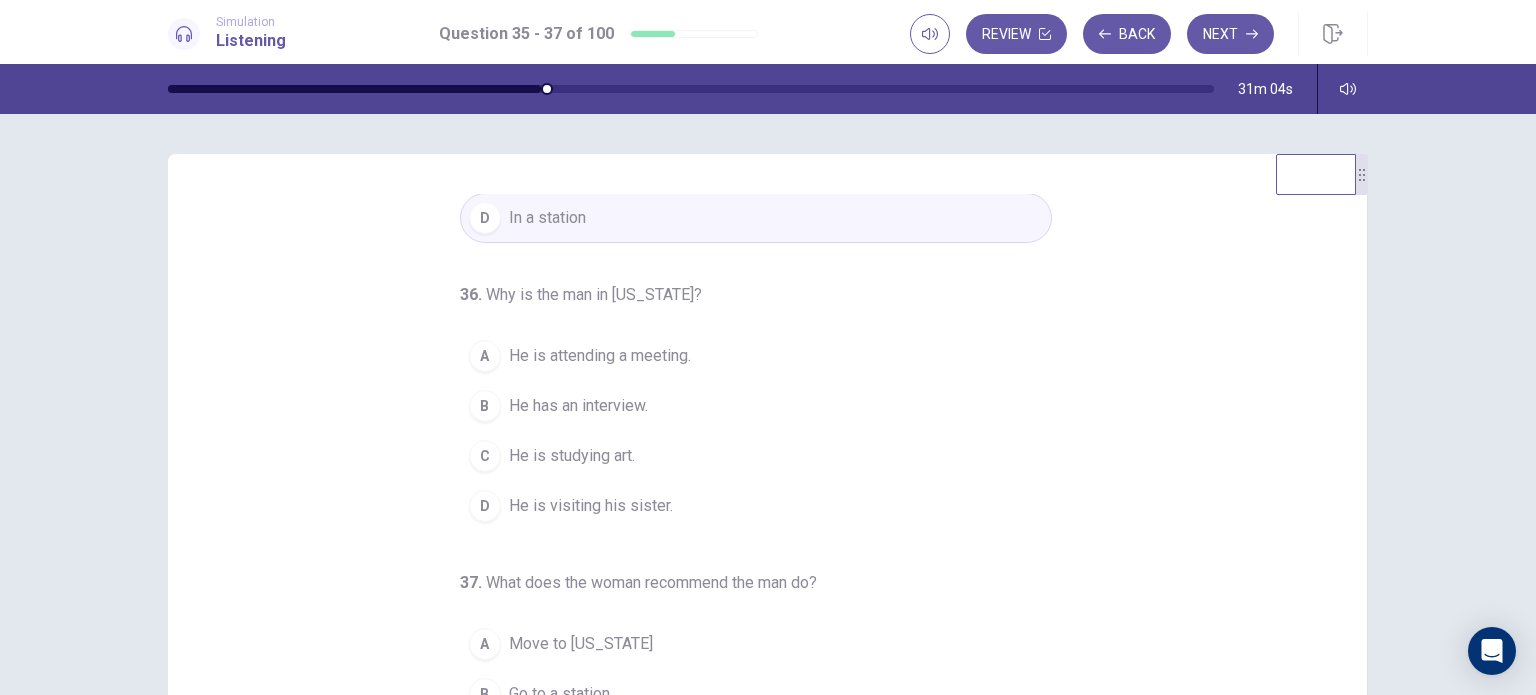 scroll, scrollTop: 204, scrollLeft: 0, axis: vertical 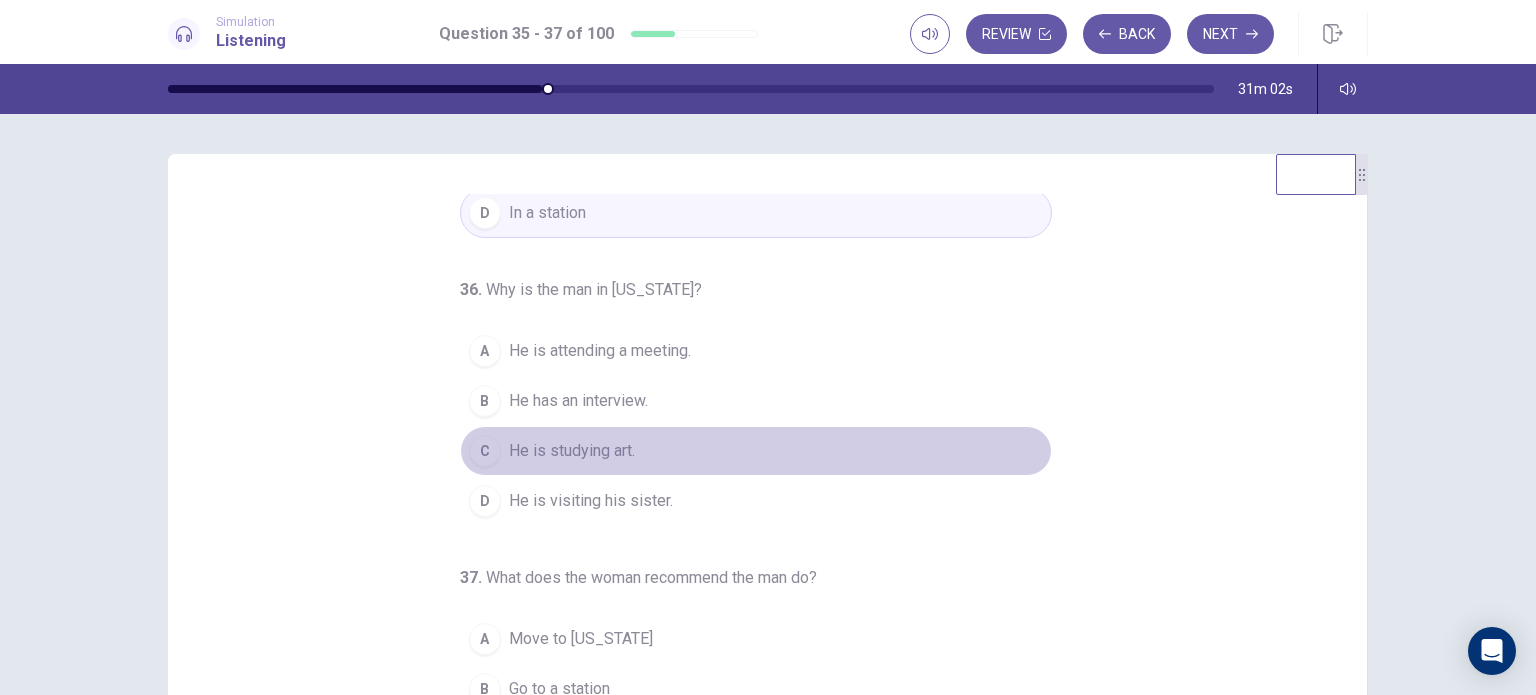 click on "He is studying art." at bounding box center (572, 451) 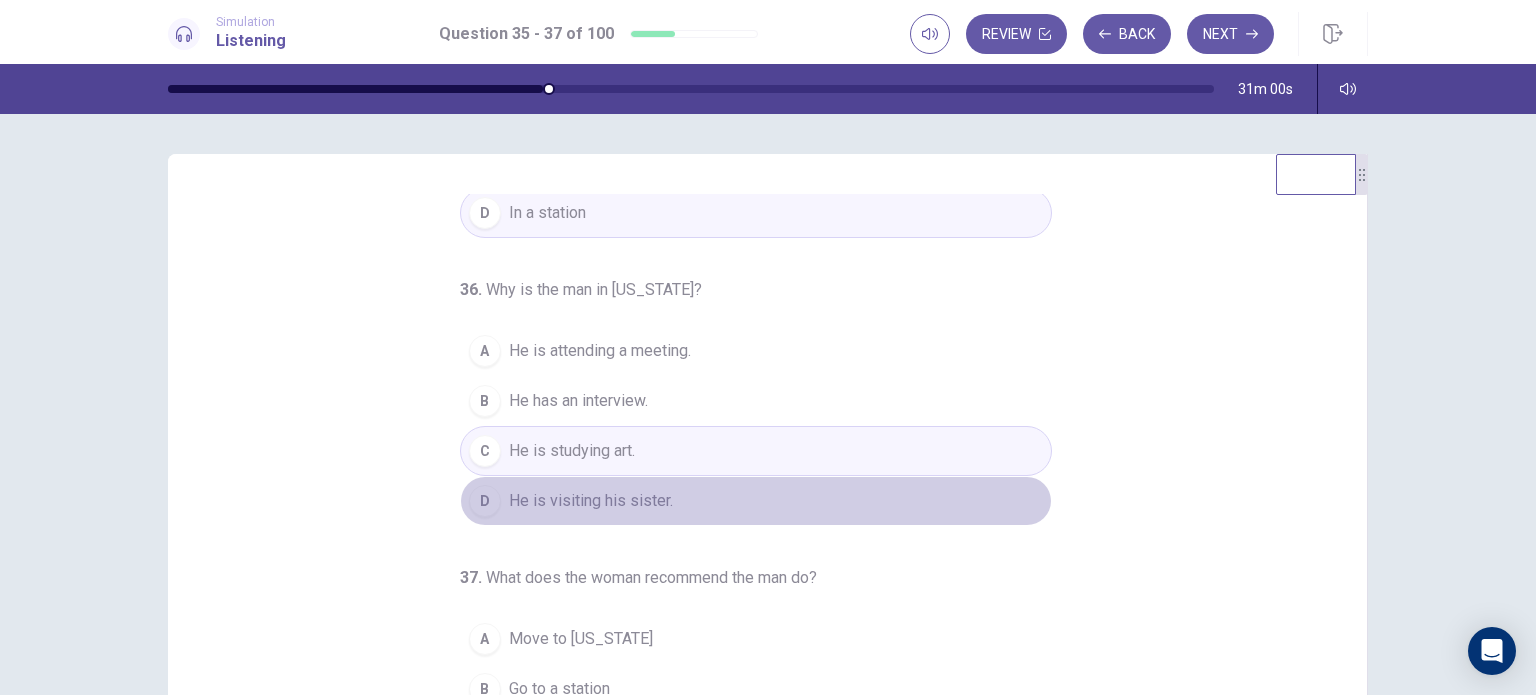 click on "D He is visiting his sister." at bounding box center [756, 501] 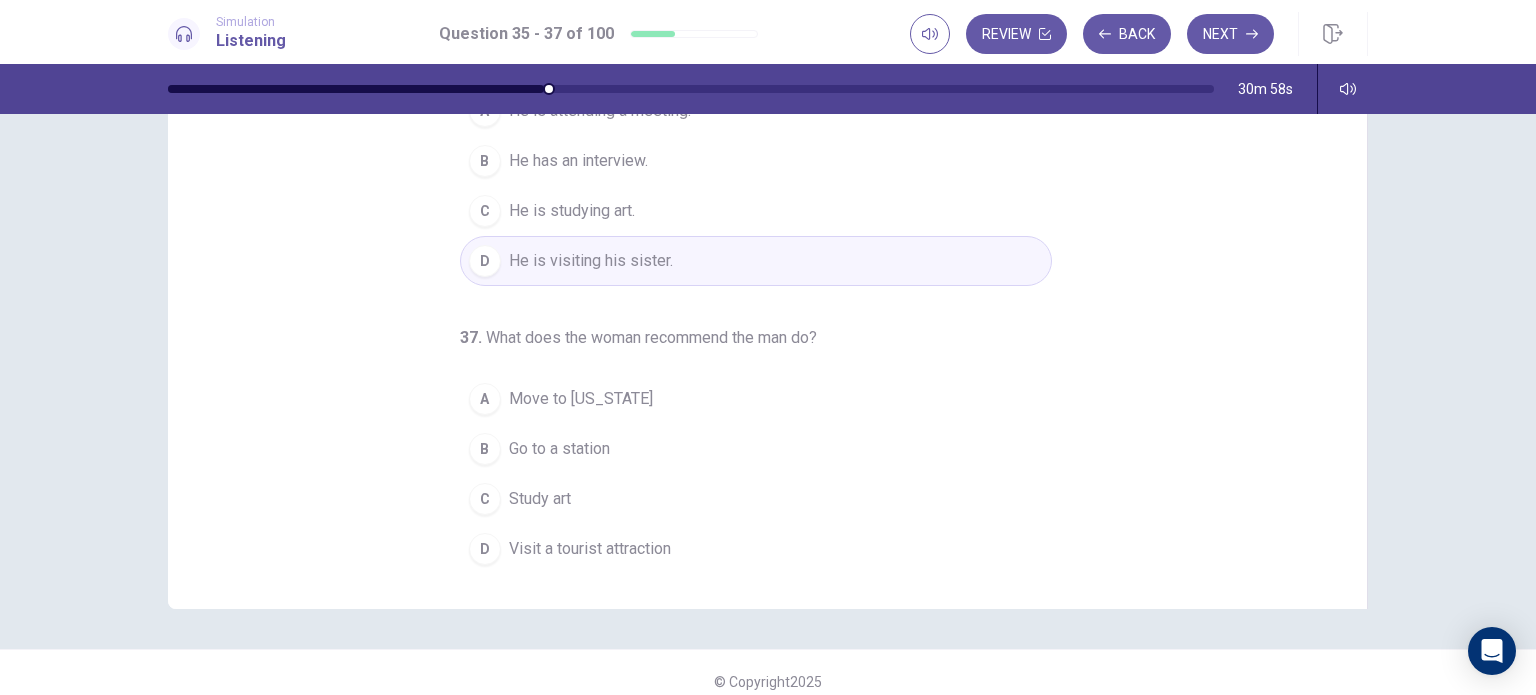 scroll, scrollTop: 240, scrollLeft: 0, axis: vertical 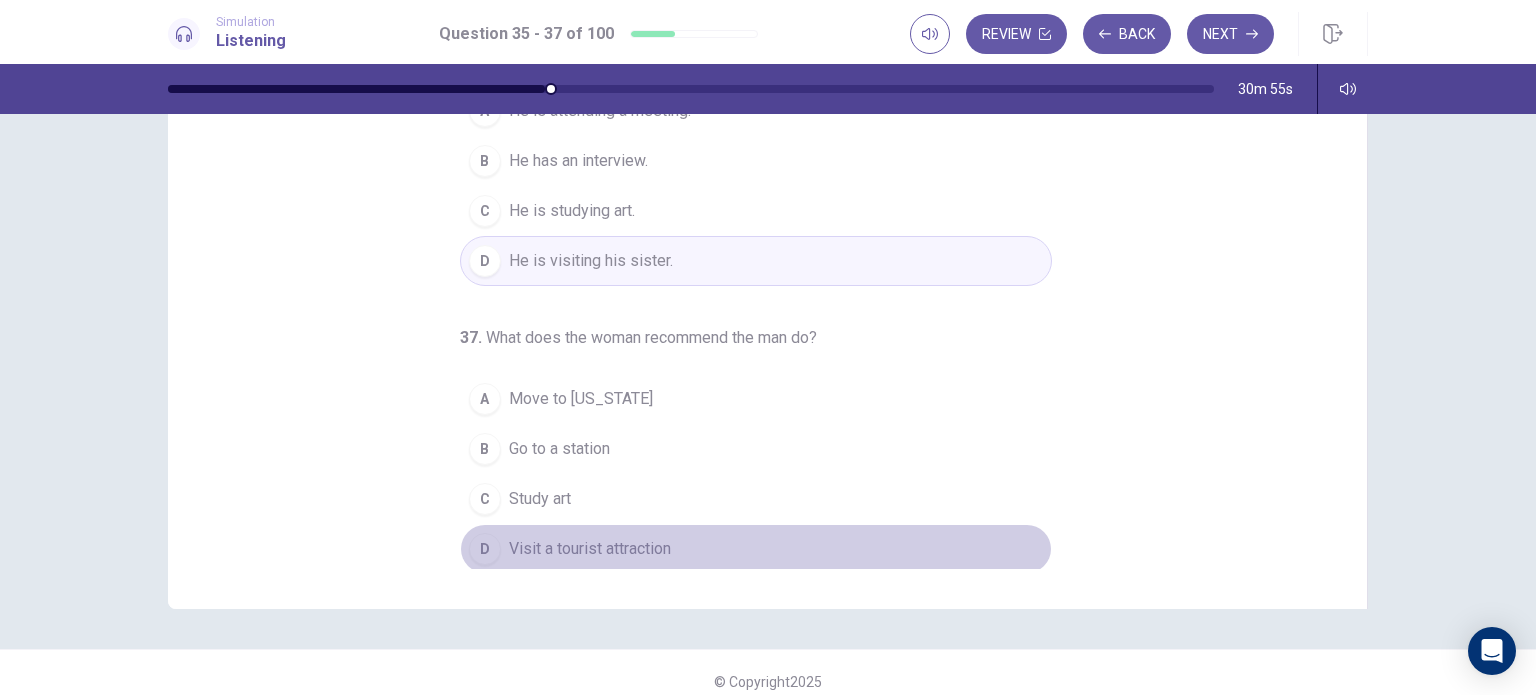 click on "Visit a tourist attraction" at bounding box center (590, 549) 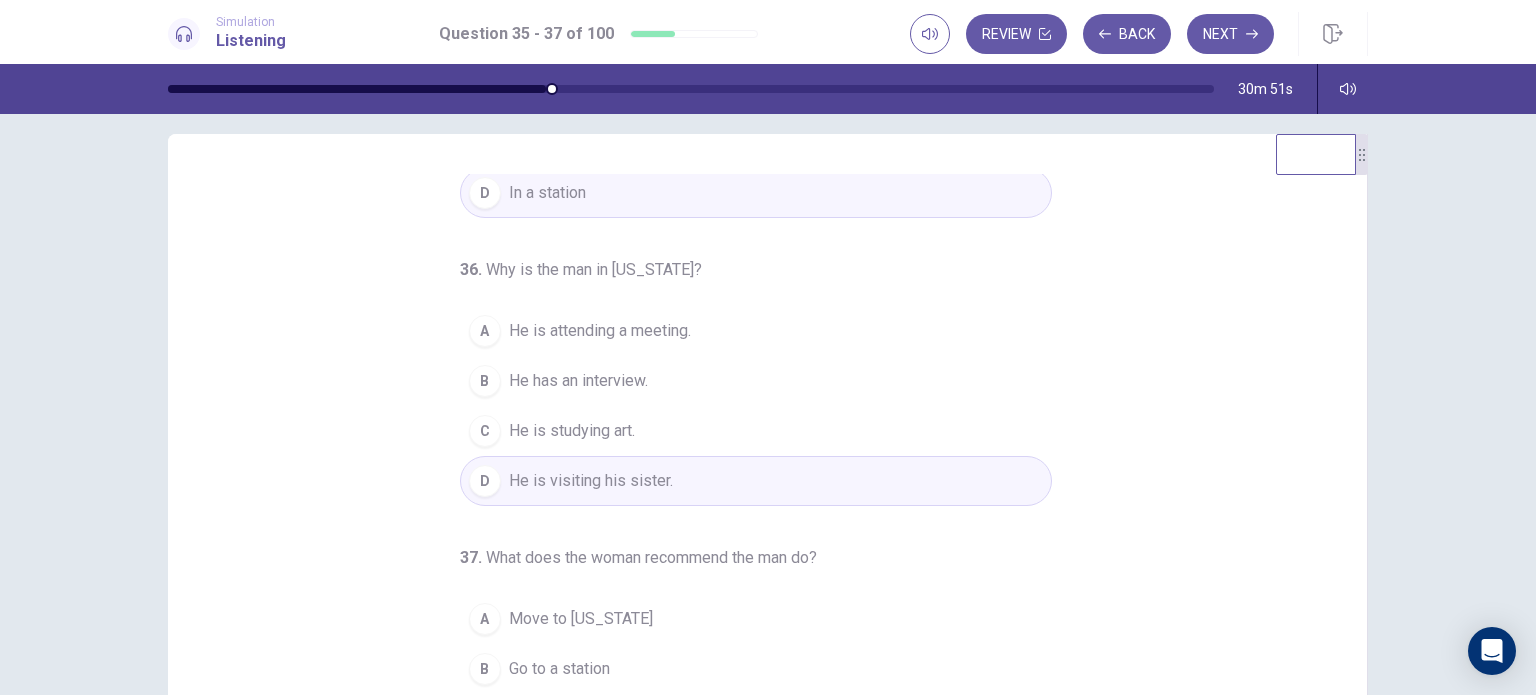 scroll, scrollTop: 0, scrollLeft: 0, axis: both 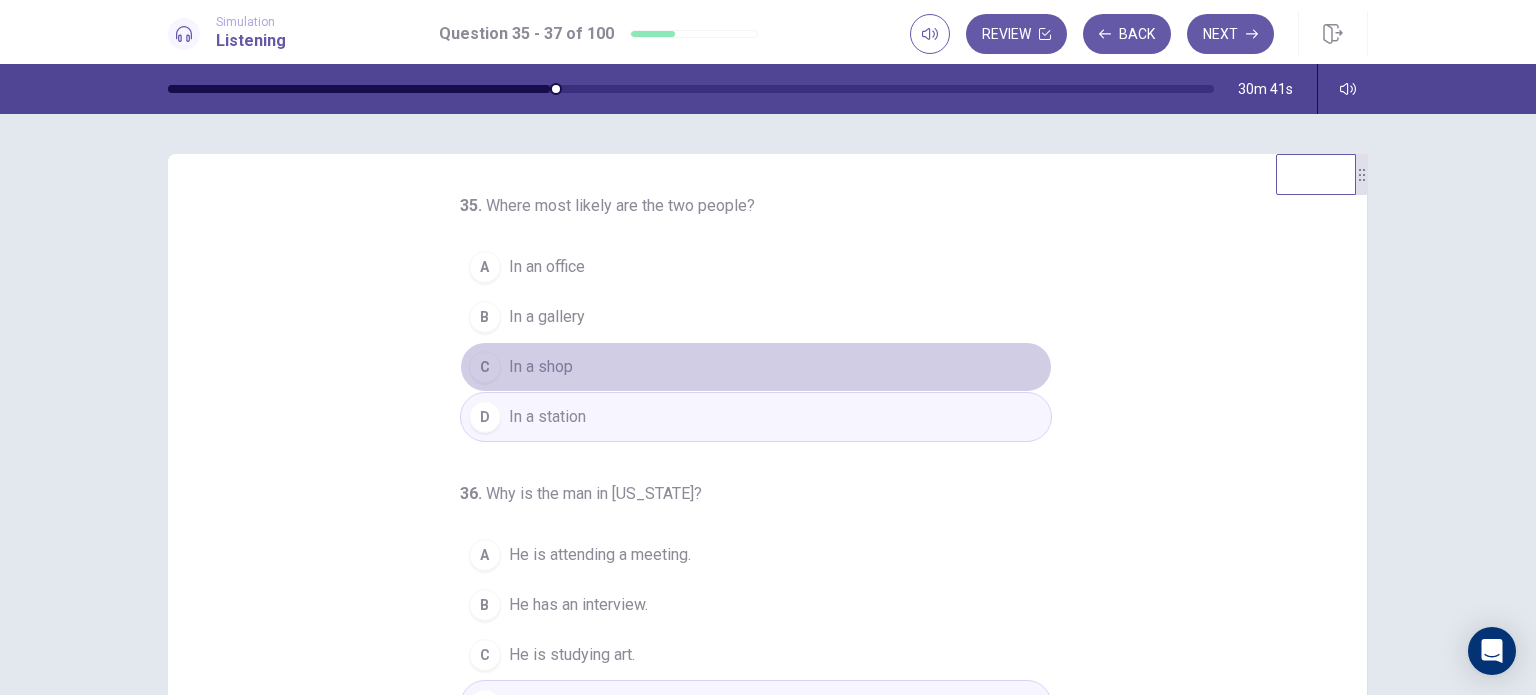 click on "C In a shop" at bounding box center (756, 367) 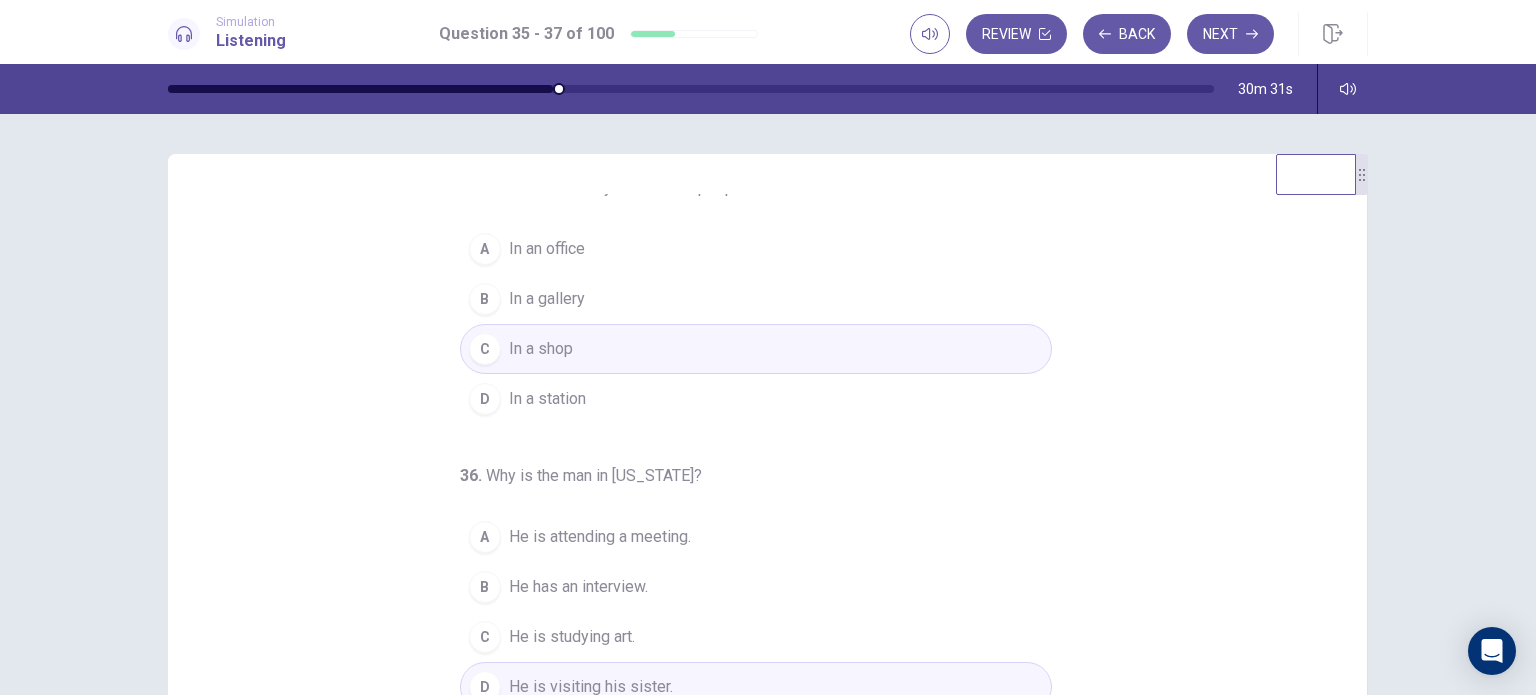 scroll, scrollTop: 0, scrollLeft: 0, axis: both 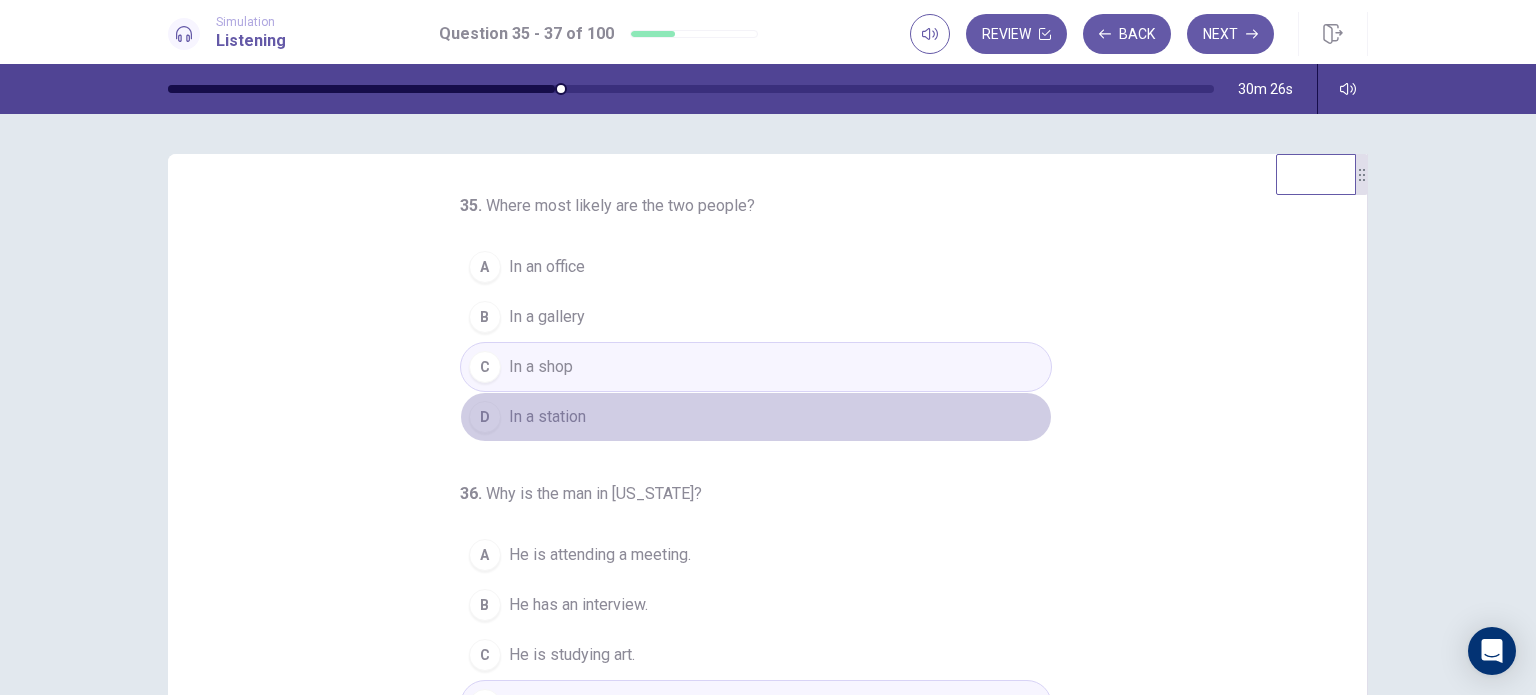 click on "D In a station" at bounding box center (756, 417) 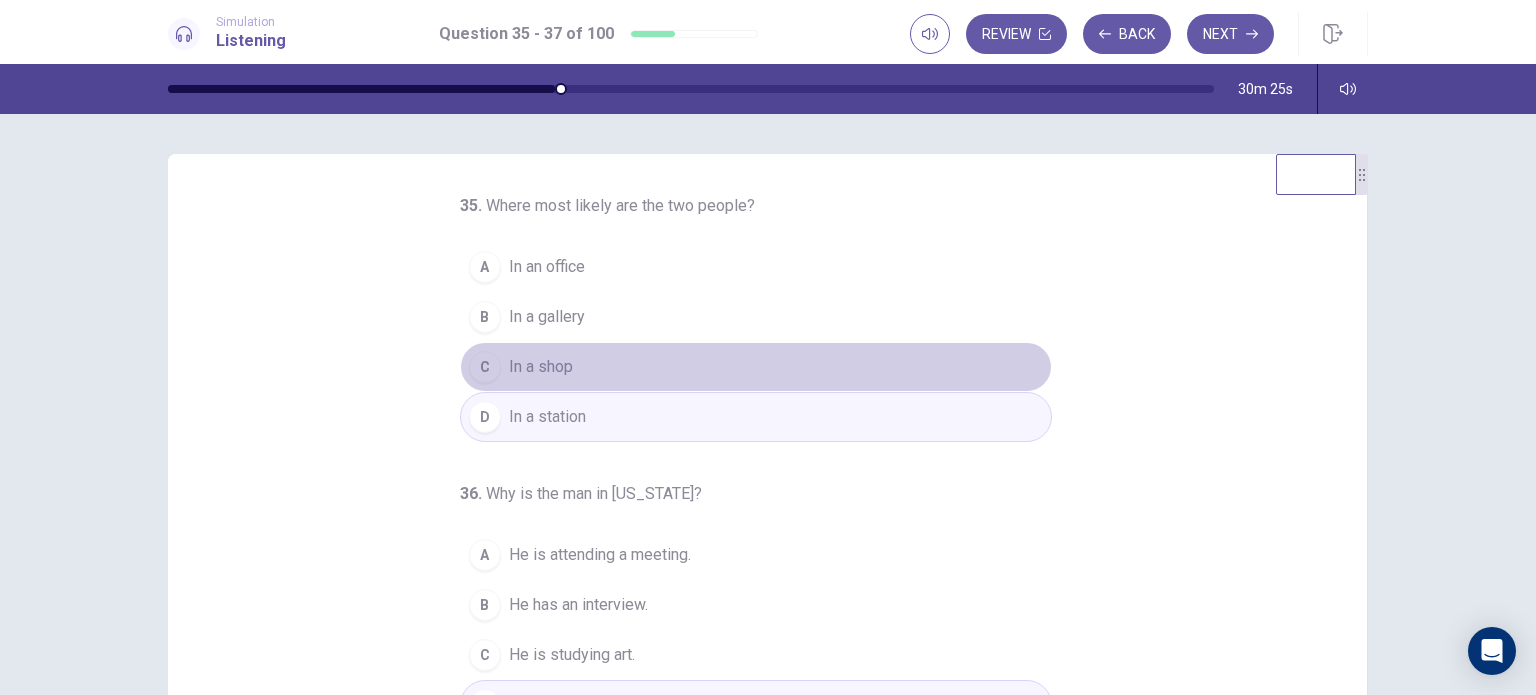 click on "C In a shop" at bounding box center (756, 367) 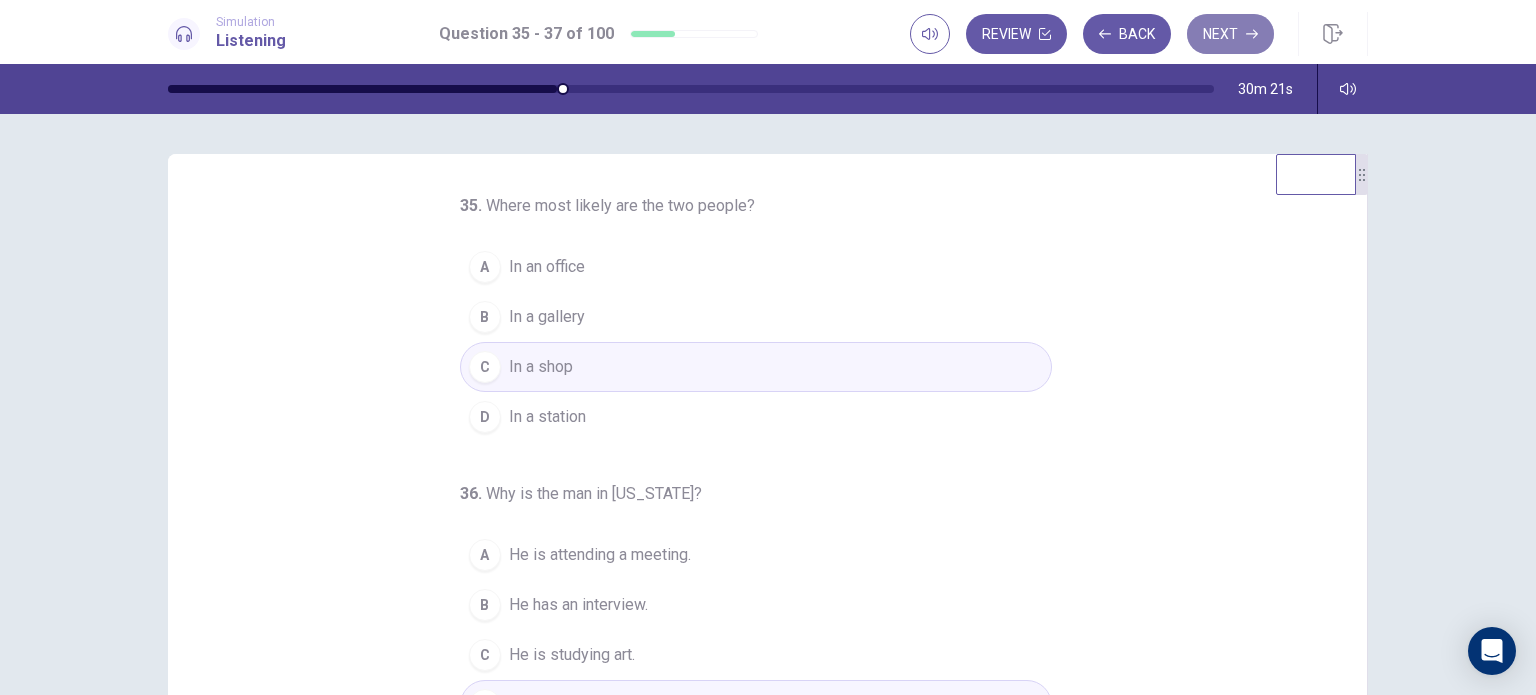 click on "Next" at bounding box center [1230, 34] 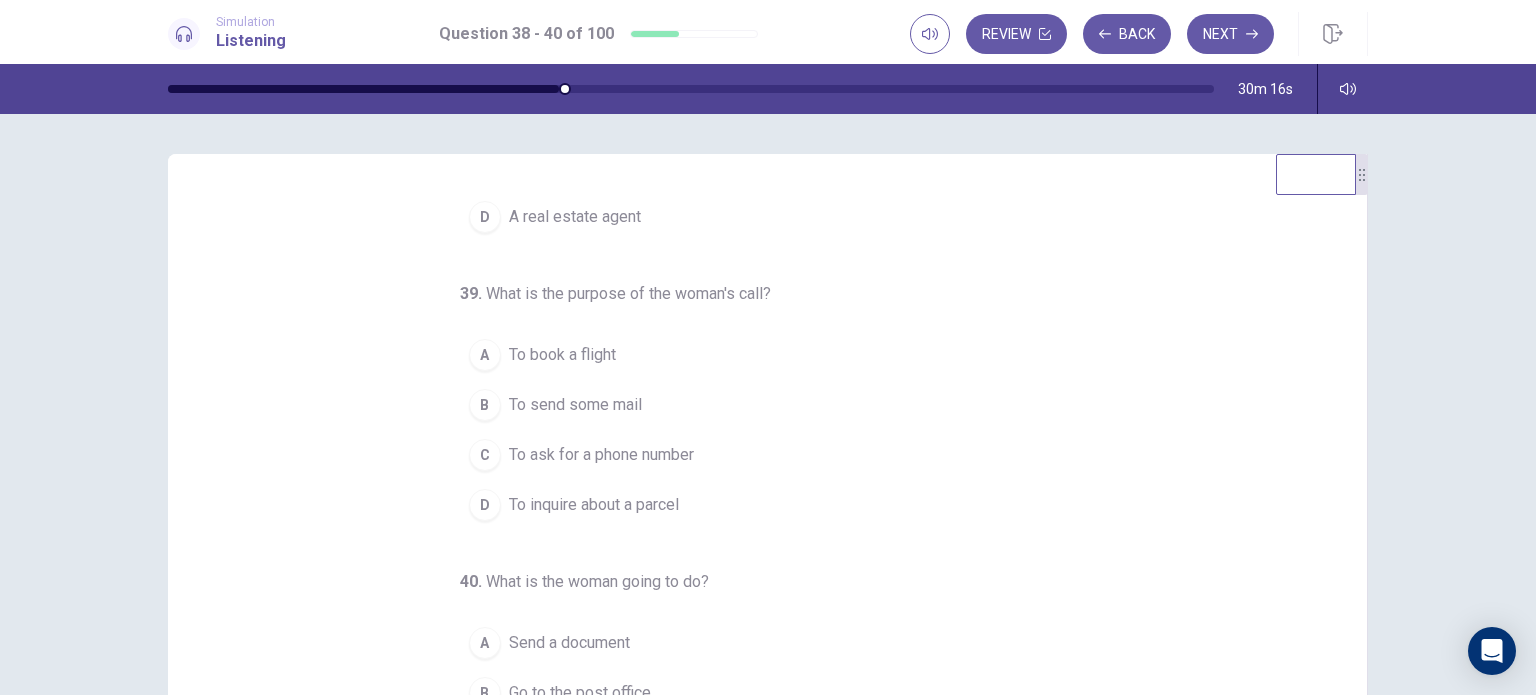 scroll, scrollTop: 204, scrollLeft: 0, axis: vertical 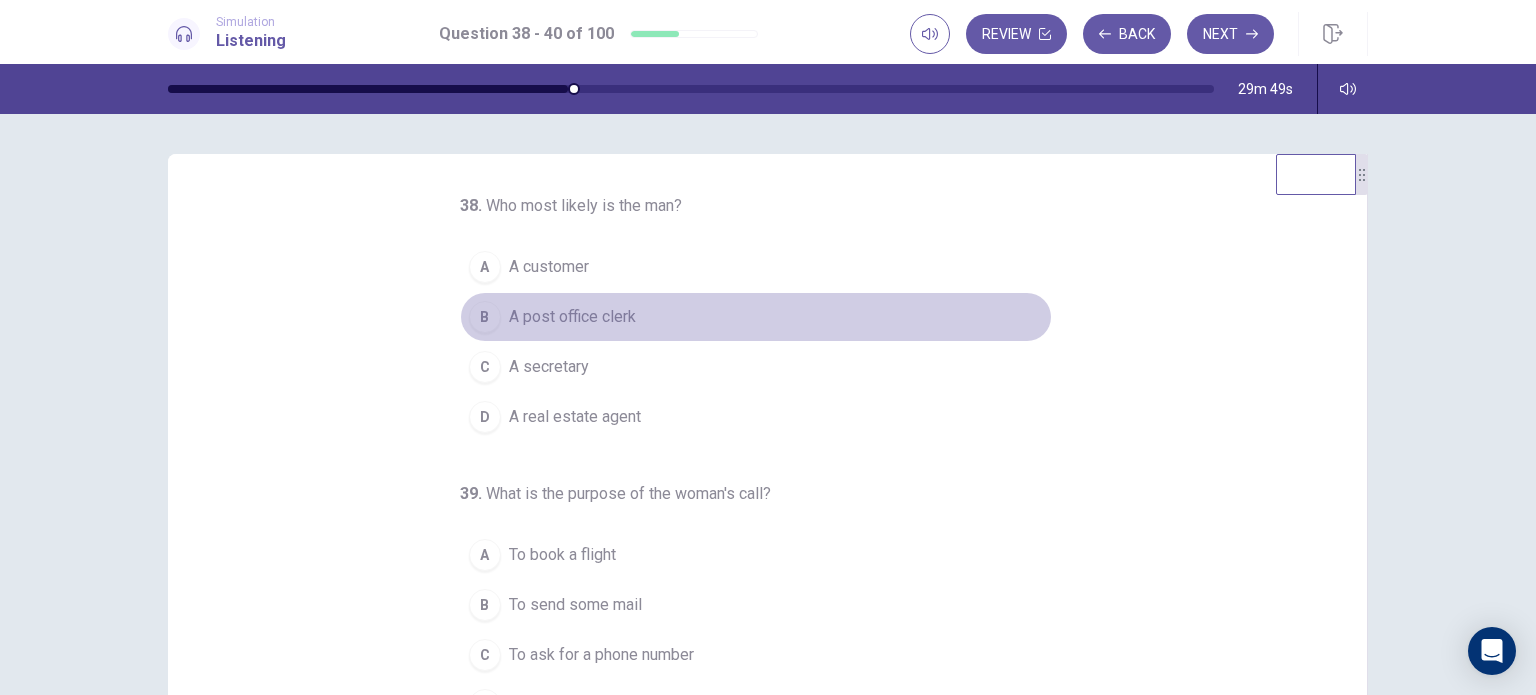 click on "A post office clerk" at bounding box center [572, 317] 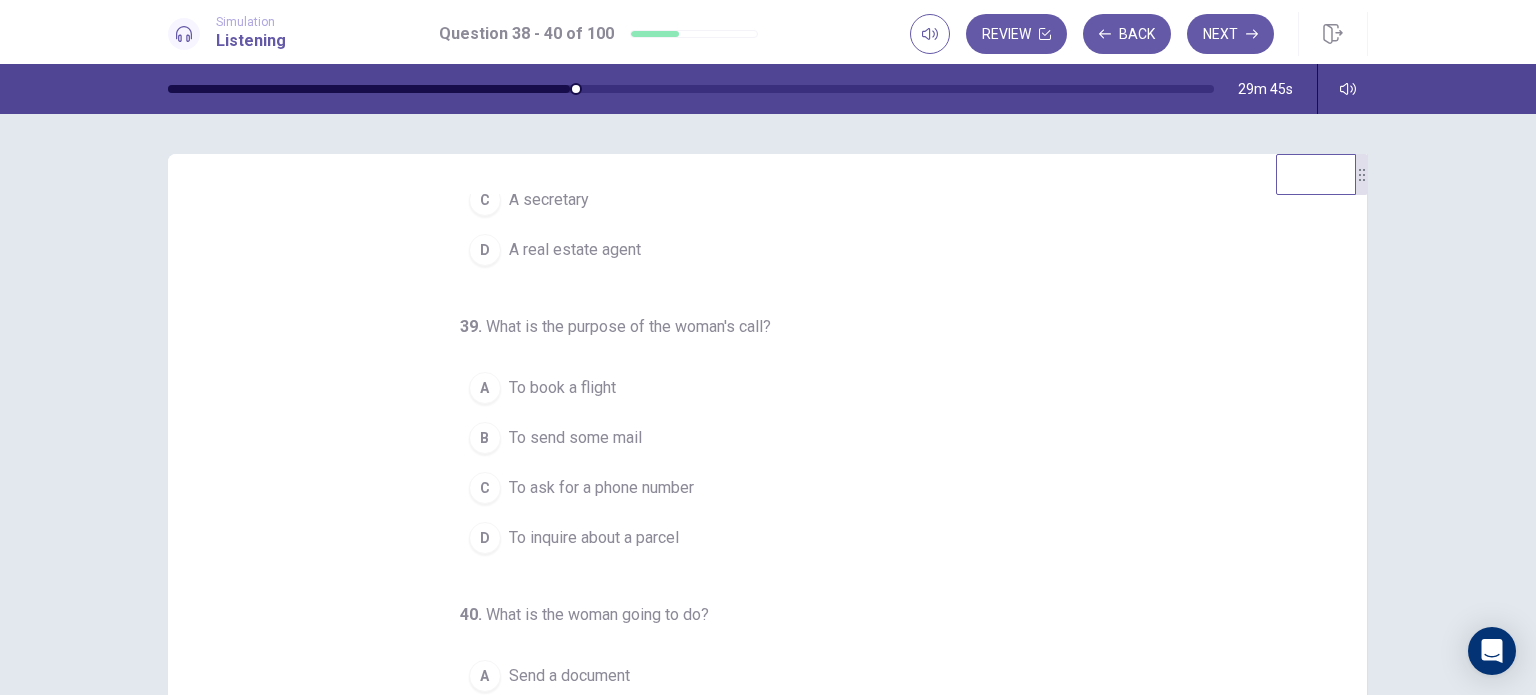 scroll, scrollTop: 164, scrollLeft: 0, axis: vertical 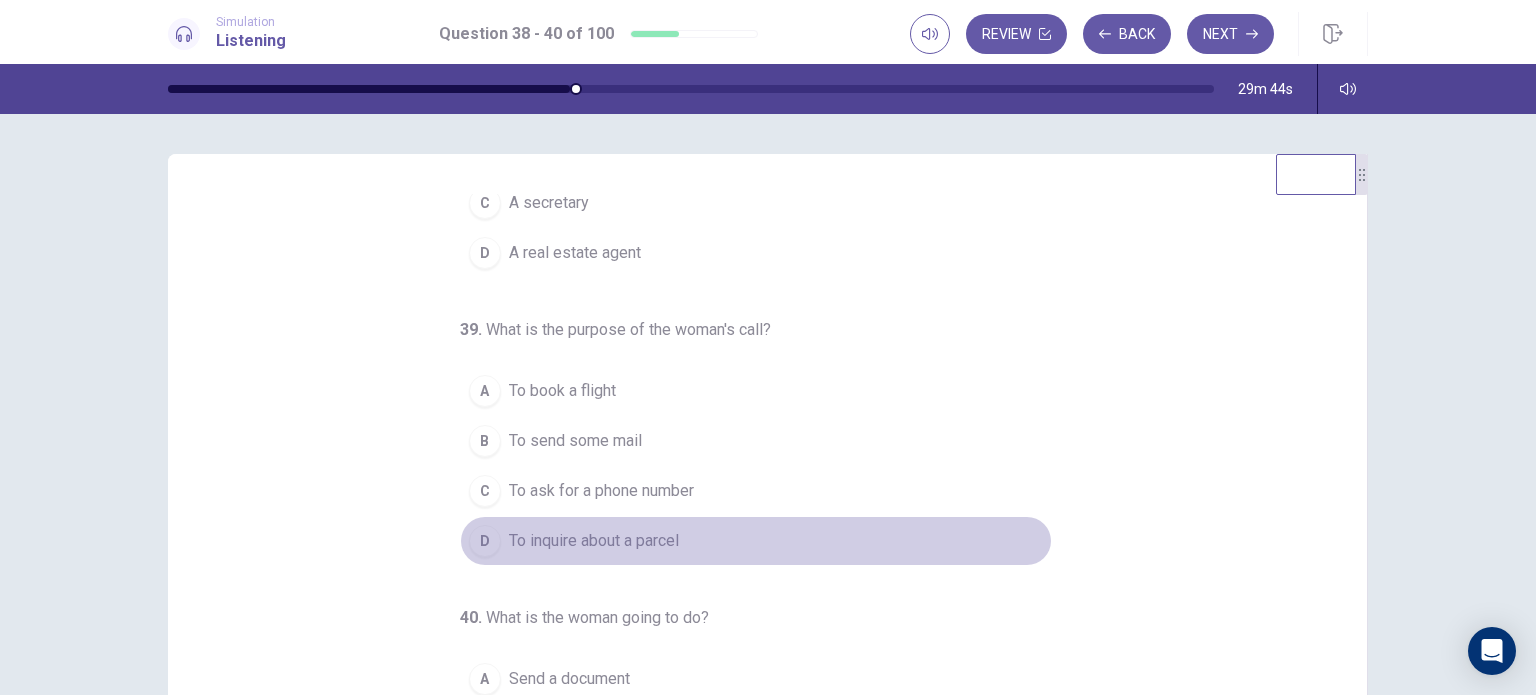 click on "To inquire about a parcel" at bounding box center (594, 541) 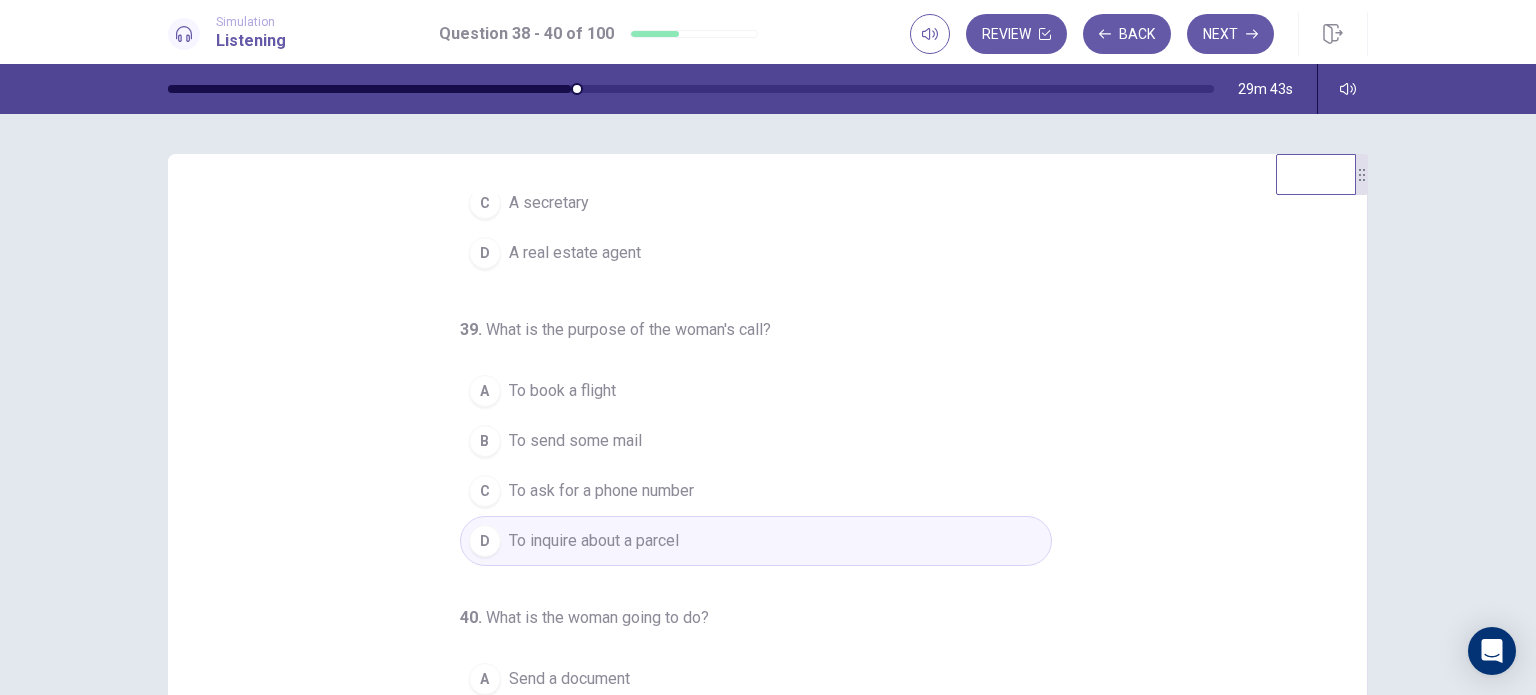 scroll, scrollTop: 204, scrollLeft: 0, axis: vertical 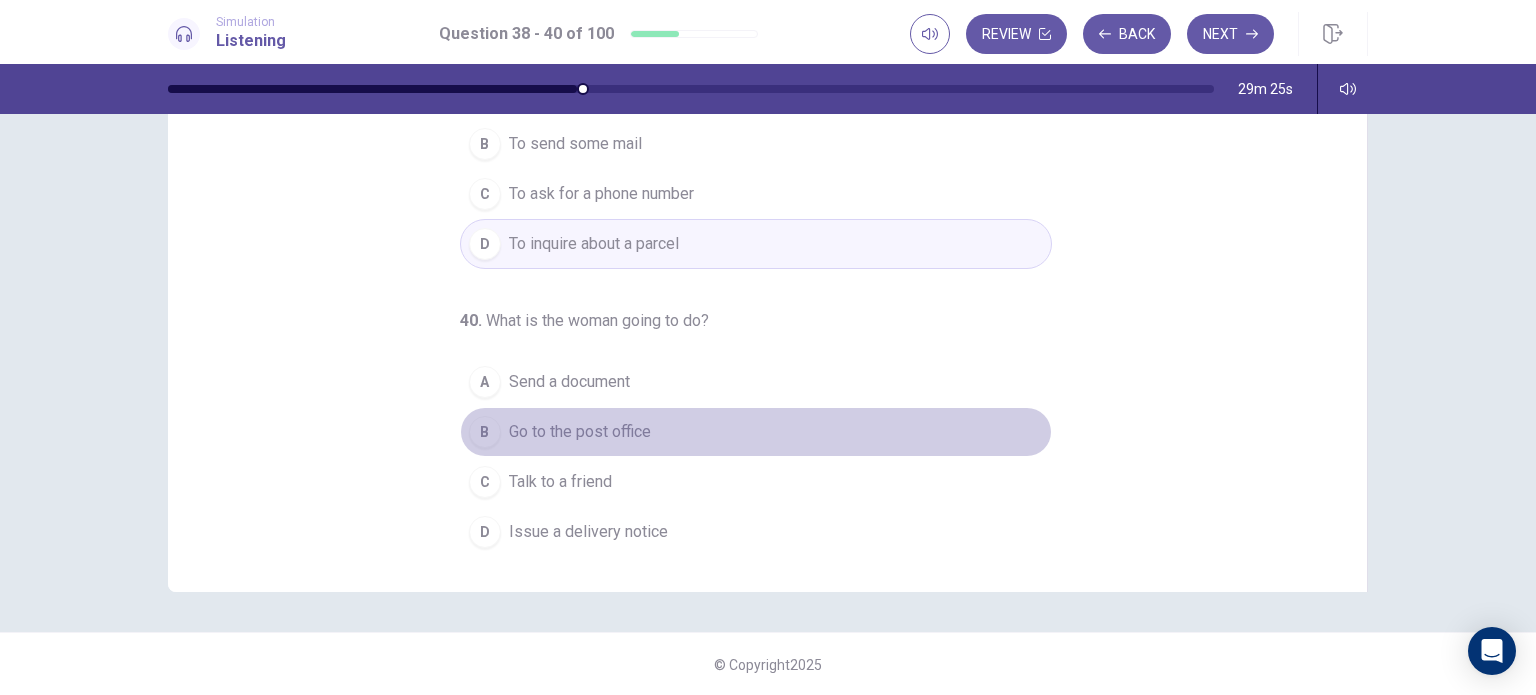 click on "Go to the post office" at bounding box center (580, 432) 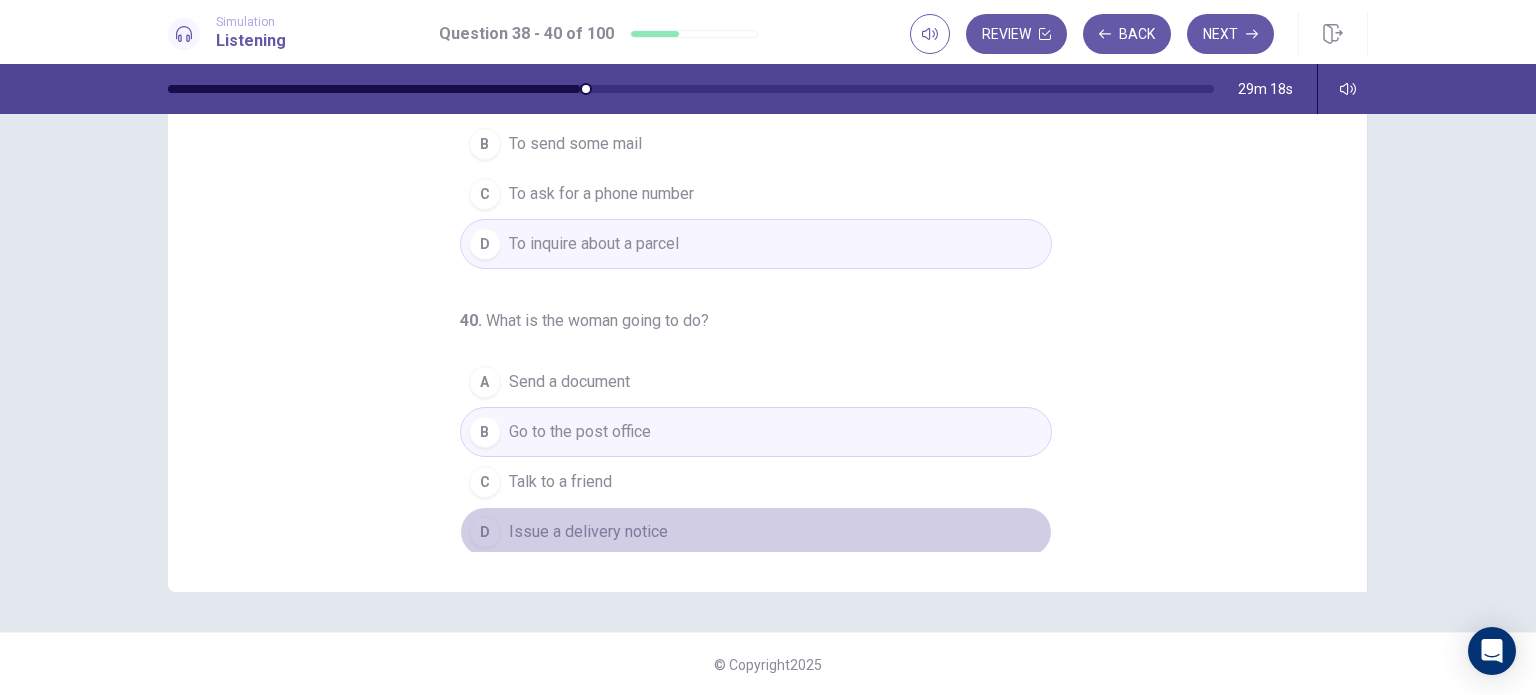 click on "Issue a delivery notice" at bounding box center (588, 532) 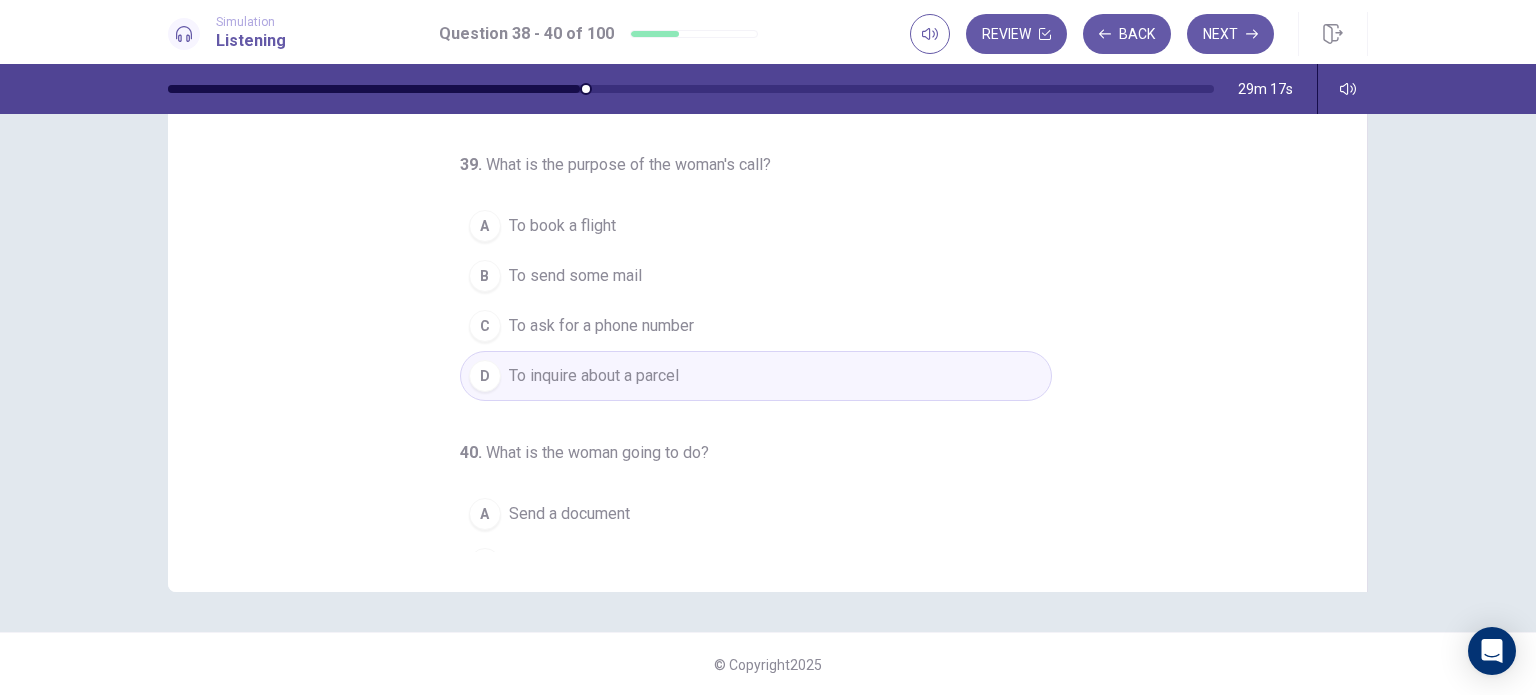 scroll, scrollTop: 0, scrollLeft: 0, axis: both 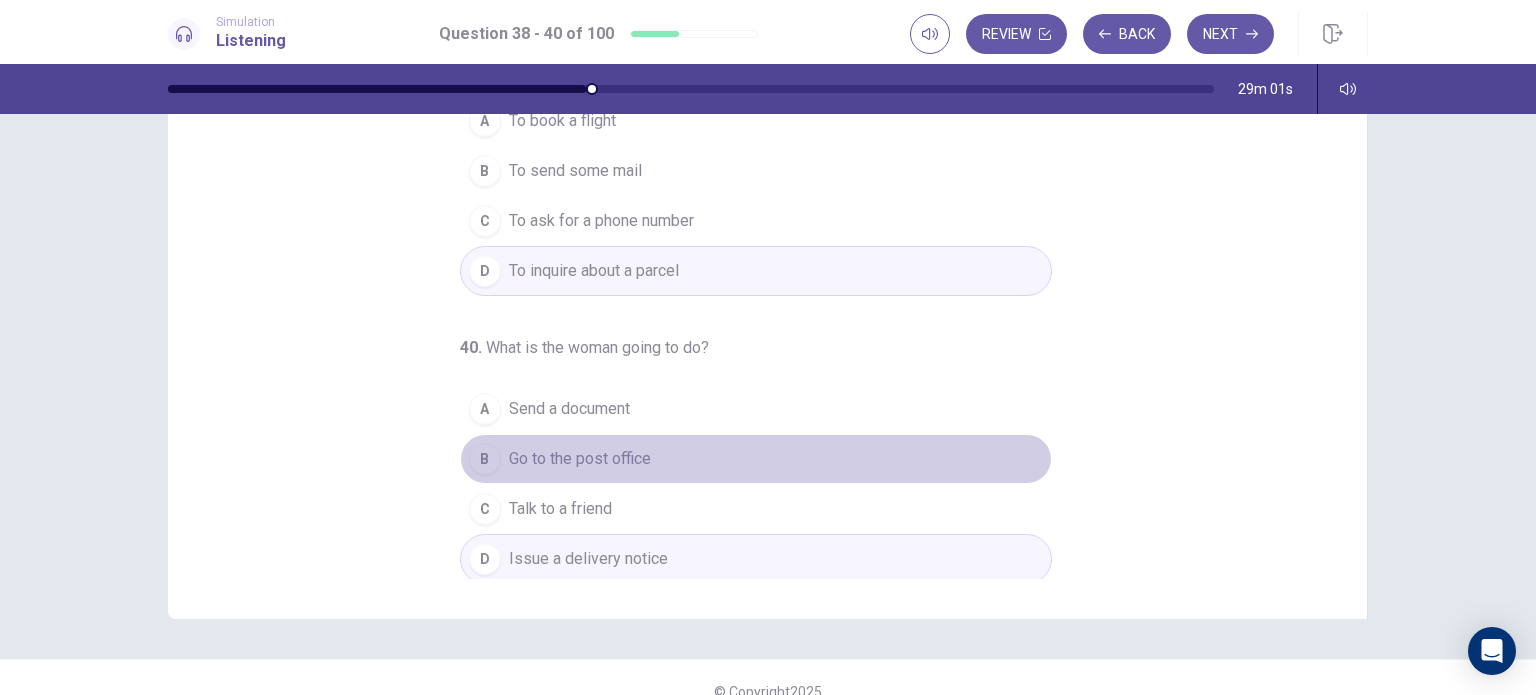 click on "Go to the post office" at bounding box center [580, 459] 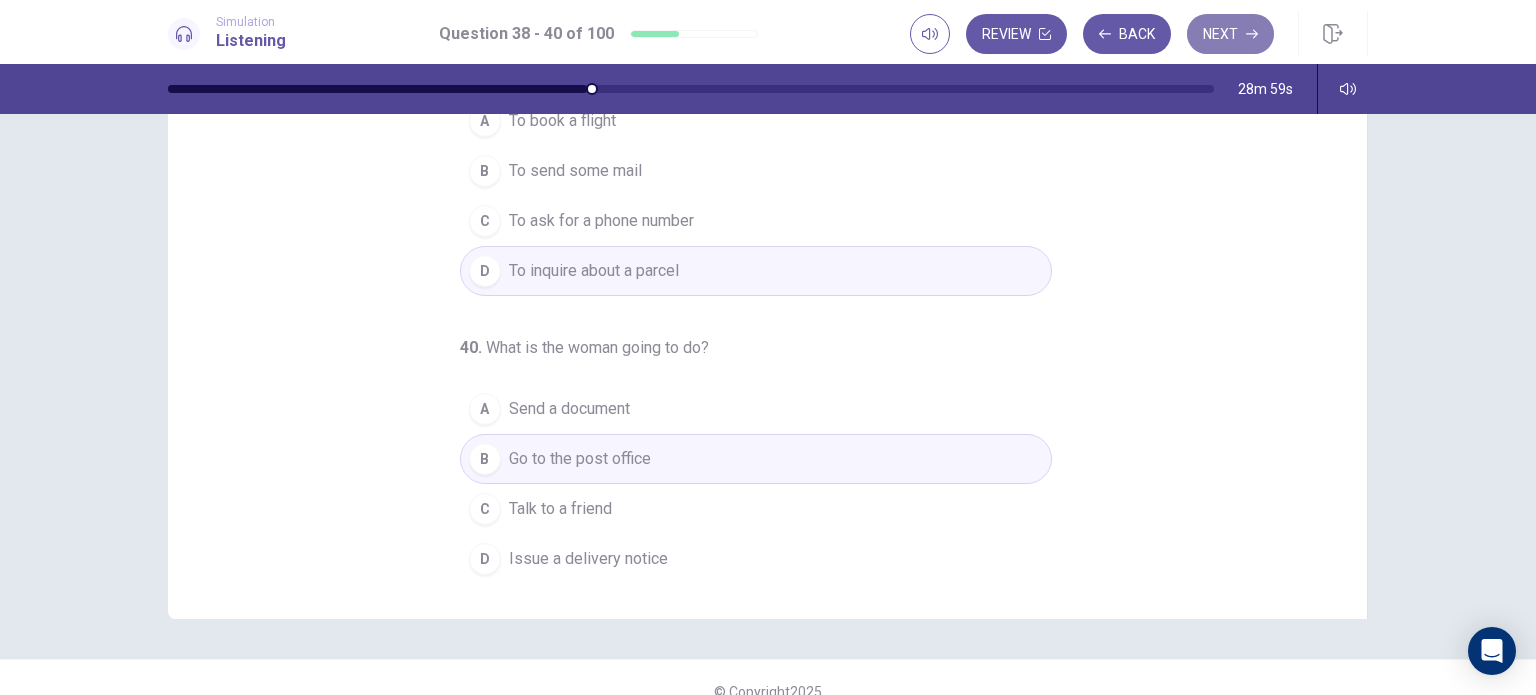 click on "Next" at bounding box center [1230, 34] 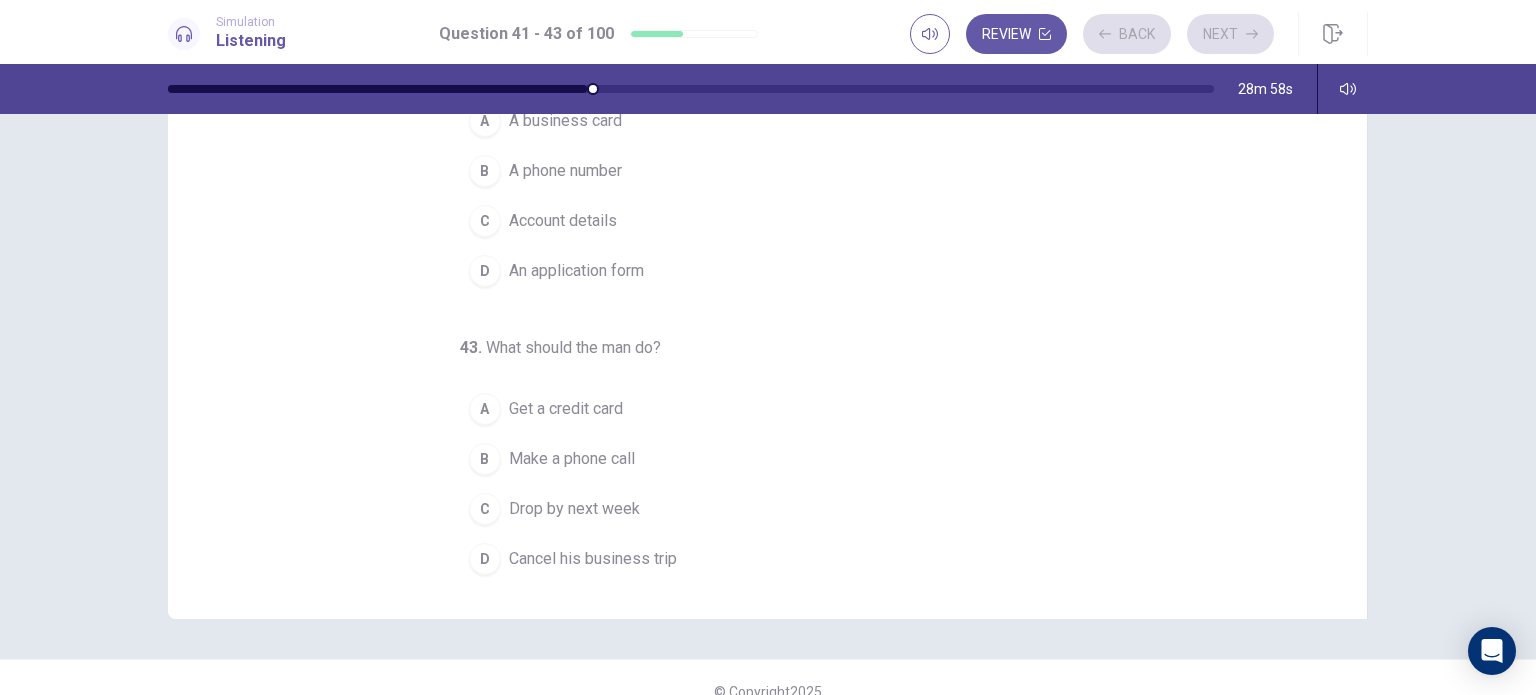scroll, scrollTop: 0, scrollLeft: 0, axis: both 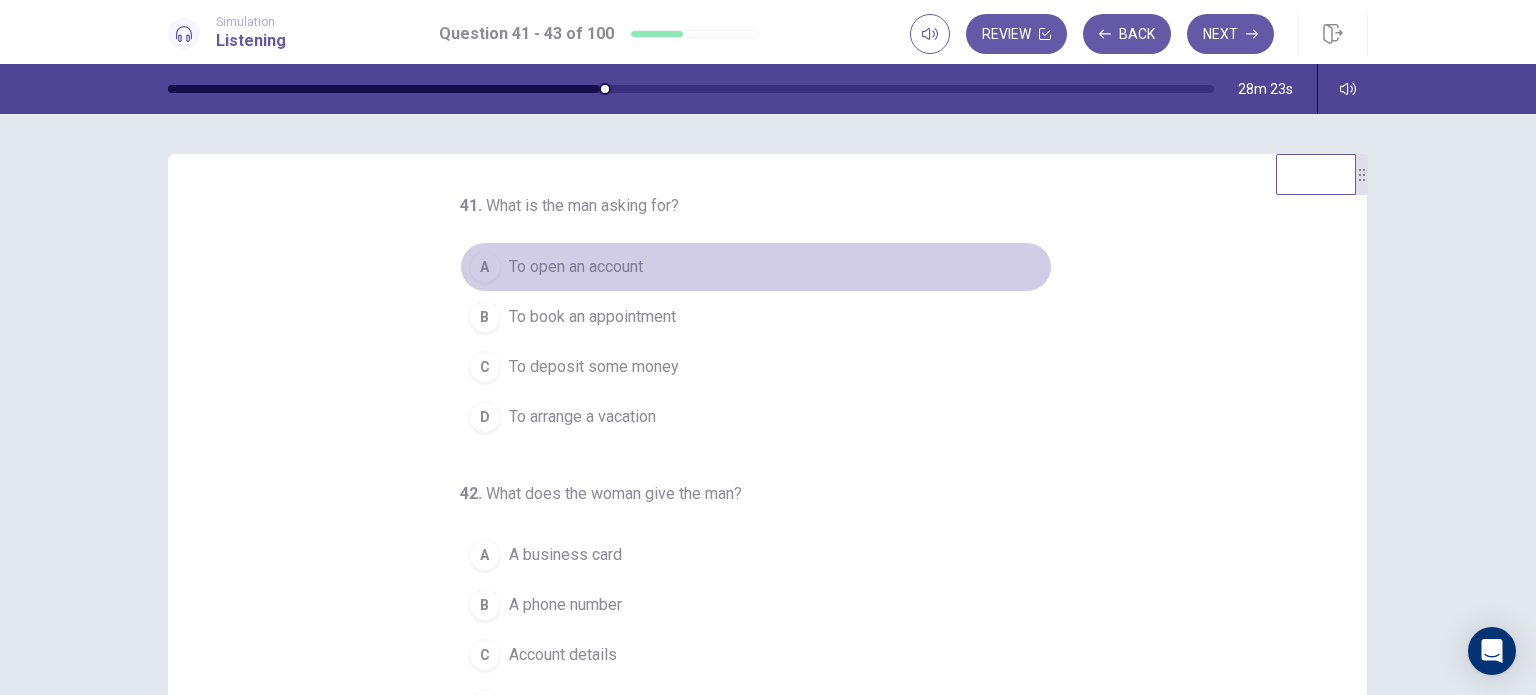 click on "To open an account" at bounding box center (576, 267) 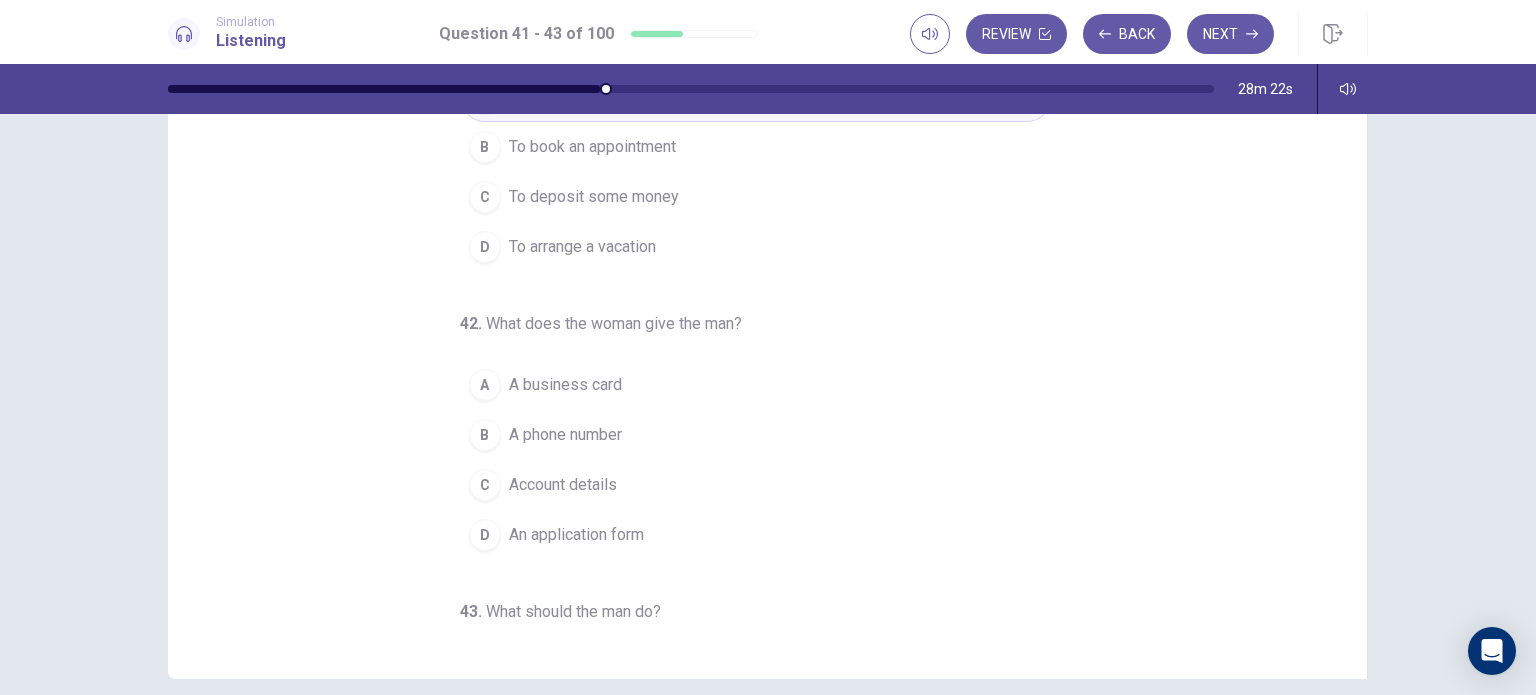 scroll, scrollTop: 180, scrollLeft: 0, axis: vertical 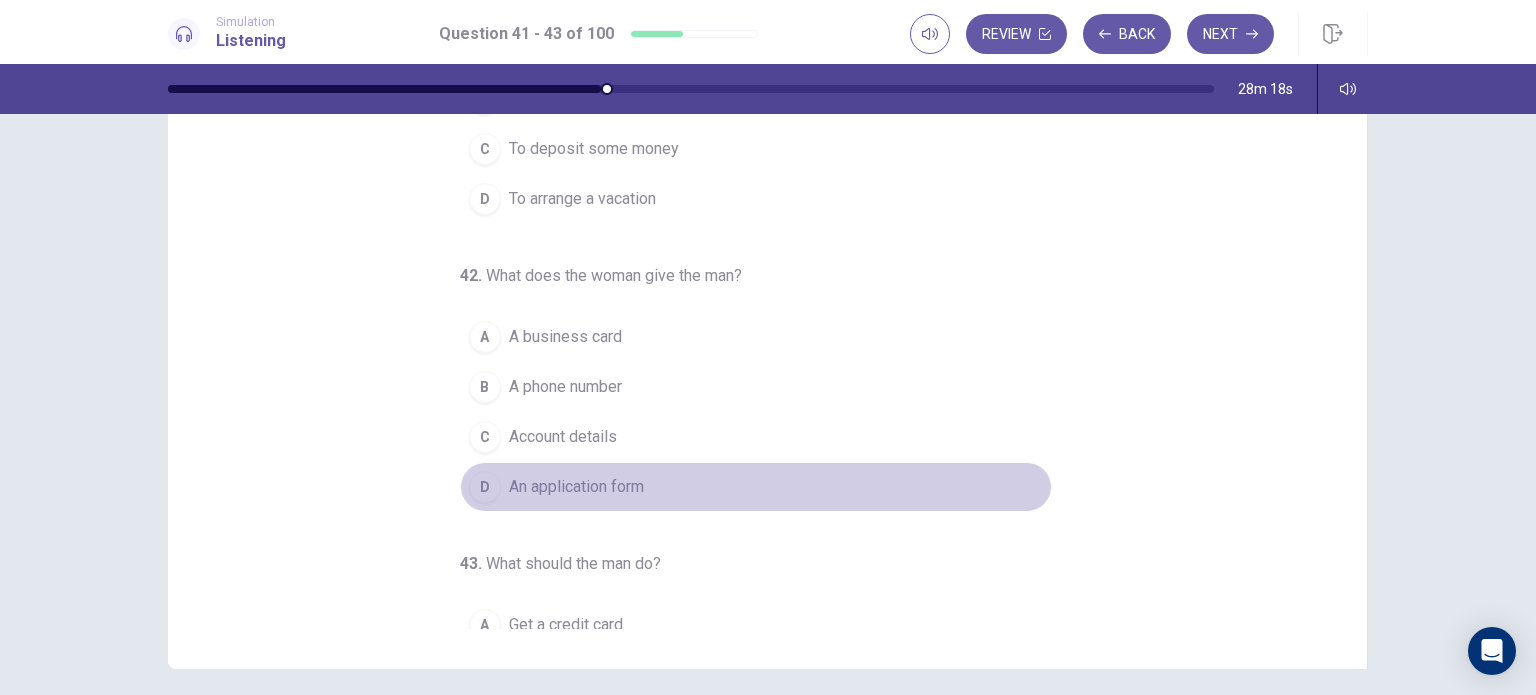 click on "An application form" at bounding box center (576, 487) 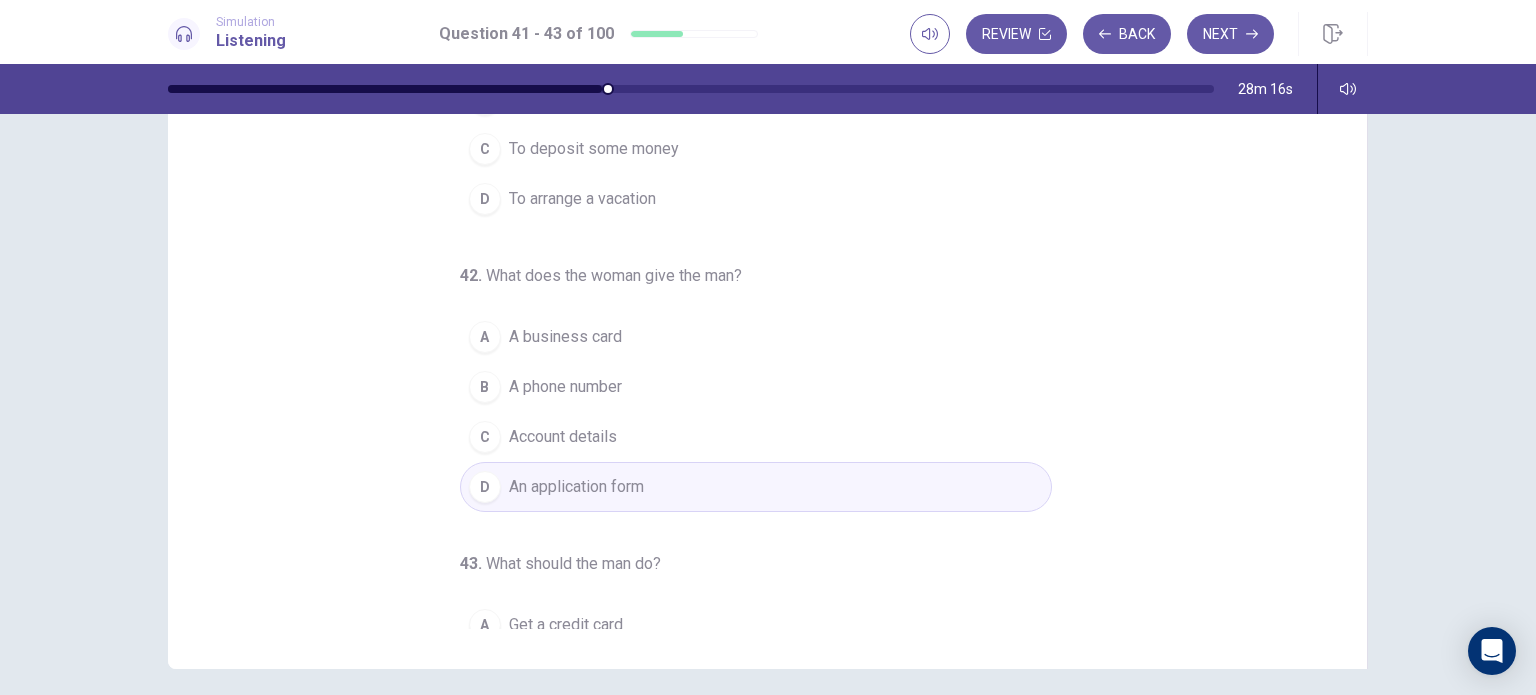 scroll, scrollTop: 257, scrollLeft: 0, axis: vertical 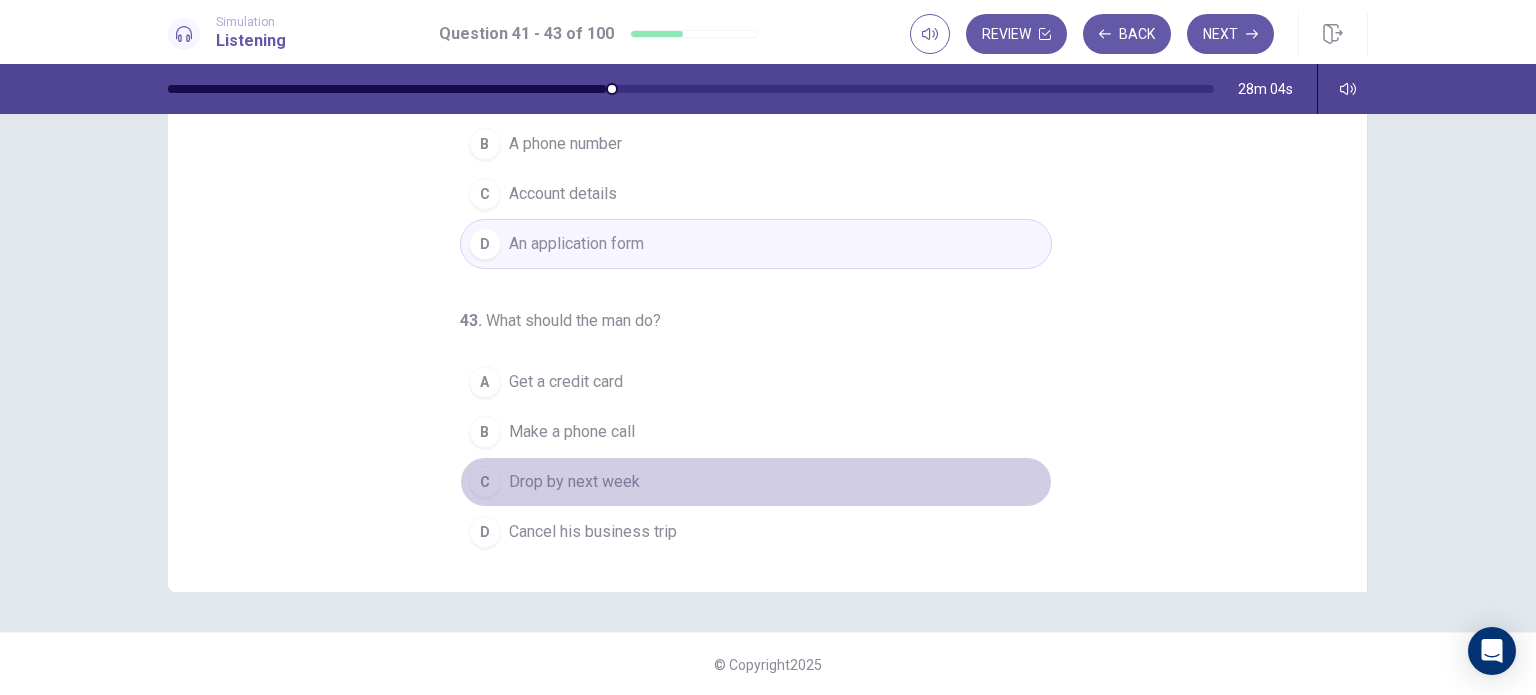 click on "Drop by next week" at bounding box center [574, 482] 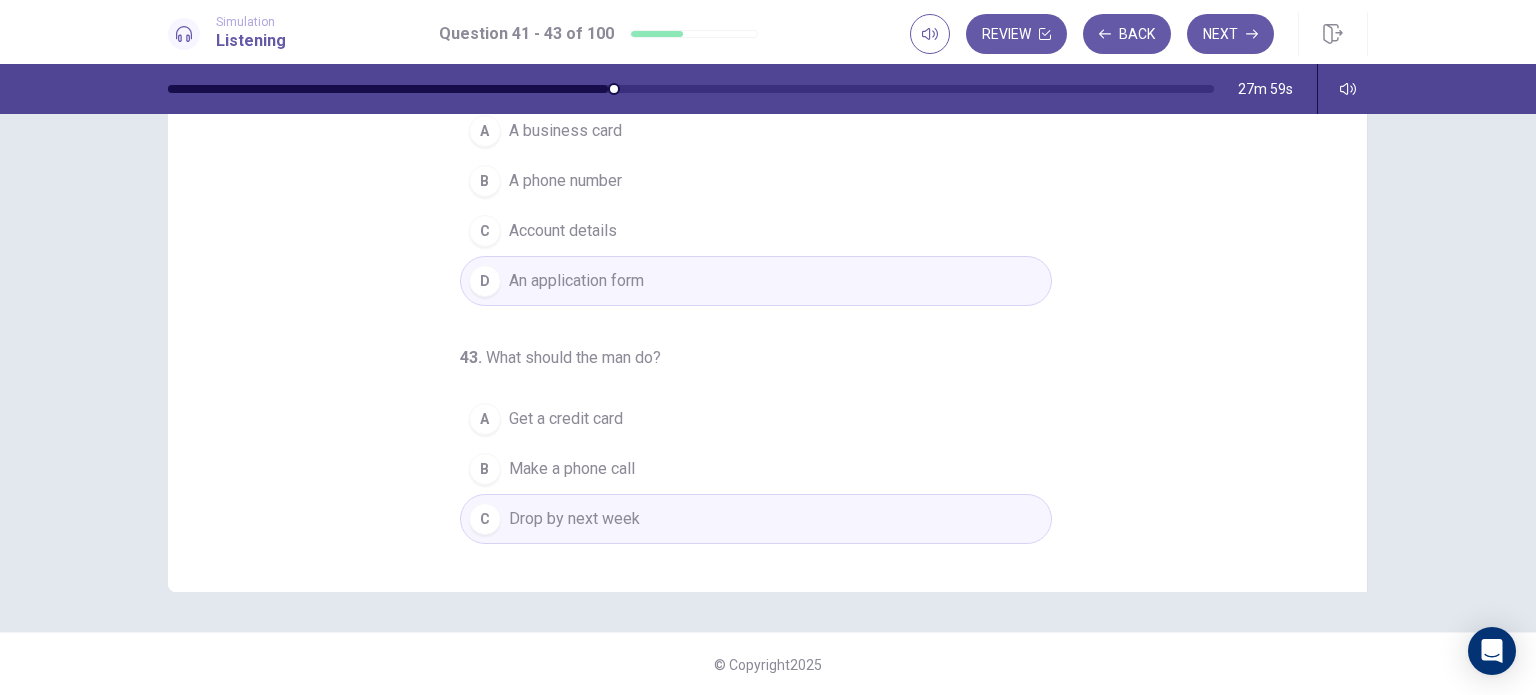 scroll, scrollTop: 204, scrollLeft: 0, axis: vertical 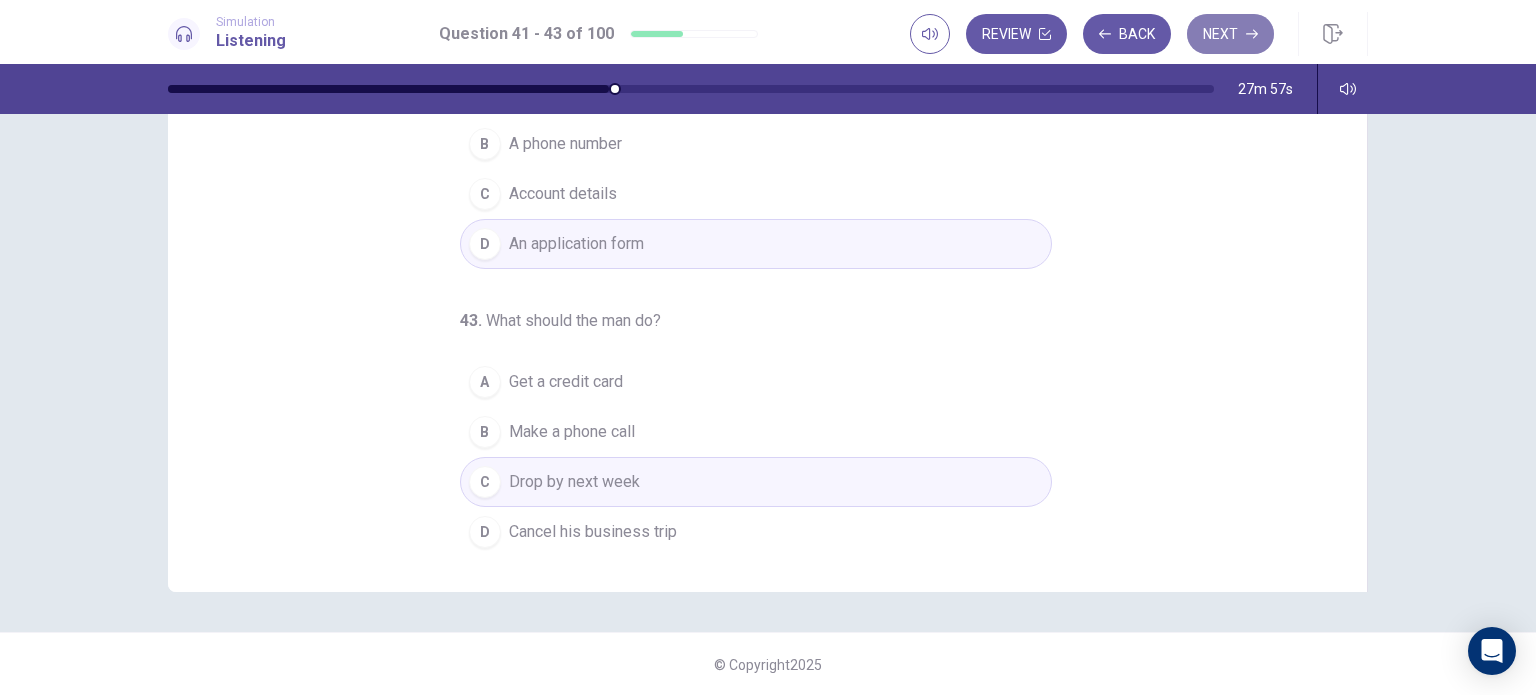 click on "Next" at bounding box center [1230, 34] 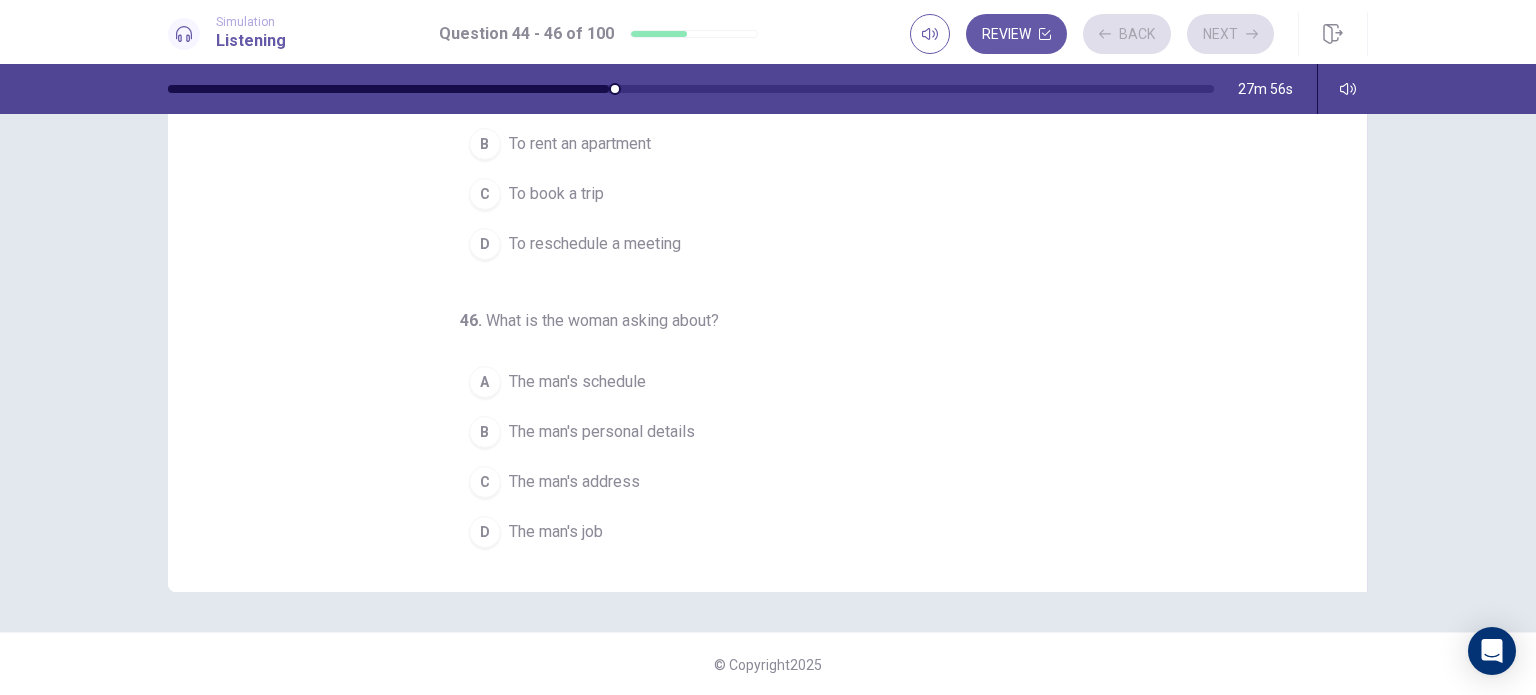 scroll, scrollTop: 0, scrollLeft: 0, axis: both 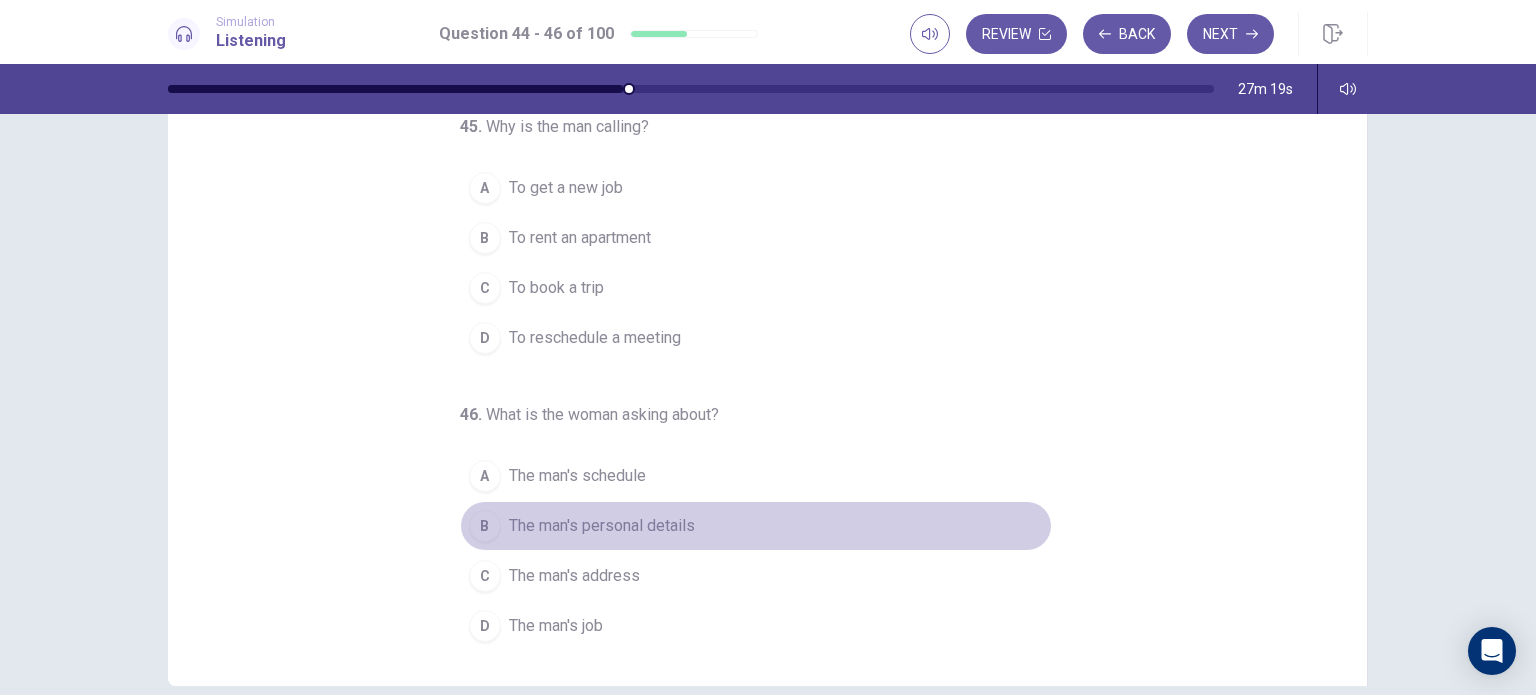 click on "The man's personal details" at bounding box center (602, 526) 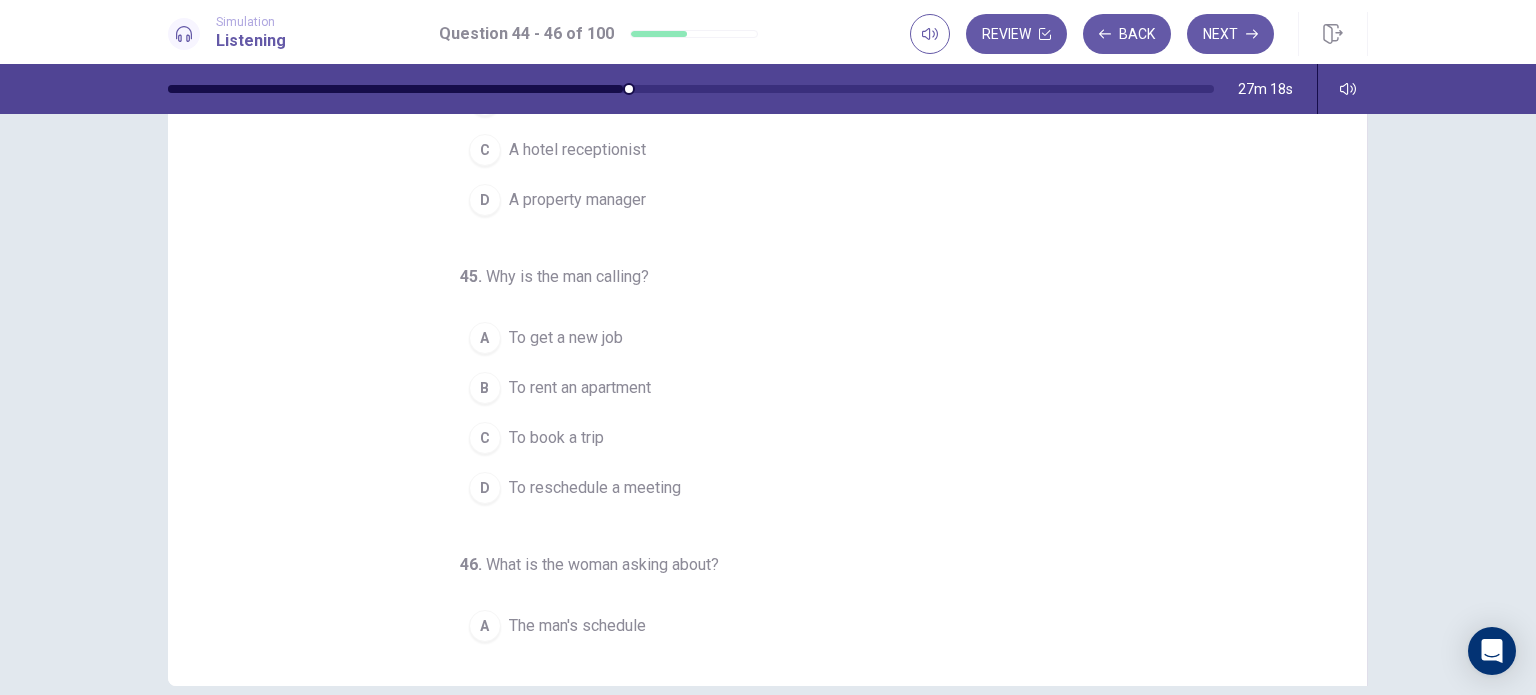 scroll, scrollTop: 55, scrollLeft: 0, axis: vertical 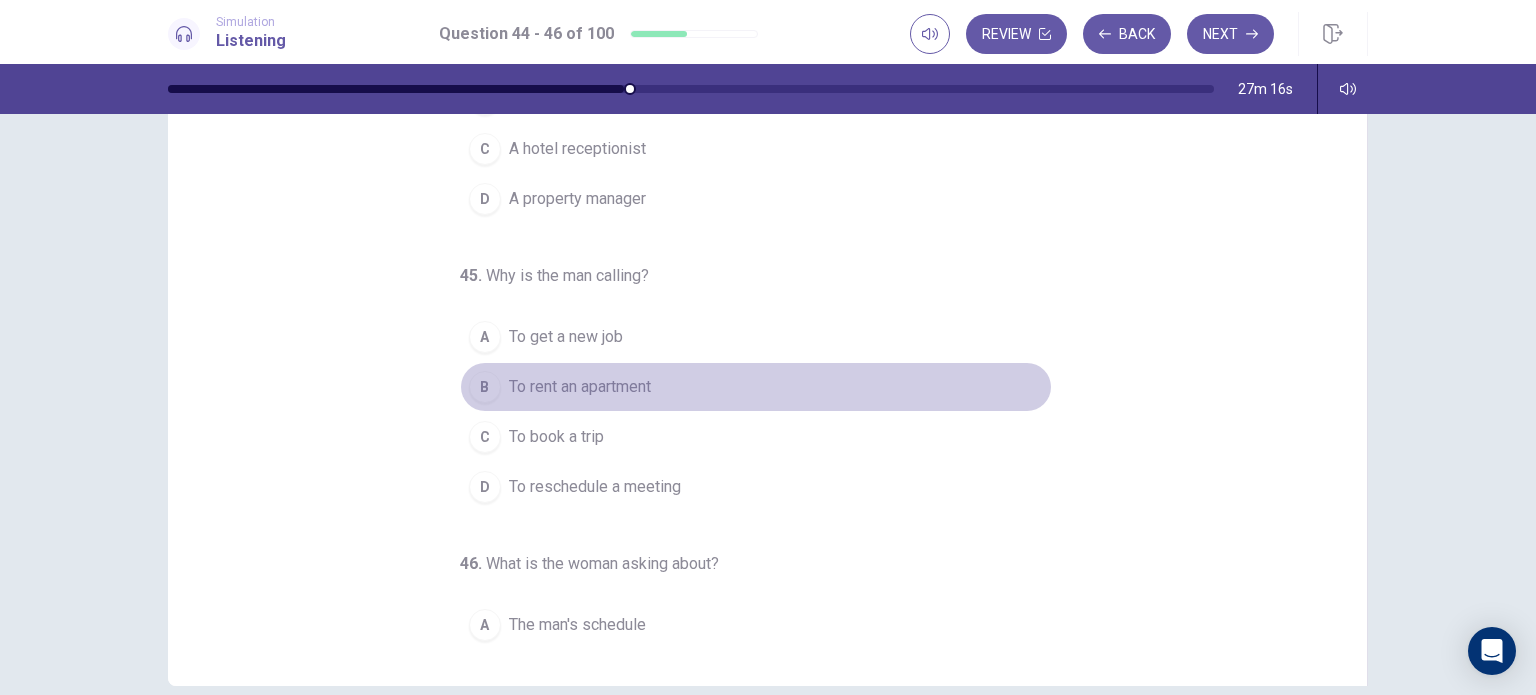 click on "To rent an apartment" at bounding box center [580, 387] 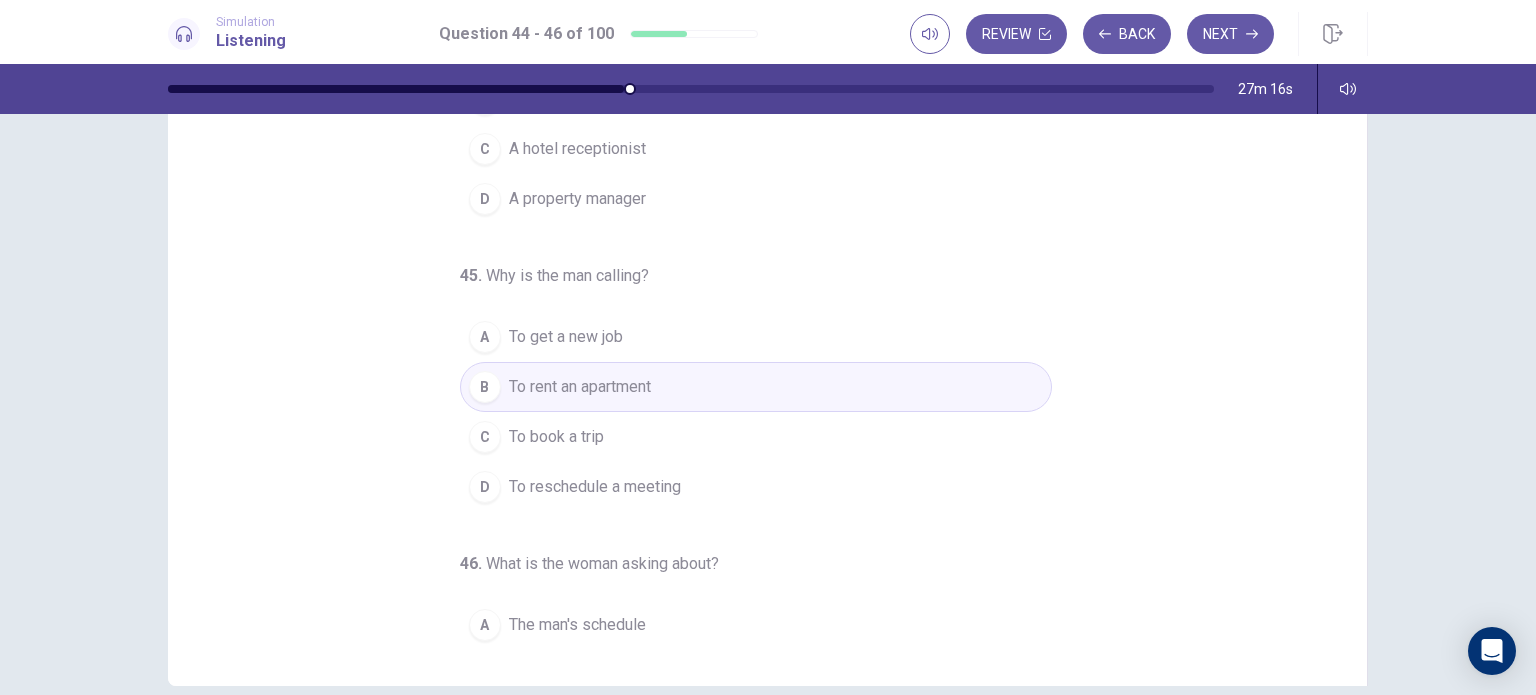 scroll, scrollTop: 0, scrollLeft: 0, axis: both 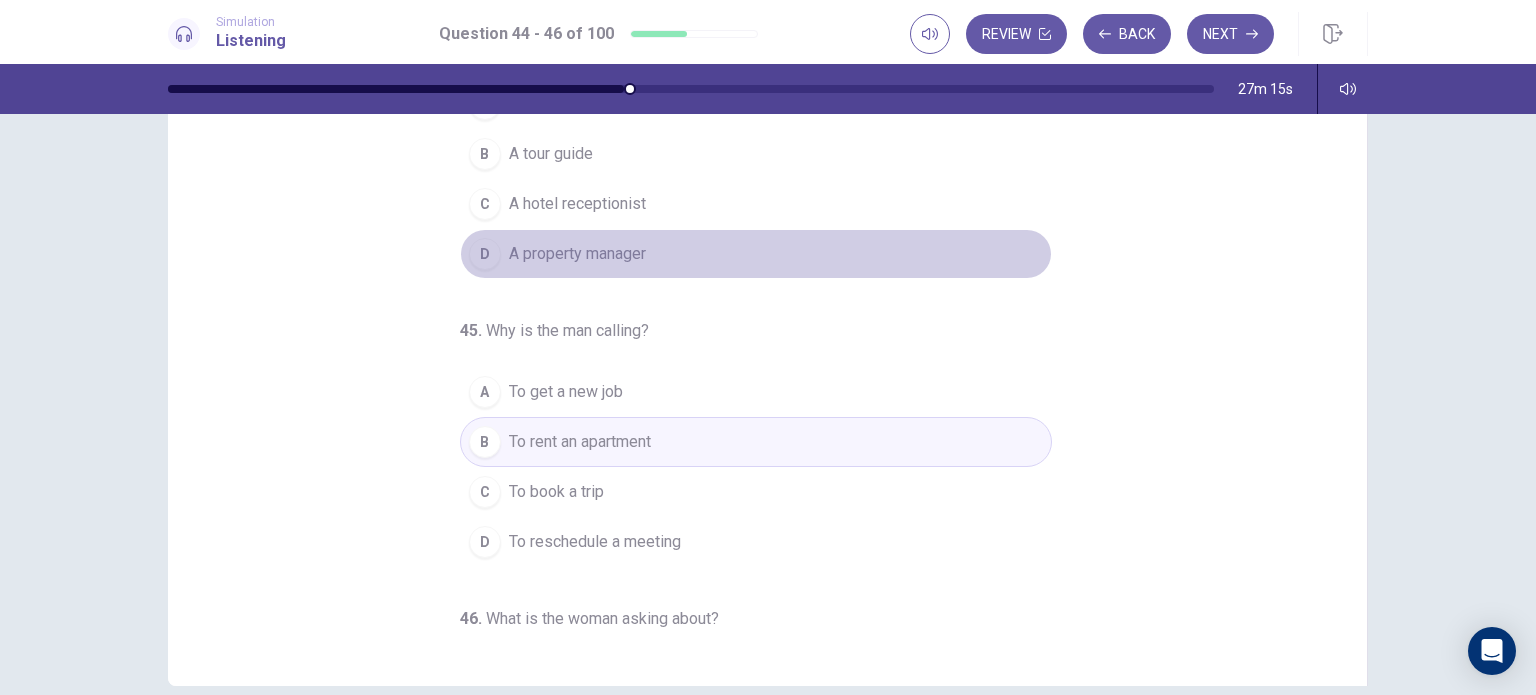 click on "D A property manager" at bounding box center [756, 254] 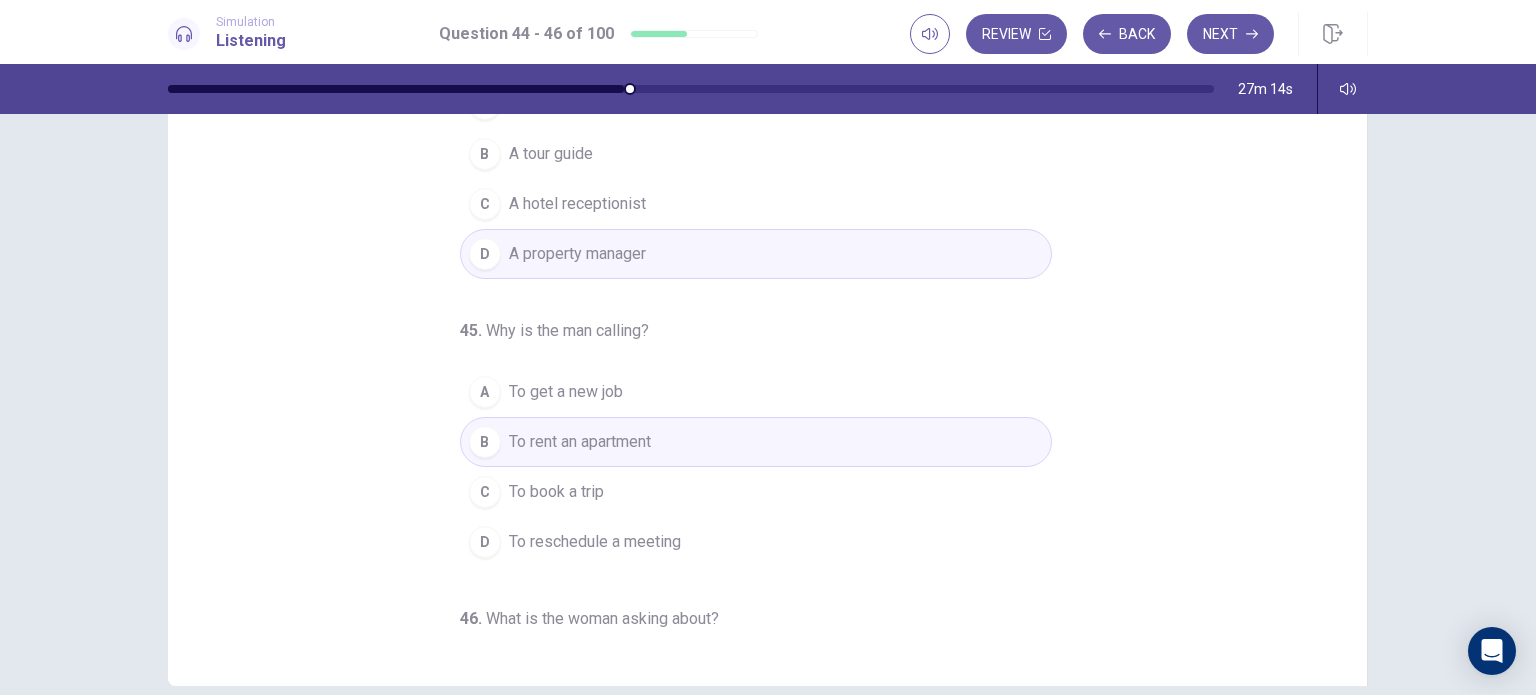 scroll, scrollTop: 0, scrollLeft: 0, axis: both 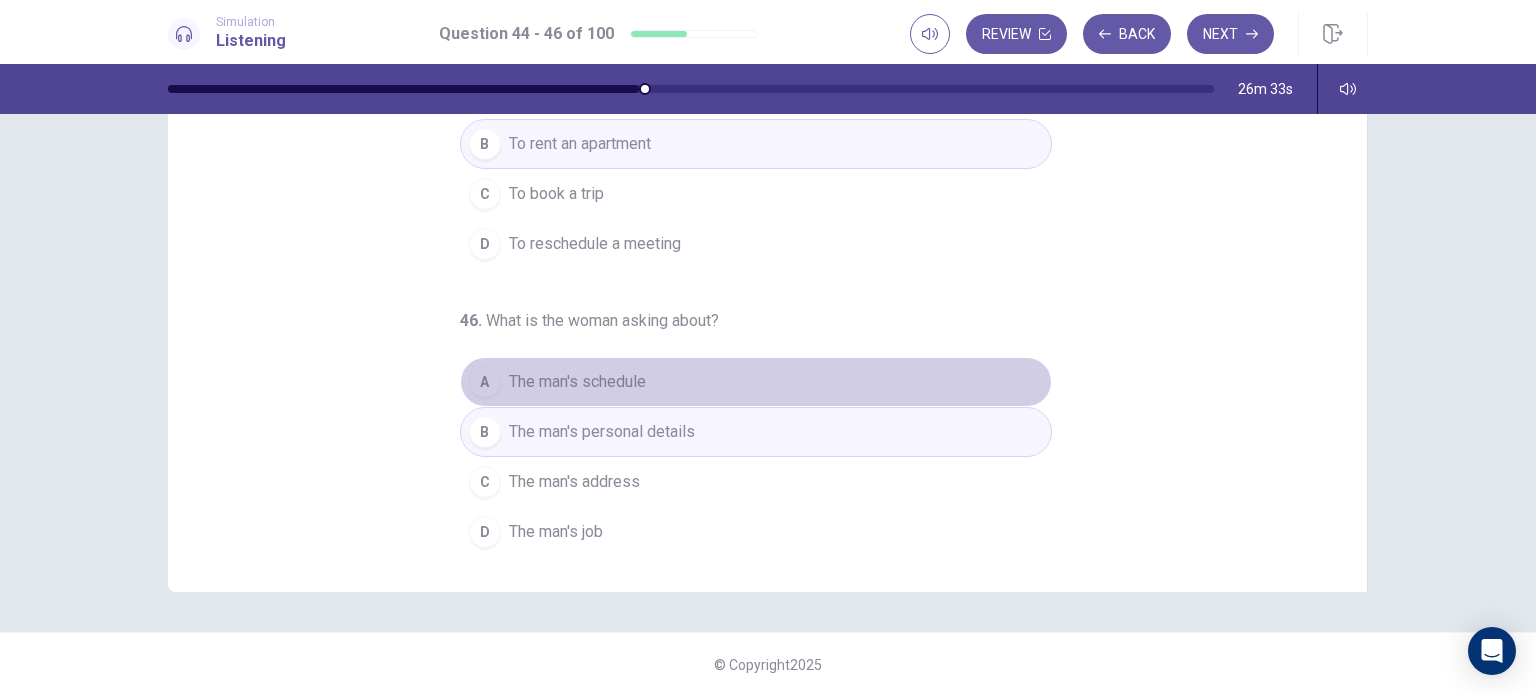 click on "A The man's schedule" at bounding box center [756, 382] 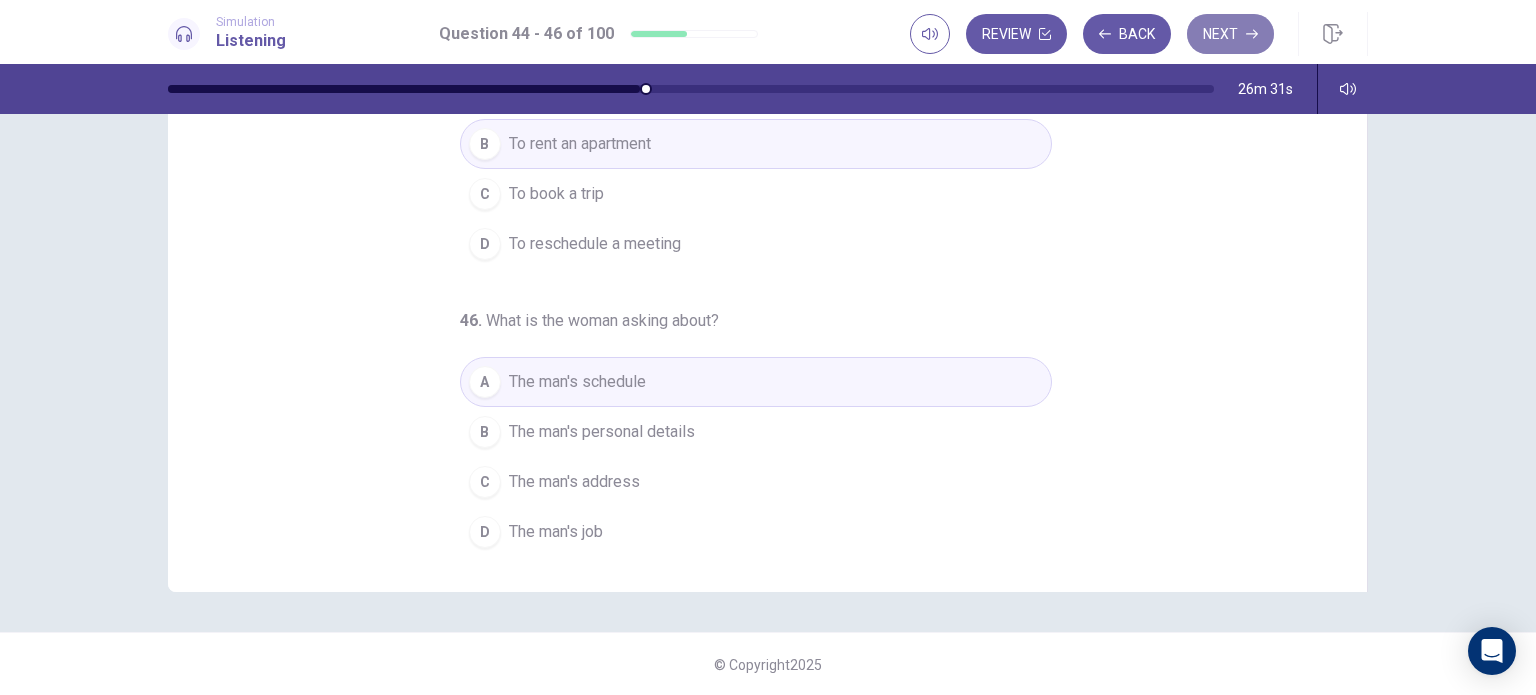 click on "Next" at bounding box center (1230, 34) 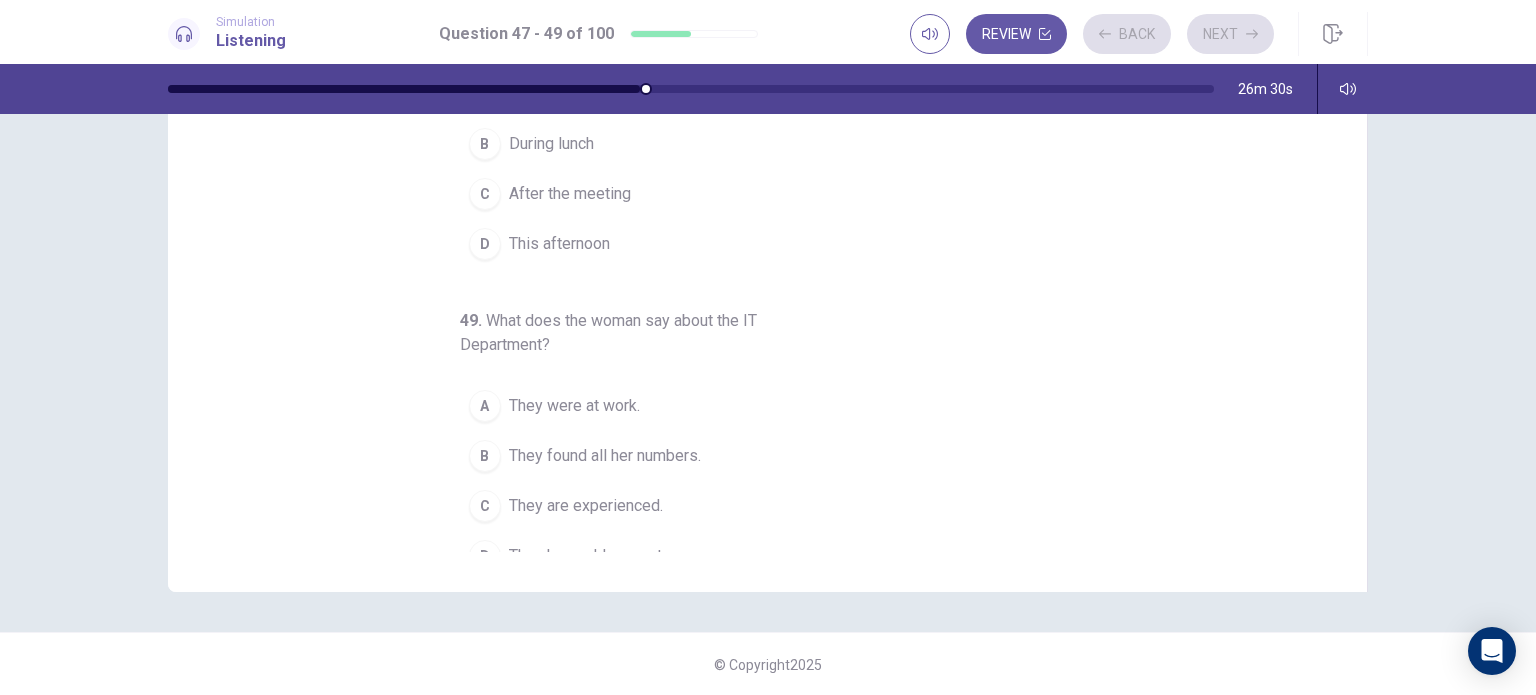 scroll, scrollTop: 0, scrollLeft: 0, axis: both 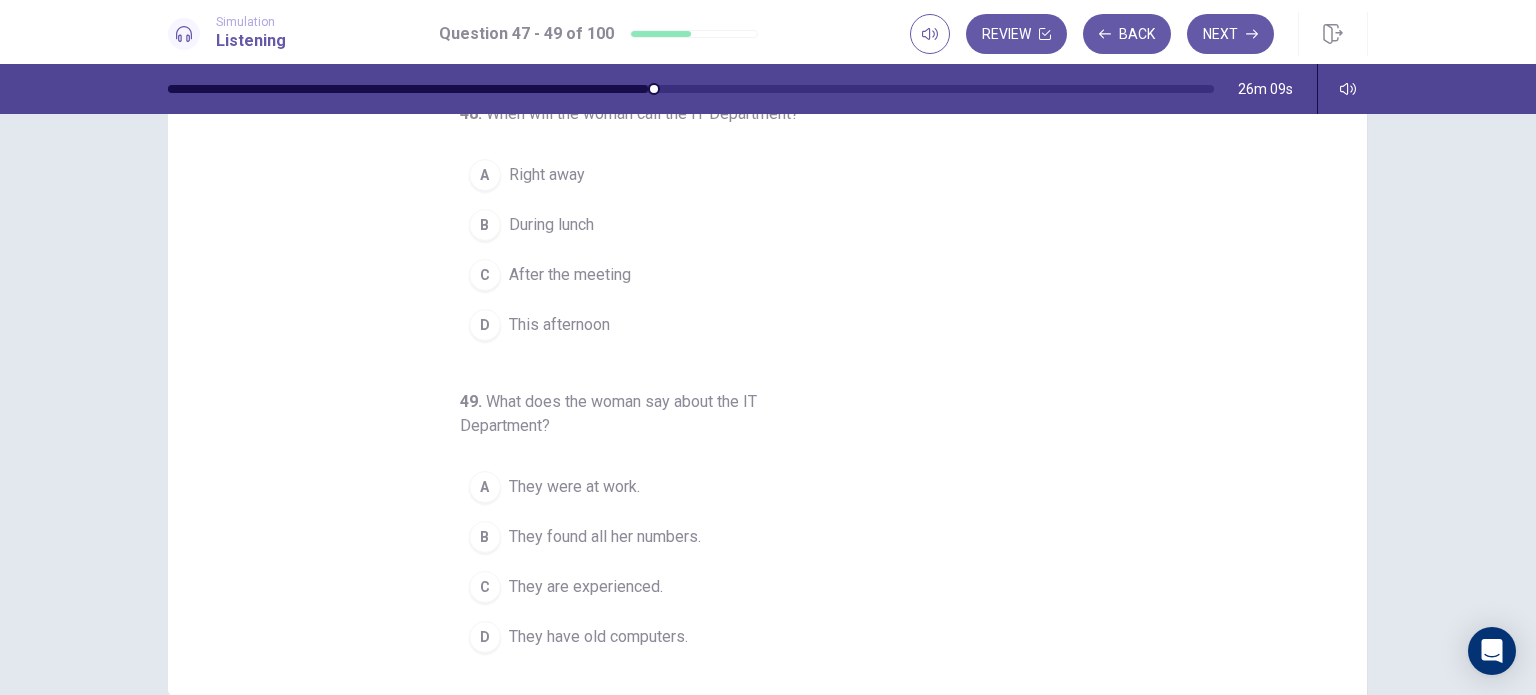 click on "They are experienced." at bounding box center [586, 587] 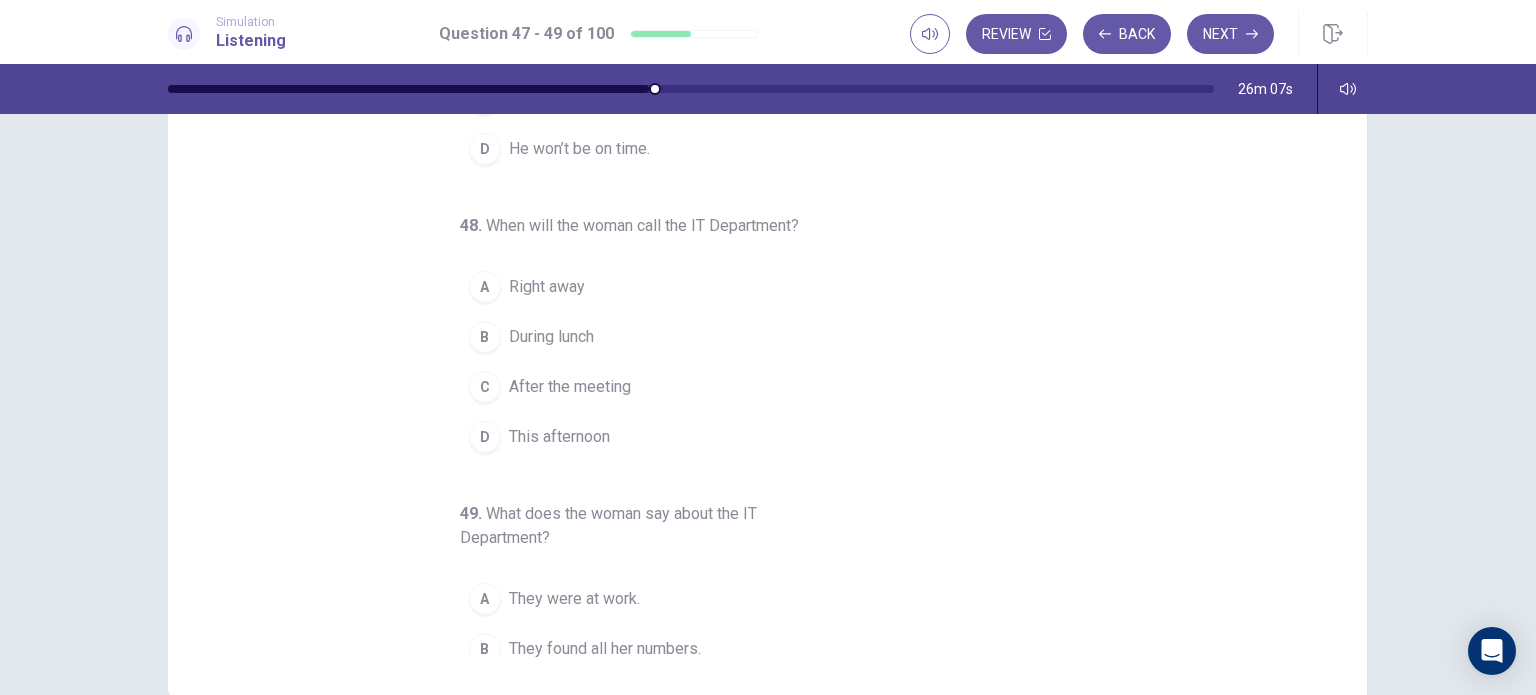 scroll, scrollTop: 0, scrollLeft: 0, axis: both 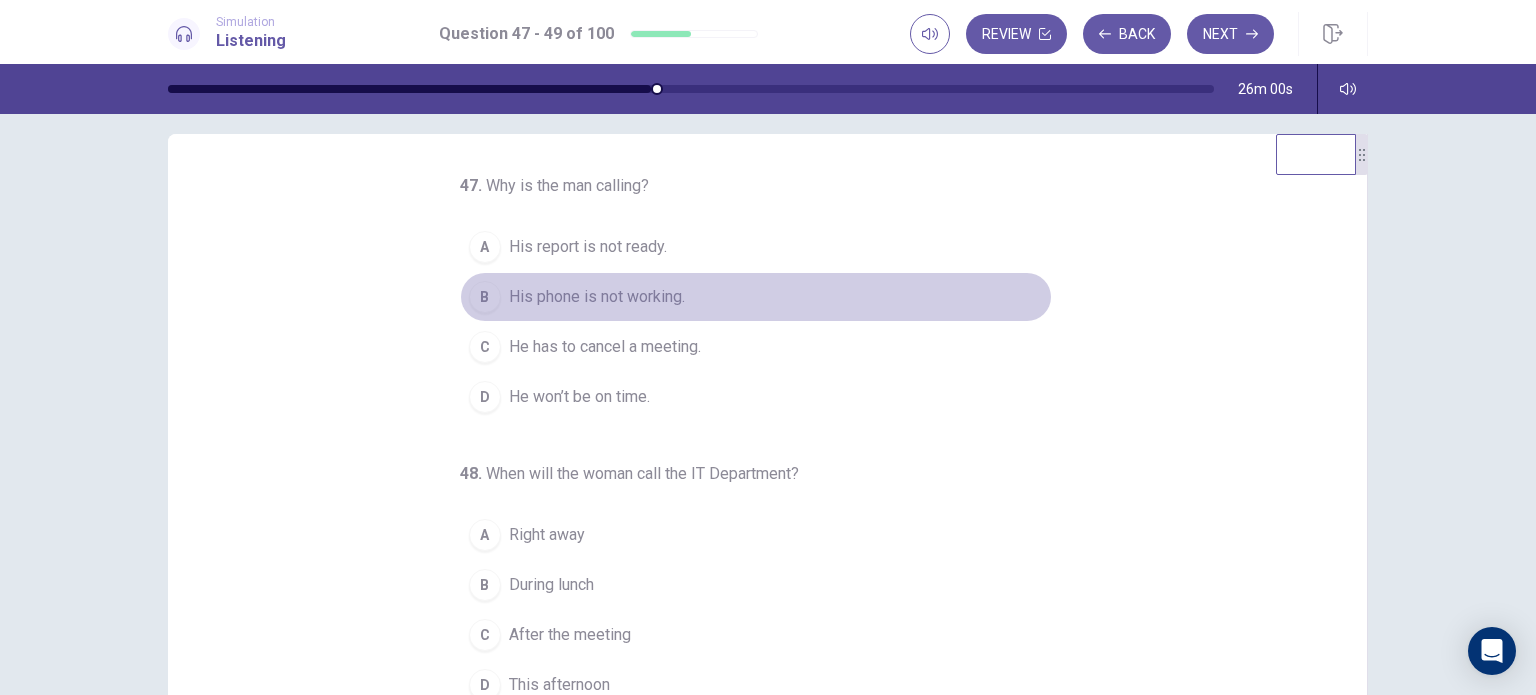 click on "His phone is not working." at bounding box center [597, 297] 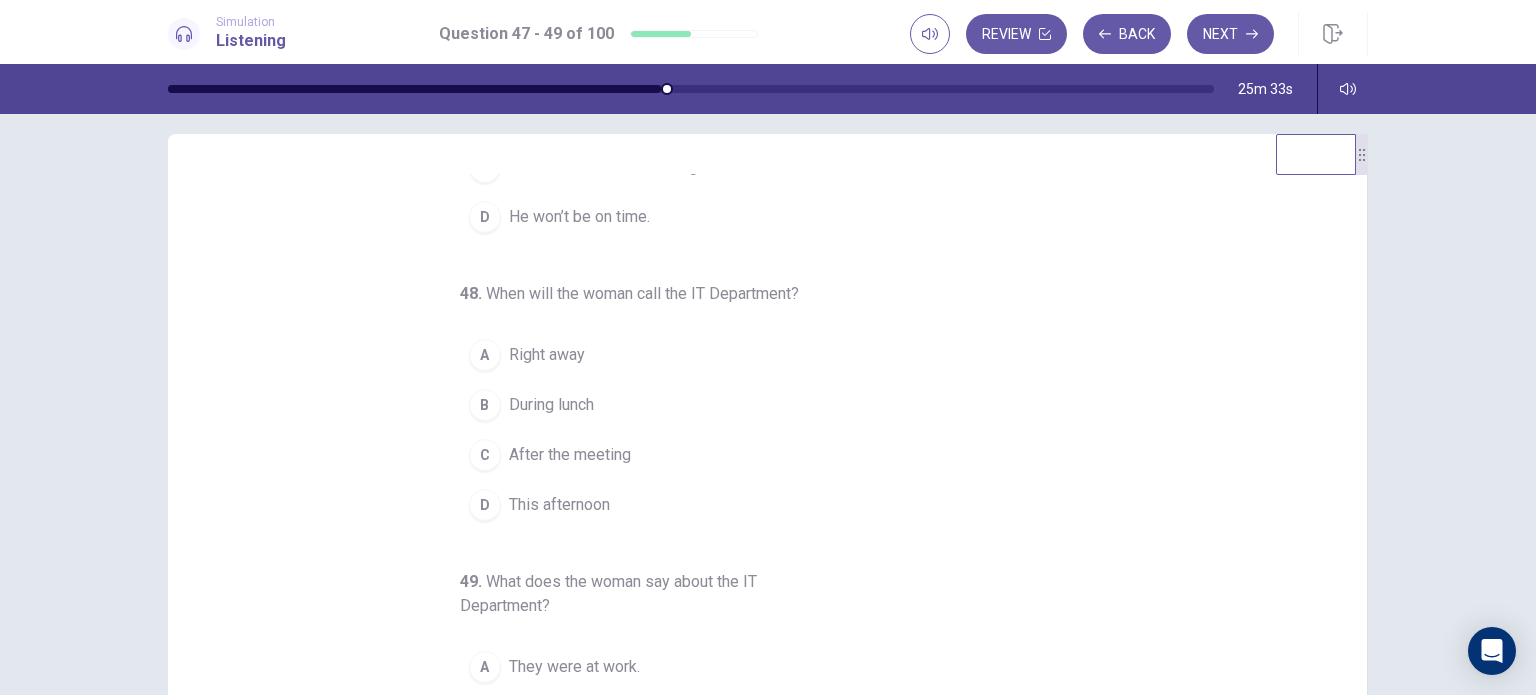 scroll, scrollTop: 186, scrollLeft: 0, axis: vertical 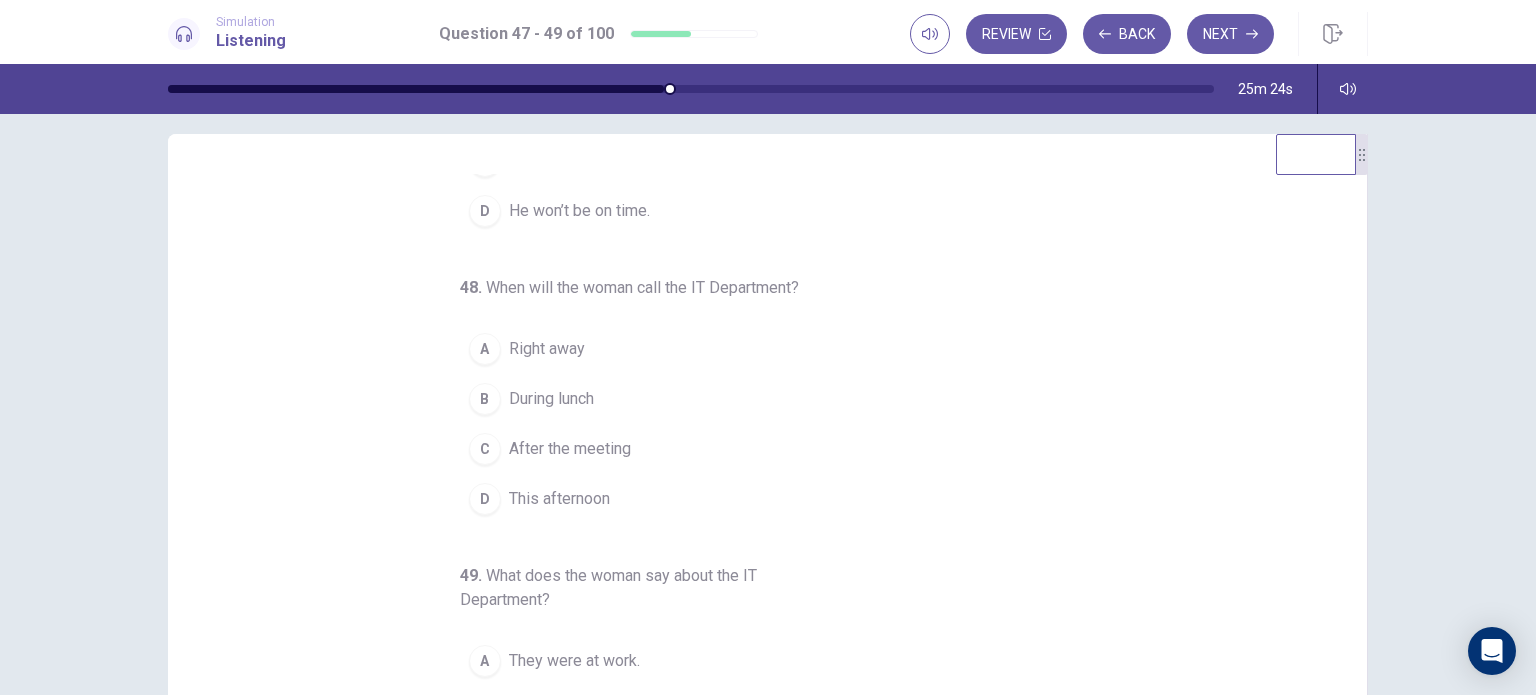 click on "After the meeting" at bounding box center (570, 449) 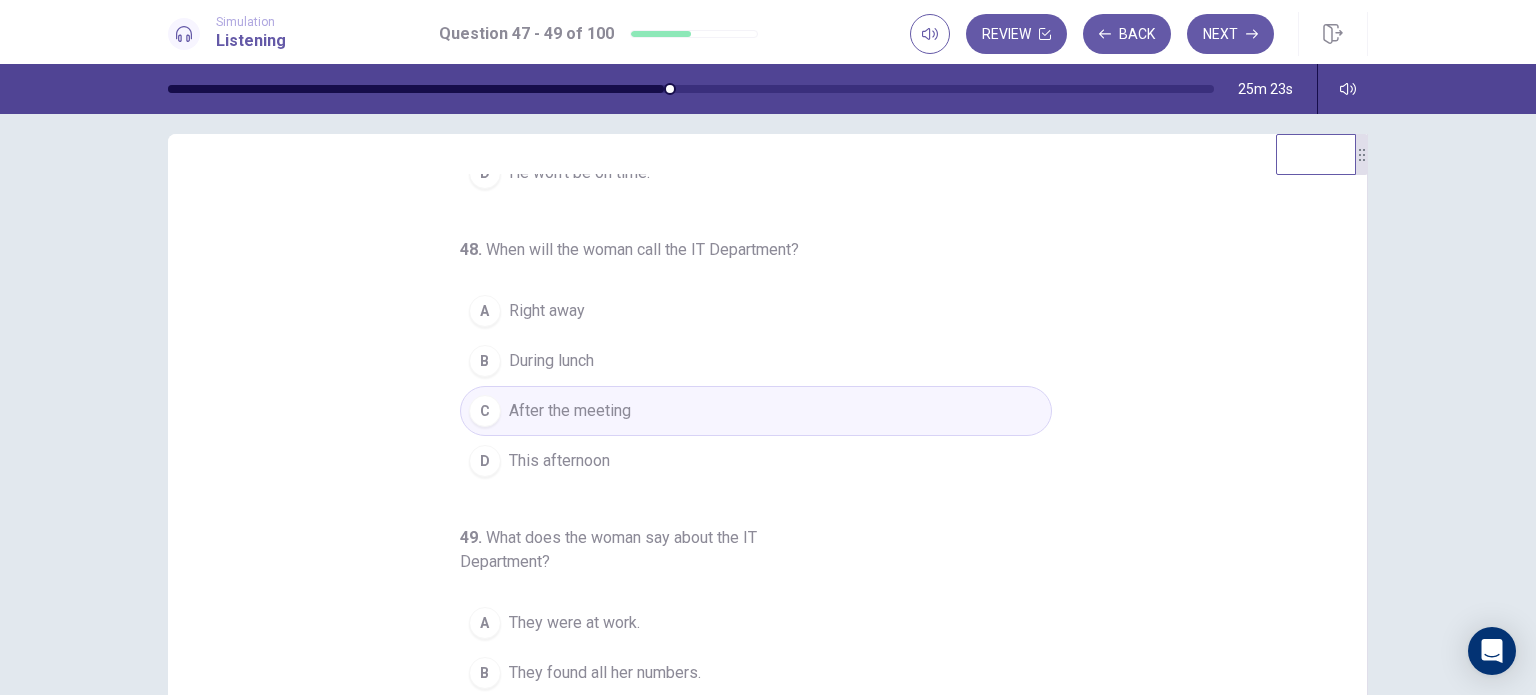 scroll, scrollTop: 228, scrollLeft: 0, axis: vertical 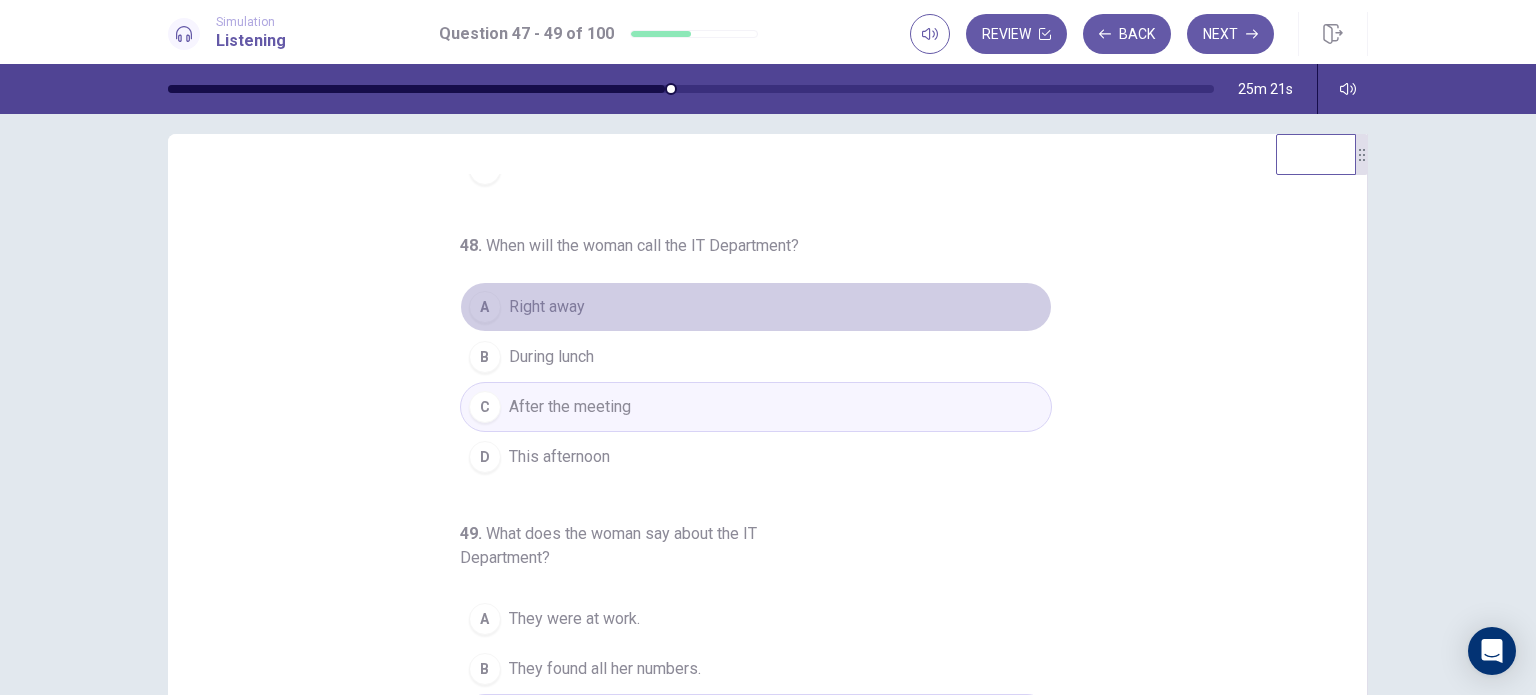 click on "A Right away" at bounding box center (756, 307) 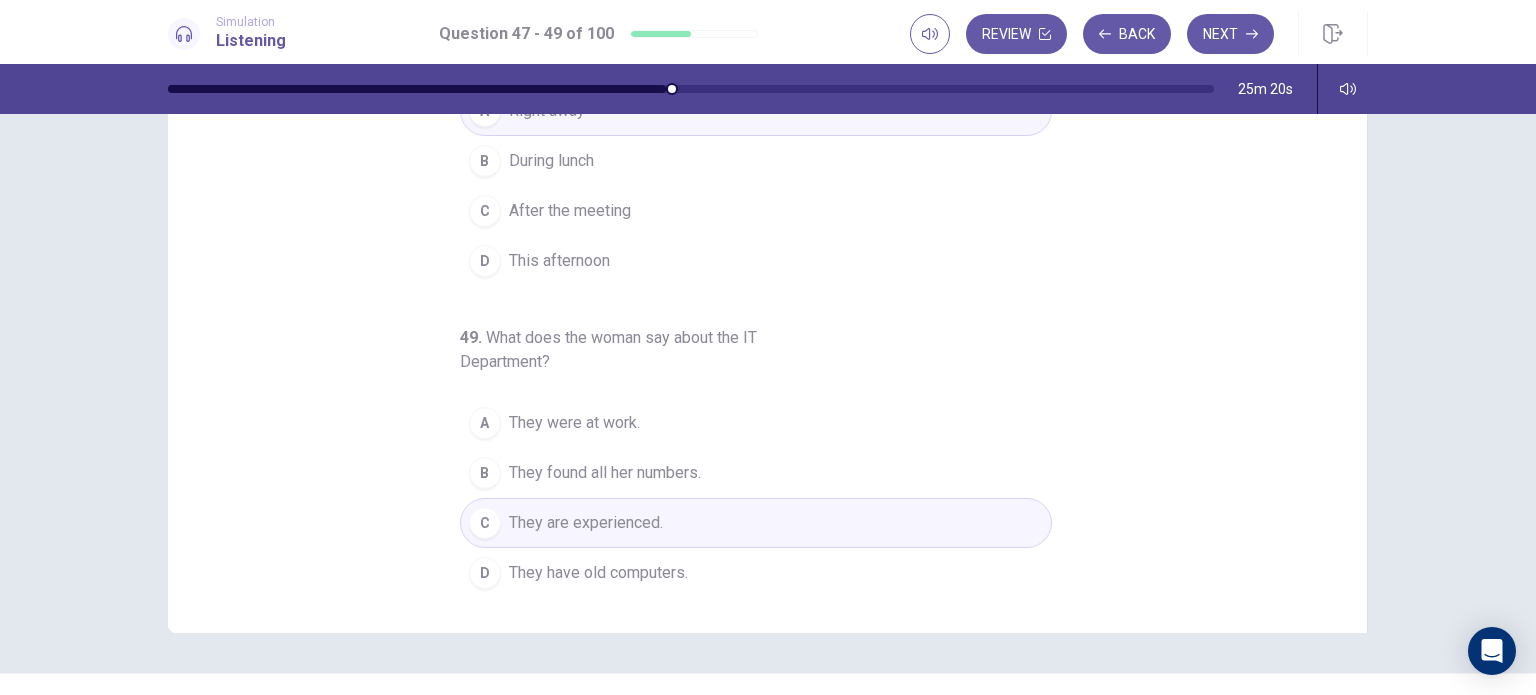 scroll, scrollTop: 220, scrollLeft: 0, axis: vertical 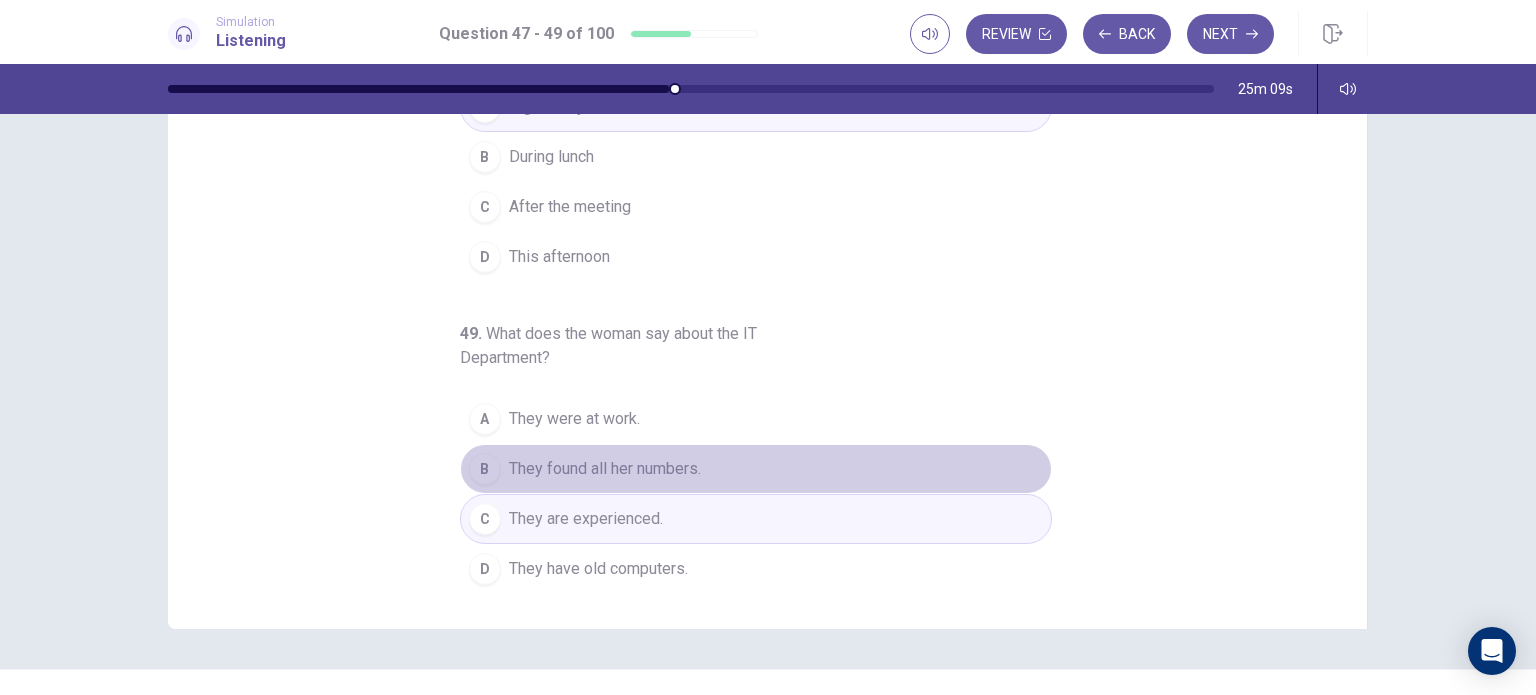 click on "They found all her numbers." at bounding box center (605, 469) 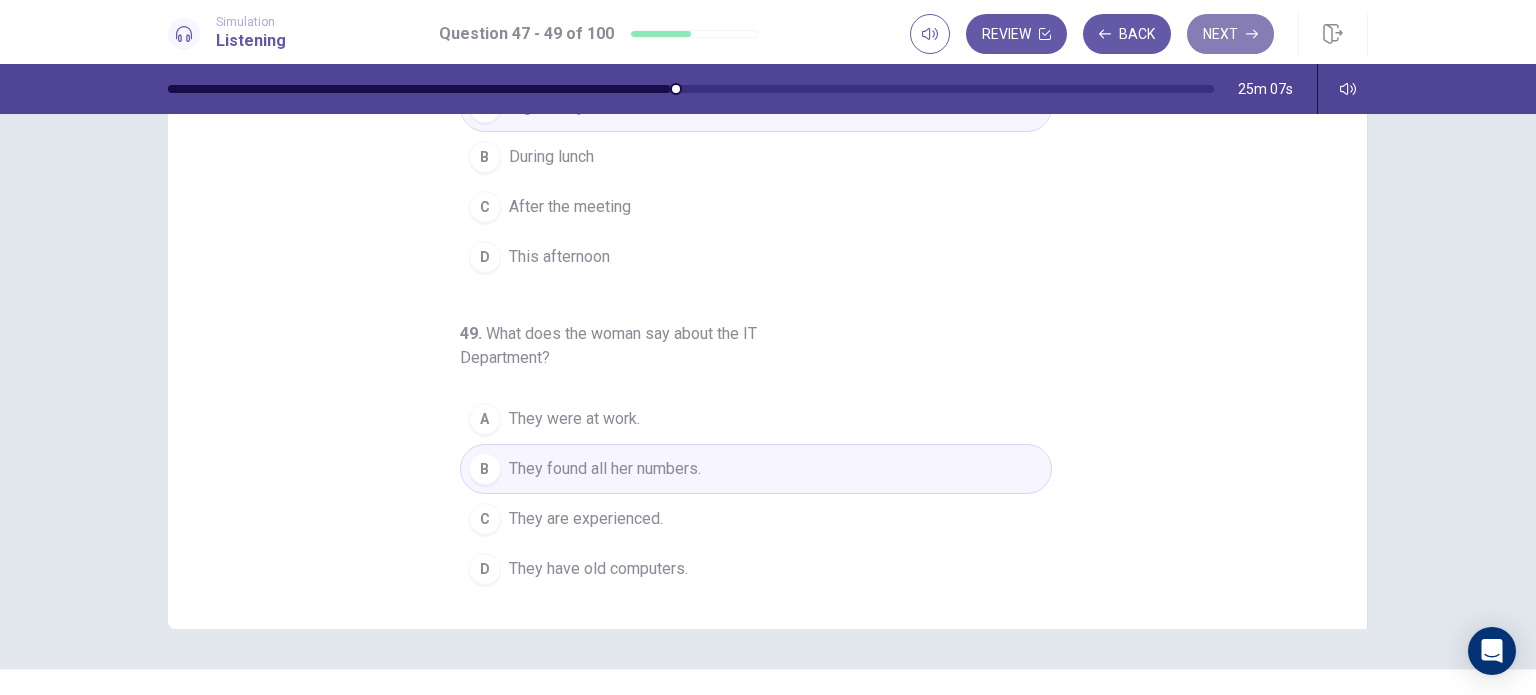click on "Next" at bounding box center (1230, 34) 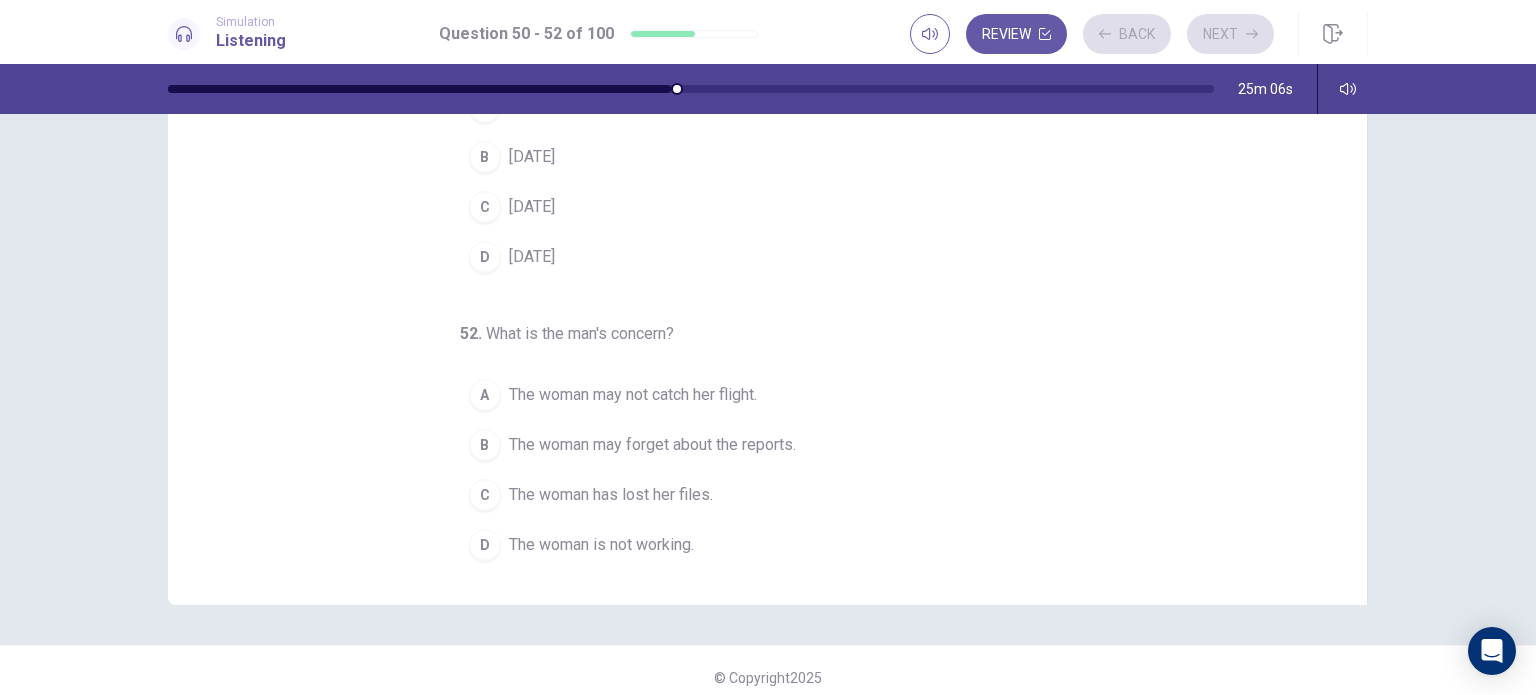 scroll, scrollTop: 0, scrollLeft: 0, axis: both 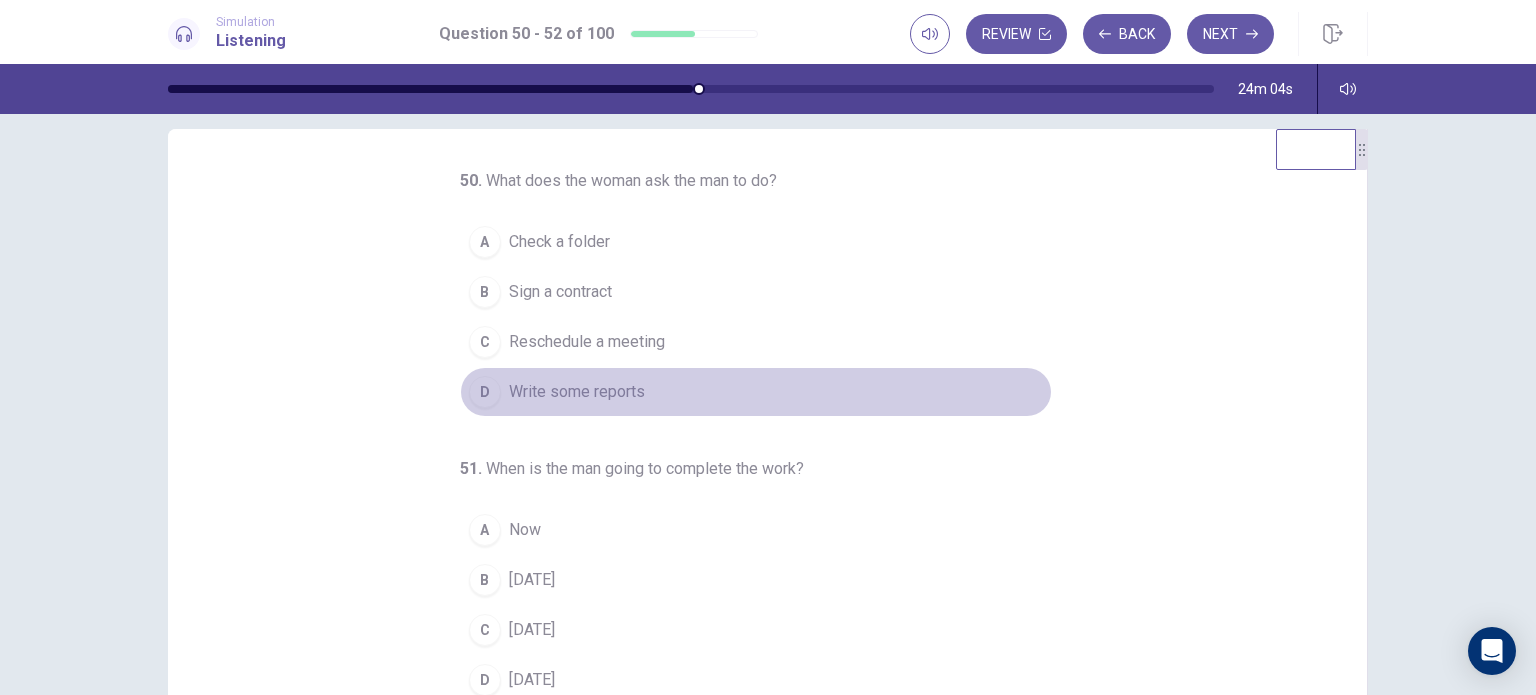 click on "Write some reports" at bounding box center [577, 392] 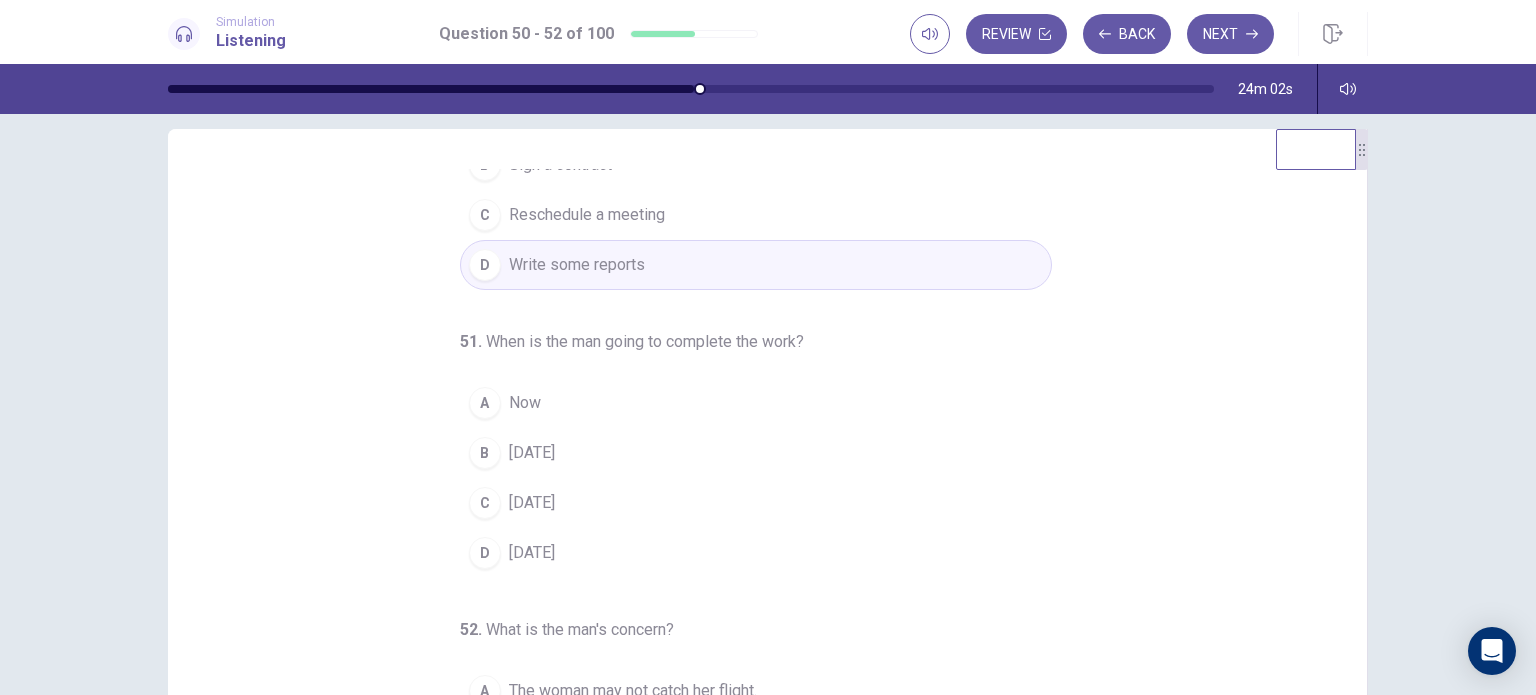 scroll, scrollTop: 128, scrollLeft: 0, axis: vertical 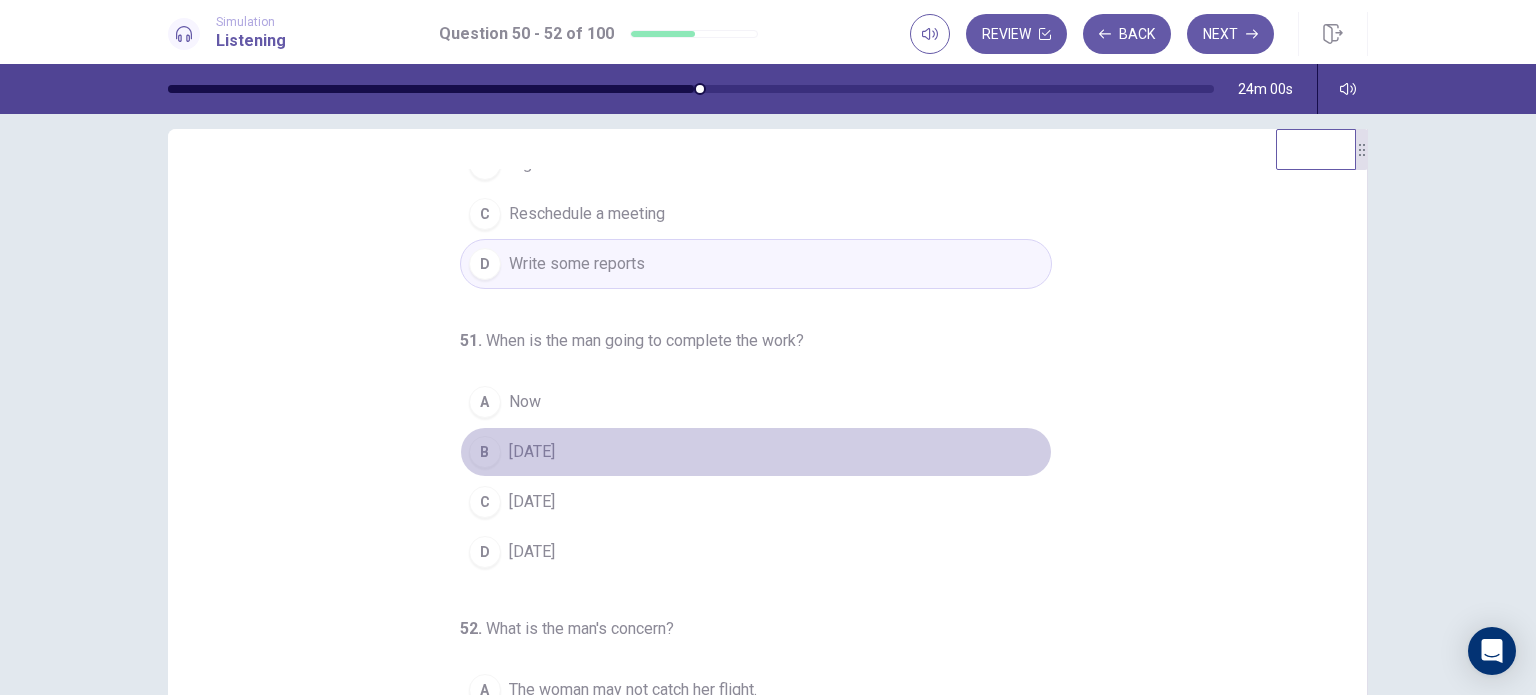 click on "[DATE]" at bounding box center (532, 452) 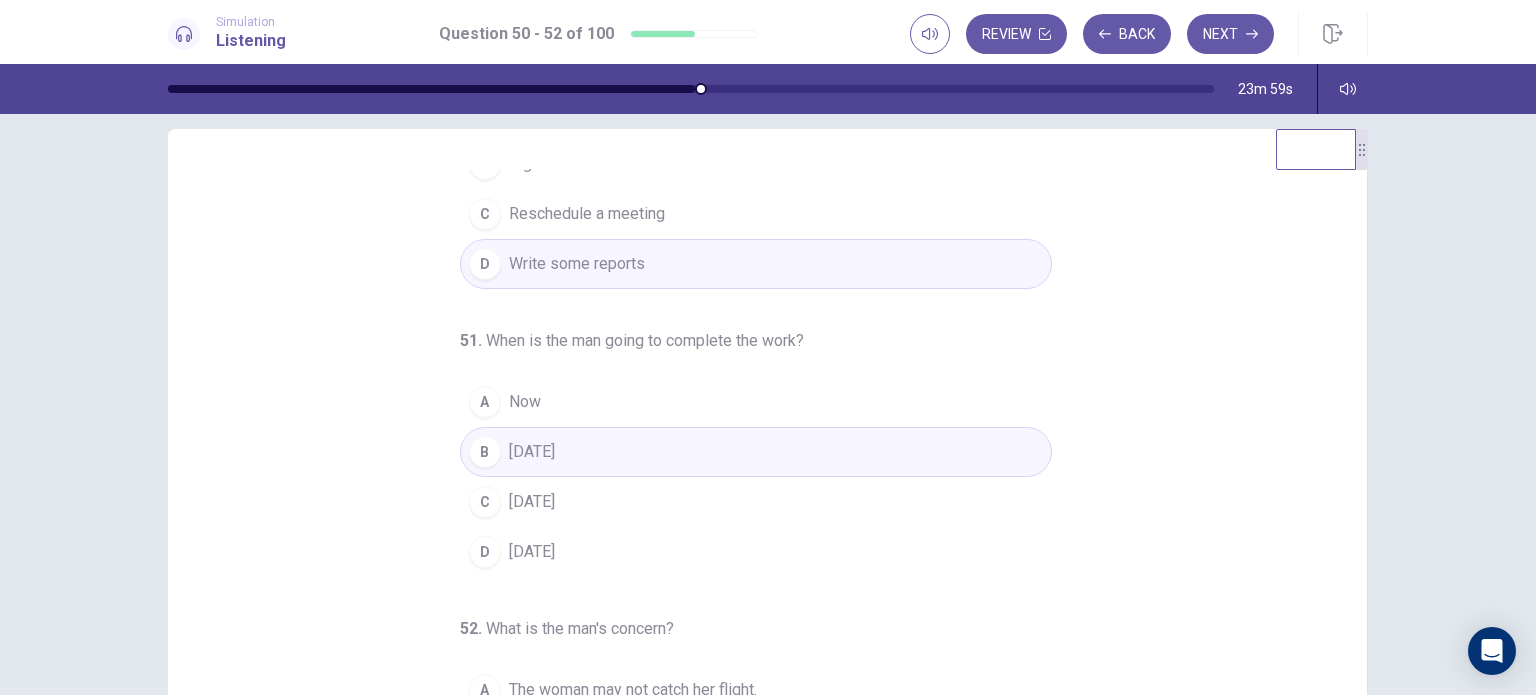 scroll, scrollTop: 204, scrollLeft: 0, axis: vertical 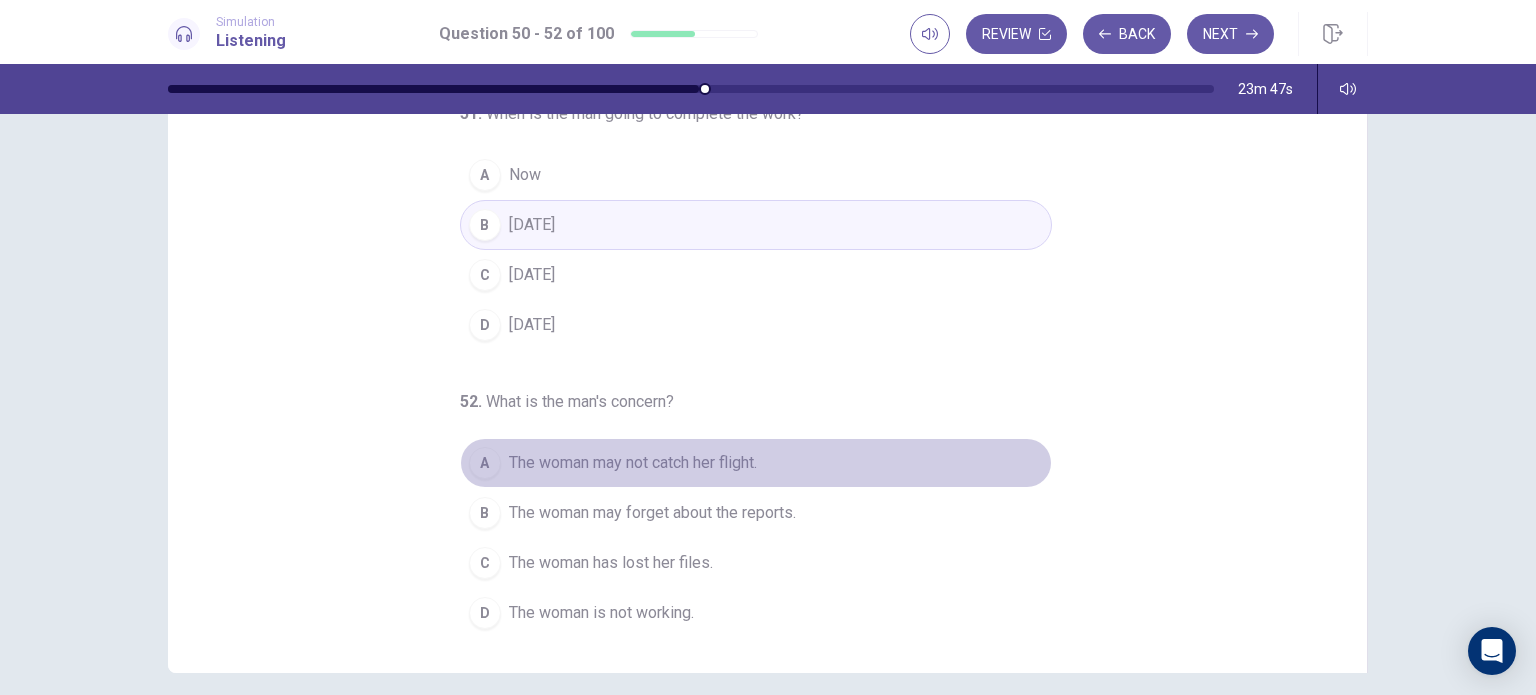 click on "The woman may not catch her flight." at bounding box center (633, 463) 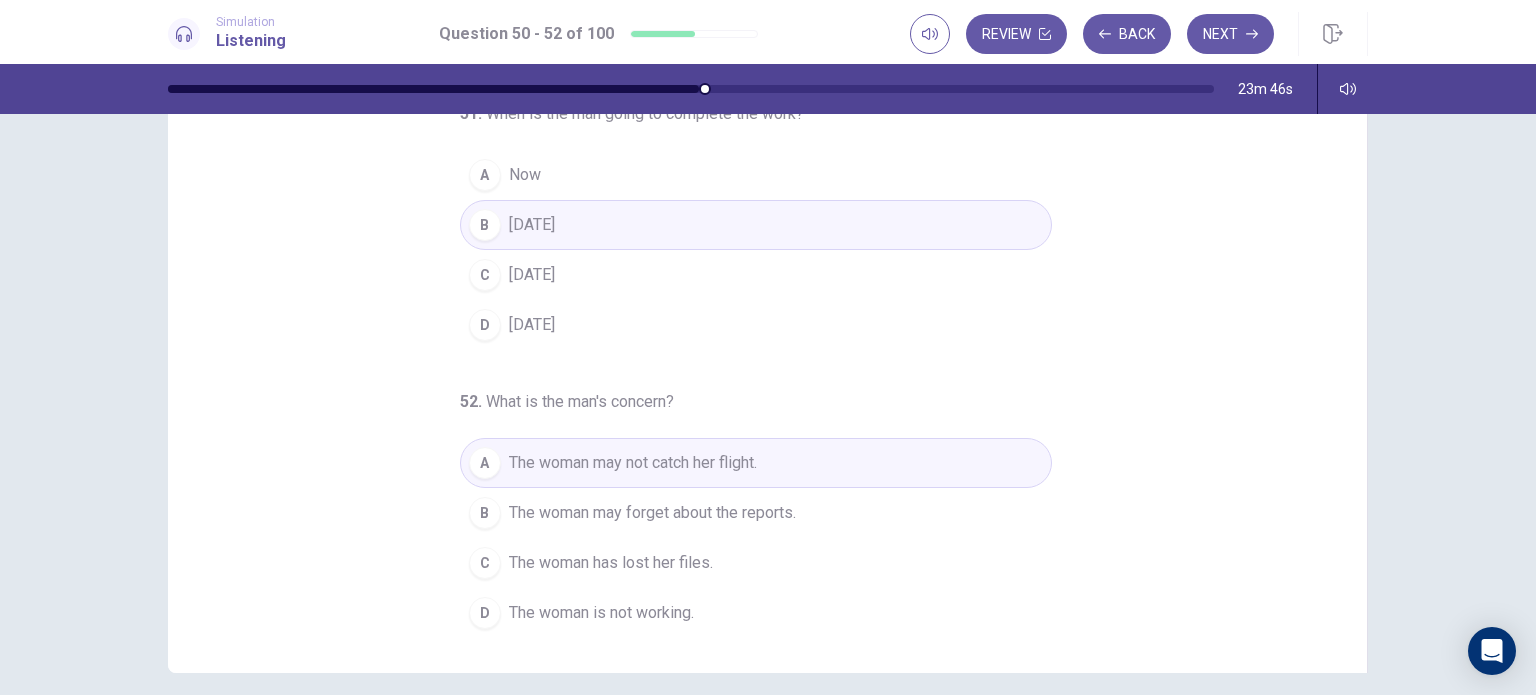 scroll, scrollTop: 0, scrollLeft: 0, axis: both 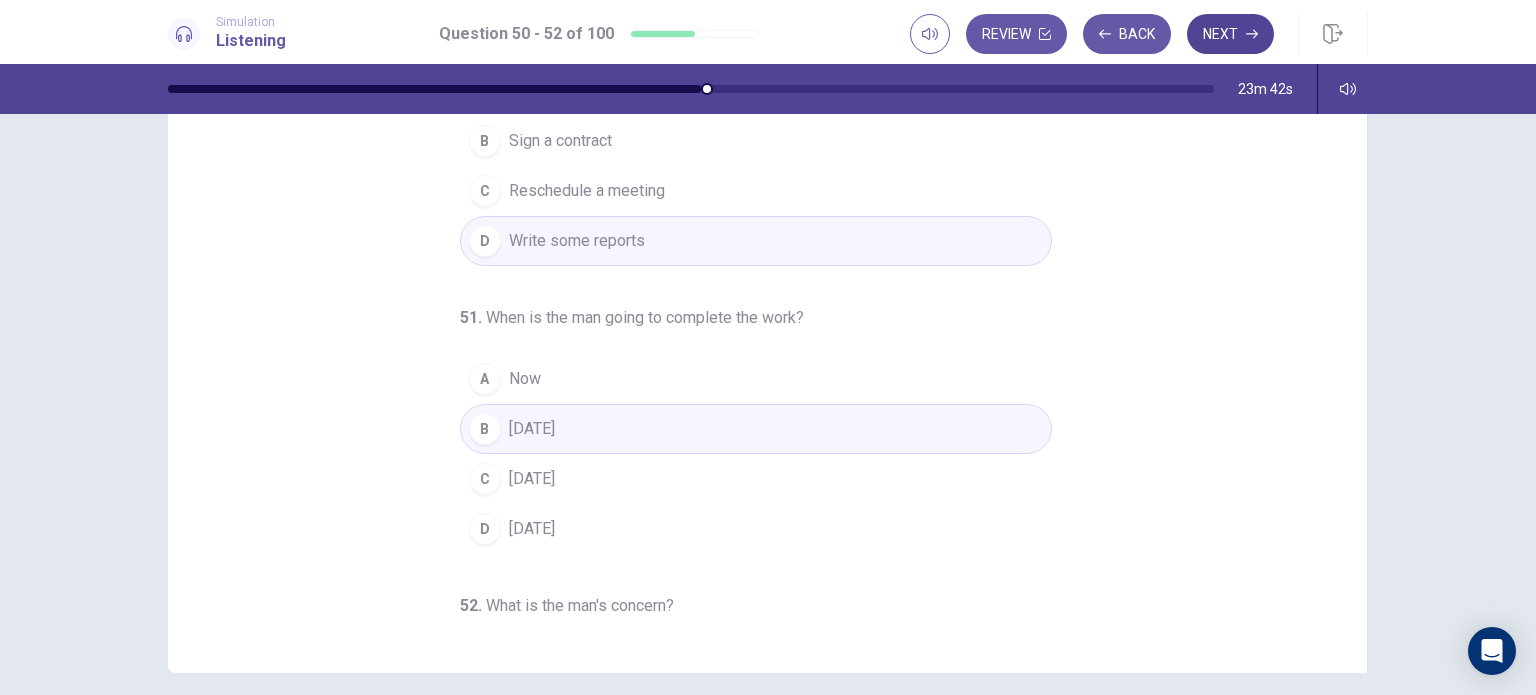click on "Next" at bounding box center (1230, 34) 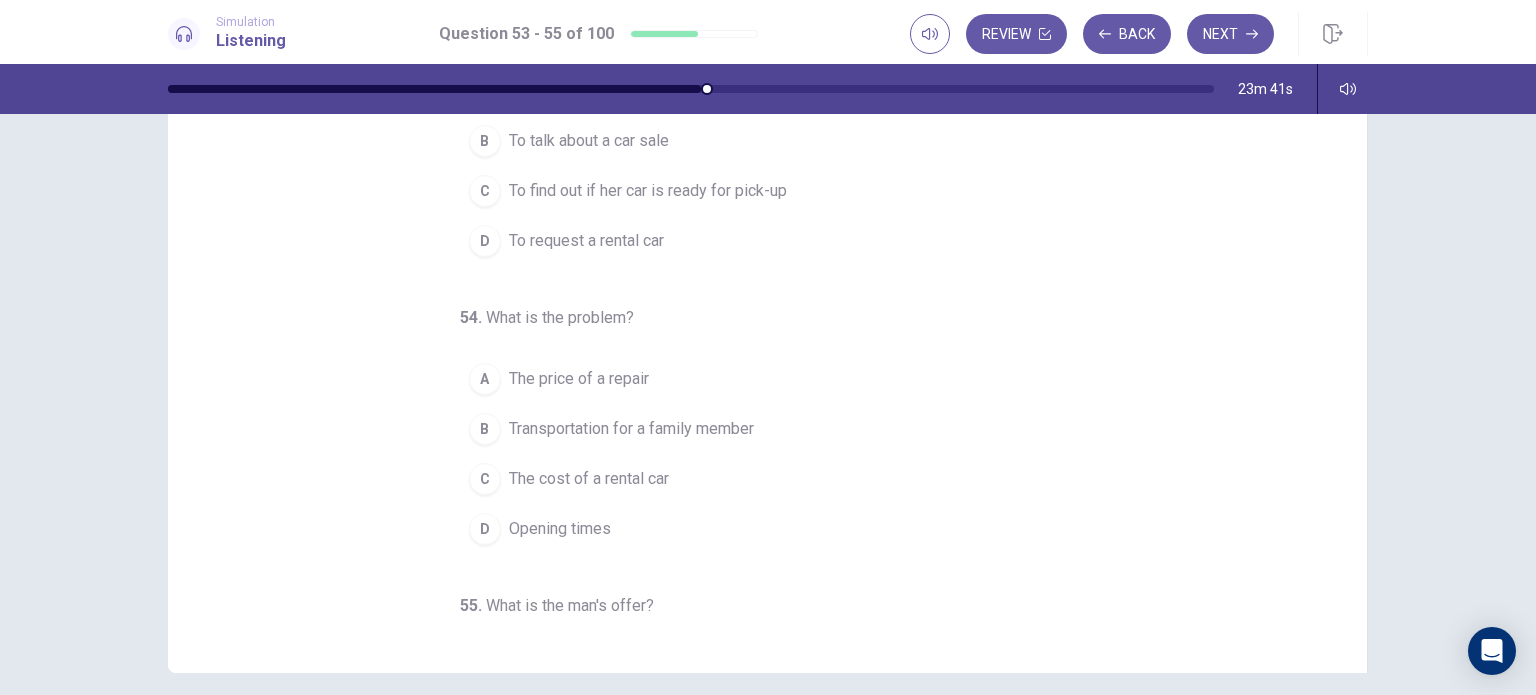 scroll, scrollTop: 0, scrollLeft: 0, axis: both 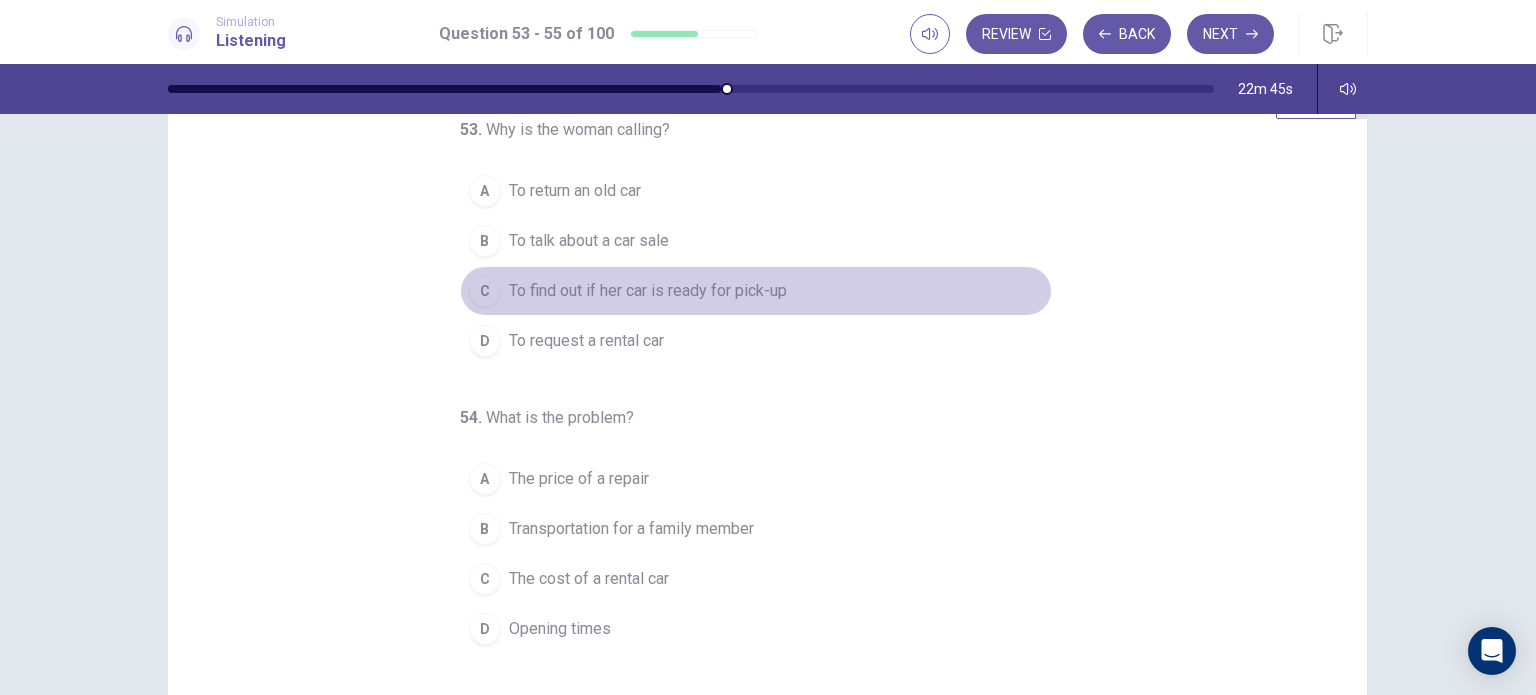 click on "To find out if her car is ready for pick-up" at bounding box center (648, 291) 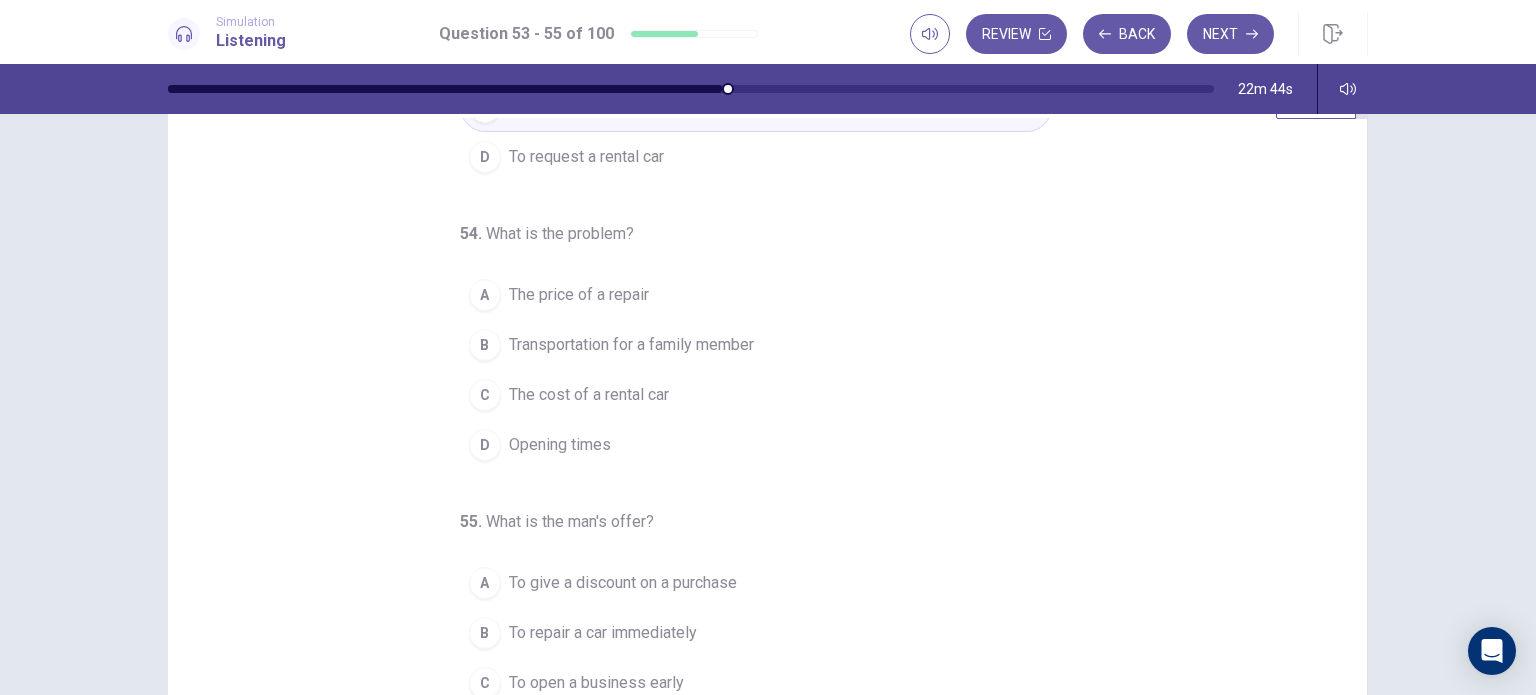 scroll, scrollTop: 186, scrollLeft: 0, axis: vertical 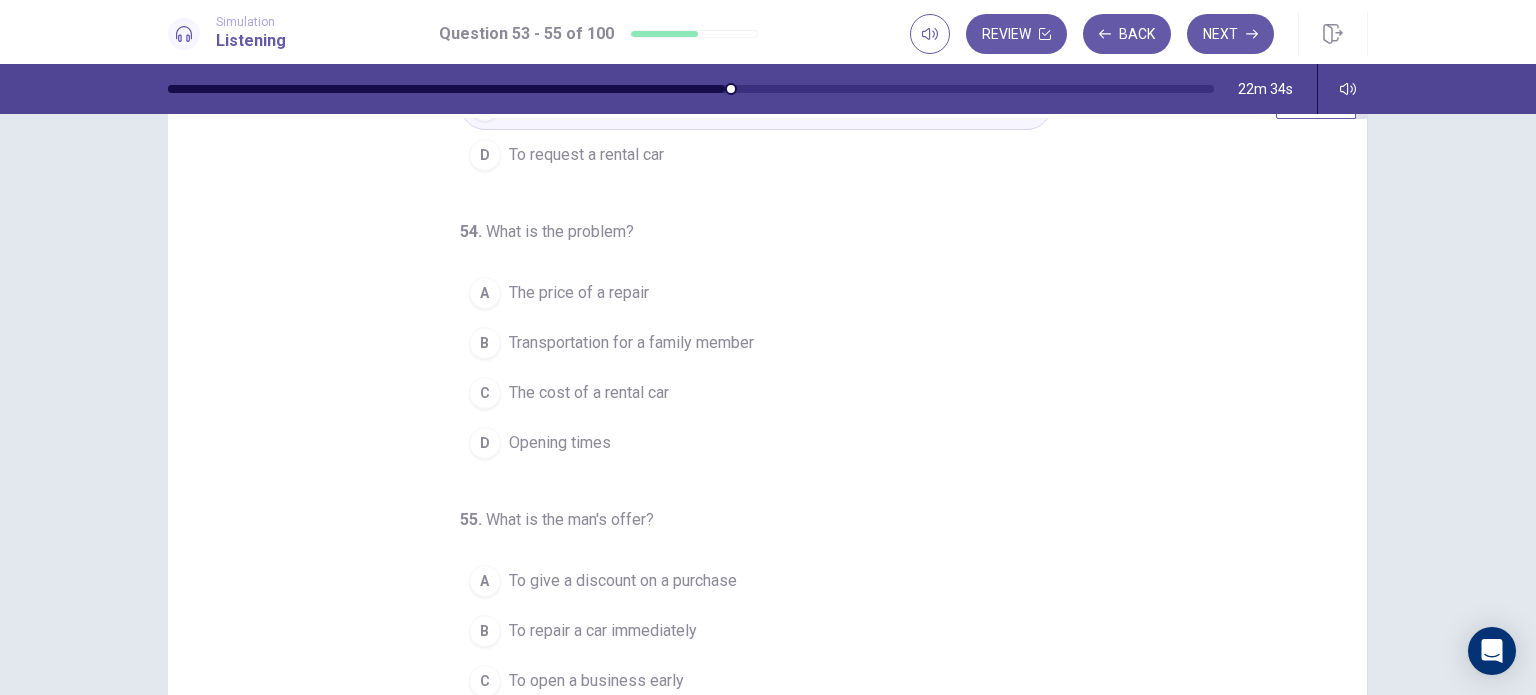 click on "Transportation for a family member" at bounding box center (631, 343) 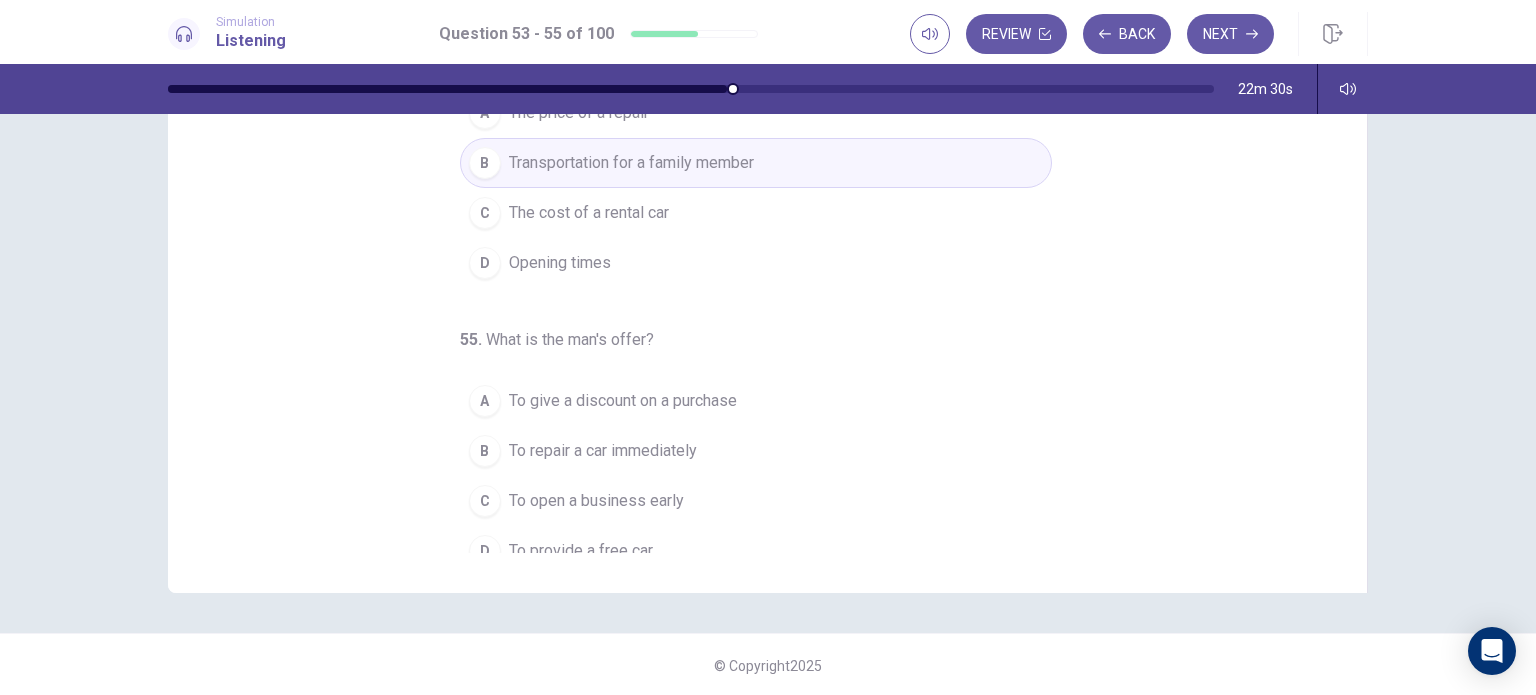 scroll, scrollTop: 257, scrollLeft: 0, axis: vertical 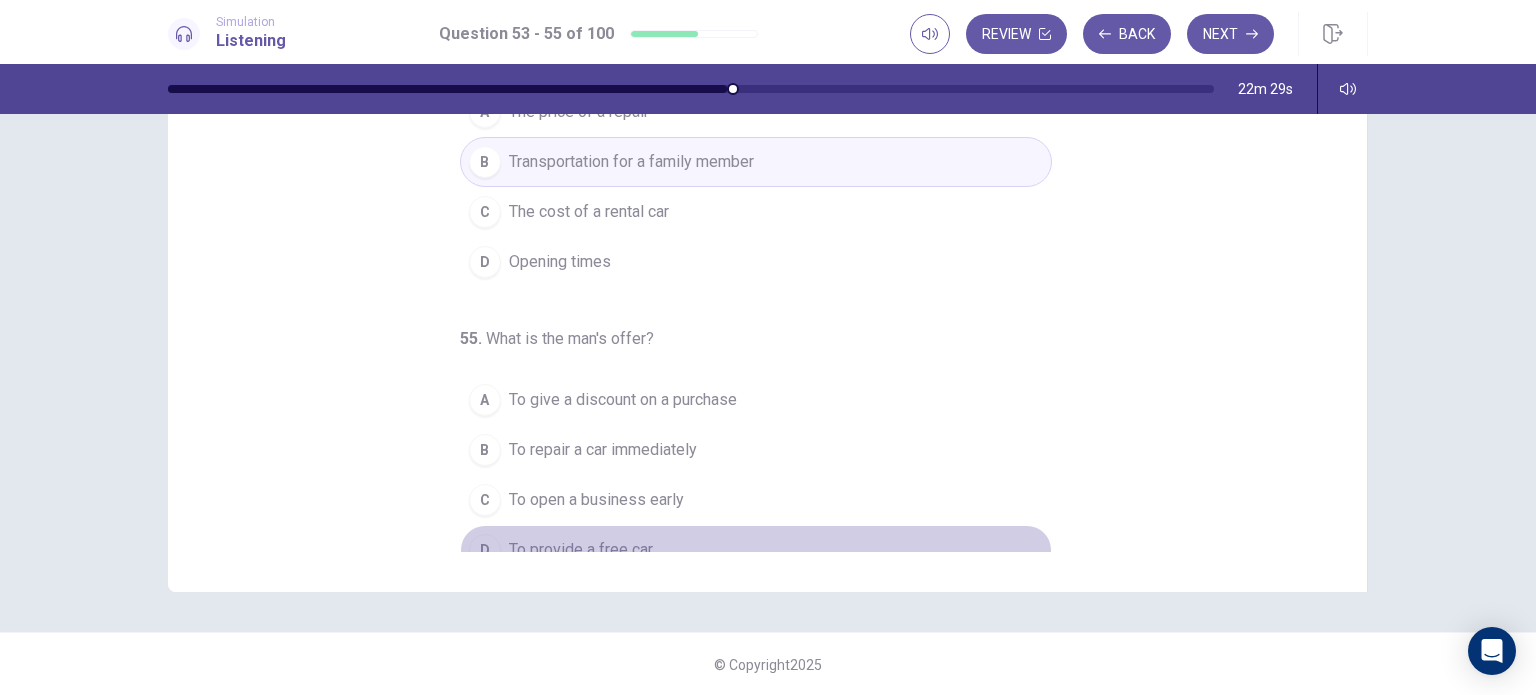 click on "To provide a free car" at bounding box center (581, 550) 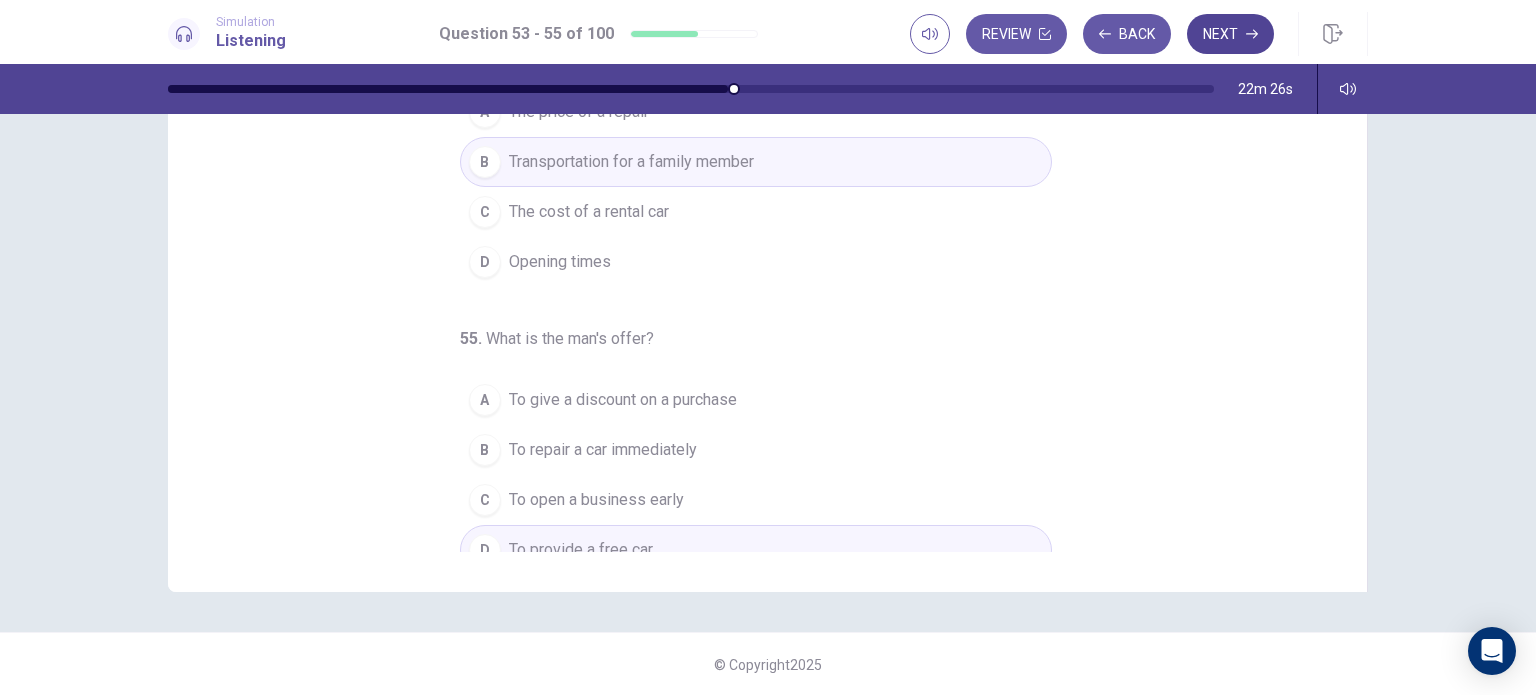 click on "Next" at bounding box center [1230, 34] 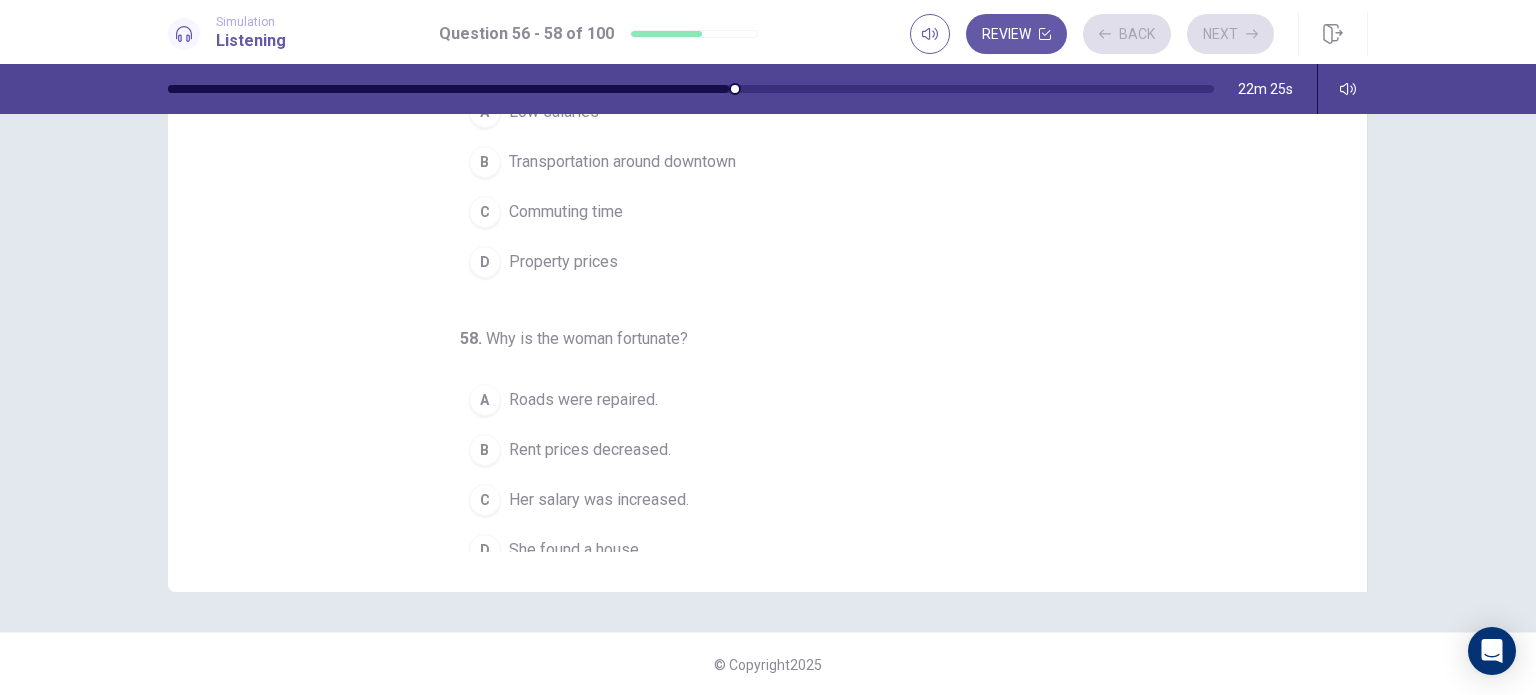 scroll, scrollTop: 0, scrollLeft: 0, axis: both 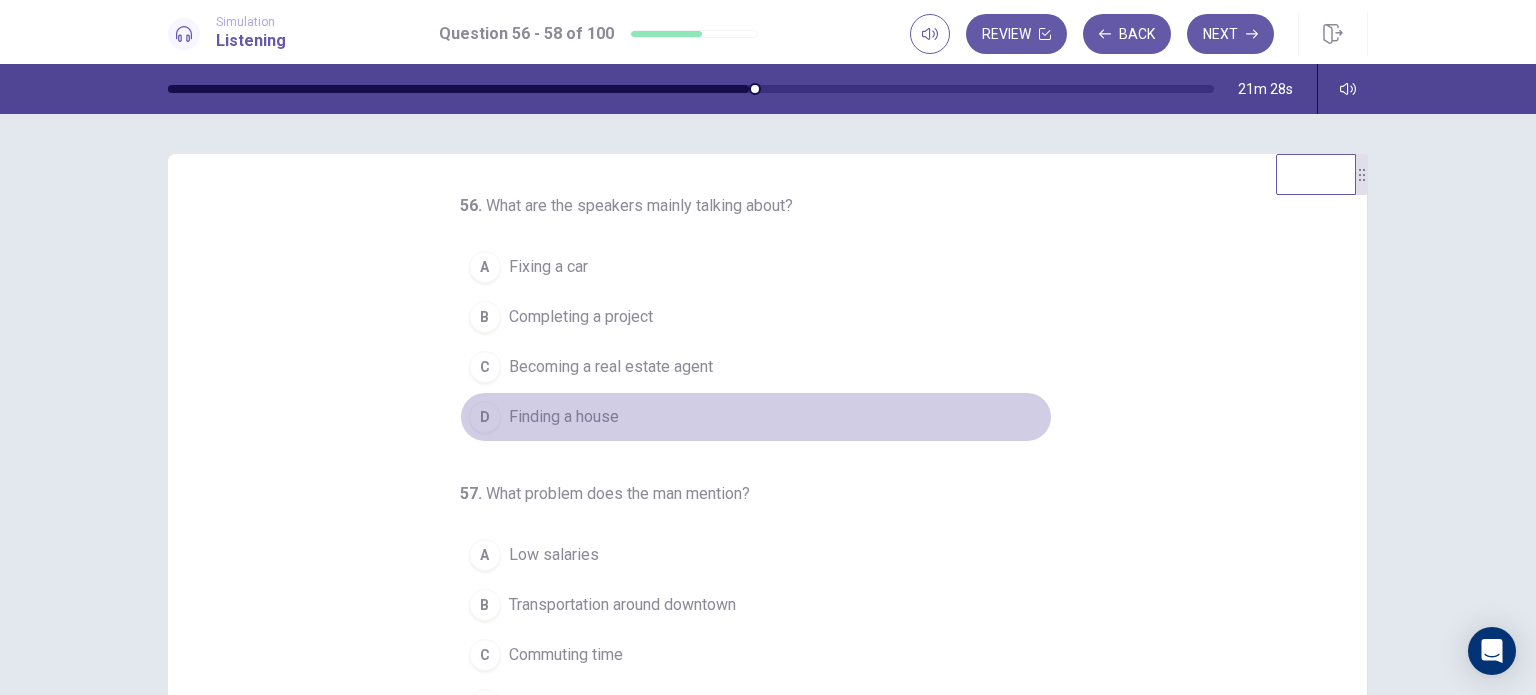 click on "Finding a house" at bounding box center (564, 417) 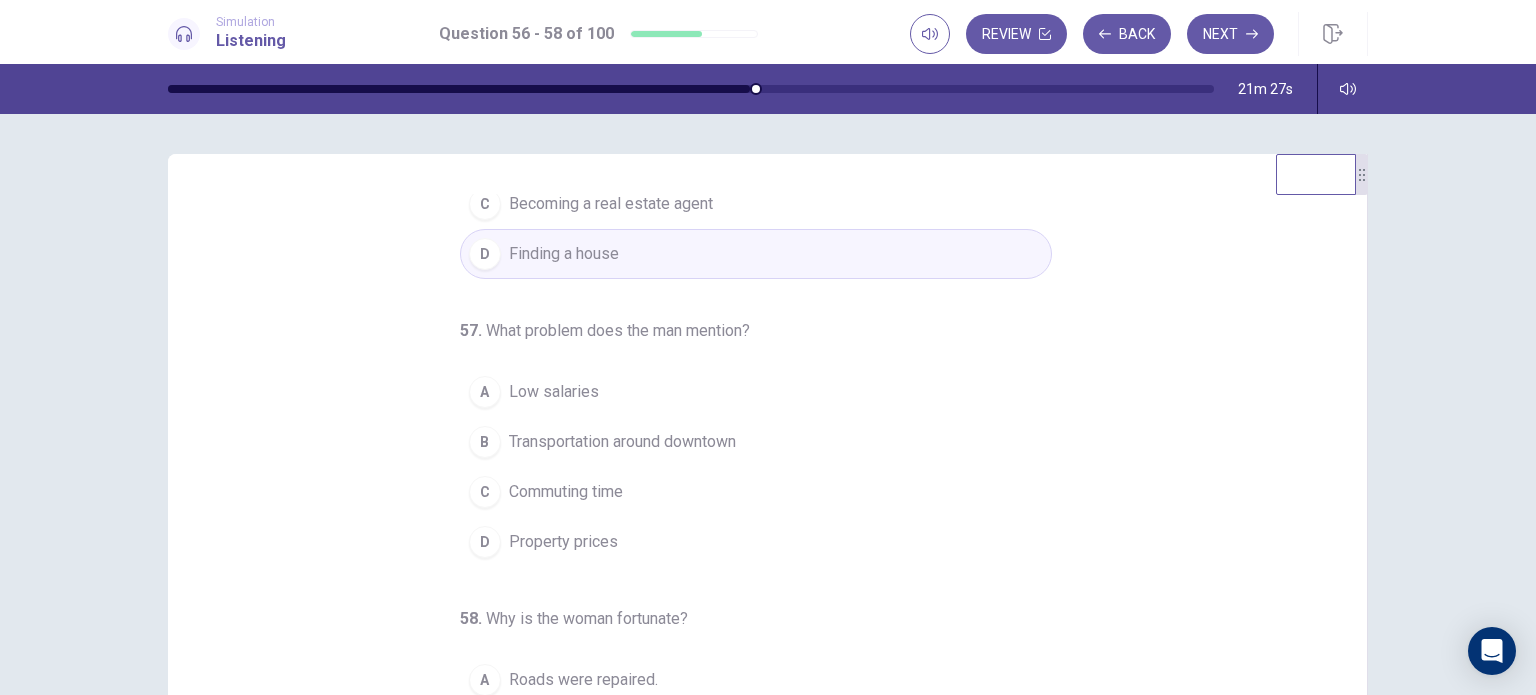 scroll, scrollTop: 204, scrollLeft: 0, axis: vertical 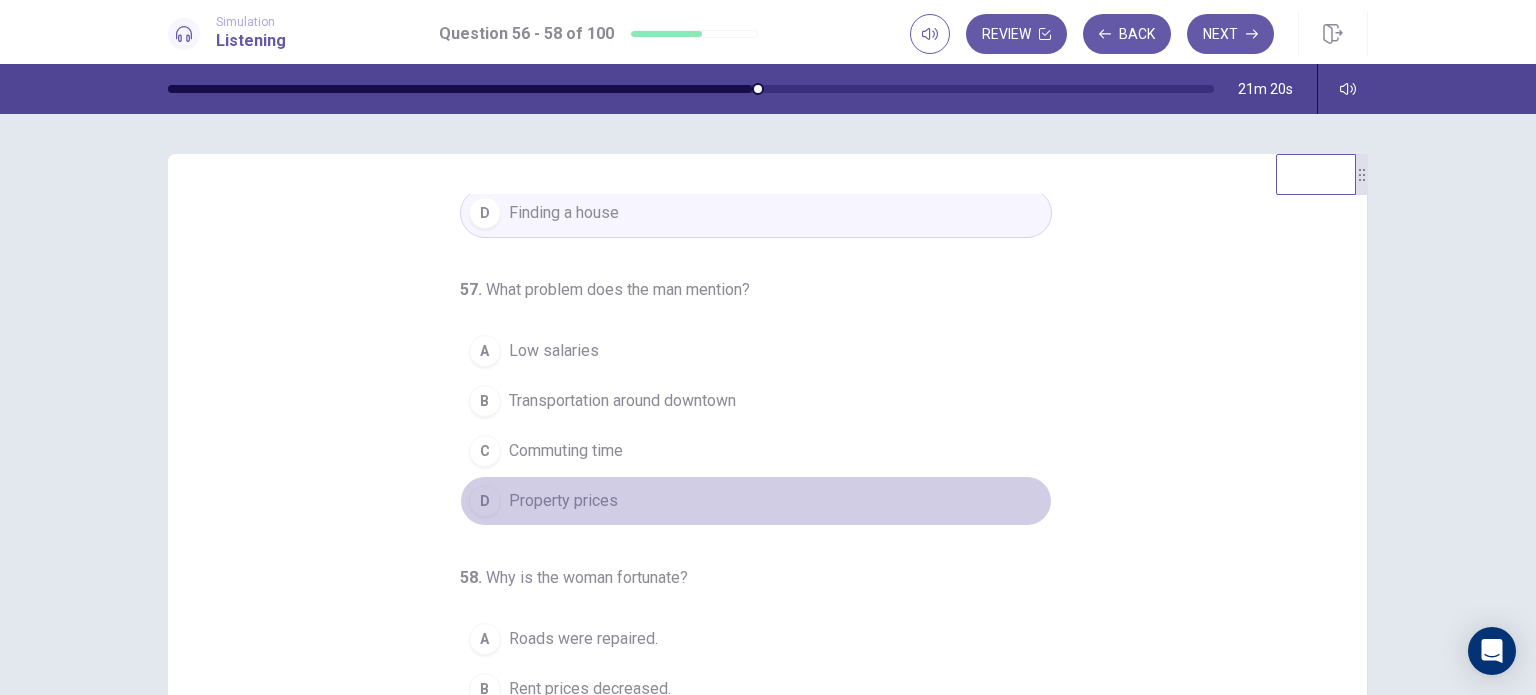 click on "Property prices" at bounding box center (563, 501) 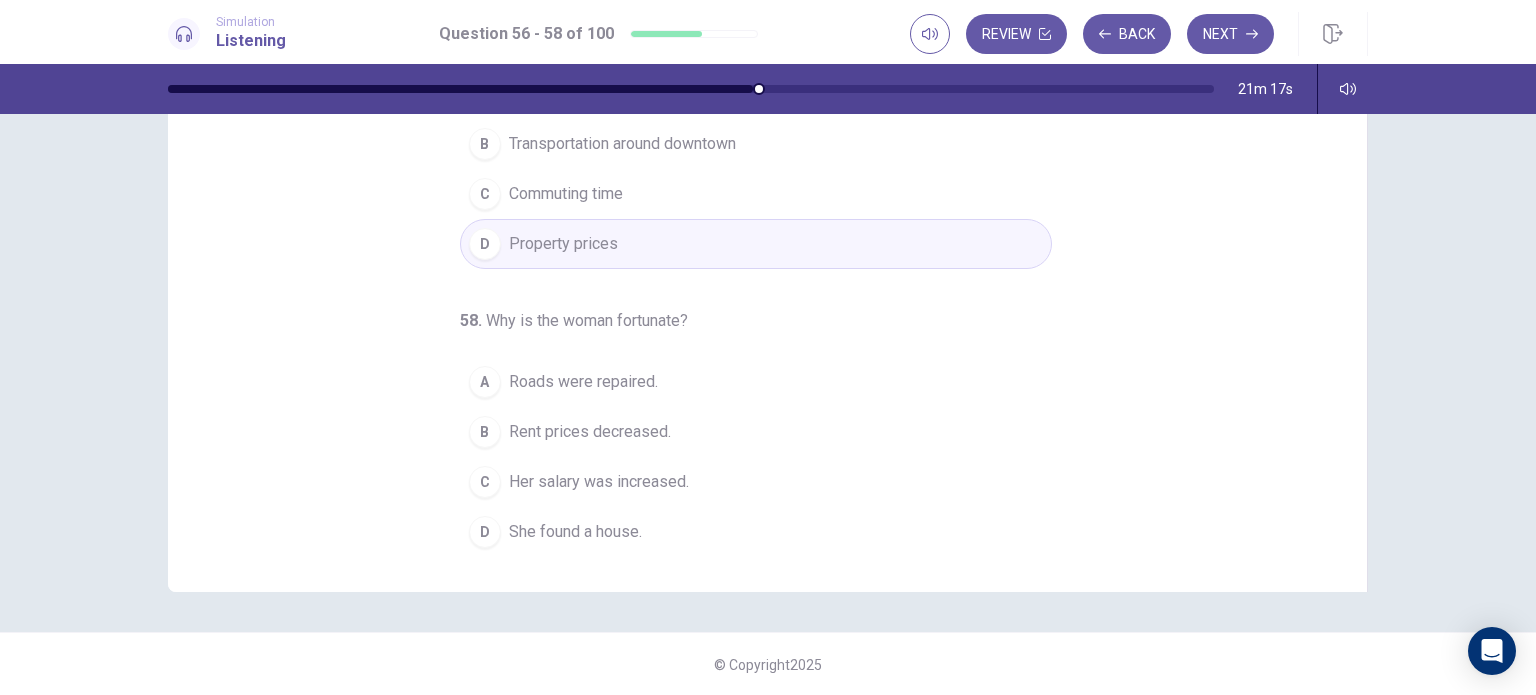 scroll, scrollTop: 256, scrollLeft: 0, axis: vertical 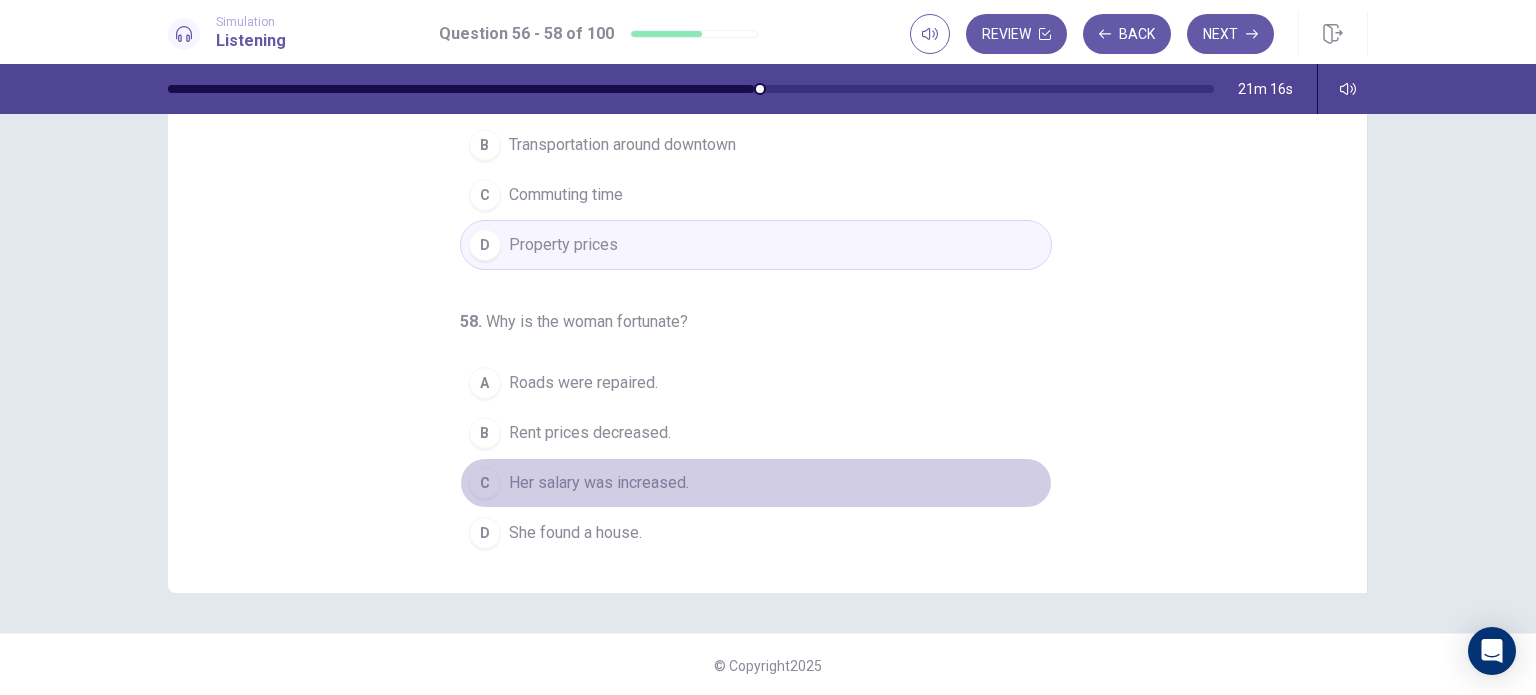 click on "Her salary was increased." at bounding box center [599, 483] 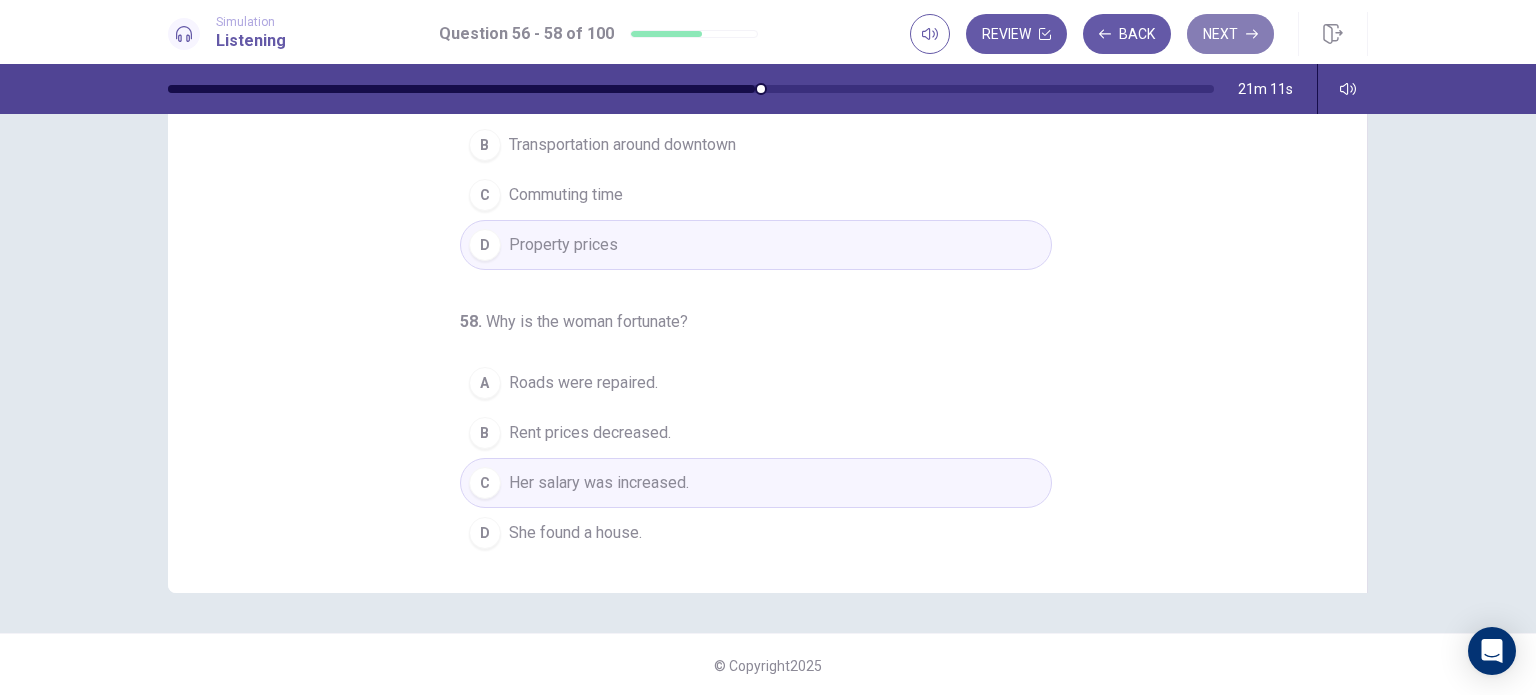 click on "Next" at bounding box center (1230, 34) 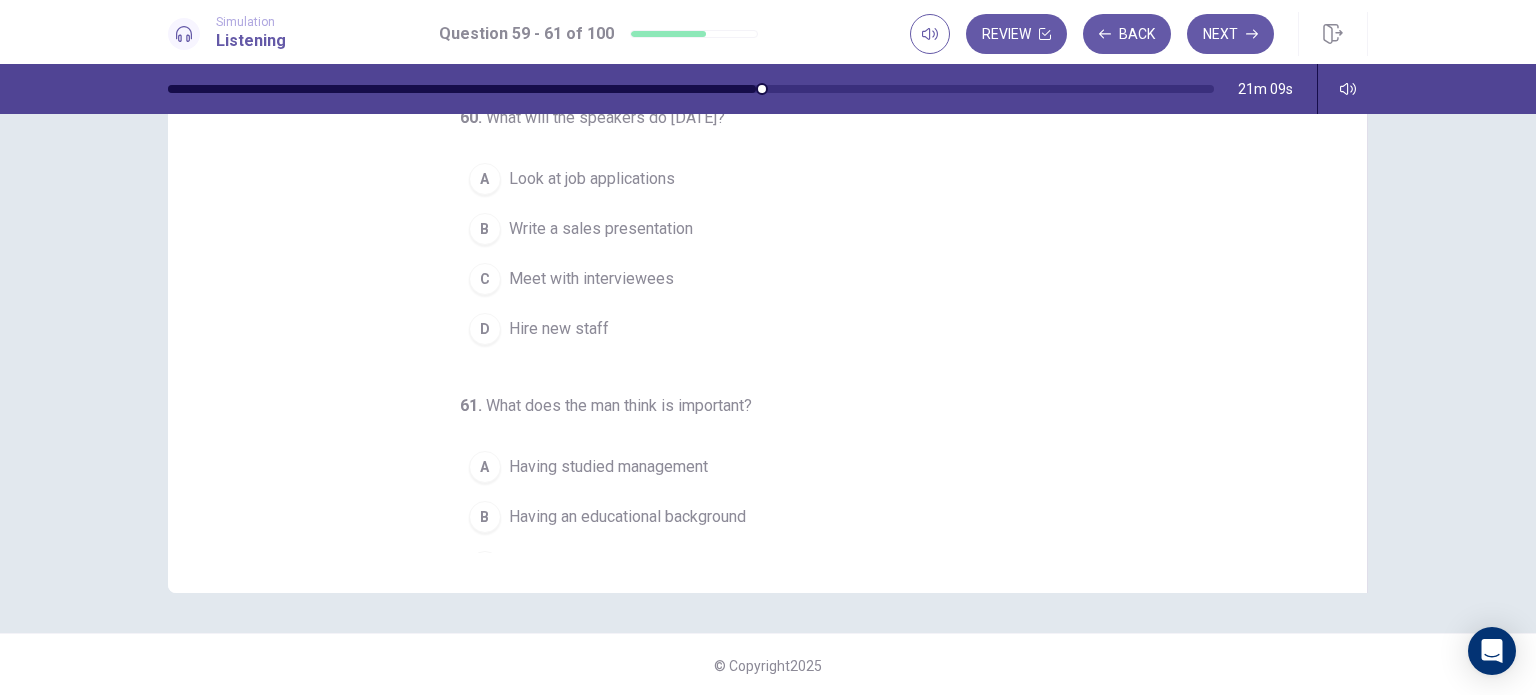 scroll, scrollTop: 119, scrollLeft: 0, axis: vertical 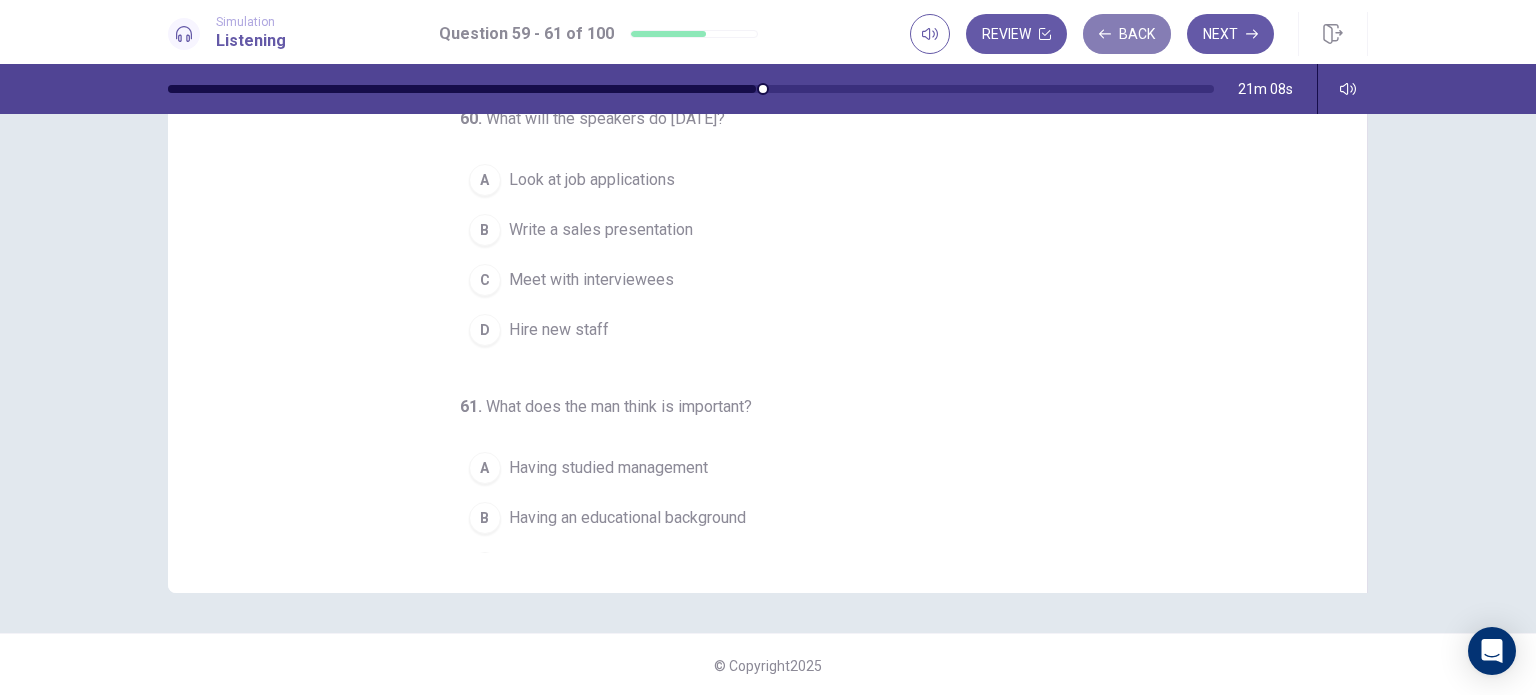 click on "Back" at bounding box center [1127, 34] 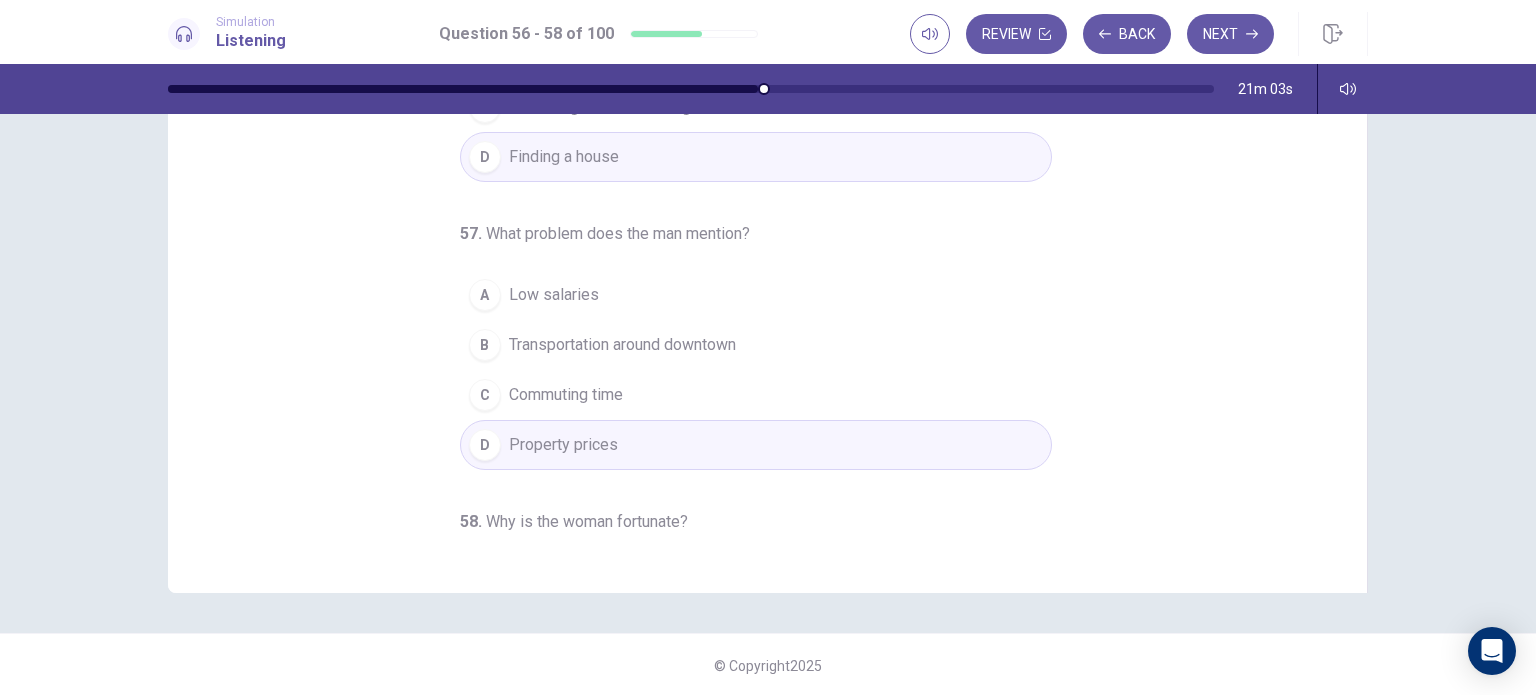 scroll, scrollTop: 0, scrollLeft: 0, axis: both 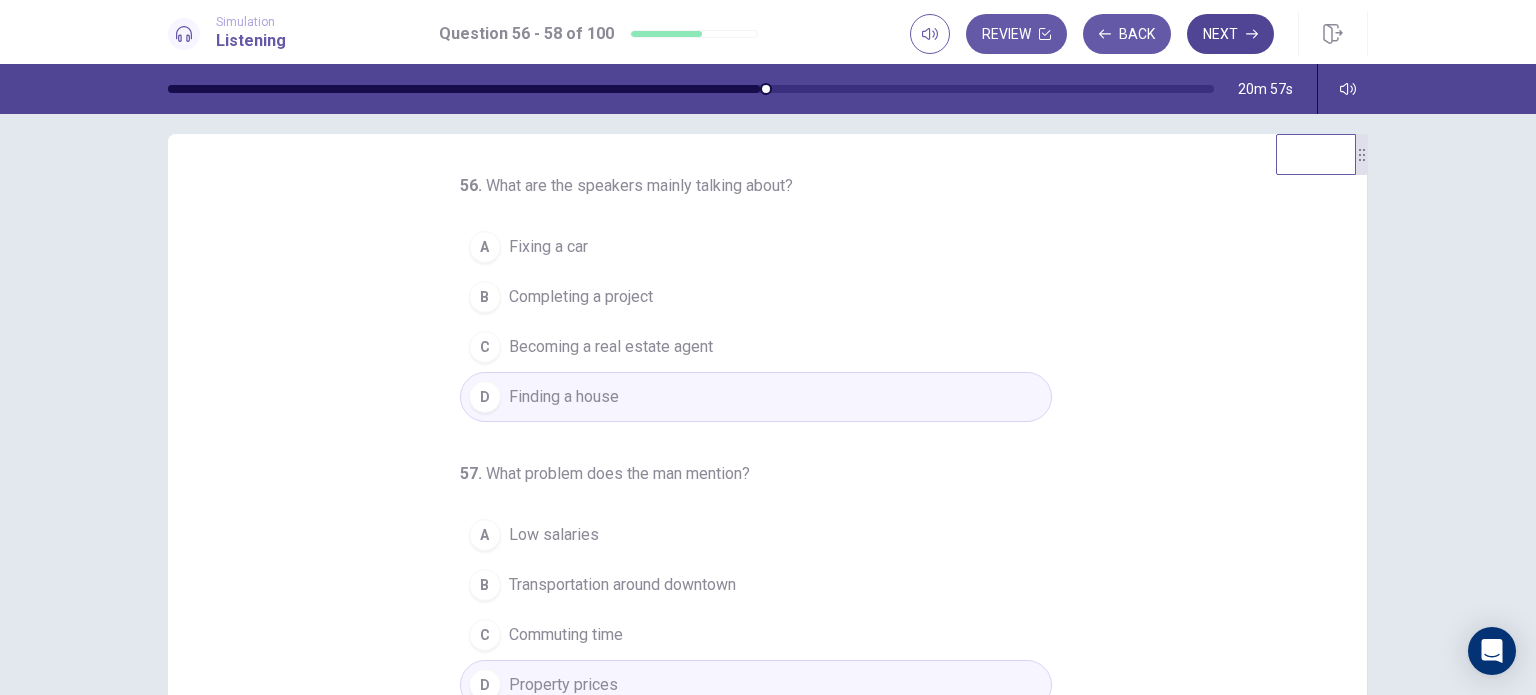 click on "Next" at bounding box center [1230, 34] 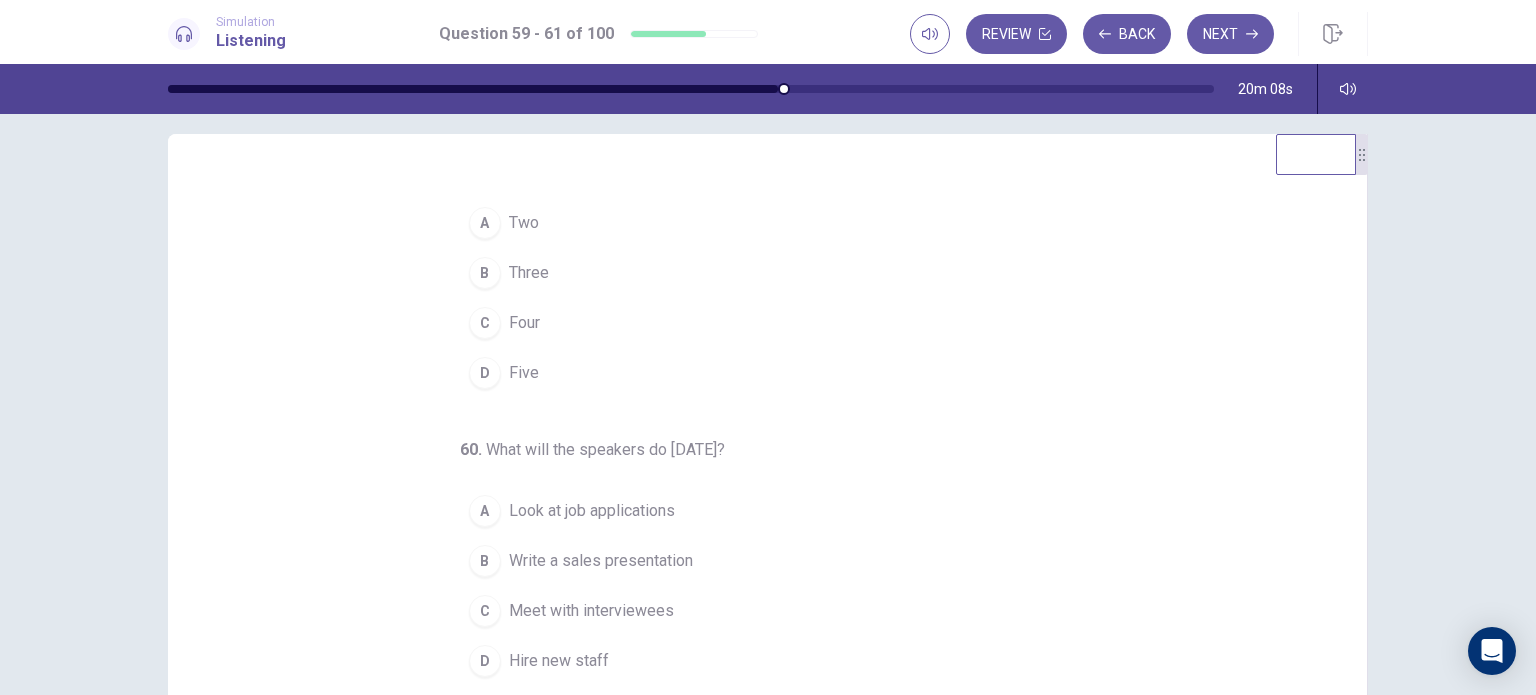 scroll, scrollTop: 26, scrollLeft: 0, axis: vertical 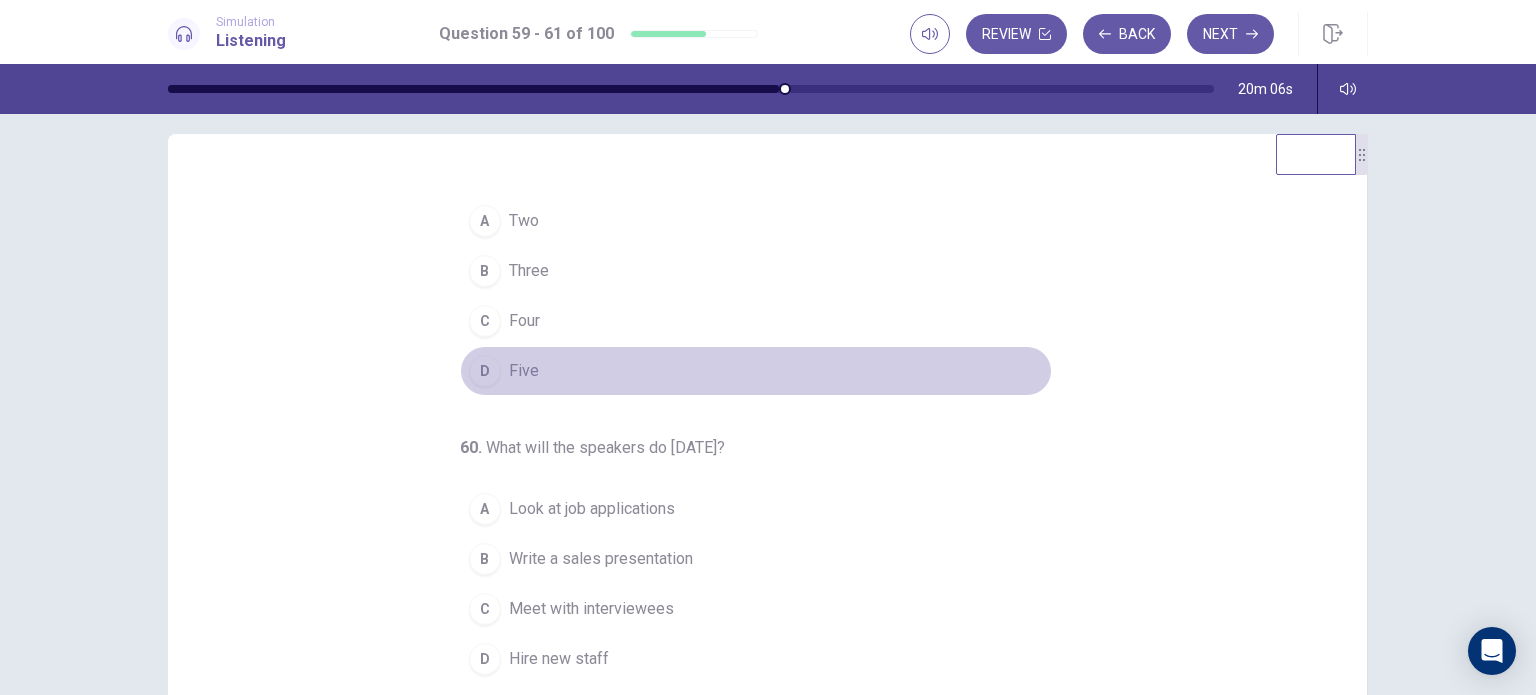 click on "D" at bounding box center [485, 371] 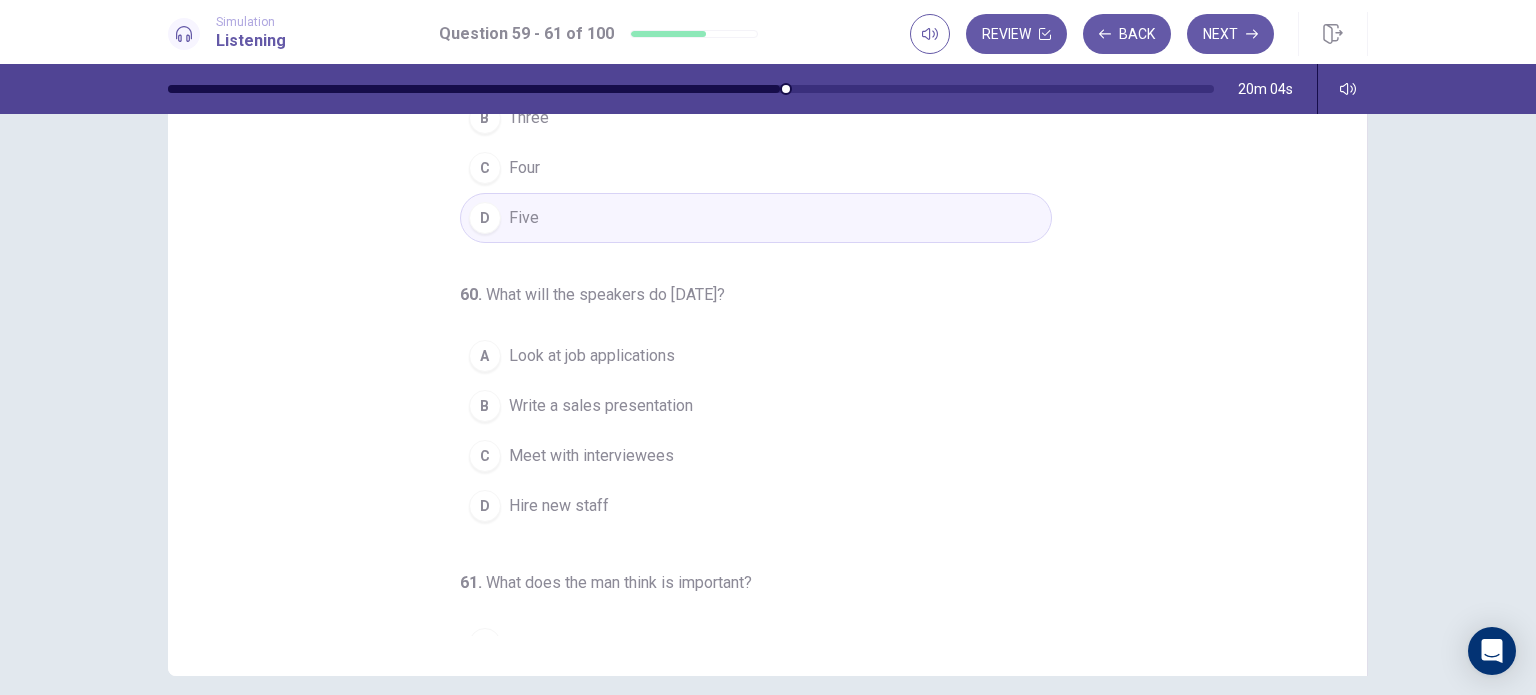 scroll, scrollTop: 174, scrollLeft: 0, axis: vertical 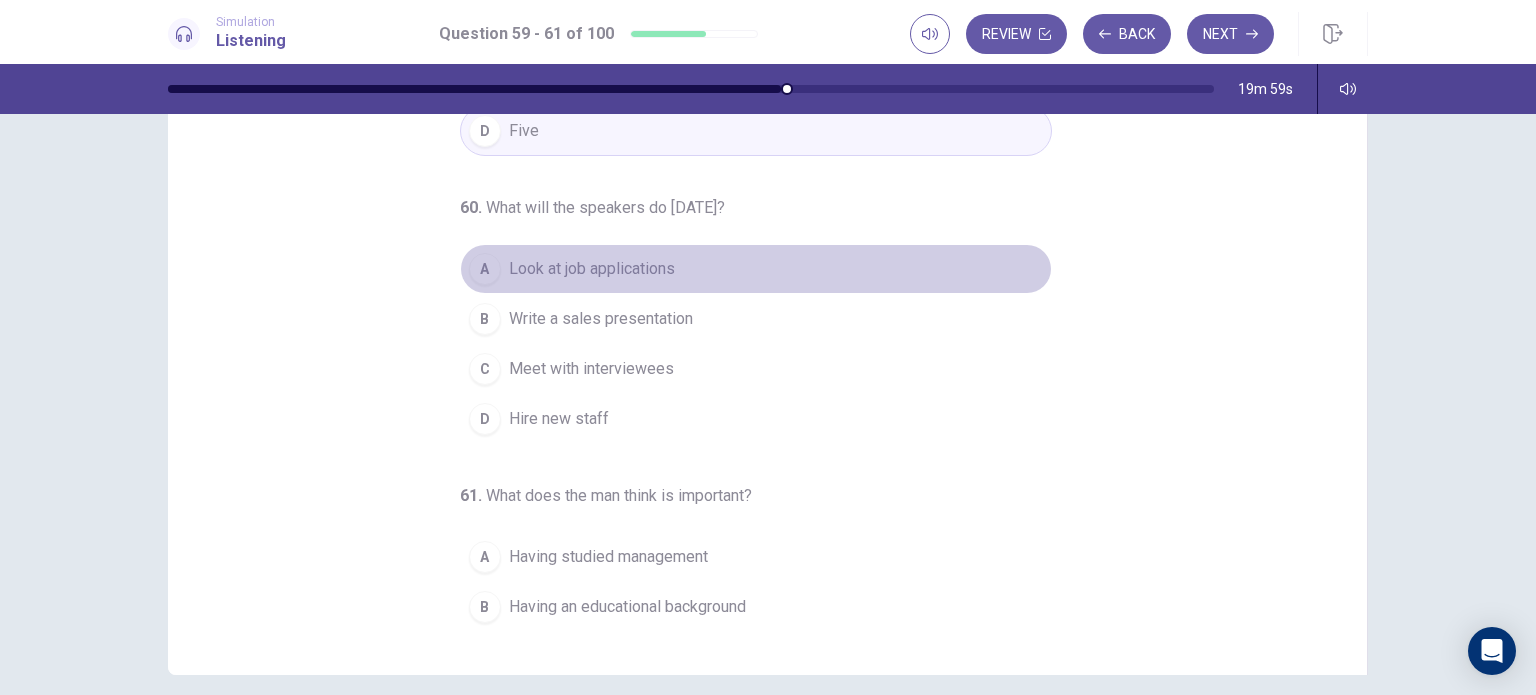 click on "Look at job applications" at bounding box center [592, 269] 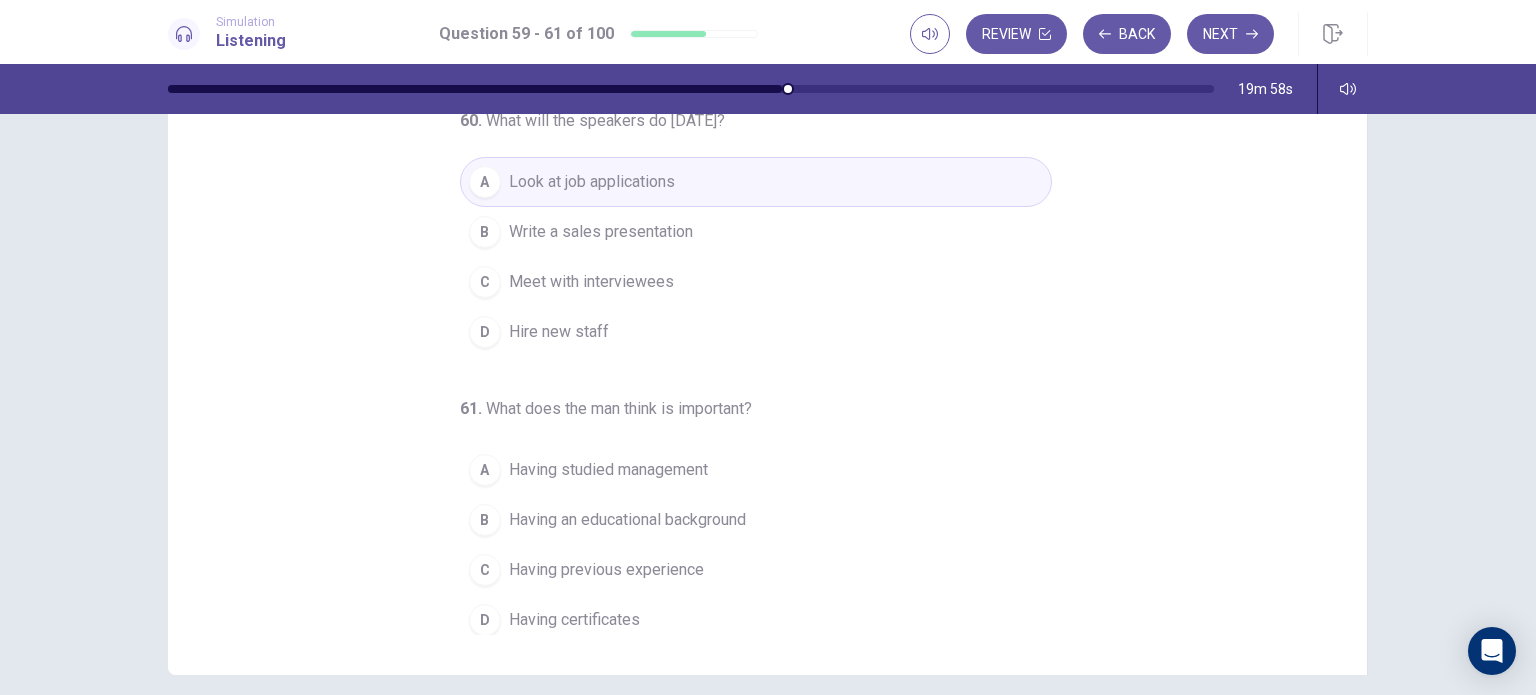 scroll, scrollTop: 204, scrollLeft: 0, axis: vertical 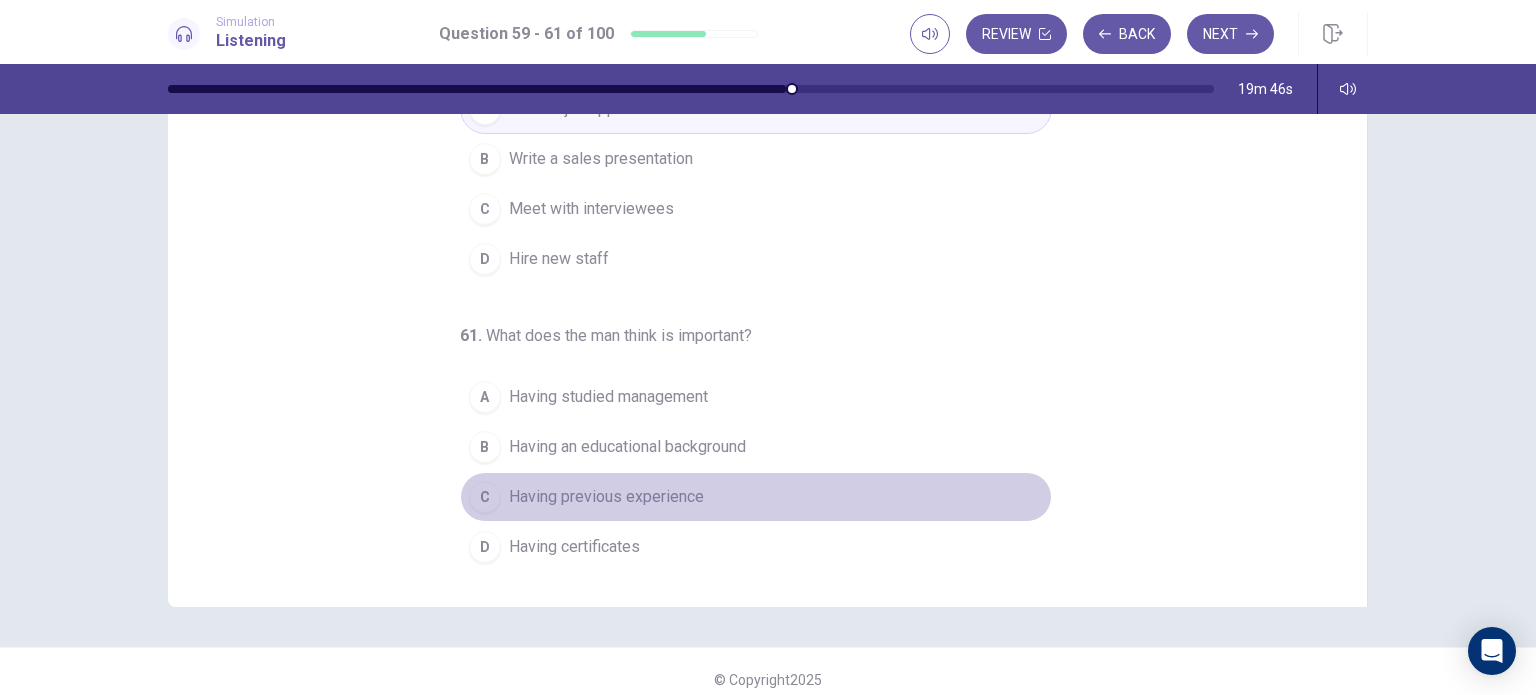 click on "Having previous experience" at bounding box center [606, 497] 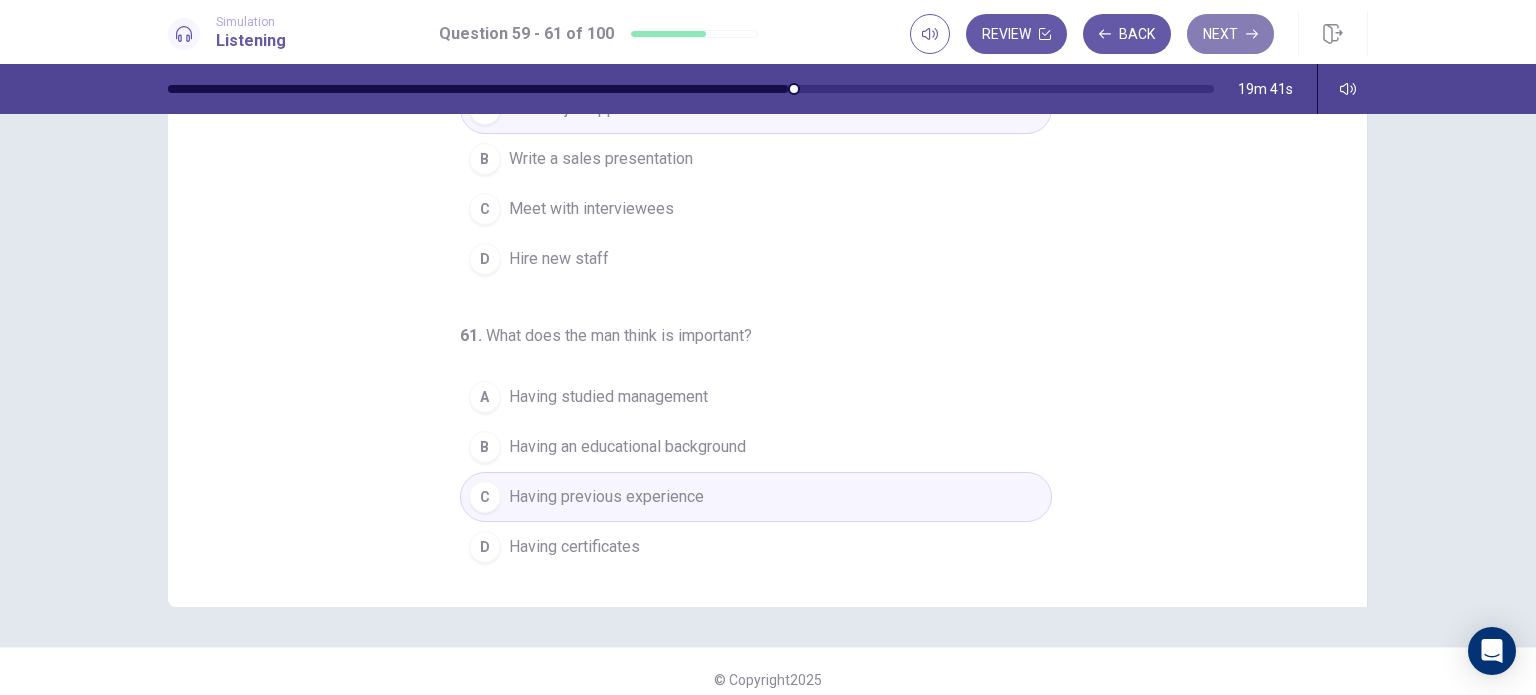 click on "Next" at bounding box center (1230, 34) 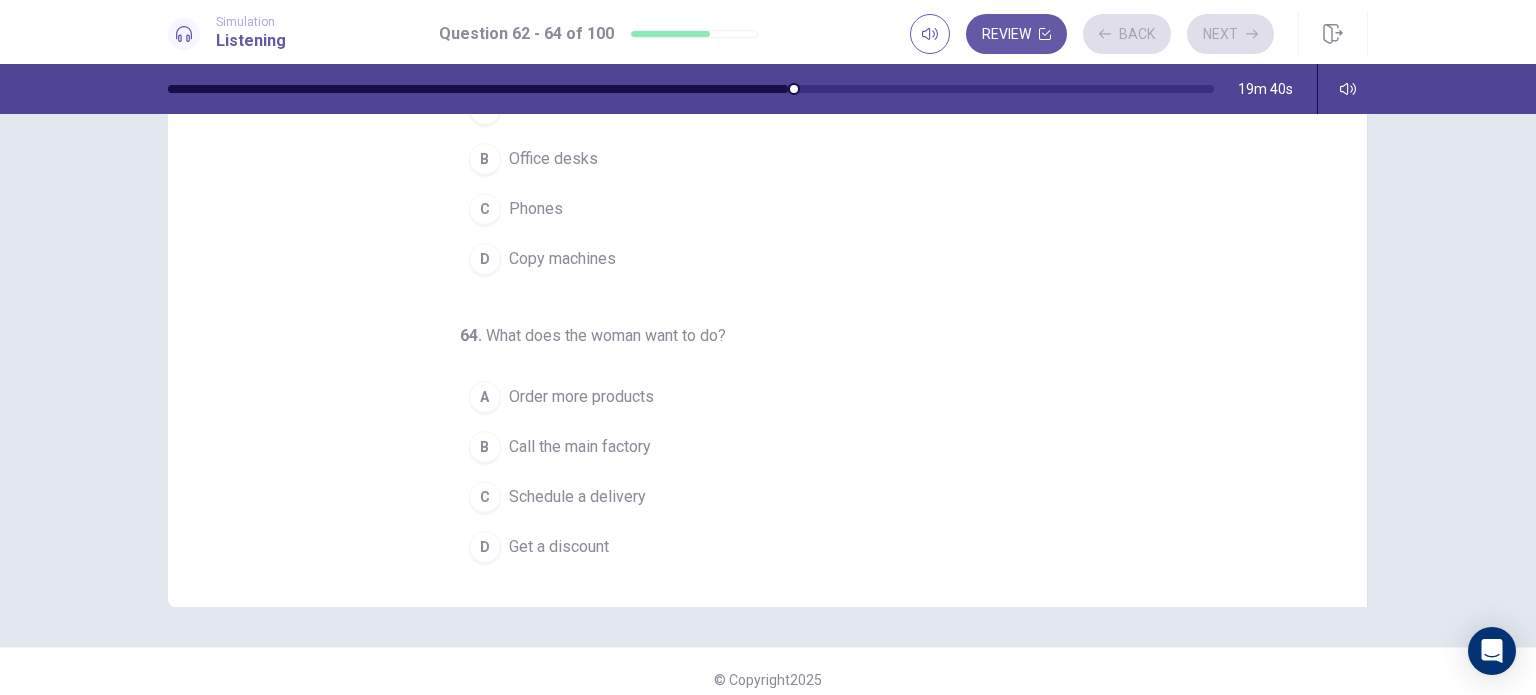 scroll, scrollTop: 0, scrollLeft: 0, axis: both 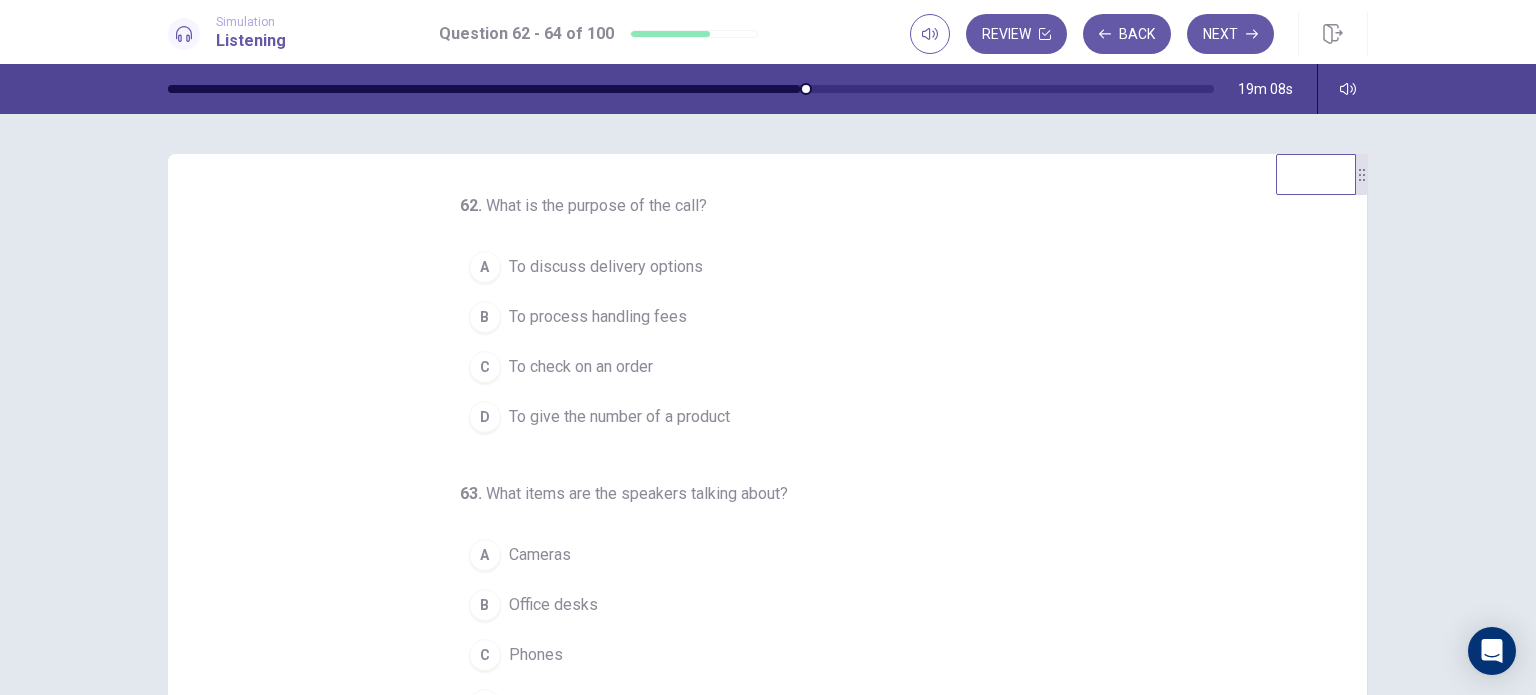 click on "To check on an order" at bounding box center (581, 367) 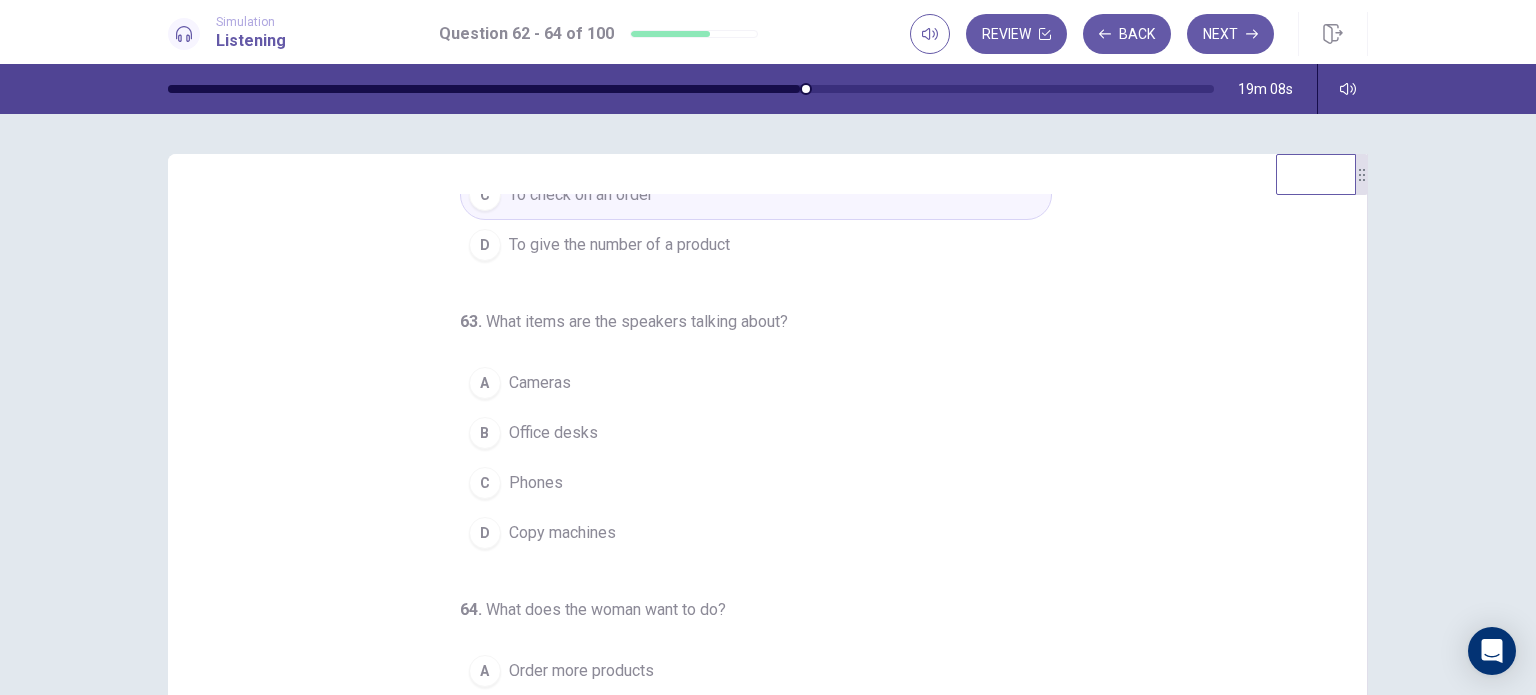 scroll, scrollTop: 204, scrollLeft: 0, axis: vertical 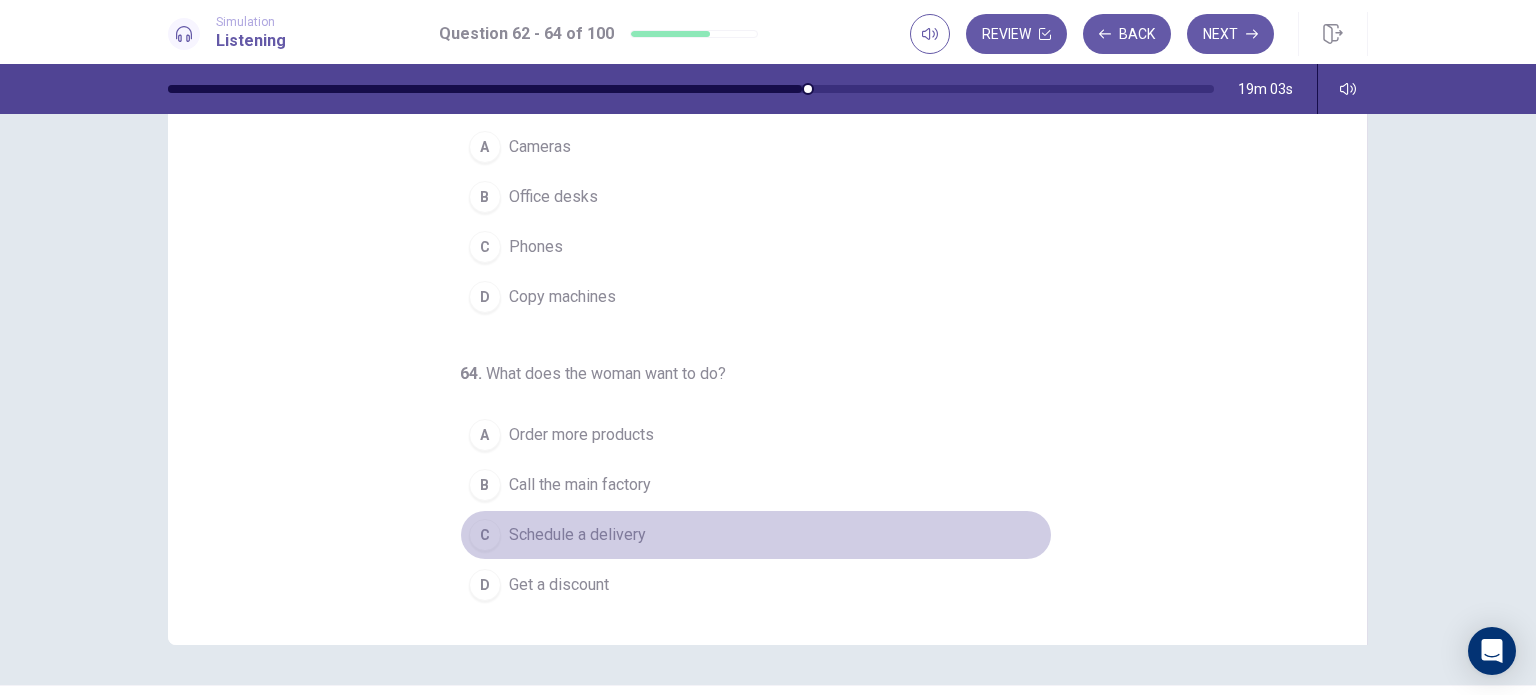 click on "Schedule a delivery" at bounding box center [577, 535] 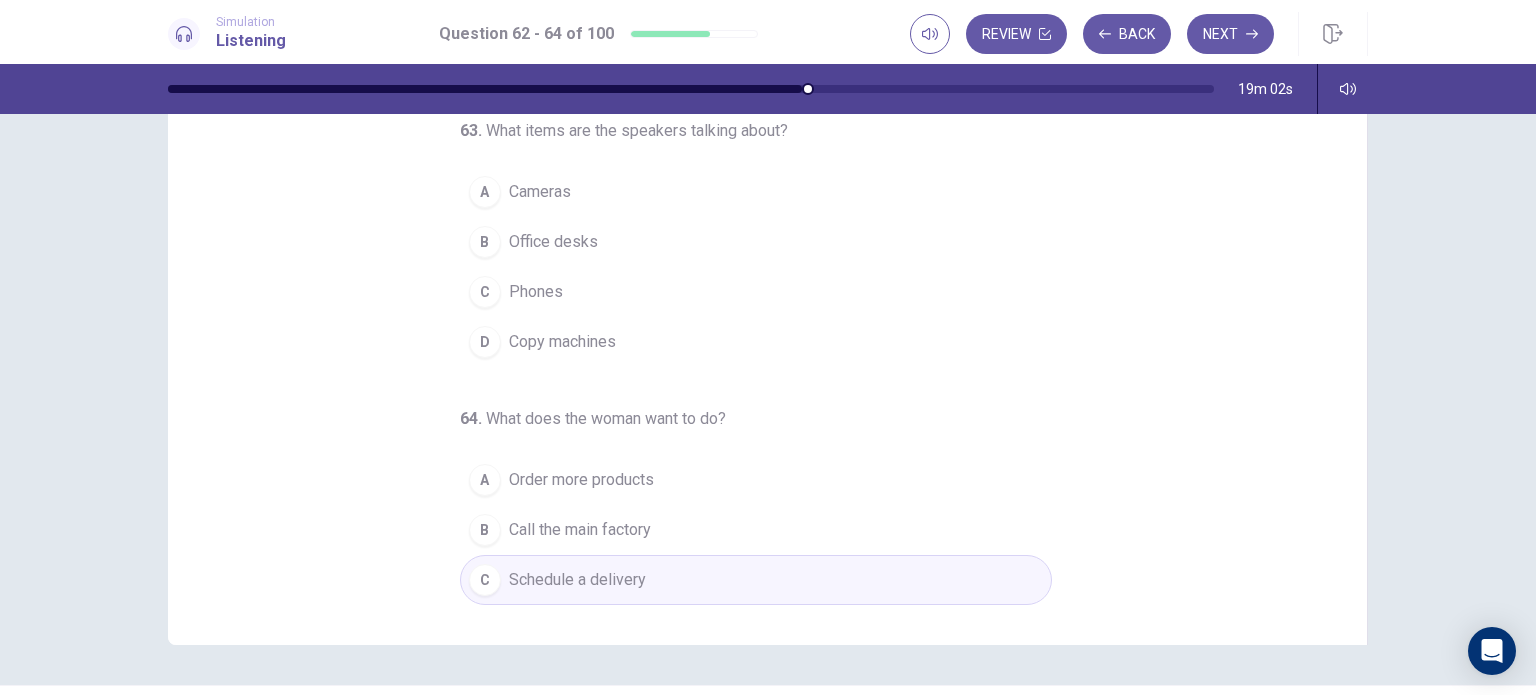 scroll, scrollTop: 0, scrollLeft: 0, axis: both 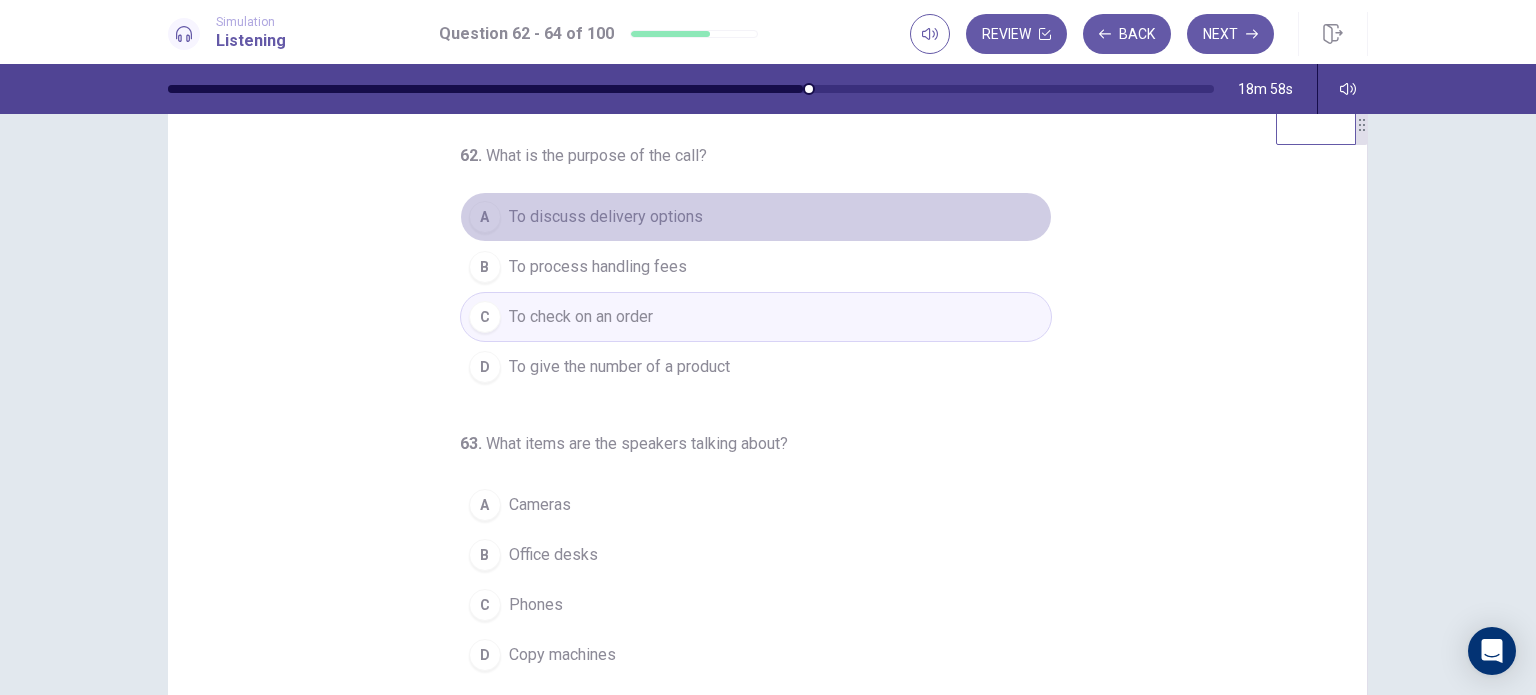 click on "To discuss delivery options" at bounding box center (606, 217) 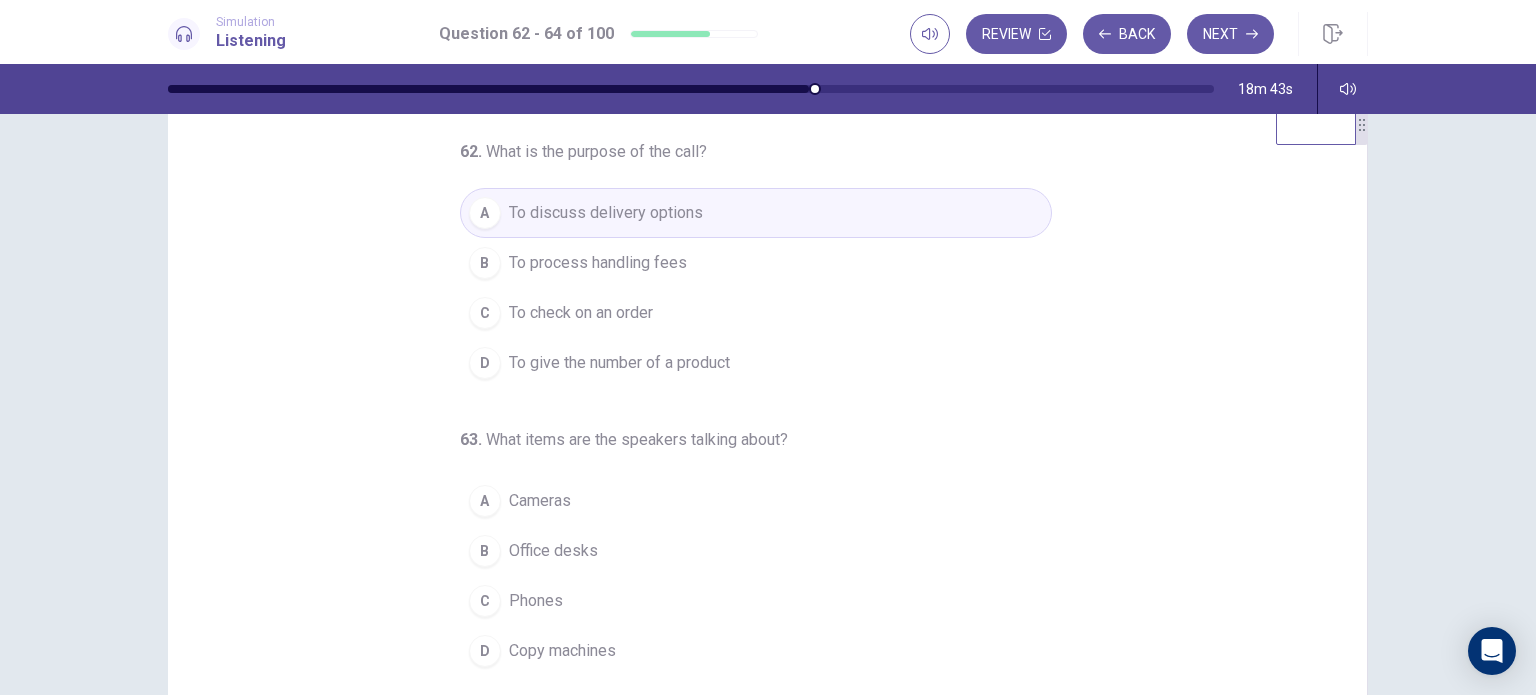 scroll, scrollTop: 6, scrollLeft: 0, axis: vertical 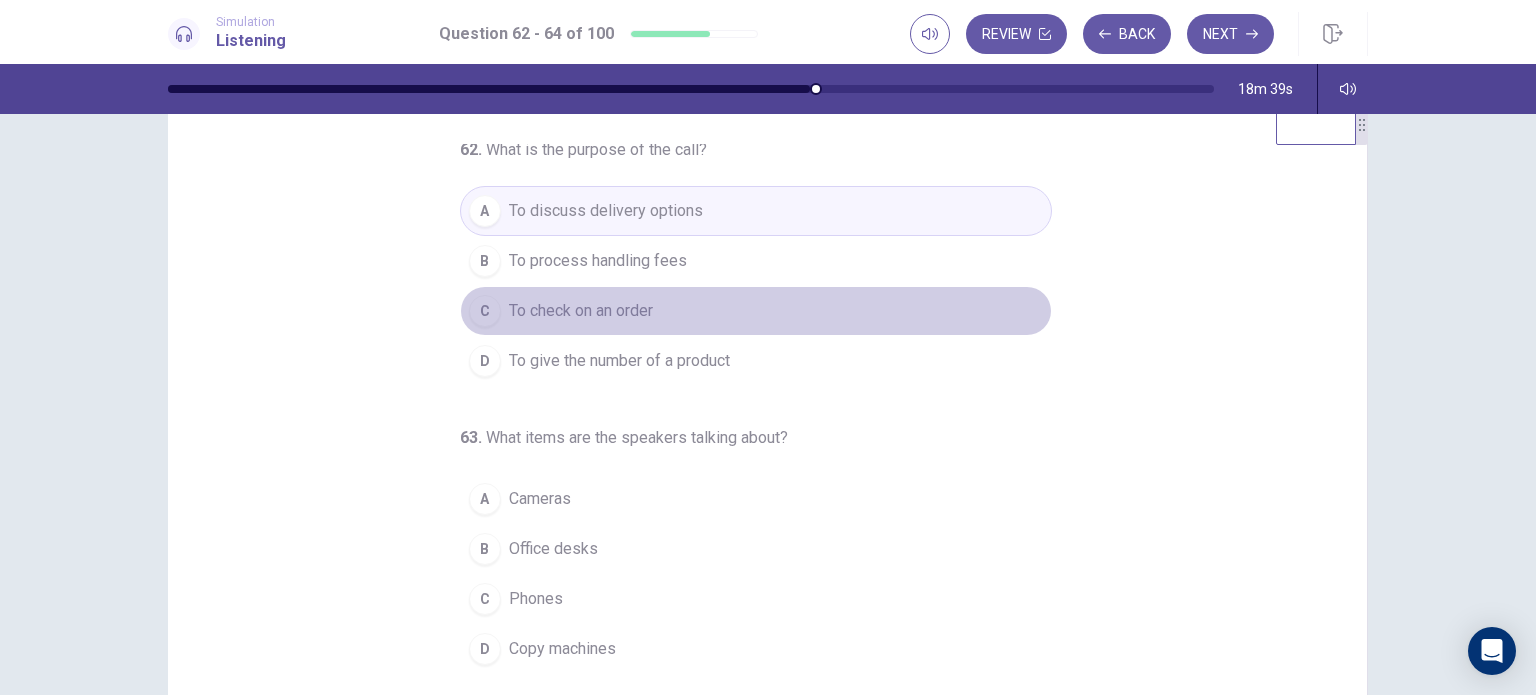 click on "C To check on an order" at bounding box center [756, 311] 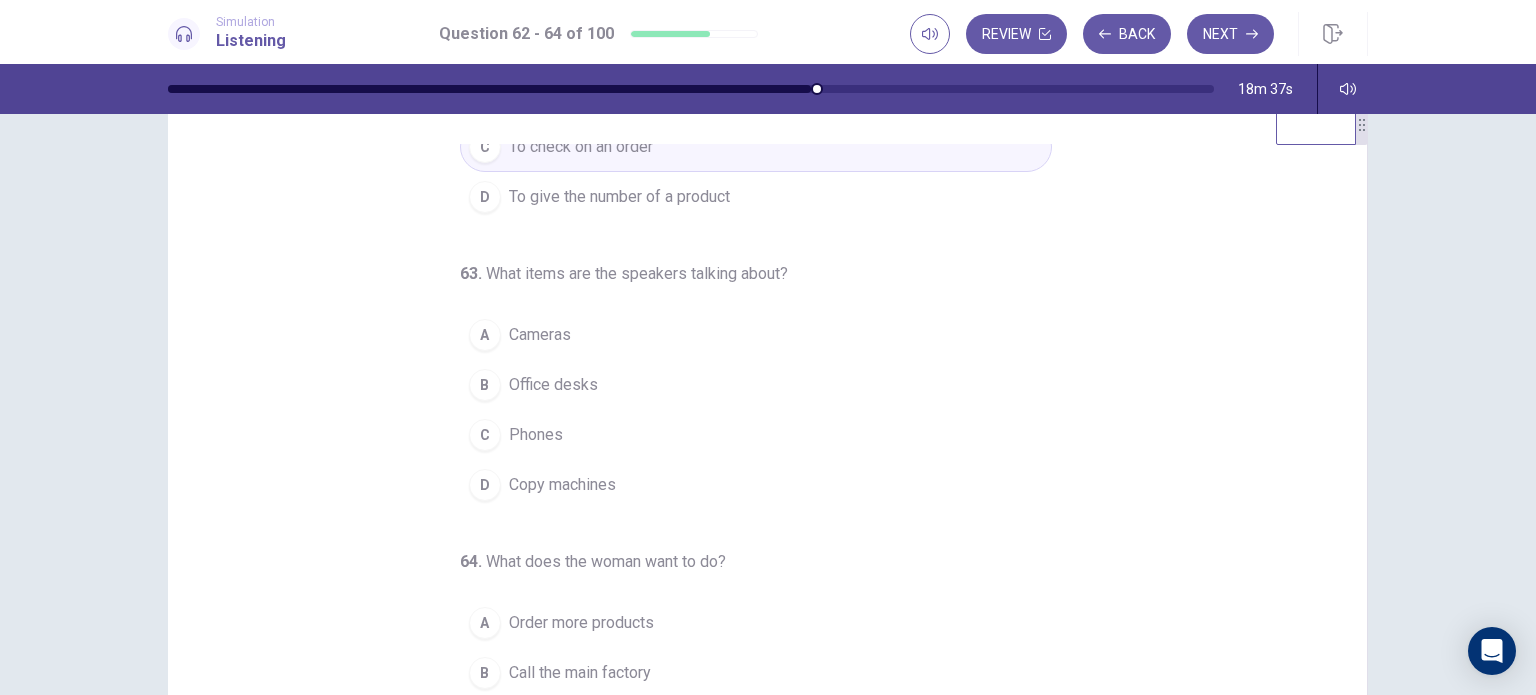 scroll, scrollTop: 204, scrollLeft: 0, axis: vertical 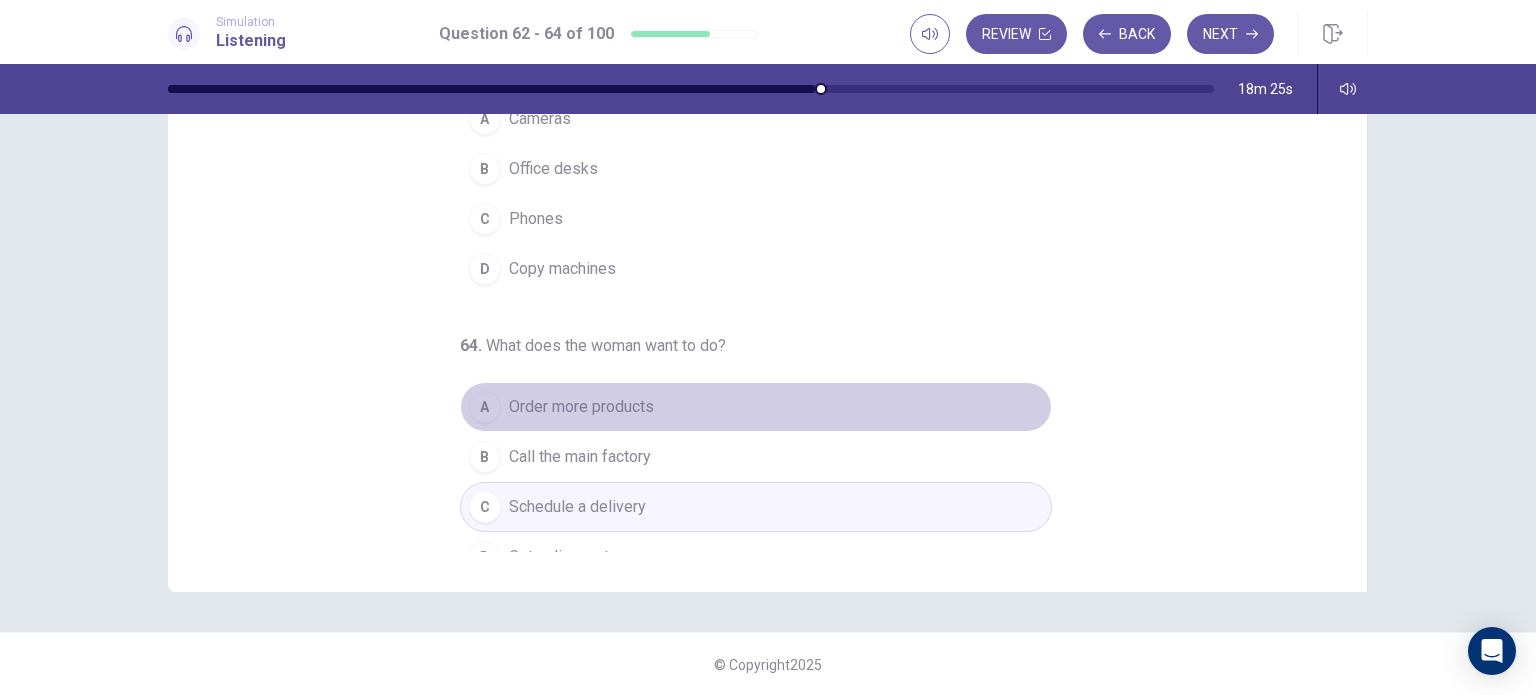 click on "A Order more products" at bounding box center [756, 407] 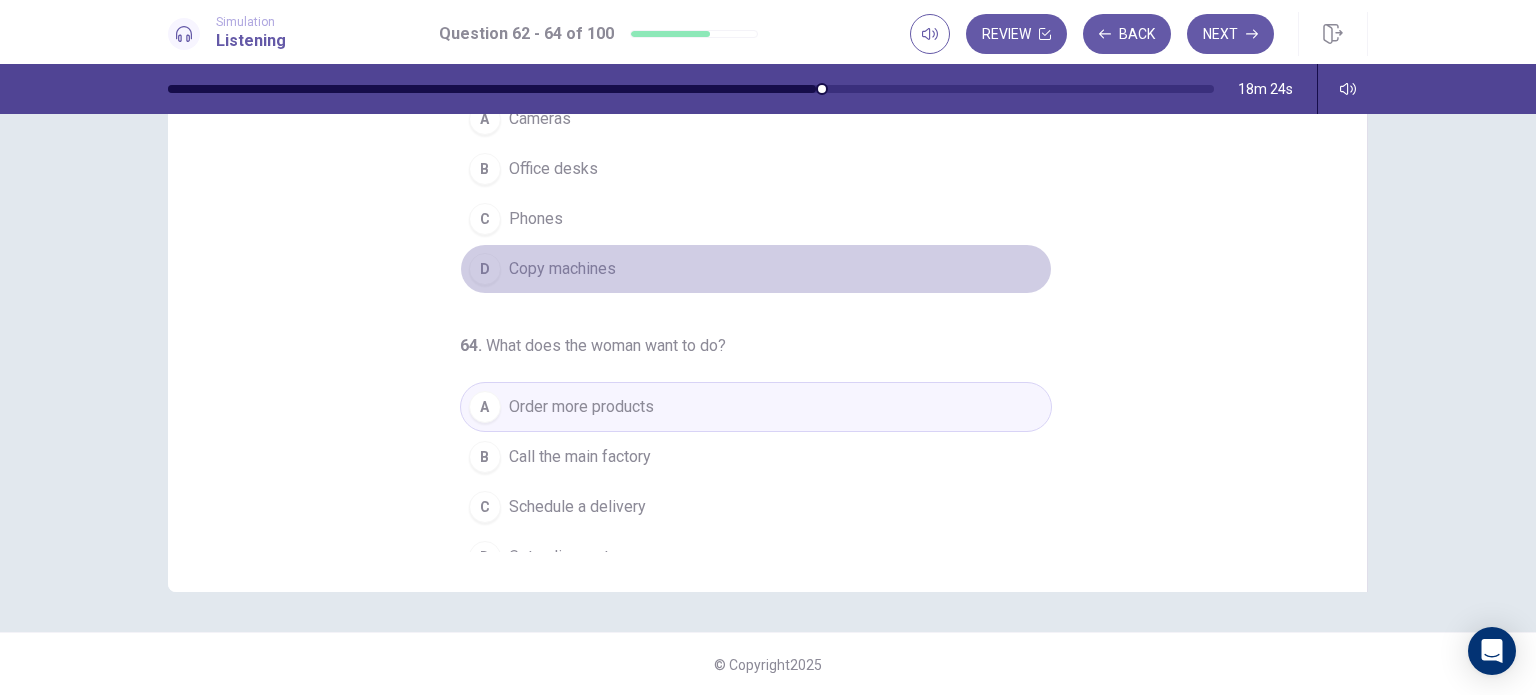 click on "Copy machines" at bounding box center [562, 269] 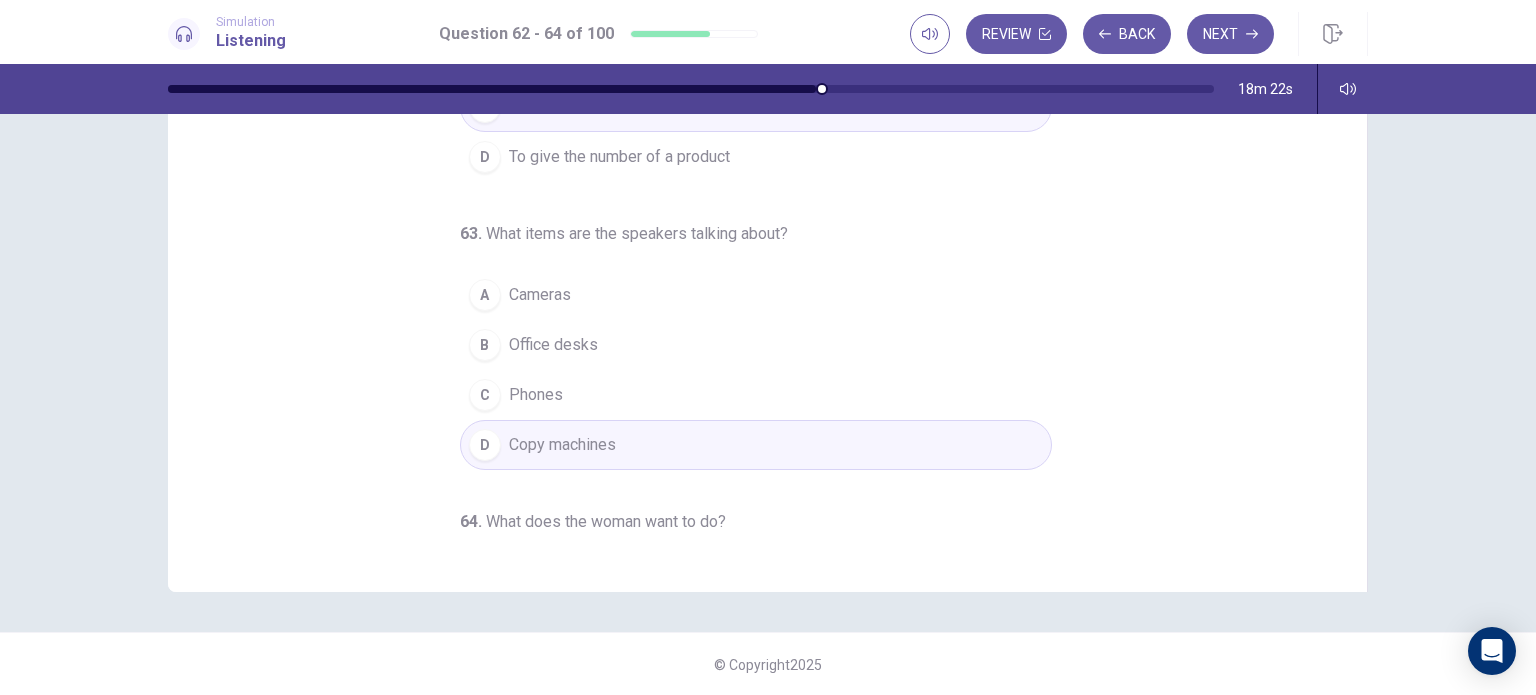 scroll, scrollTop: 0, scrollLeft: 0, axis: both 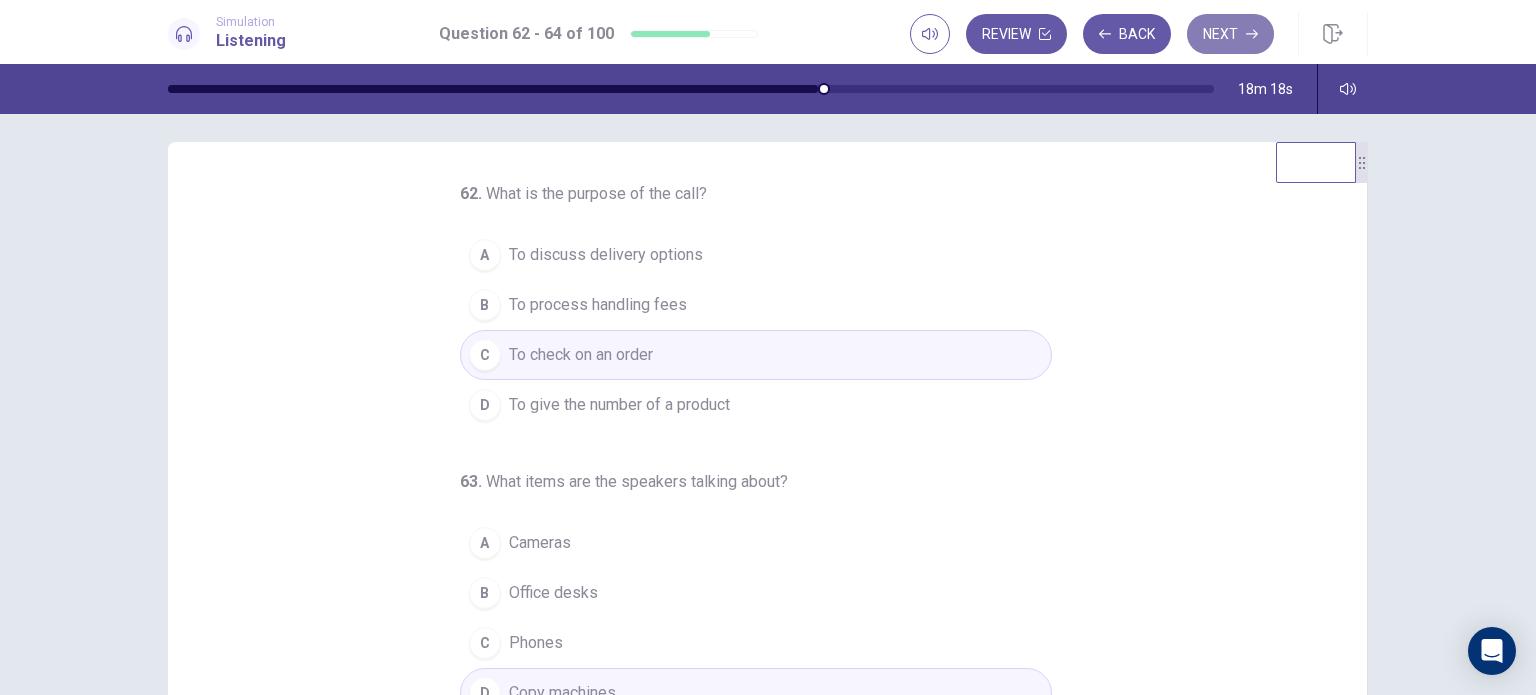 click on "Next" at bounding box center [1230, 34] 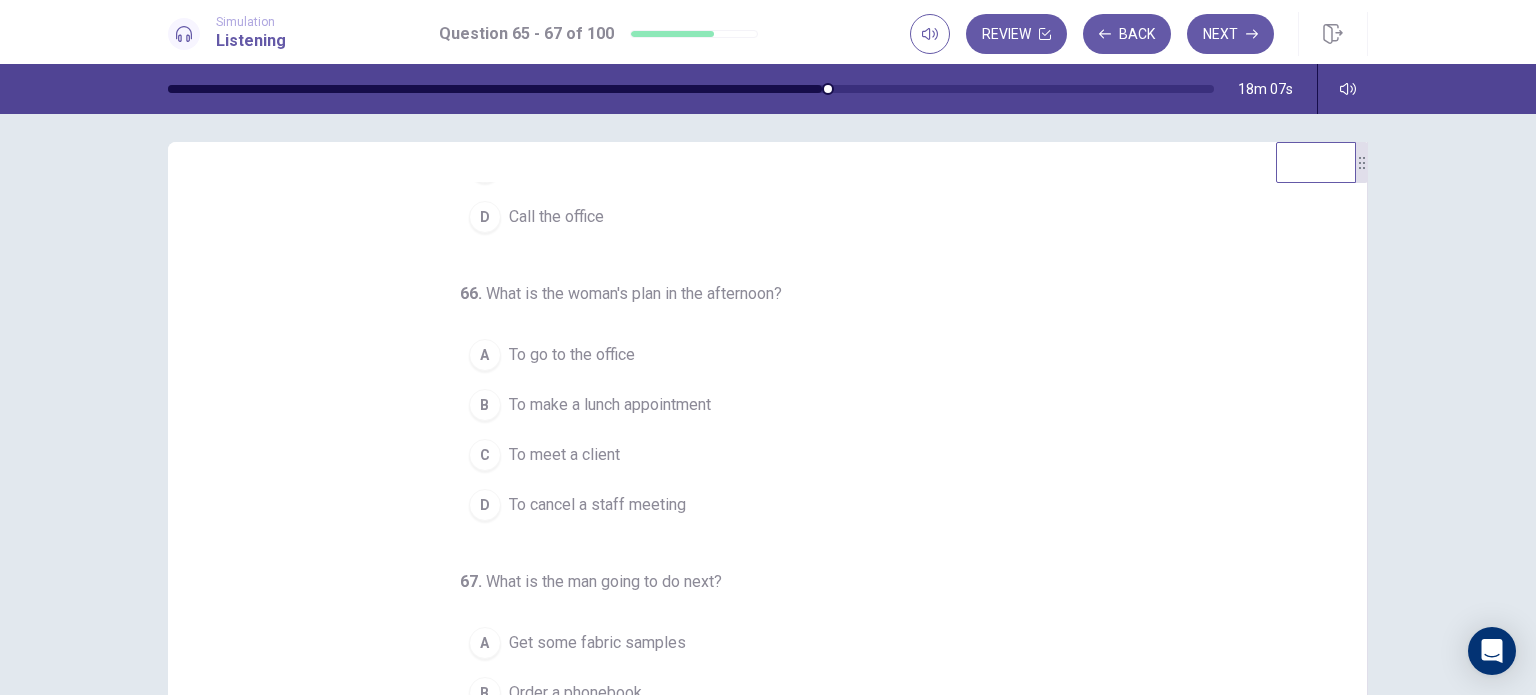 scroll, scrollTop: 204, scrollLeft: 0, axis: vertical 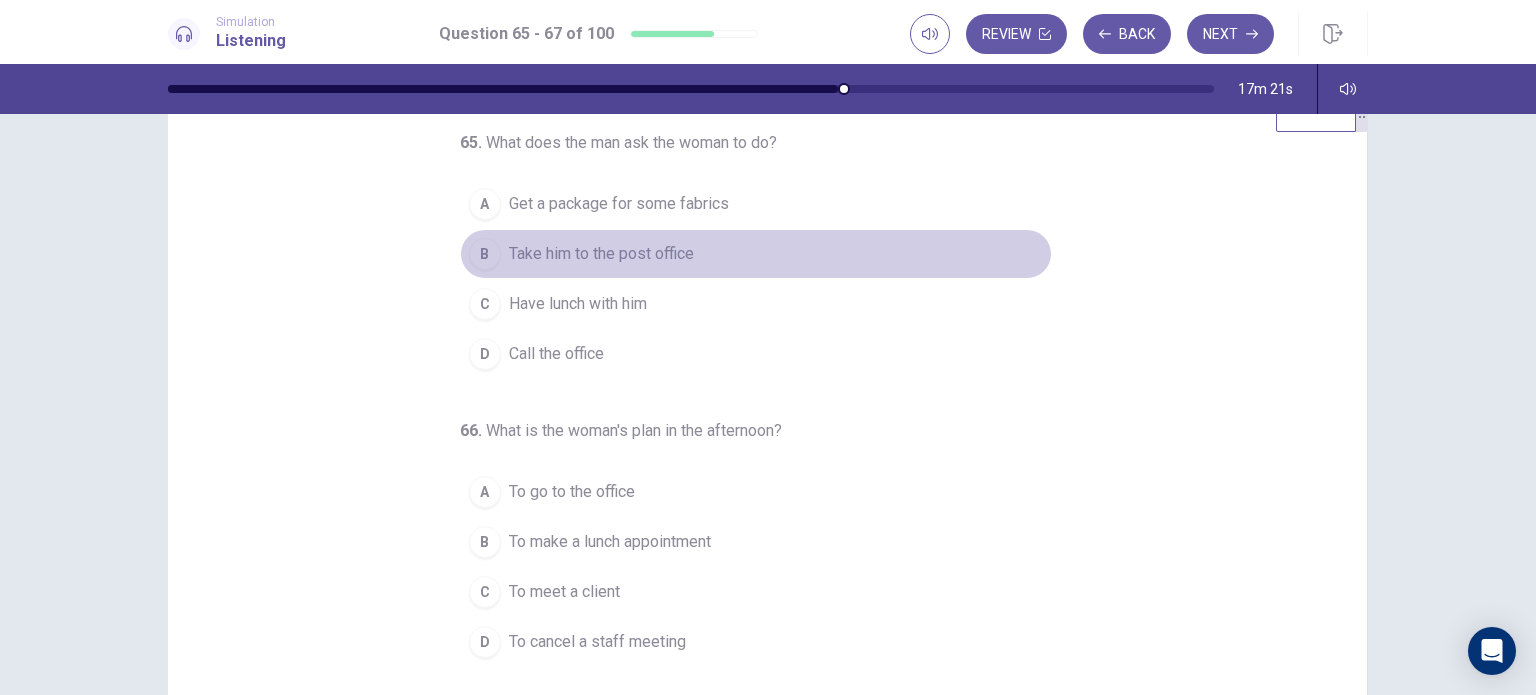 click on "Take him to the post office" at bounding box center [601, 254] 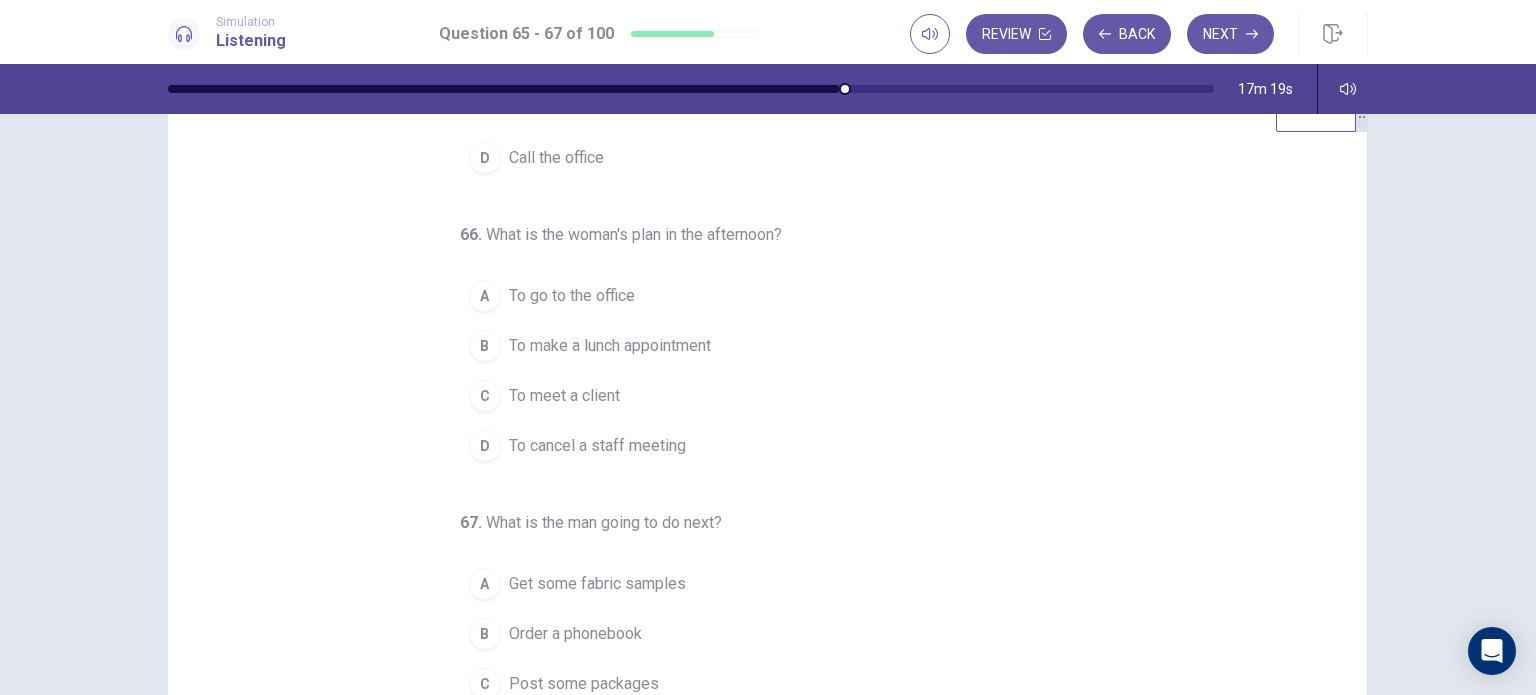 scroll, scrollTop: 196, scrollLeft: 0, axis: vertical 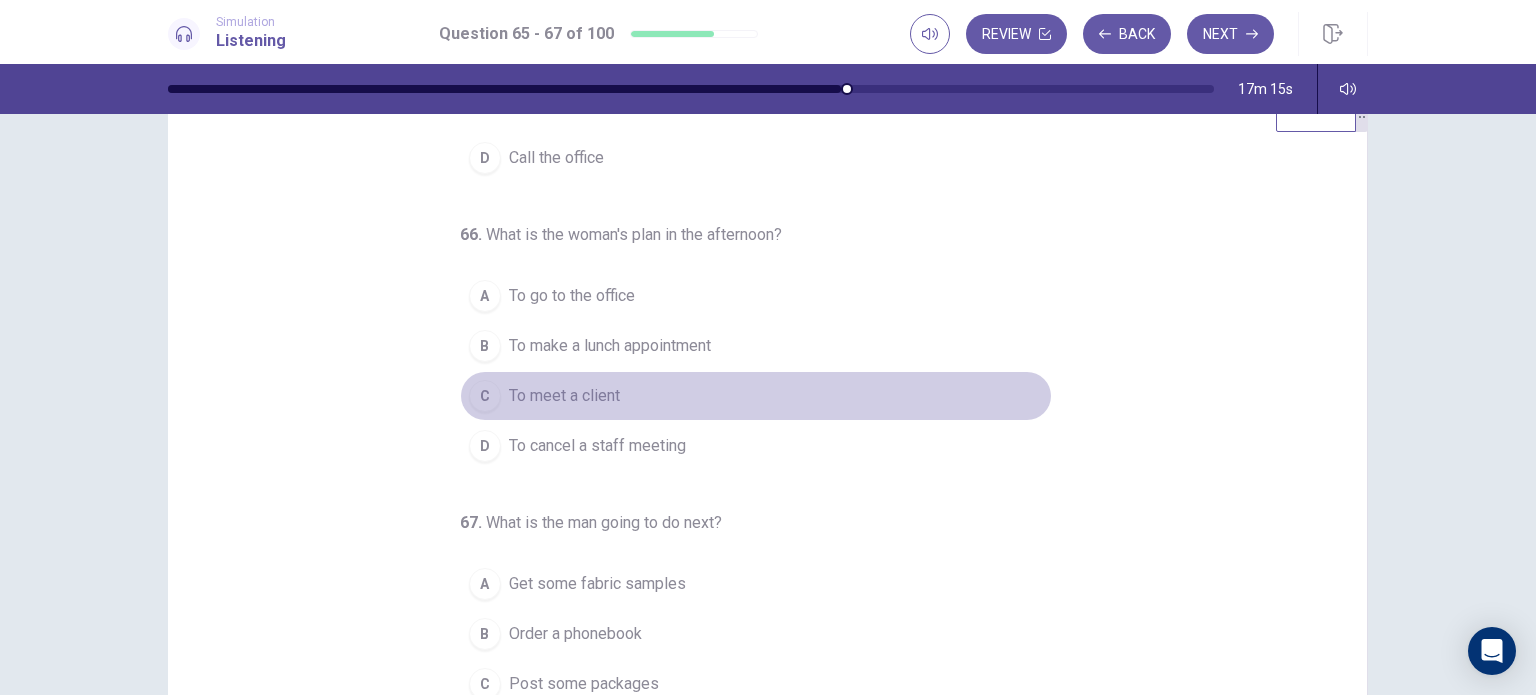 click on "To meet a client" at bounding box center (564, 396) 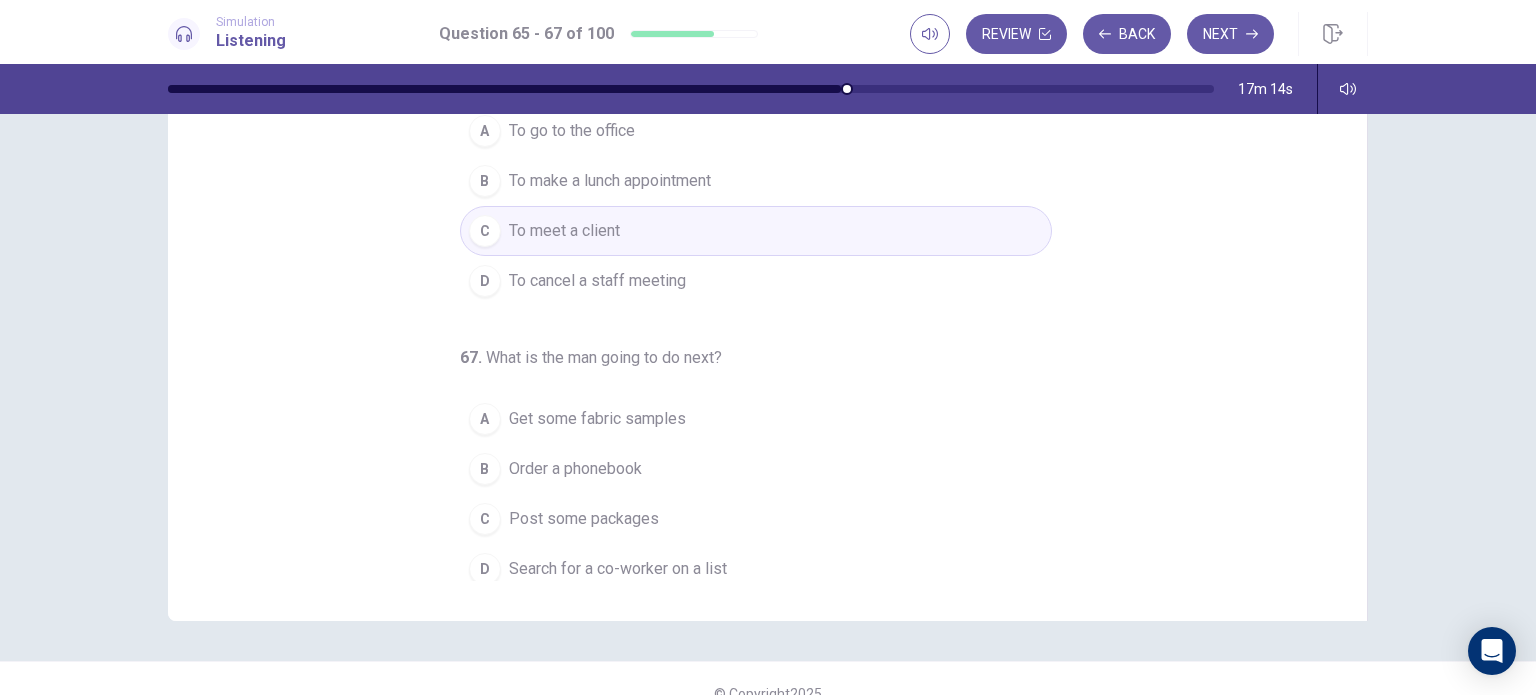 scroll, scrollTop: 236, scrollLeft: 0, axis: vertical 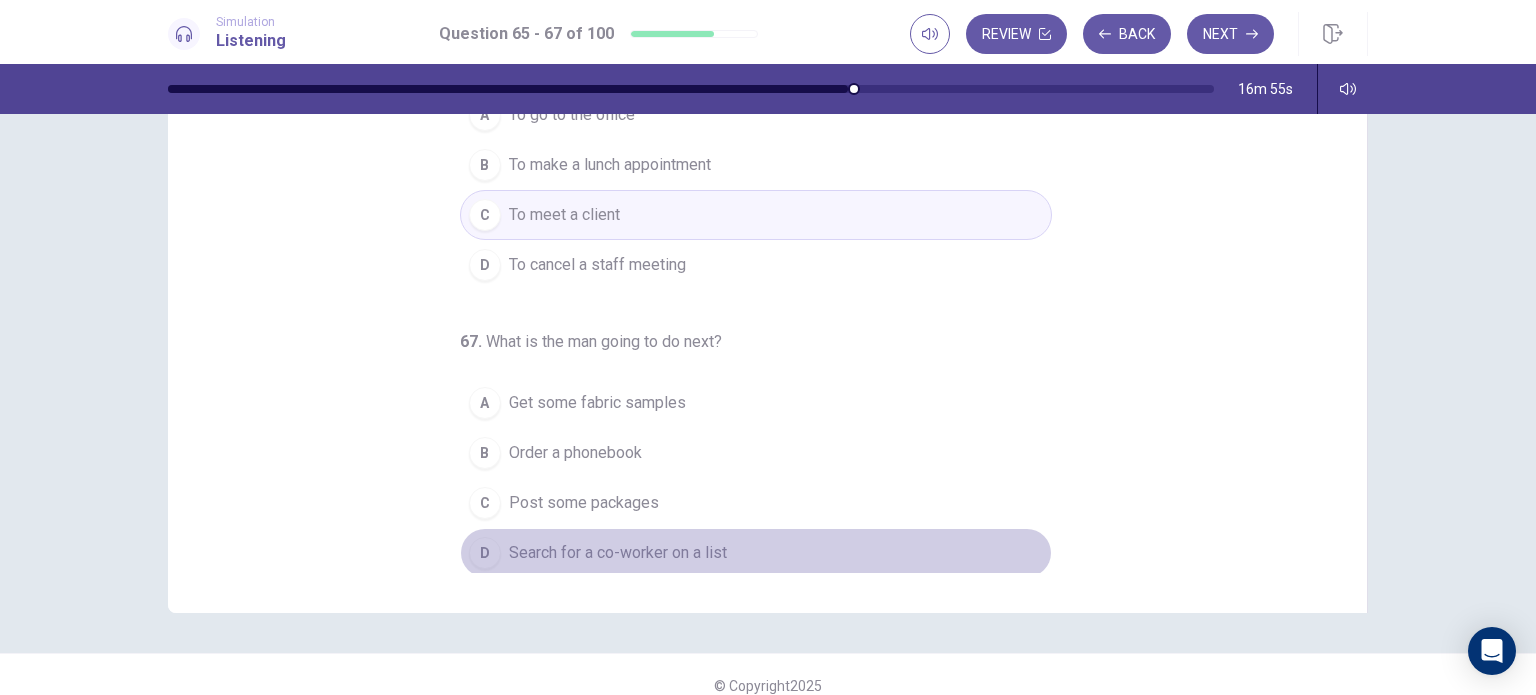 click on "Search for a co-worker on a list" at bounding box center [618, 553] 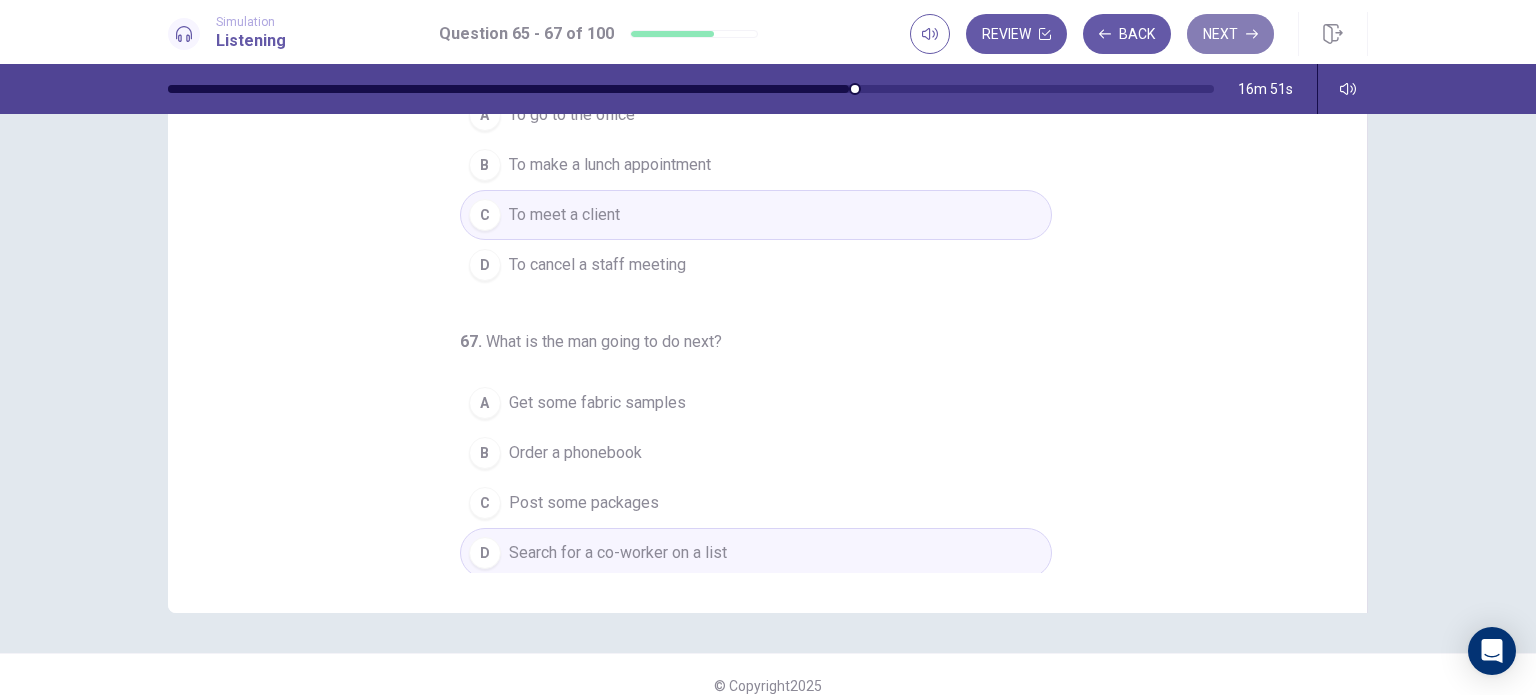 click on "Next" at bounding box center [1230, 34] 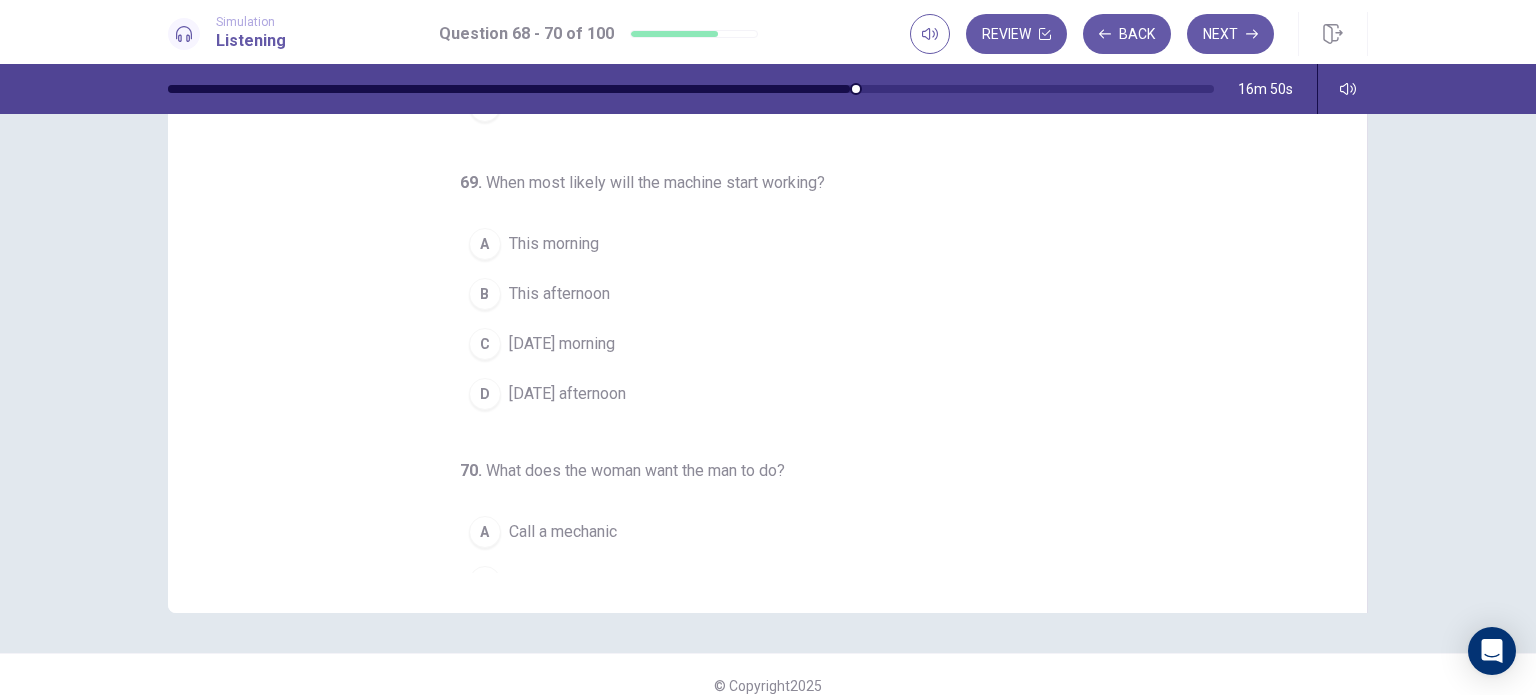 scroll, scrollTop: 0, scrollLeft: 0, axis: both 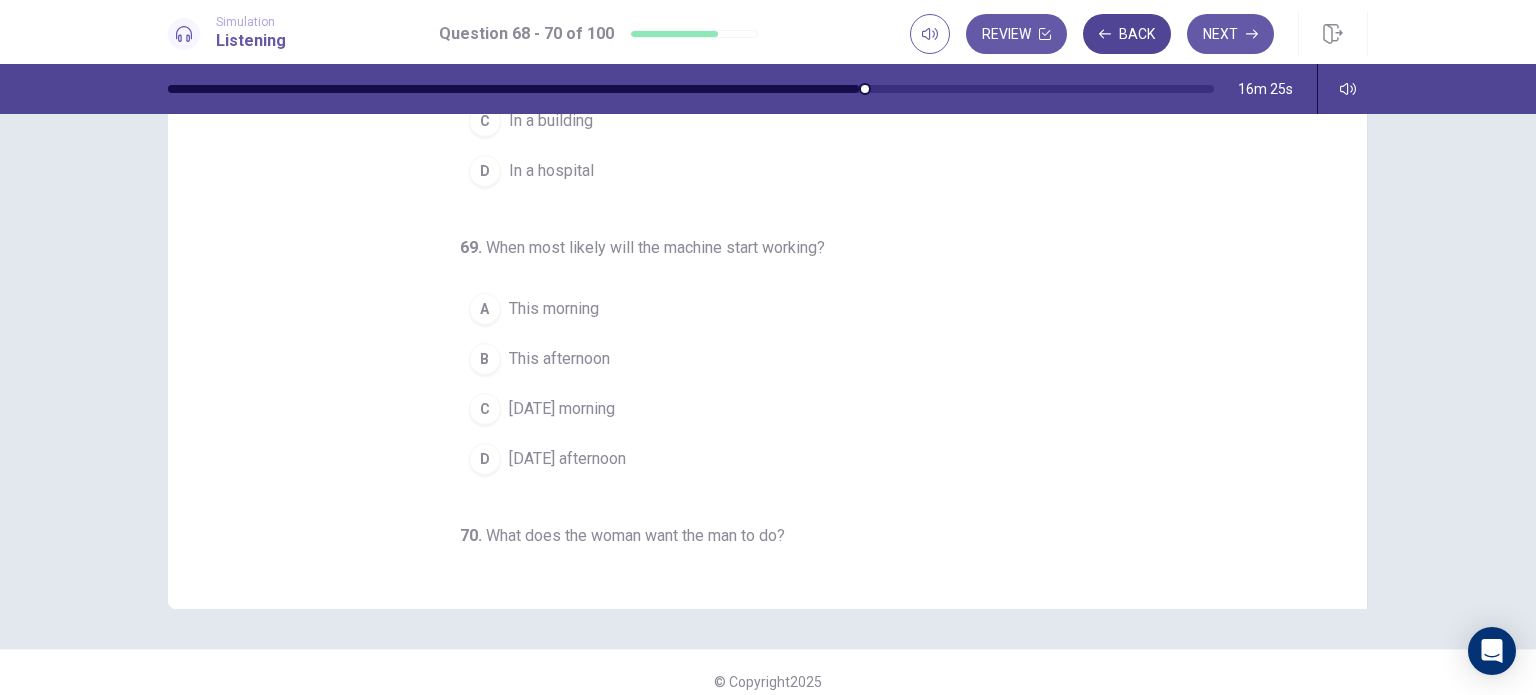 click on "Back" at bounding box center (1127, 34) 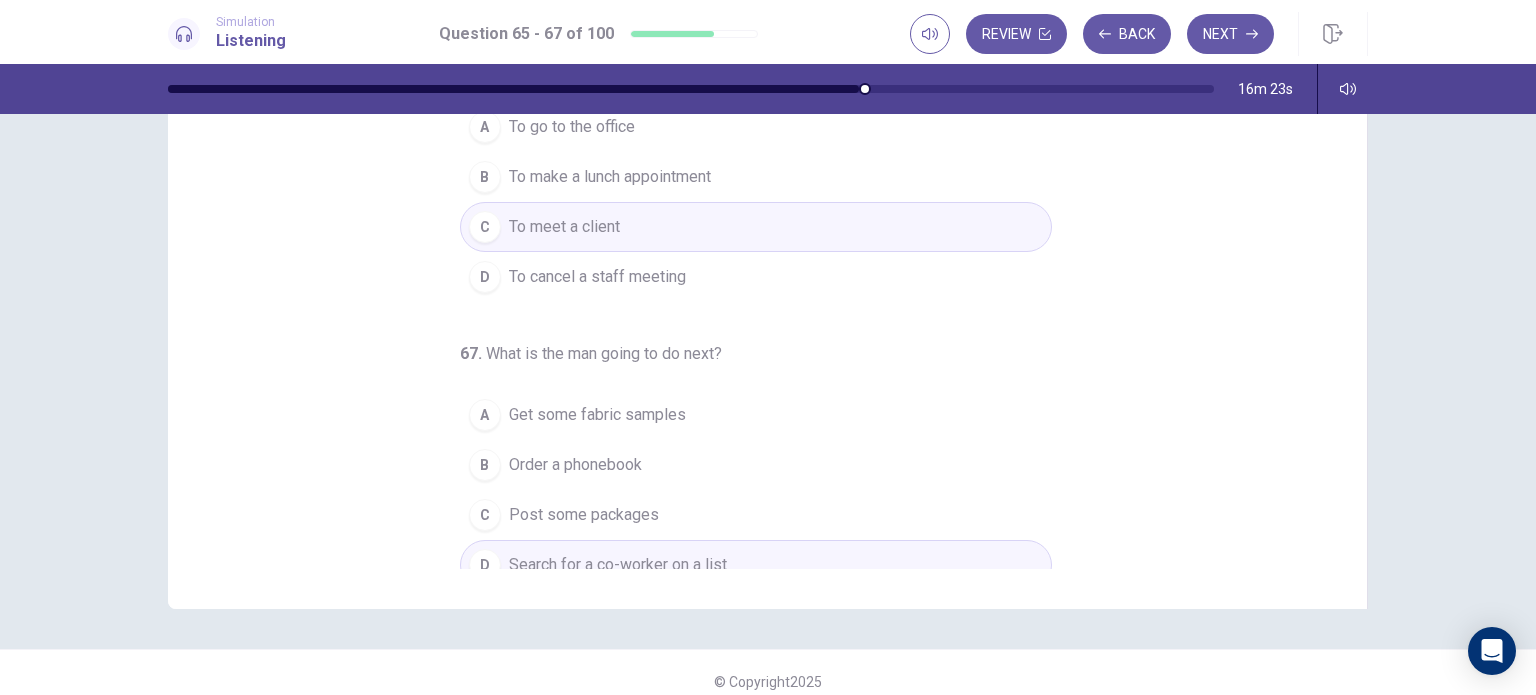 scroll, scrollTop: 204, scrollLeft: 0, axis: vertical 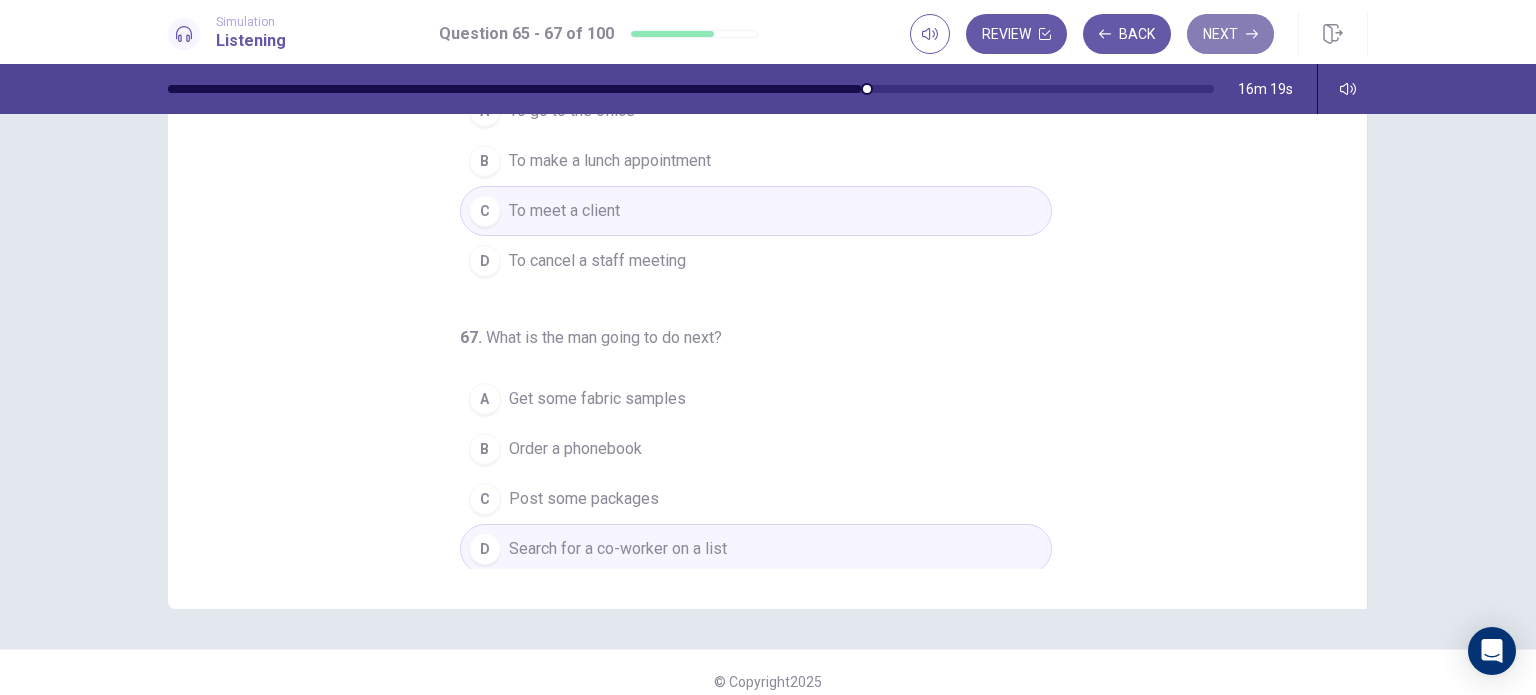 click on "Next" at bounding box center (1230, 34) 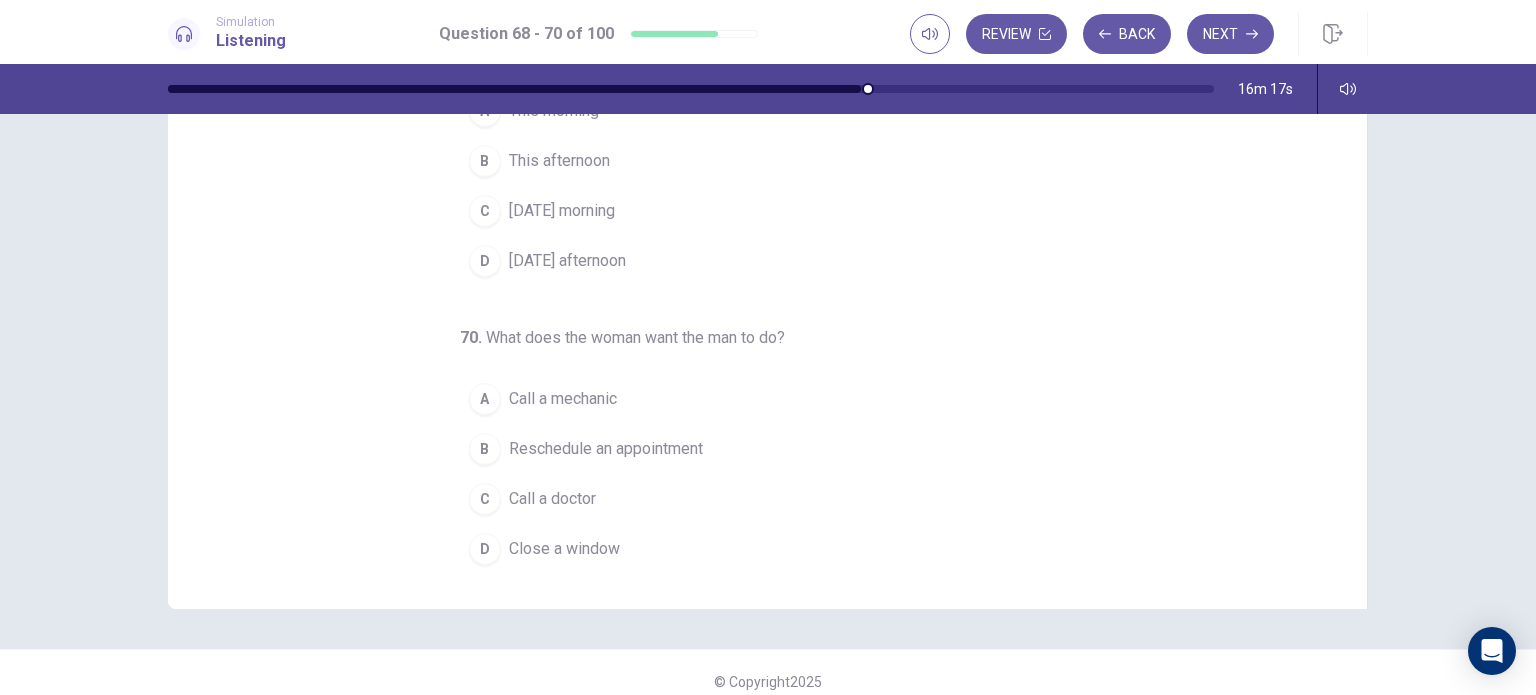 scroll, scrollTop: 0, scrollLeft: 0, axis: both 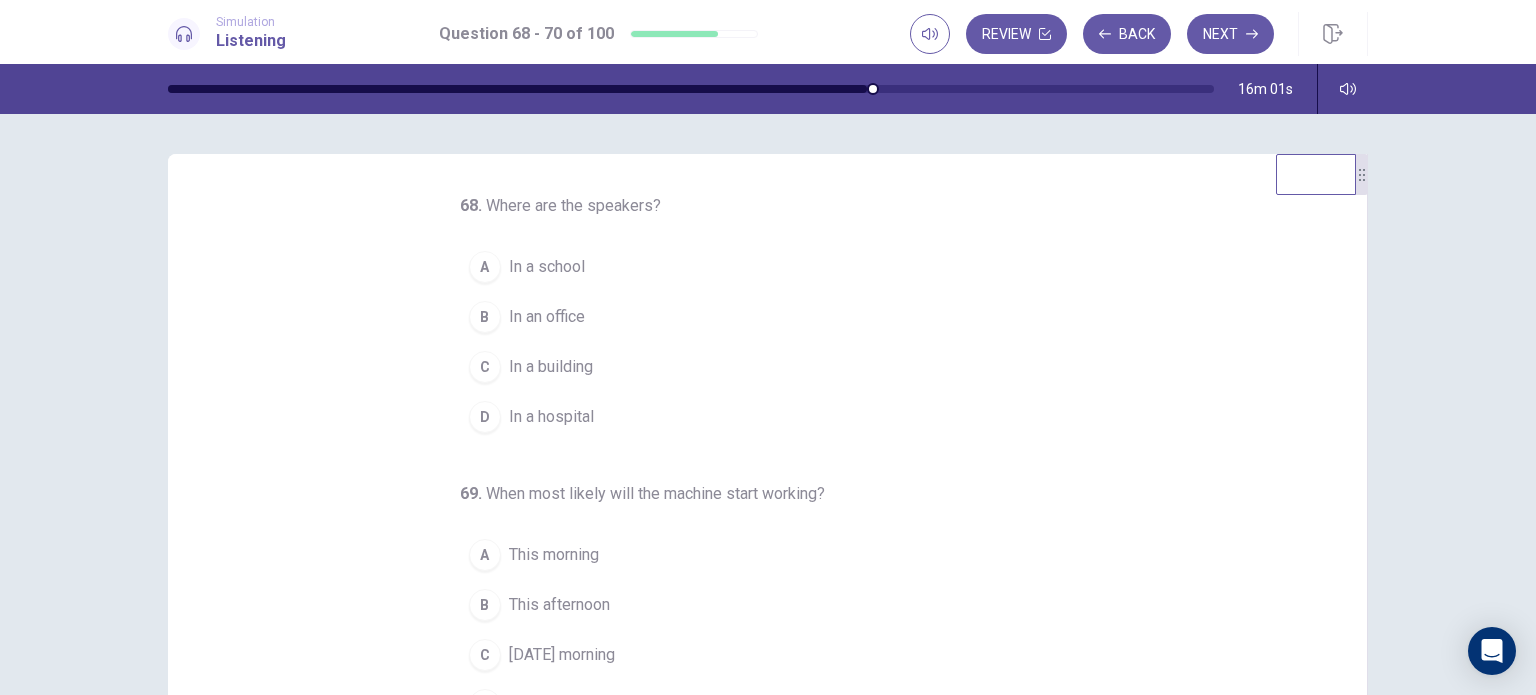 click on "In an office" at bounding box center (547, 317) 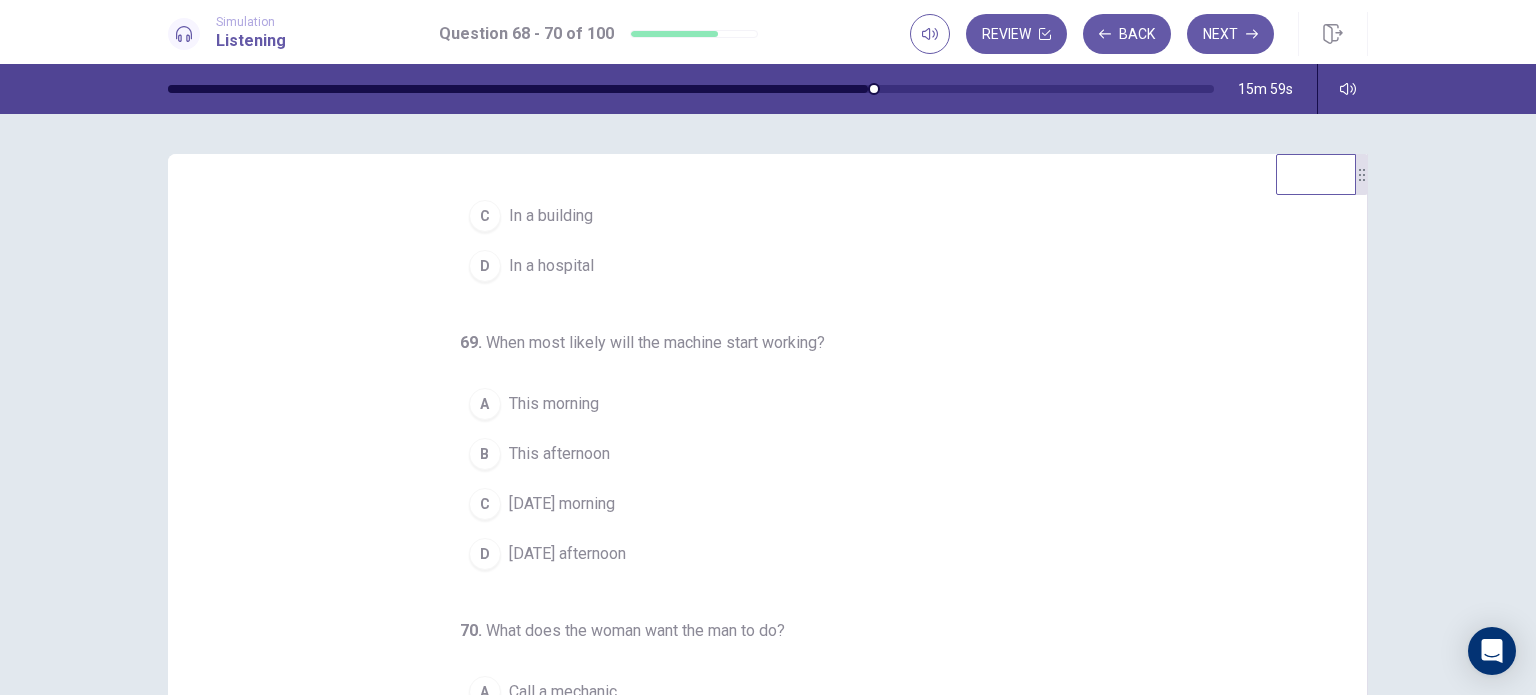 scroll, scrollTop: 152, scrollLeft: 0, axis: vertical 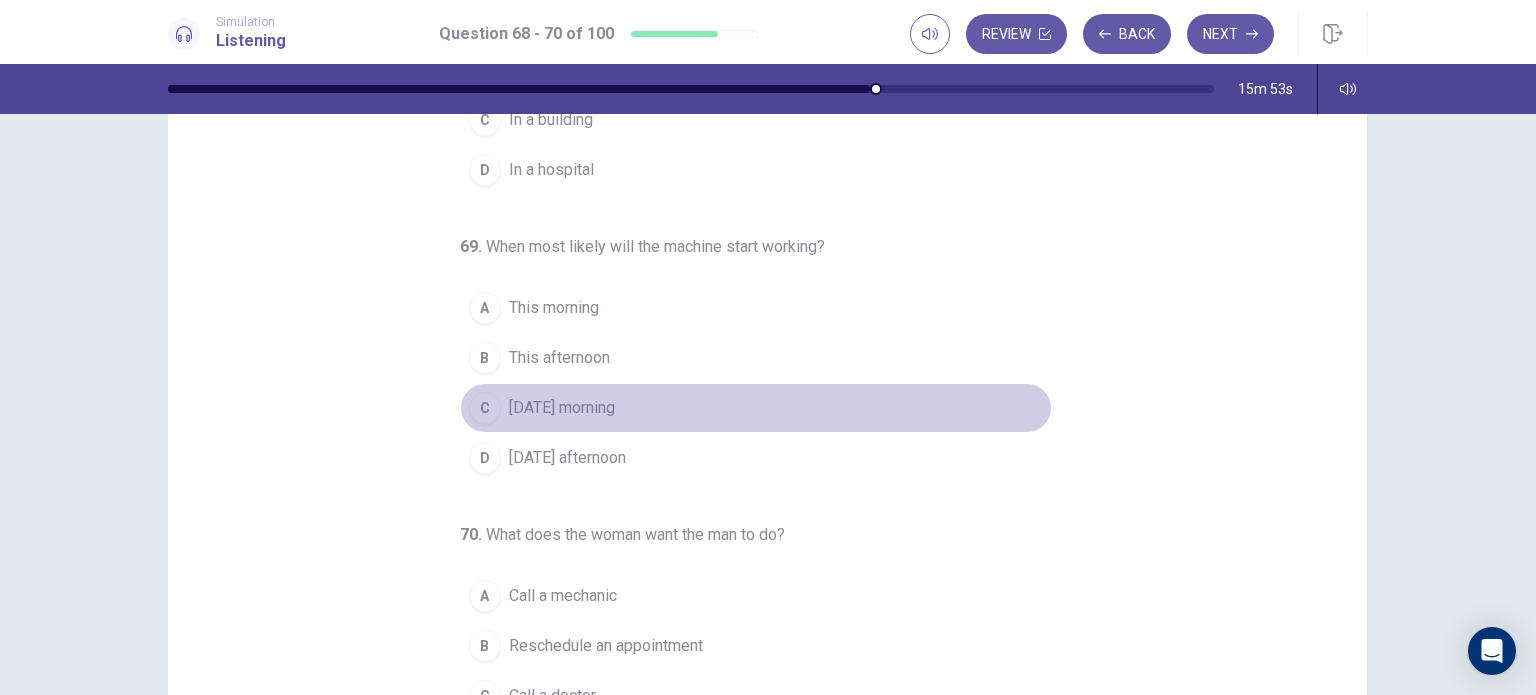 click on "[DATE] morning" at bounding box center [562, 408] 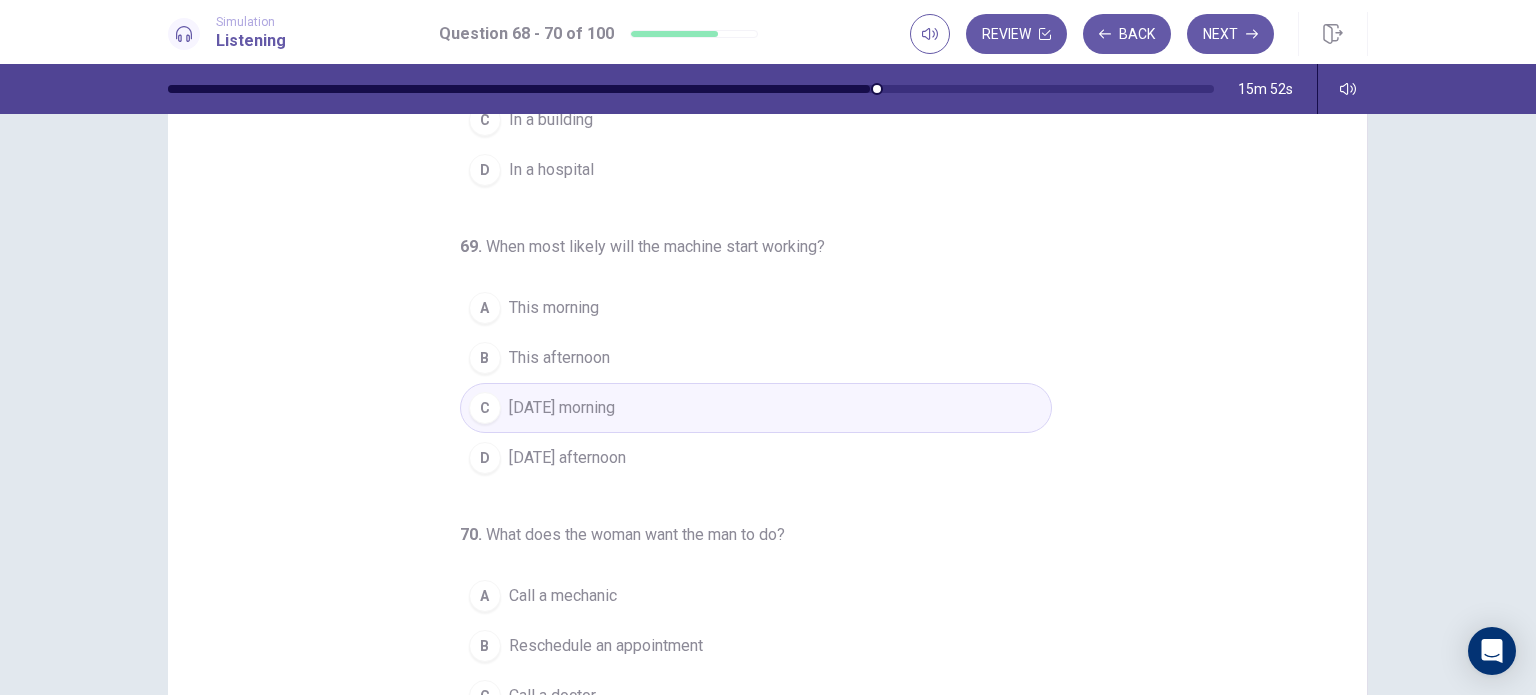 scroll, scrollTop: 257, scrollLeft: 0, axis: vertical 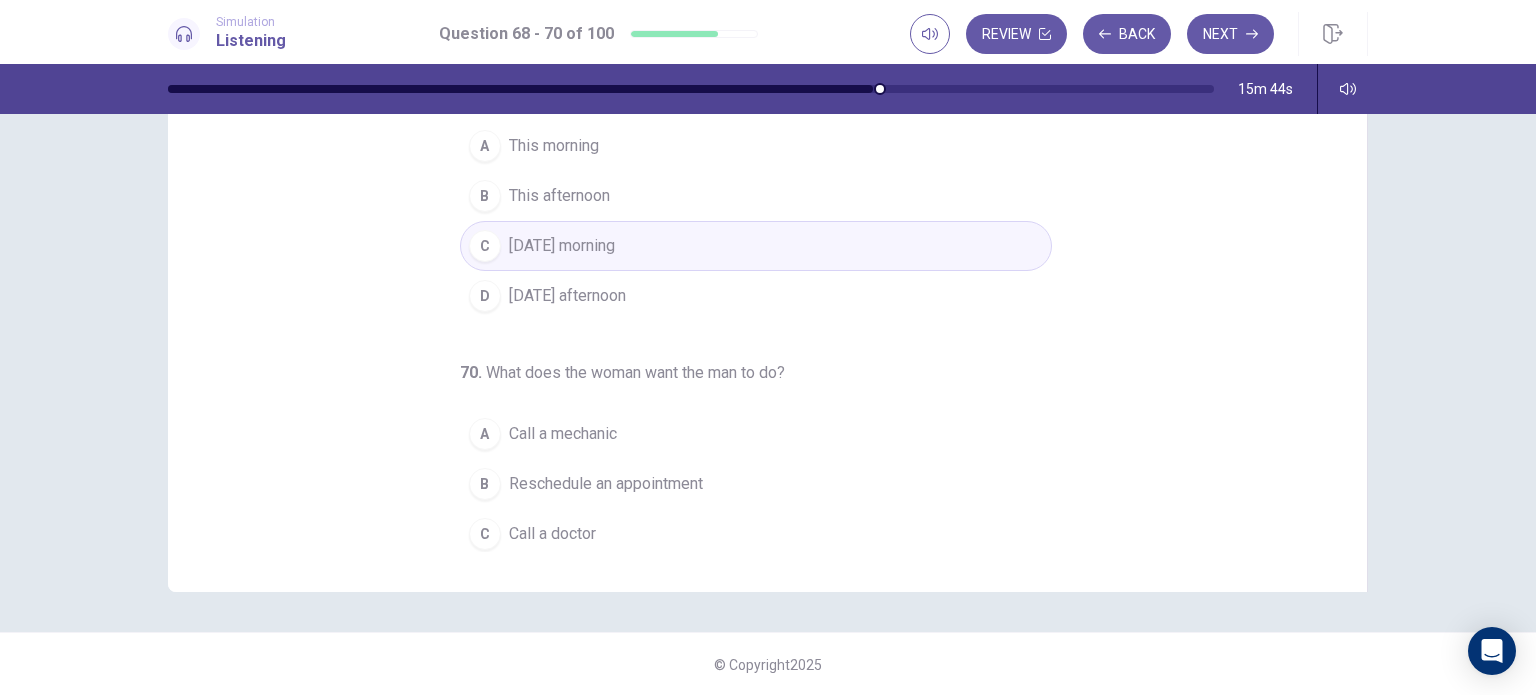 drag, startPoint x: 765, startPoint y: 569, endPoint x: 755, endPoint y: 483, distance: 86.579445 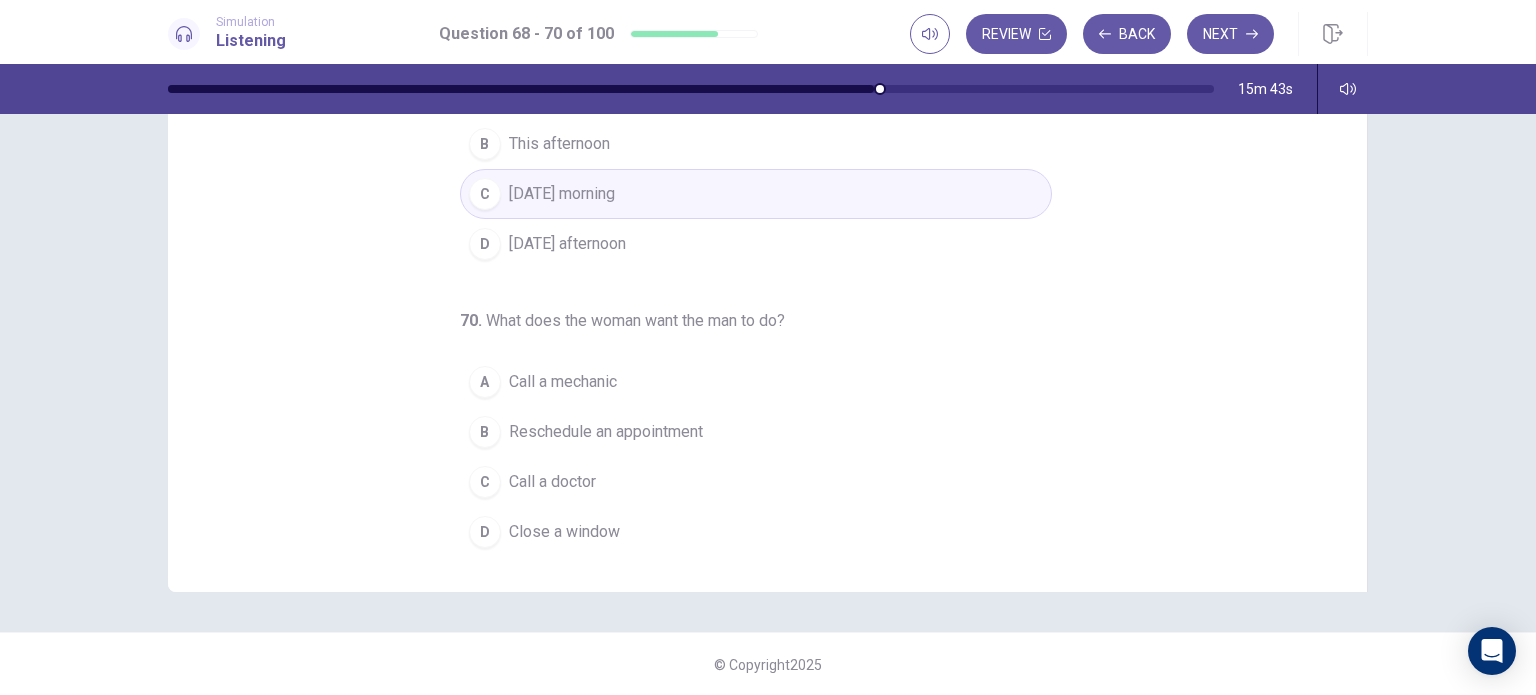 scroll, scrollTop: 203, scrollLeft: 0, axis: vertical 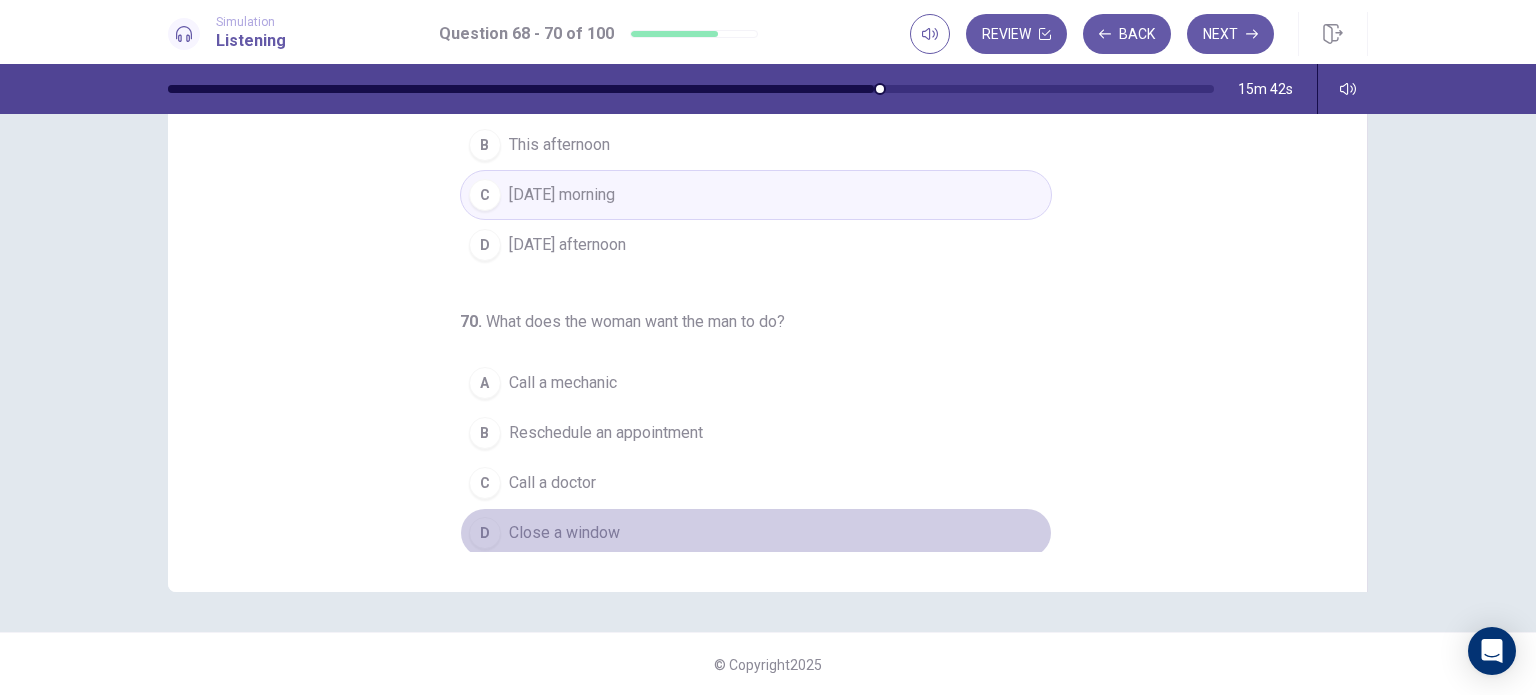 click on "Close a window" at bounding box center (564, 533) 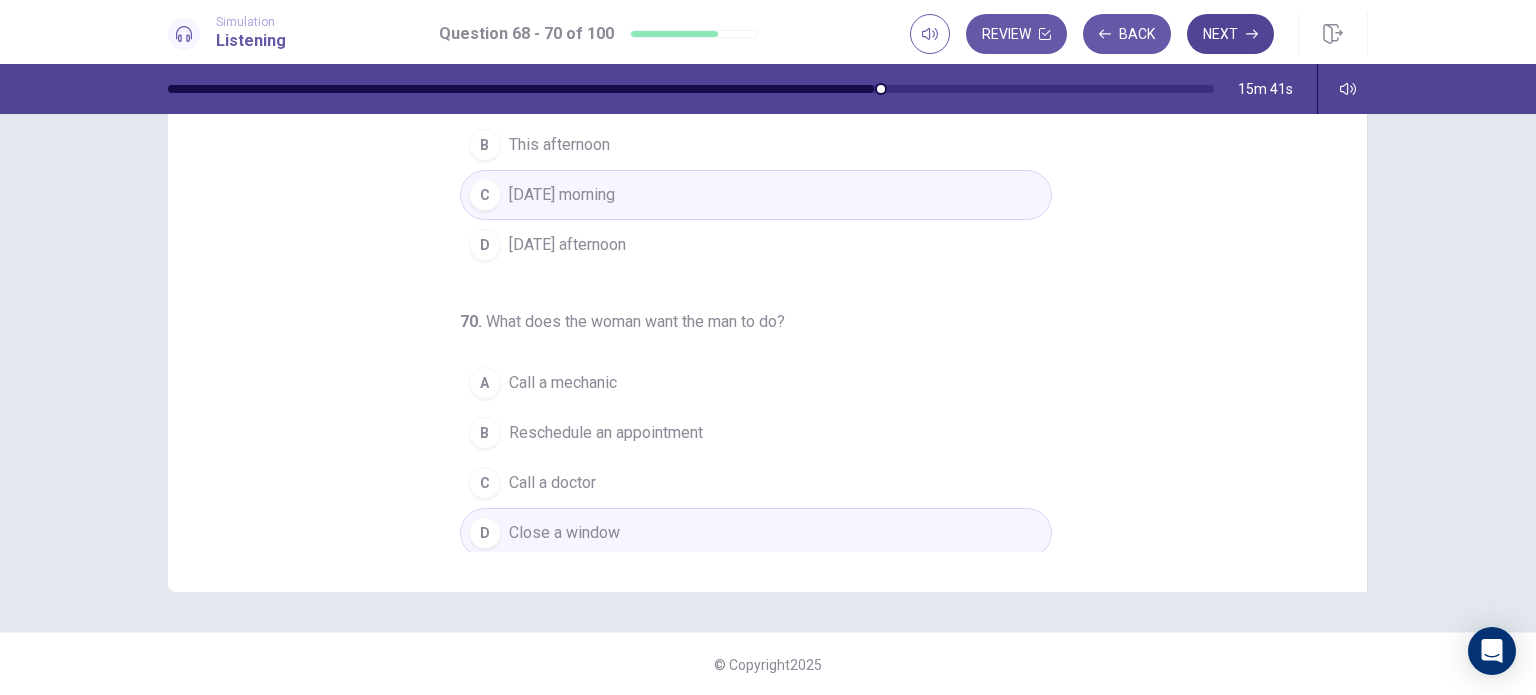 click on "Next" at bounding box center (1230, 34) 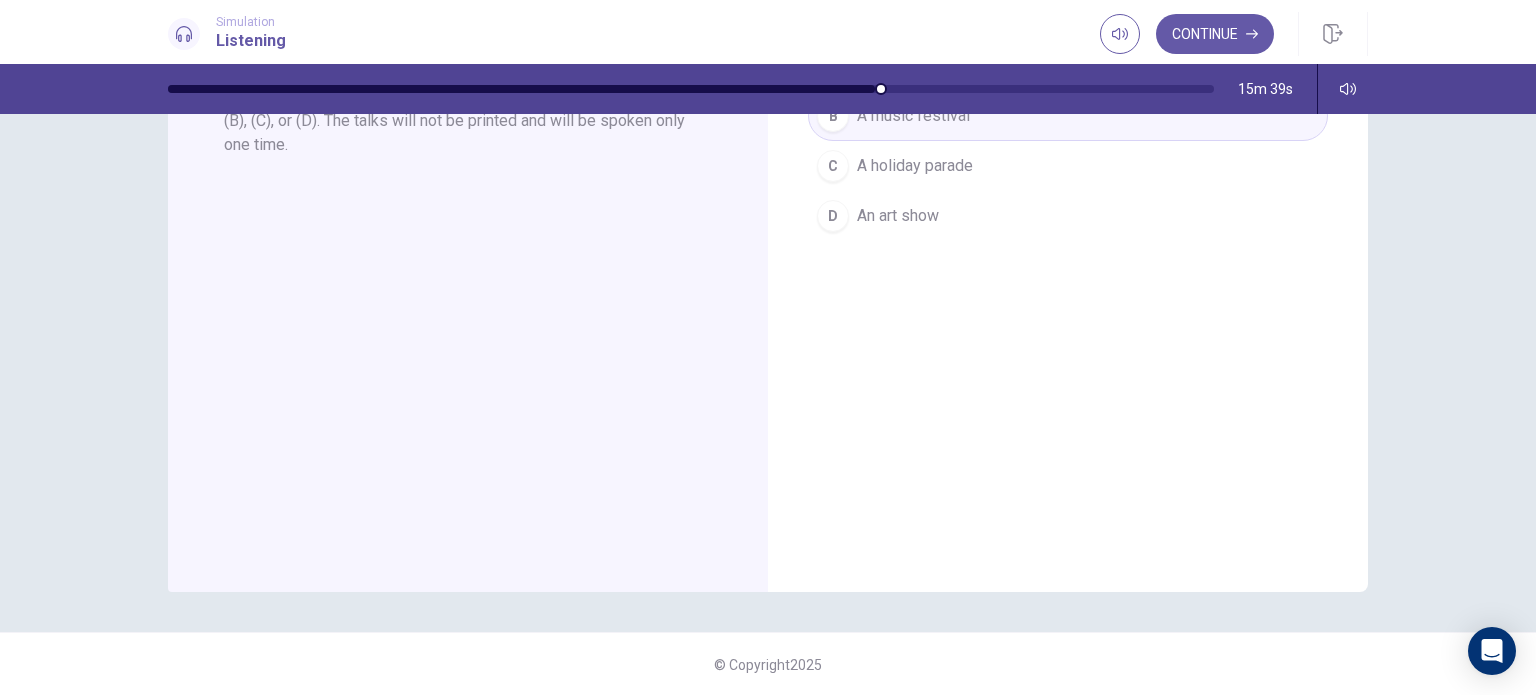 scroll, scrollTop: 0, scrollLeft: 0, axis: both 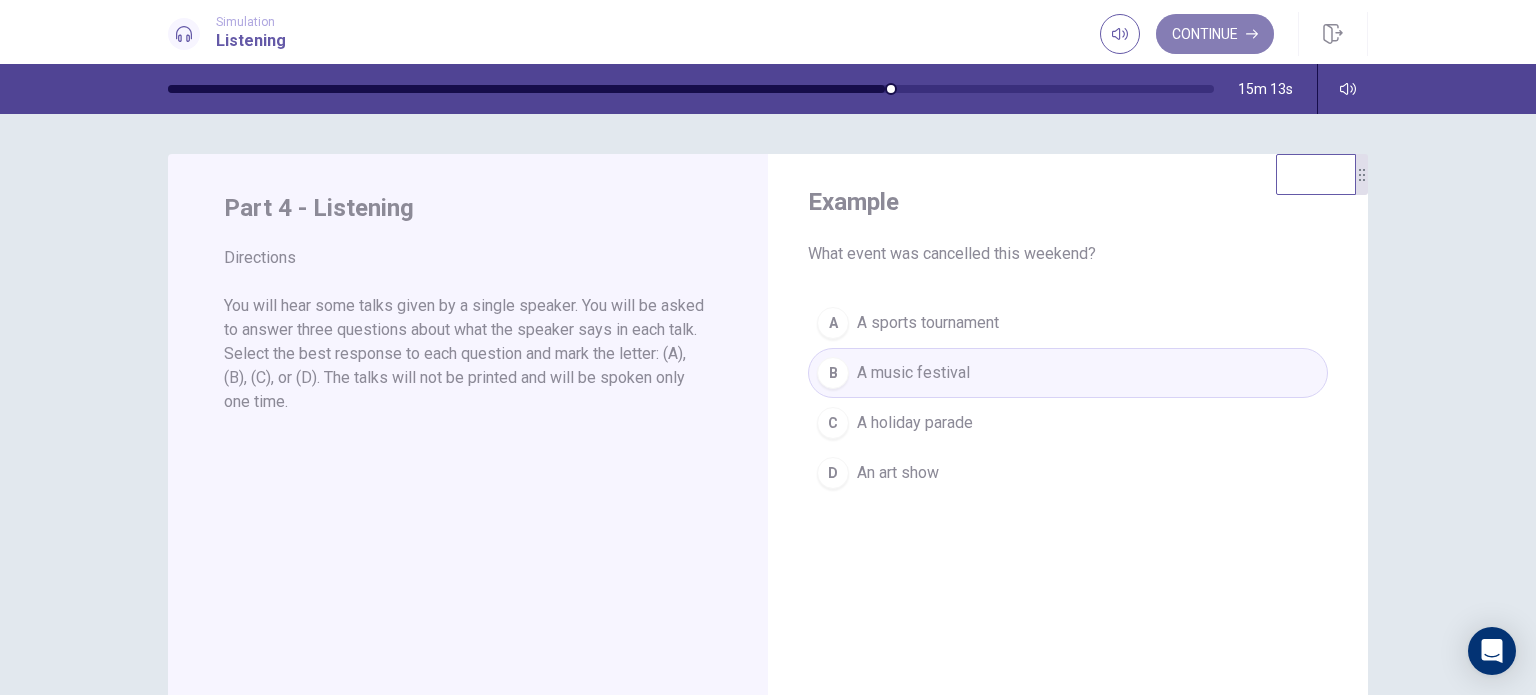 click on "Continue" at bounding box center [1215, 34] 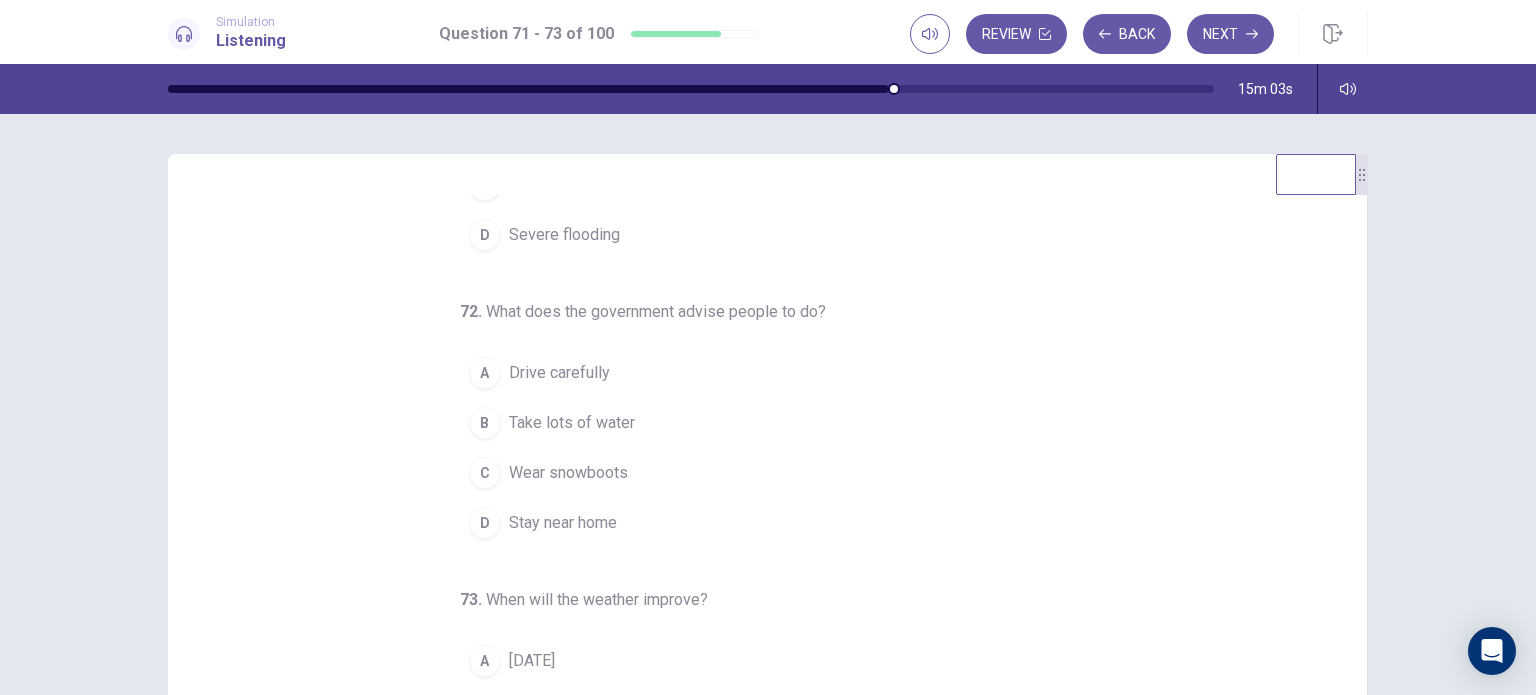 scroll, scrollTop: 228, scrollLeft: 0, axis: vertical 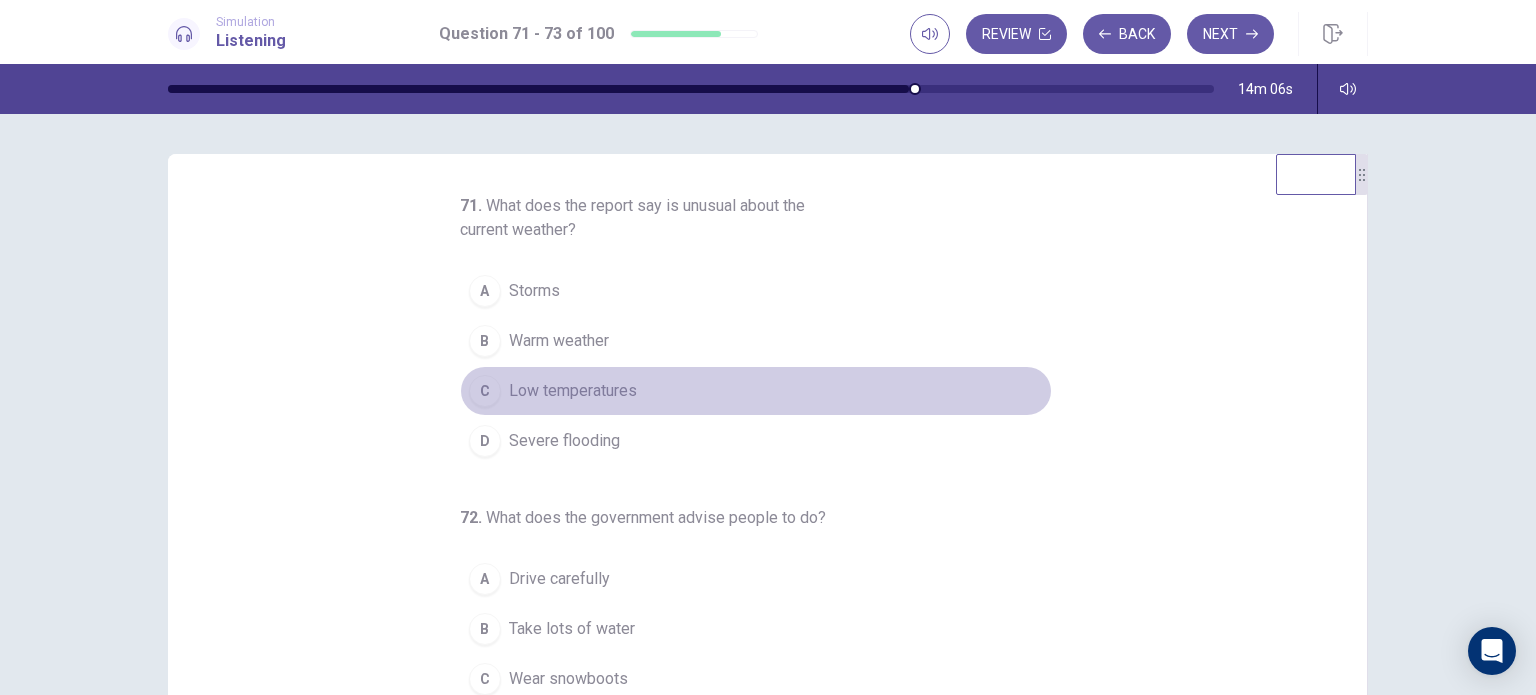 click on "Low temperatures" at bounding box center (573, 391) 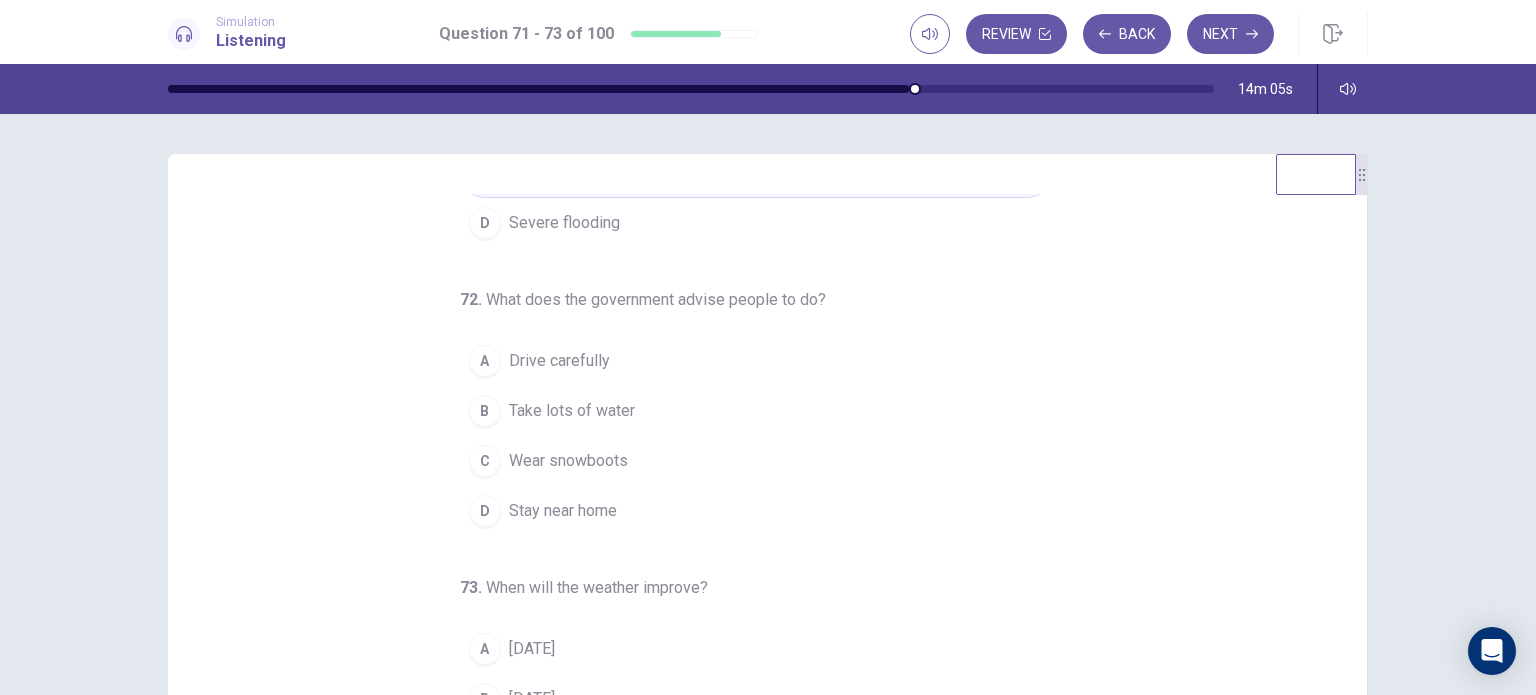 scroll, scrollTop: 219, scrollLeft: 0, axis: vertical 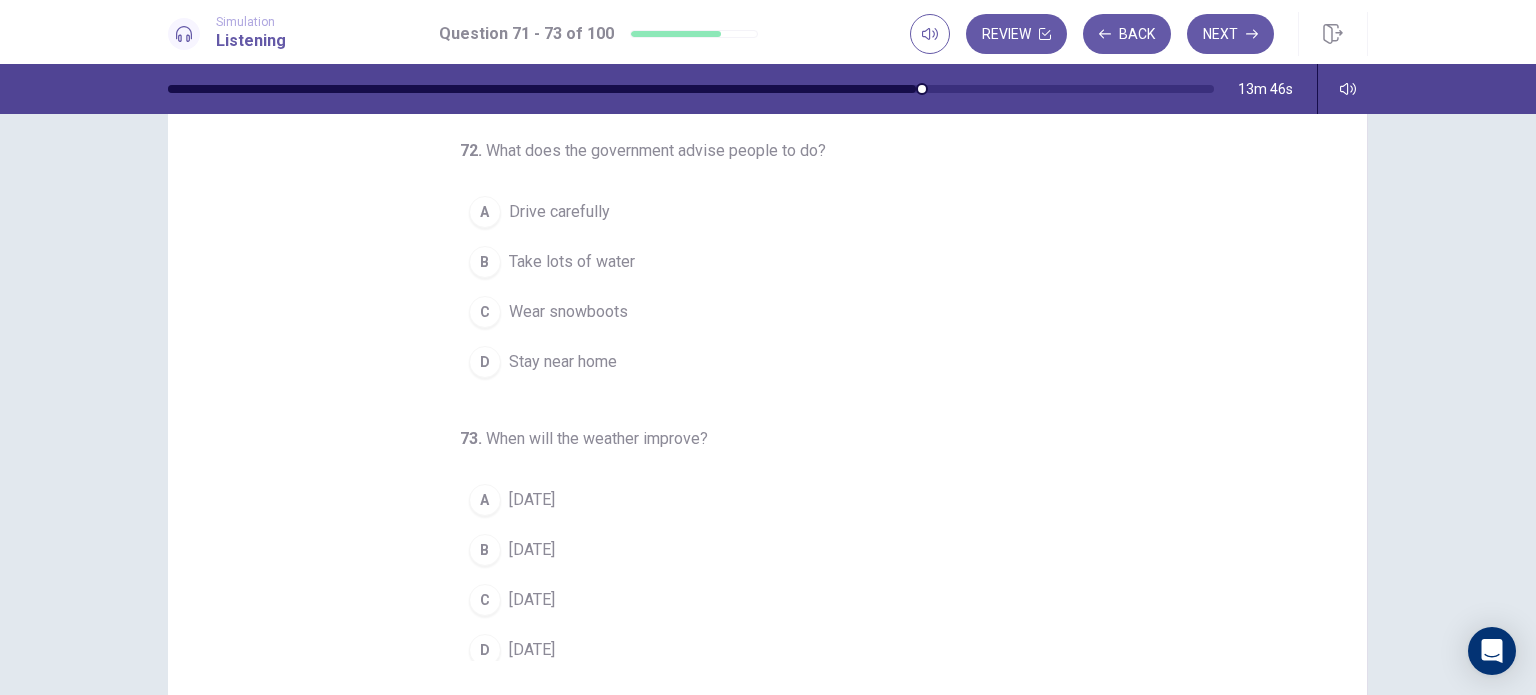 click on "Stay near home" at bounding box center [563, 362] 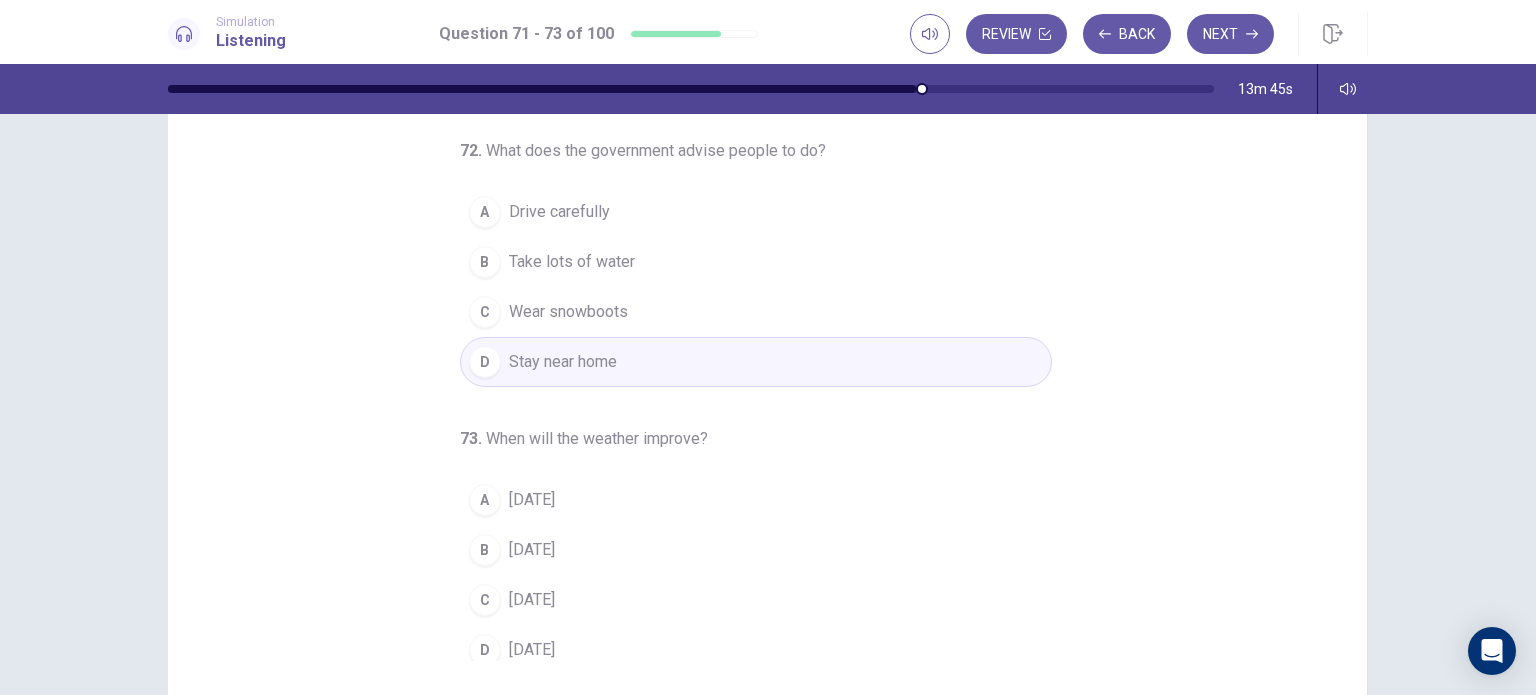 scroll, scrollTop: 228, scrollLeft: 0, axis: vertical 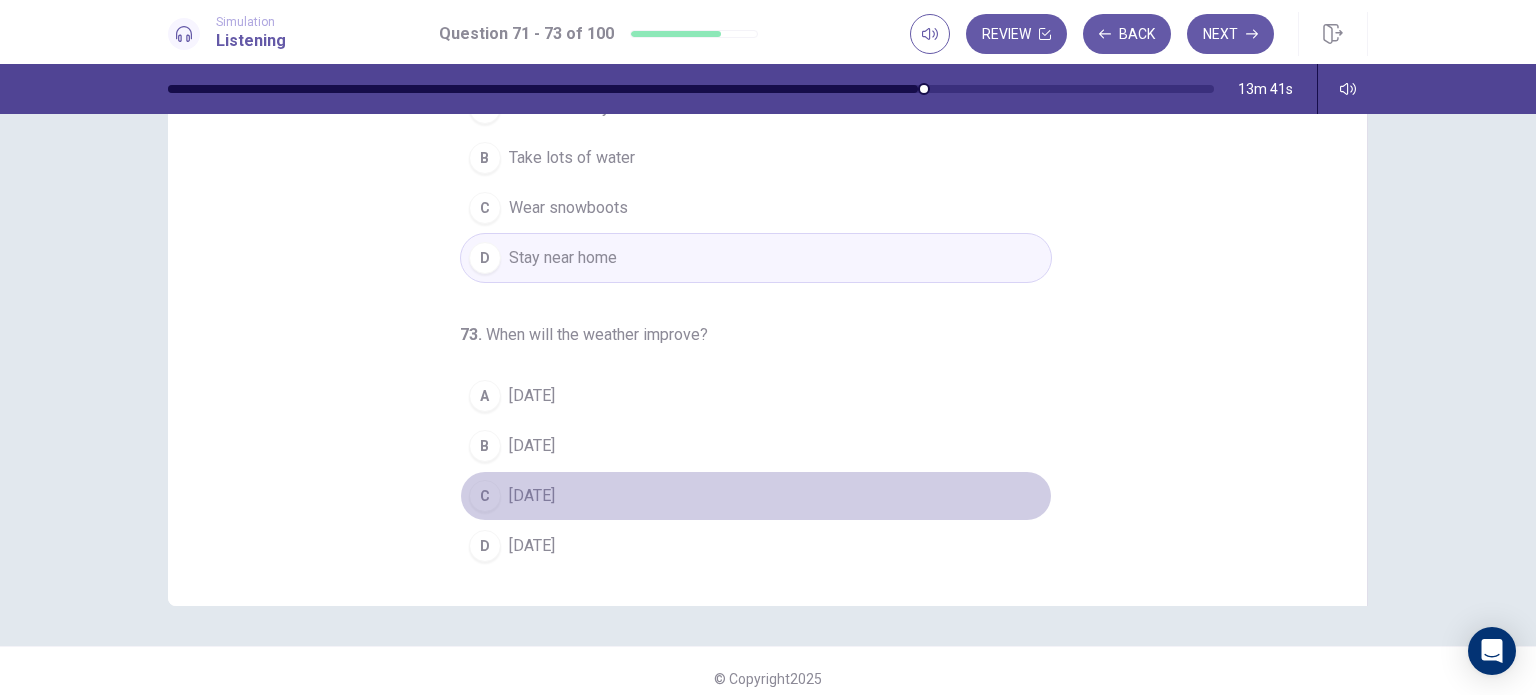 click on "[DATE]" at bounding box center [532, 496] 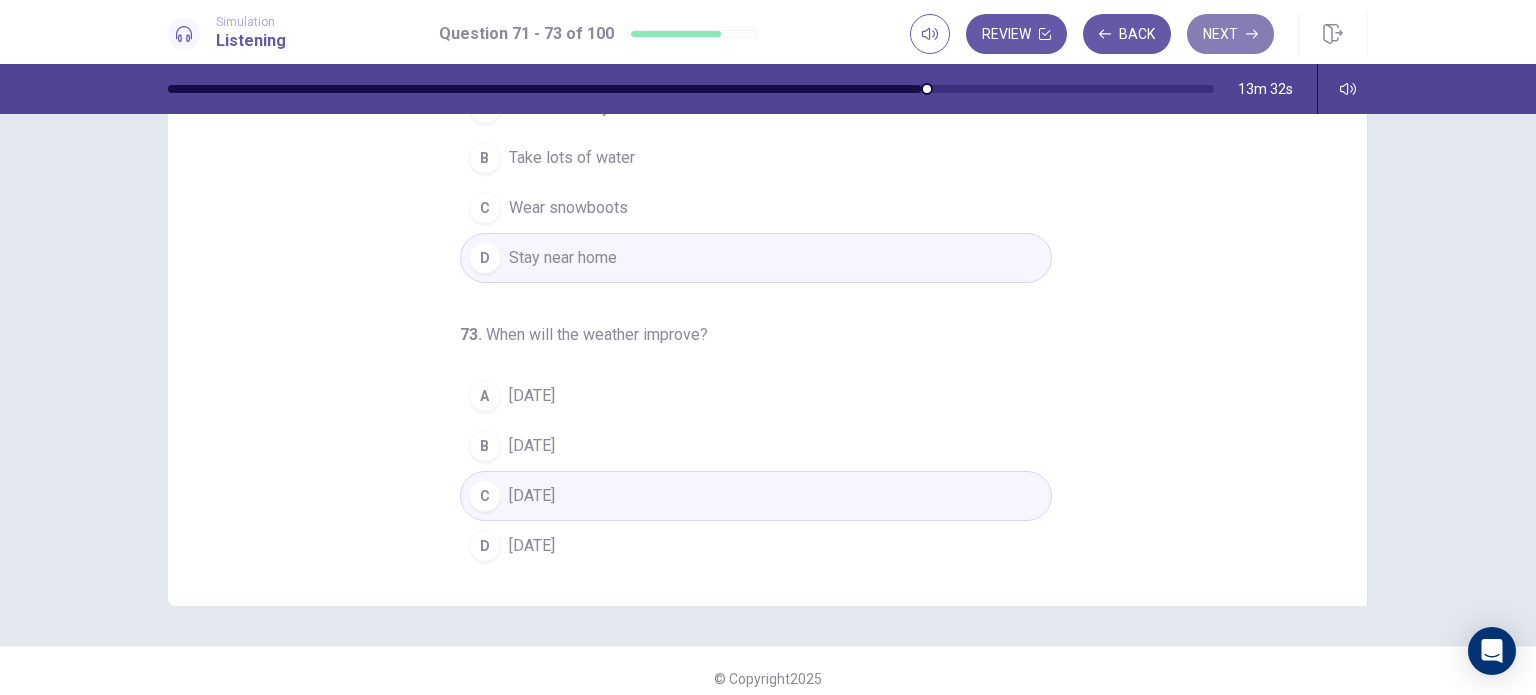 click on "Next" at bounding box center [1230, 34] 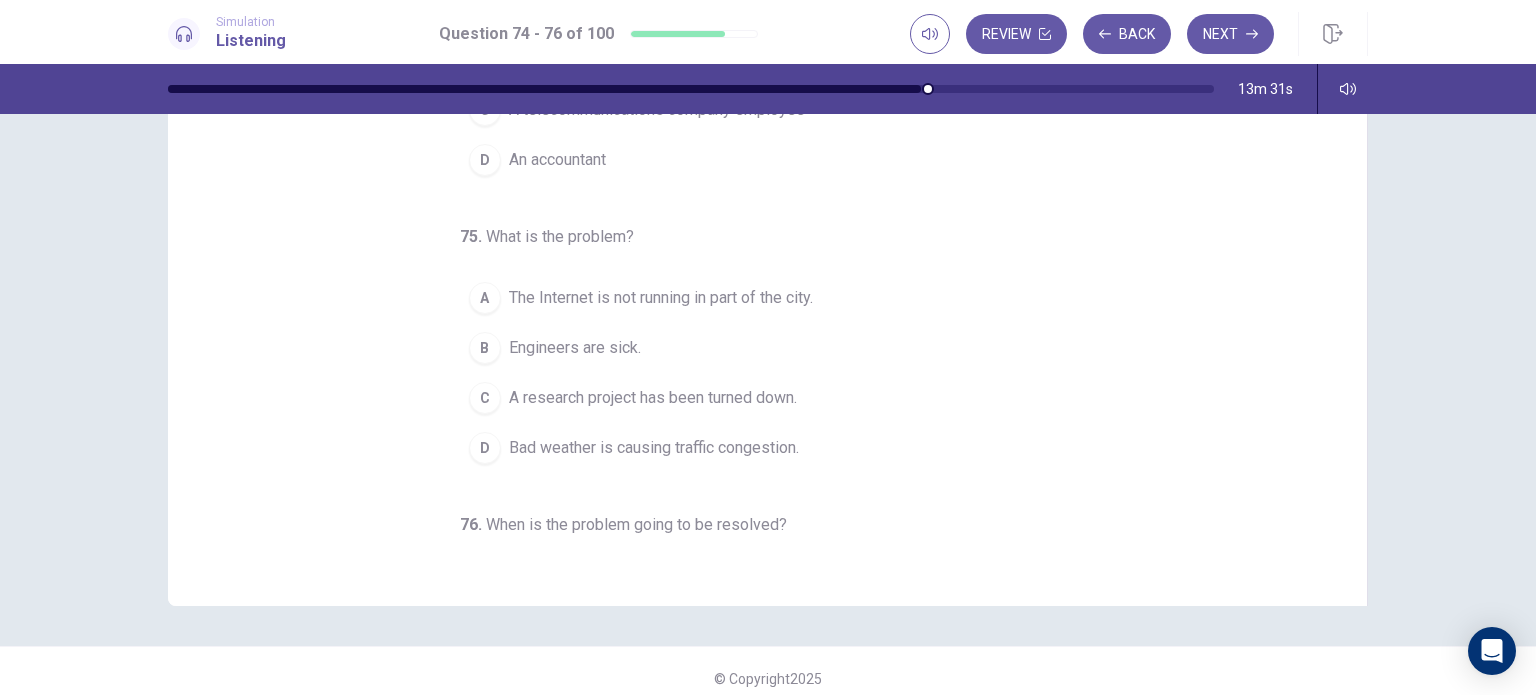 scroll, scrollTop: 0, scrollLeft: 0, axis: both 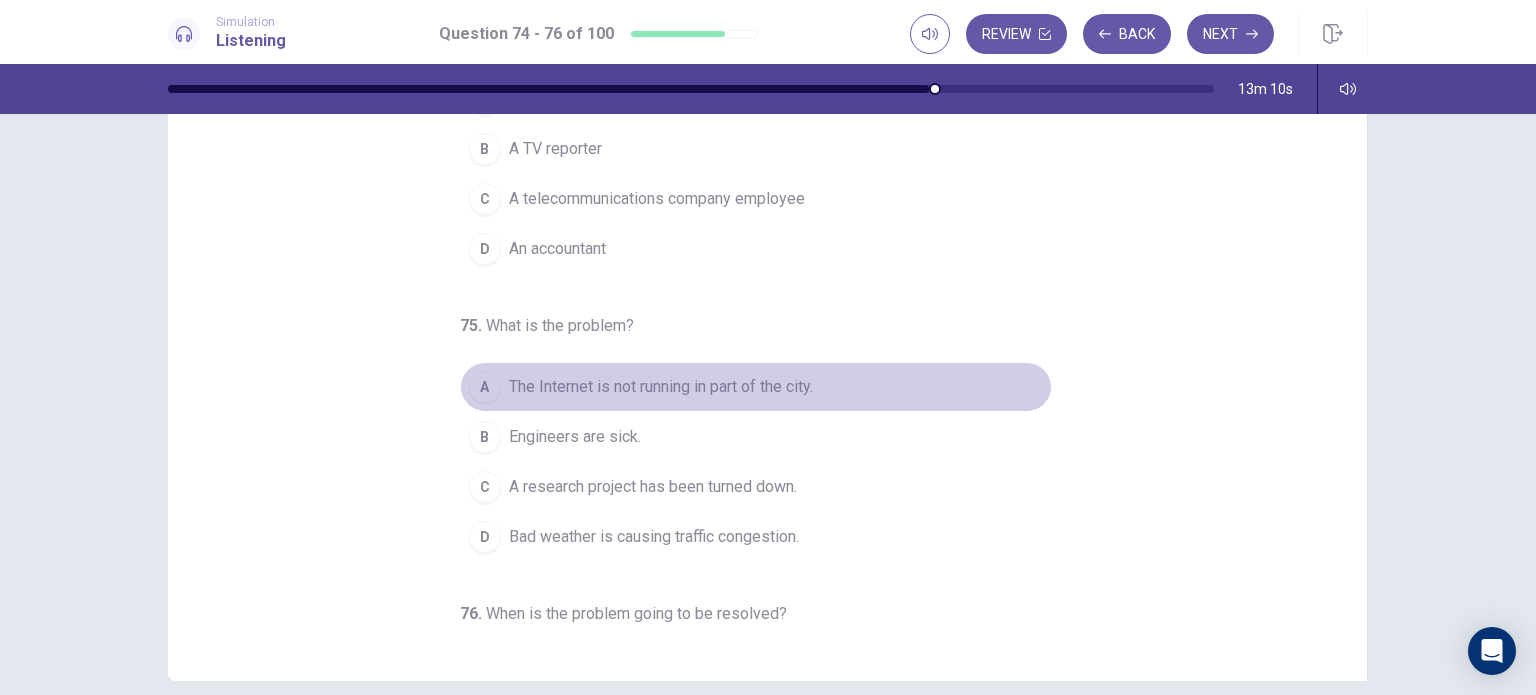 click on "The Internet is not running in part of the city." at bounding box center (661, 387) 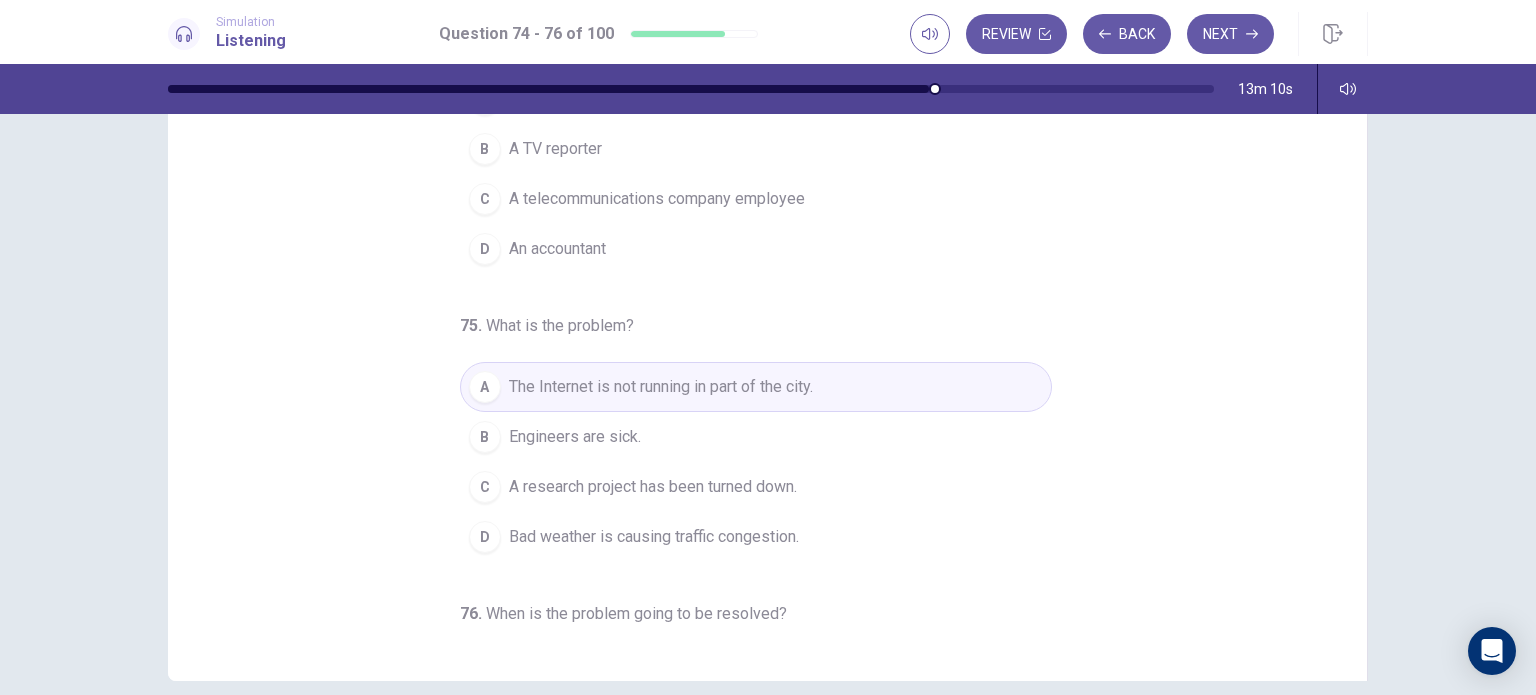 scroll, scrollTop: 0, scrollLeft: 0, axis: both 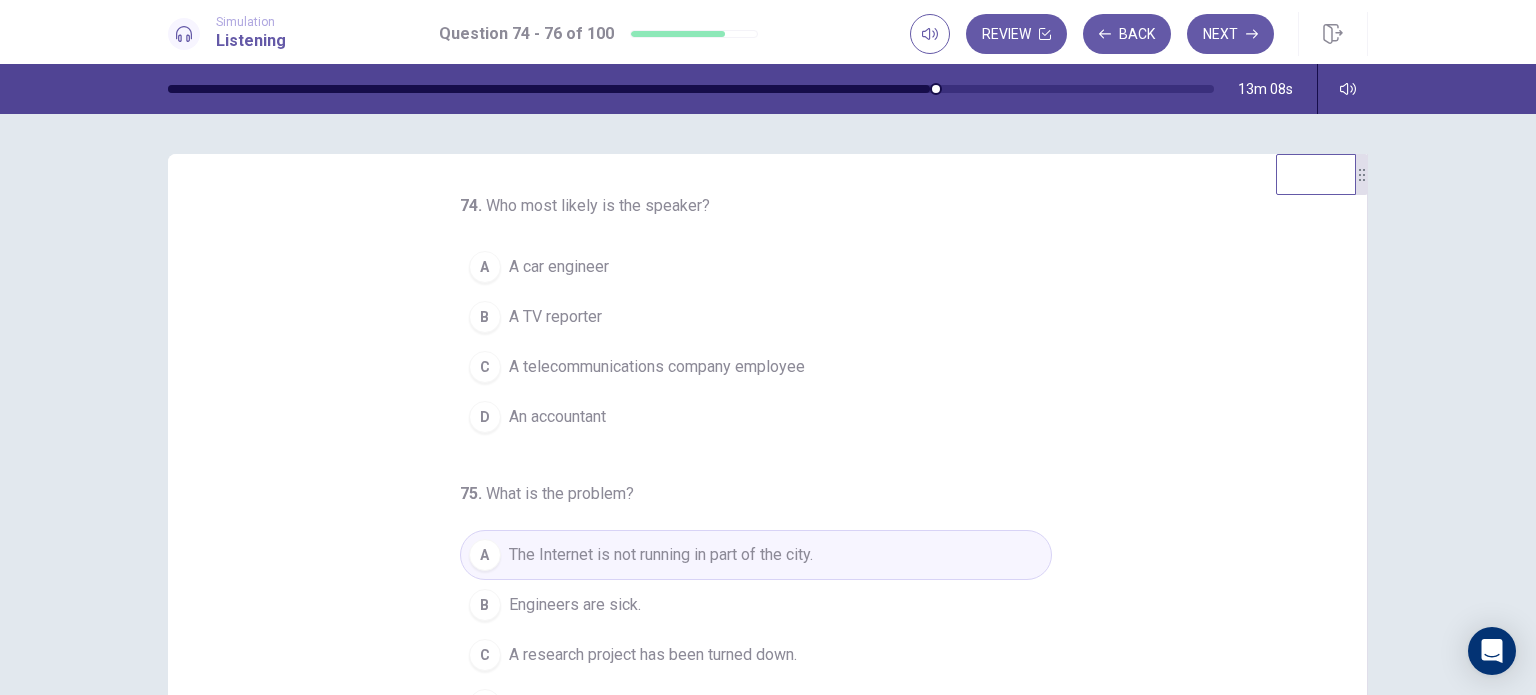 click on "A telecommunications company employee" at bounding box center [657, 367] 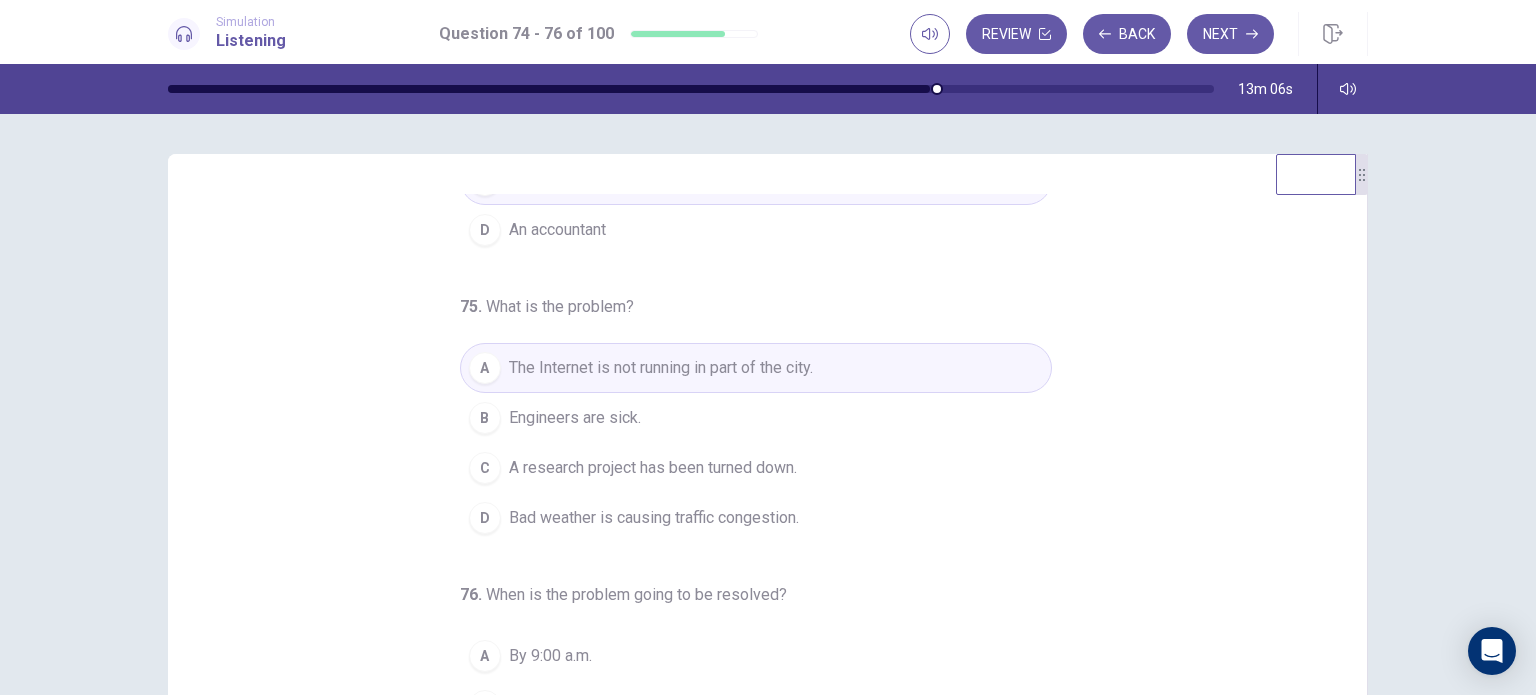 scroll, scrollTop: 204, scrollLeft: 0, axis: vertical 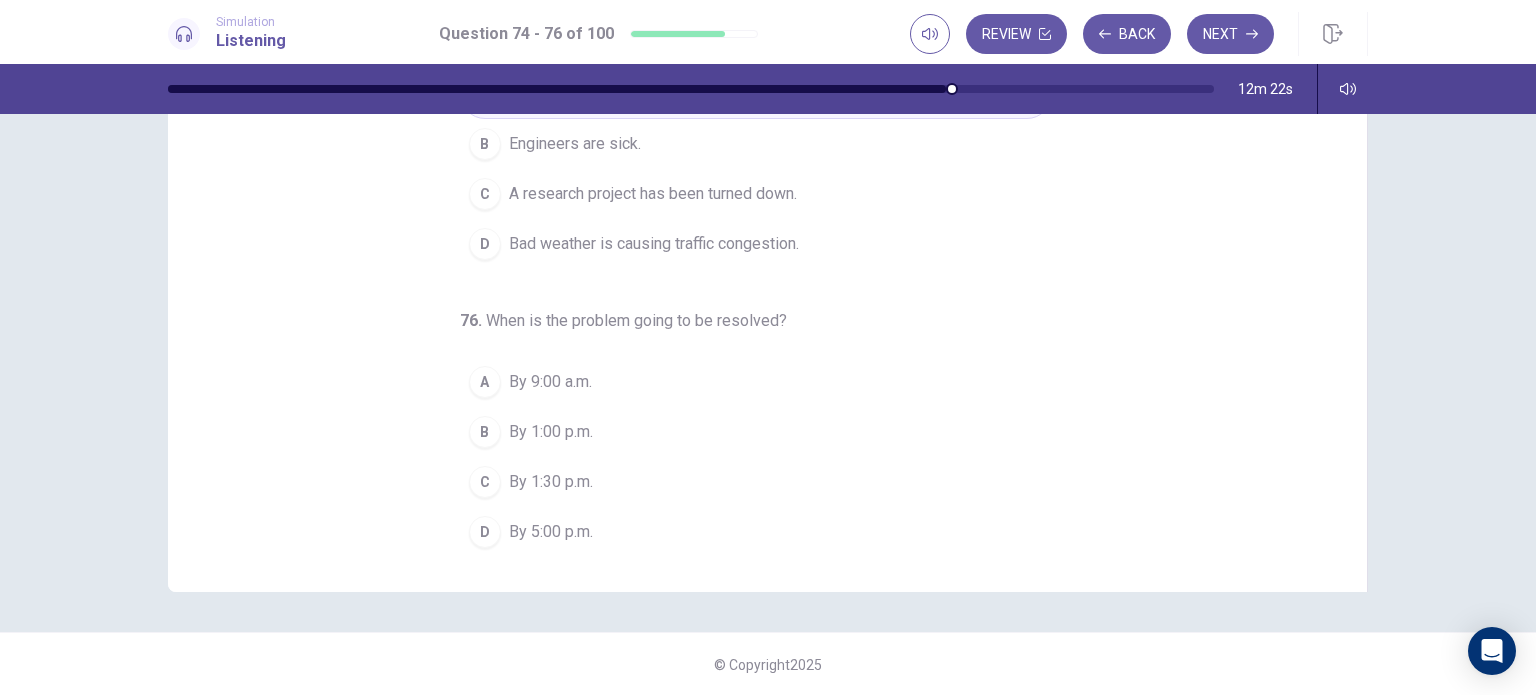 click on "By 1:00 p.m." at bounding box center [551, 432] 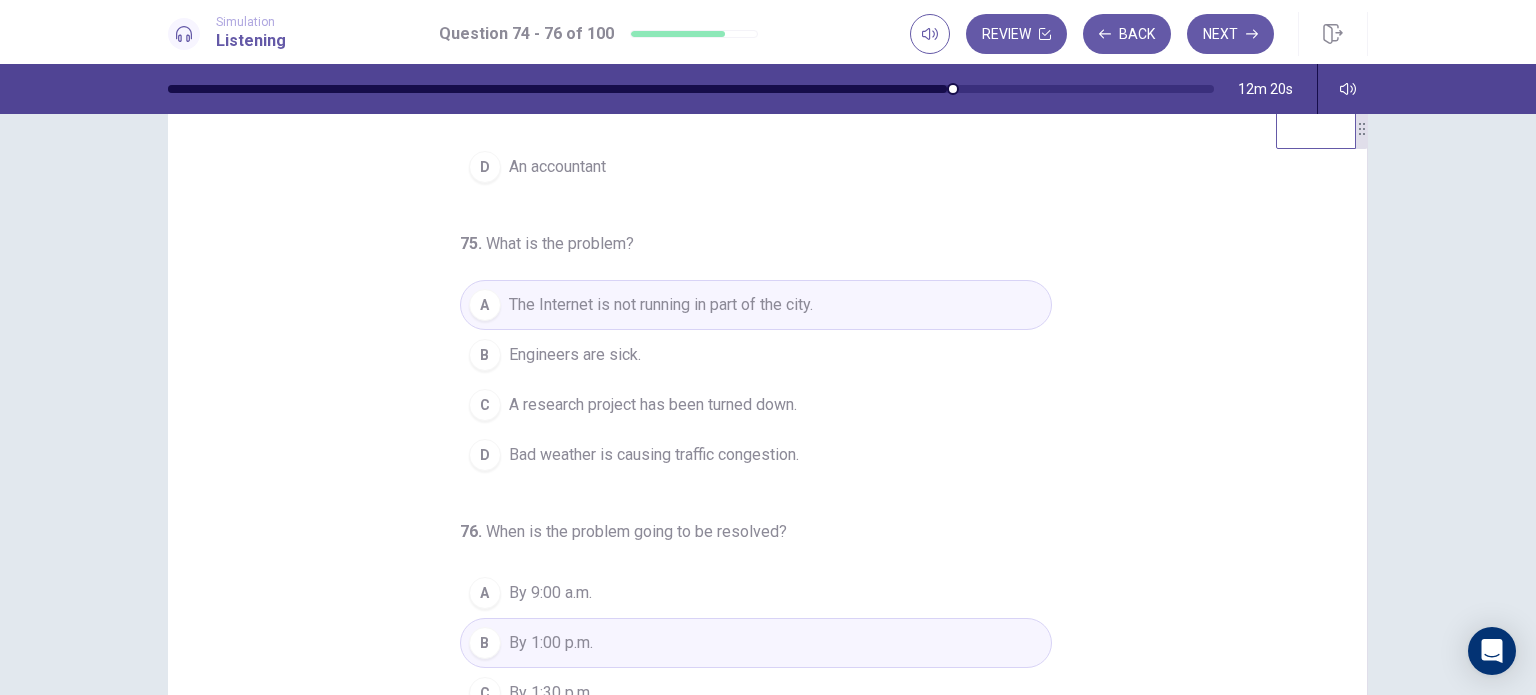 scroll, scrollTop: 0, scrollLeft: 0, axis: both 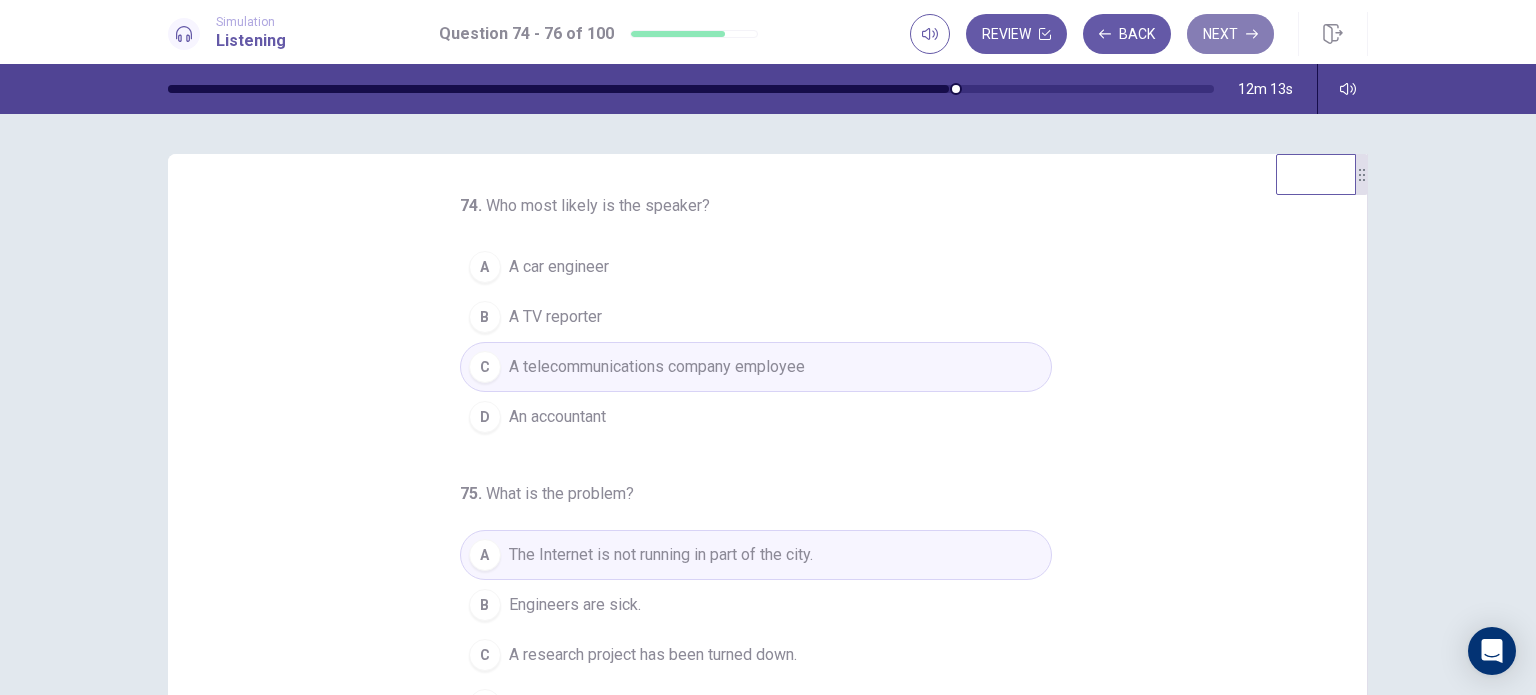 click on "Next" at bounding box center [1230, 34] 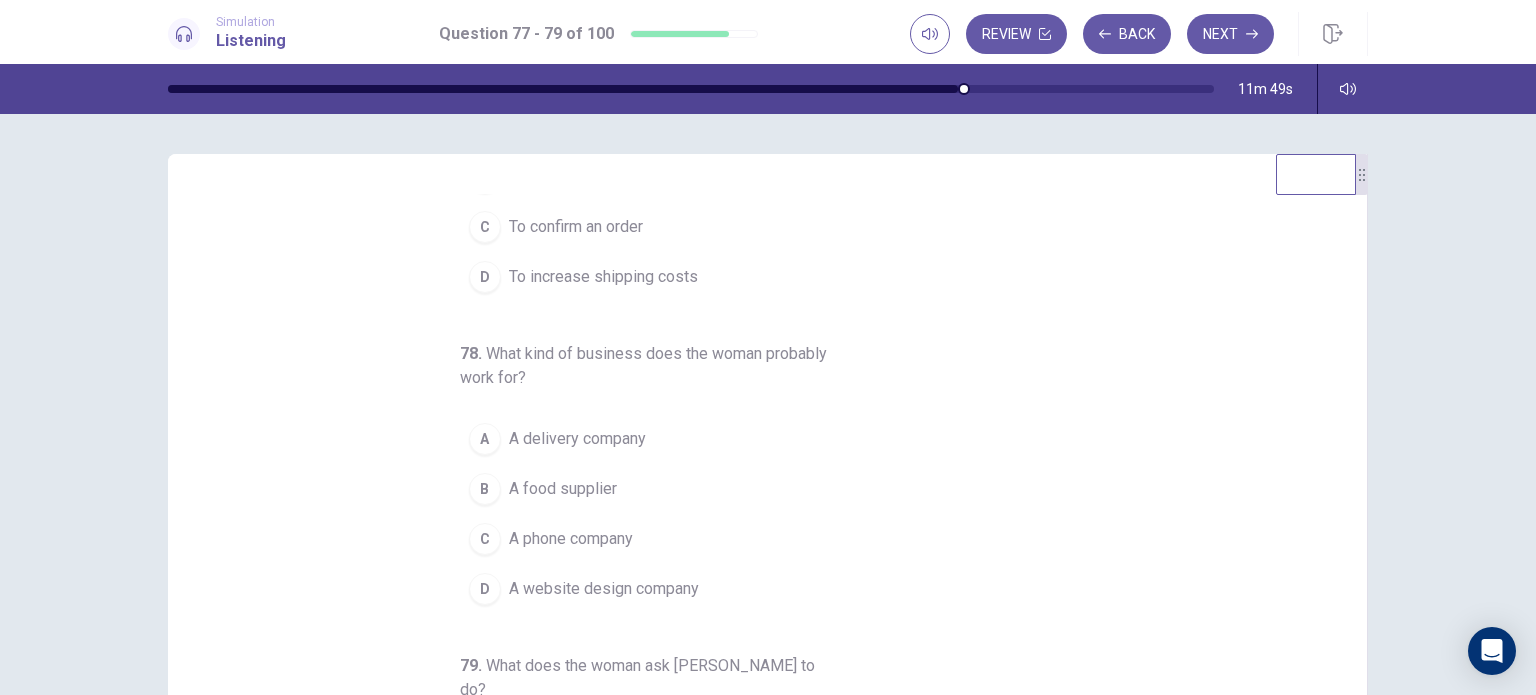 scroll, scrollTop: 228, scrollLeft: 0, axis: vertical 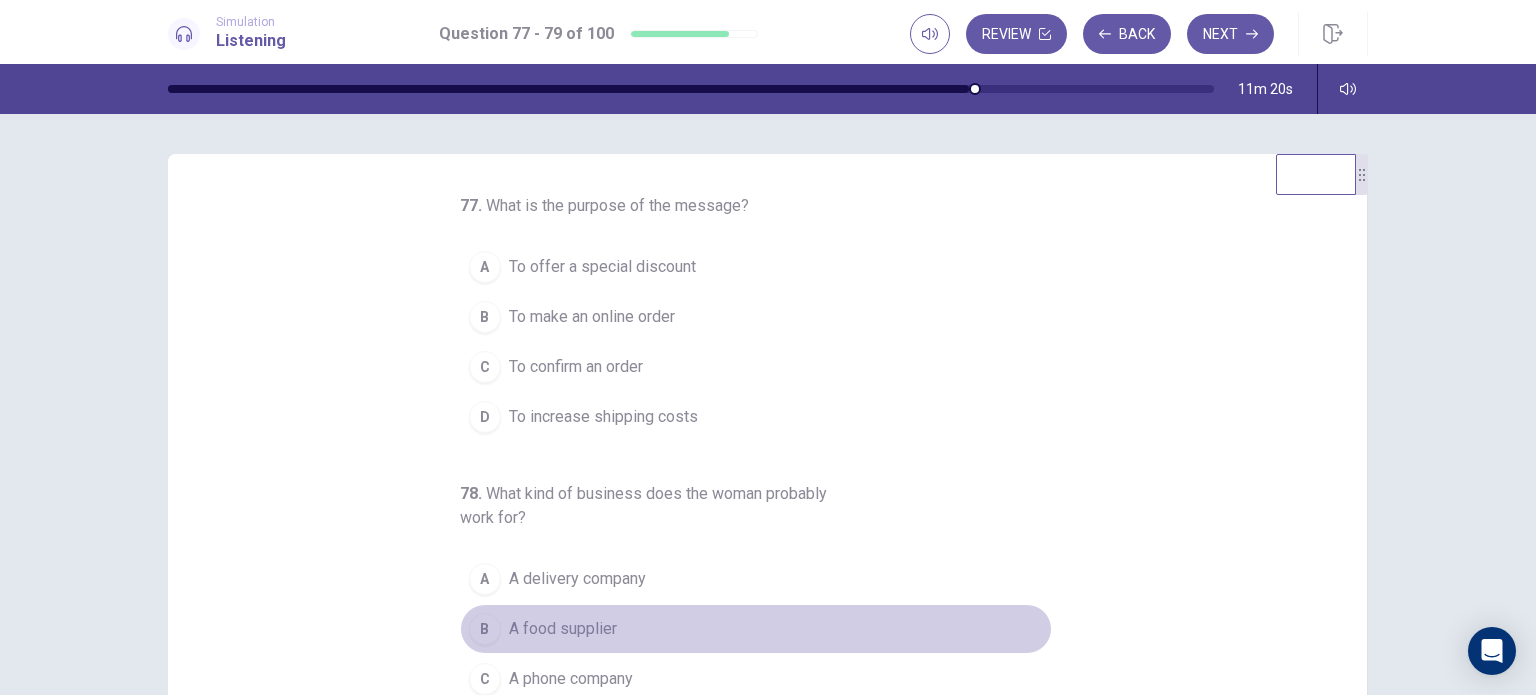 click on "A food supplier" at bounding box center (563, 629) 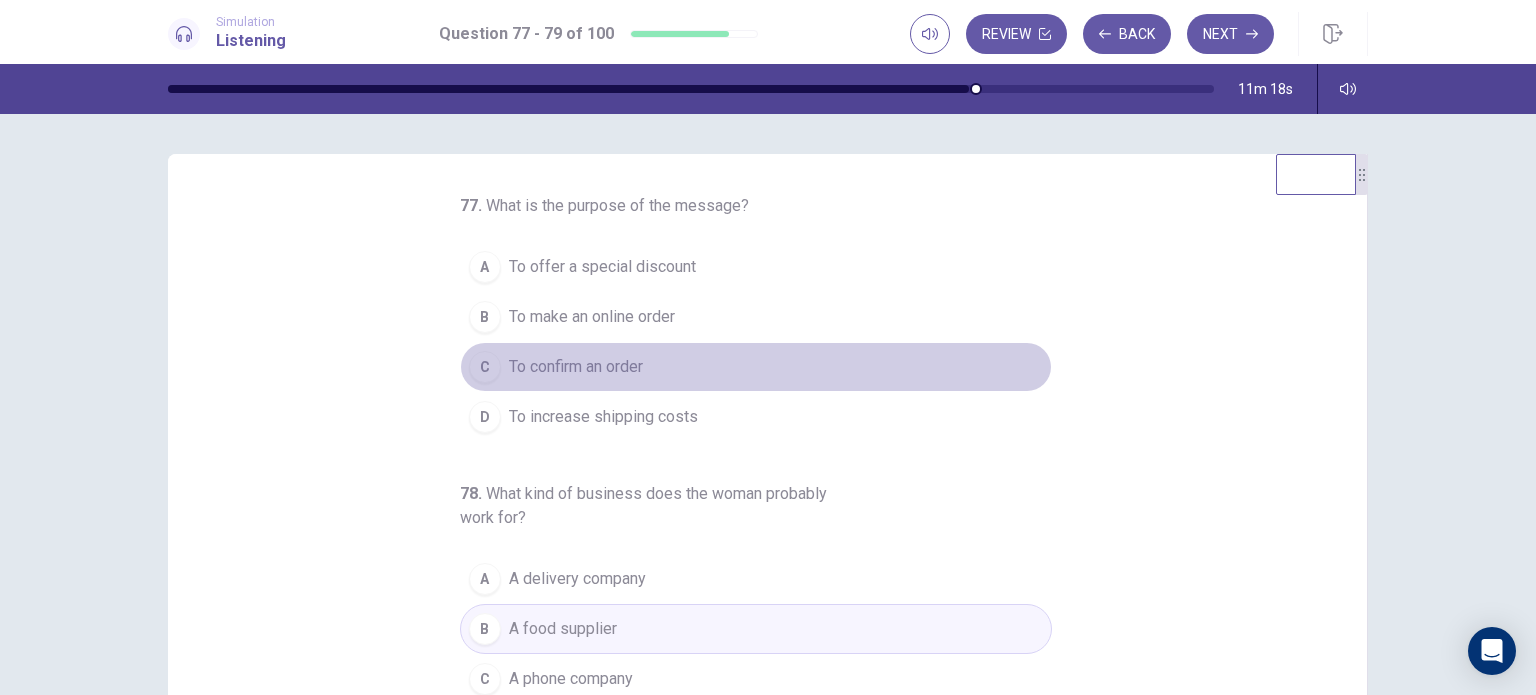 click on "To confirm an order" at bounding box center [576, 367] 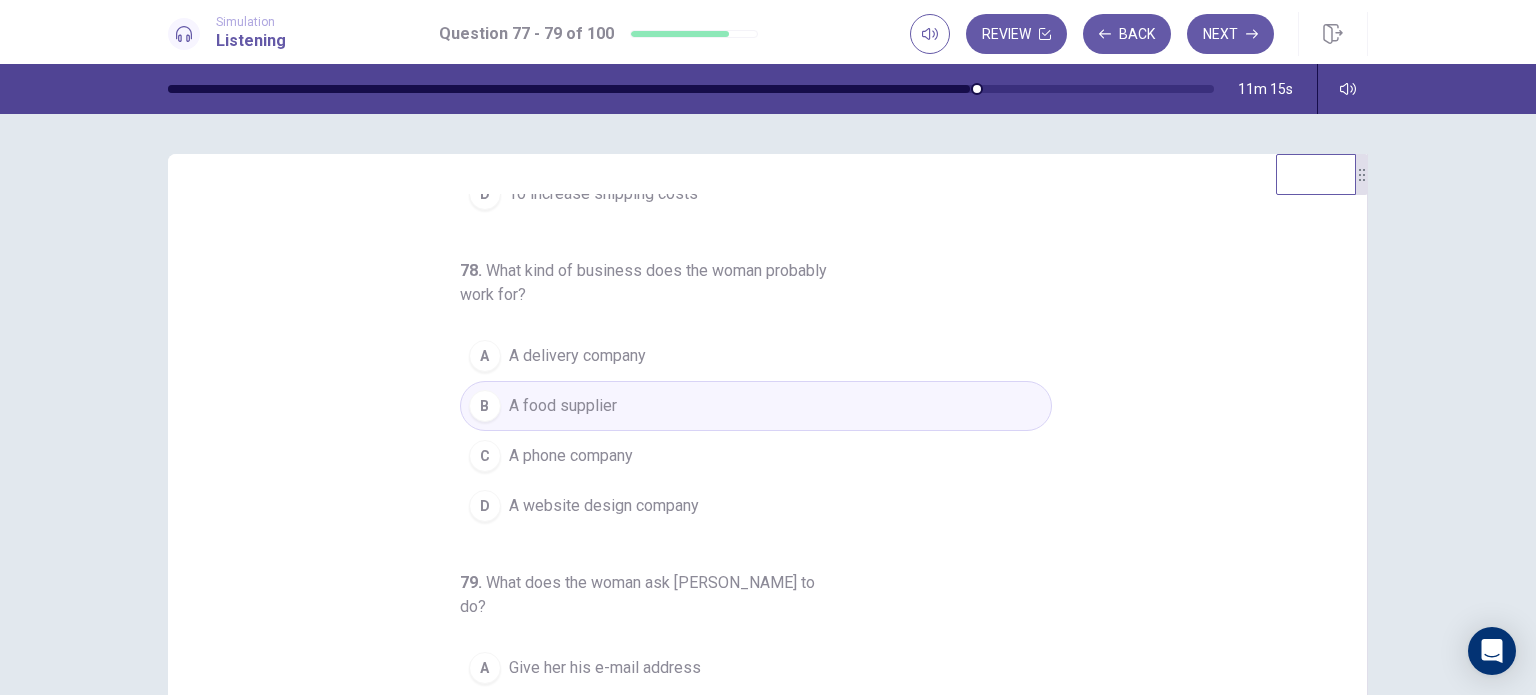 scroll, scrollTop: 228, scrollLeft: 0, axis: vertical 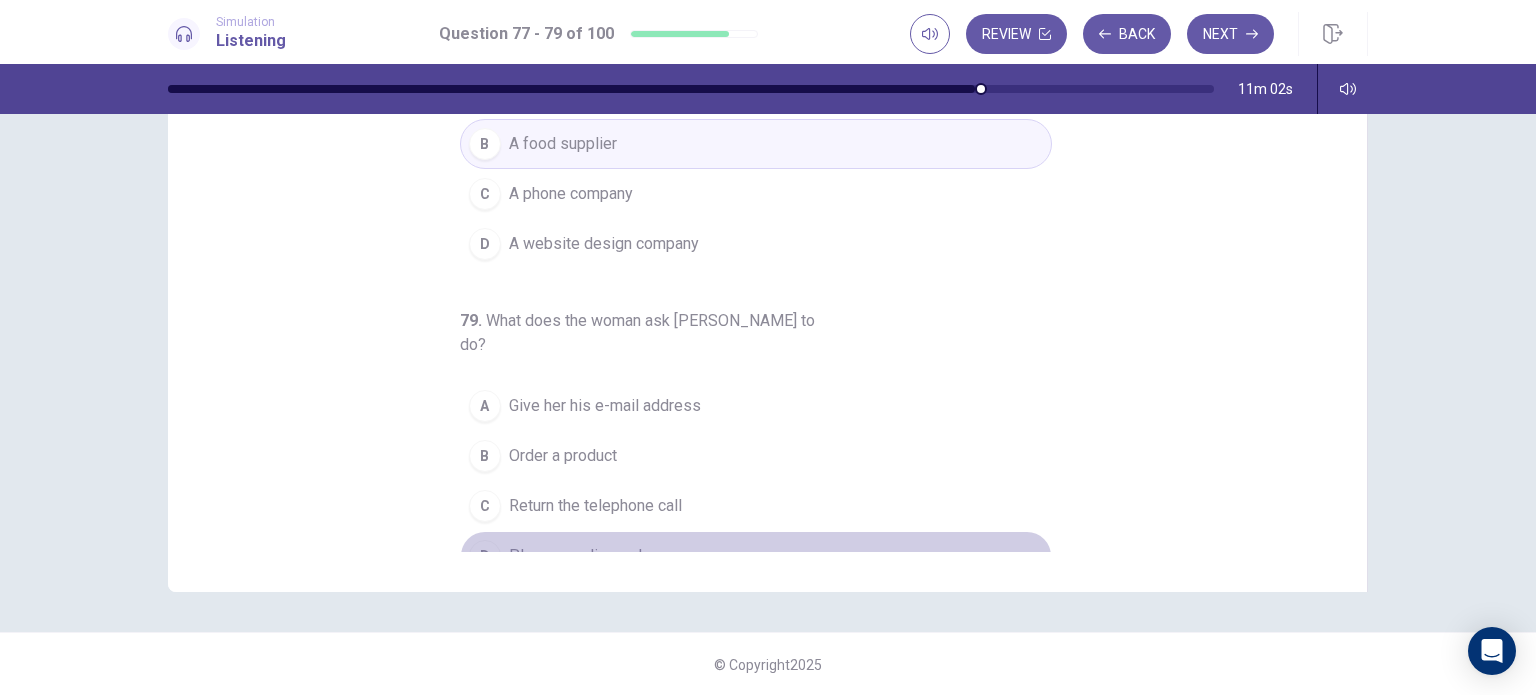 click on "Place an online order" at bounding box center (582, 556) 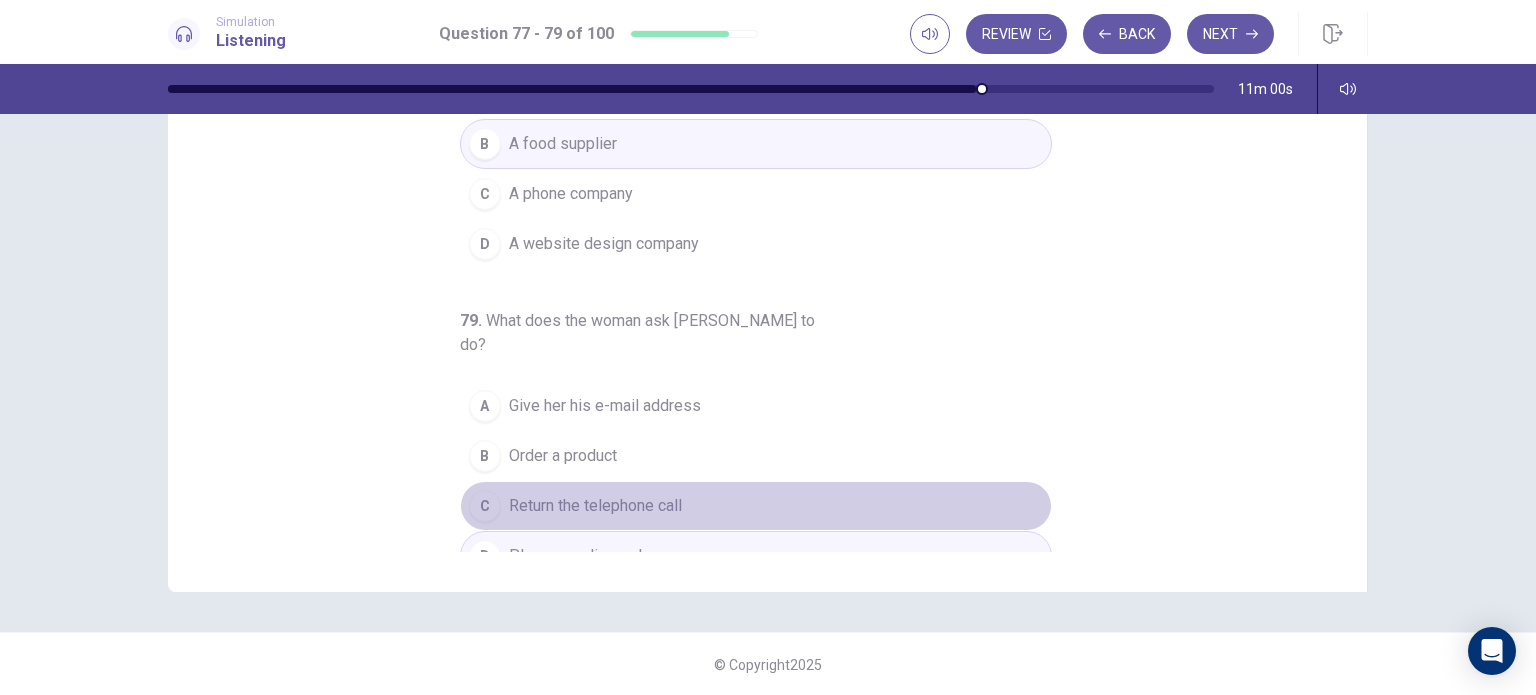 click on "Return the telephone call" at bounding box center [595, 506] 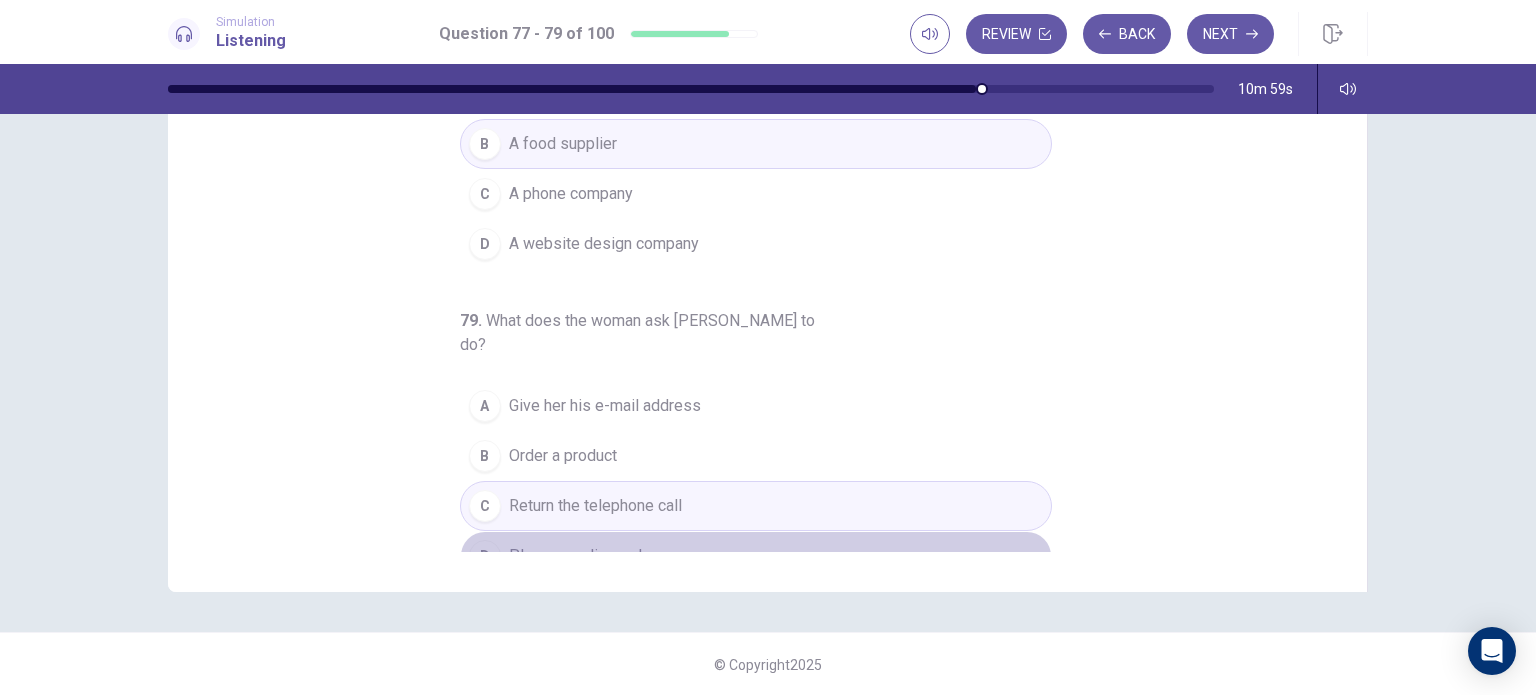 click on "Place an online order" at bounding box center (582, 556) 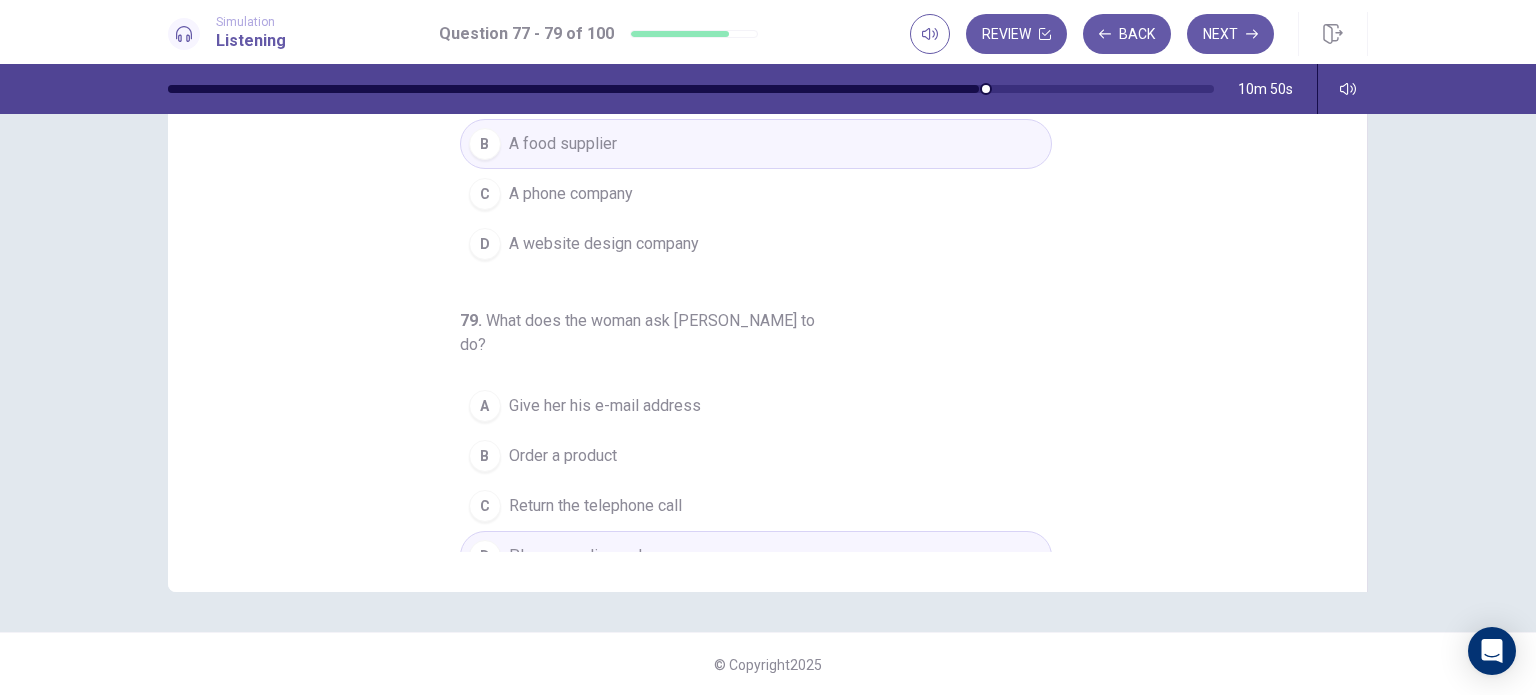 click on "Order a product" at bounding box center [563, 456] 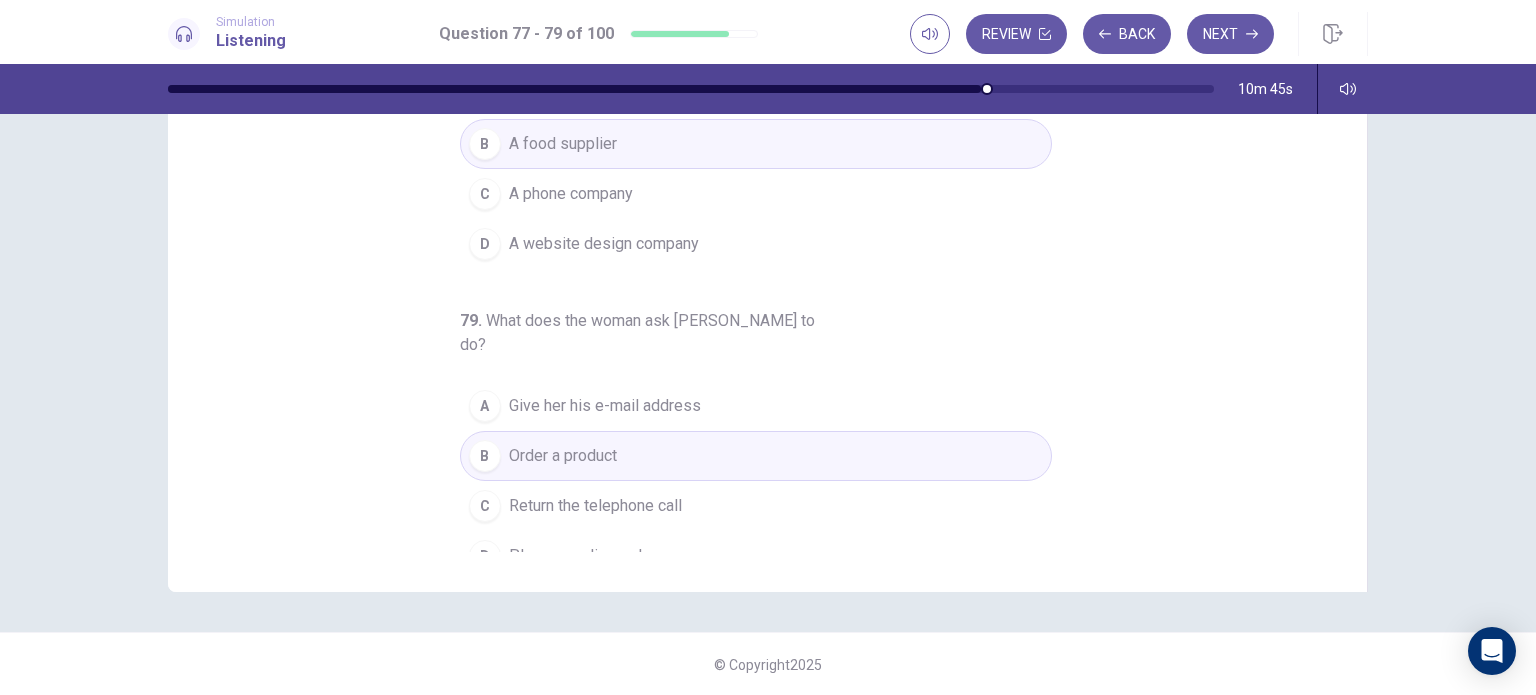 scroll, scrollTop: 0, scrollLeft: 0, axis: both 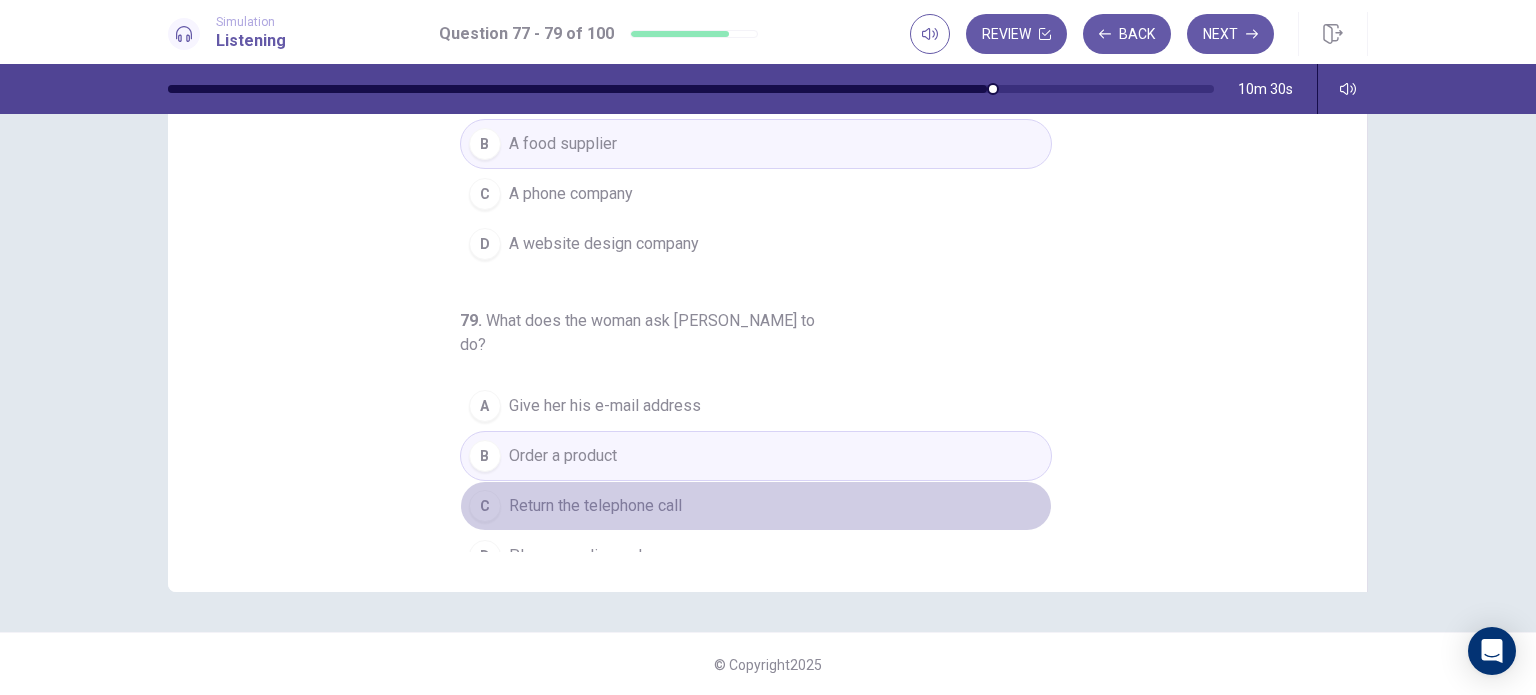click on "Return the telephone call" at bounding box center [595, 506] 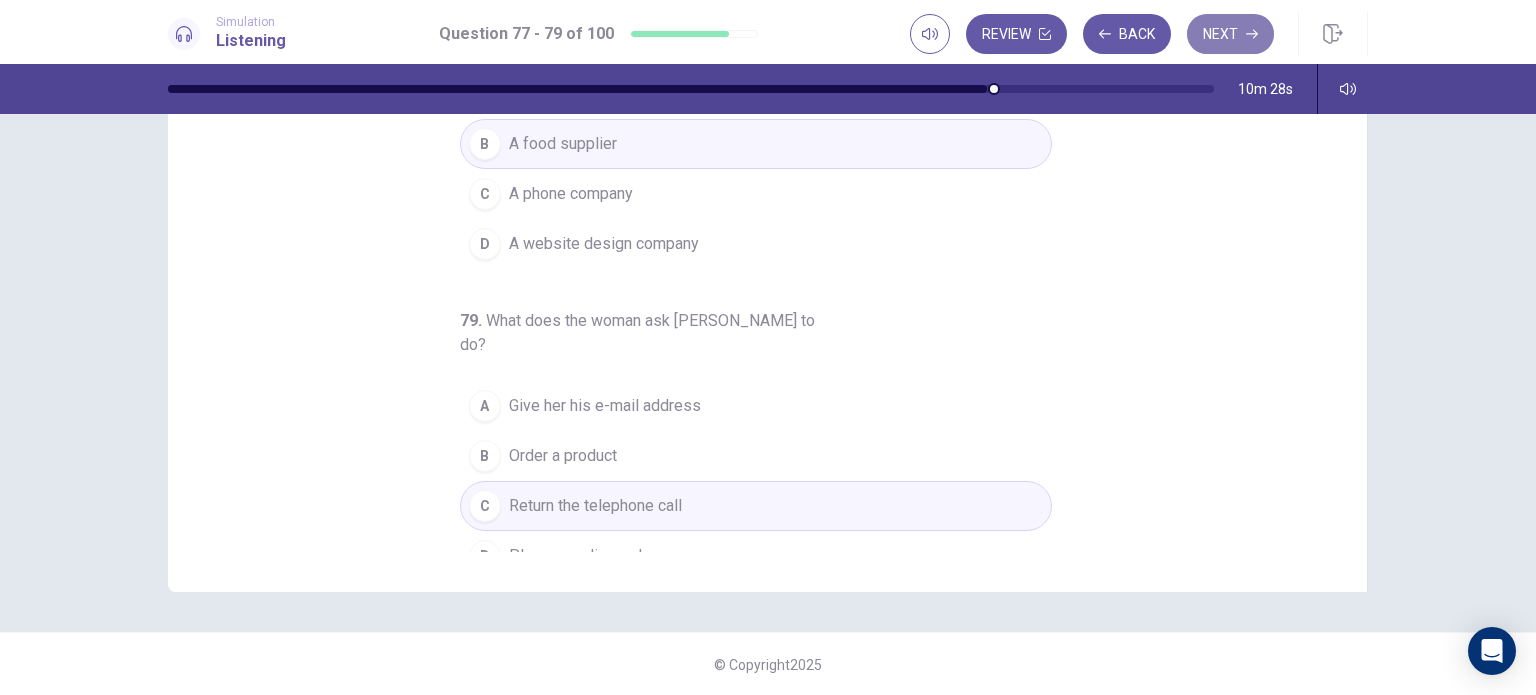 click on "Next" at bounding box center (1230, 34) 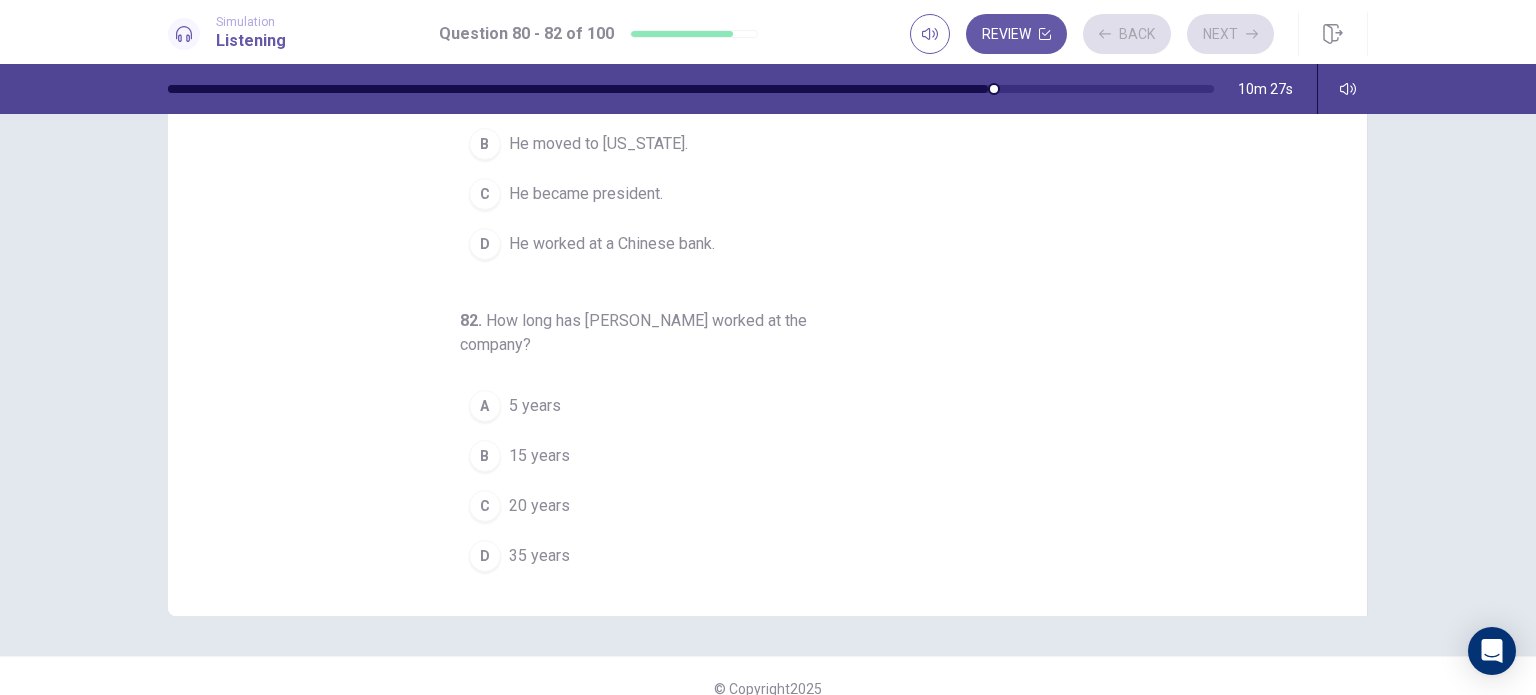 scroll, scrollTop: 0, scrollLeft: 0, axis: both 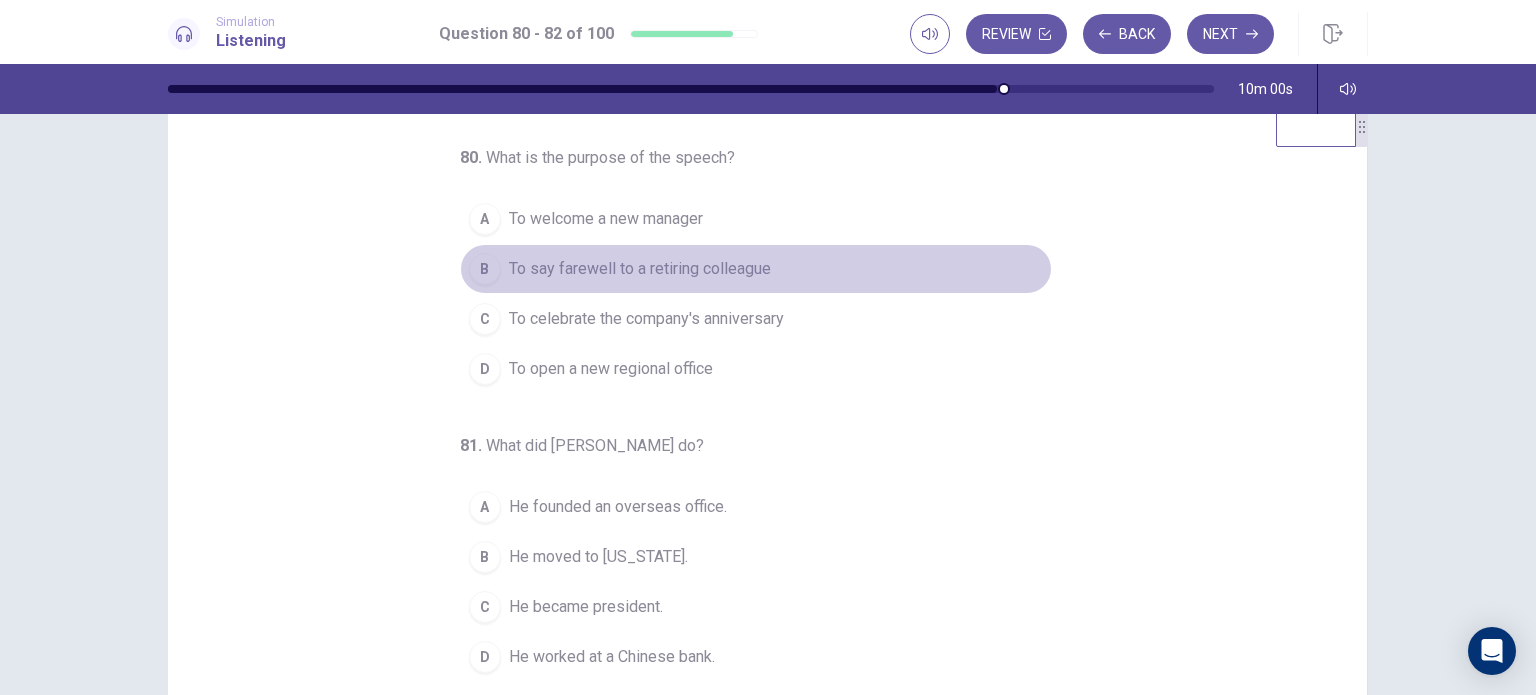 click on "To say farewell to a retiring colleague" at bounding box center [640, 269] 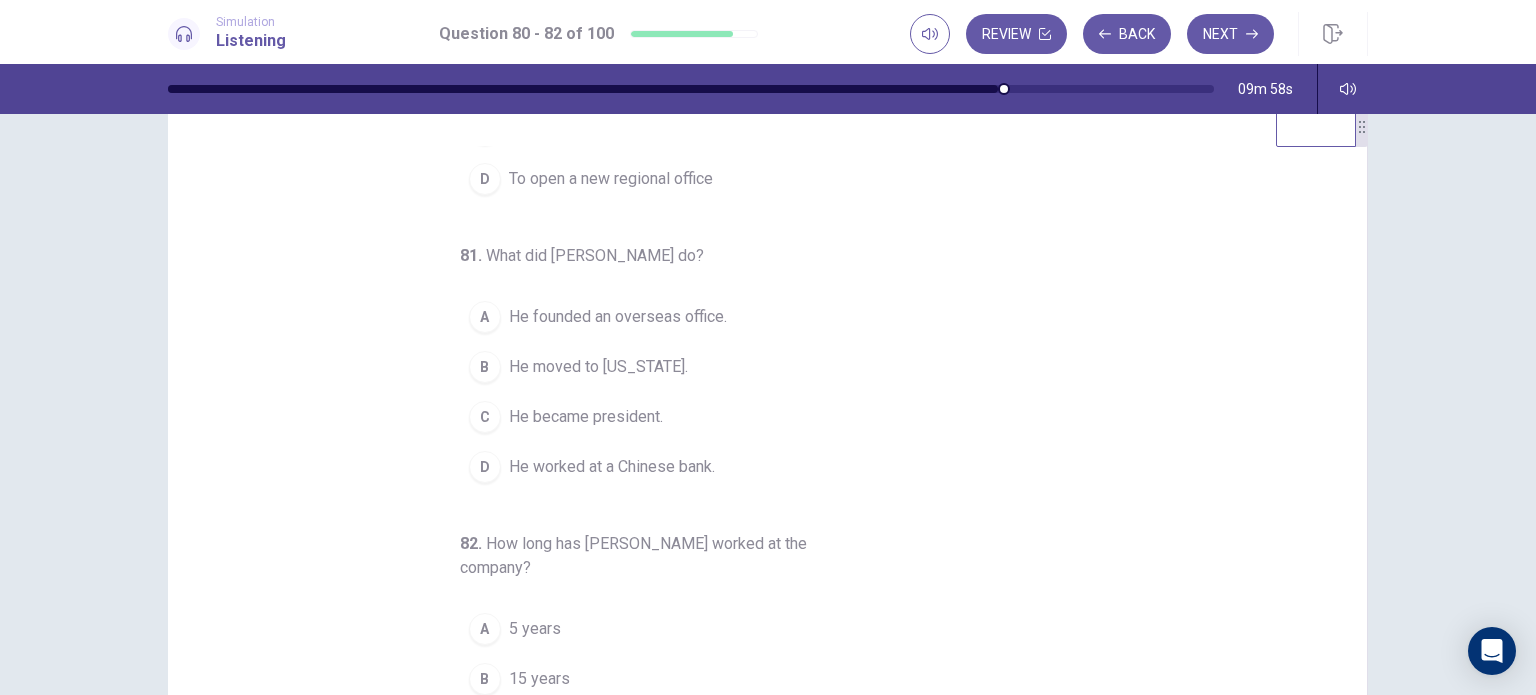 scroll, scrollTop: 191, scrollLeft: 0, axis: vertical 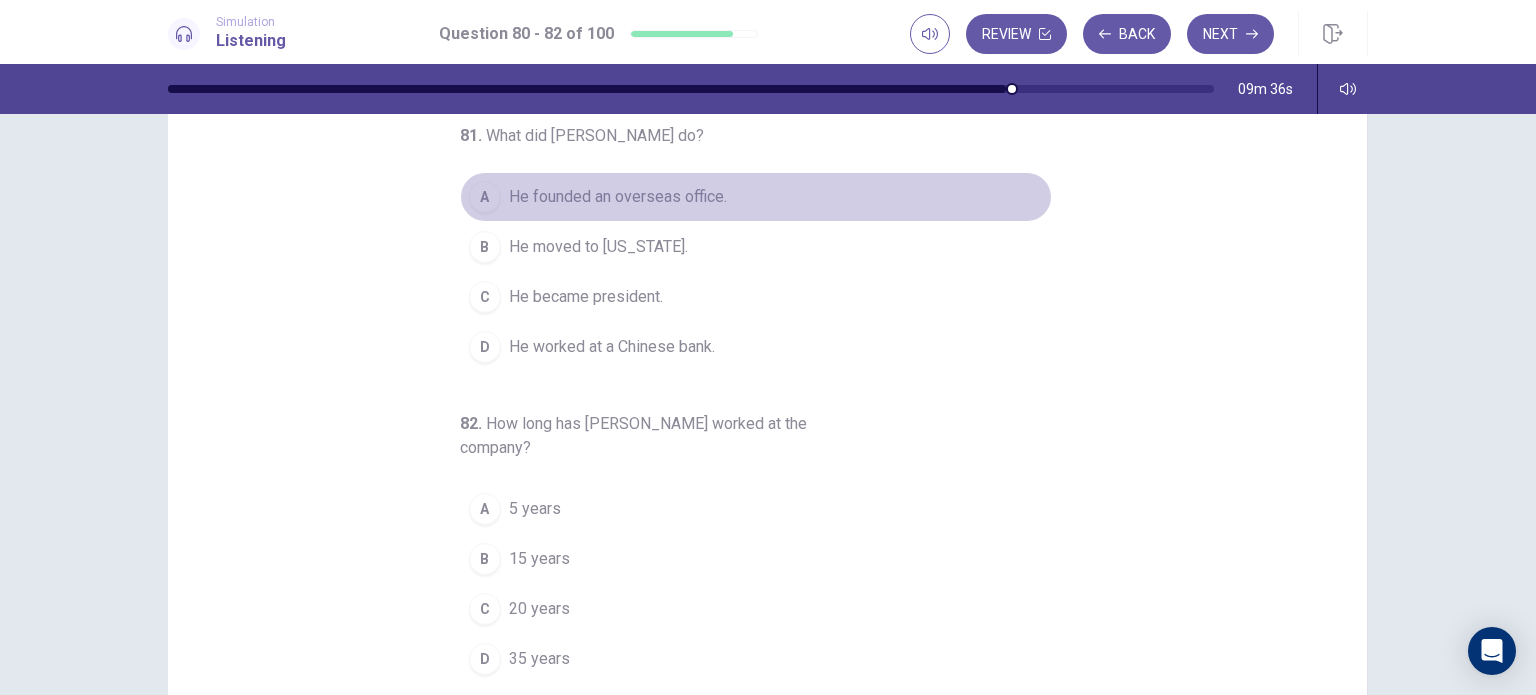 click on "He founded an overseas office." at bounding box center [618, 197] 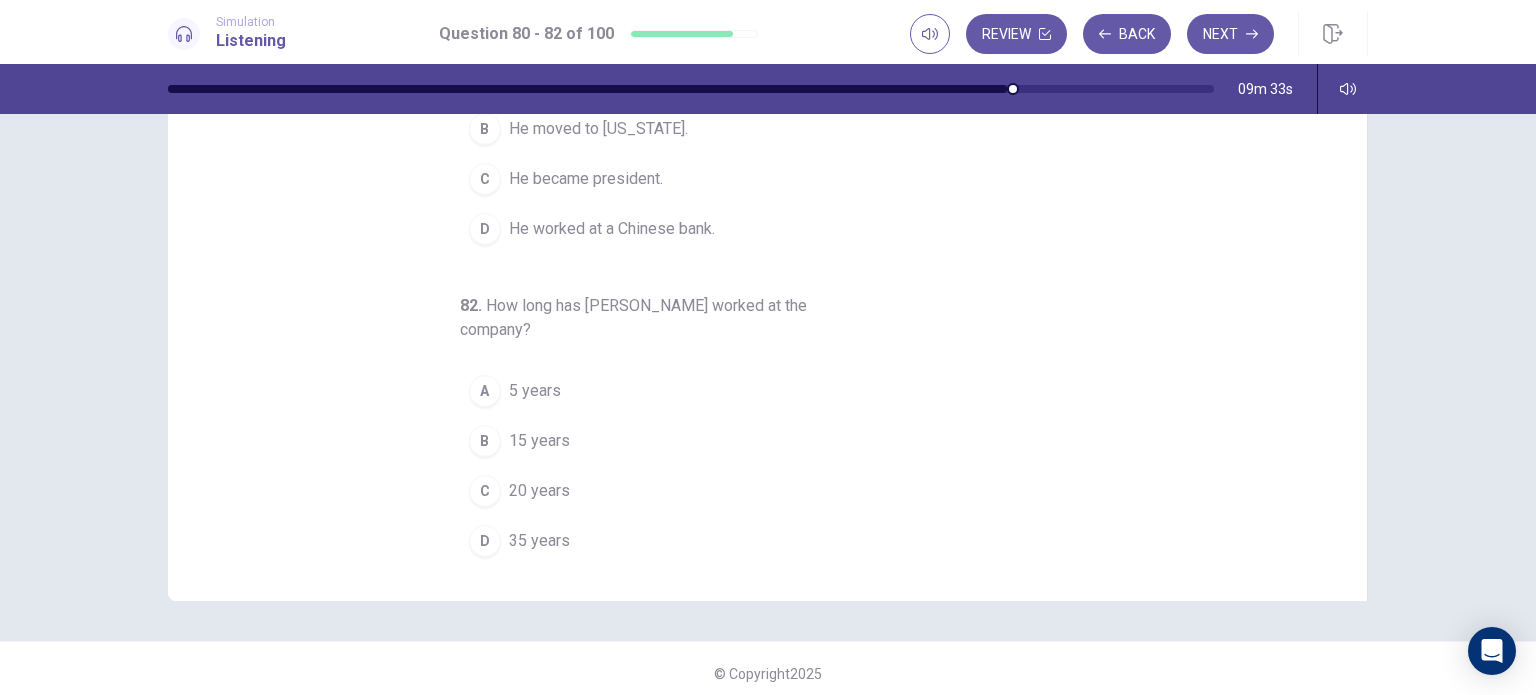 scroll, scrollTop: 250, scrollLeft: 0, axis: vertical 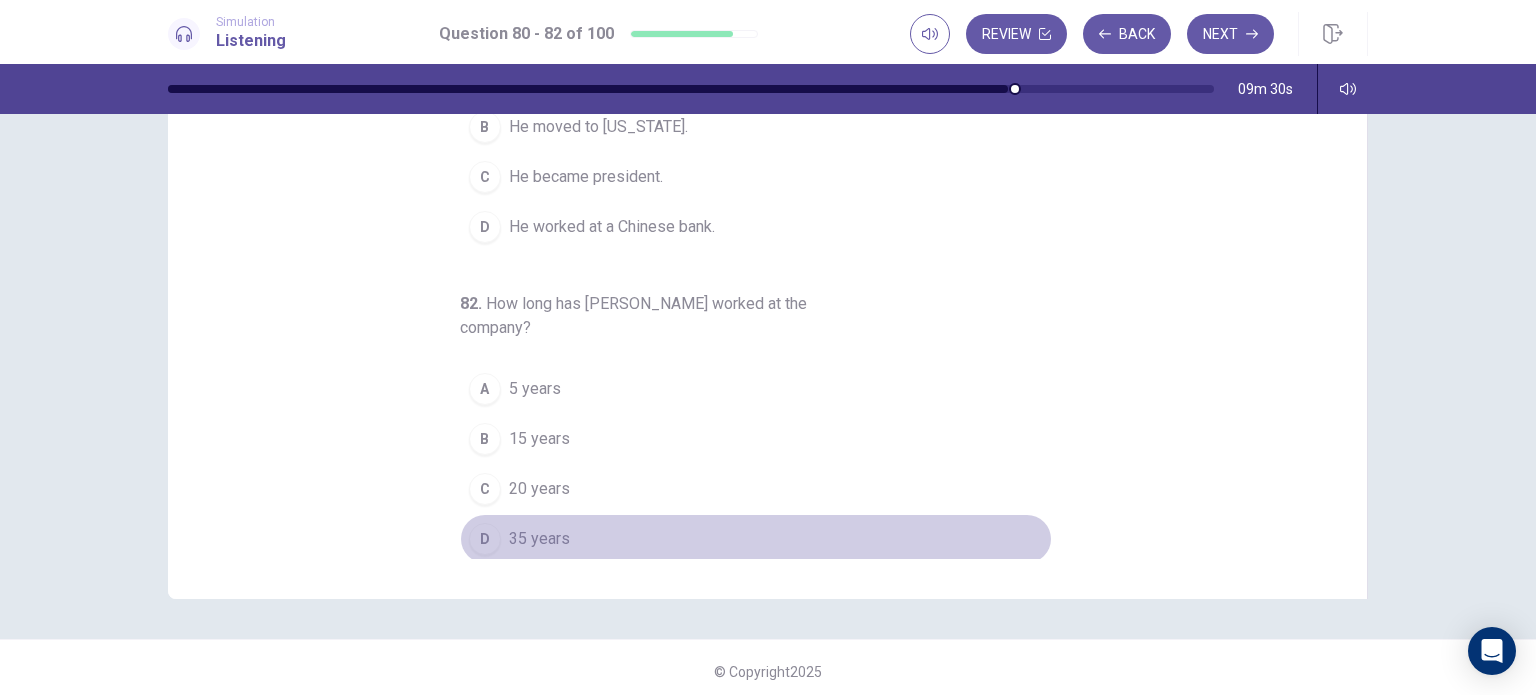 click on "D 35 years" at bounding box center (756, 539) 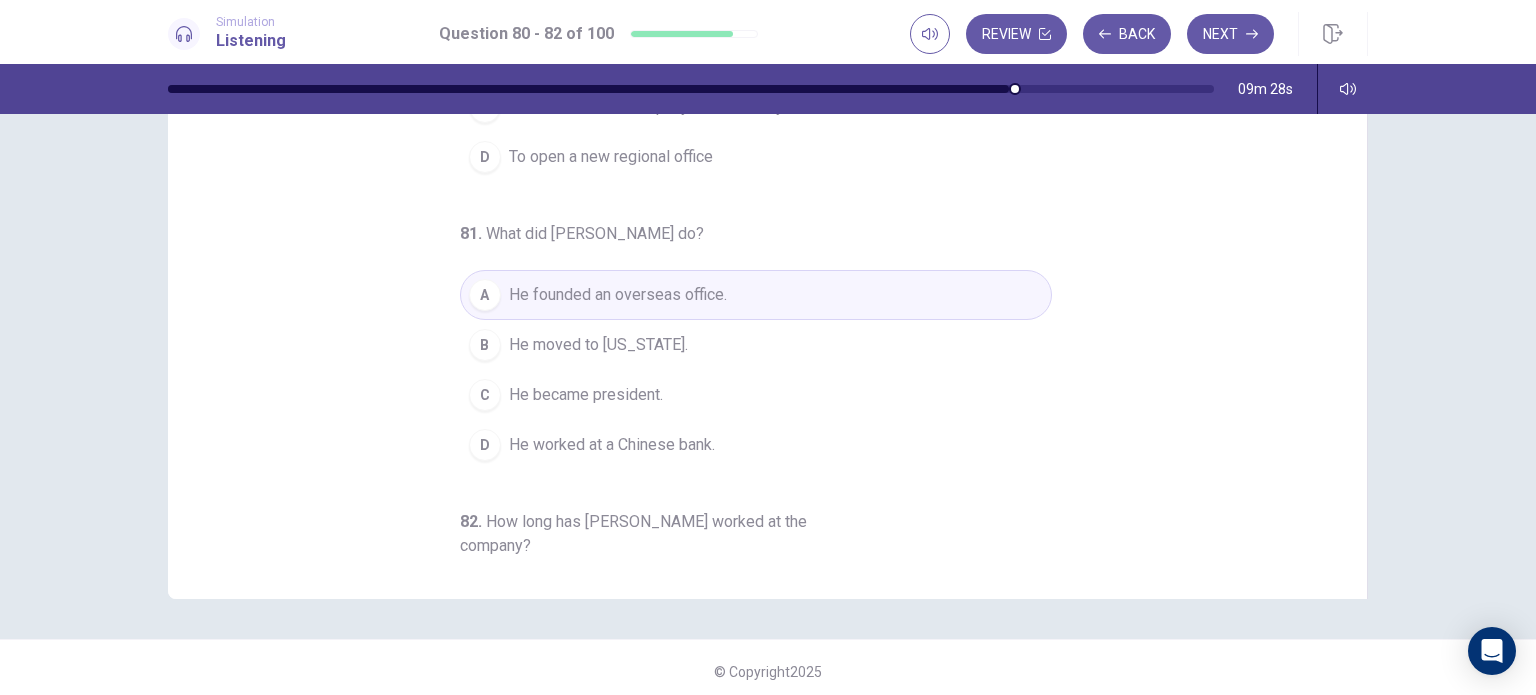 scroll, scrollTop: 0, scrollLeft: 0, axis: both 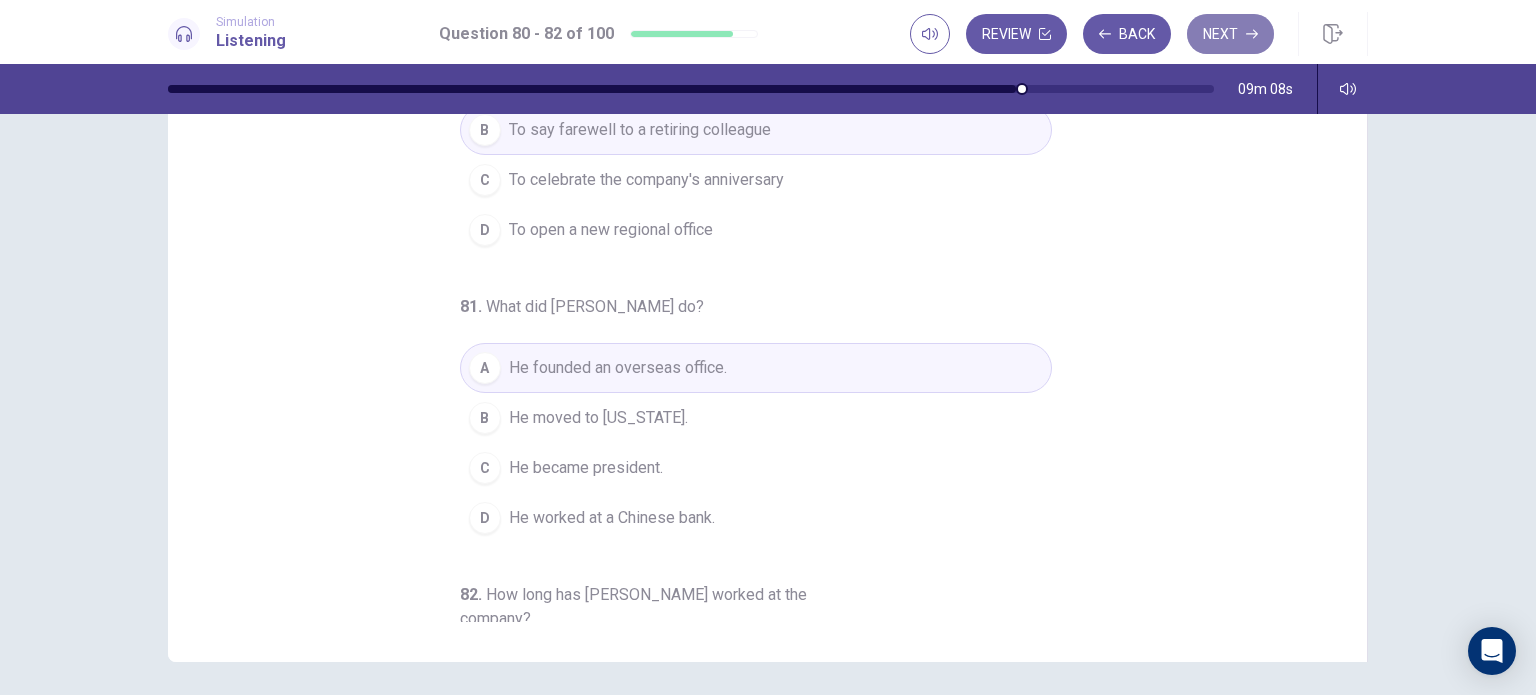 click on "Next" at bounding box center [1230, 34] 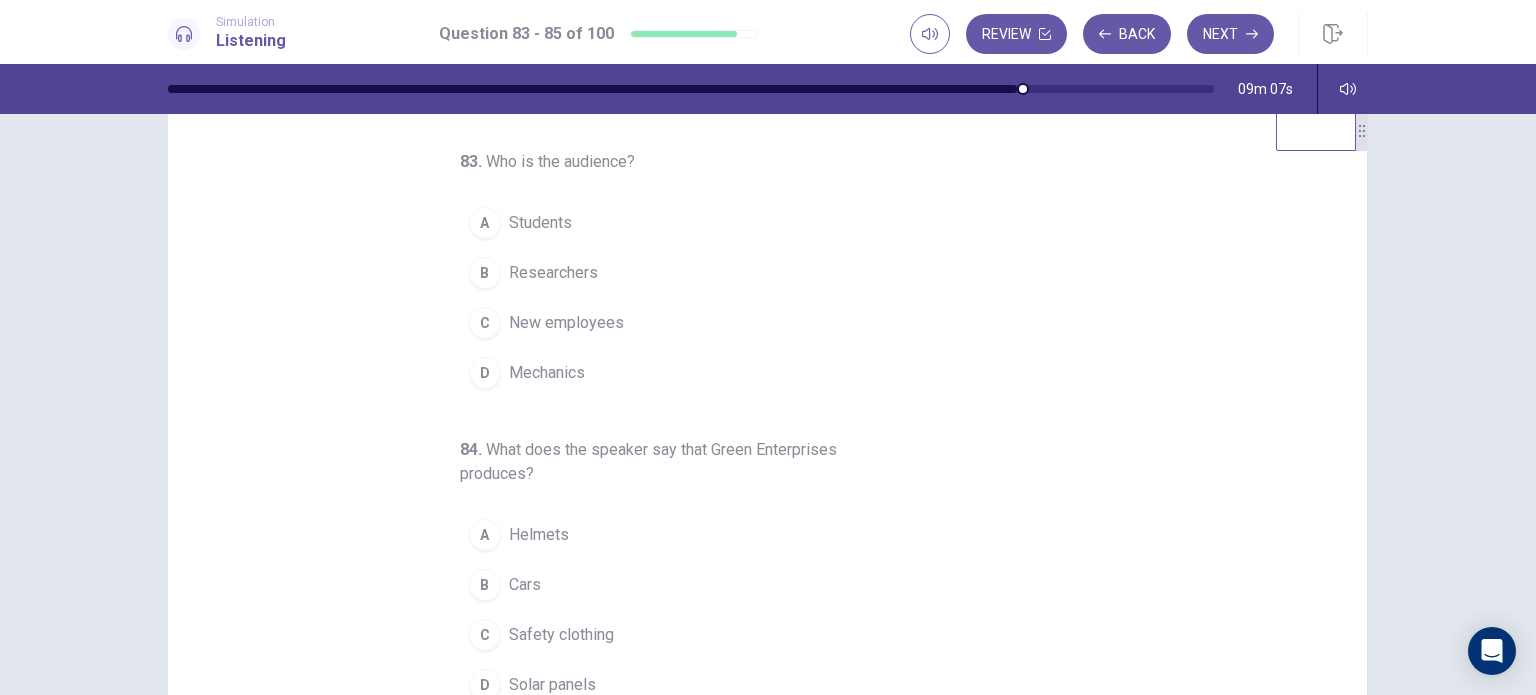 scroll, scrollTop: 0, scrollLeft: 0, axis: both 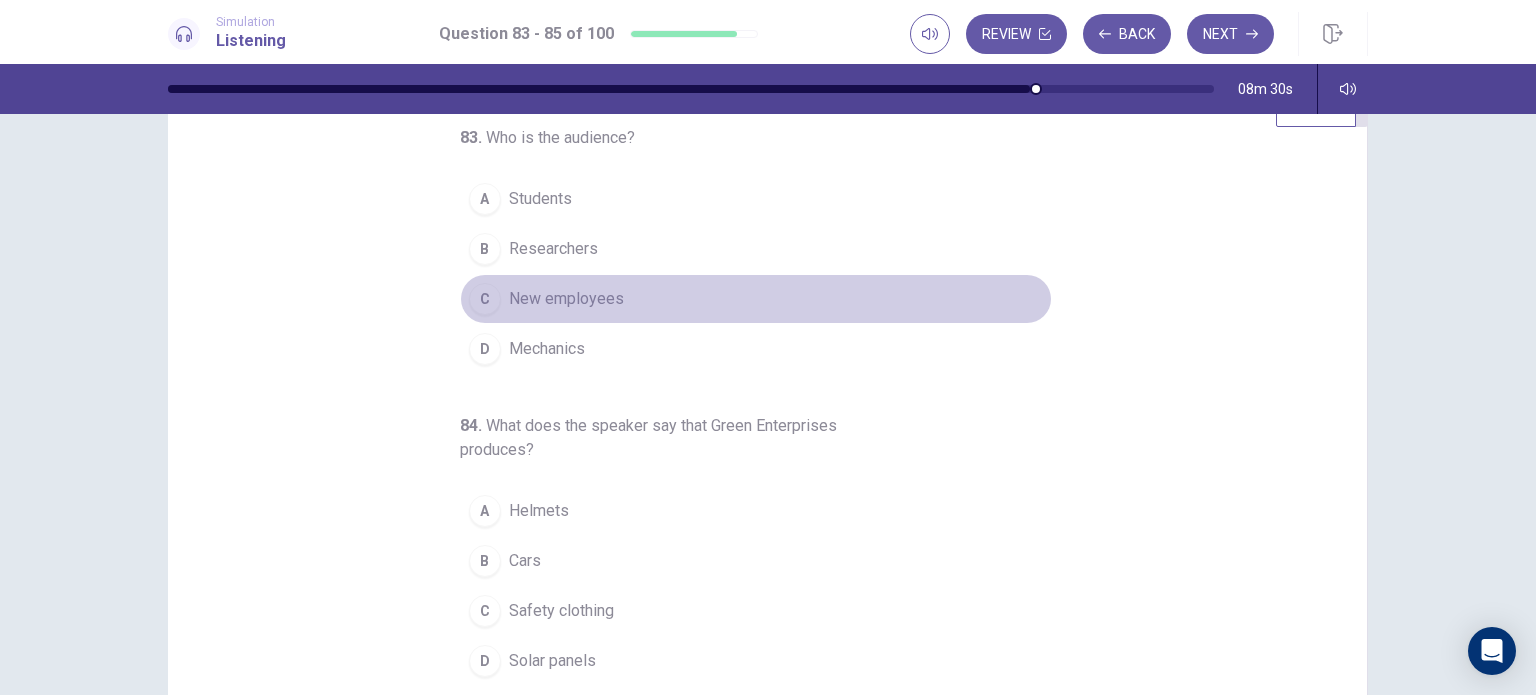 click on "New employees" at bounding box center [566, 299] 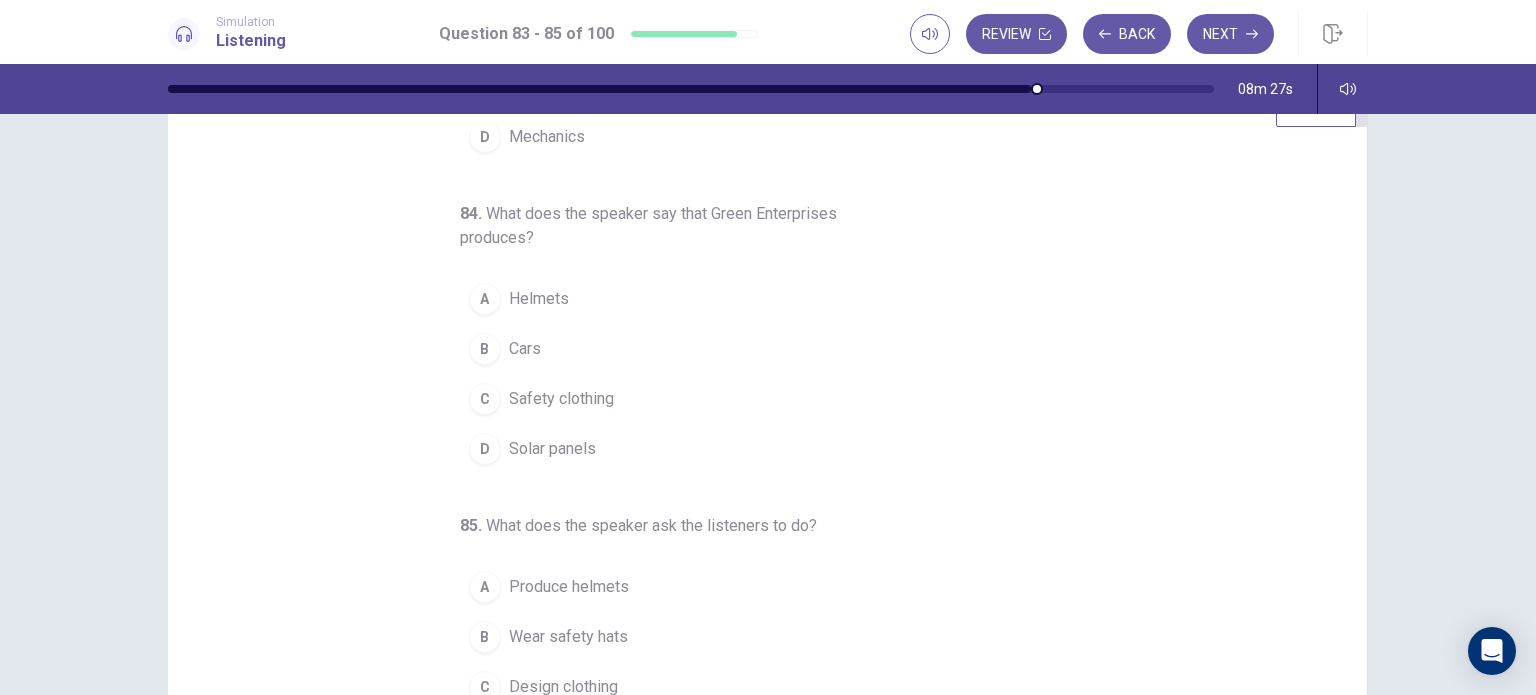 scroll, scrollTop: 228, scrollLeft: 0, axis: vertical 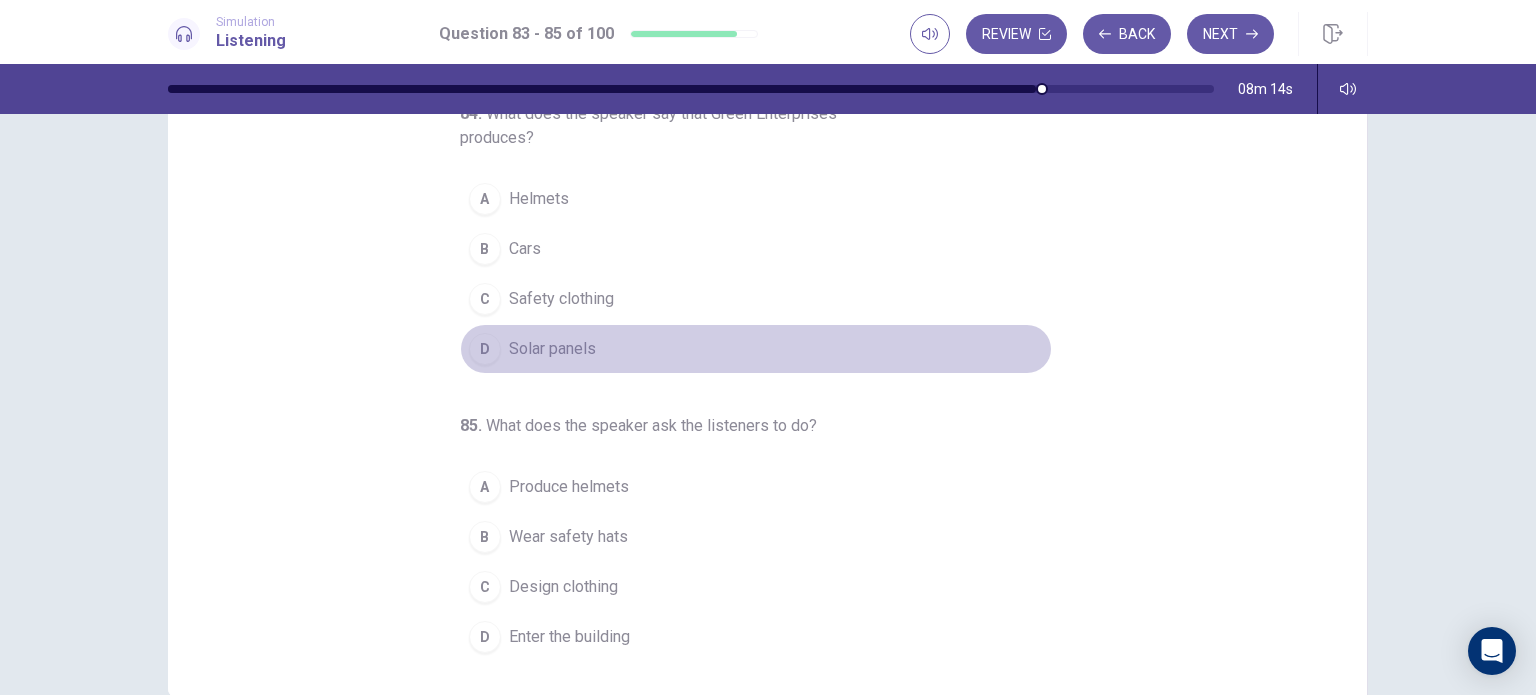 click on "Solar panels" at bounding box center [552, 349] 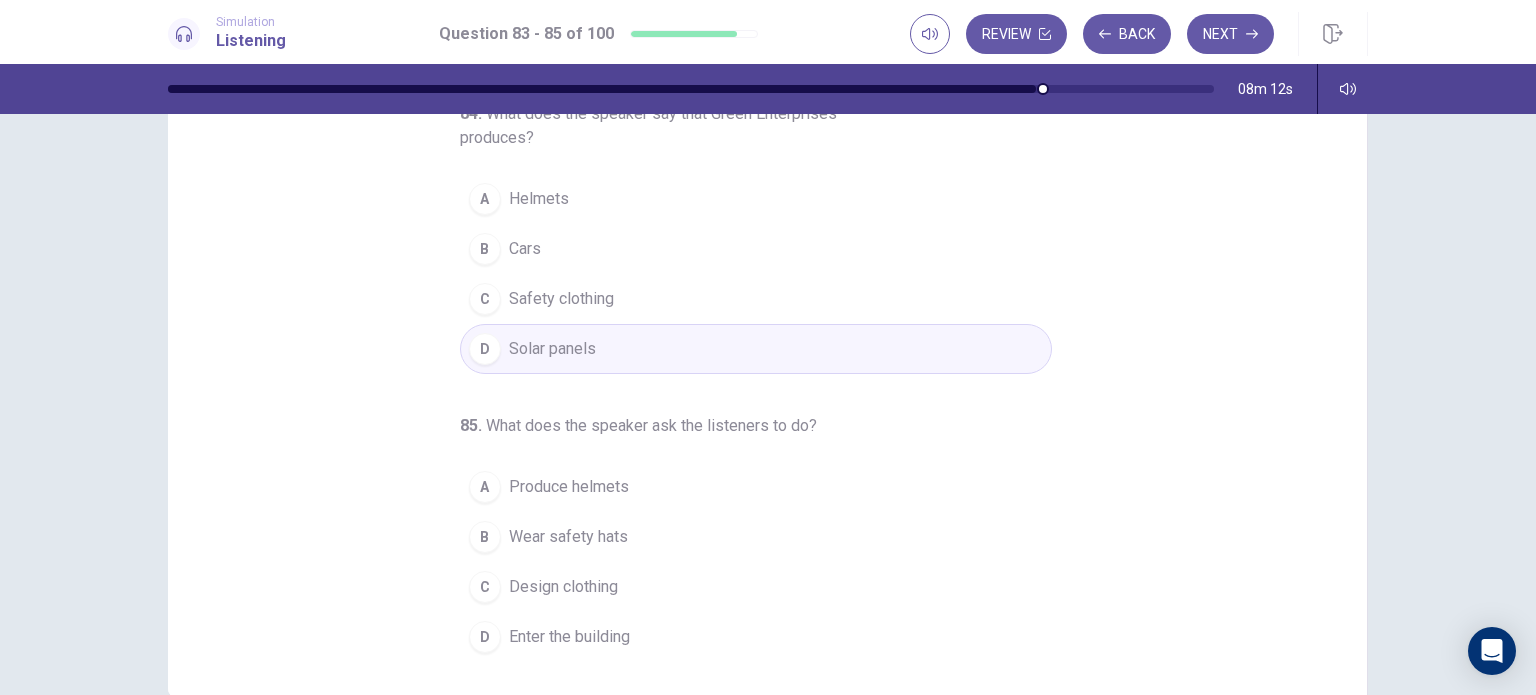 scroll, scrollTop: 257, scrollLeft: 0, axis: vertical 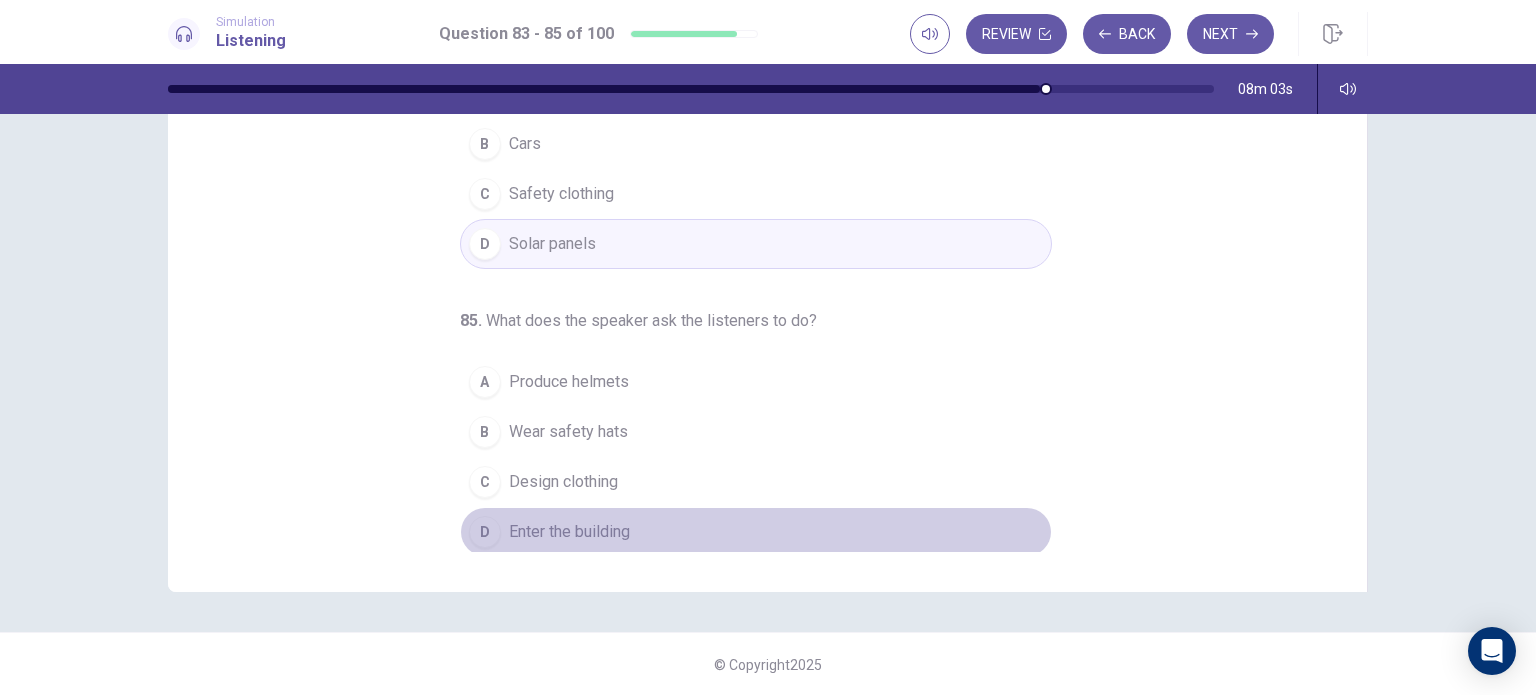 click on "Enter the building" at bounding box center (569, 532) 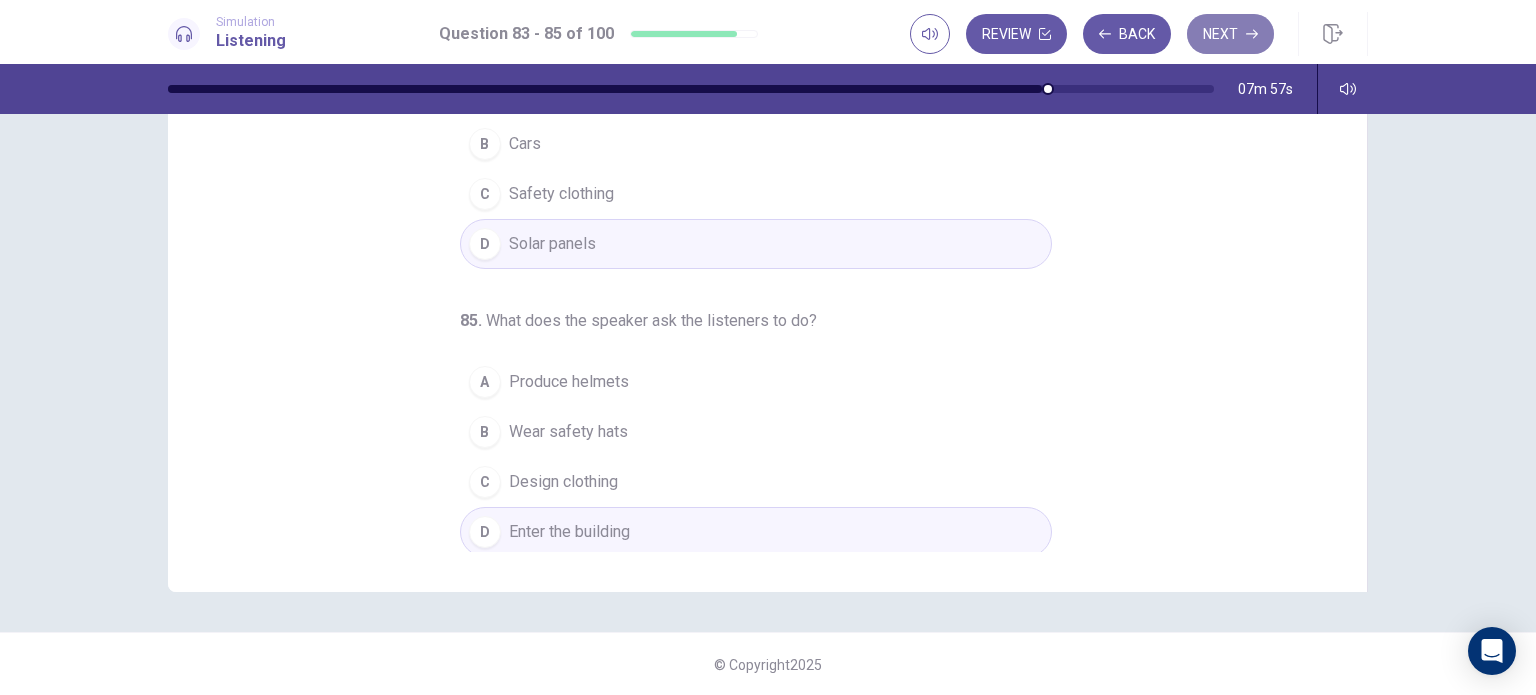 click on "Next" at bounding box center (1230, 34) 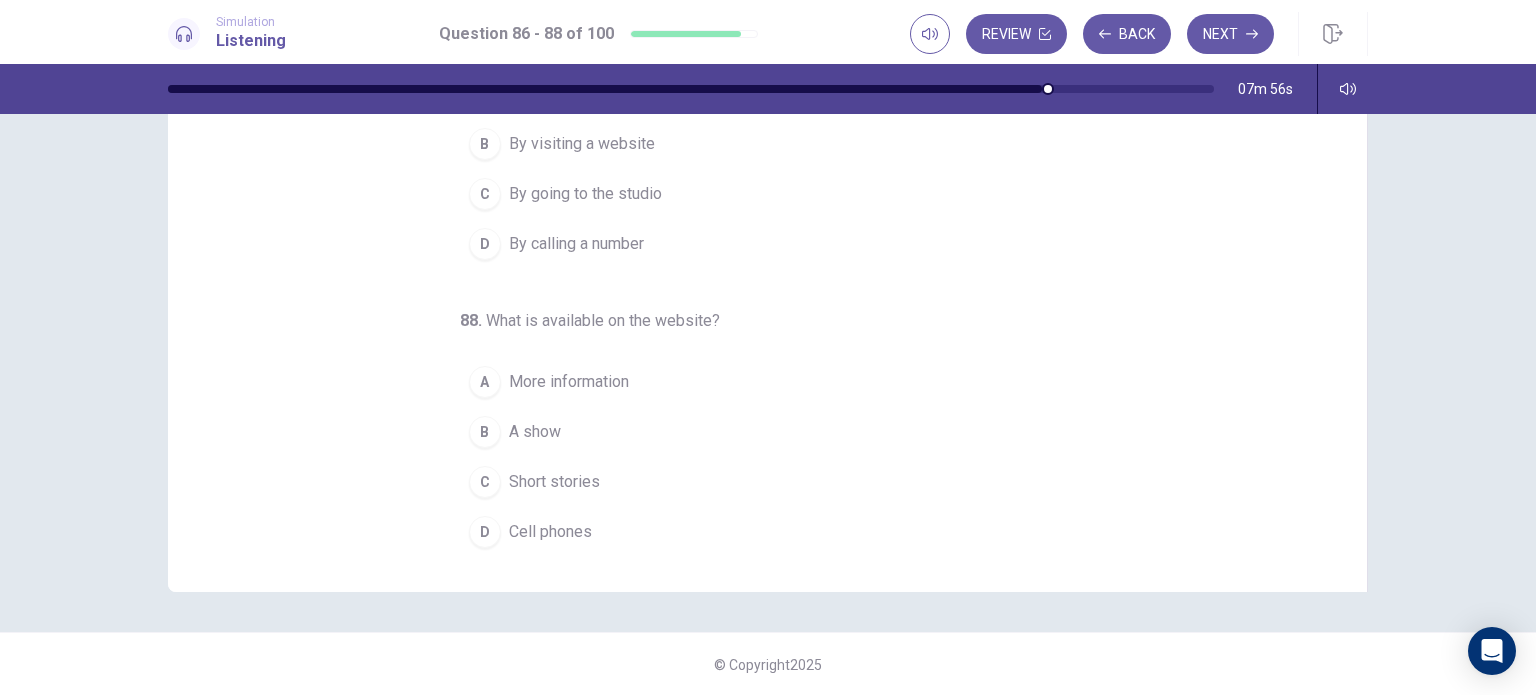 scroll, scrollTop: 0, scrollLeft: 0, axis: both 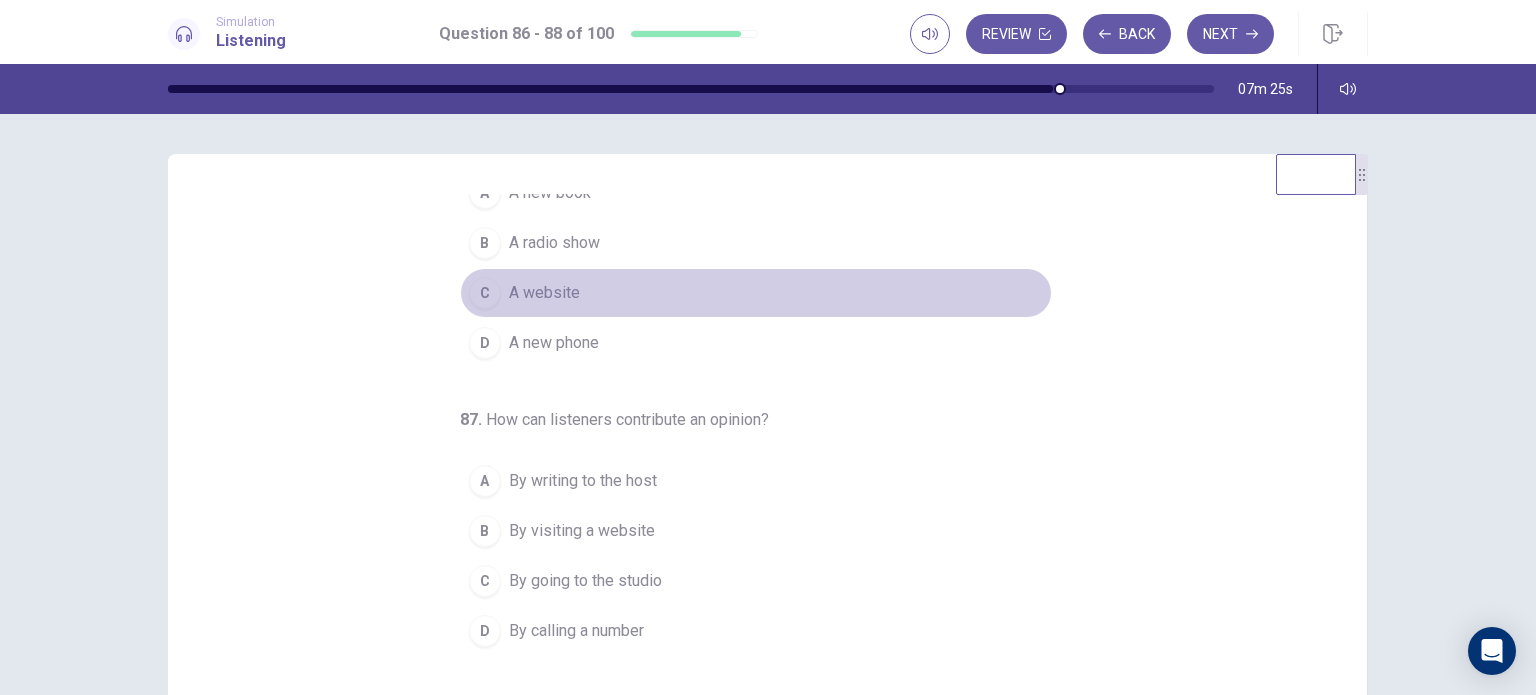 click on "A website" at bounding box center [544, 293] 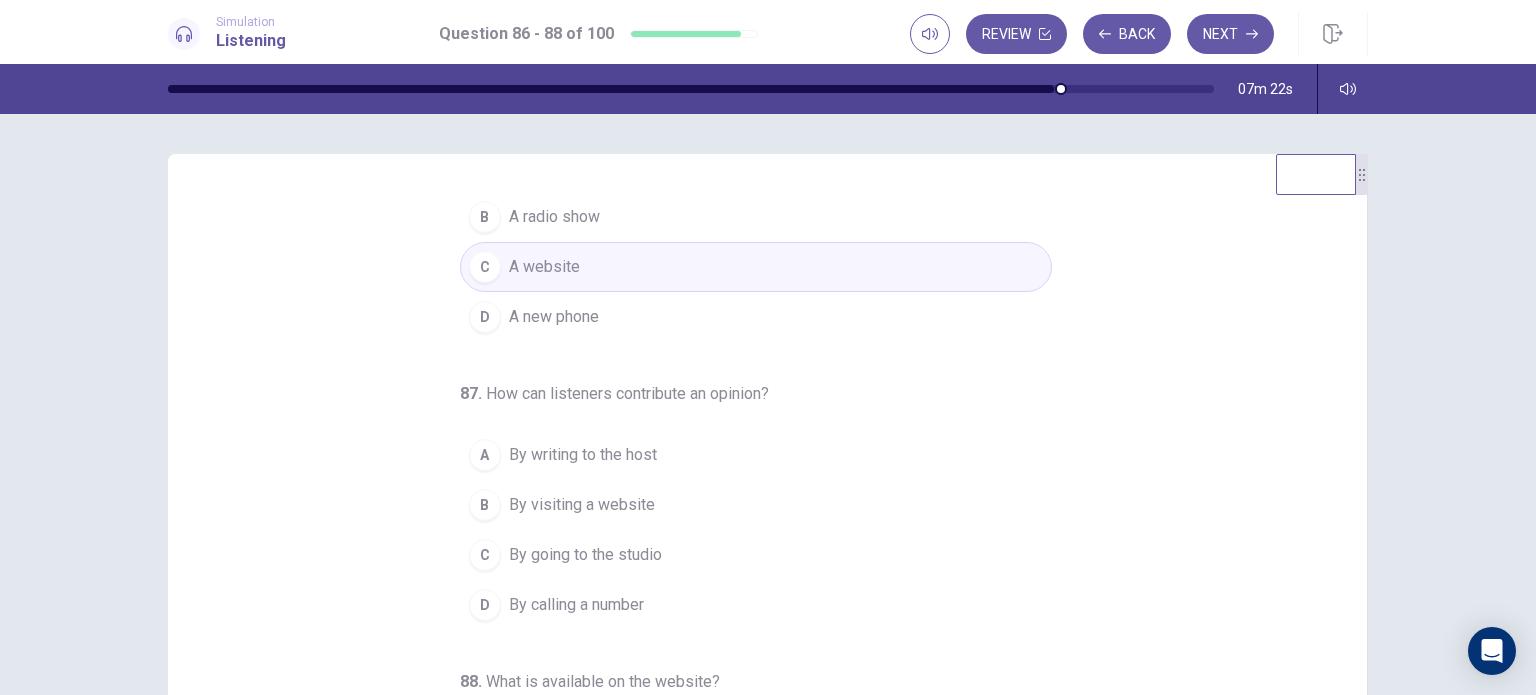scroll, scrollTop: 108, scrollLeft: 0, axis: vertical 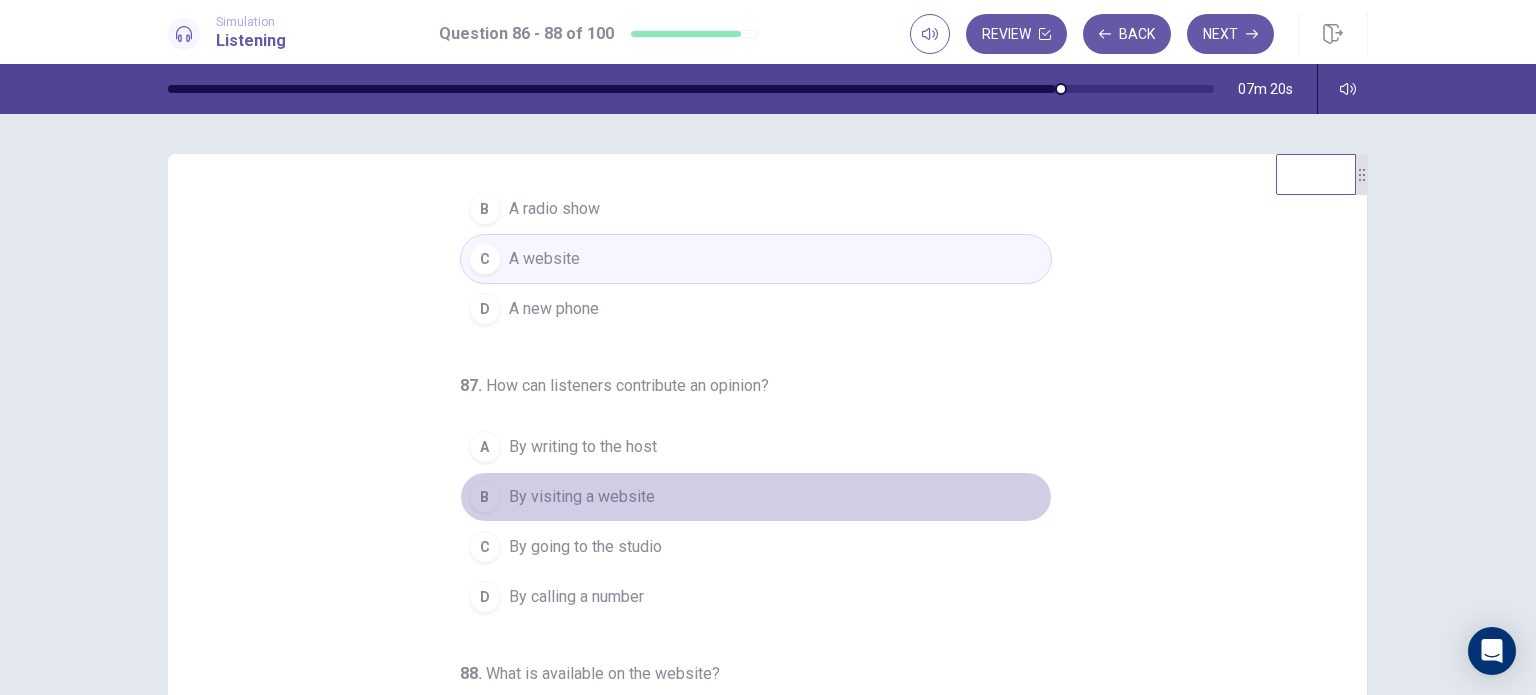 click on "By visiting a website" at bounding box center (582, 497) 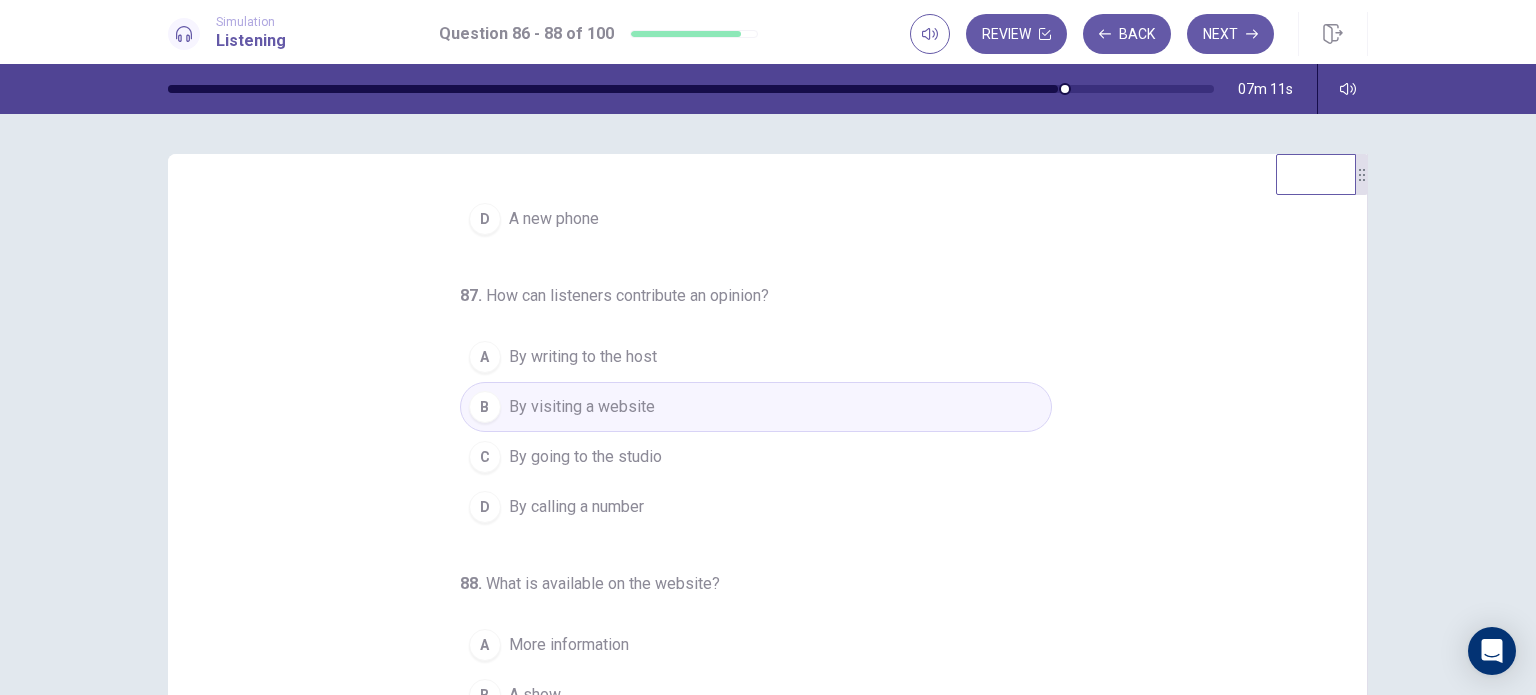 scroll, scrollTop: 204, scrollLeft: 0, axis: vertical 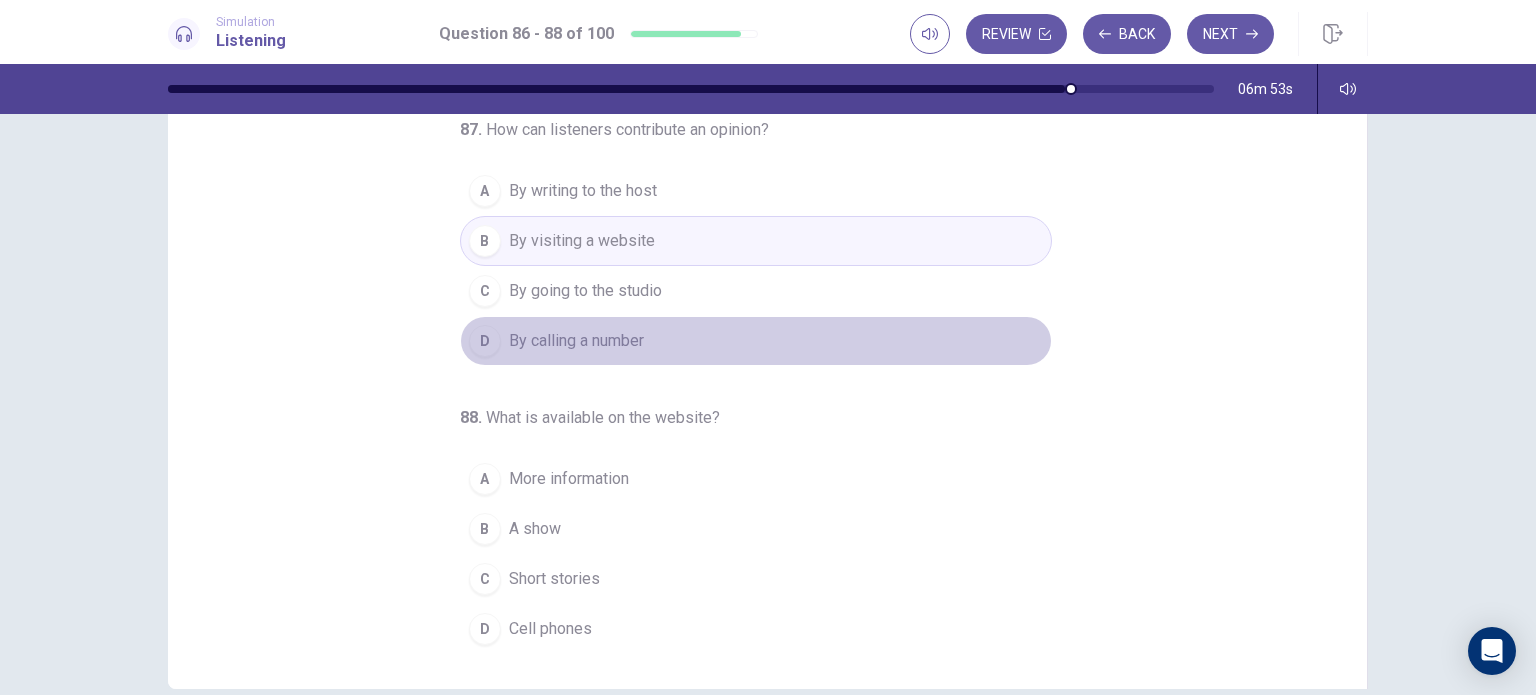 click on "By calling a number" at bounding box center [576, 341] 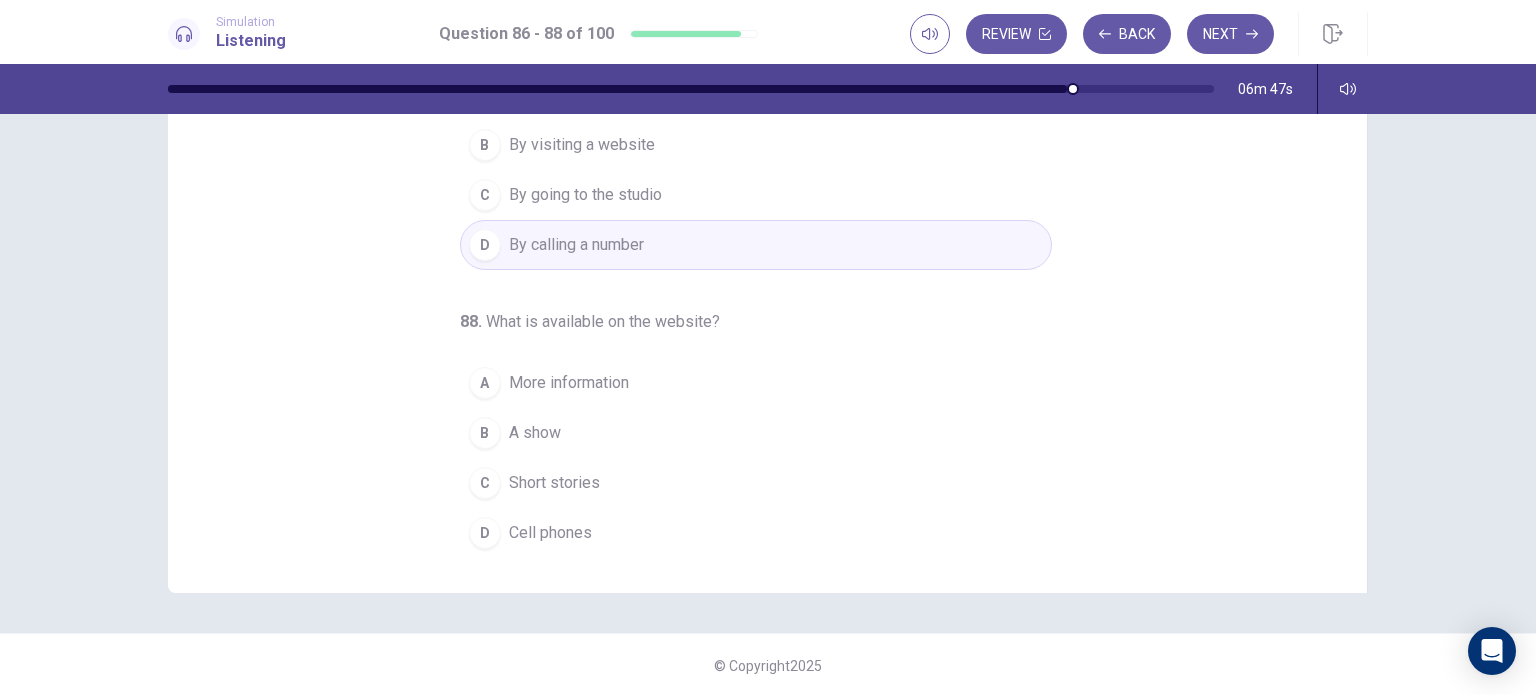 scroll, scrollTop: 257, scrollLeft: 0, axis: vertical 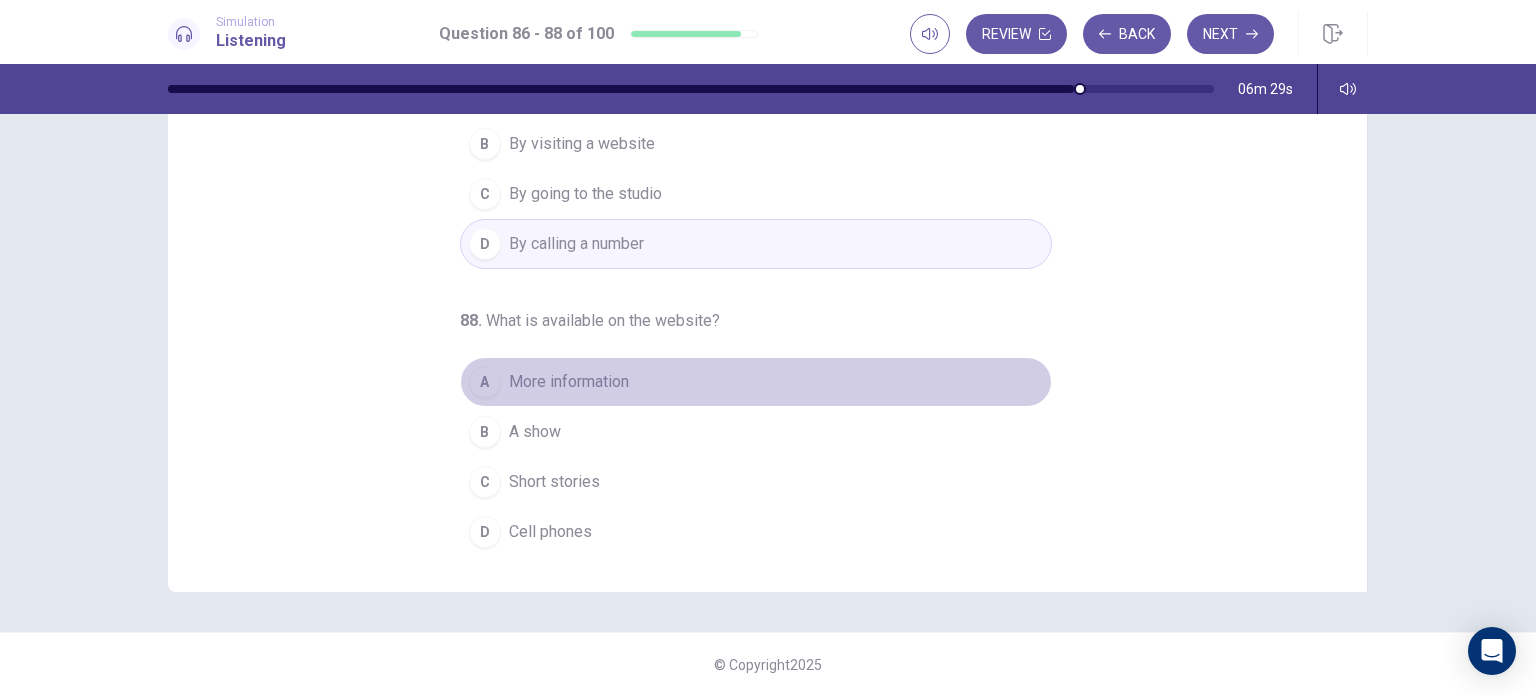 click on "A More information" at bounding box center (756, 382) 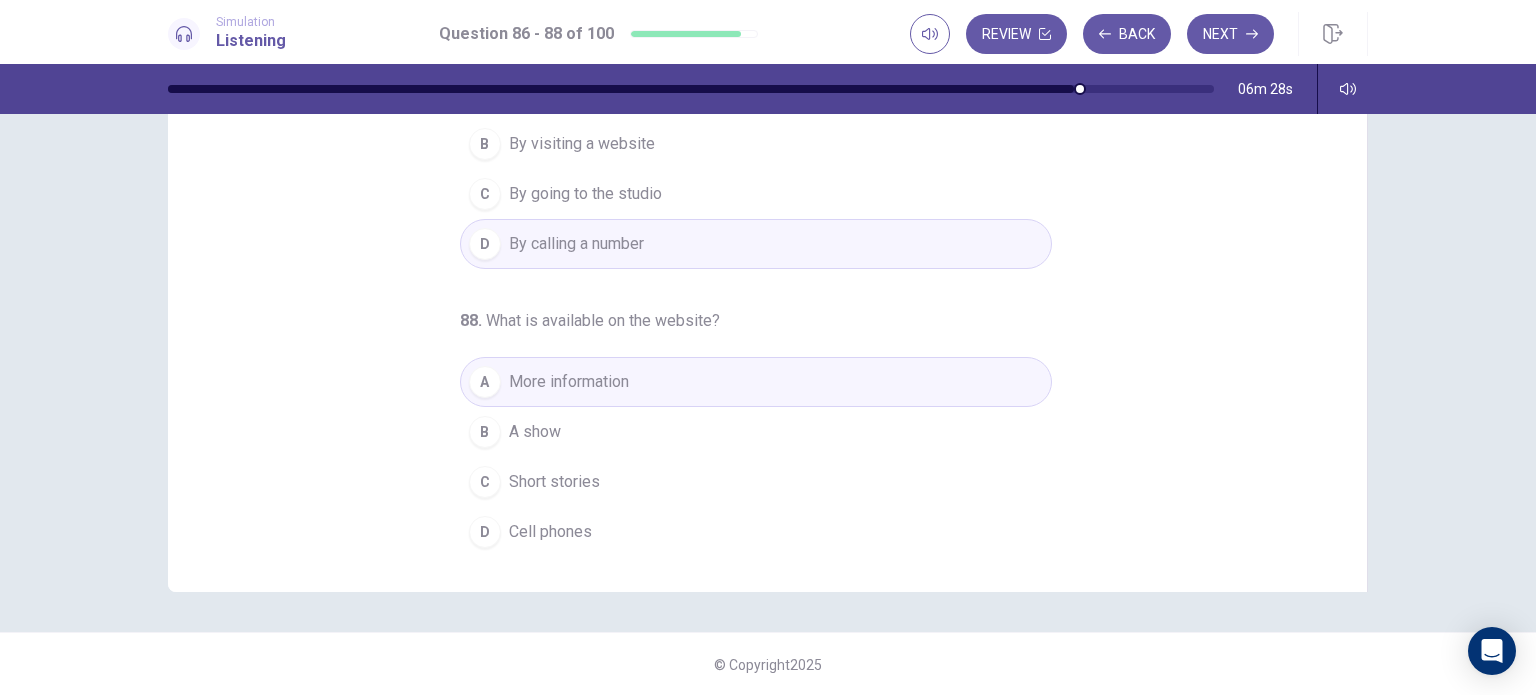 scroll, scrollTop: 0, scrollLeft: 0, axis: both 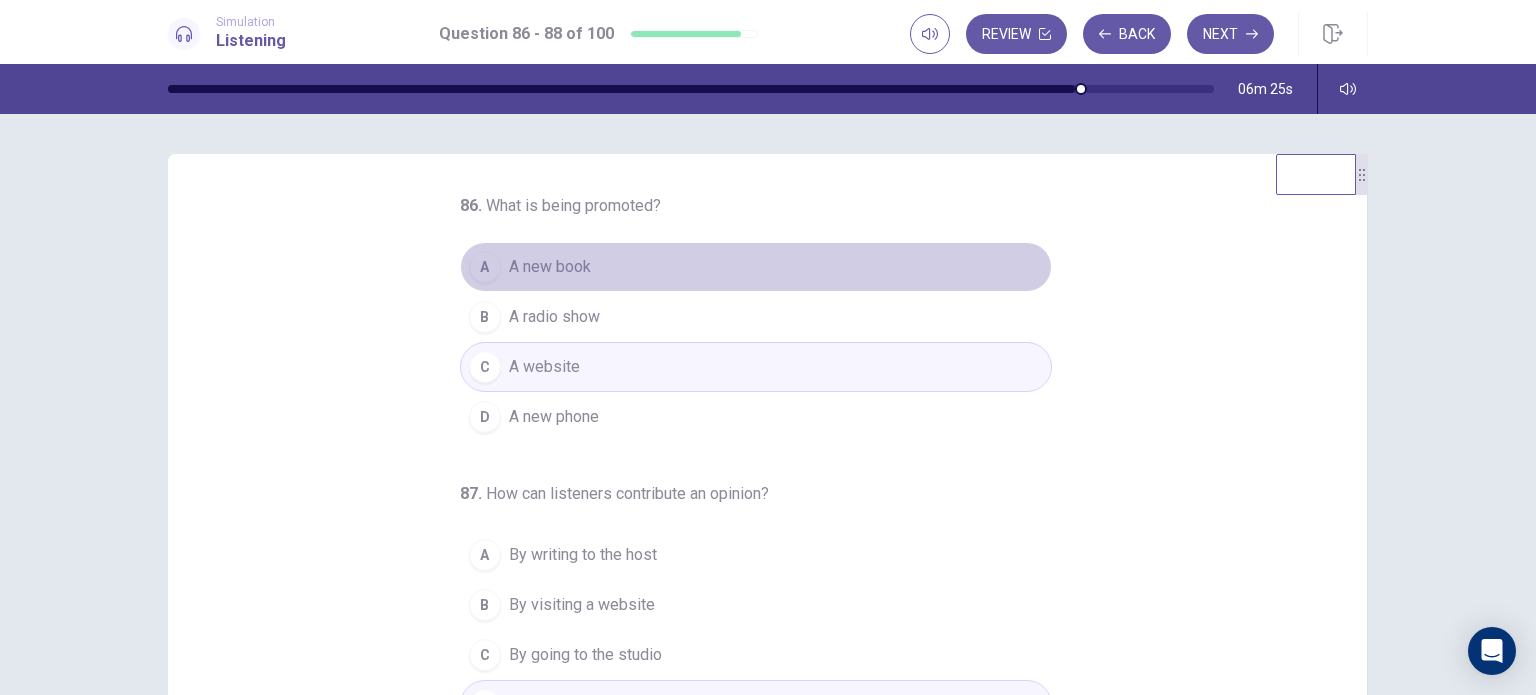 click on "A A new book" at bounding box center (756, 267) 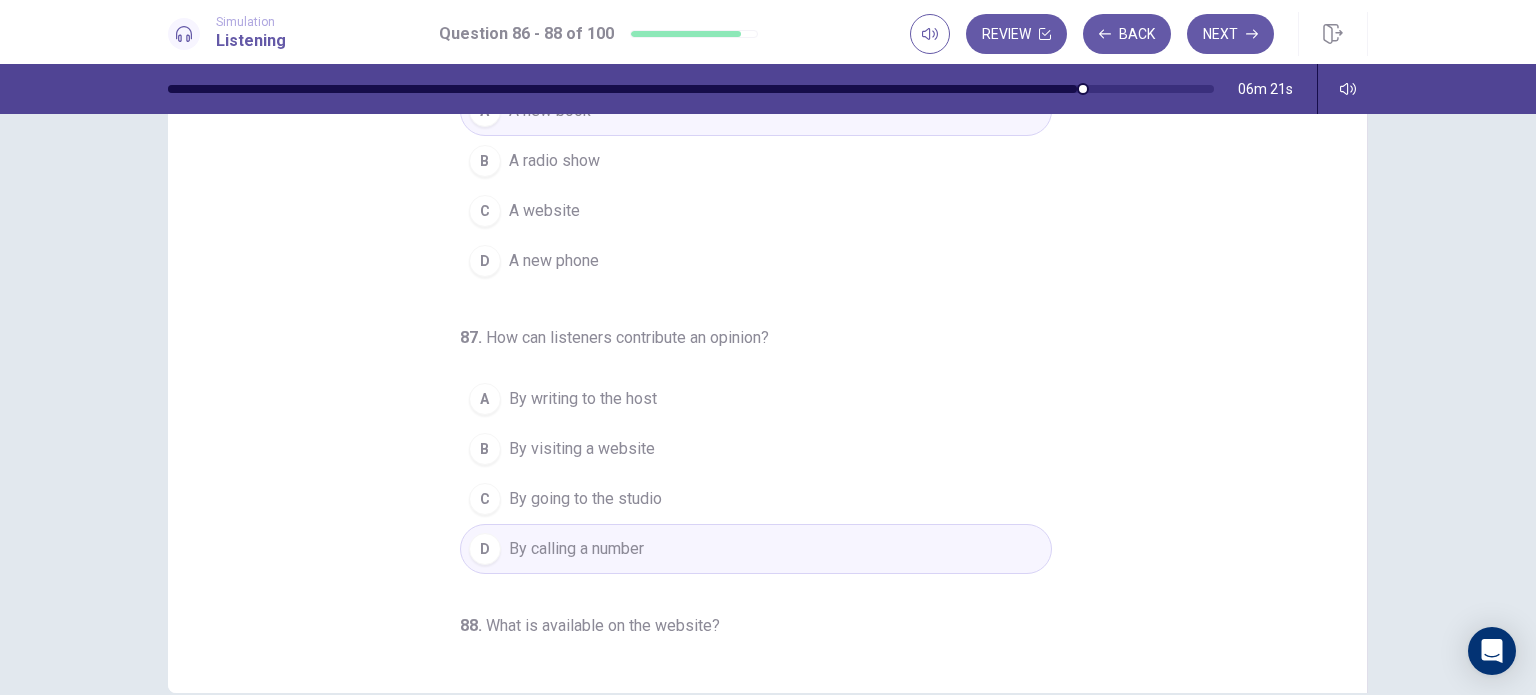 scroll, scrollTop: 166, scrollLeft: 0, axis: vertical 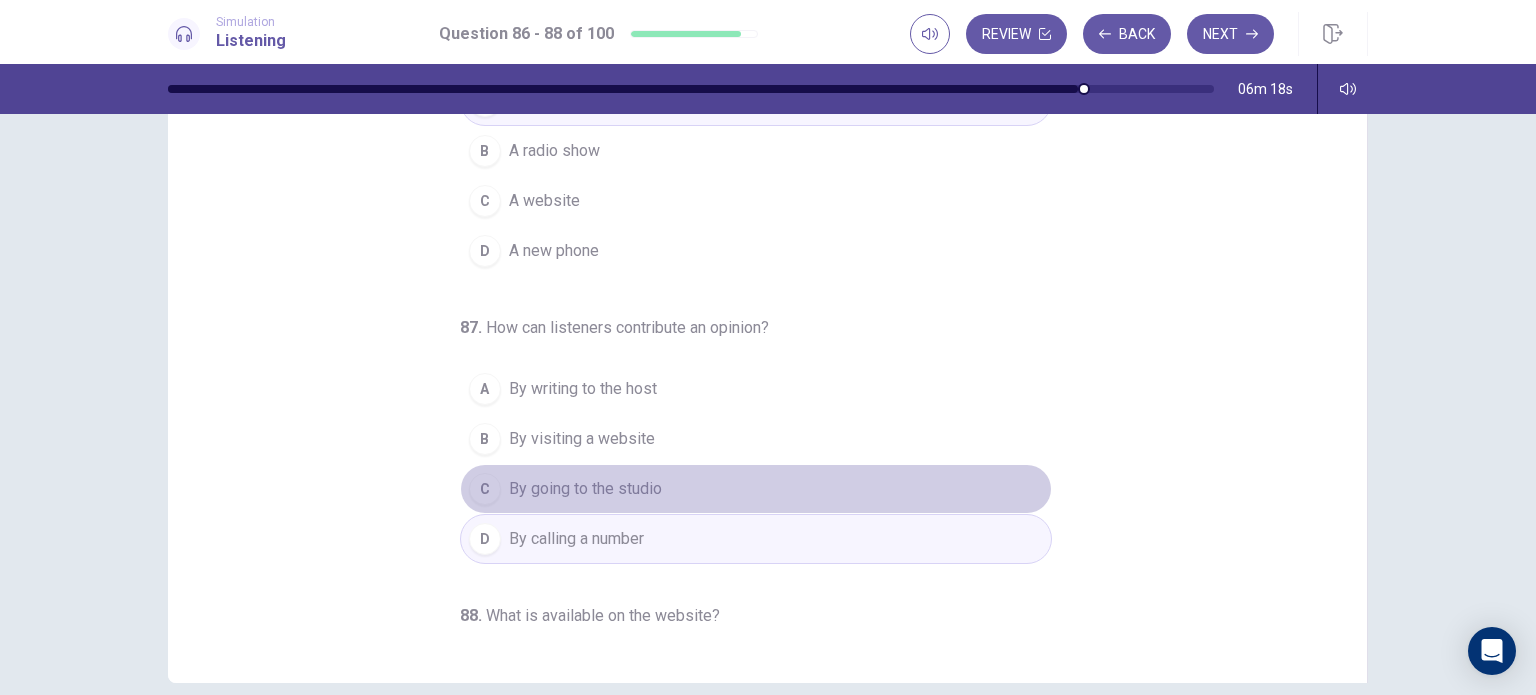 click on "By going to the studio" at bounding box center (585, 489) 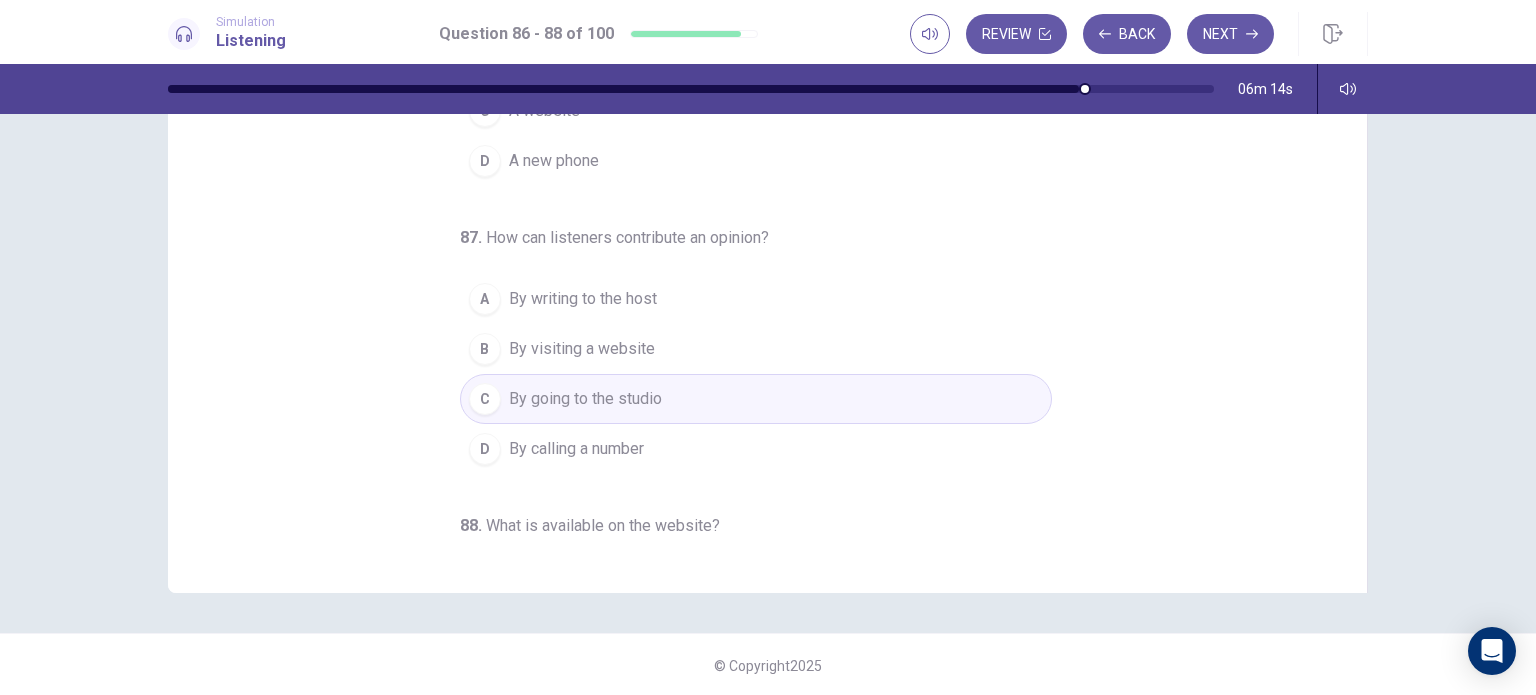 scroll, scrollTop: 257, scrollLeft: 0, axis: vertical 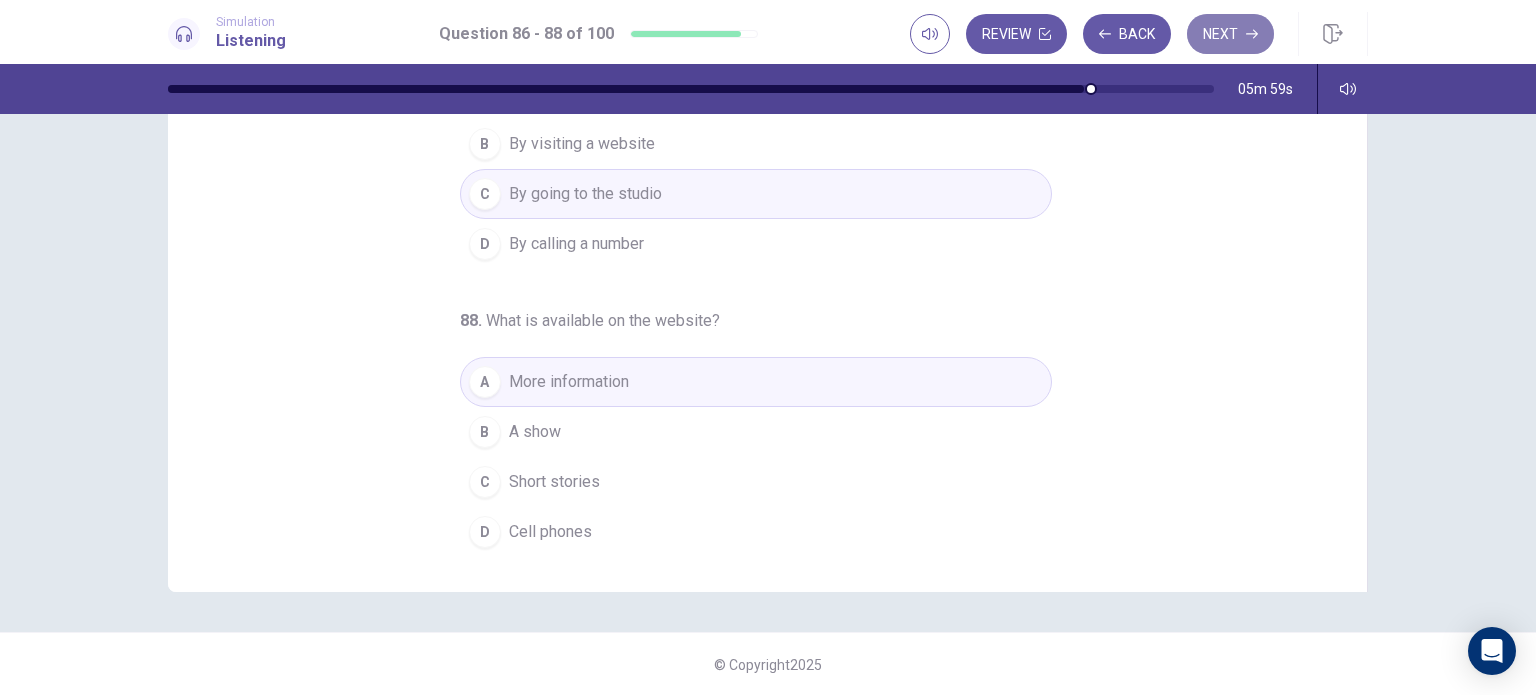 click on "Next" at bounding box center [1230, 34] 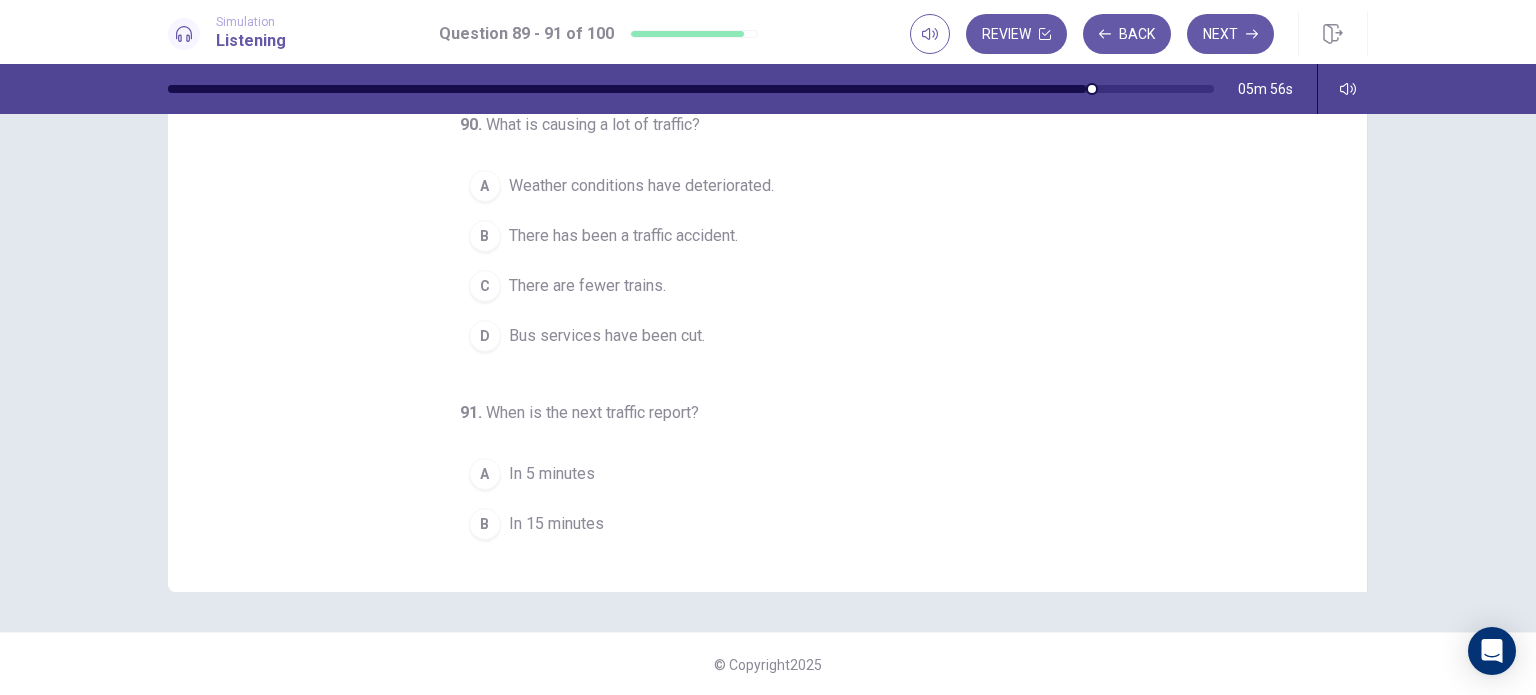 scroll, scrollTop: 0, scrollLeft: 0, axis: both 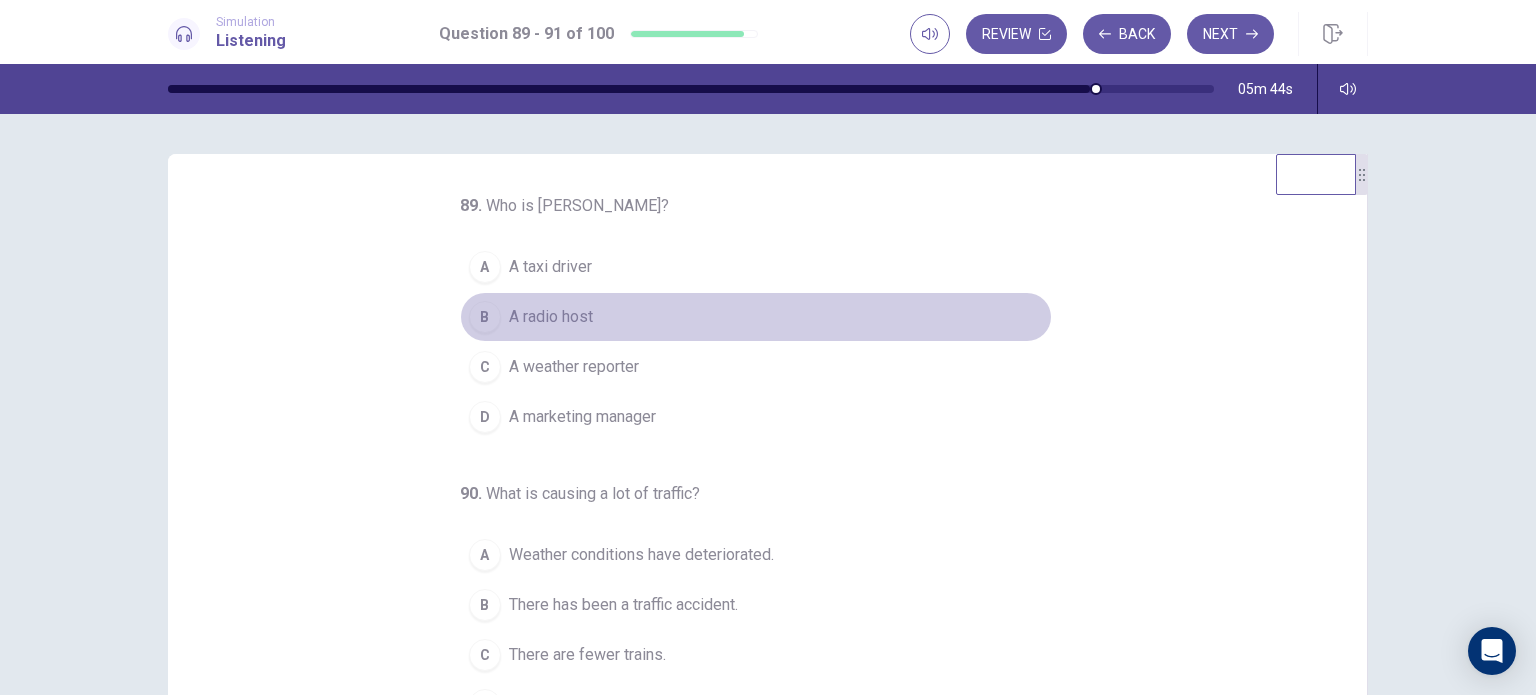 click on "A radio host" at bounding box center [551, 317] 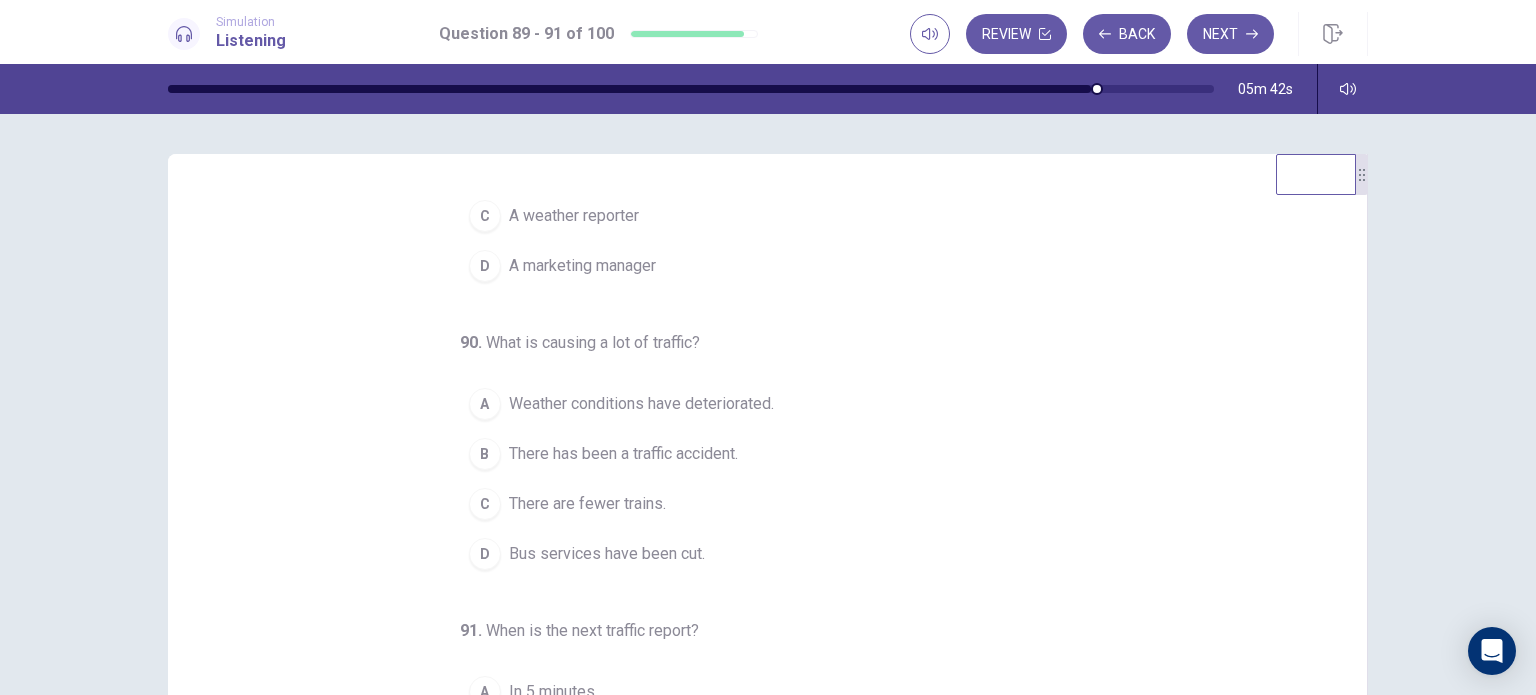 scroll, scrollTop: 204, scrollLeft: 0, axis: vertical 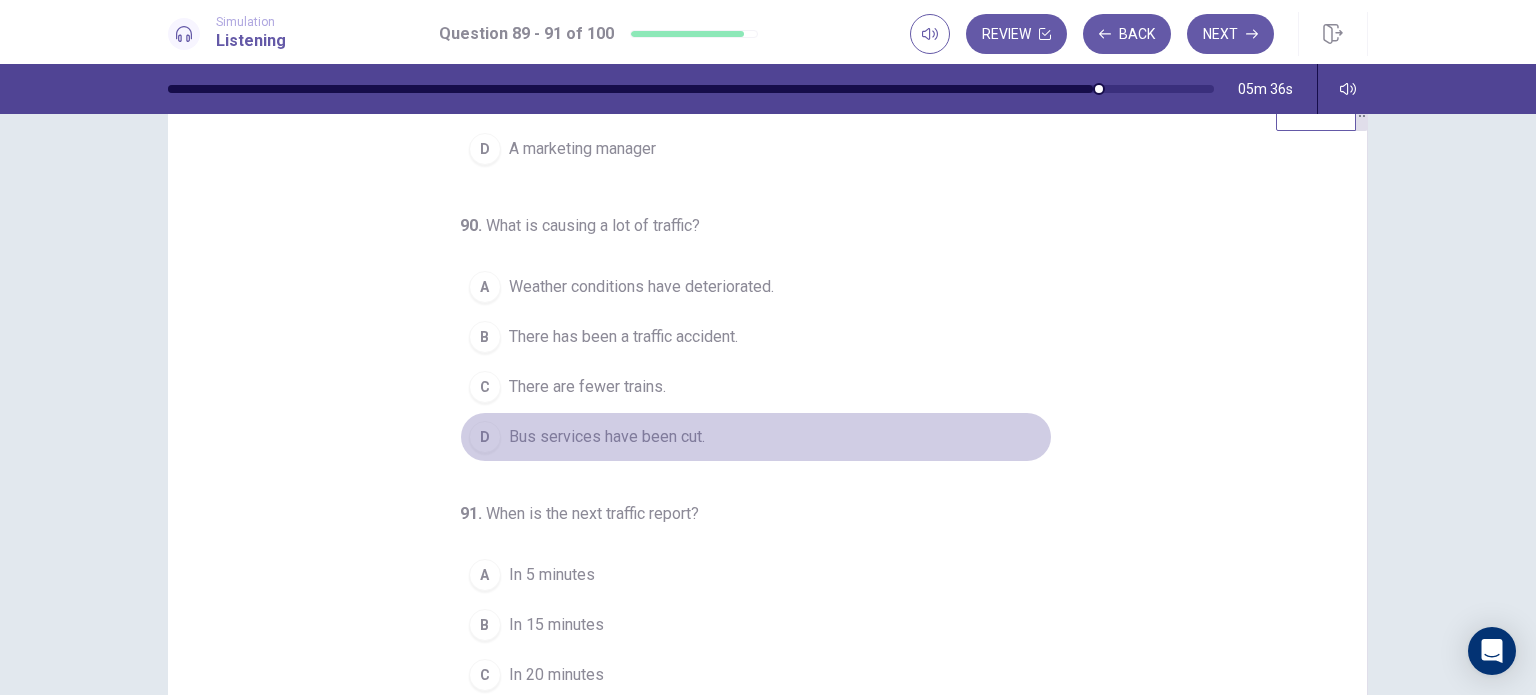 click on "Bus services have been cut." at bounding box center [607, 437] 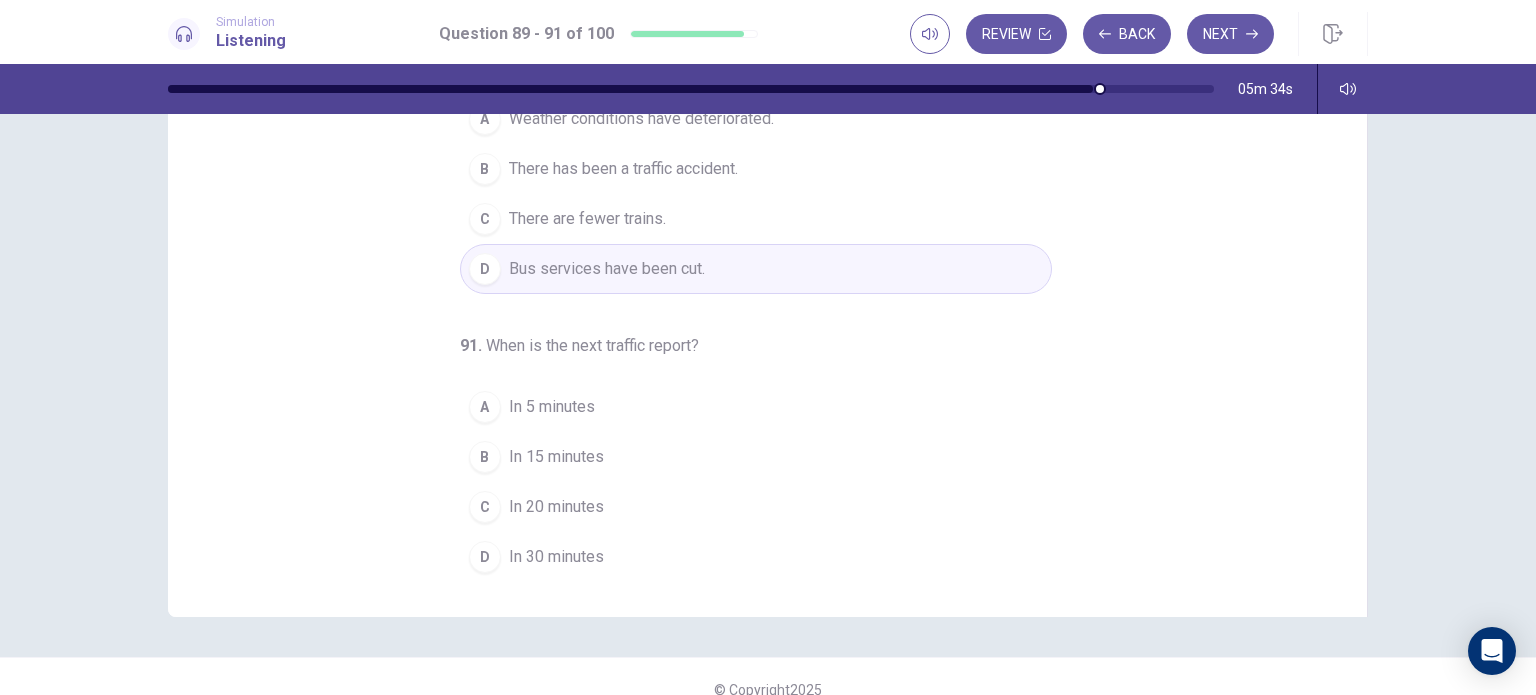 scroll, scrollTop: 236, scrollLeft: 0, axis: vertical 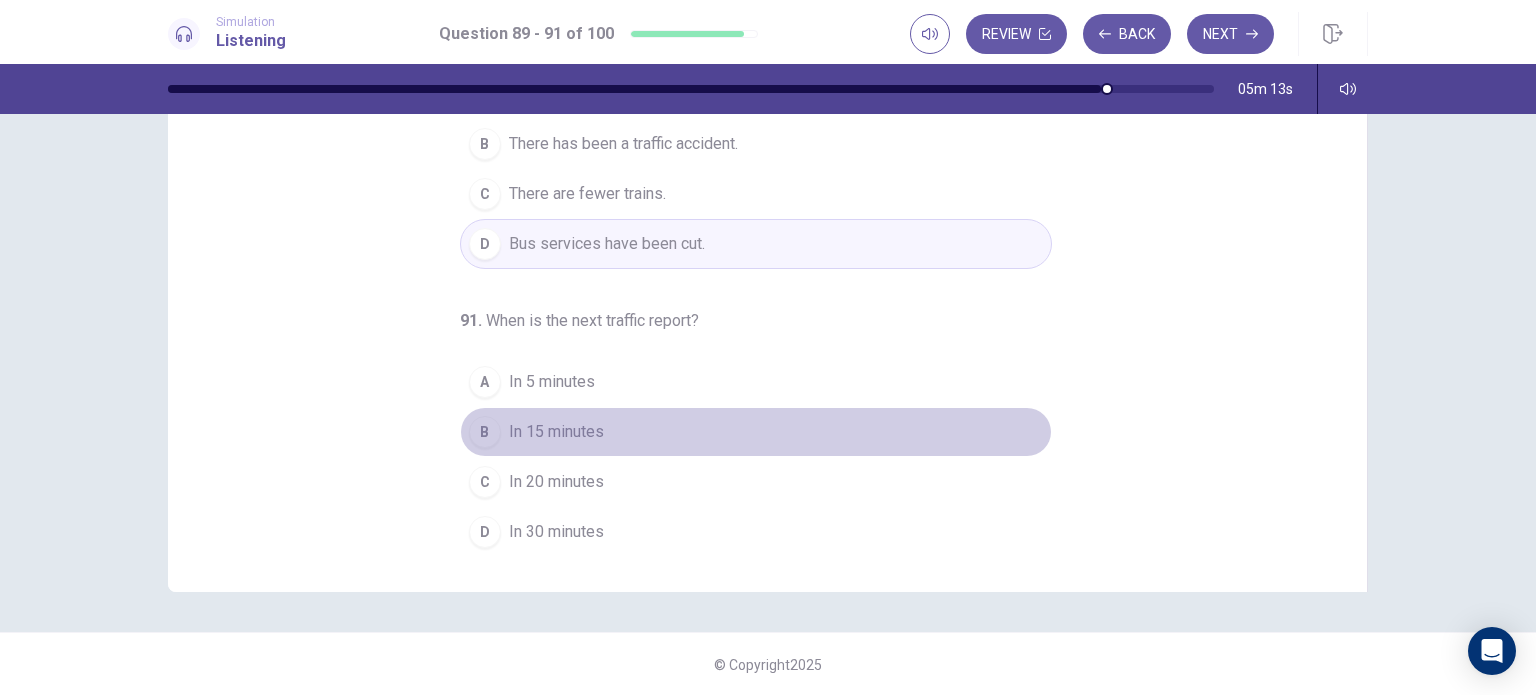 click on "In 15 minutes" at bounding box center (556, 432) 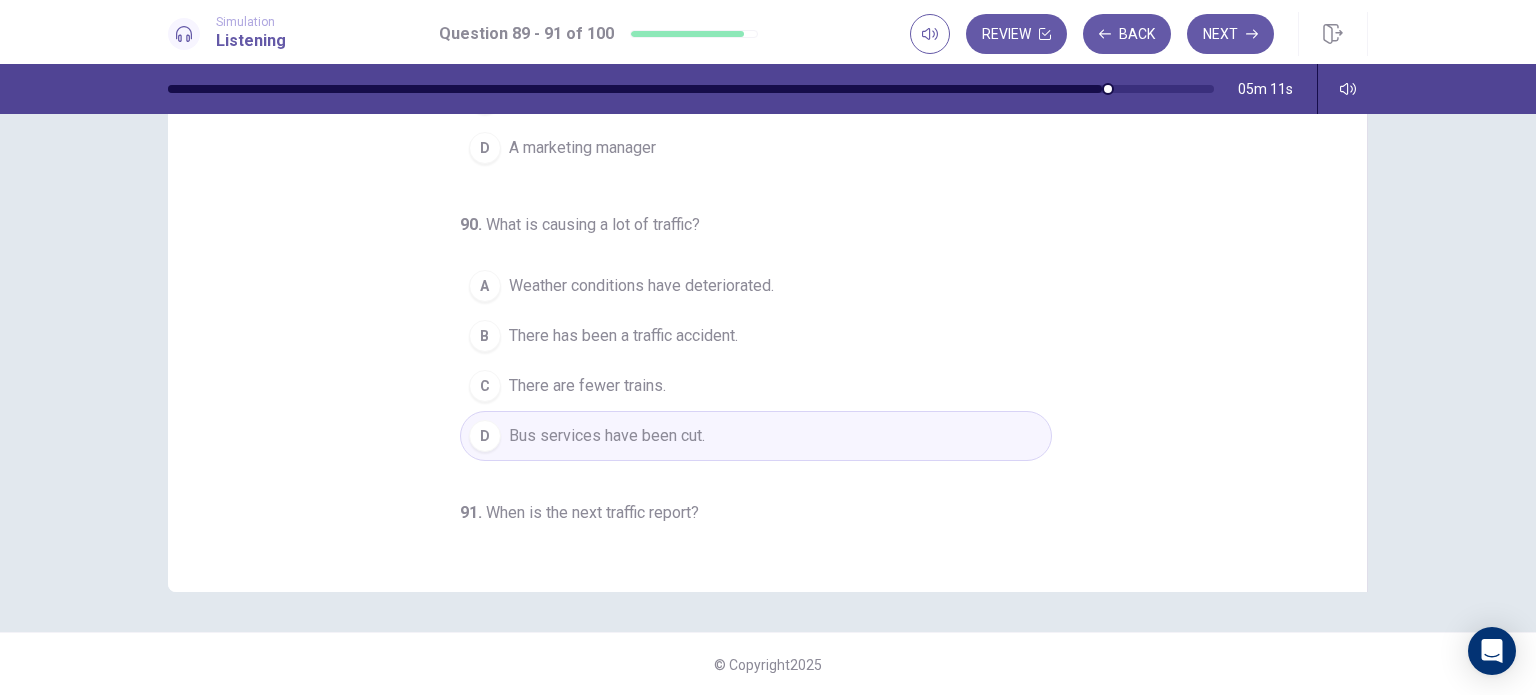 scroll, scrollTop: 12, scrollLeft: 0, axis: vertical 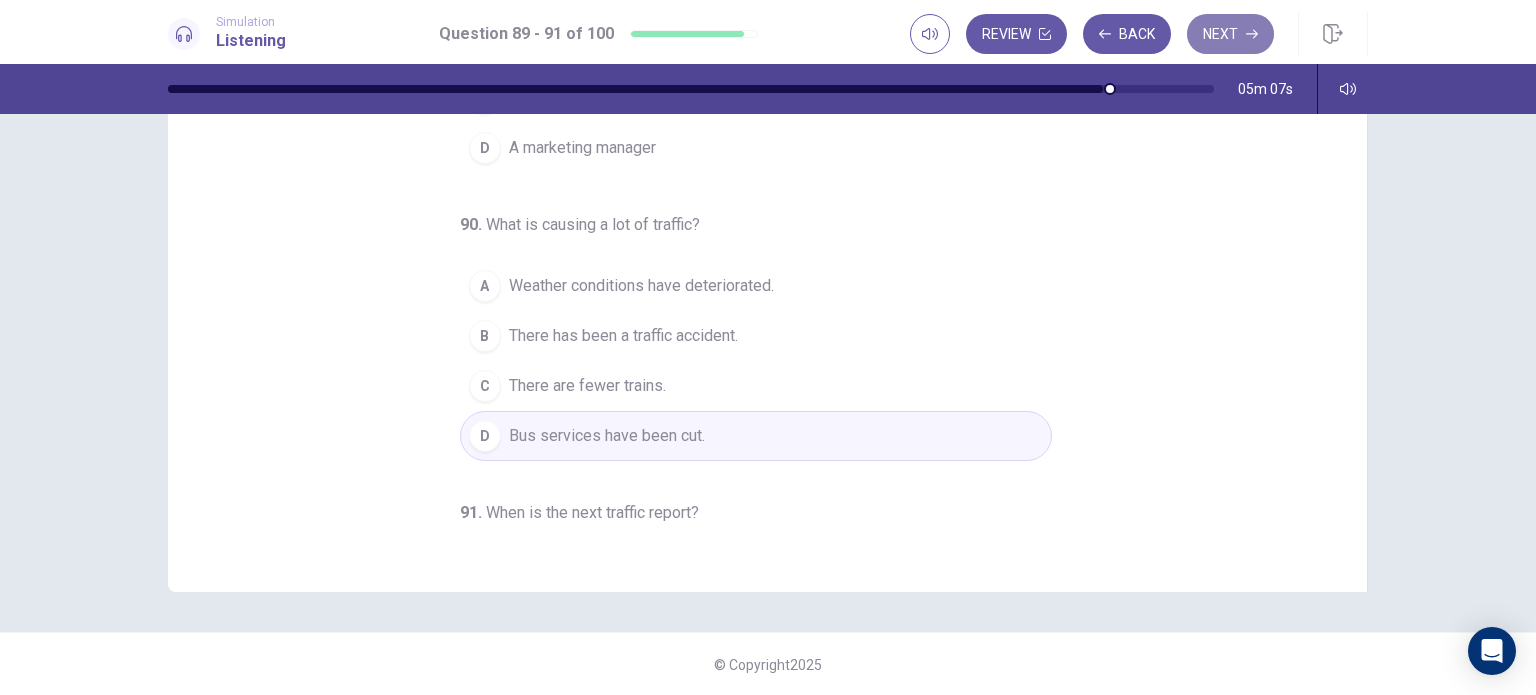 click on "Next" at bounding box center [1230, 34] 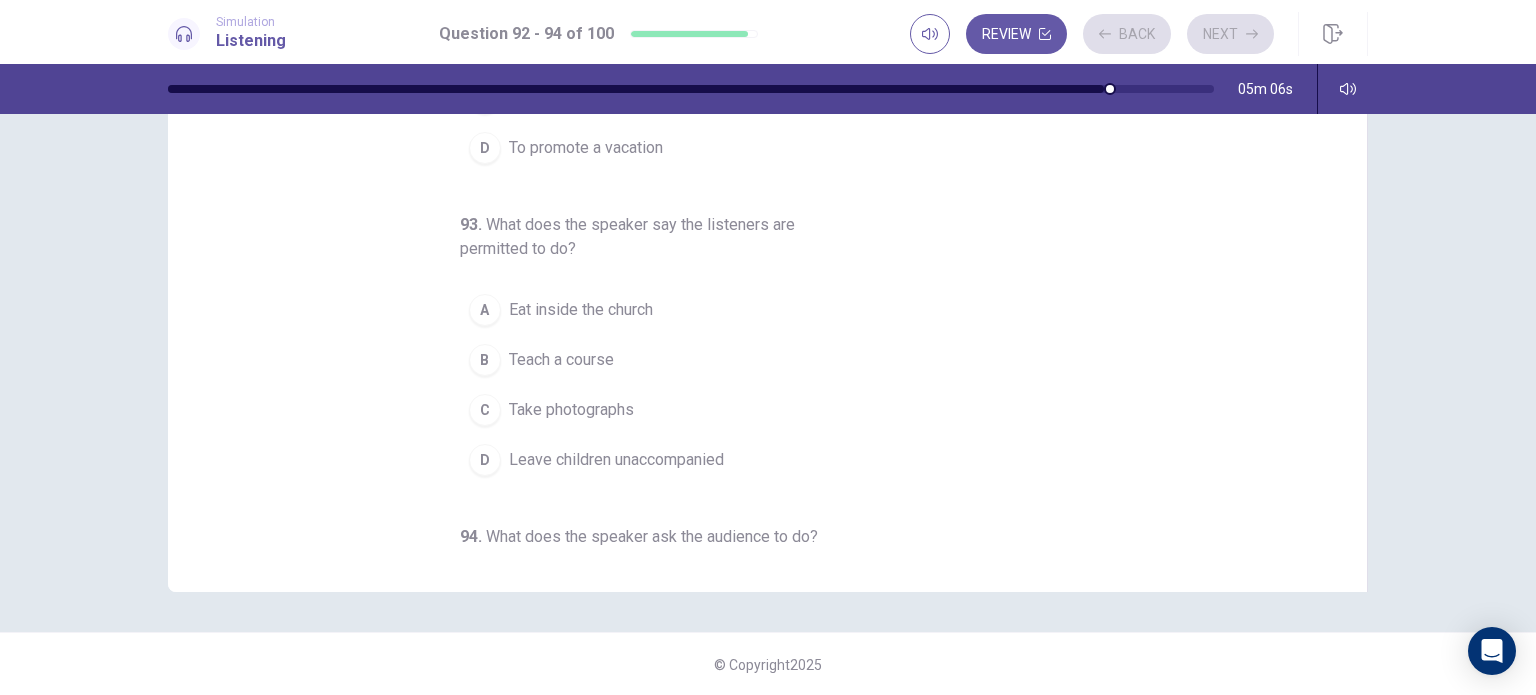 scroll, scrollTop: 0, scrollLeft: 0, axis: both 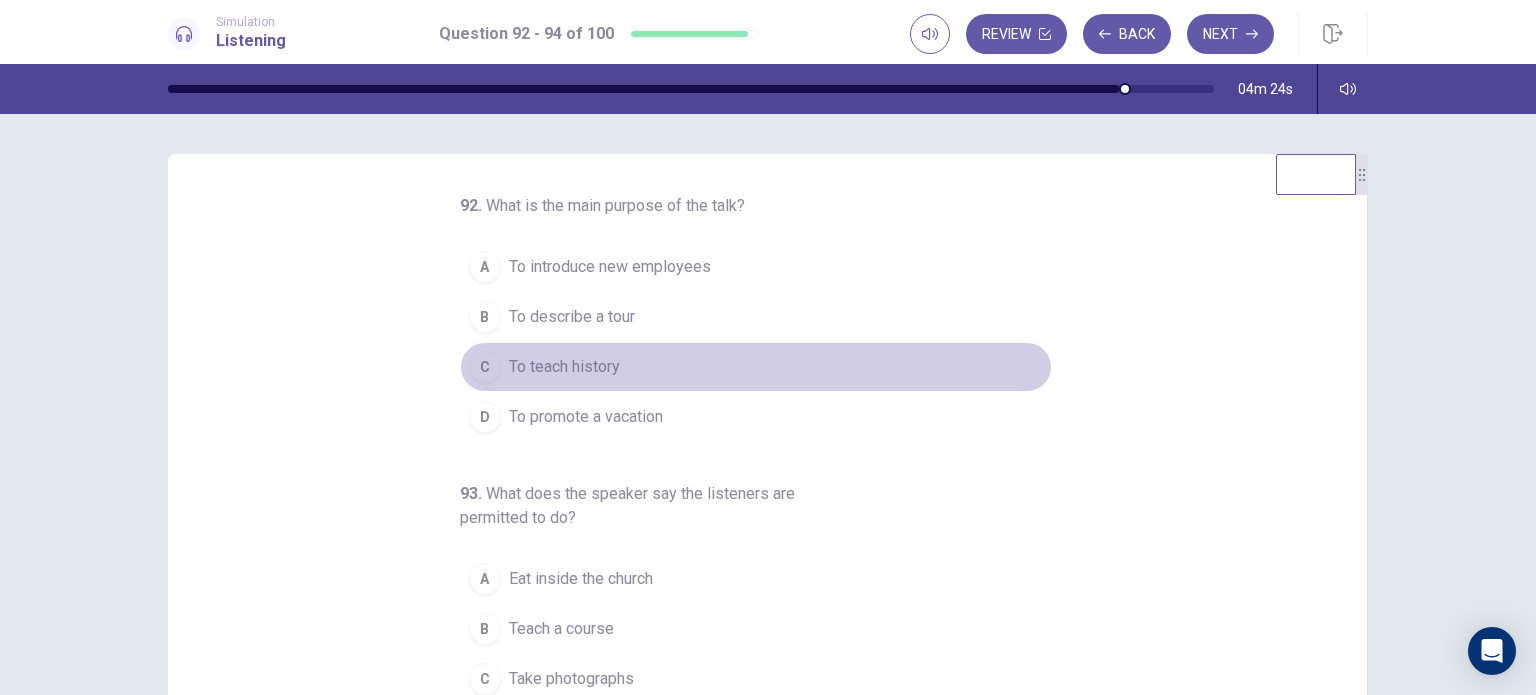 click on "To teach history" at bounding box center (564, 367) 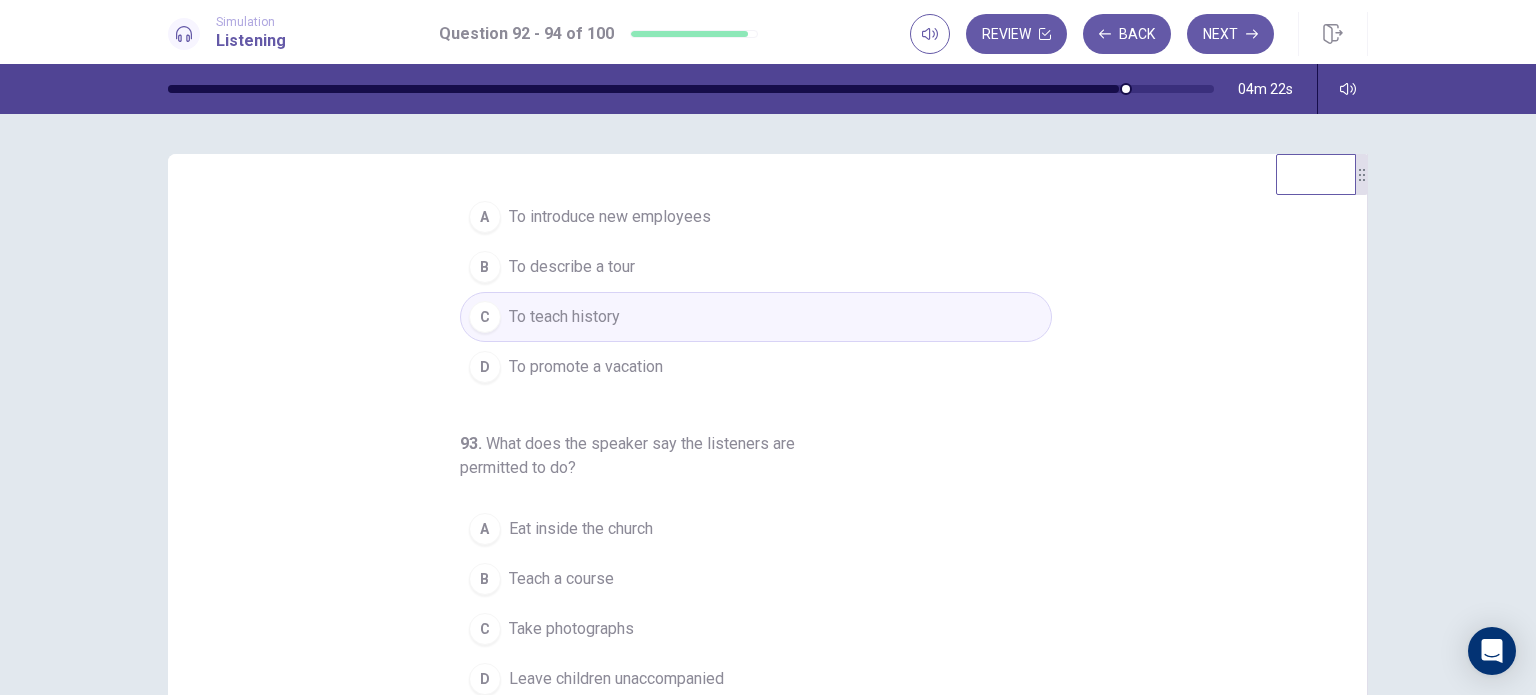 scroll, scrollTop: 51, scrollLeft: 0, axis: vertical 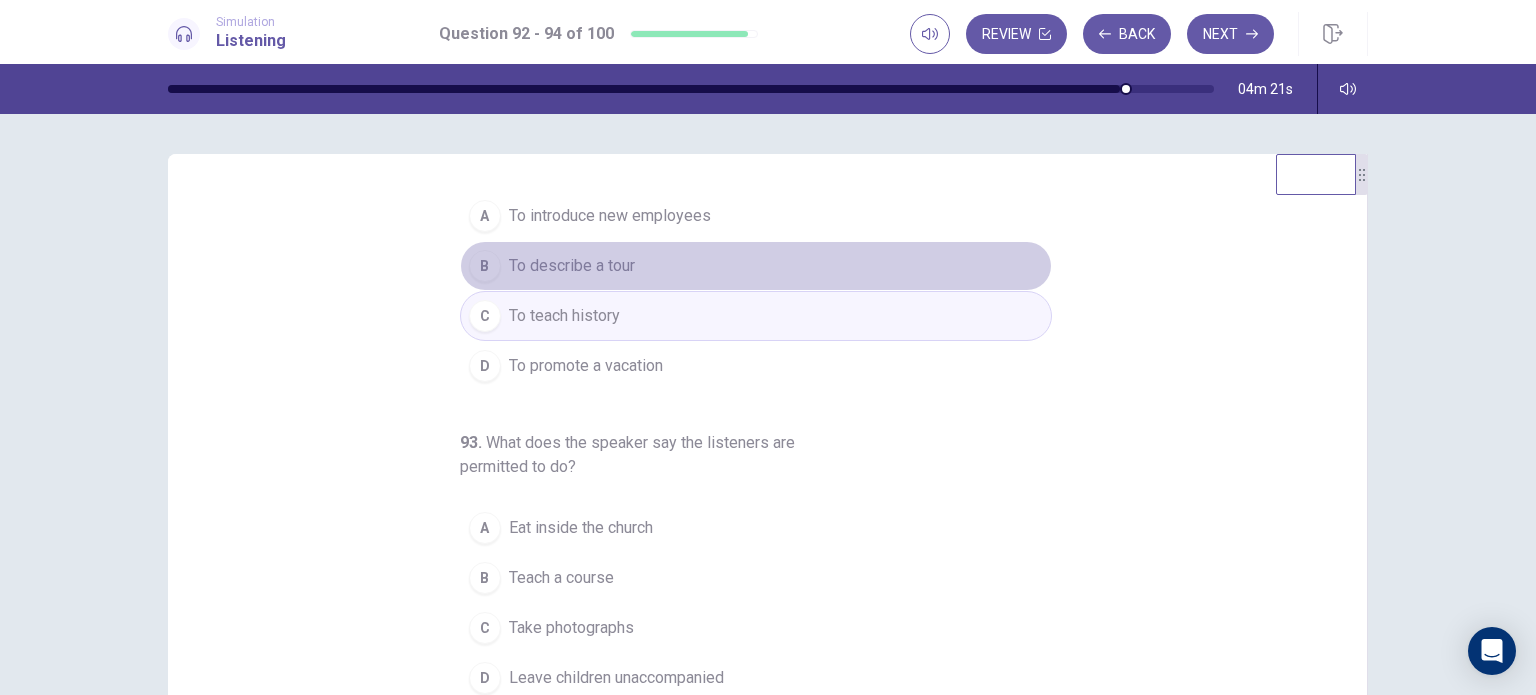 click on "To describe a tour" at bounding box center [572, 266] 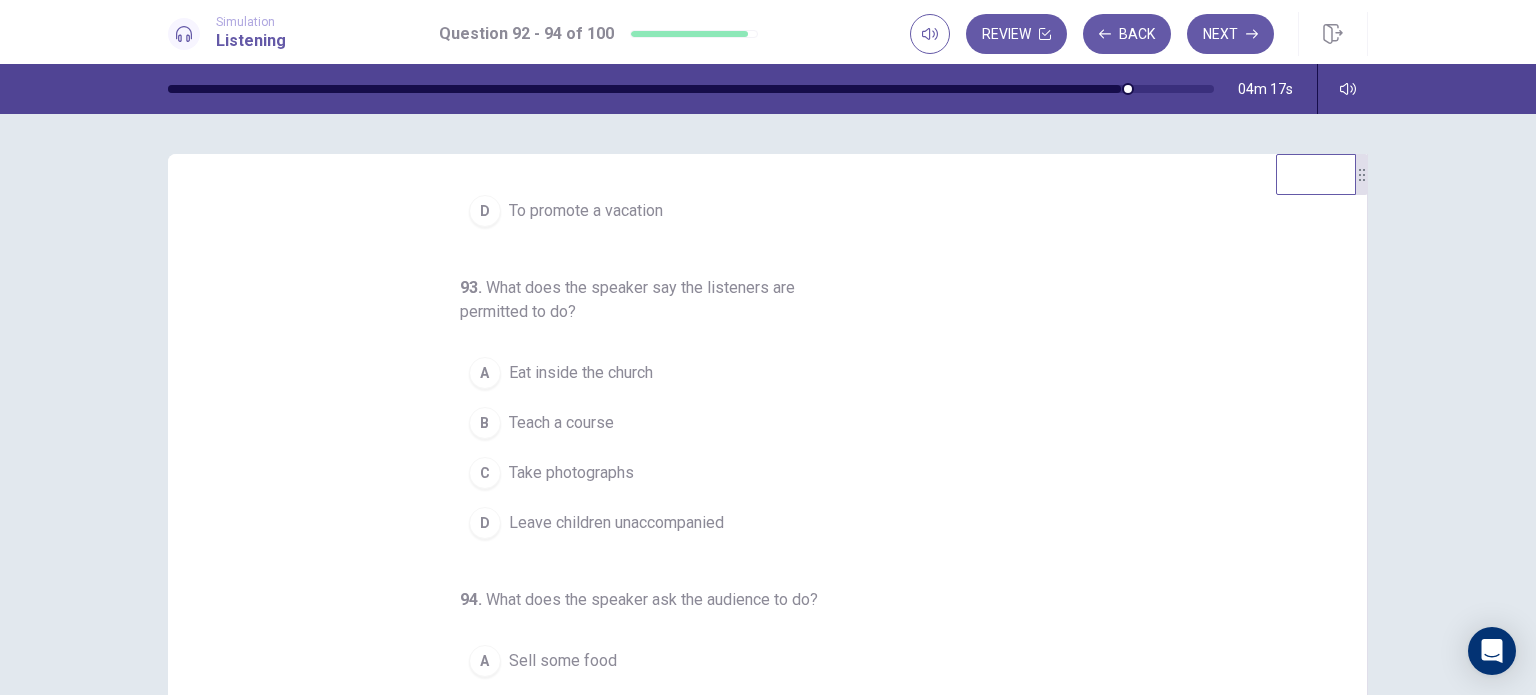scroll, scrollTop: 207, scrollLeft: 0, axis: vertical 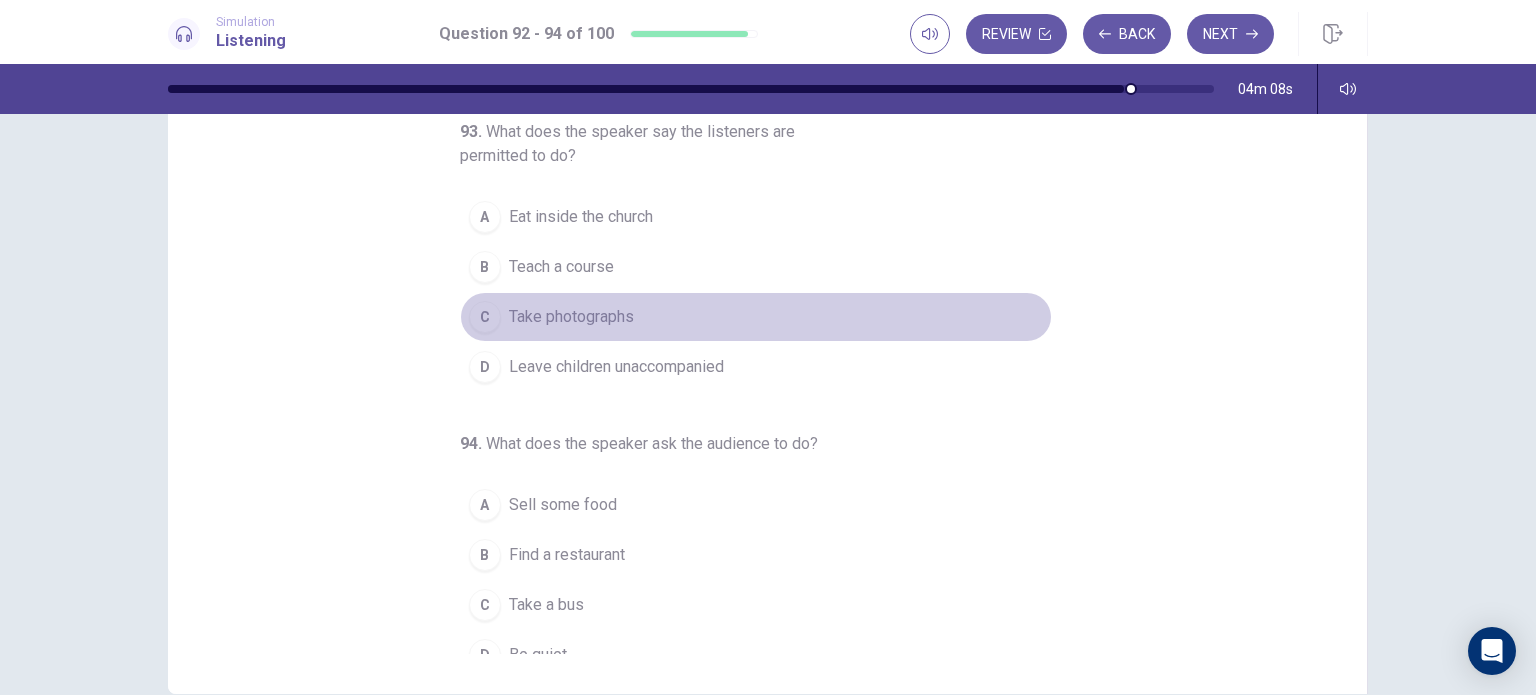 click on "Take photographs" at bounding box center [571, 317] 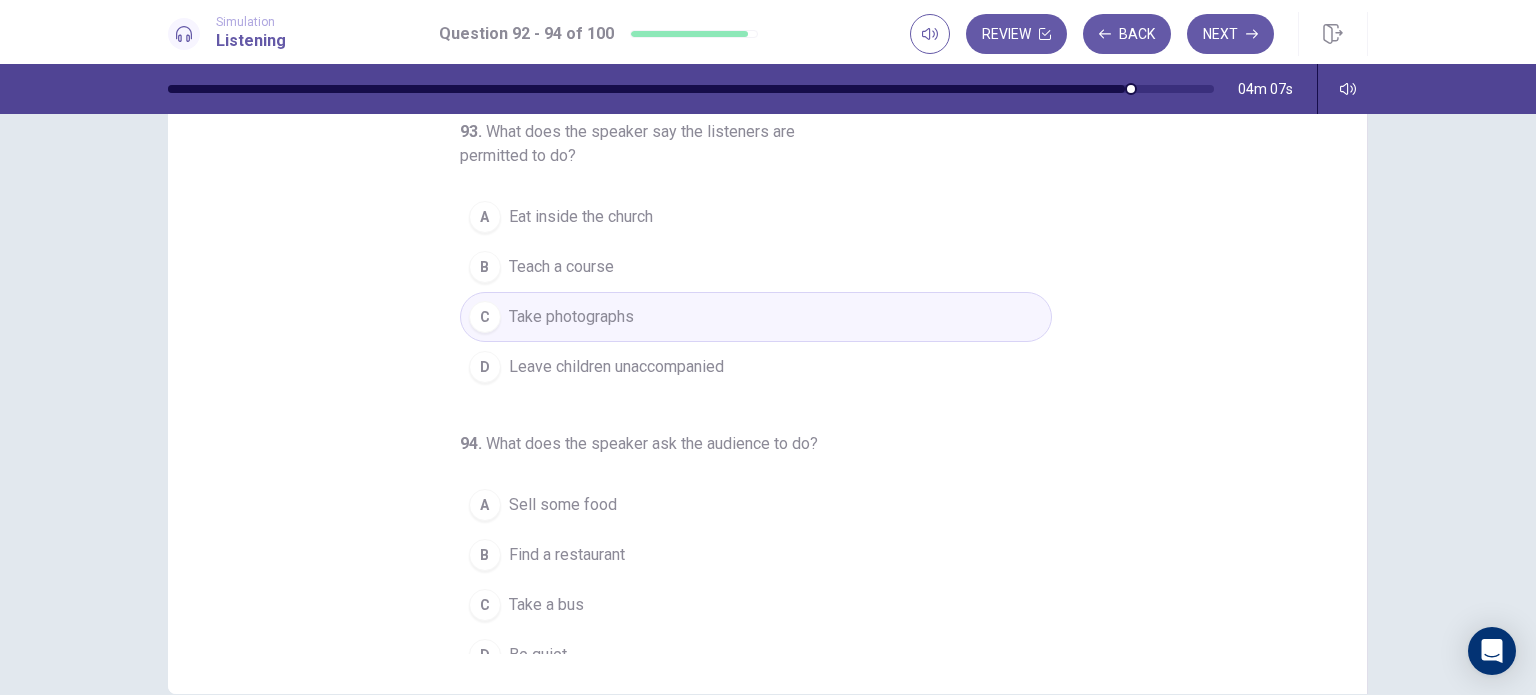 scroll, scrollTop: 228, scrollLeft: 0, axis: vertical 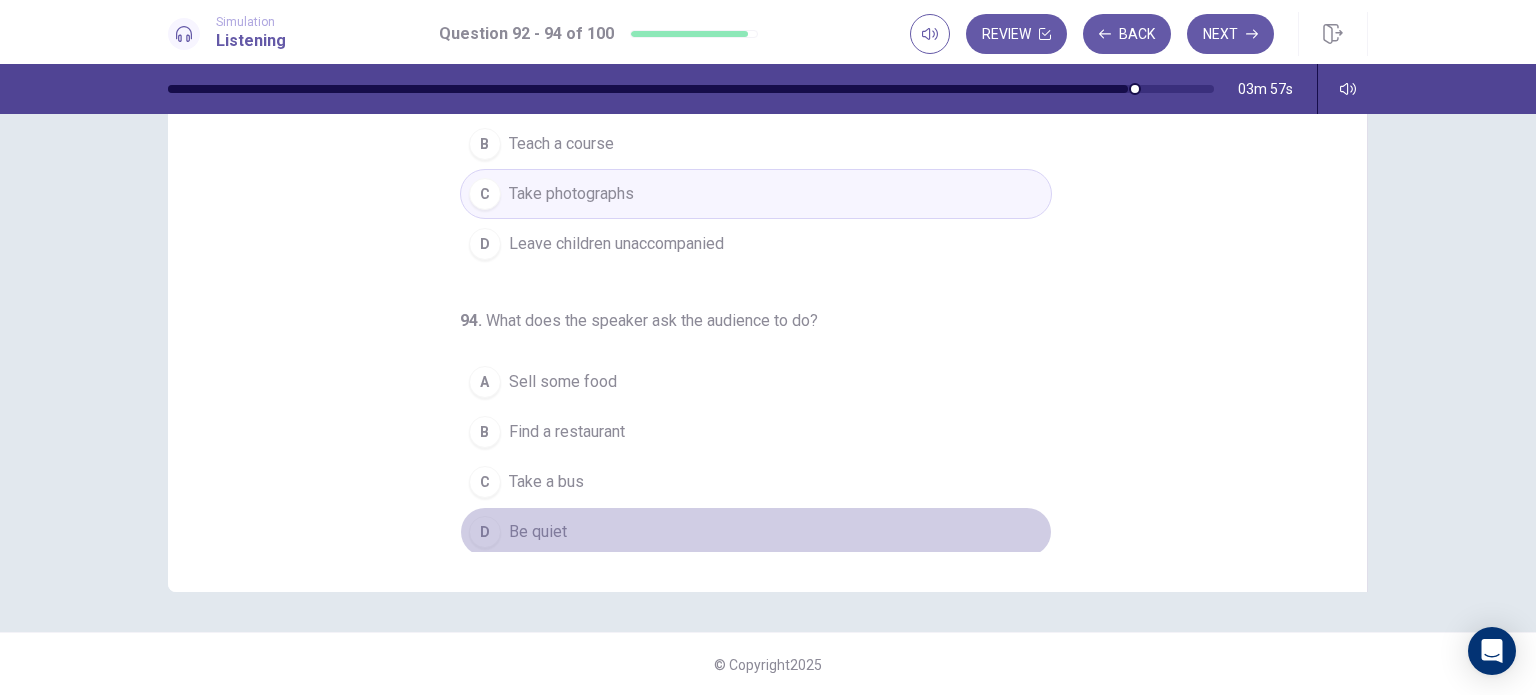 click on "Be quiet" at bounding box center [538, 532] 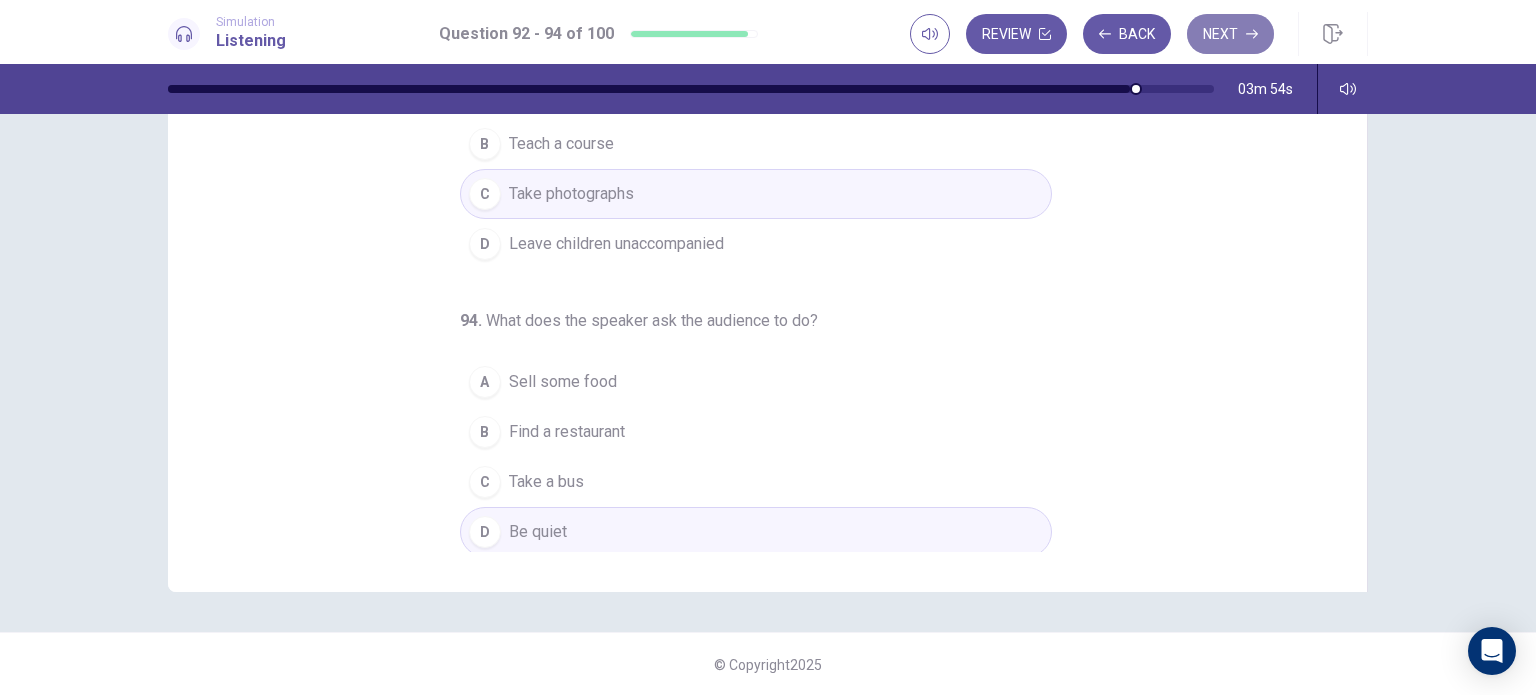 click on "Next" at bounding box center (1230, 34) 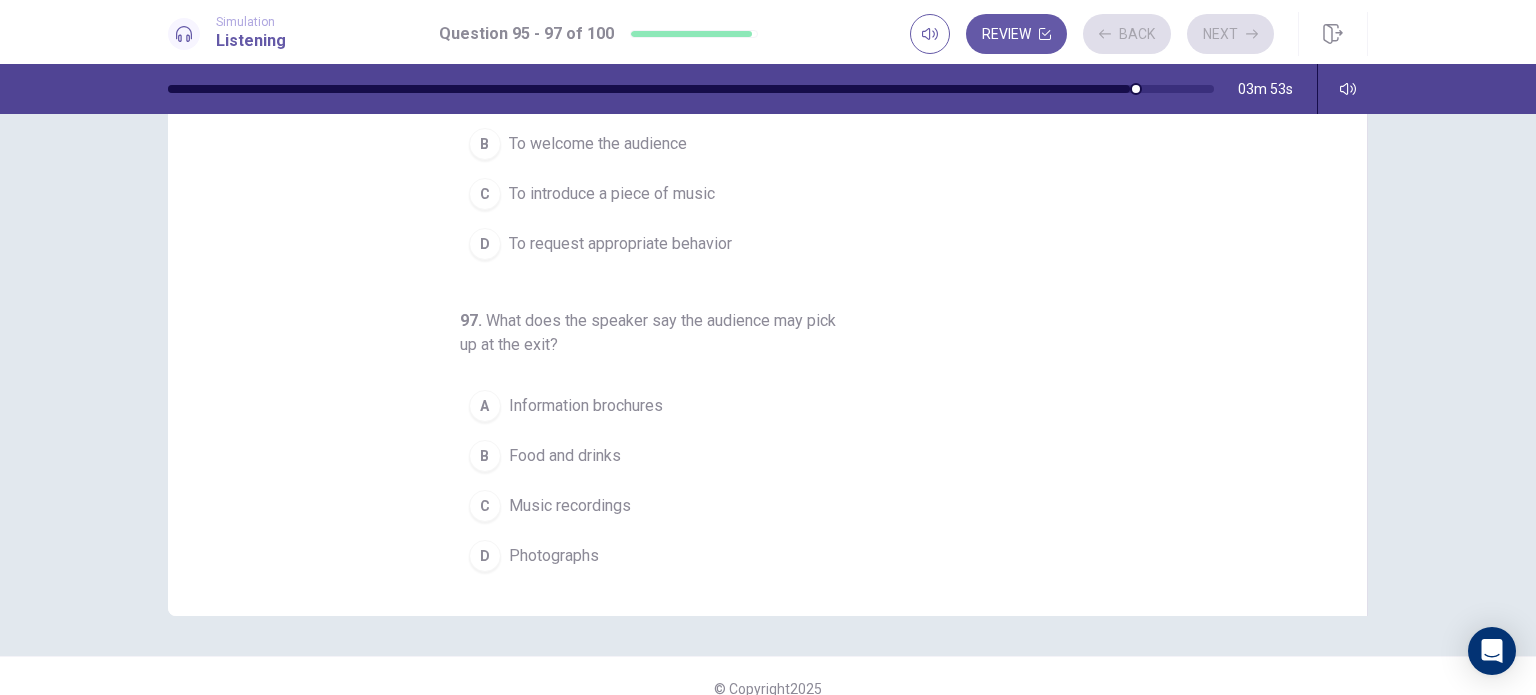 scroll, scrollTop: 0, scrollLeft: 0, axis: both 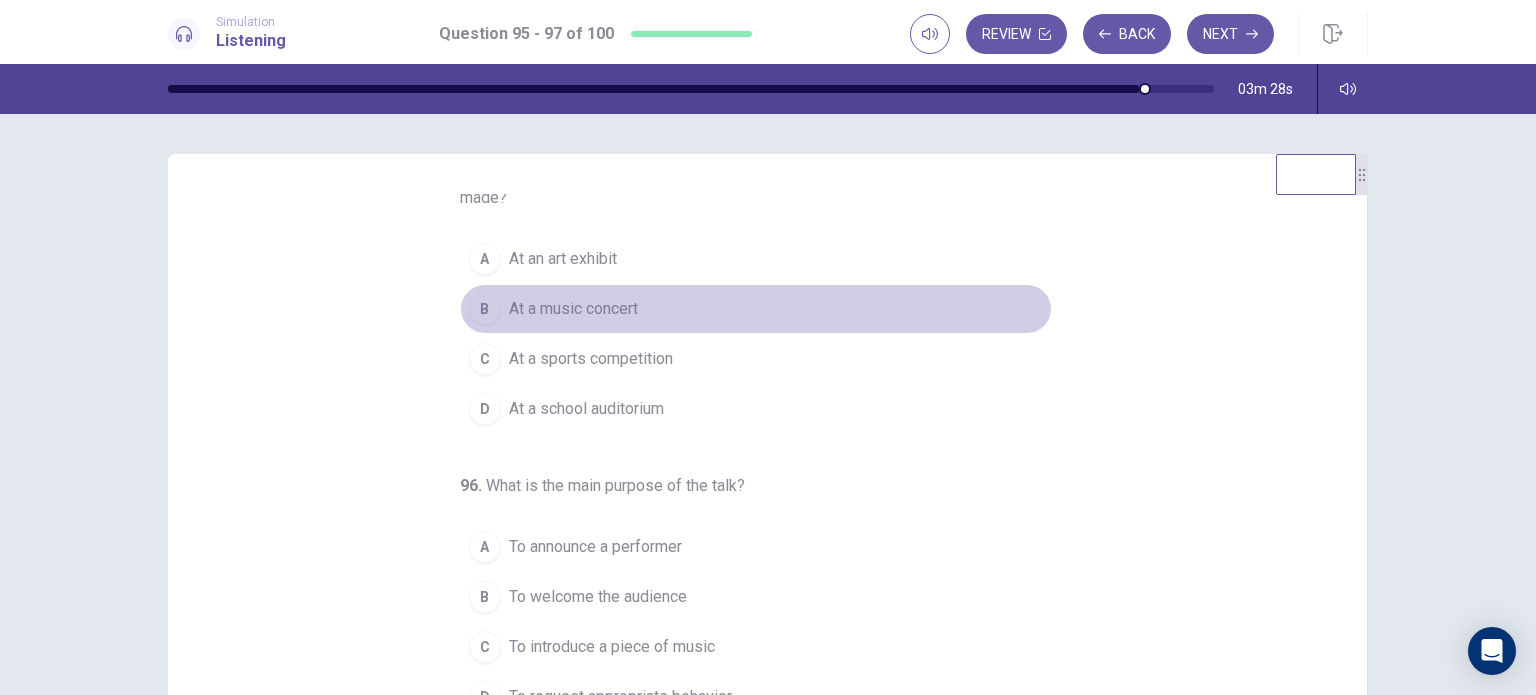 click on "B At a music concert" at bounding box center [756, 309] 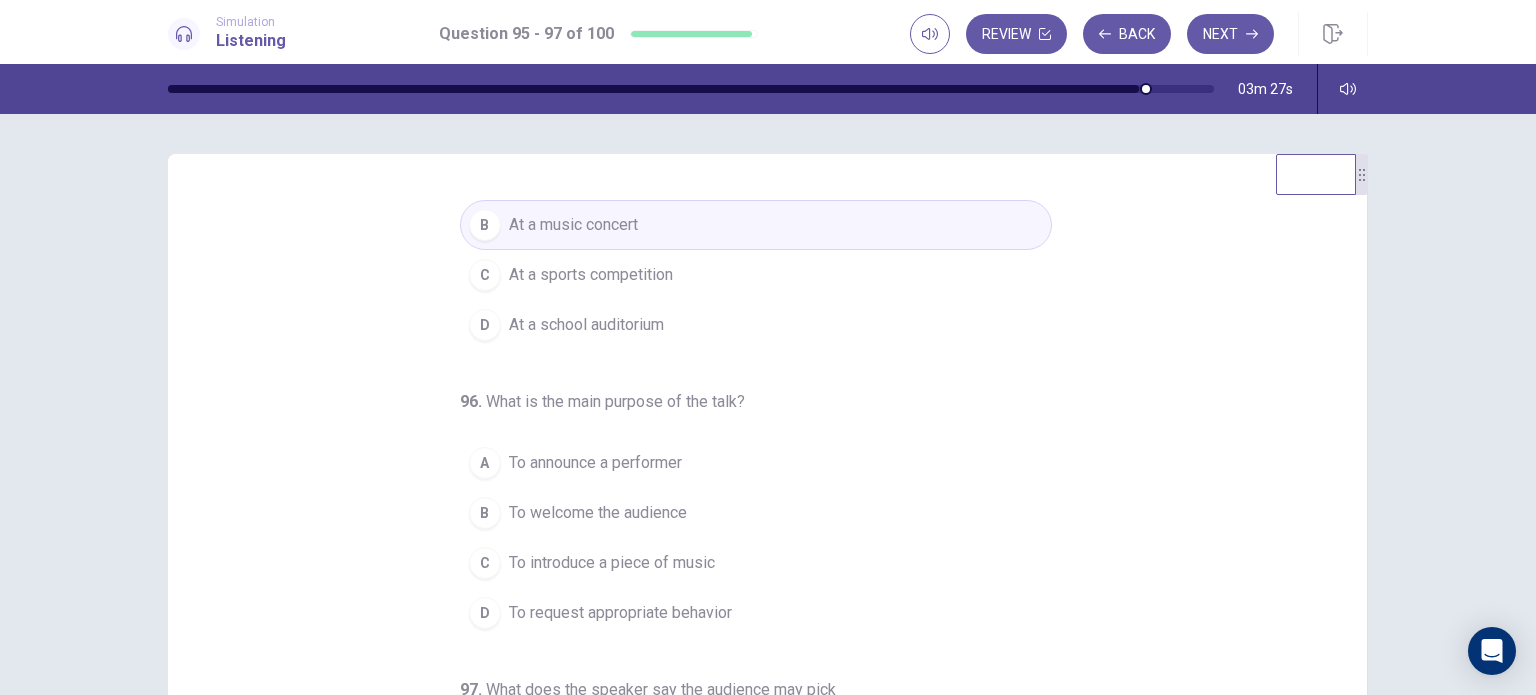 scroll, scrollTop: 152, scrollLeft: 0, axis: vertical 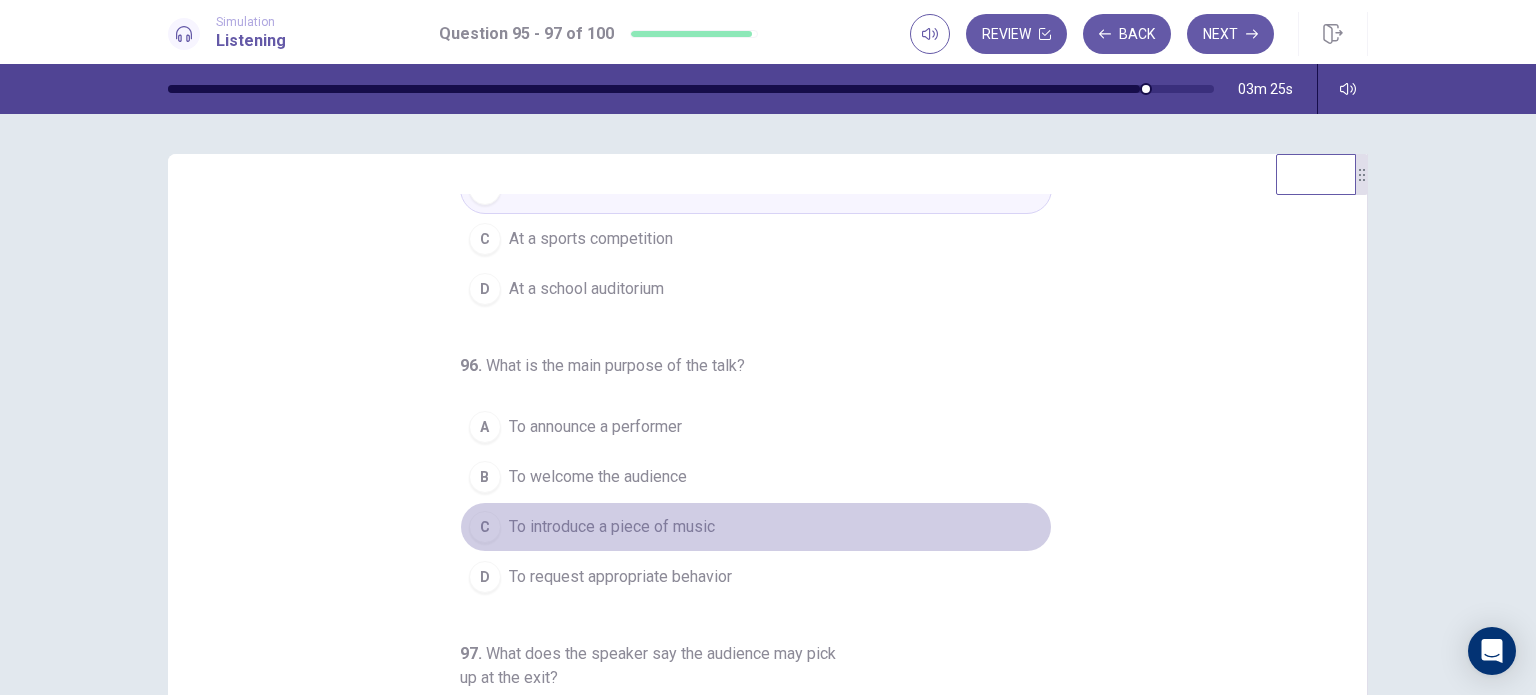 click on "To introduce a piece of music" at bounding box center [612, 527] 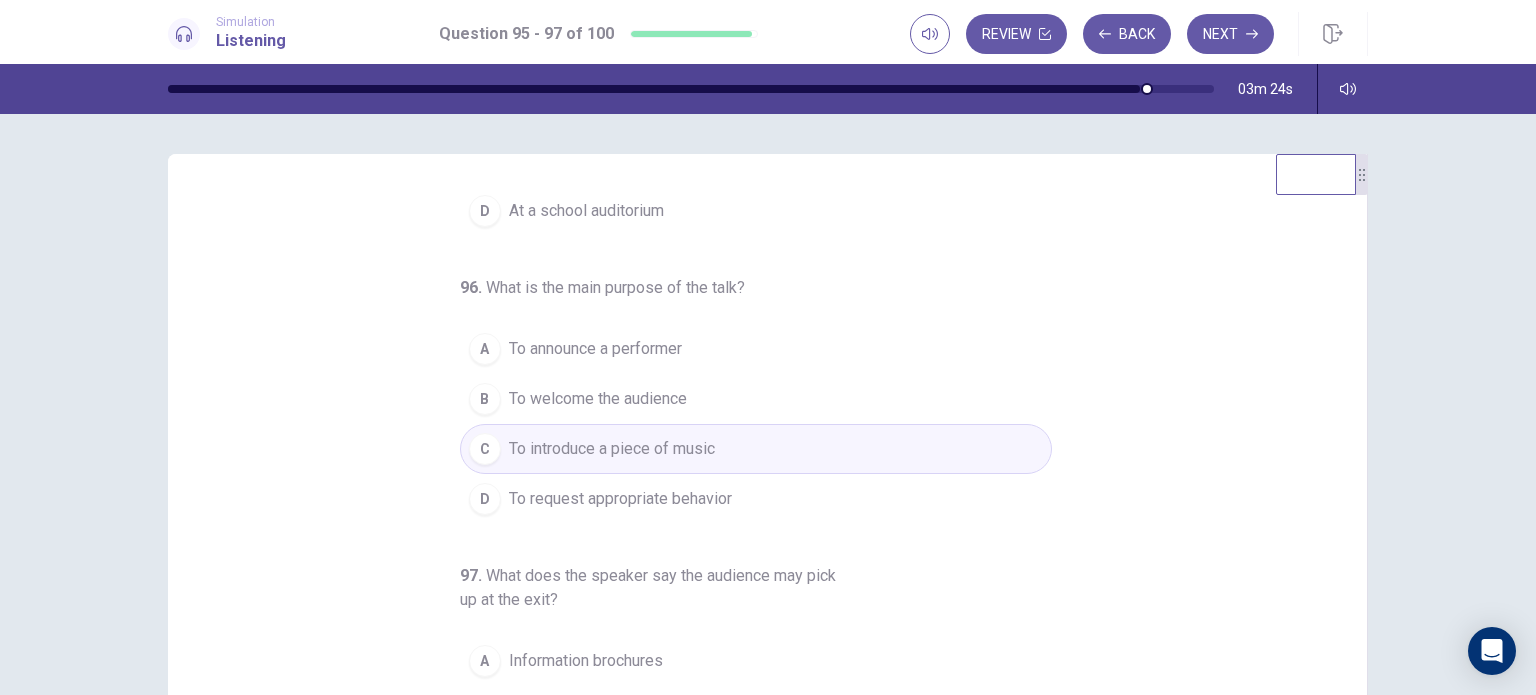 scroll, scrollTop: 252, scrollLeft: 0, axis: vertical 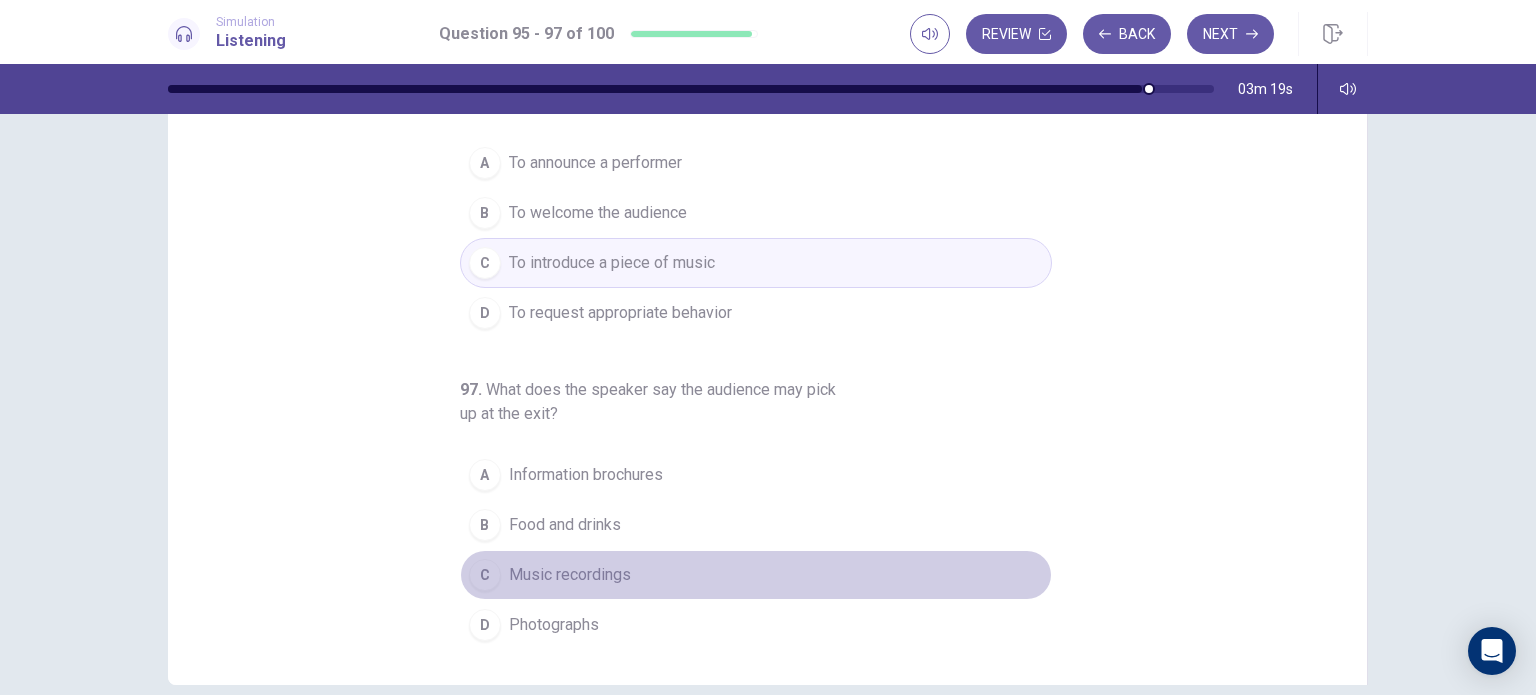 click on "Music recordings" at bounding box center [570, 575] 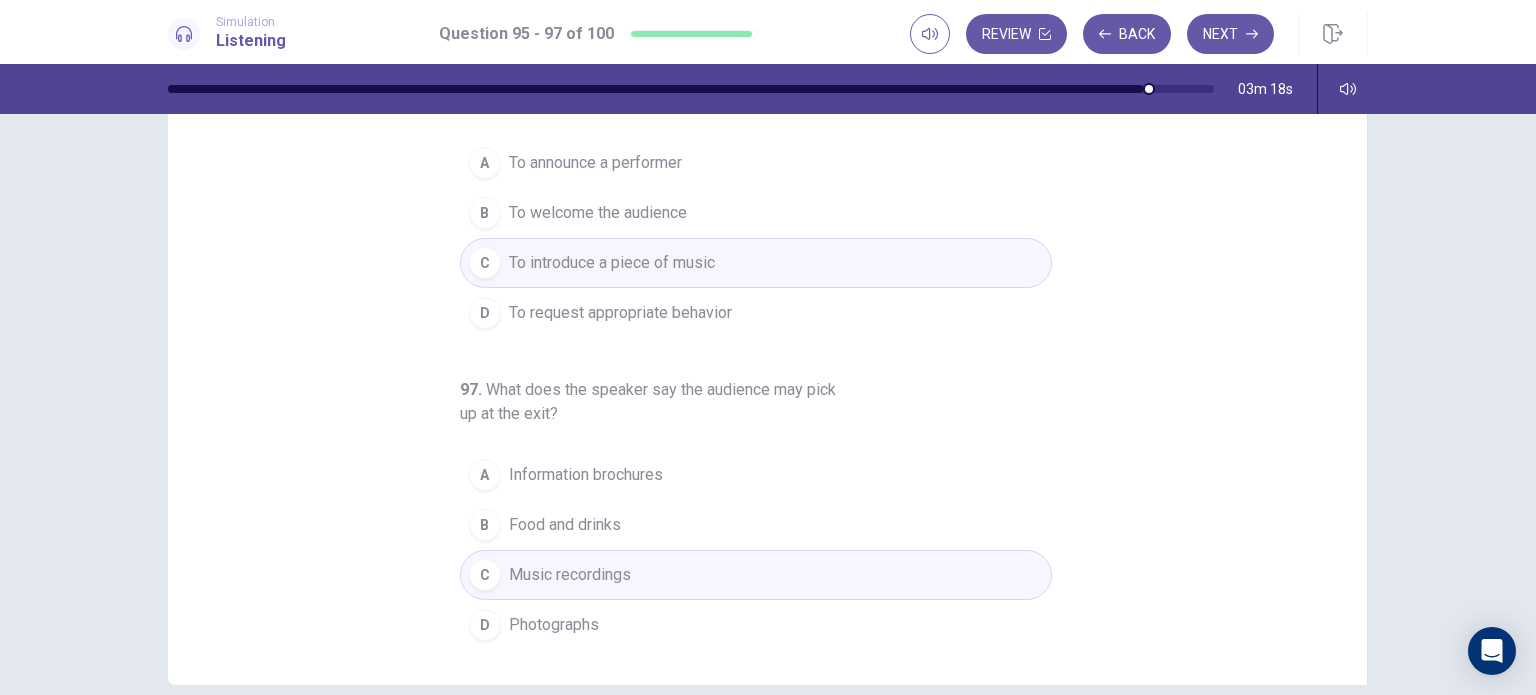 scroll, scrollTop: 0, scrollLeft: 0, axis: both 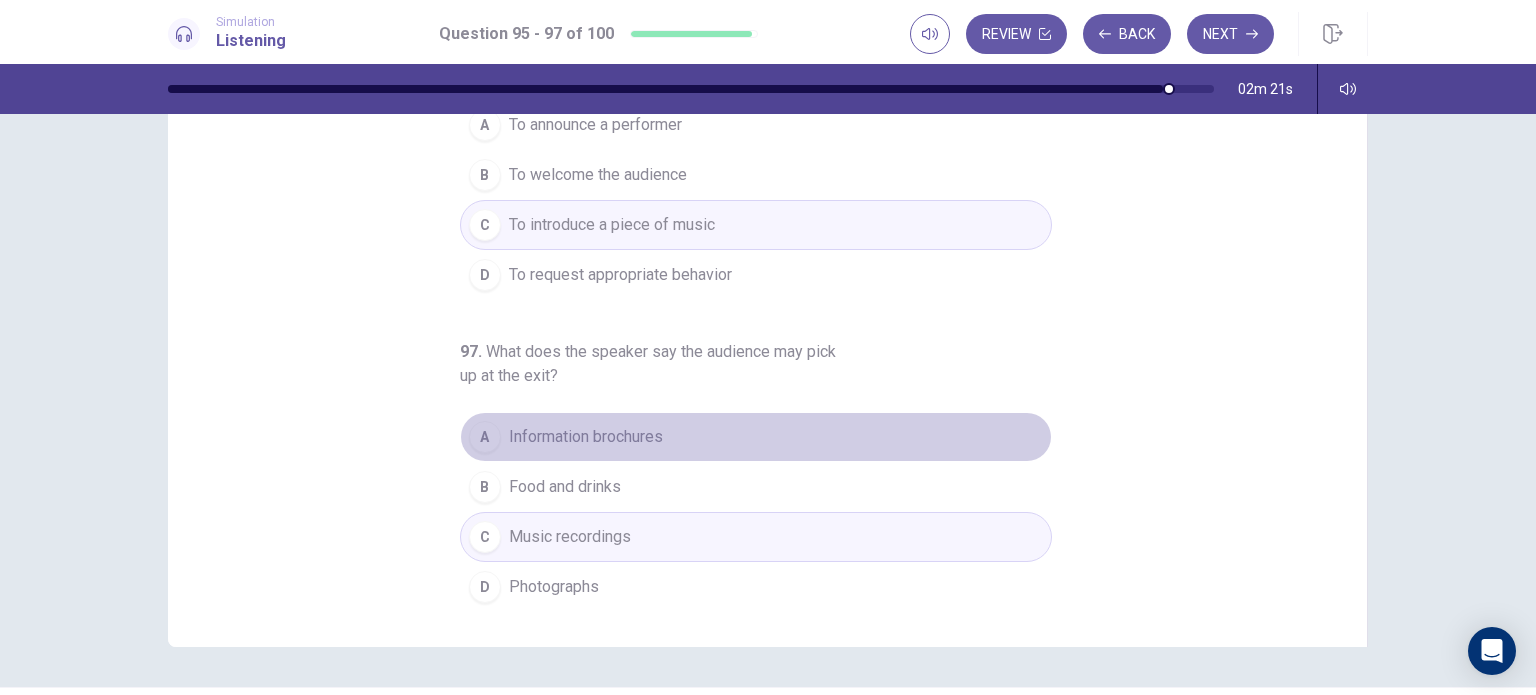 click on "Information brochures" at bounding box center (586, 437) 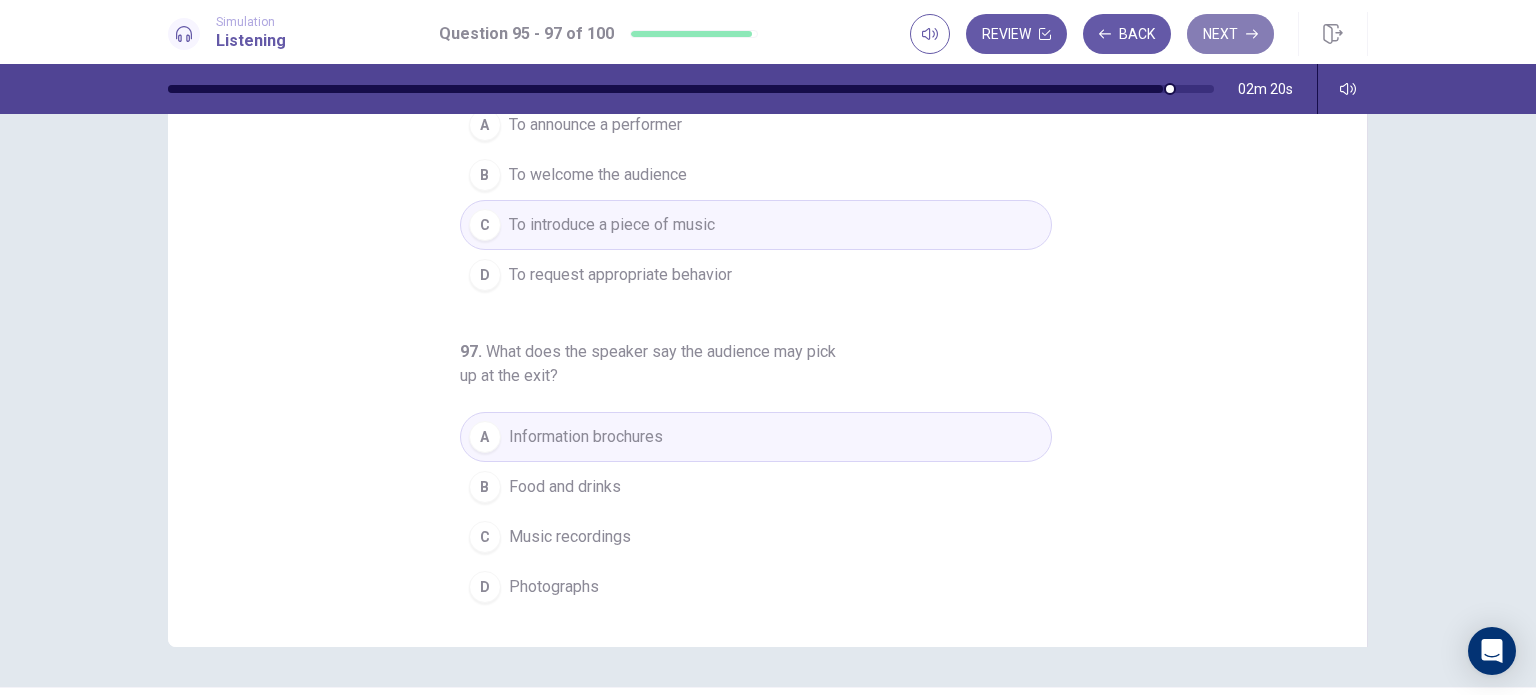 click on "Next" at bounding box center [1230, 34] 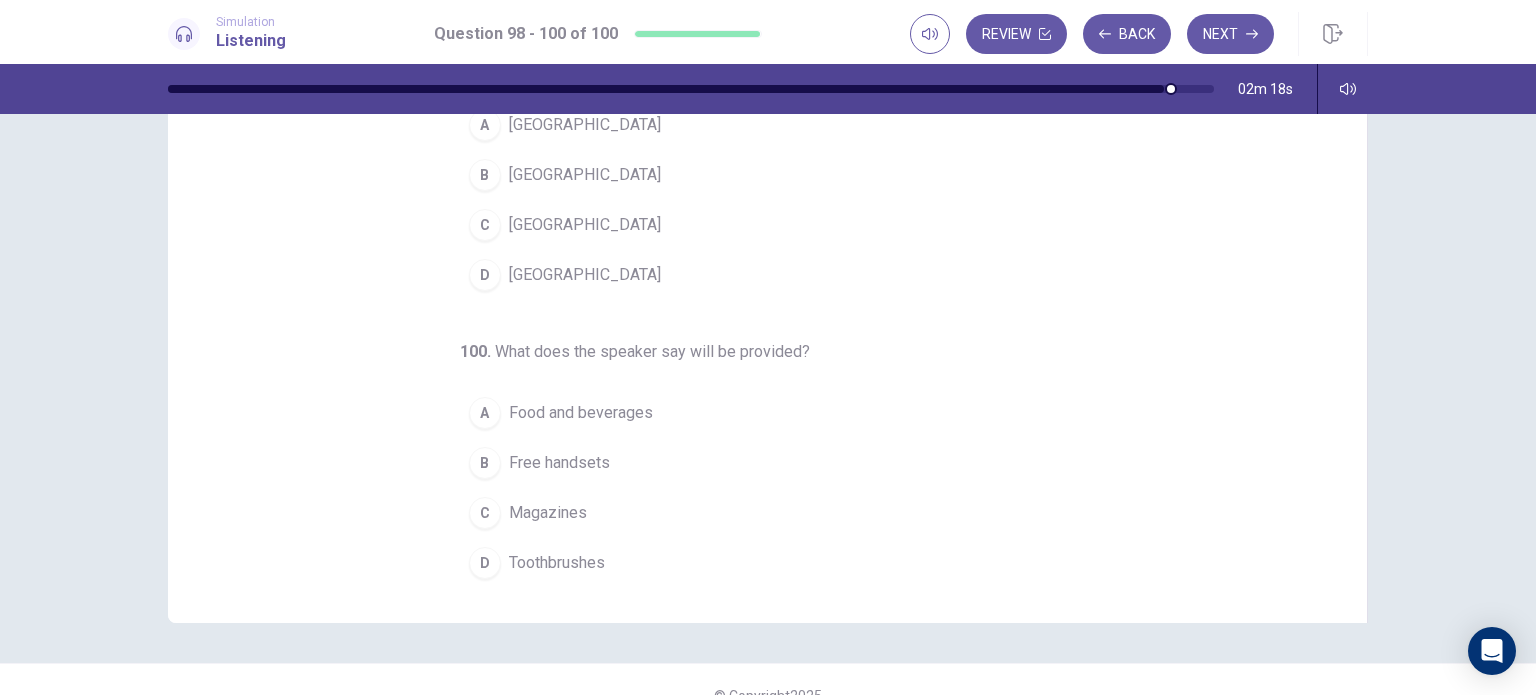 scroll, scrollTop: 0, scrollLeft: 0, axis: both 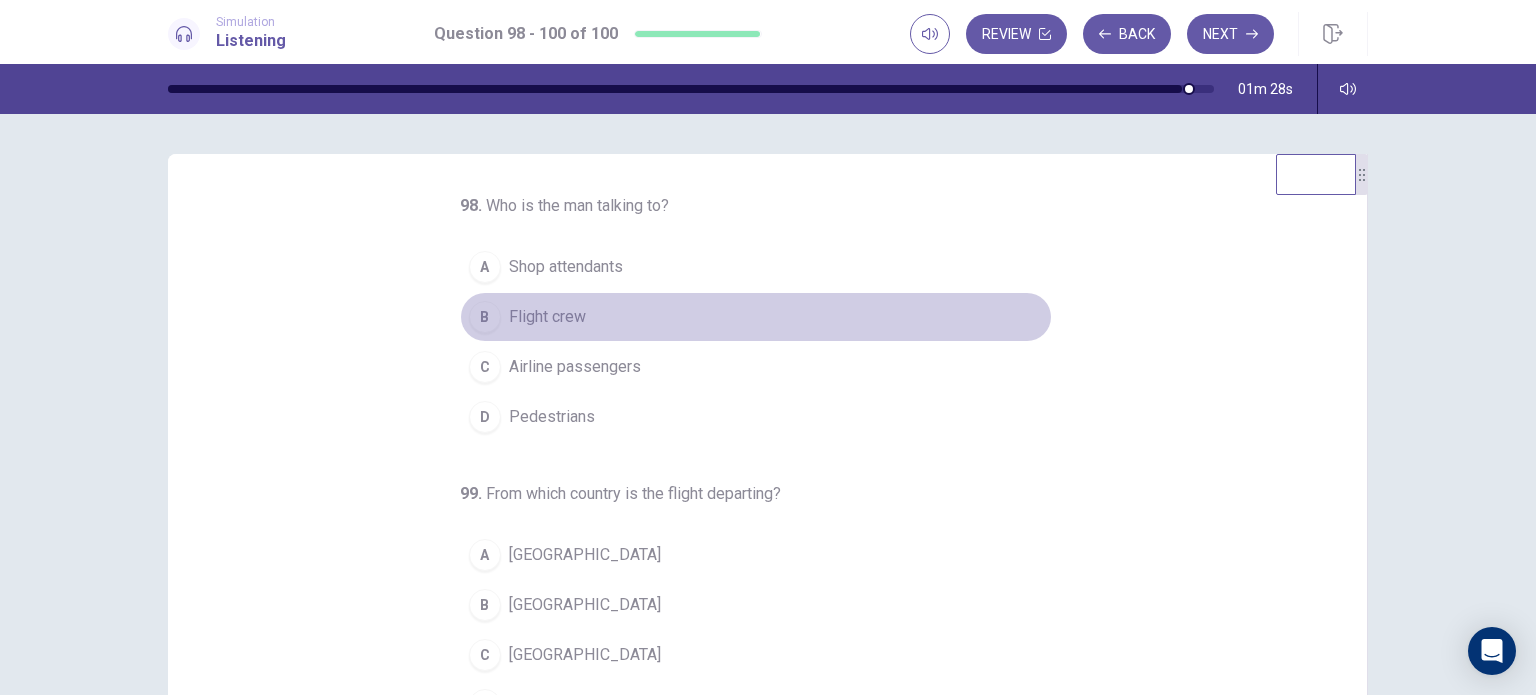 click on "Flight crew" at bounding box center [547, 317] 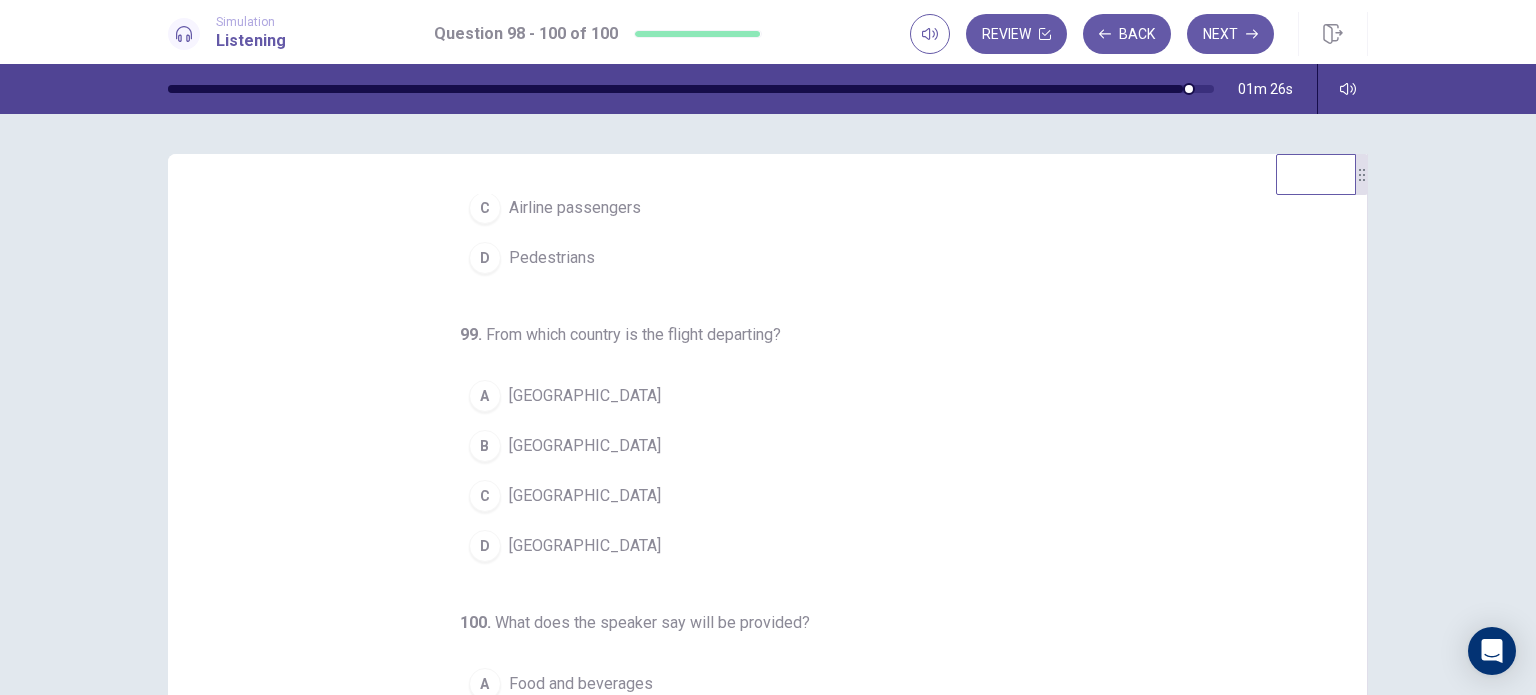 scroll, scrollTop: 166, scrollLeft: 0, axis: vertical 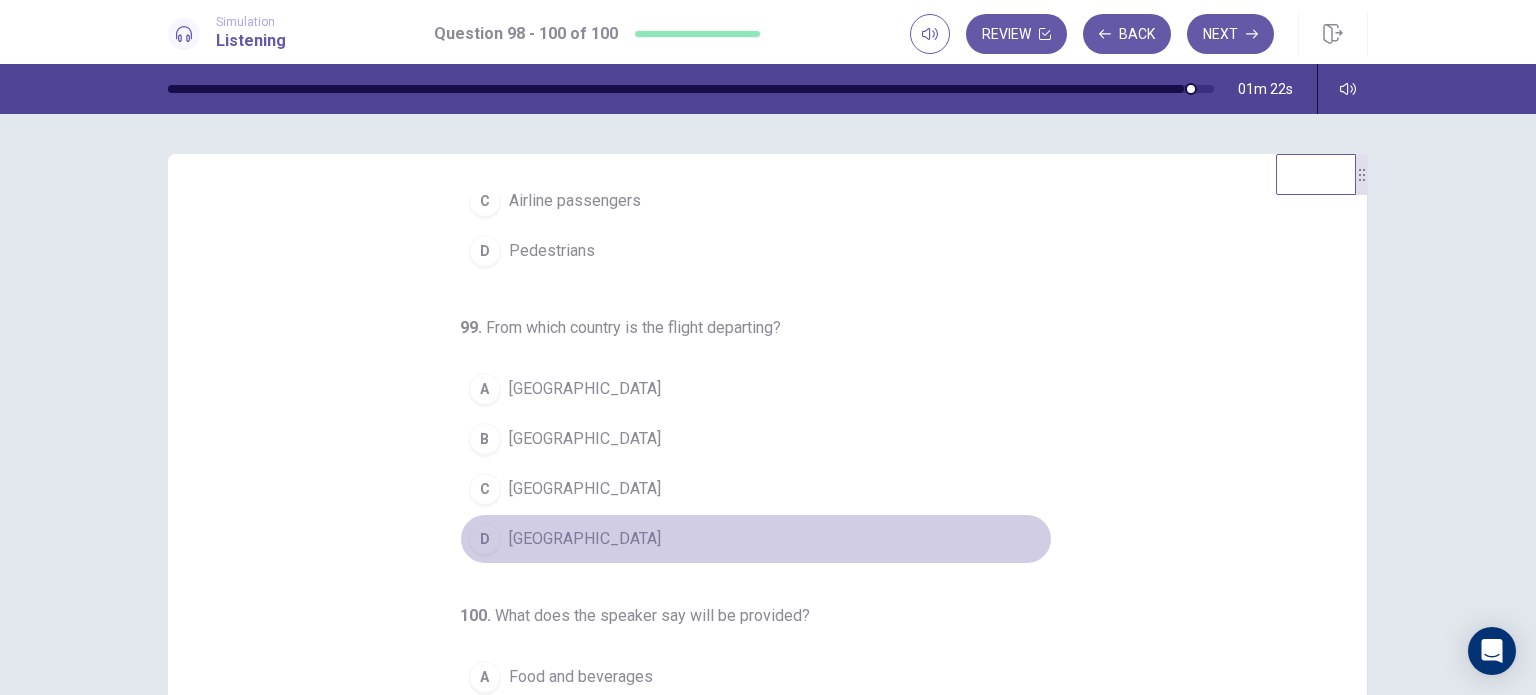 click on "D [GEOGRAPHIC_DATA]" at bounding box center (756, 539) 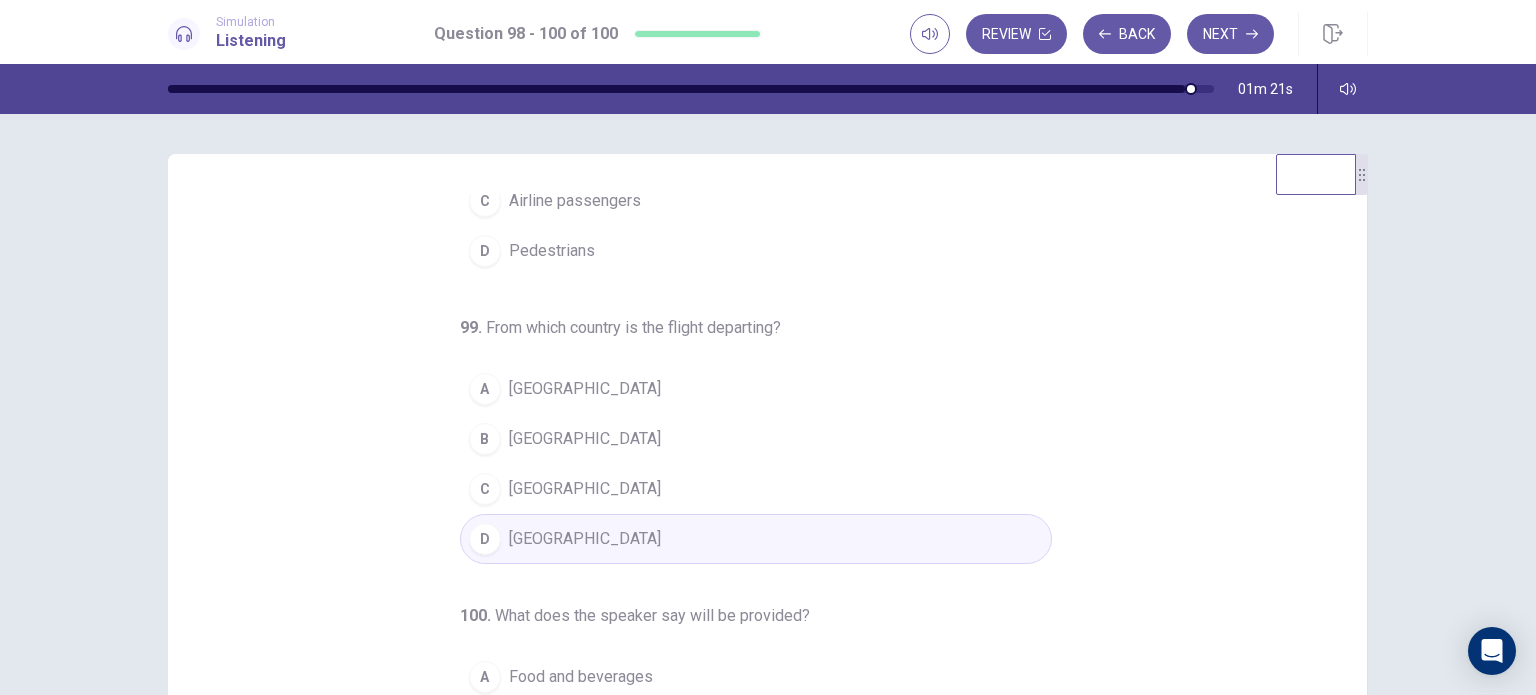 scroll, scrollTop: 204, scrollLeft: 0, axis: vertical 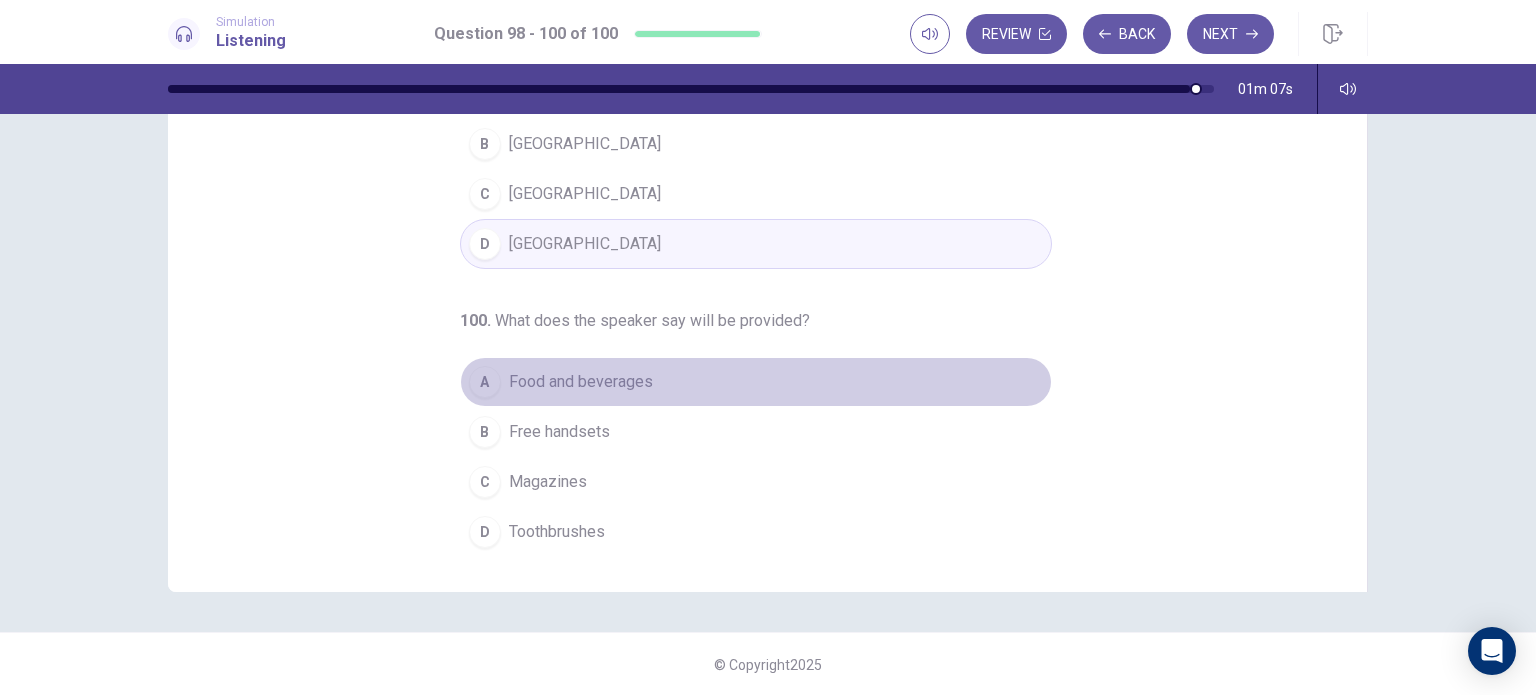 click on "Food and beverages" at bounding box center [581, 382] 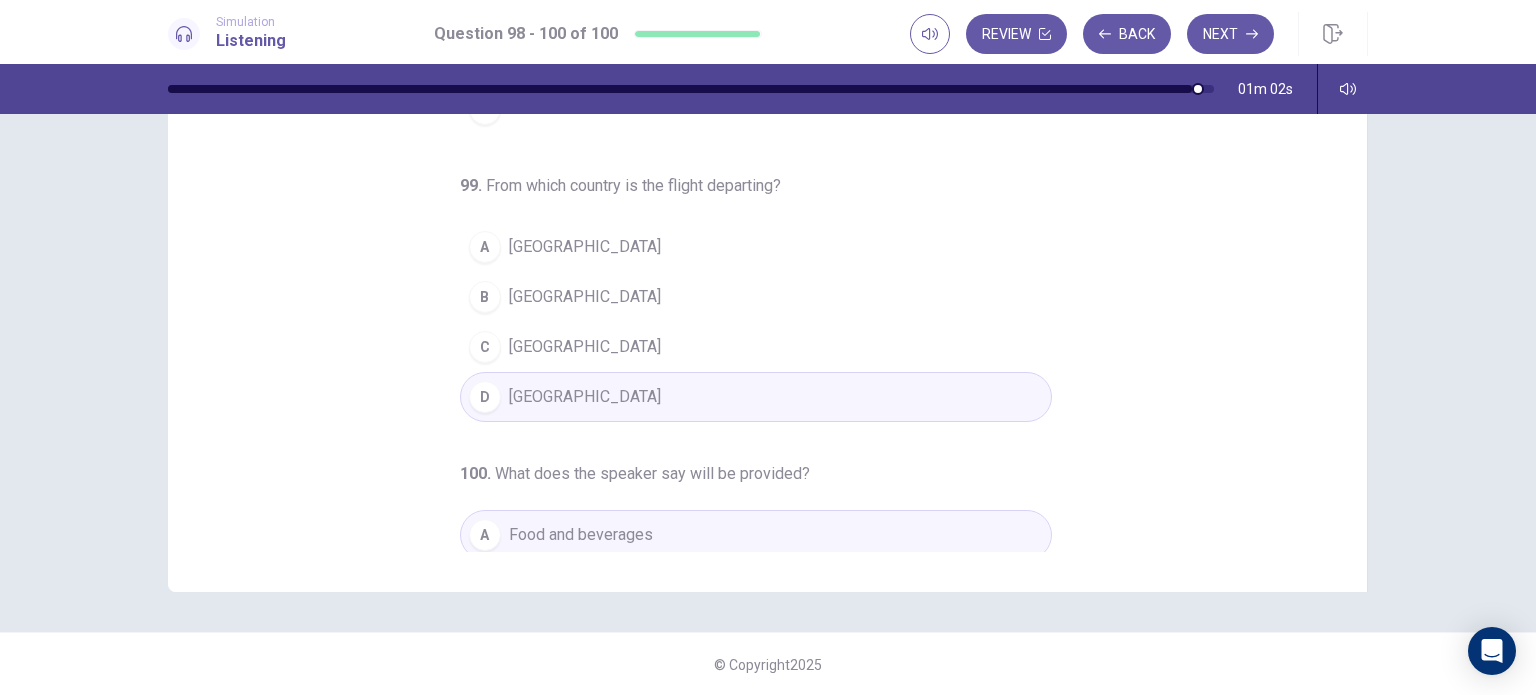 scroll, scrollTop: 0, scrollLeft: 0, axis: both 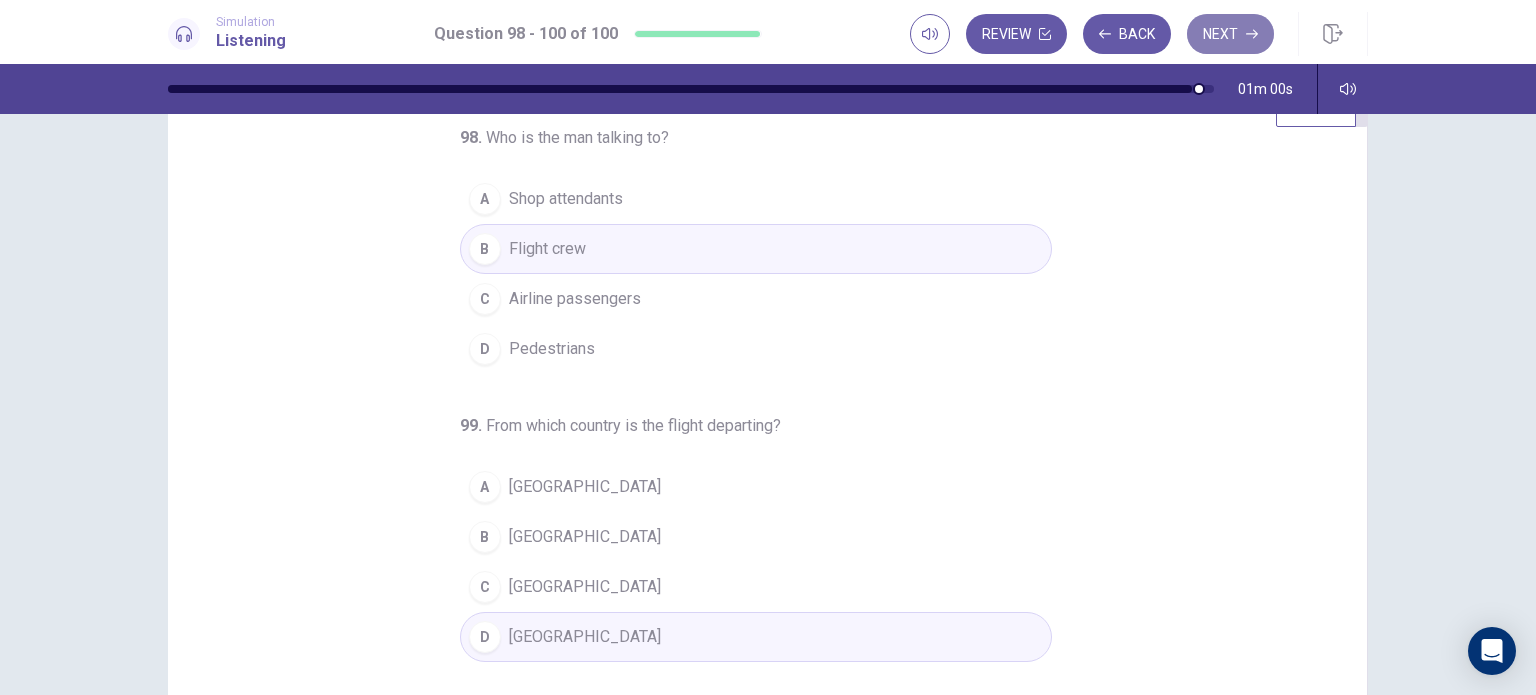 click on "Next" at bounding box center (1230, 34) 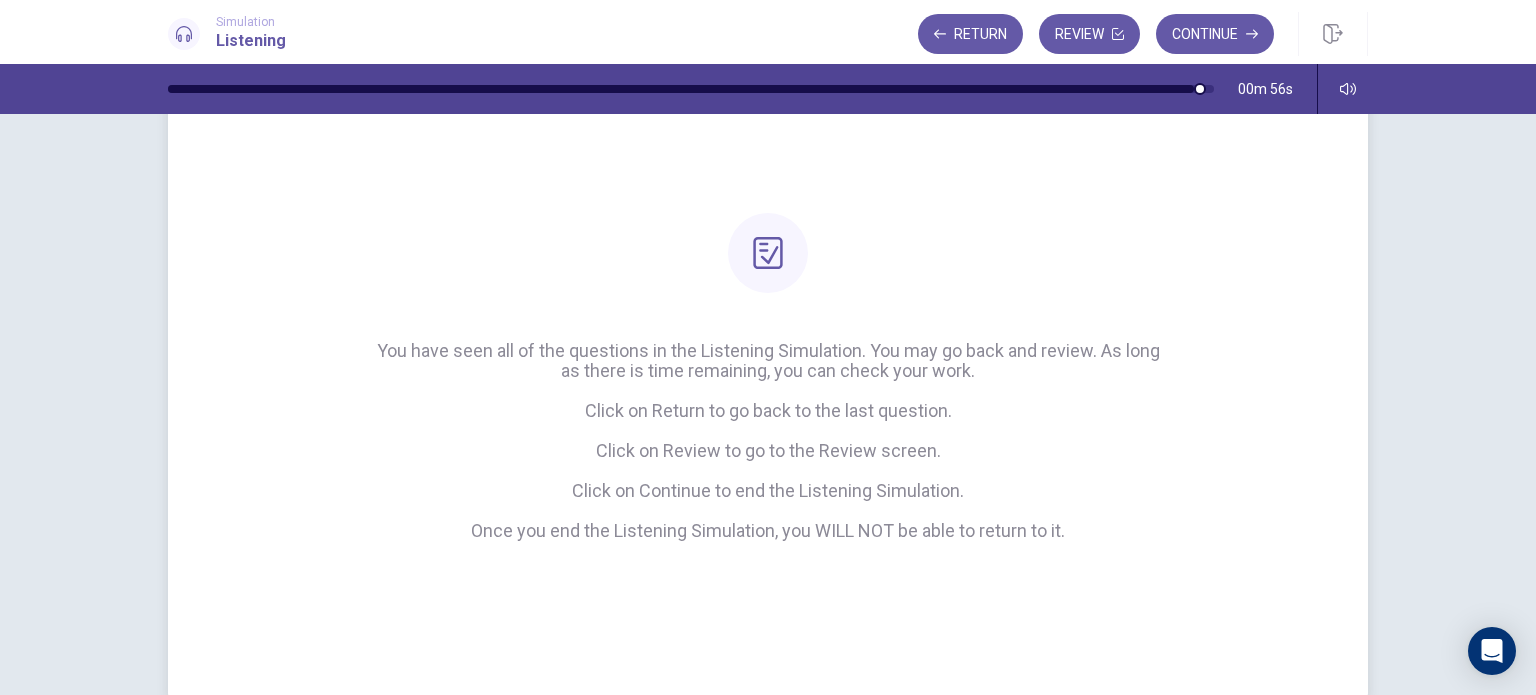 scroll, scrollTop: 87, scrollLeft: 0, axis: vertical 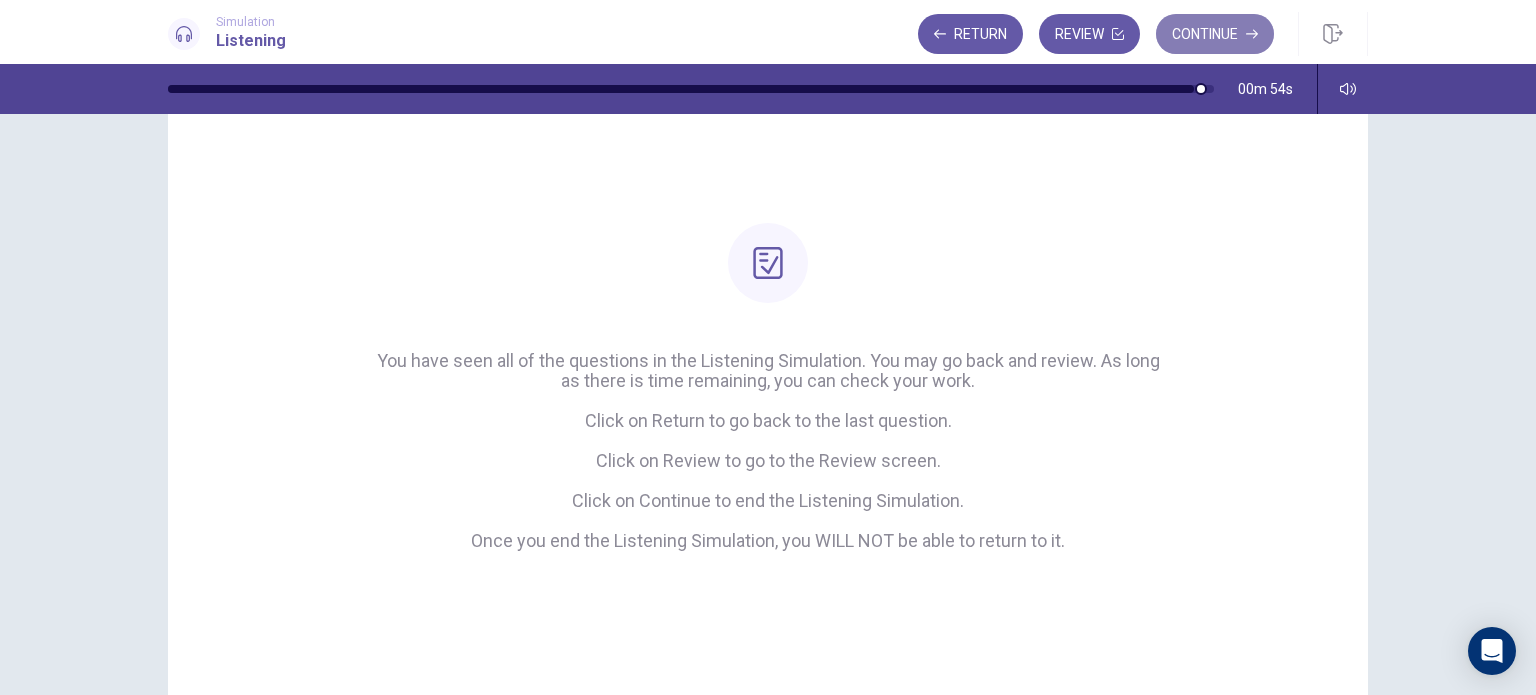 click on "Continue" at bounding box center (1215, 34) 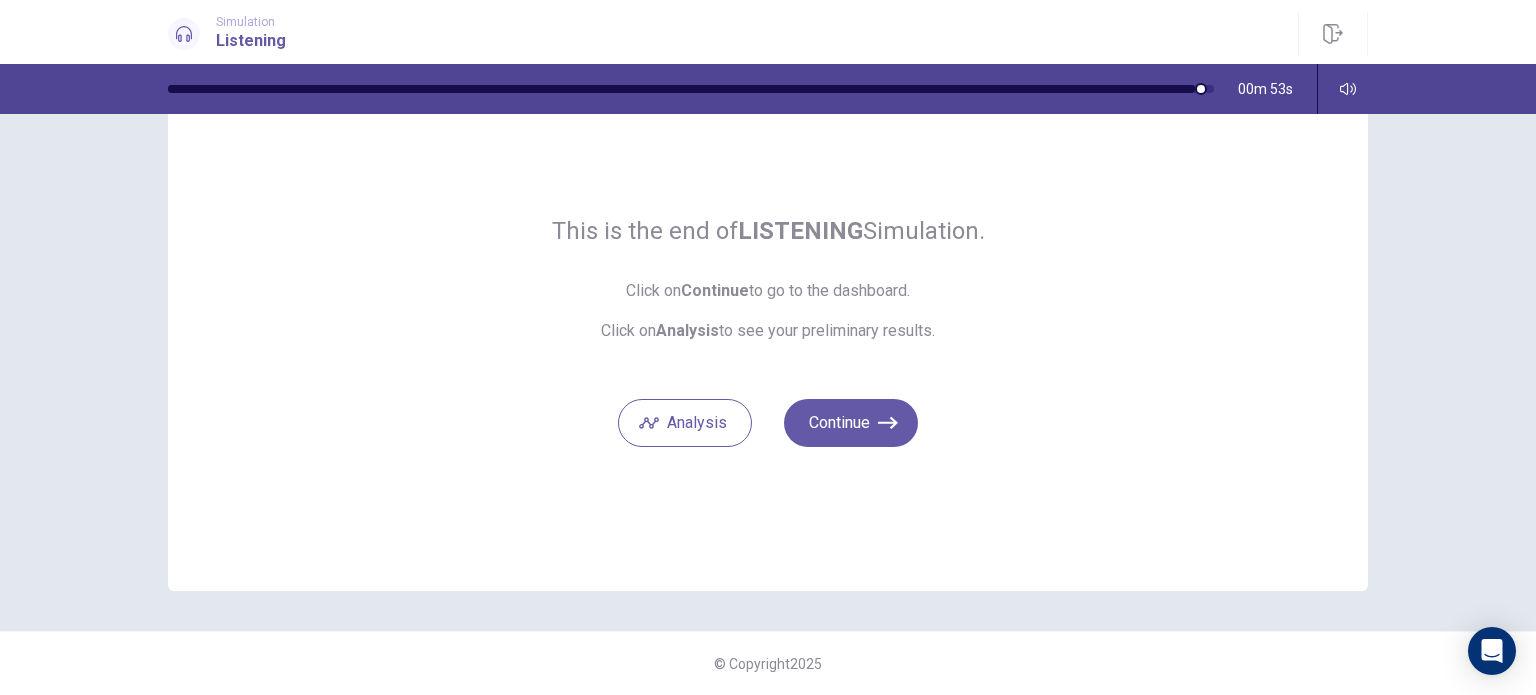 scroll, scrollTop: 82, scrollLeft: 0, axis: vertical 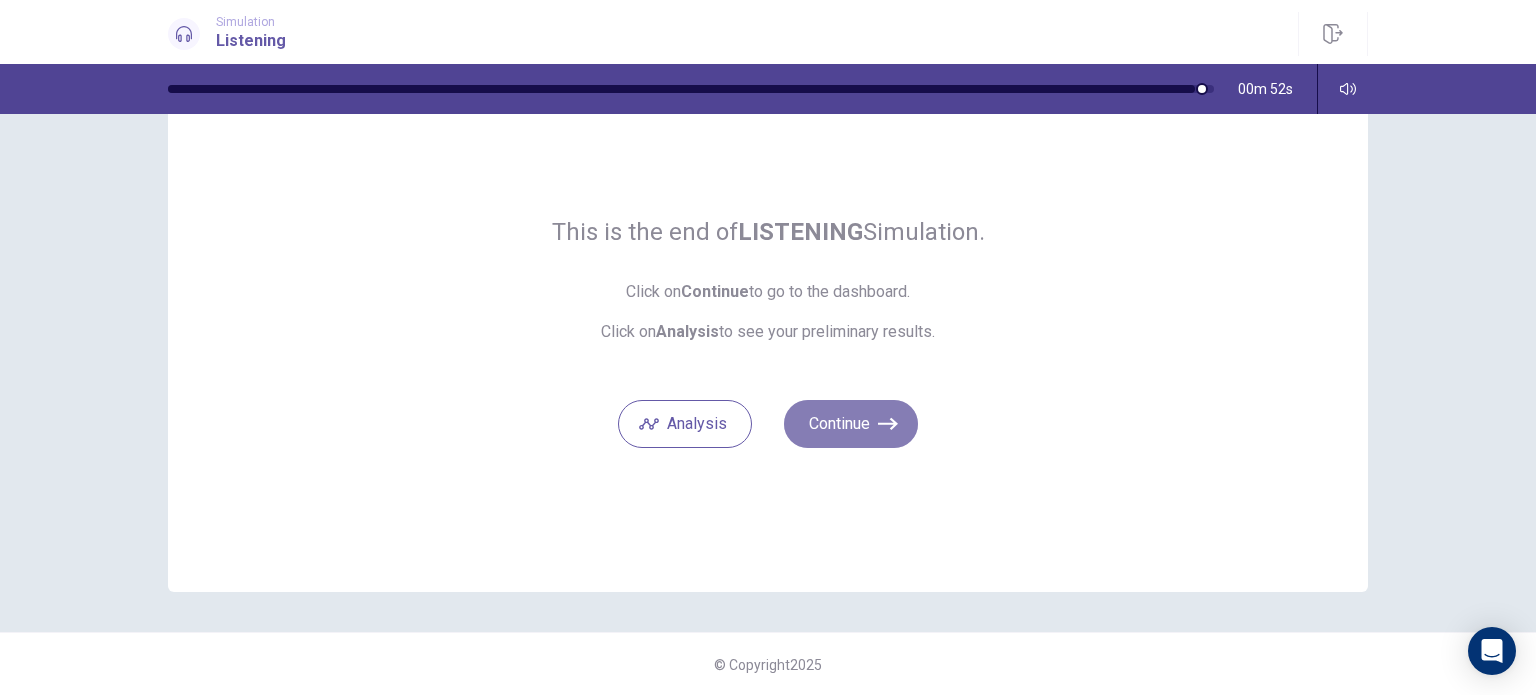 click on "Continue" at bounding box center (851, 424) 